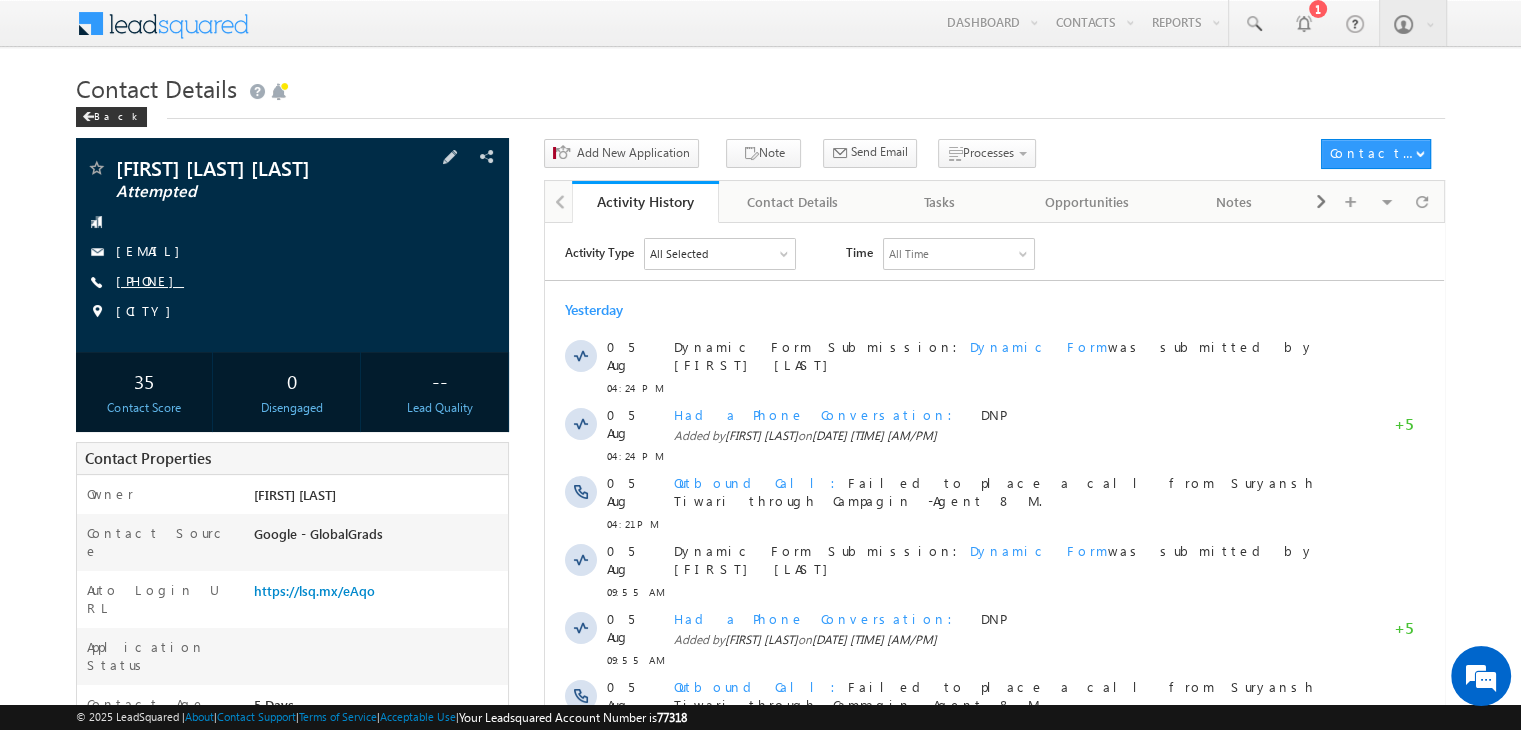 scroll, scrollTop: 0, scrollLeft: 0, axis: both 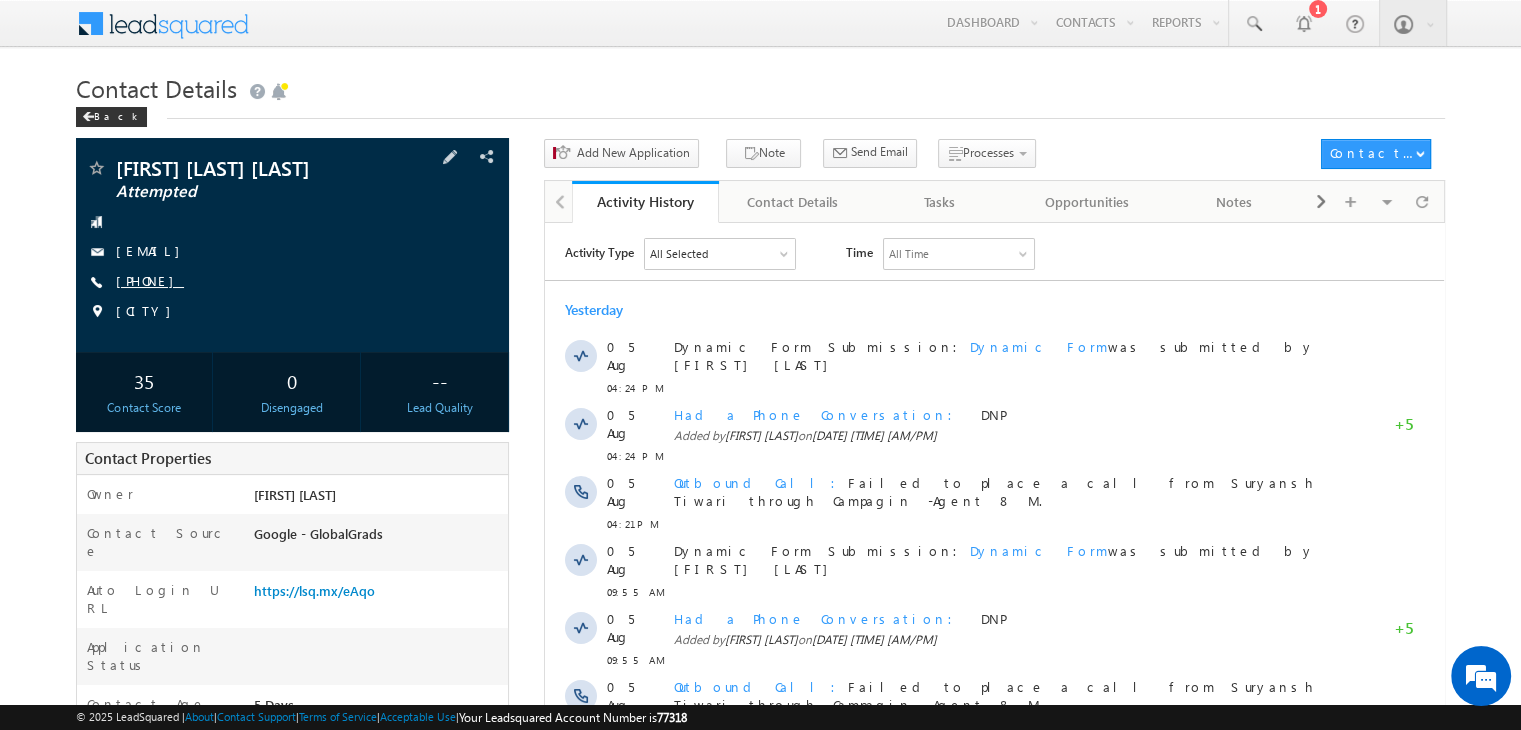 click on "+91-9365857183" at bounding box center [150, 280] 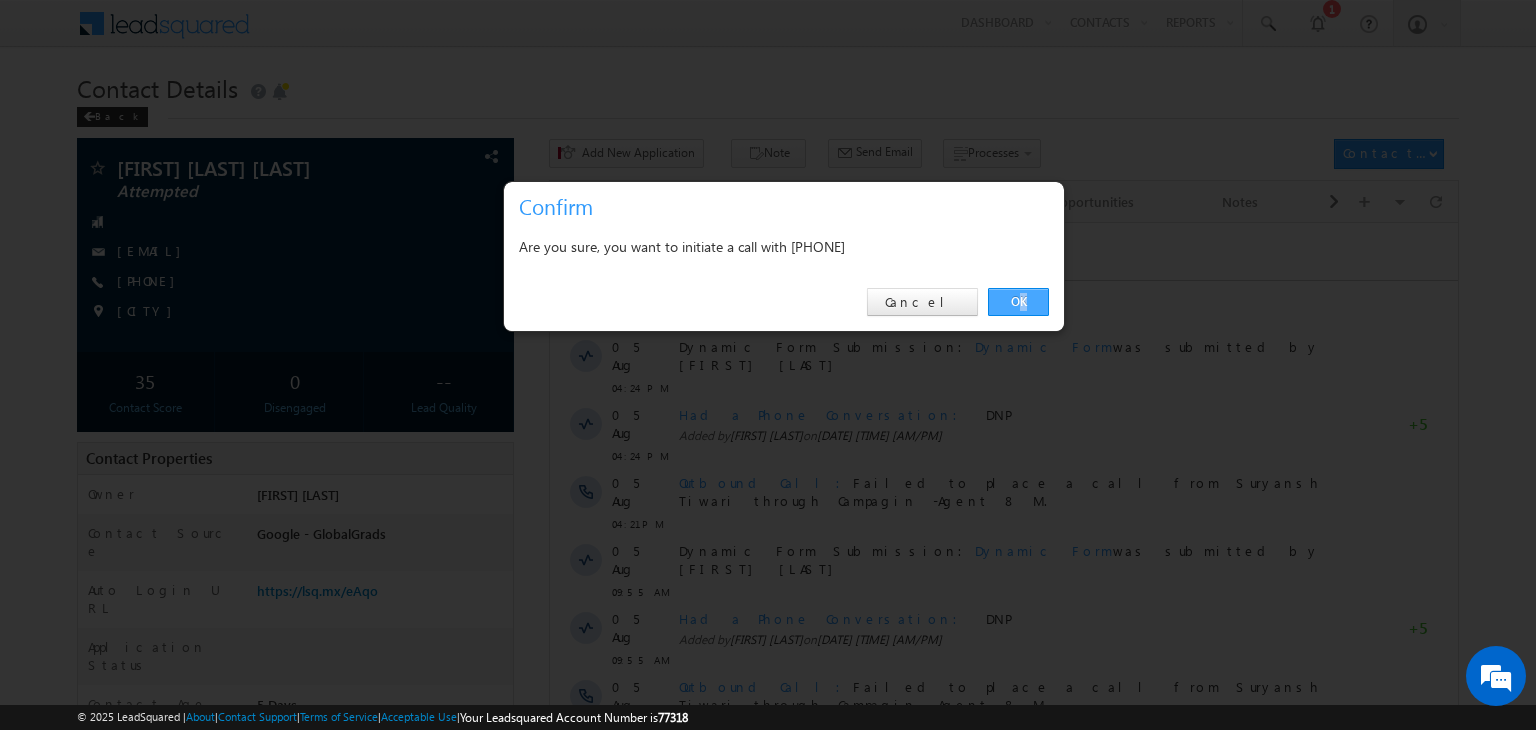 drag, startPoint x: 1024, startPoint y: 315, endPoint x: 1015, endPoint y: 306, distance: 12.727922 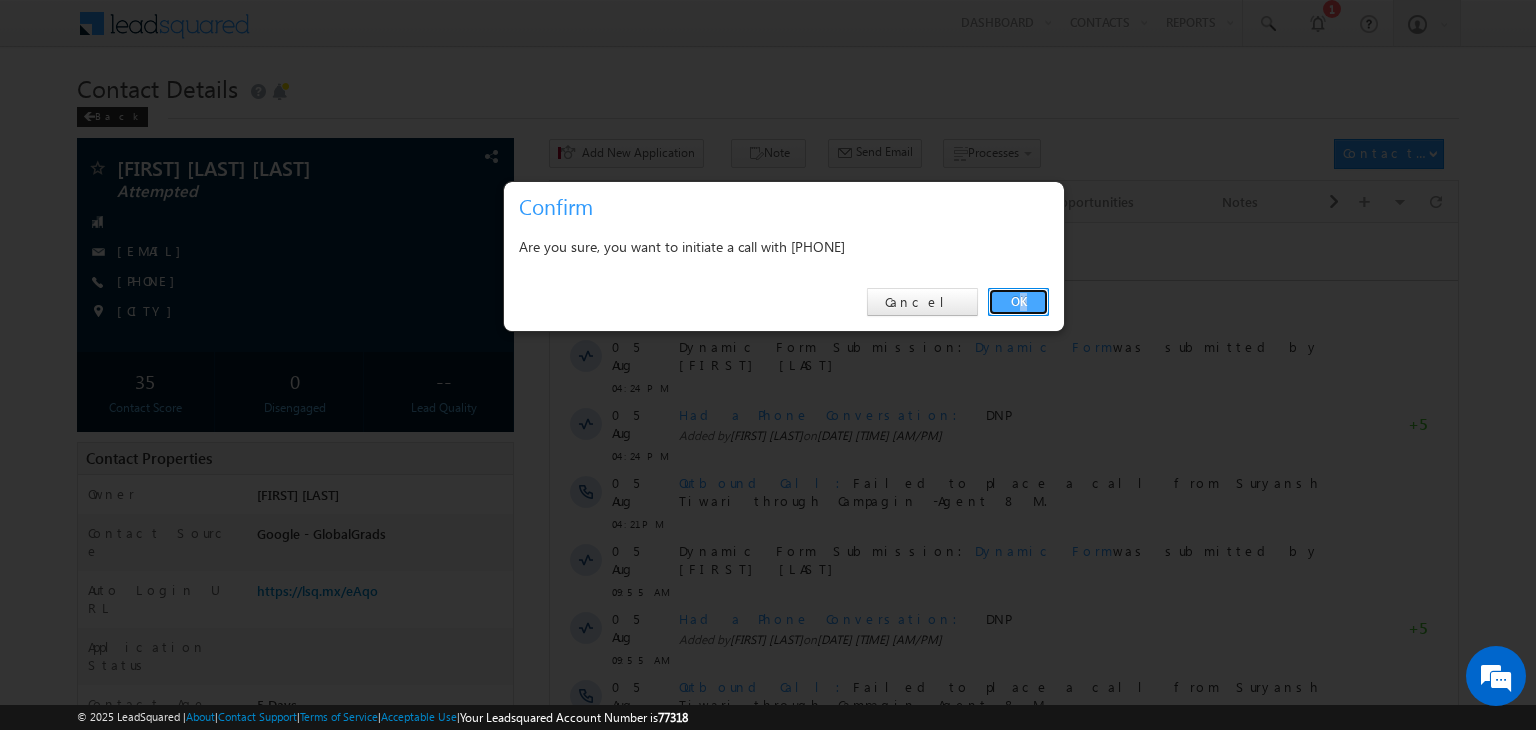 click on "OK" at bounding box center [1018, 302] 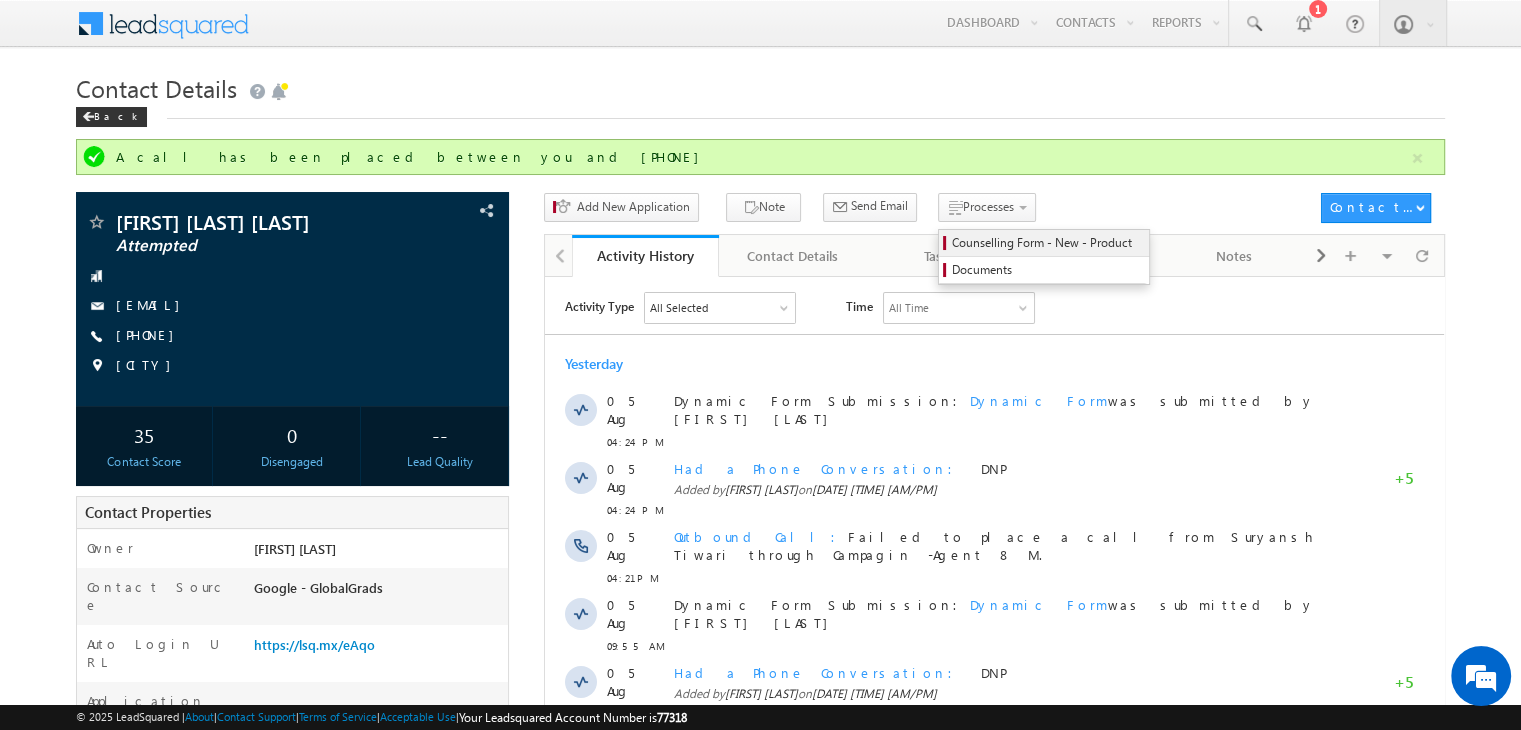 click on "Counselling Form - New - Product" at bounding box center [1047, 243] 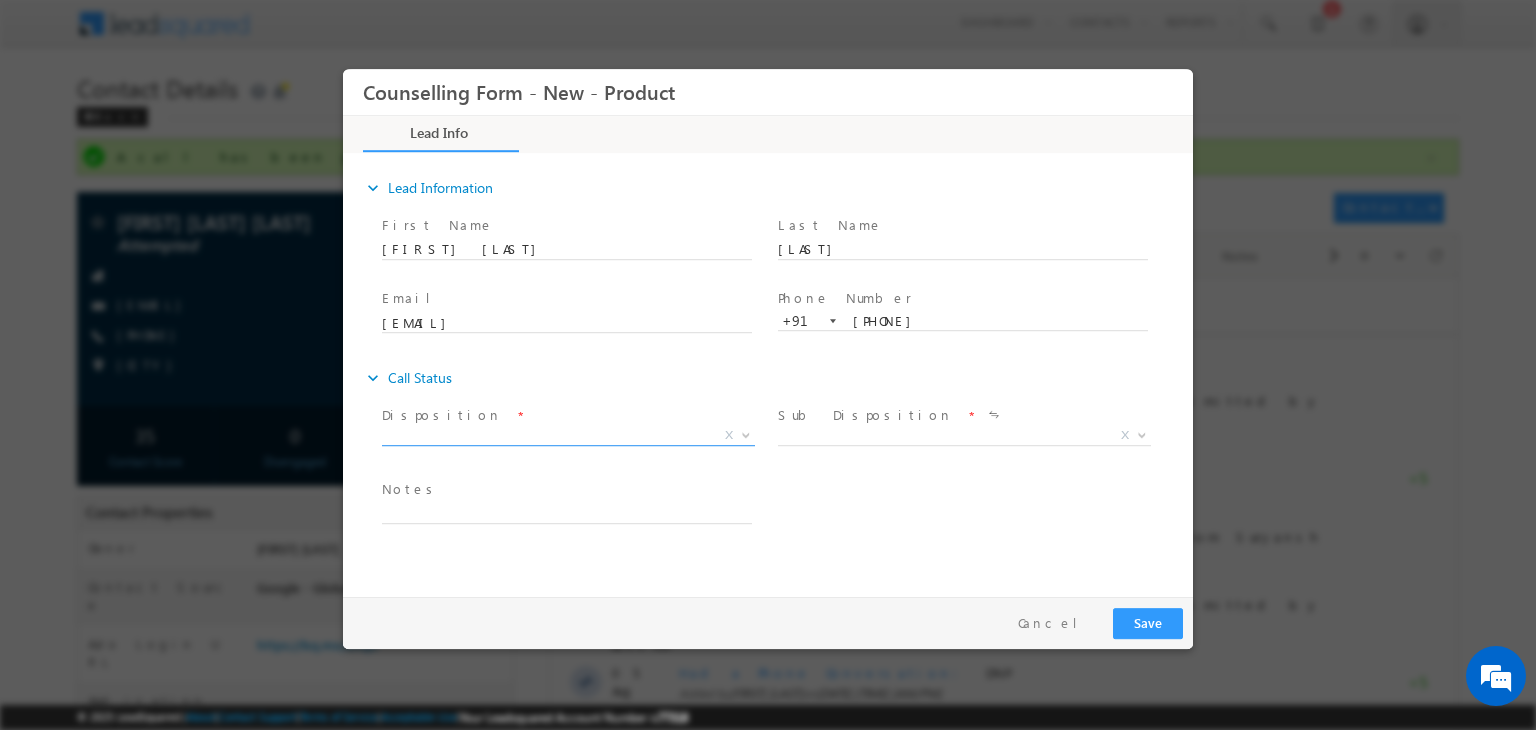 click on "X" at bounding box center [568, 436] 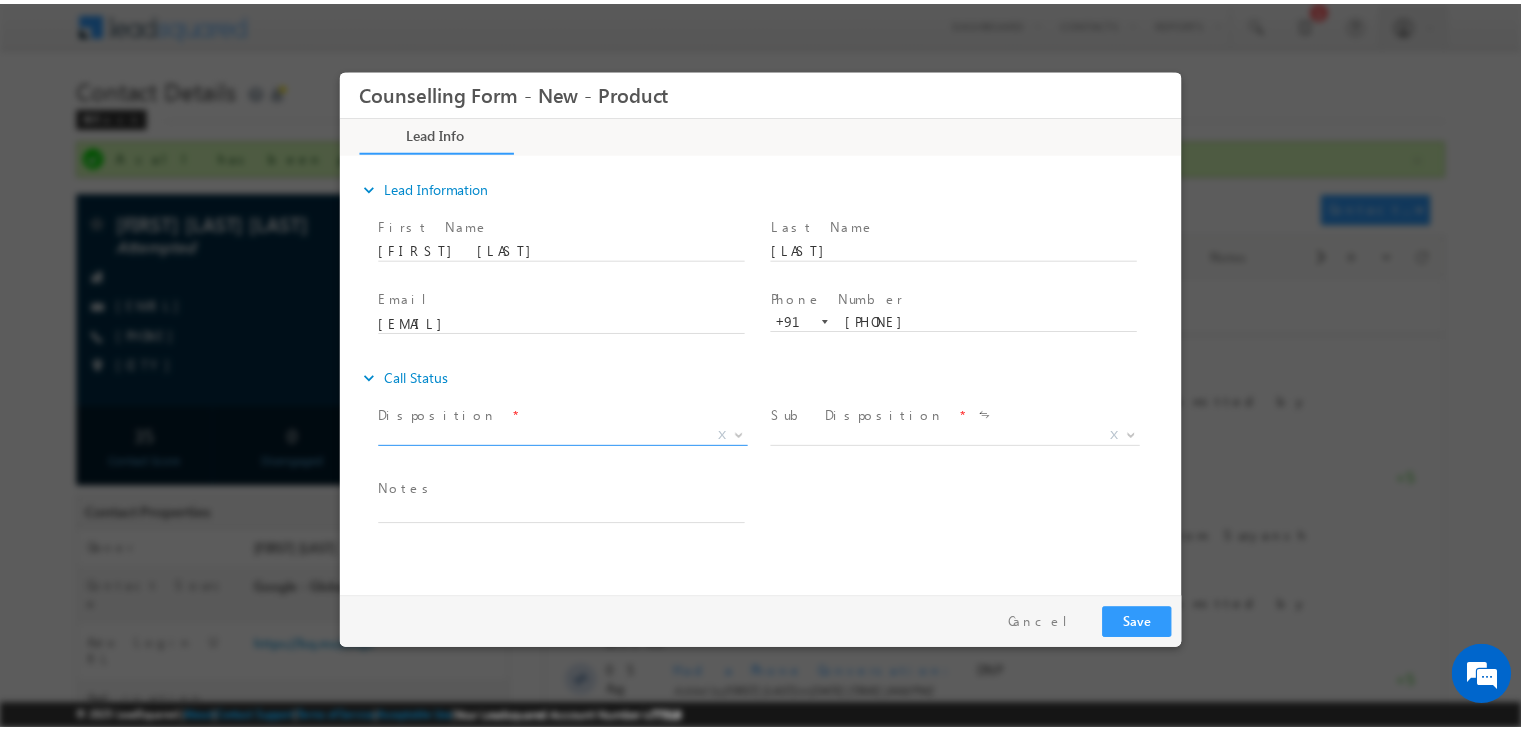 scroll, scrollTop: 0, scrollLeft: 0, axis: both 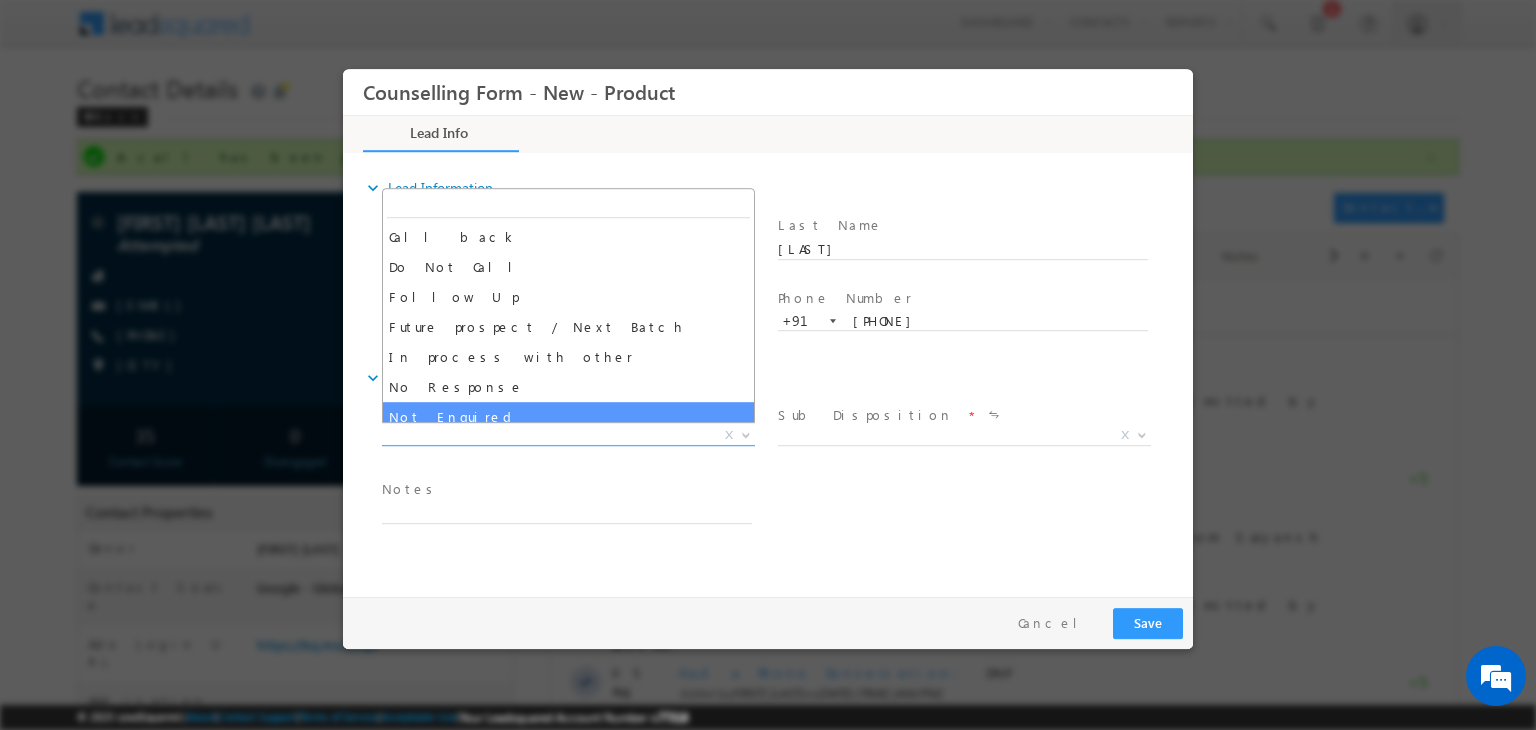 drag, startPoint x: 562, startPoint y: 401, endPoint x: 553, endPoint y: 396, distance: 10.29563 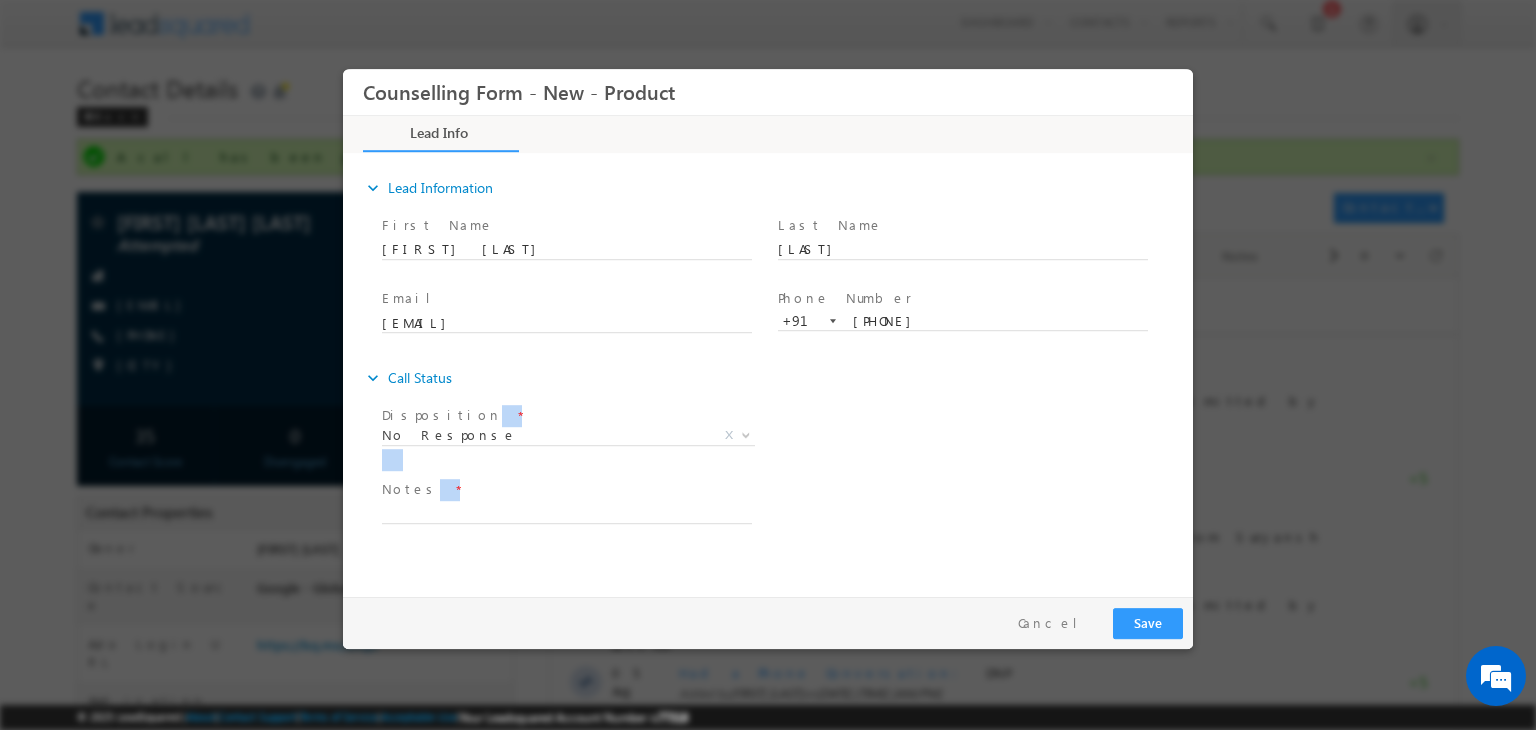 drag, startPoint x: 553, startPoint y: 396, endPoint x: 533, endPoint y: 532, distance: 137.46272 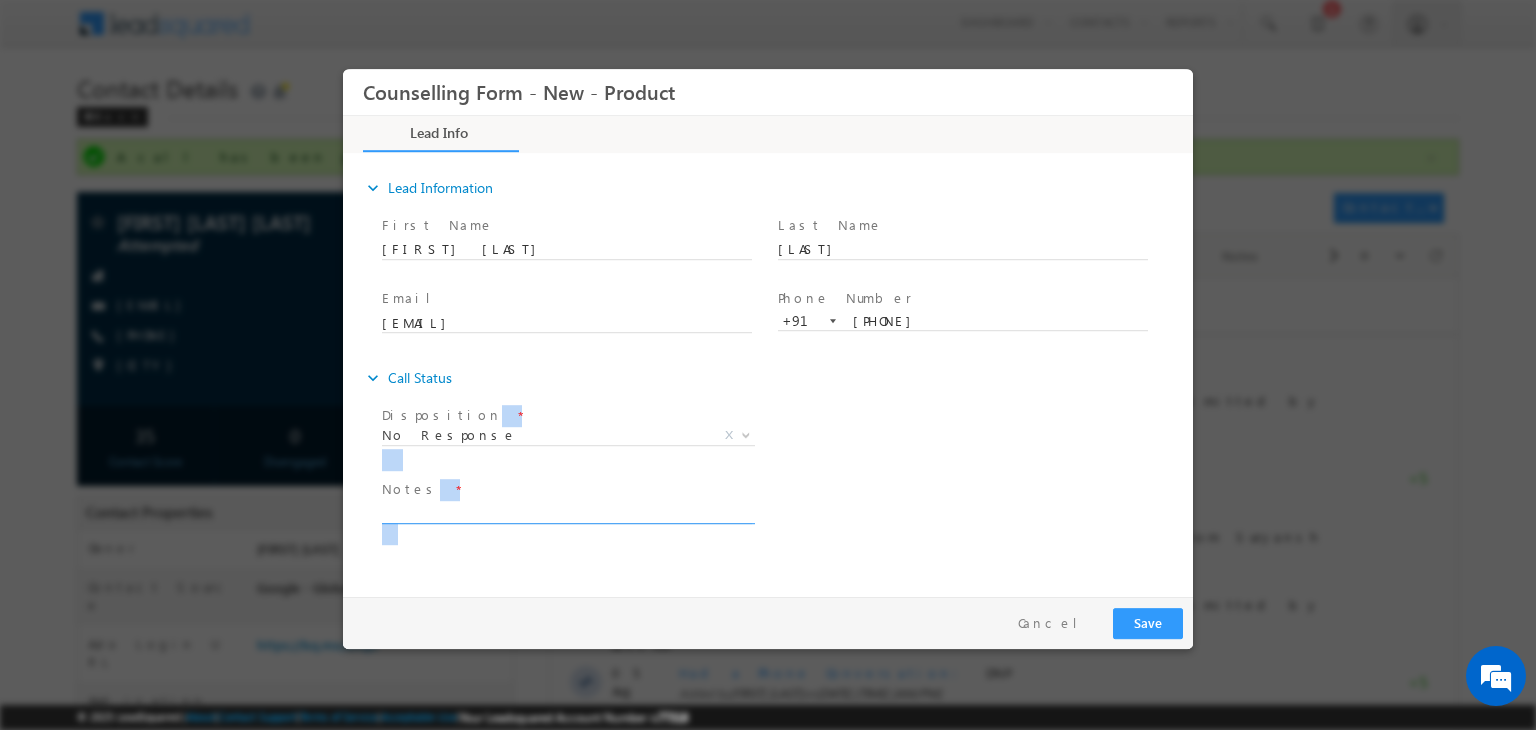click at bounding box center [567, 512] 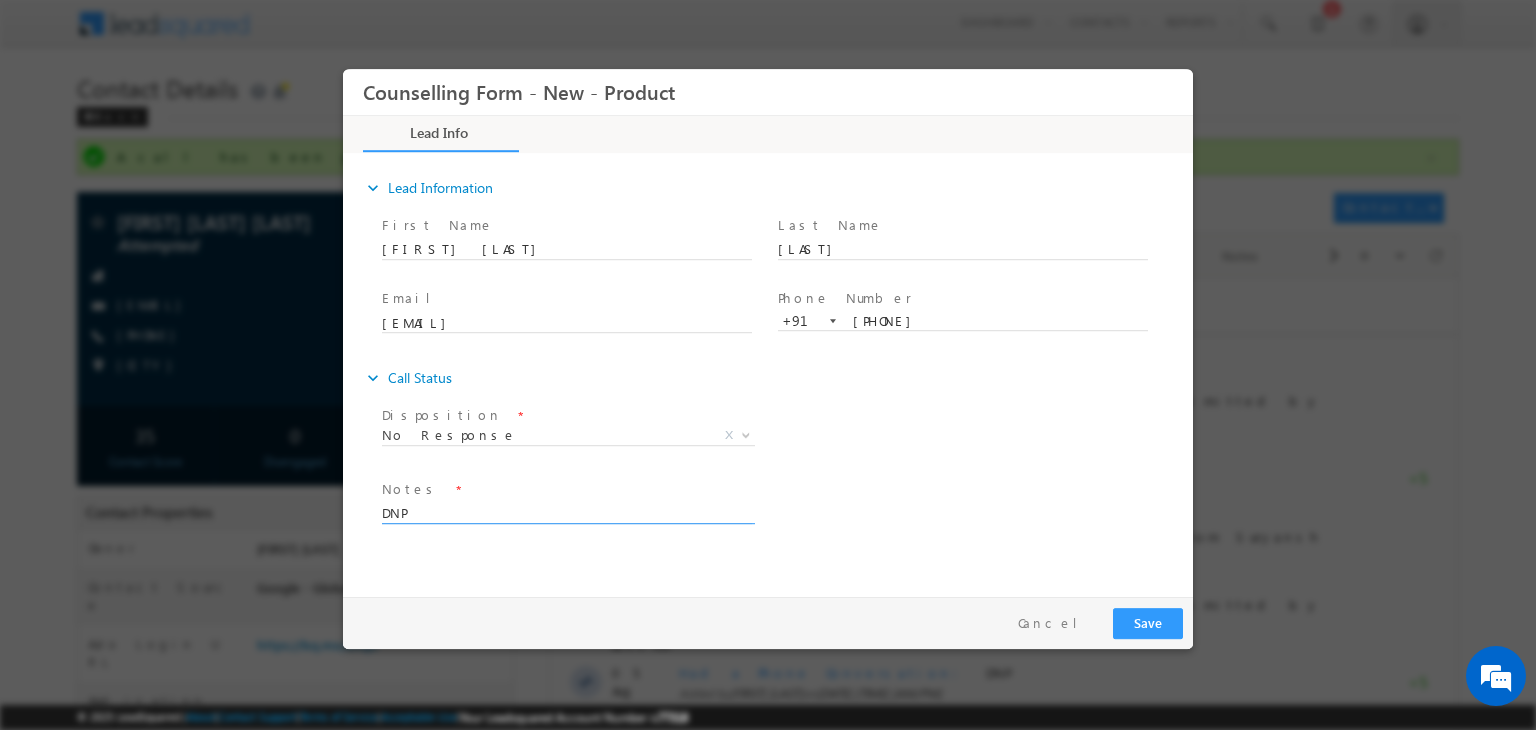 type on "DNP" 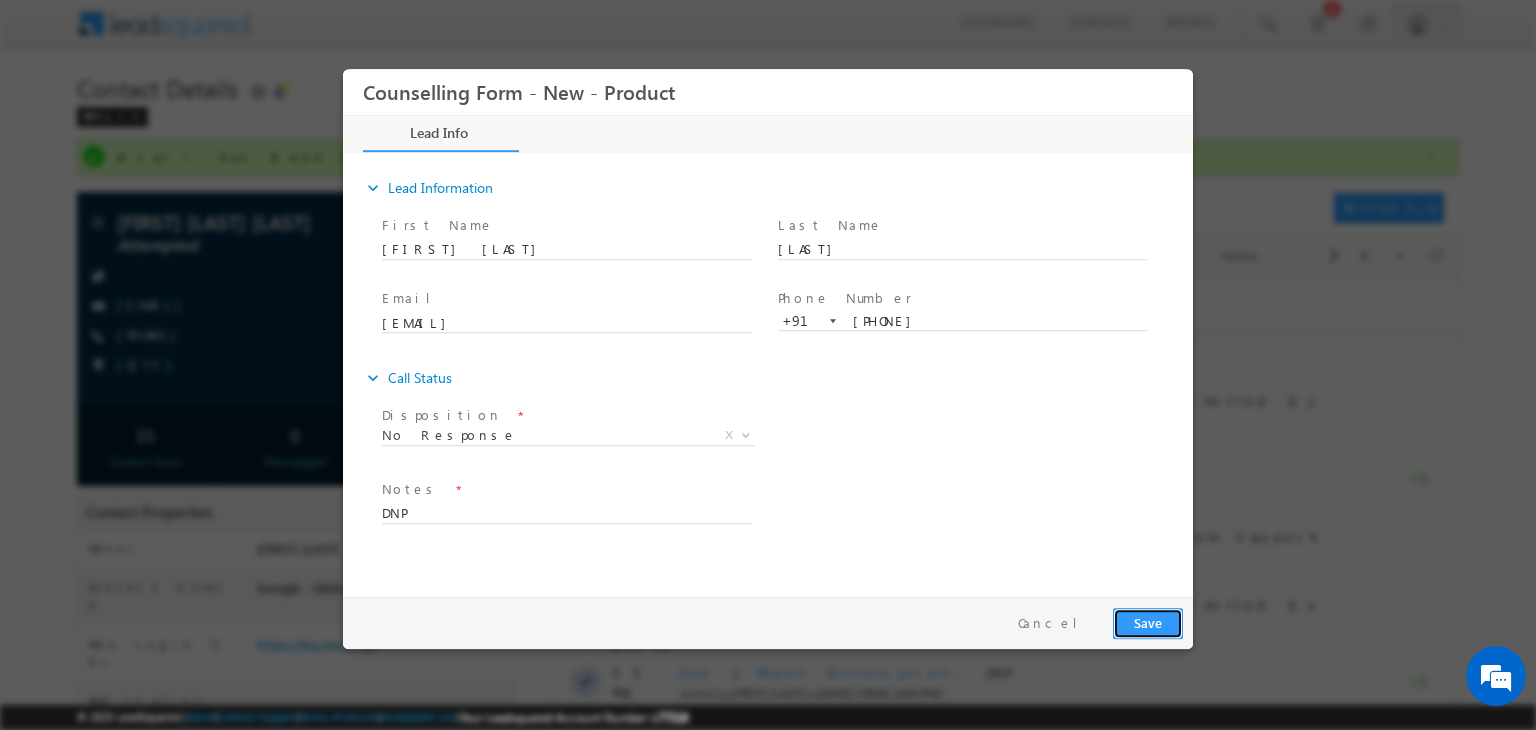 click on "Save" at bounding box center [1148, 623] 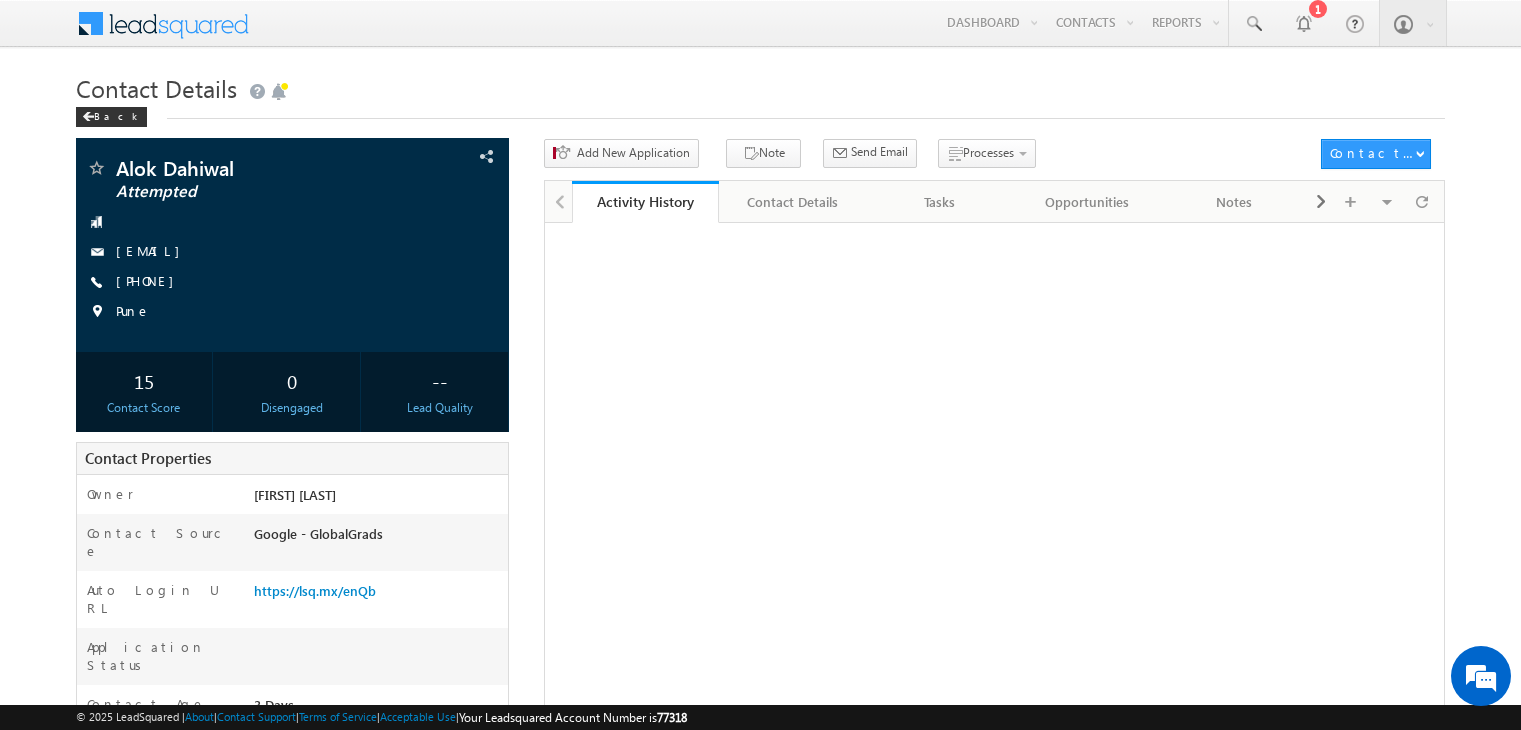 scroll, scrollTop: 0, scrollLeft: 0, axis: both 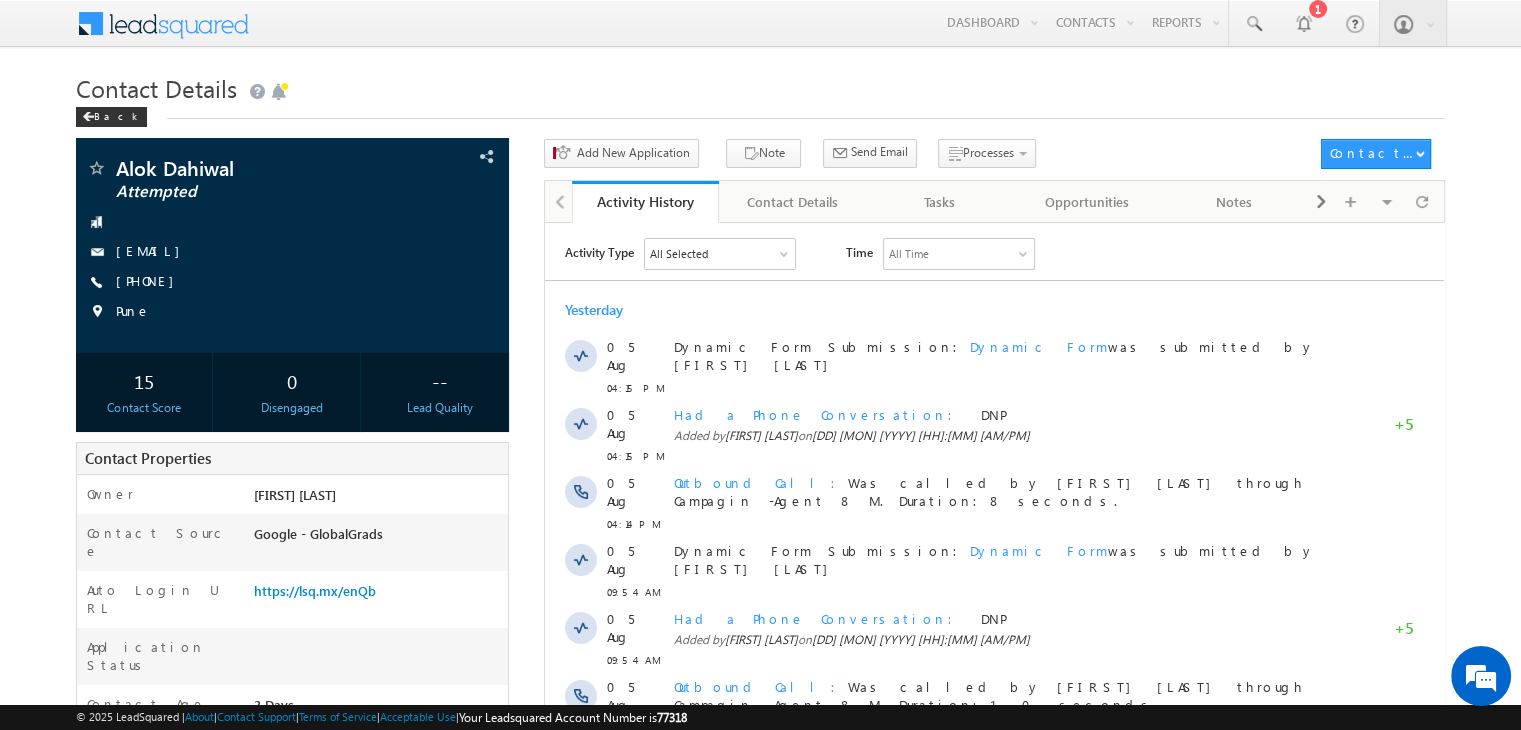 click on "[PHONE]" at bounding box center [150, 280] 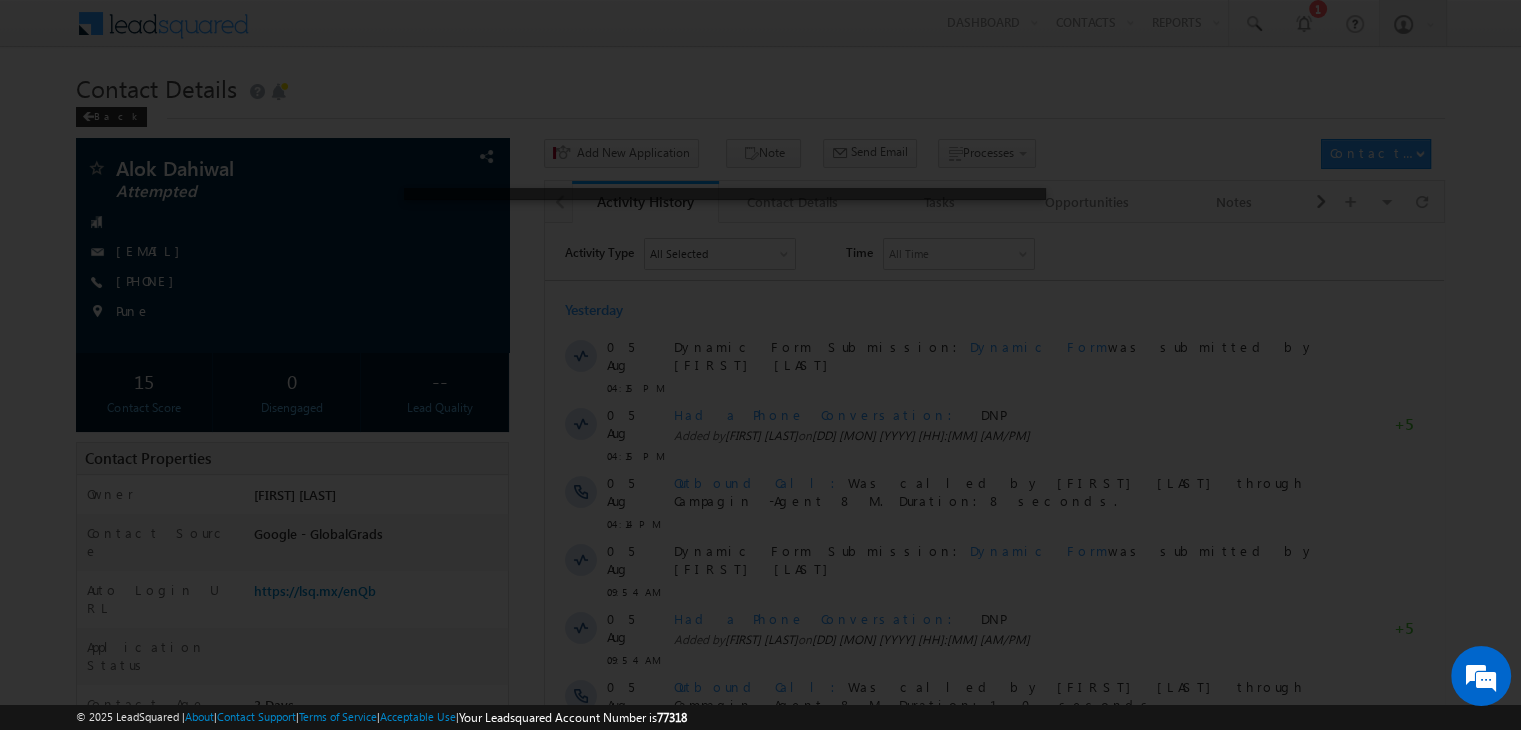 scroll, scrollTop: 0, scrollLeft: 0, axis: both 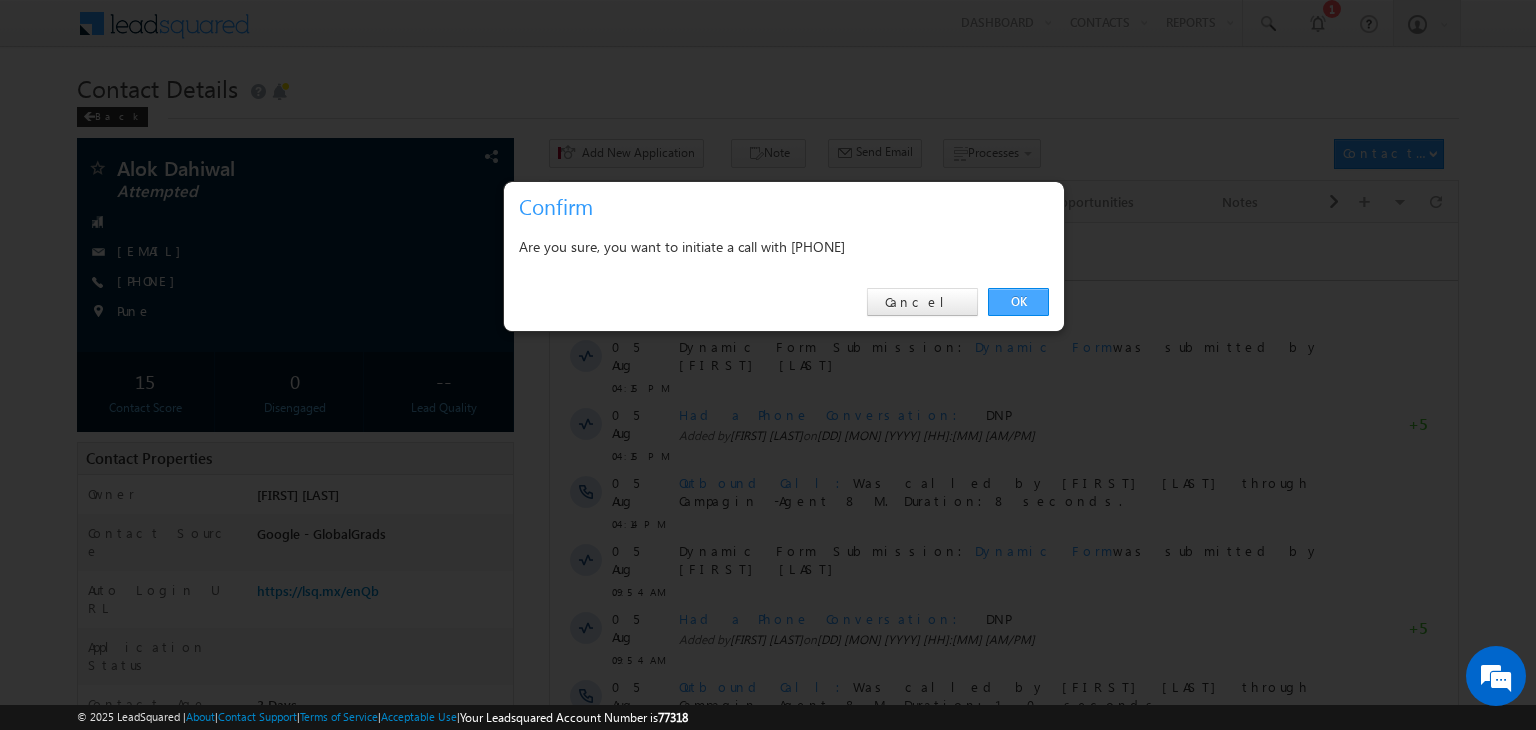 click on "OK" at bounding box center [1018, 302] 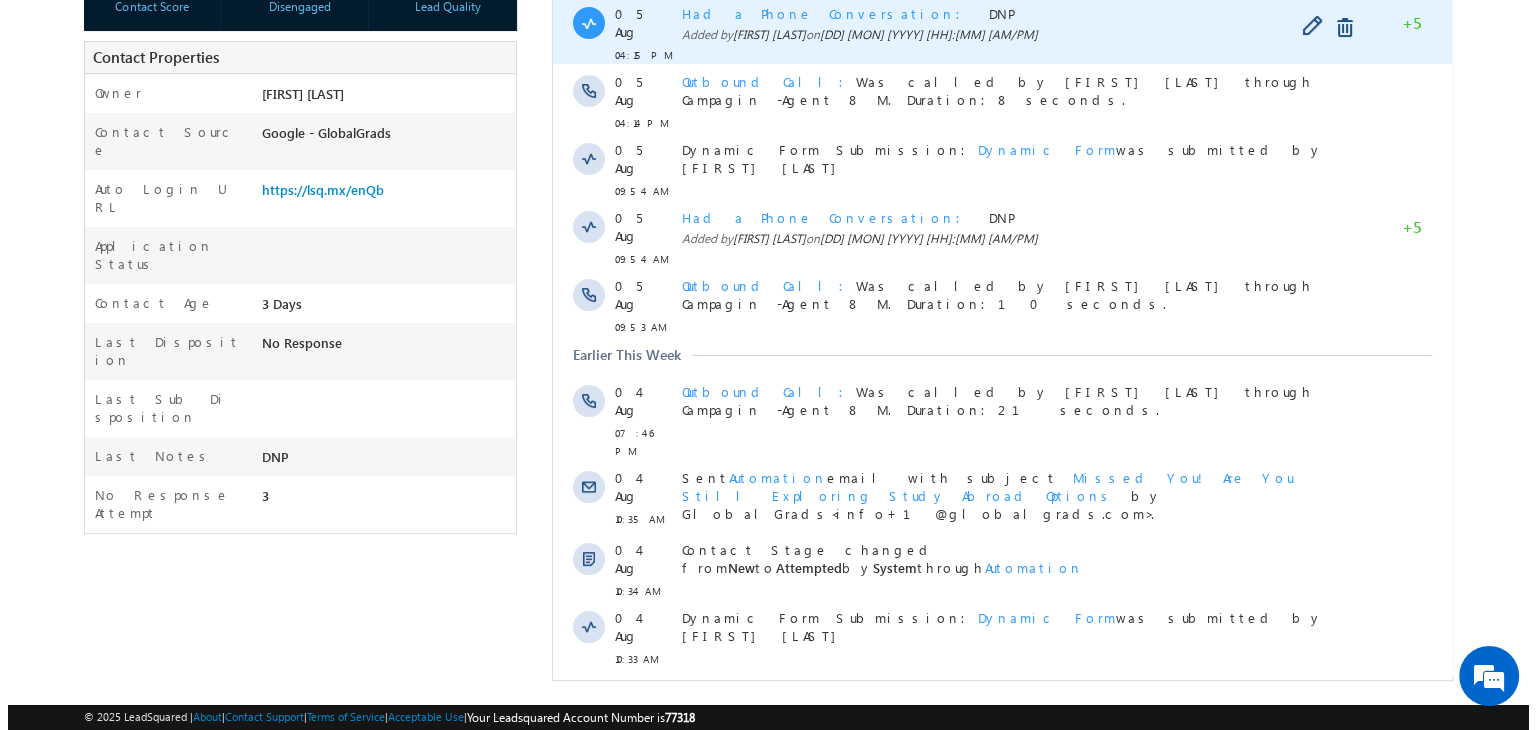 scroll, scrollTop: 0, scrollLeft: 0, axis: both 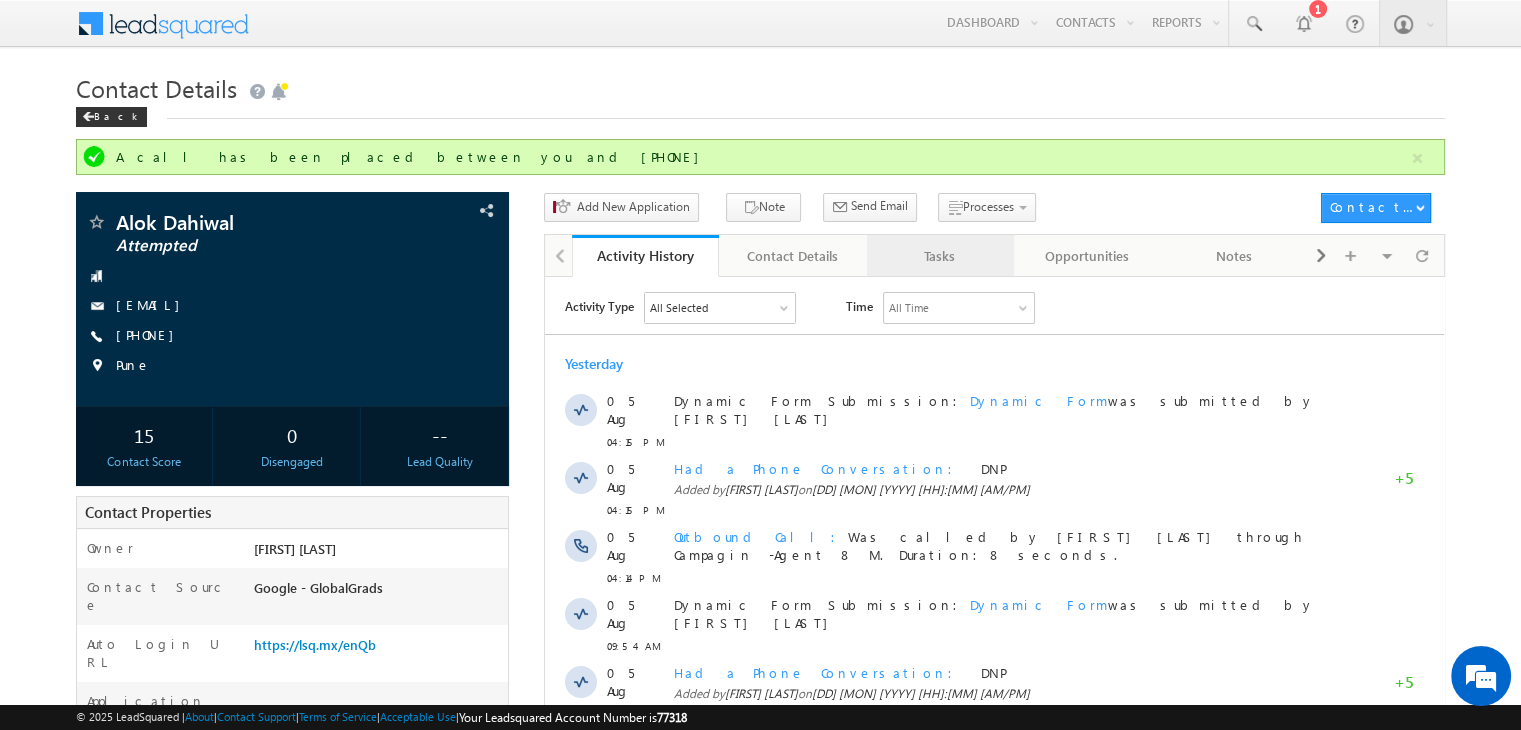 click on "Tasks" at bounding box center [939, 256] 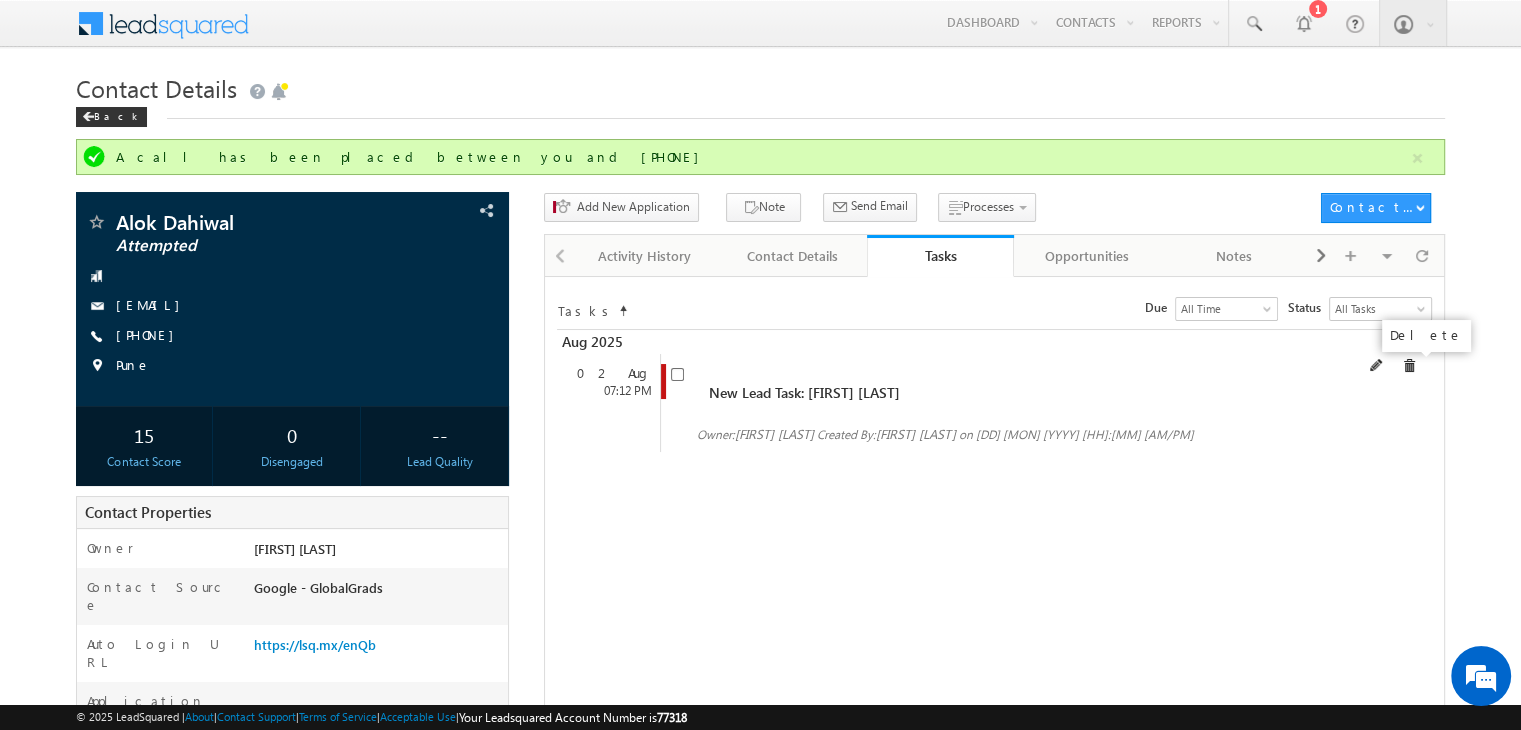 click at bounding box center [1409, 366] 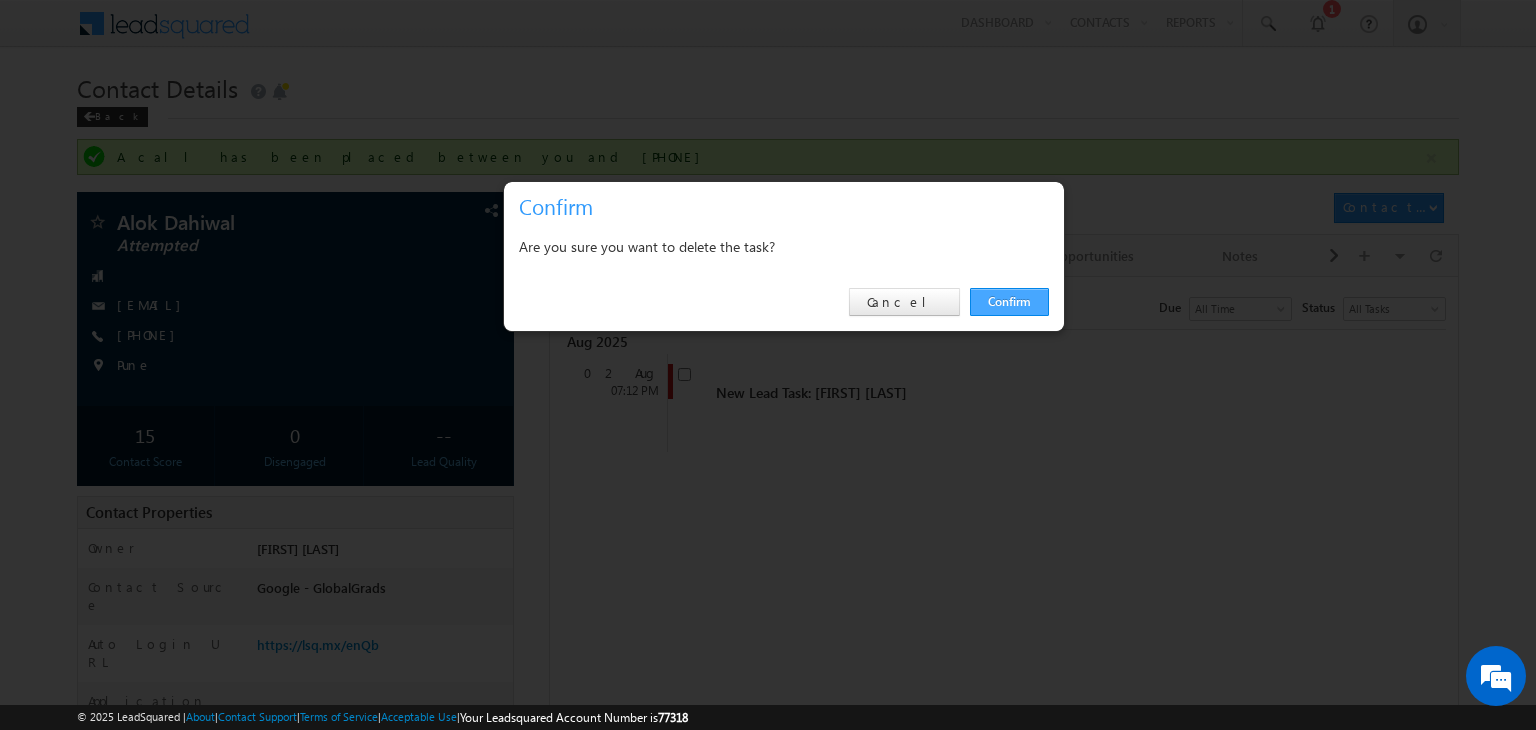 click on "Confirm" at bounding box center (1009, 302) 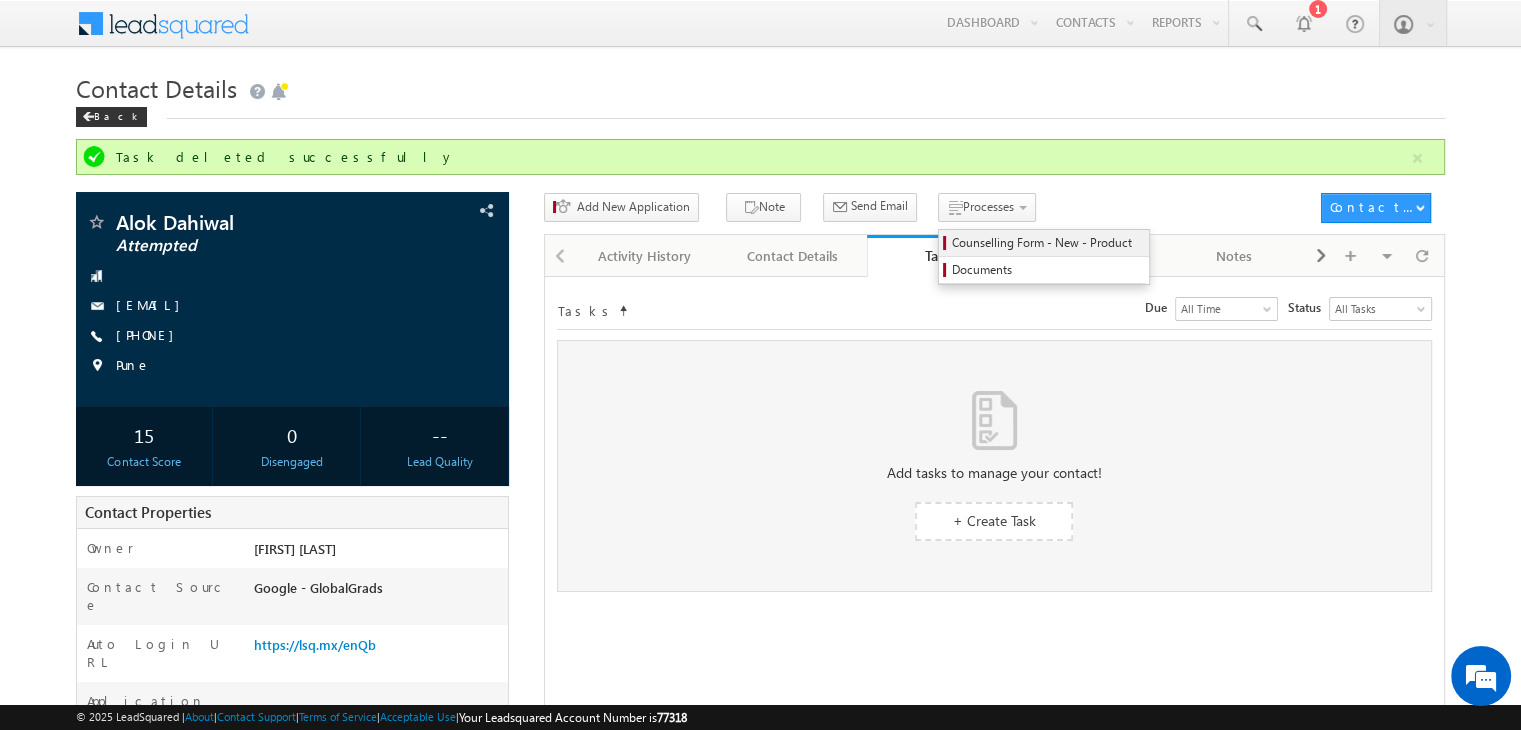 click on "Counselling Form - New - Product" at bounding box center (1047, 243) 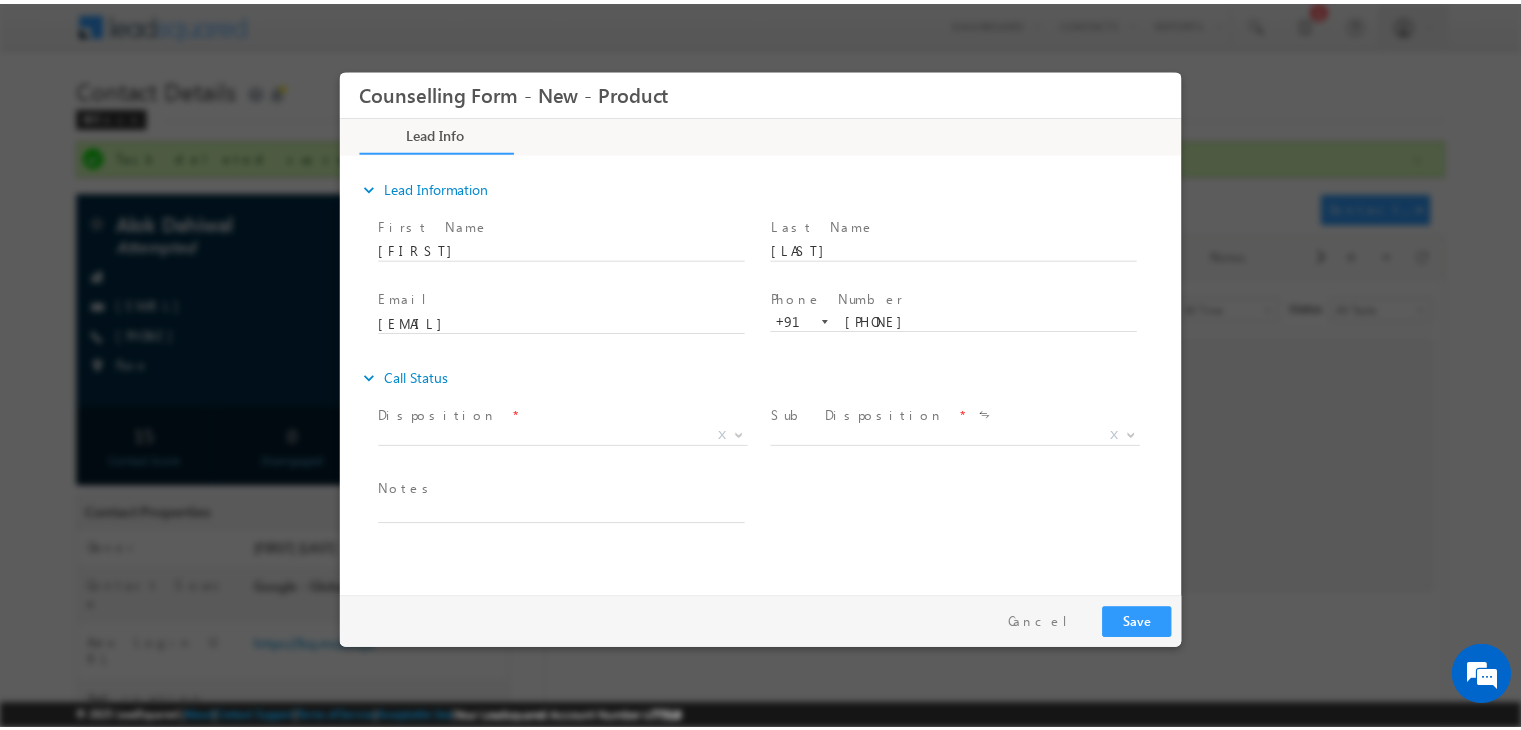 scroll, scrollTop: 0, scrollLeft: 0, axis: both 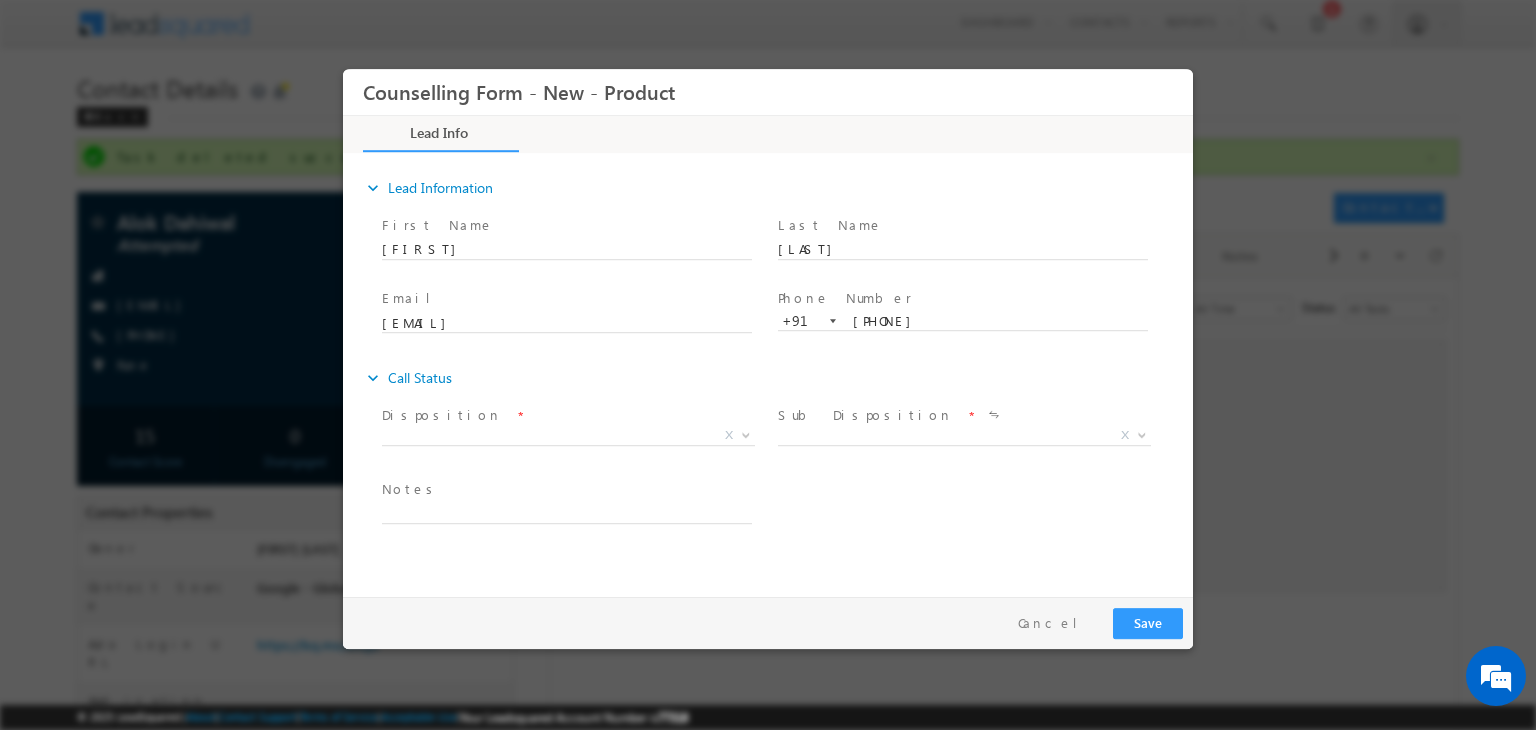 click on "Disposition
*" at bounding box center (566, 416) 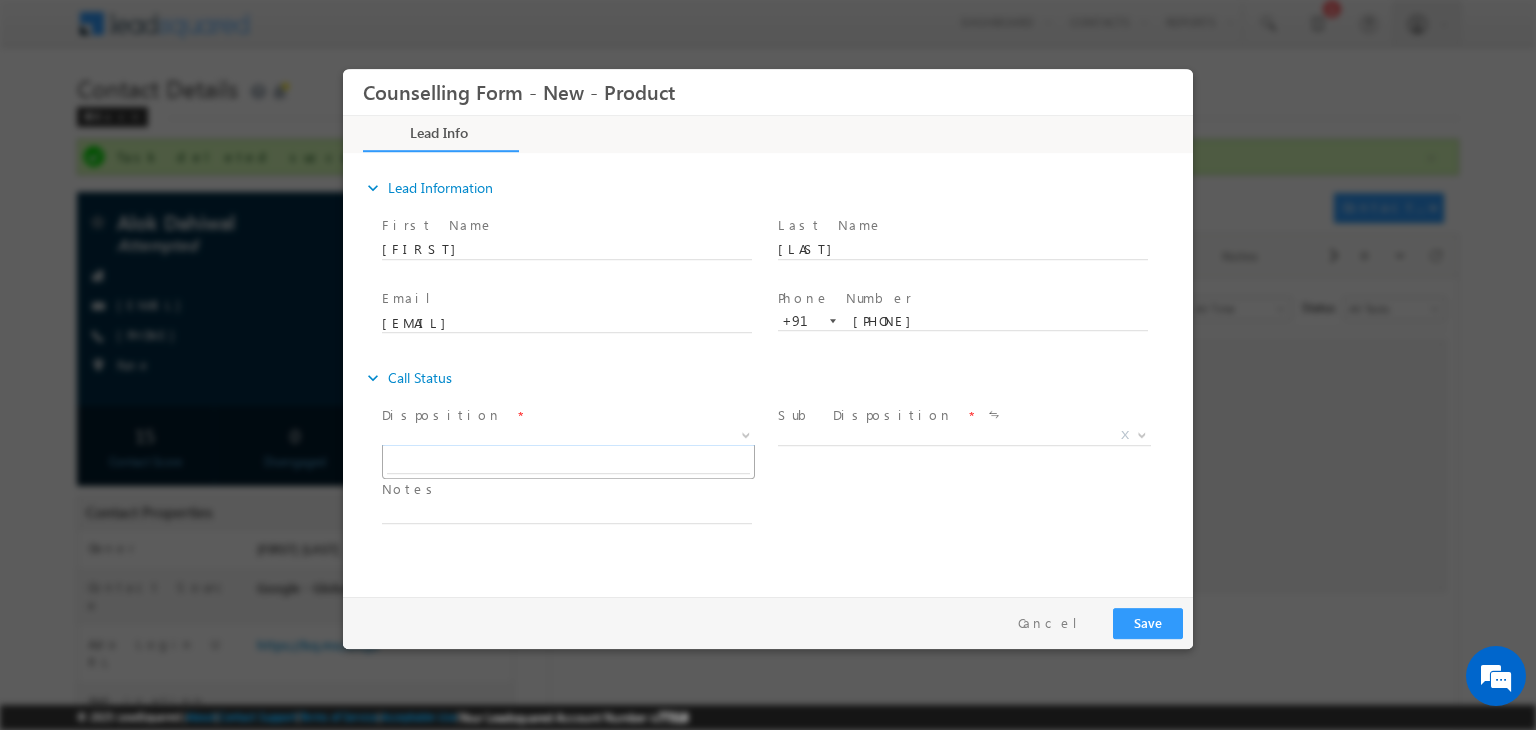 click on "X" at bounding box center (568, 436) 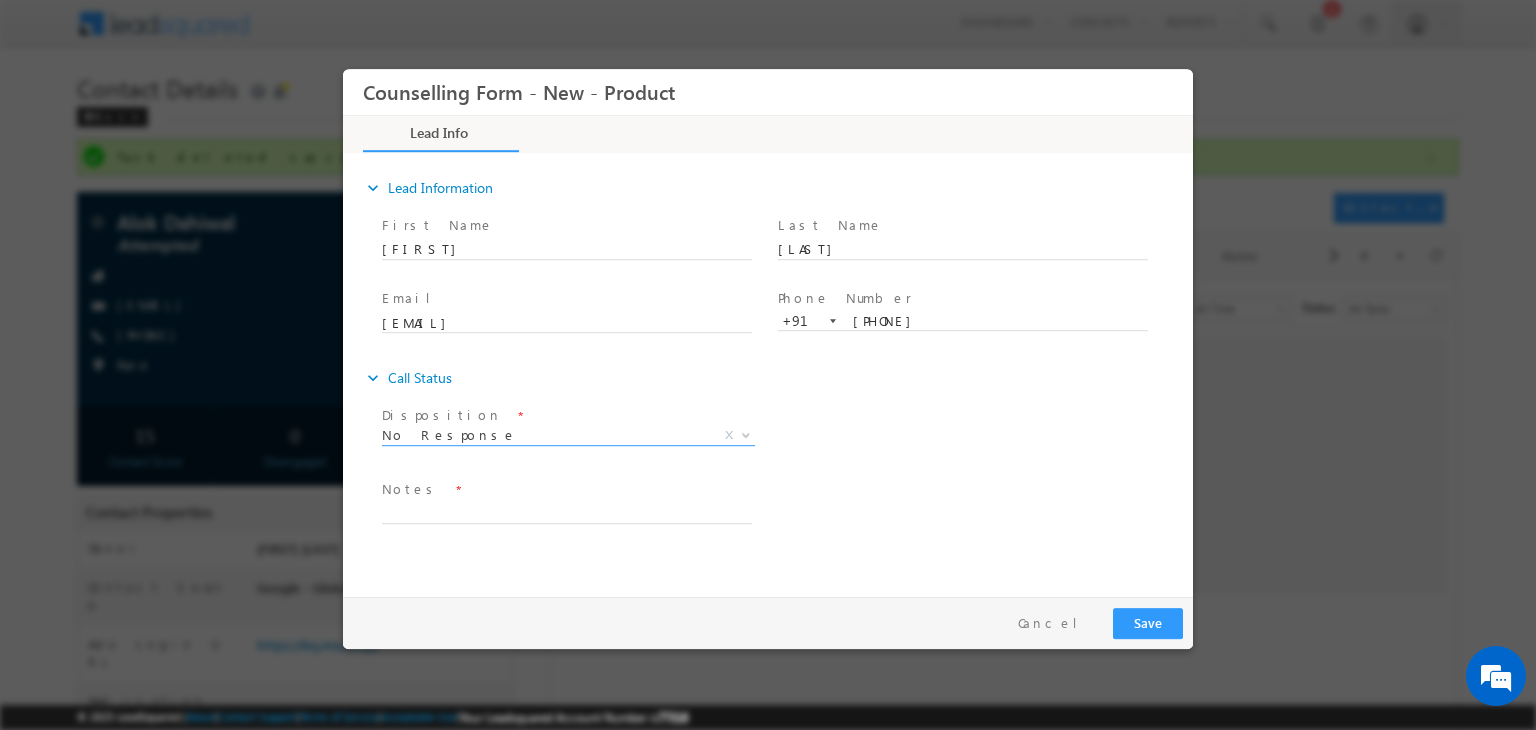 select on "No Response" 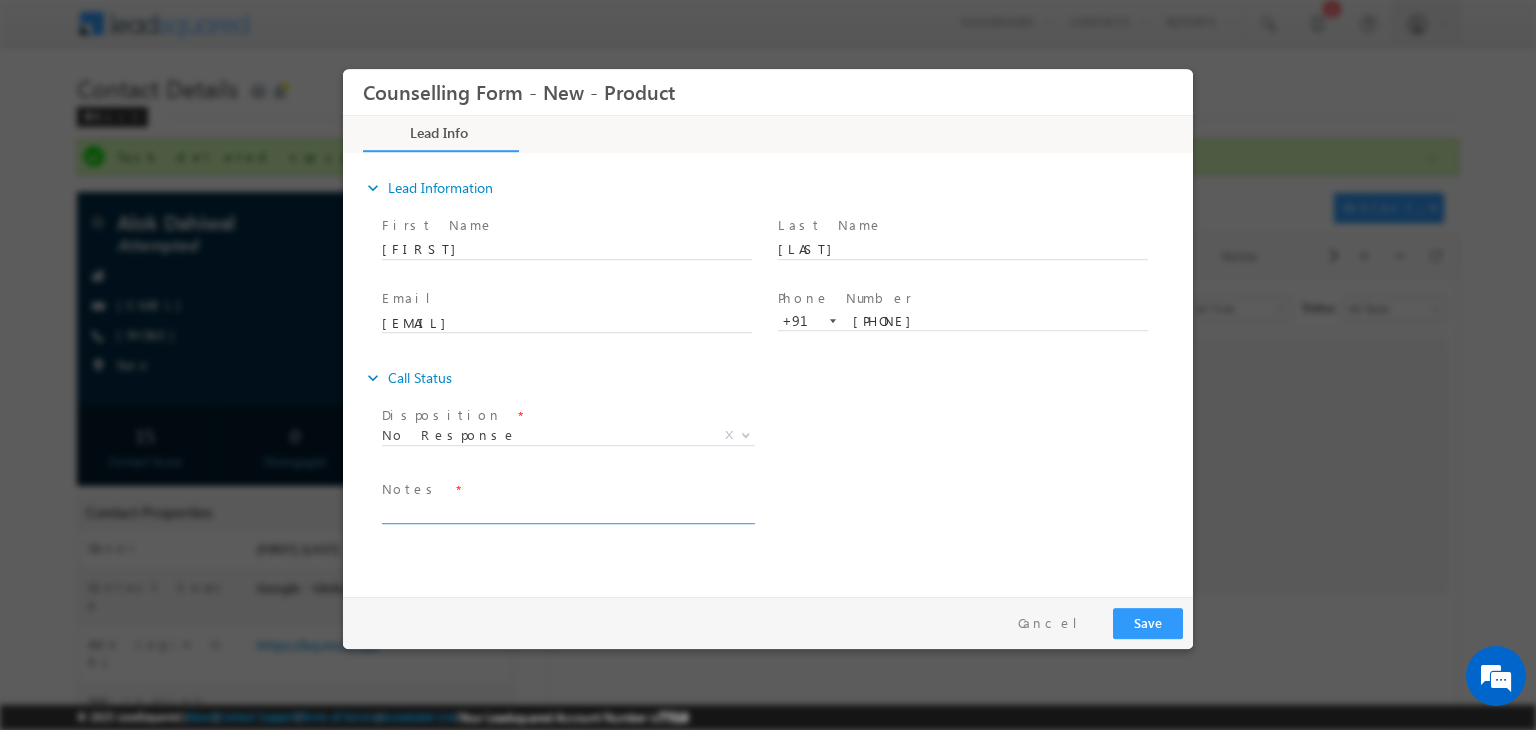 click at bounding box center (567, 512) 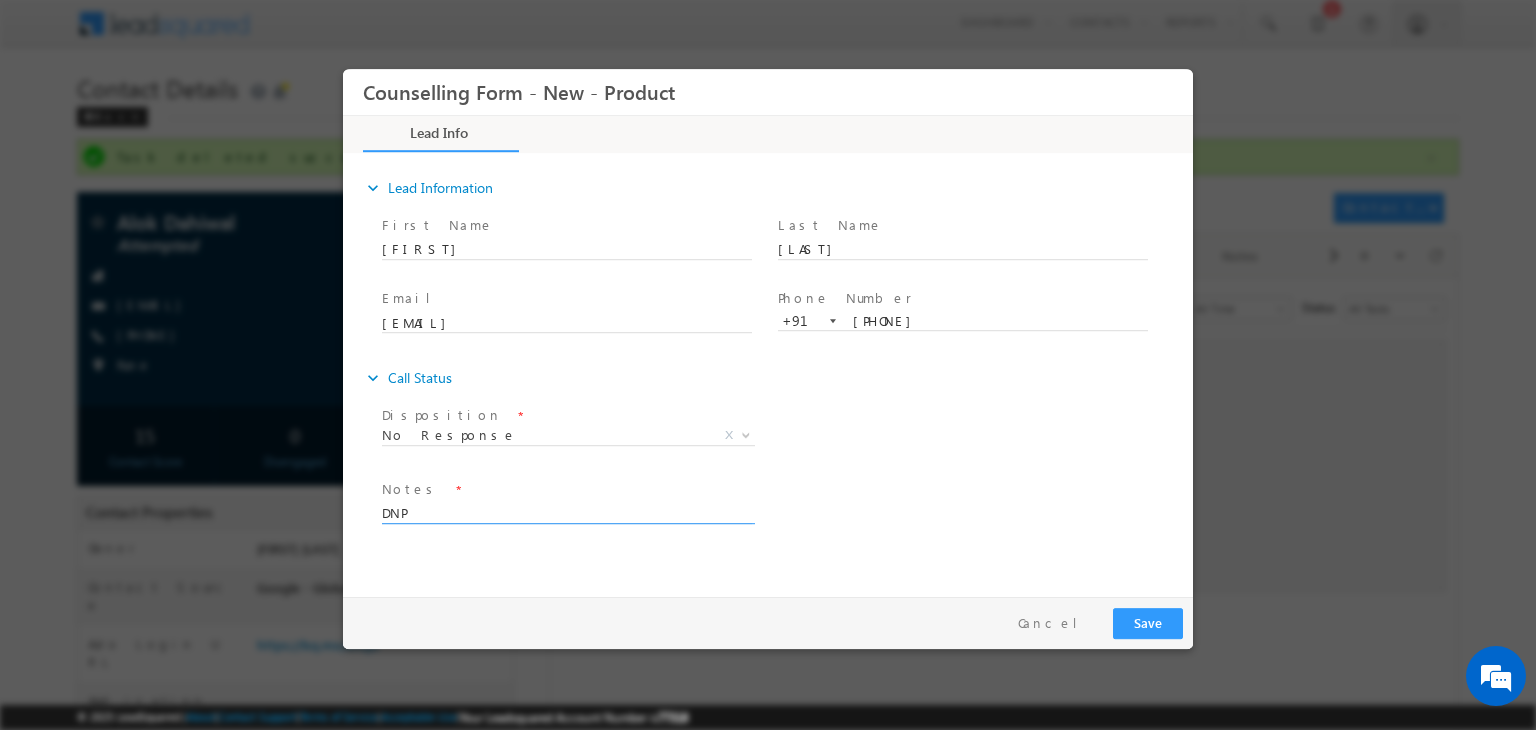 type on "DNP" 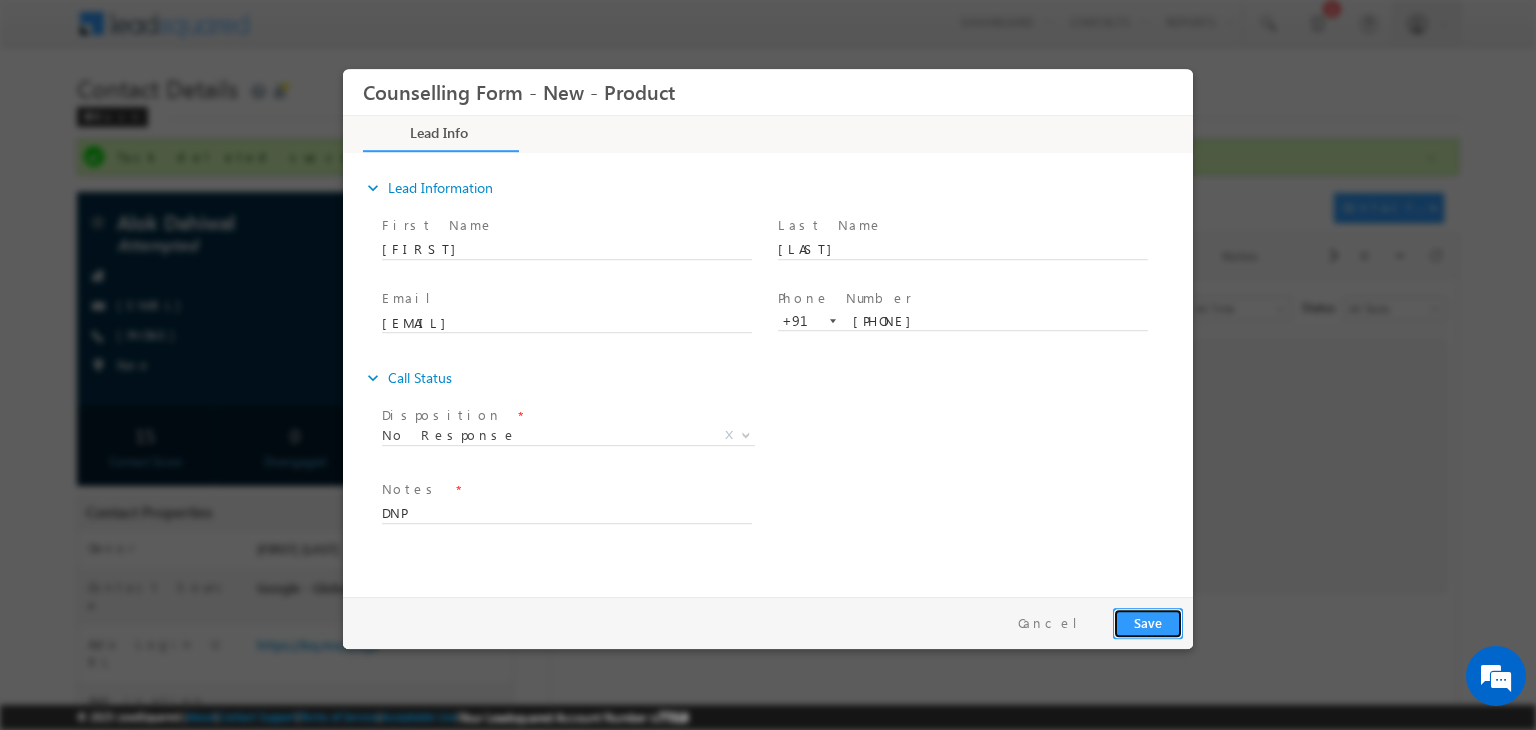 click on "Save" at bounding box center [1148, 623] 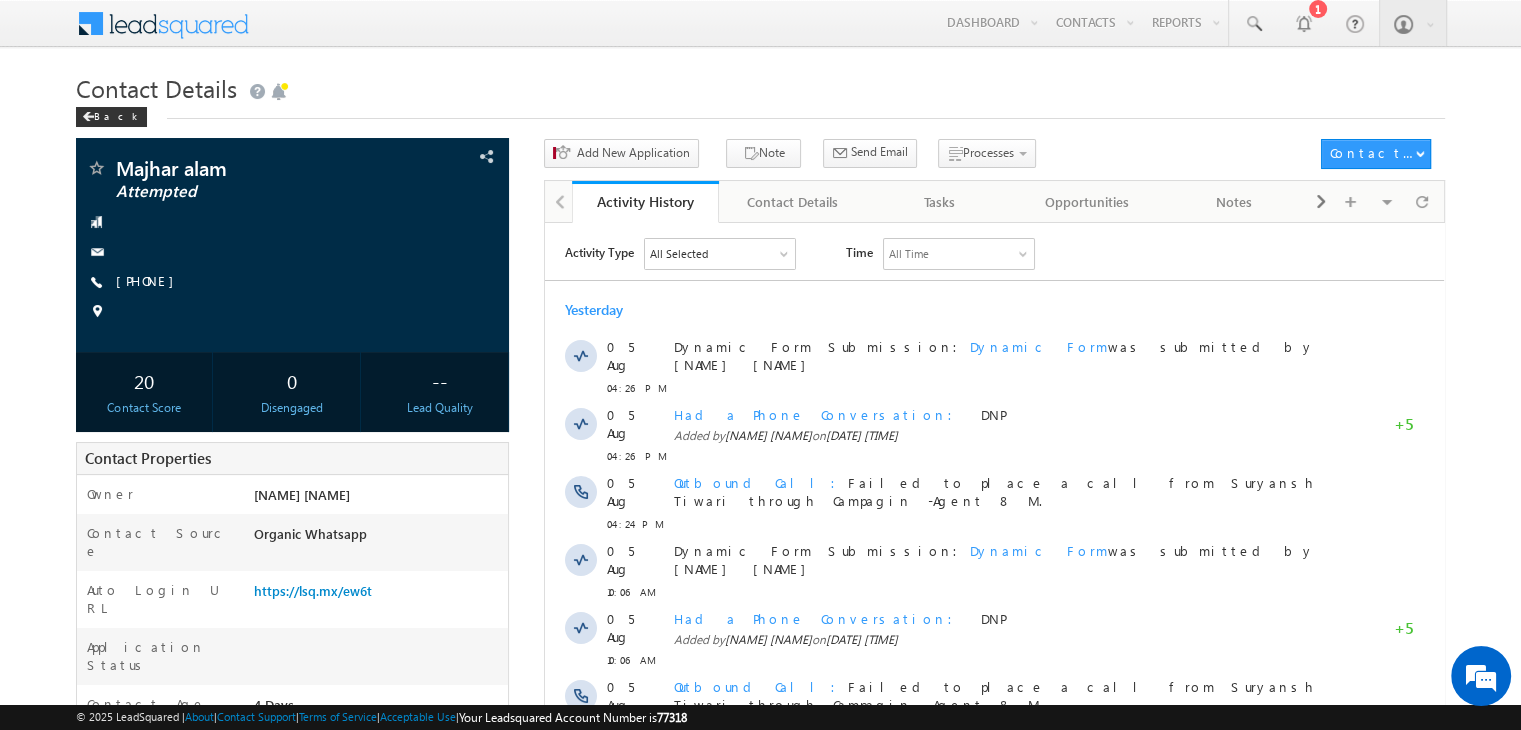 scroll, scrollTop: 0, scrollLeft: 0, axis: both 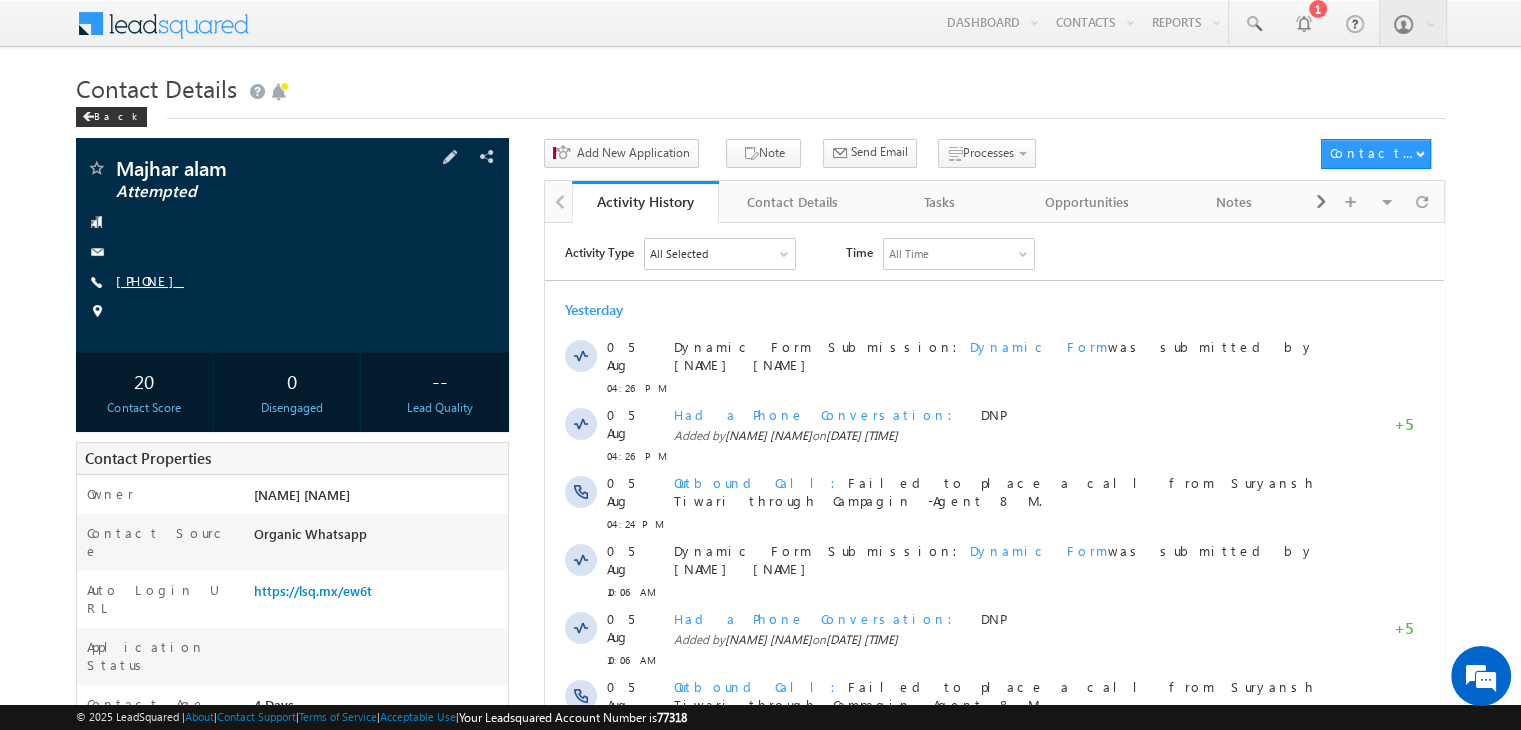 click on "+91-9634429661" at bounding box center (150, 280) 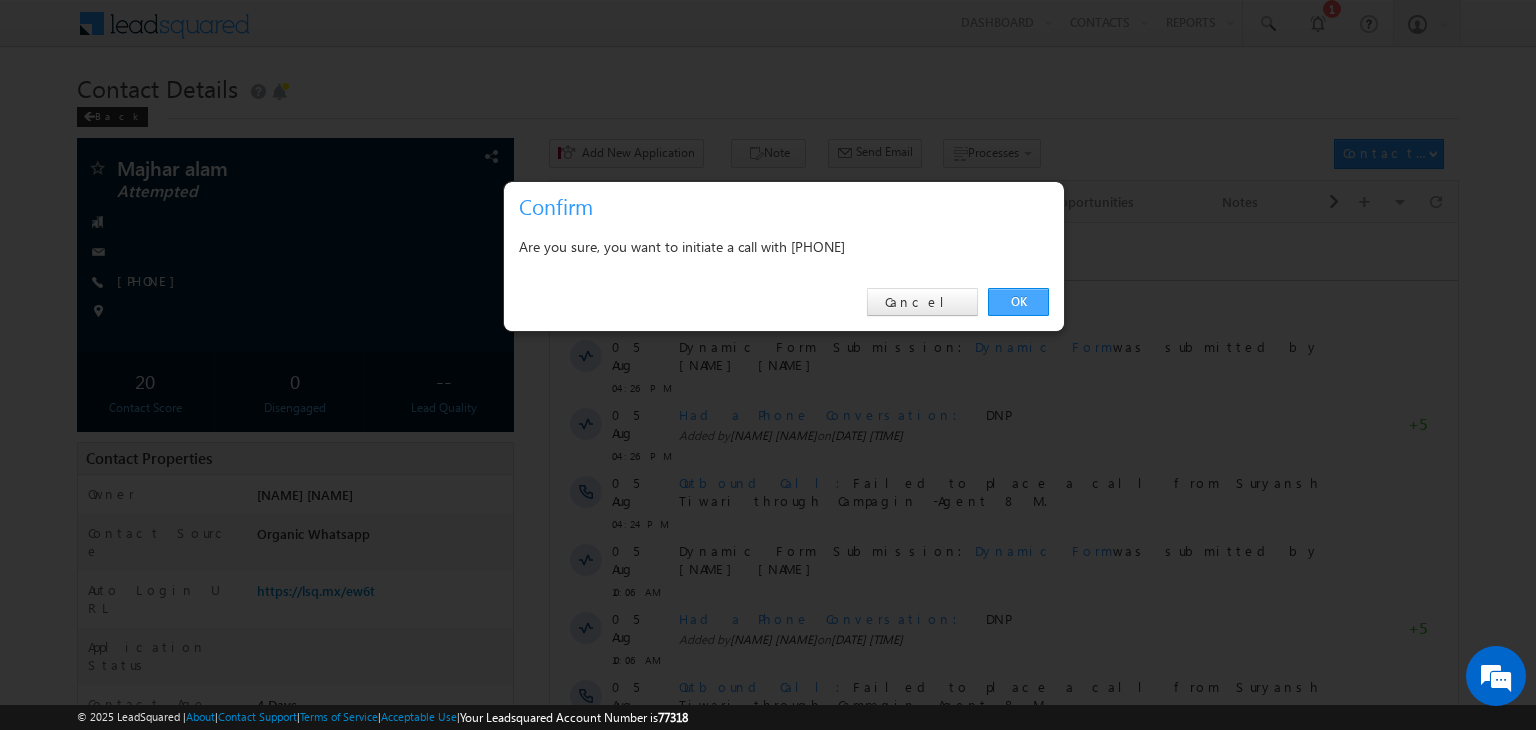 click on "OK" at bounding box center [1018, 302] 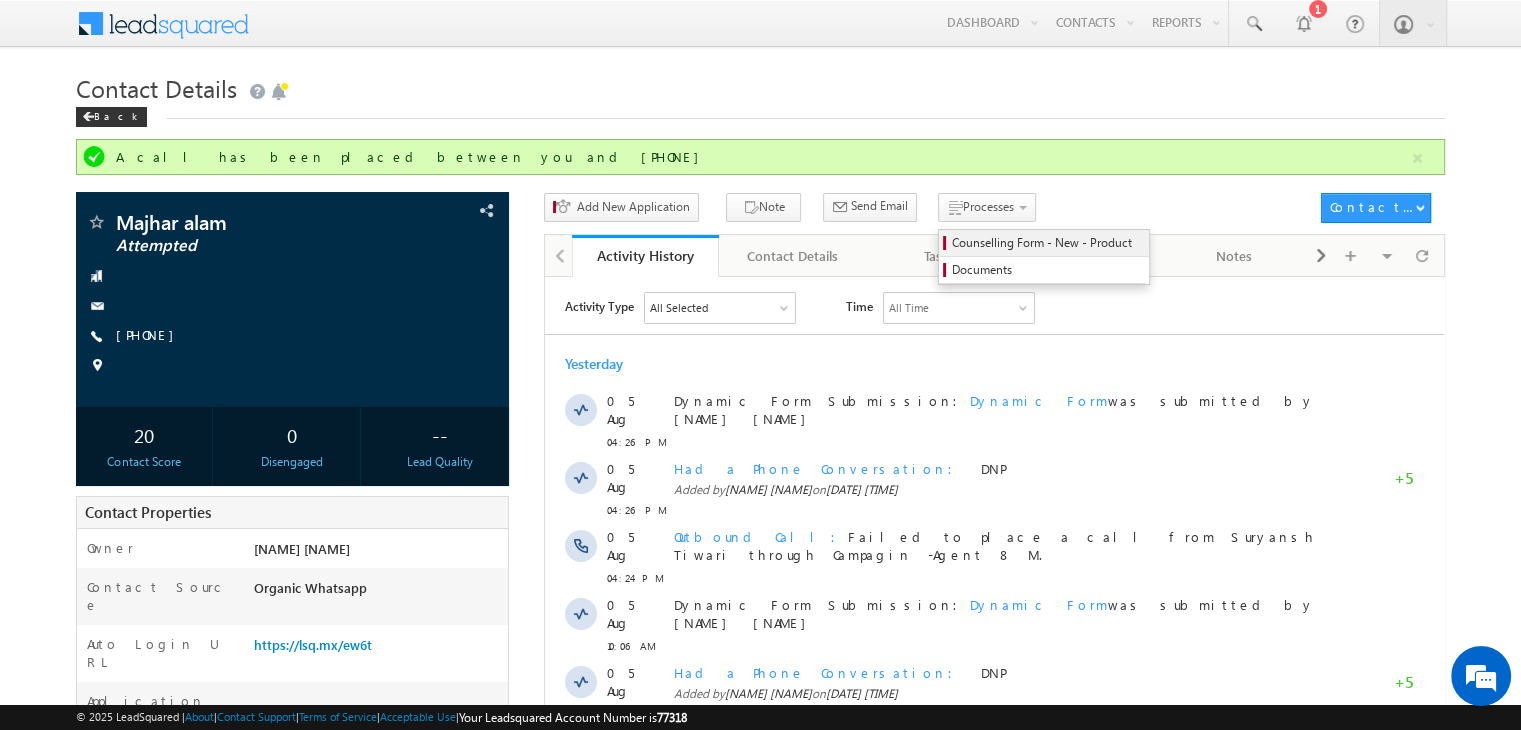 click on "Counselling Form - New - Product" at bounding box center (1047, 243) 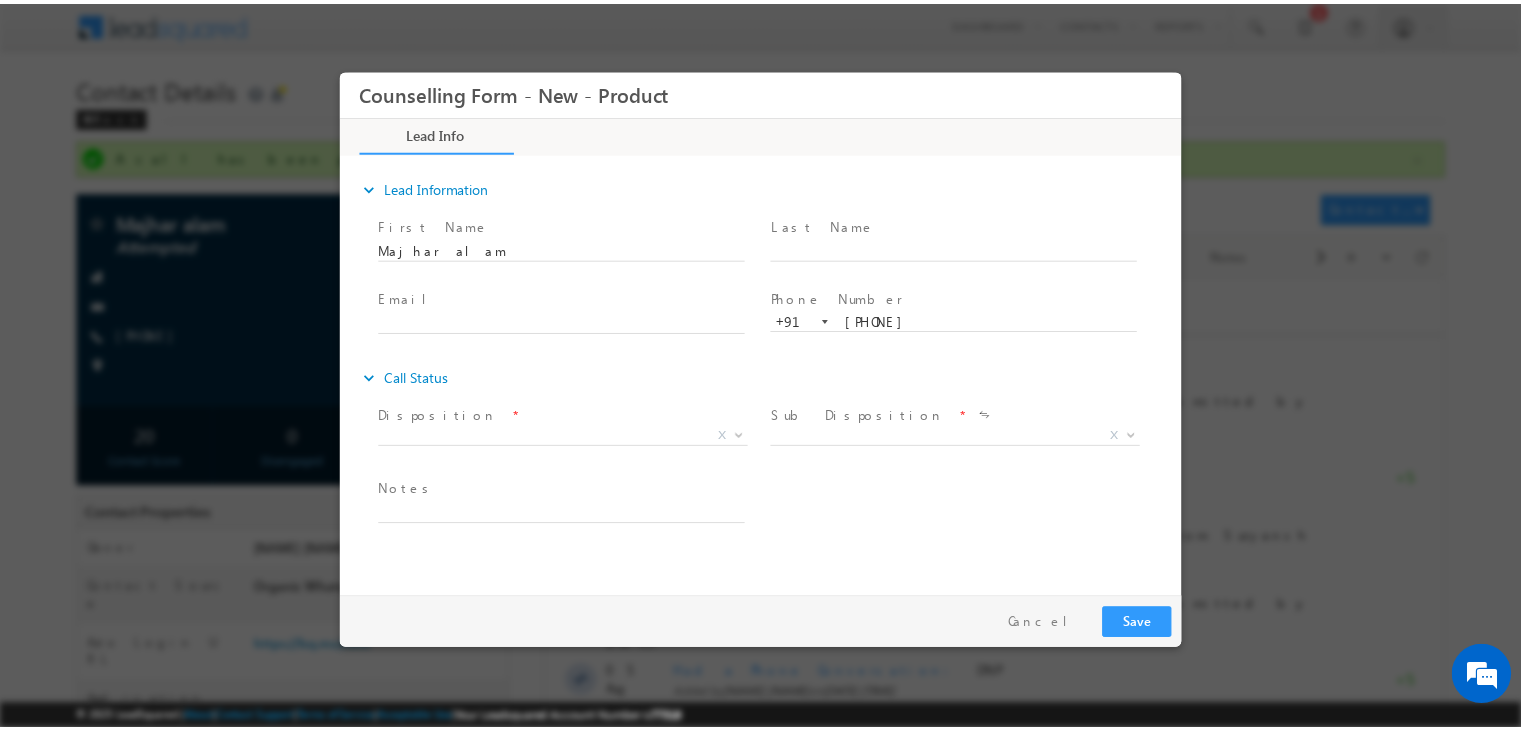 scroll, scrollTop: 0, scrollLeft: 0, axis: both 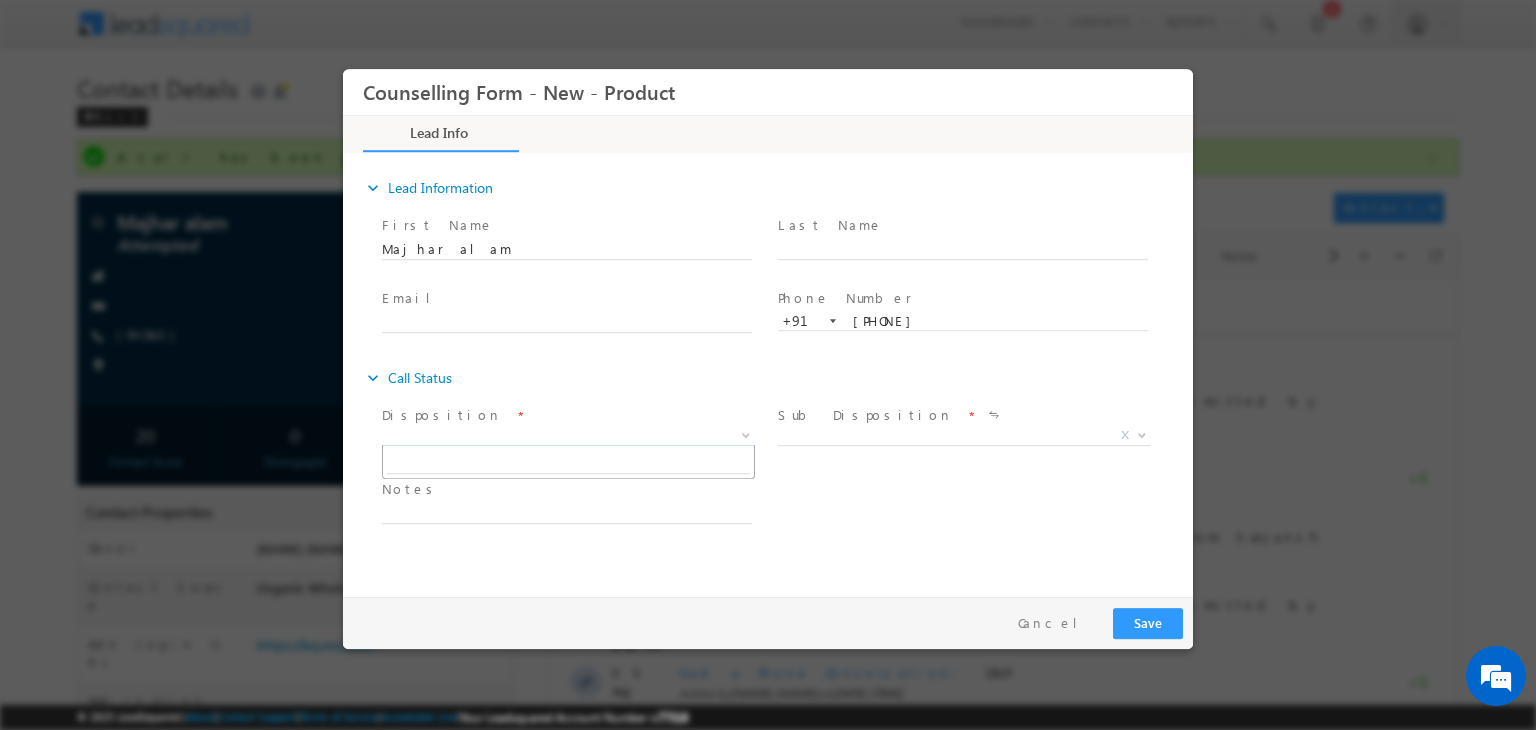 click on "X" at bounding box center (568, 436) 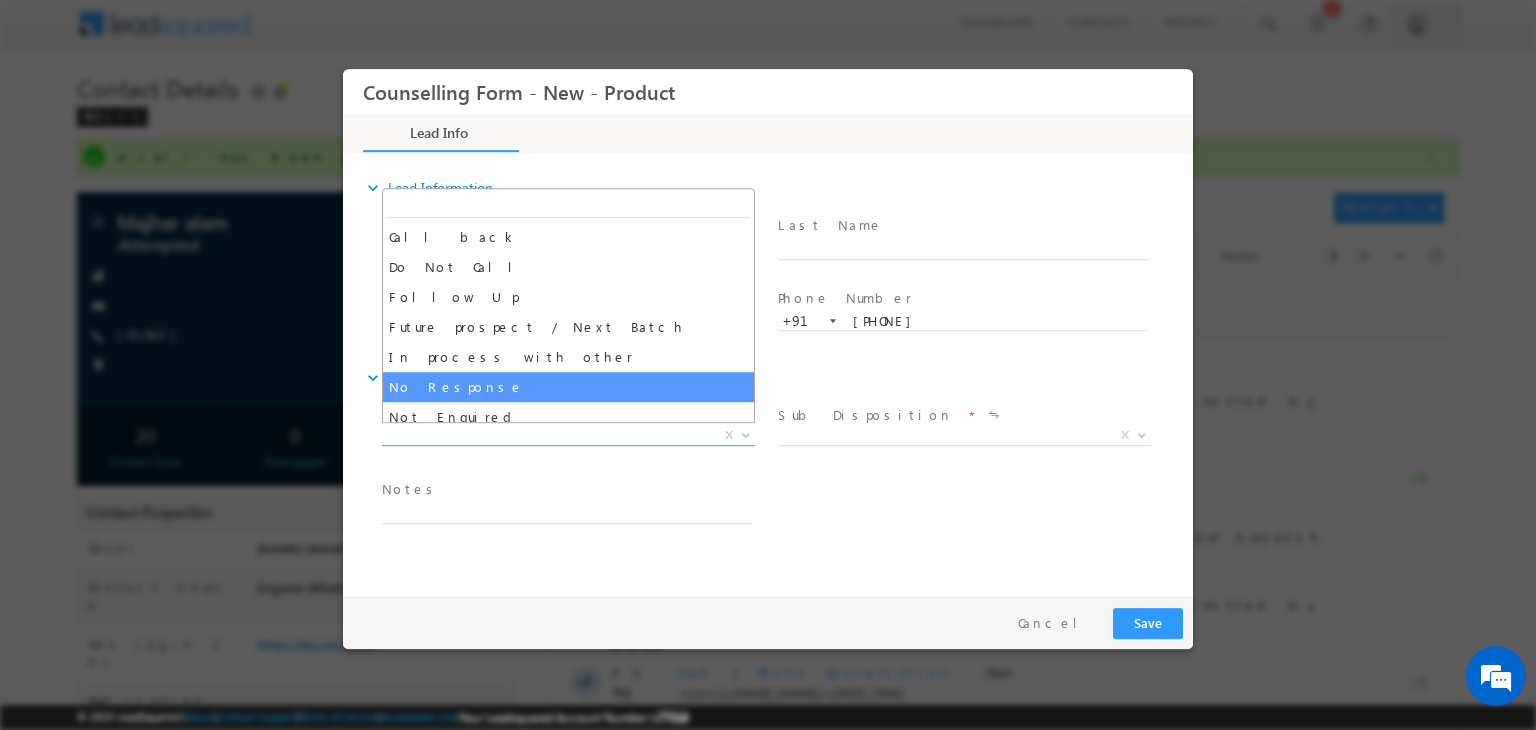 select on "No Response" 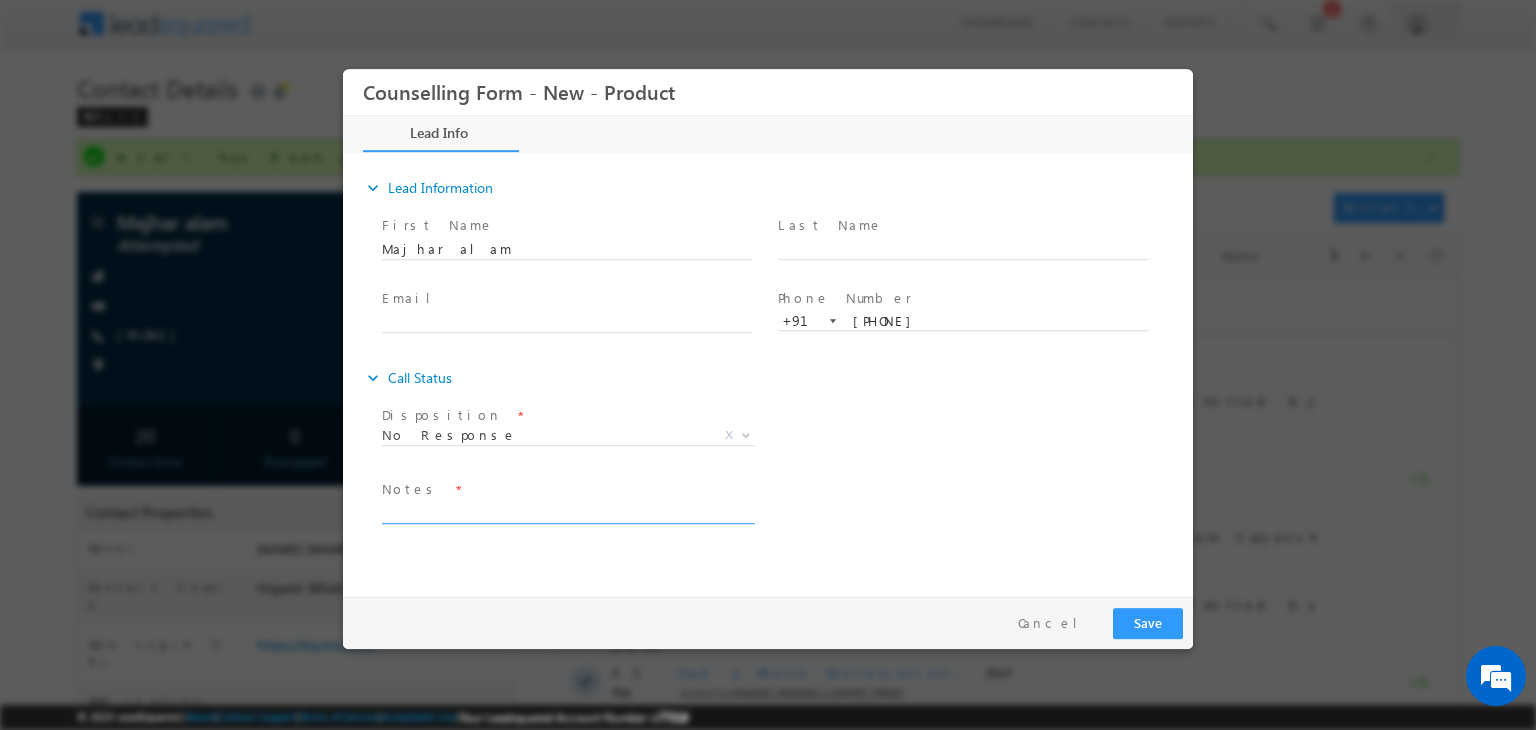 drag, startPoint x: 546, startPoint y: 523, endPoint x: 529, endPoint y: 512, distance: 20.248457 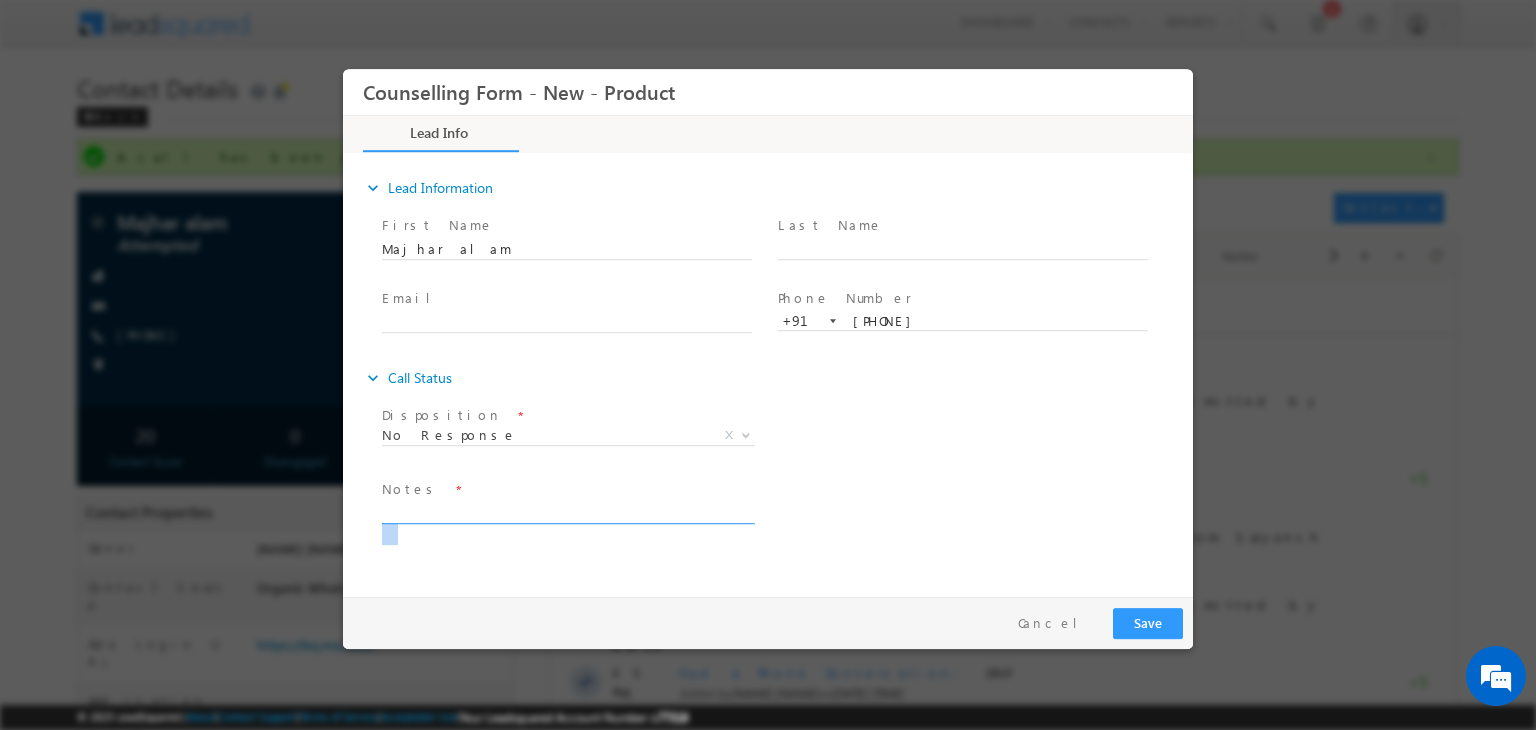 click at bounding box center (567, 512) 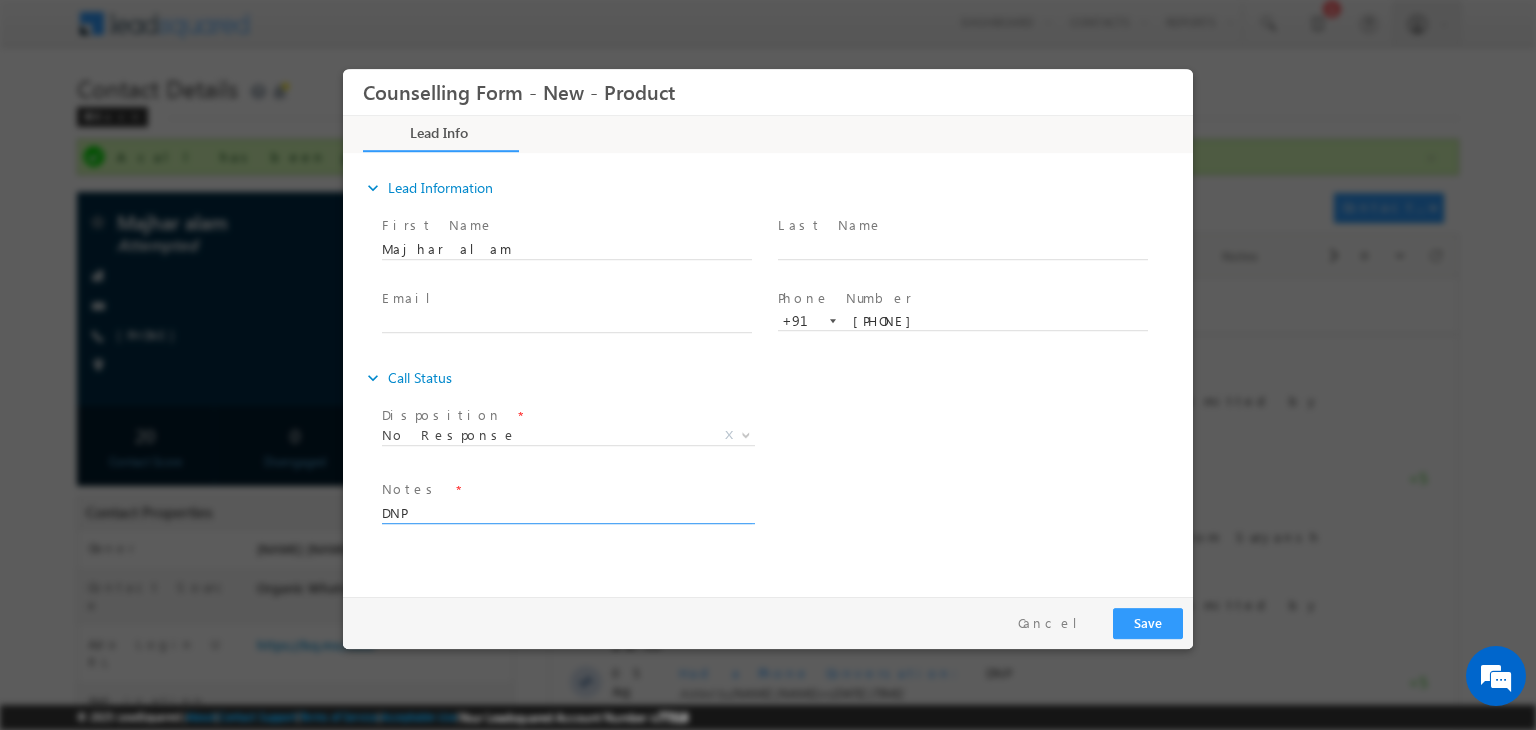 type on "DNP" 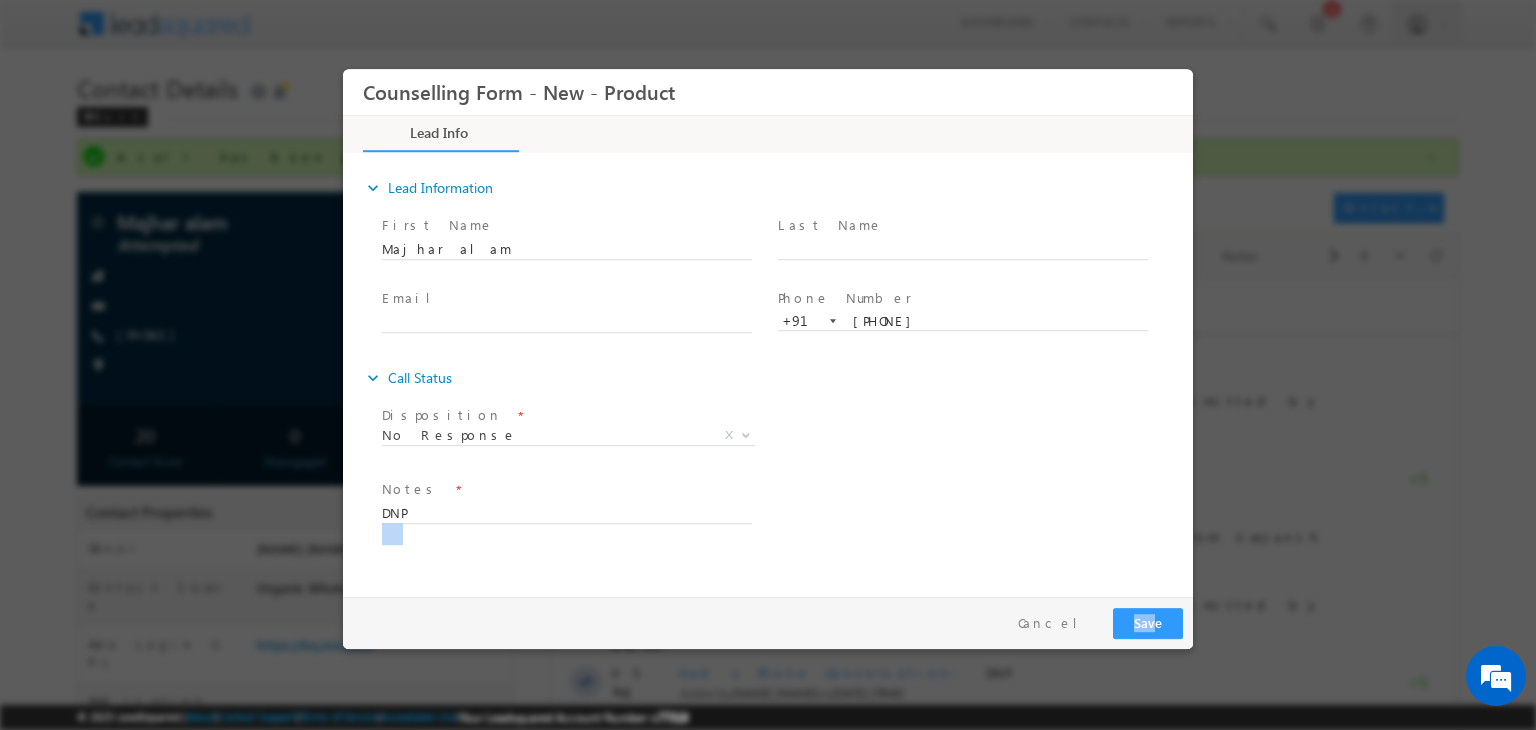 drag, startPoint x: 1133, startPoint y: 594, endPoint x: 1160, endPoint y: 630, distance: 45 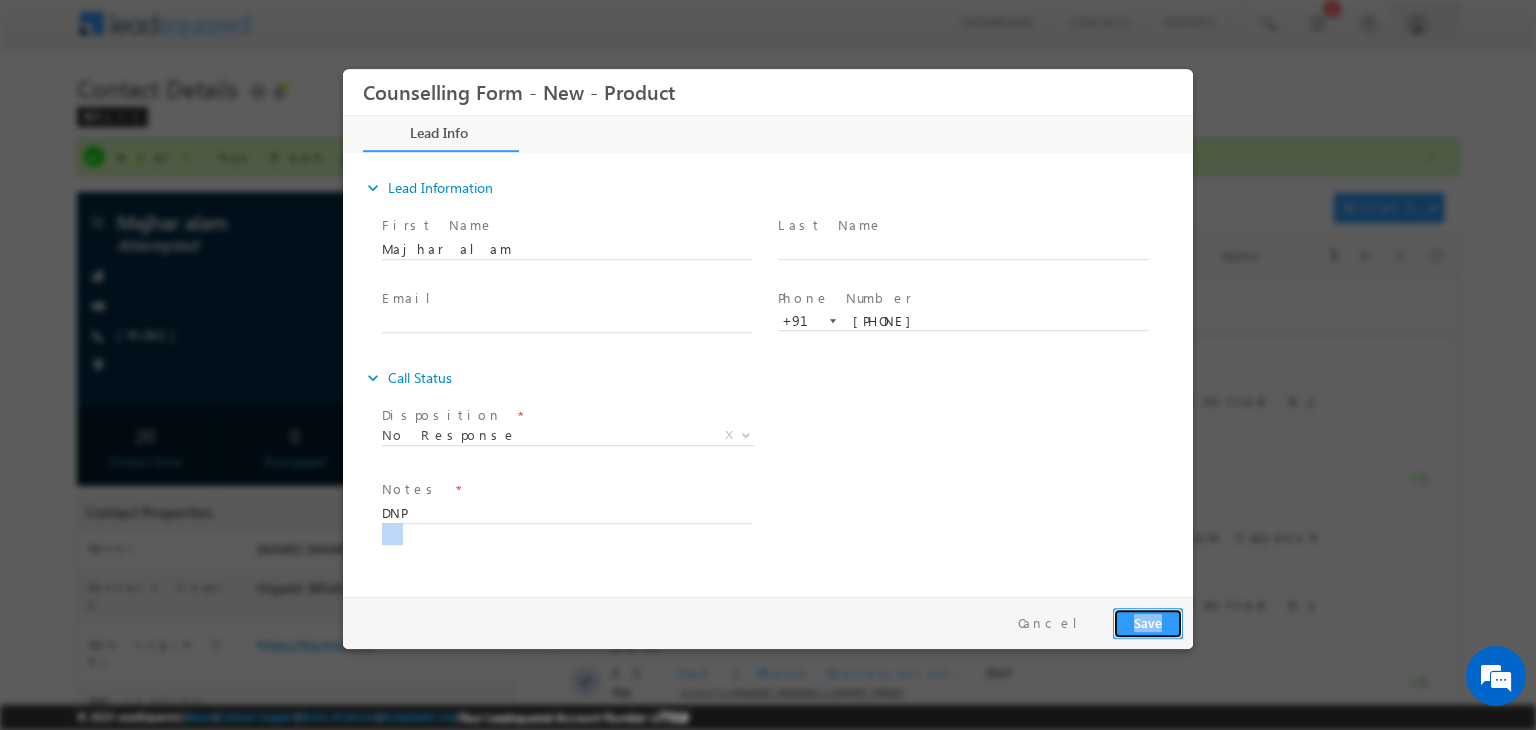 click on "Save" at bounding box center (1148, 623) 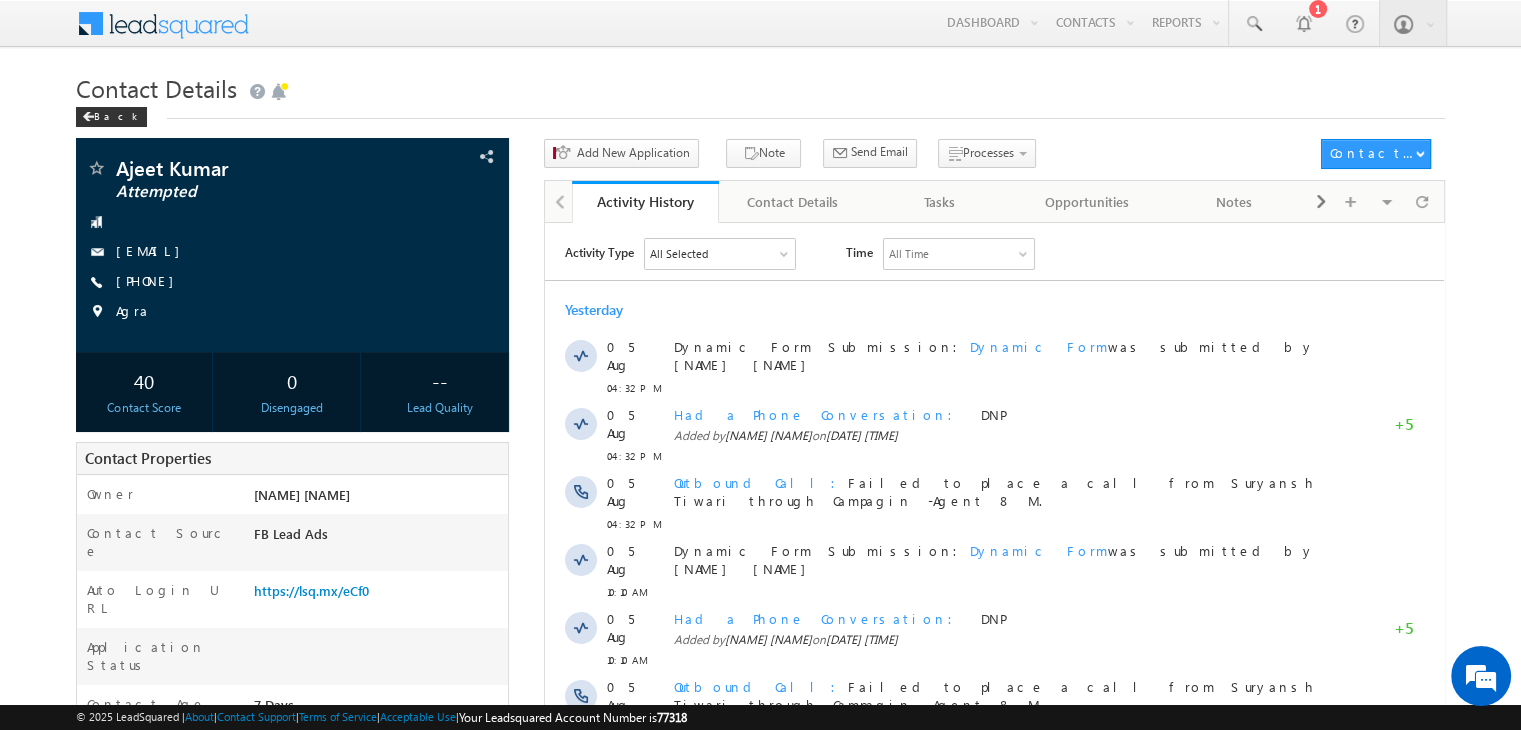 scroll, scrollTop: 0, scrollLeft: 0, axis: both 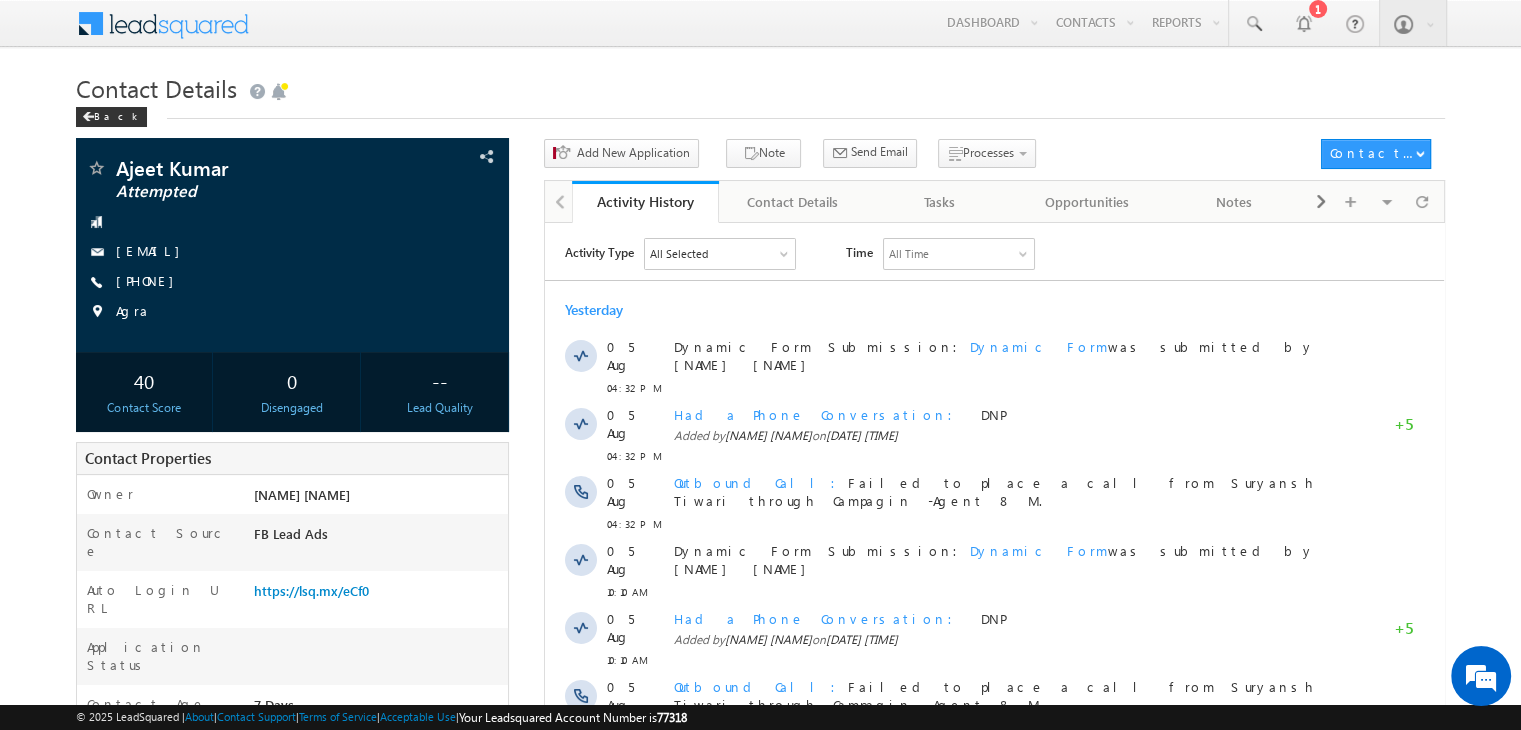 click on "+91-9012694375" at bounding box center [150, 280] 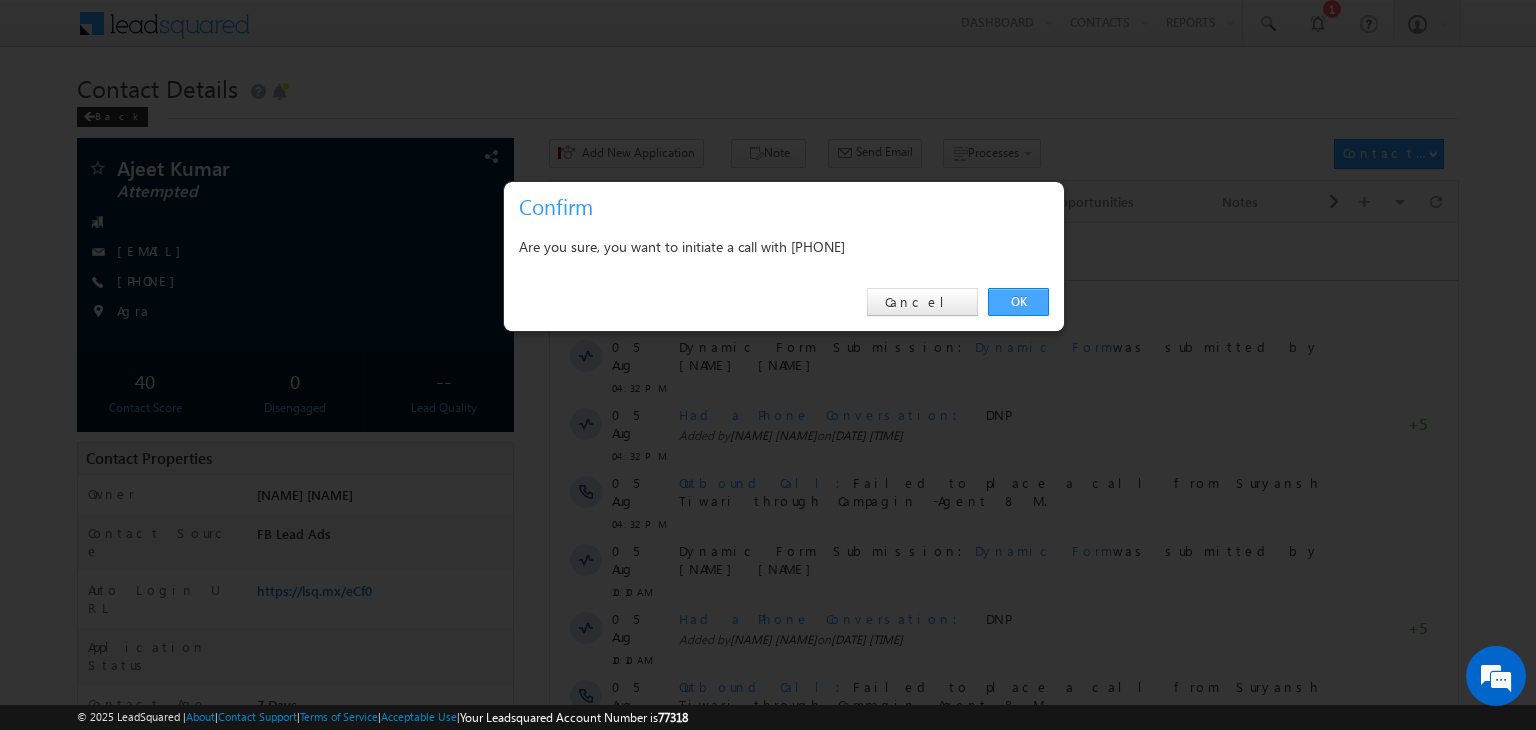 click on "OK" at bounding box center [1018, 302] 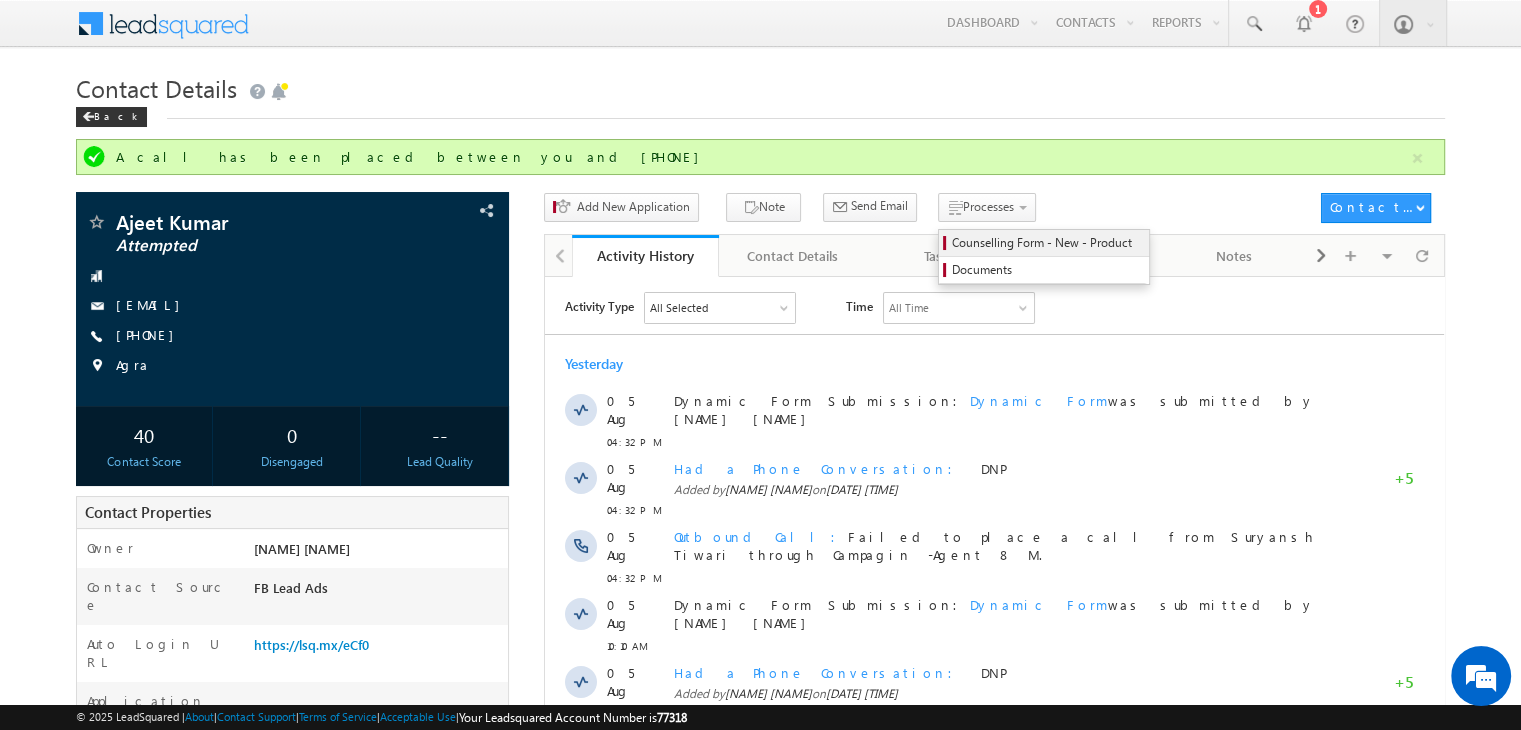 click on "Counselling Form - New - Product" at bounding box center (1047, 243) 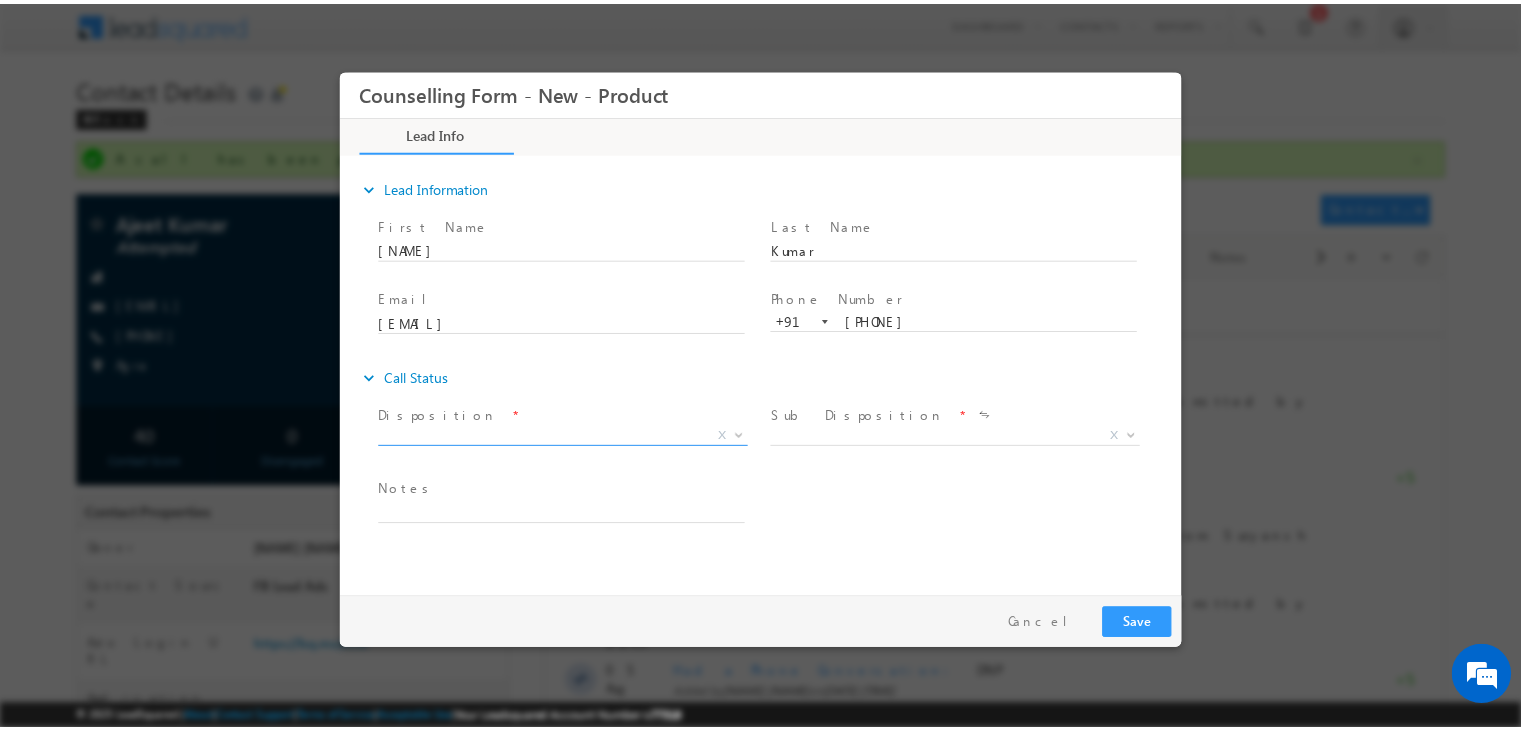 scroll, scrollTop: 0, scrollLeft: 0, axis: both 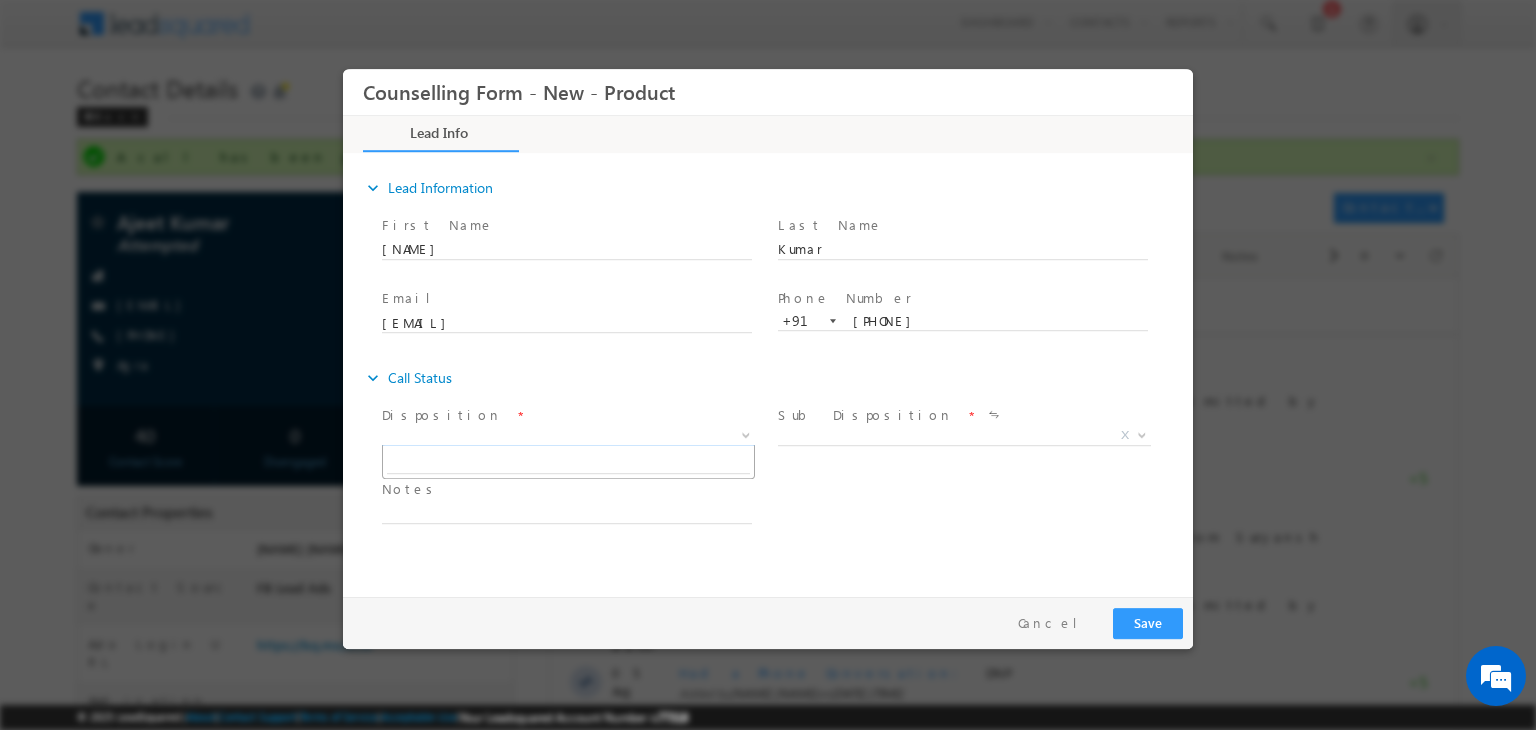click on "X" at bounding box center [568, 436] 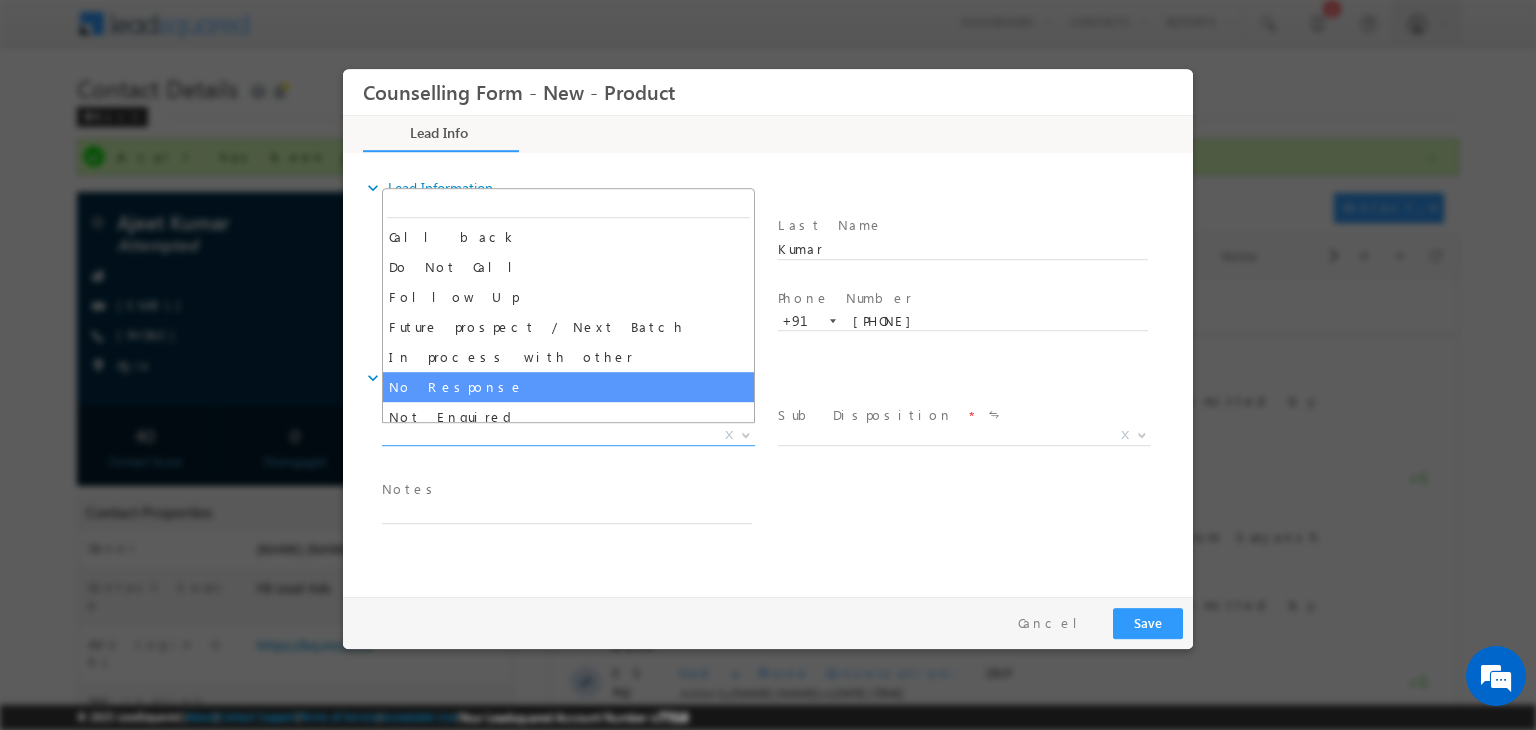 select on "No Response" 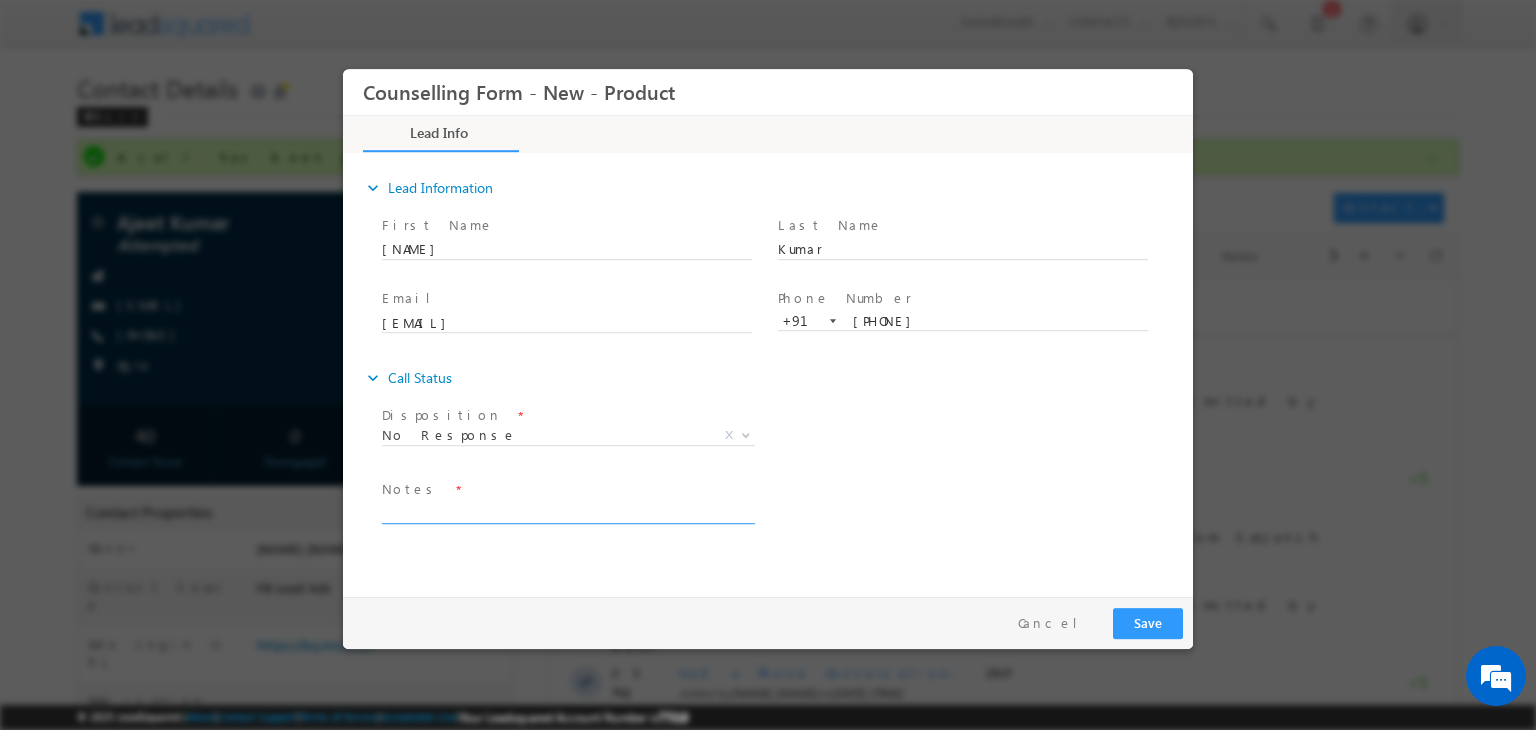click at bounding box center (567, 512) 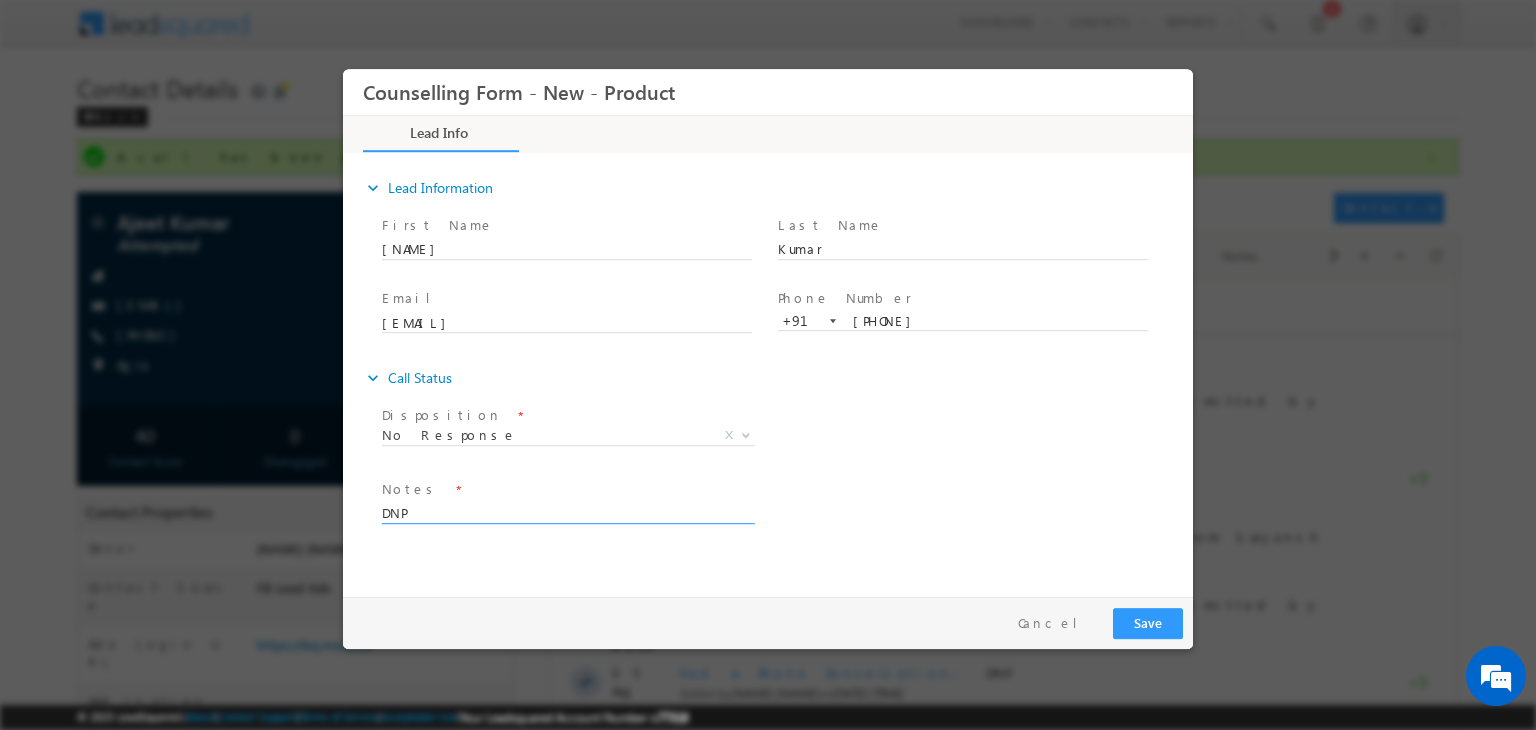 type on "DNP" 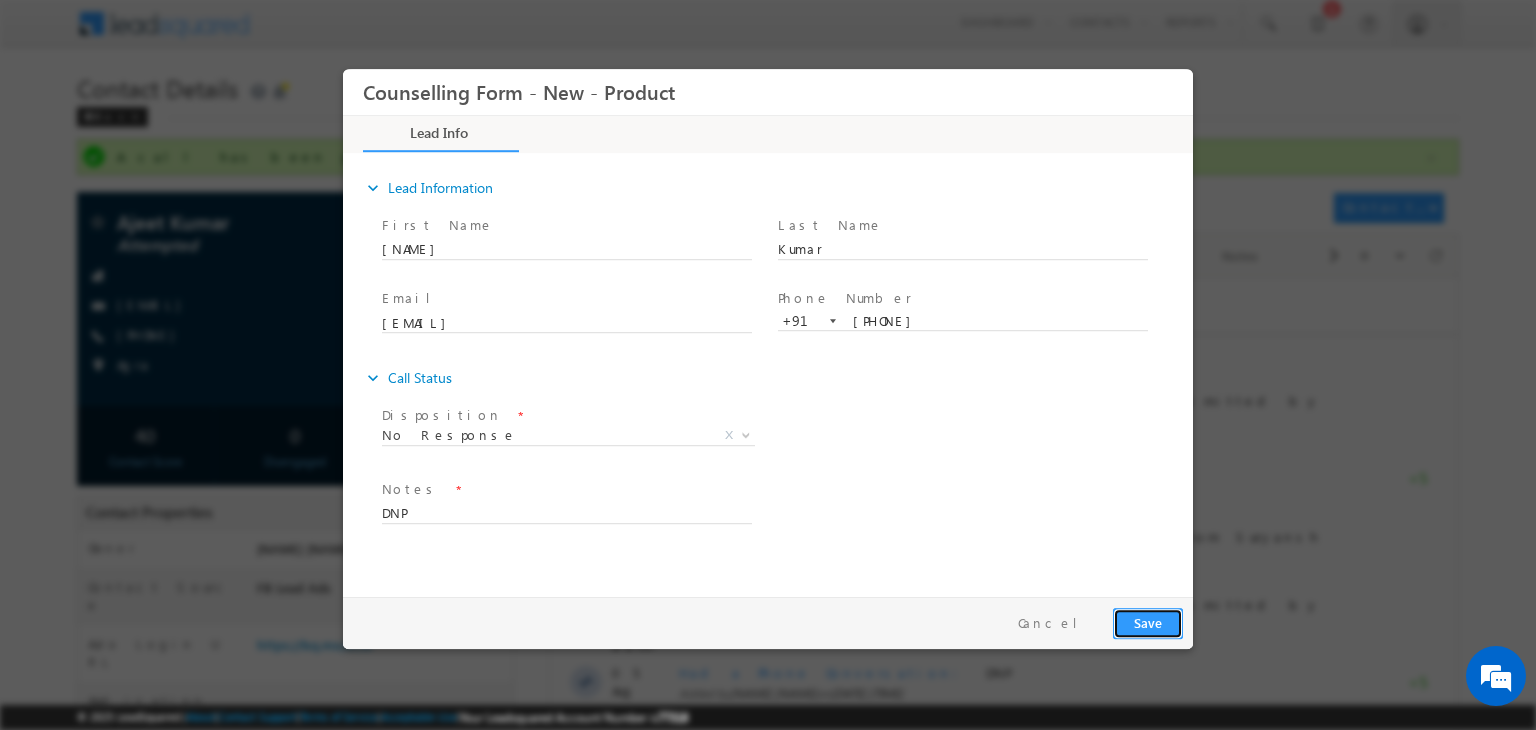 click on "Save" at bounding box center [1148, 623] 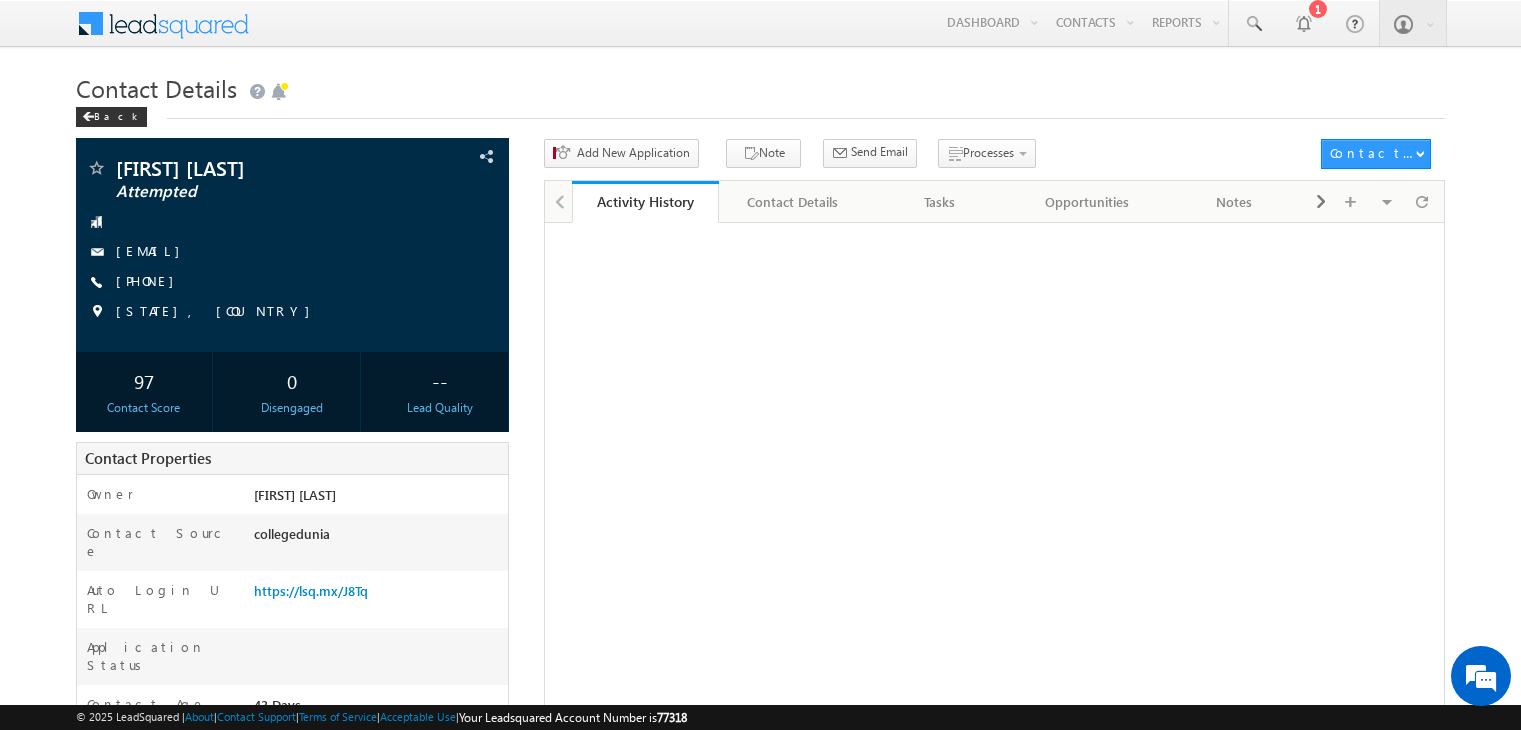 scroll, scrollTop: 0, scrollLeft: 0, axis: both 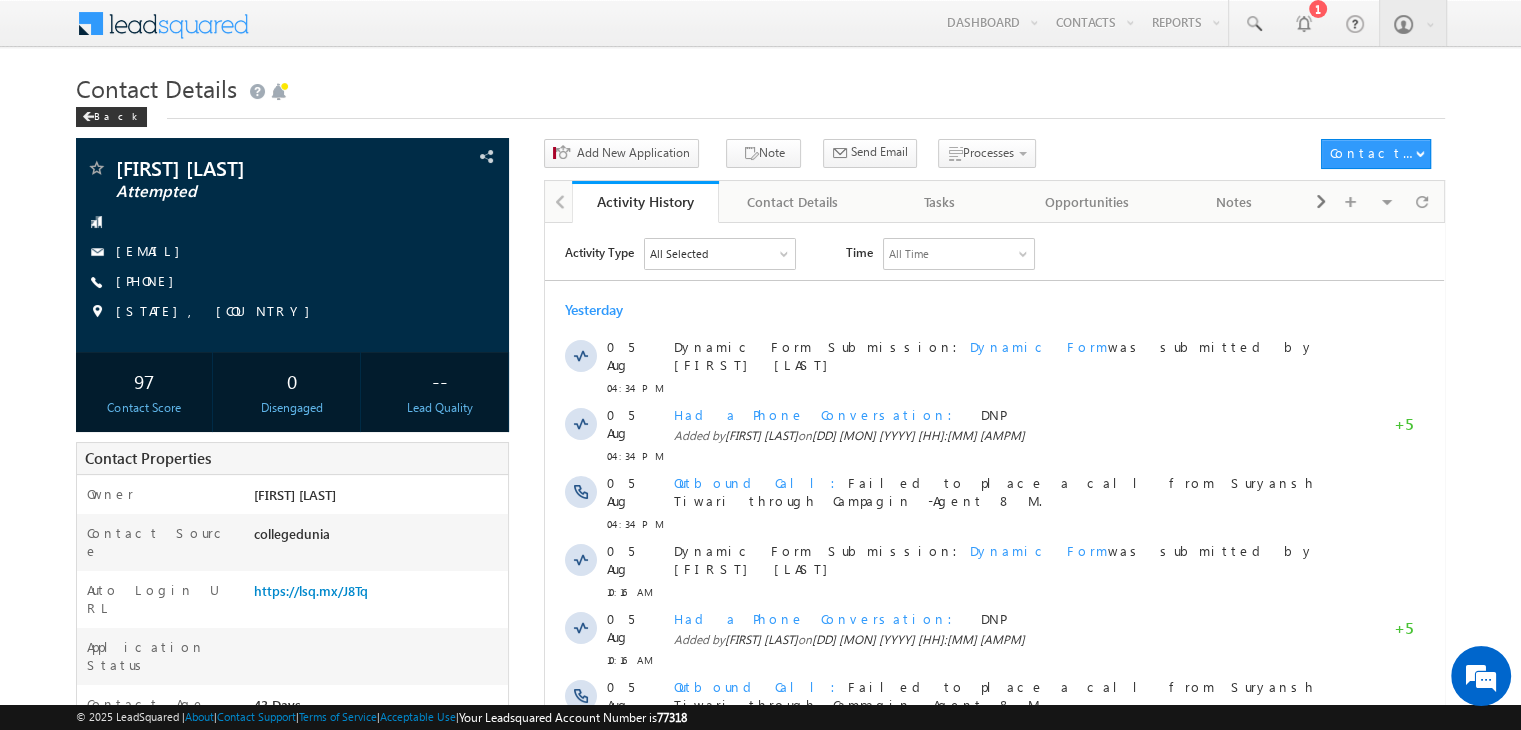 click on "[PHONE]" at bounding box center [150, 280] 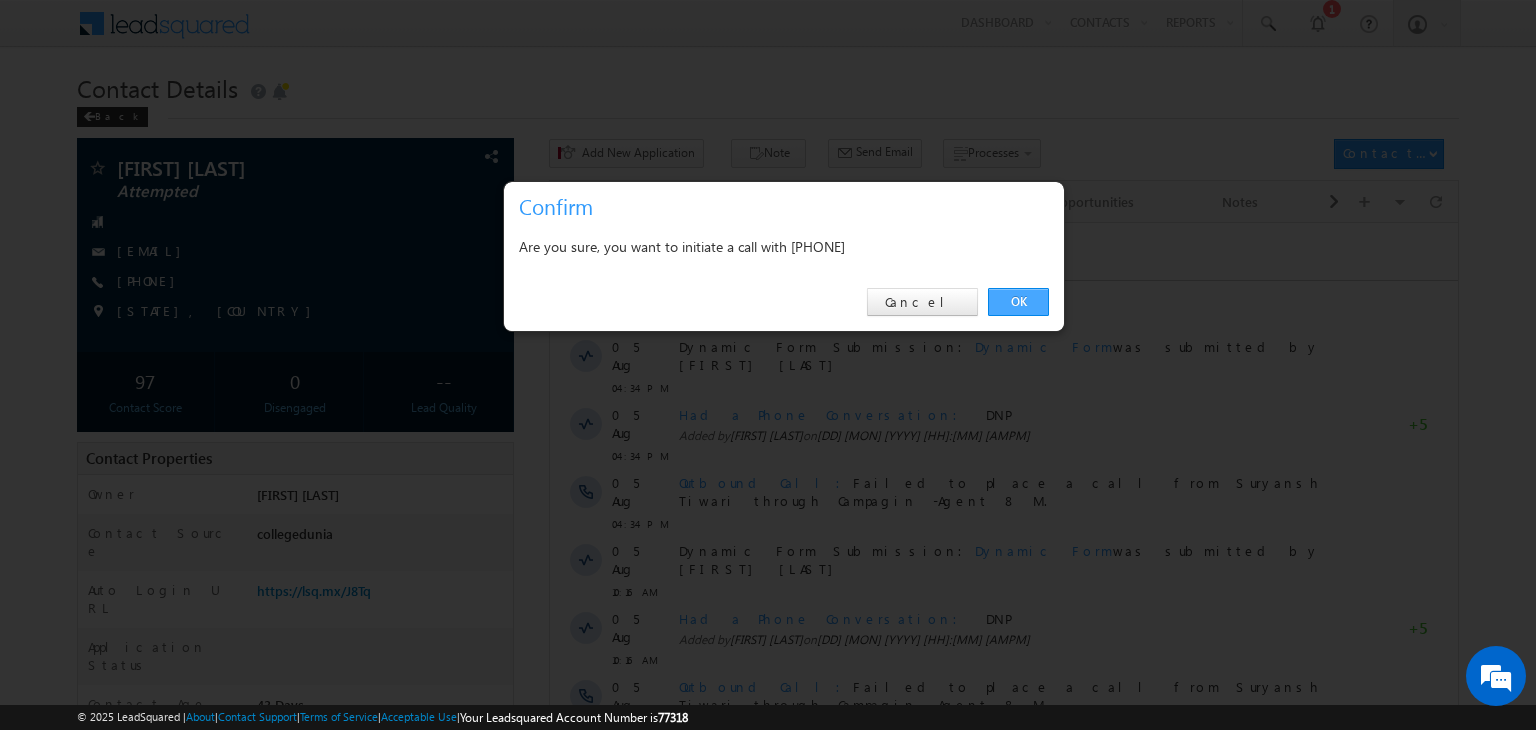click on "OK" at bounding box center [1018, 302] 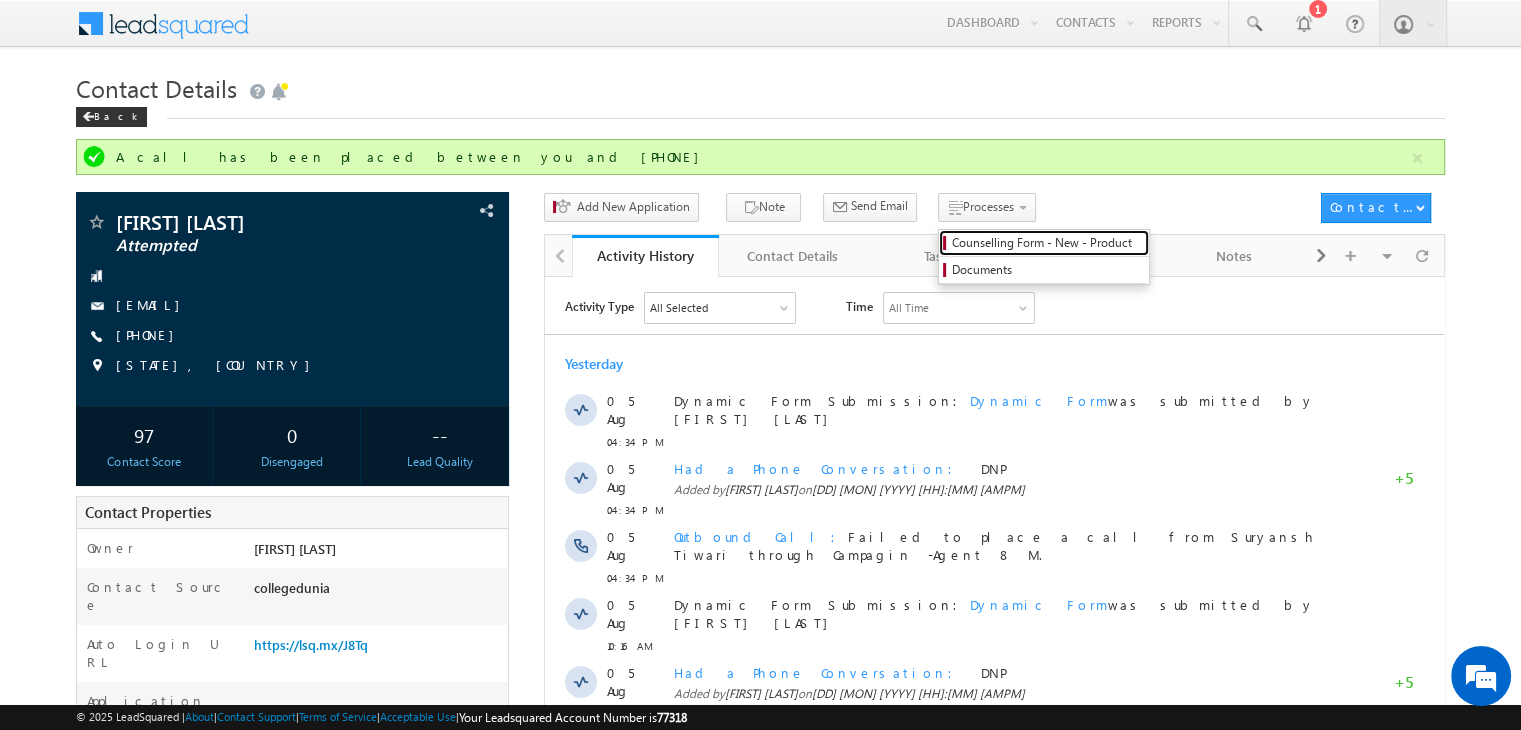 click on "Counselling Form - New - Product" at bounding box center [1044, 243] 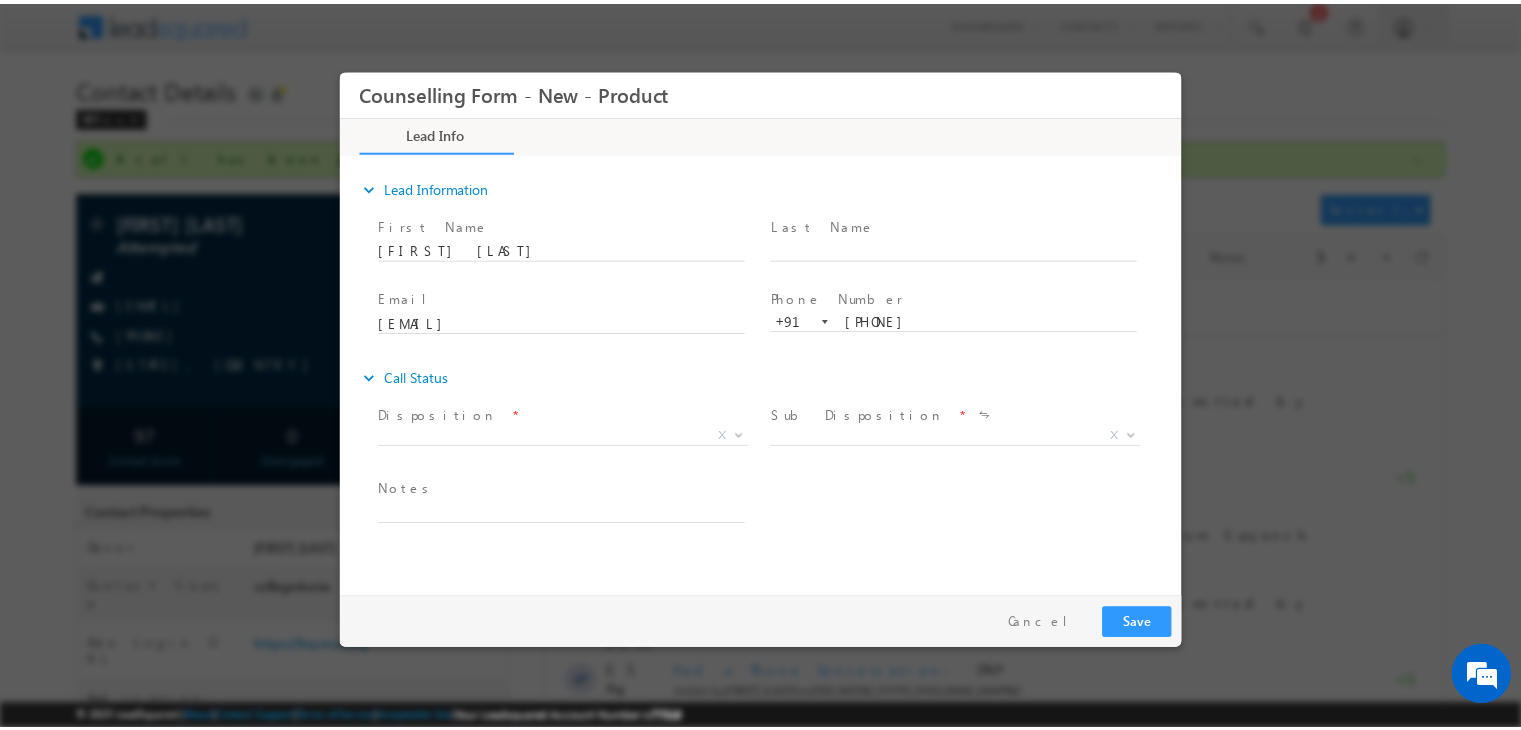 scroll, scrollTop: 0, scrollLeft: 0, axis: both 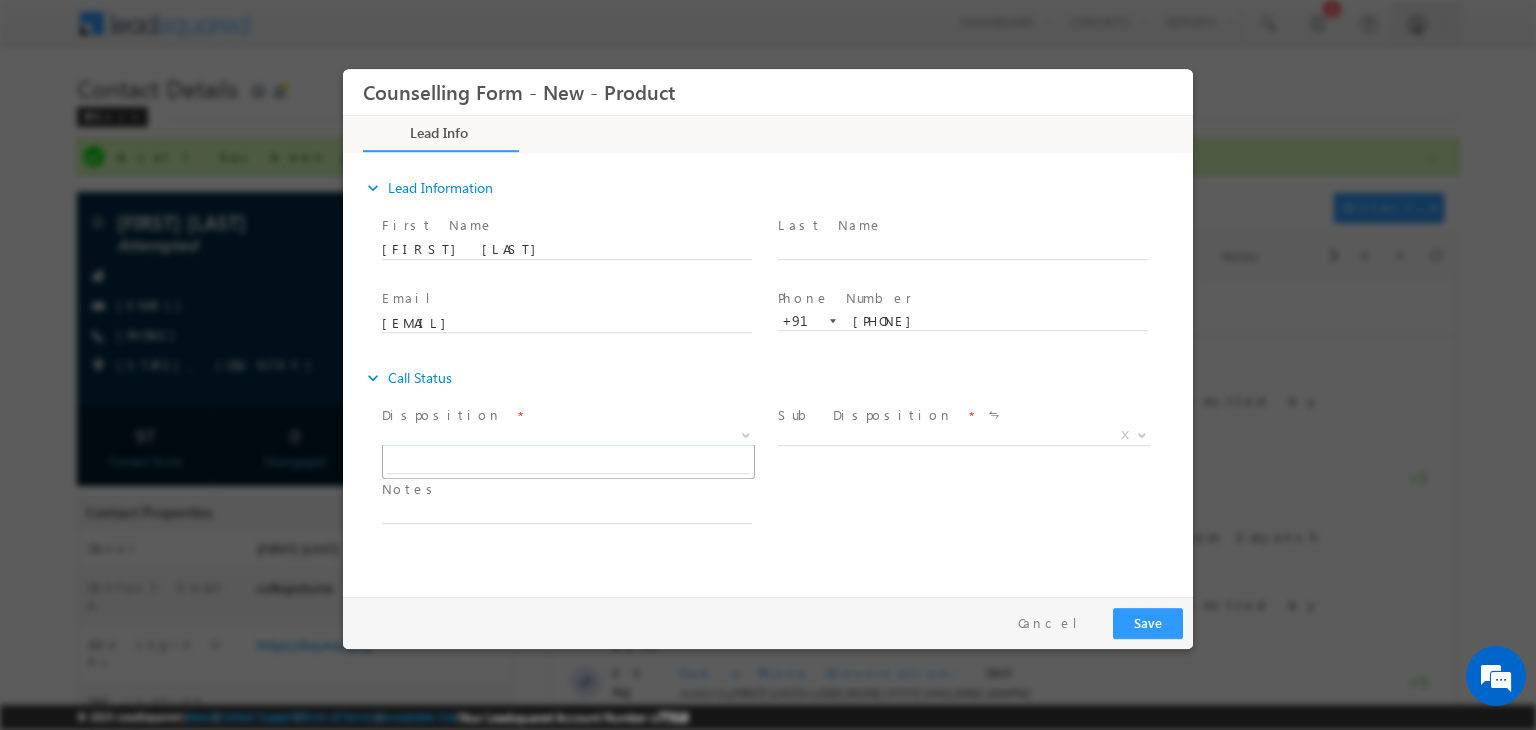 click on "X" at bounding box center [568, 436] 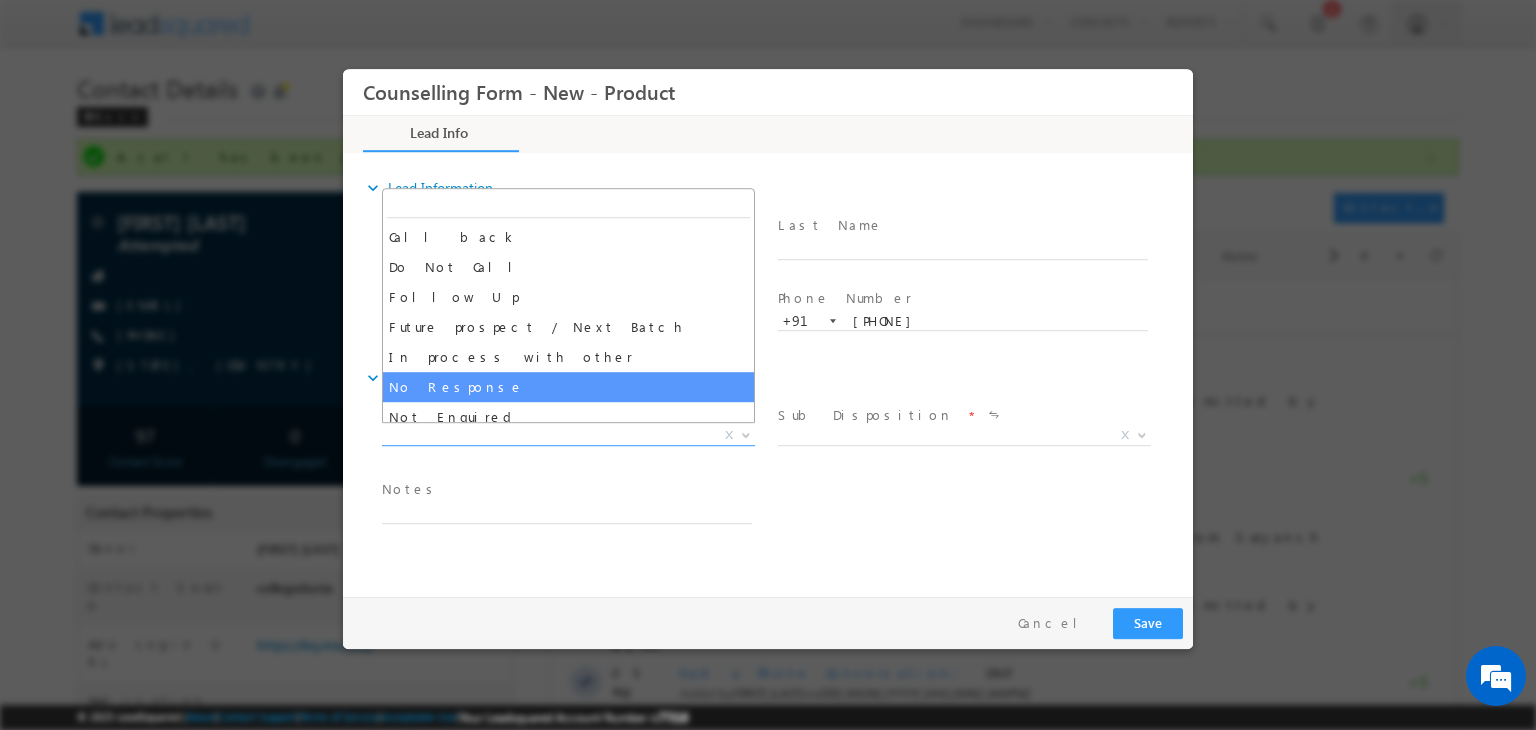 select on "No Response" 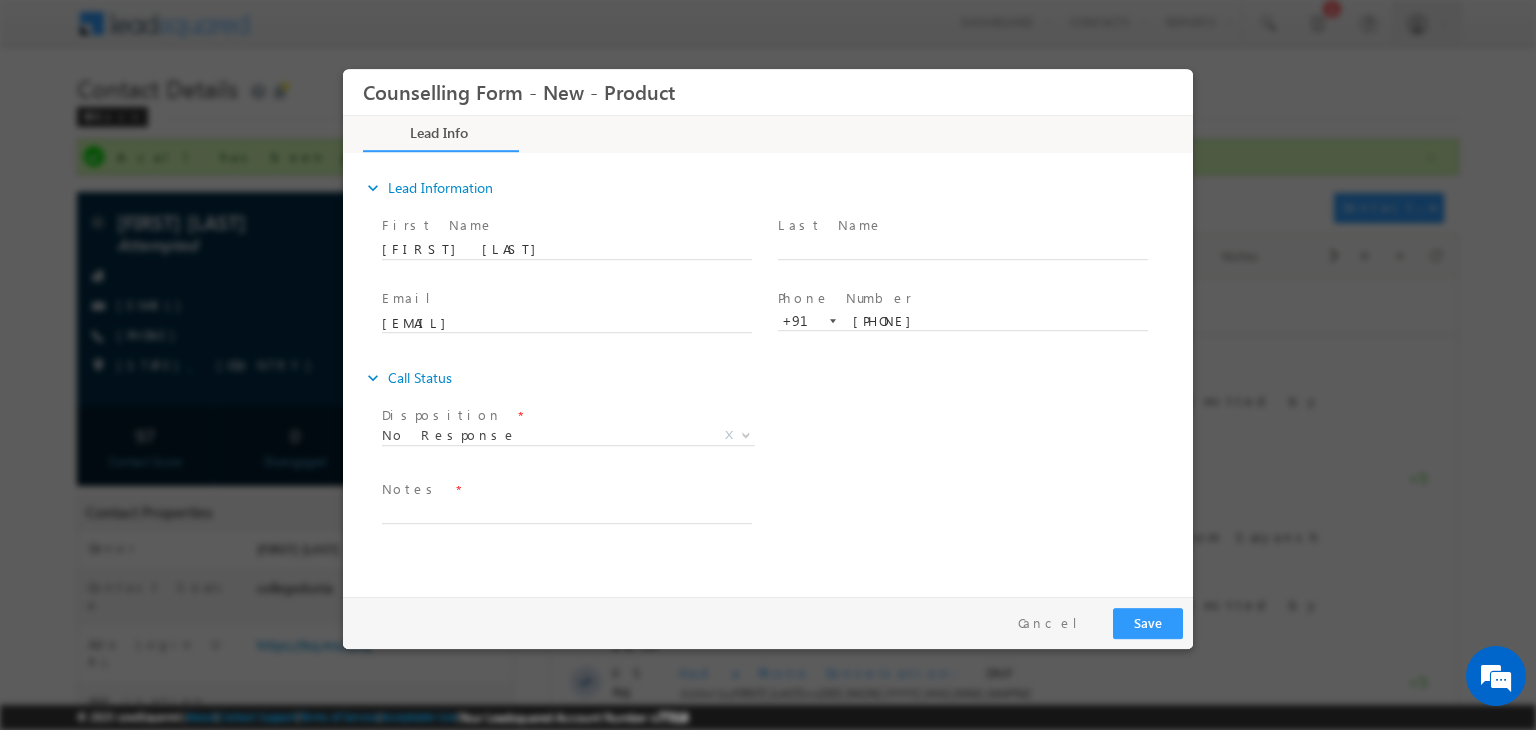click on "Notes
*" at bounding box center (566, 490) 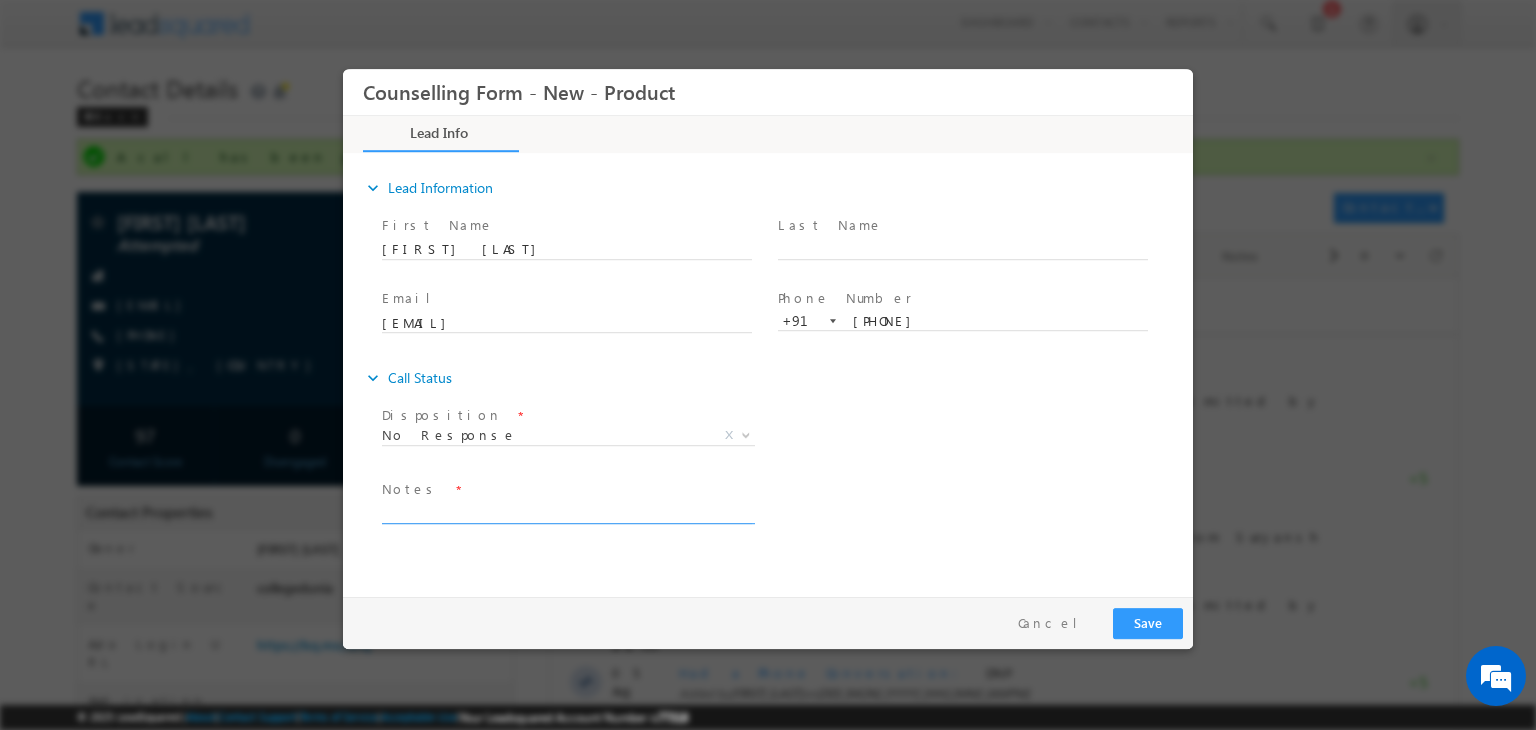 click at bounding box center (567, 512) 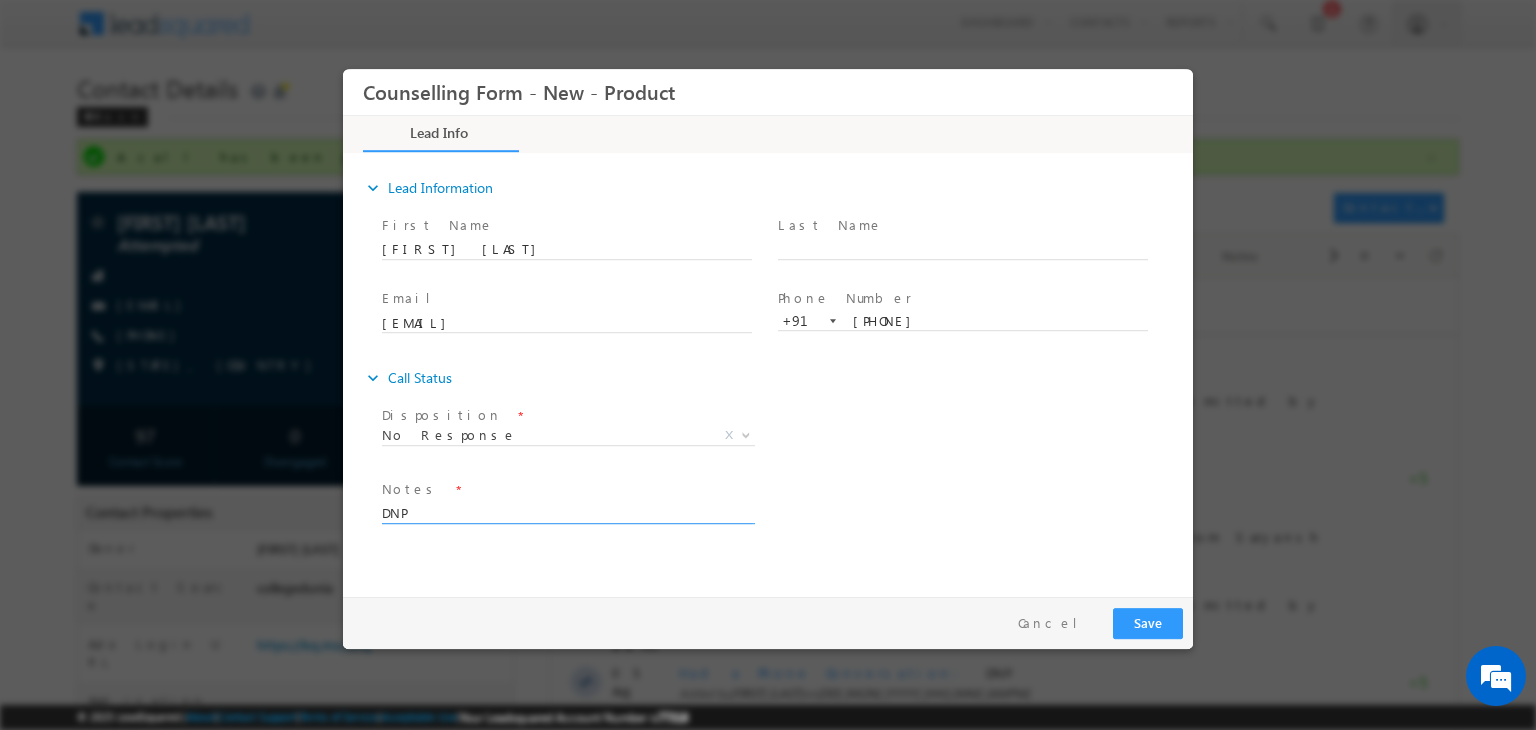type on "DNP" 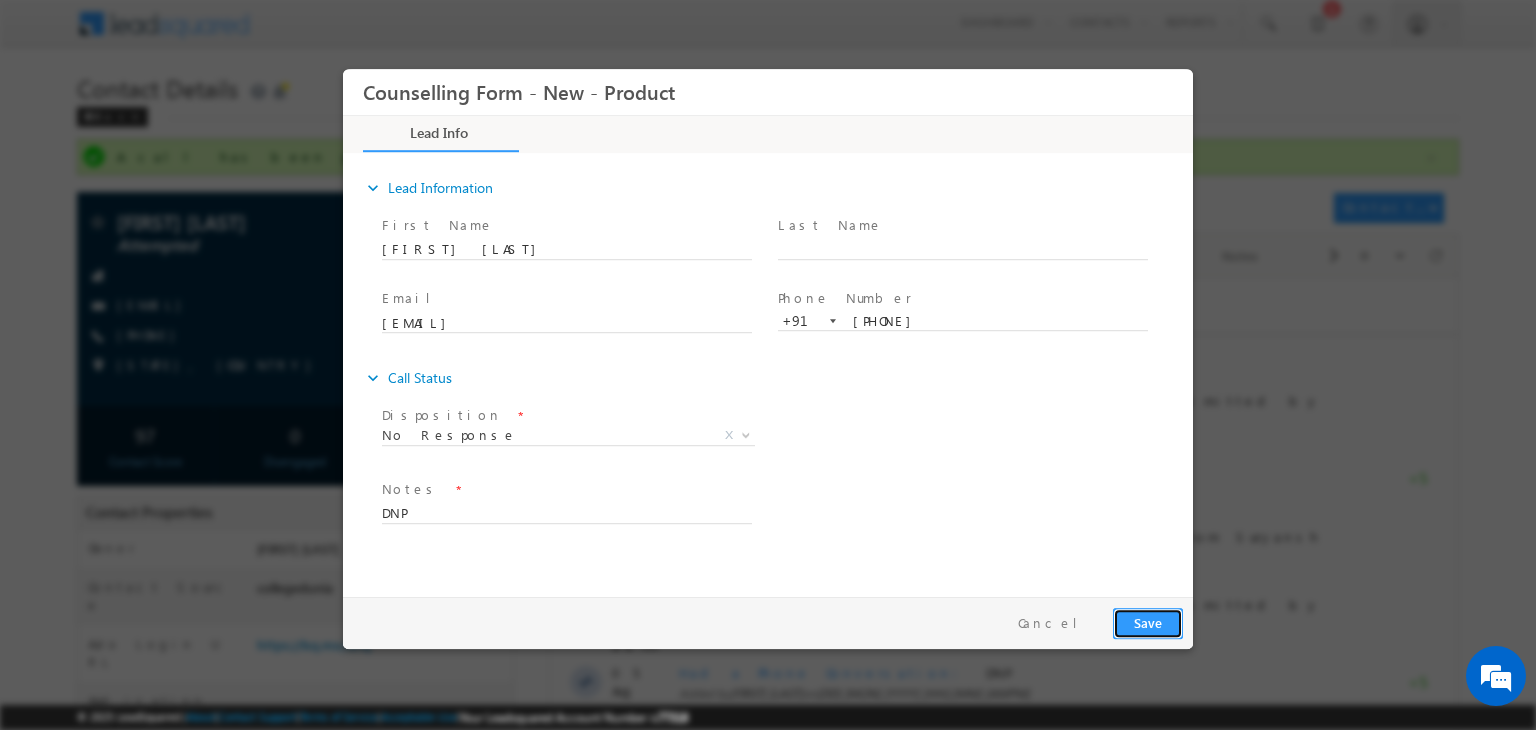 click on "Save" at bounding box center (1148, 623) 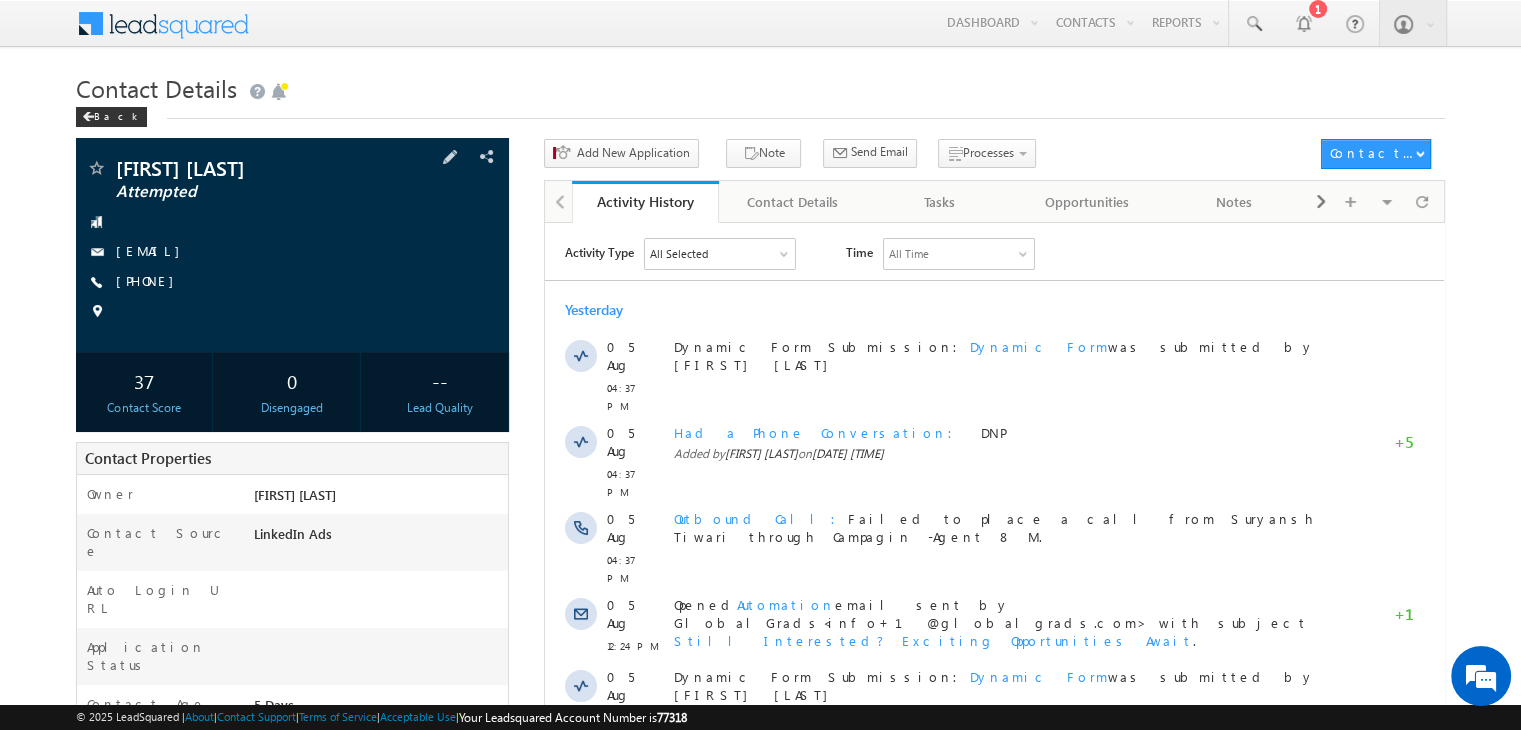 scroll, scrollTop: 0, scrollLeft: 0, axis: both 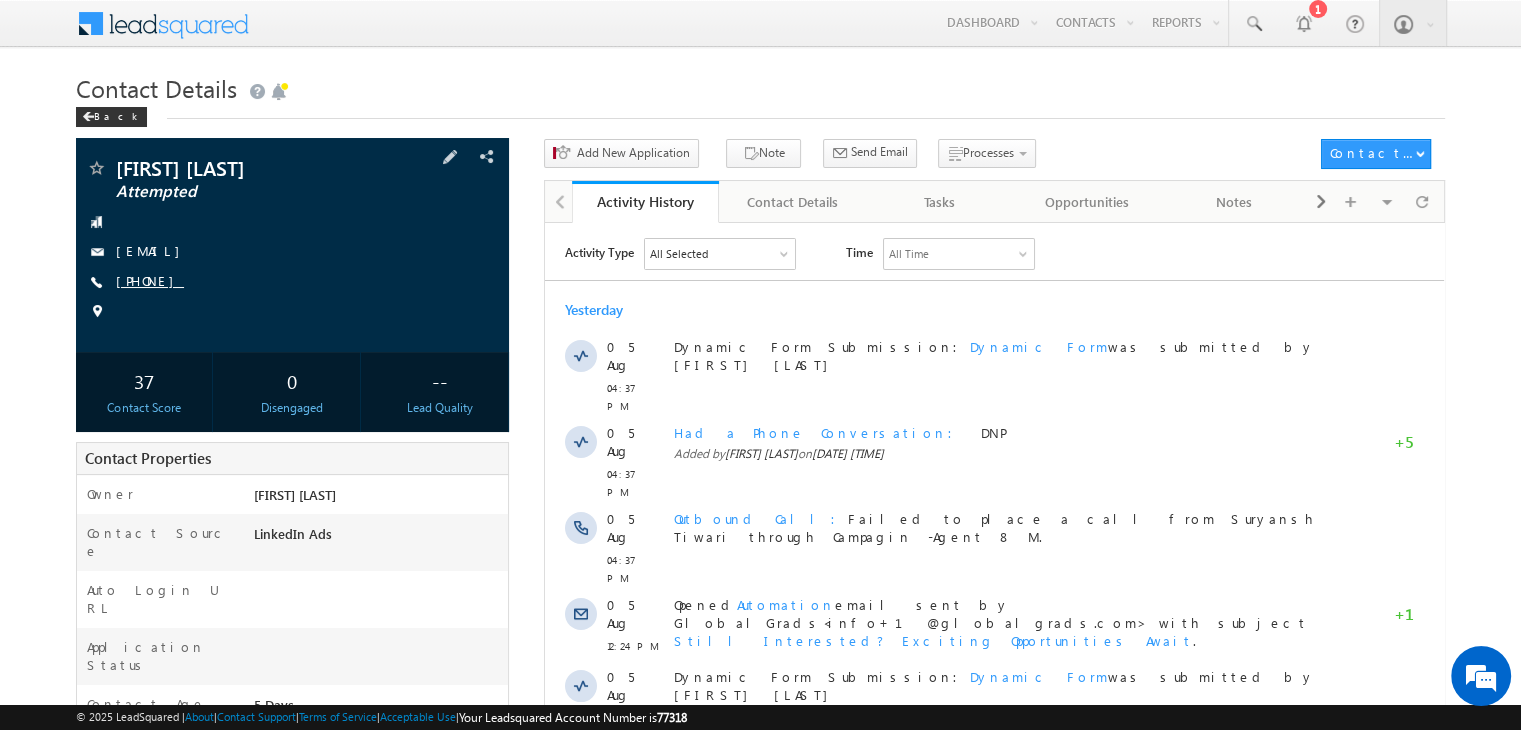 click on "+91-9989340355" at bounding box center (150, 280) 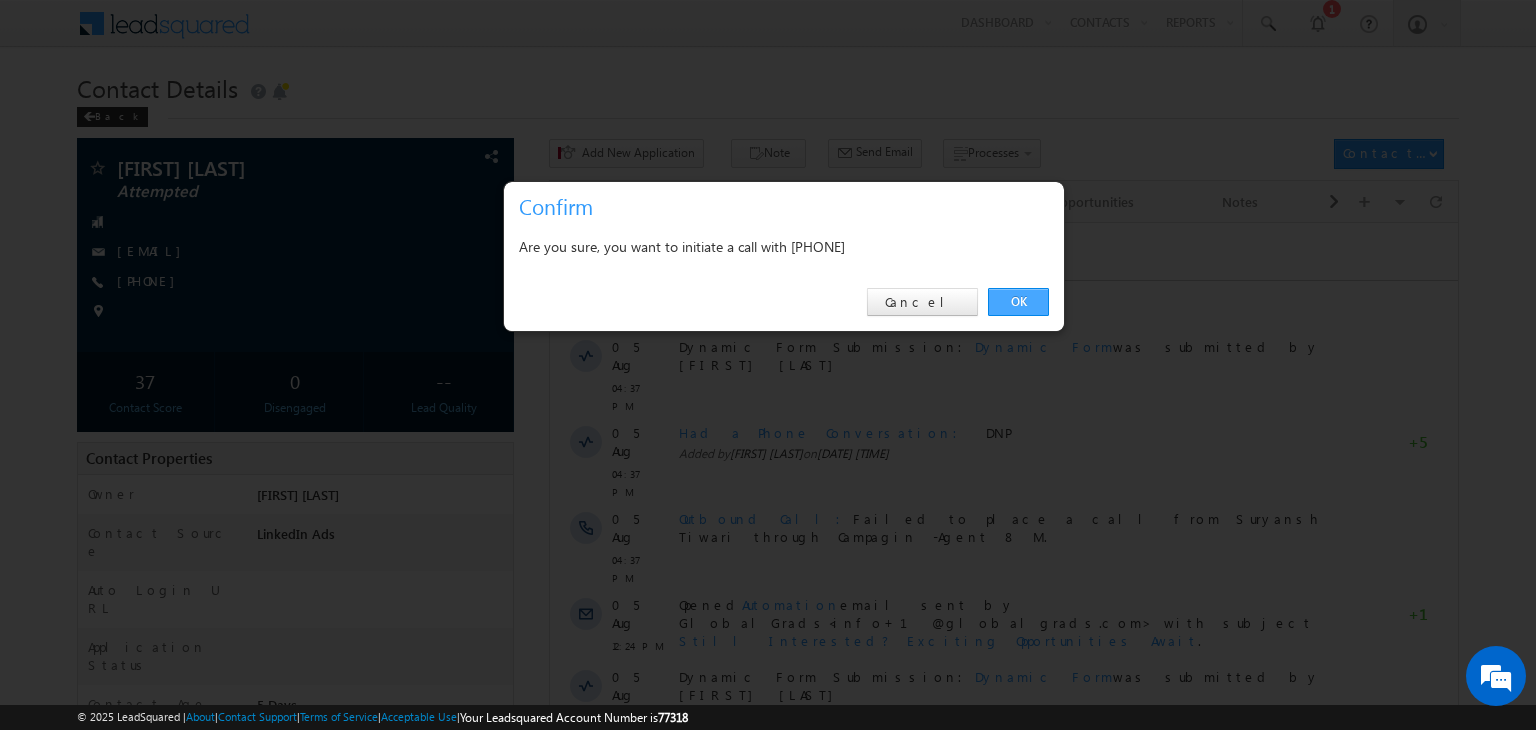 click on "OK" at bounding box center (1018, 302) 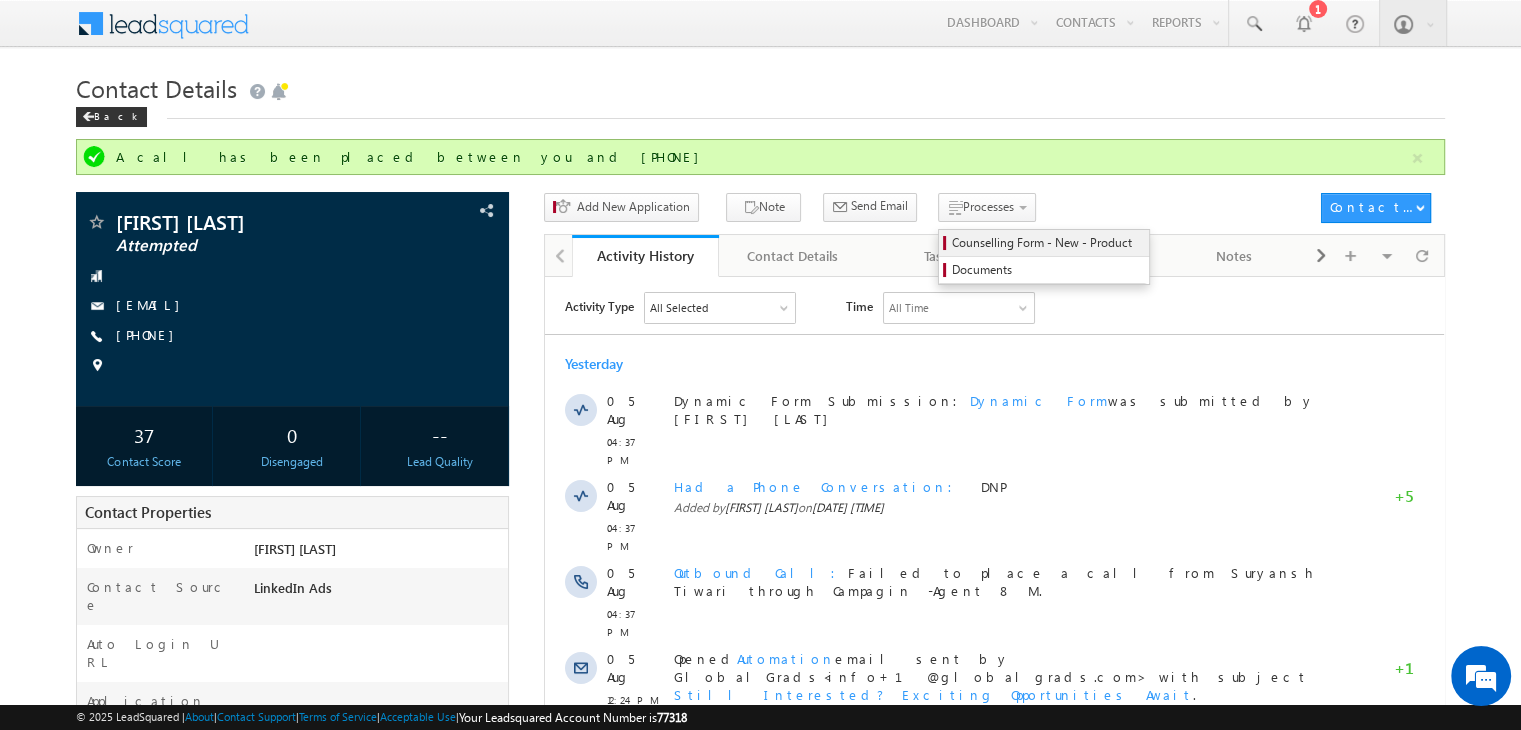 click on "Counselling Form - New - Product" at bounding box center (1047, 243) 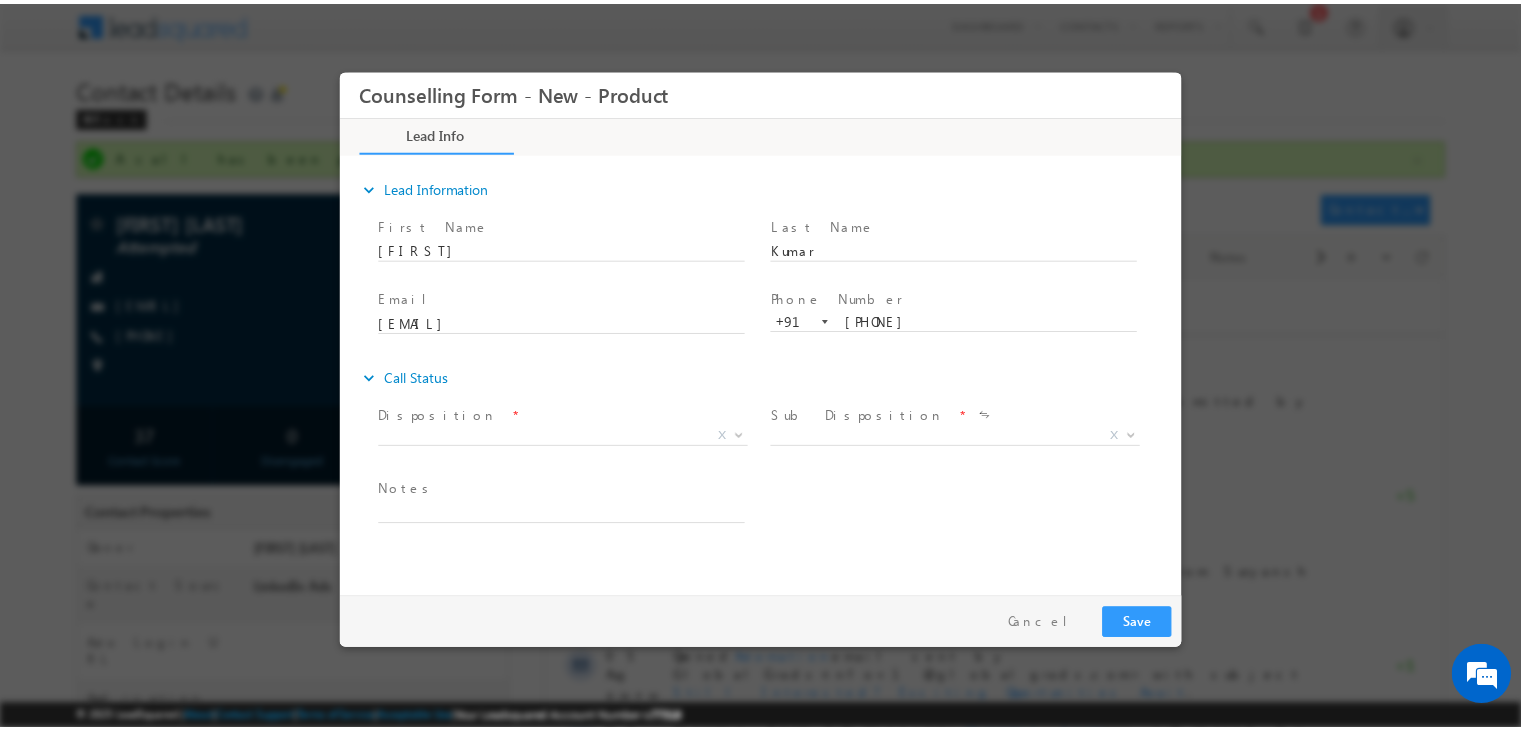 scroll, scrollTop: 0, scrollLeft: 0, axis: both 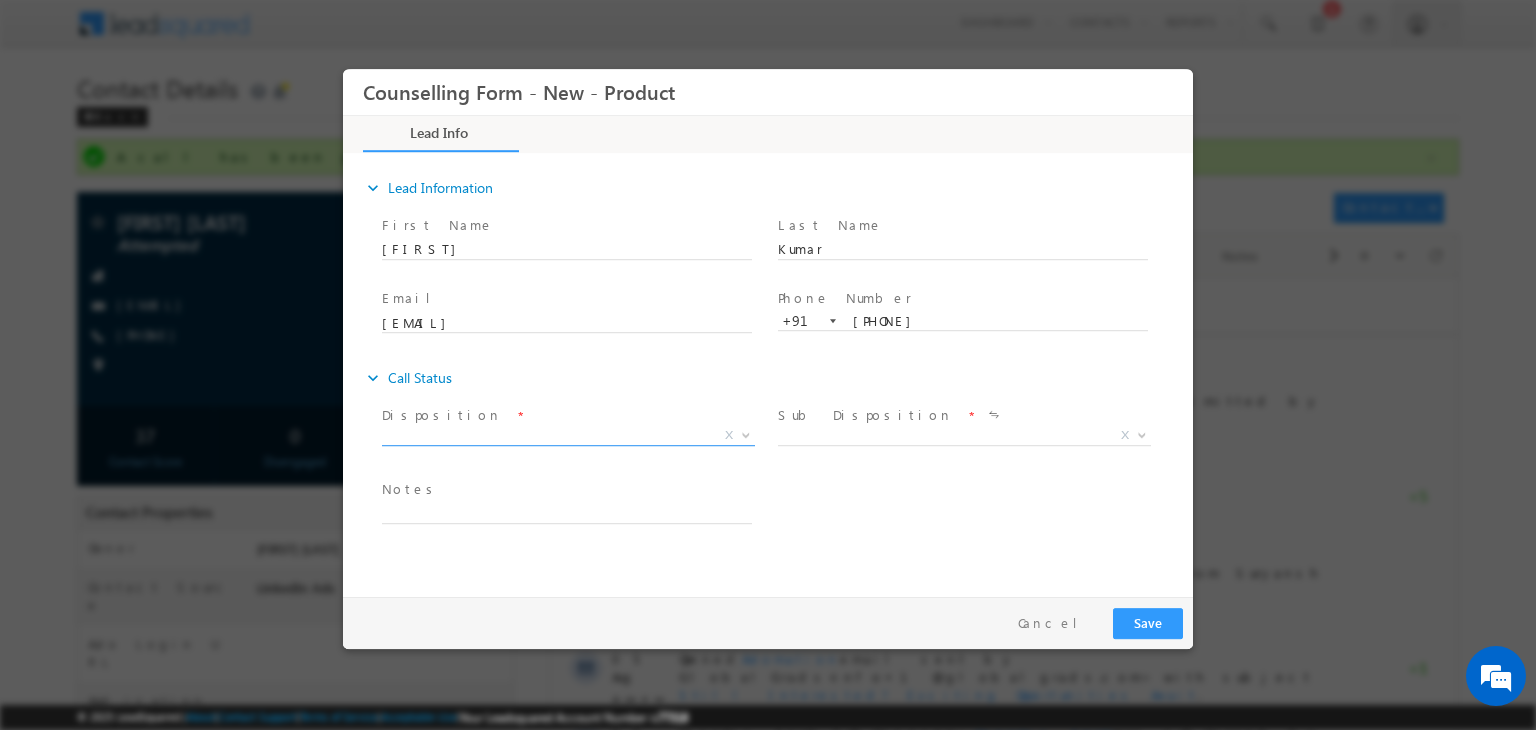 click on "X" at bounding box center (568, 436) 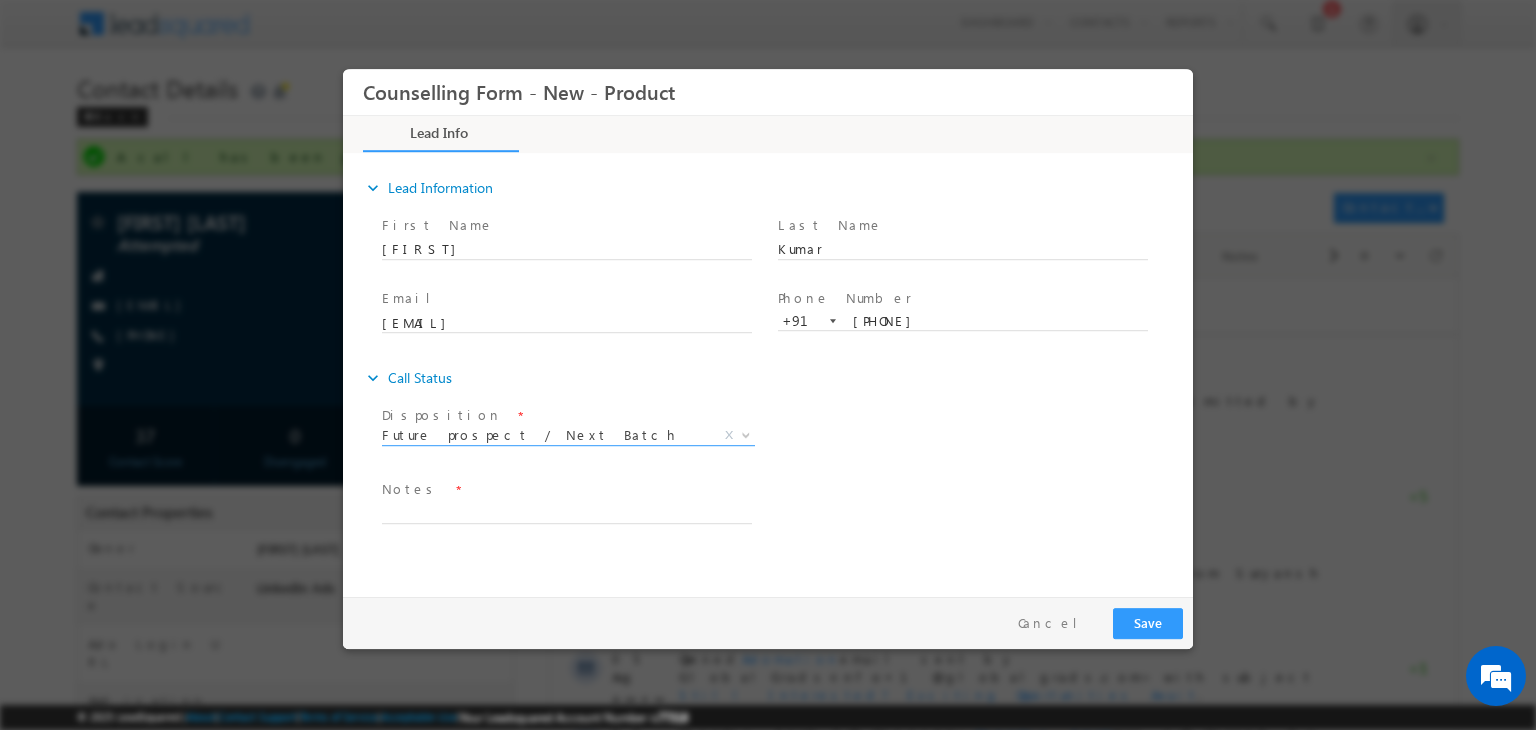 select on "Future prospect / Next Batch" 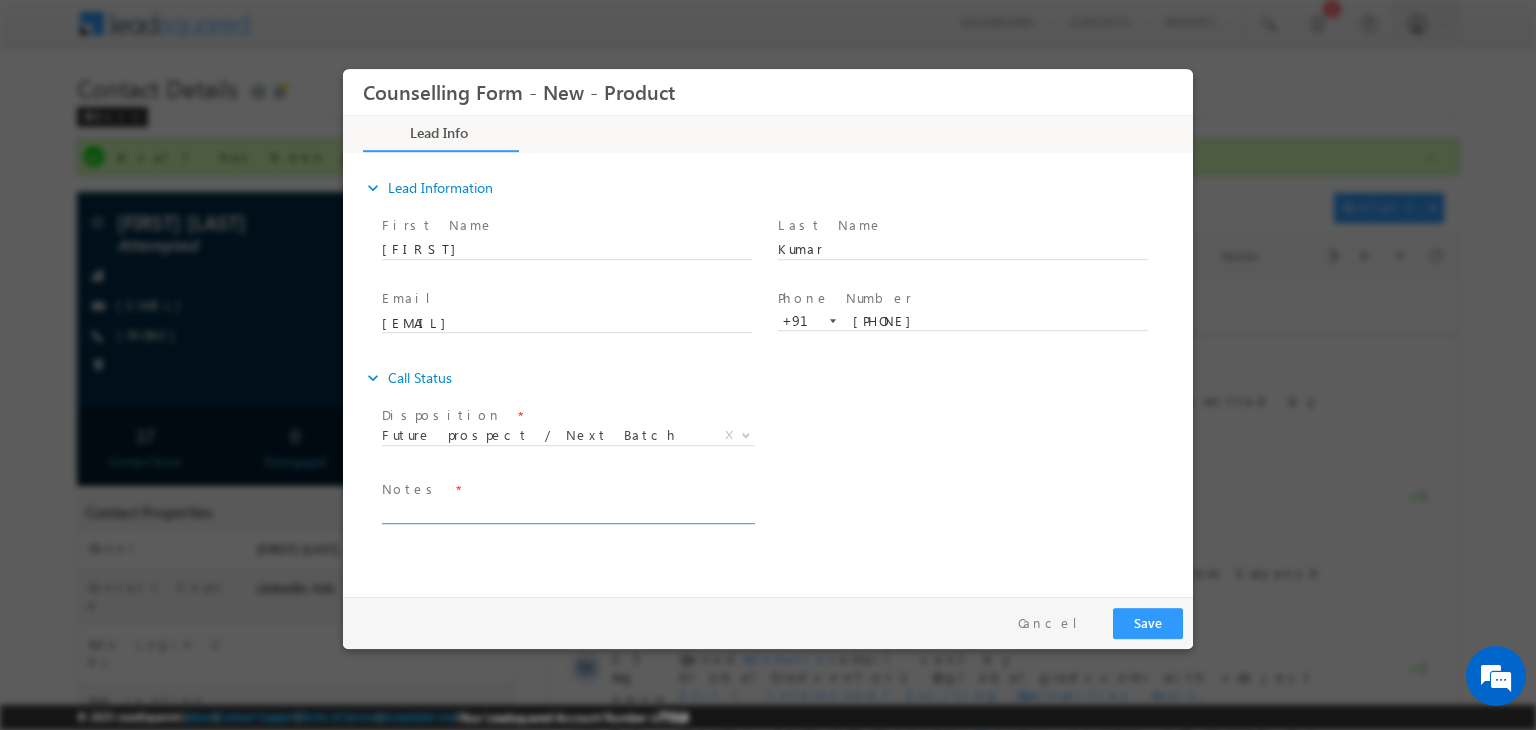 click at bounding box center (567, 512) 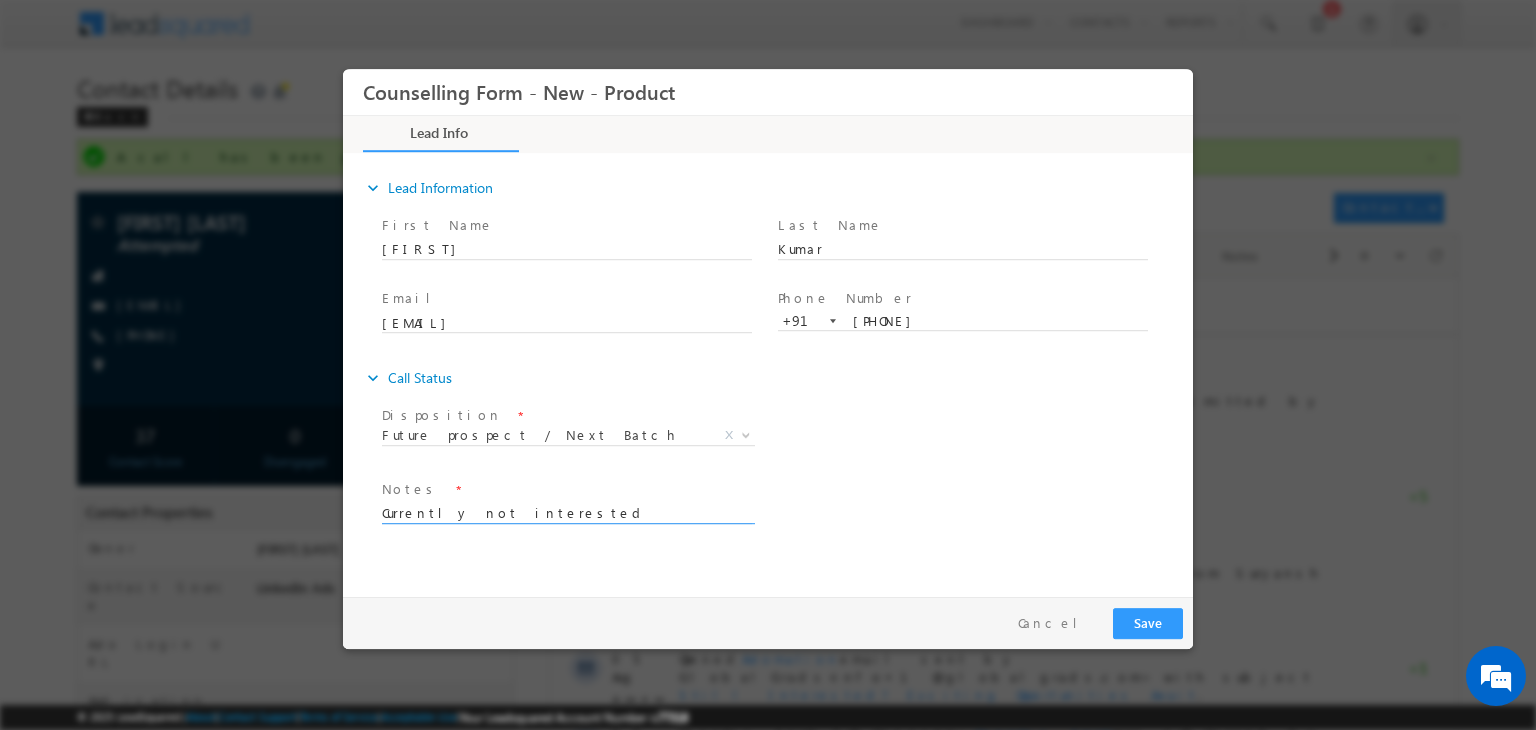 type on "Currently not interested" 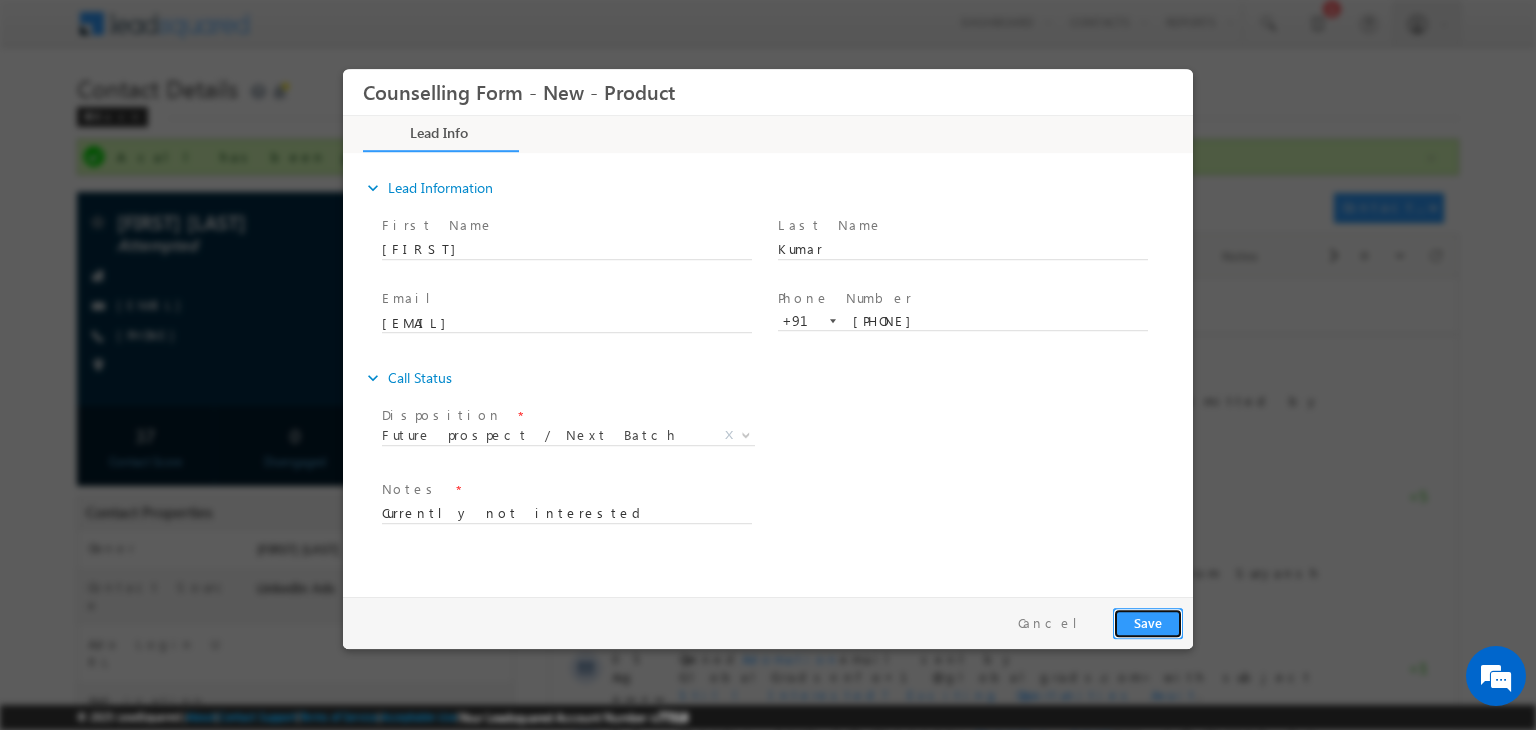 click on "Save" at bounding box center [1148, 623] 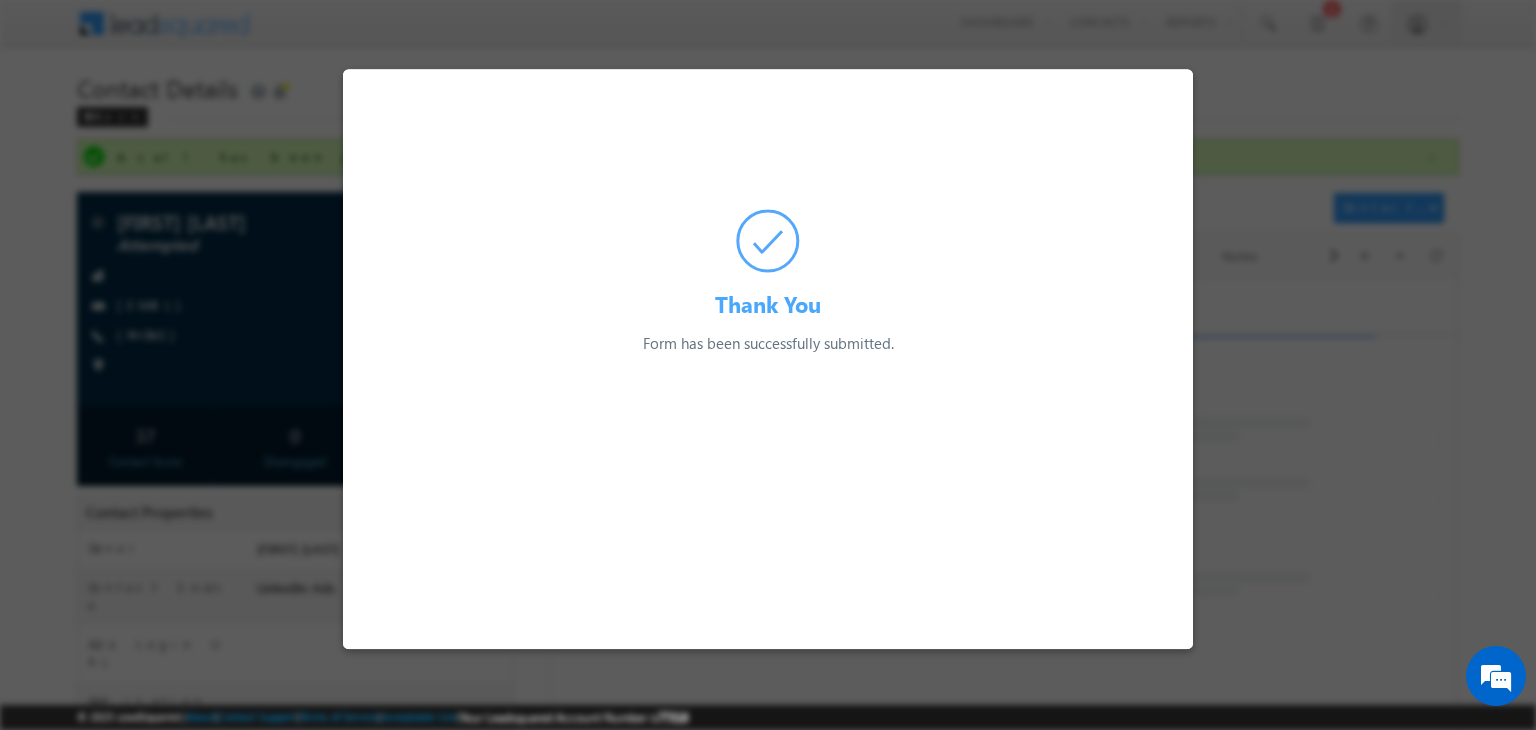 click at bounding box center [768, 365] 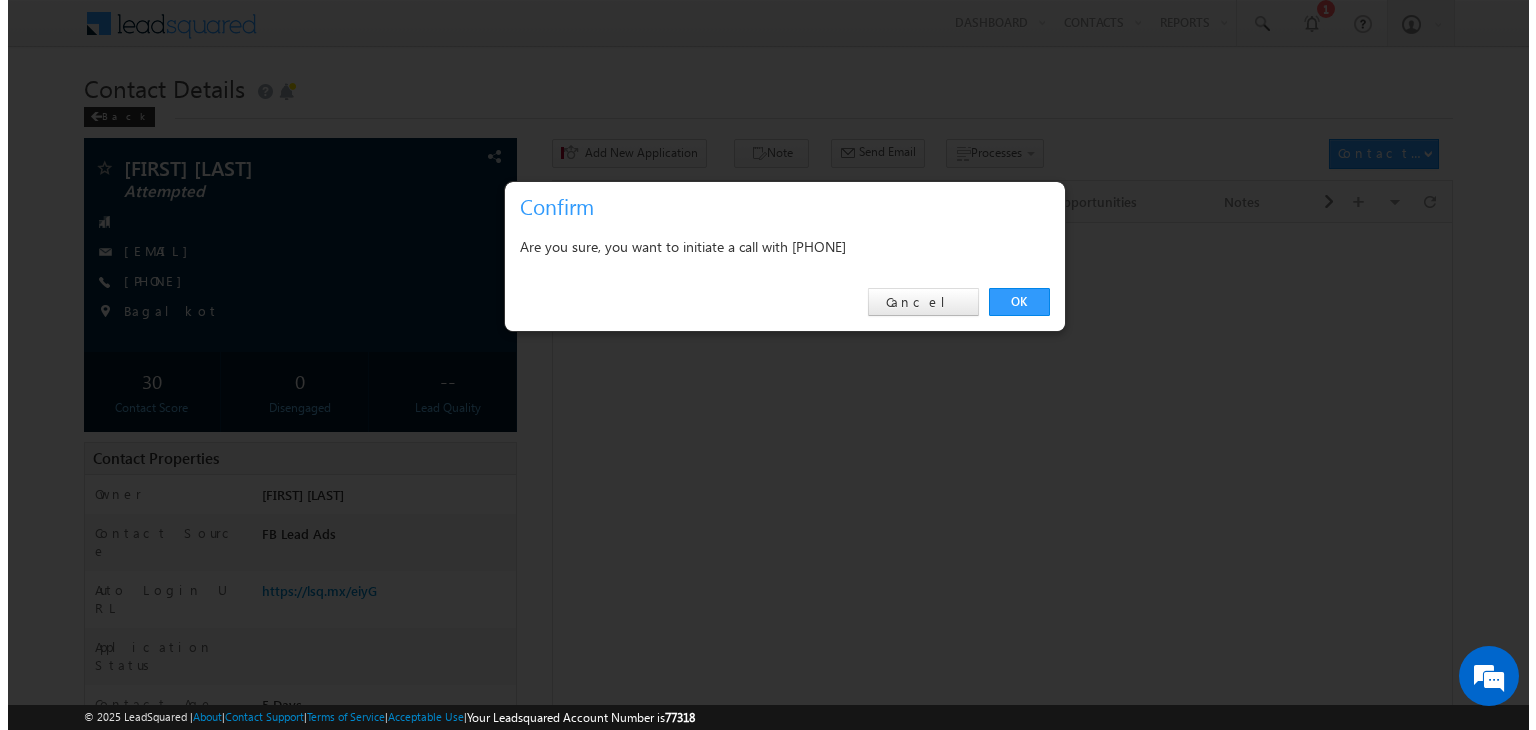 scroll, scrollTop: 0, scrollLeft: 0, axis: both 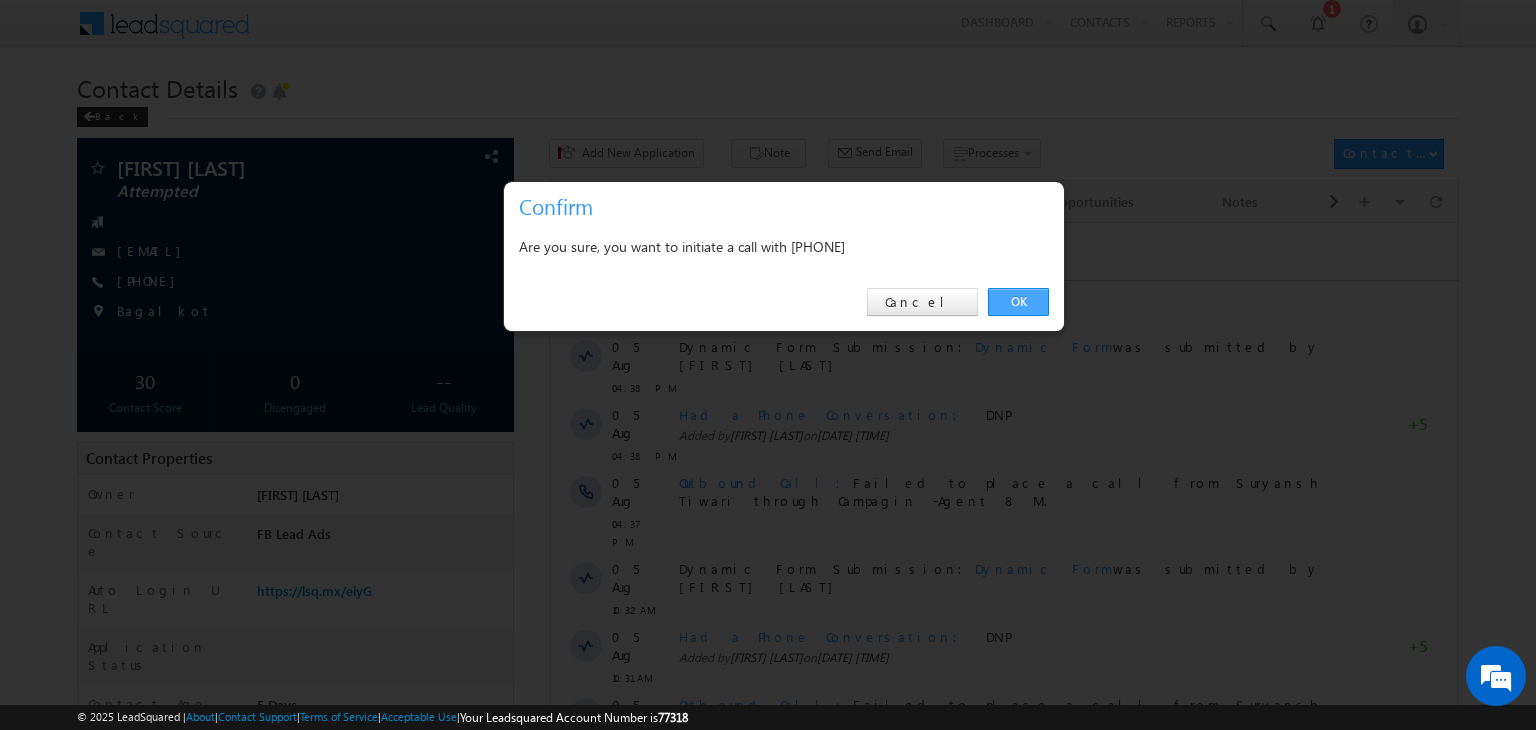 click on "OK" at bounding box center [1018, 302] 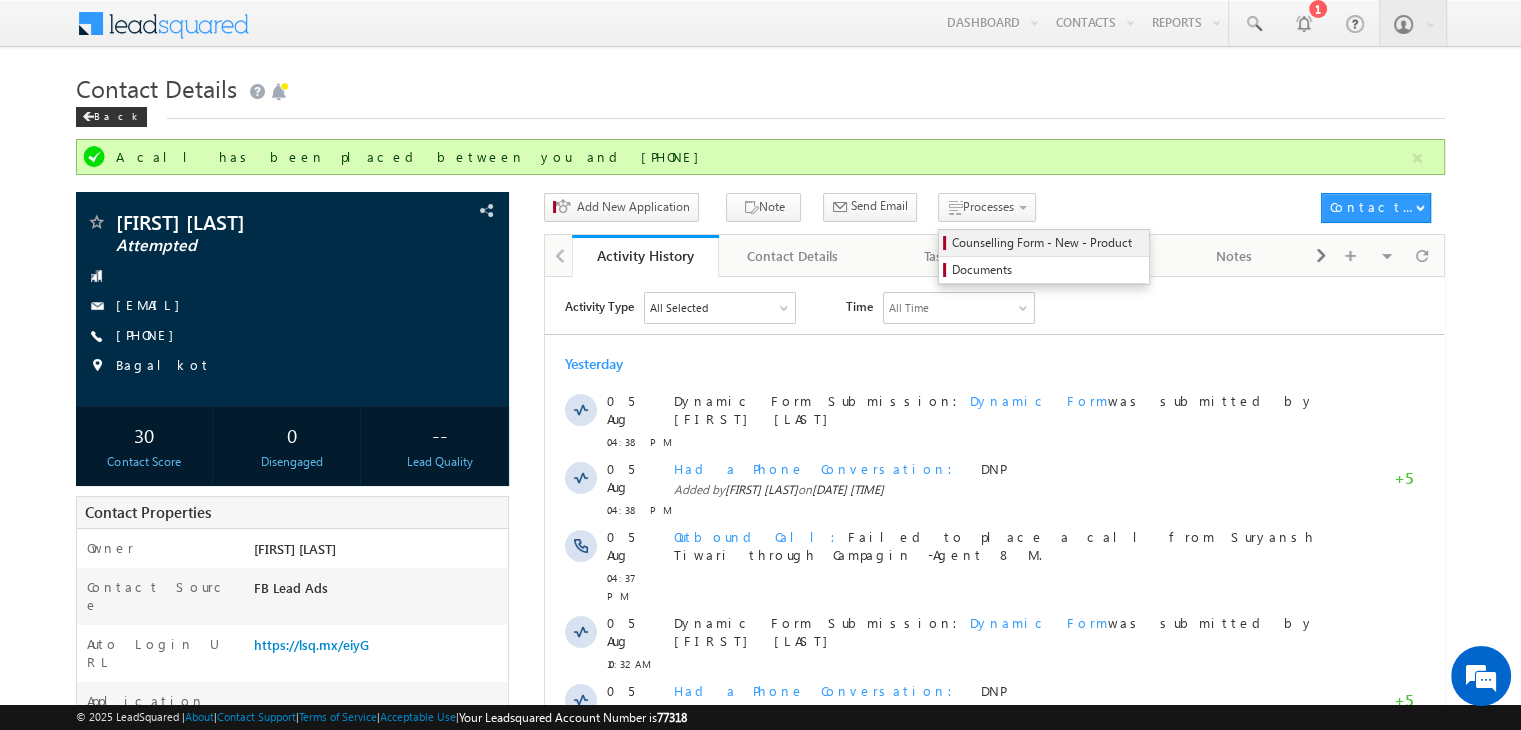 click on "Counselling Form - New - Product" at bounding box center (1047, 243) 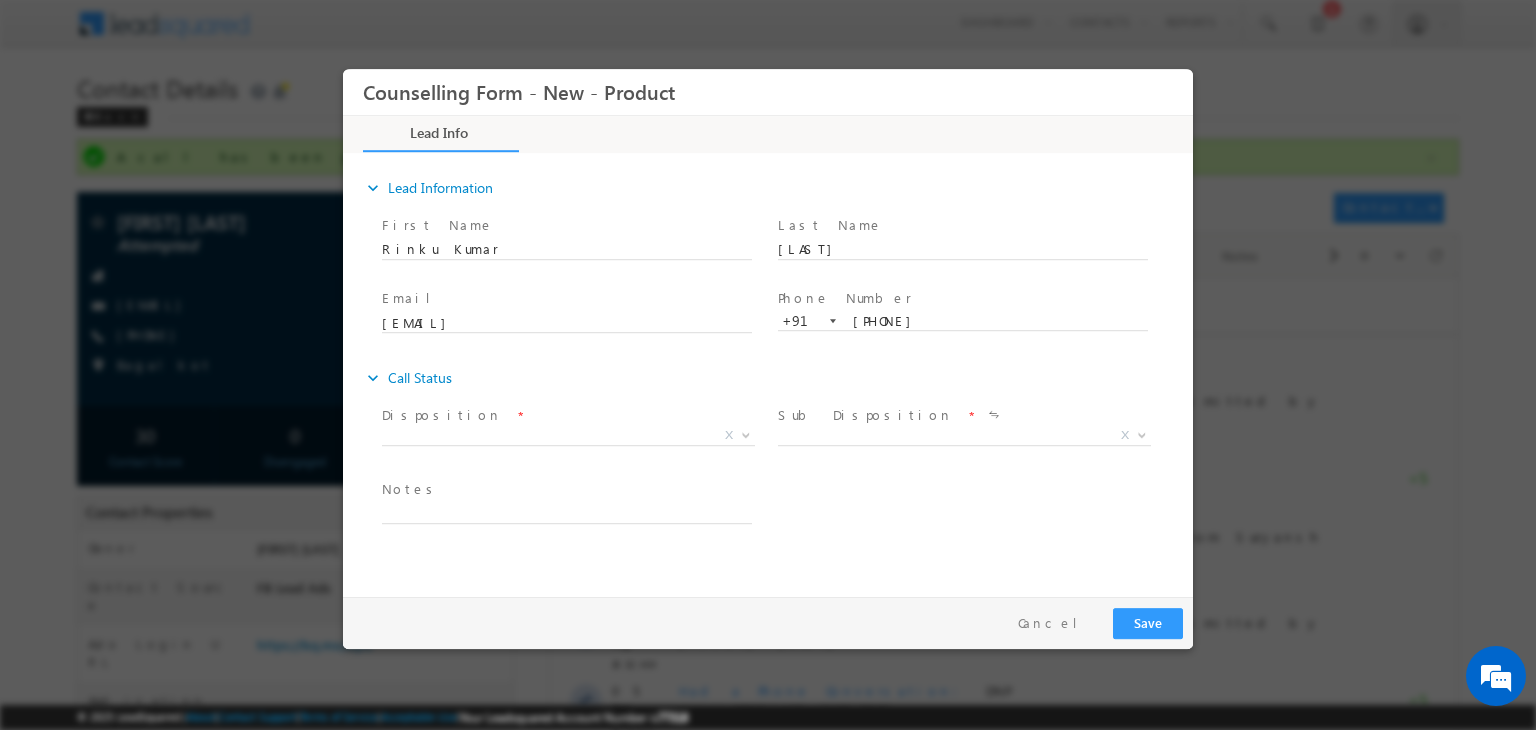 scroll, scrollTop: 0, scrollLeft: 0, axis: both 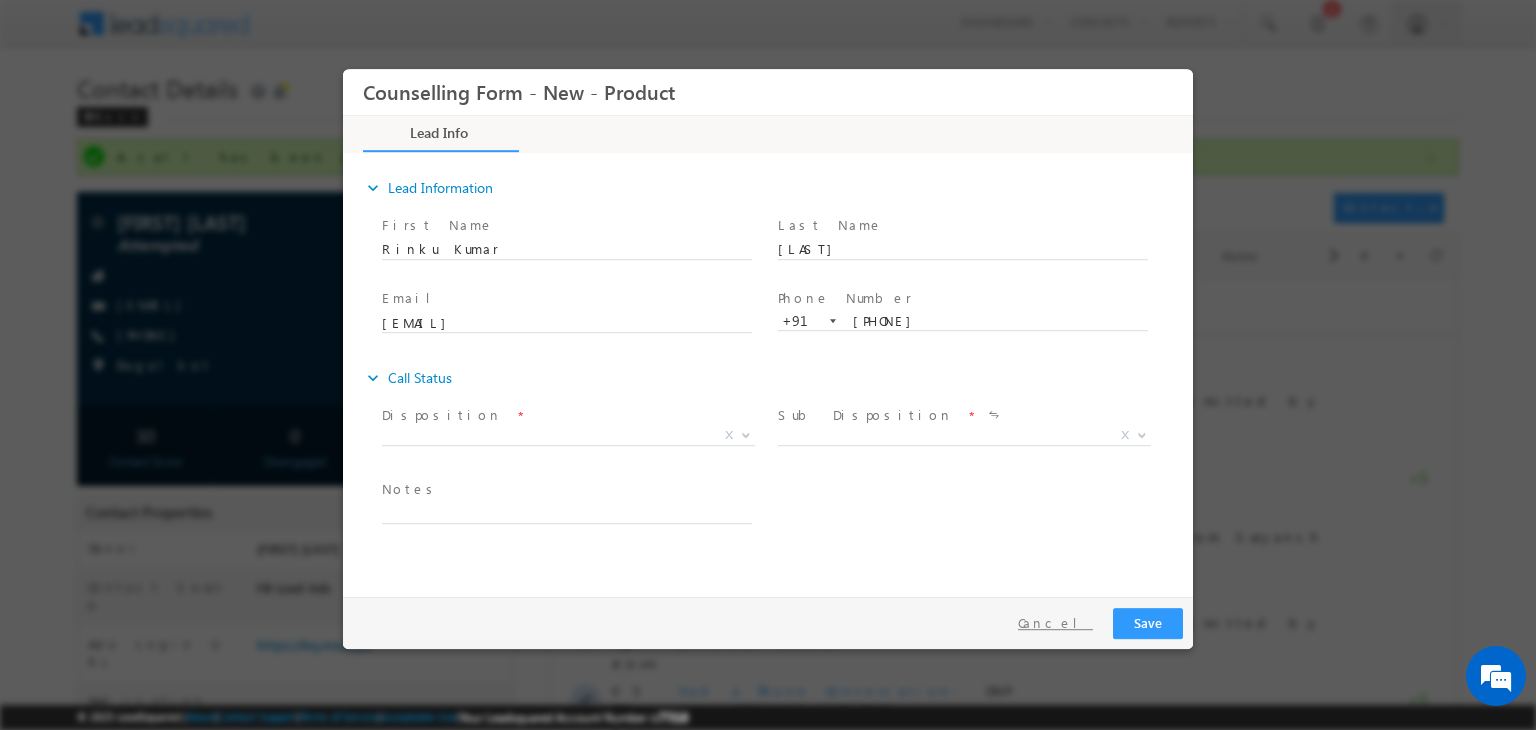 drag, startPoint x: 1075, startPoint y: 607, endPoint x: 1073, endPoint y: 633, distance: 26.076809 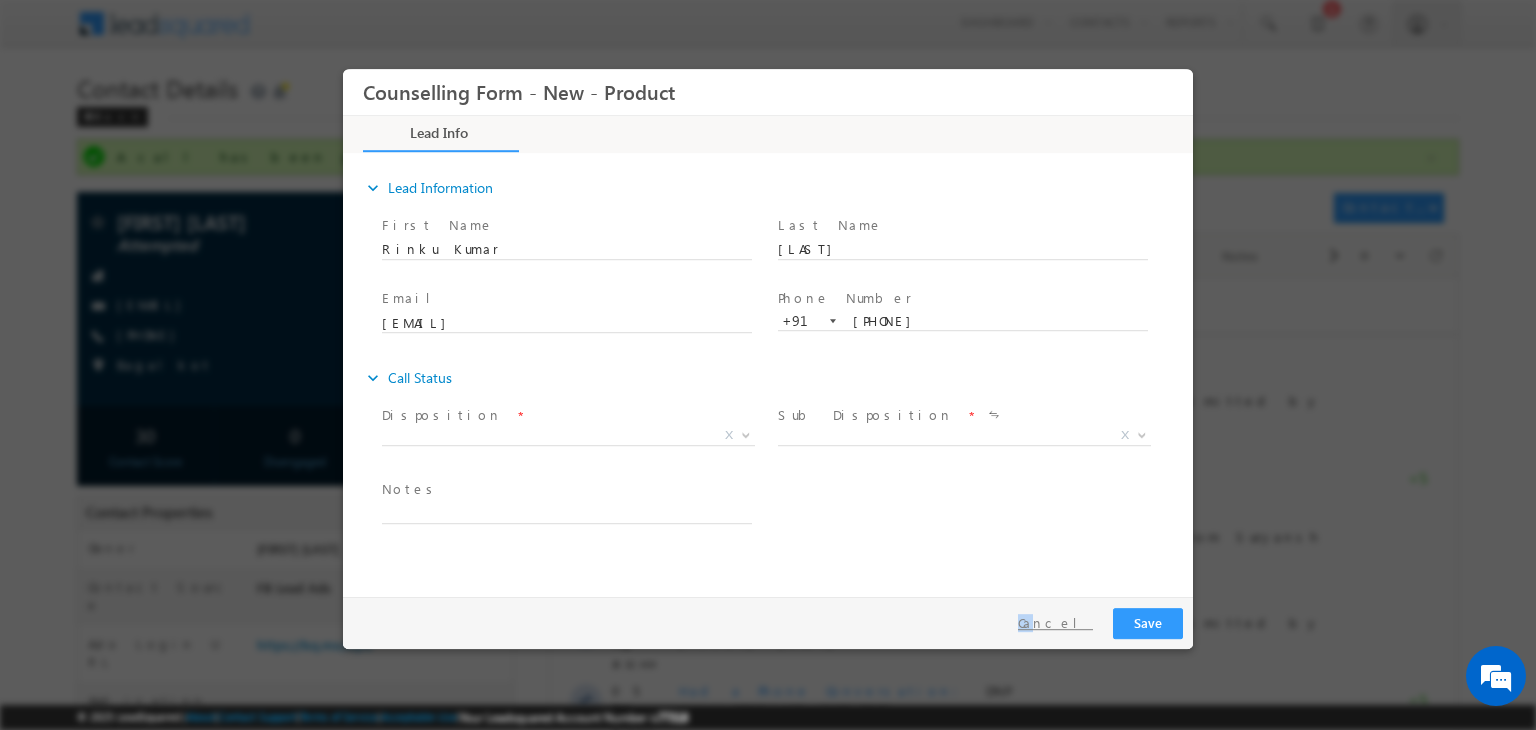 click on "Cancel" at bounding box center (1055, 623) 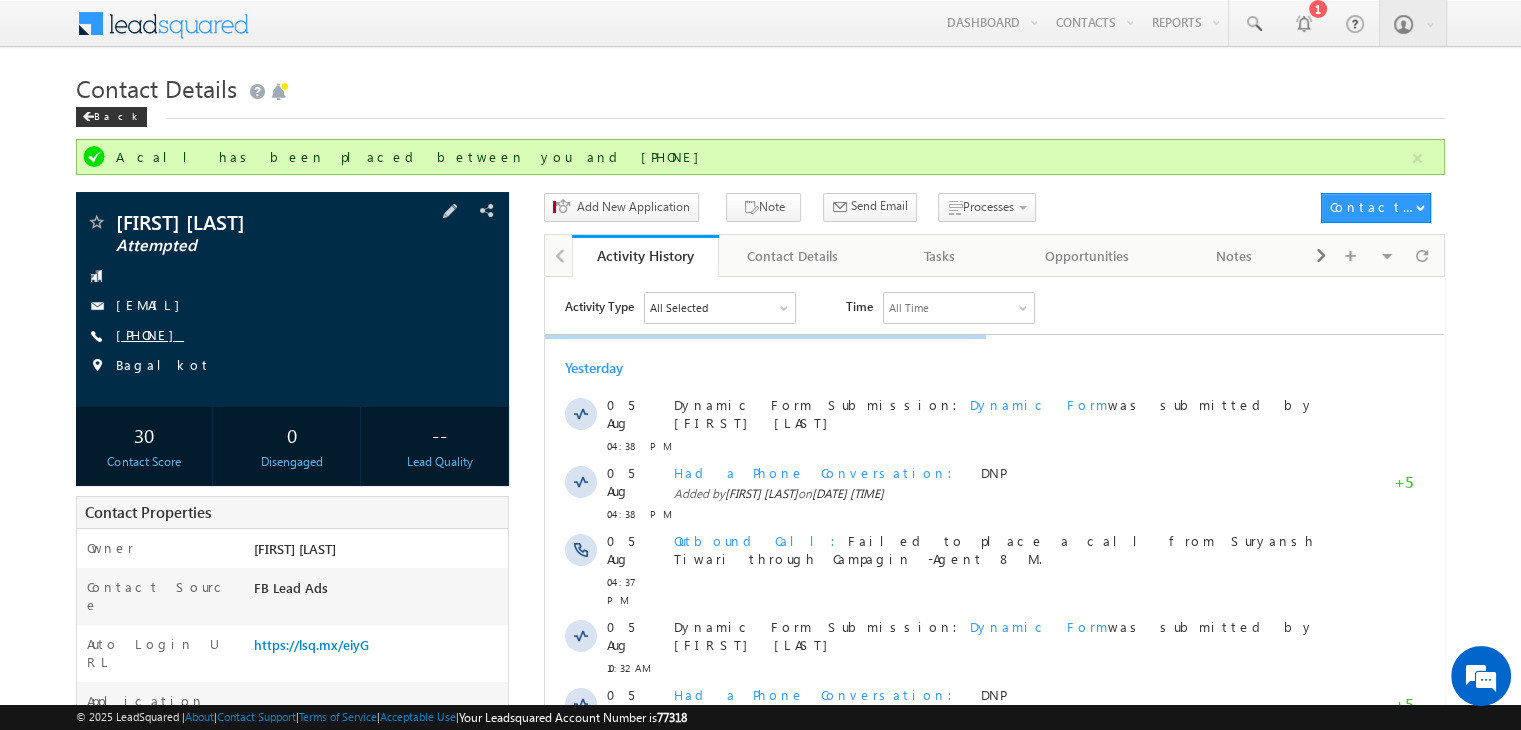 drag, startPoint x: 272, startPoint y: 361, endPoint x: 189, endPoint y: 333, distance: 87.595665 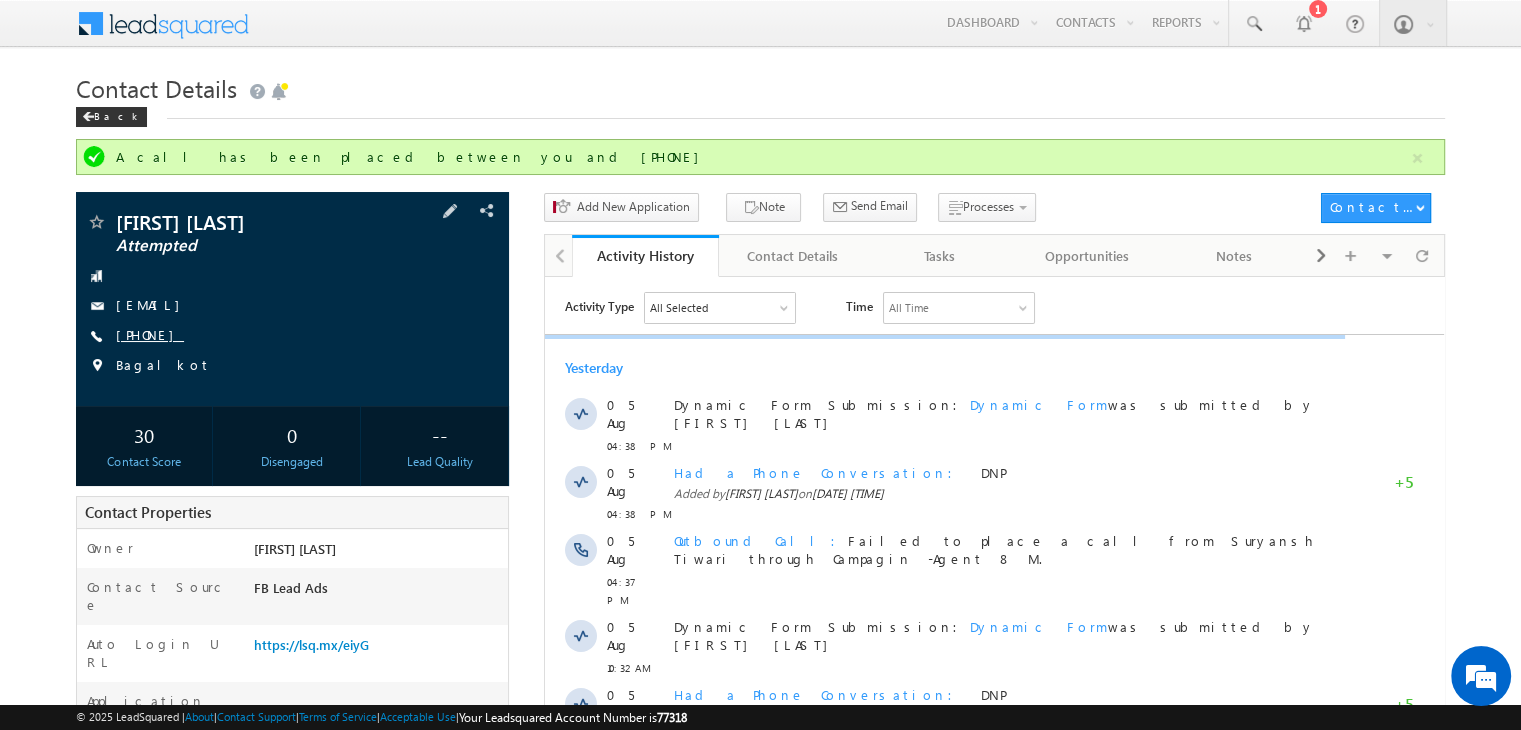 click on "+91-6264817307" at bounding box center [150, 334] 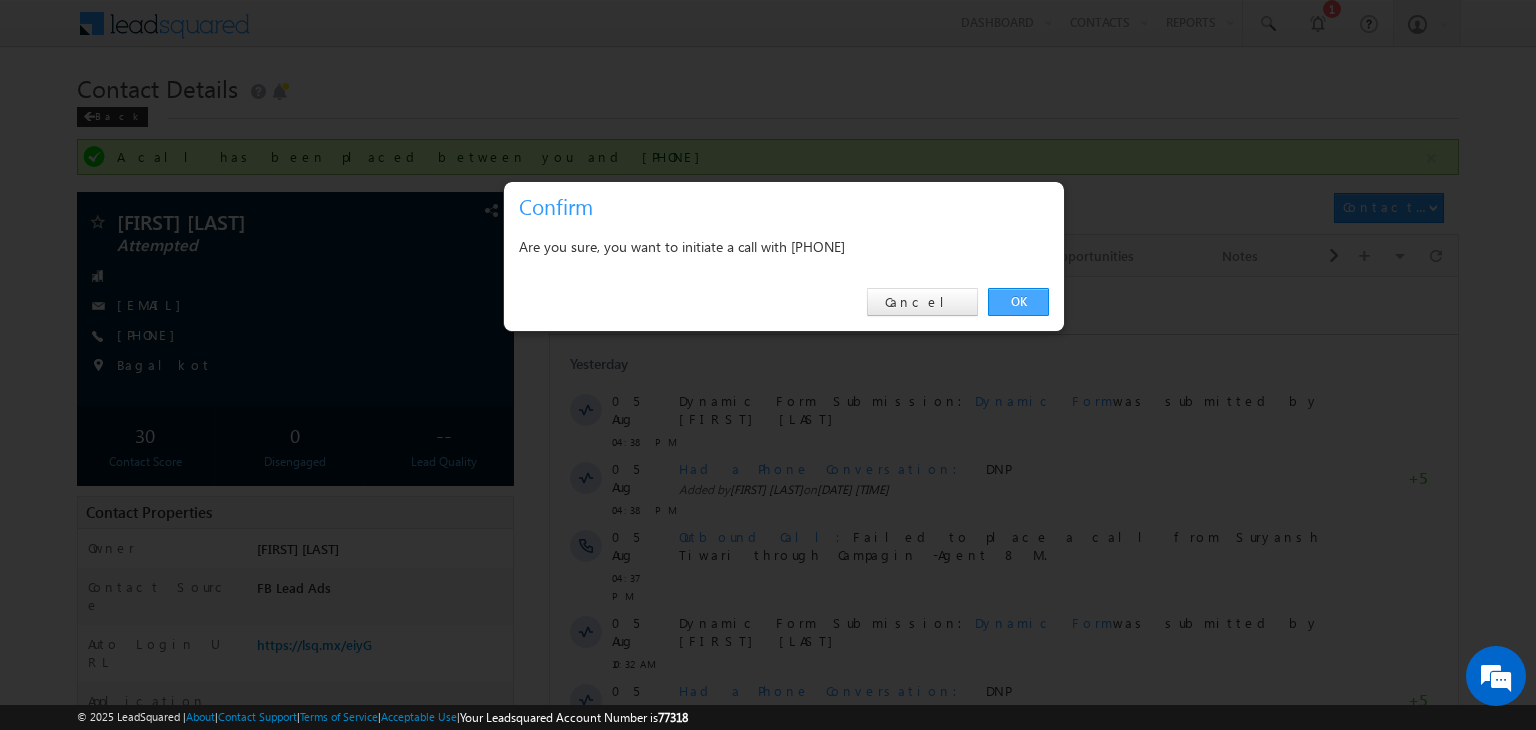 click on "OK" at bounding box center [1018, 302] 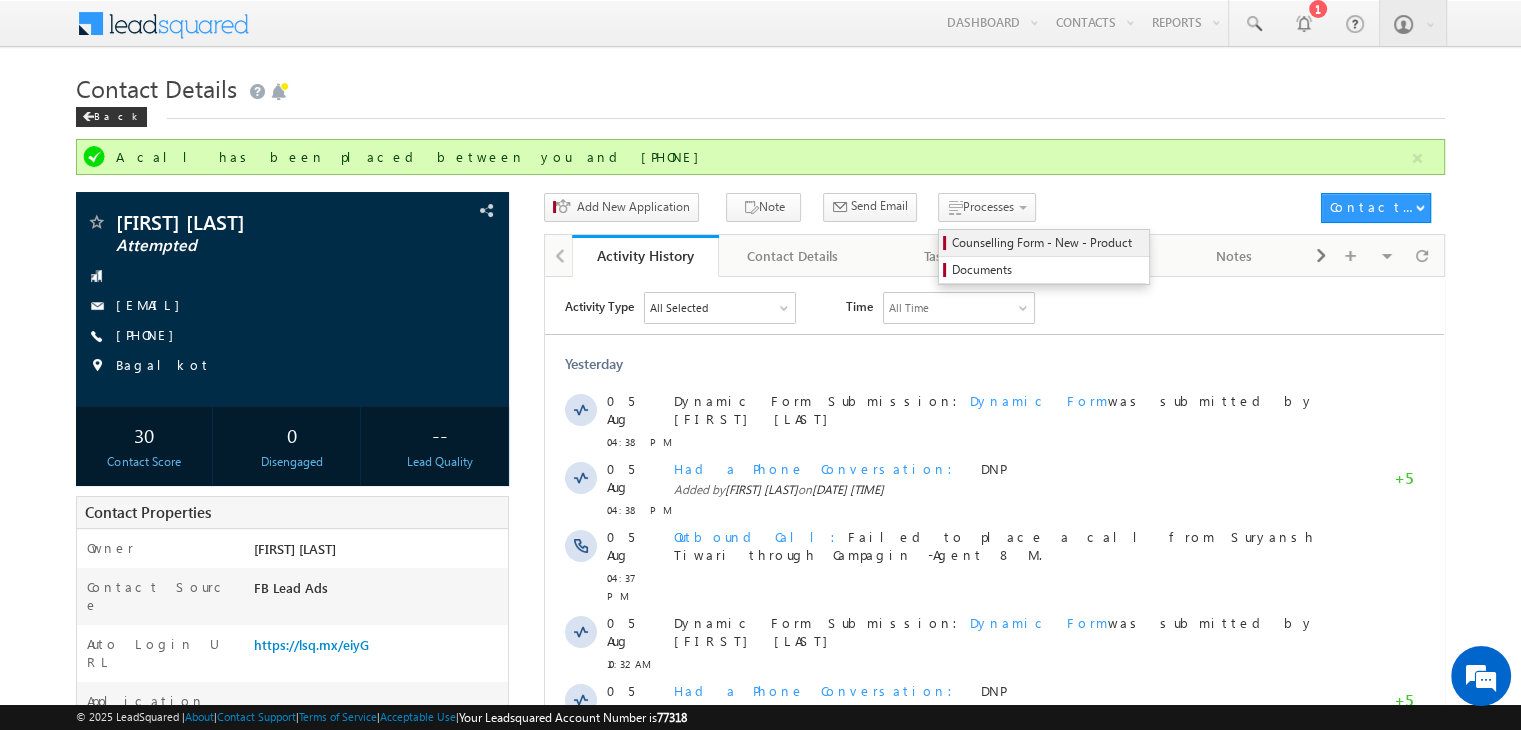 click on "Counselling Form - New - Product" at bounding box center [1047, 243] 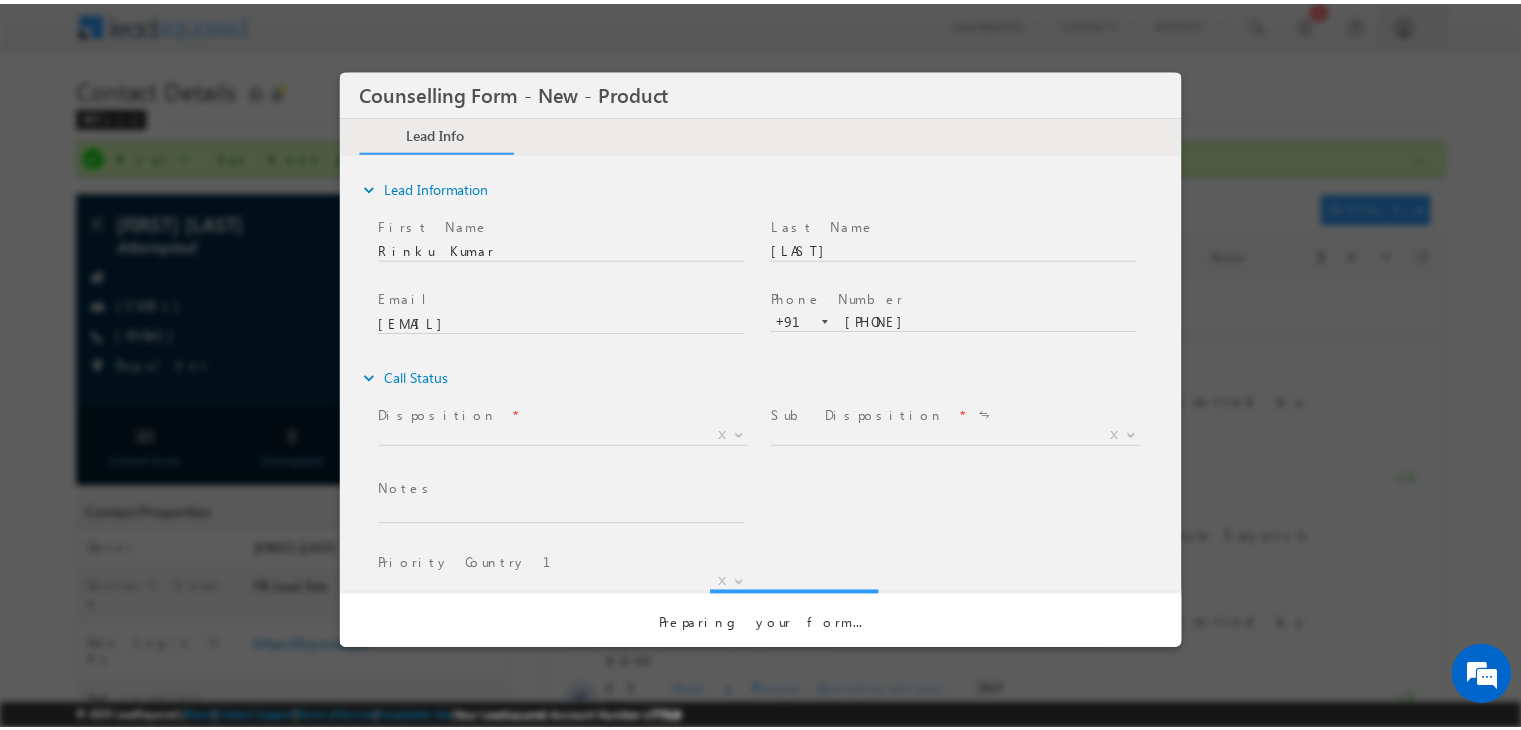 scroll, scrollTop: 0, scrollLeft: 0, axis: both 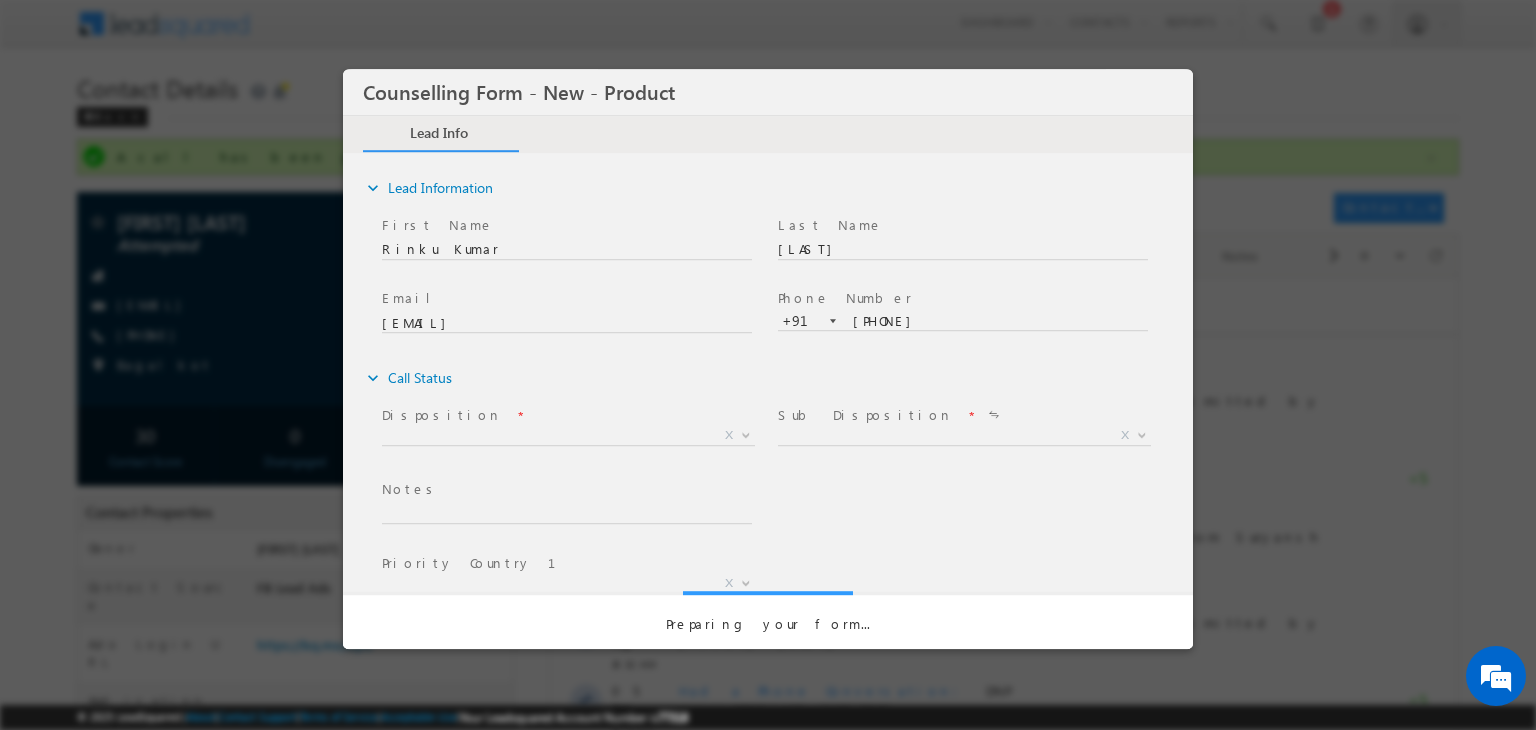 click on "Counselling Form - New - Product
*" at bounding box center [768, 334] 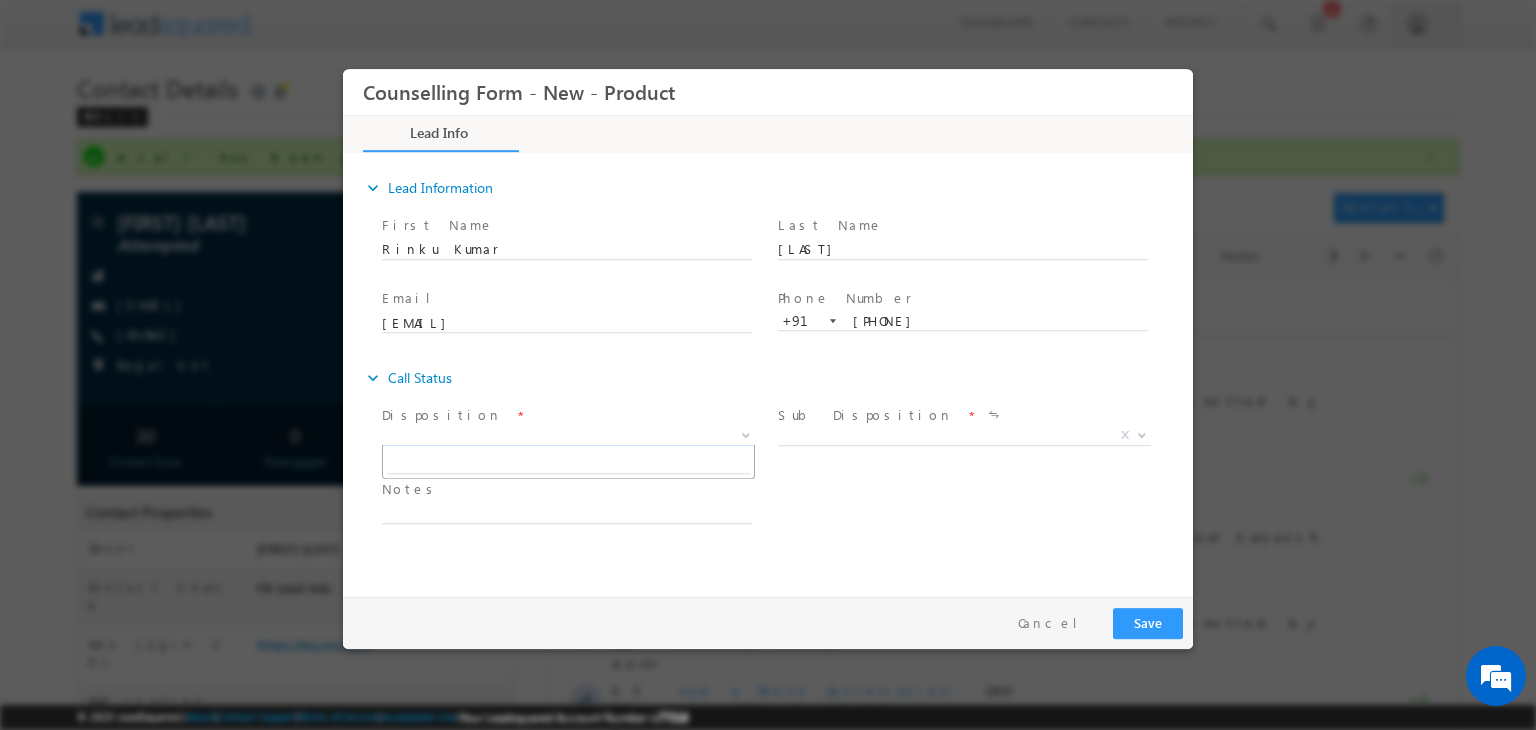 click on "X" at bounding box center [568, 436] 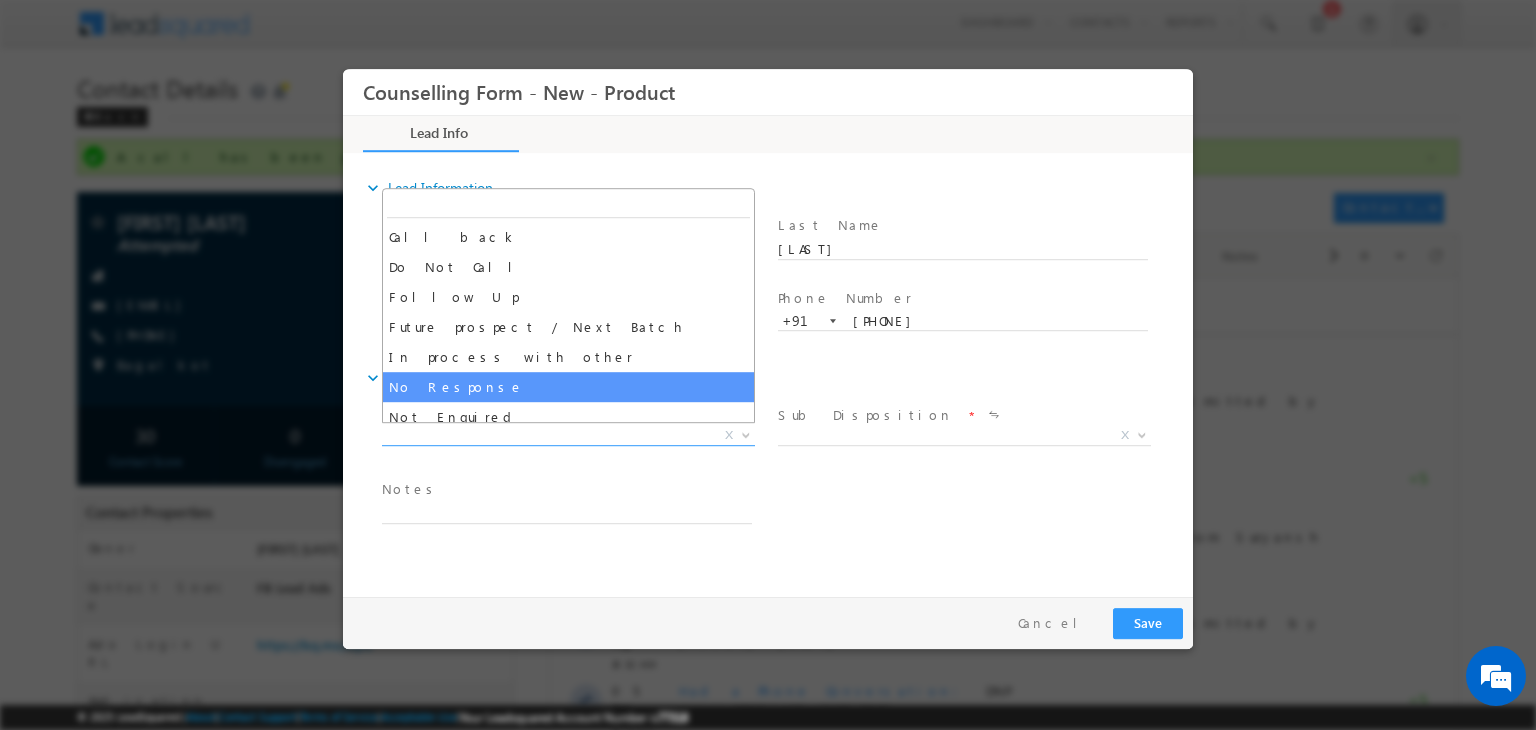 select on "No Response" 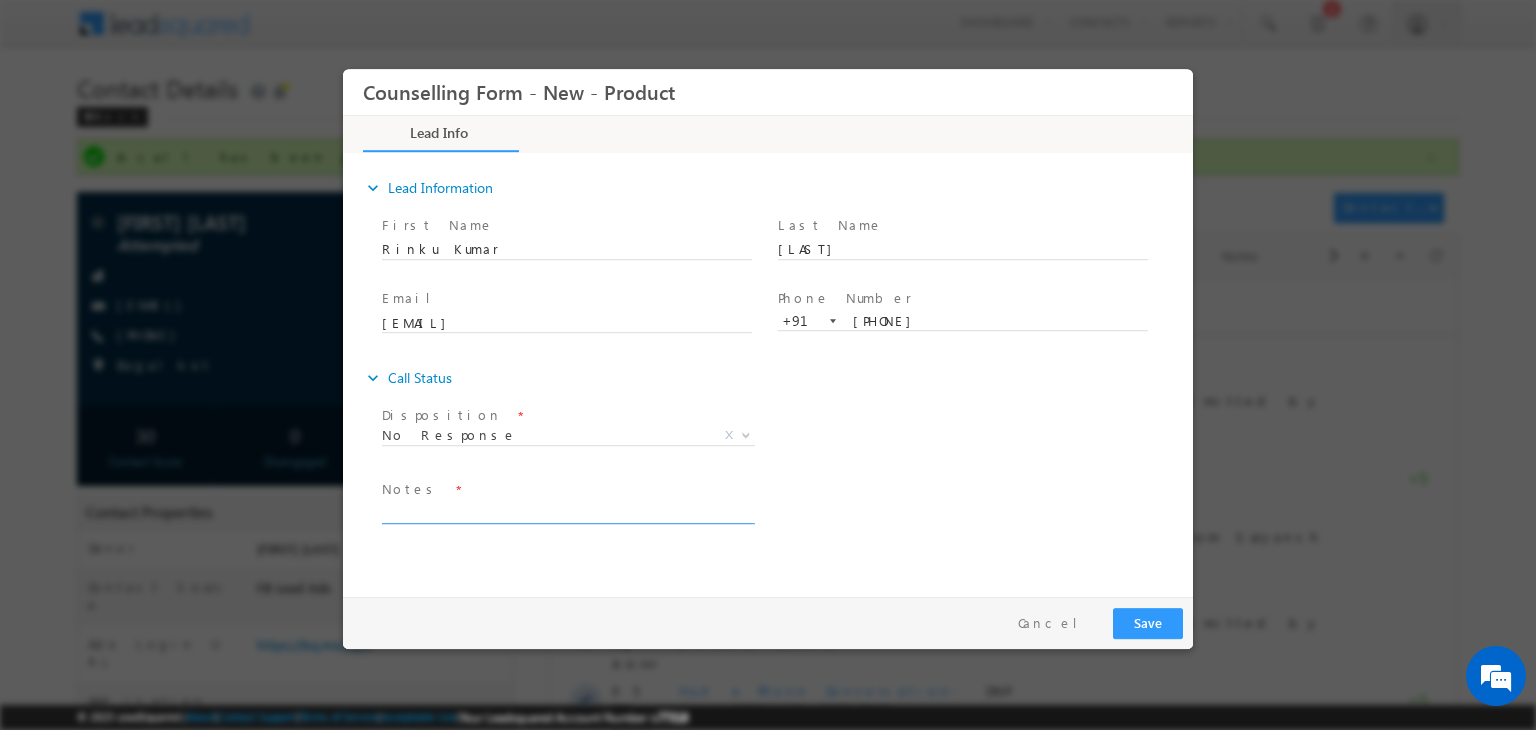 click at bounding box center (567, 512) 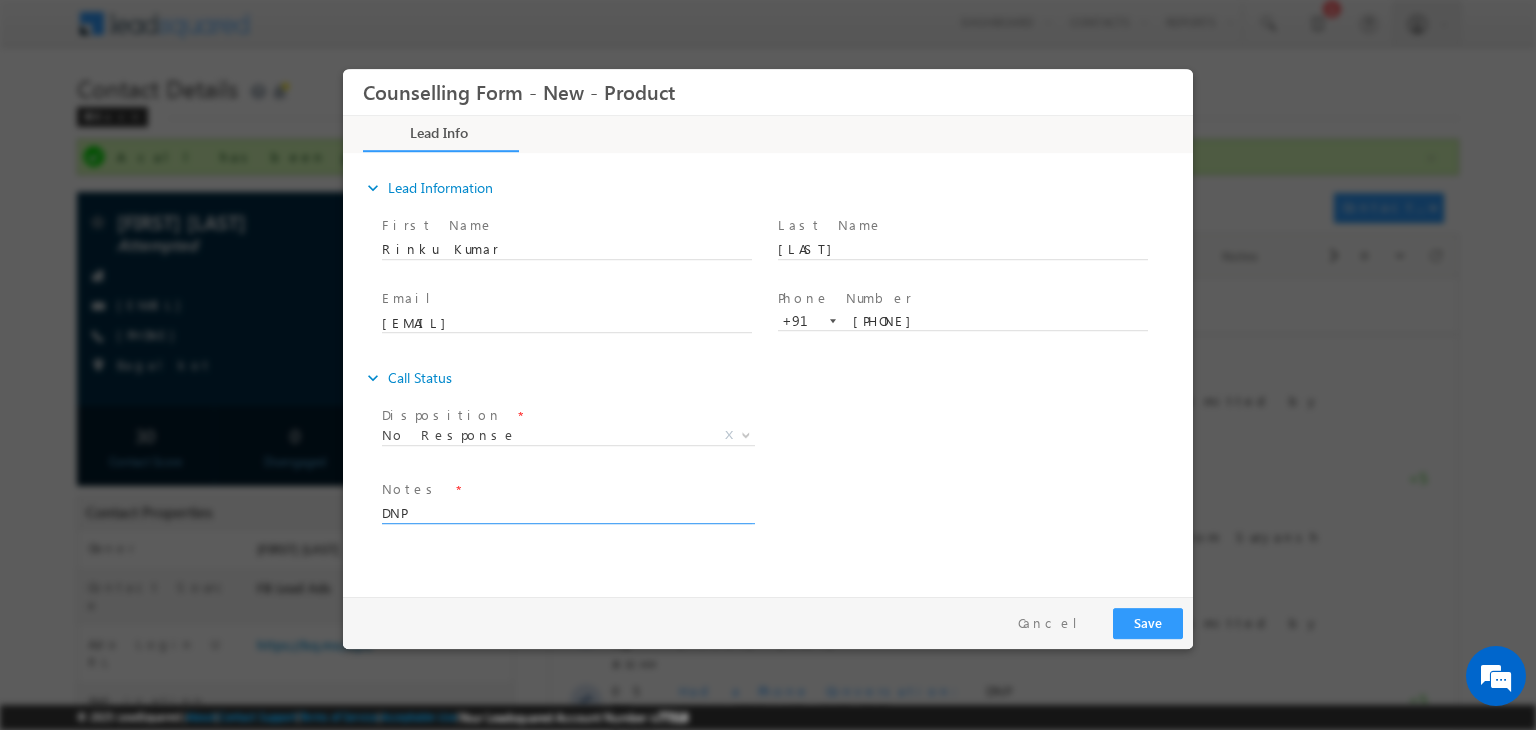 type on "DNP" 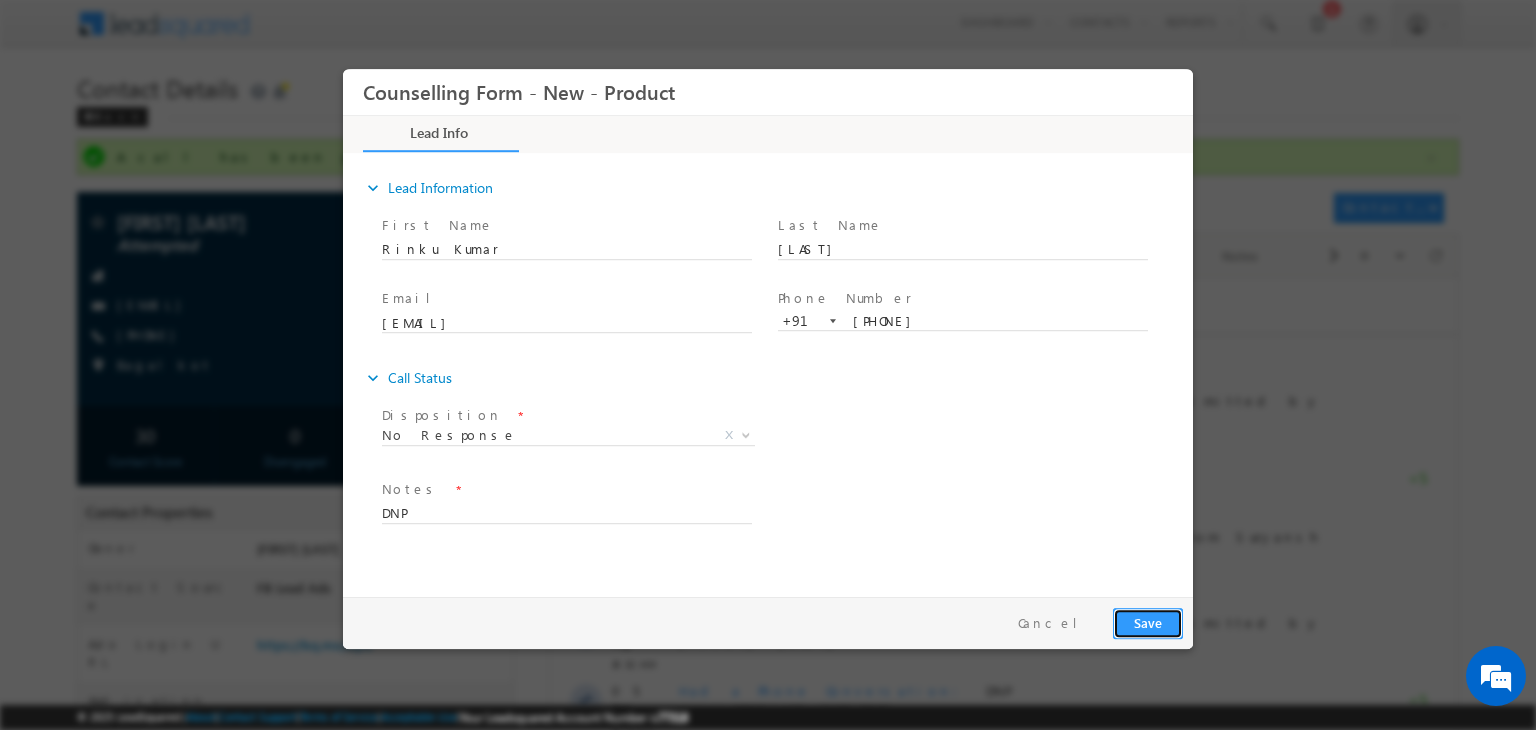 click on "Save" at bounding box center (1148, 623) 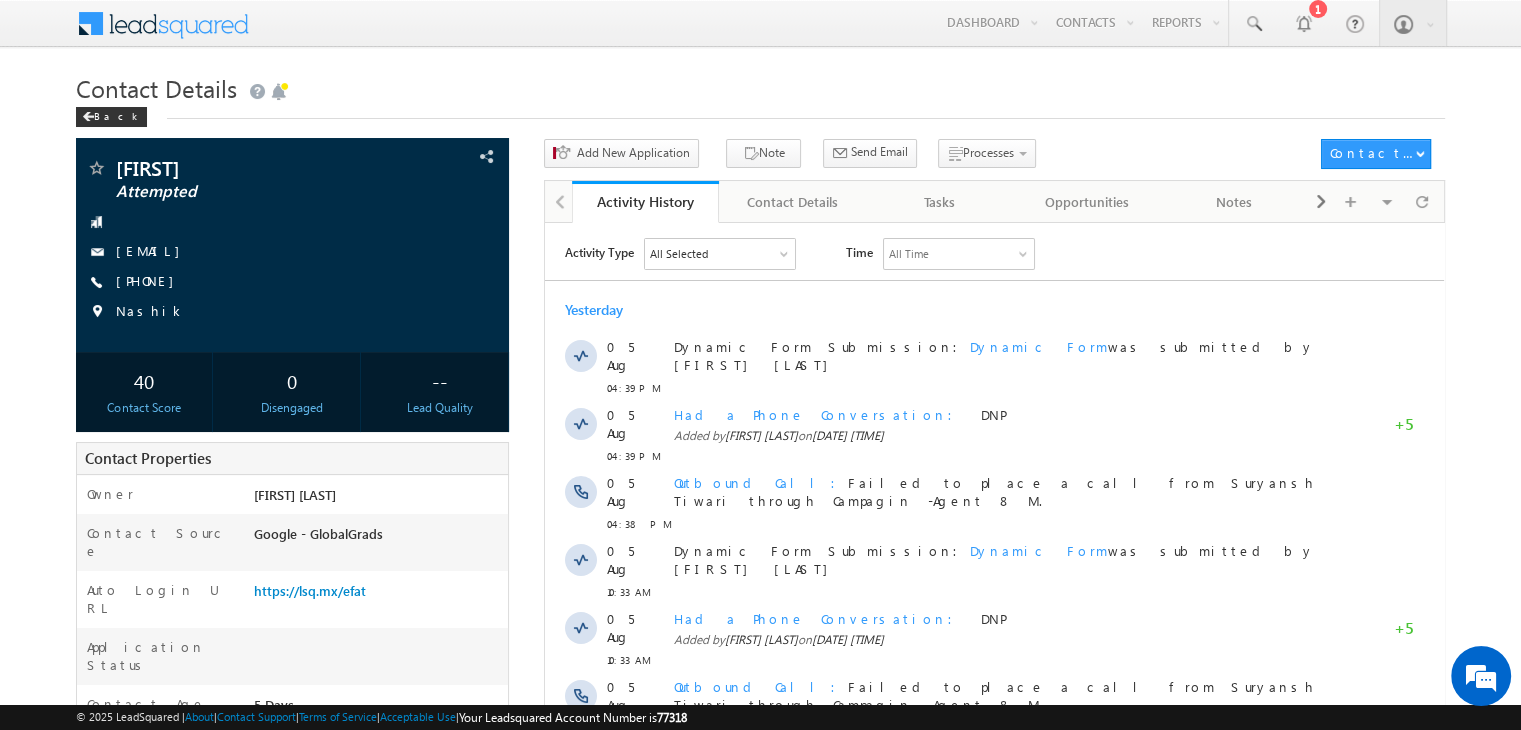 scroll, scrollTop: 0, scrollLeft: 0, axis: both 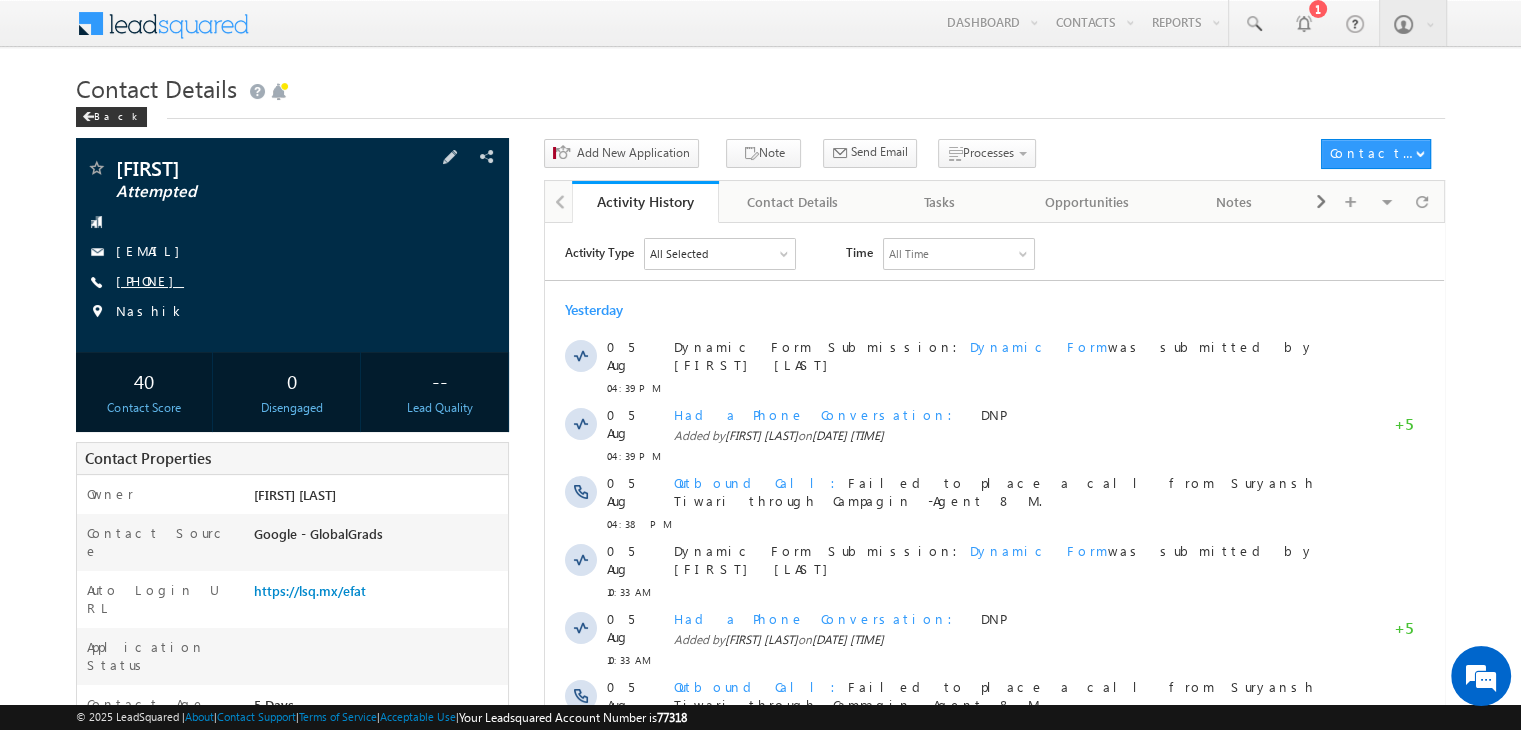 click on "[PHONE]" at bounding box center [150, 280] 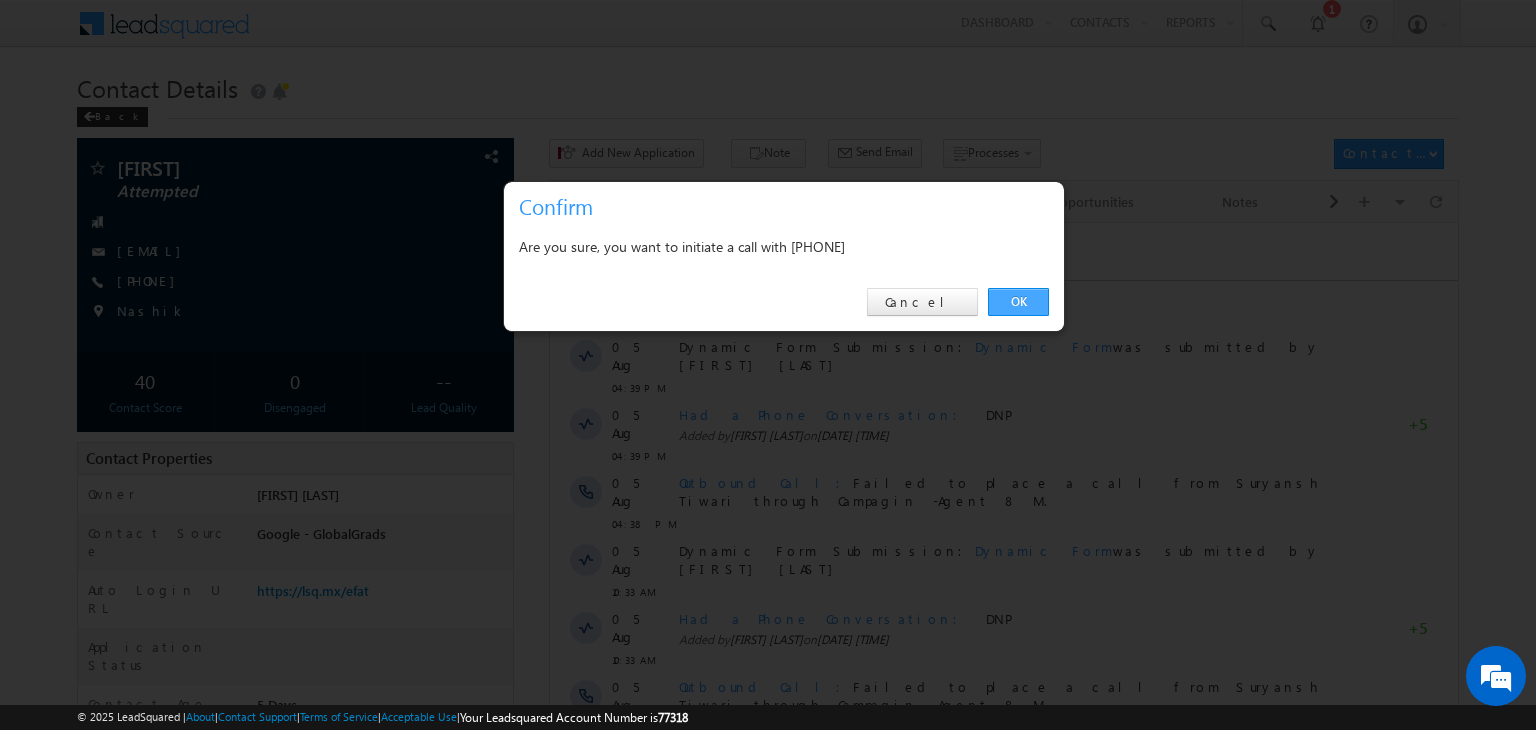 click on "OK" at bounding box center [1018, 302] 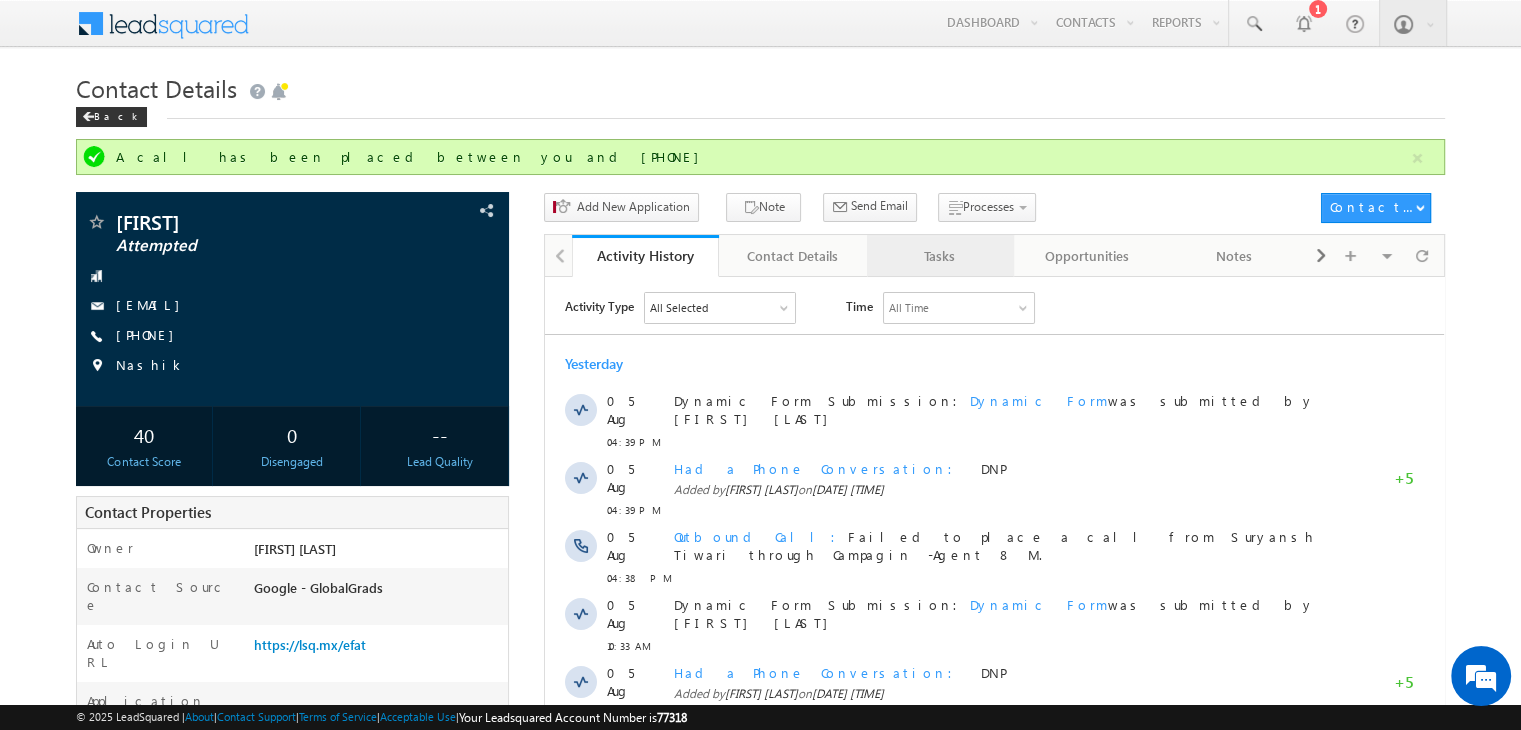 click on "Tasks" at bounding box center (939, 256) 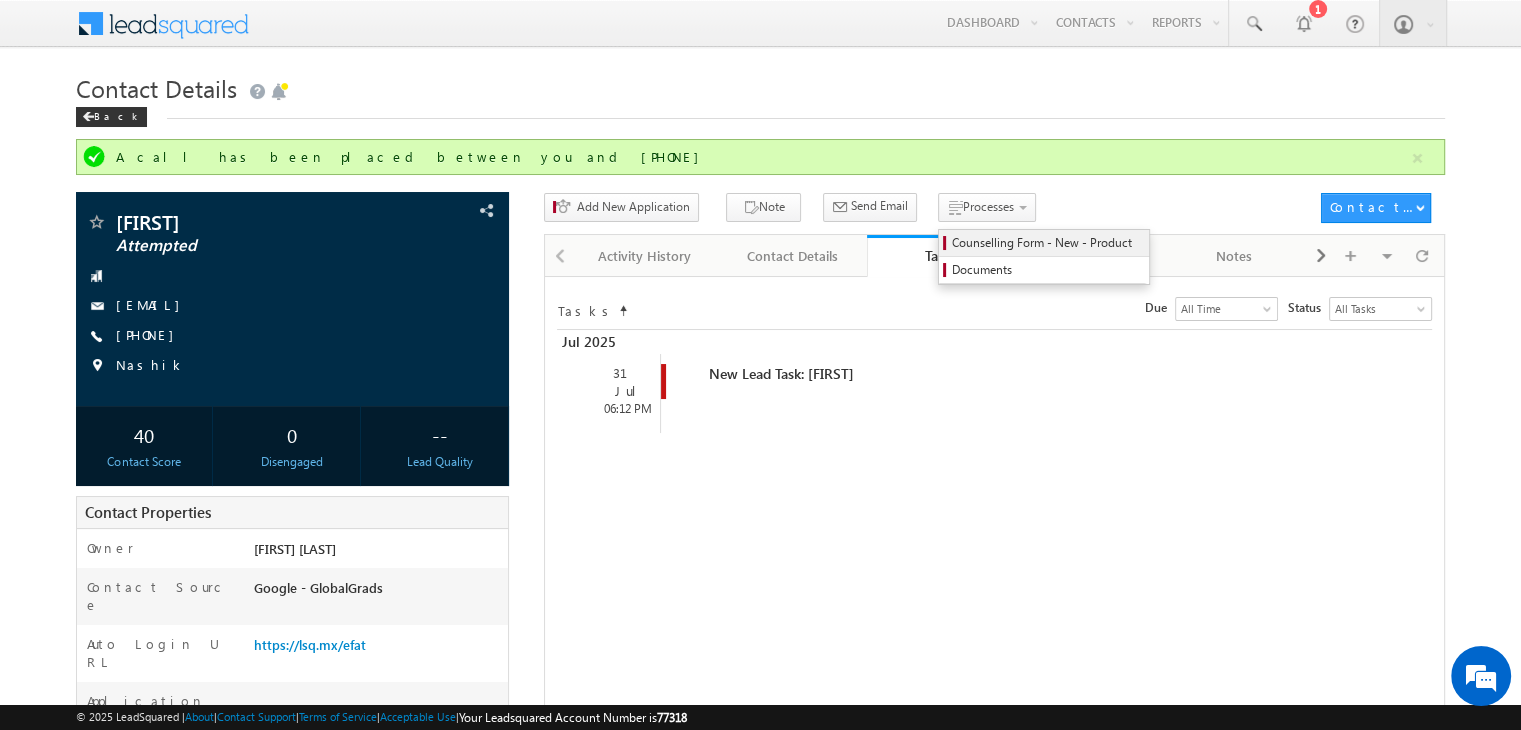 click on "Counselling Form - New - Product" at bounding box center [1047, 243] 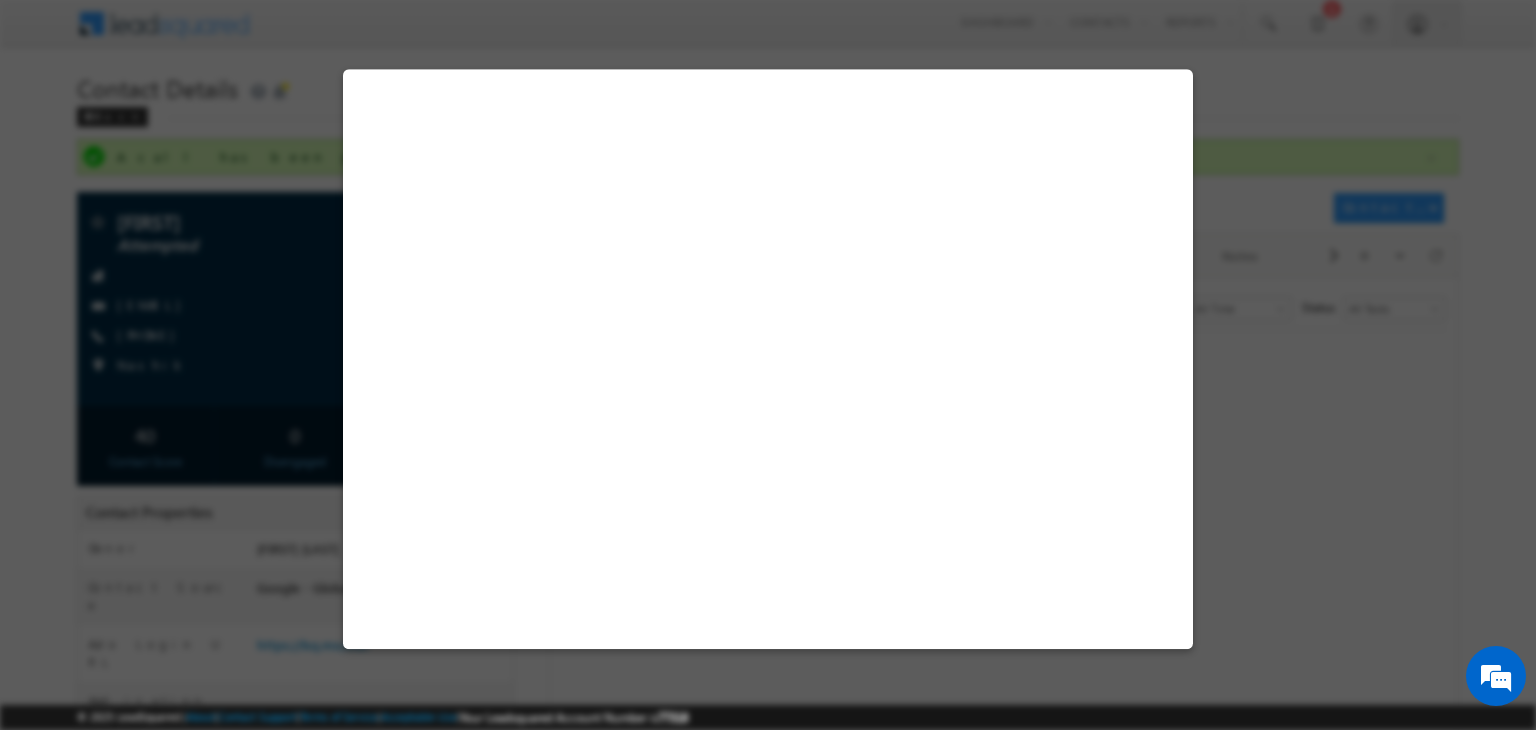 select on "Attempted" 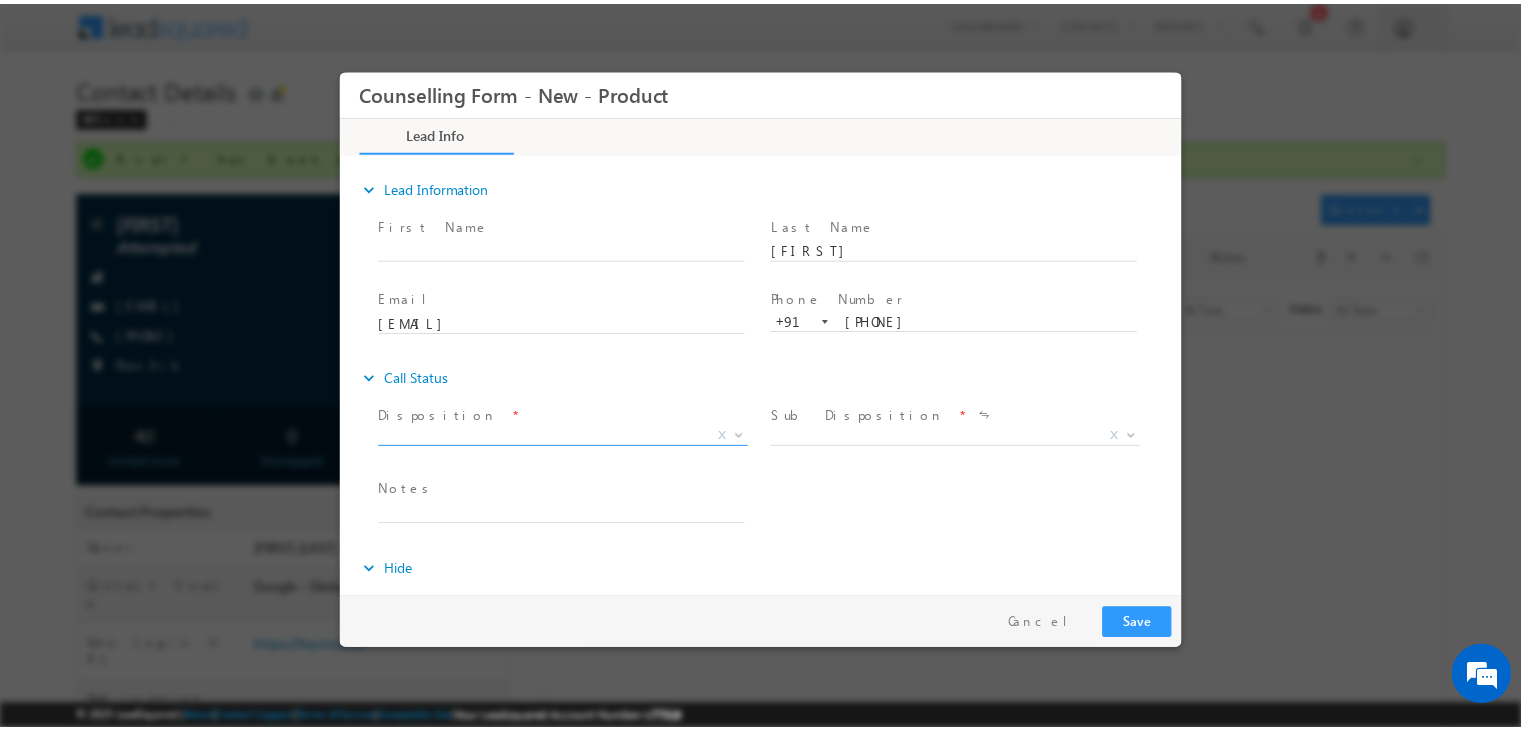 scroll, scrollTop: 0, scrollLeft: 0, axis: both 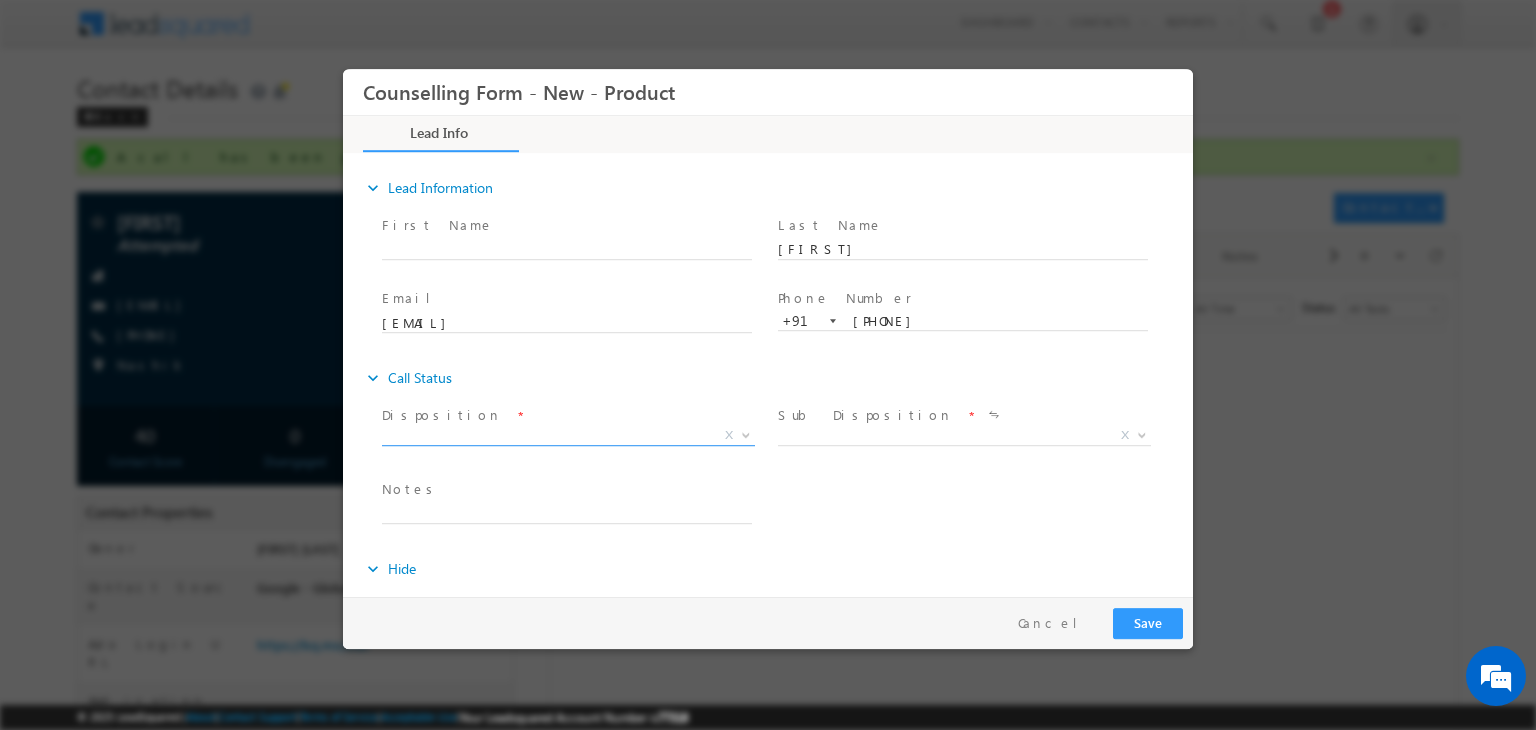 click on "X" at bounding box center [568, 436] 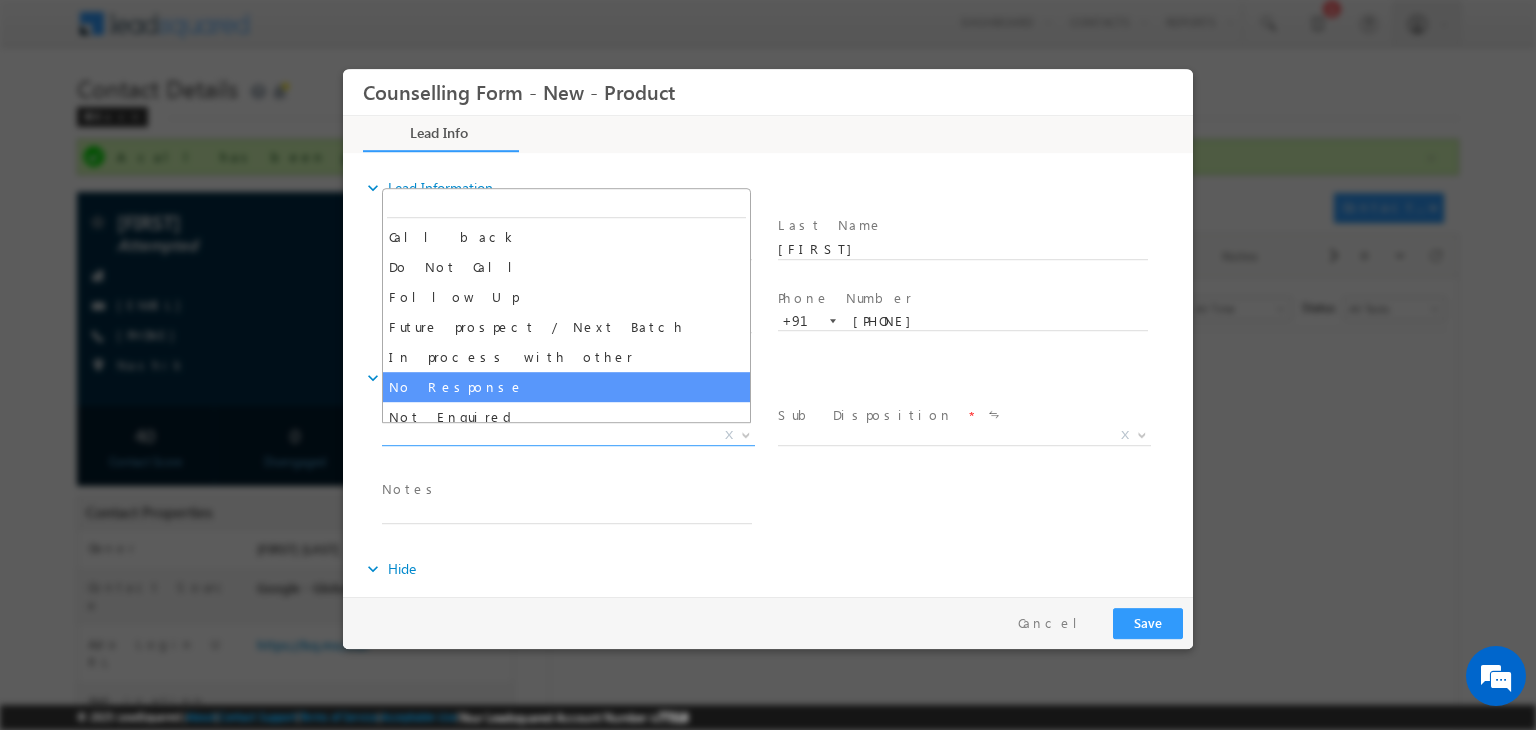 select on "No Response" 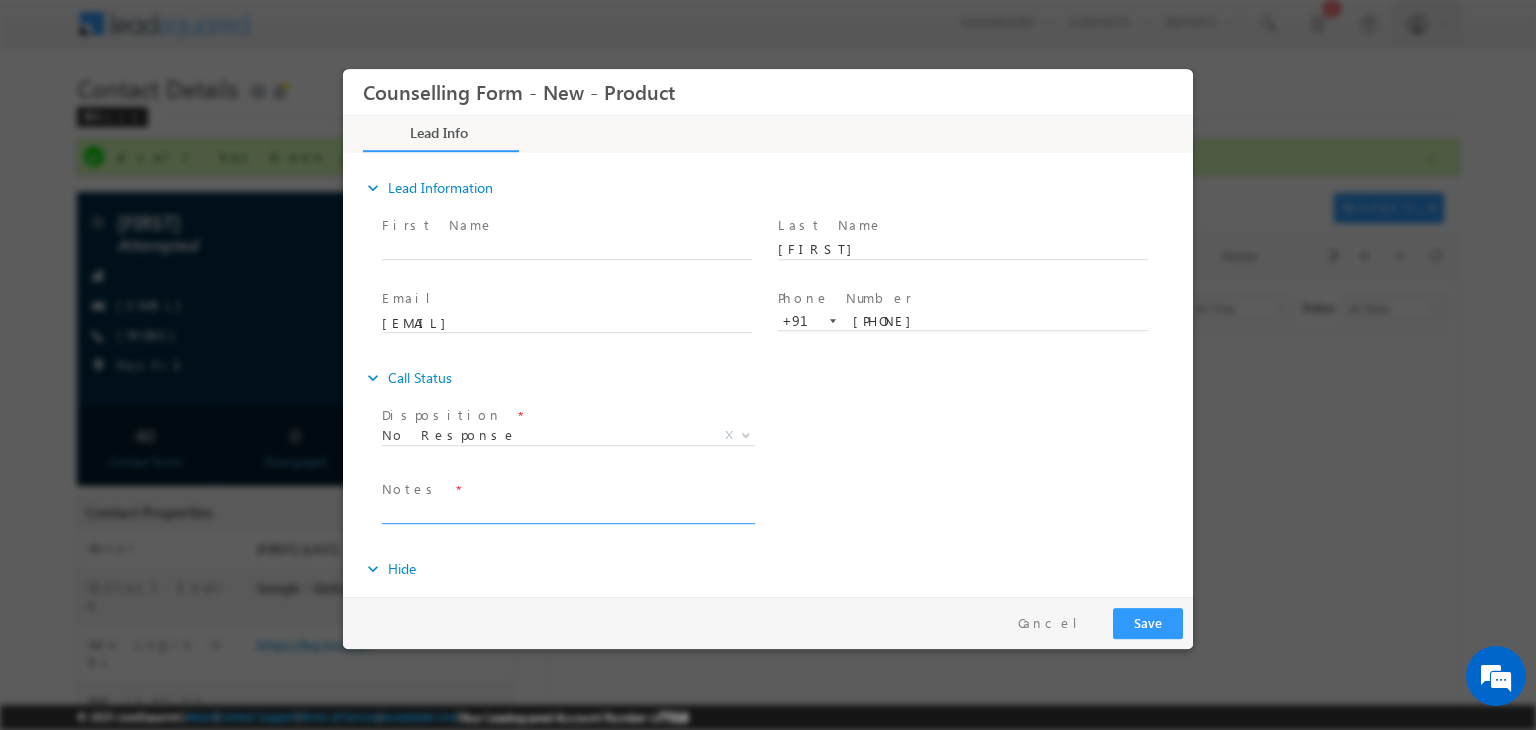 click at bounding box center (567, 512) 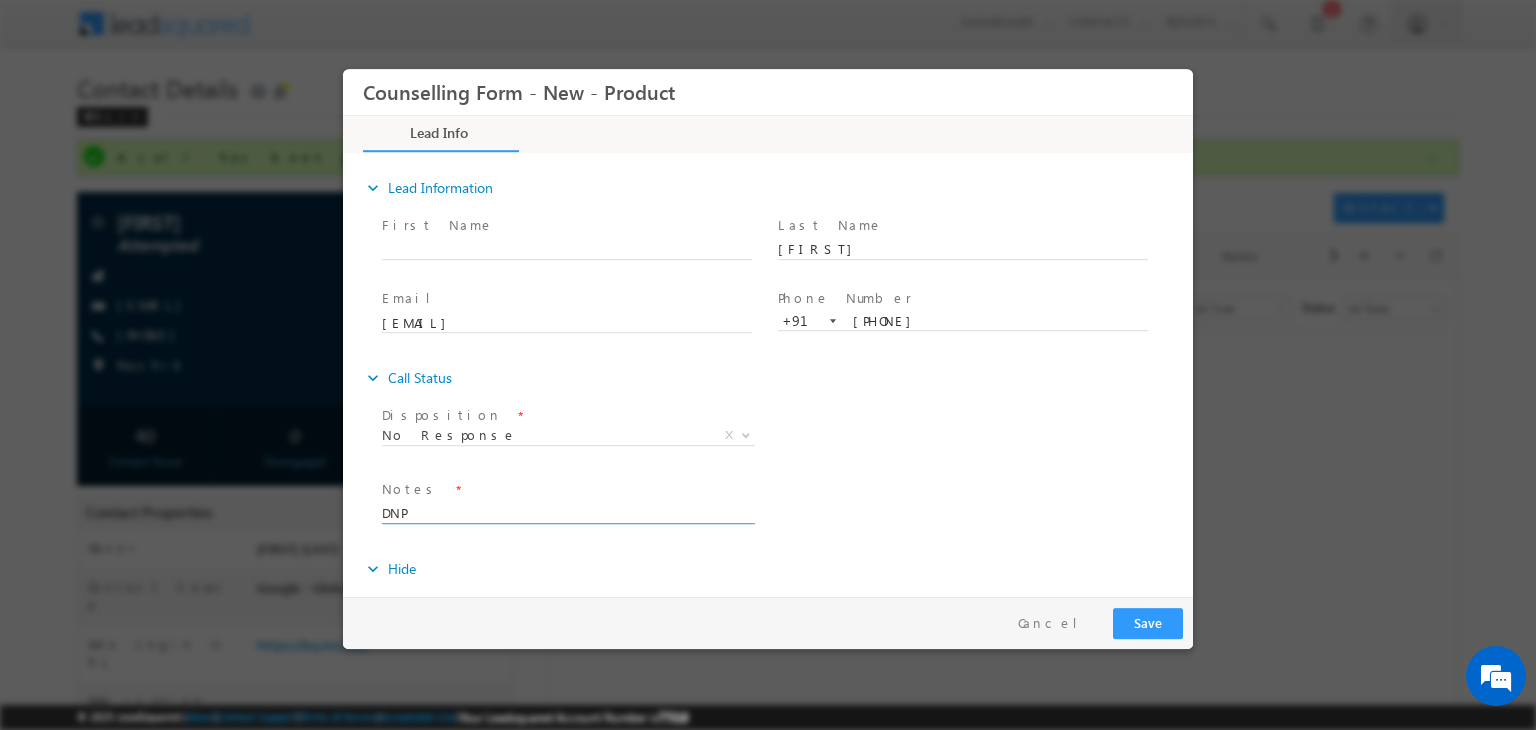 click on "DNP" at bounding box center [567, 512] 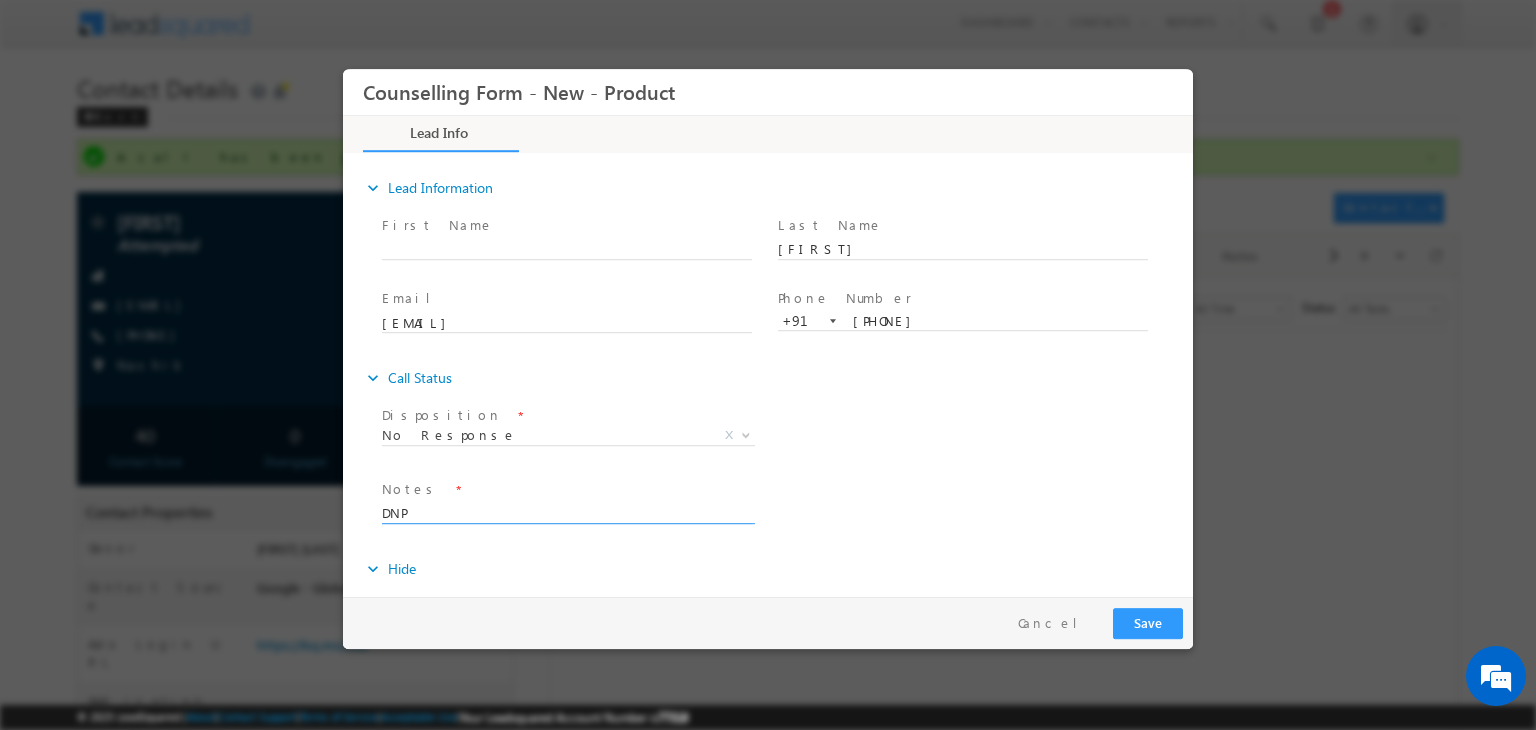 type on "DNP" 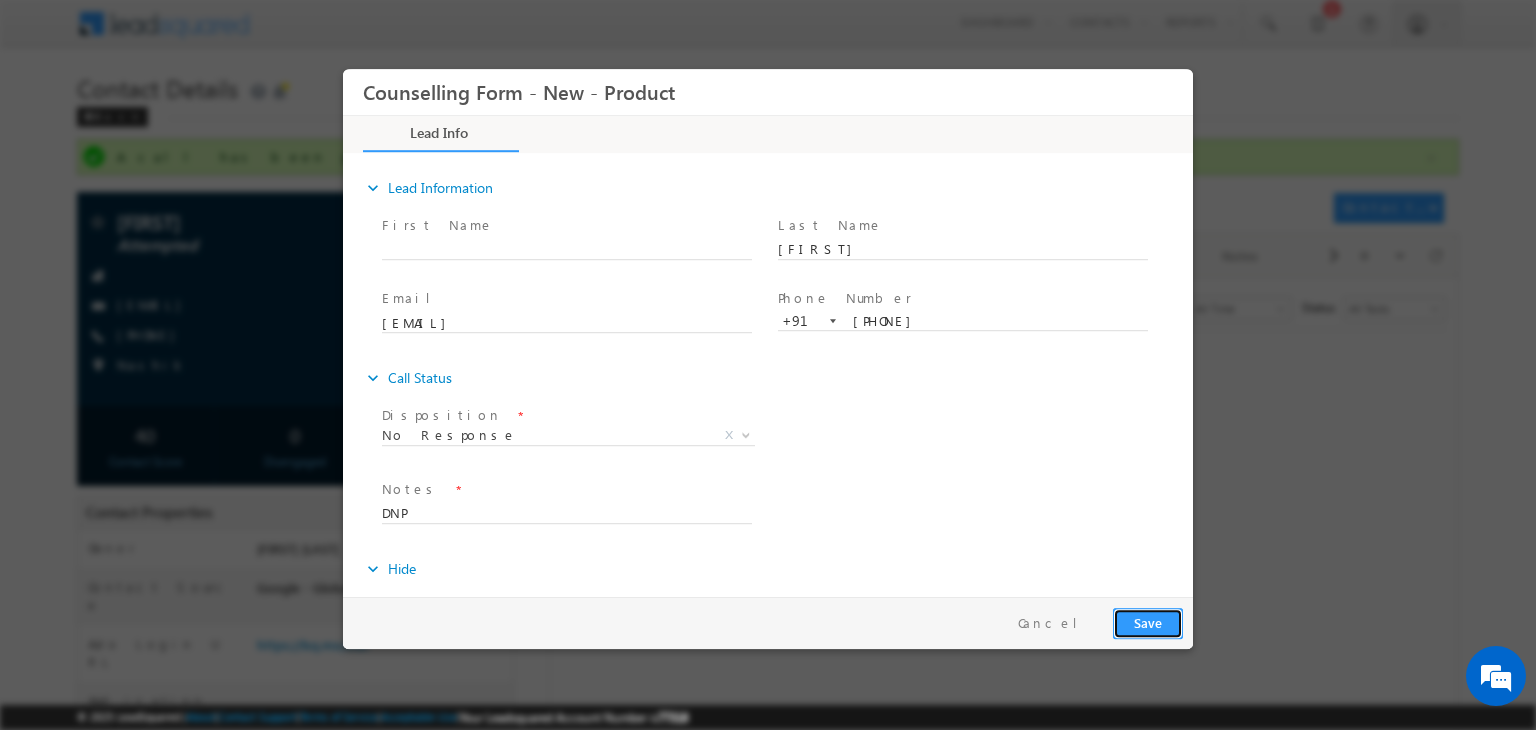 click on "Save" at bounding box center (1148, 623) 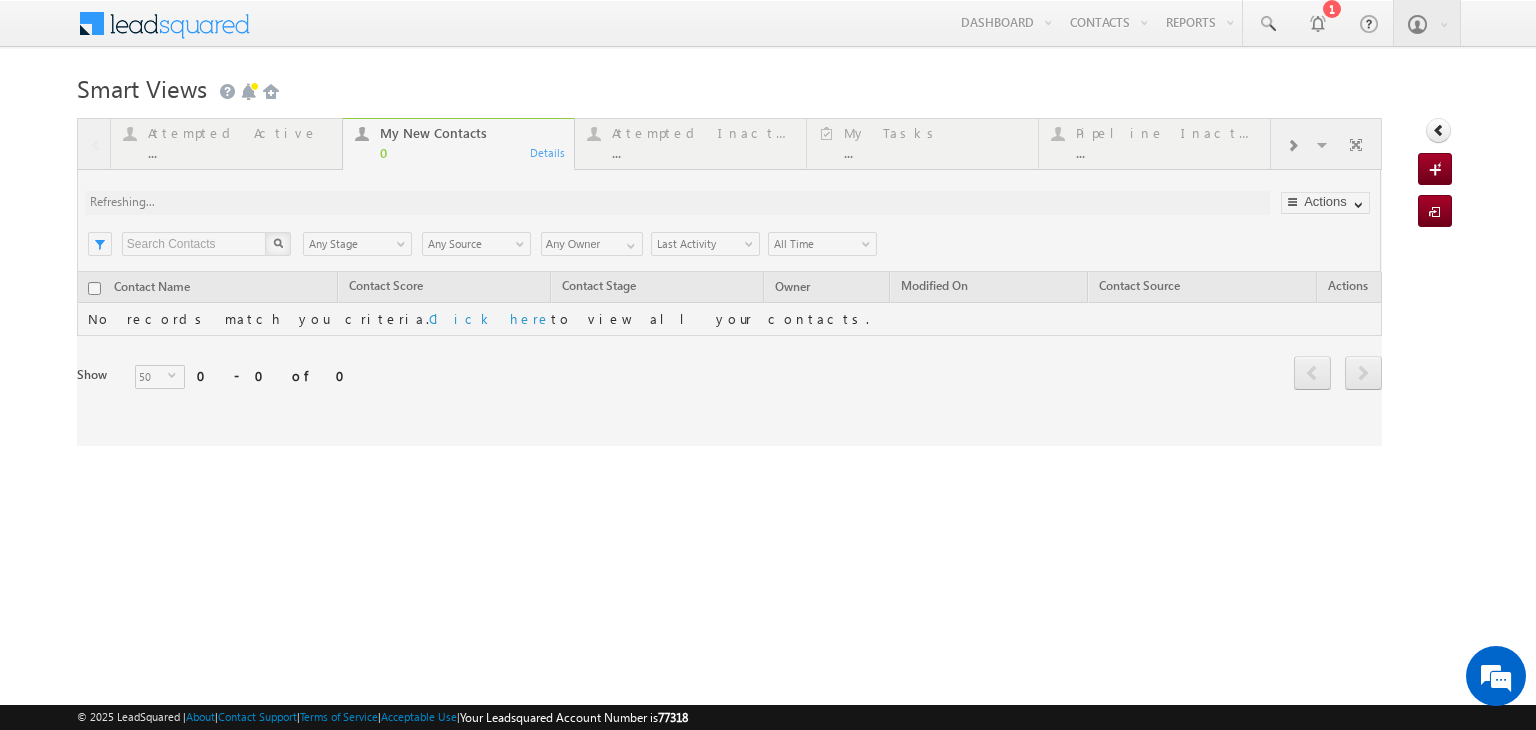 scroll, scrollTop: 0, scrollLeft: 0, axis: both 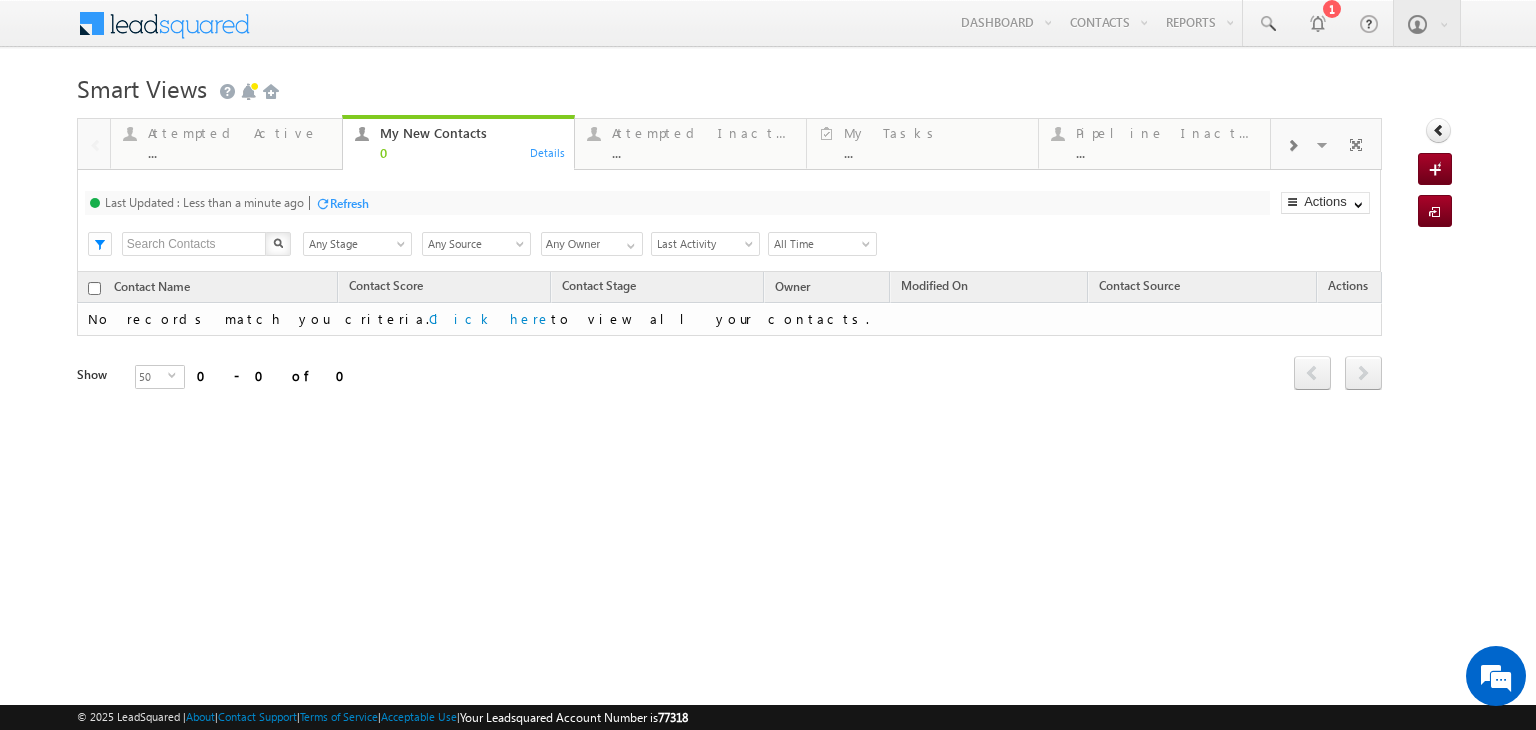 click on "Refresh" at bounding box center (349, 203) 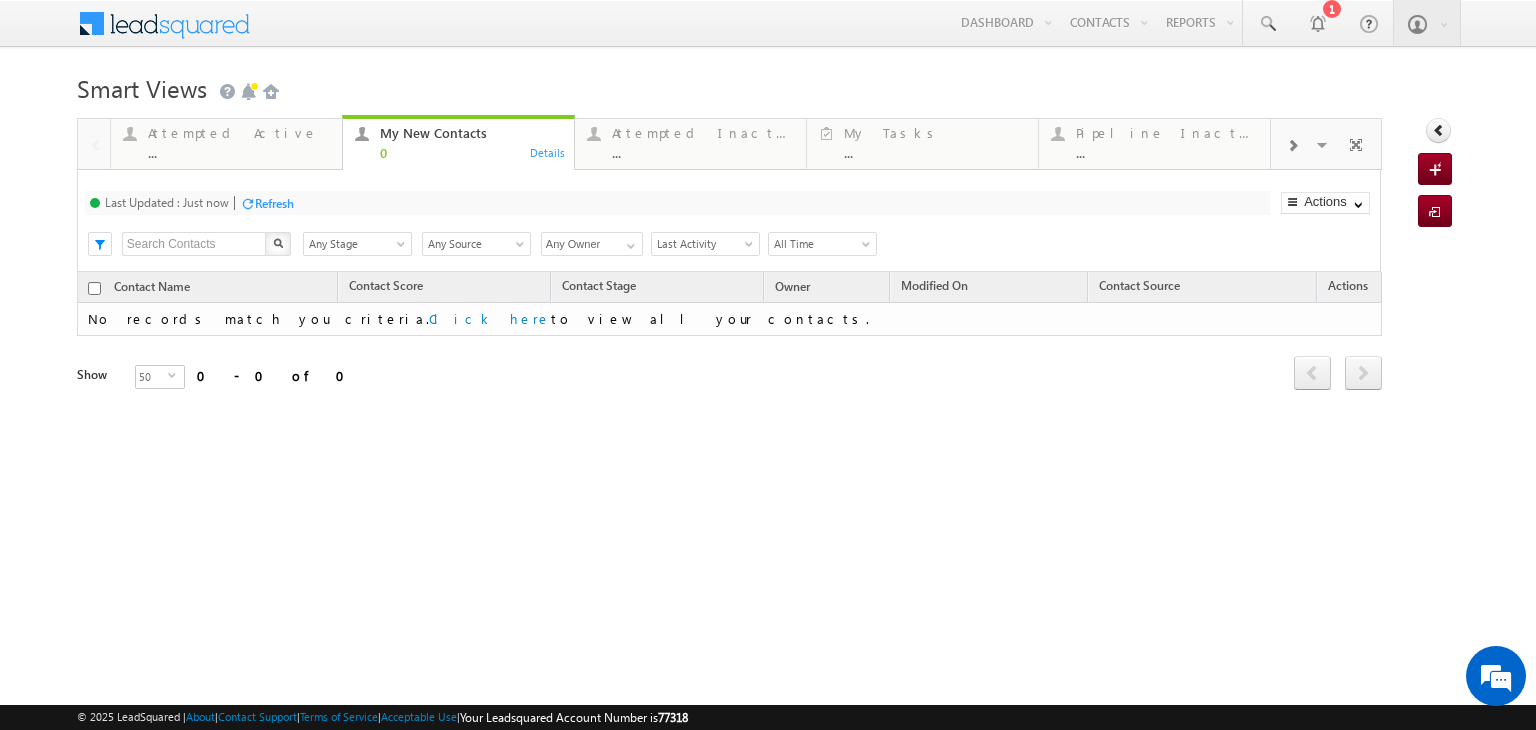 click on "Refresh" at bounding box center [274, 203] 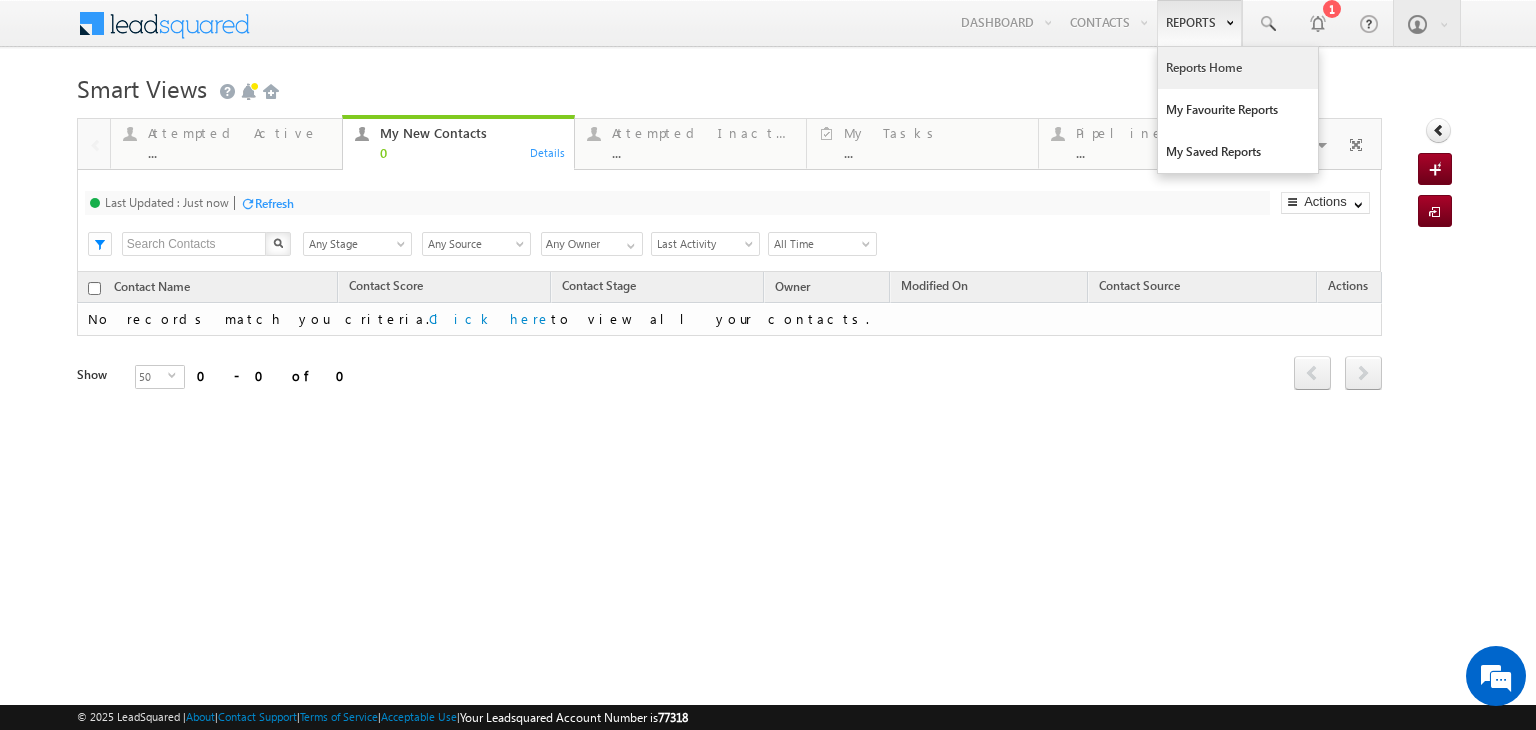 click on "Reports Home" at bounding box center [1238, 68] 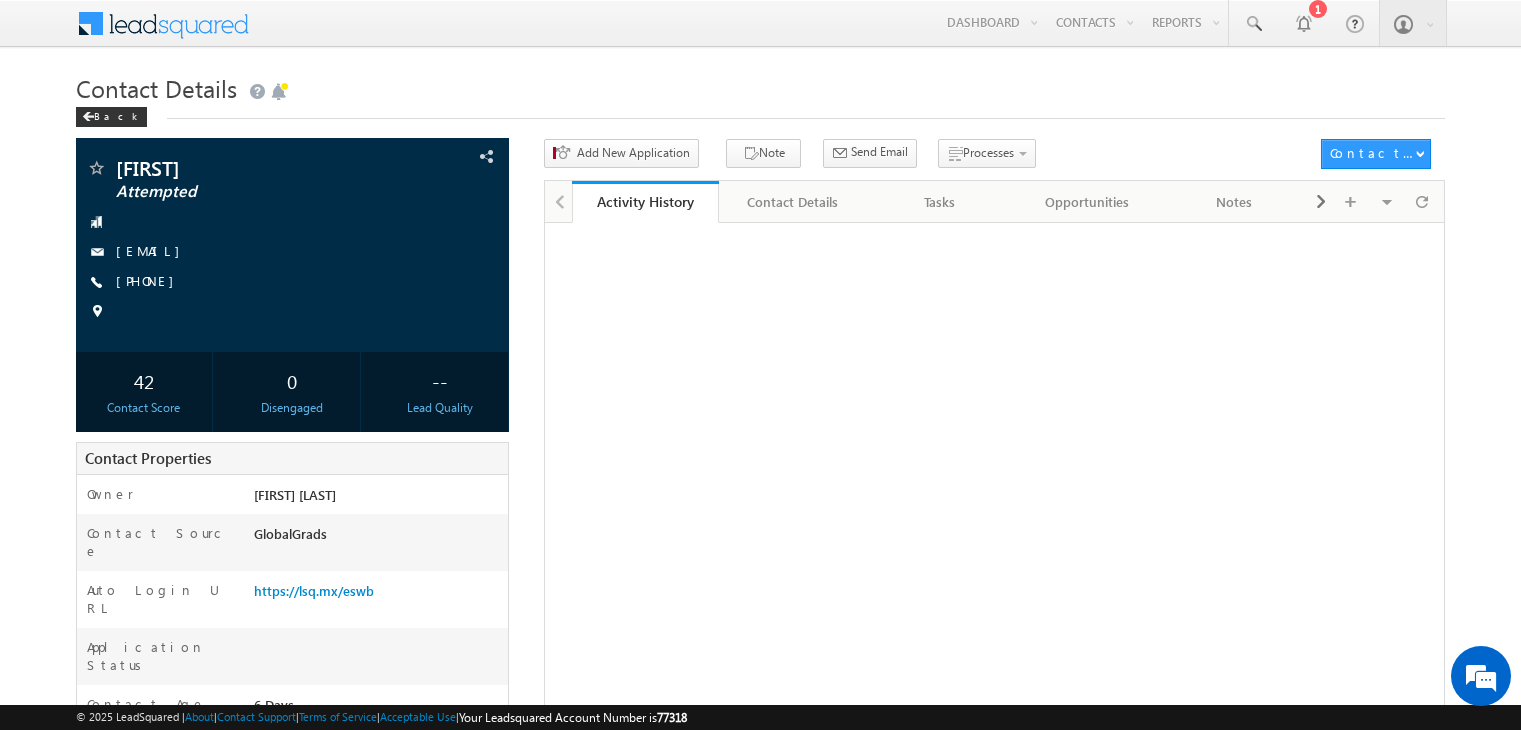 scroll, scrollTop: 0, scrollLeft: 0, axis: both 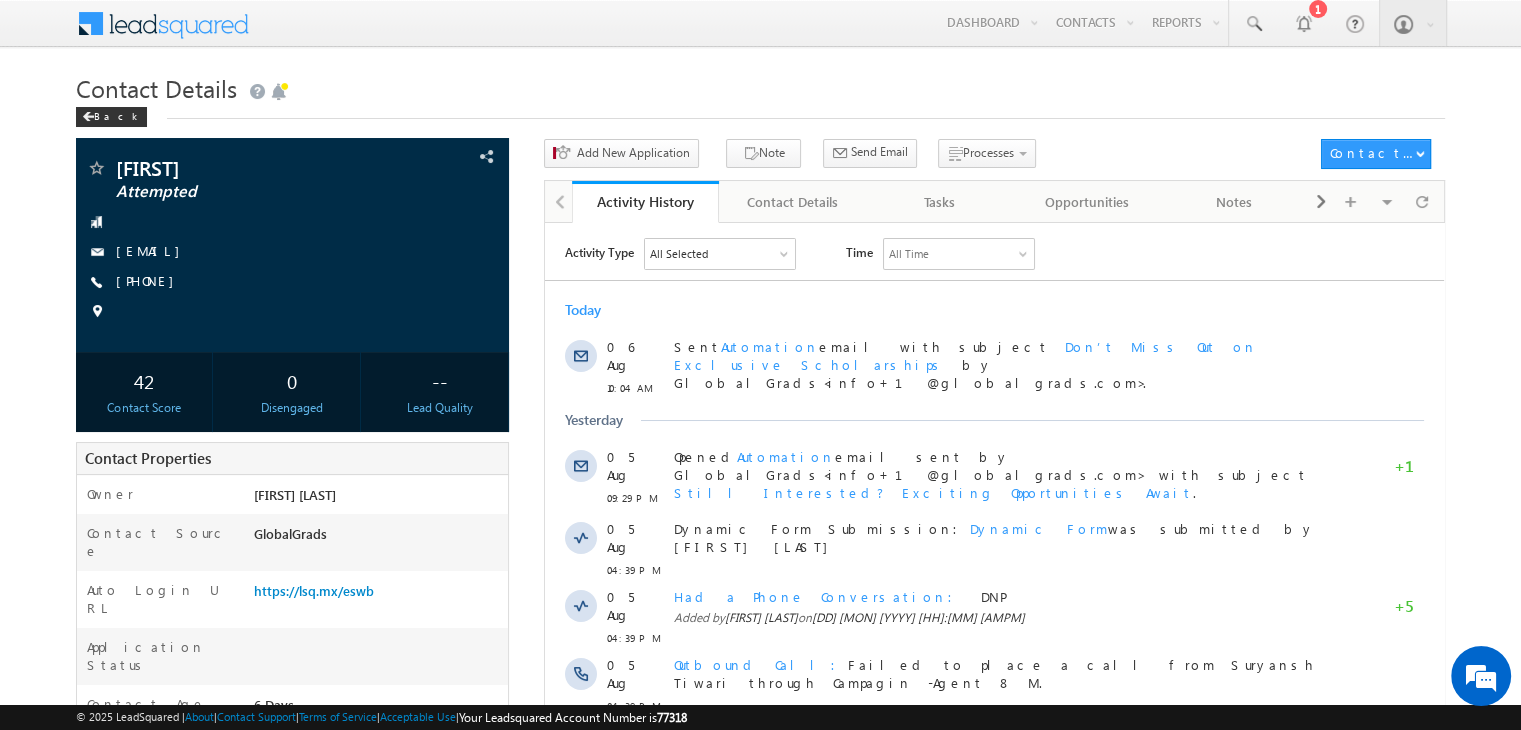 click on "[PHONE]" at bounding box center [150, 280] 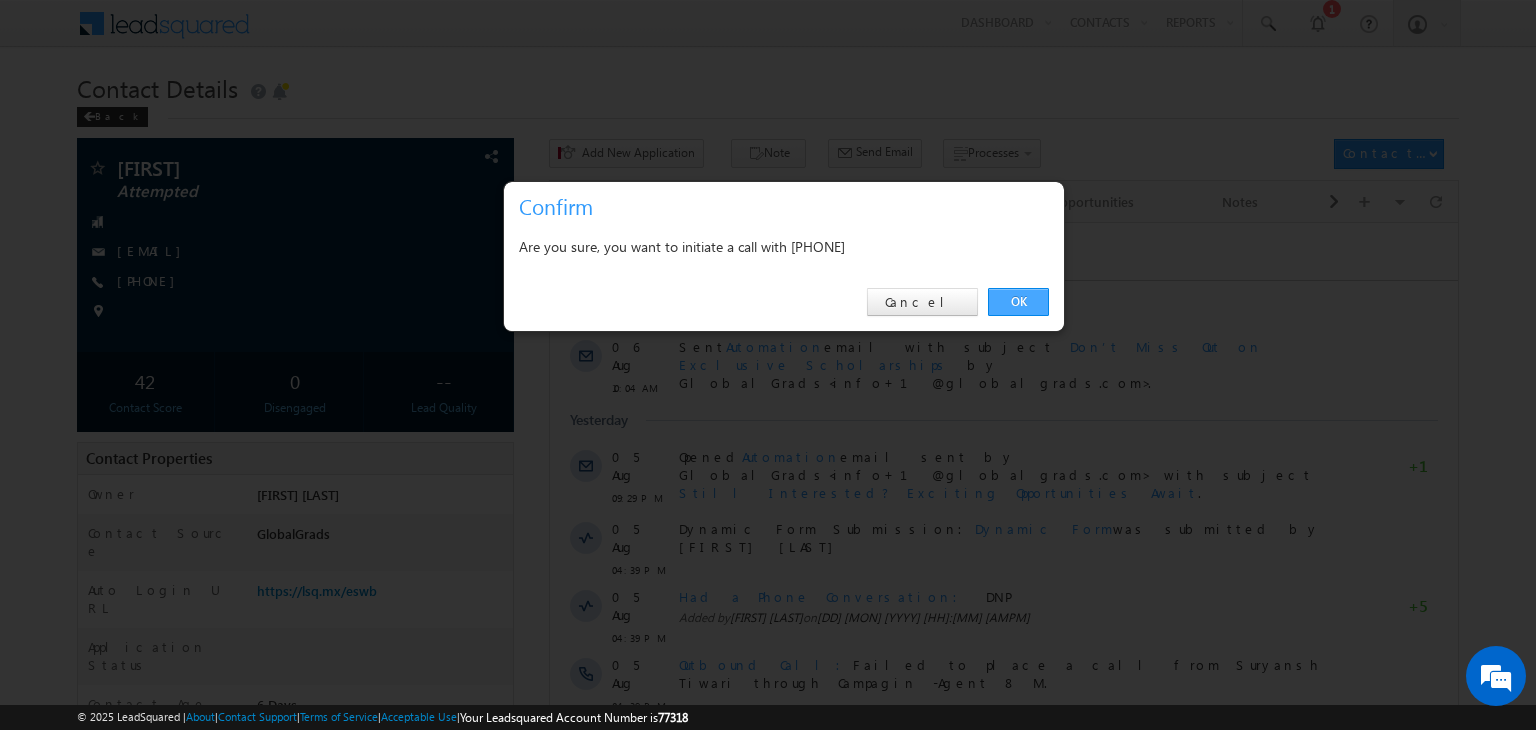 click on "OK" at bounding box center [1018, 302] 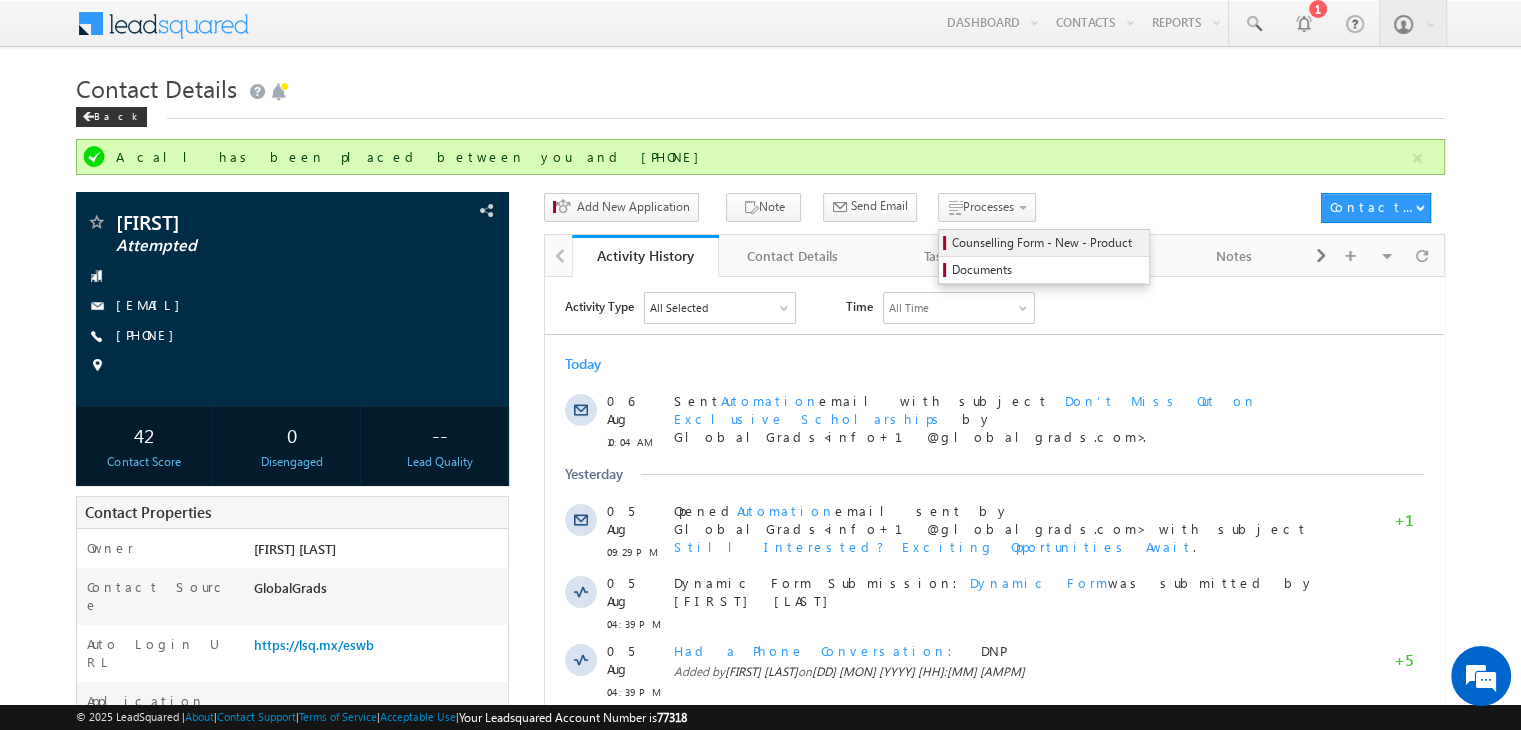 click on "Counselling Form - New - Product" at bounding box center [1047, 243] 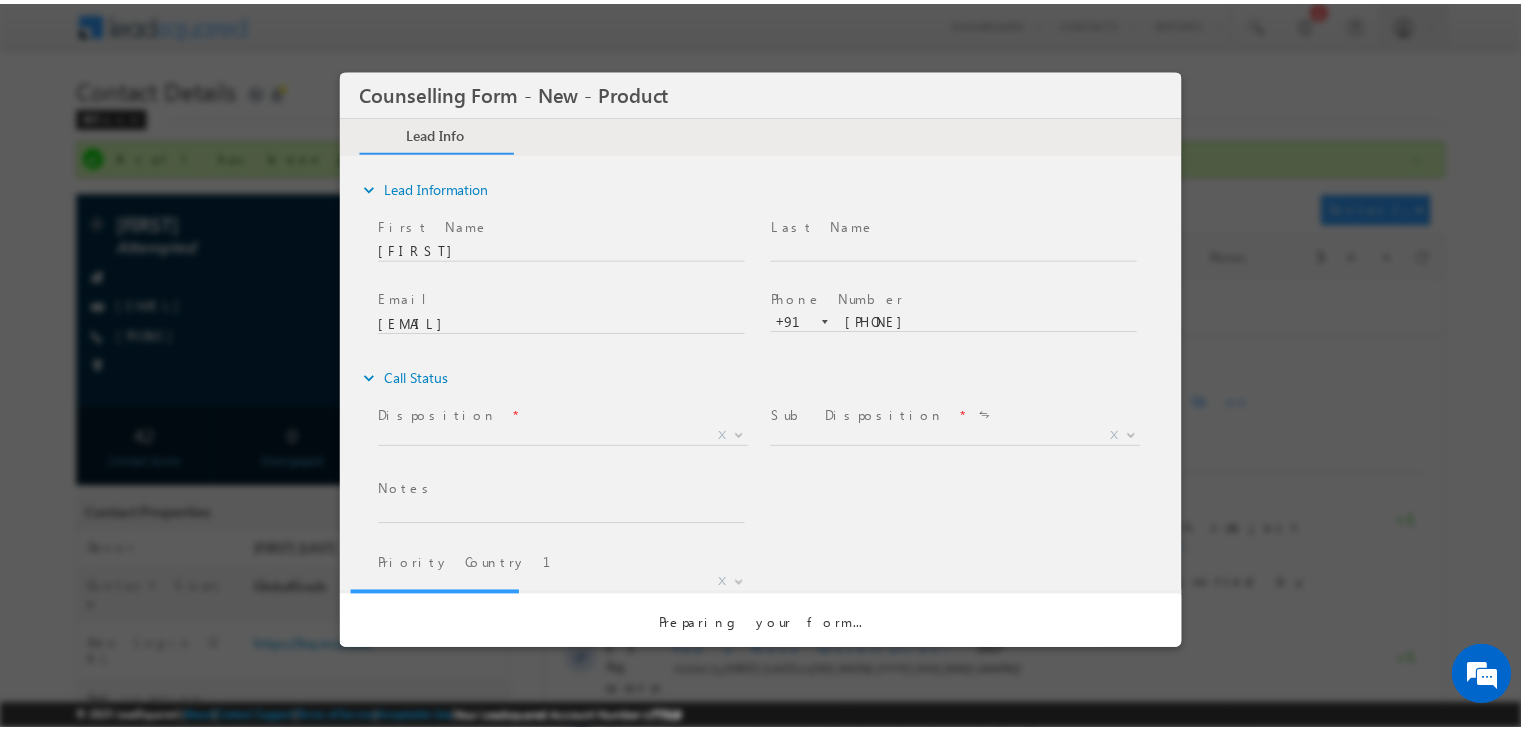scroll, scrollTop: 0, scrollLeft: 0, axis: both 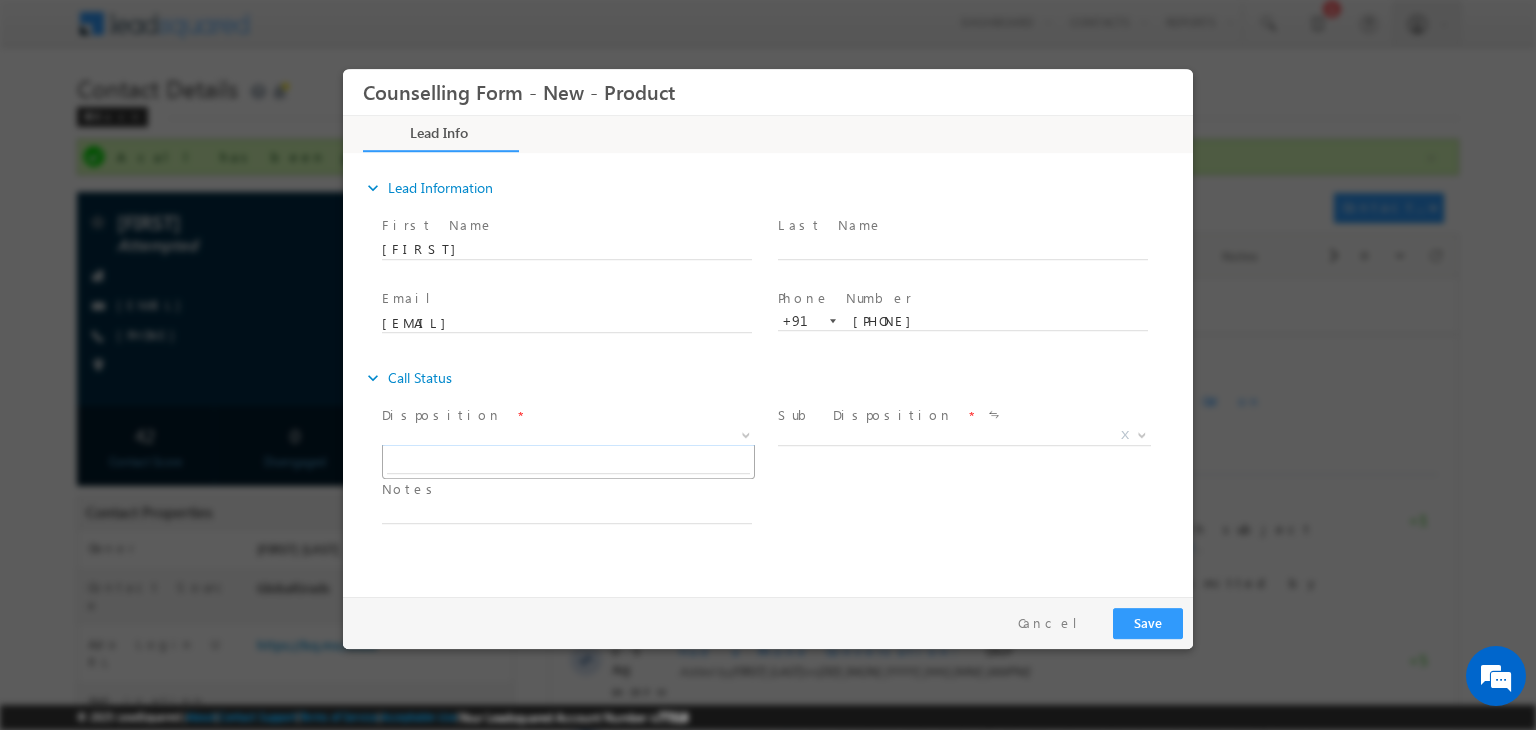 click on "X" at bounding box center [568, 436] 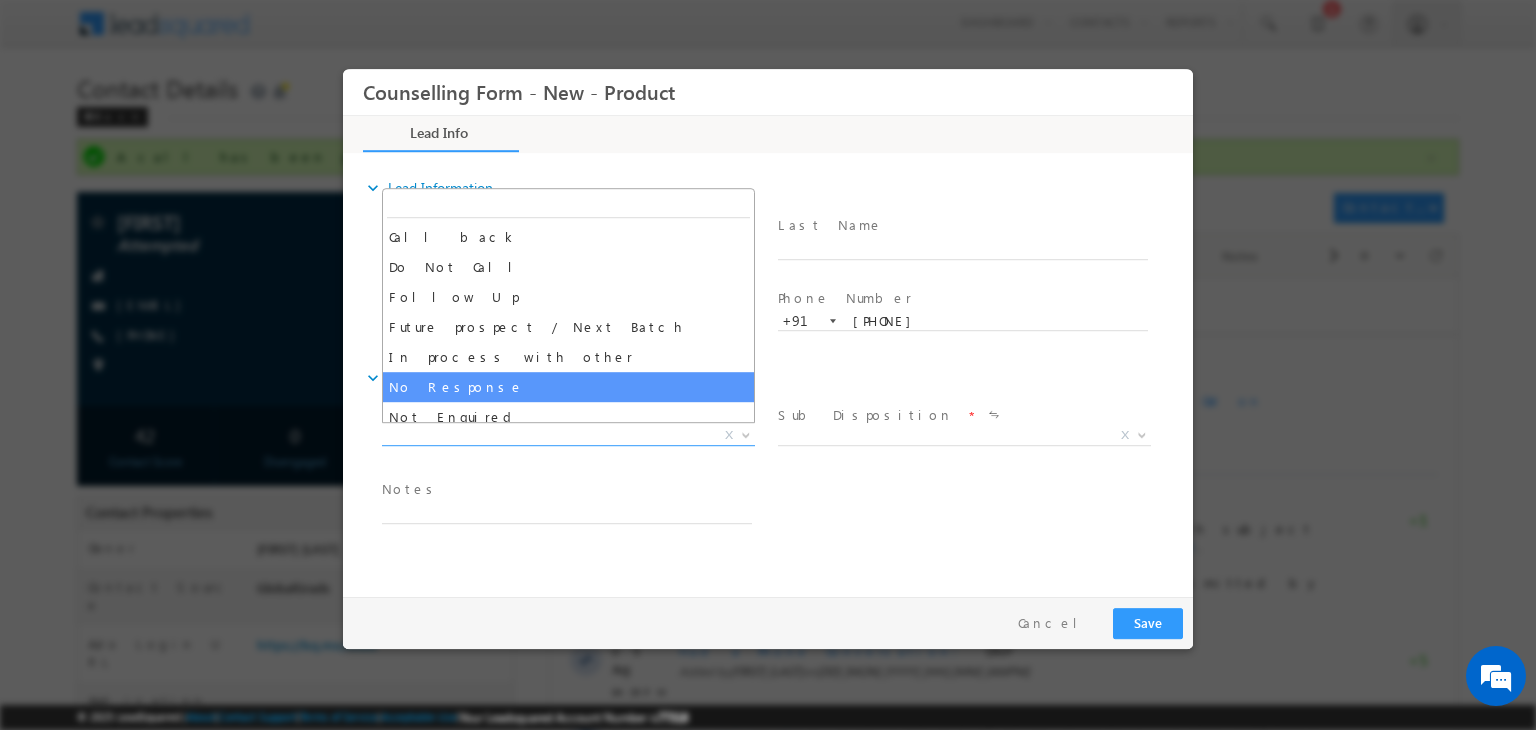 select on "No Response" 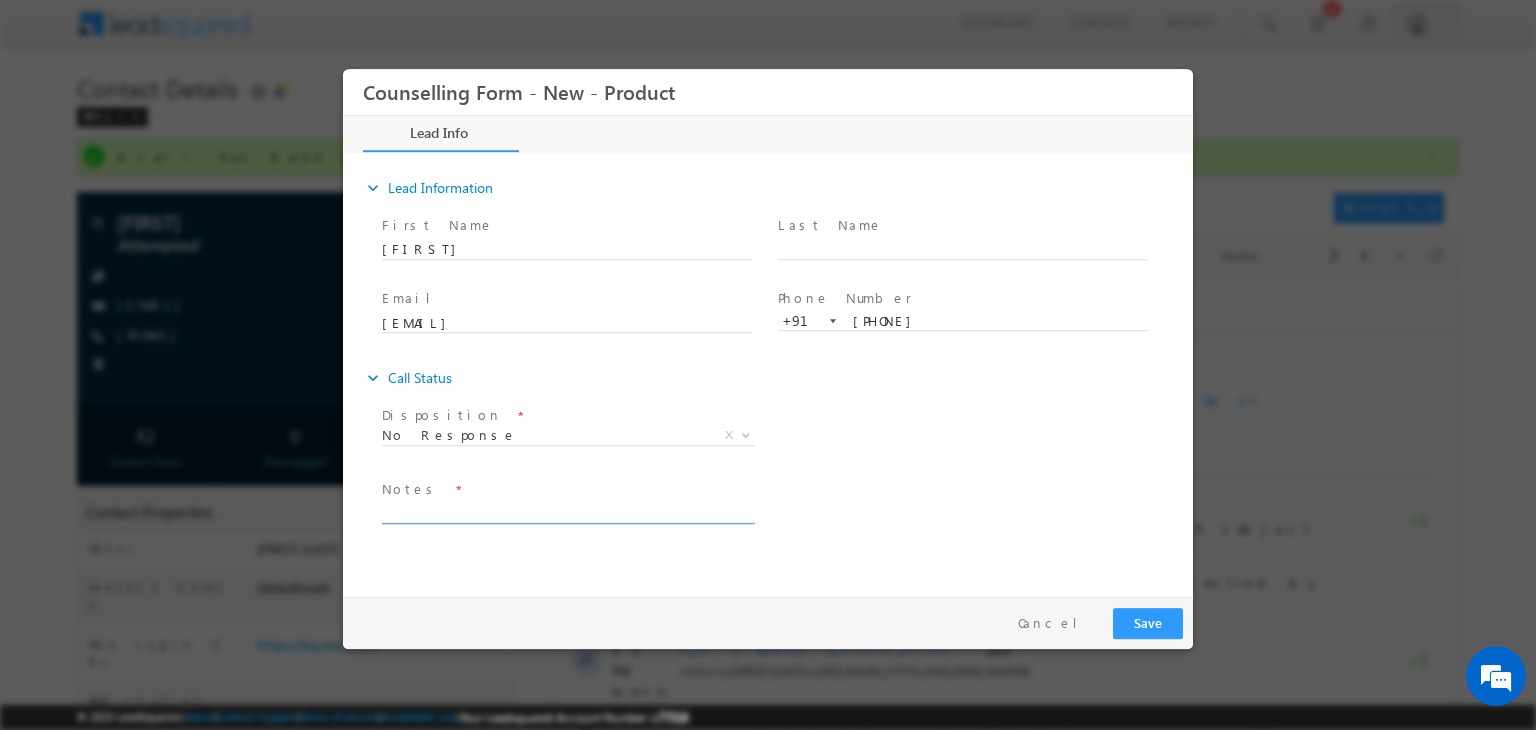 click at bounding box center (567, 512) 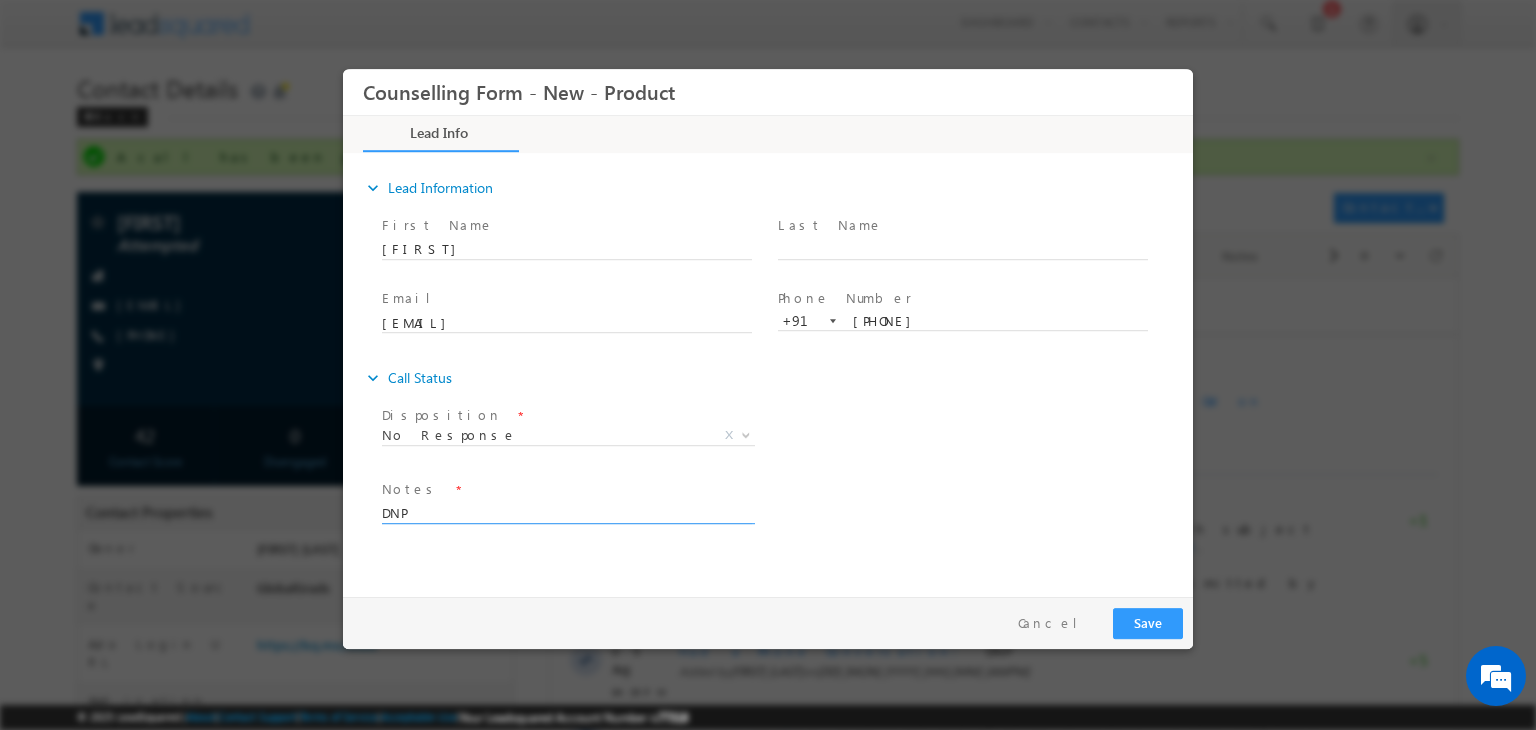 type on "DNP" 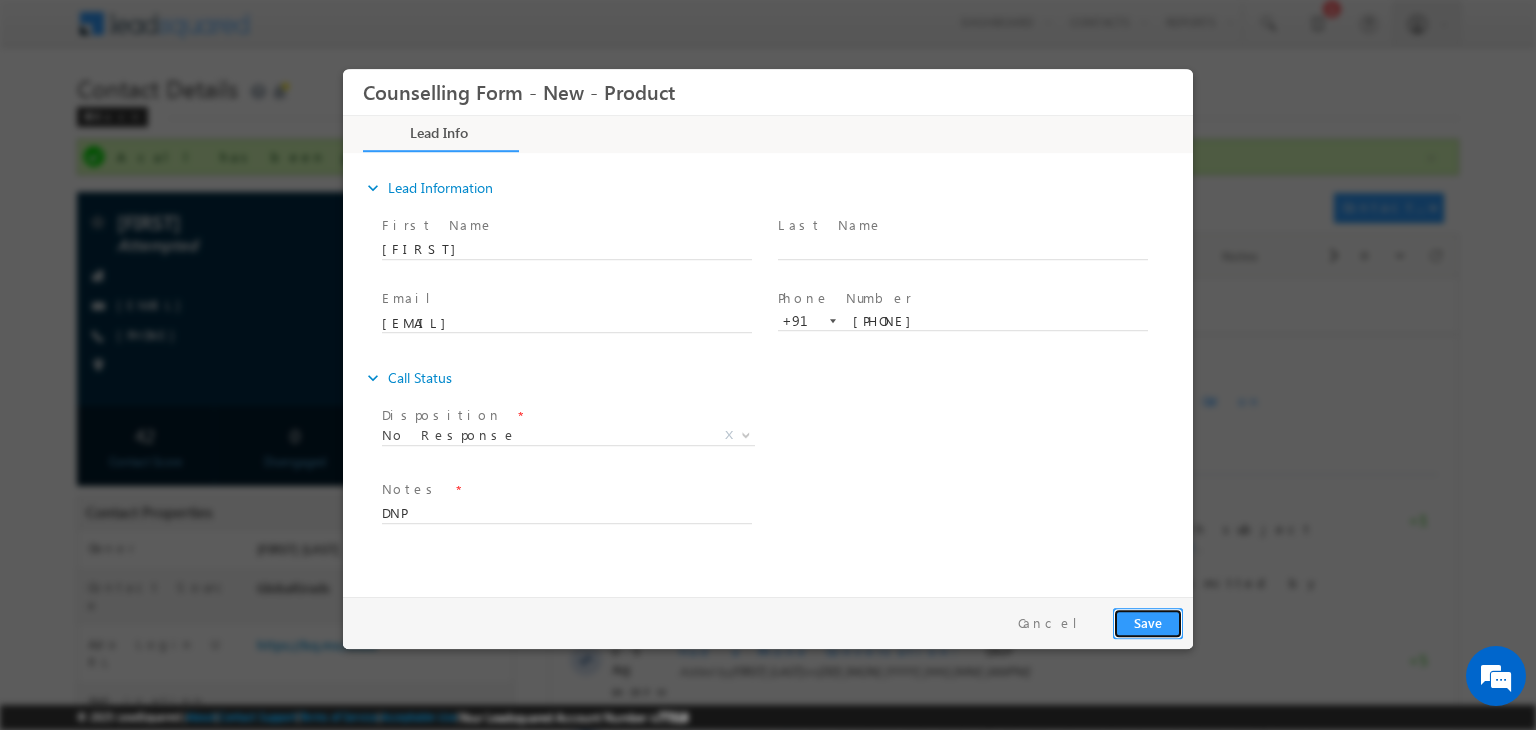 click on "Save" at bounding box center (1148, 623) 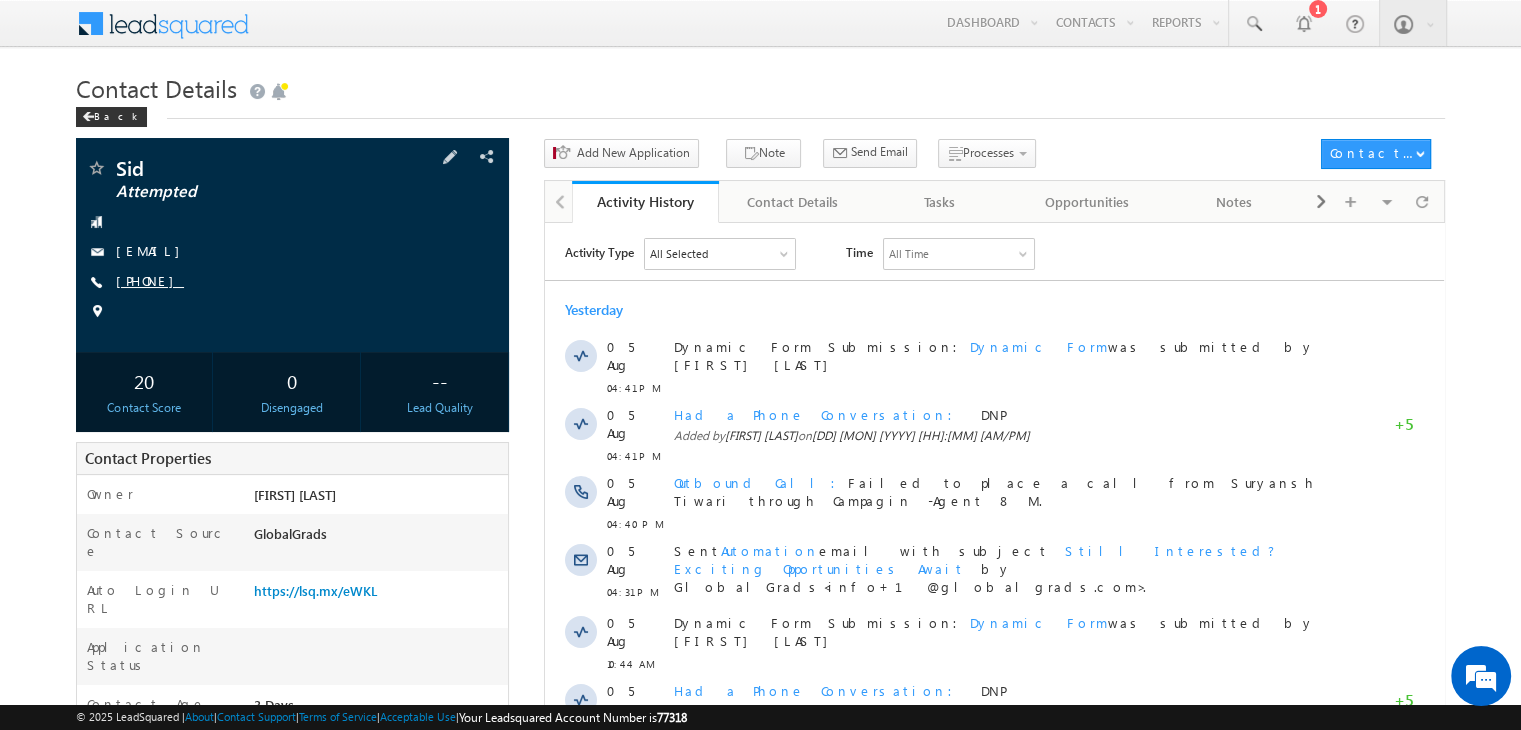 scroll, scrollTop: 0, scrollLeft: 0, axis: both 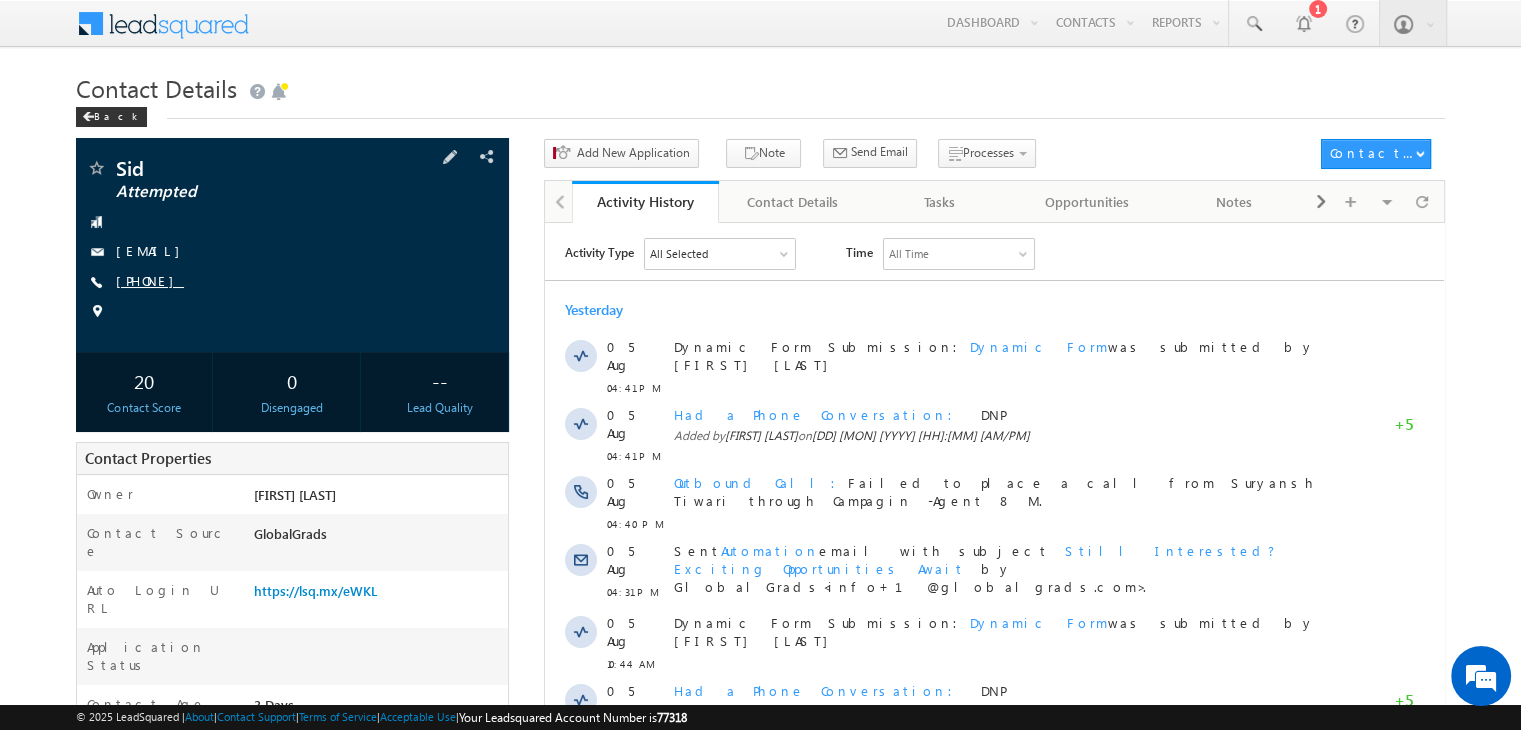 click on "+91-9550804731" at bounding box center [150, 280] 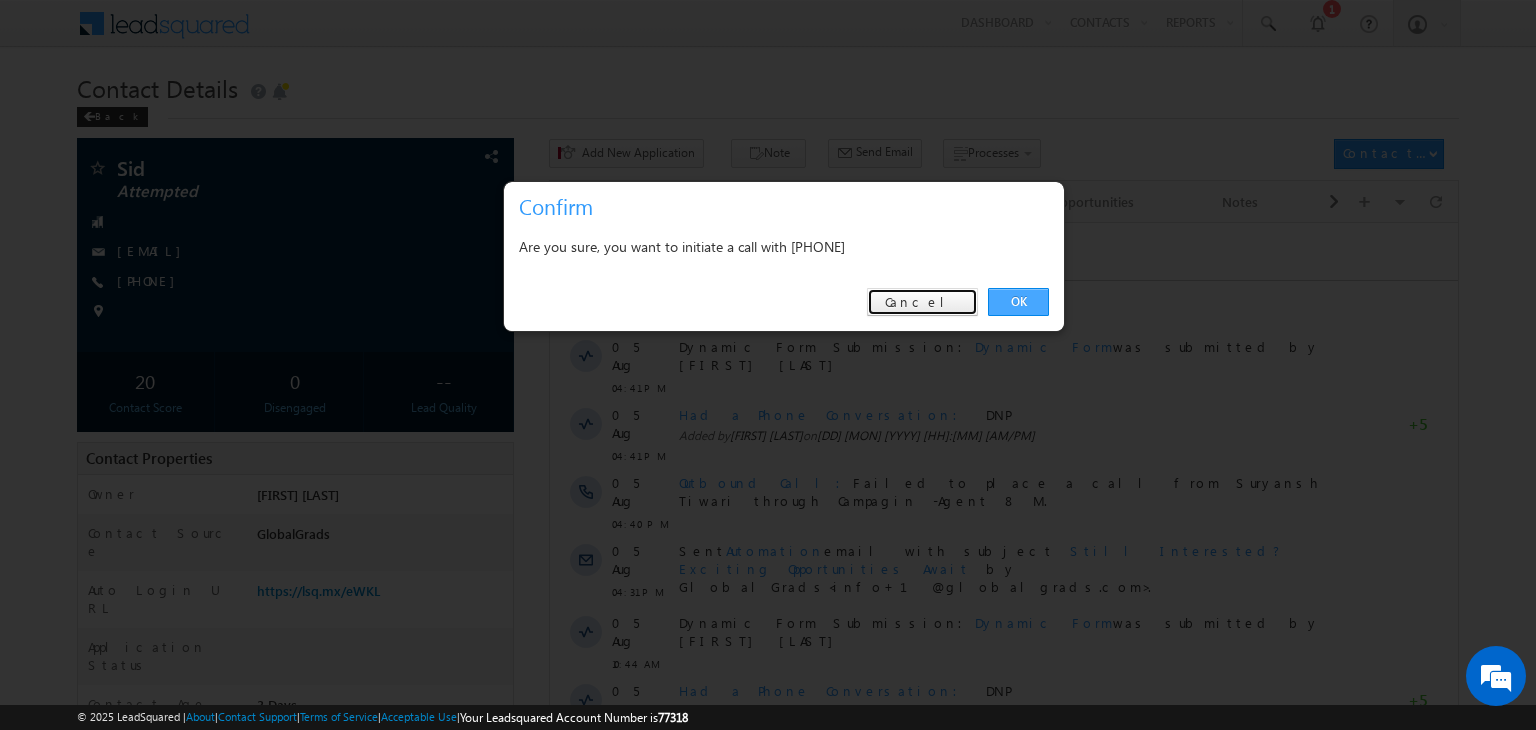 click on "OK" at bounding box center (1018, 302) 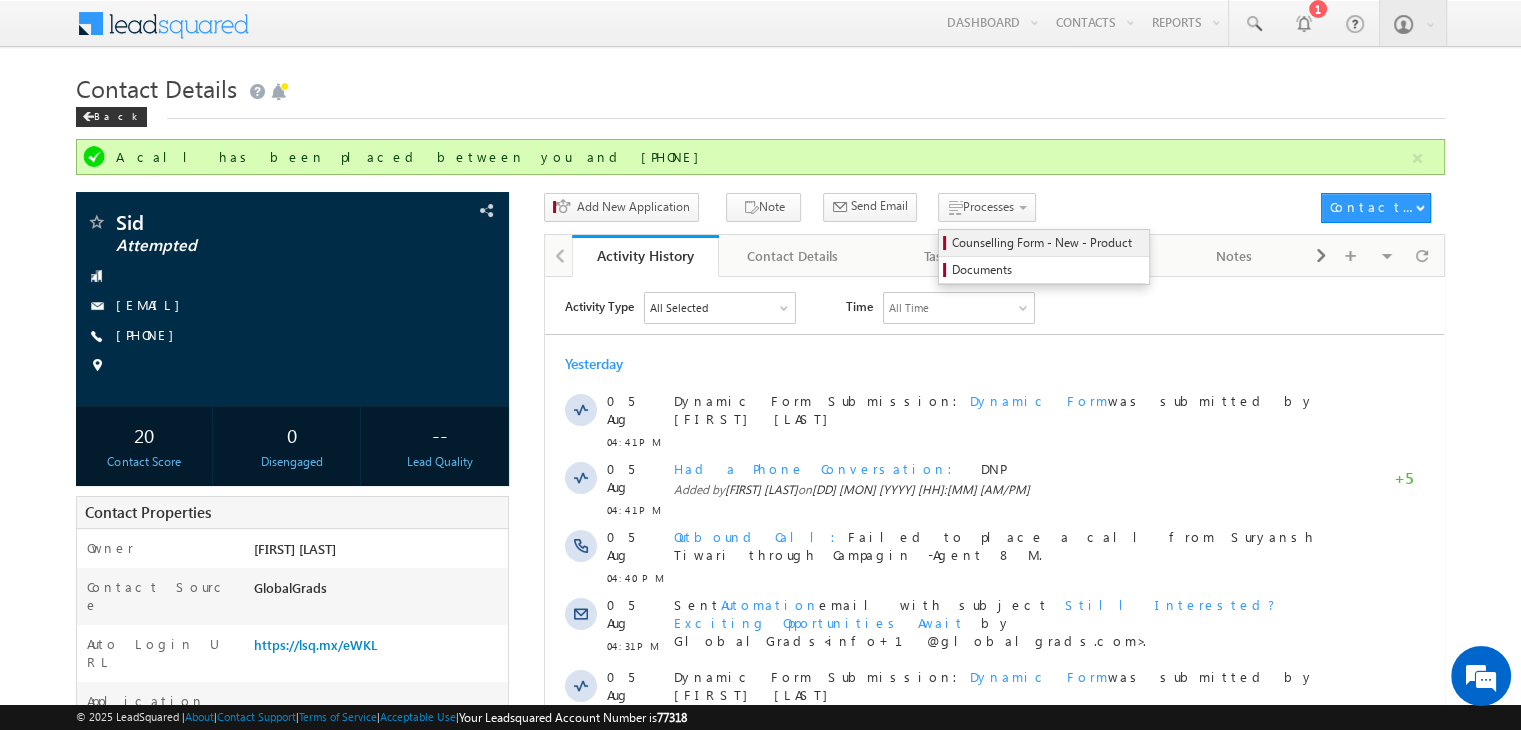 click on "Counselling Form - New - Product" at bounding box center [1047, 243] 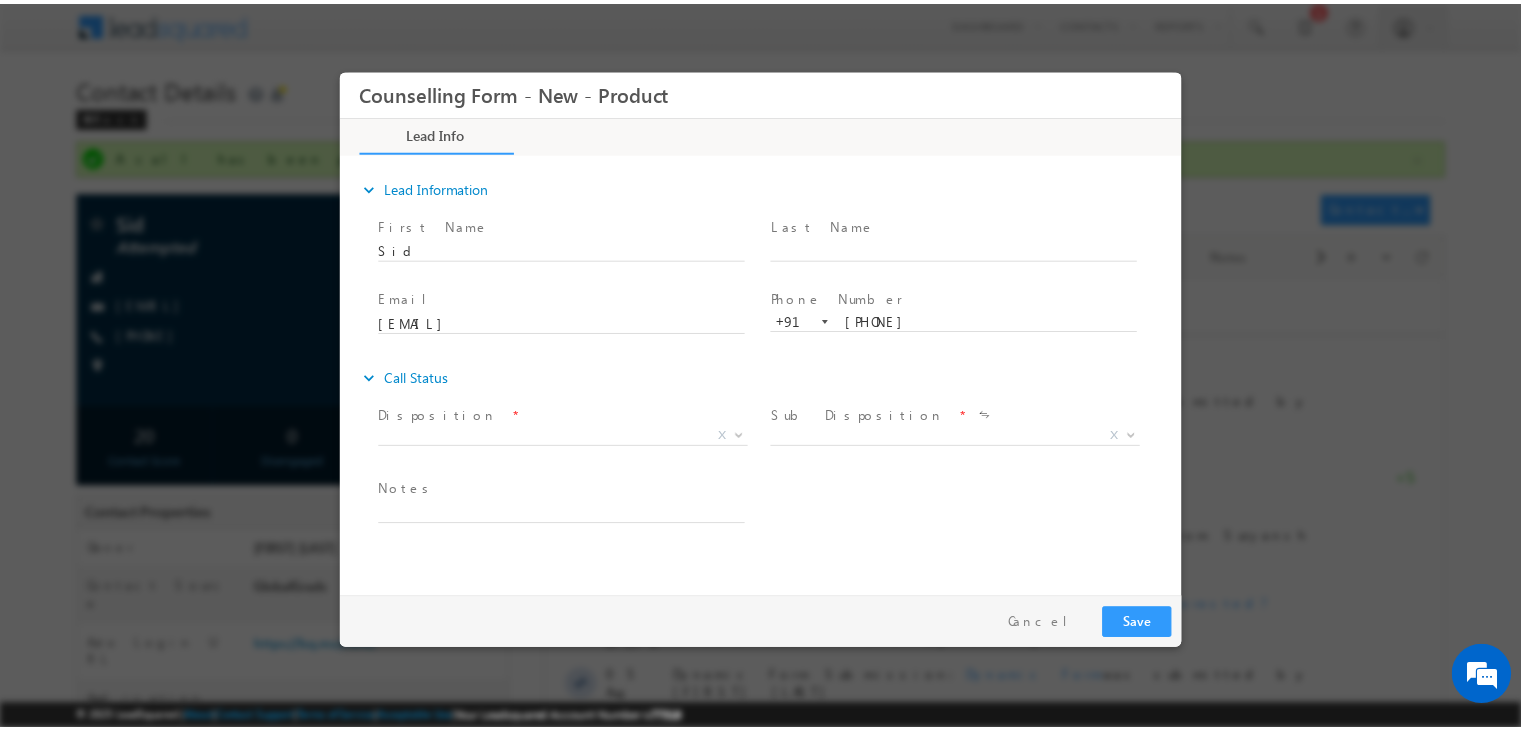 scroll, scrollTop: 0, scrollLeft: 0, axis: both 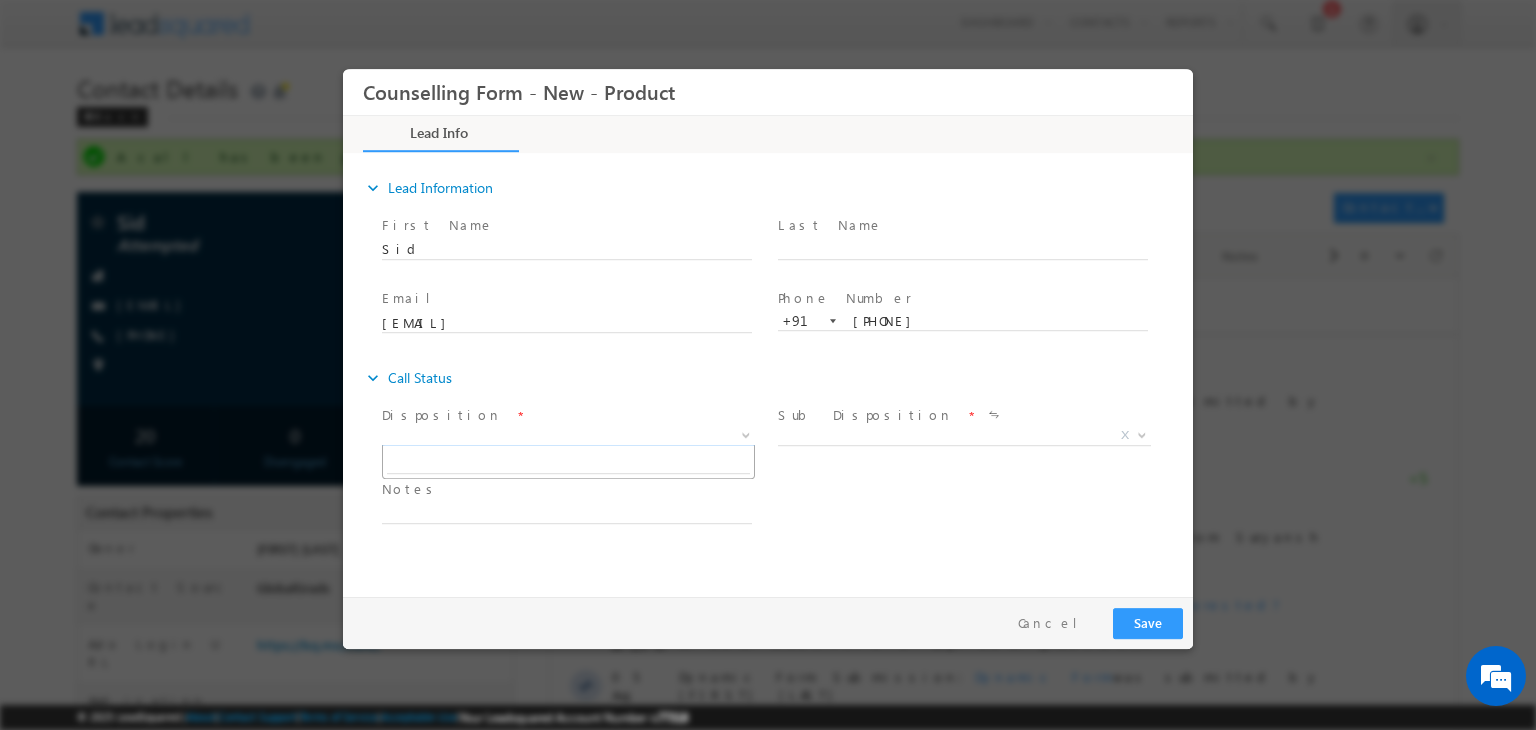 click on "X" at bounding box center (568, 436) 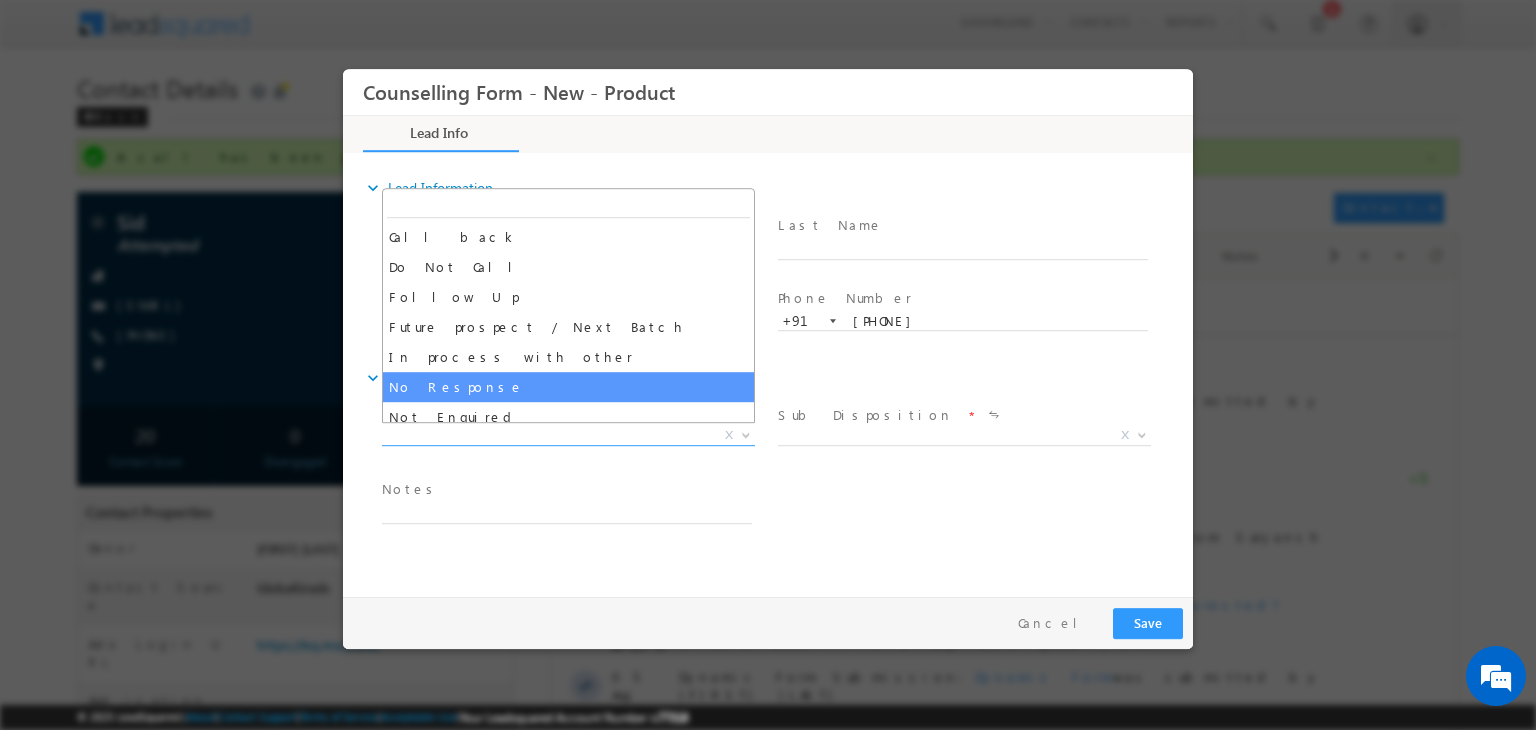 select on "No Response" 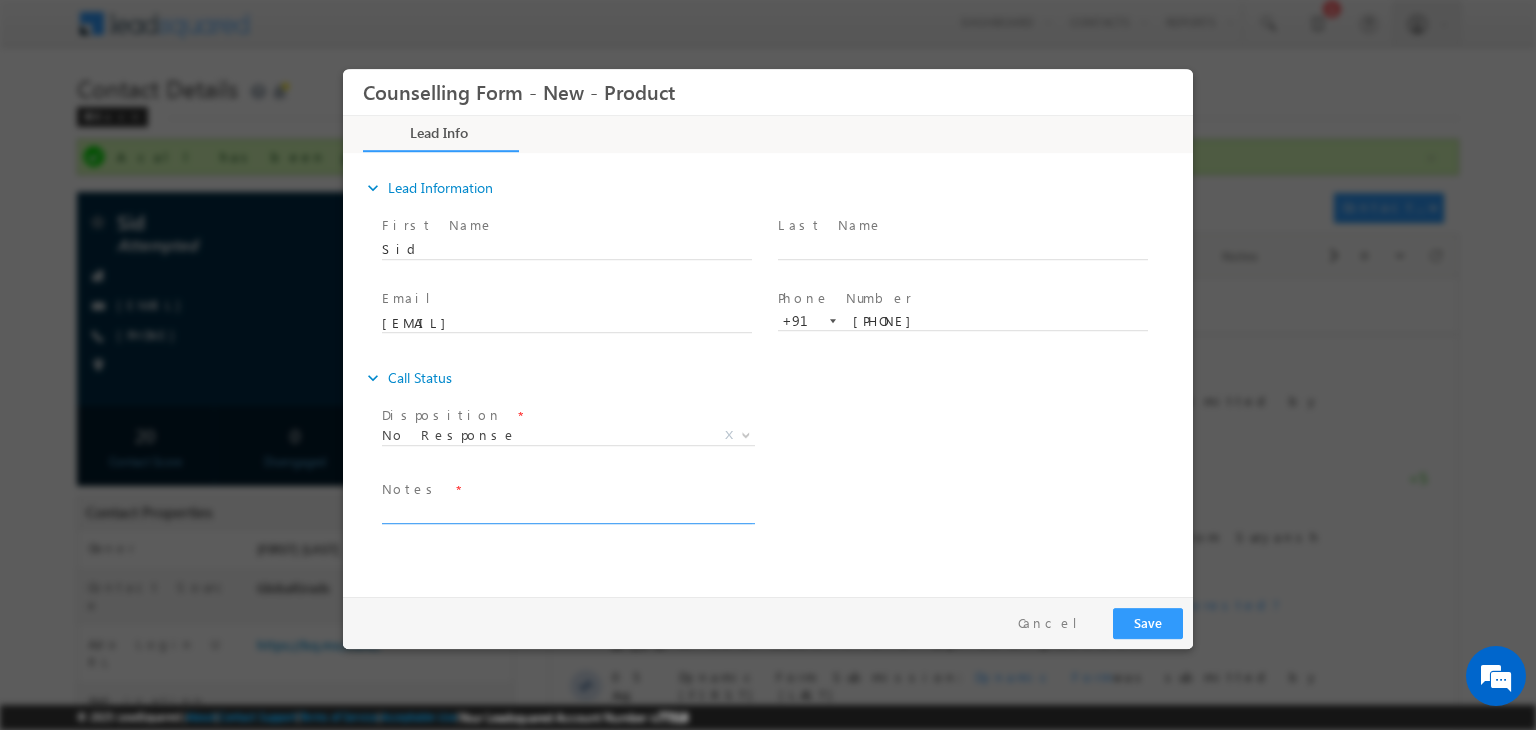 click at bounding box center [567, 512] 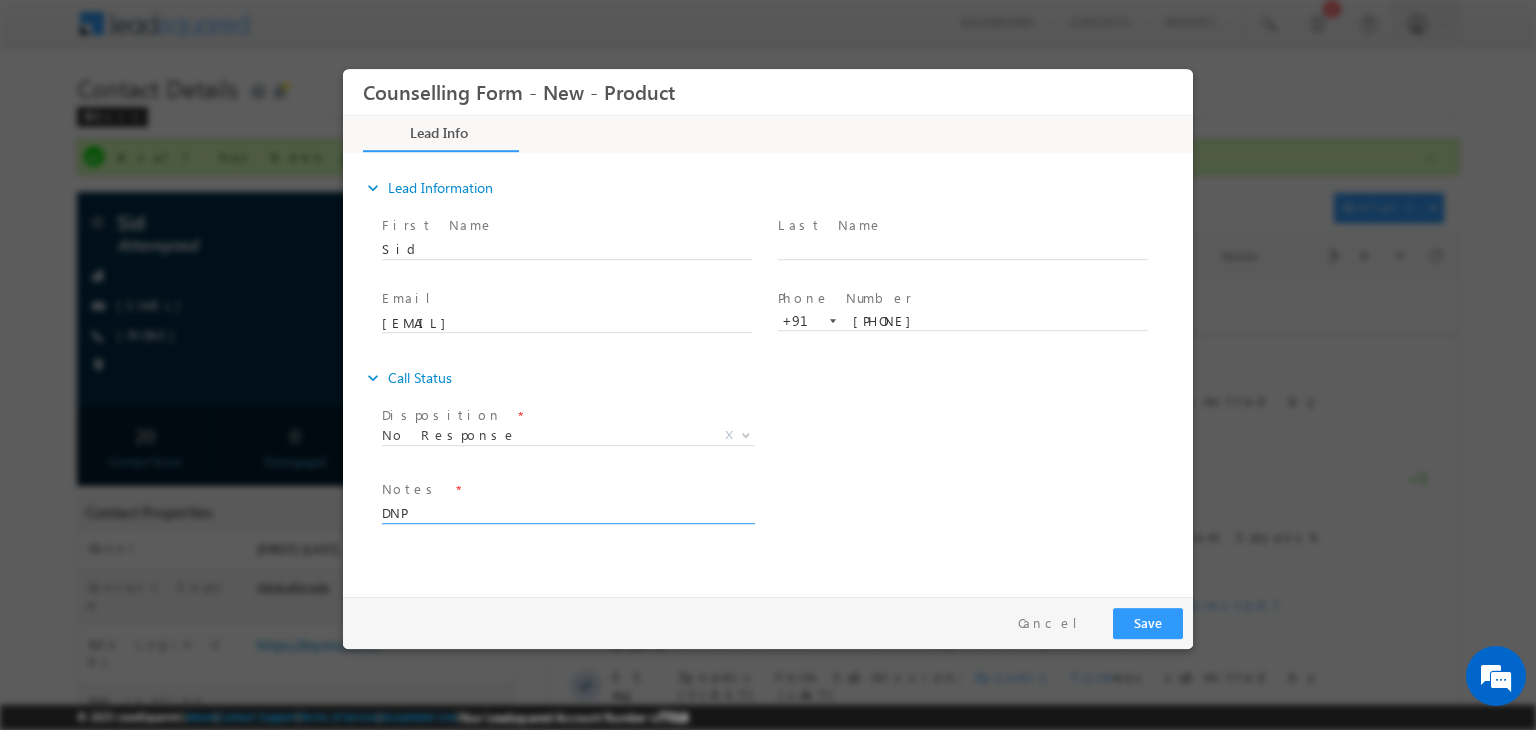 type on "DNP" 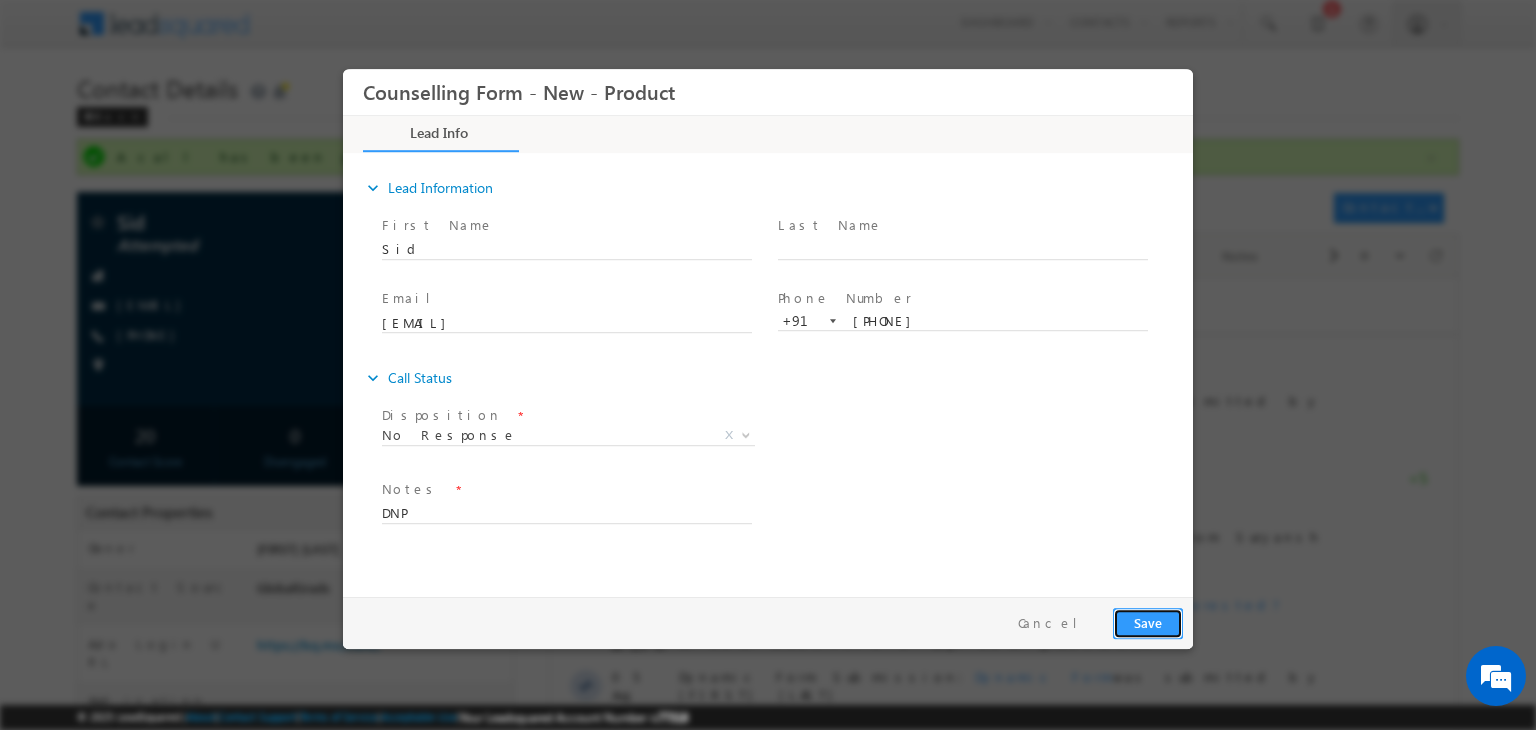 click on "Save" at bounding box center (1148, 623) 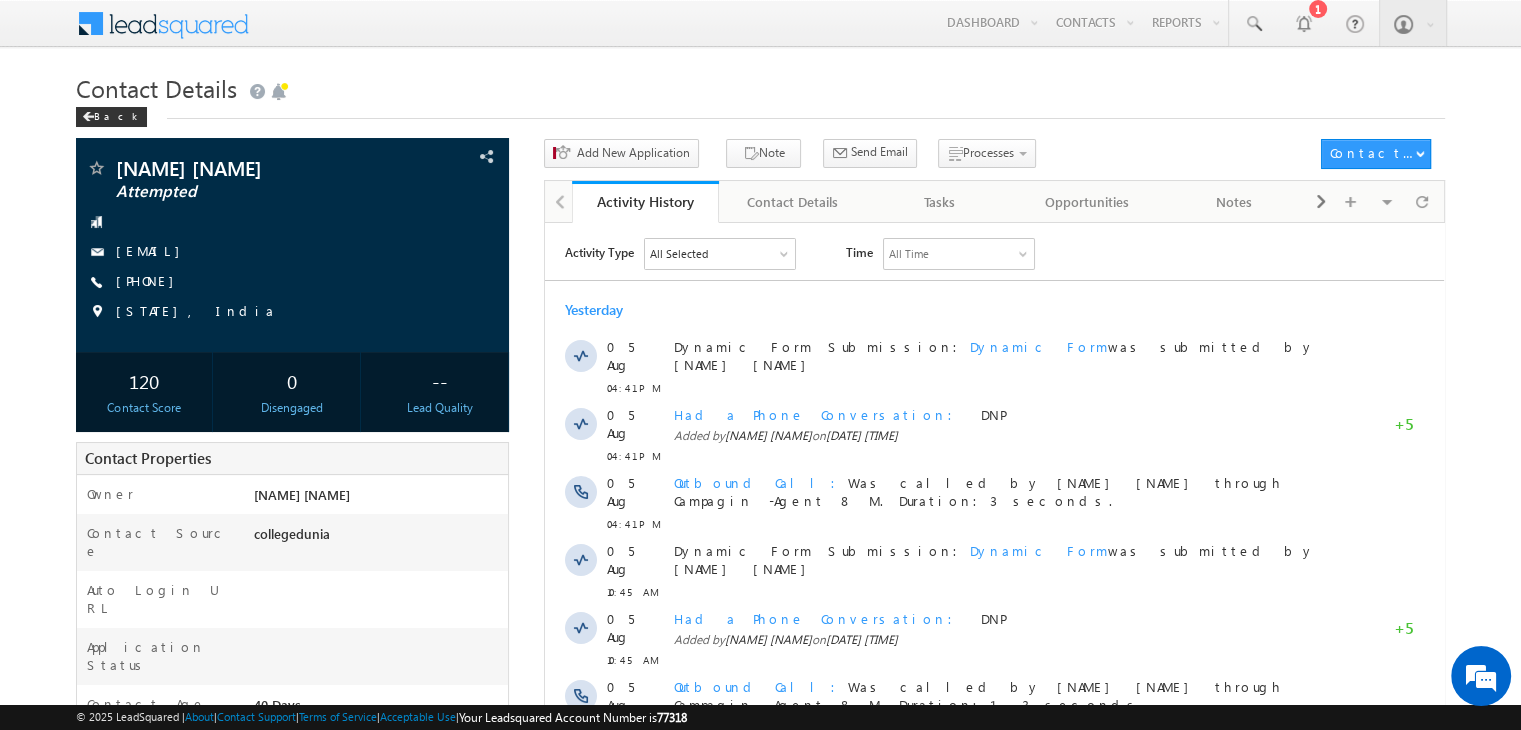 scroll, scrollTop: 0, scrollLeft: 0, axis: both 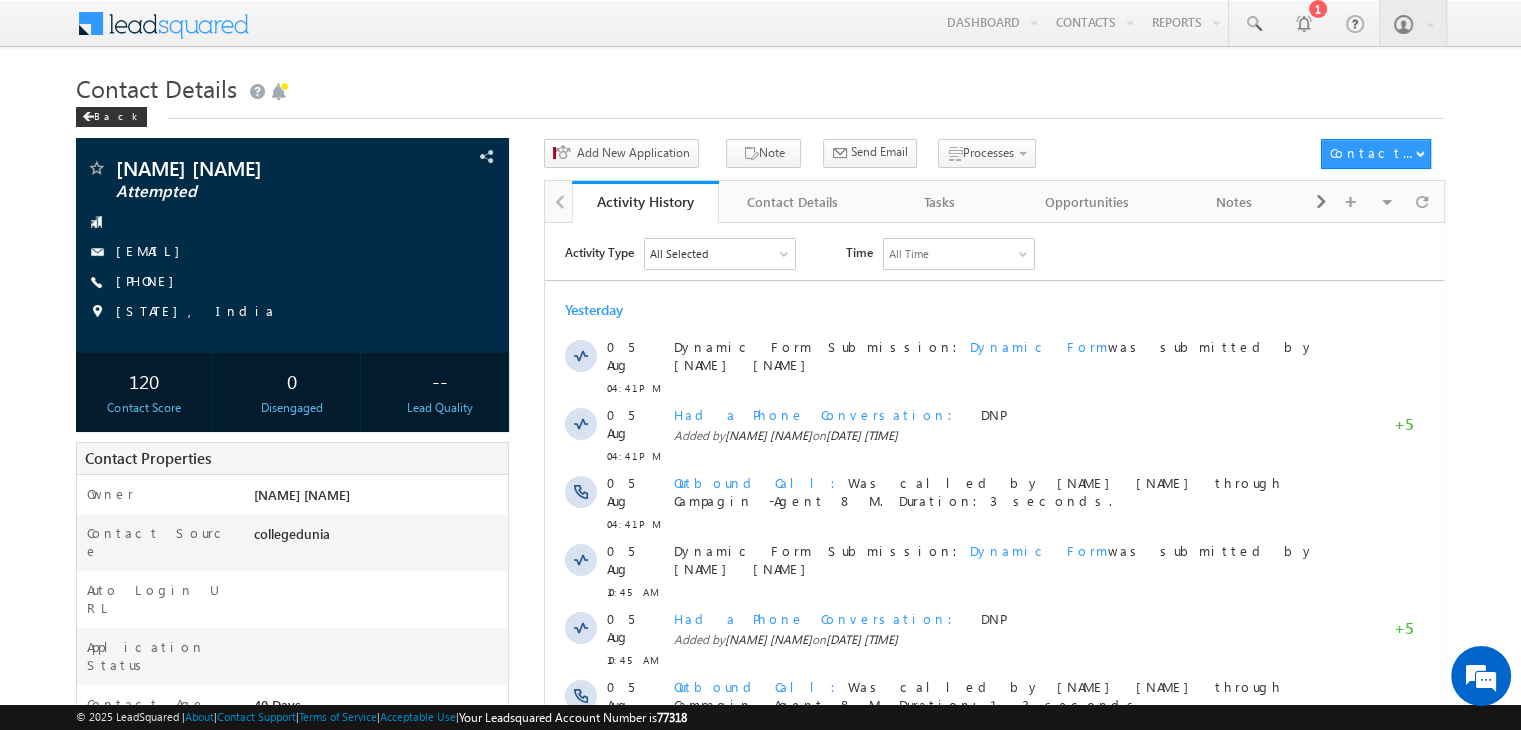 click on "[PHONE]" at bounding box center [150, 280] 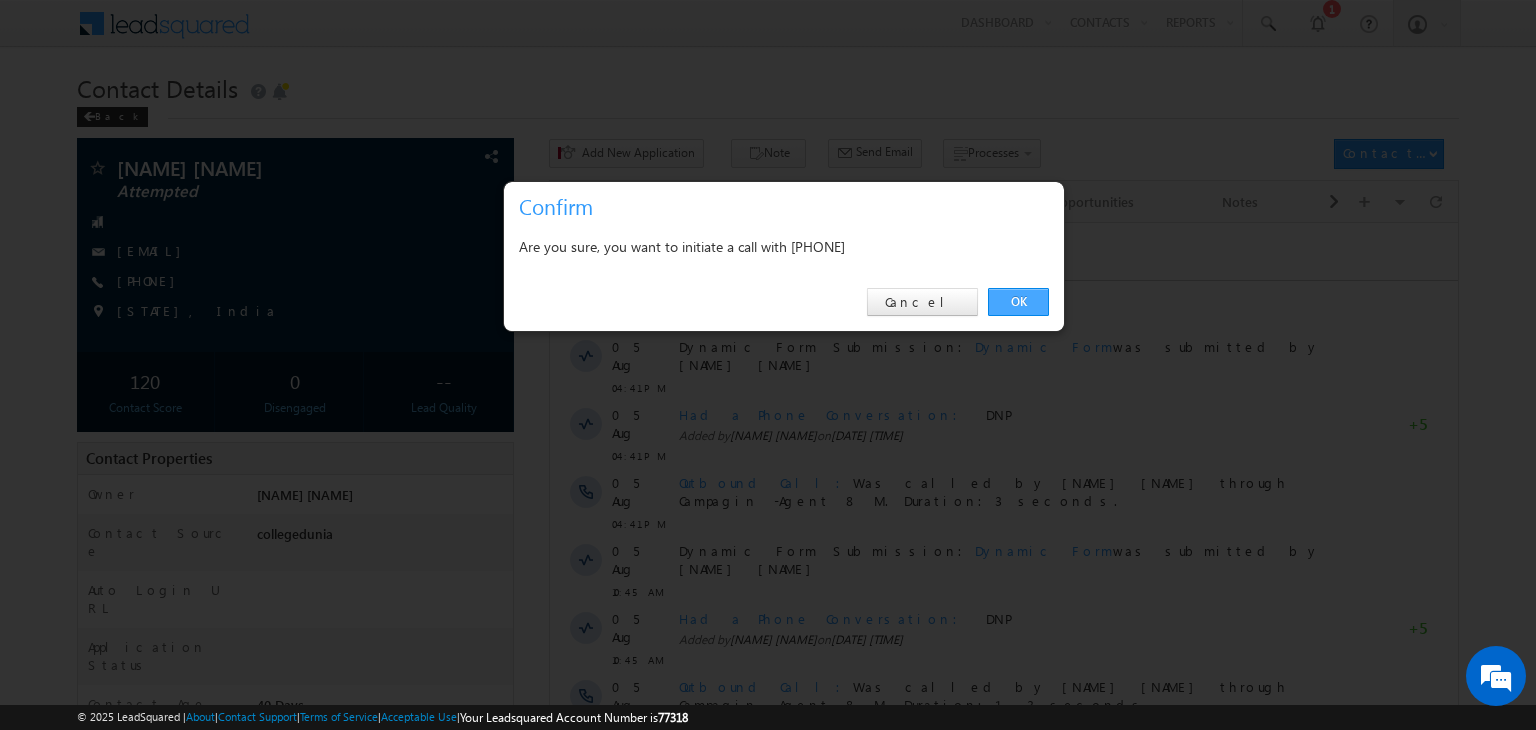 click on "OK" at bounding box center [1018, 302] 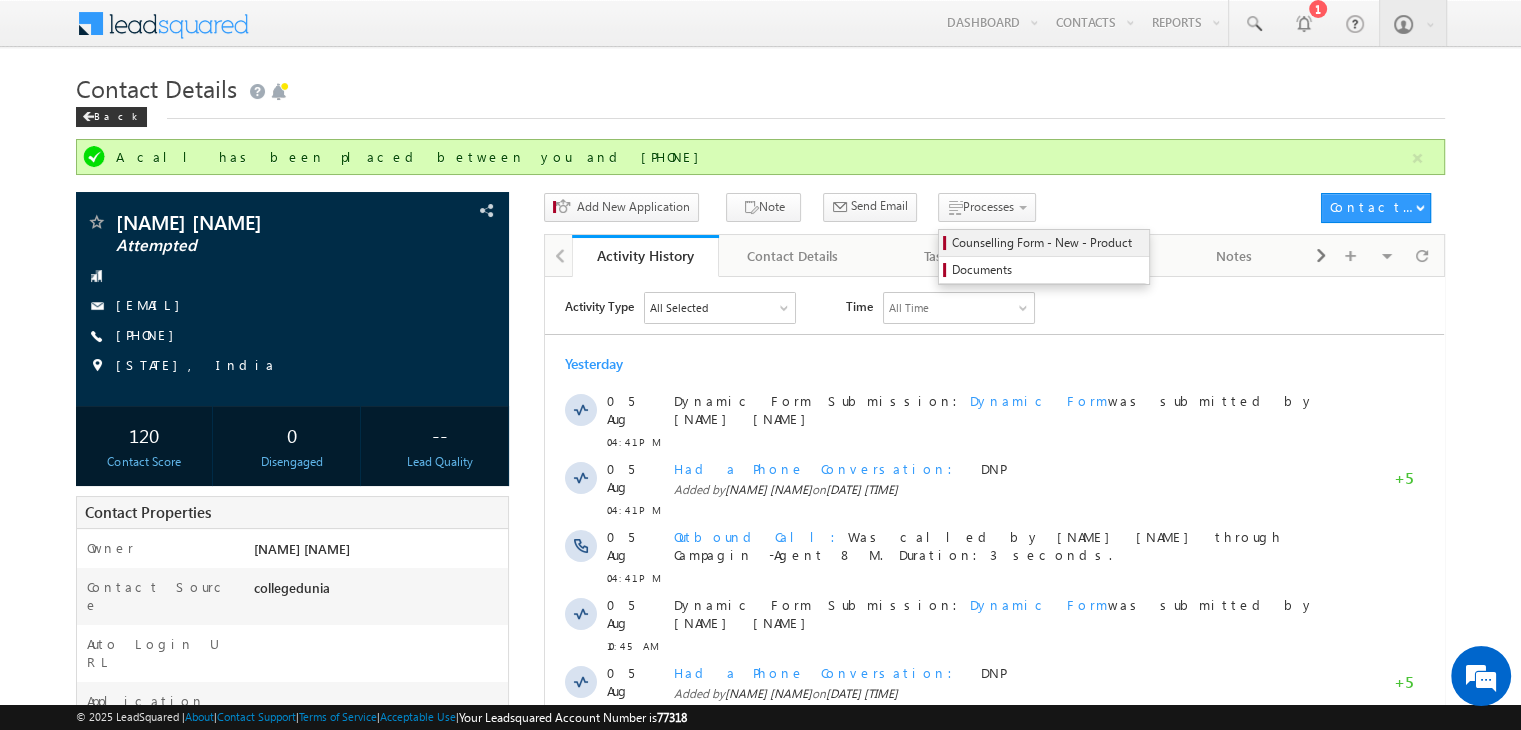 click on "Counselling Form - New - Product" at bounding box center [1047, 243] 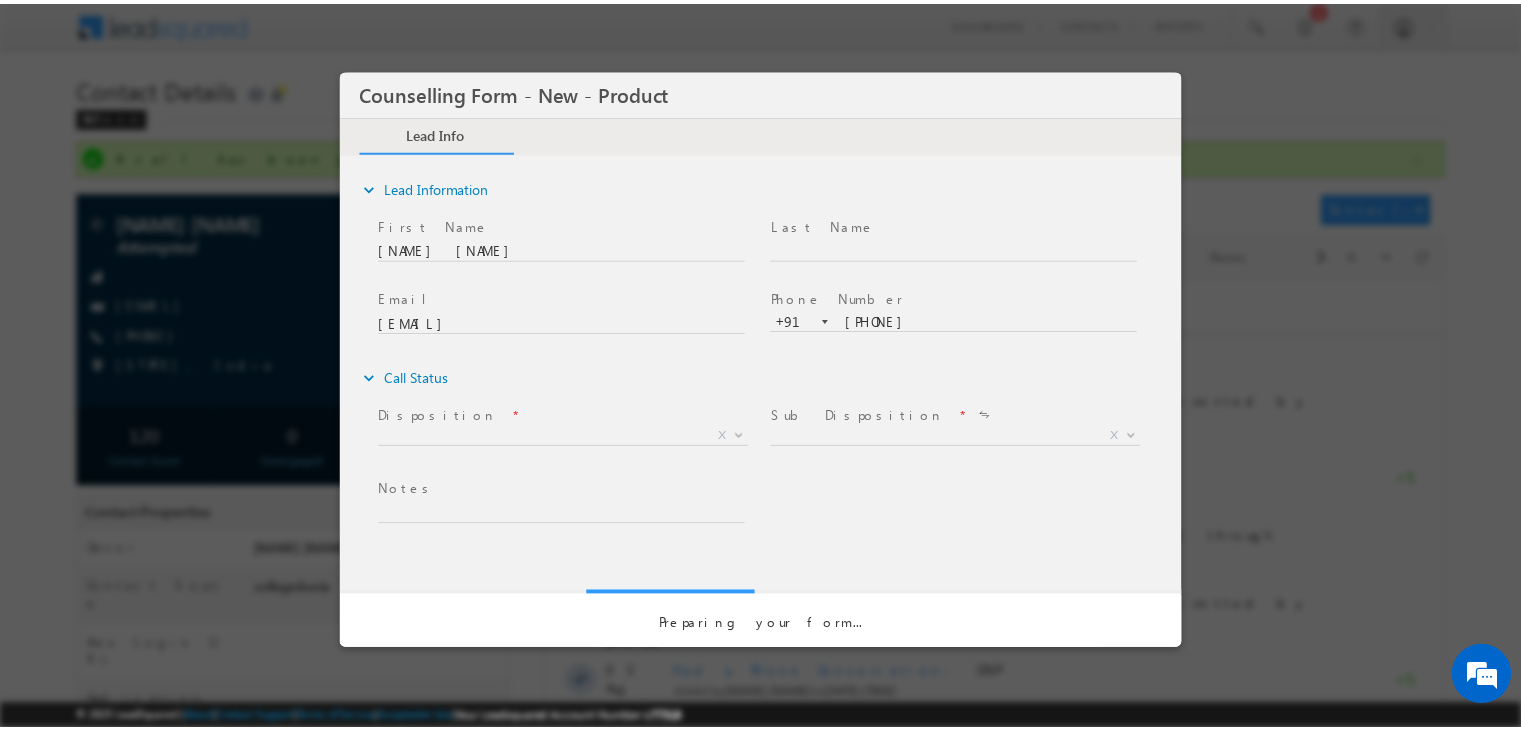 scroll, scrollTop: 0, scrollLeft: 0, axis: both 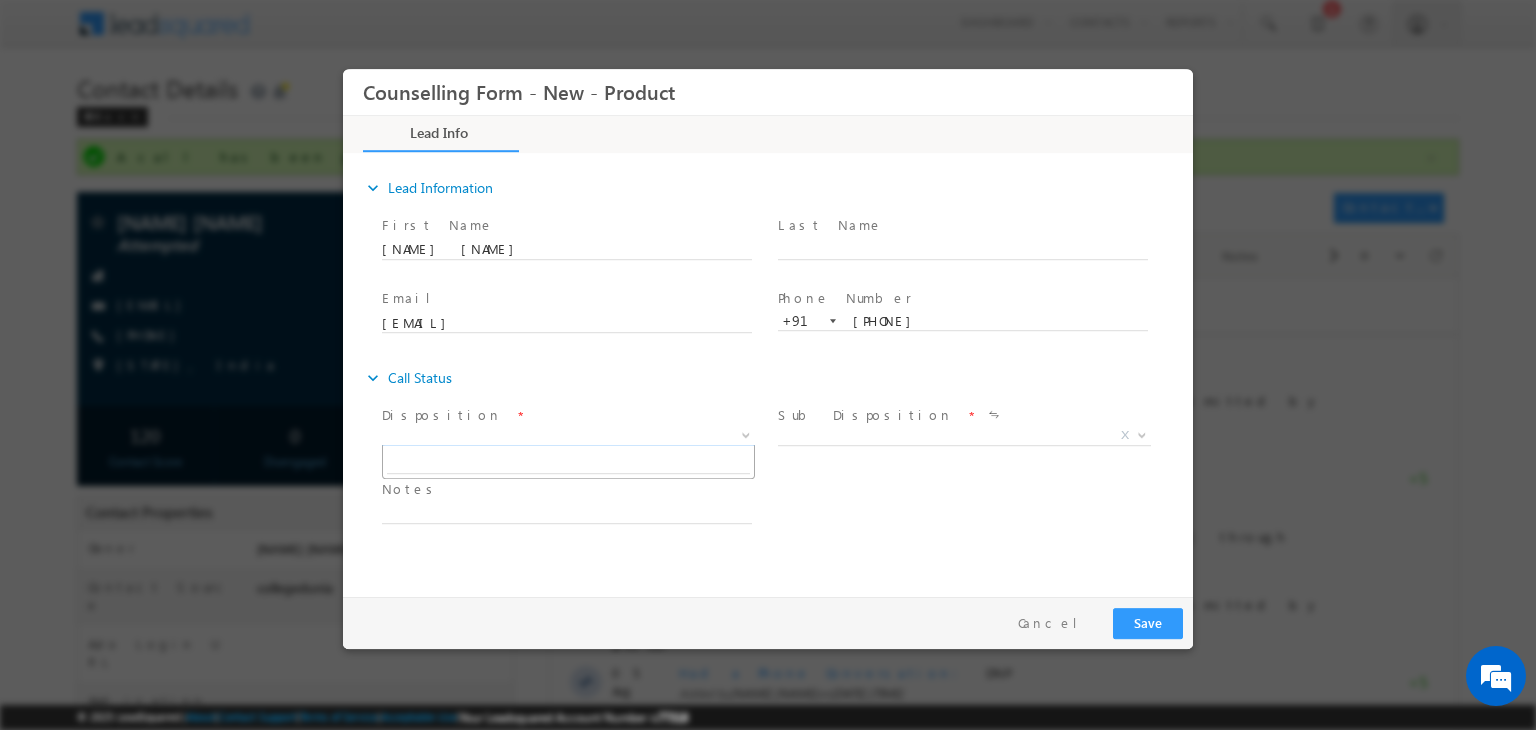 click on "X" at bounding box center [568, 436] 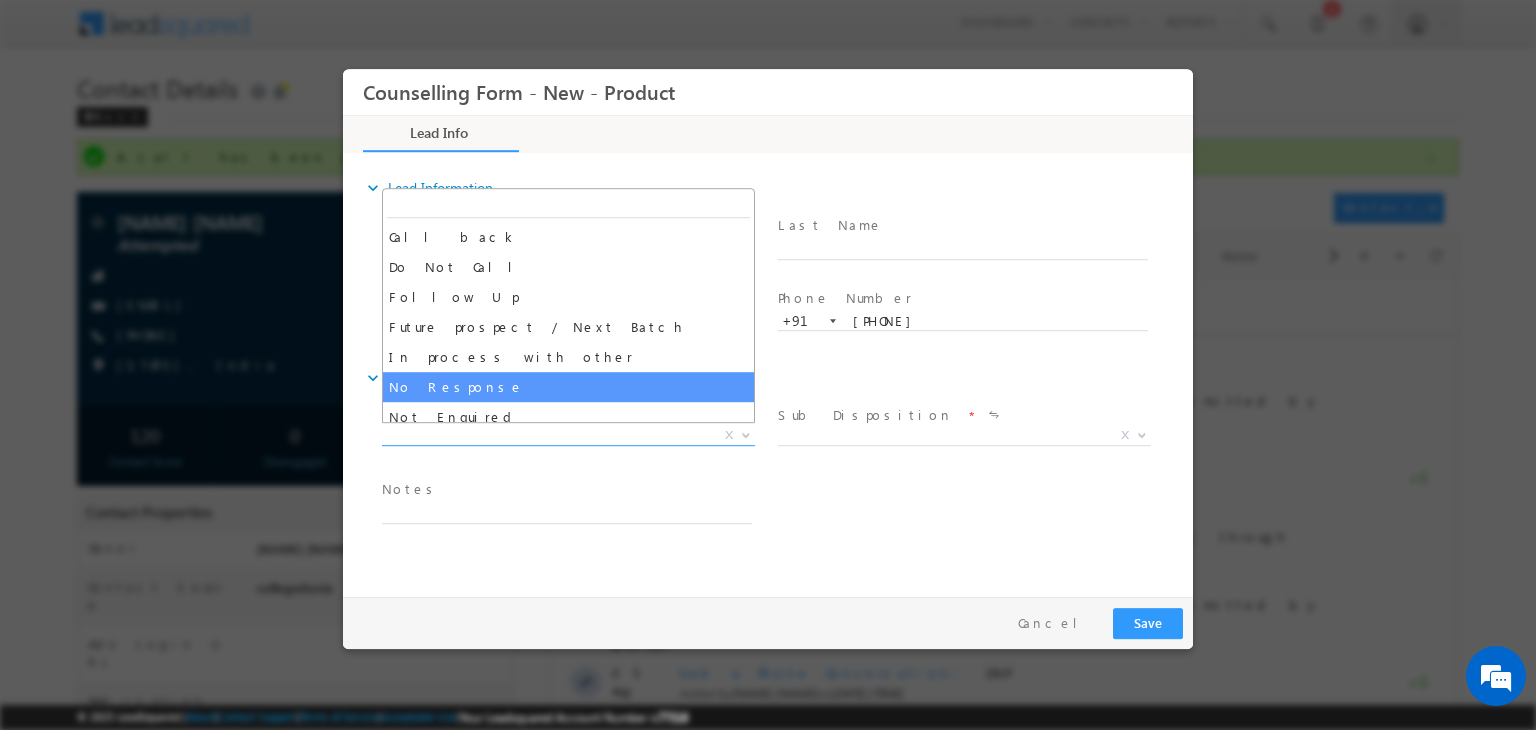 select on "No Response" 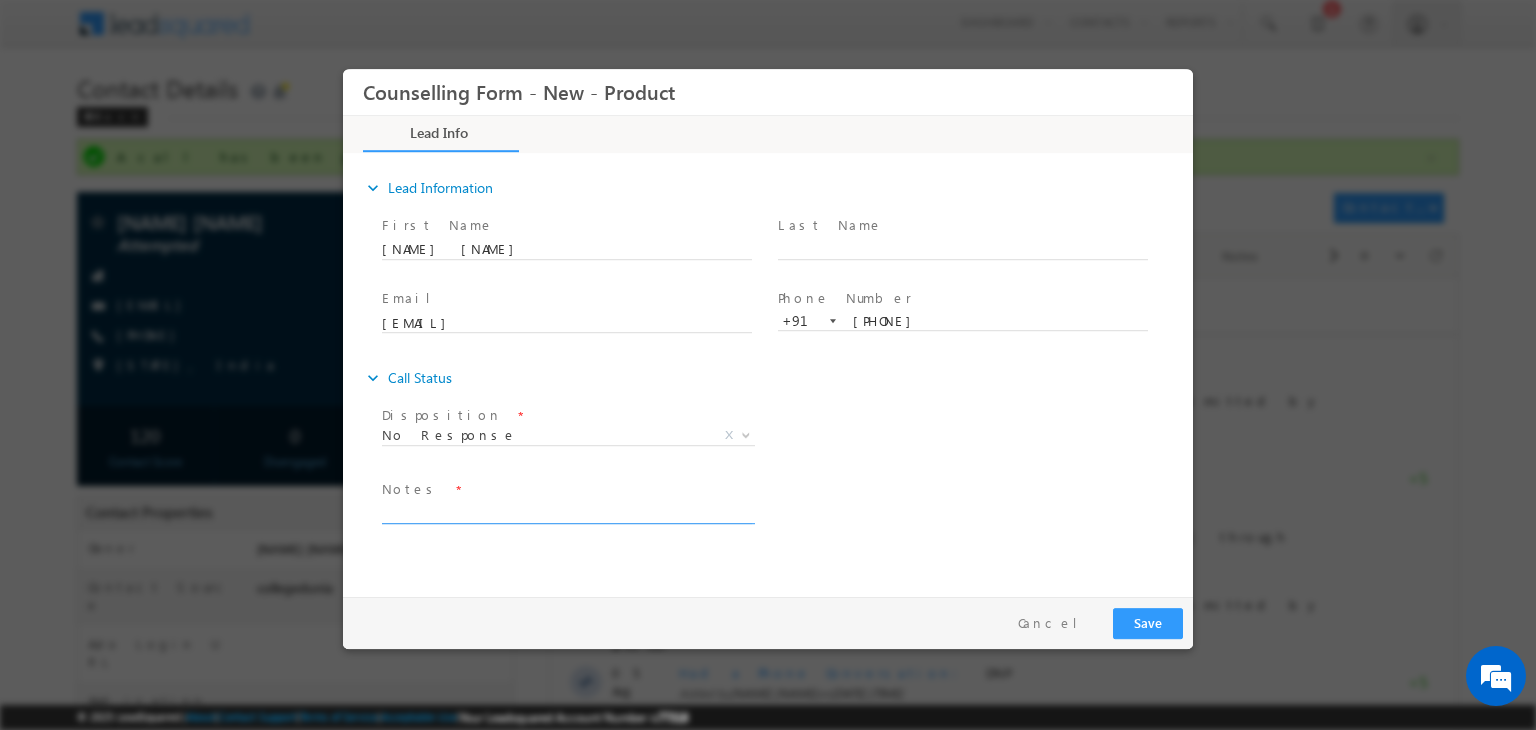 click at bounding box center [567, 512] 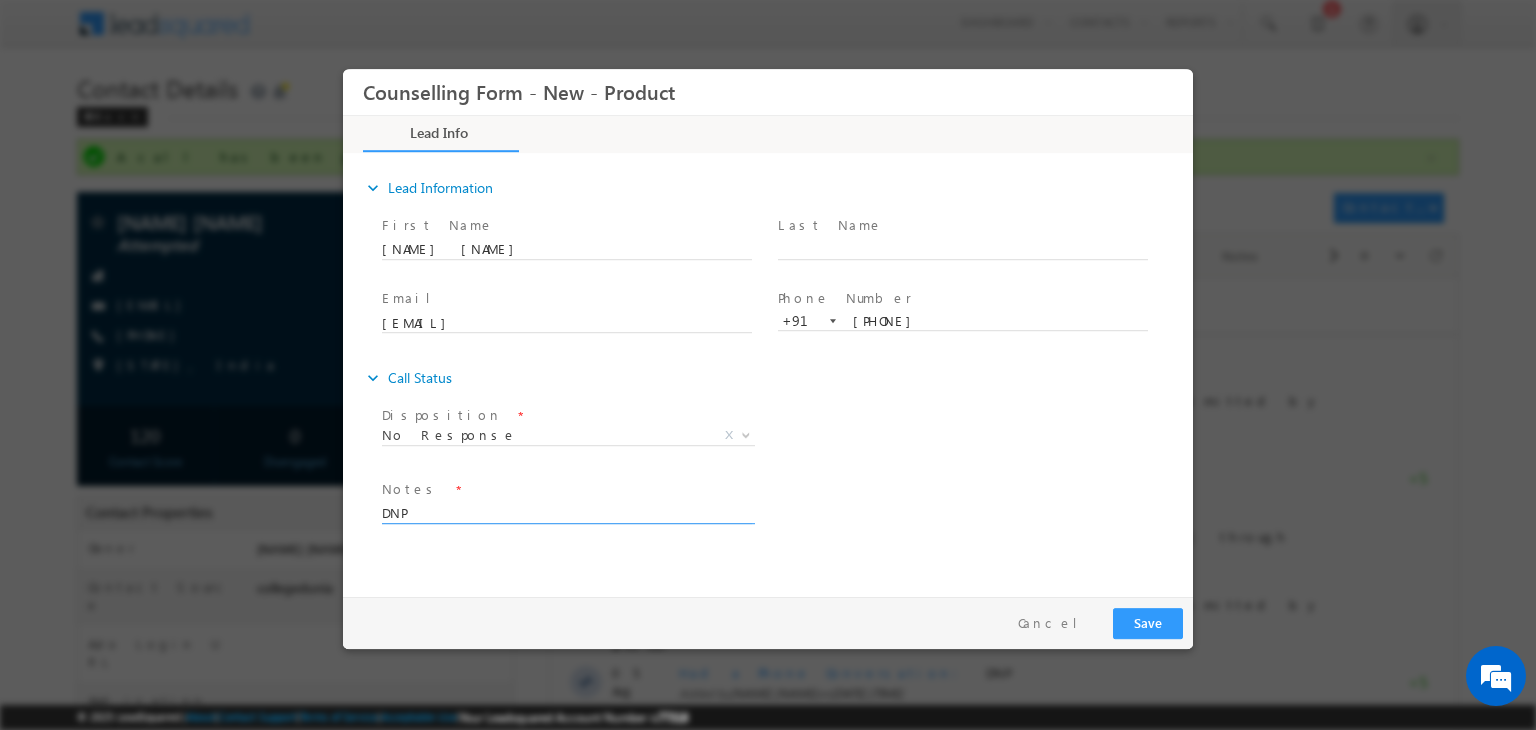type on "DNP" 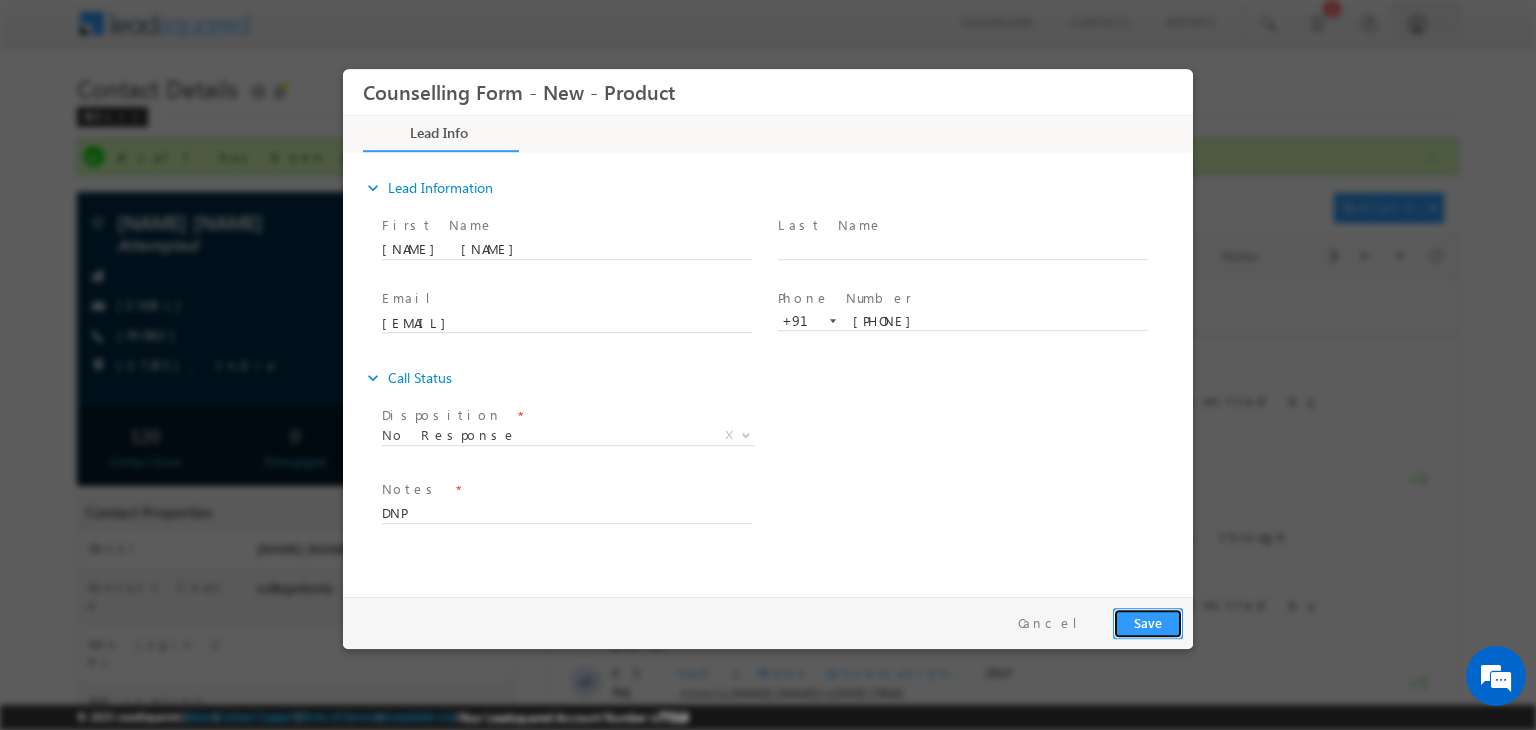 click on "Save" at bounding box center [1148, 623] 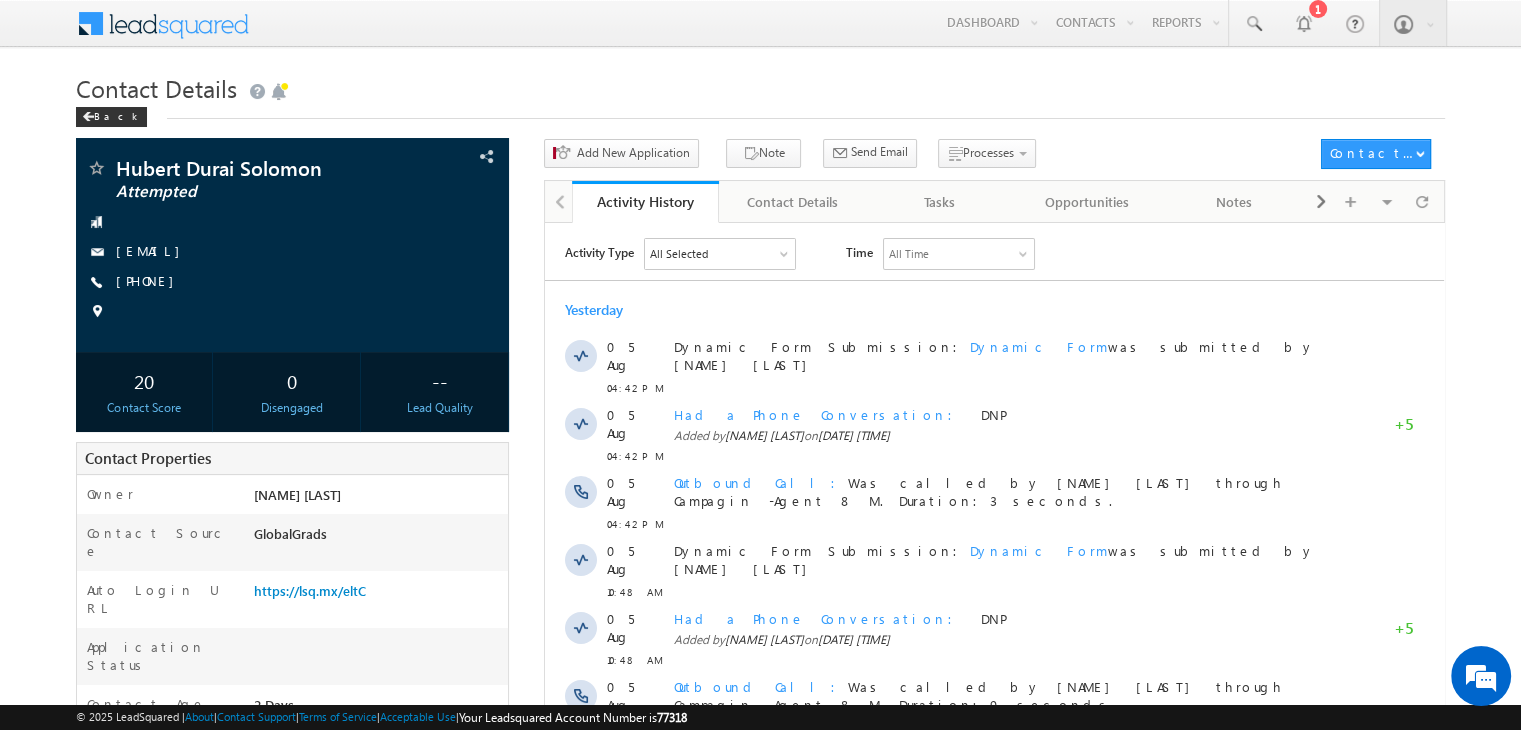 scroll, scrollTop: 0, scrollLeft: 0, axis: both 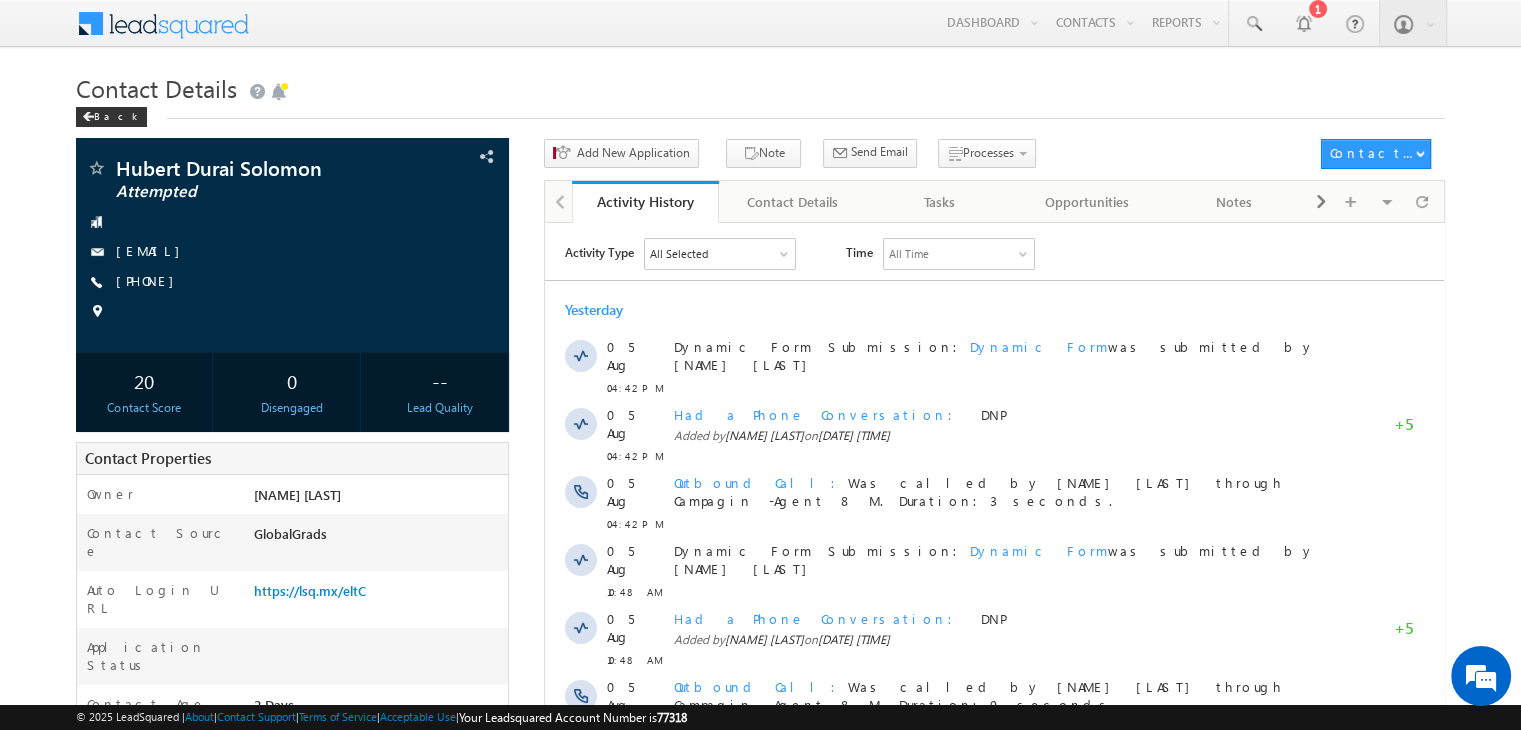 click on "[PHONE]" at bounding box center (150, 280) 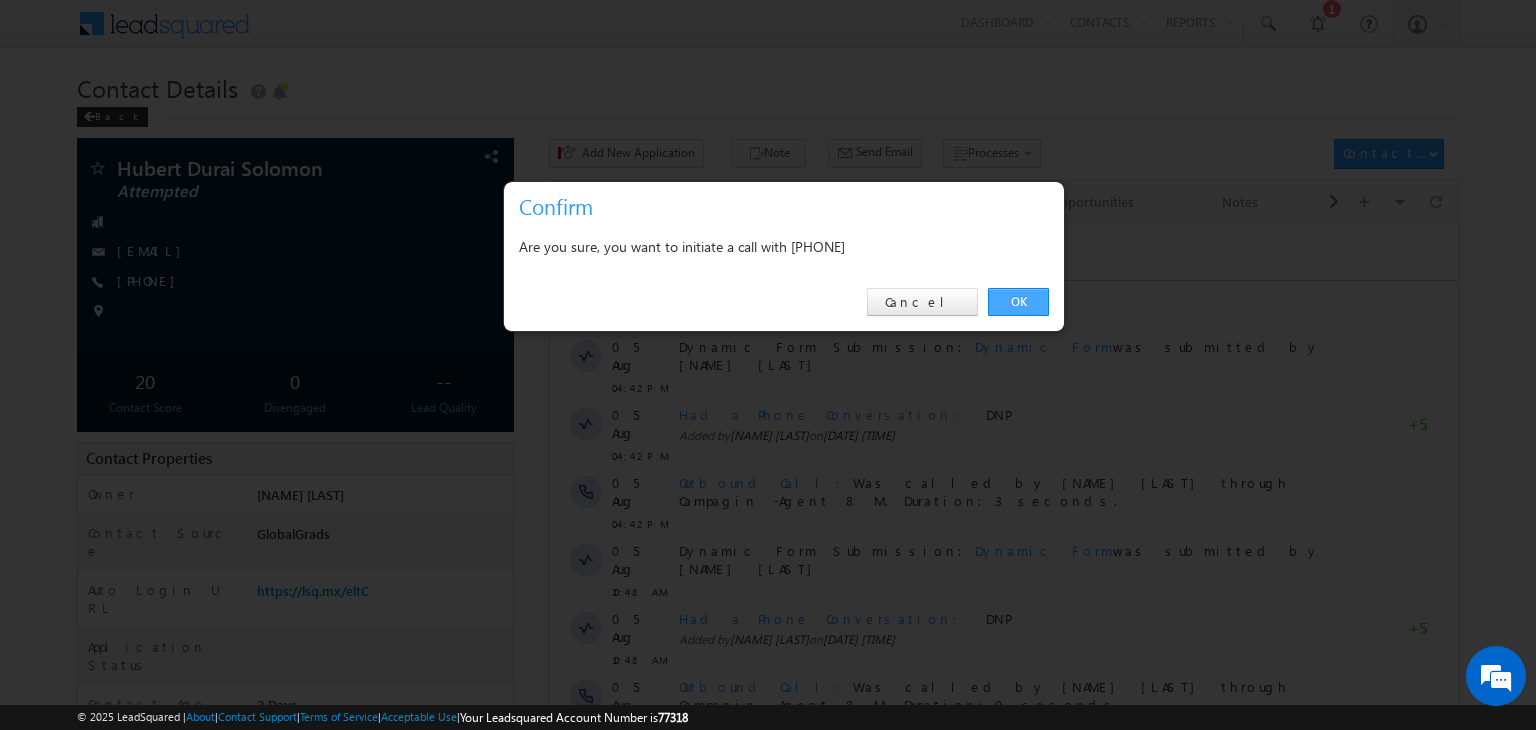 click on "OK" at bounding box center (1018, 302) 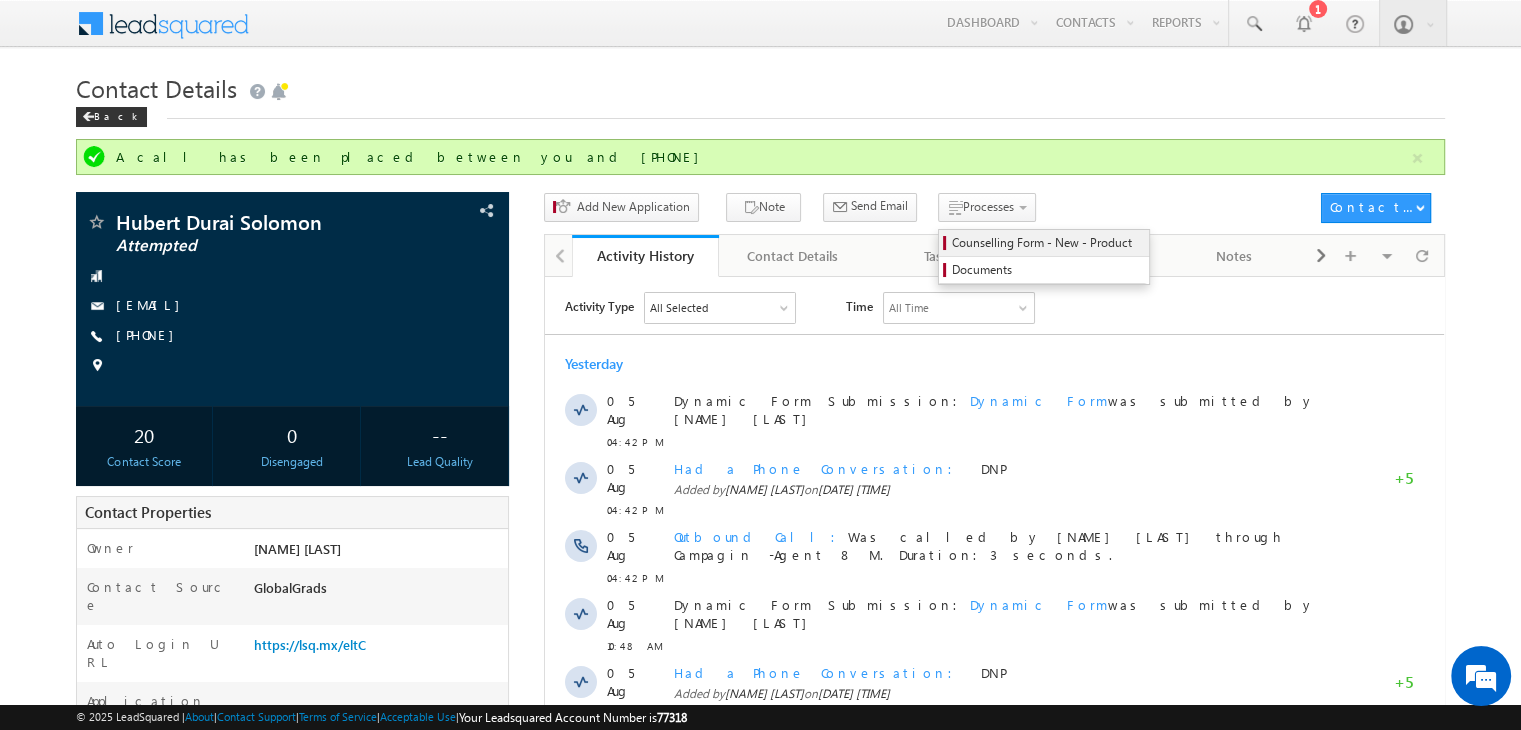 click on "Counselling Form - New - Product" at bounding box center (1047, 243) 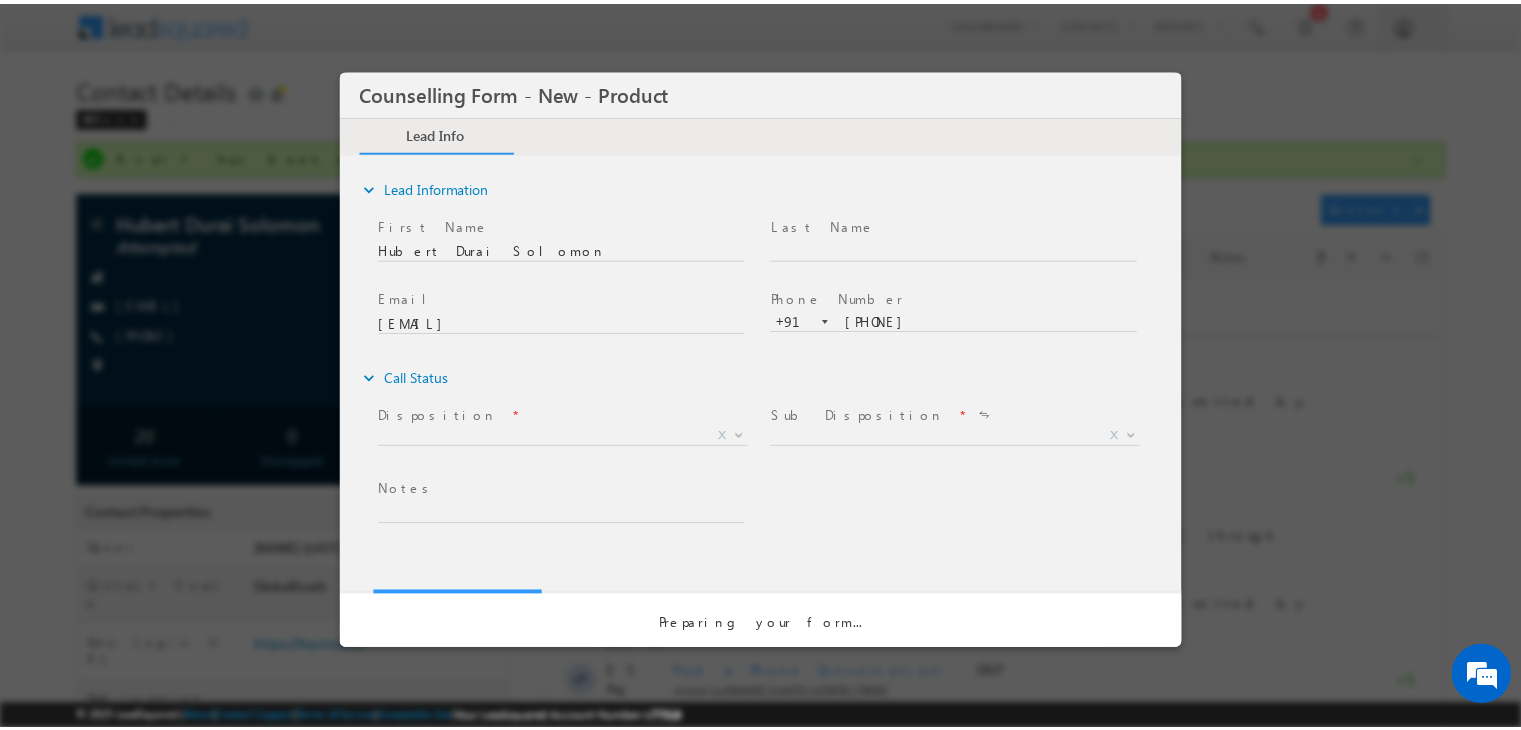 scroll, scrollTop: 0, scrollLeft: 0, axis: both 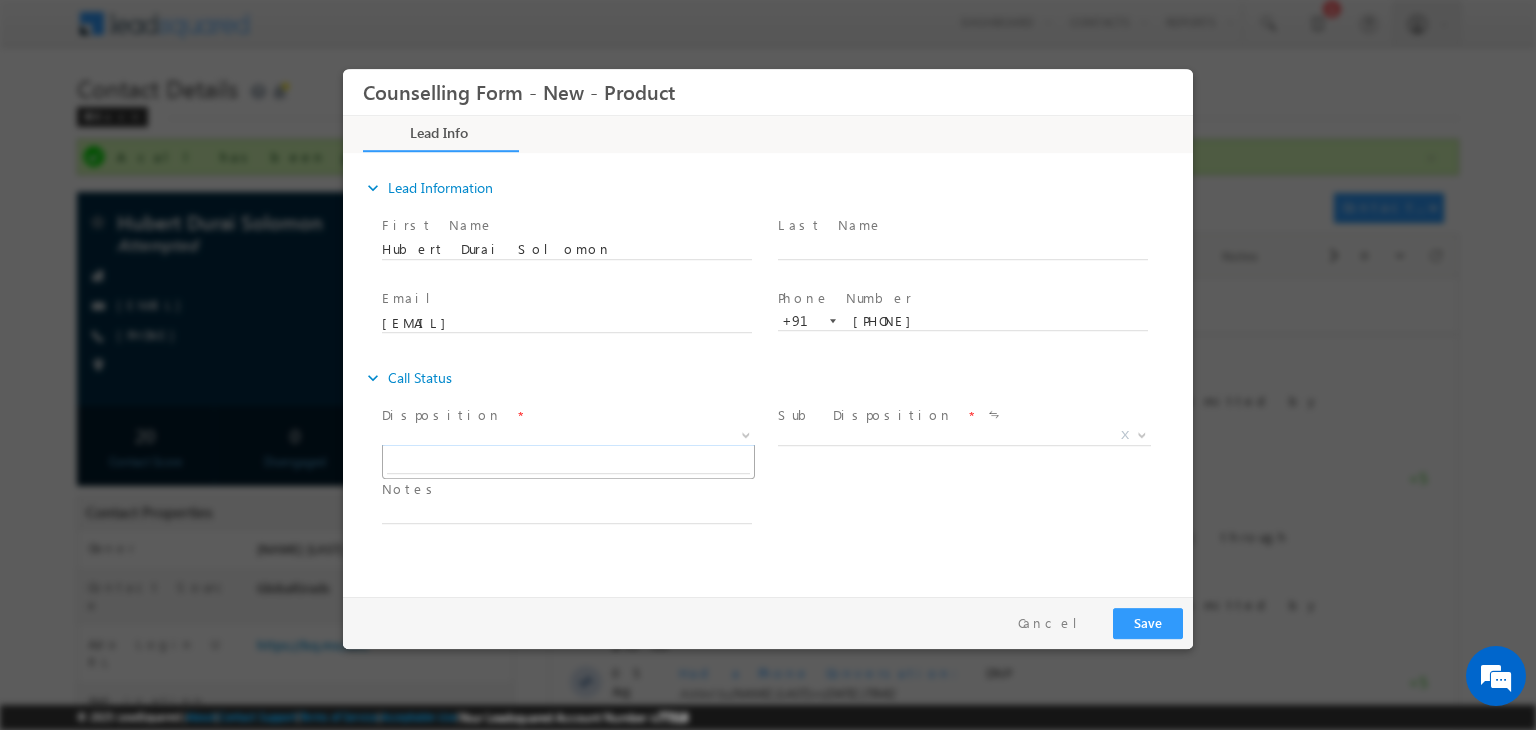 click on "X" at bounding box center (568, 436) 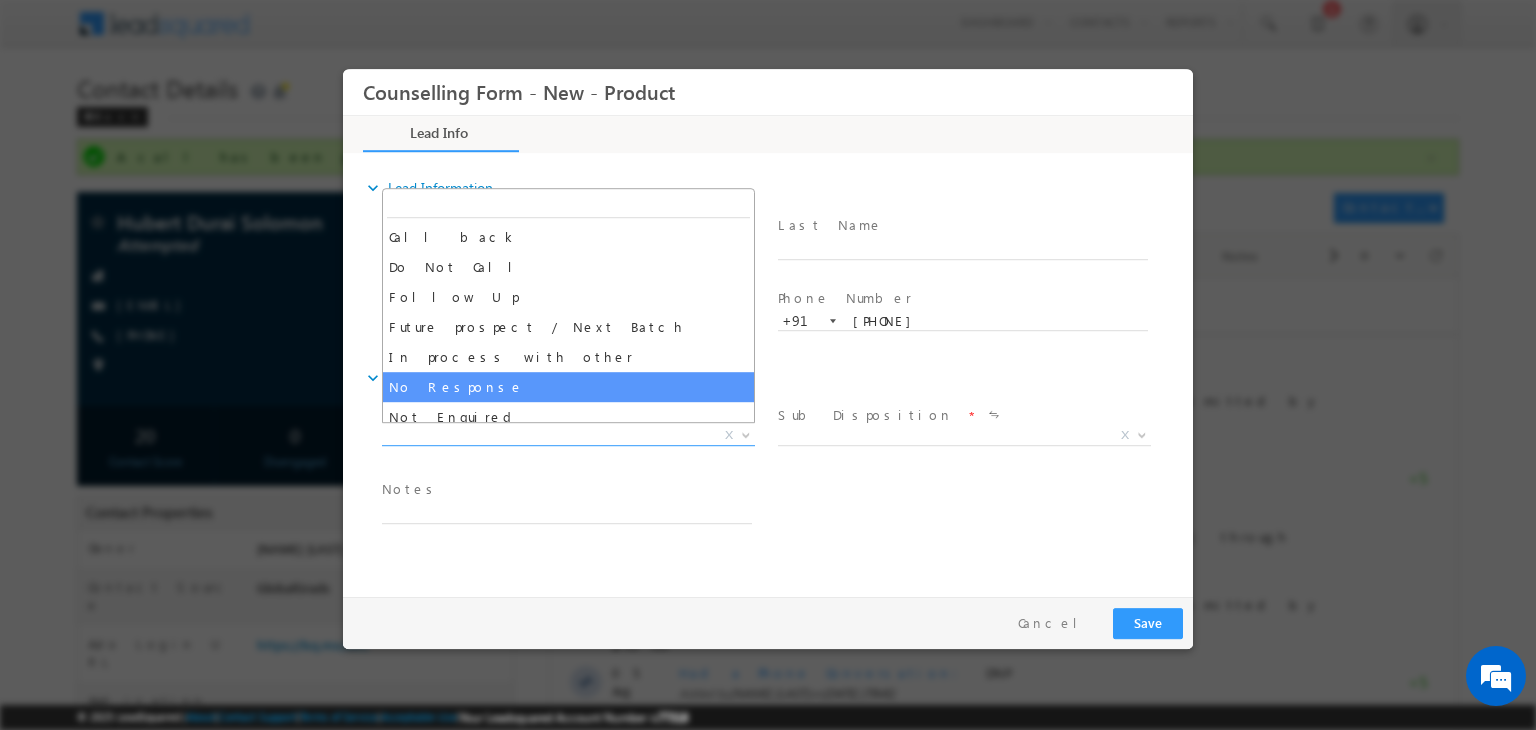 select on "No Response" 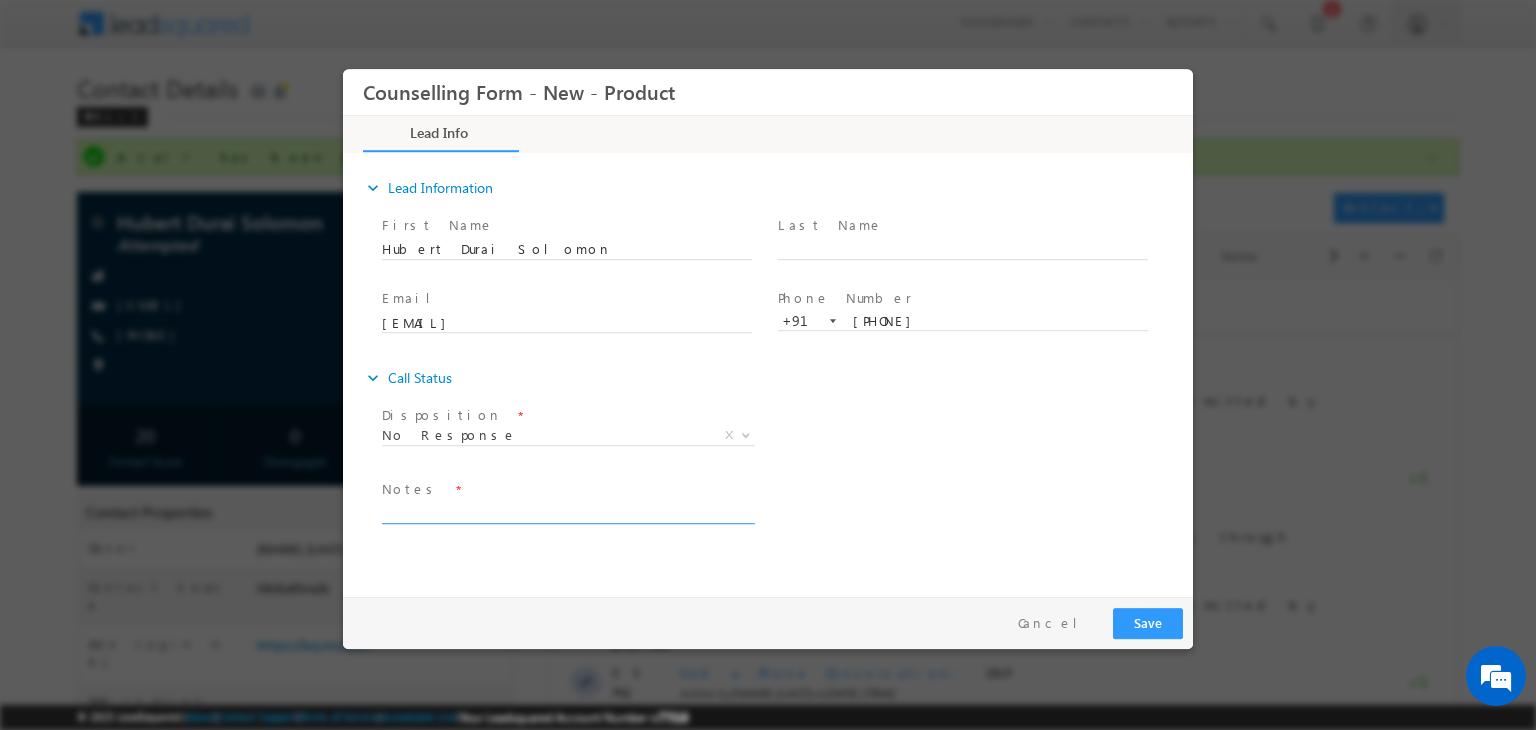 click at bounding box center (567, 512) 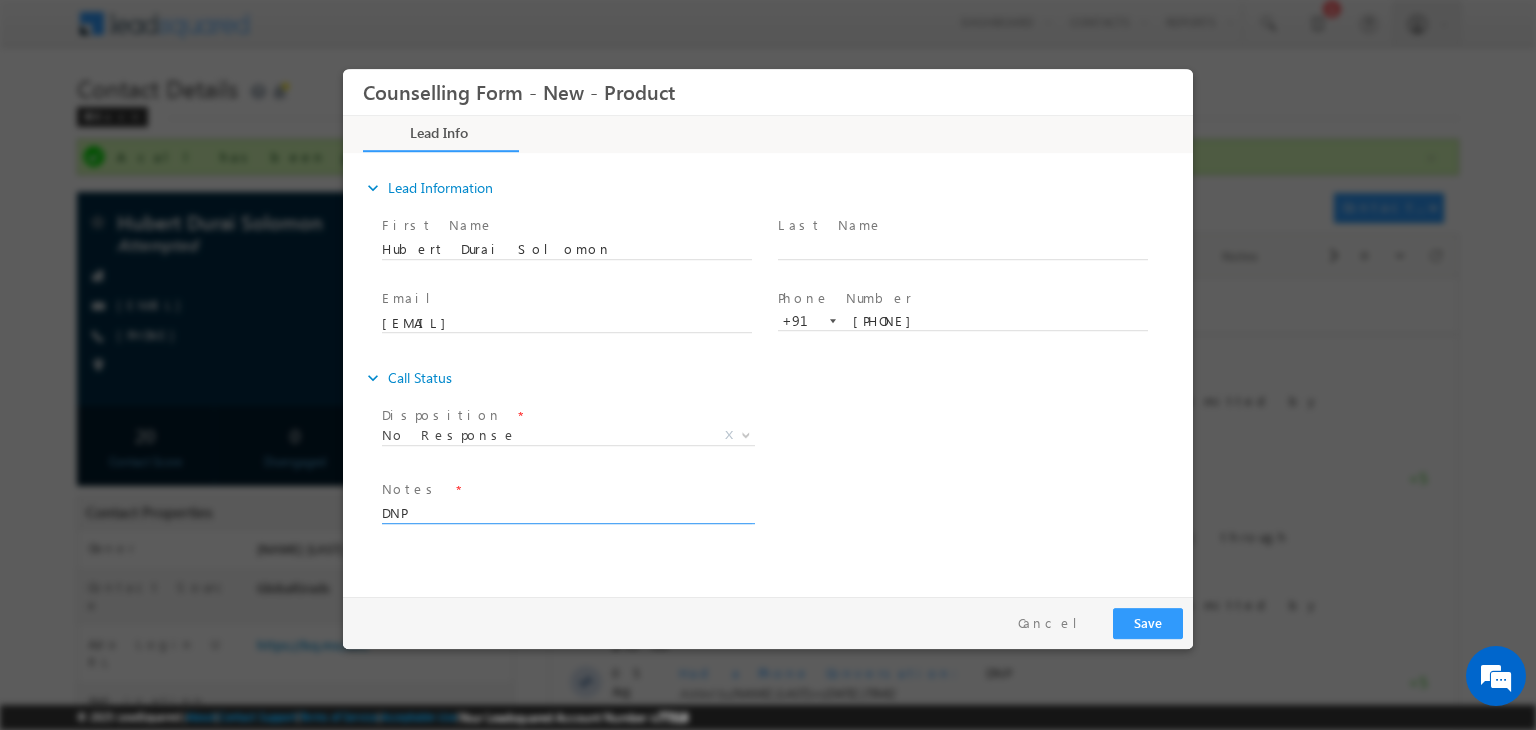 type on "DNP" 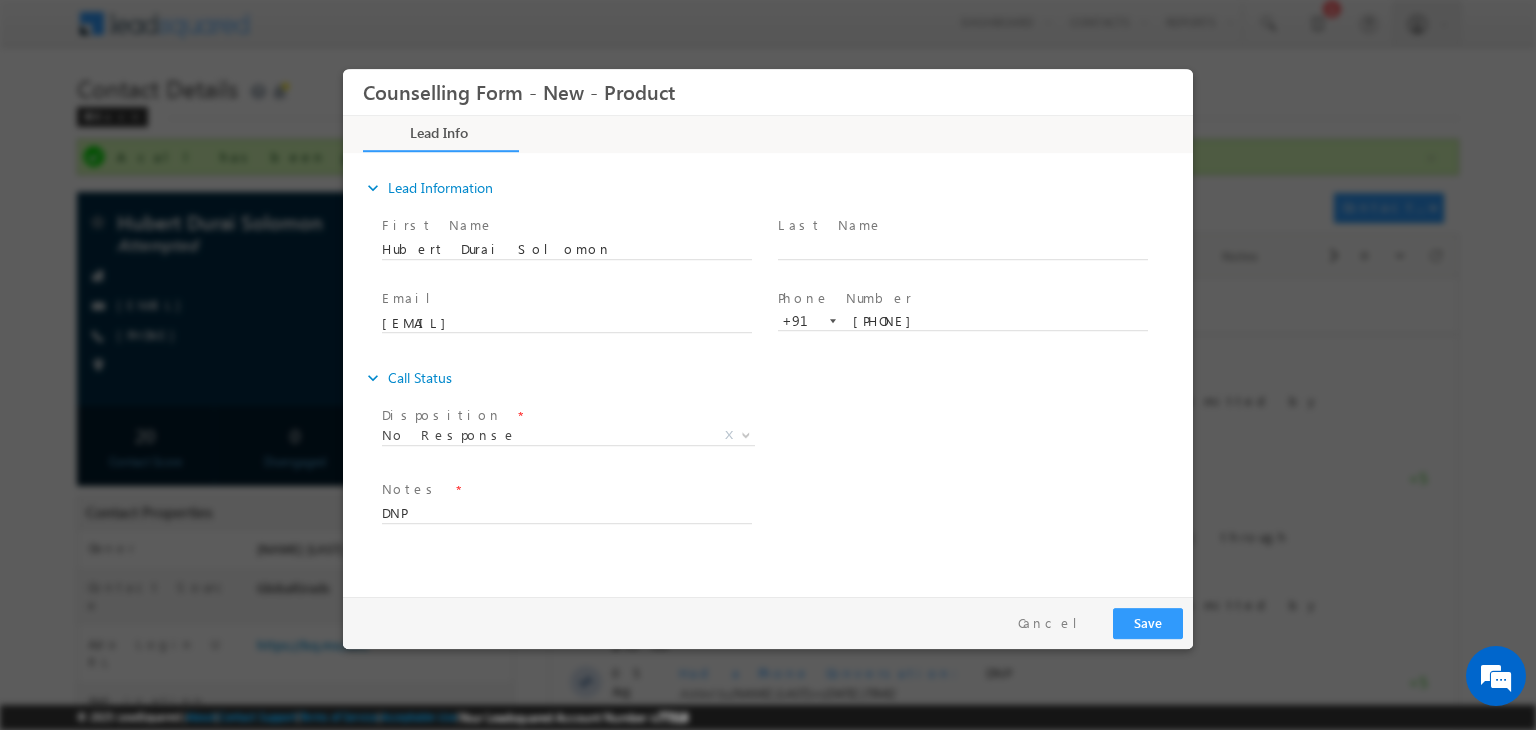 drag, startPoint x: 1142, startPoint y: 604, endPoint x: 1140, endPoint y: 616, distance: 12.165525 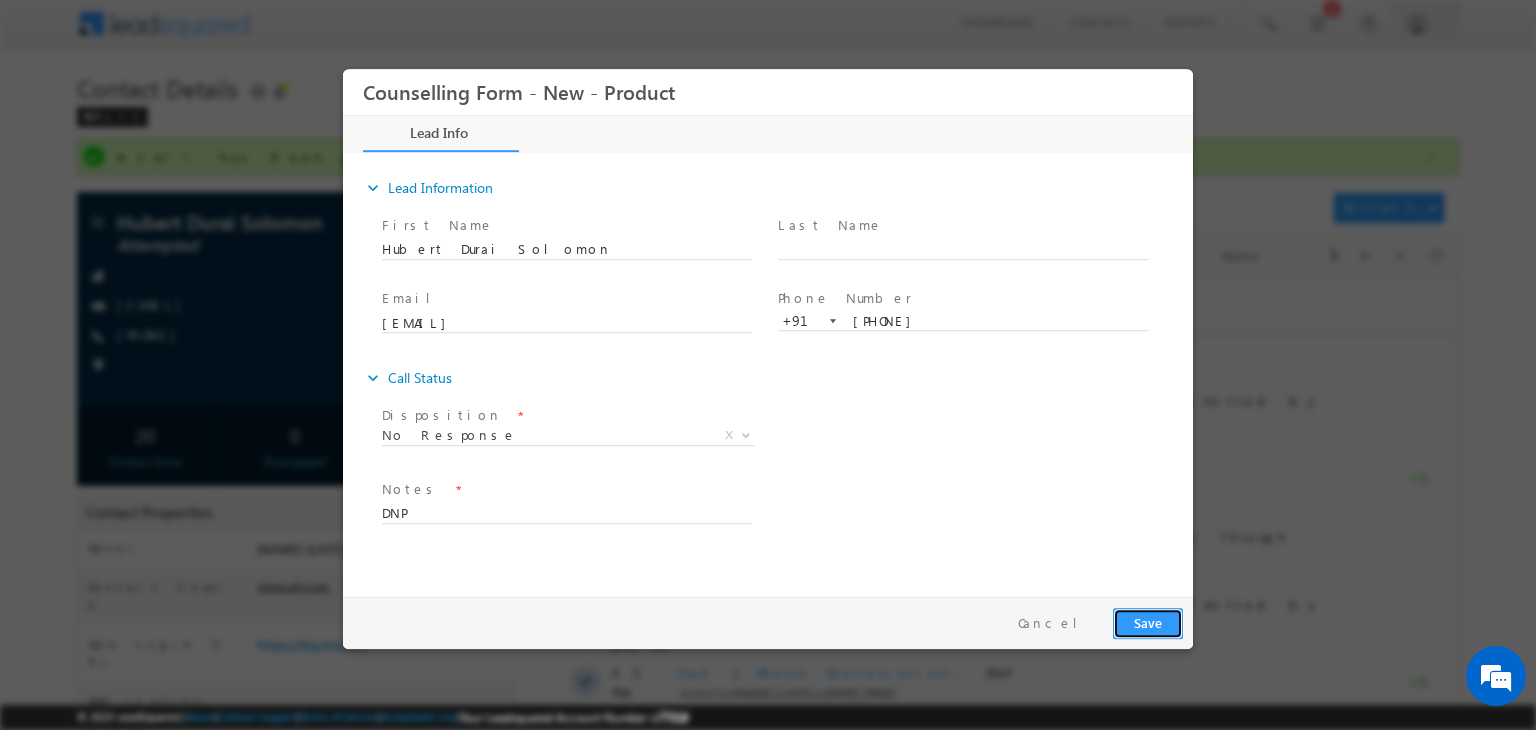 click on "Save" at bounding box center [1148, 623] 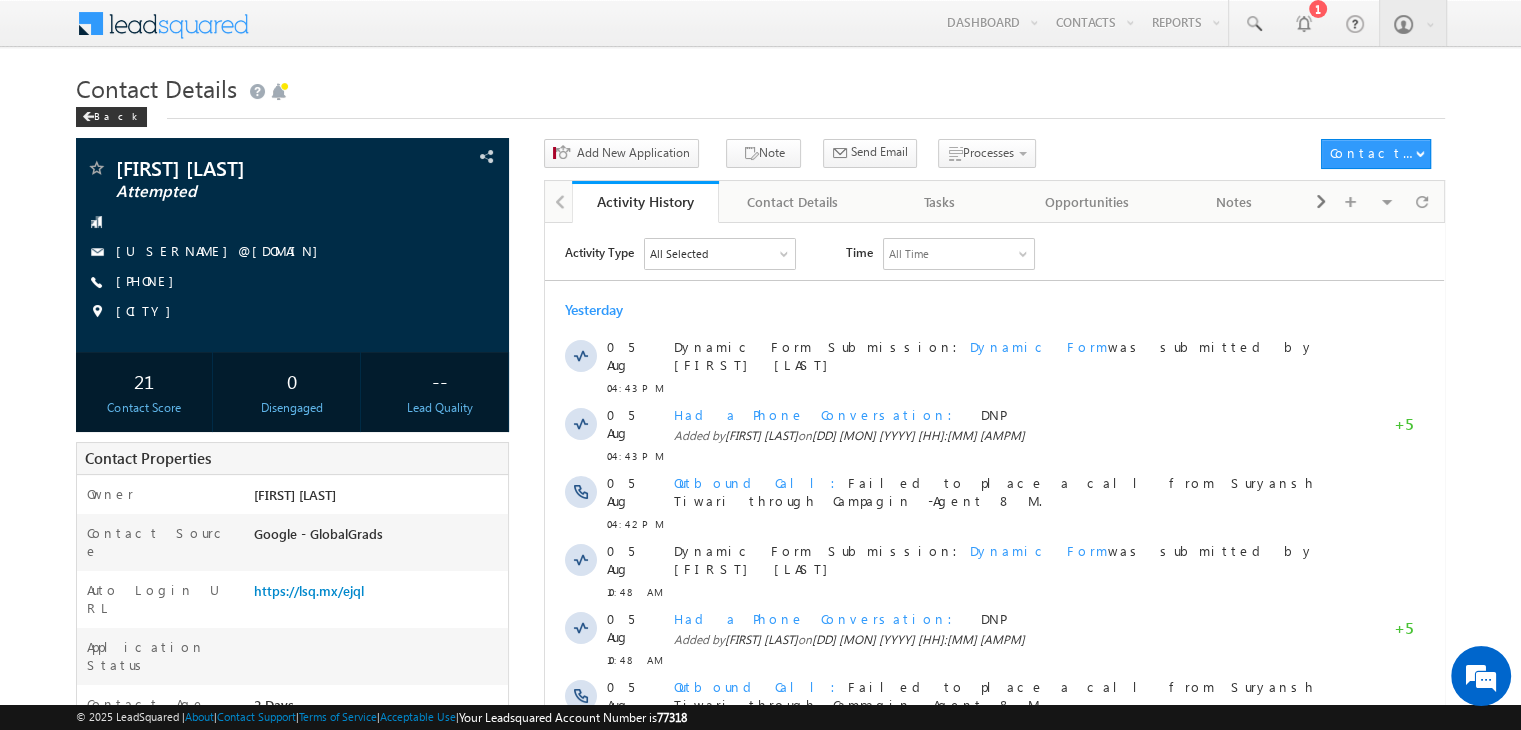 scroll, scrollTop: 0, scrollLeft: 0, axis: both 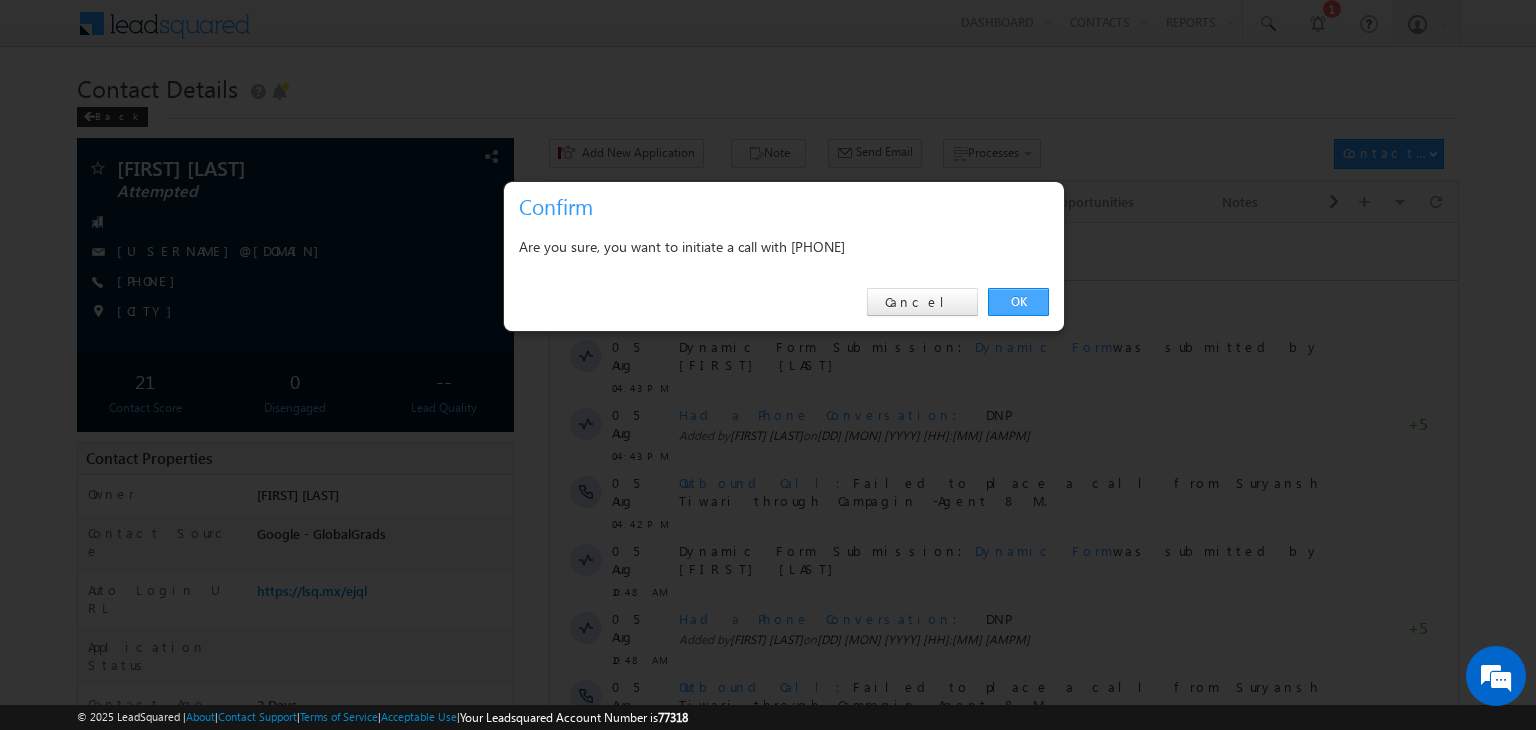 click on "OK" at bounding box center [1018, 302] 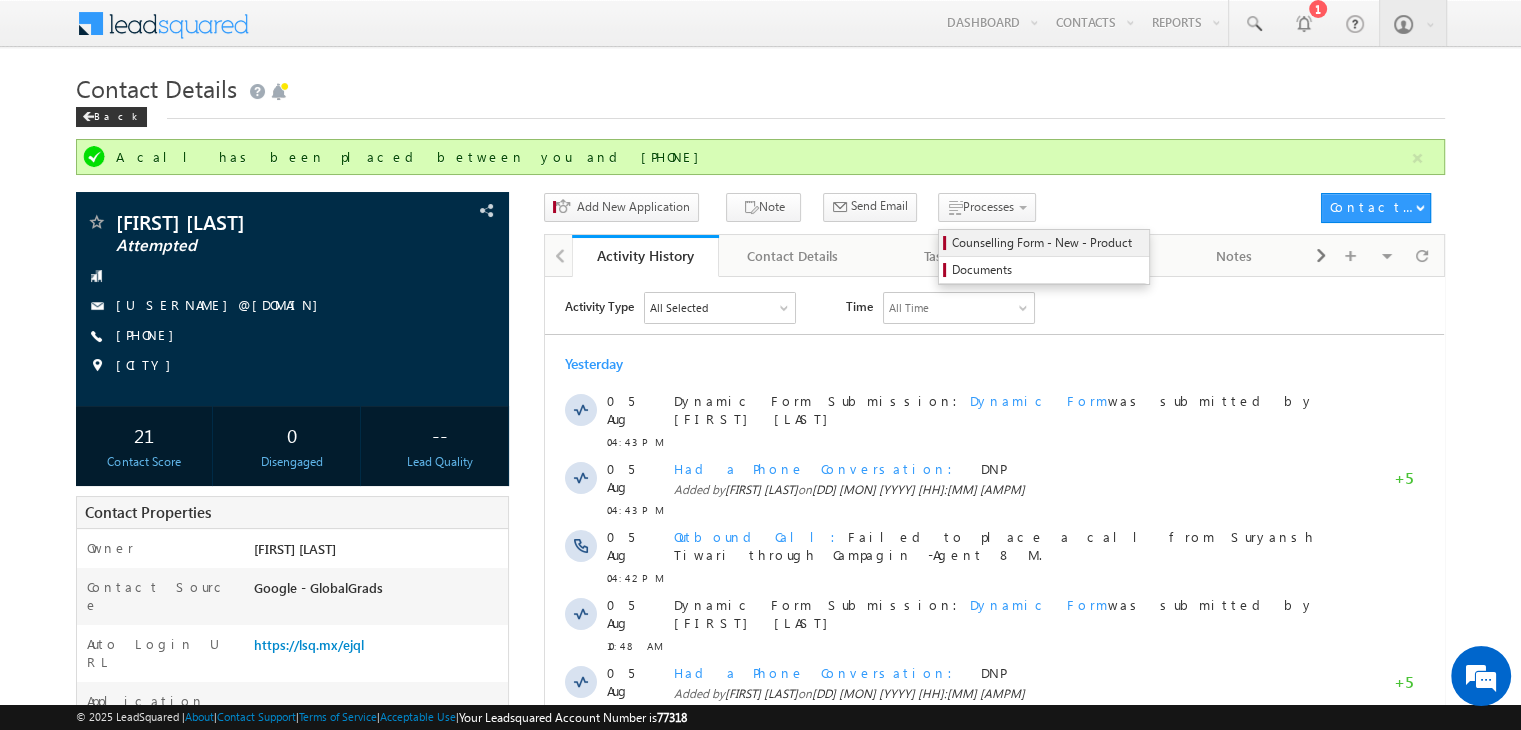 click on "Counselling Form - New - Product" at bounding box center (1044, 243) 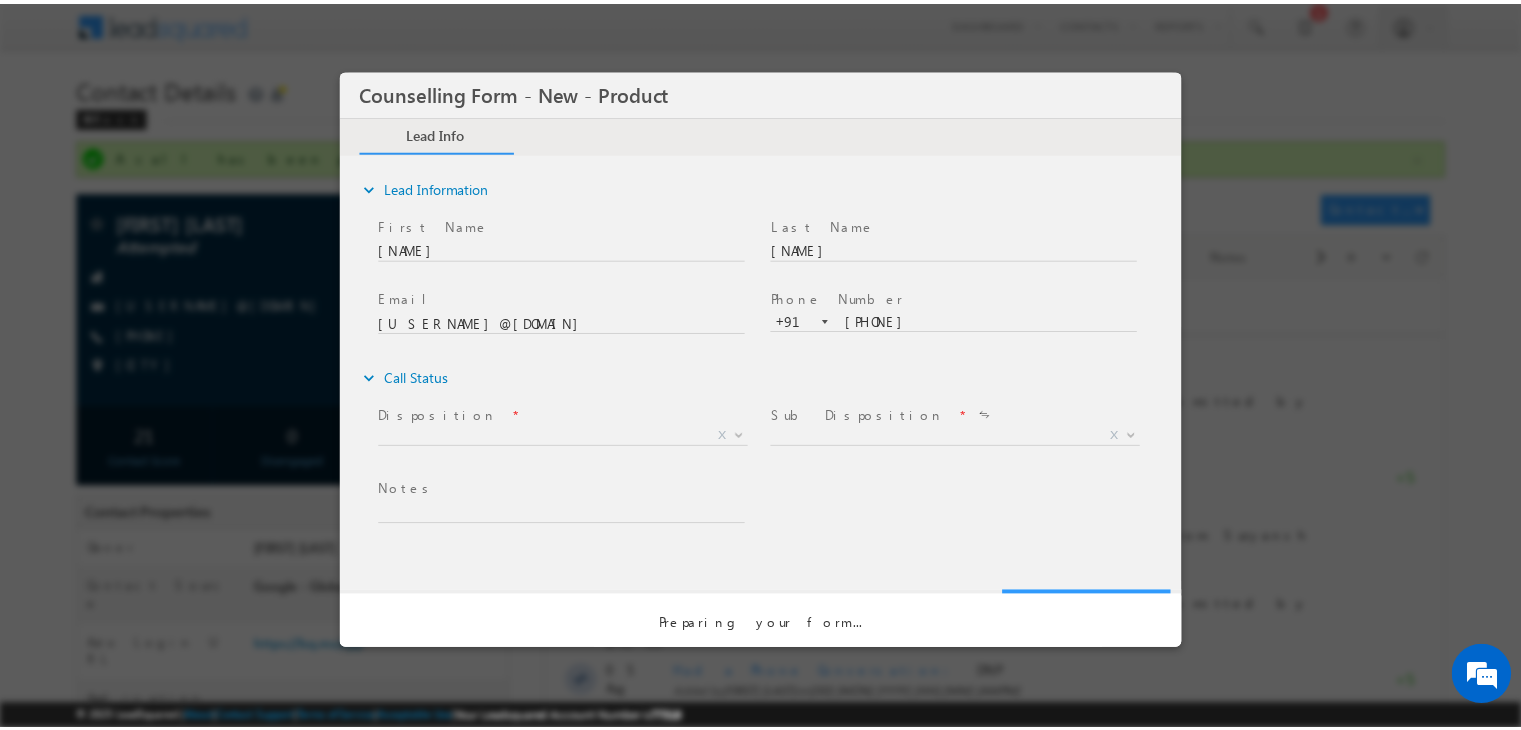 scroll, scrollTop: 0, scrollLeft: 0, axis: both 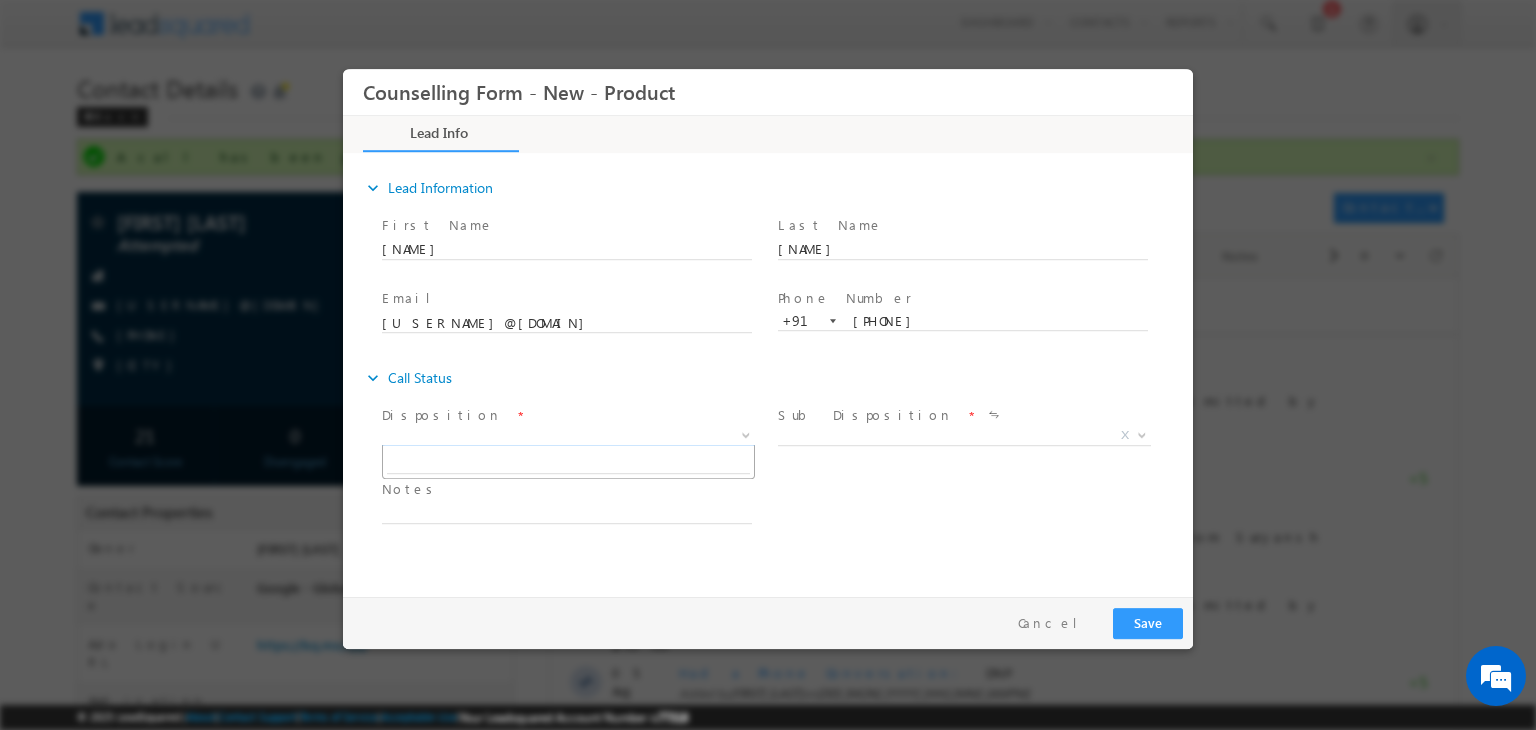 click on "X" at bounding box center (568, 436) 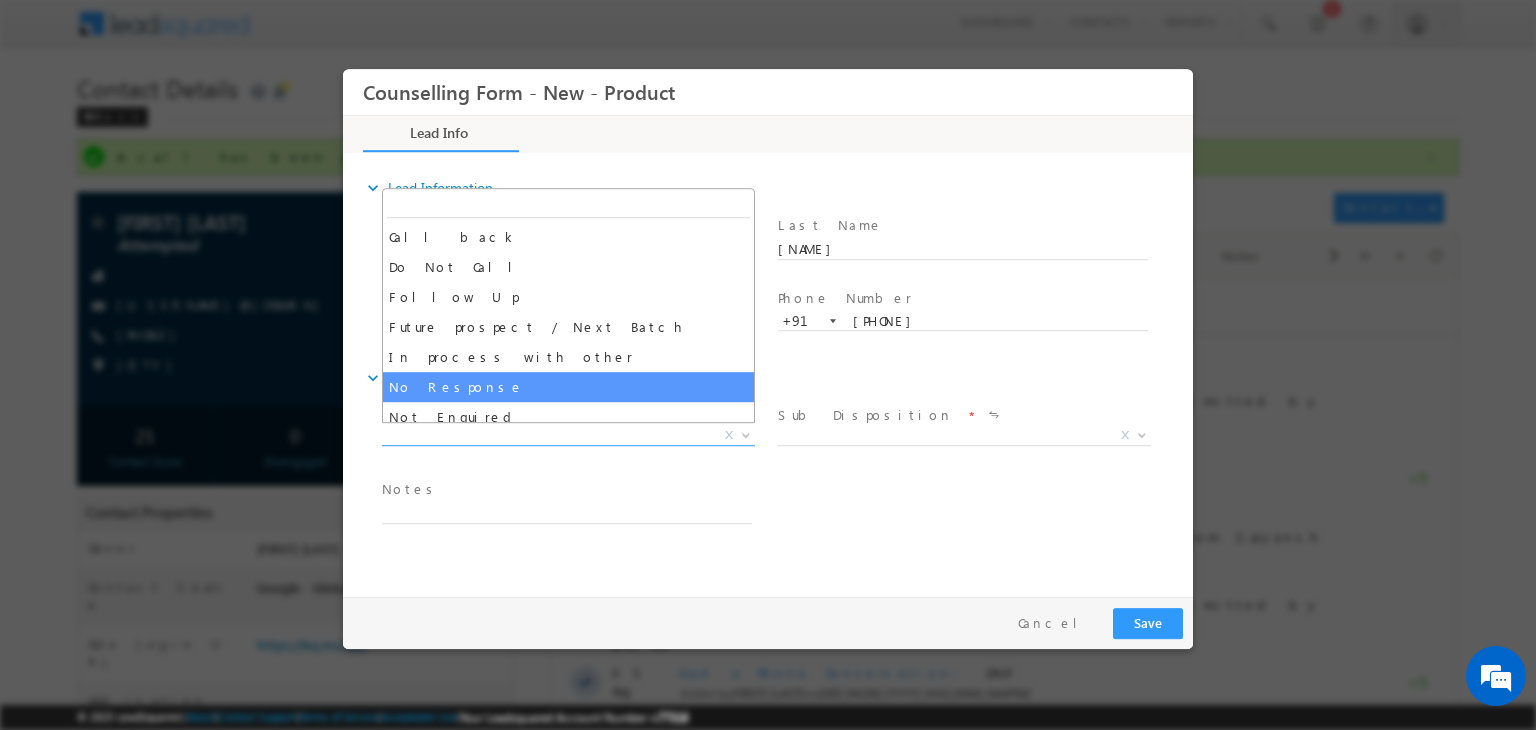 select on "No Response" 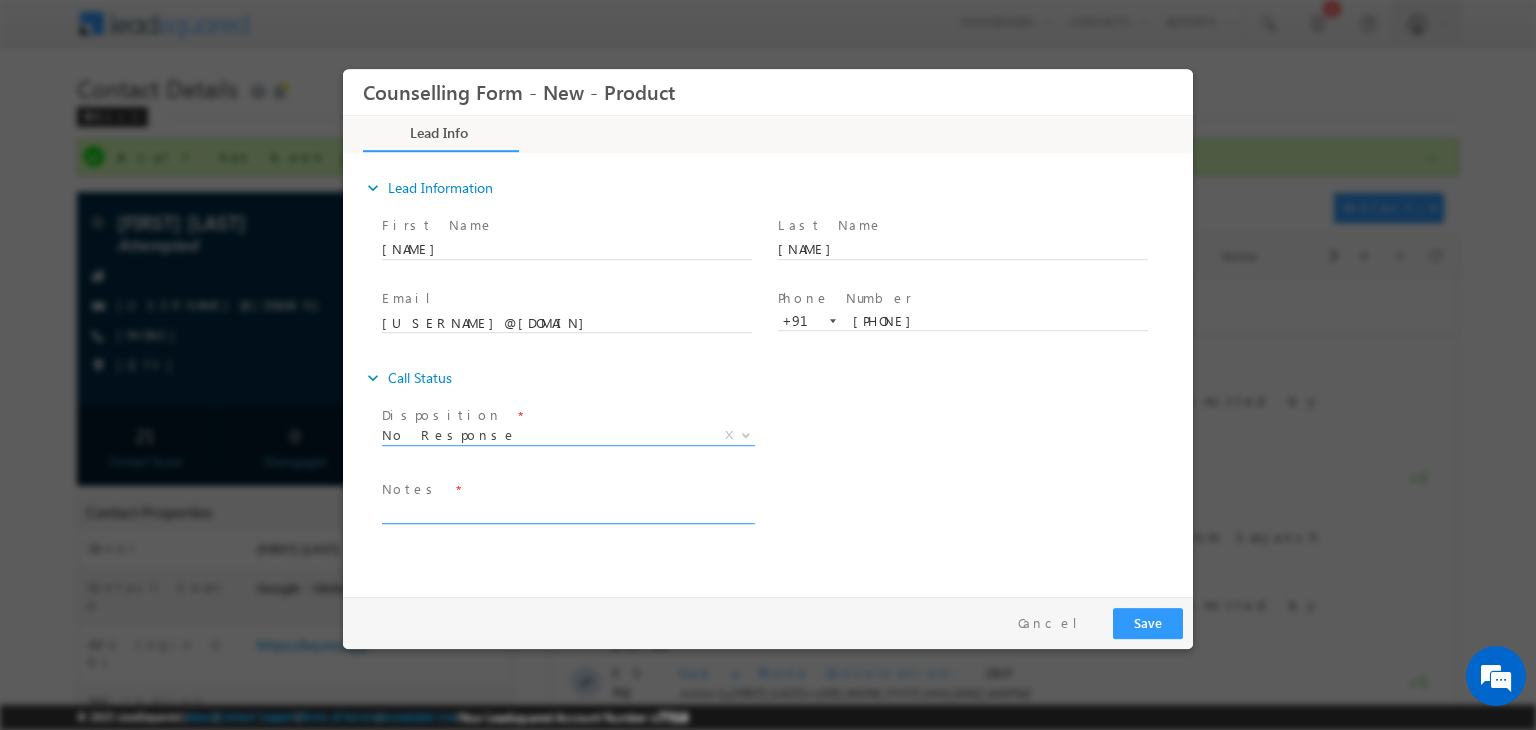 click at bounding box center (567, 512) 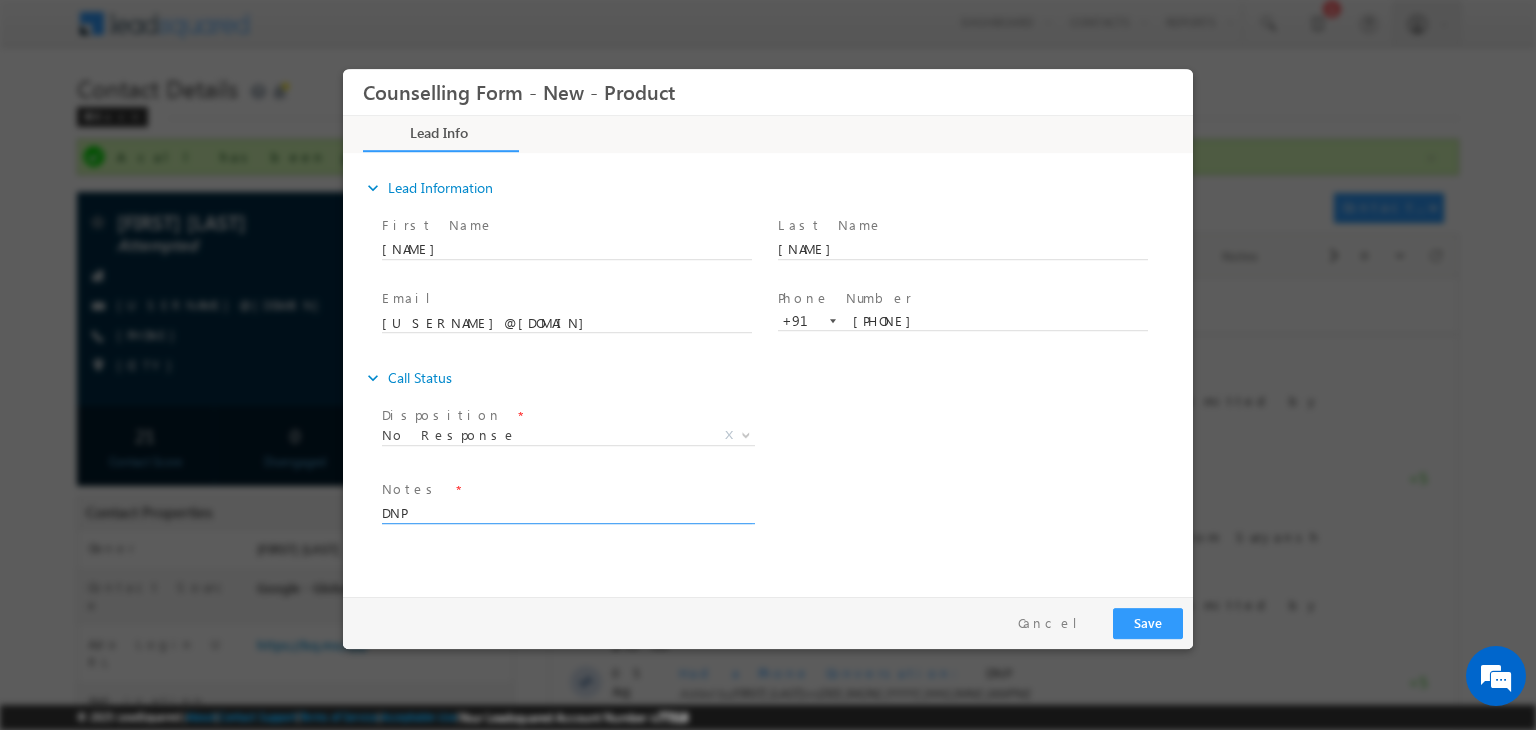 type on "DNP" 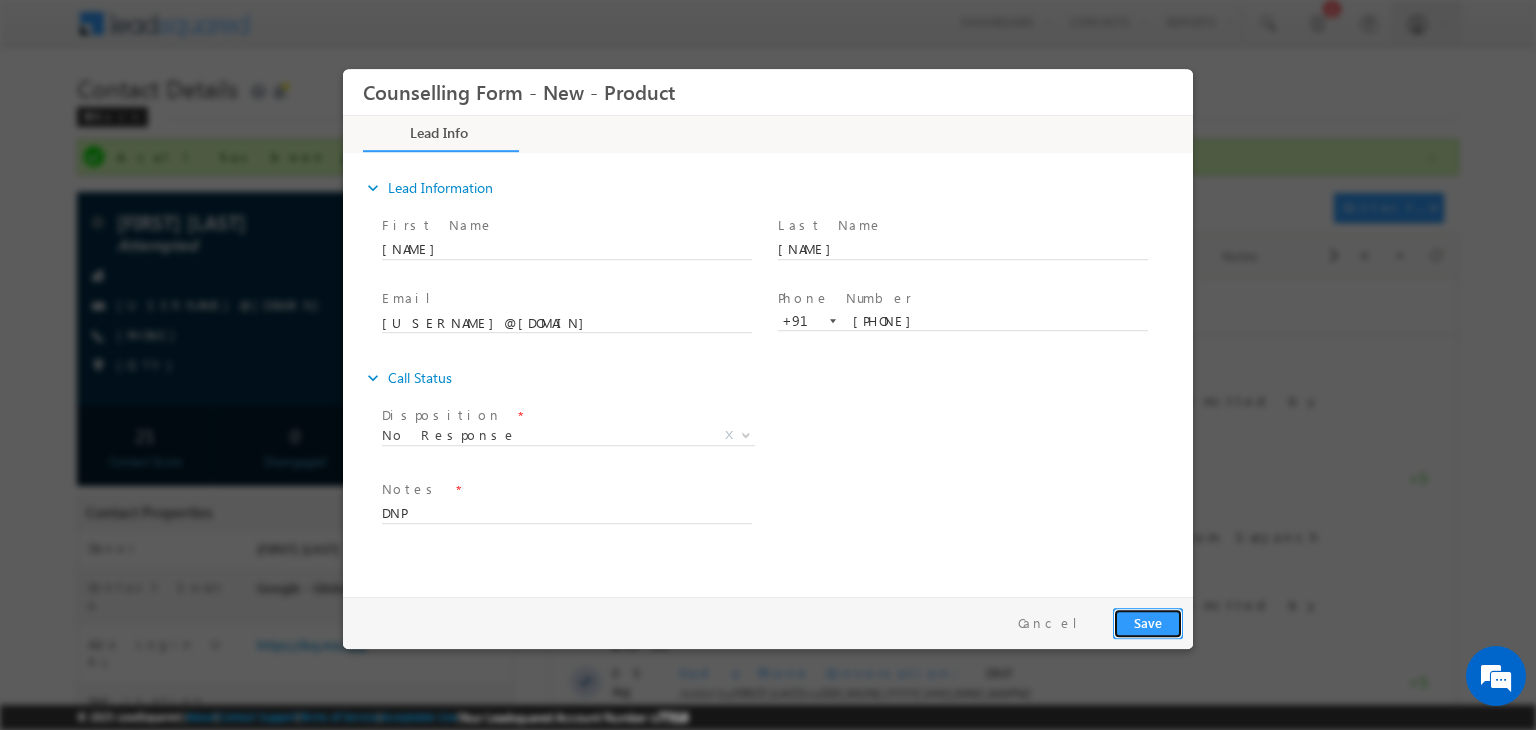 click on "Save" at bounding box center [1148, 623] 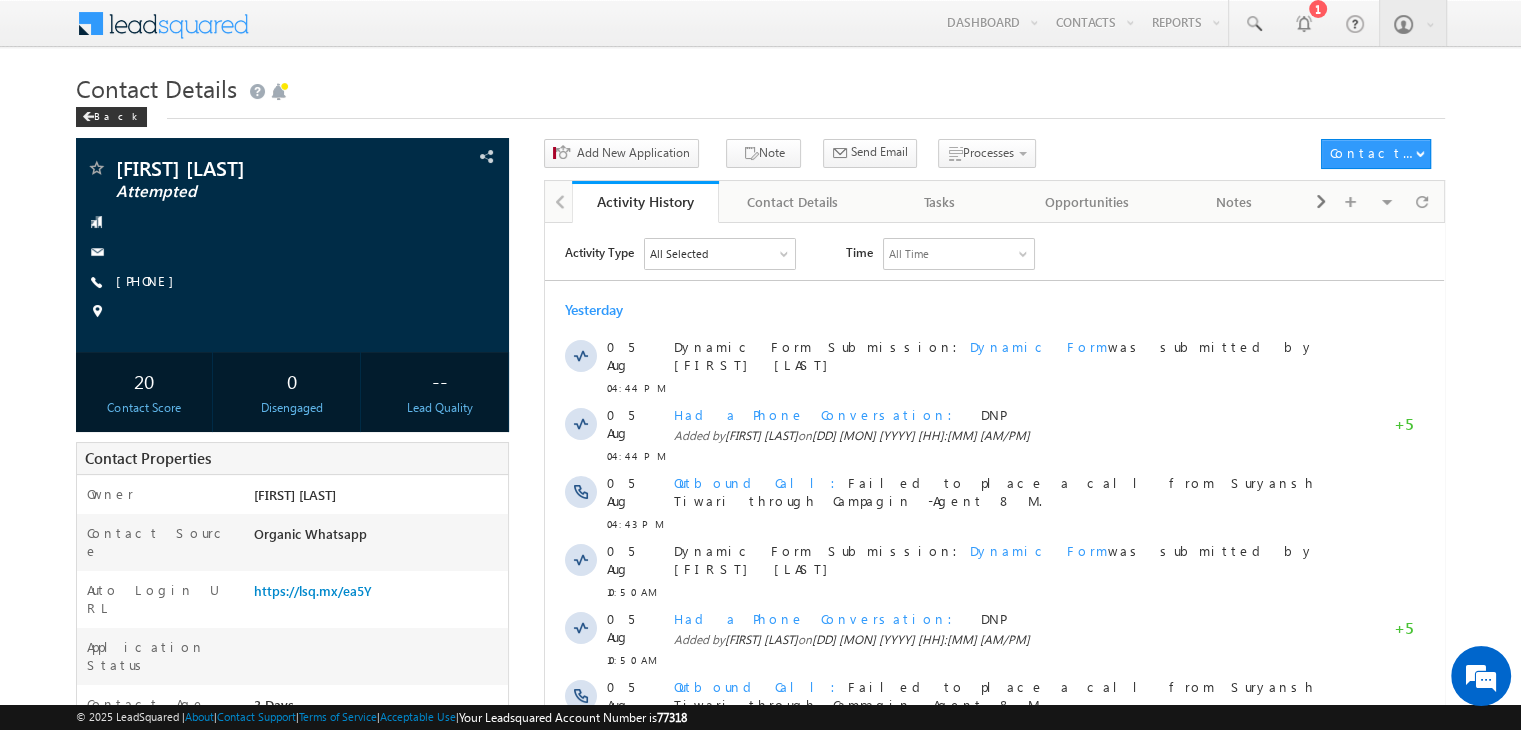 scroll, scrollTop: 0, scrollLeft: 0, axis: both 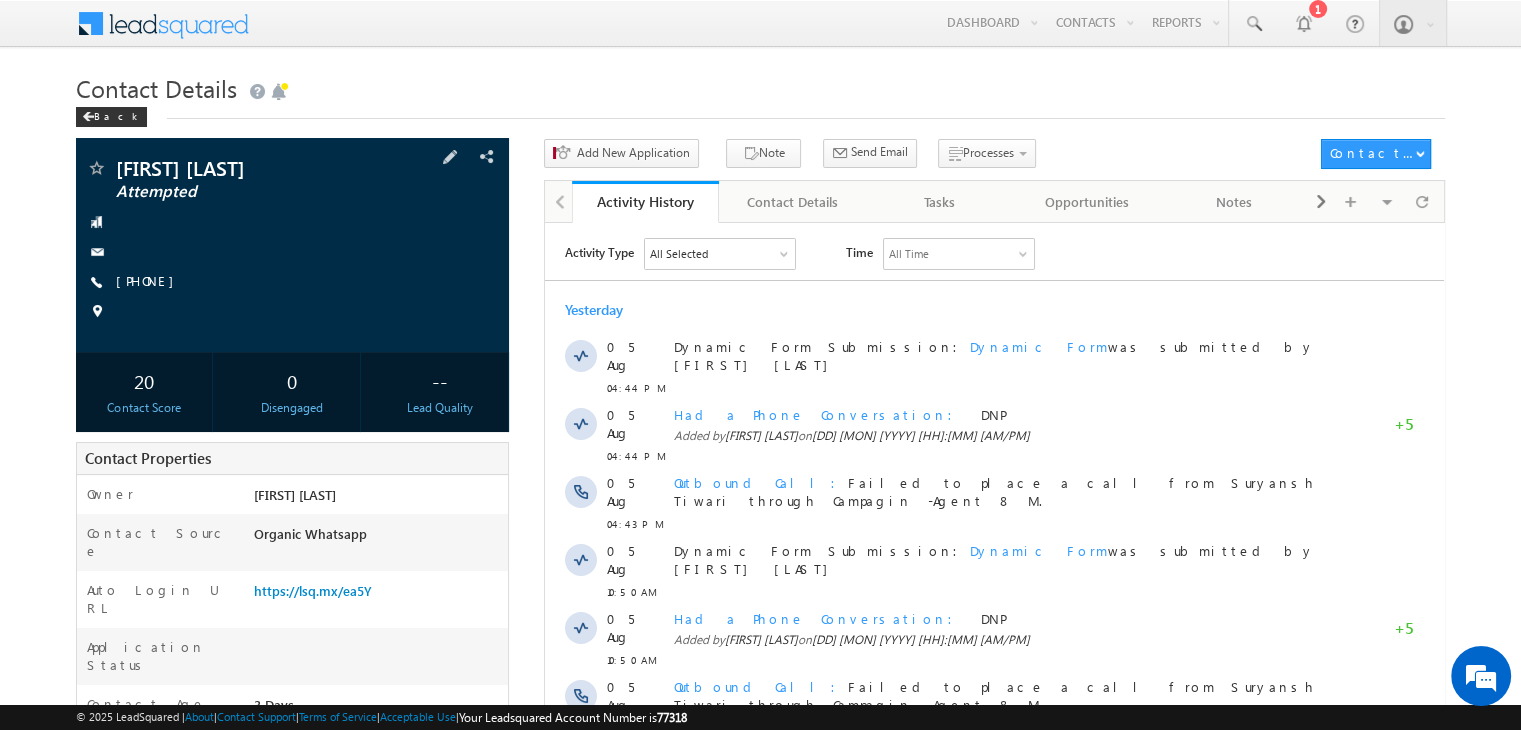 click on "+91-9878653164" at bounding box center (150, 282) 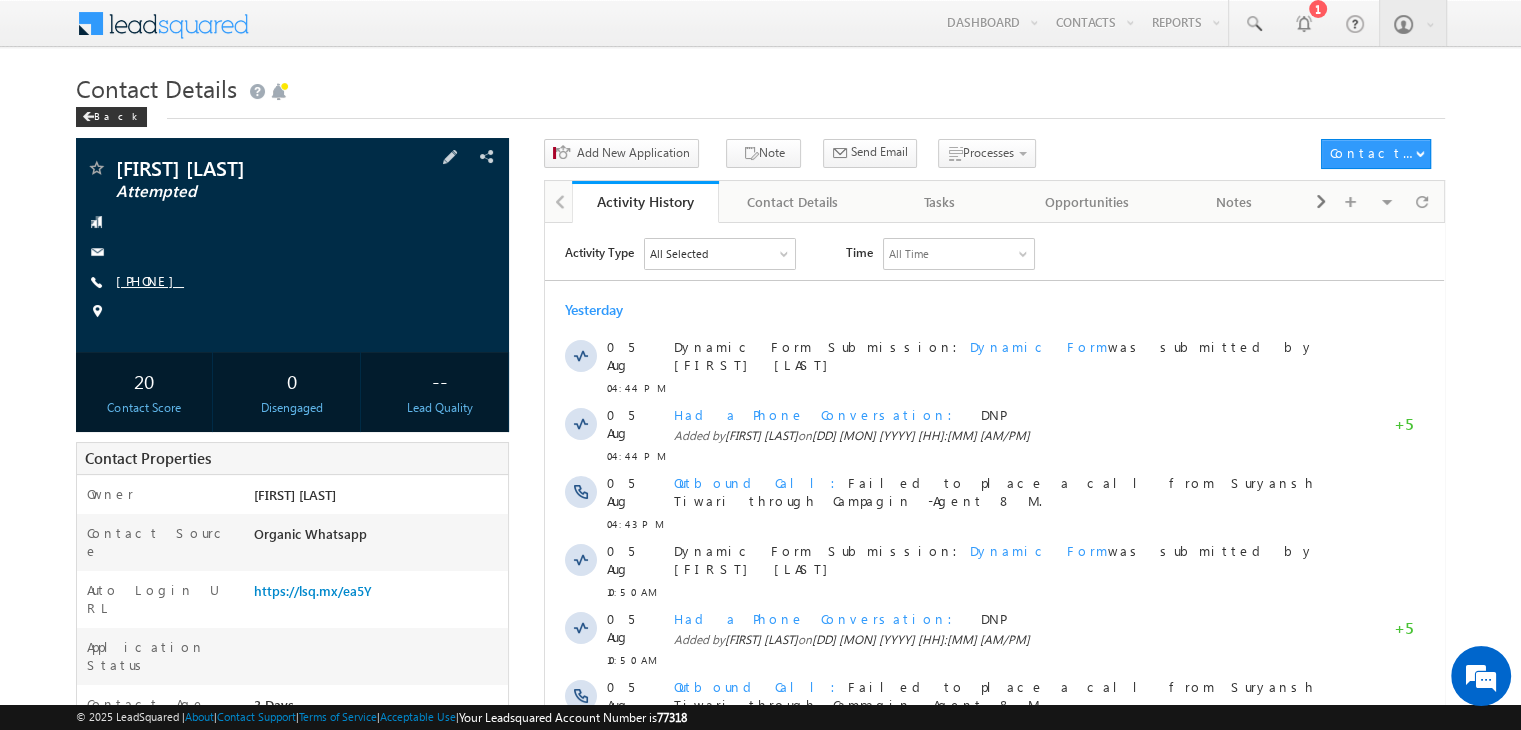 drag, startPoint x: 198, startPoint y: 269, endPoint x: 185, endPoint y: 277, distance: 15.264338 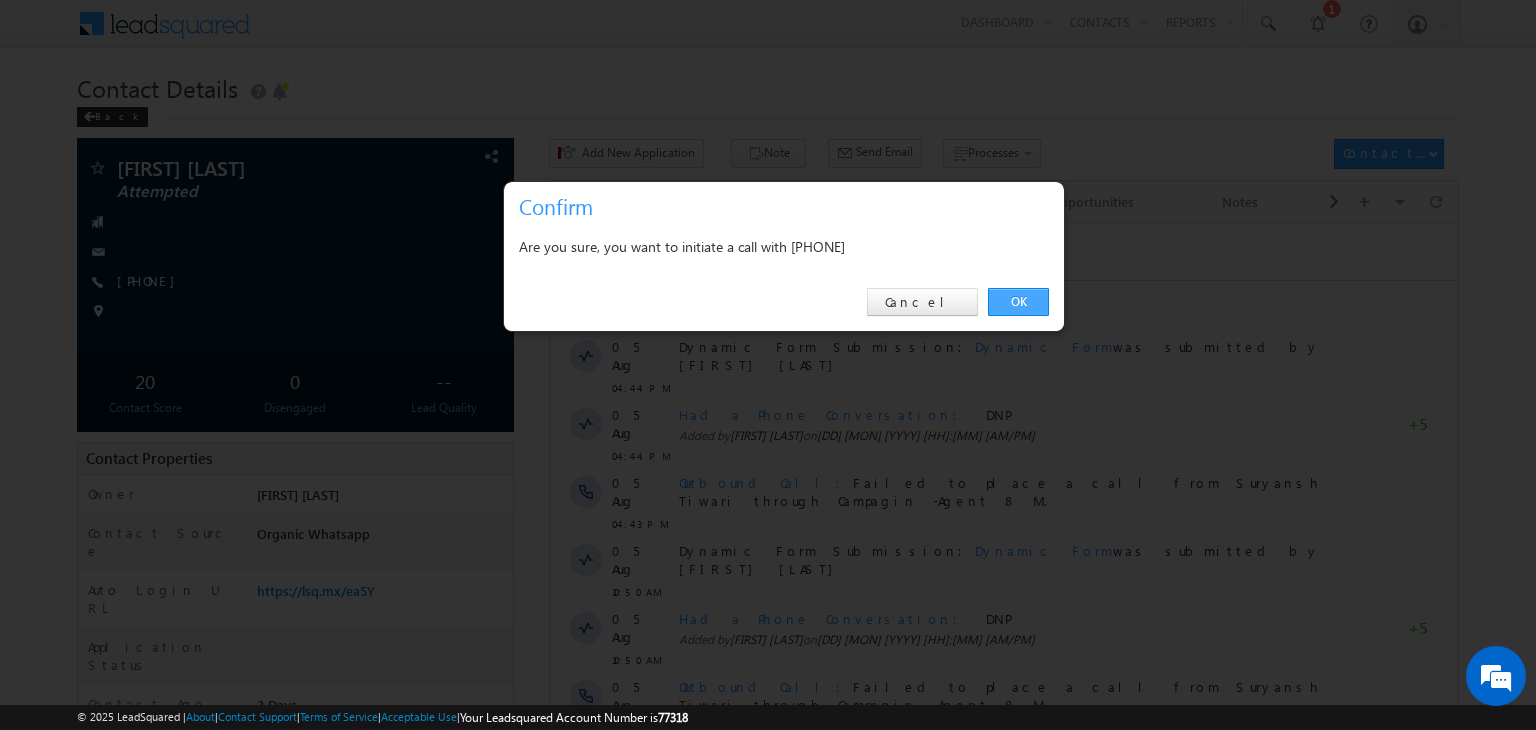 click on "OK" at bounding box center (1018, 302) 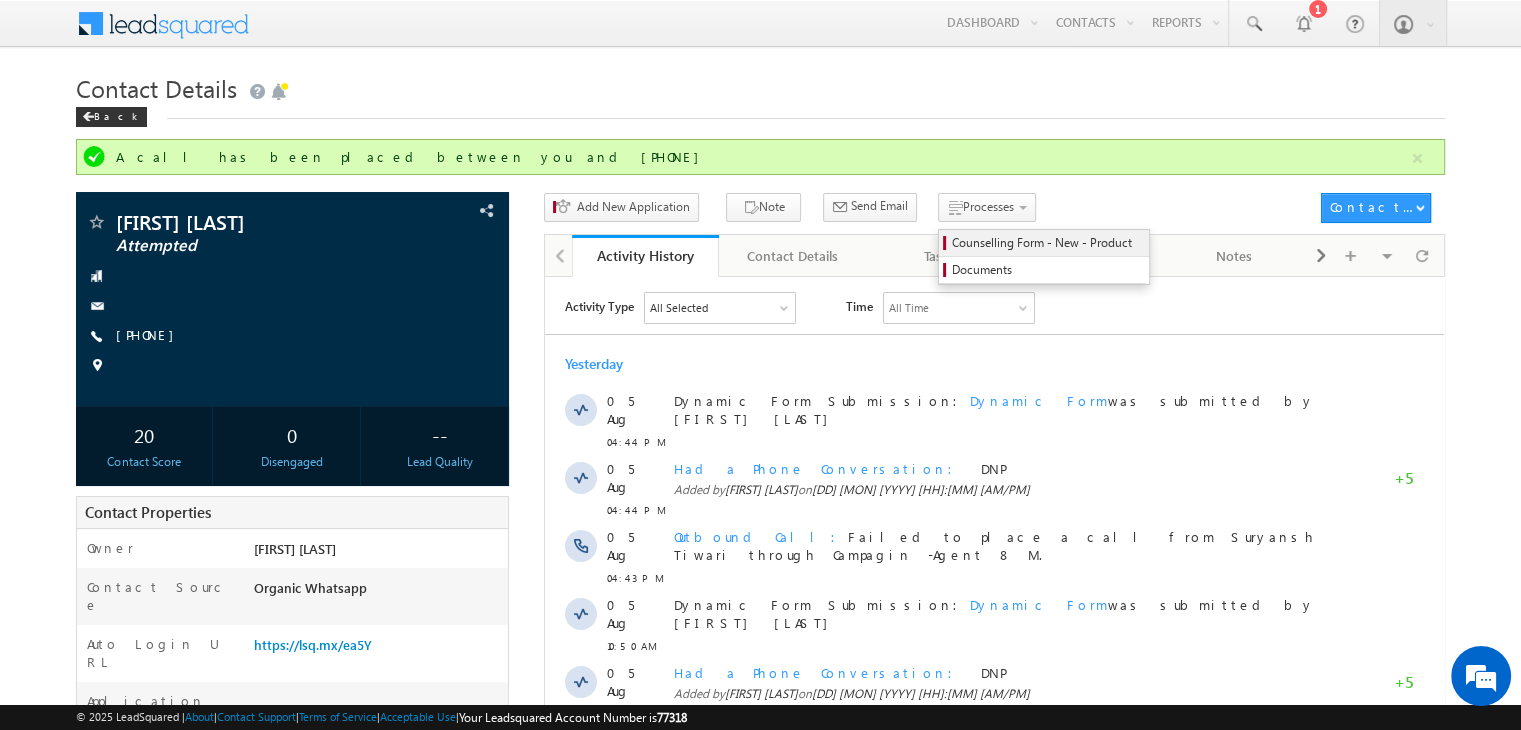 click on "Counselling Form - New - Product" at bounding box center [1047, 243] 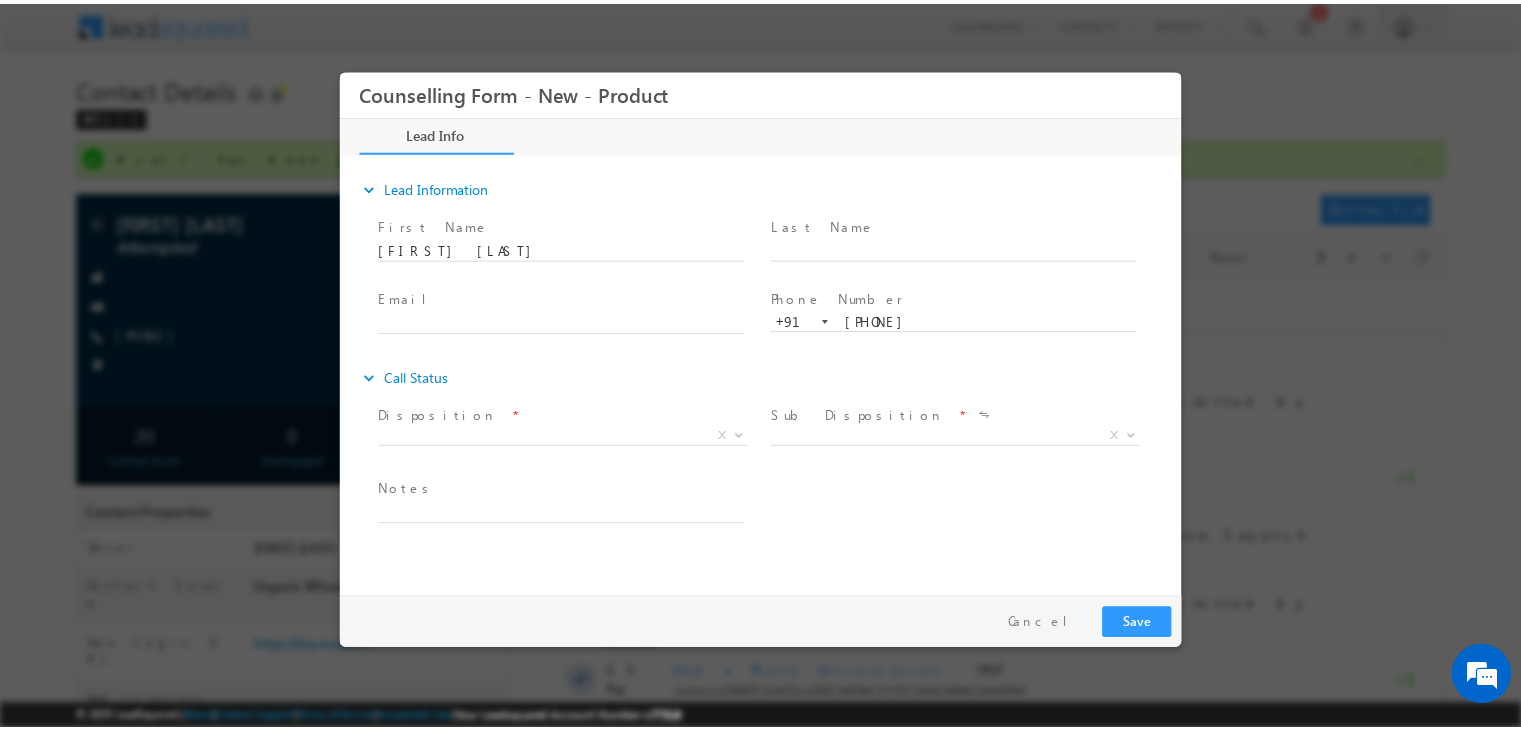 scroll, scrollTop: 0, scrollLeft: 0, axis: both 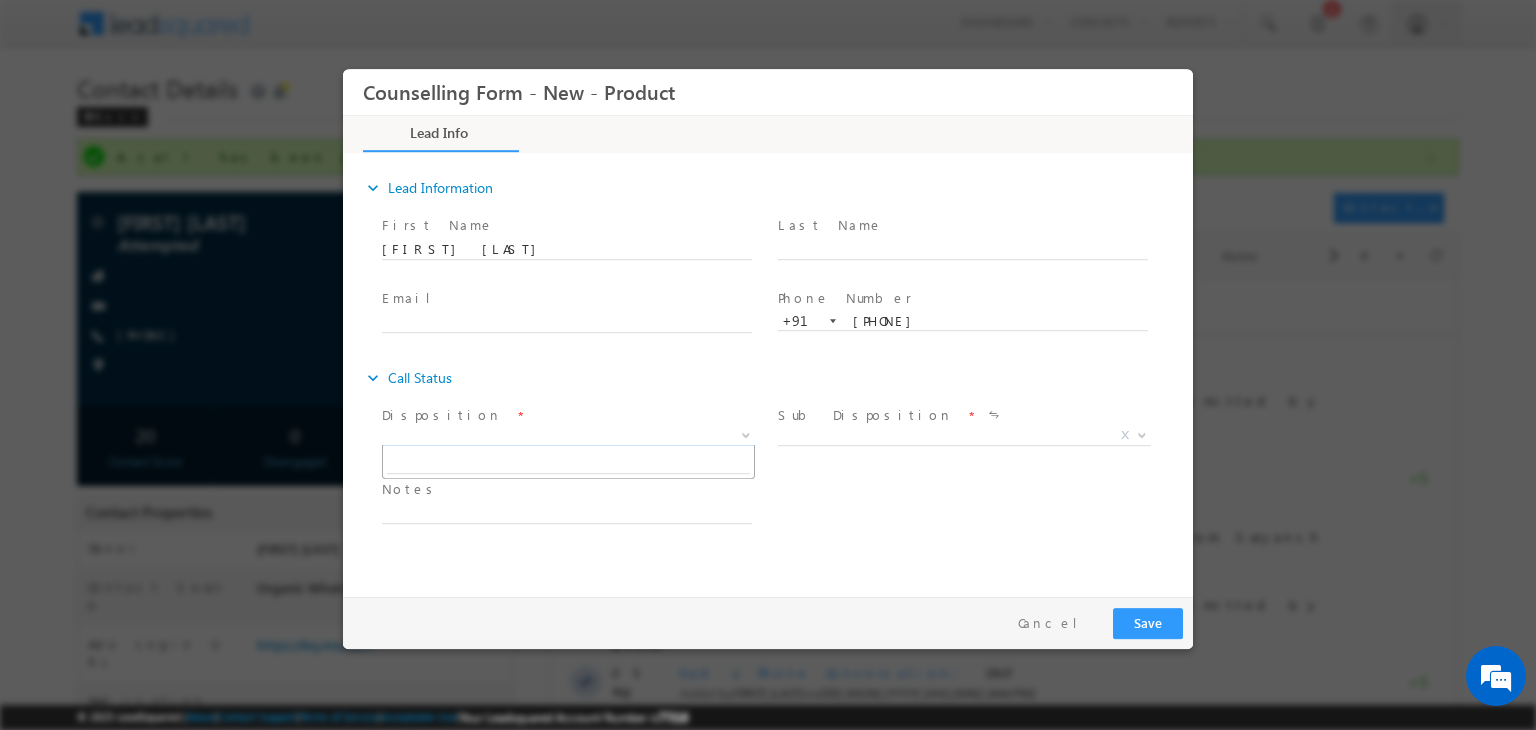 click on "X" at bounding box center (568, 436) 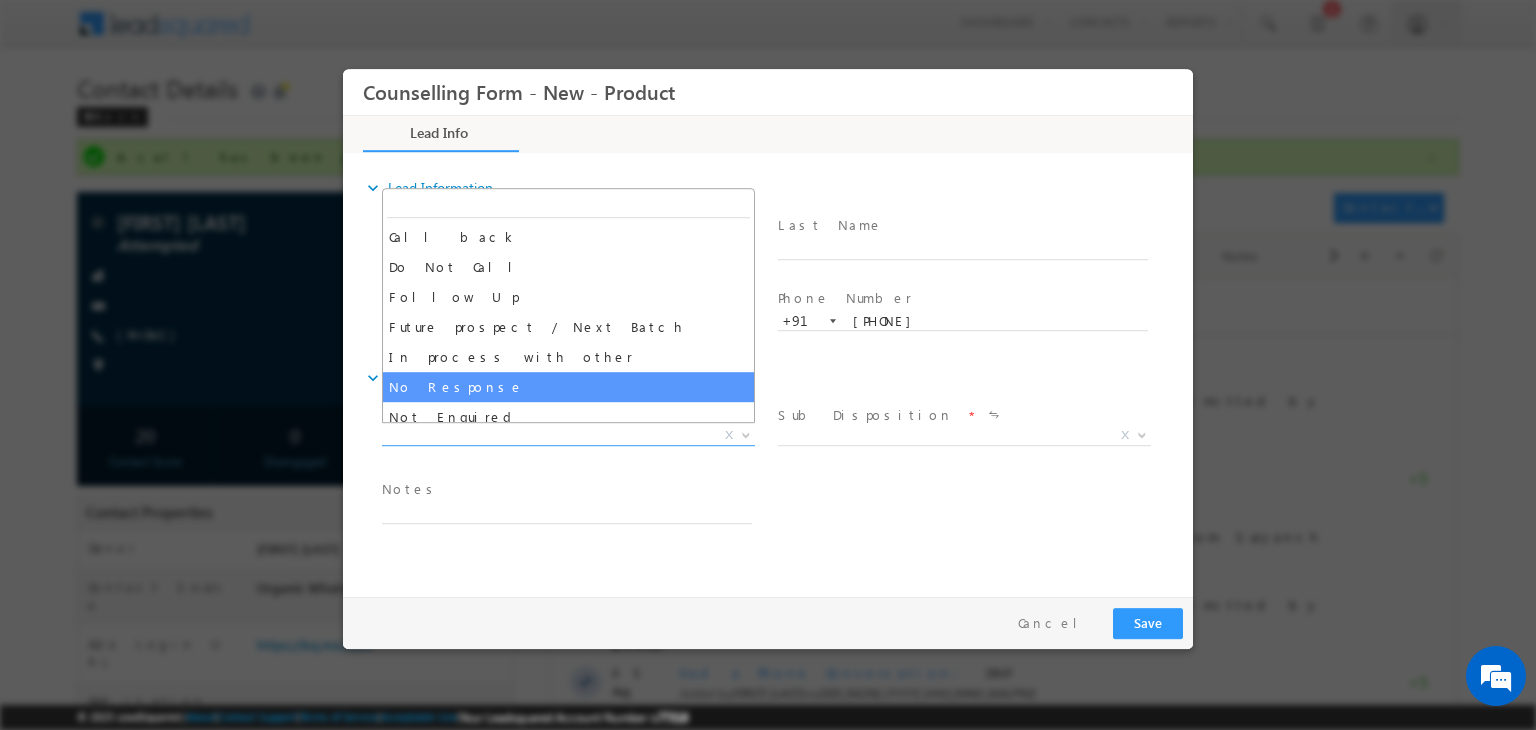 select on "No Response" 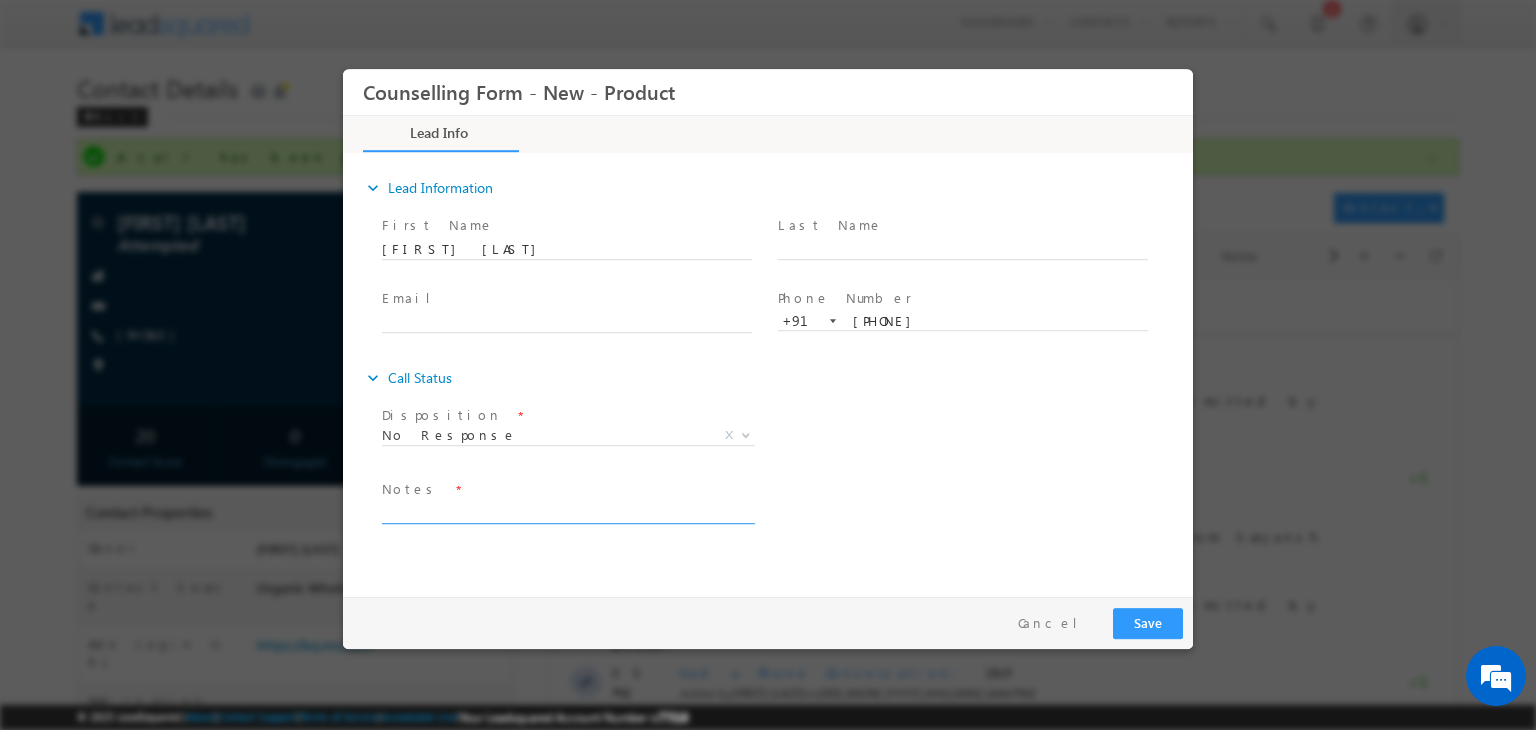 click at bounding box center [567, 512] 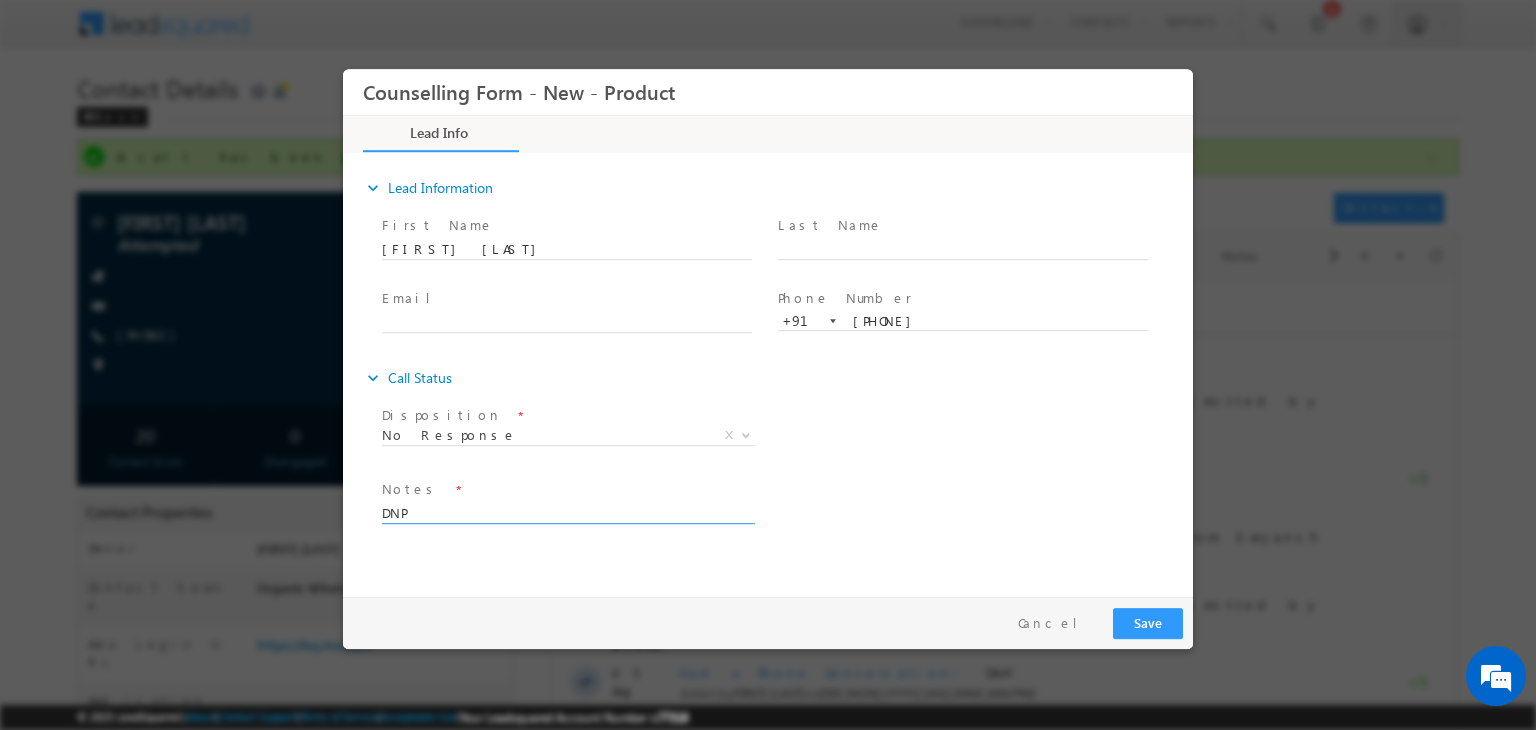 type on "DNP" 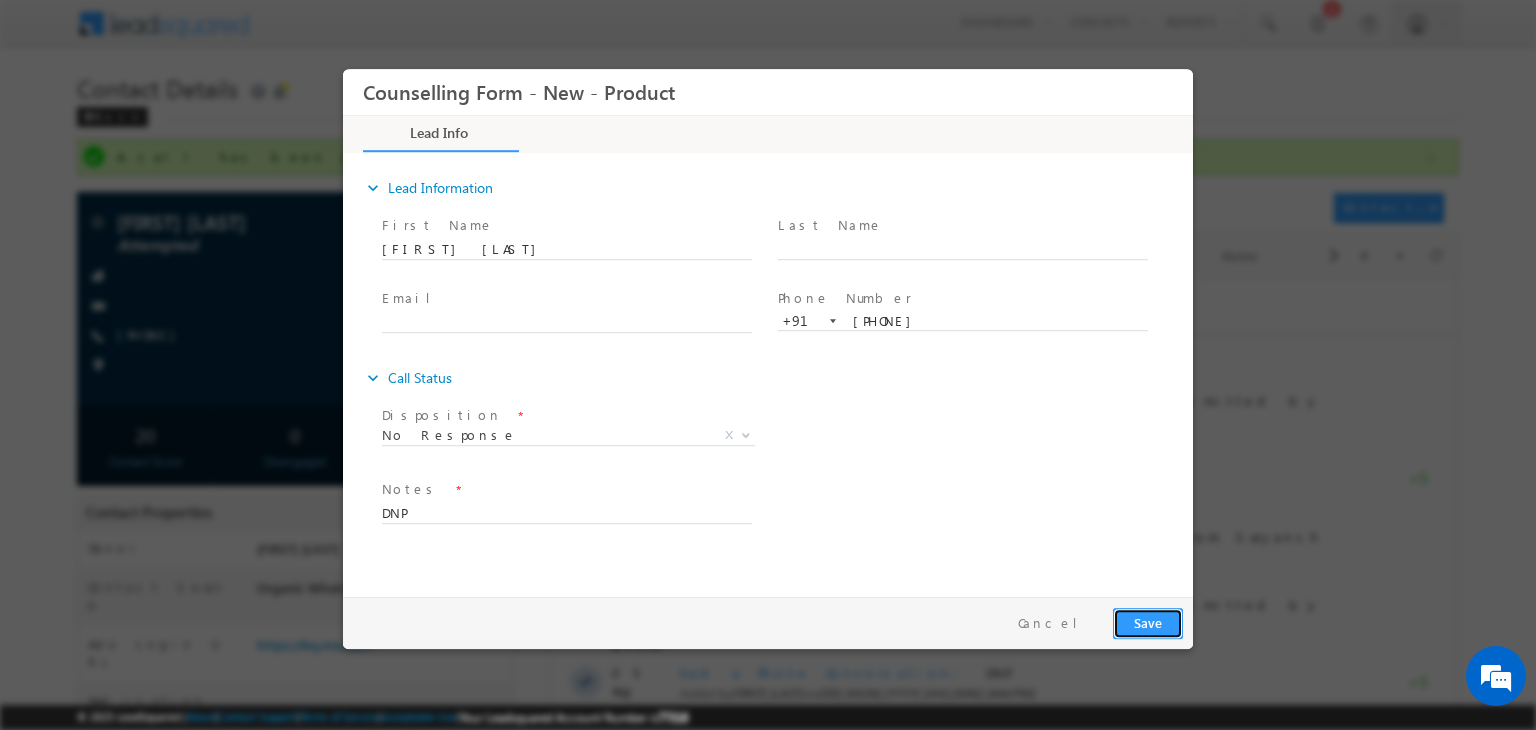 click on "Save" at bounding box center (1148, 623) 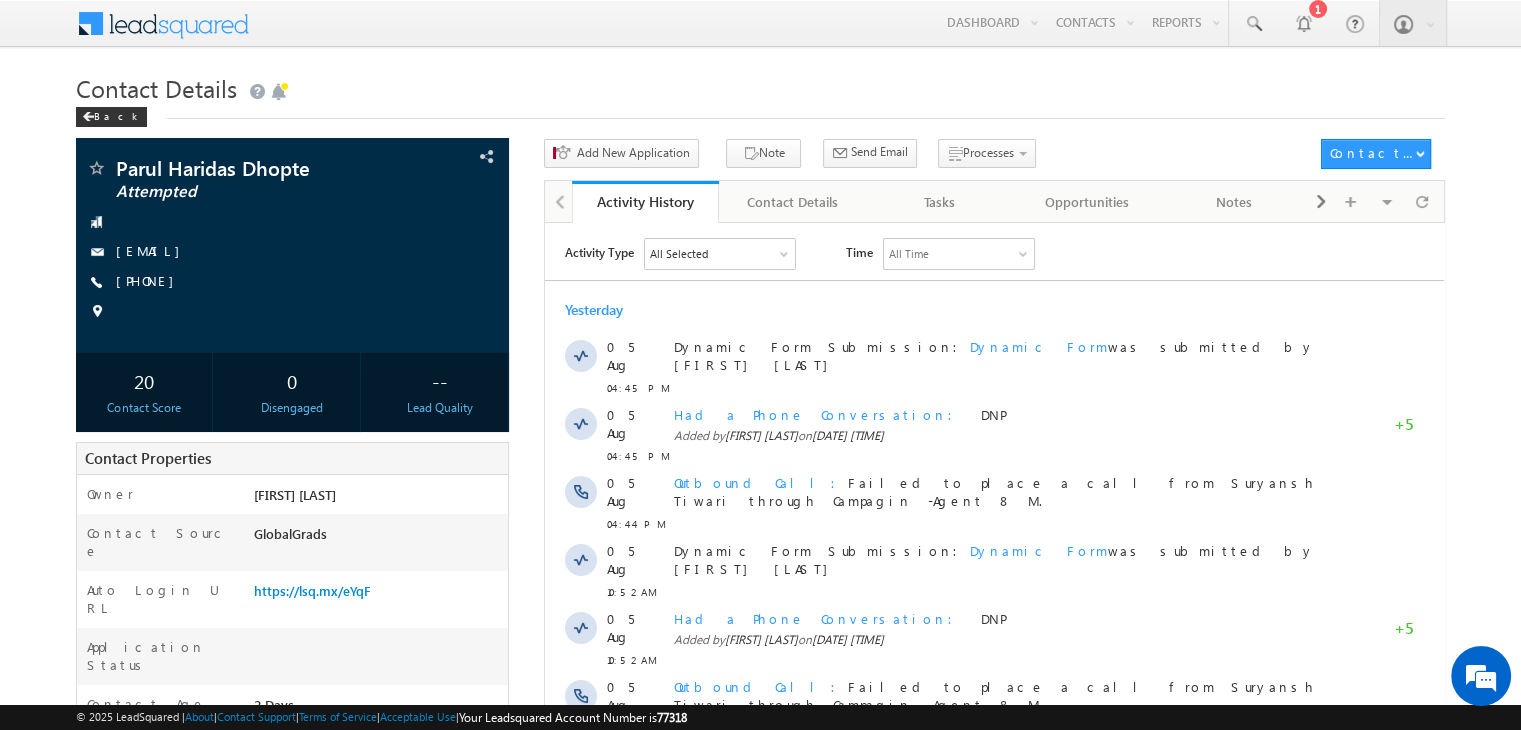 scroll, scrollTop: 0, scrollLeft: 0, axis: both 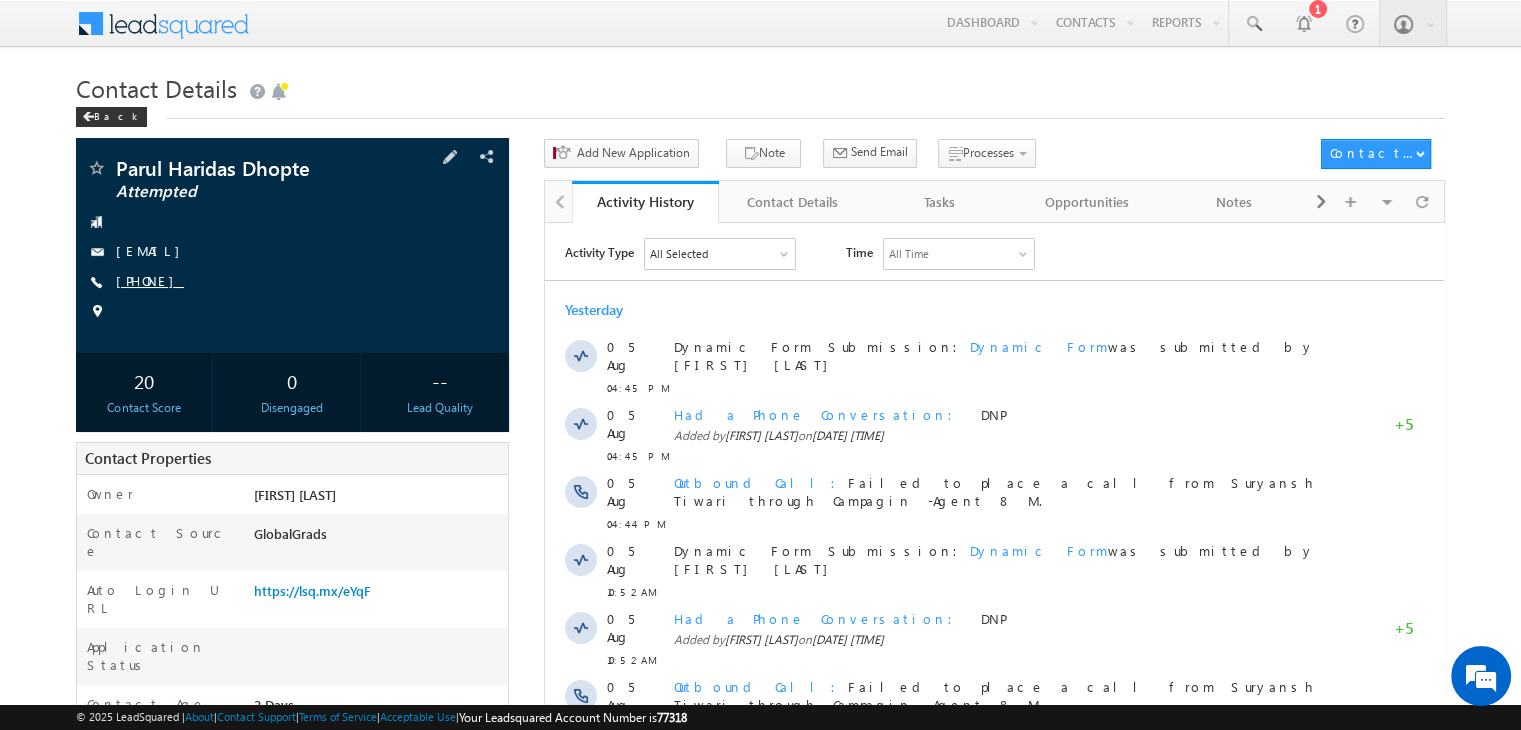 click on "[PHONE]" at bounding box center [150, 280] 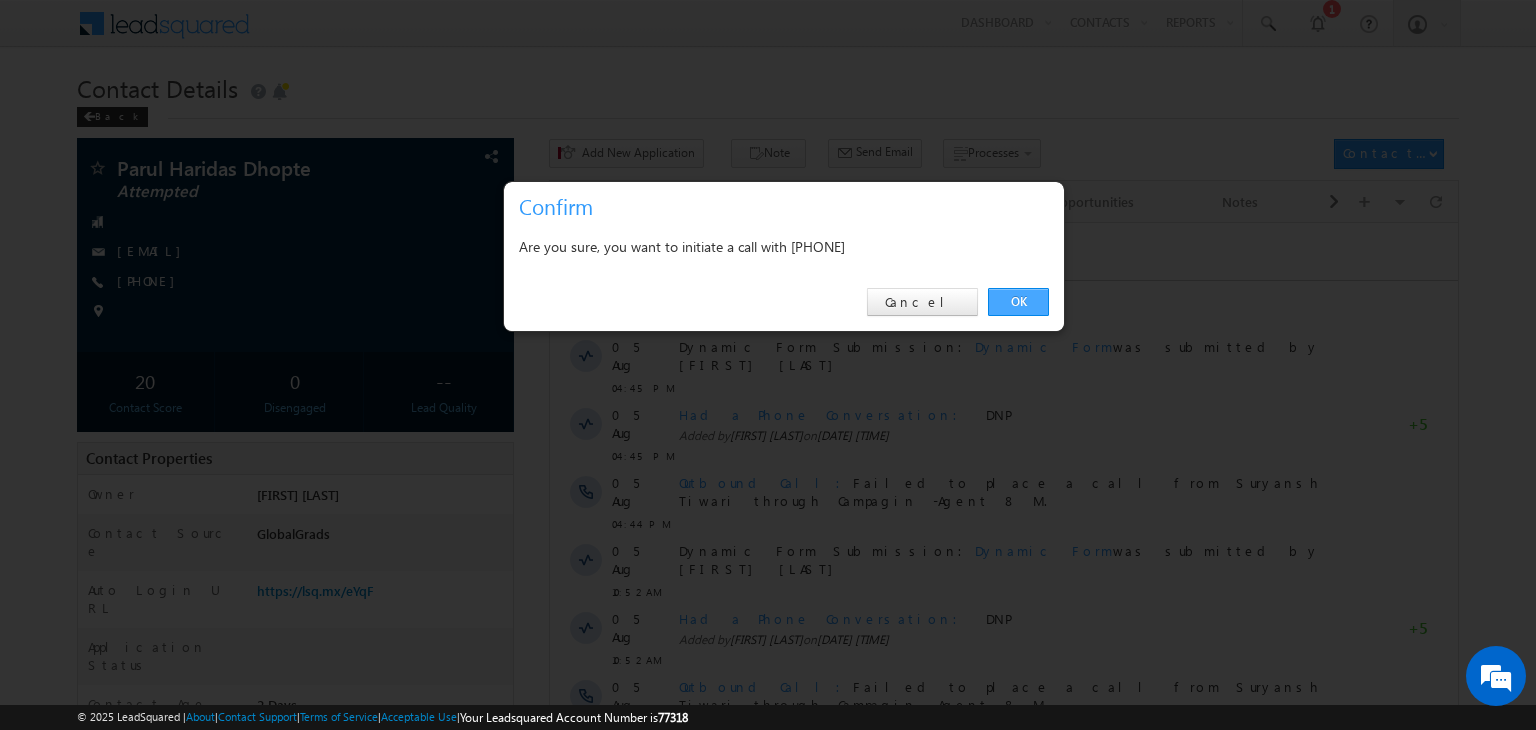 click on "OK" at bounding box center [1018, 302] 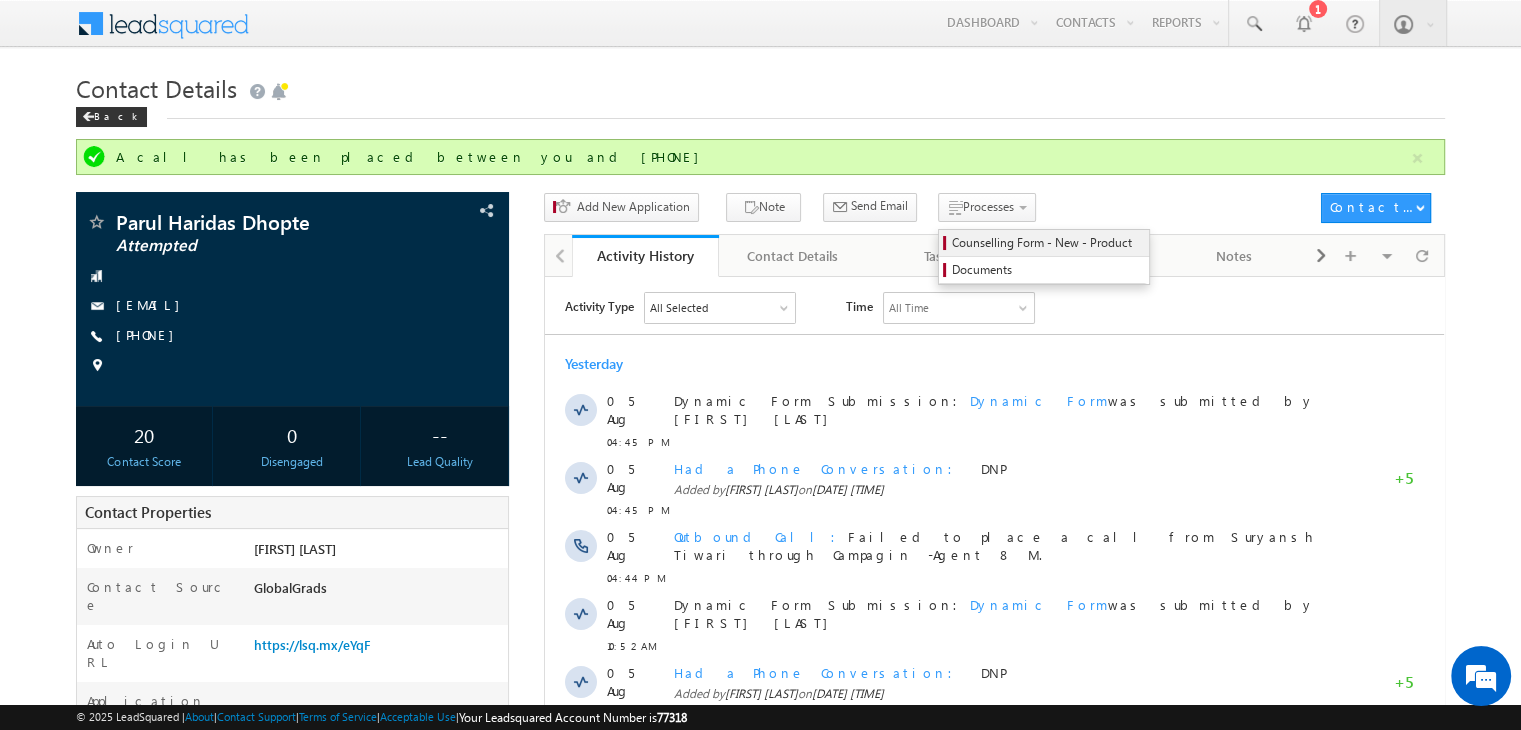 click on "Counselling Form - New - Product" at bounding box center [1047, 243] 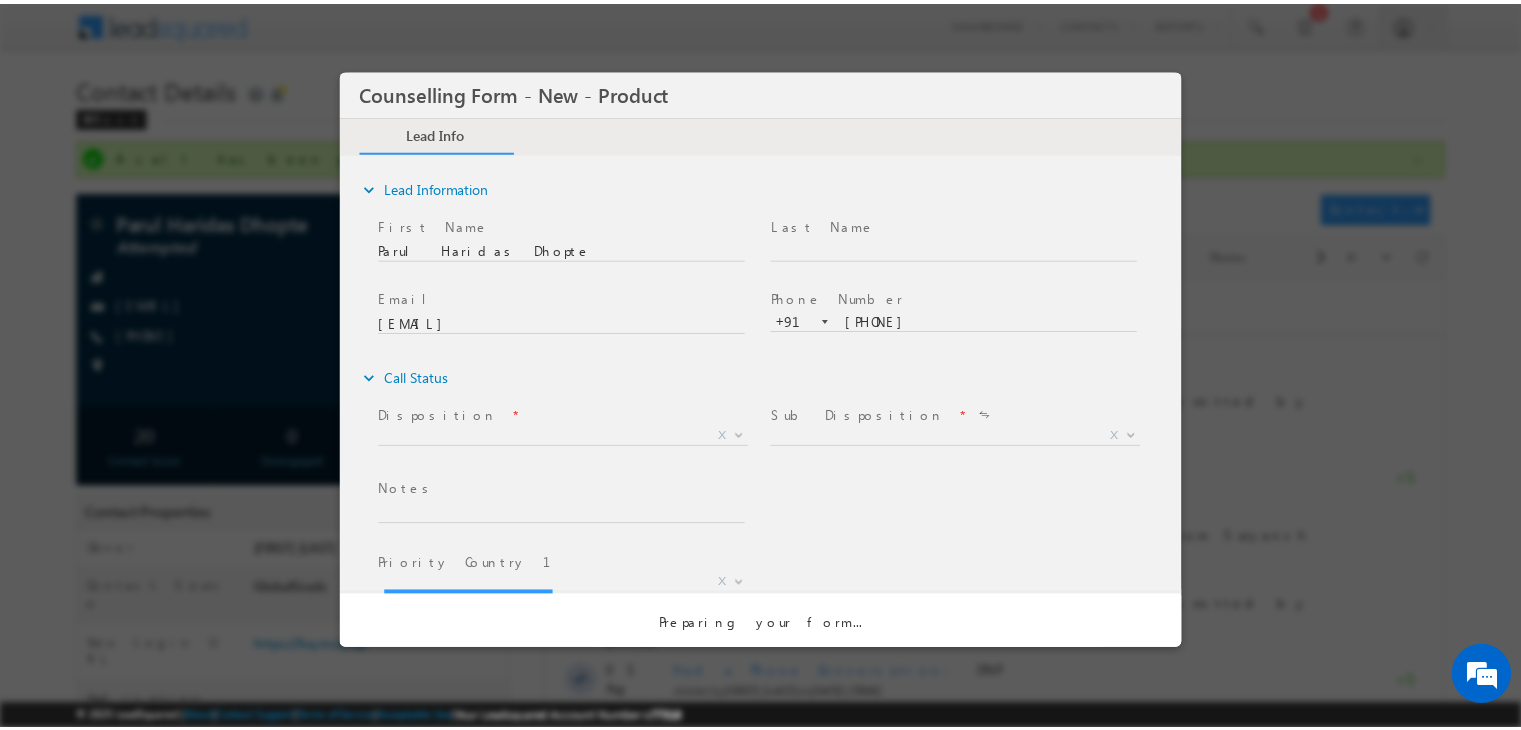 scroll, scrollTop: 0, scrollLeft: 0, axis: both 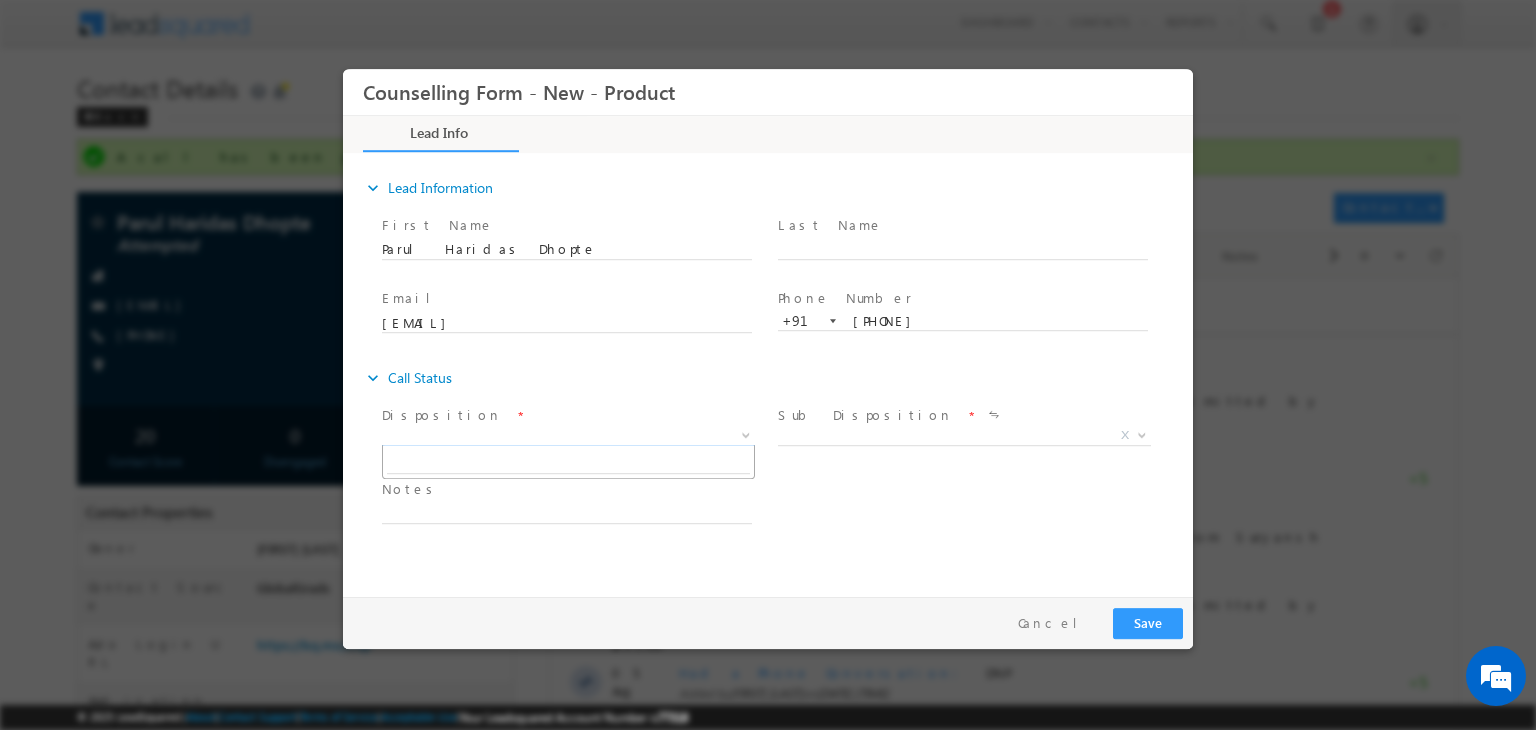 click on "X" at bounding box center [568, 436] 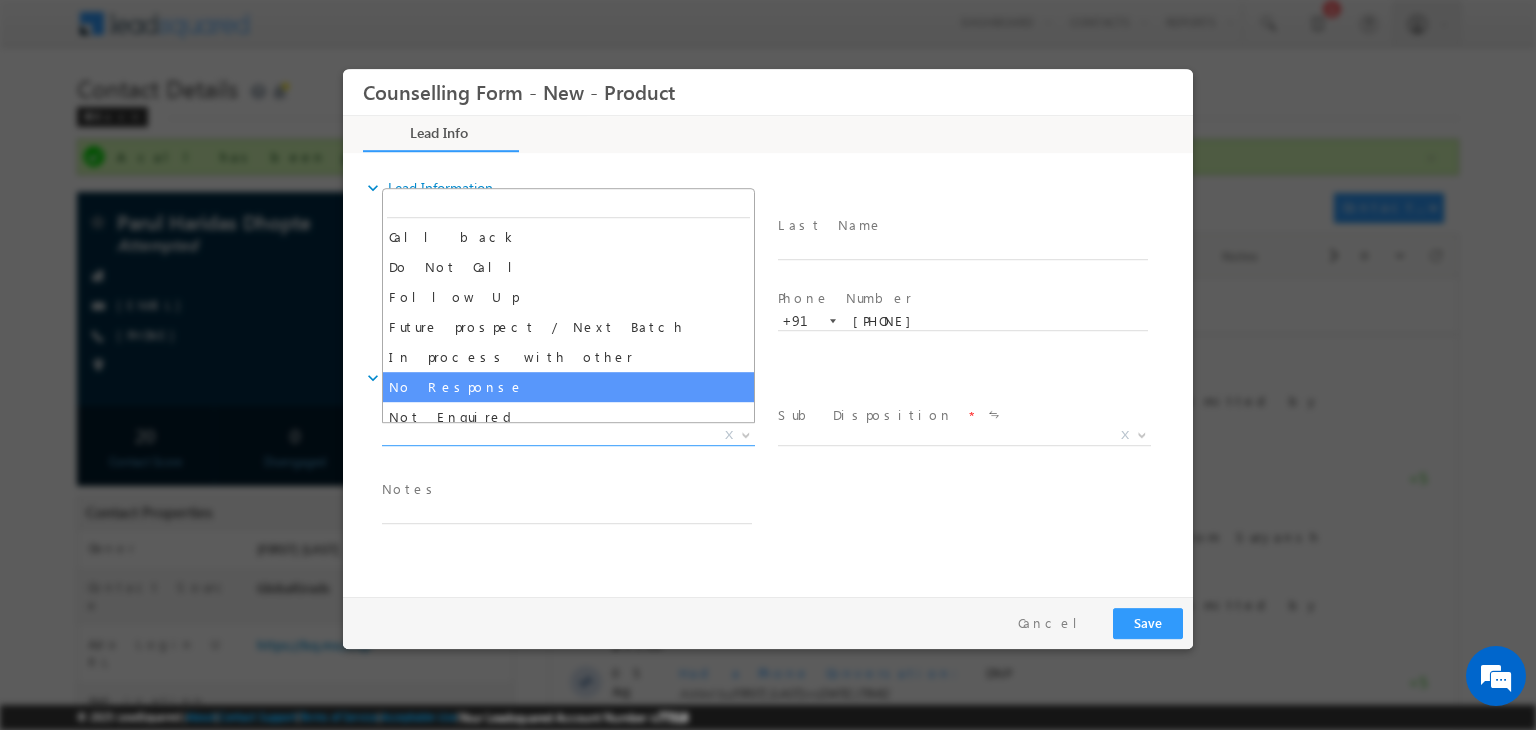 select on "No Response" 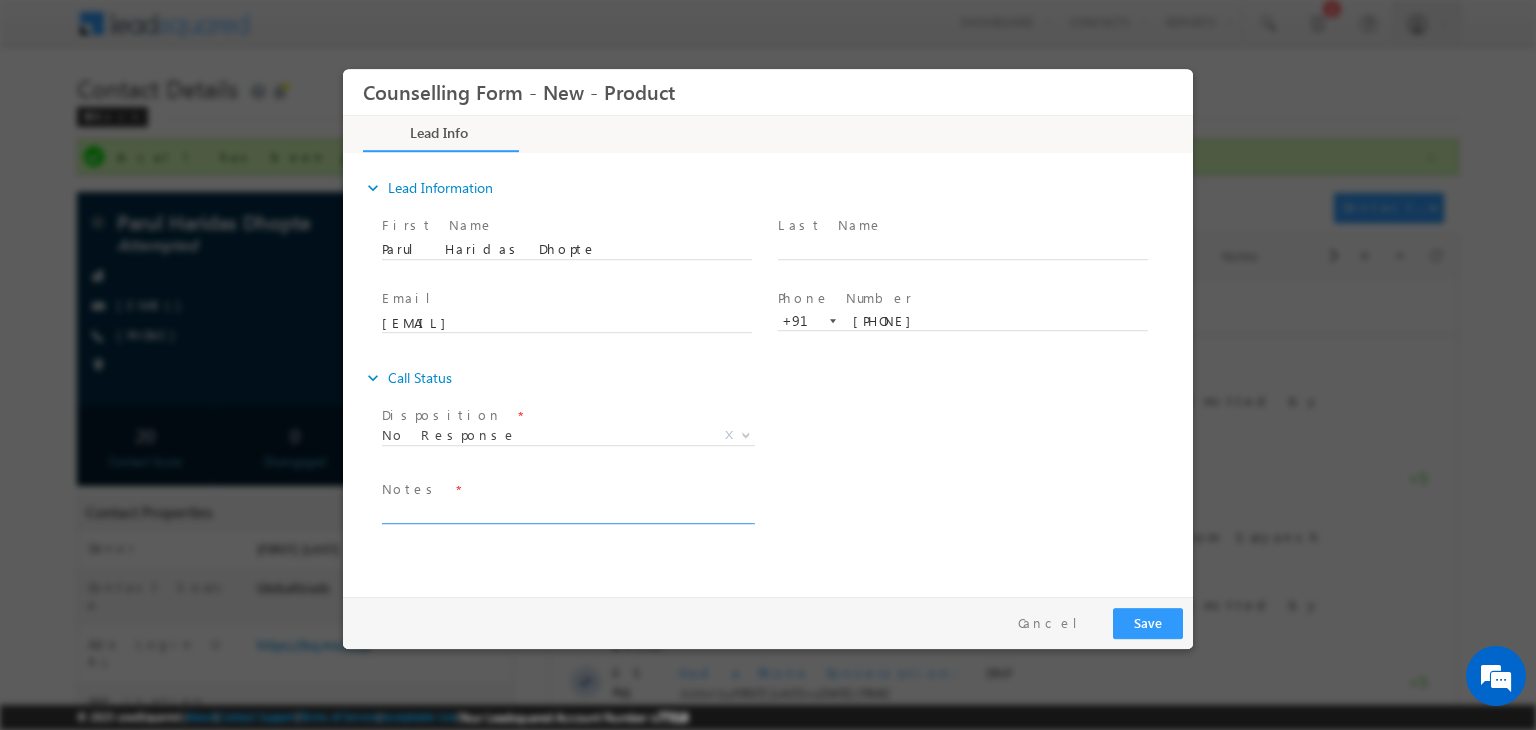 click at bounding box center (567, 512) 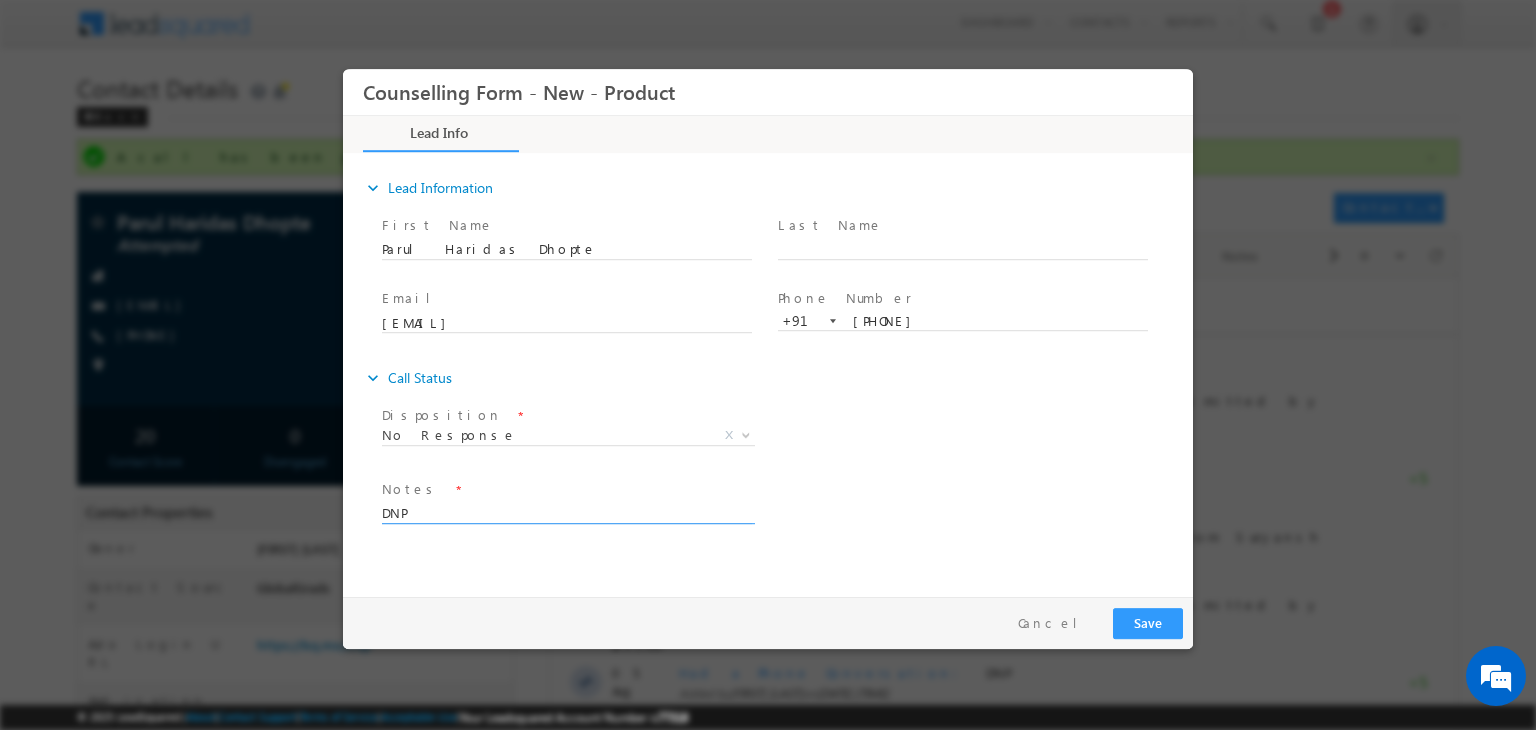 type on "DNP" 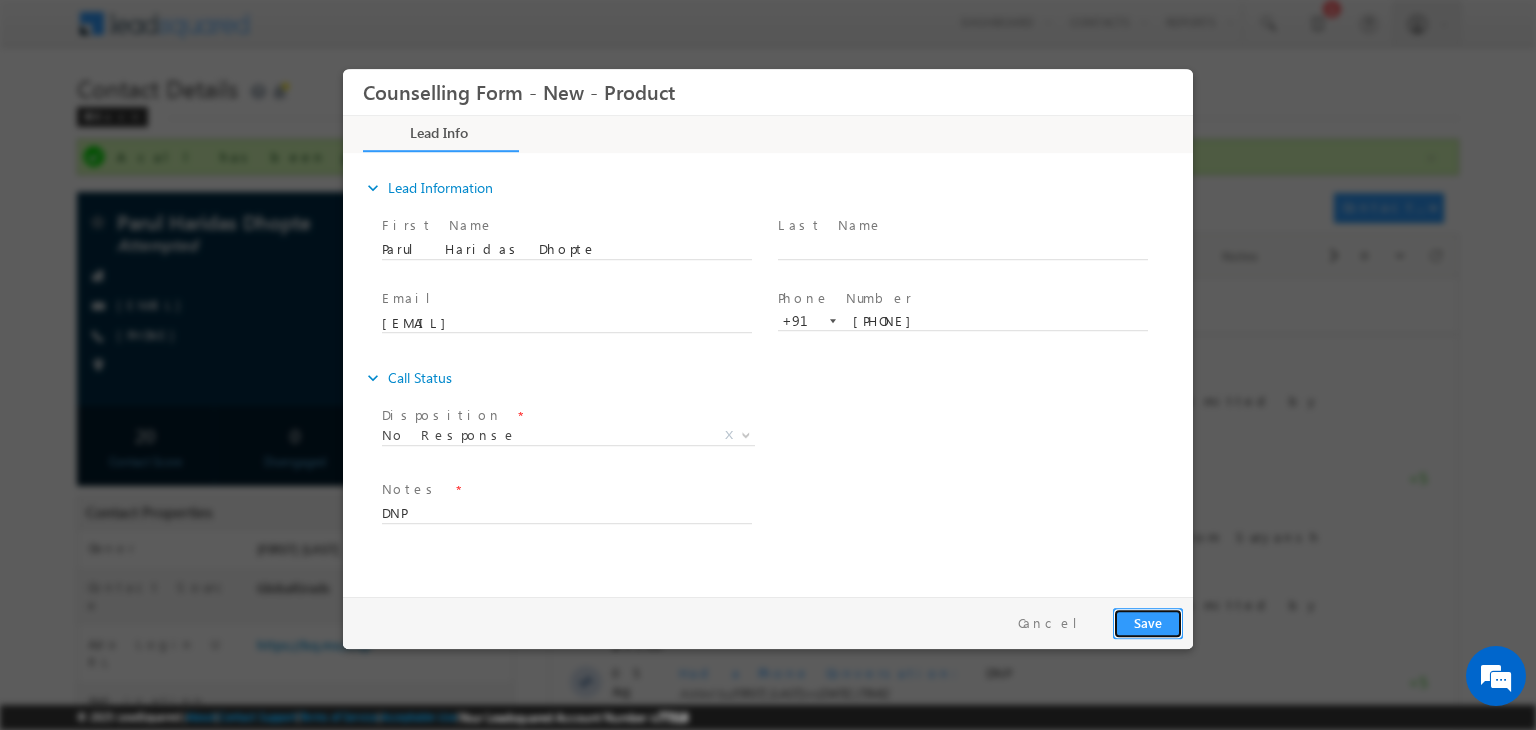 click on "Save" at bounding box center [1148, 623] 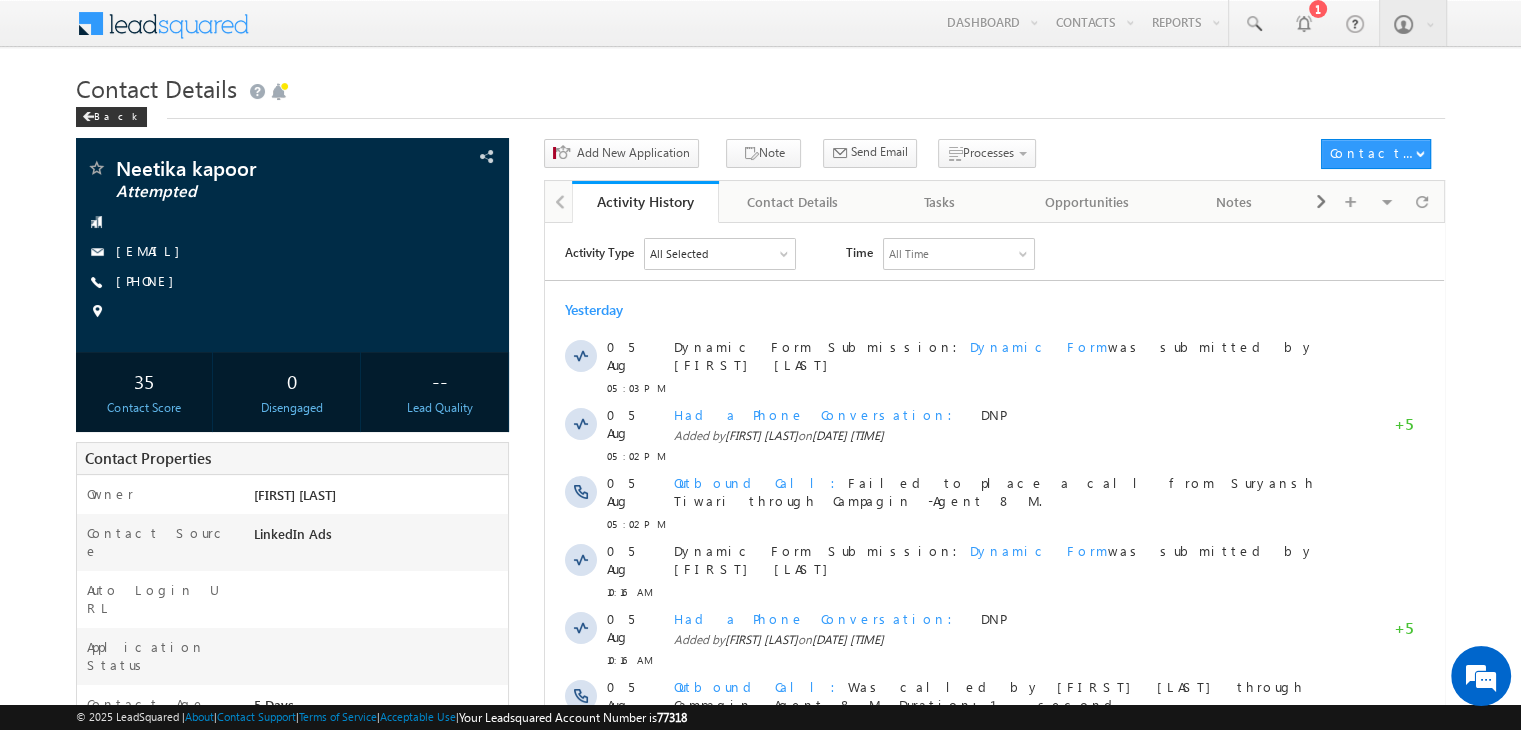 scroll, scrollTop: 0, scrollLeft: 0, axis: both 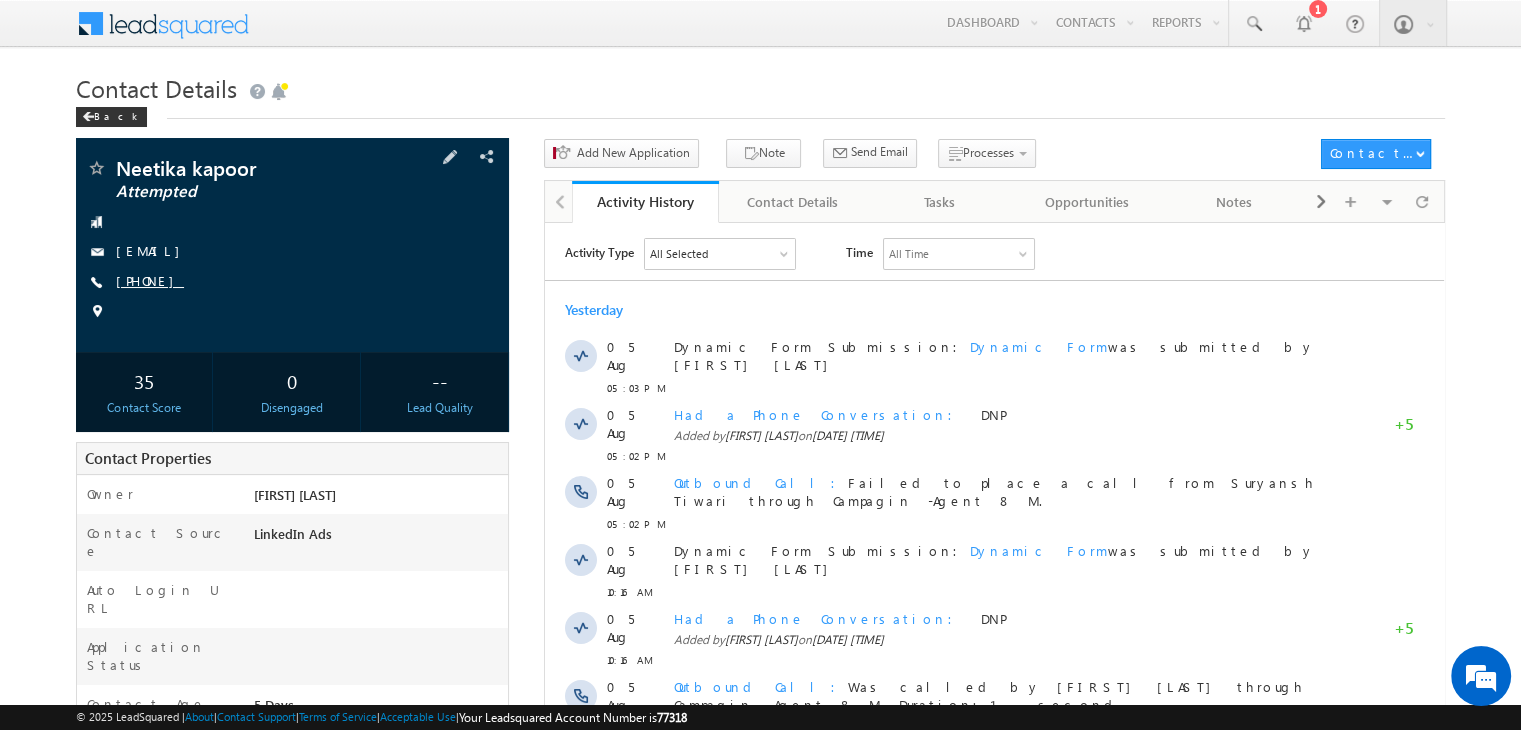 click on "[PHONE]" at bounding box center [150, 280] 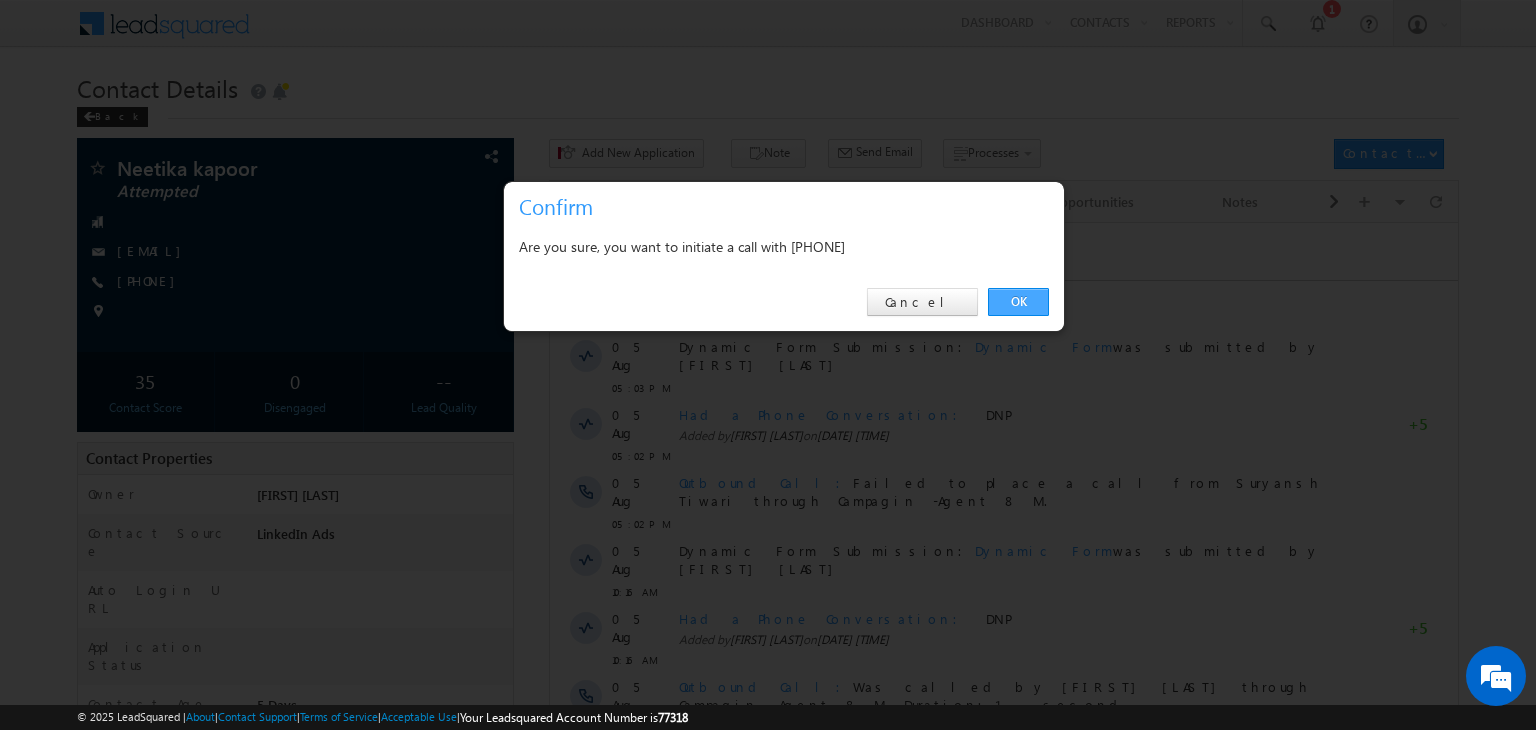 click on "OK" at bounding box center (1018, 302) 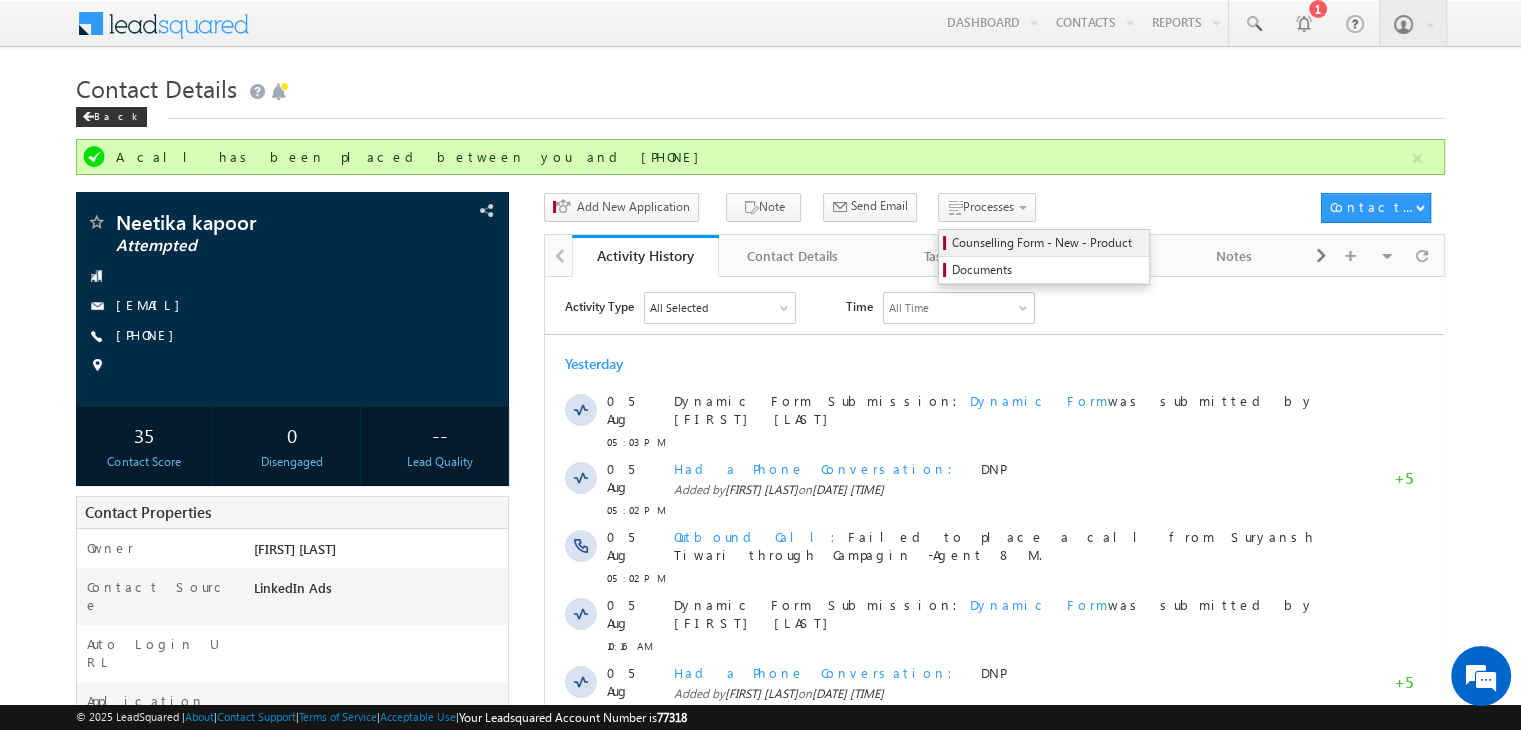 click on "Counselling Form - New - Product" at bounding box center [1047, 243] 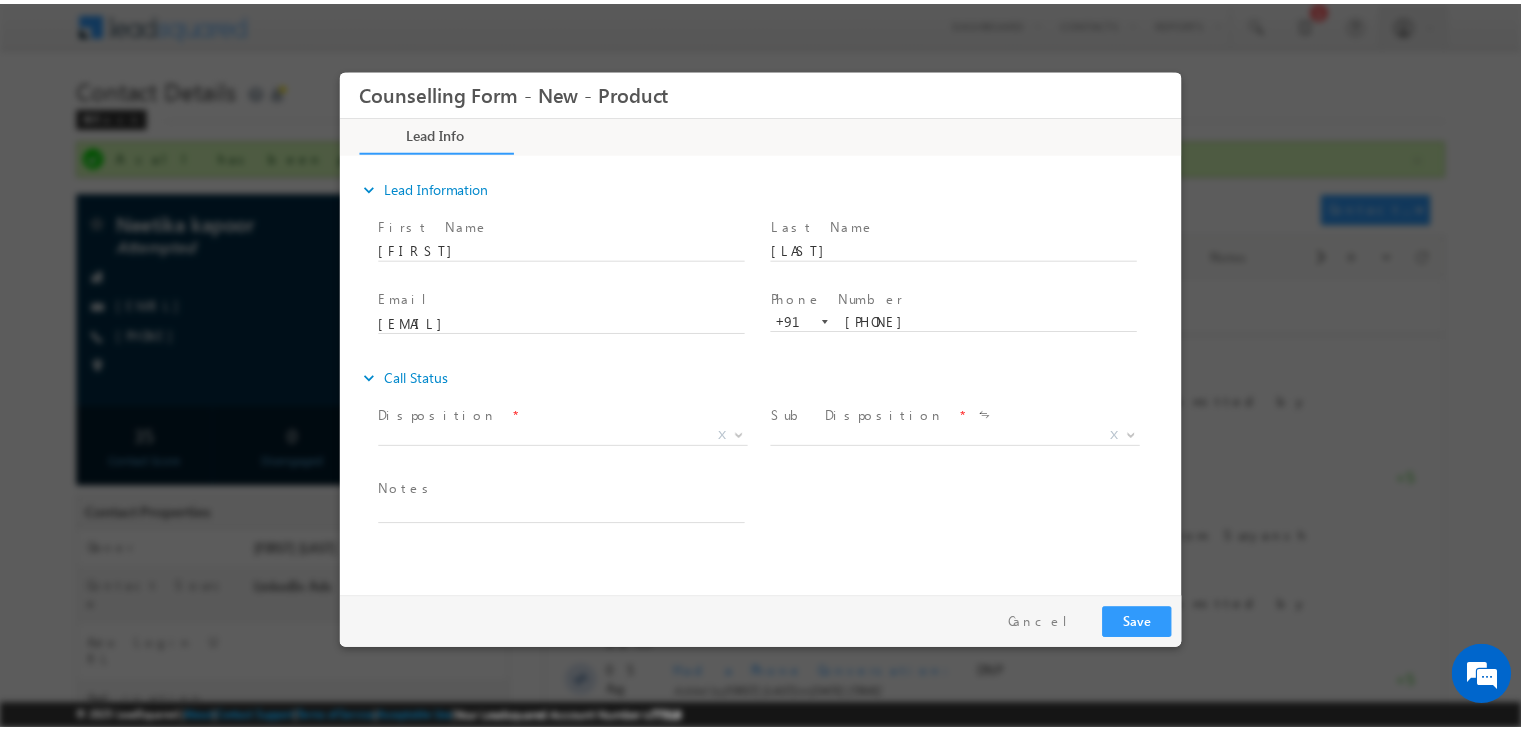 scroll, scrollTop: 0, scrollLeft: 0, axis: both 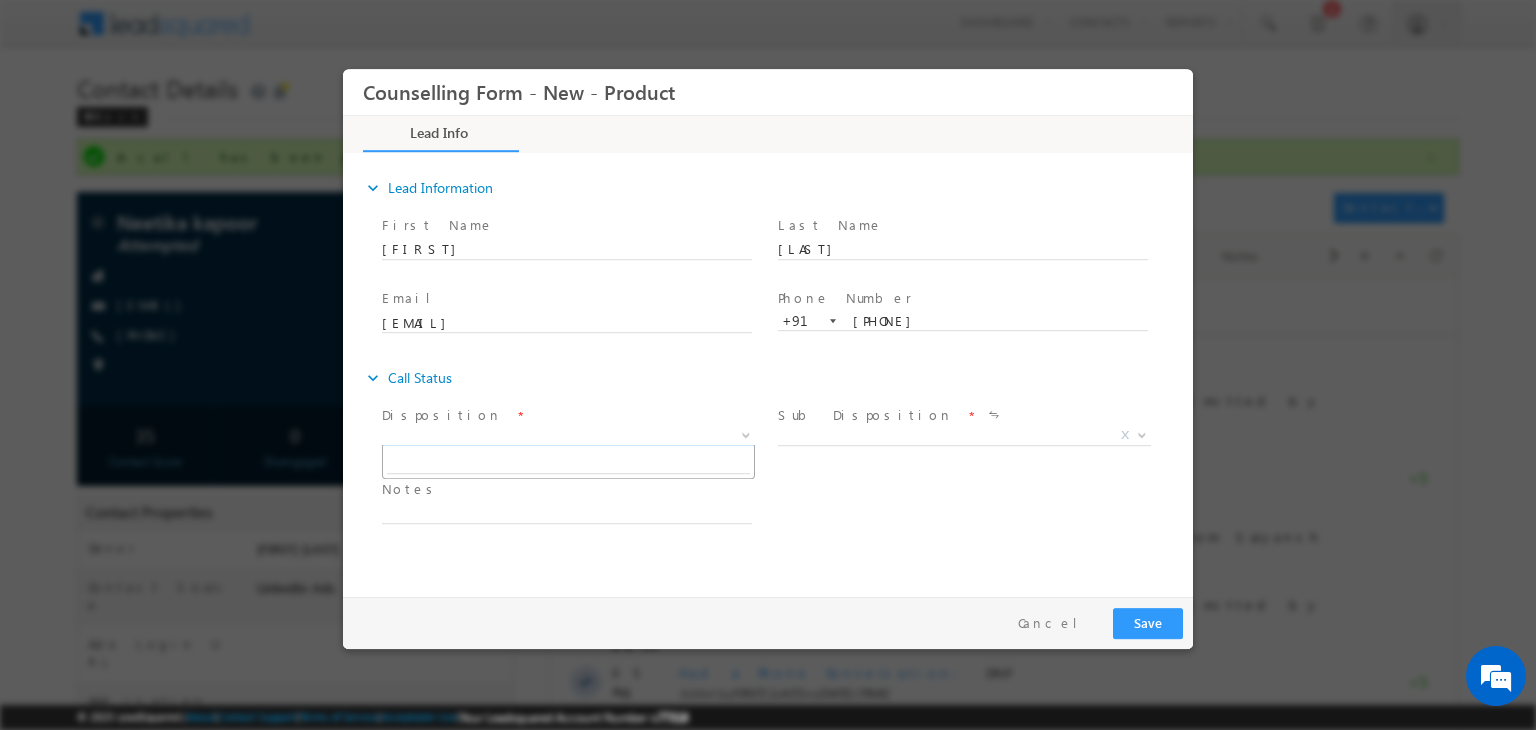 click on "X" at bounding box center (568, 436) 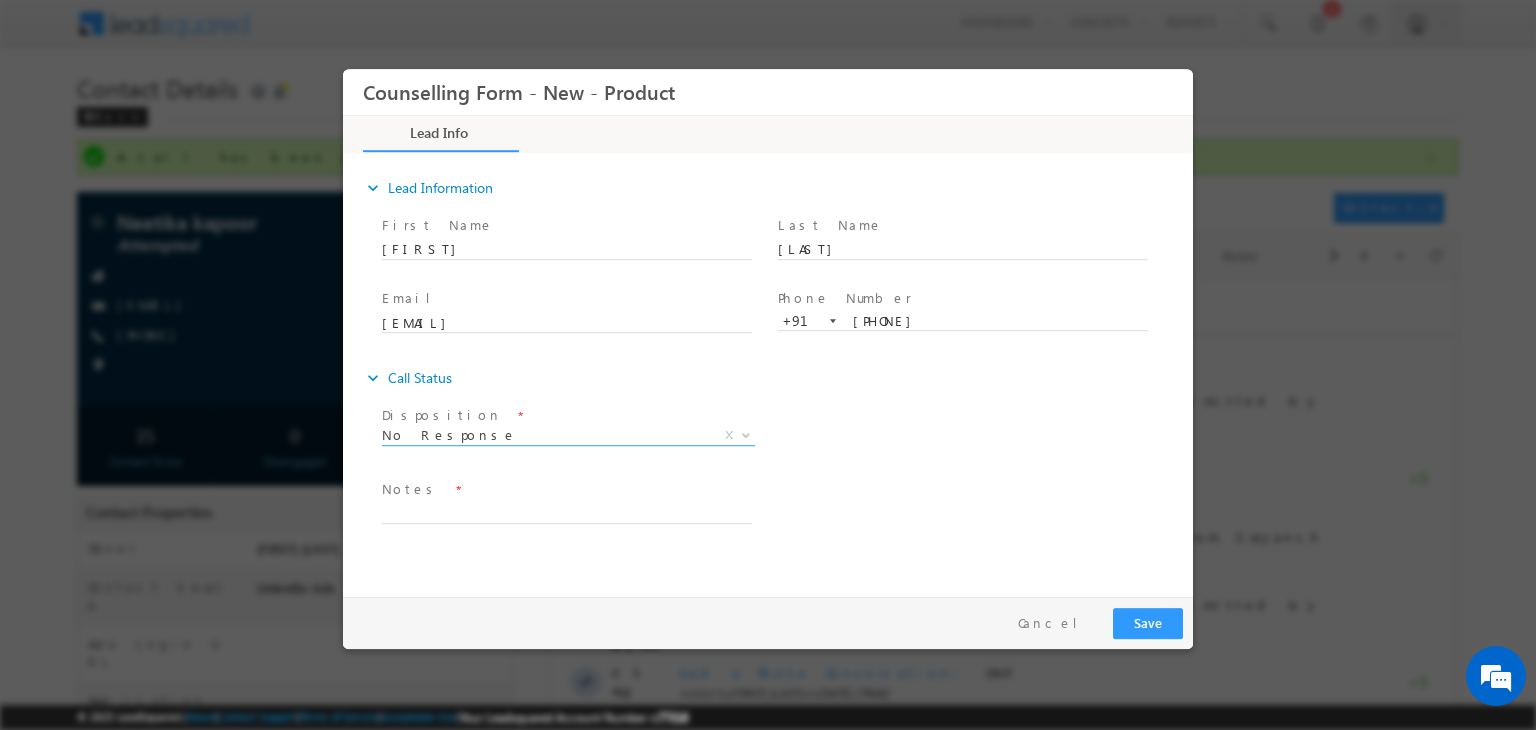 select on "No Response" 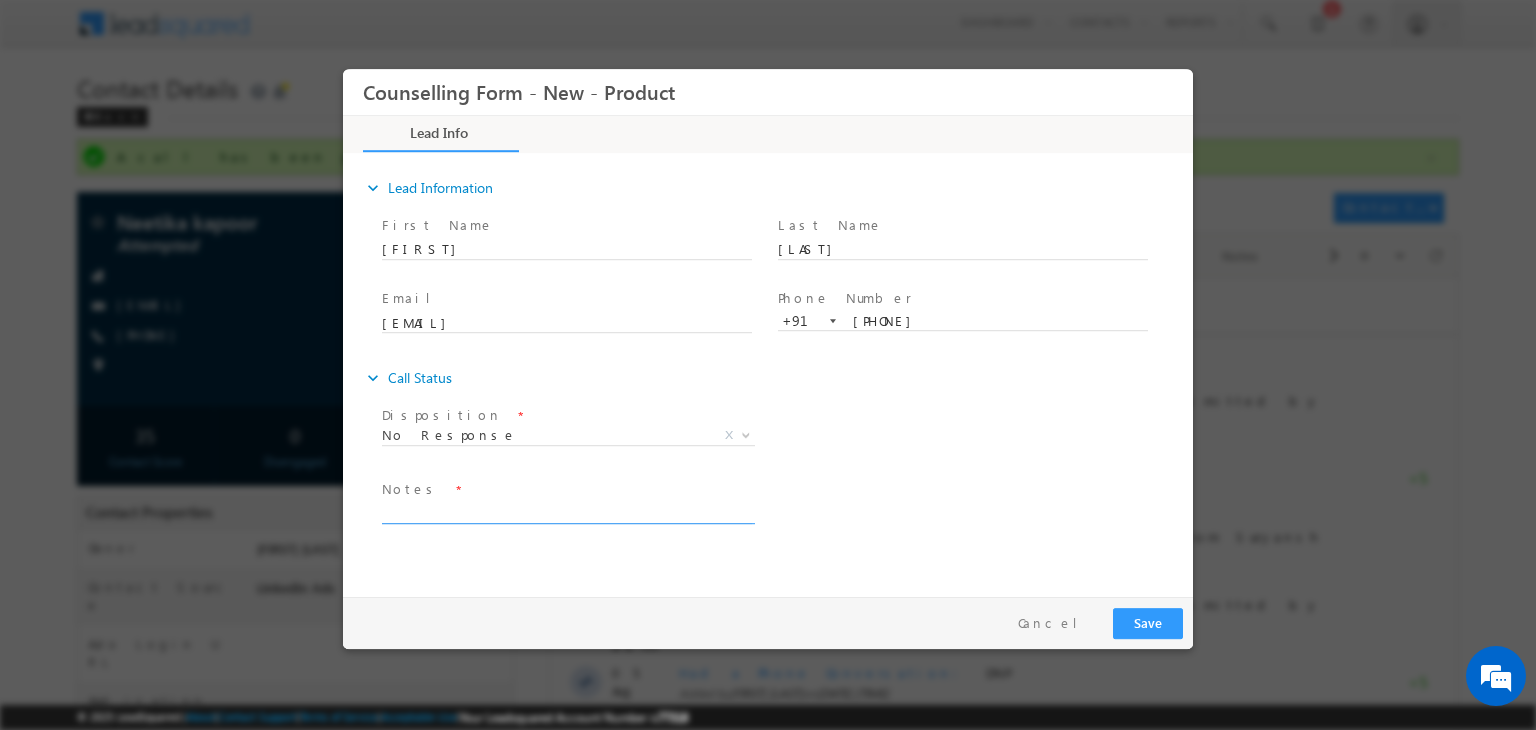 click at bounding box center [567, 512] 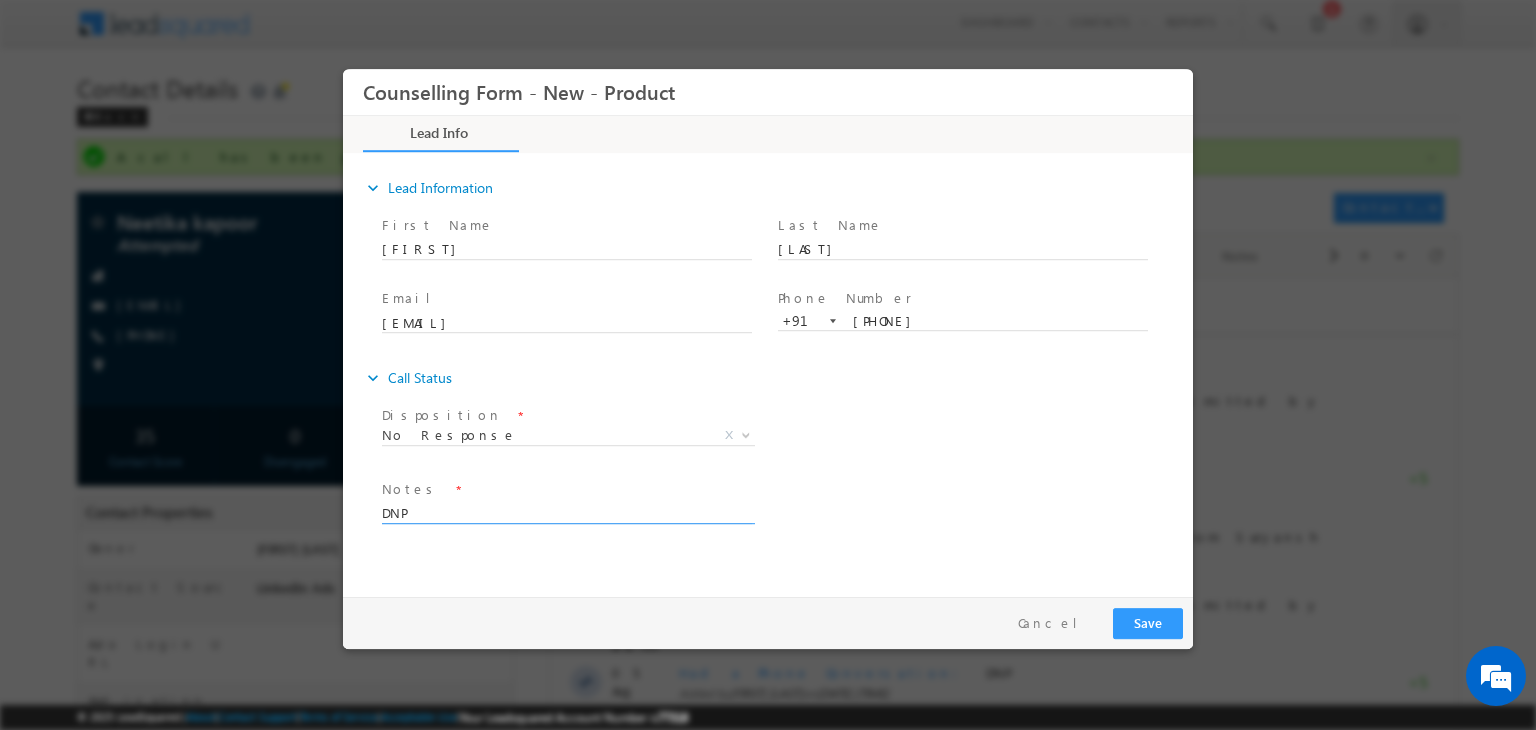 type on "DNP" 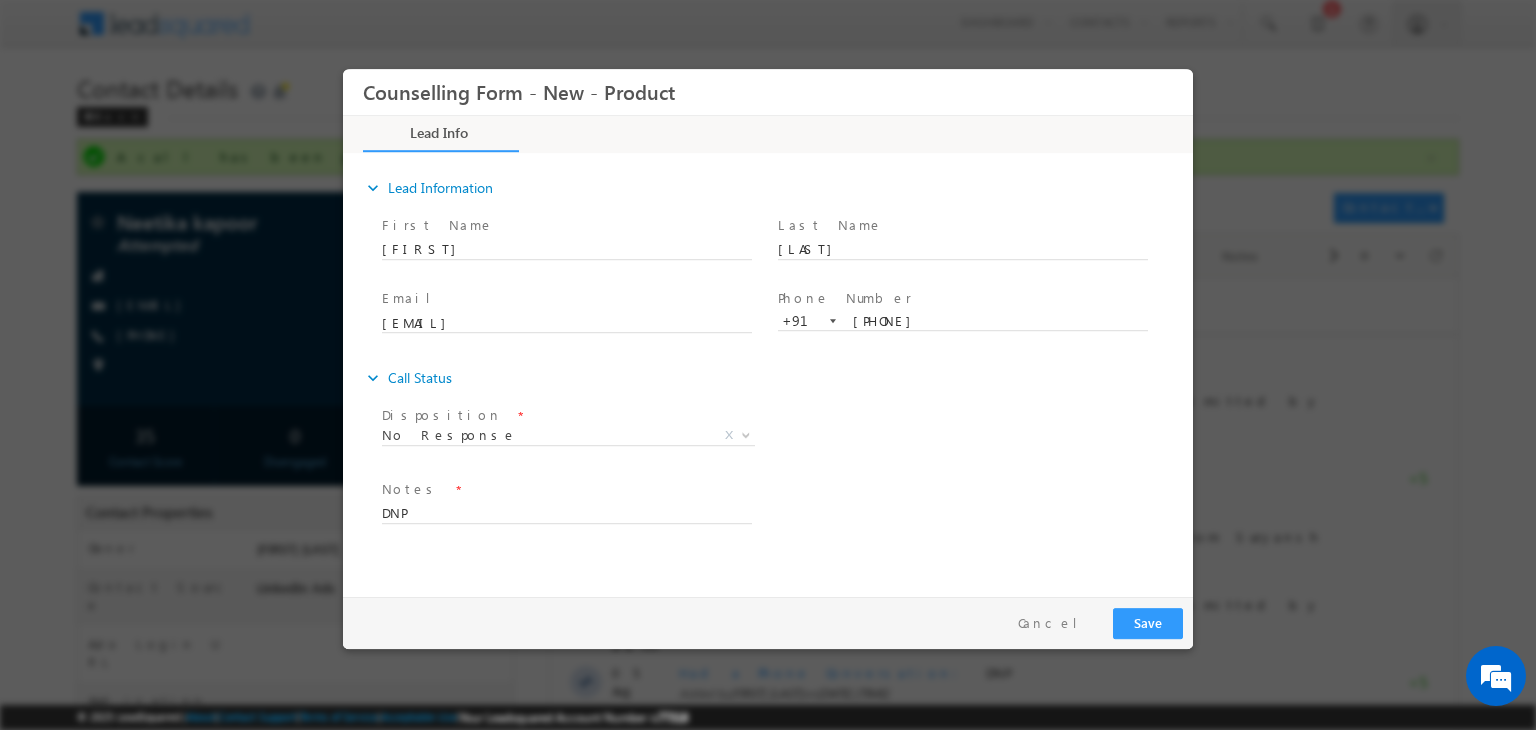 drag, startPoint x: 1134, startPoint y: 600, endPoint x: 1138, endPoint y: 614, distance: 14.56022 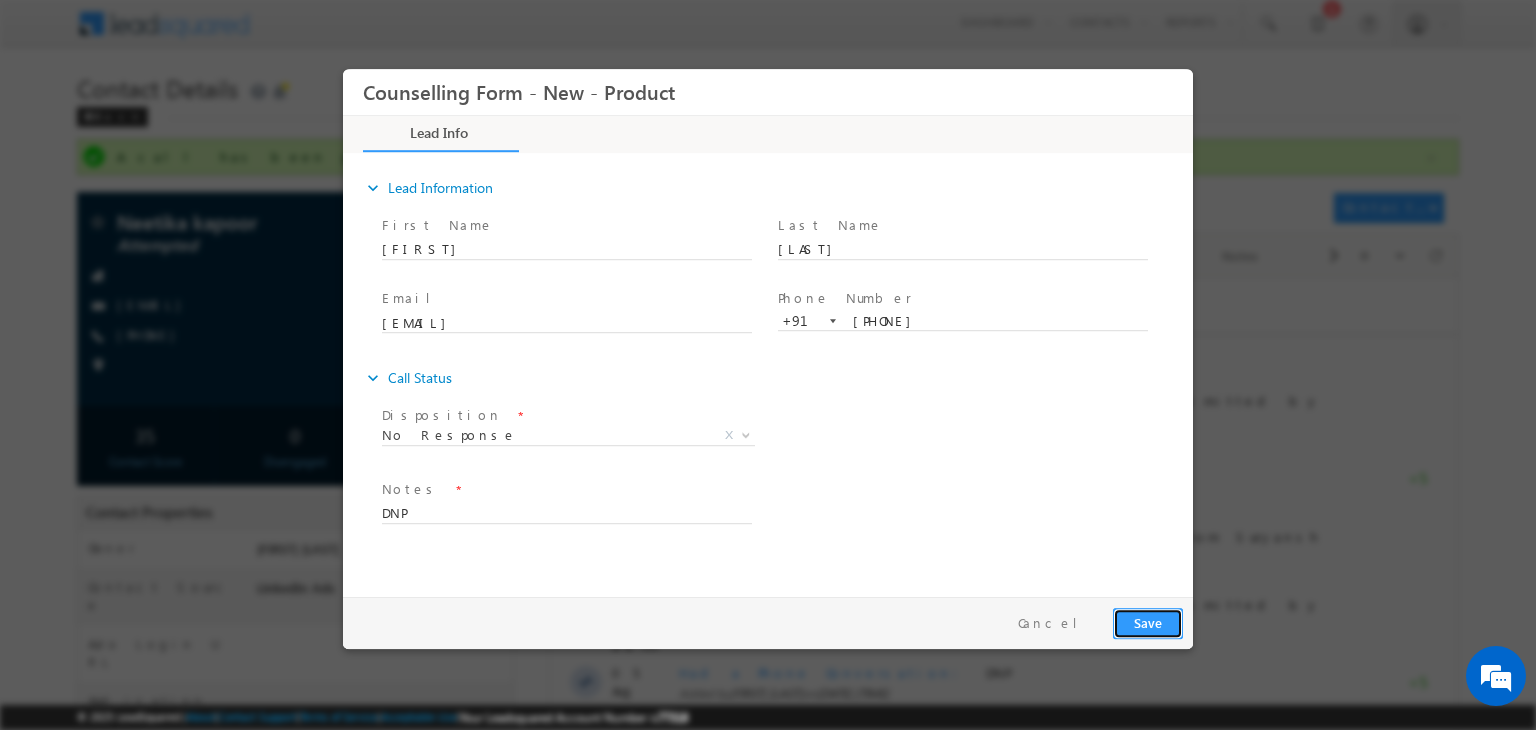 click on "Save" at bounding box center [1148, 623] 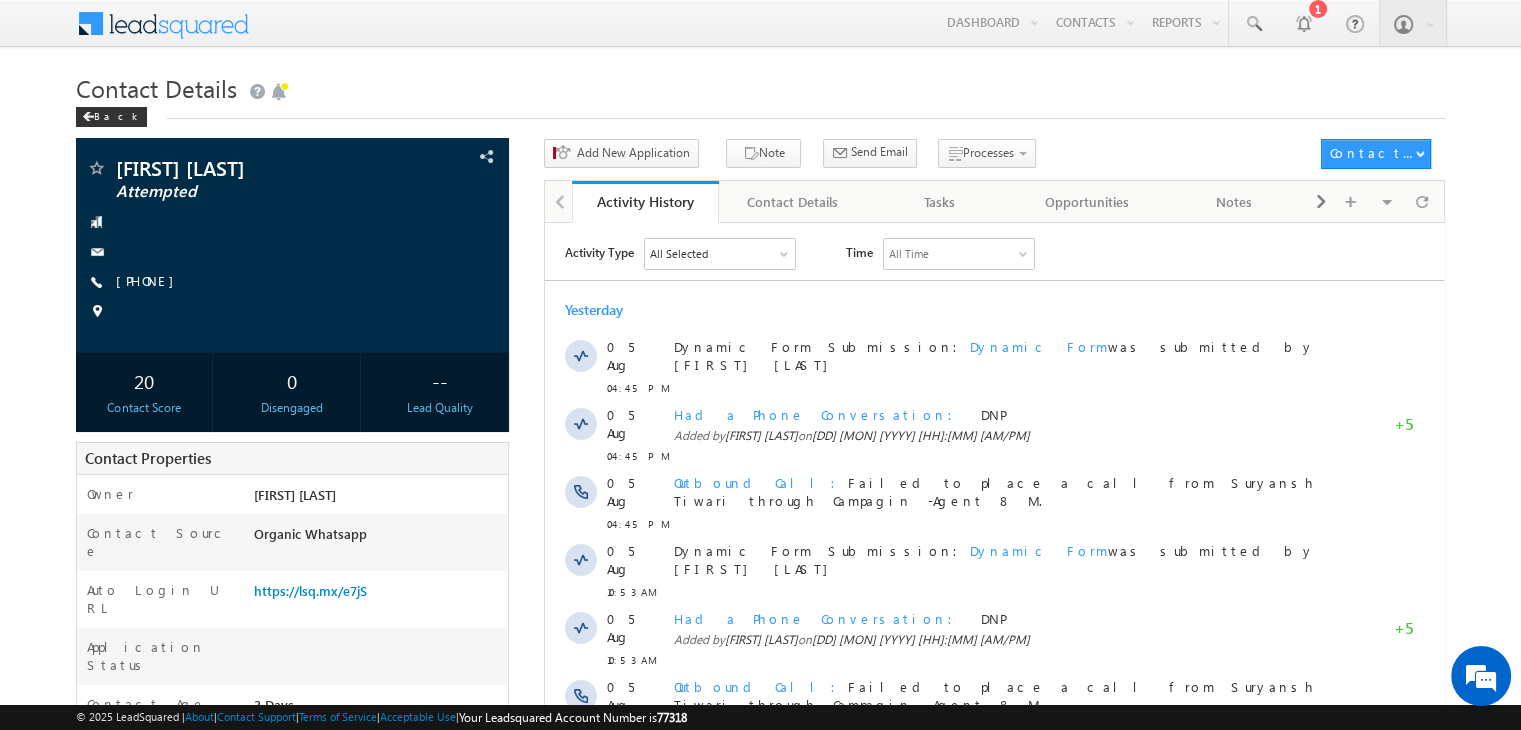 scroll, scrollTop: 0, scrollLeft: 0, axis: both 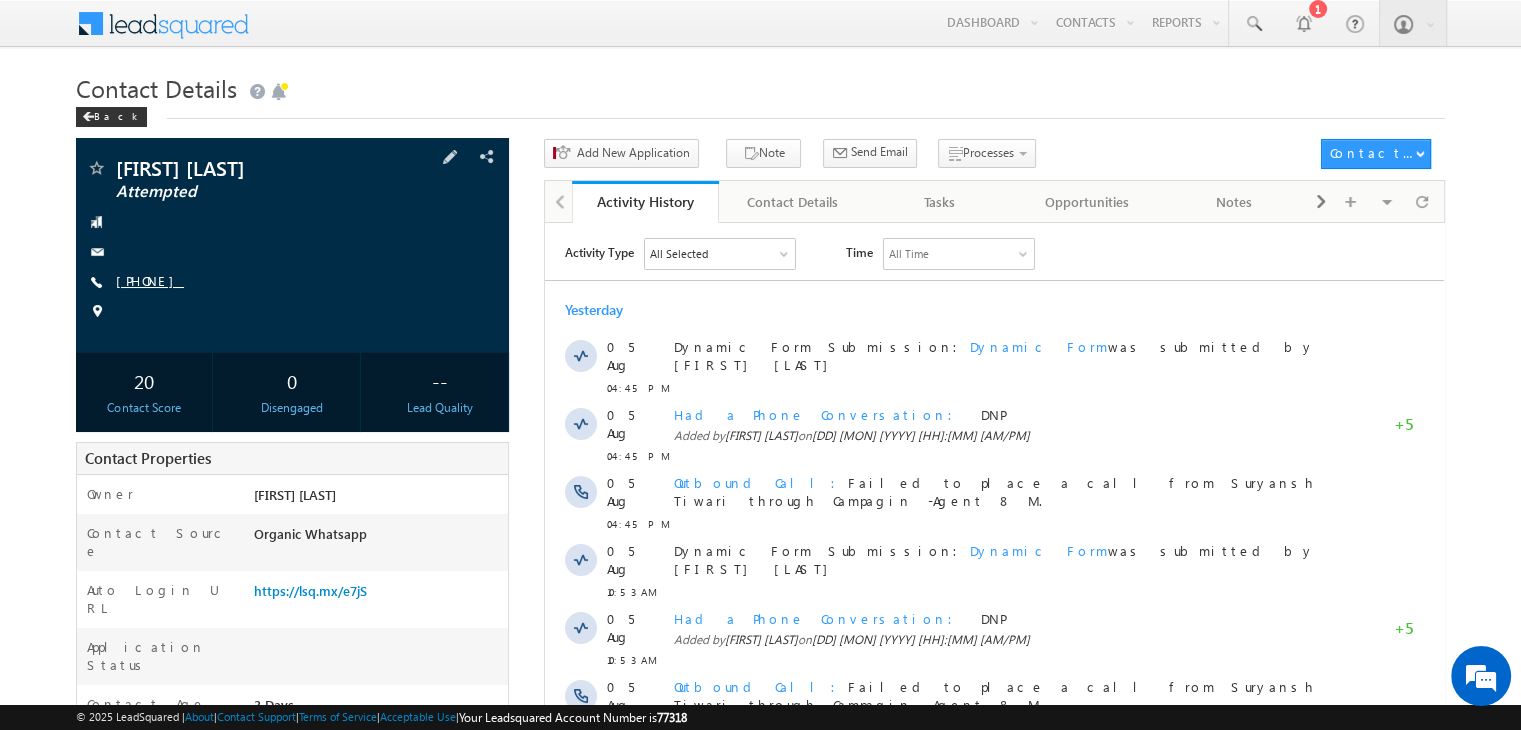 click on "[PHONE]" at bounding box center (150, 280) 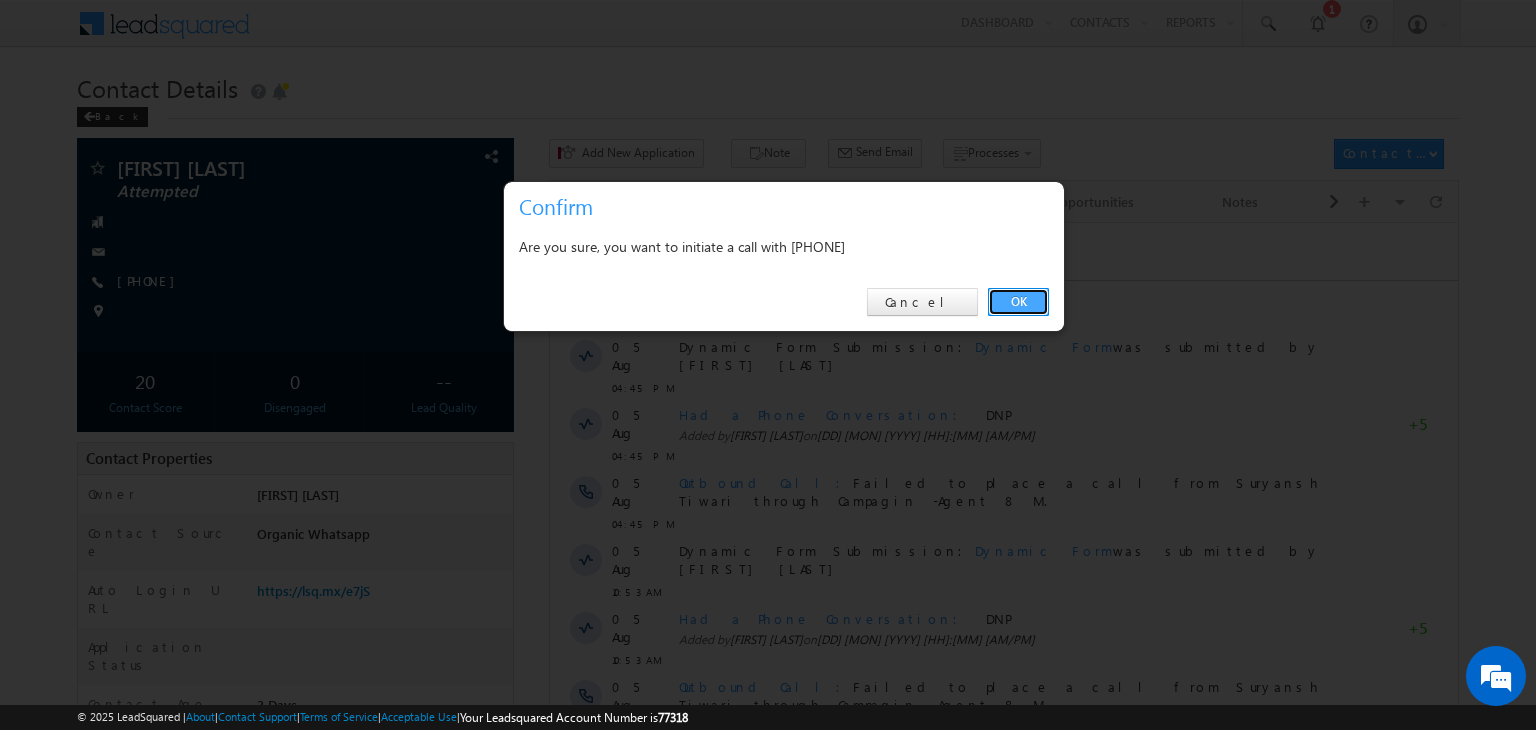 click on "OK" at bounding box center (1018, 302) 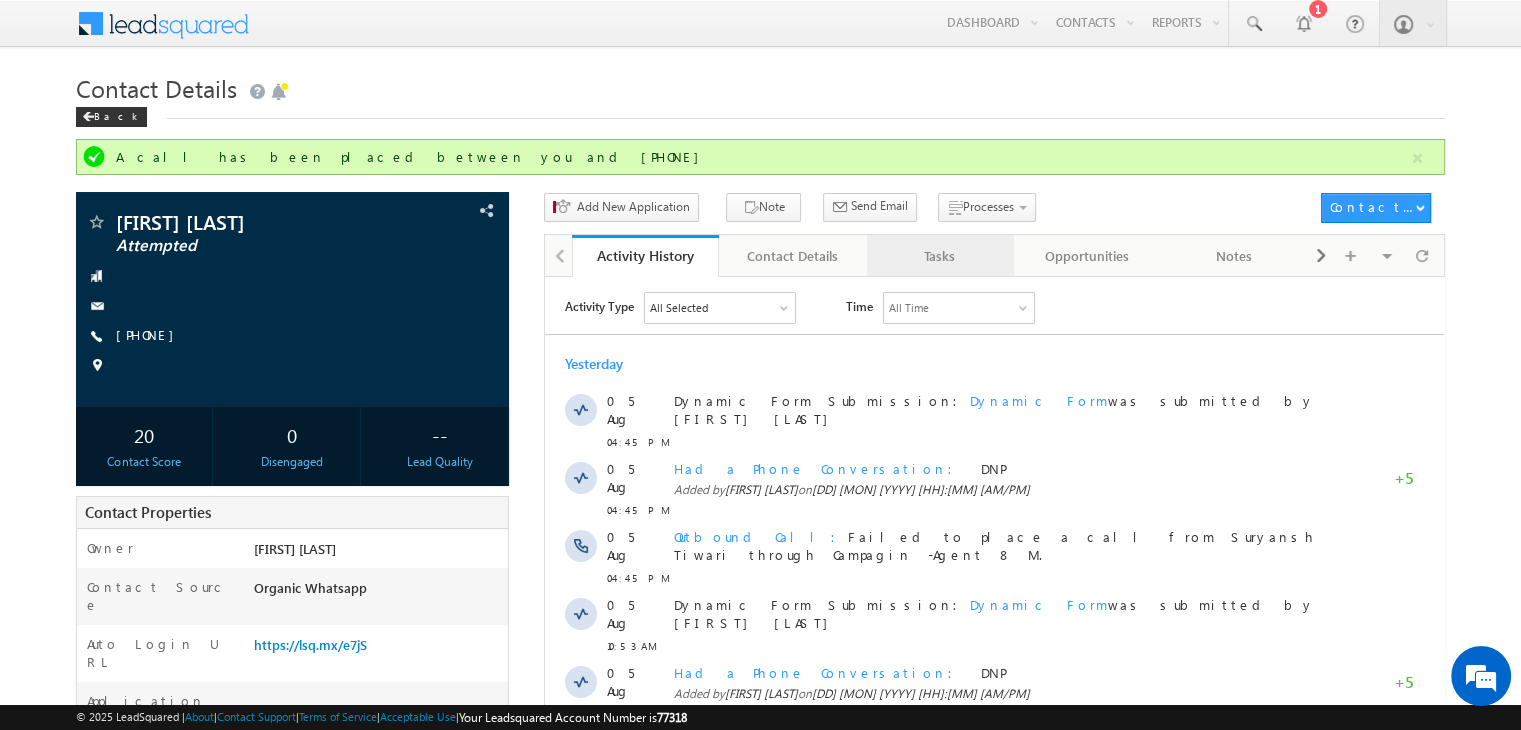 click on "Tasks" at bounding box center [940, 256] 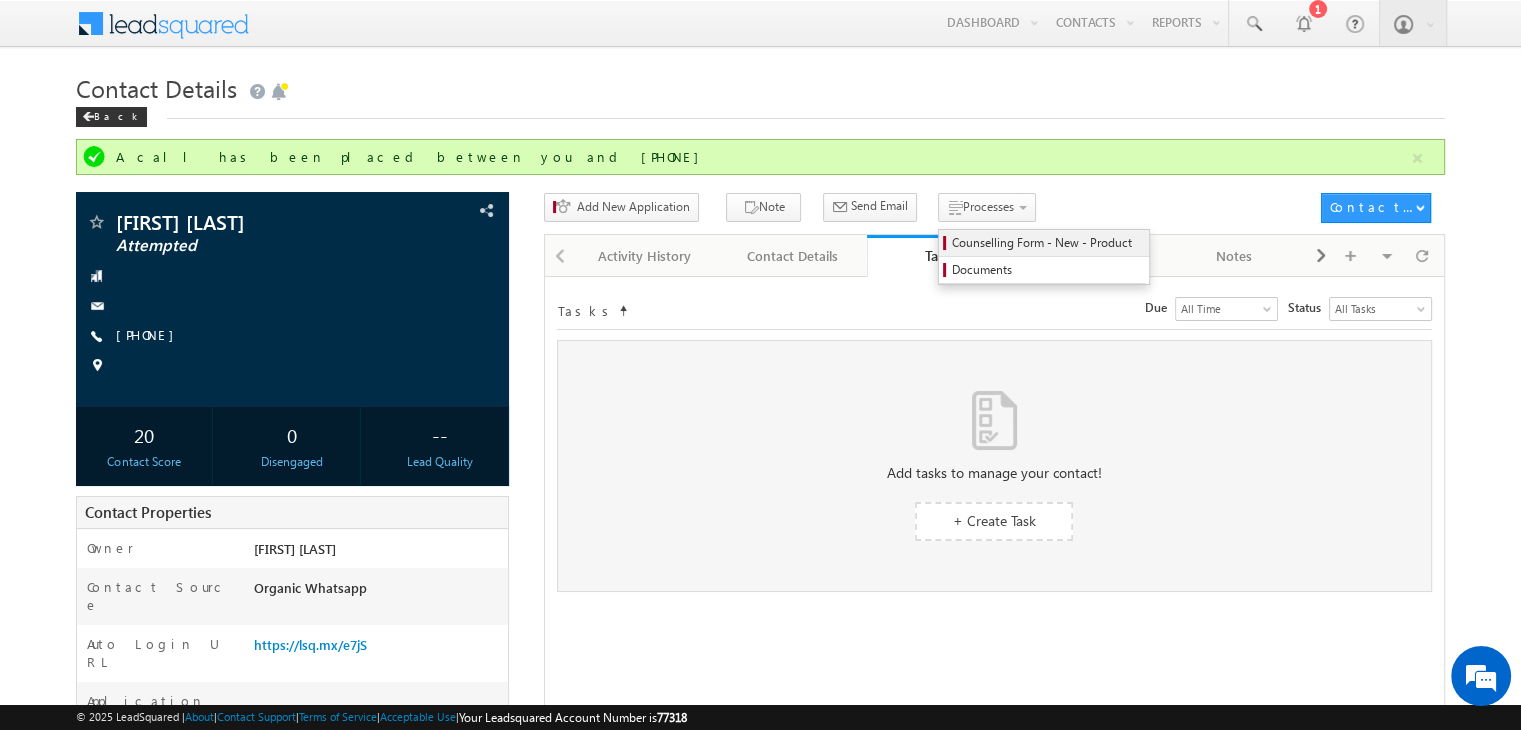 click on "Counselling Form - New - Product" at bounding box center [1047, 243] 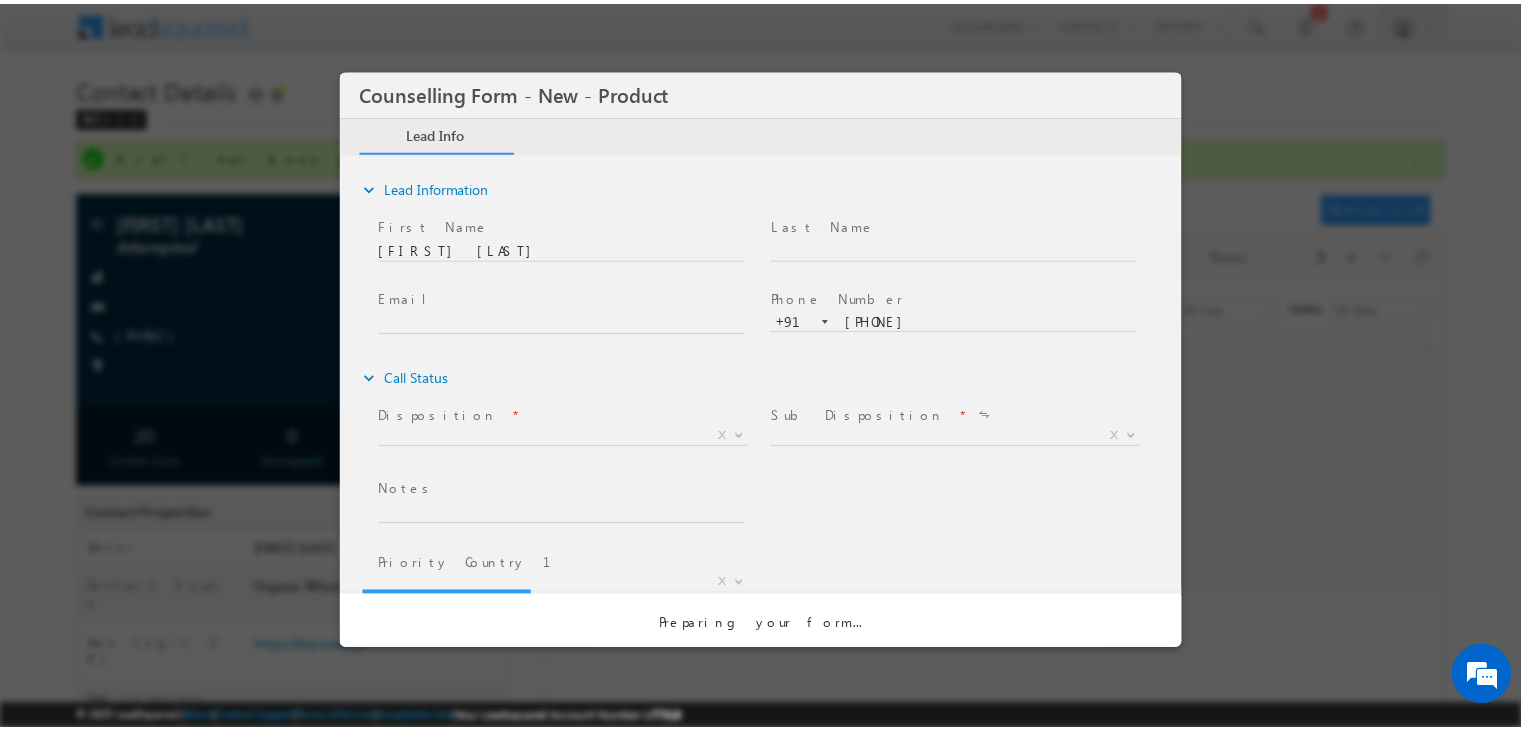 scroll, scrollTop: 0, scrollLeft: 0, axis: both 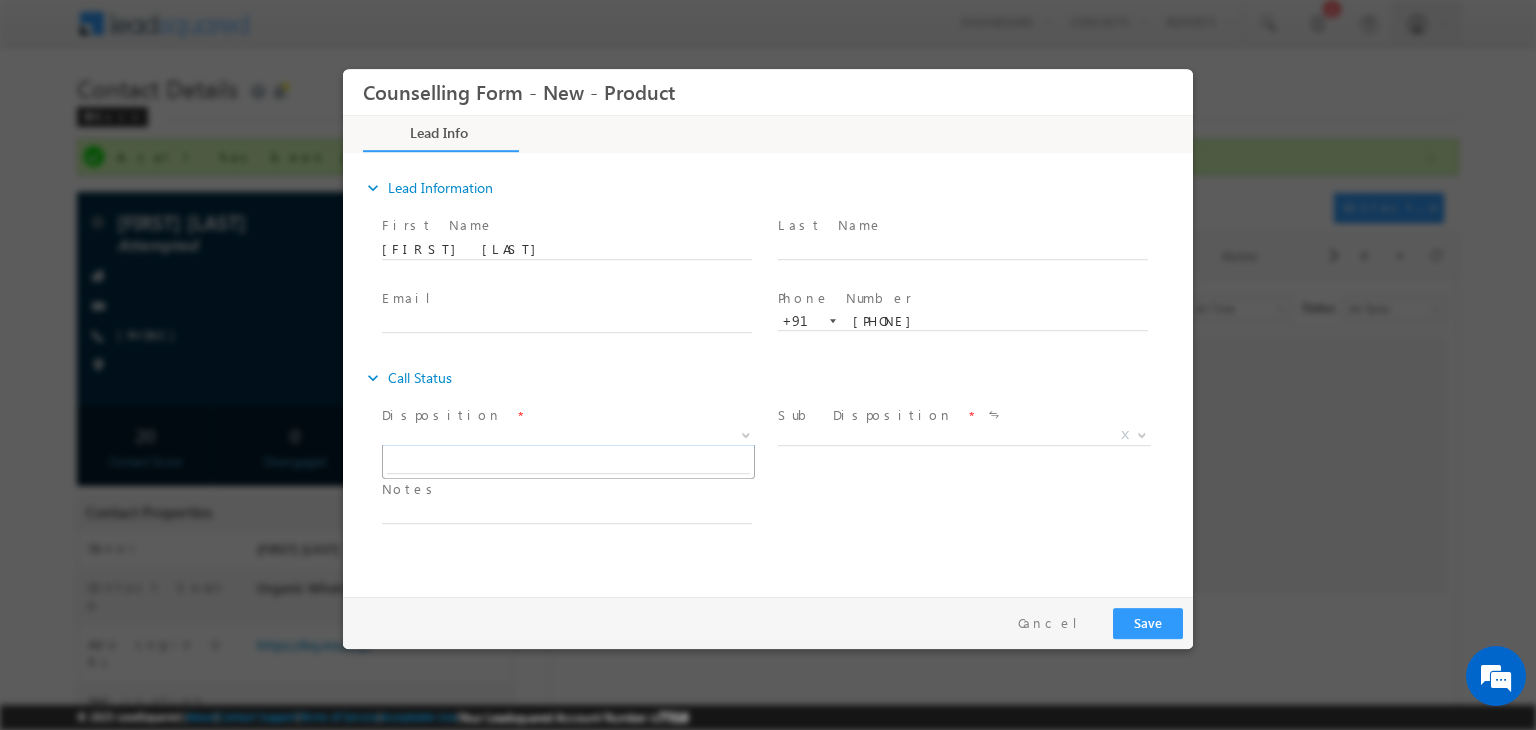 click on "X" at bounding box center (568, 436) 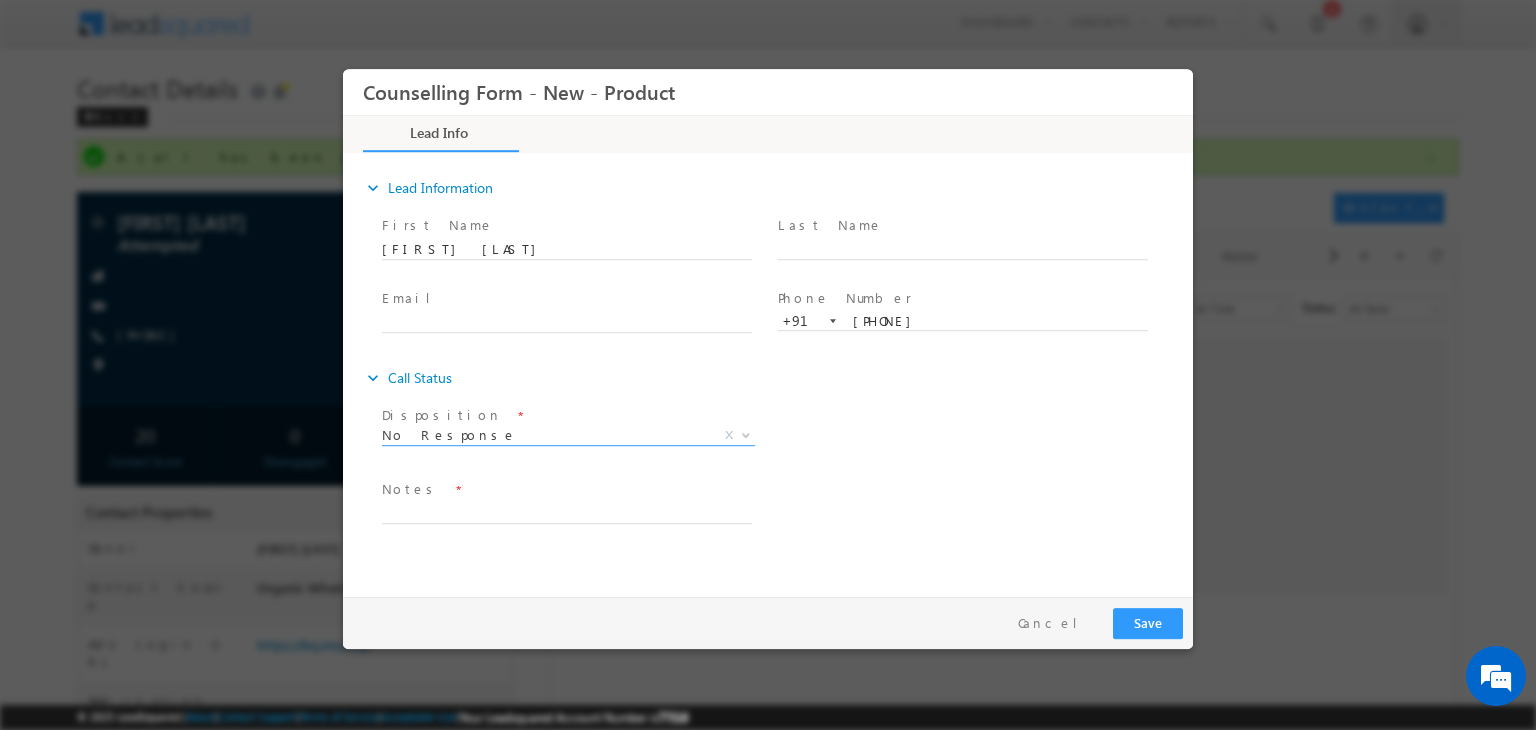 select on "No Response" 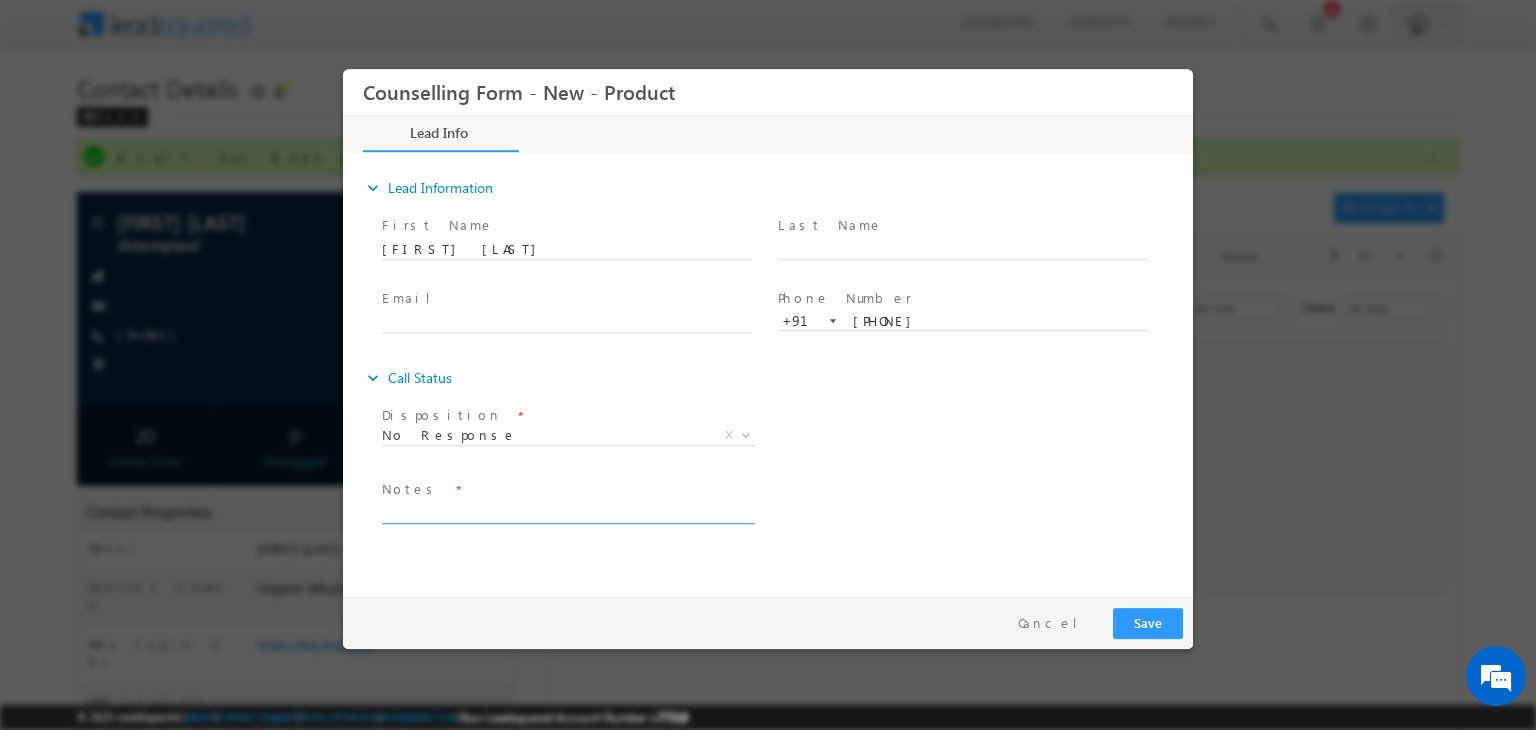 click at bounding box center (567, 512) 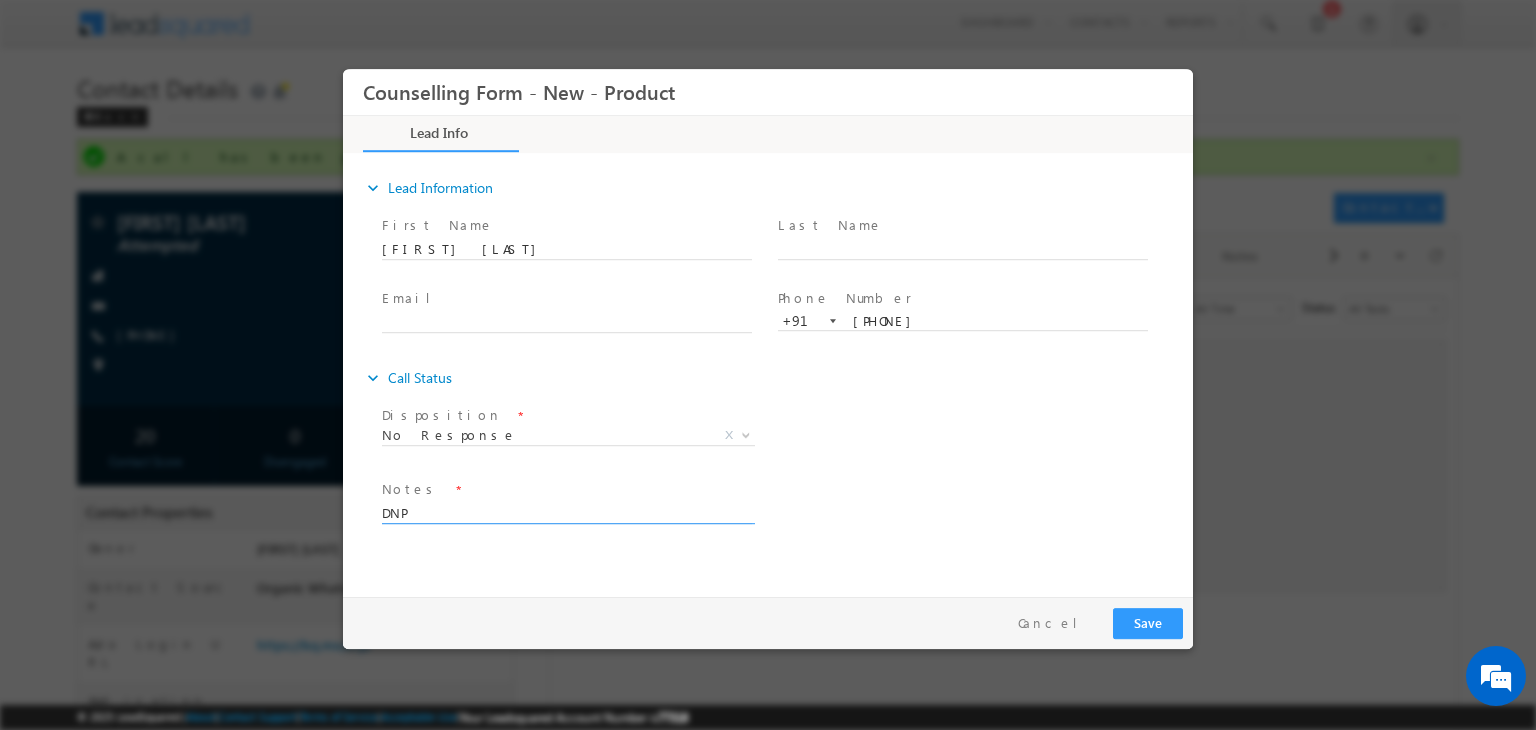 type on "DNP" 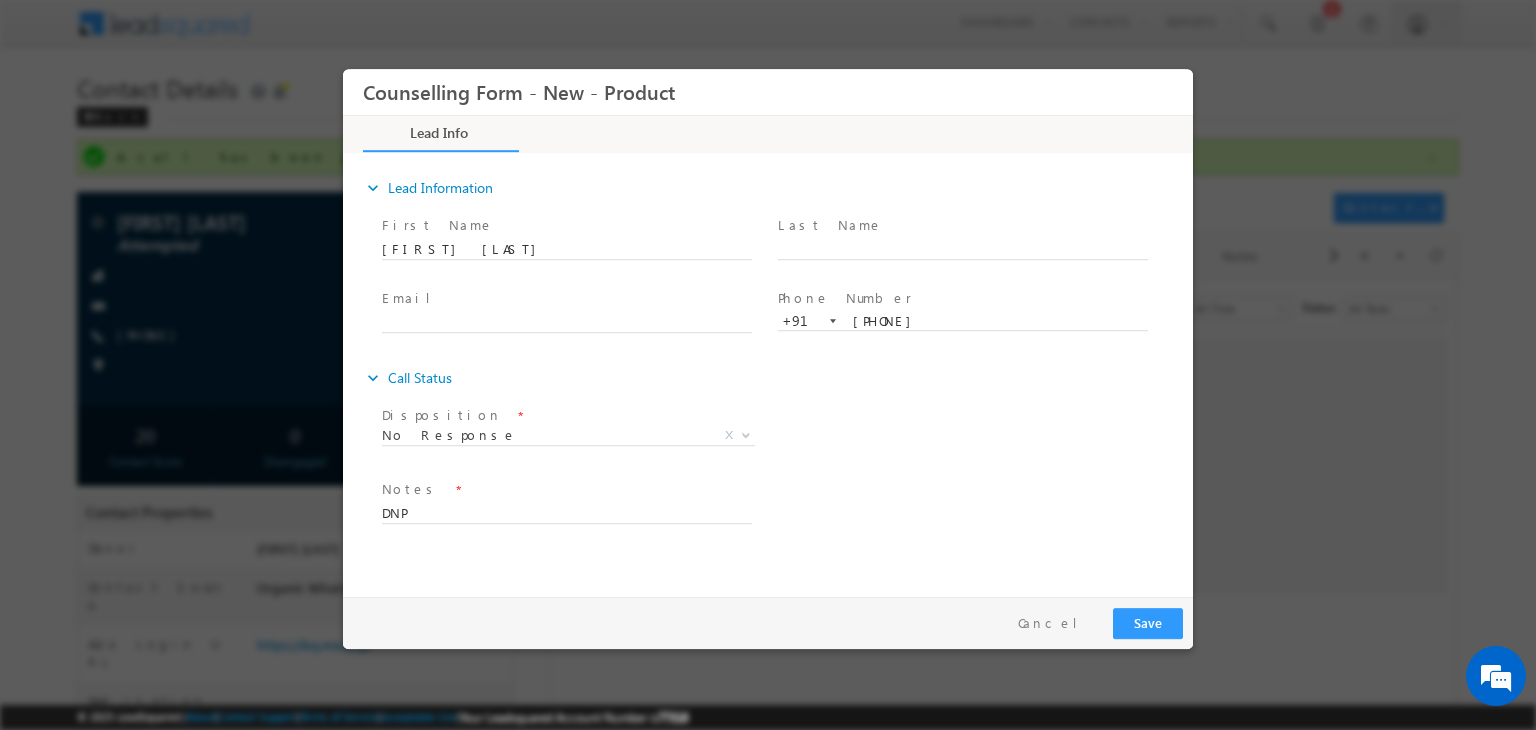 drag, startPoint x: 1545, startPoint y: 709, endPoint x: 1153, endPoint y: 622, distance: 401.5383 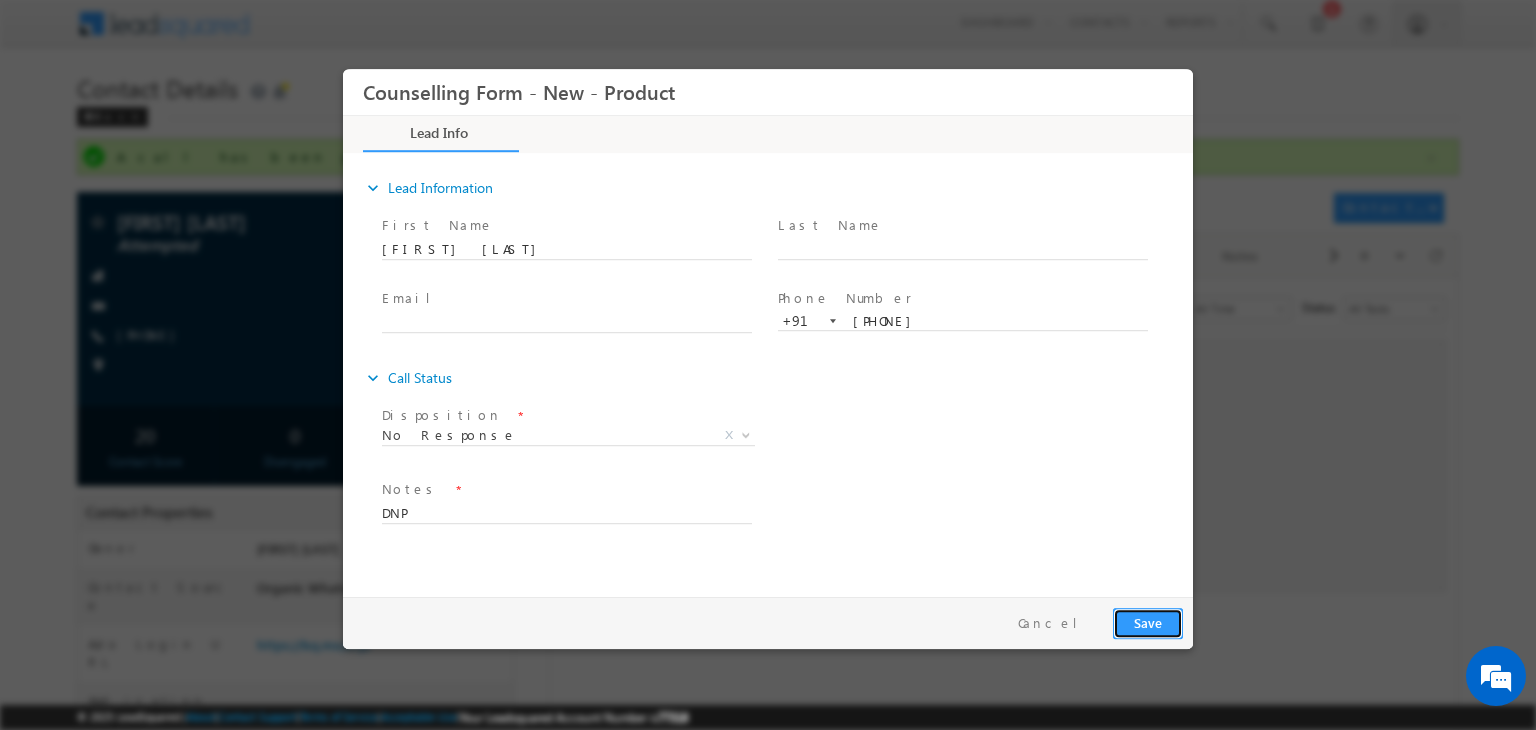 click on "Save" at bounding box center (1148, 623) 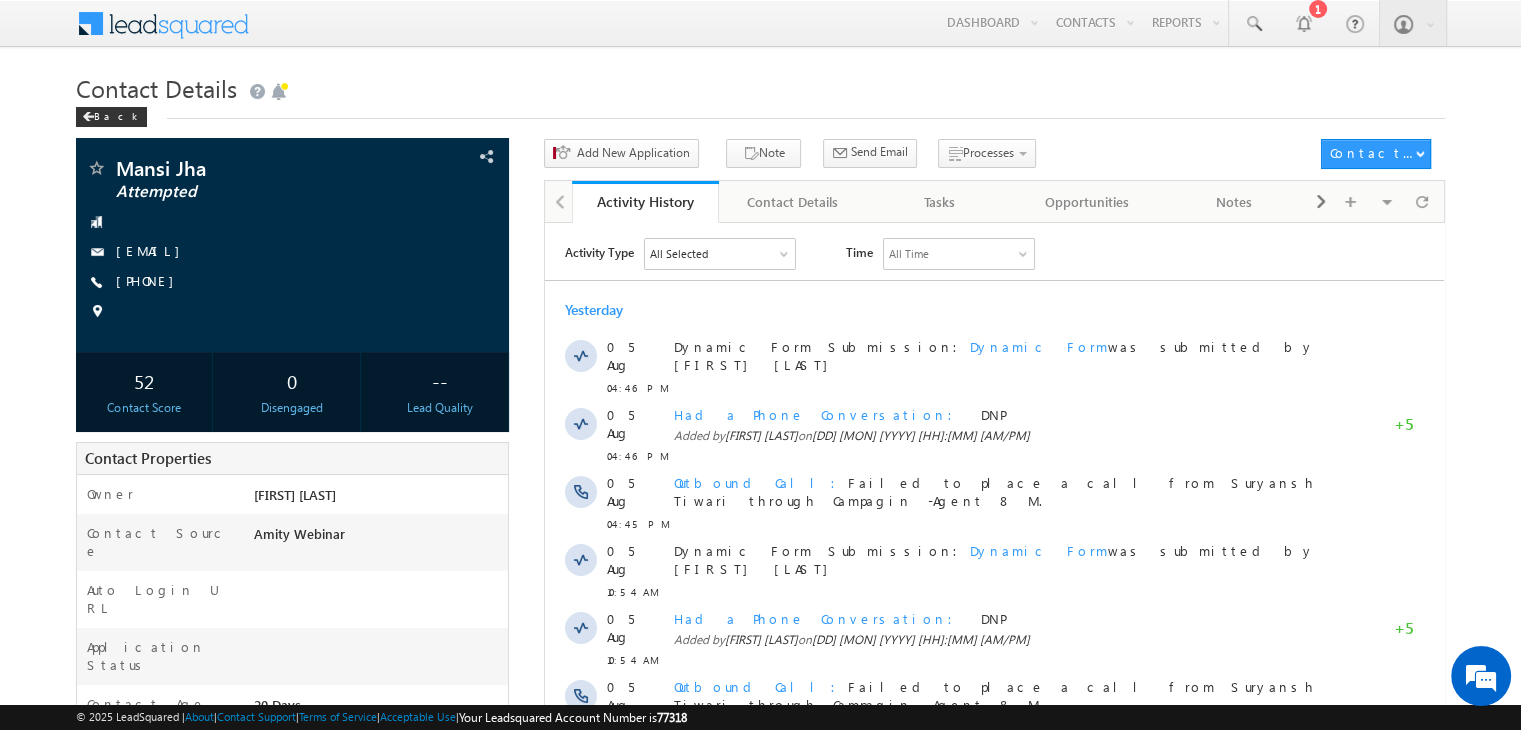 scroll, scrollTop: 0, scrollLeft: 0, axis: both 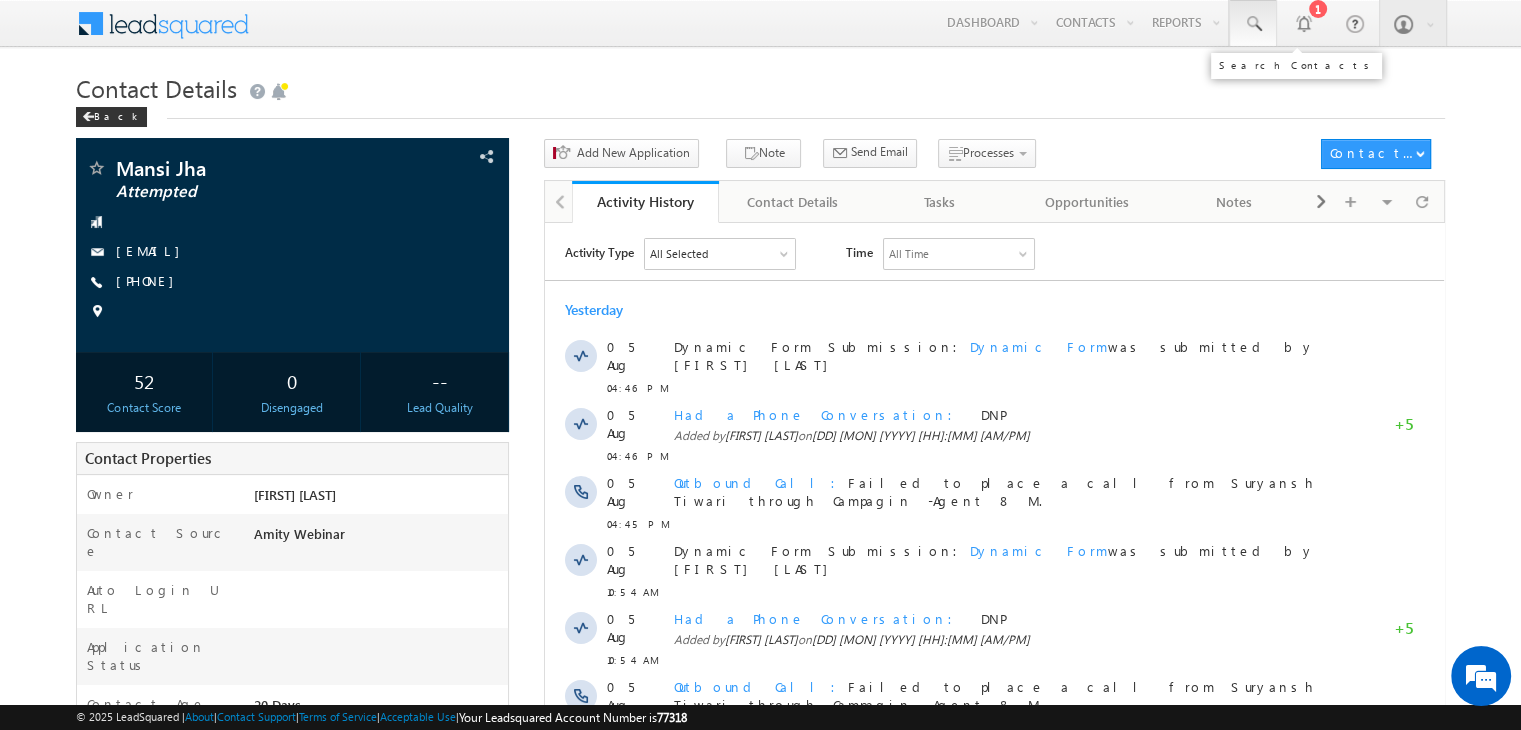 click at bounding box center (1253, 24) 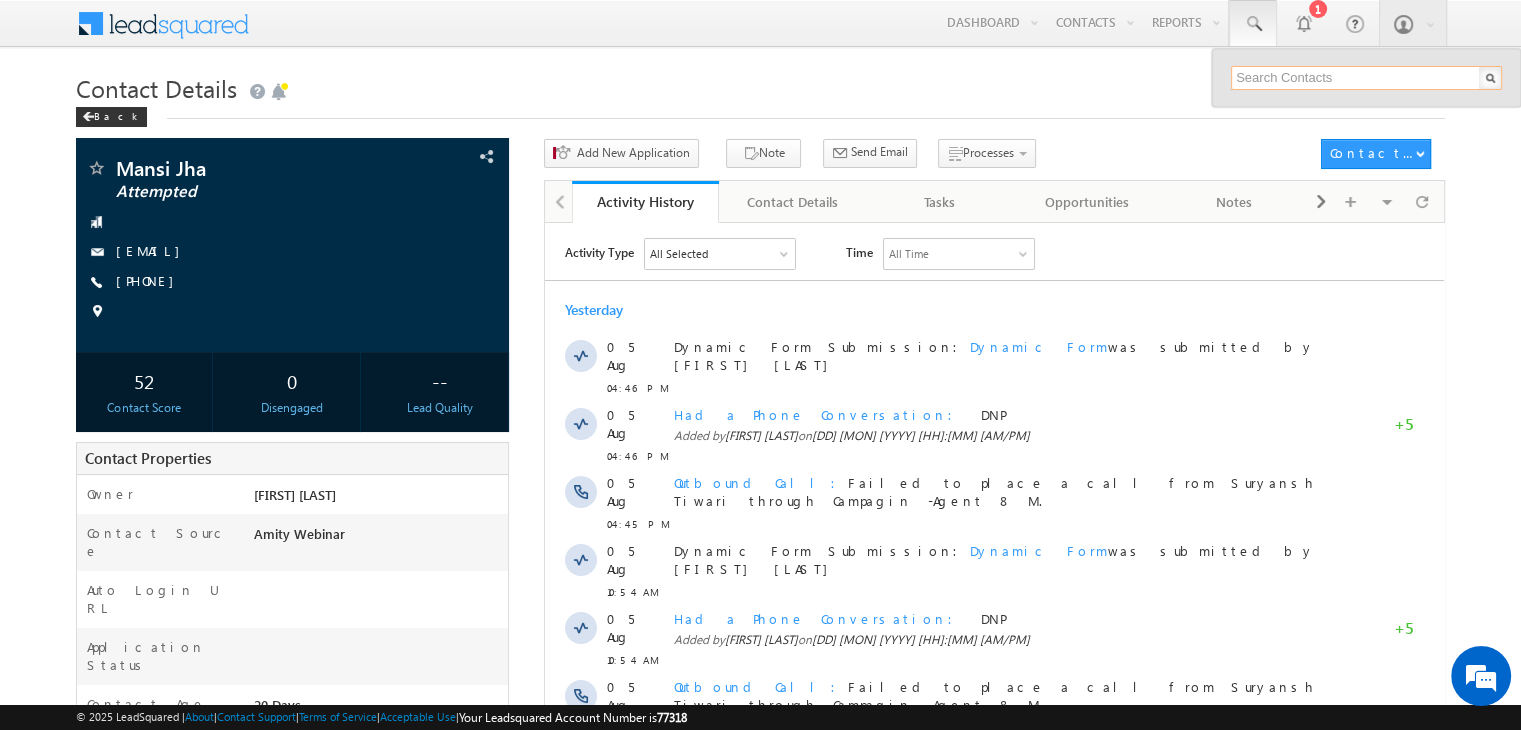 paste on "[PHONE]" 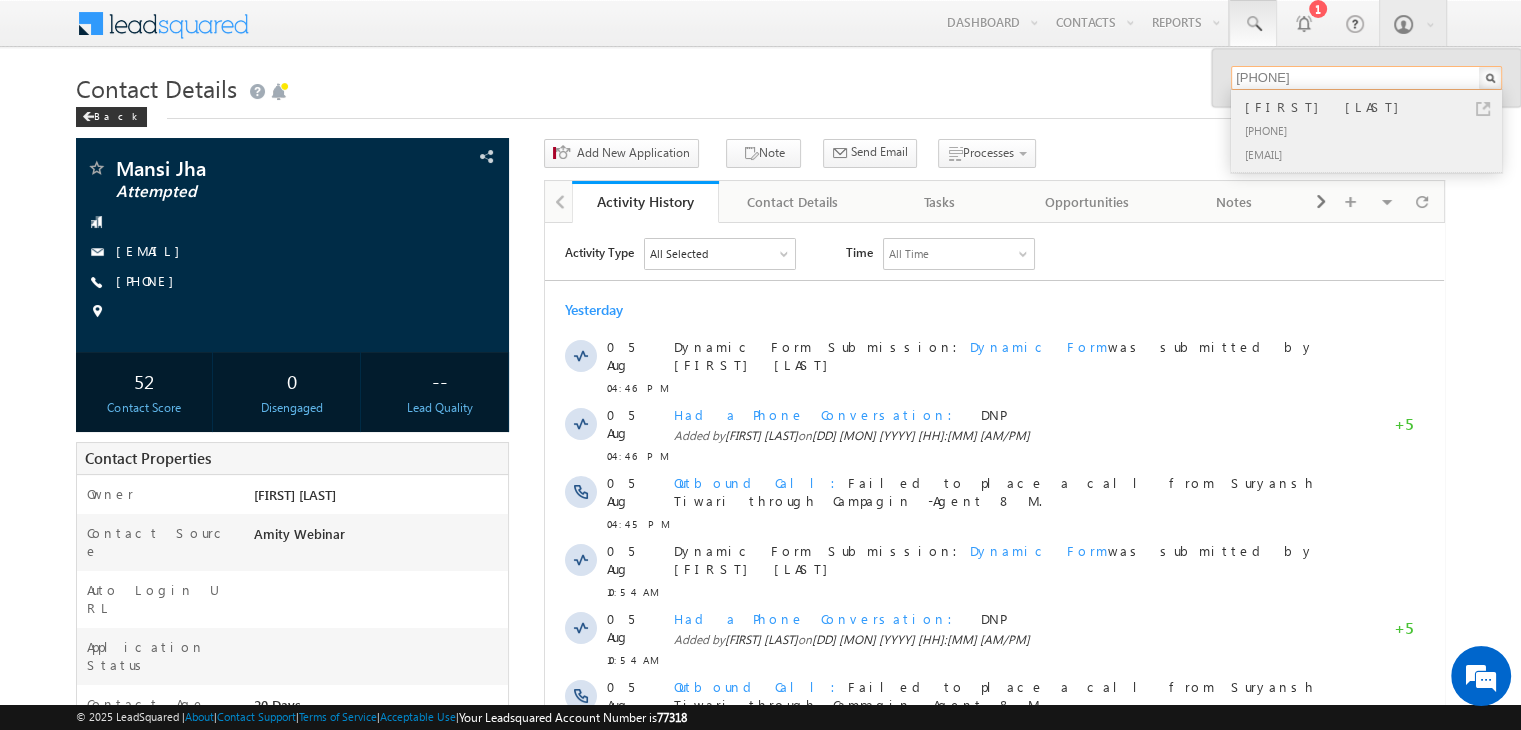 type on "[PHONE]" 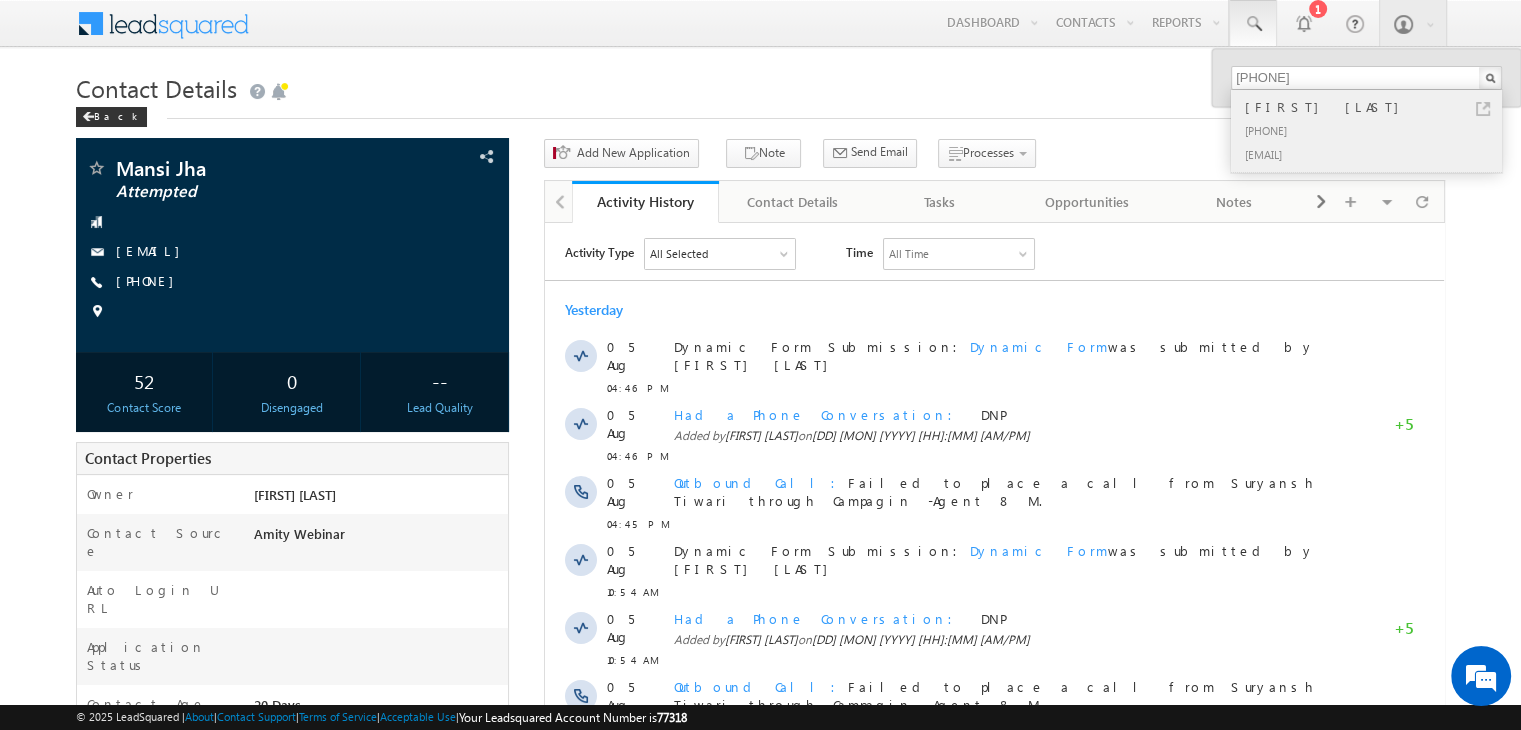 click at bounding box center (1483, 109) 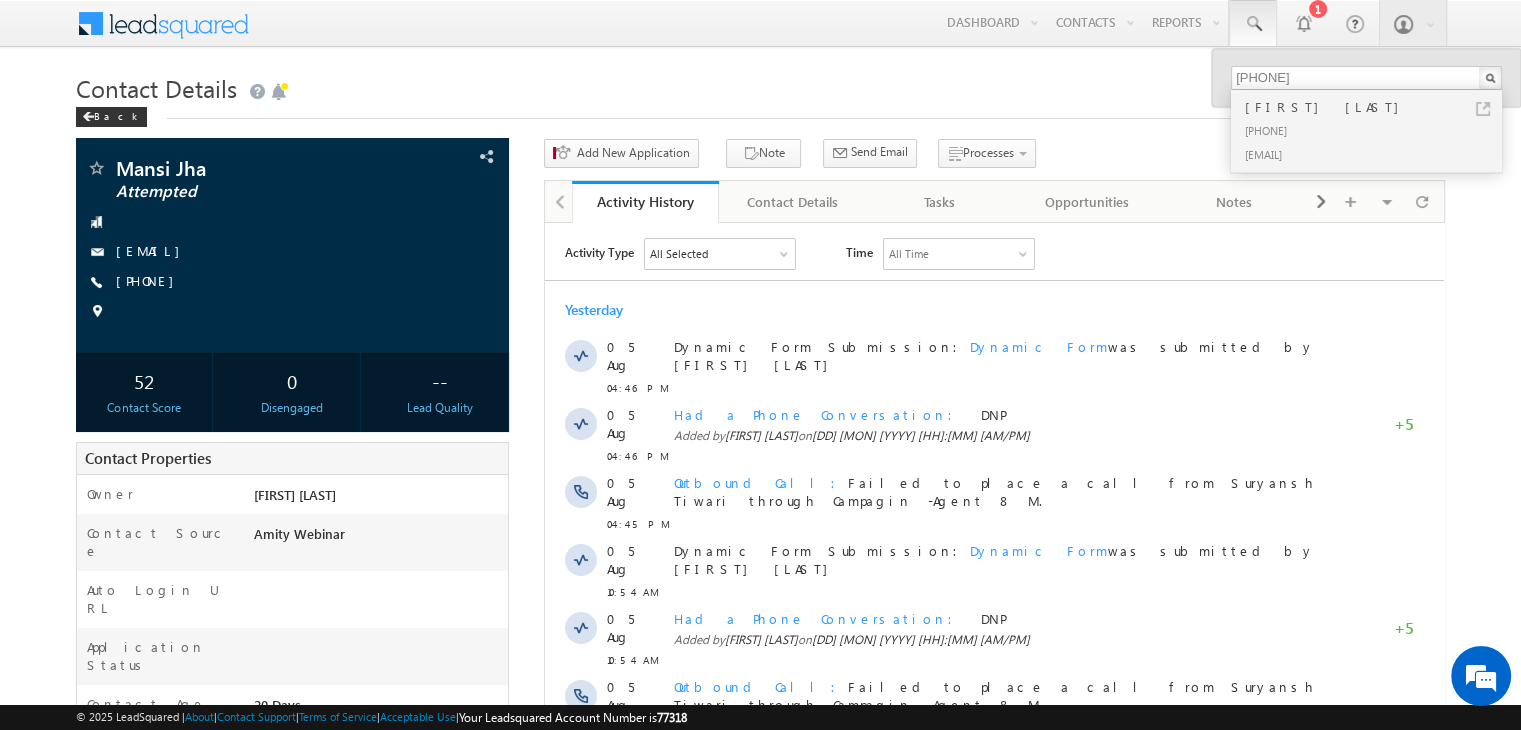 click on "Contact Details" at bounding box center [760, 86] 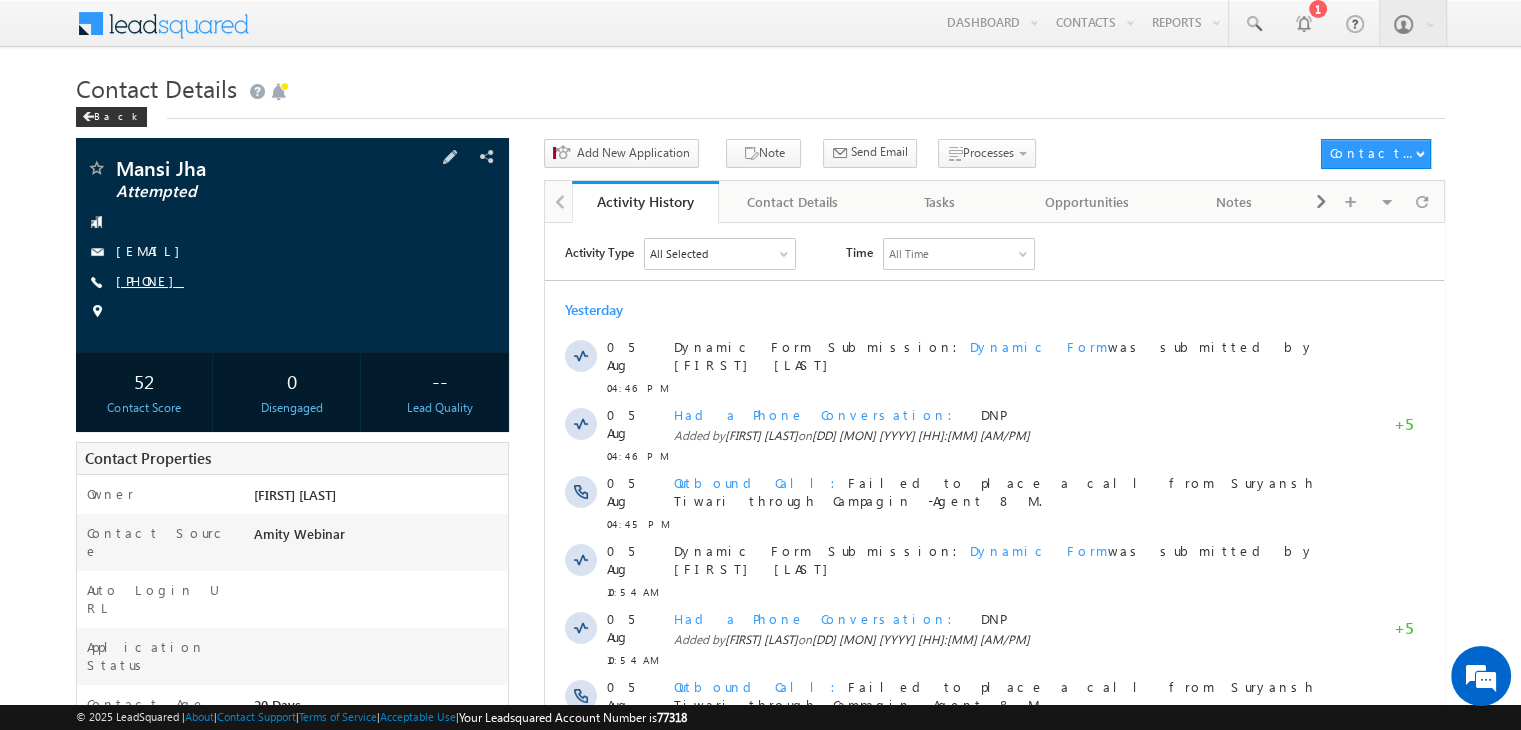 click on "[PHONE]" at bounding box center (150, 280) 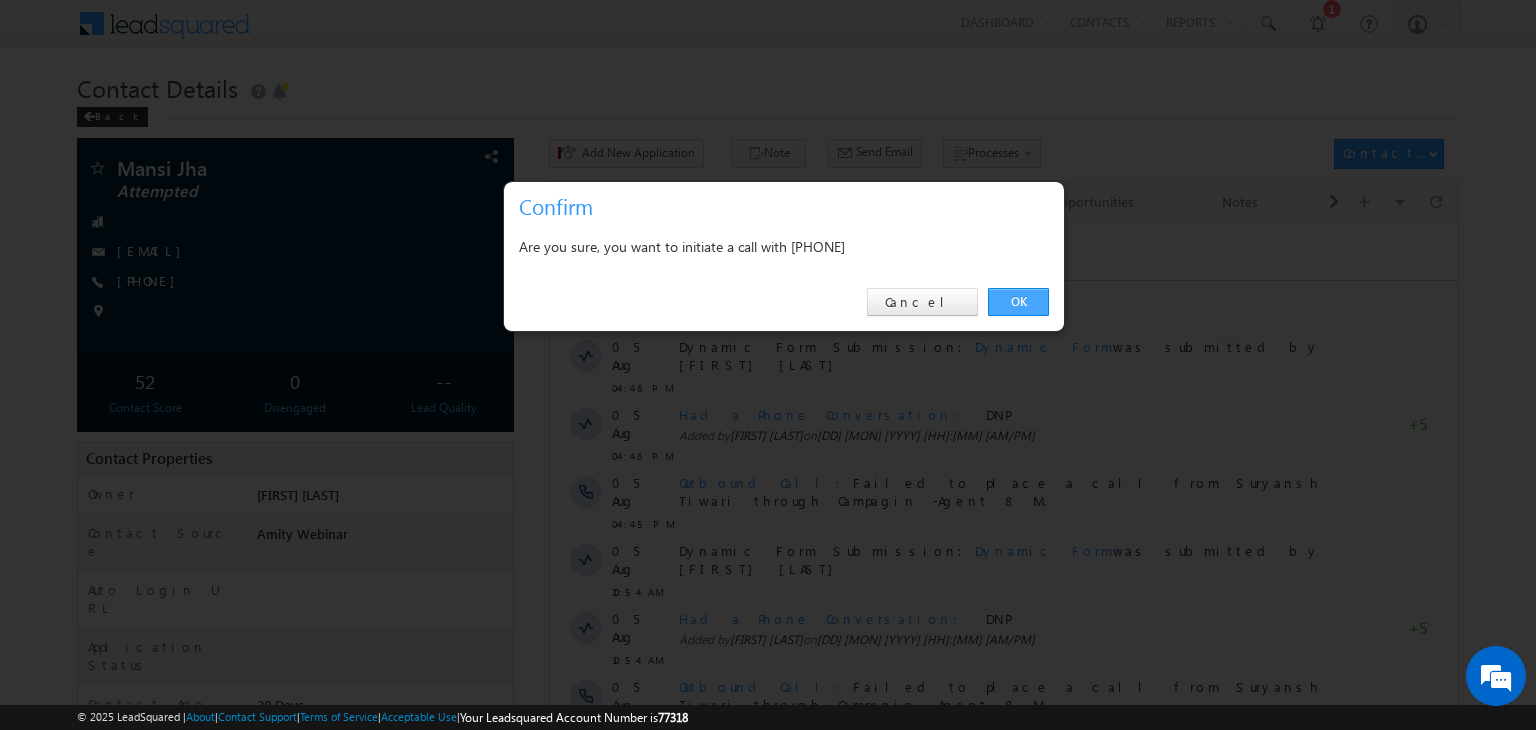 click on "OK" at bounding box center (1018, 302) 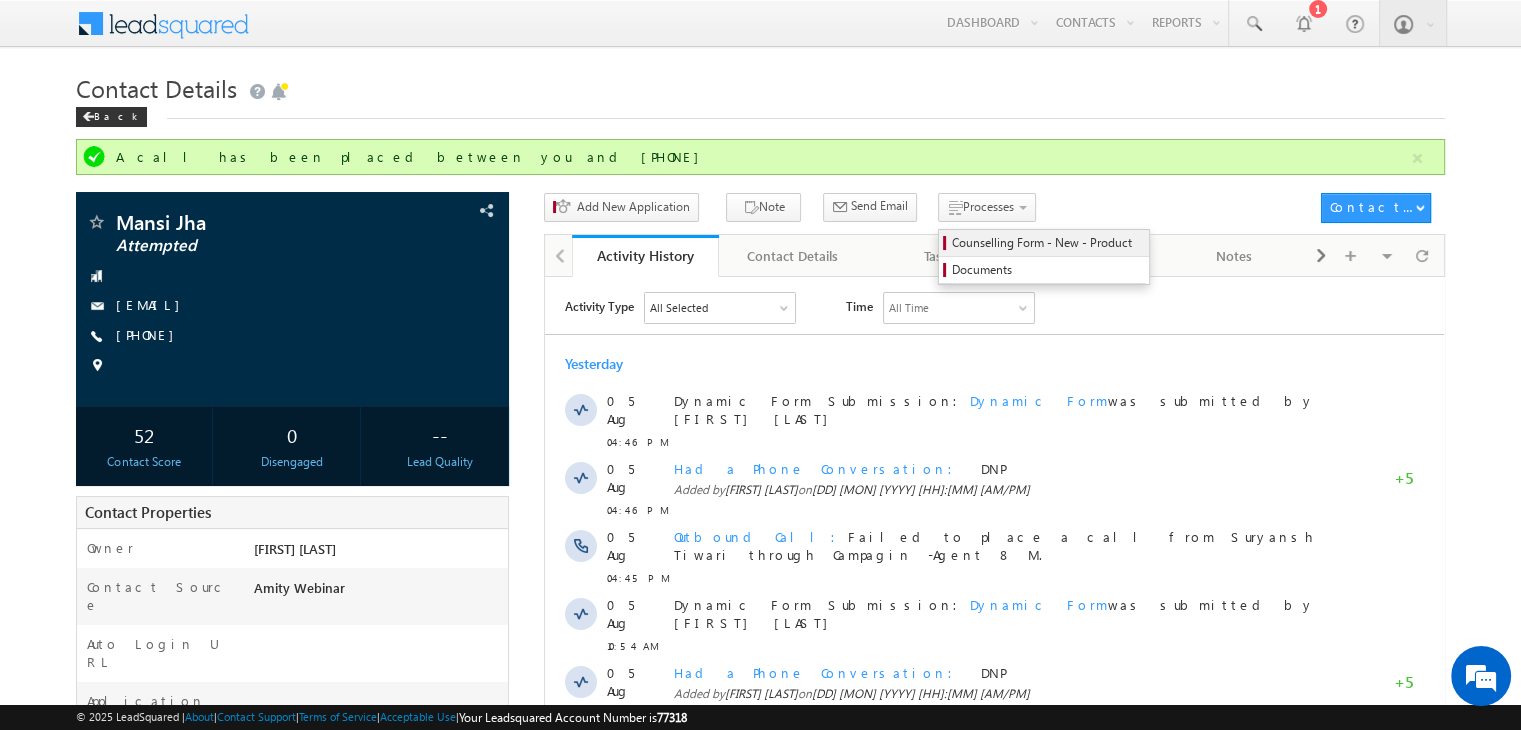 click on "Counselling Form - New - Product" at bounding box center (1044, 243) 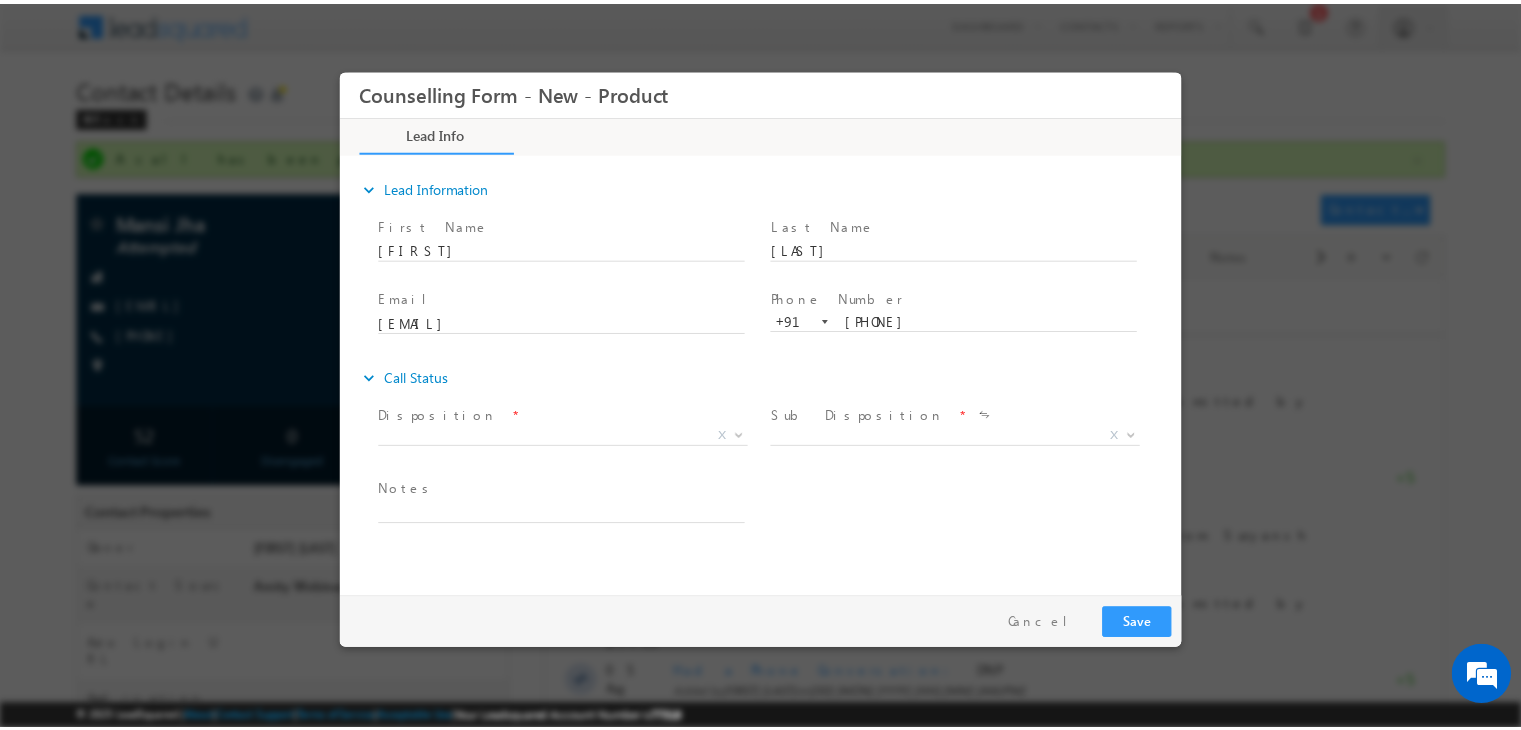 scroll, scrollTop: 0, scrollLeft: 0, axis: both 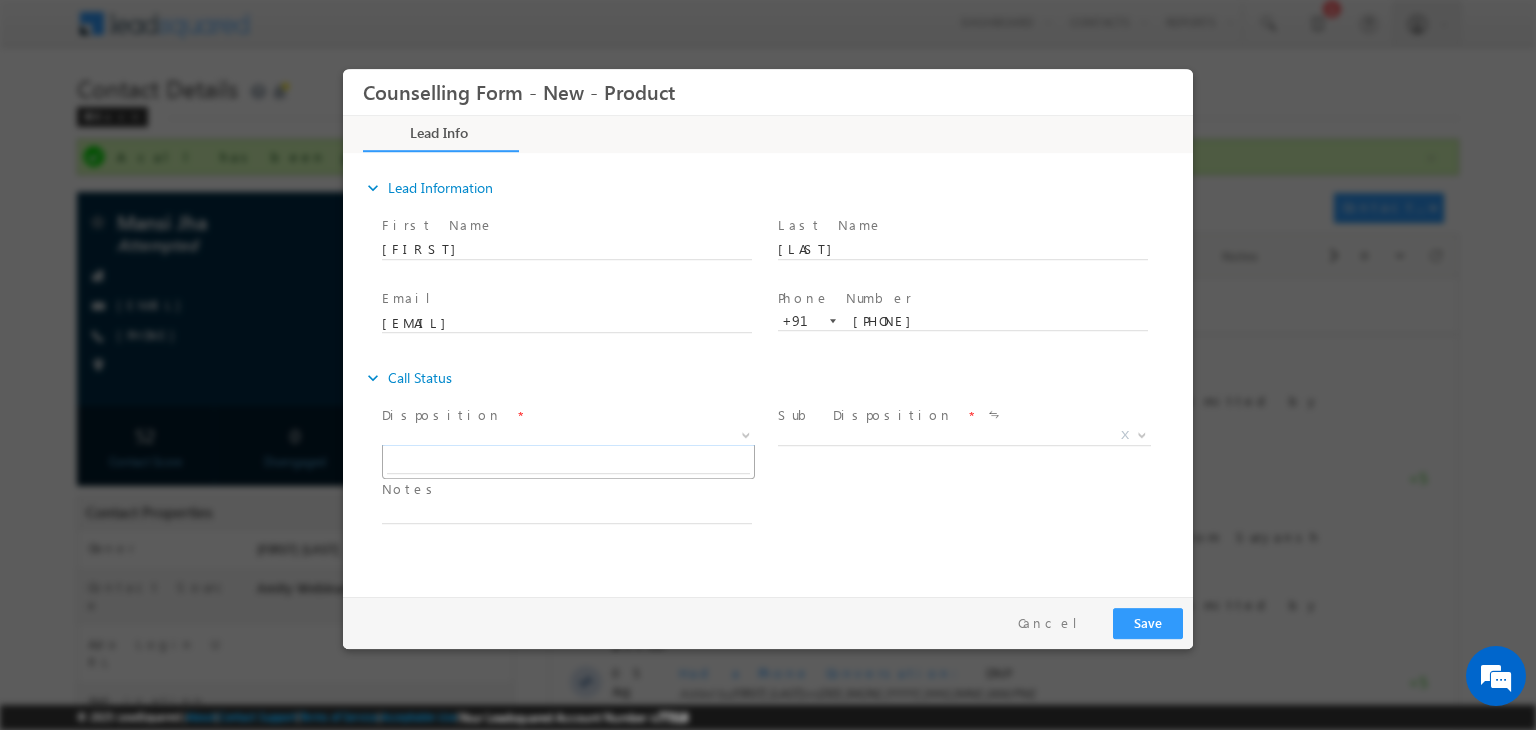 click on "X" at bounding box center [568, 436] 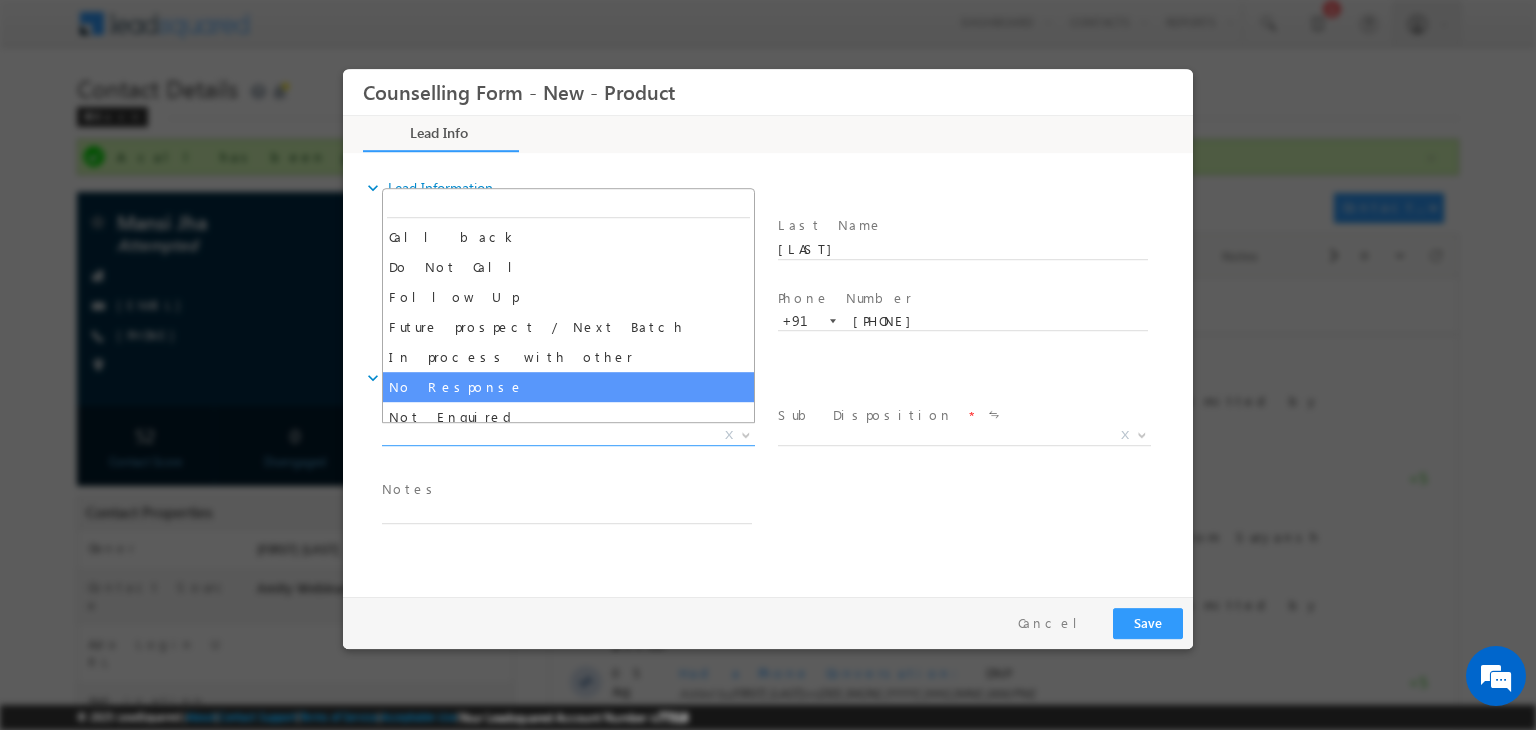 select on "No Response" 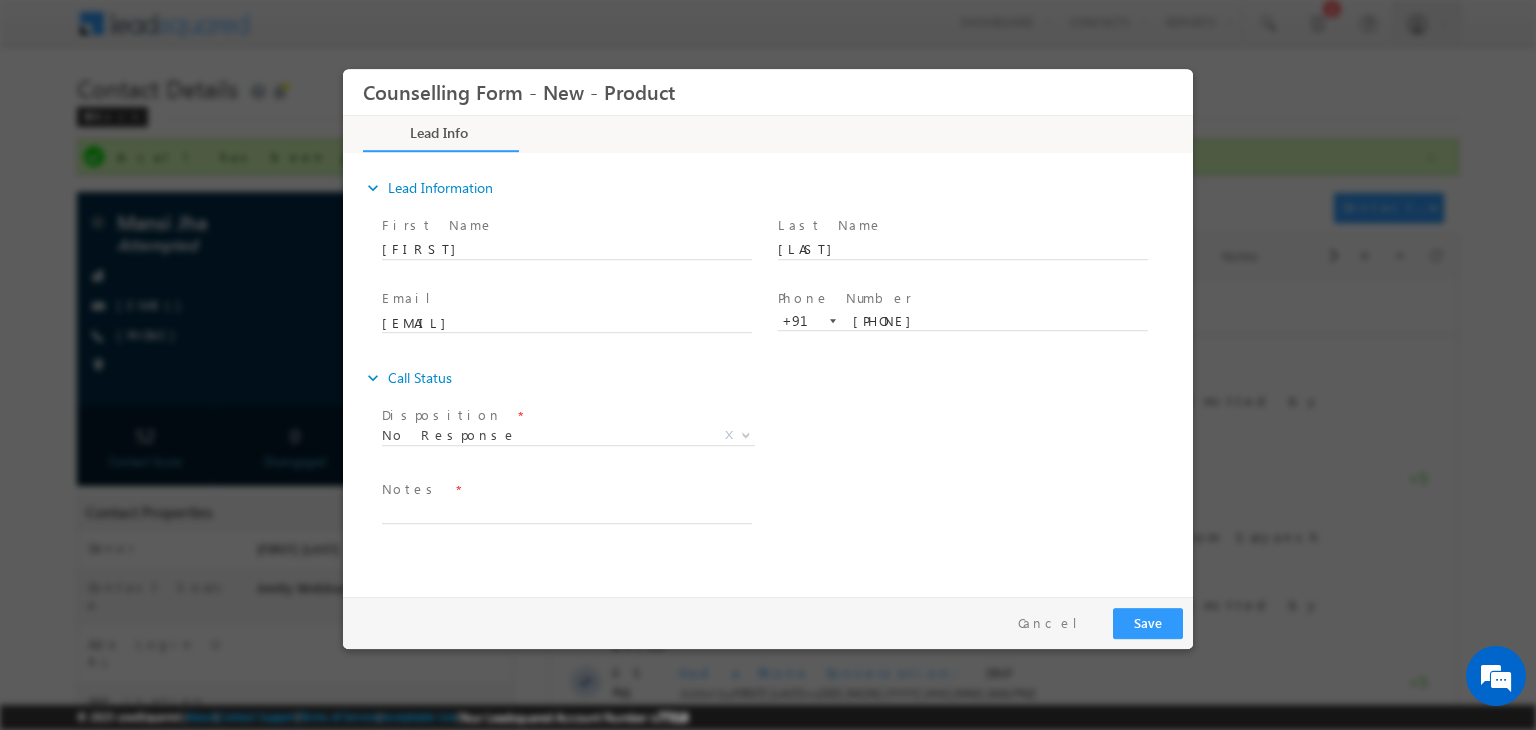 click on "Notes
*" at bounding box center (566, 490) 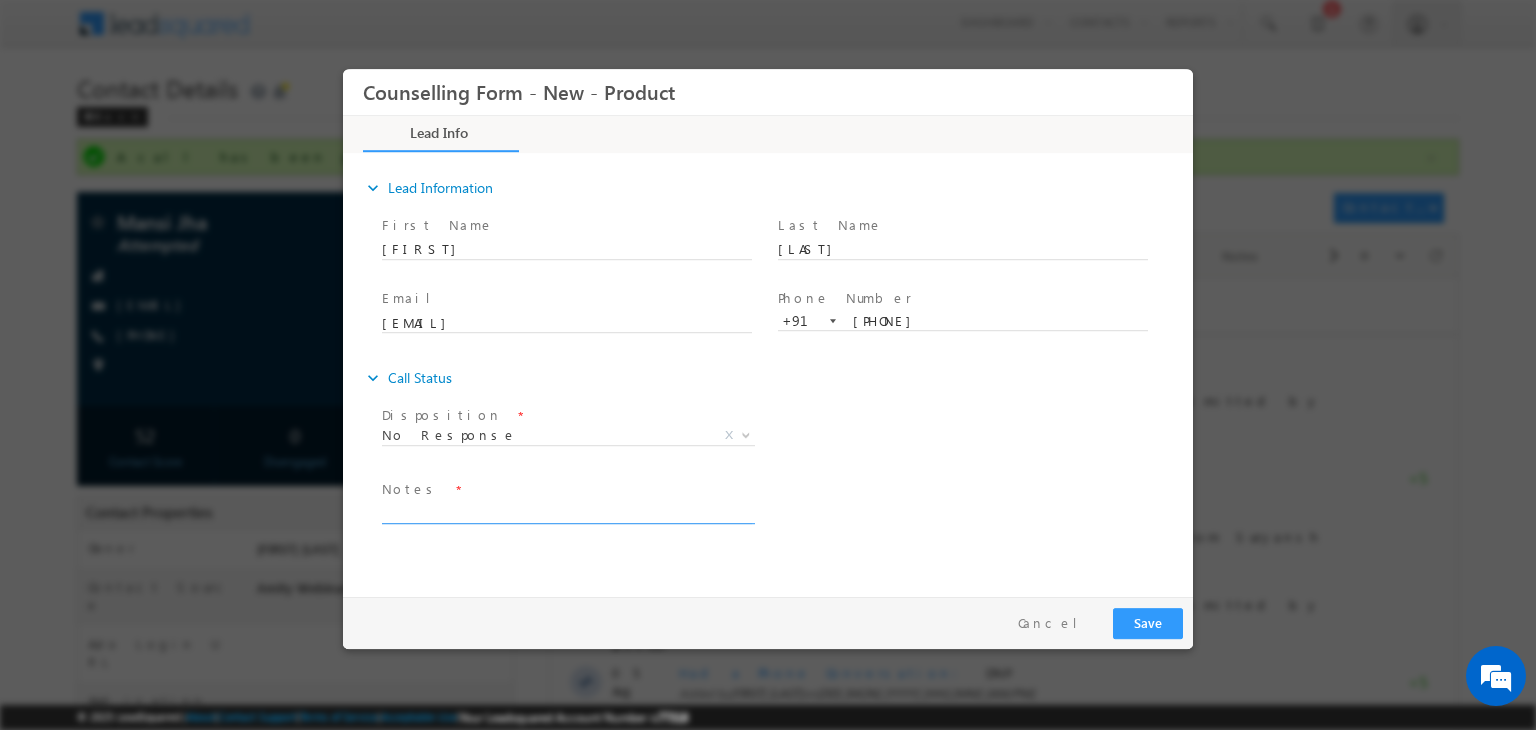 click at bounding box center (567, 512) 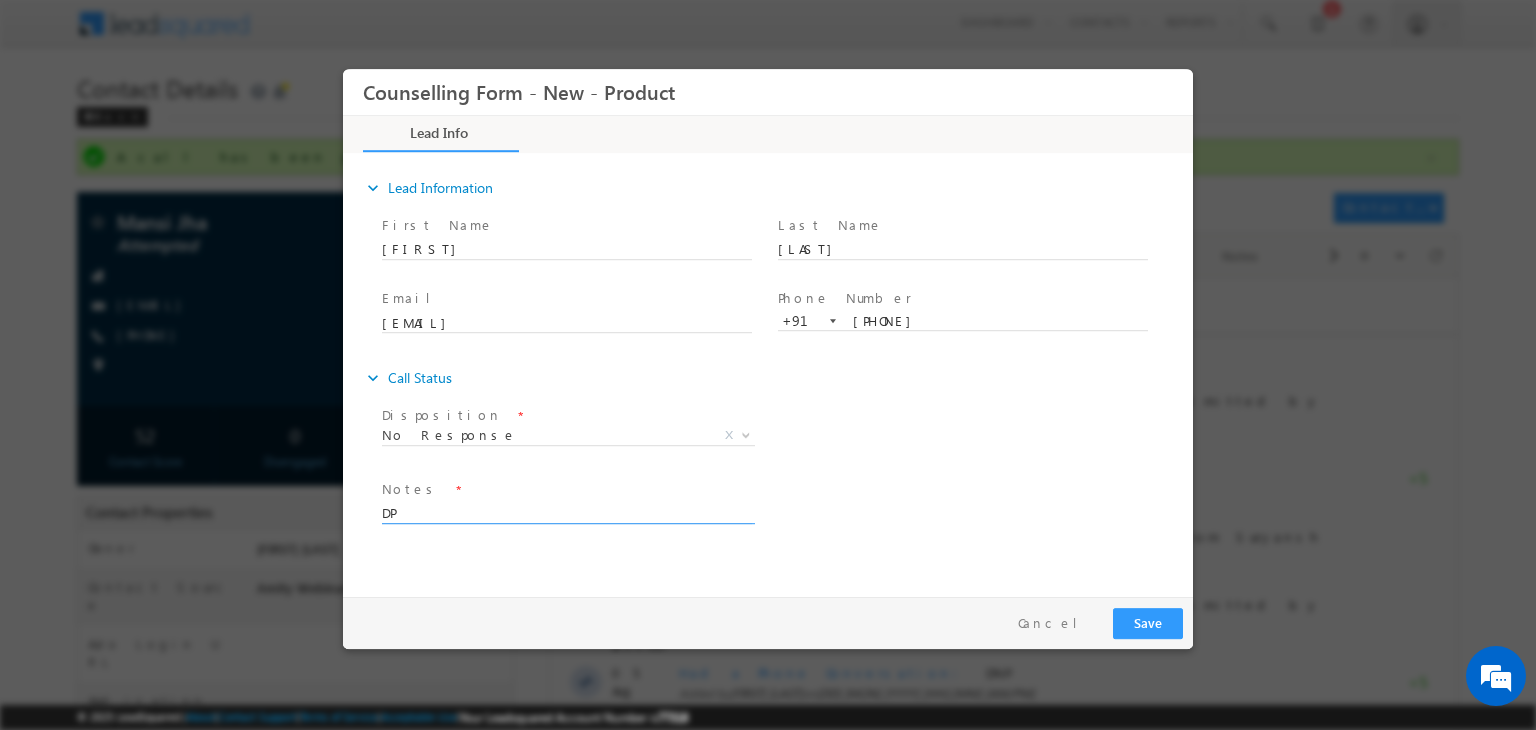 type on "D" 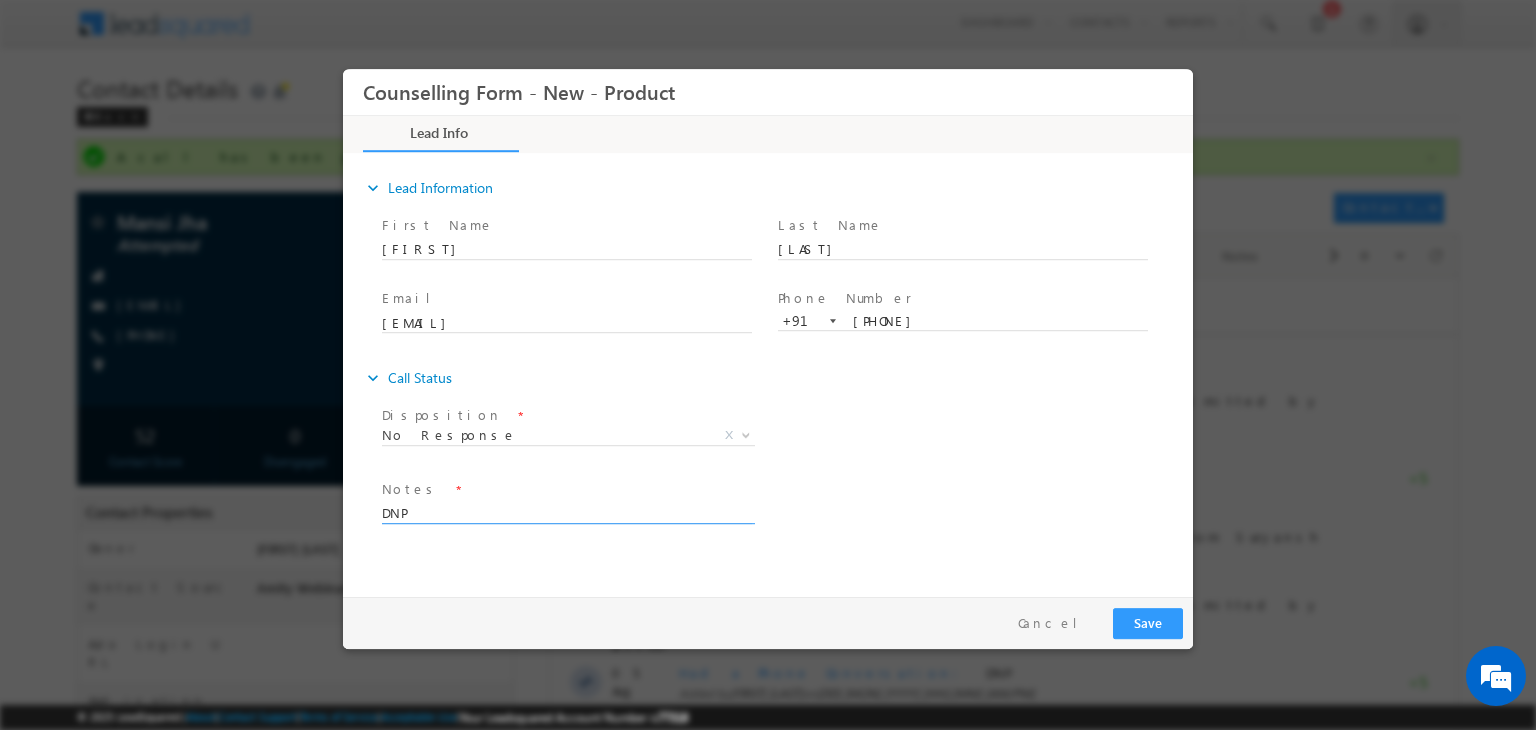 type on "DNP" 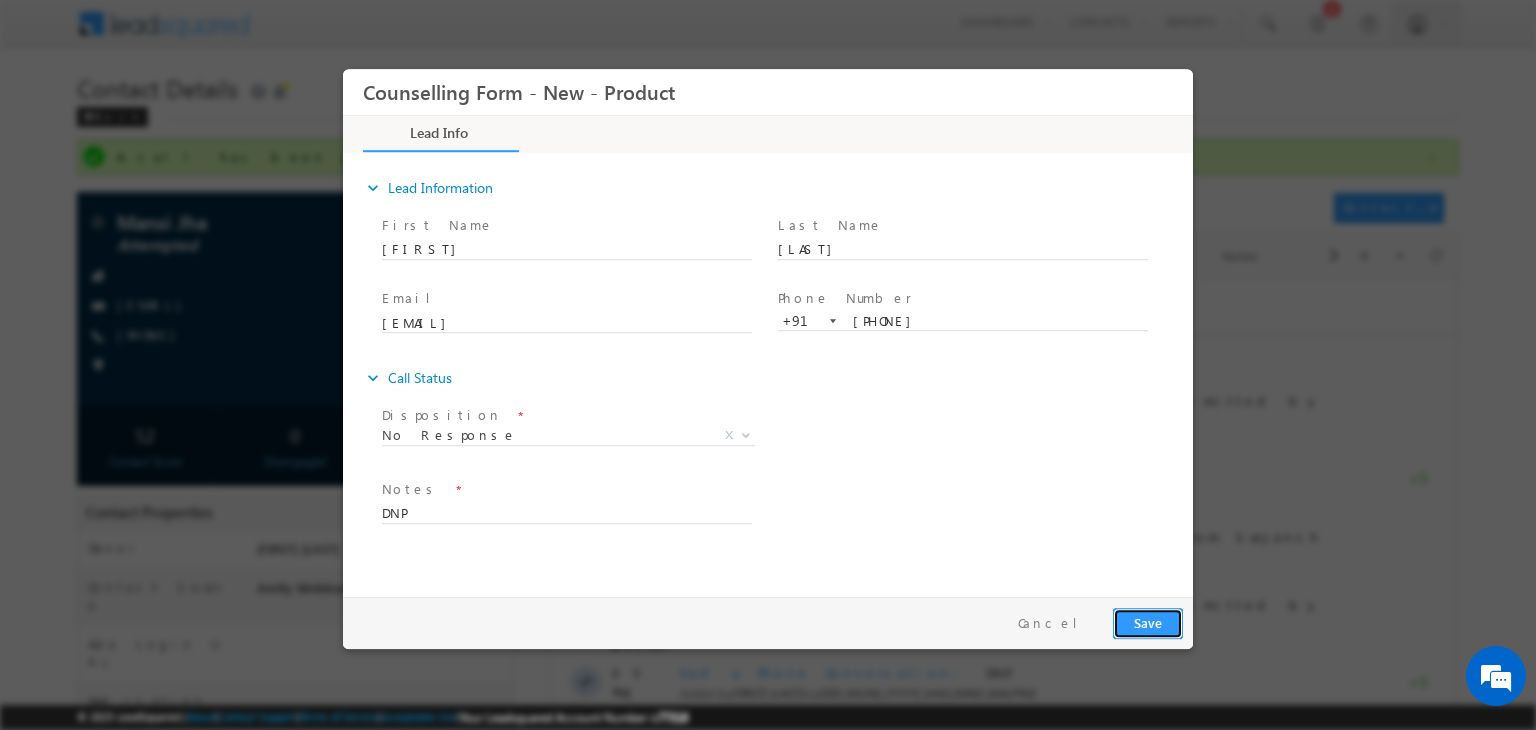 drag, startPoint x: 1152, startPoint y: 617, endPoint x: 1660, endPoint y: 619, distance: 508.00394 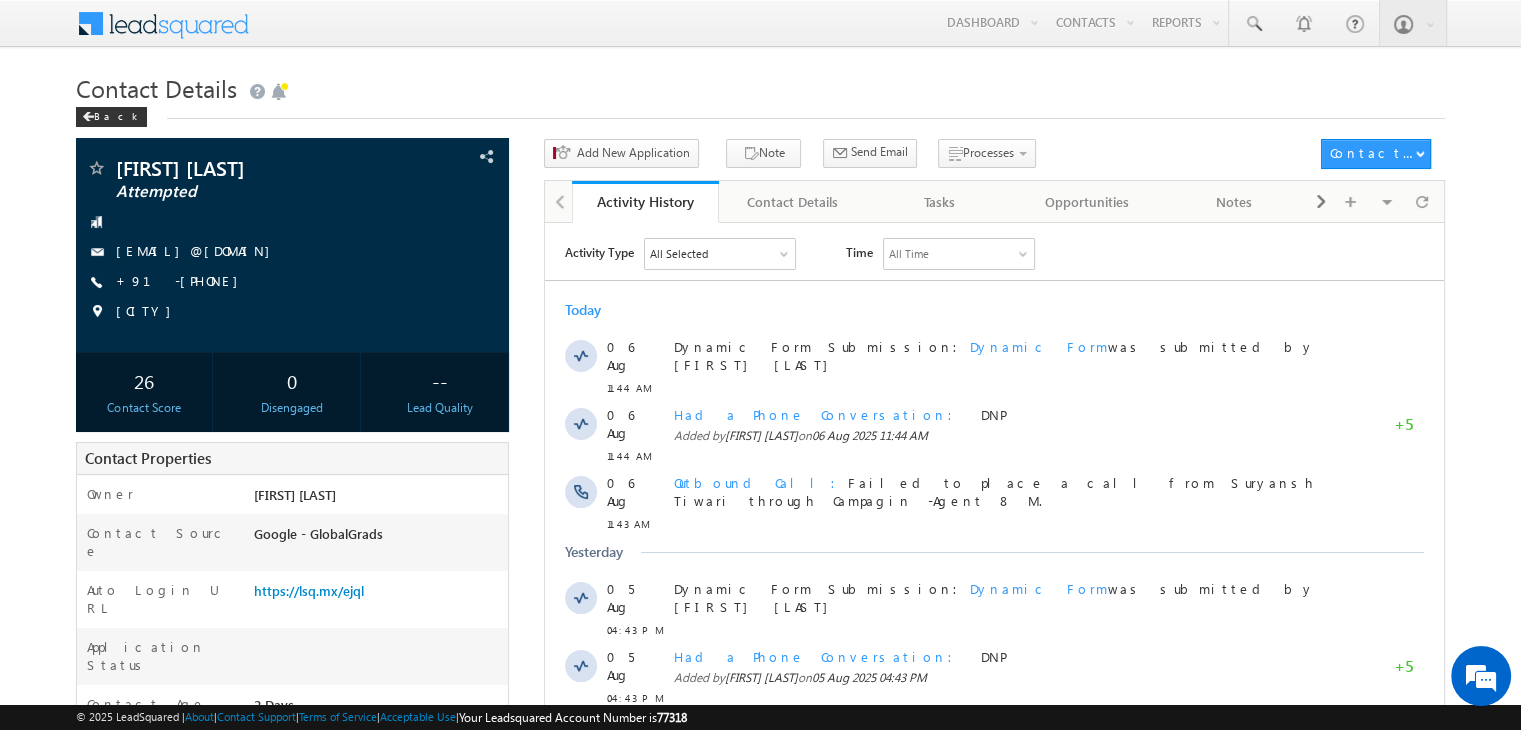 scroll, scrollTop: 0, scrollLeft: 0, axis: both 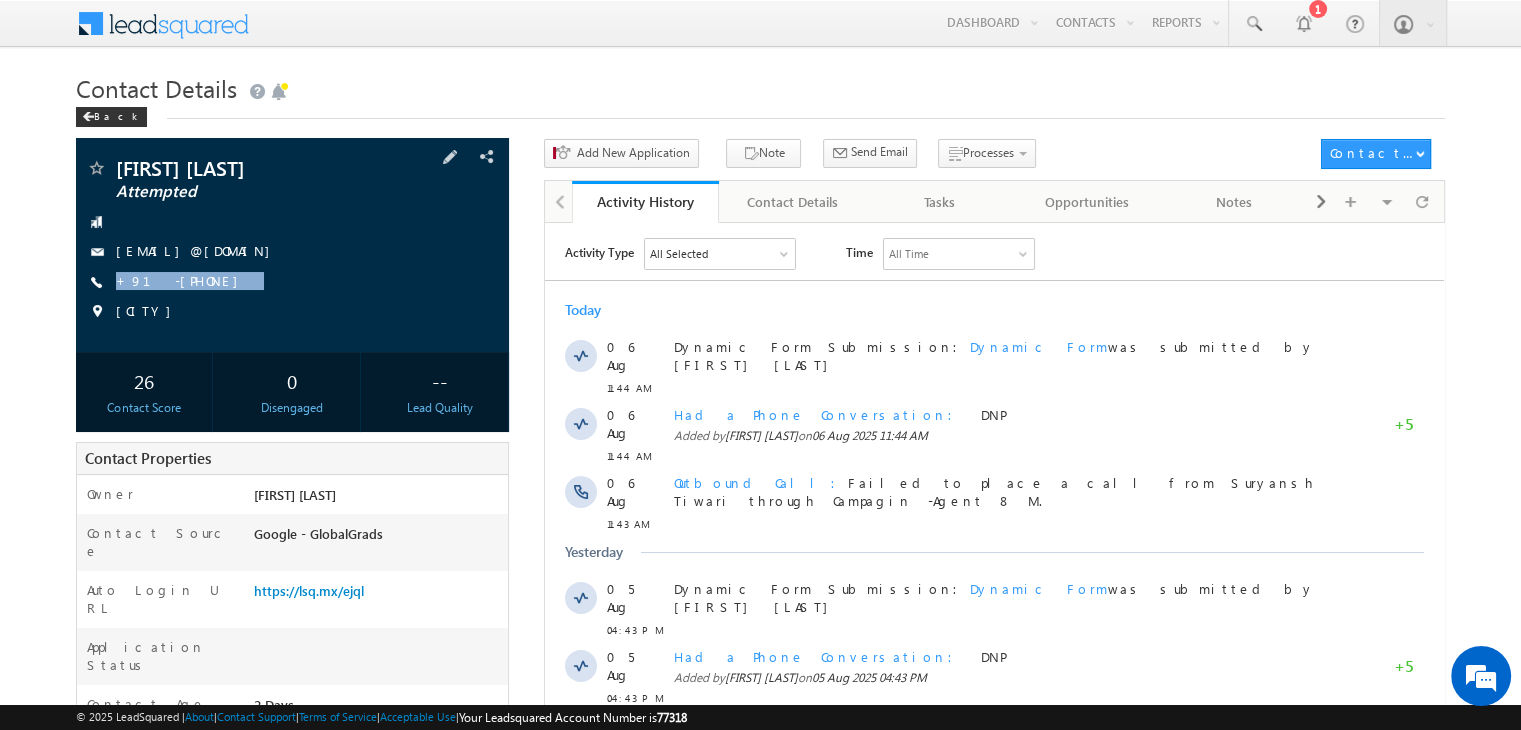 copy on "+91-[PHONE]" 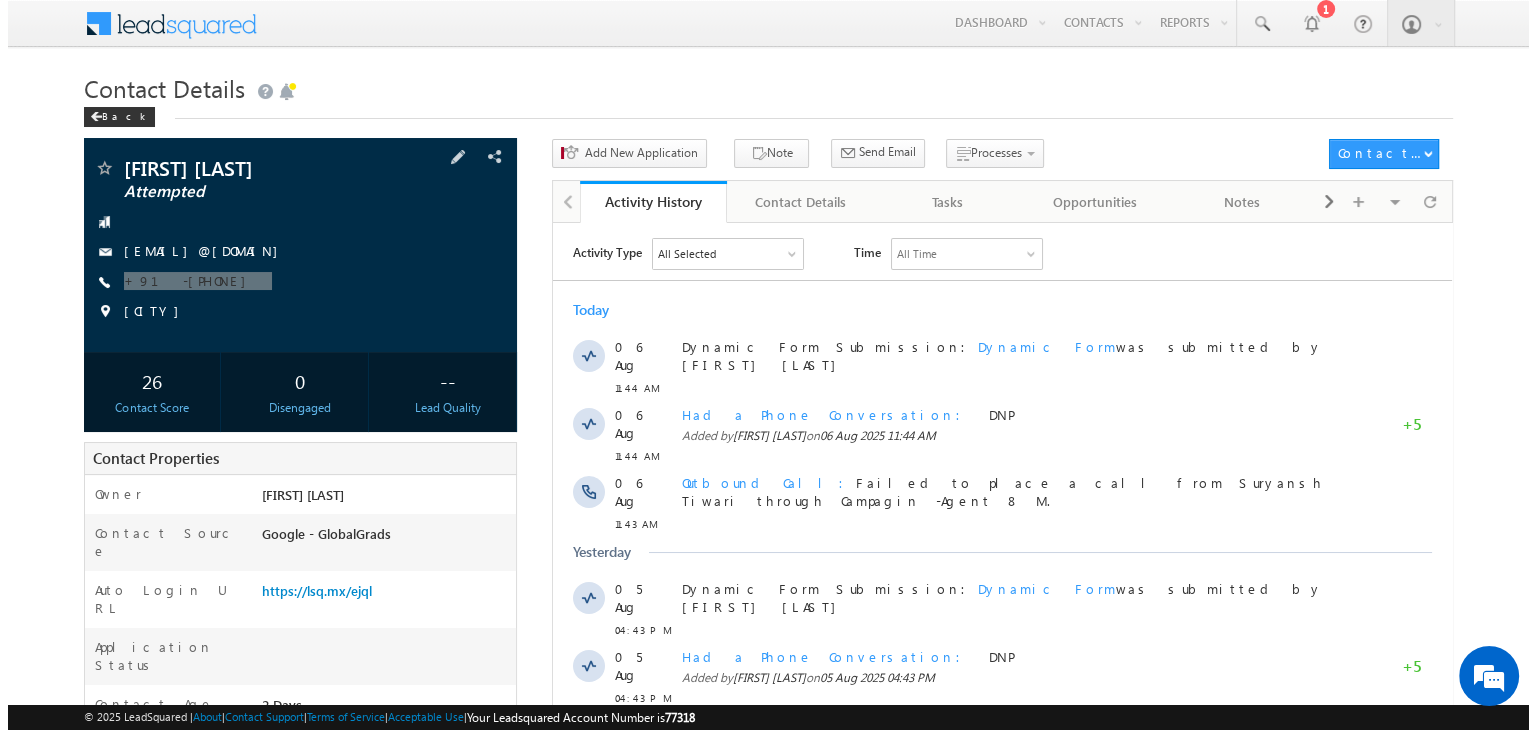 scroll, scrollTop: 0, scrollLeft: 0, axis: both 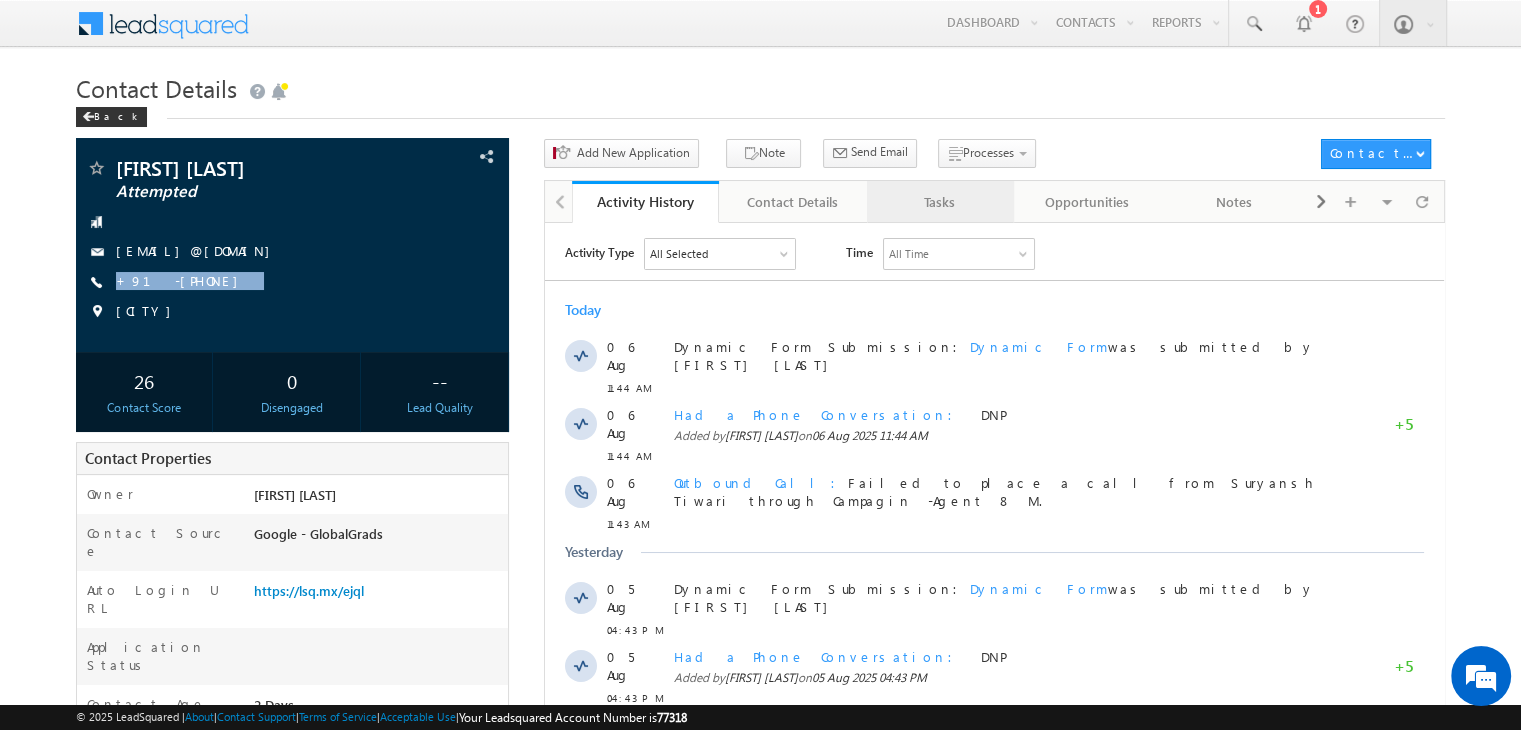 click on "Tasks" at bounding box center (940, 202) 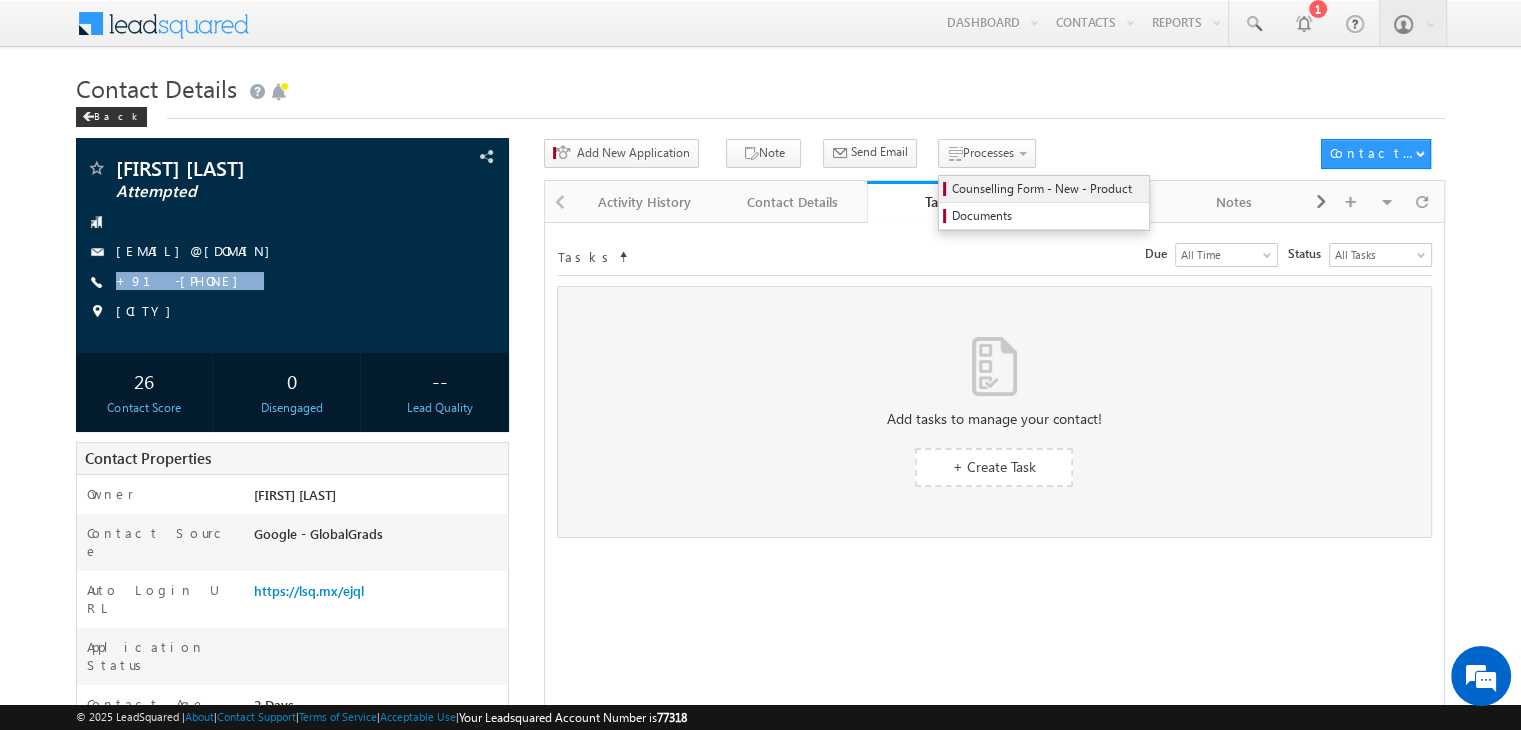 click on "Counselling Form - New - Product" at bounding box center (1047, 189) 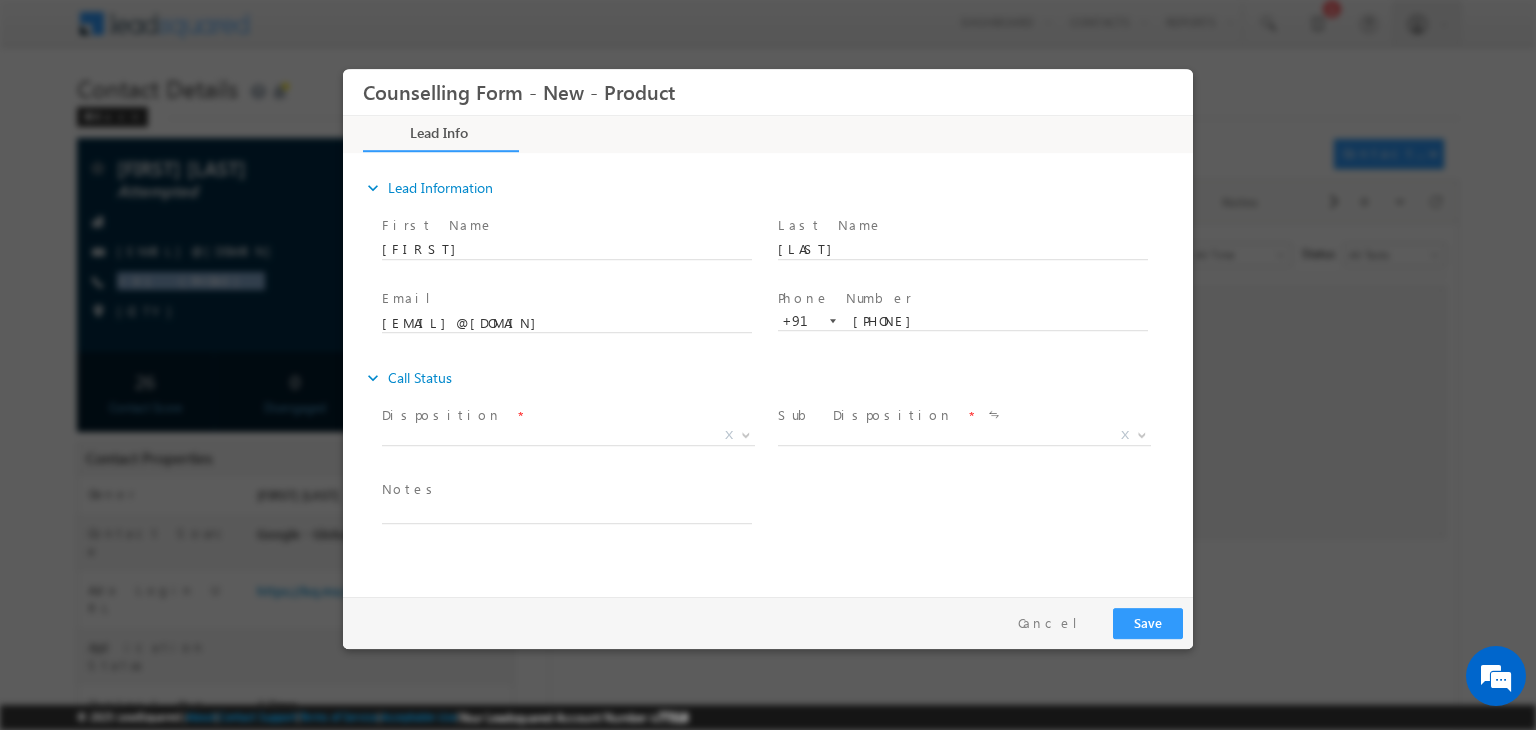 scroll, scrollTop: 0, scrollLeft: 0, axis: both 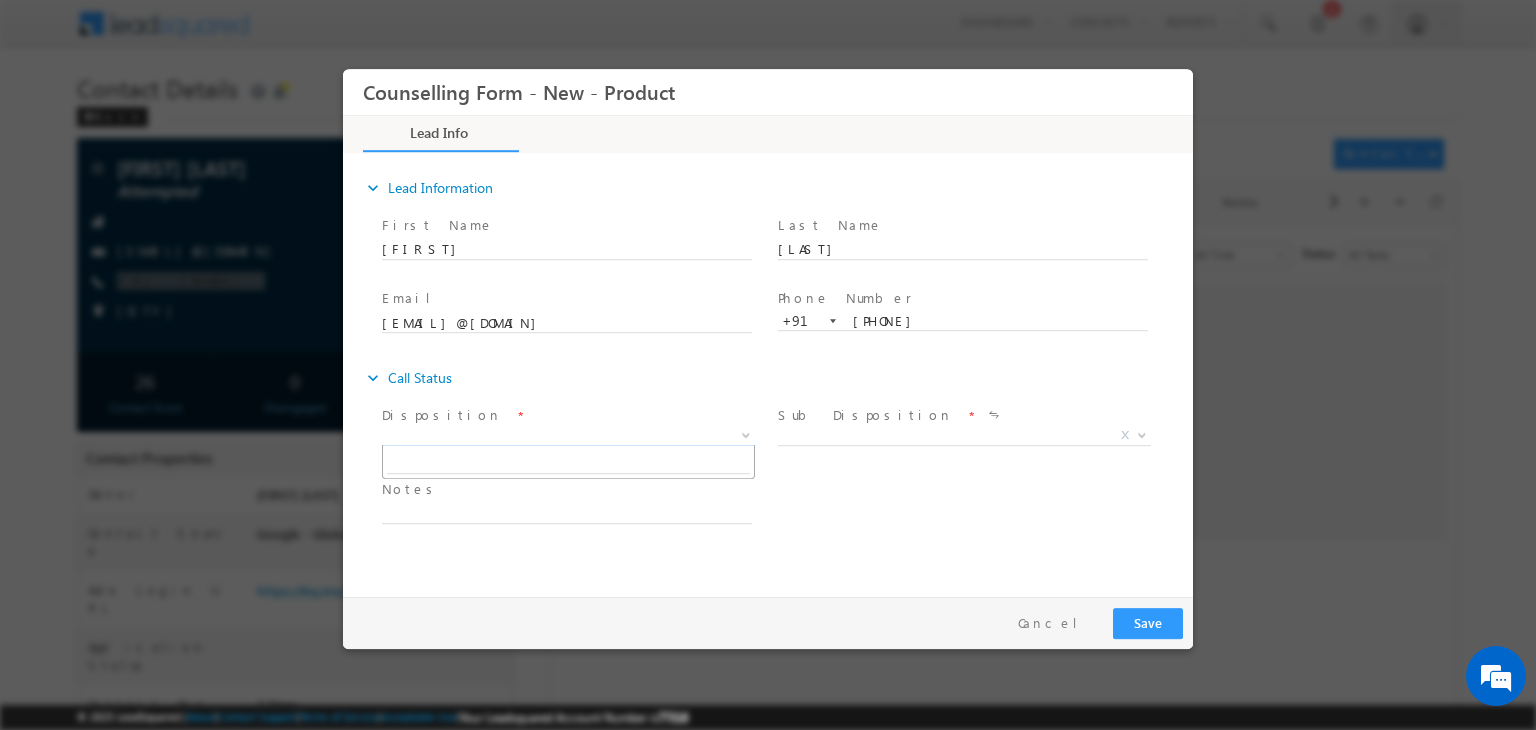 click on "X" at bounding box center (568, 436) 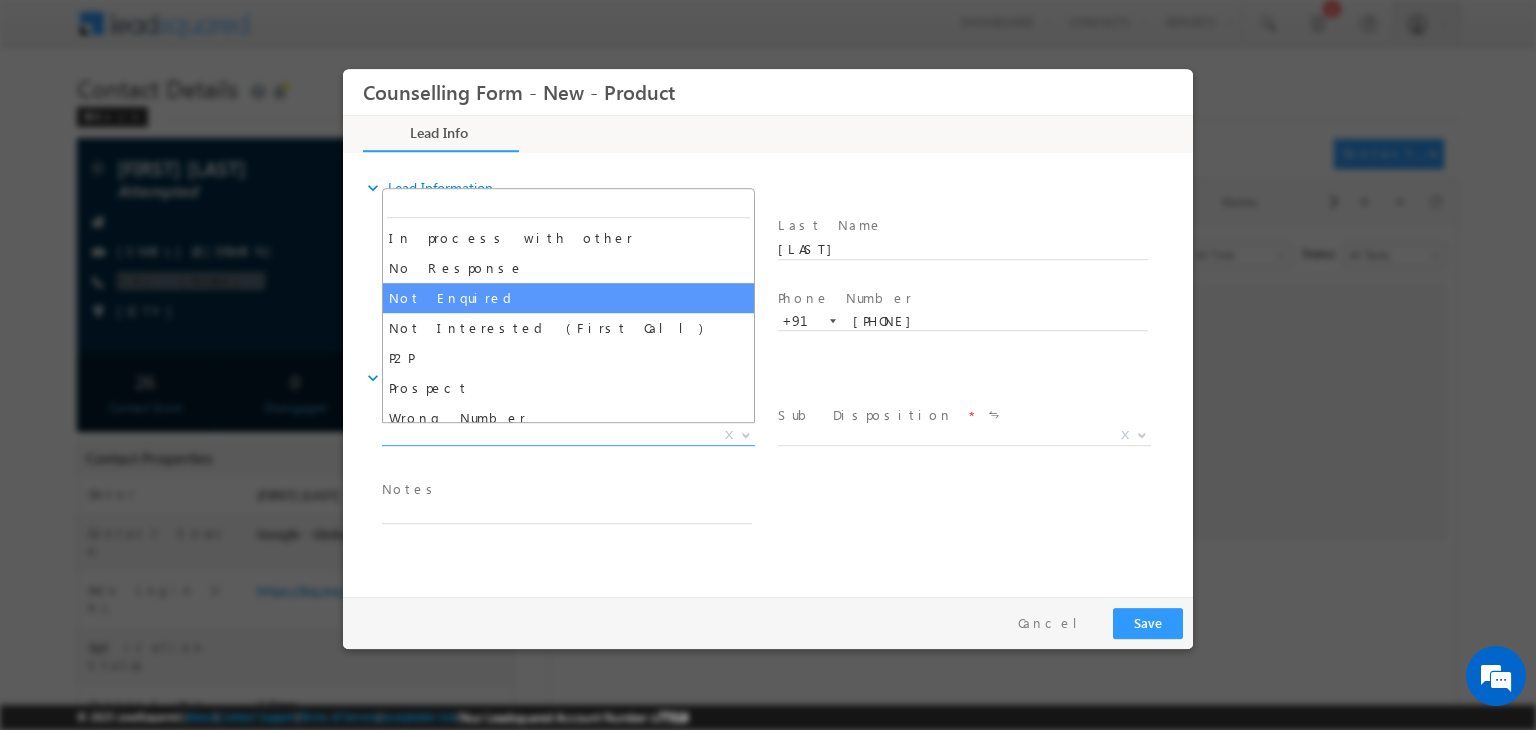 scroll, scrollTop: 0, scrollLeft: 0, axis: both 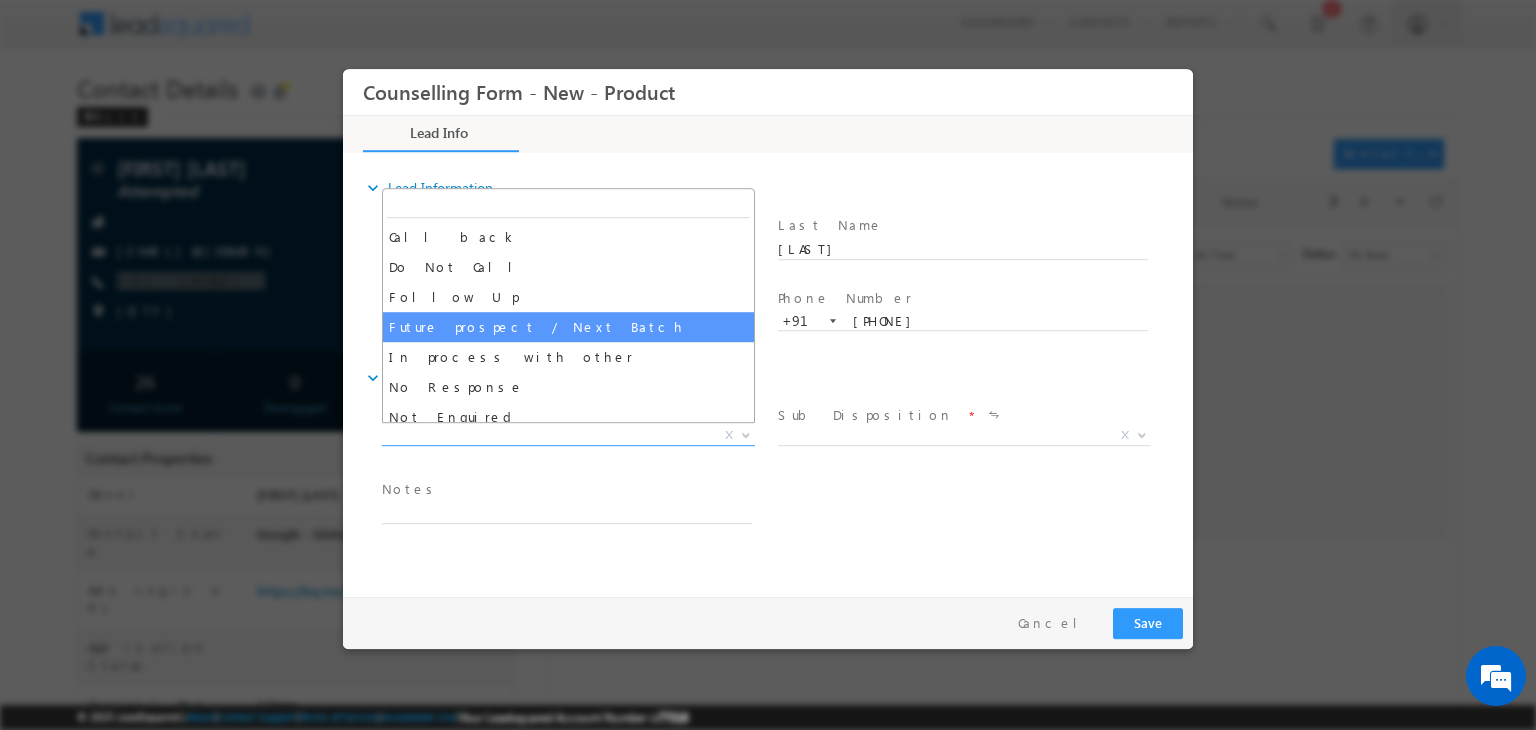 select on "Future prospect / Next Batch" 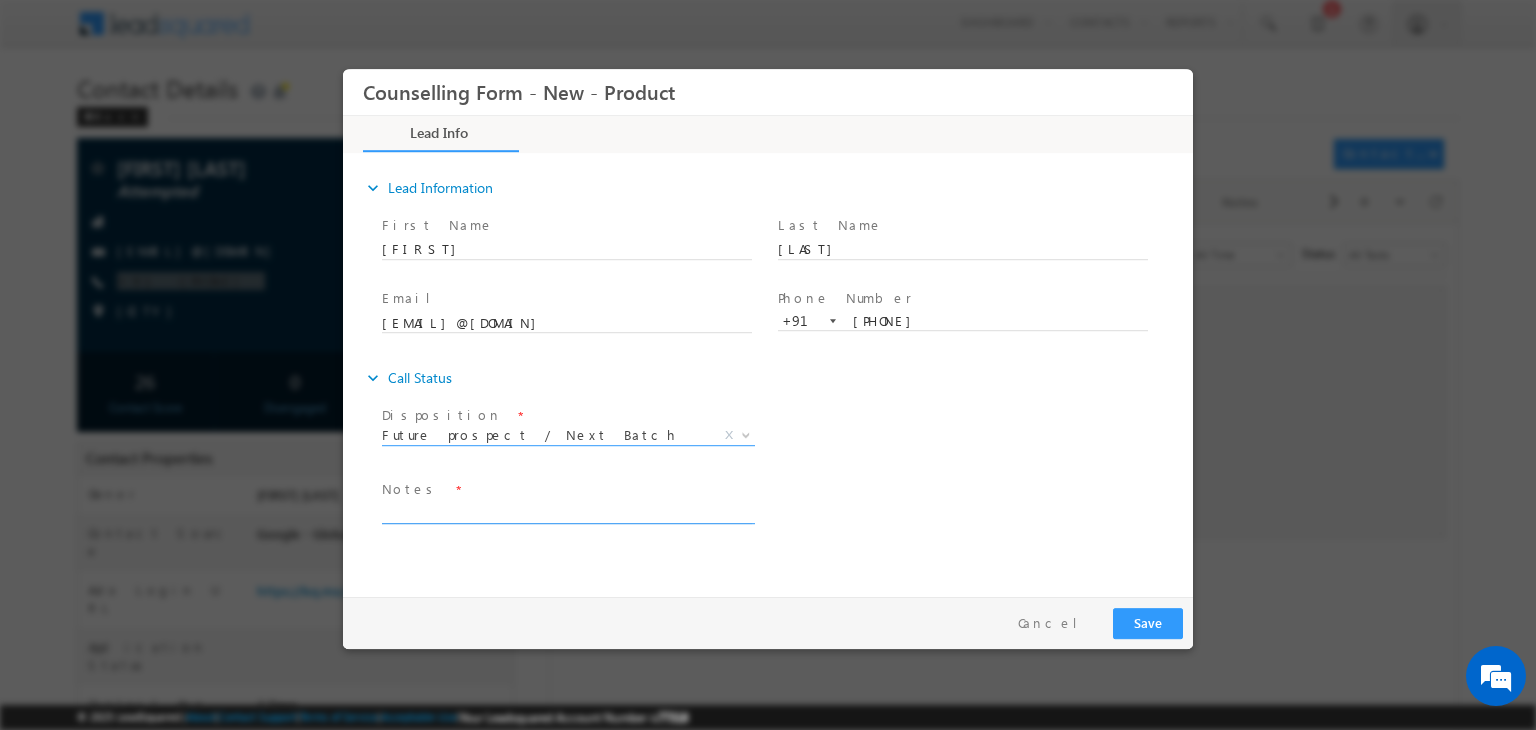 click at bounding box center [567, 512] 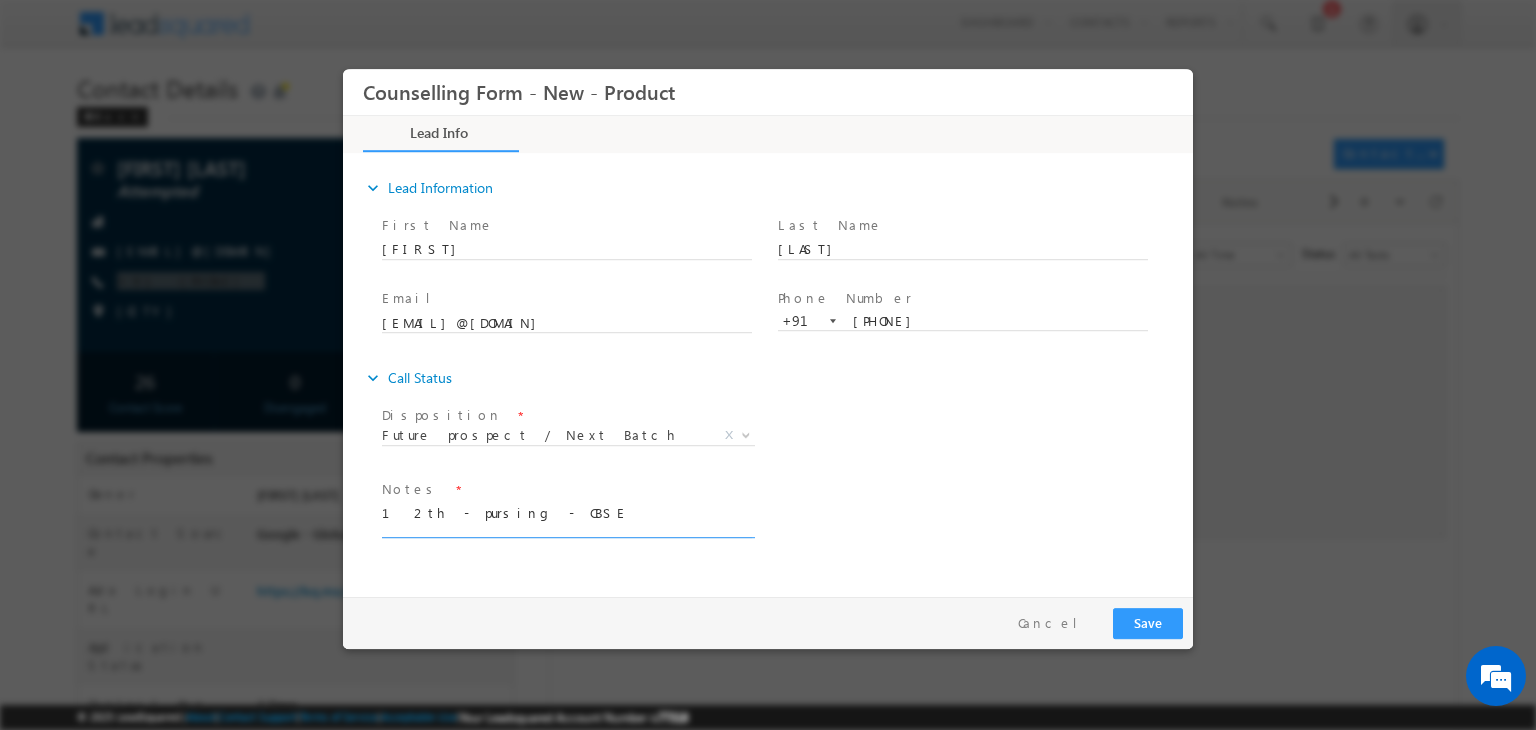 scroll, scrollTop: 3, scrollLeft: 0, axis: vertical 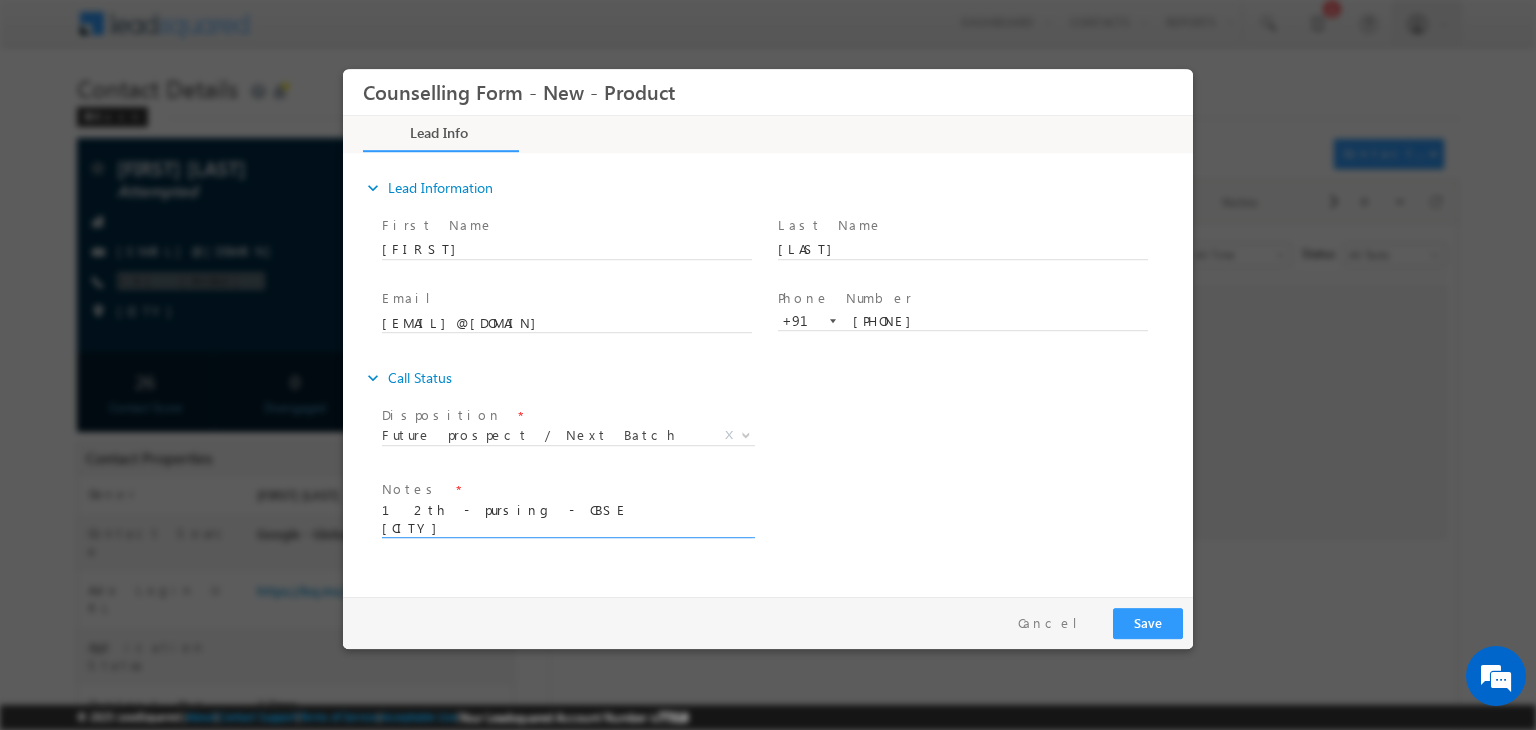 click on "12th - pursing - CBSE
Gurgaon" at bounding box center [567, 519] 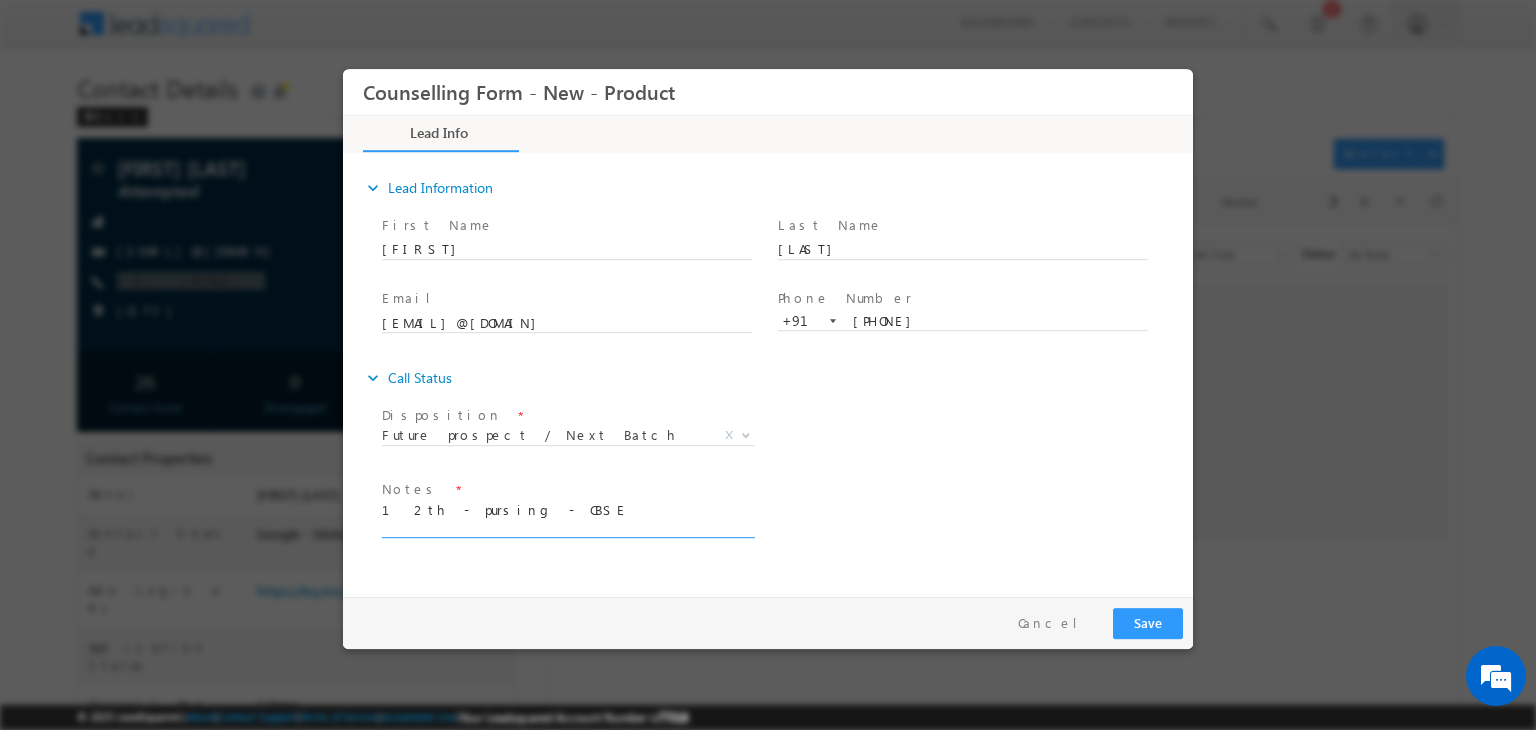 scroll, scrollTop: 3, scrollLeft: 0, axis: vertical 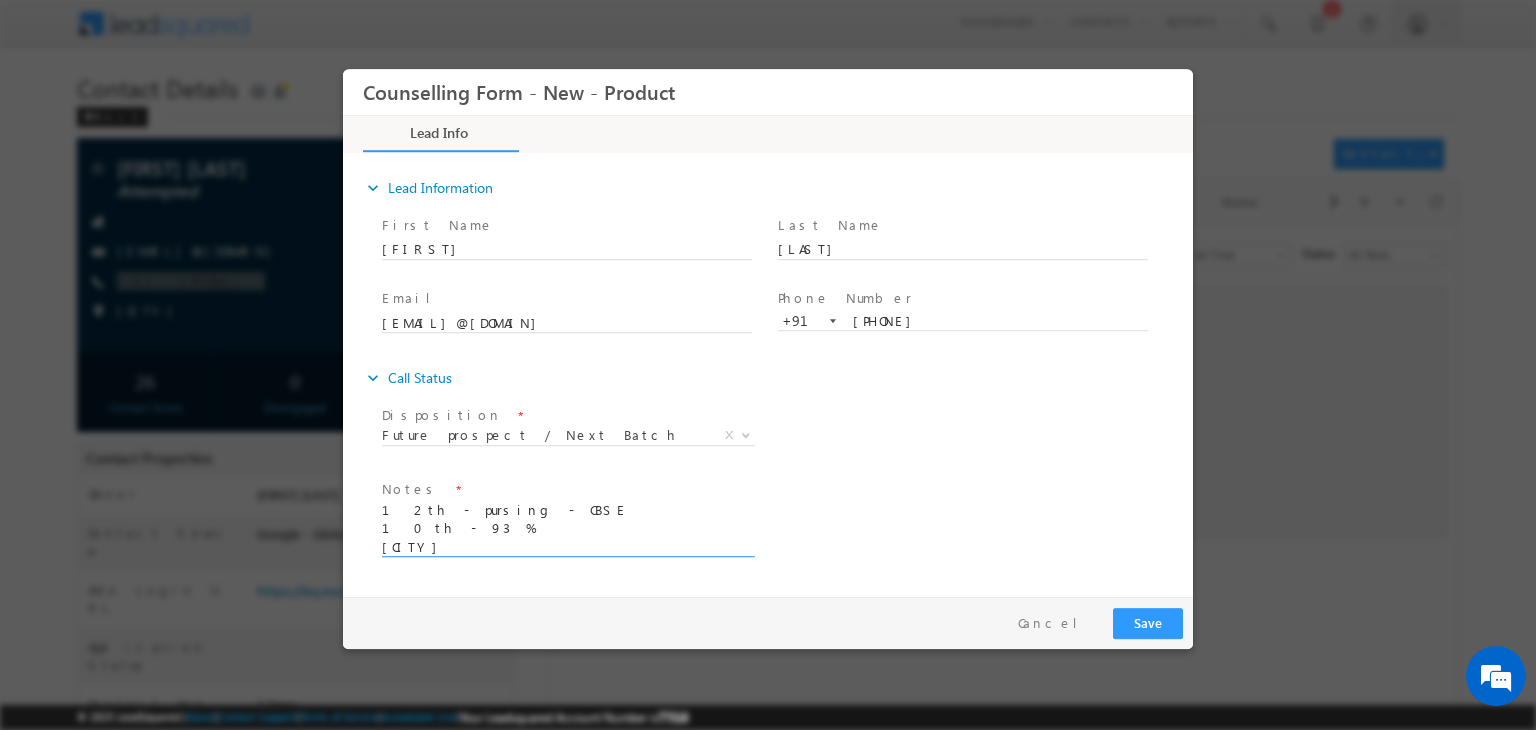 click on "12th - pursing - CBSE
10th - 93 %
Gurgaon" at bounding box center (567, 529) 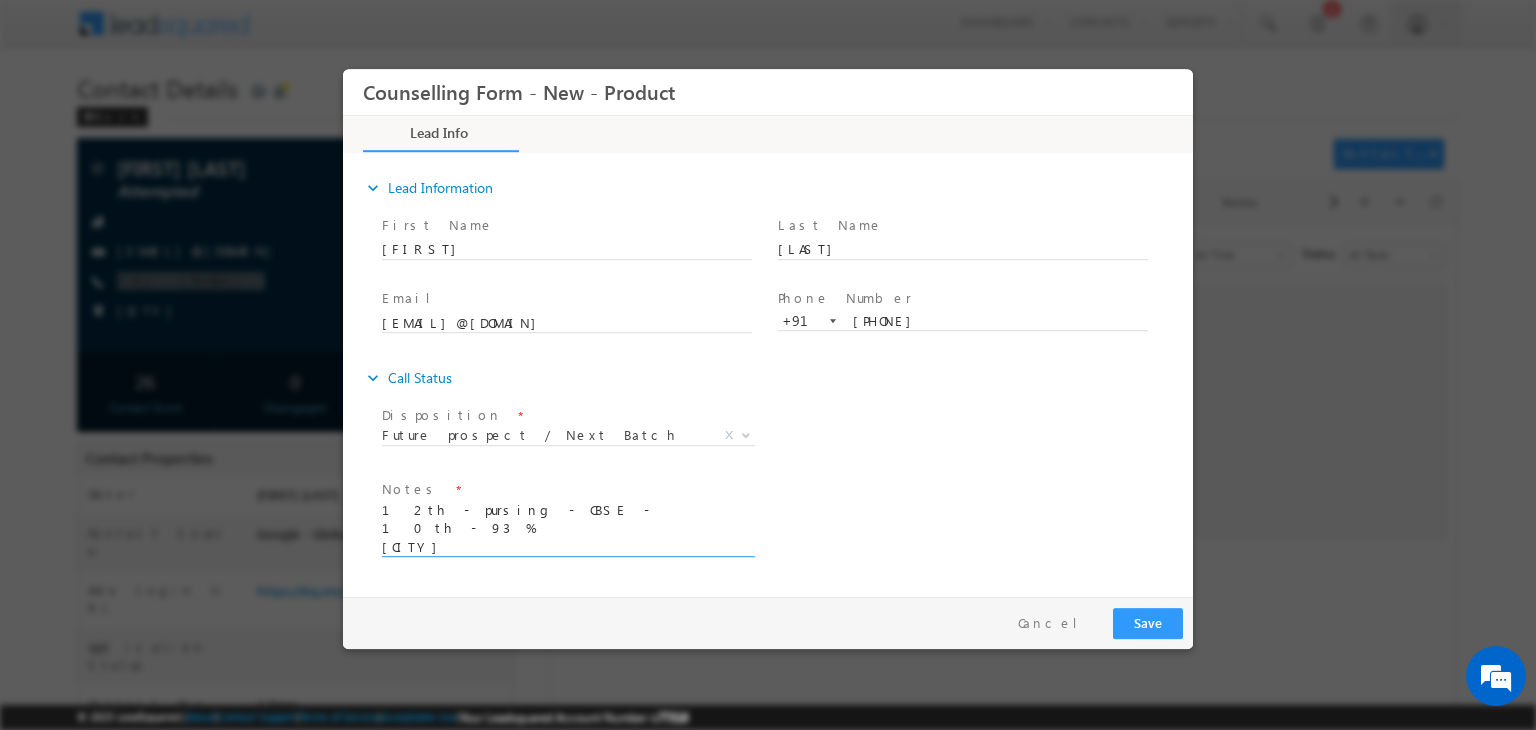 scroll, scrollTop: 2, scrollLeft: 0, axis: vertical 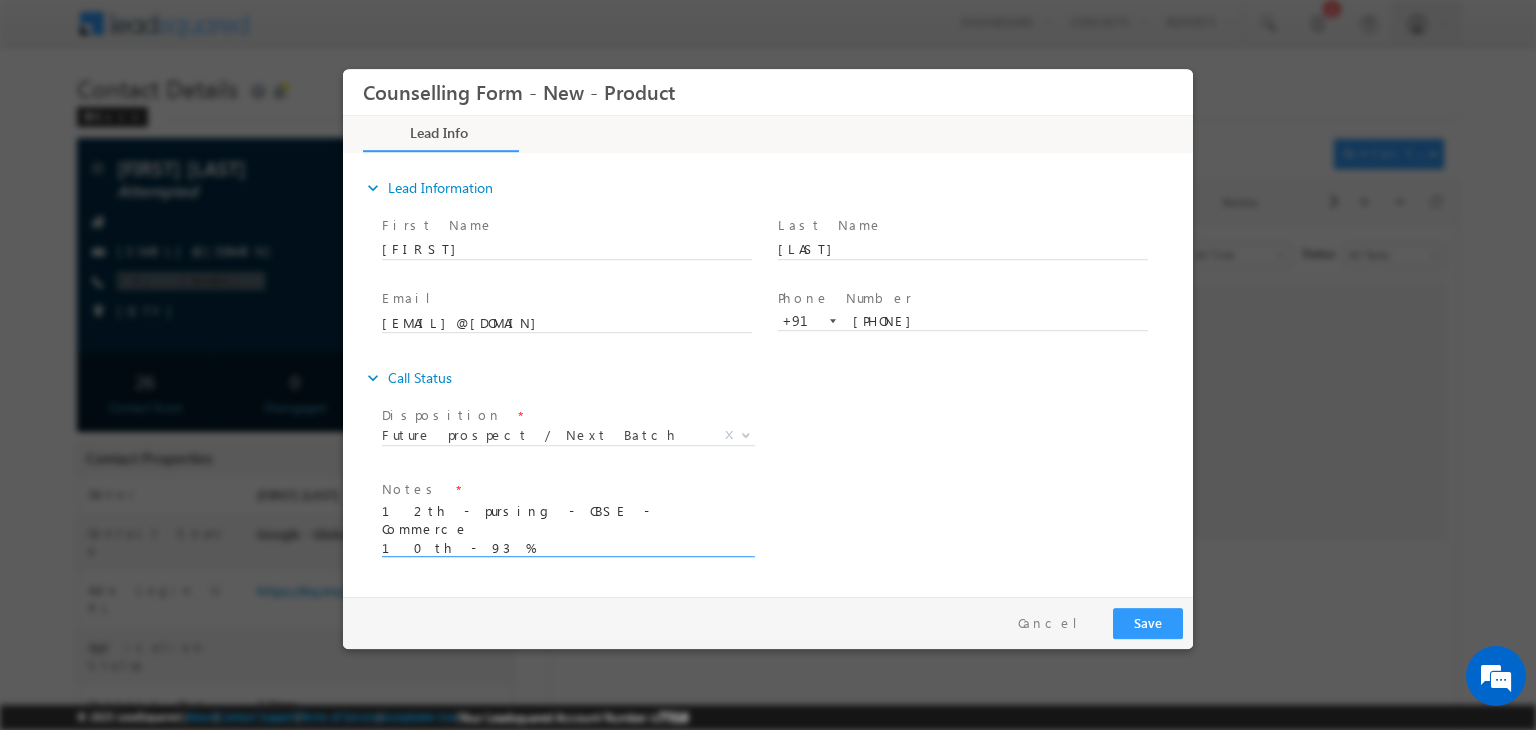 click on "12th - pursing - CBSE - Commerce
10th - 93 %
Gurgaon" at bounding box center (567, 529) 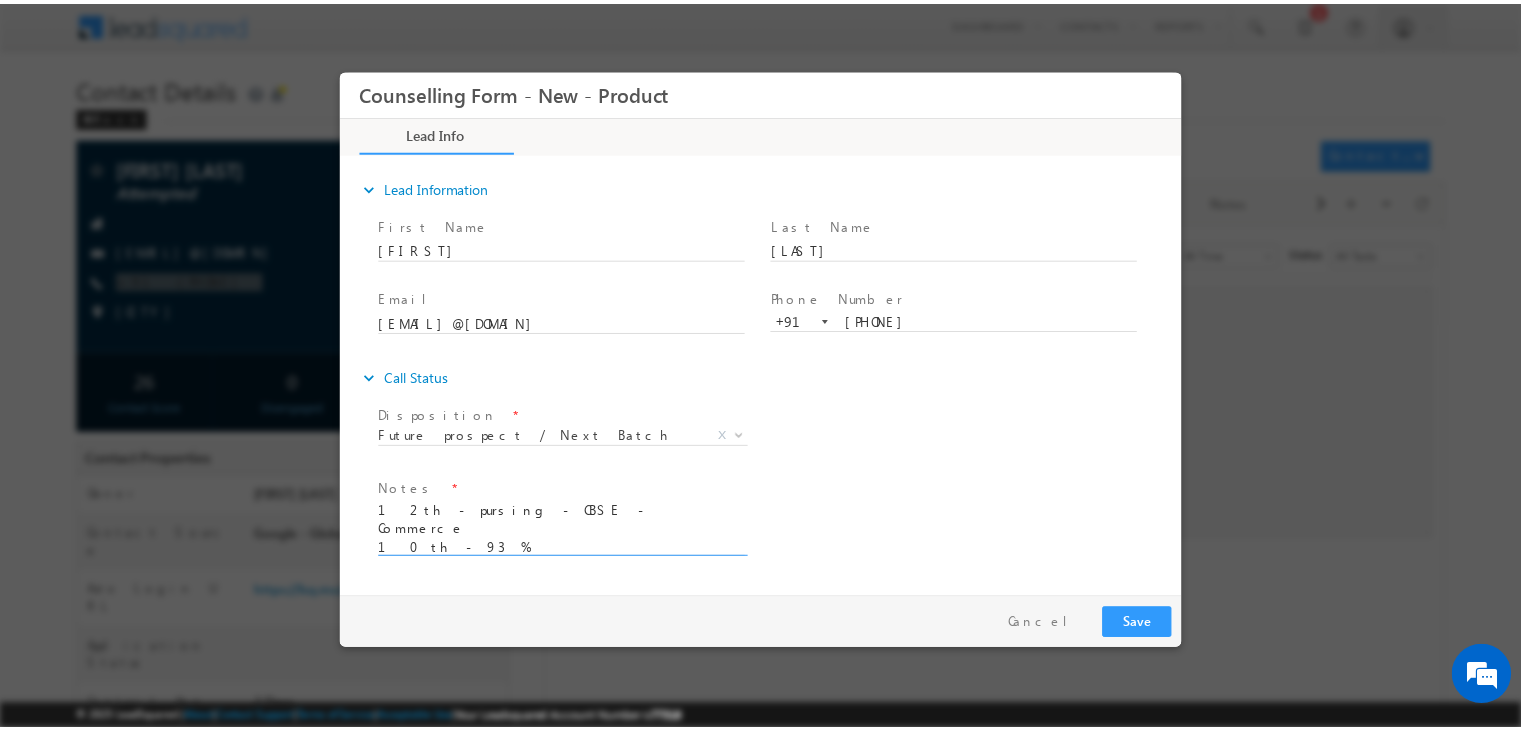 scroll, scrollTop: 4, scrollLeft: 0, axis: vertical 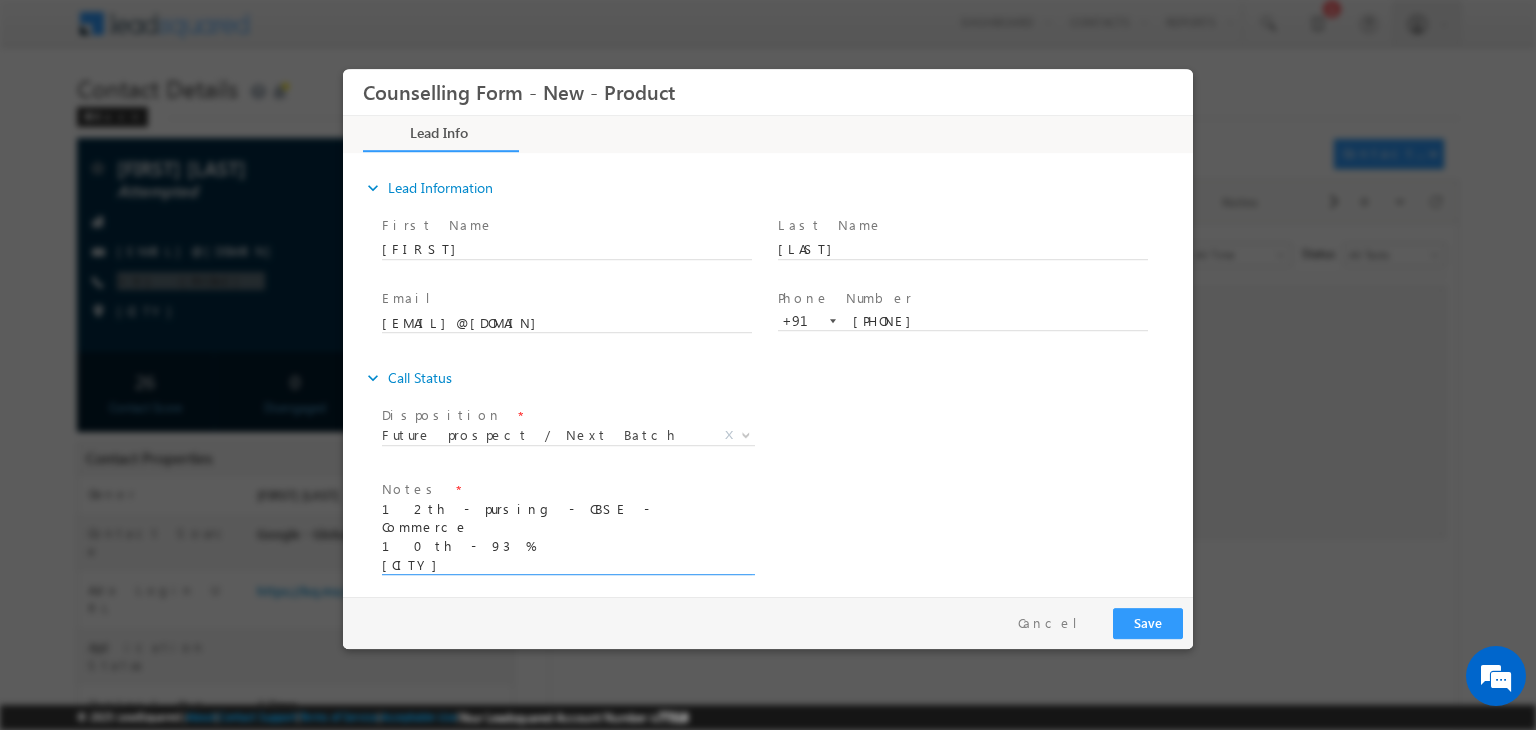 type on "12th - pursing - CBSE - Commerce
10th - 93 %
Gurgaon" 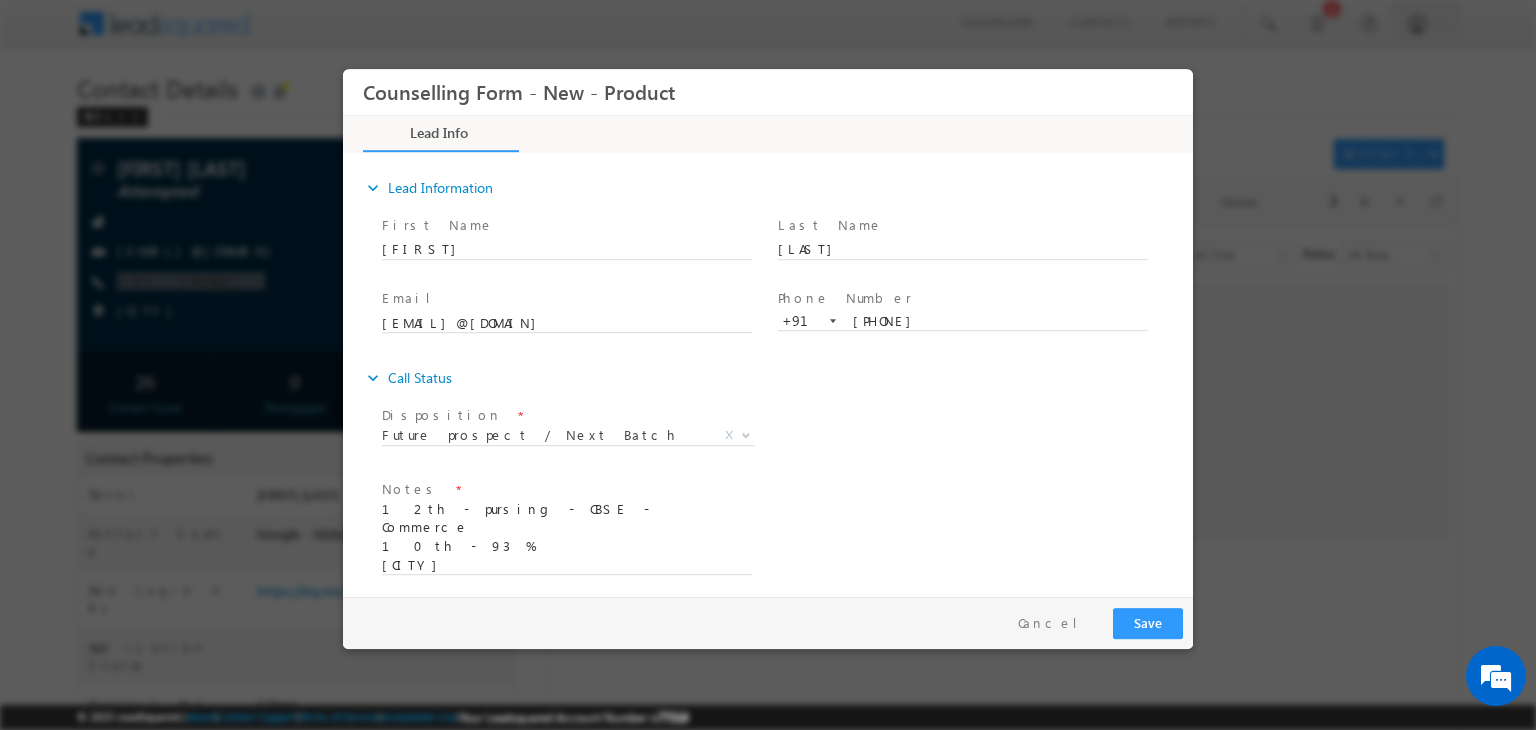 drag, startPoint x: 596, startPoint y: 421, endPoint x: 575, endPoint y: 432, distance: 23.70654 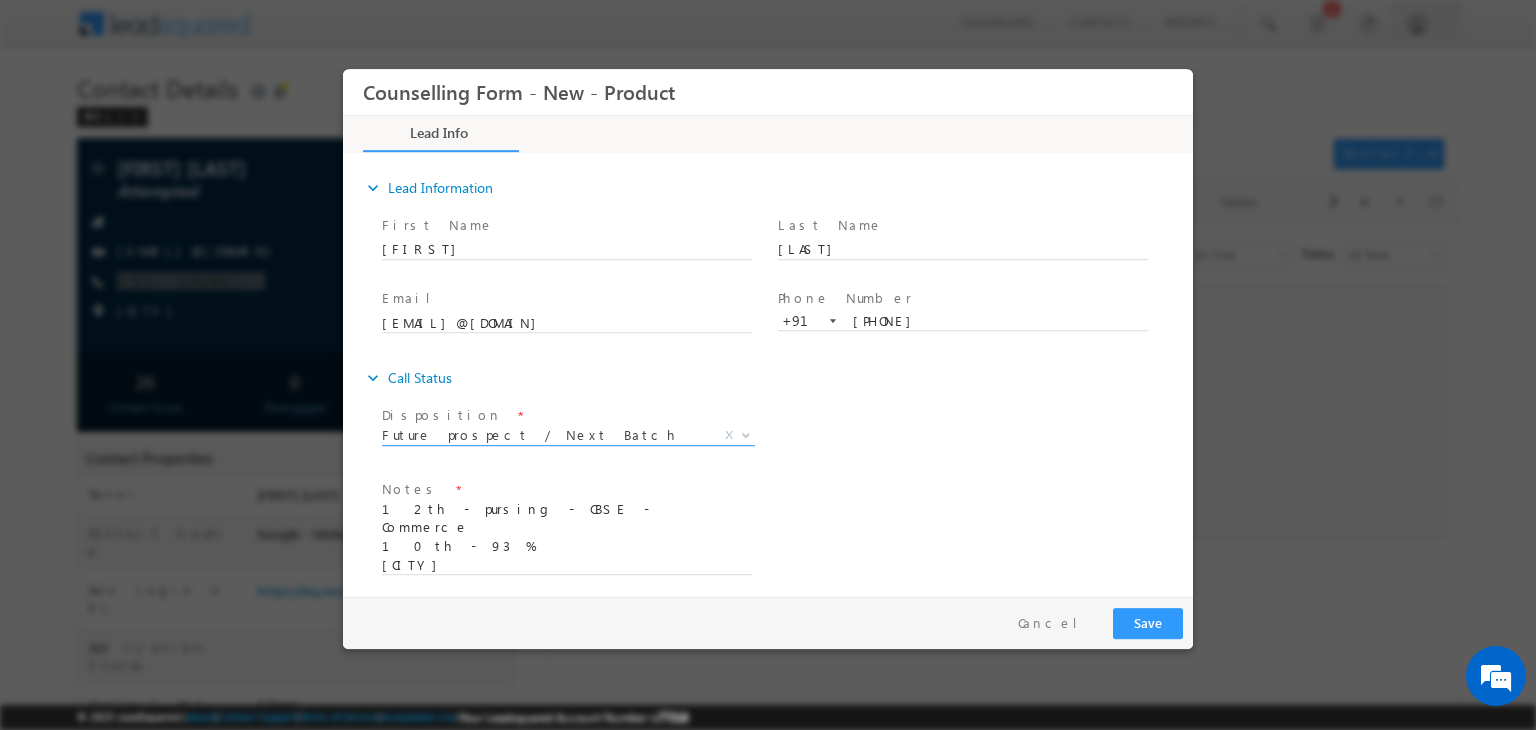 click on "Future prospect / Next Batch" at bounding box center (544, 435) 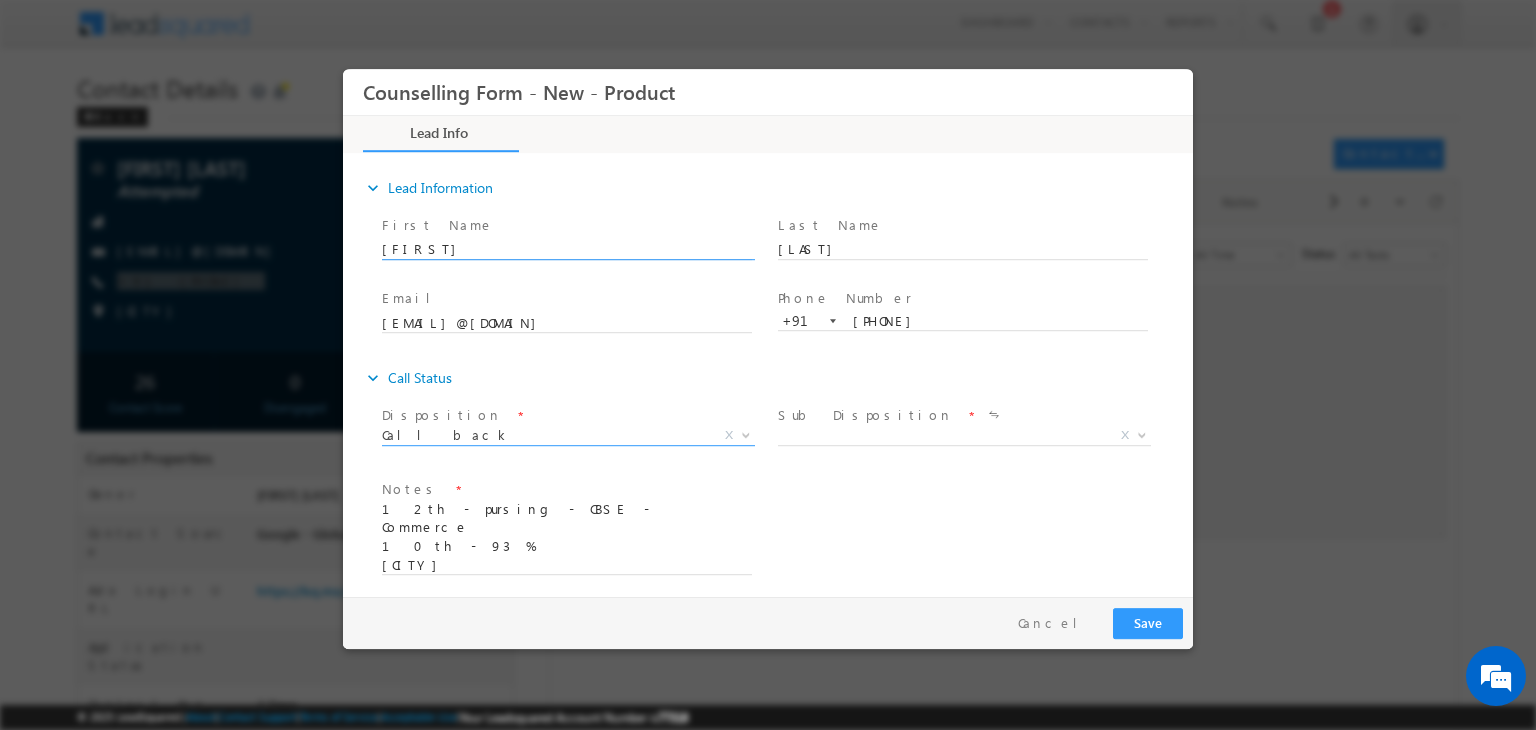 select on "Call back" 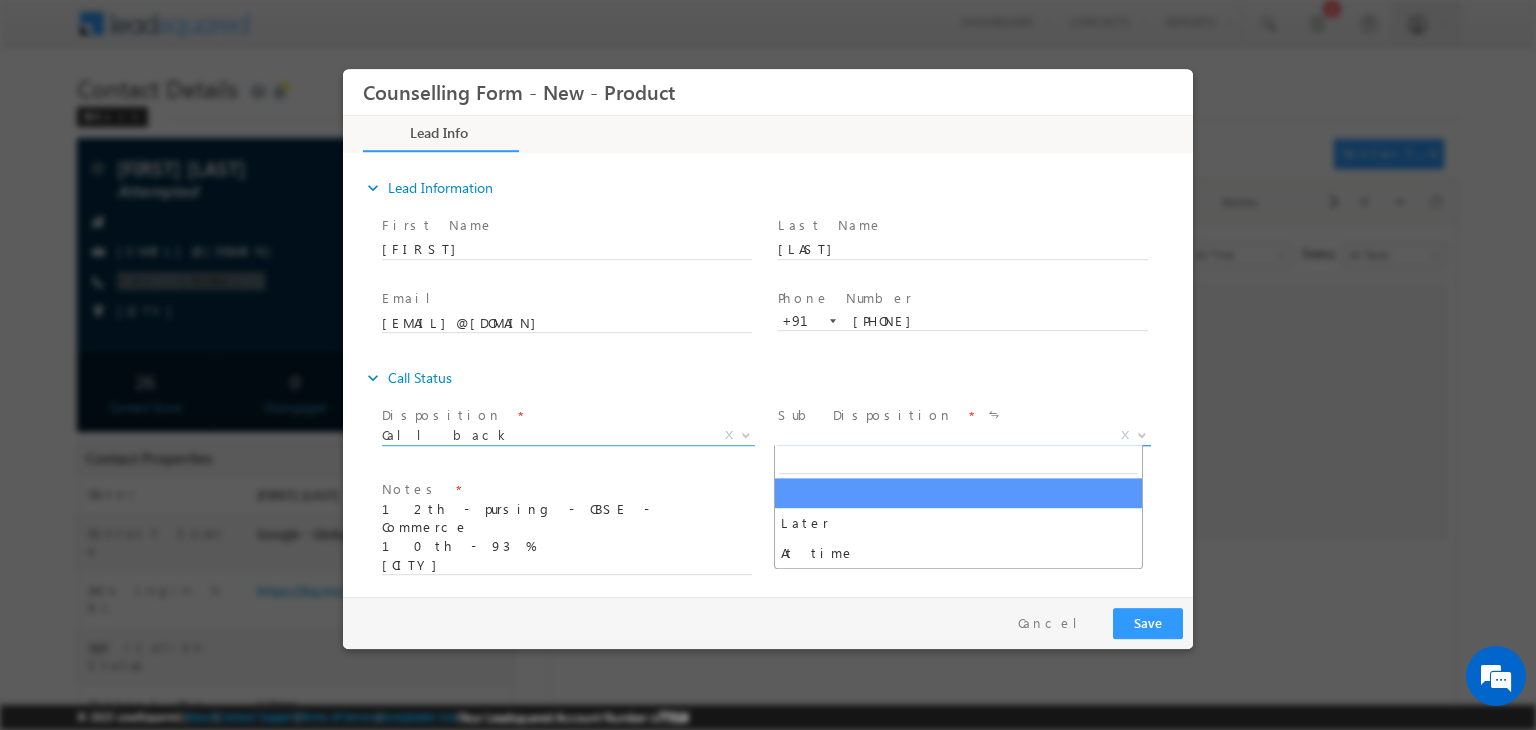 click on "X" at bounding box center [964, 436] 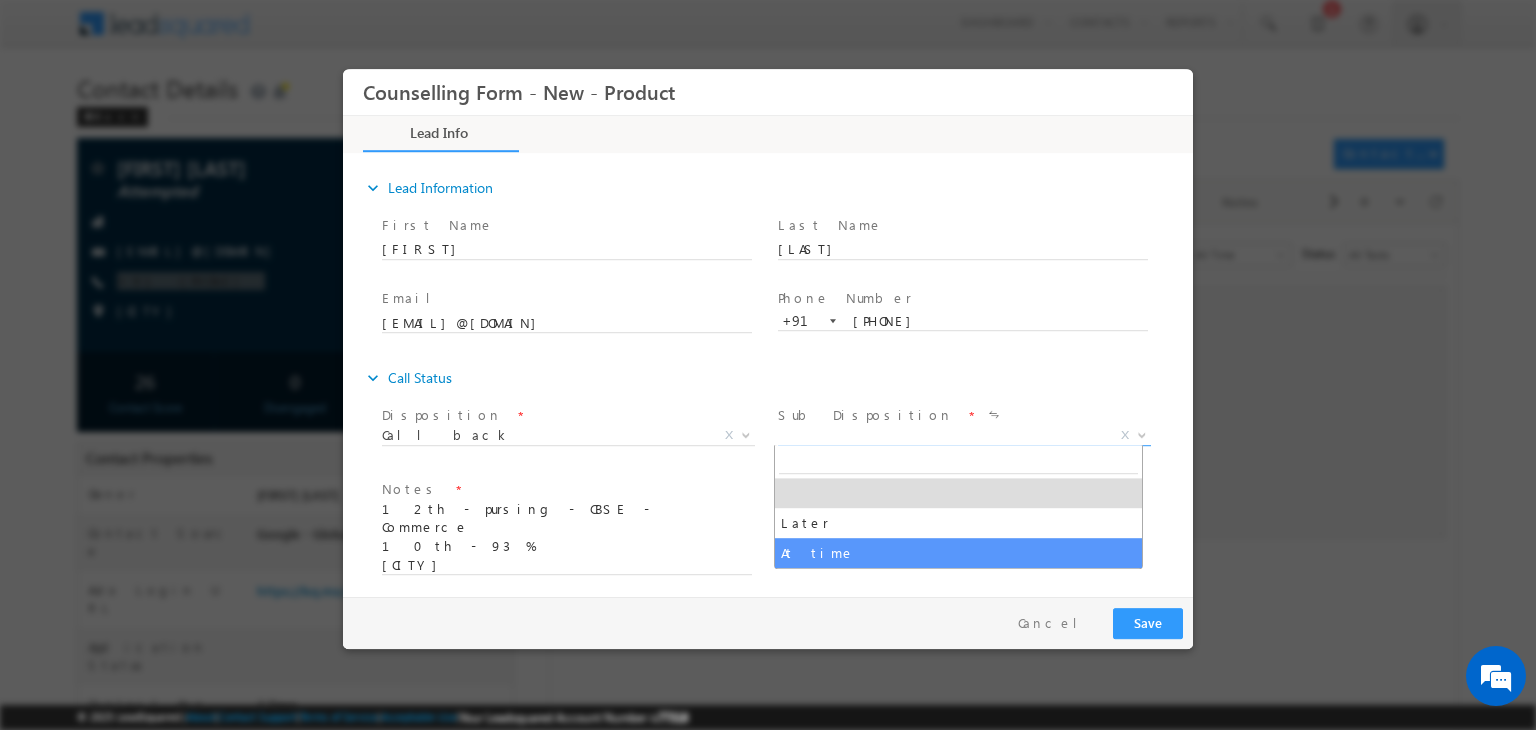 select on "At time" 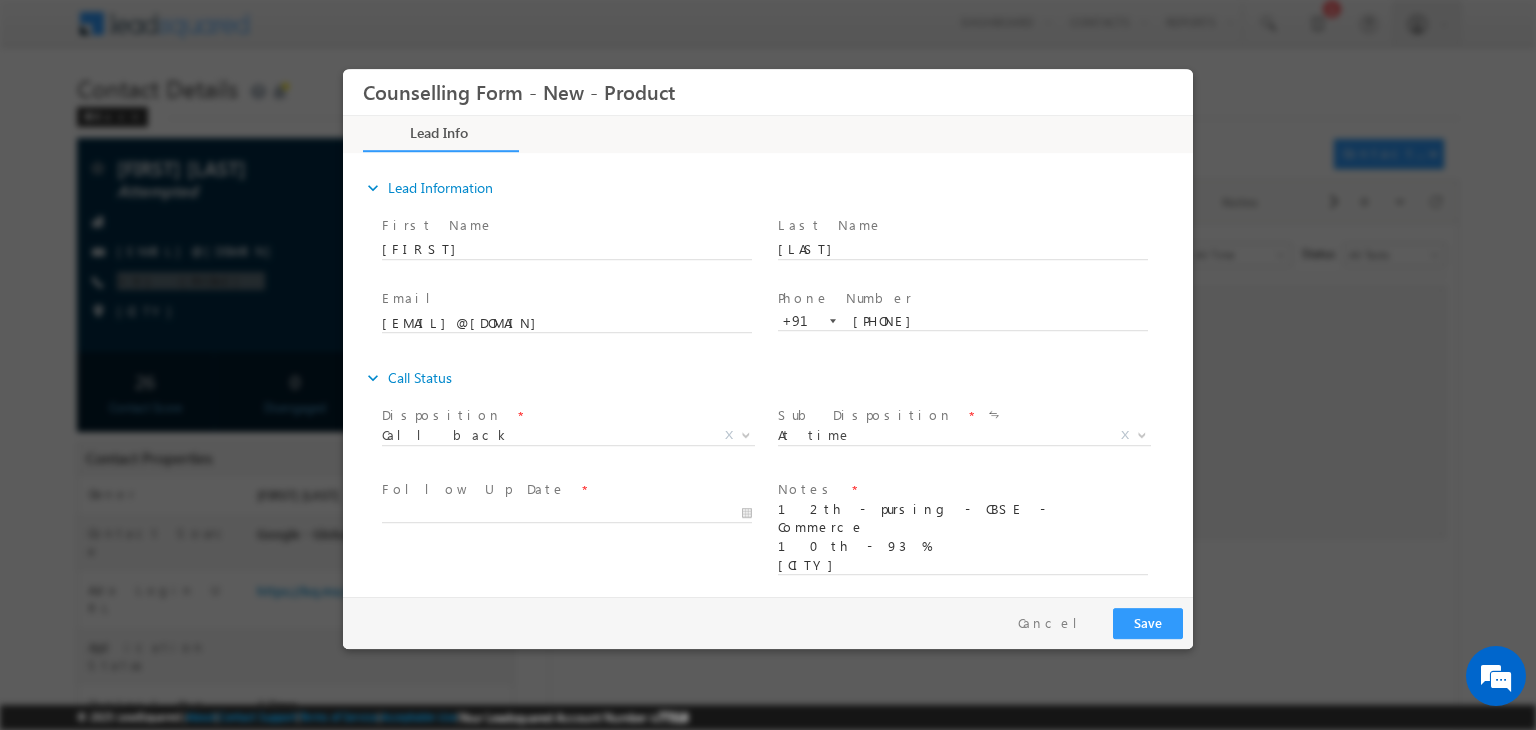 click at bounding box center (566, 533) 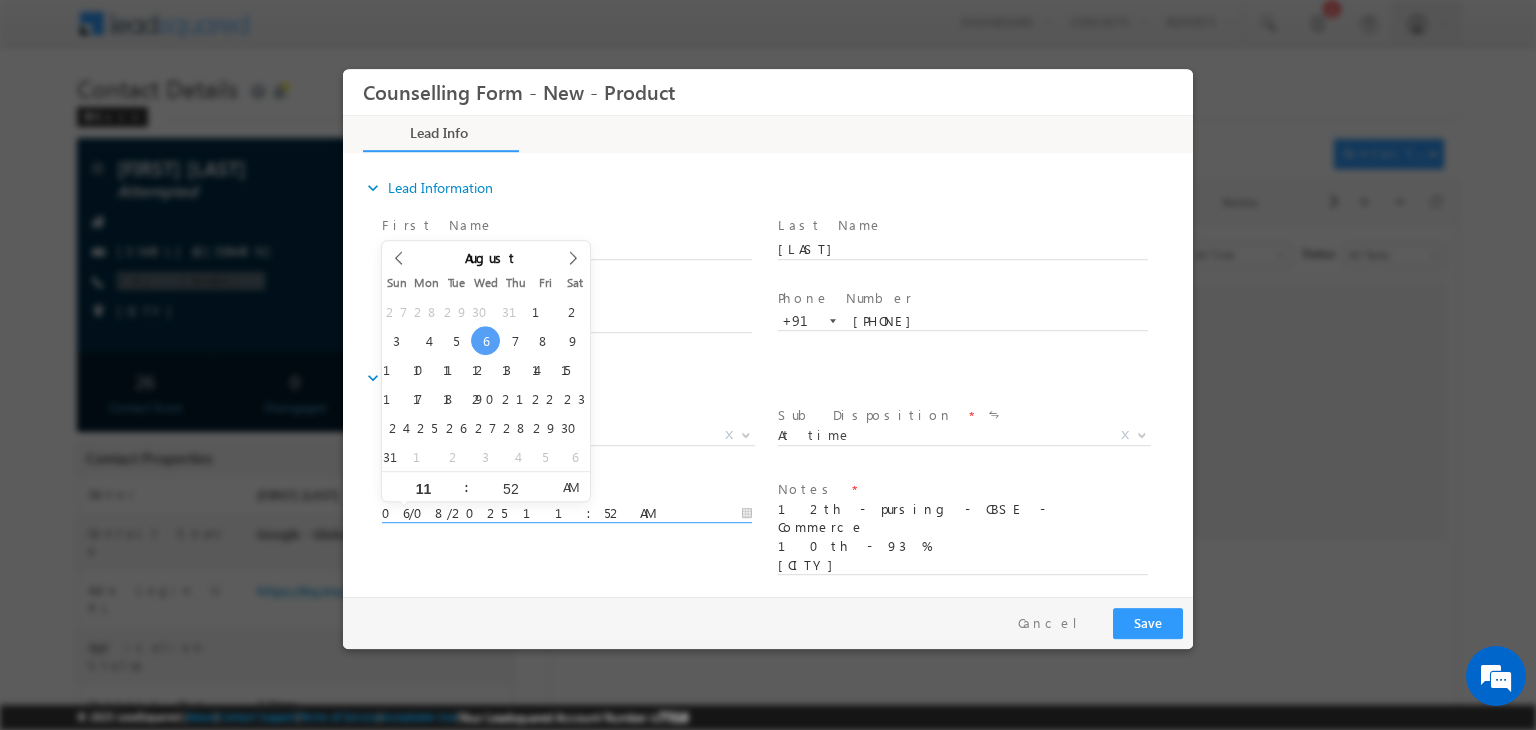 click on "06/08/2025 11:52 AM" at bounding box center (567, 514) 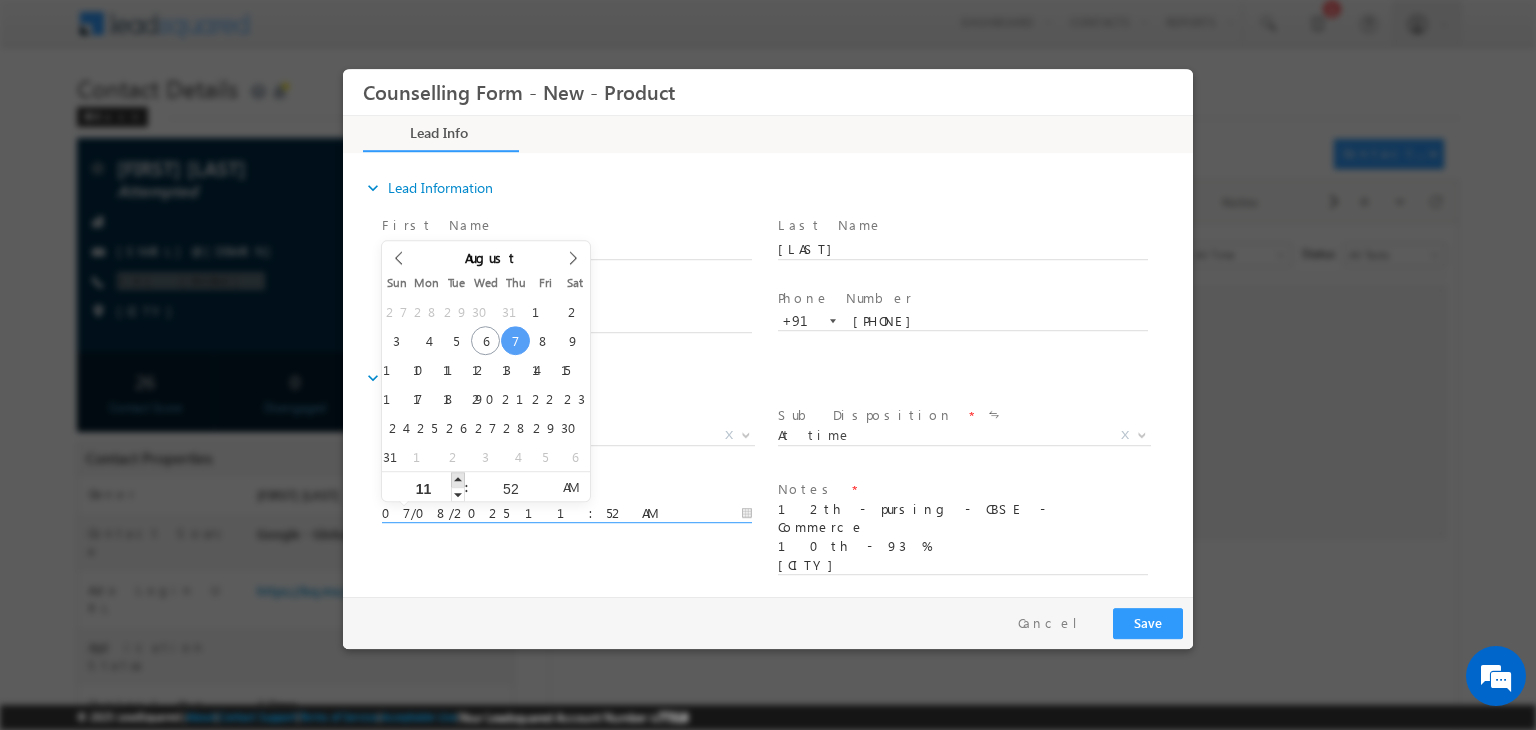 type on "07/08/2025 12:52 PM" 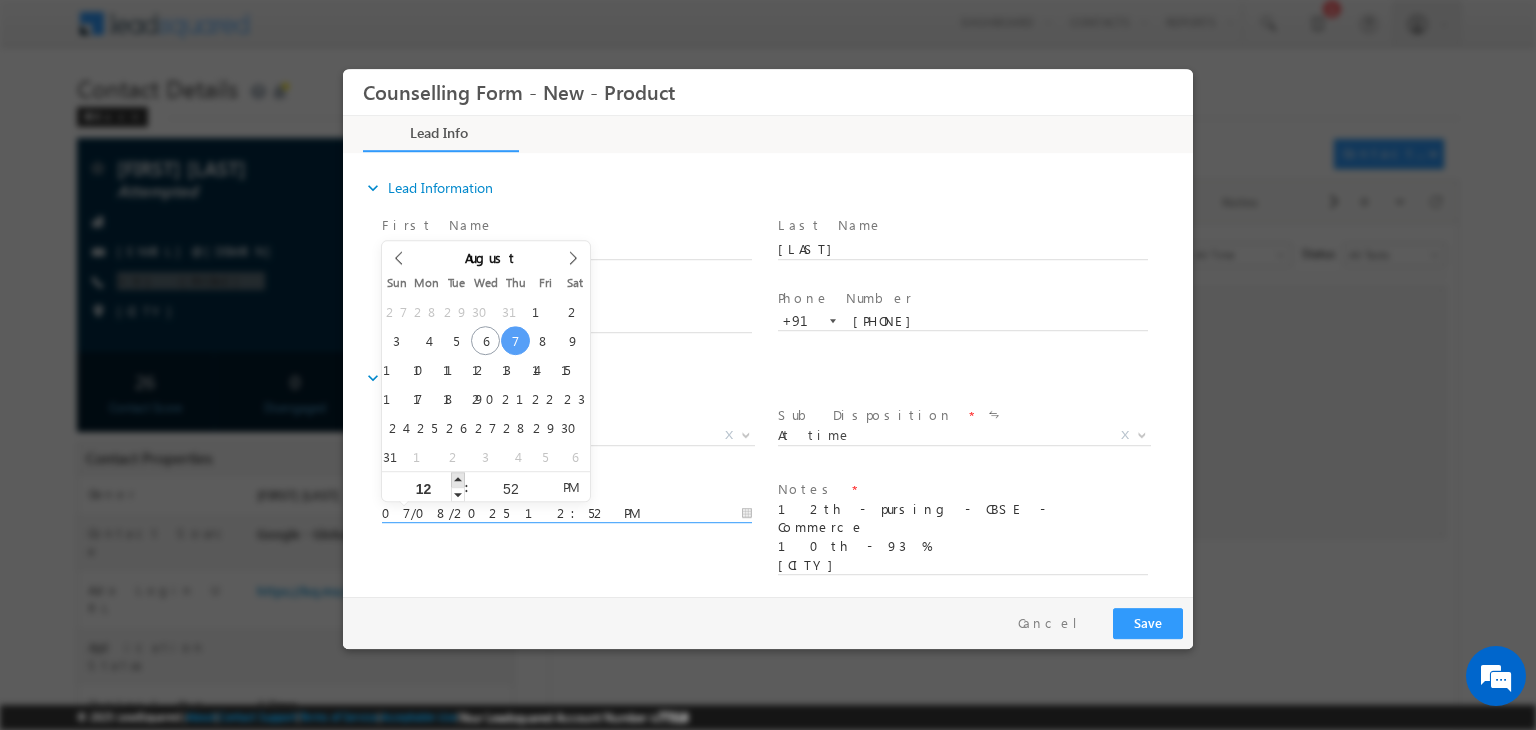 click at bounding box center (458, 479) 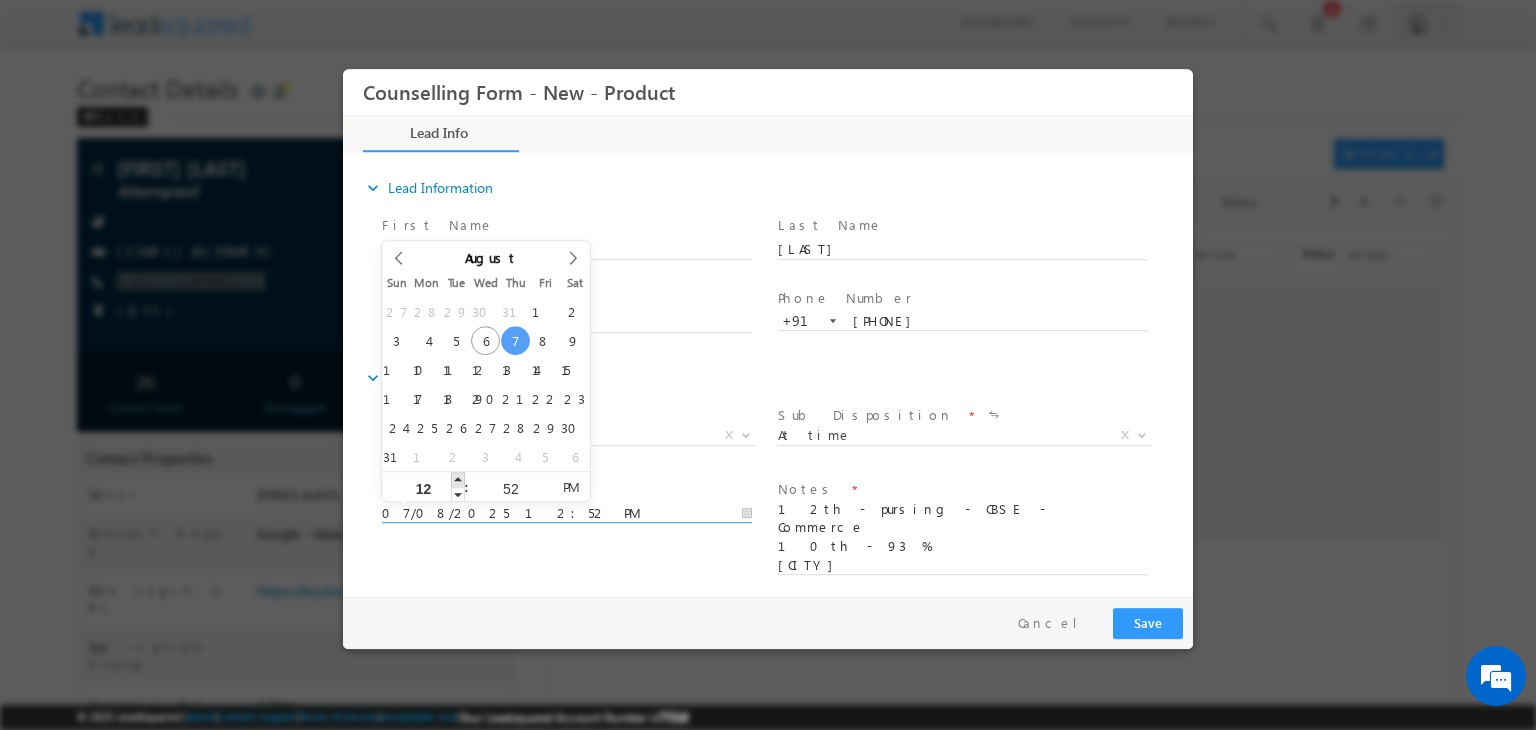 type on "07/08/2025 1:52 PM" 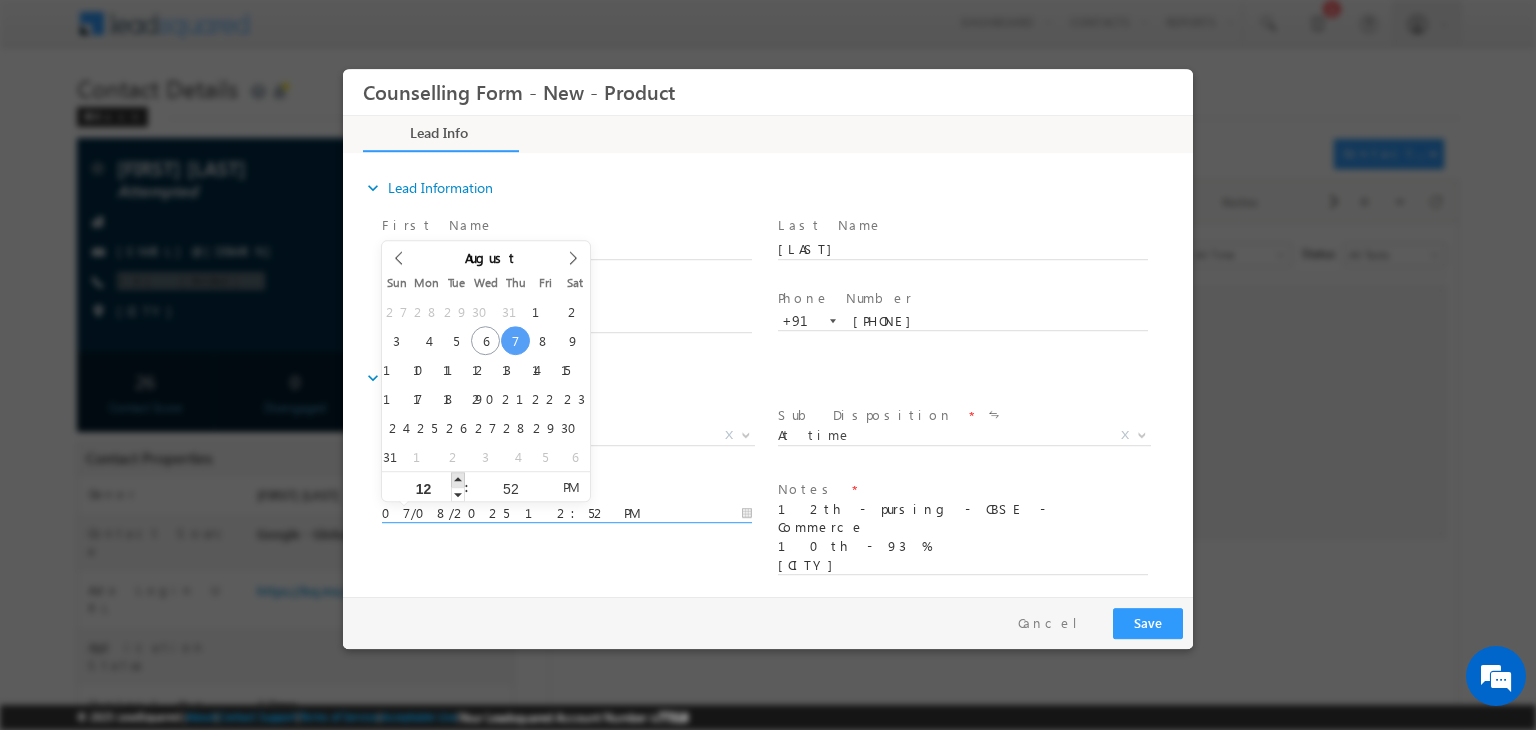type on "01" 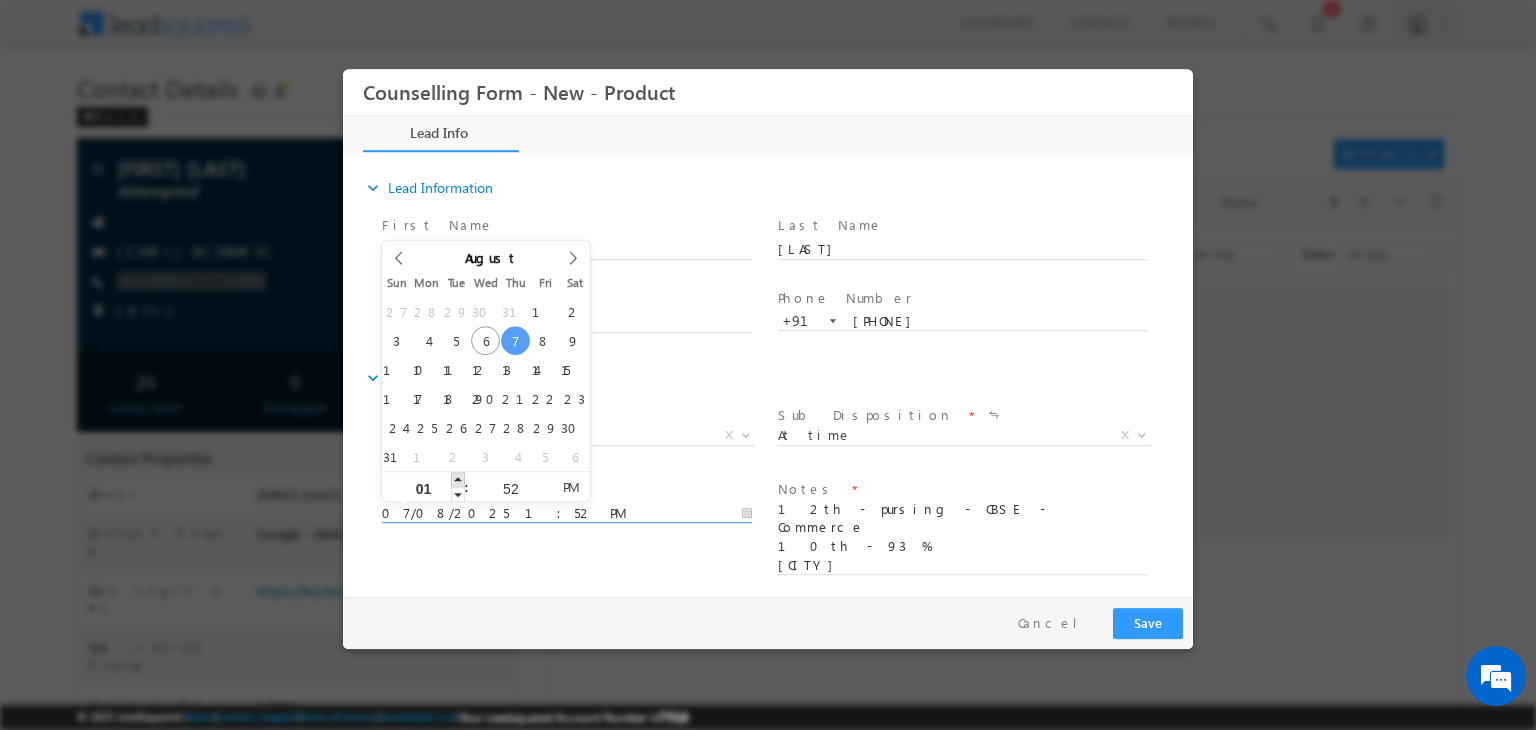 click at bounding box center (458, 479) 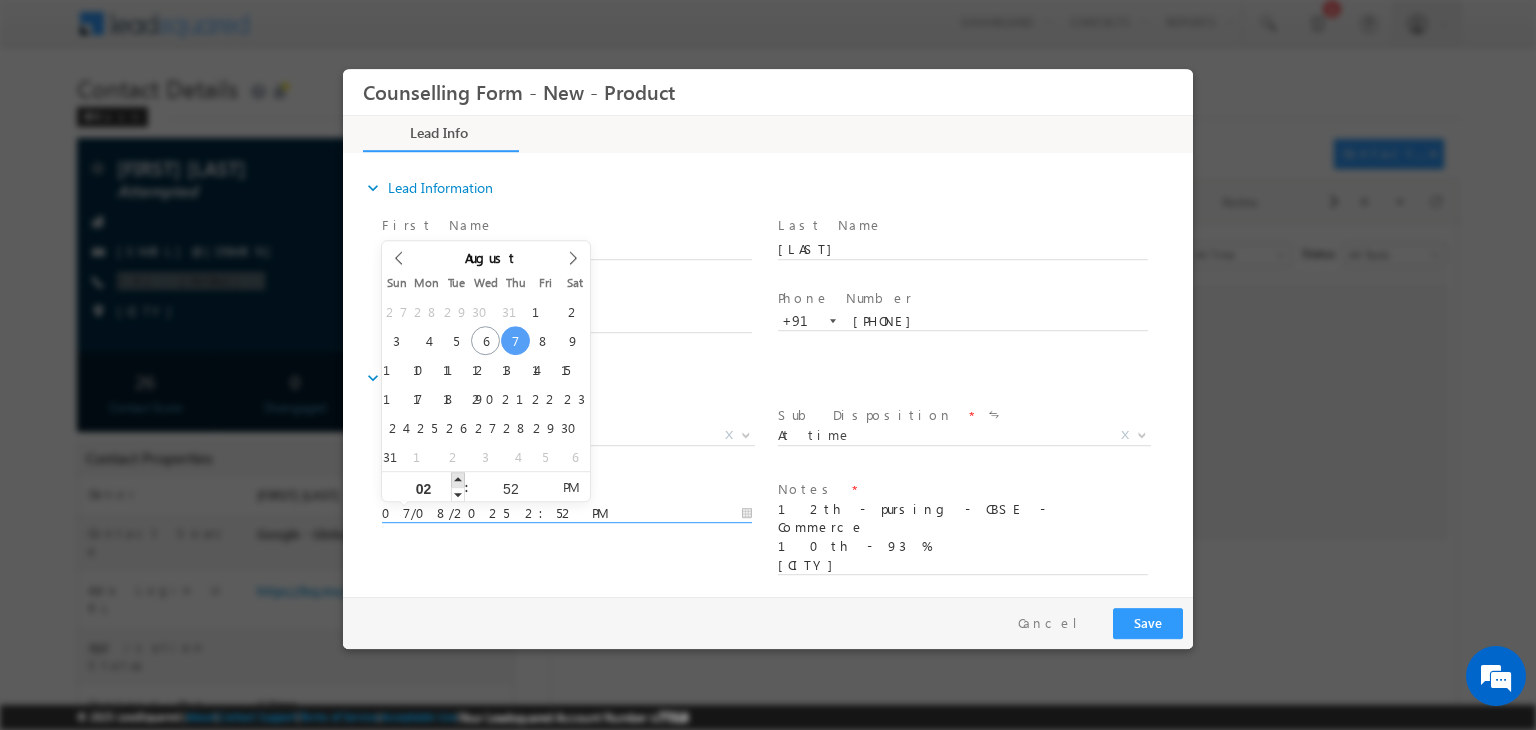 click at bounding box center (458, 479) 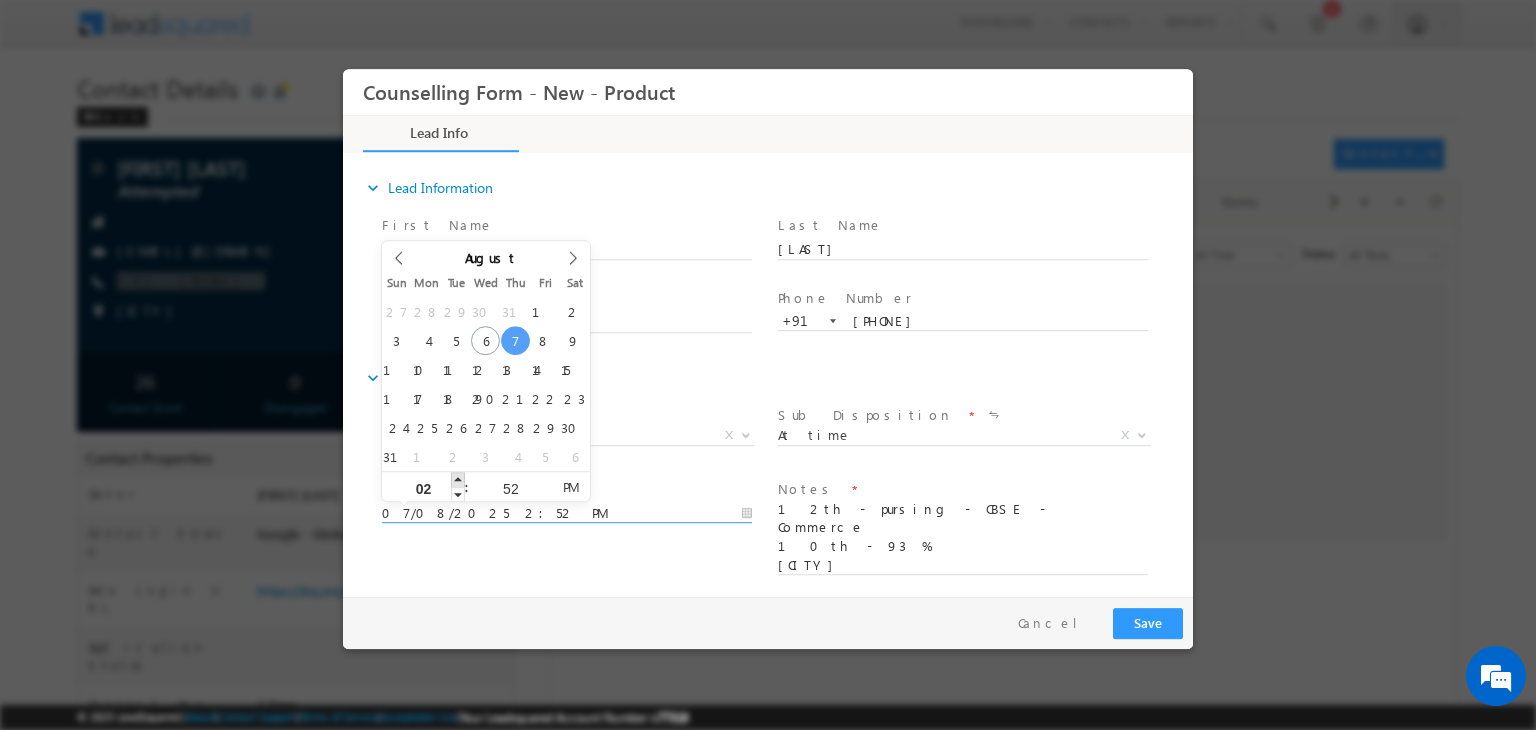 type on "07/08/2025 3:52 PM" 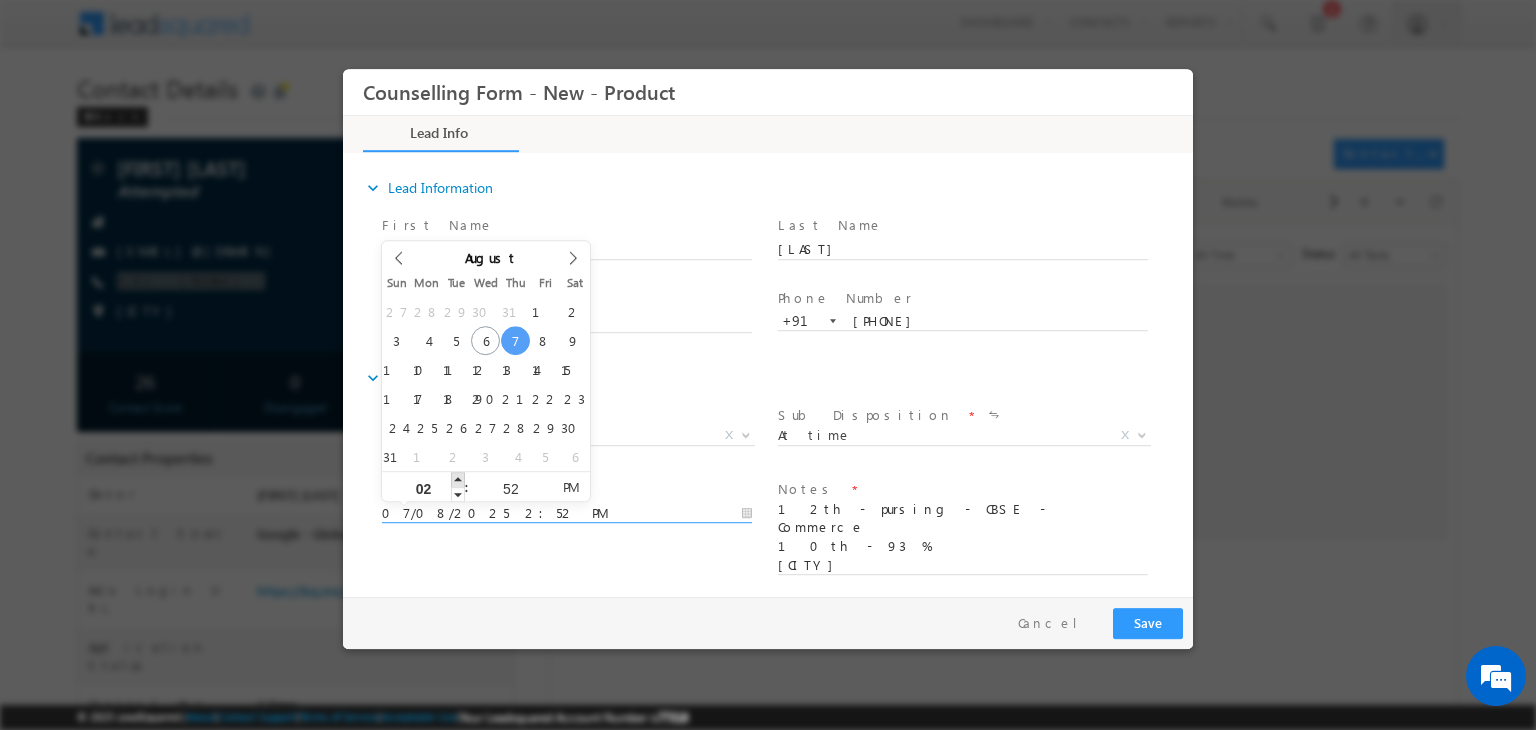 type on "03" 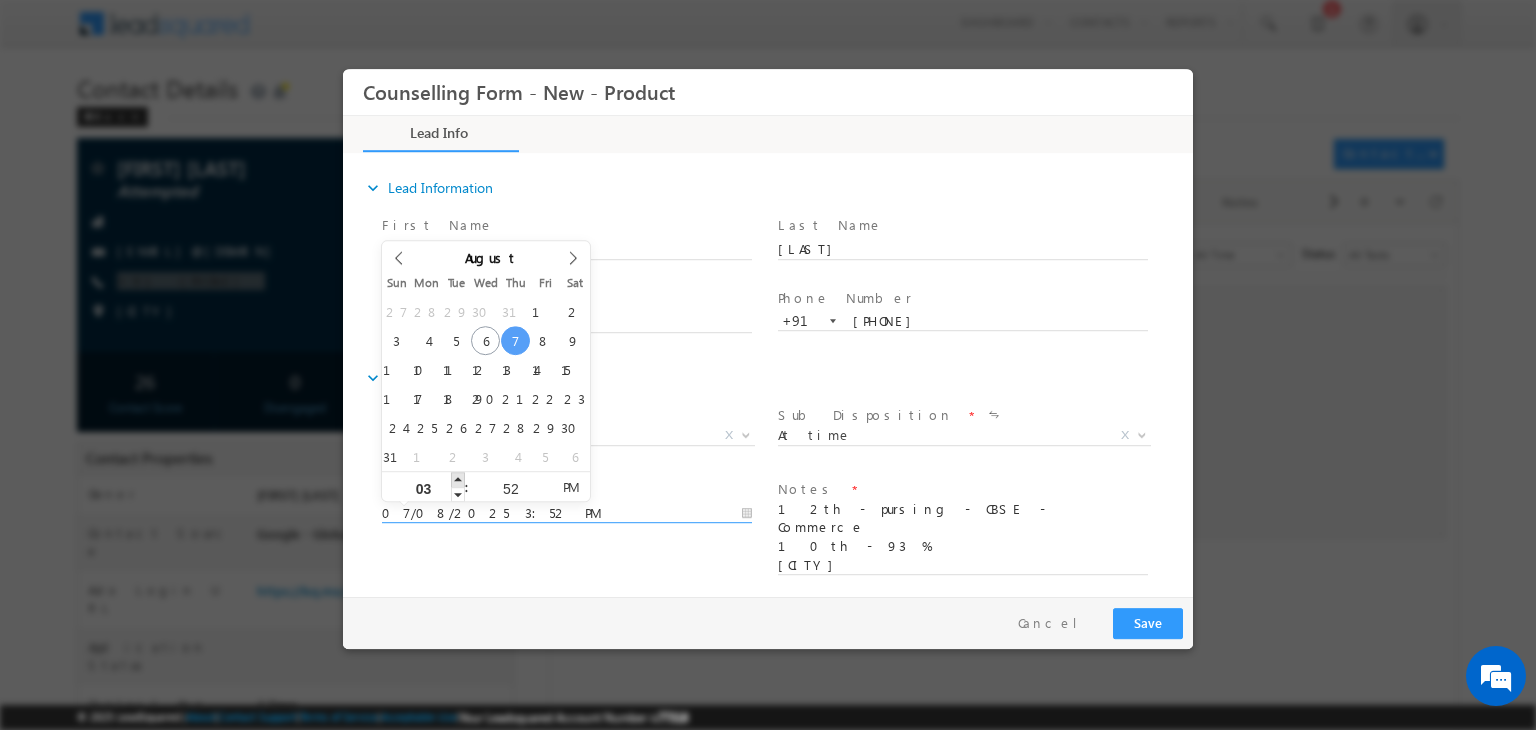 click at bounding box center (458, 479) 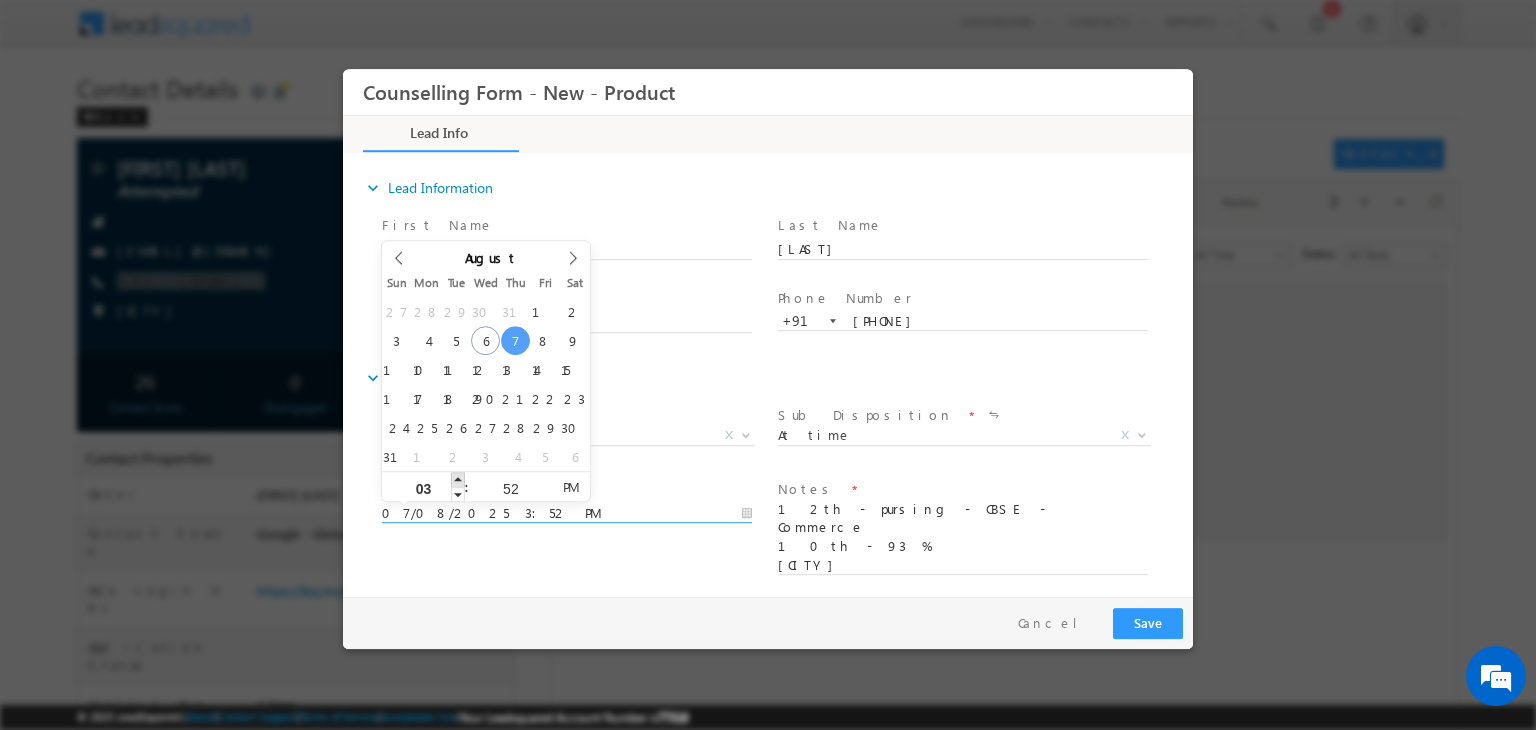 type on "04" 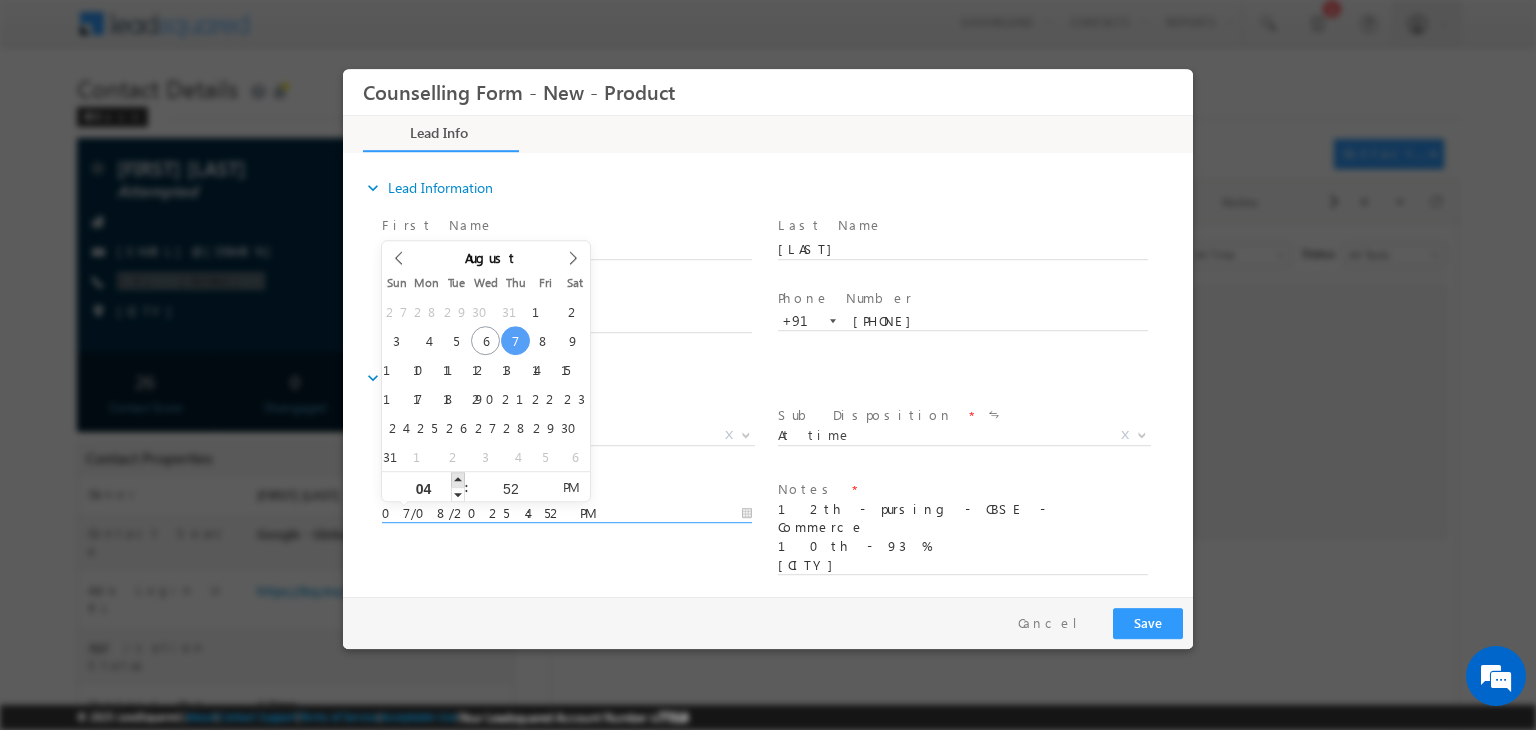 click at bounding box center (458, 479) 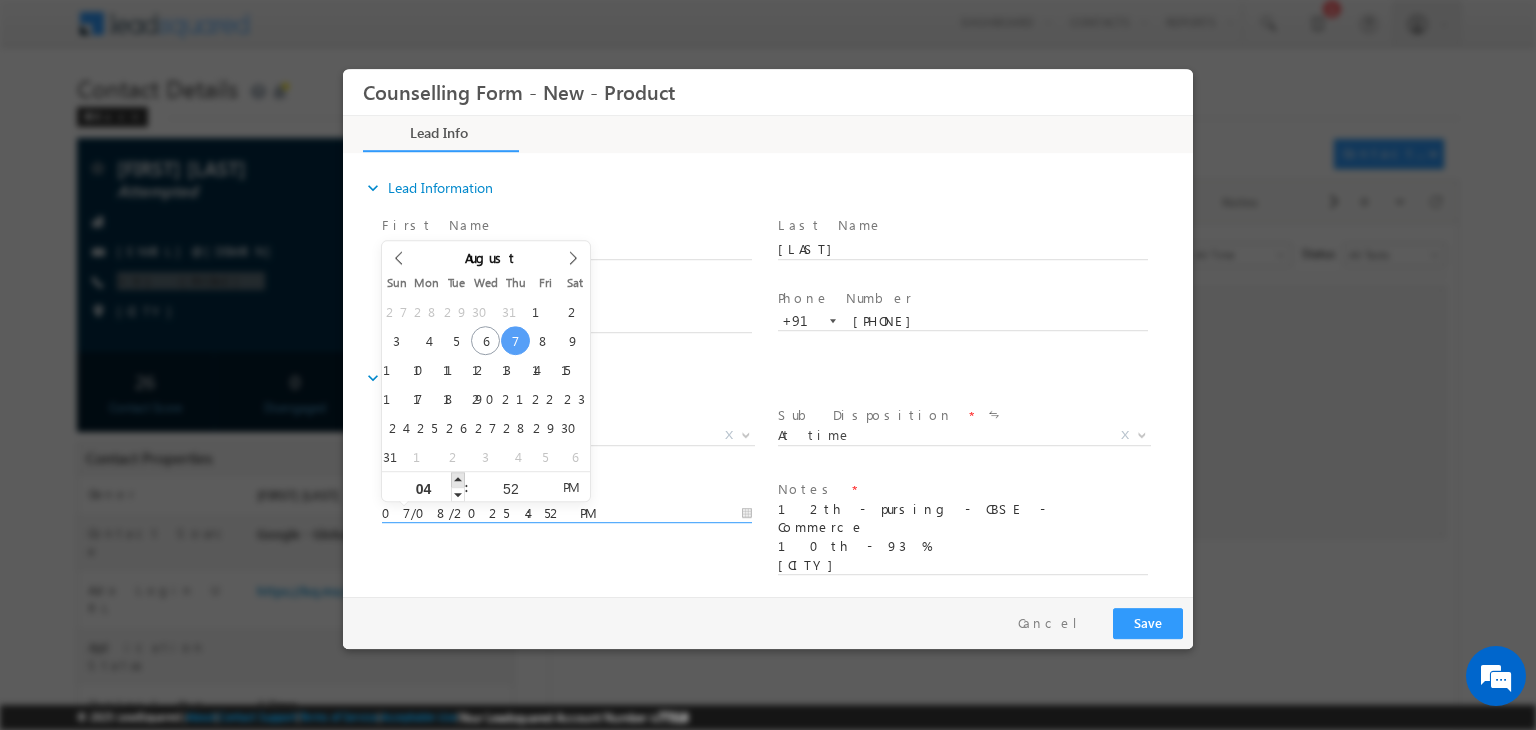 type on "07/08/2025 5:52 PM" 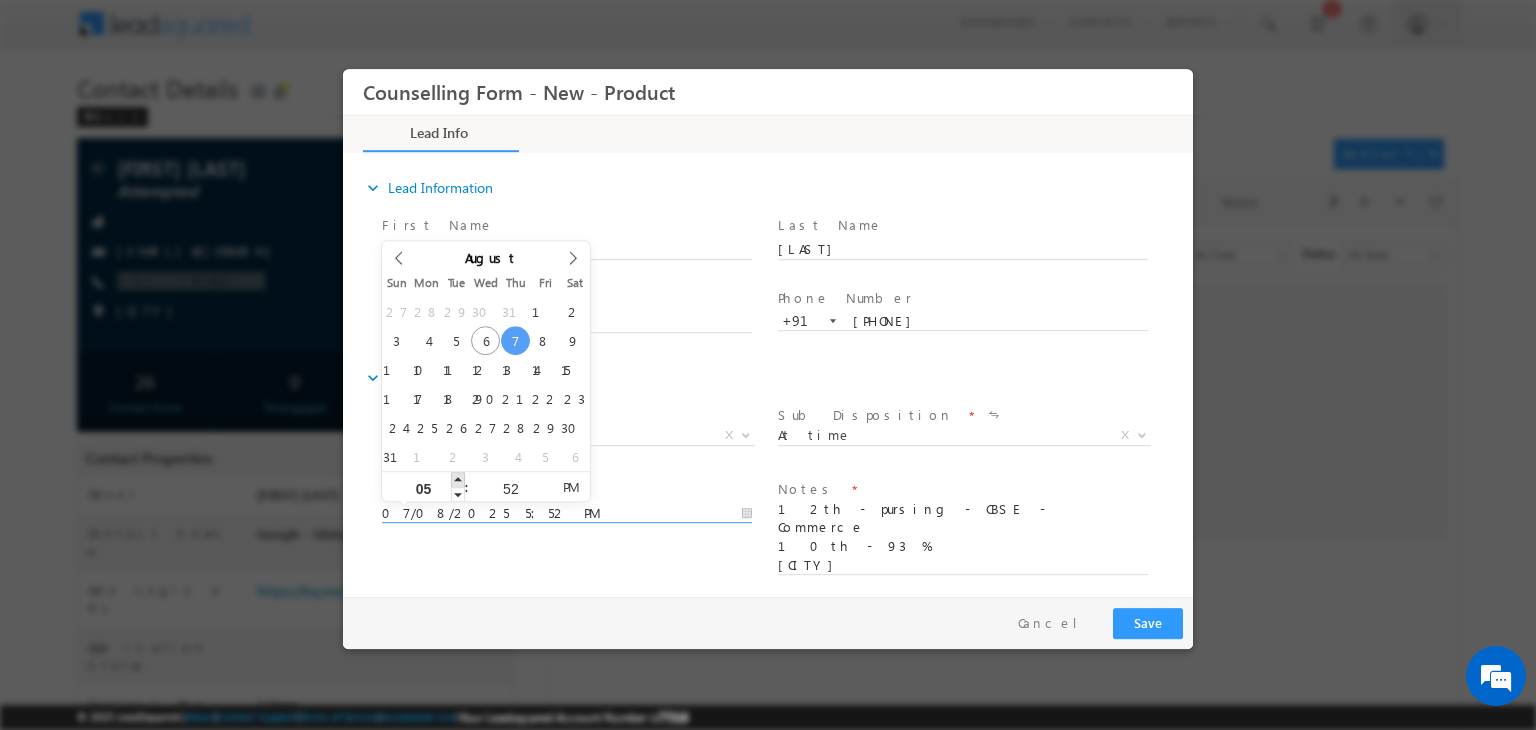 click at bounding box center [458, 479] 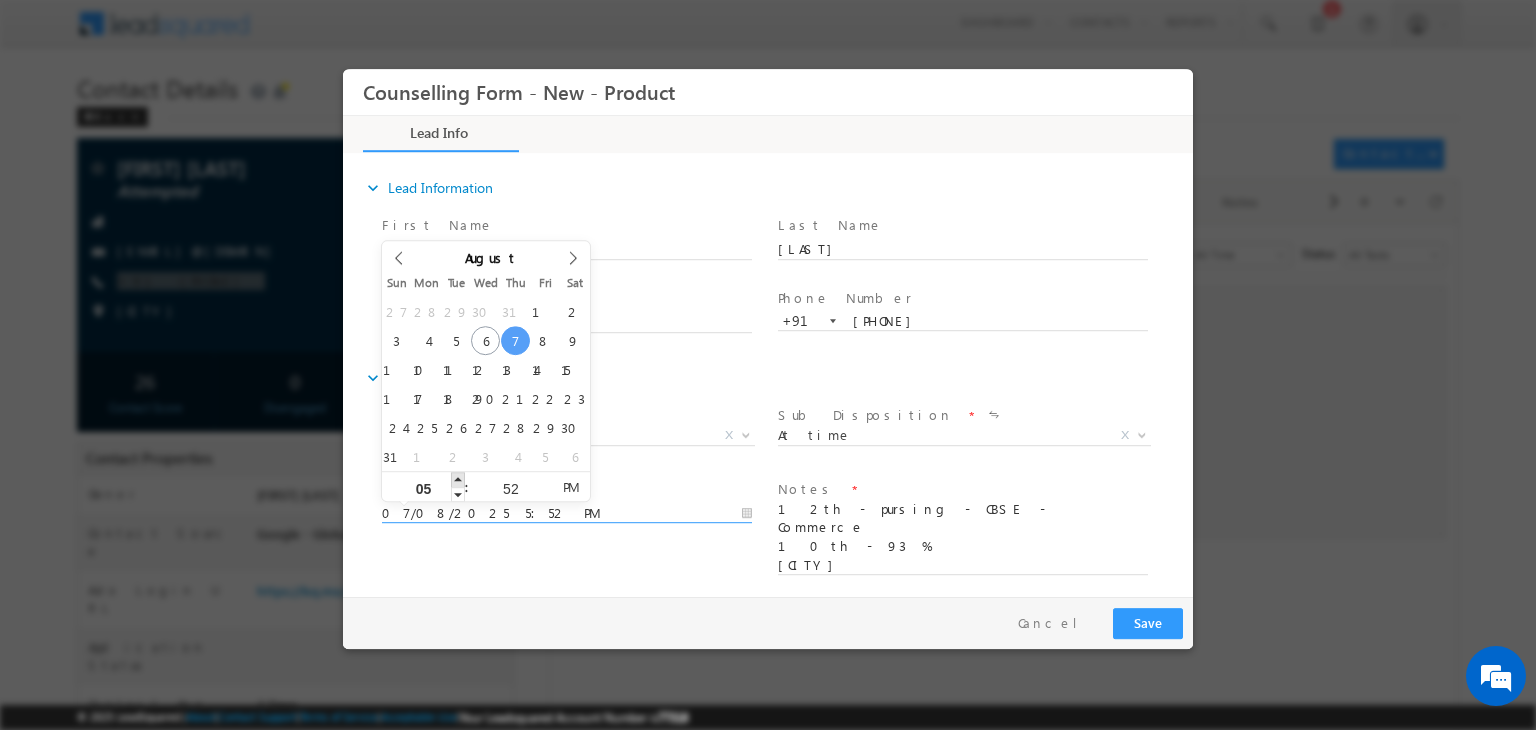 type on "06" 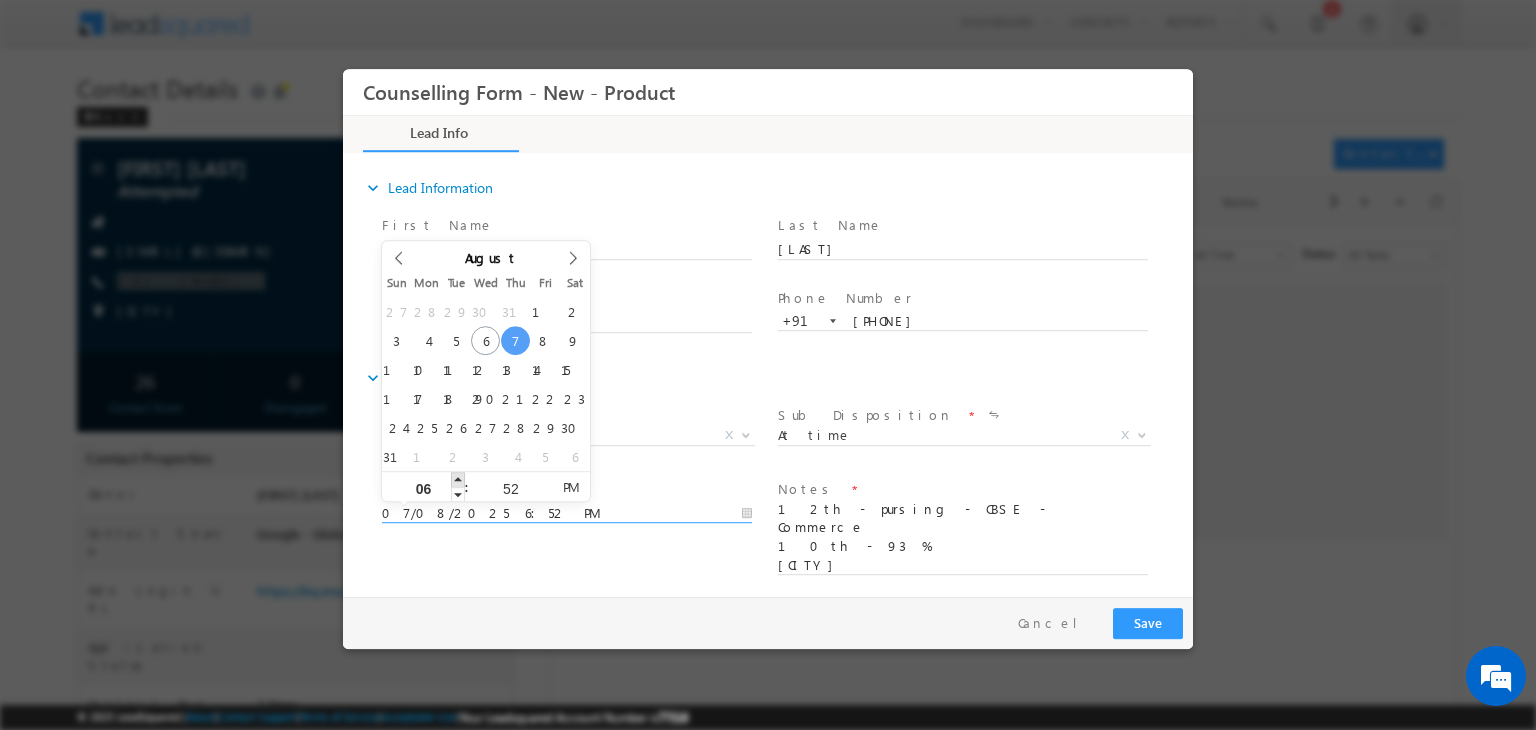 click at bounding box center (458, 479) 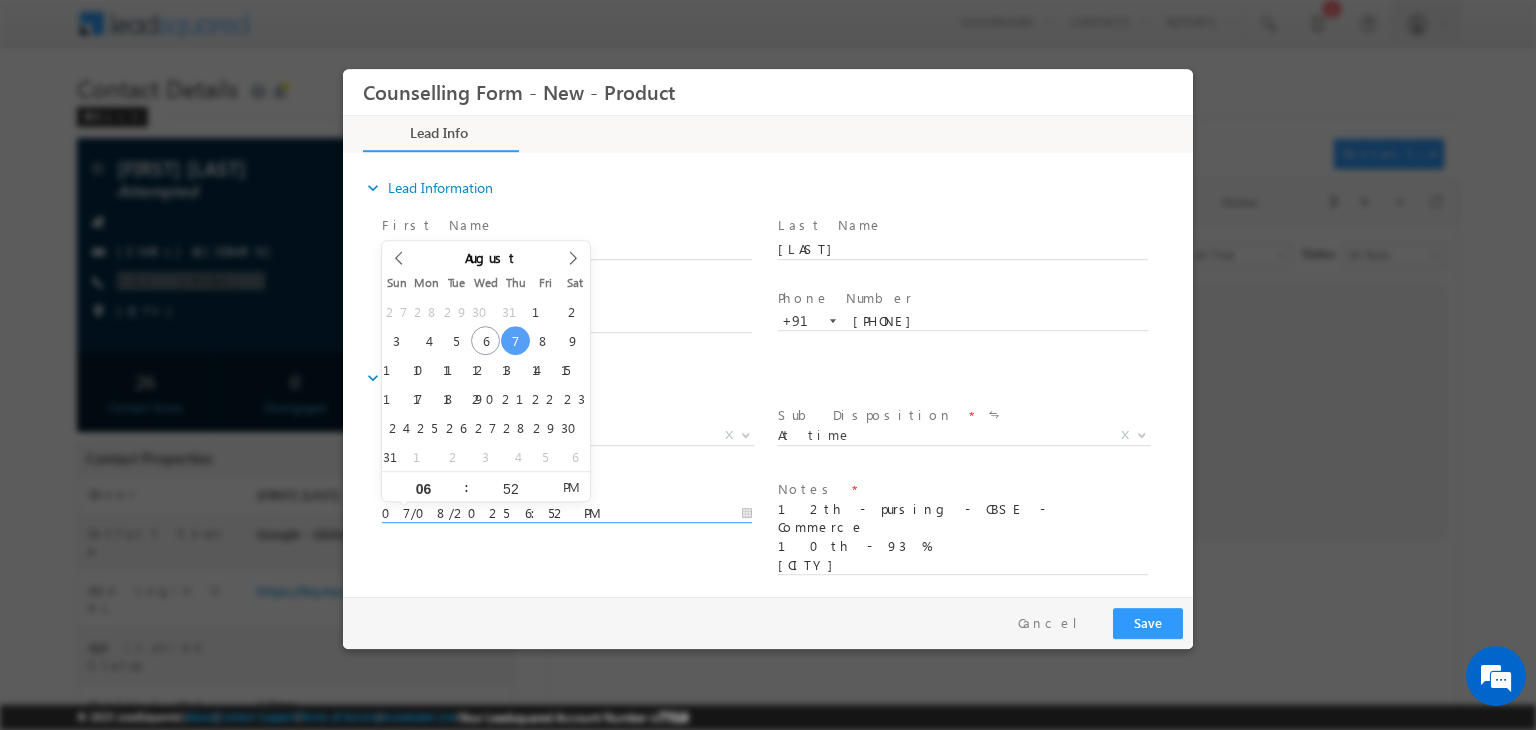 click on "07/08/2025 6:52 PM" at bounding box center [567, 514] 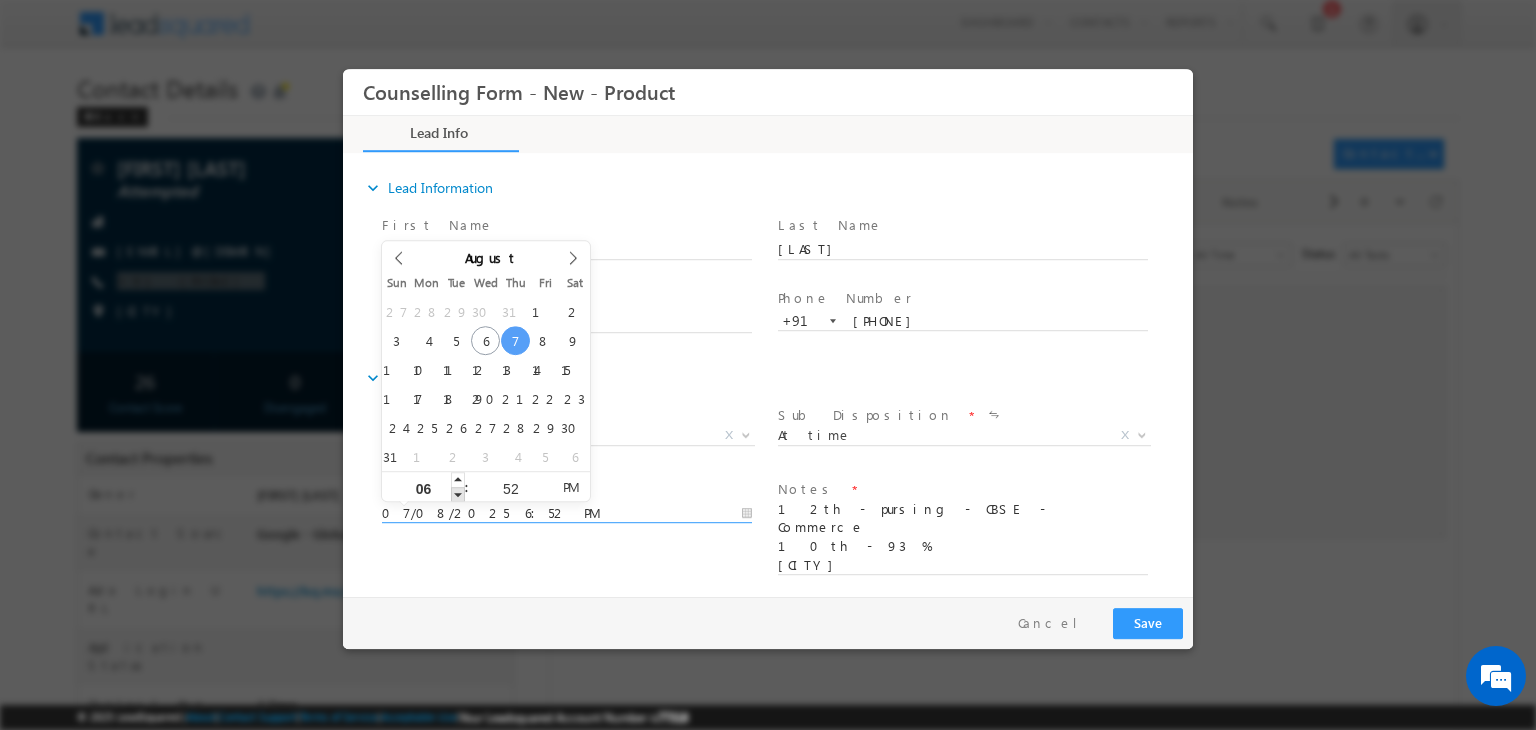 type on "07/08/2025 5:52 PM" 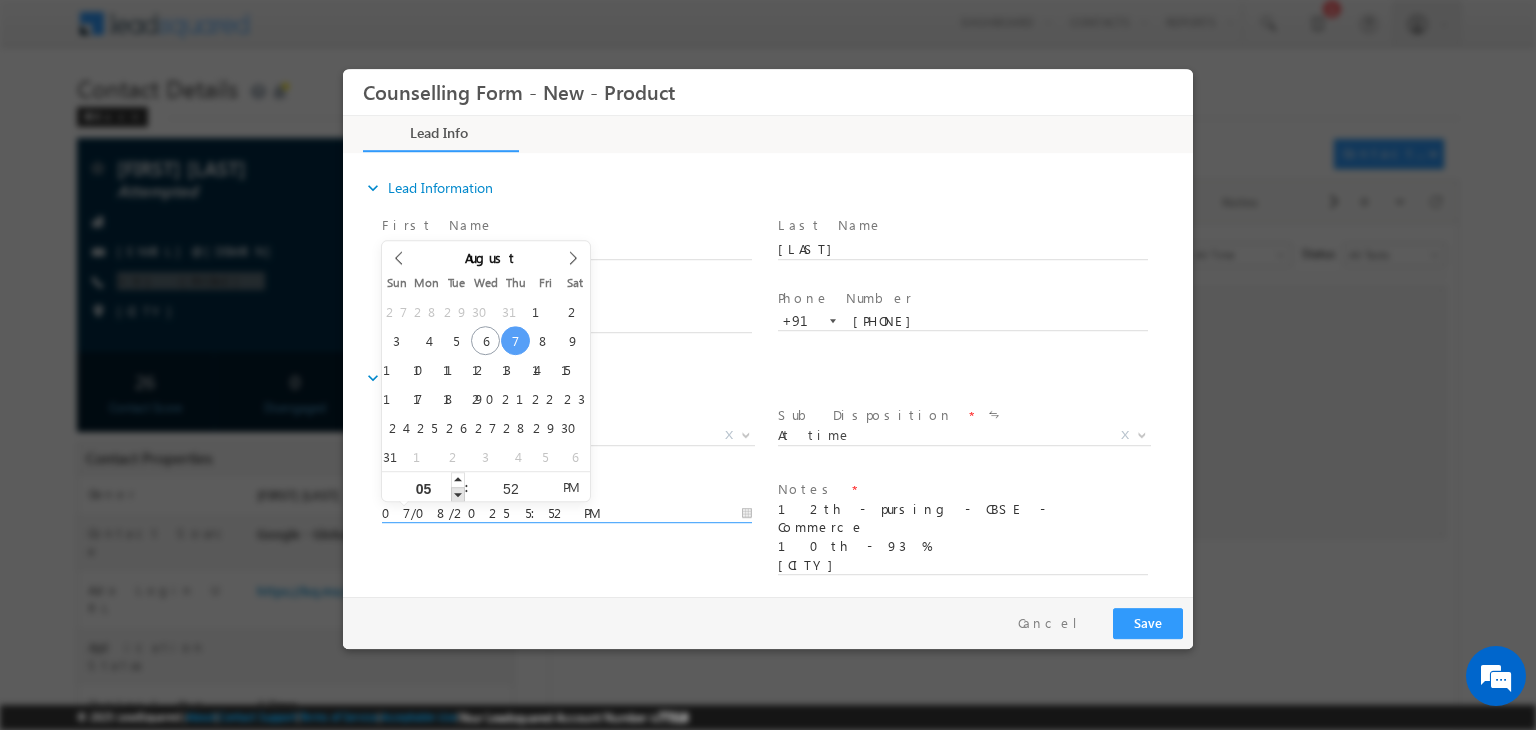 click at bounding box center [458, 494] 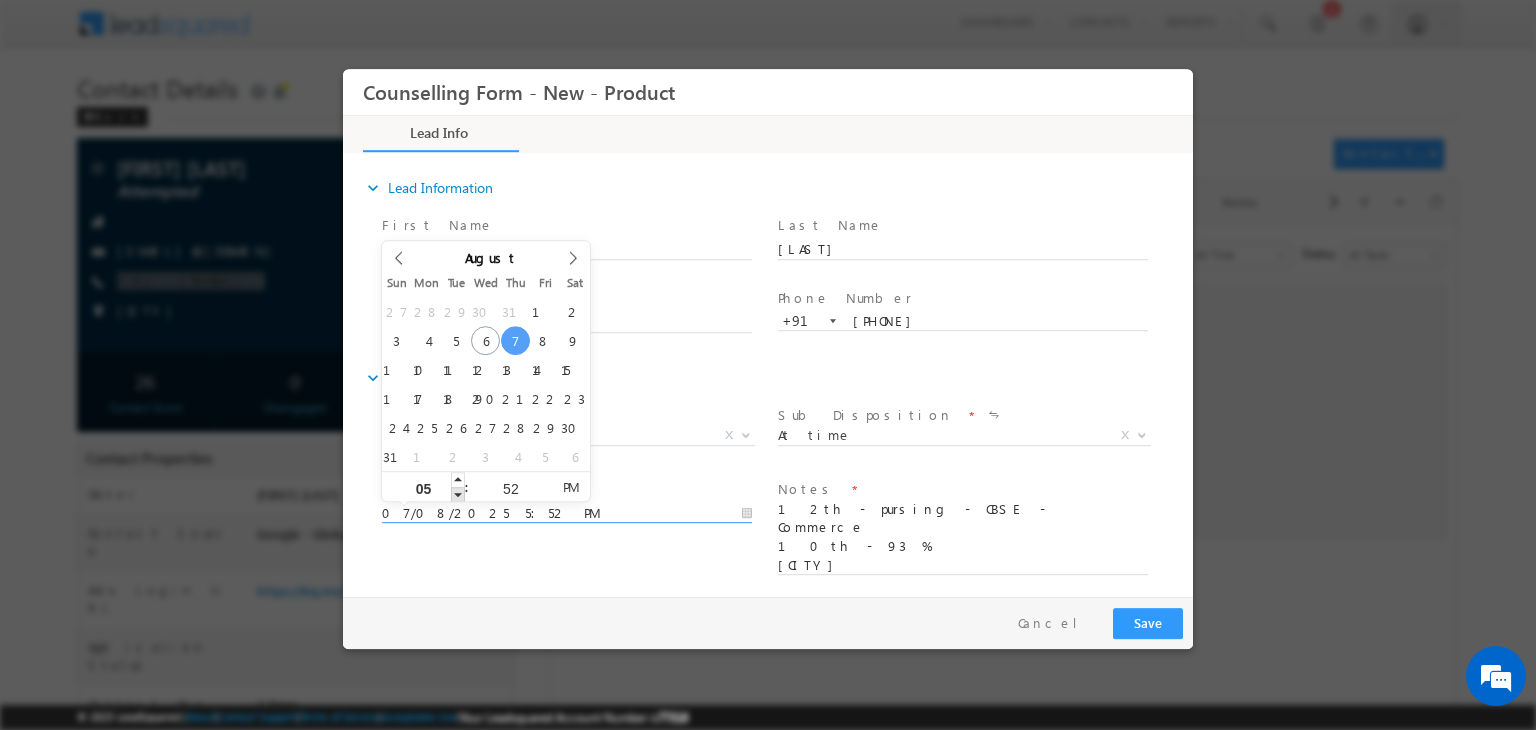type on "07/08/2025 4:52 PM" 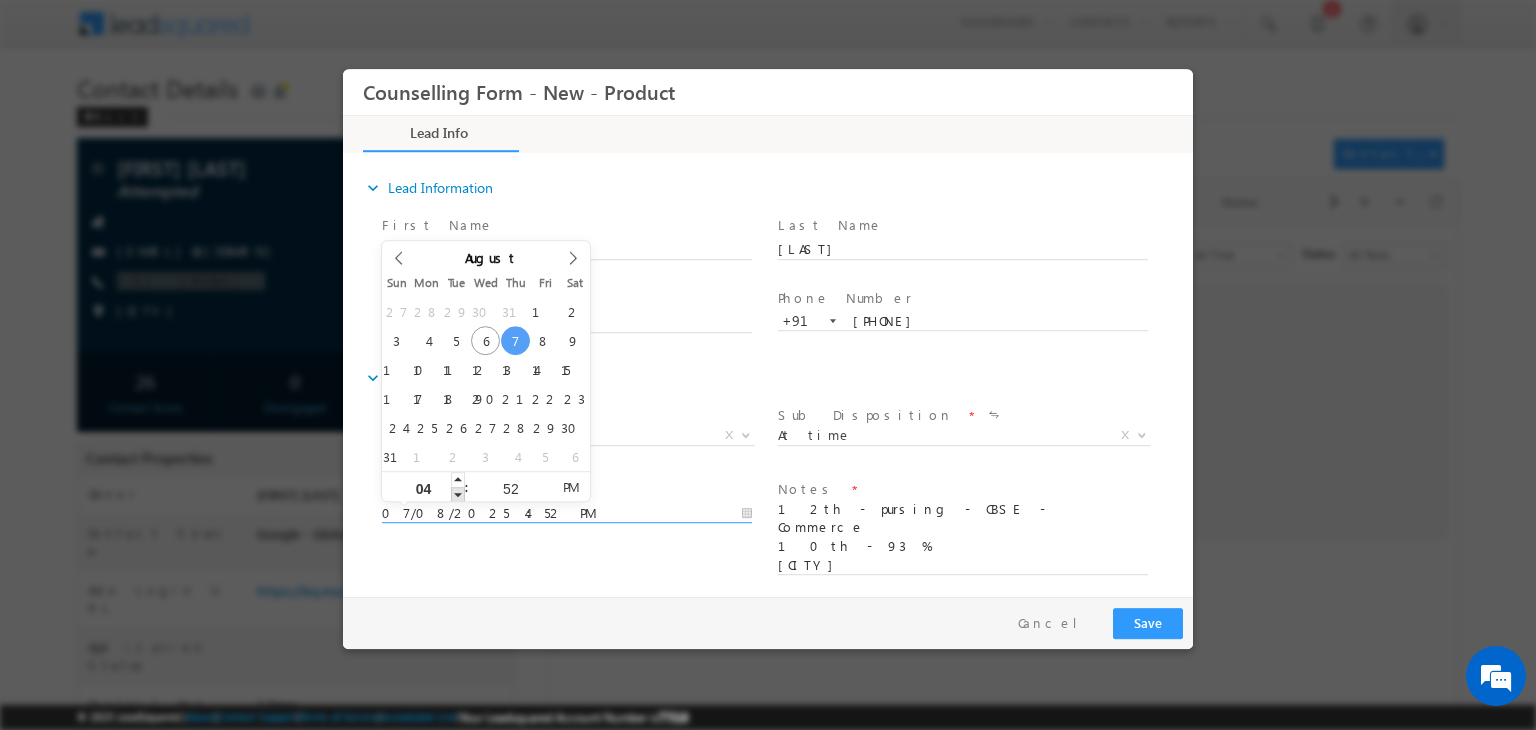 click at bounding box center [458, 494] 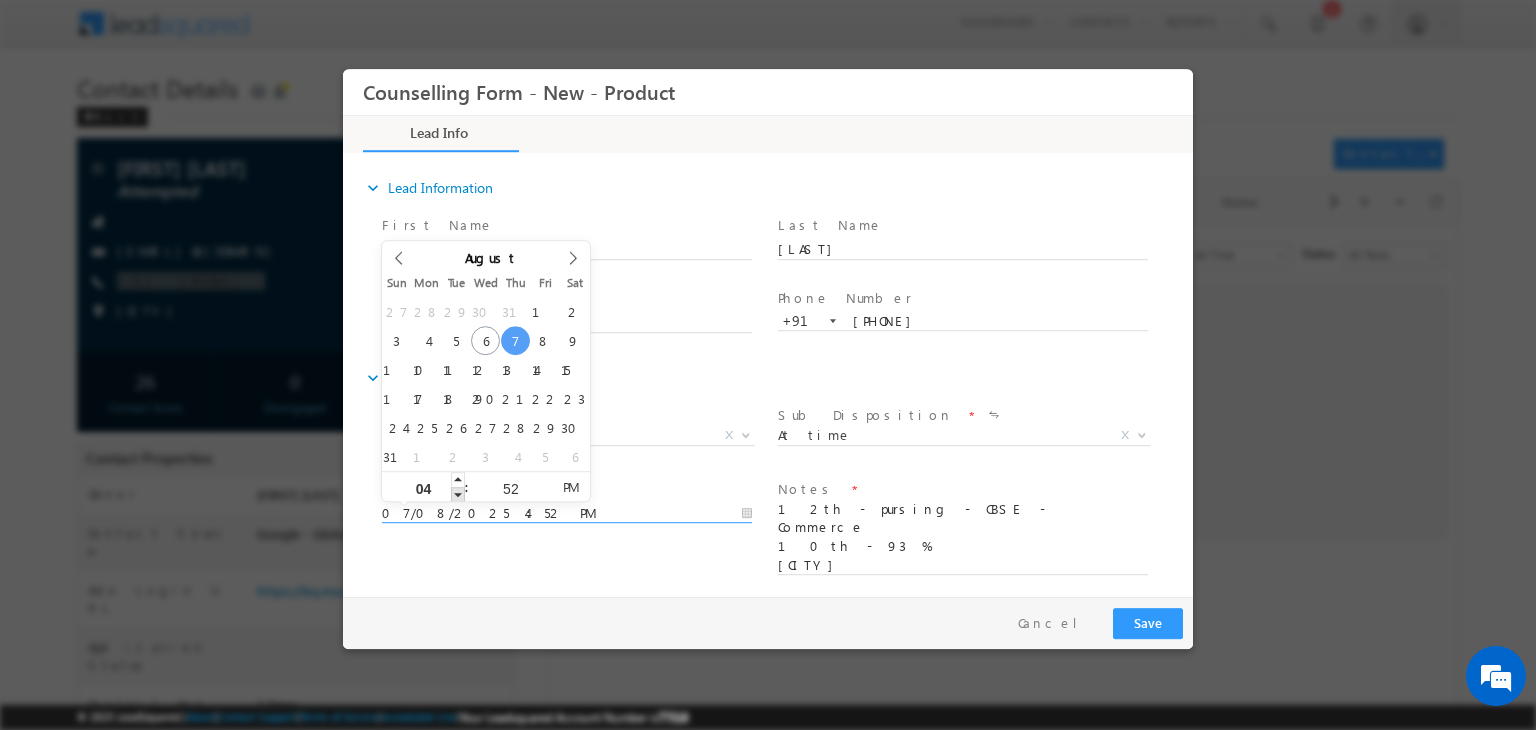 type on "03" 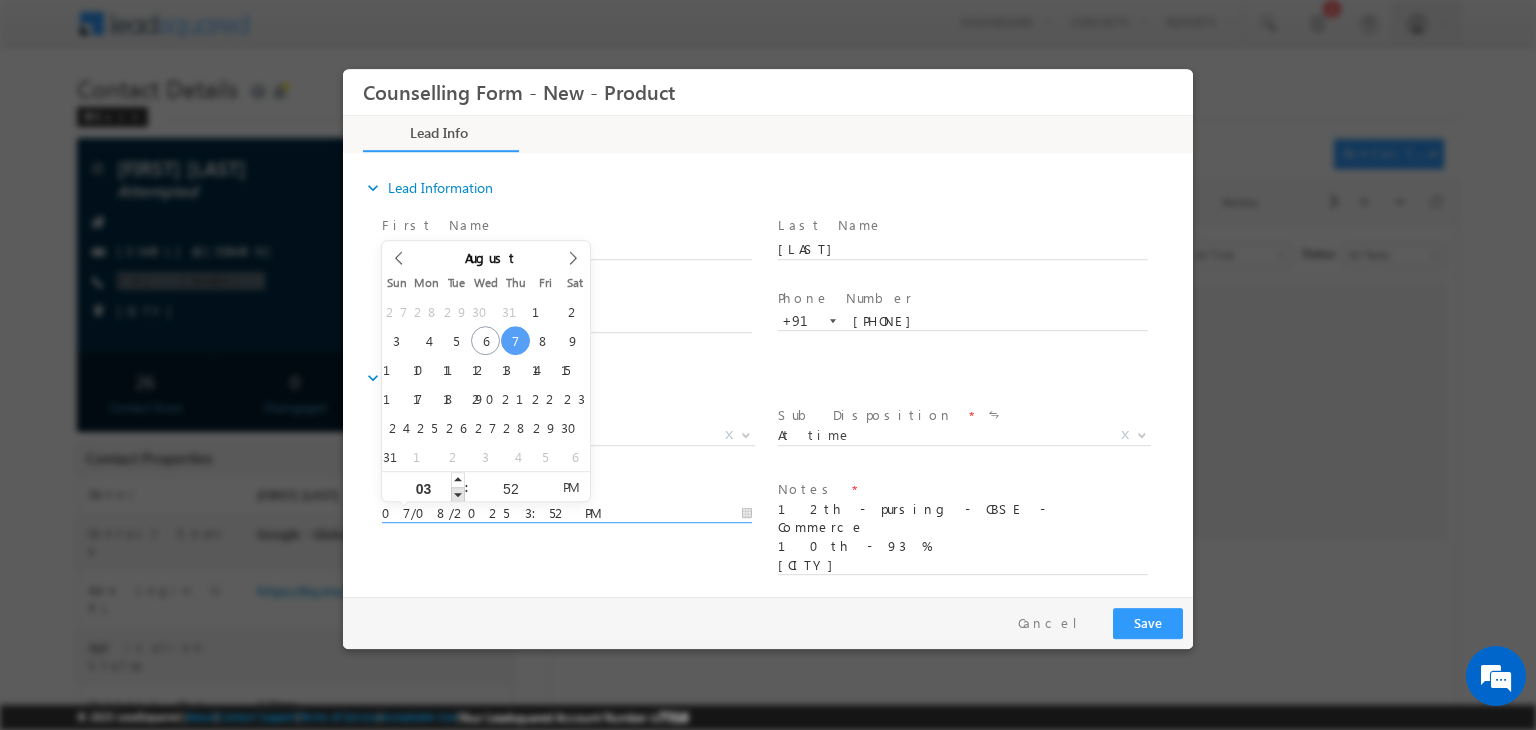 click at bounding box center [458, 494] 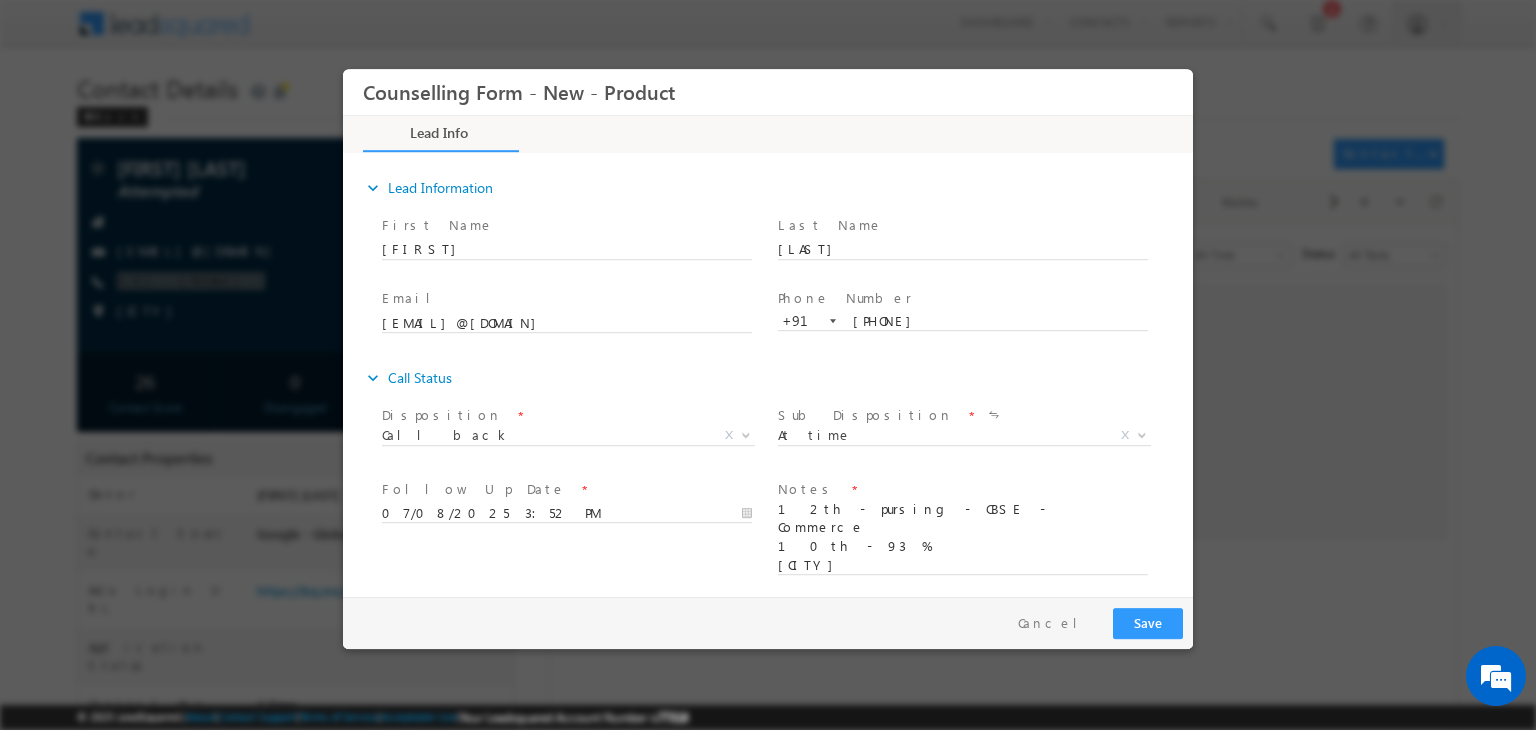 click at bounding box center (566, 533) 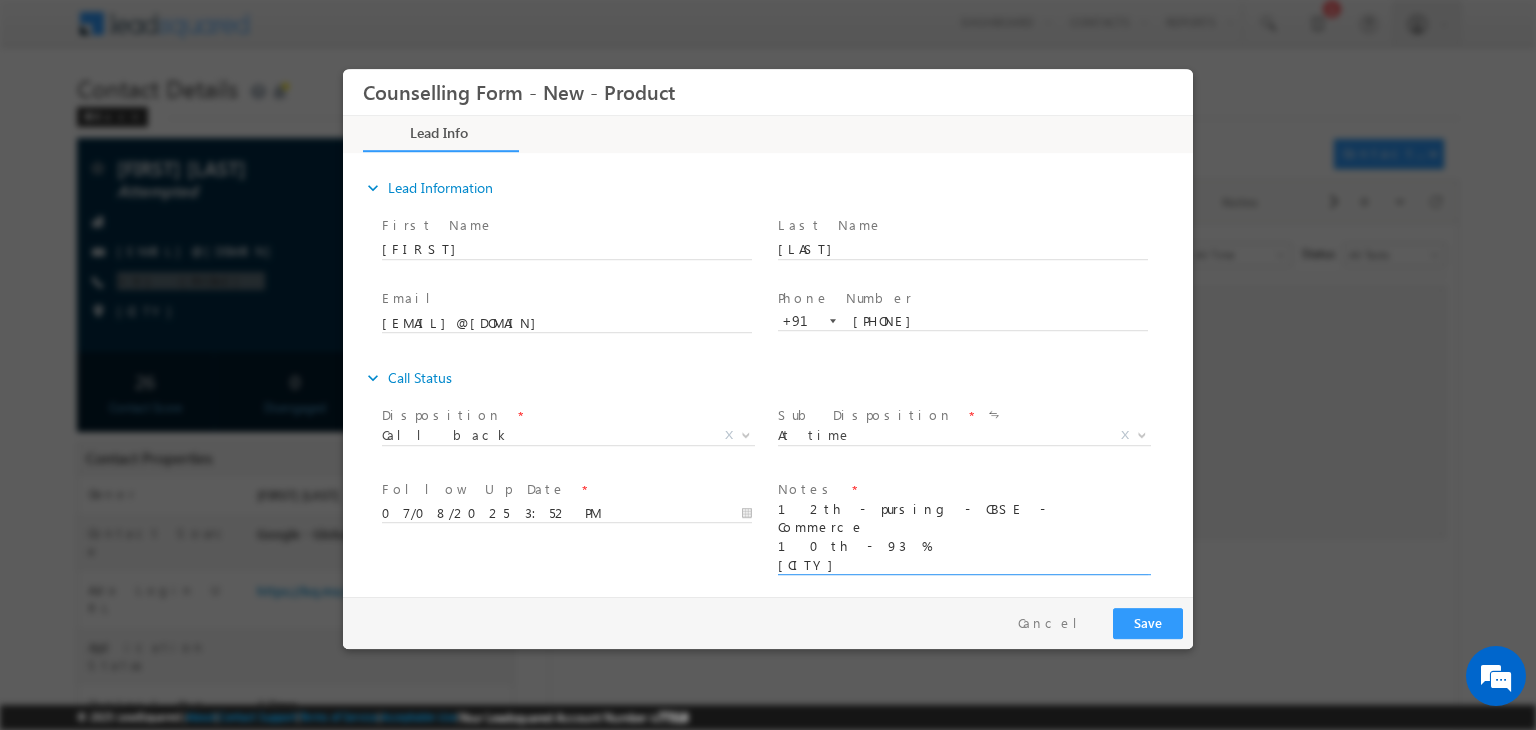 click on "12th - pursing - CBSE - Commerce
10th - 93 %
Gurgaon" at bounding box center [963, 538] 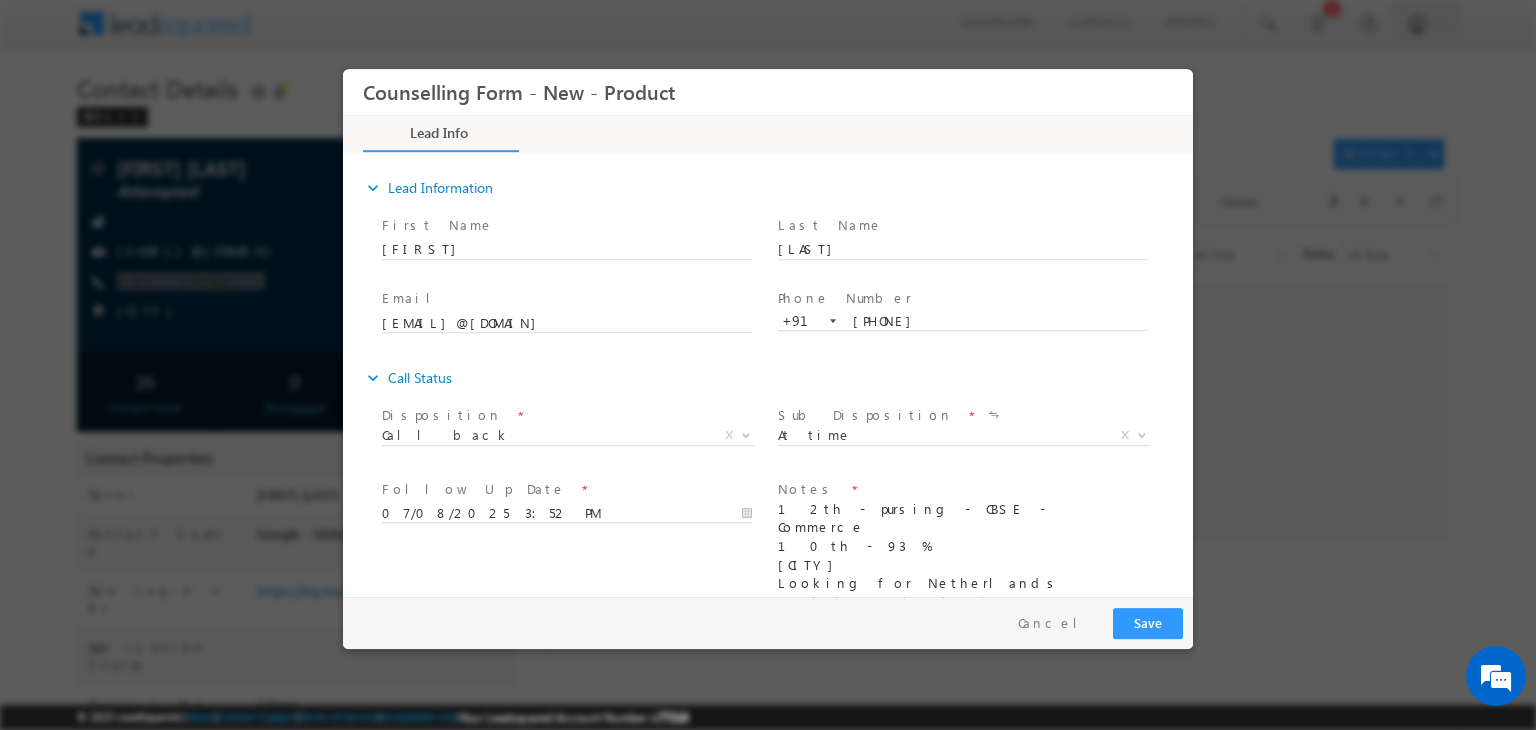type on "12th - pursing - CBSE - Commerce
10th - 93 %
Gurgaon
Looking for Netherlands
Bachelors in business /management" 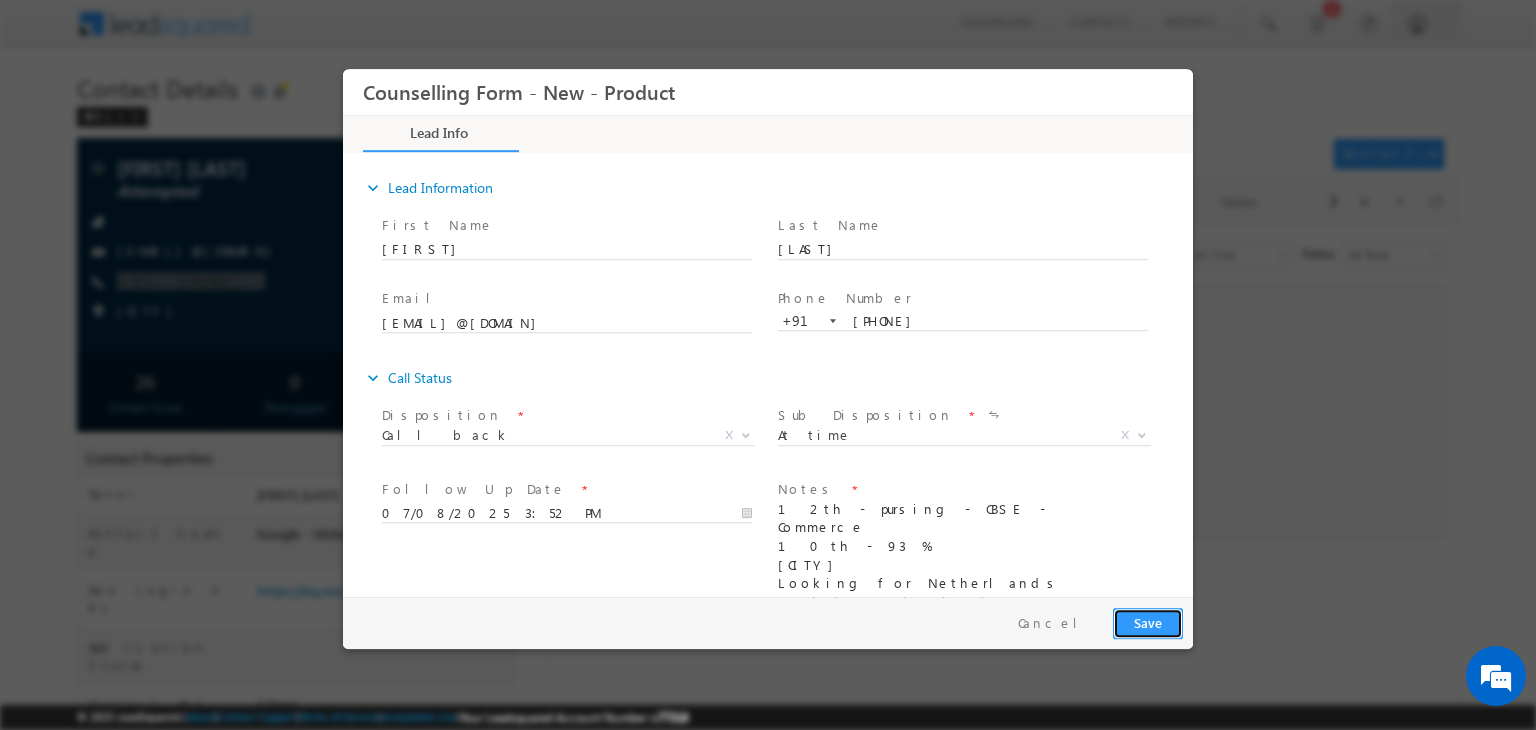 click on "Save" at bounding box center [1148, 623] 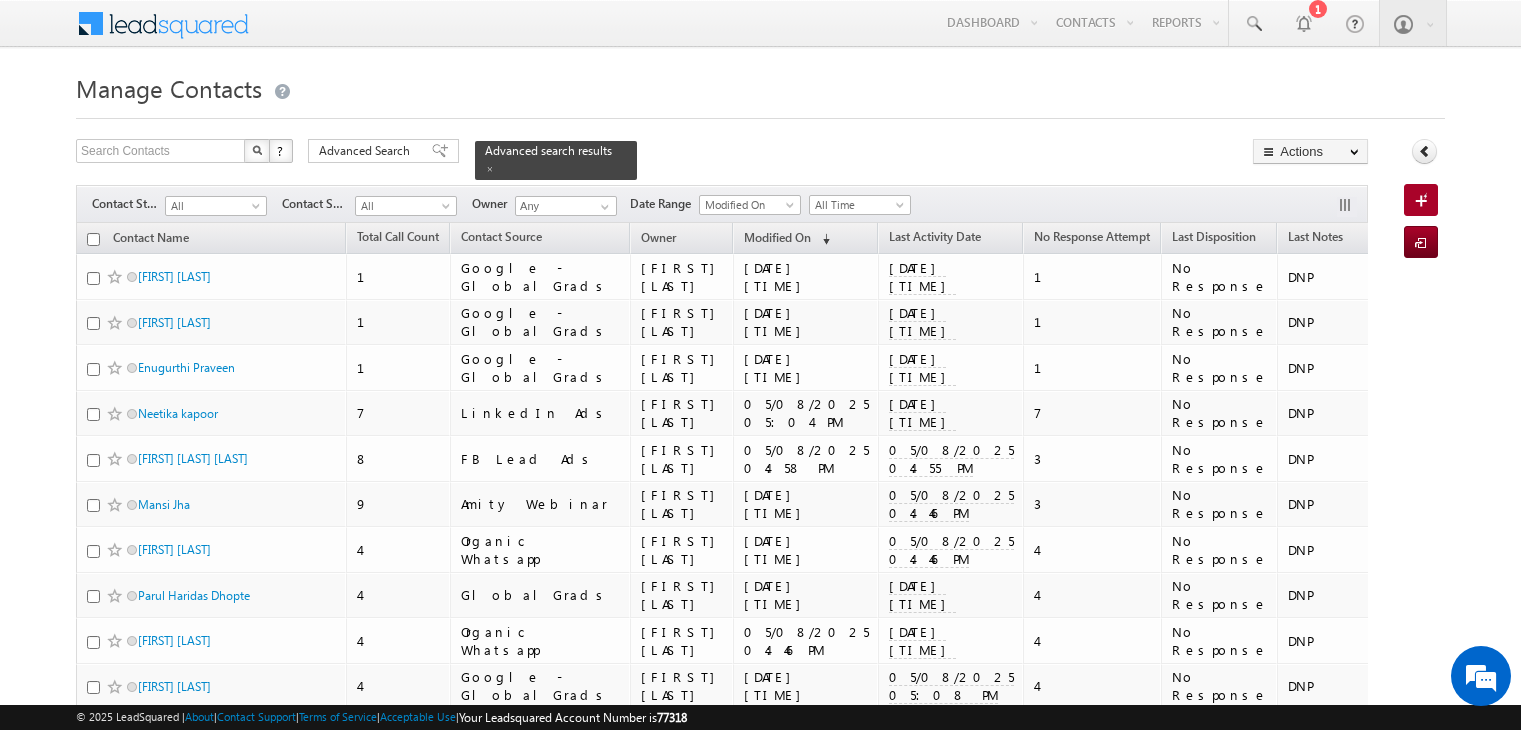 scroll, scrollTop: 88, scrollLeft: 0, axis: vertical 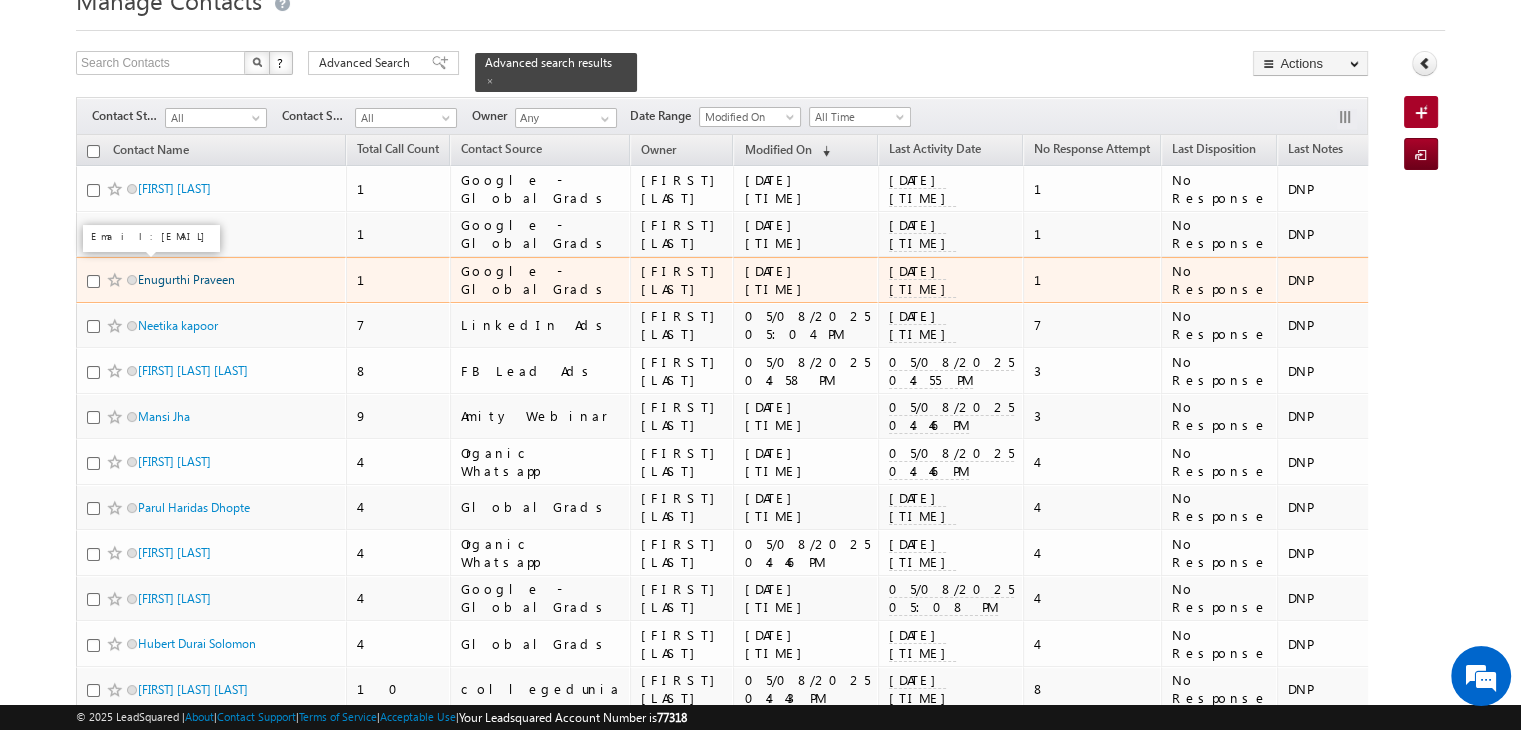 click on "Enugurthi Praveen" at bounding box center (186, 279) 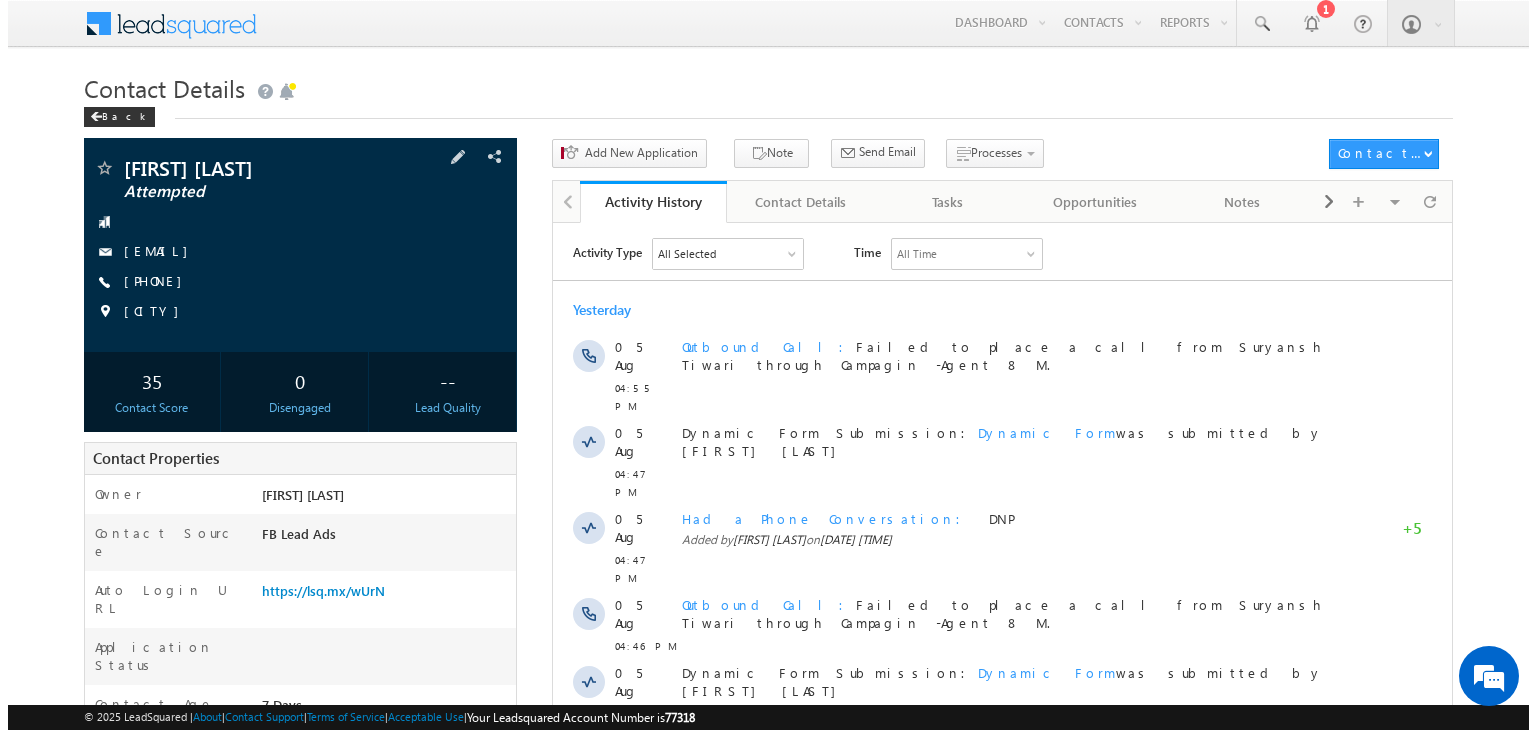 scroll, scrollTop: 0, scrollLeft: 0, axis: both 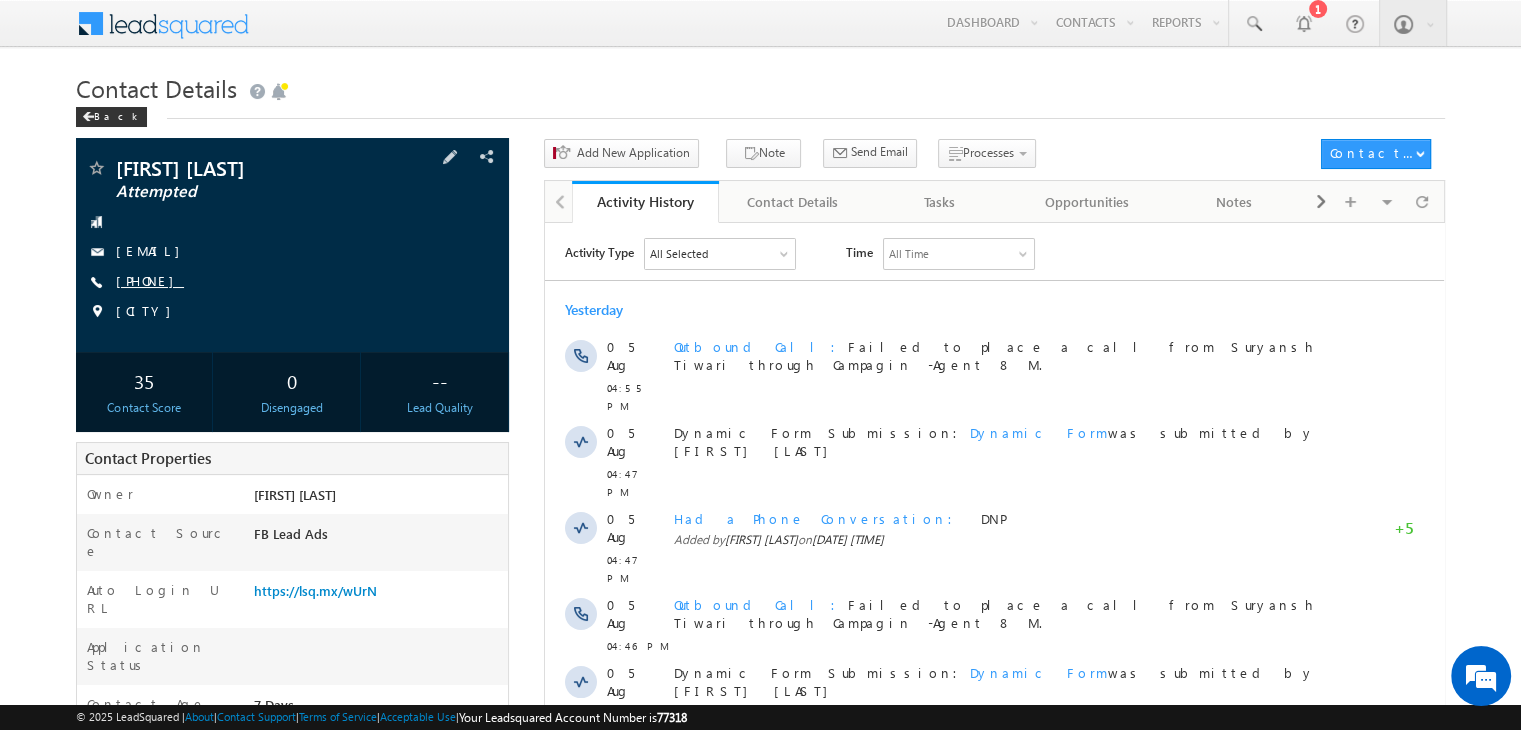 click on "[PHONE]" at bounding box center (150, 280) 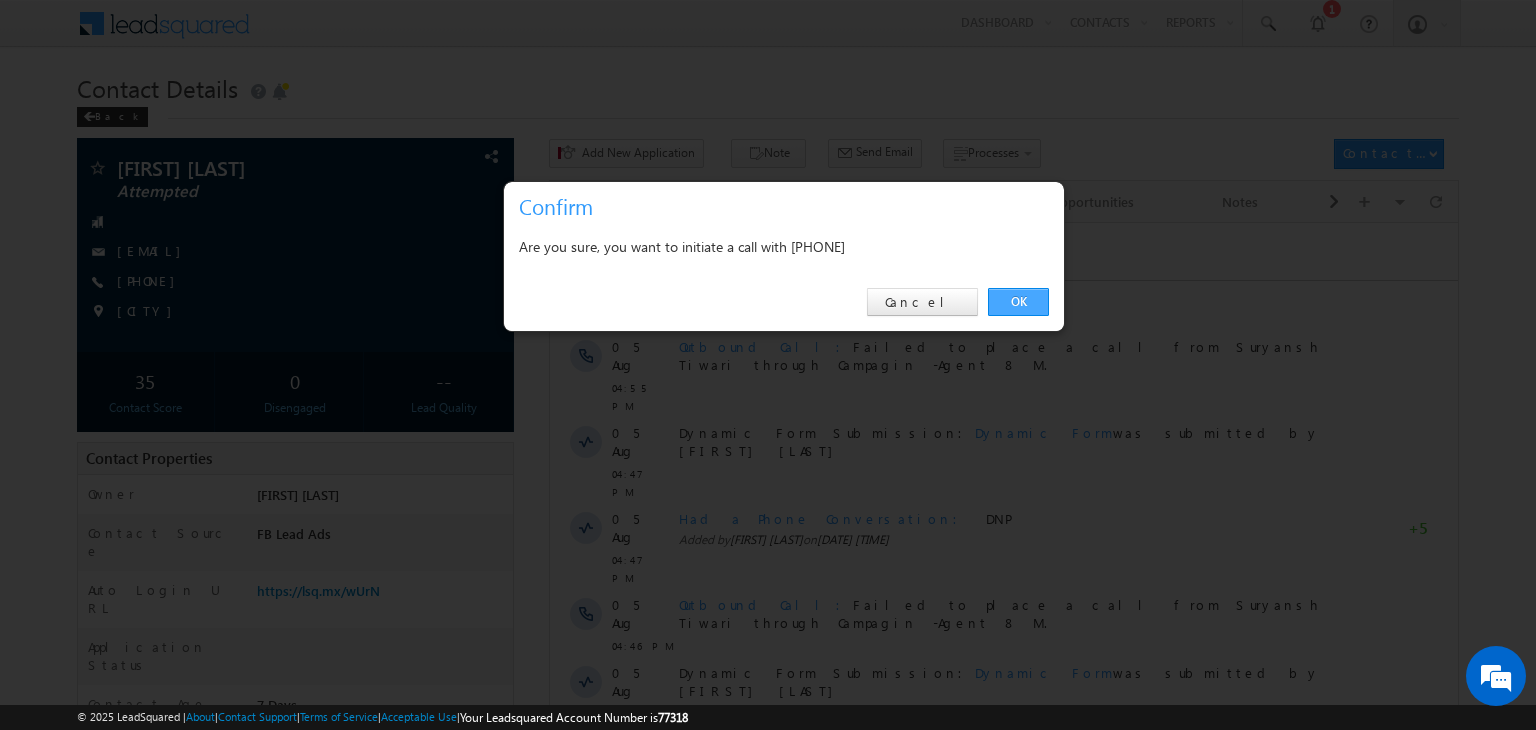 click on "OK" at bounding box center (1018, 302) 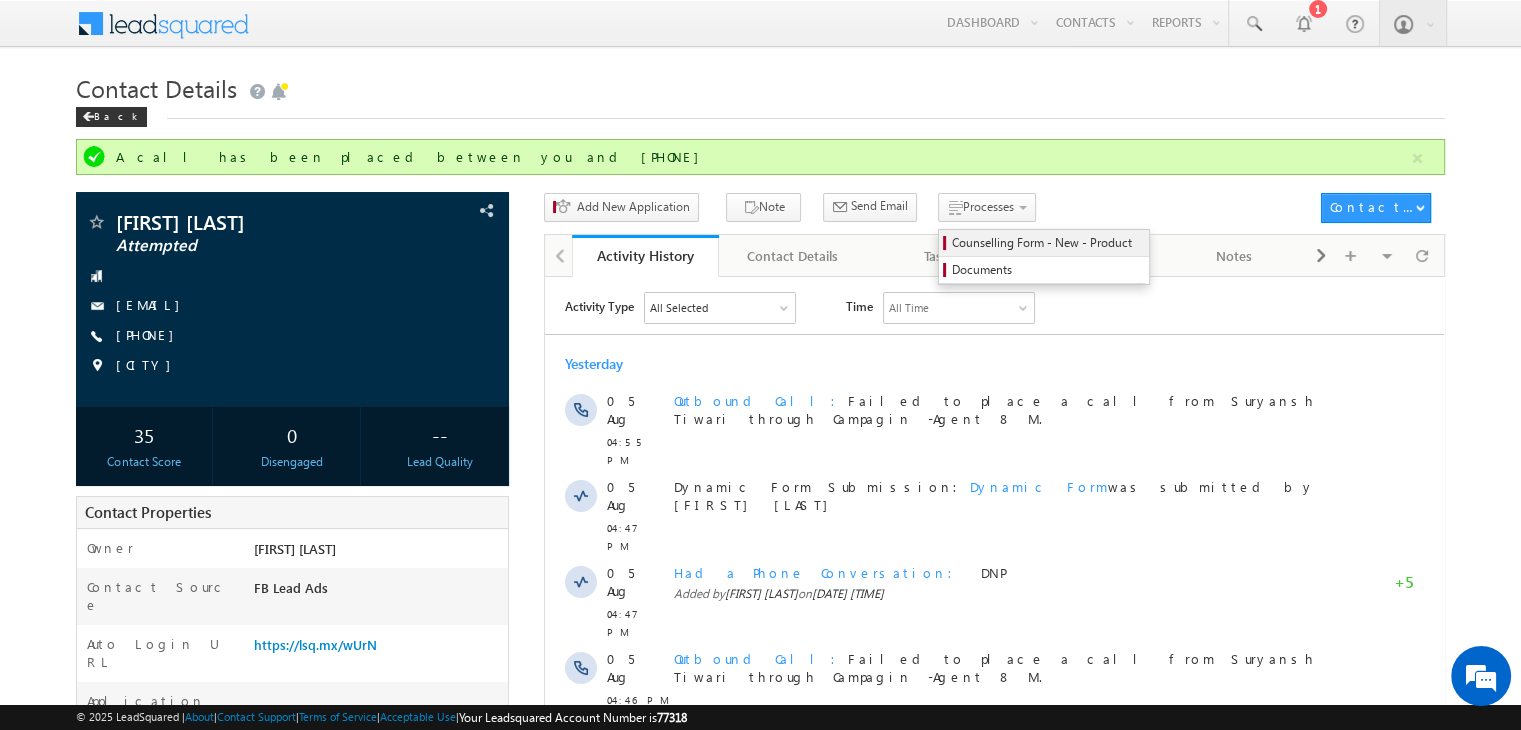 click on "Counselling Form - New - Product Documents" at bounding box center (1044, 257) 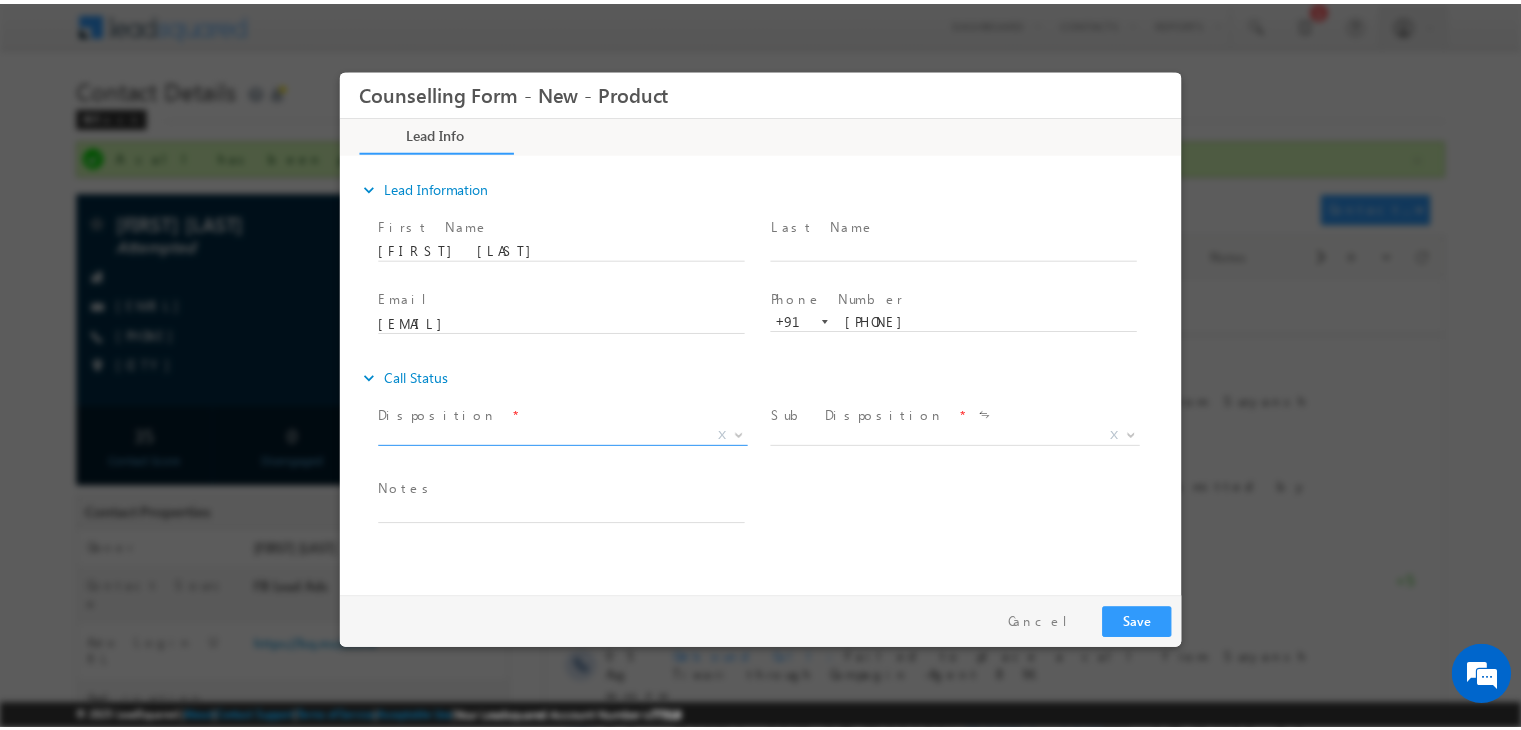 scroll, scrollTop: 0, scrollLeft: 0, axis: both 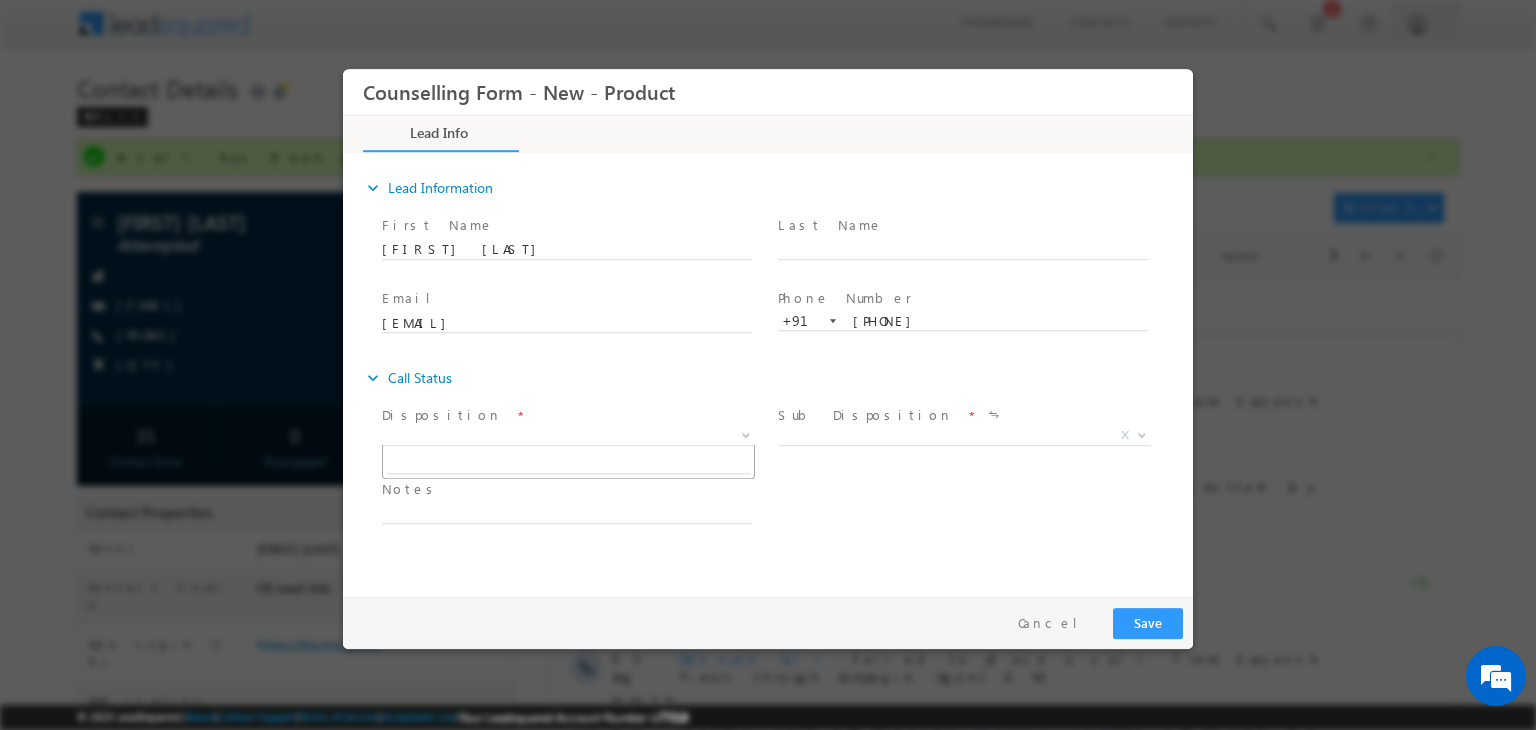 click on "X" at bounding box center (568, 436) 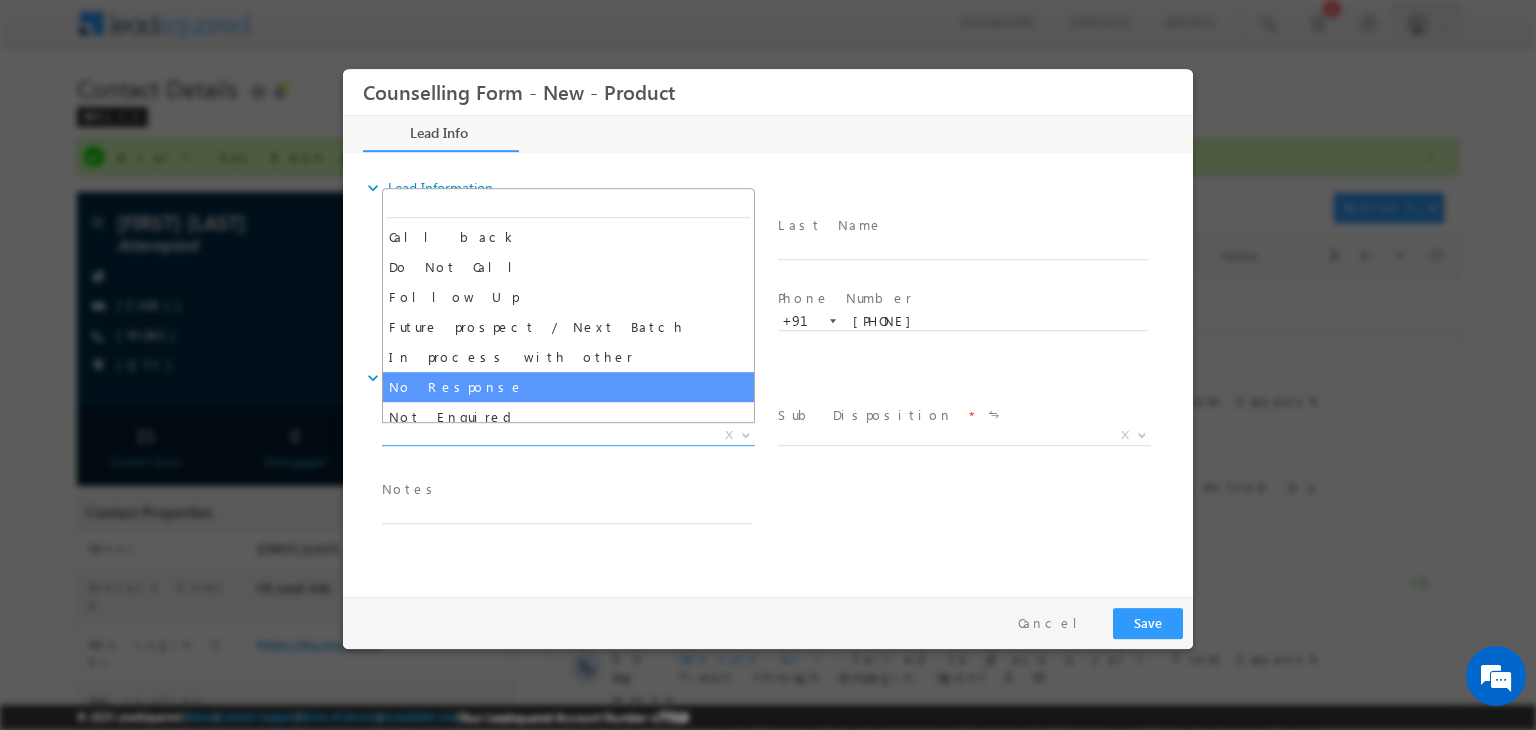 select on "No Response" 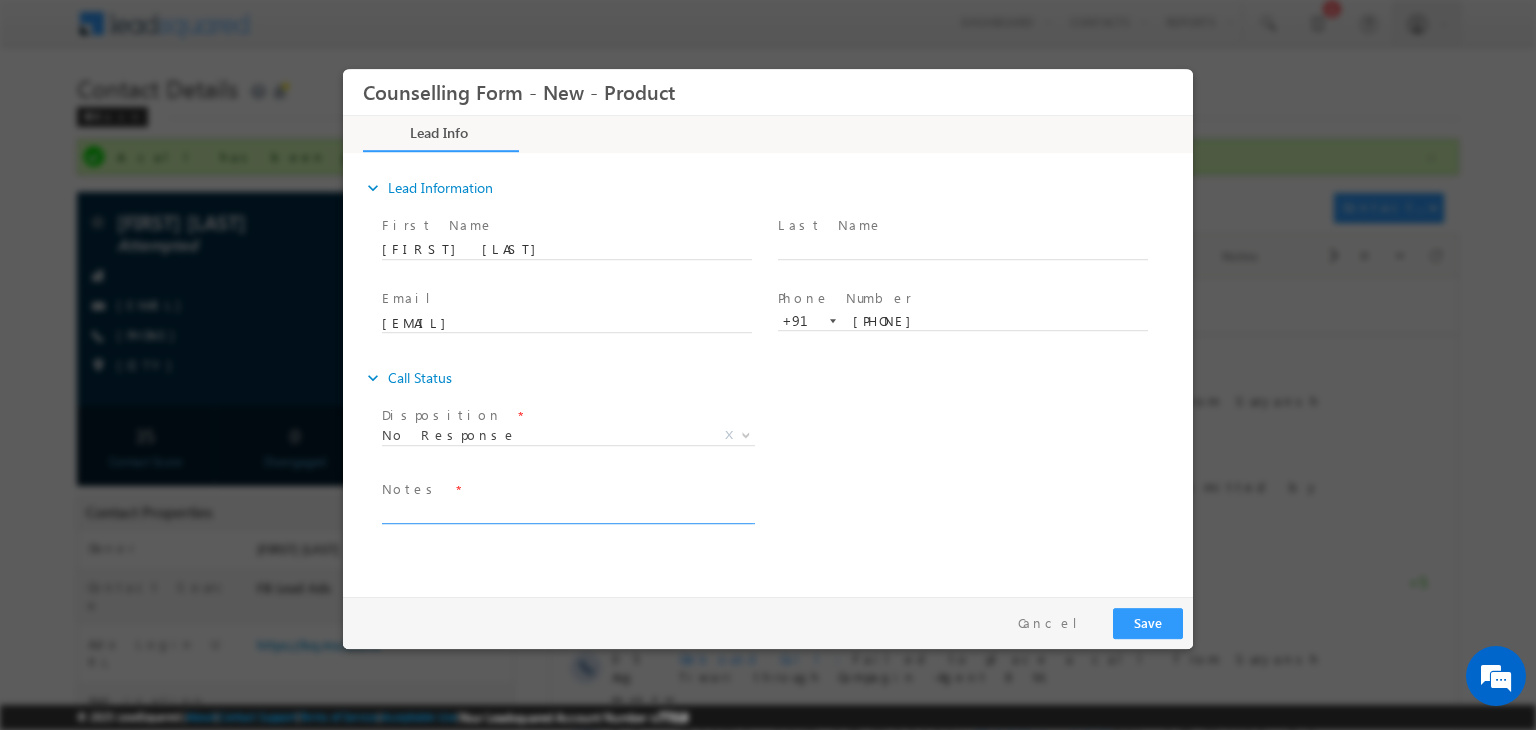 click at bounding box center (567, 512) 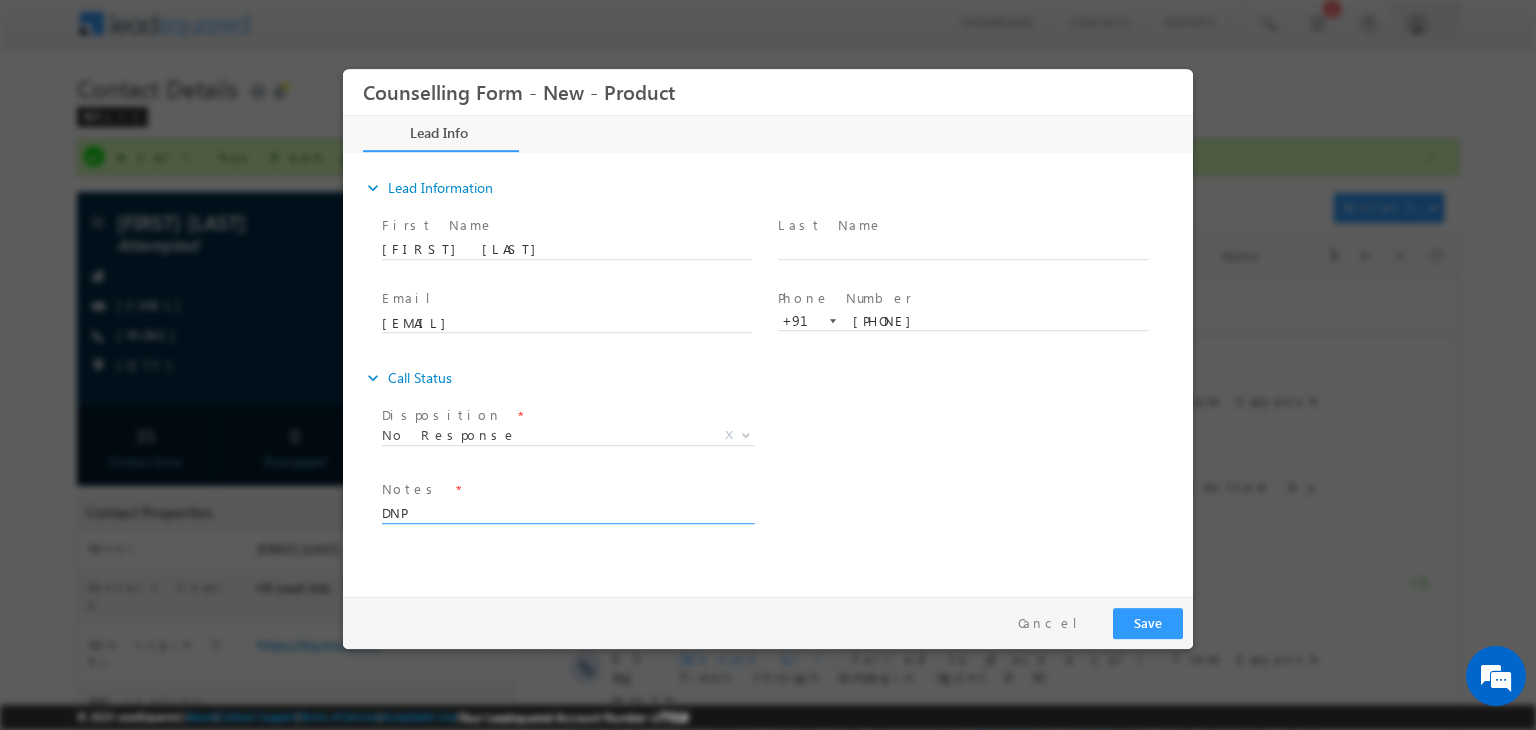 type on "DNP" 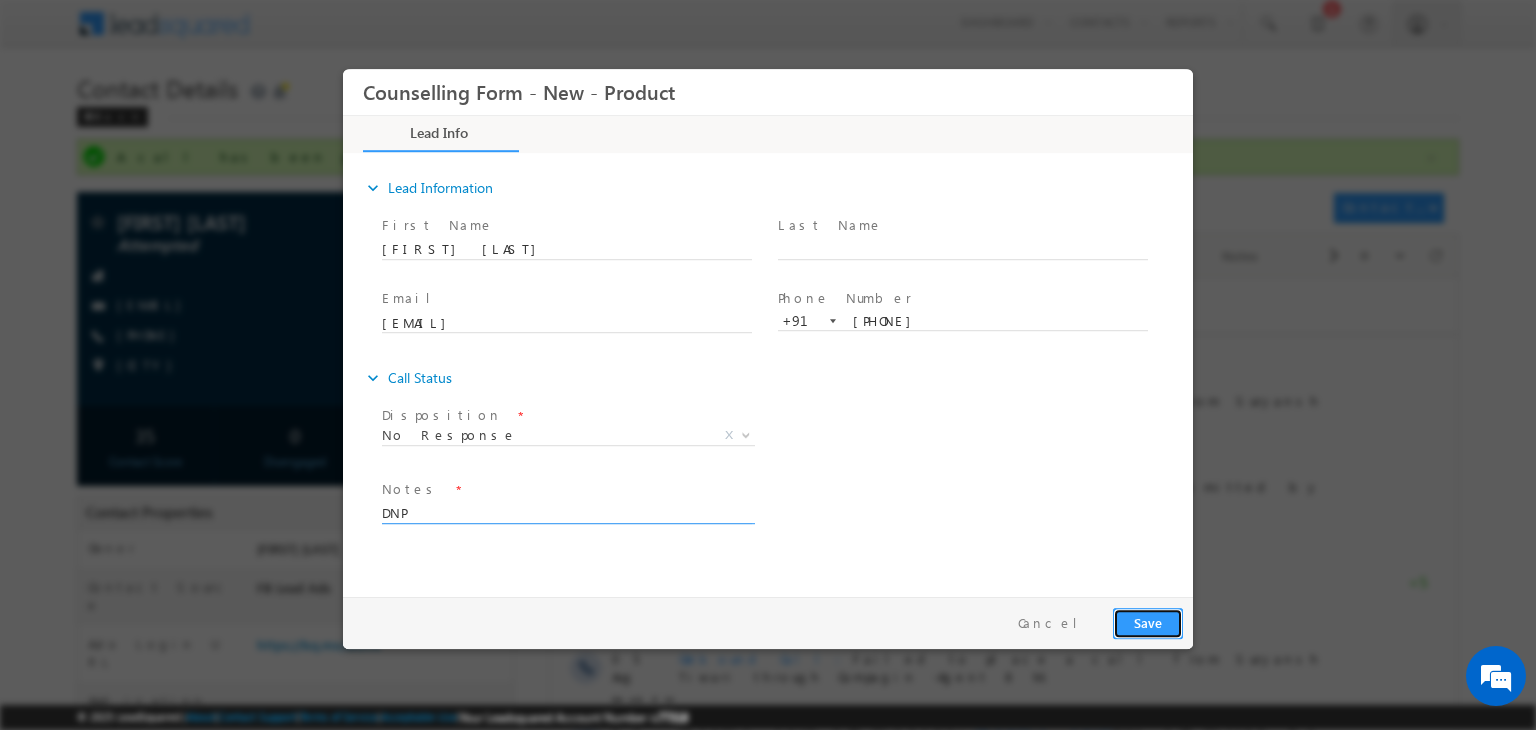 click on "Save" at bounding box center [1148, 623] 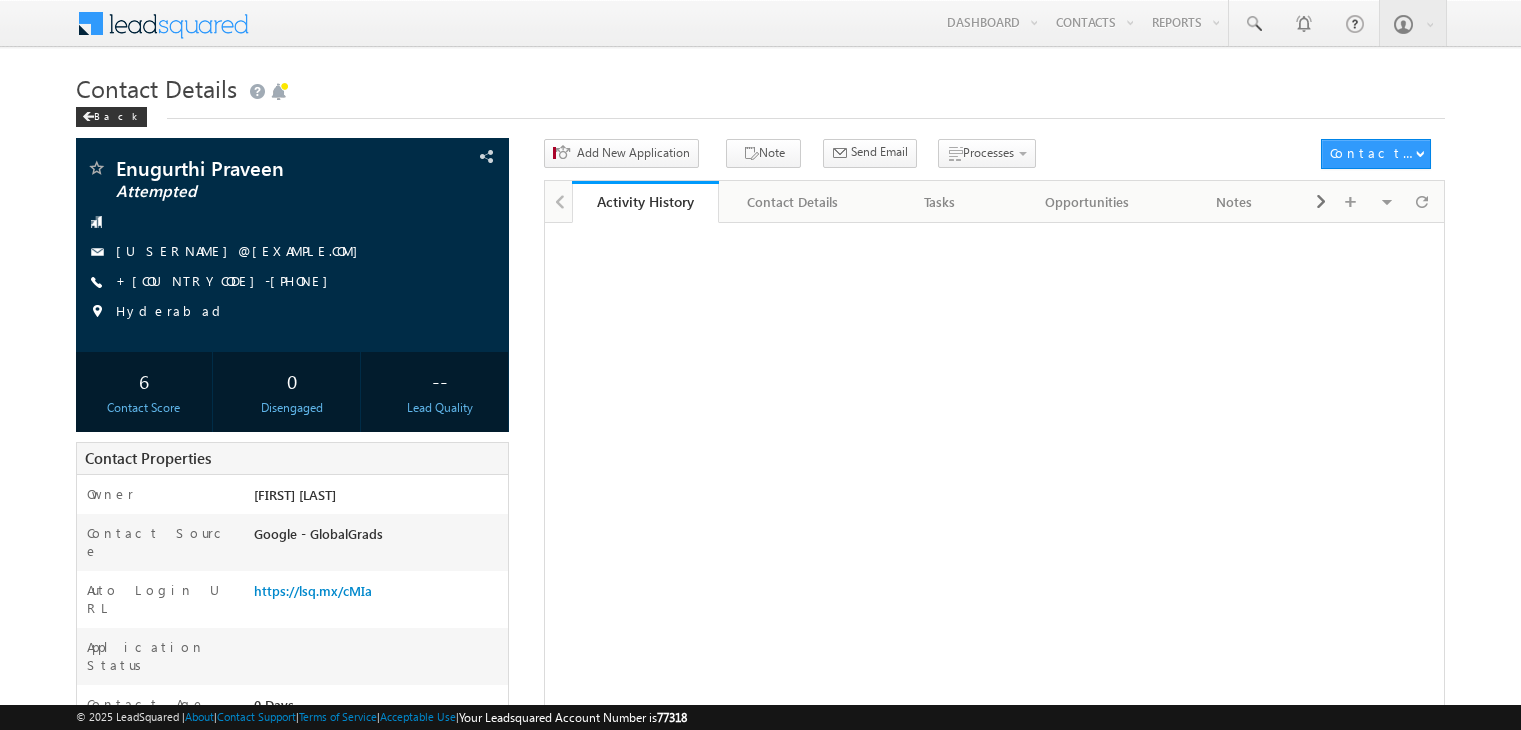 scroll, scrollTop: 0, scrollLeft: 0, axis: both 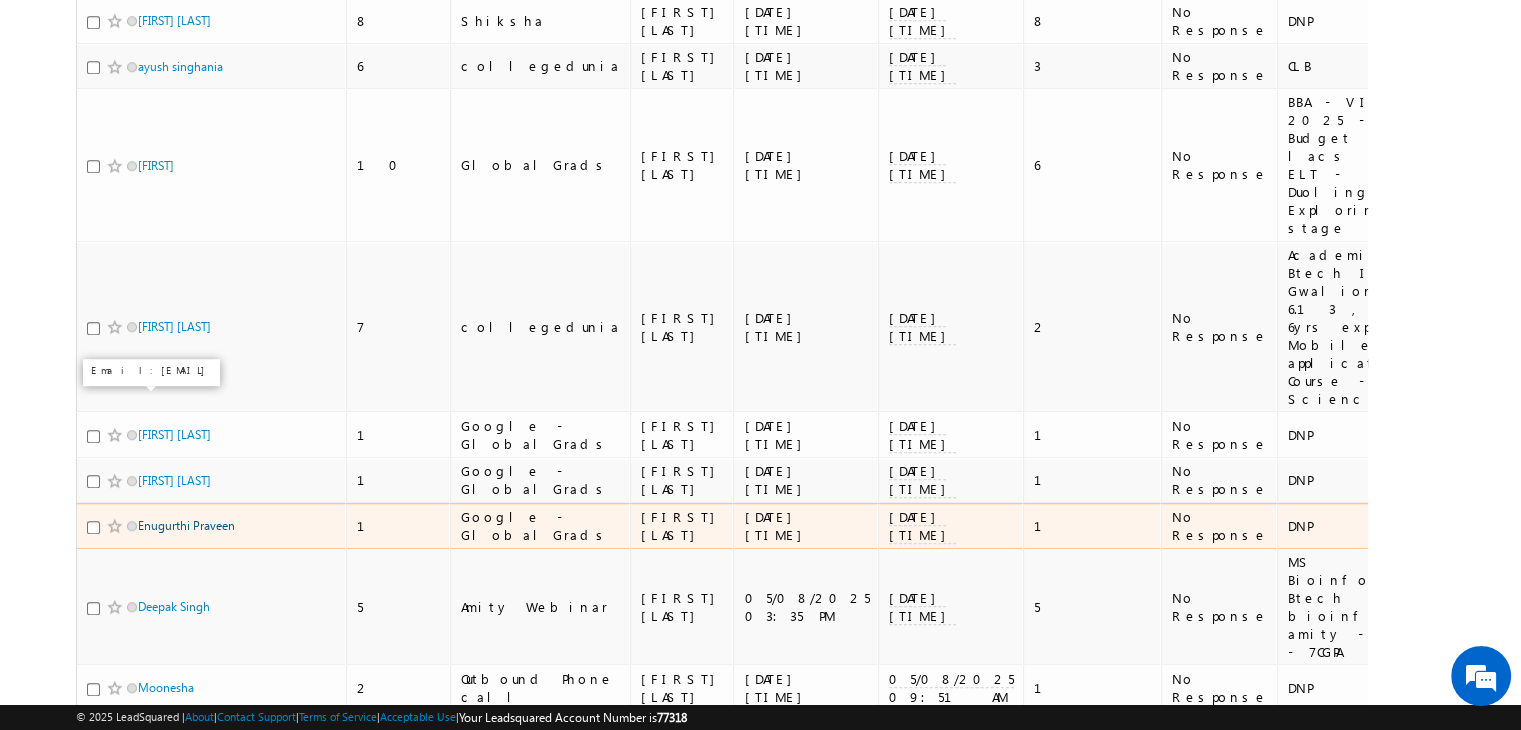click on "Enugurthi Praveen" at bounding box center (186, 525) 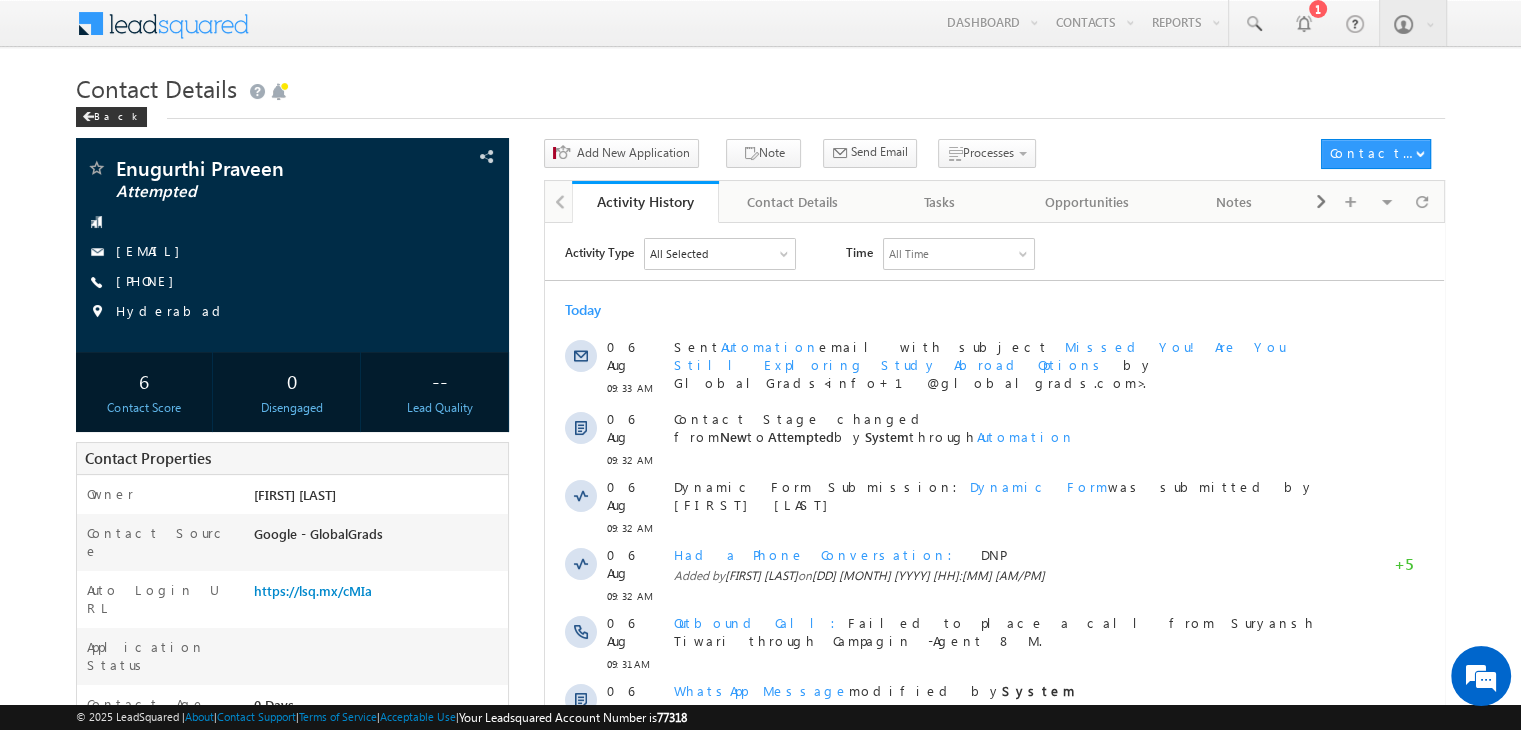 scroll, scrollTop: 0, scrollLeft: 0, axis: both 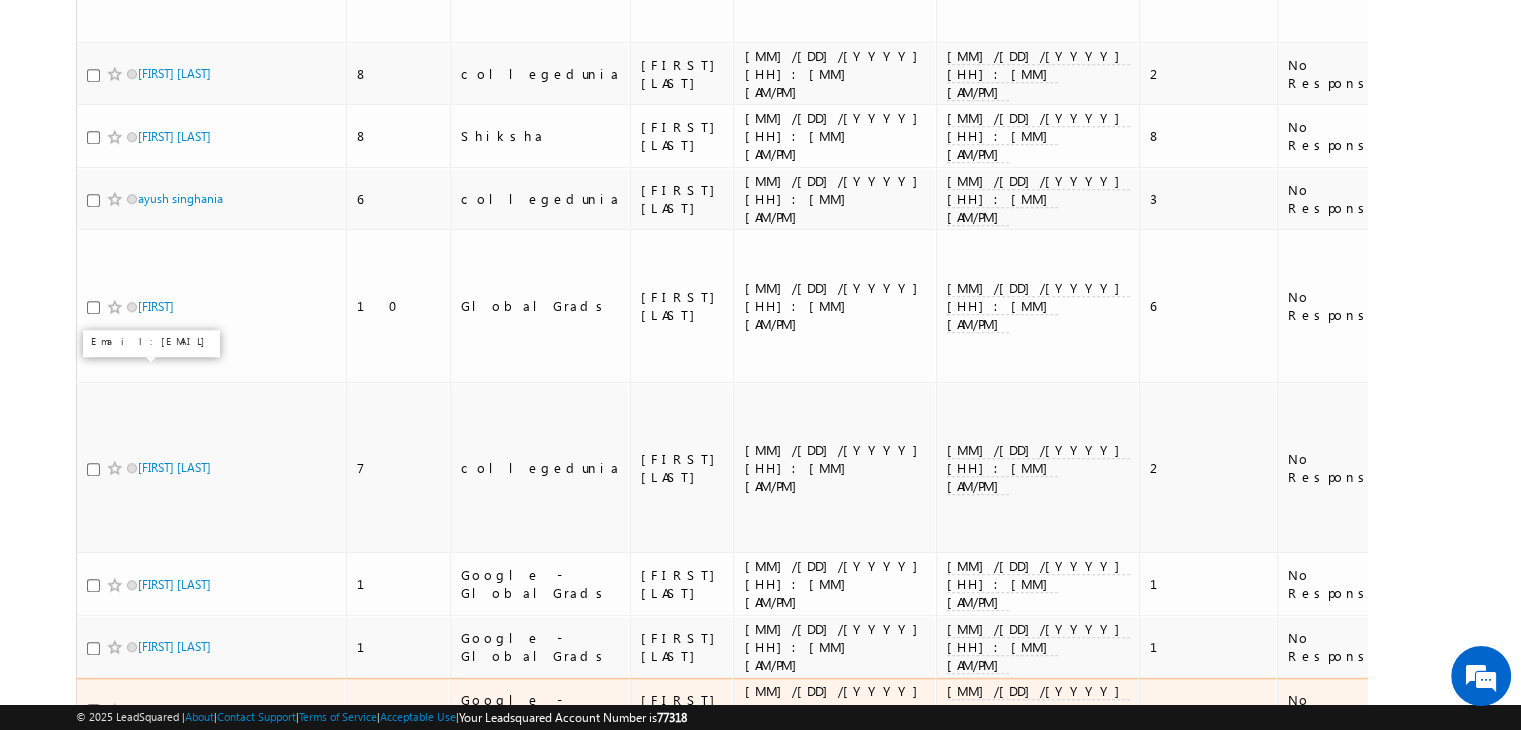 click on "Enugurthi Praveen" at bounding box center (186, 709) 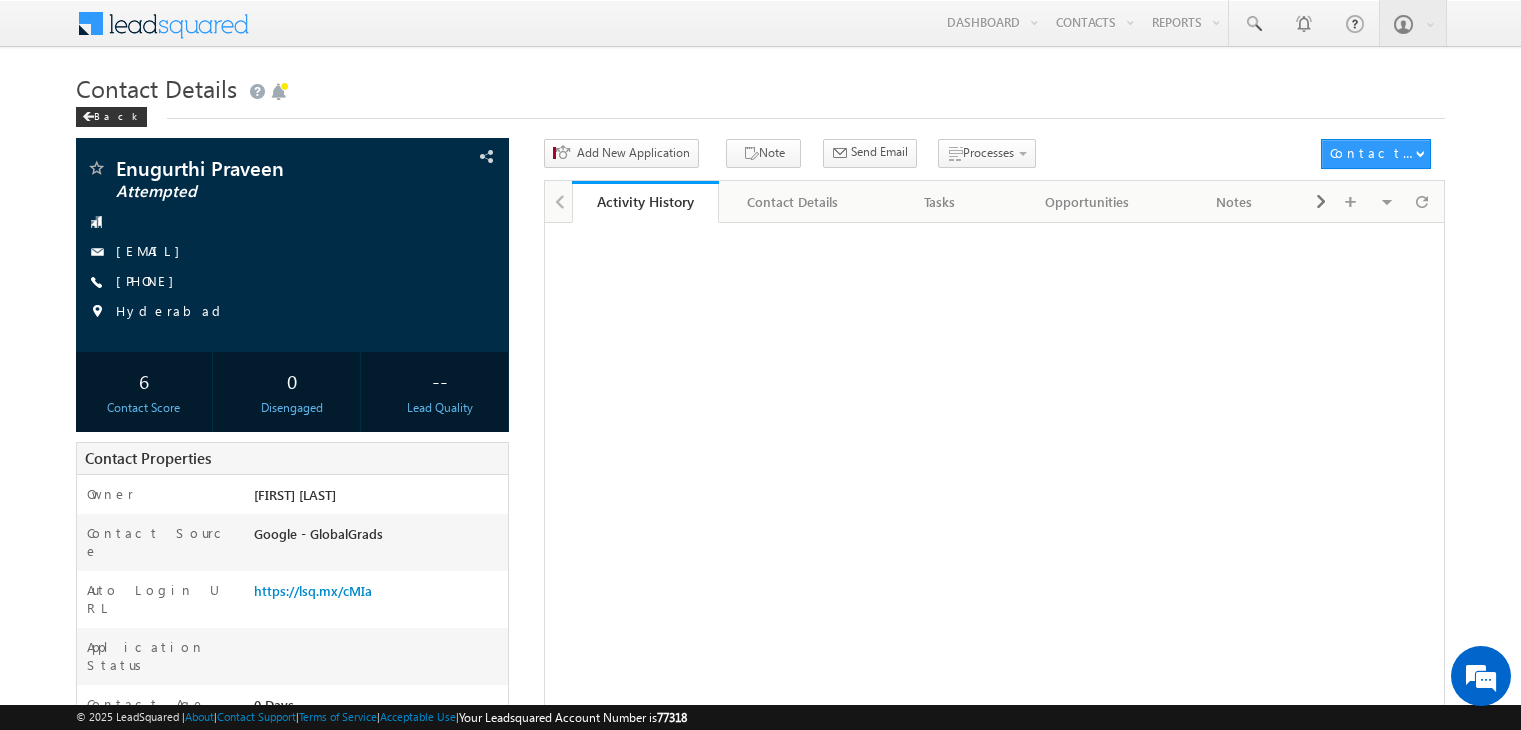 scroll, scrollTop: 0, scrollLeft: 0, axis: both 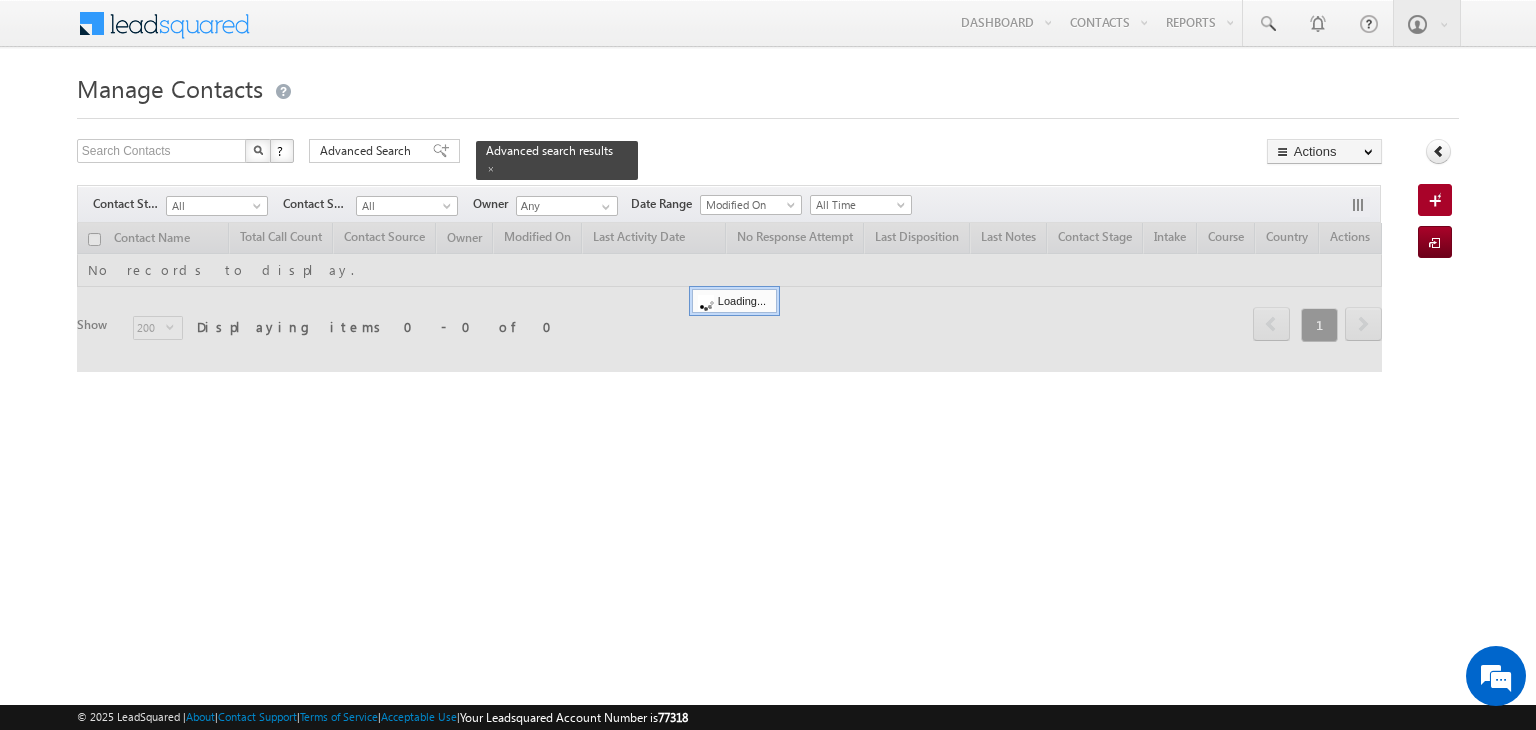 click at bounding box center [729, 297] 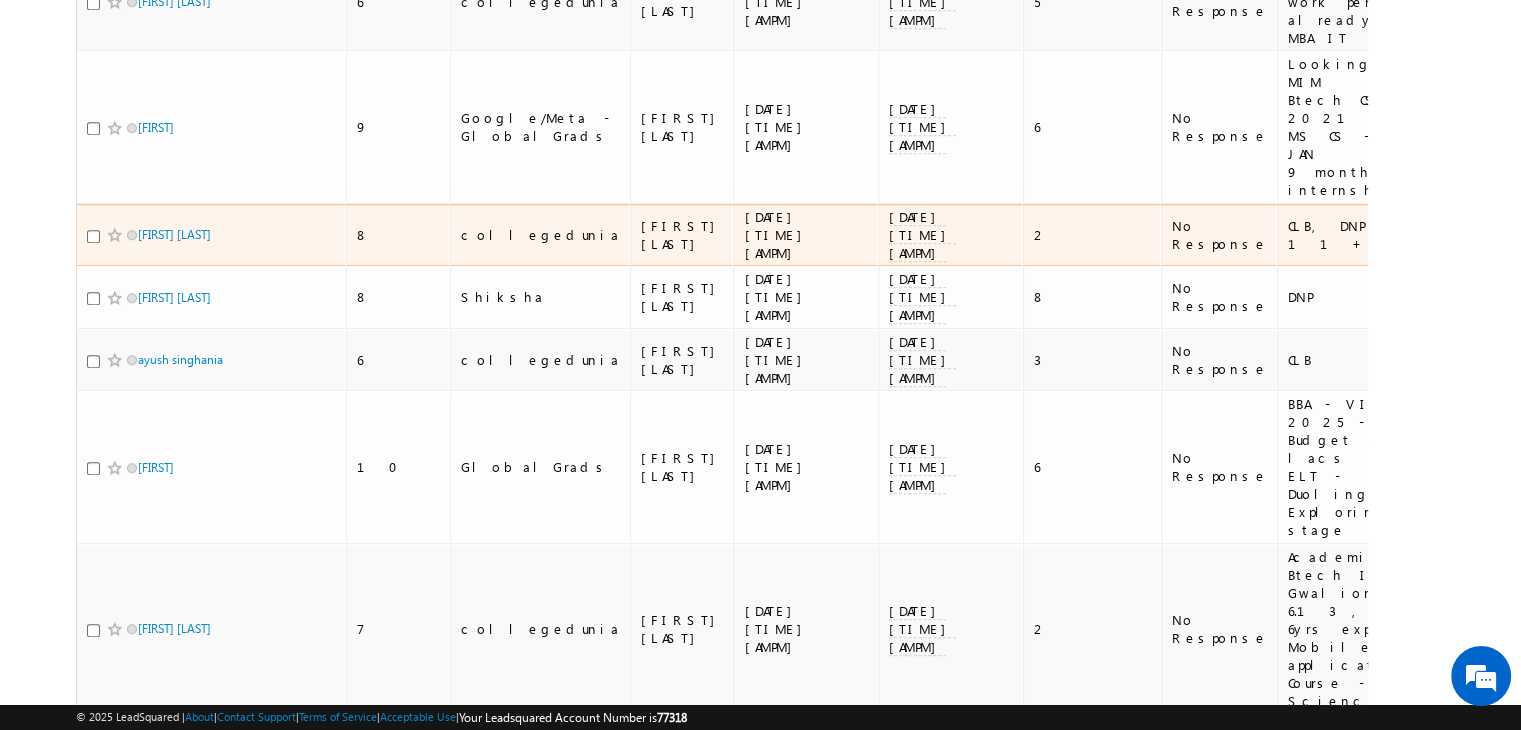 scroll, scrollTop: 1457, scrollLeft: 0, axis: vertical 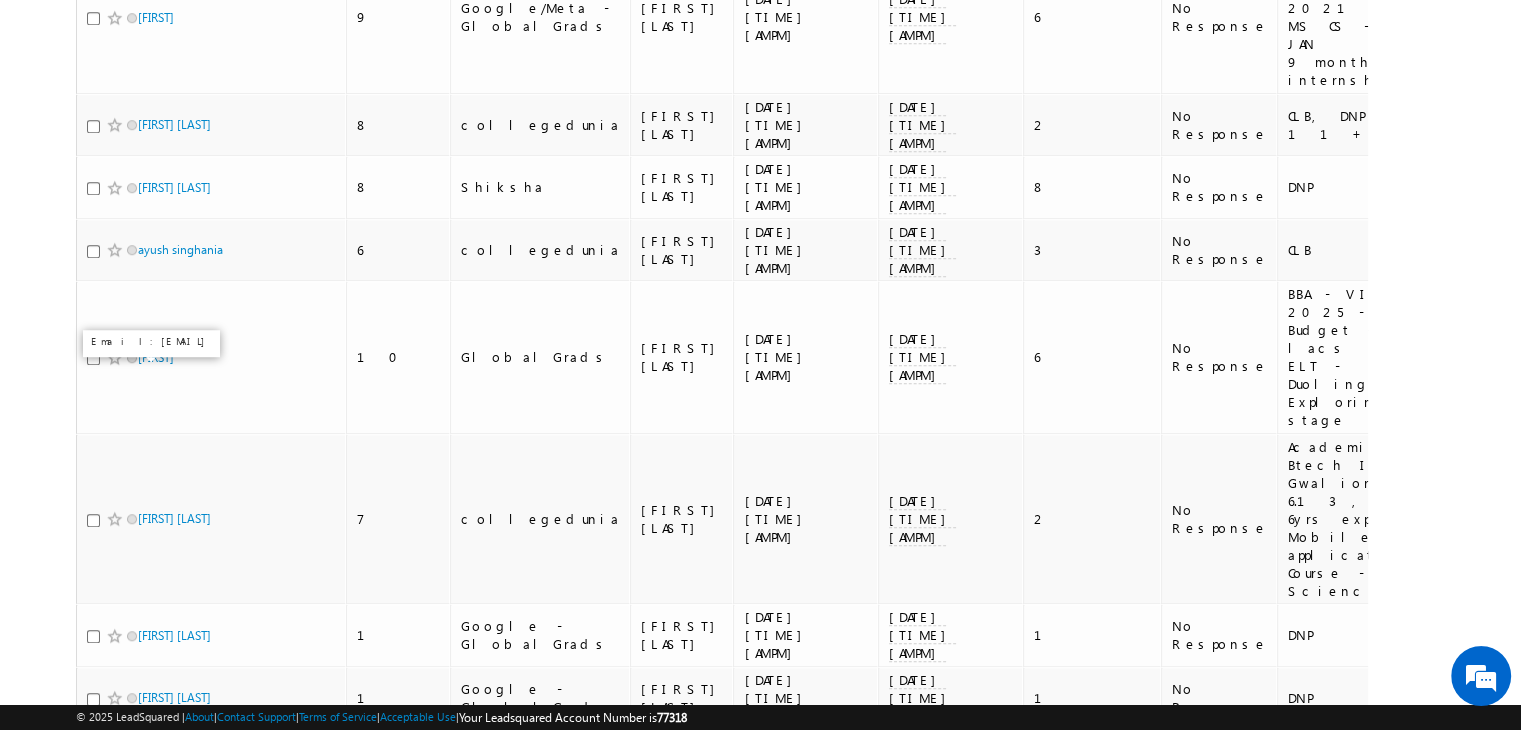 click on "Enugurthi Praveen" at bounding box center [186, 760] 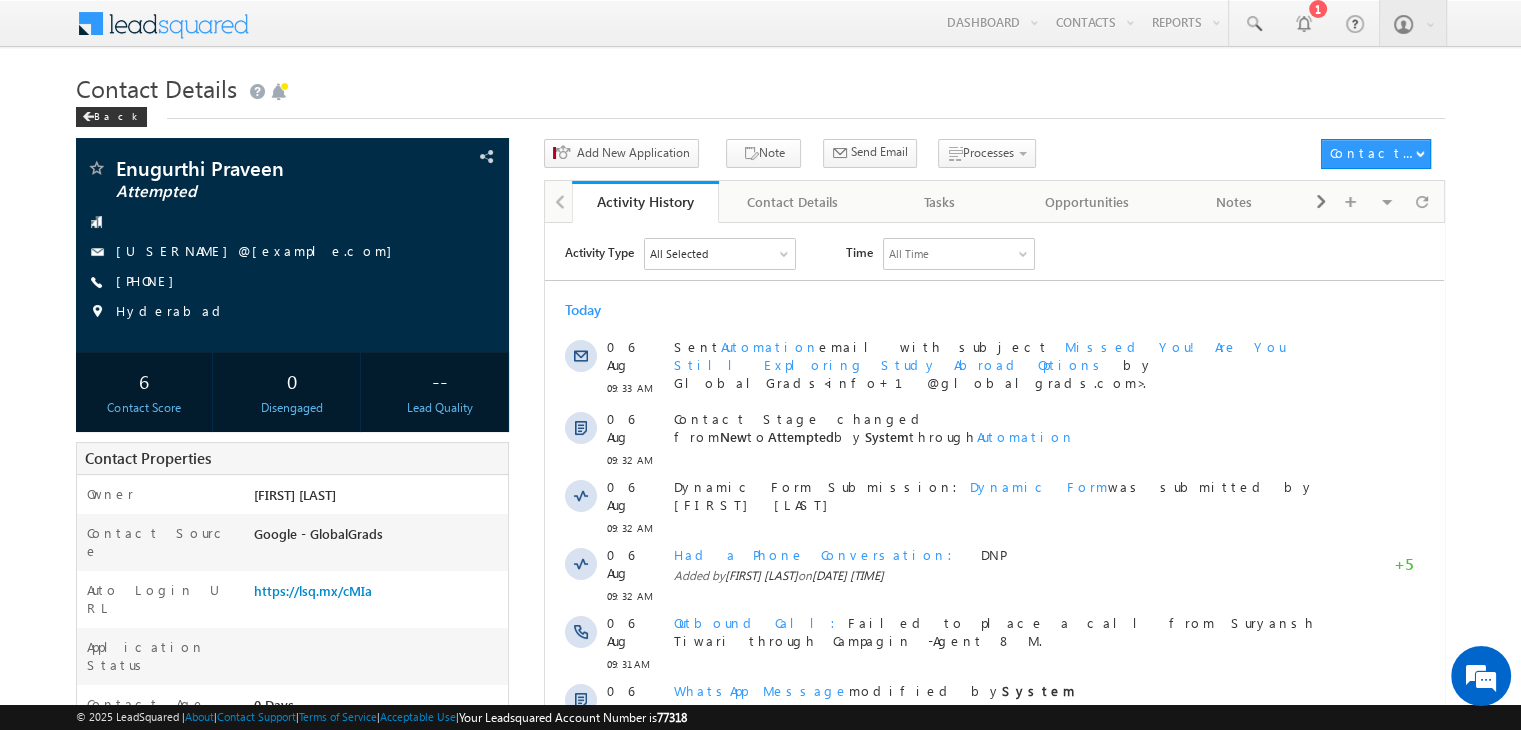 scroll, scrollTop: 0, scrollLeft: 0, axis: both 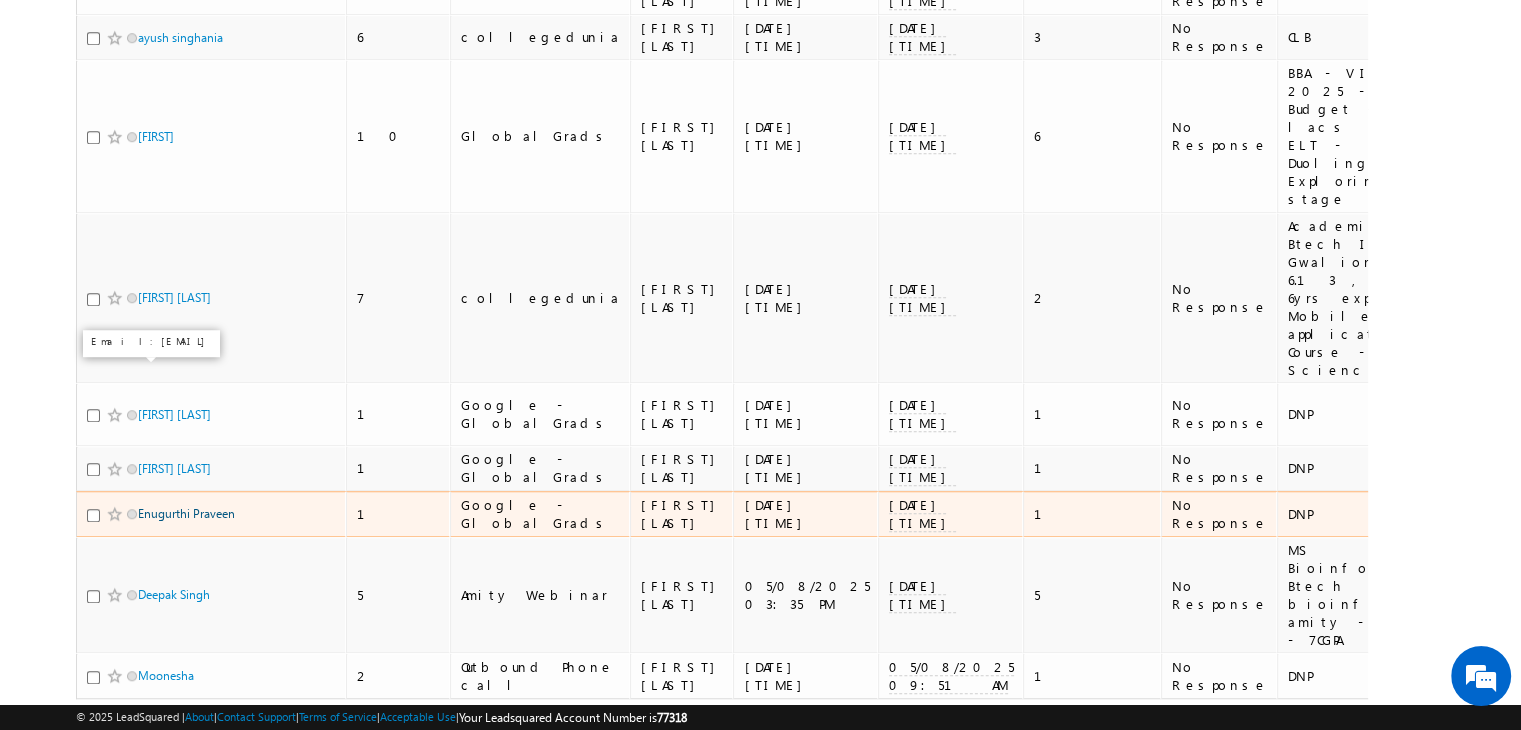 click on "Enugurthi Praveen" at bounding box center (186, 513) 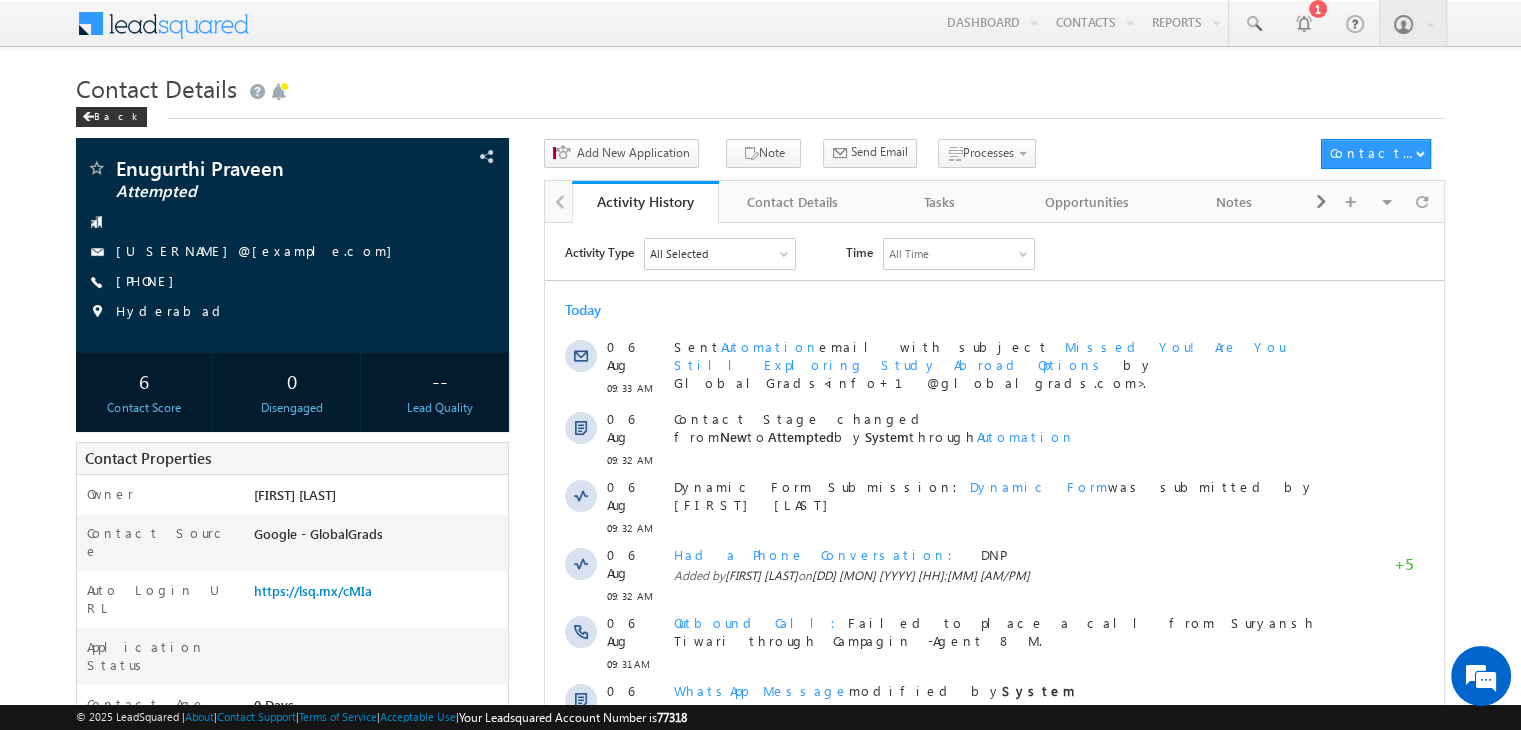 scroll, scrollTop: 0, scrollLeft: 0, axis: both 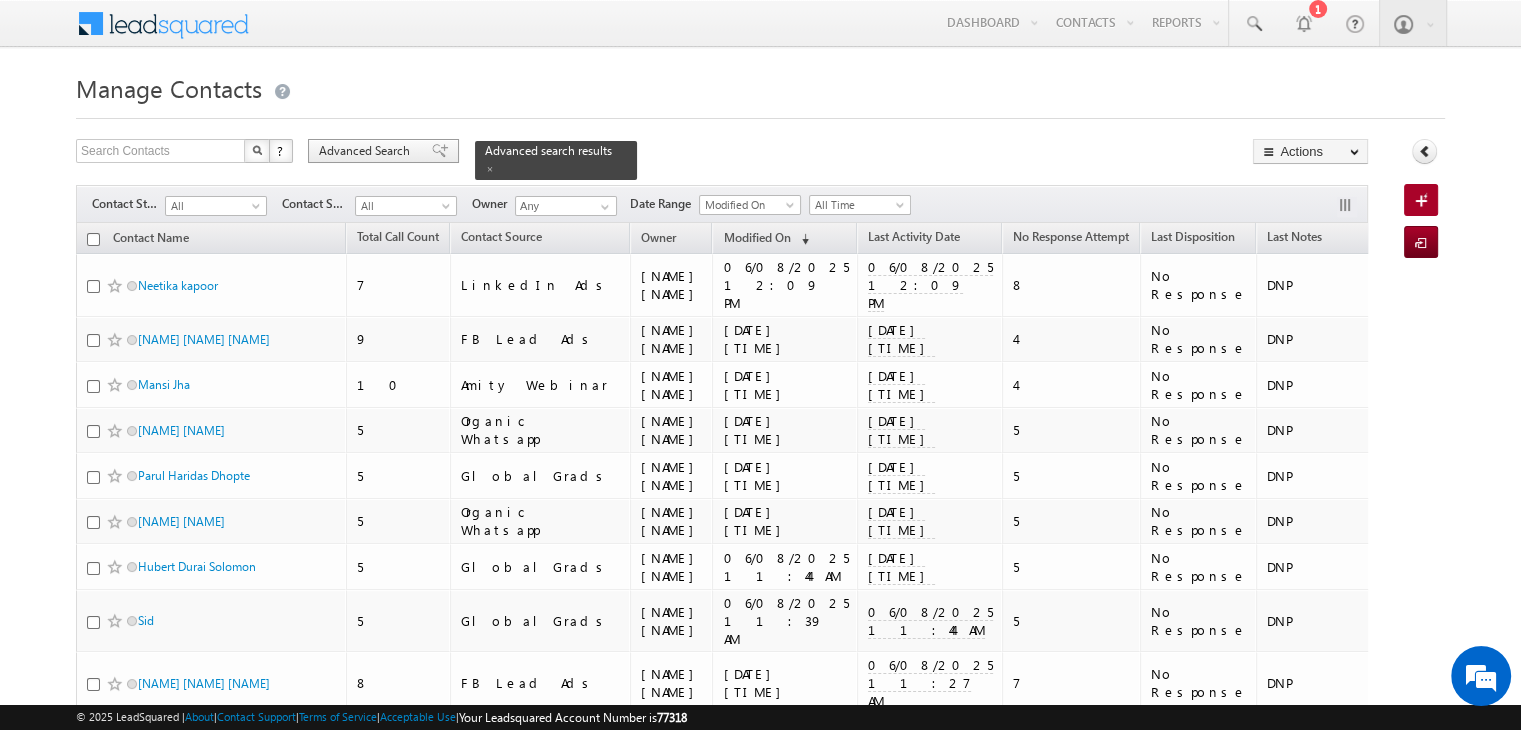 click on "Advanced Search" at bounding box center (367, 151) 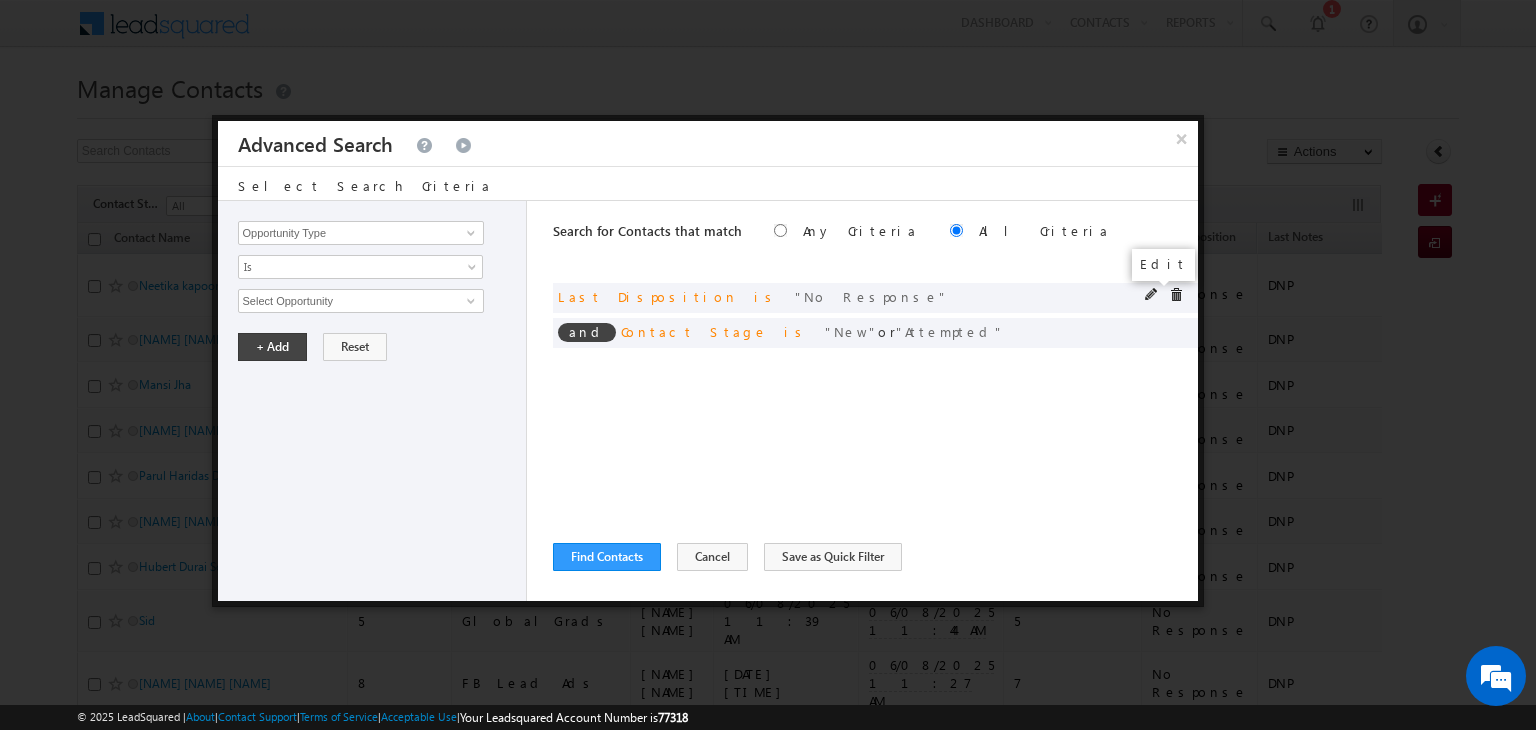 click at bounding box center (1152, 295) 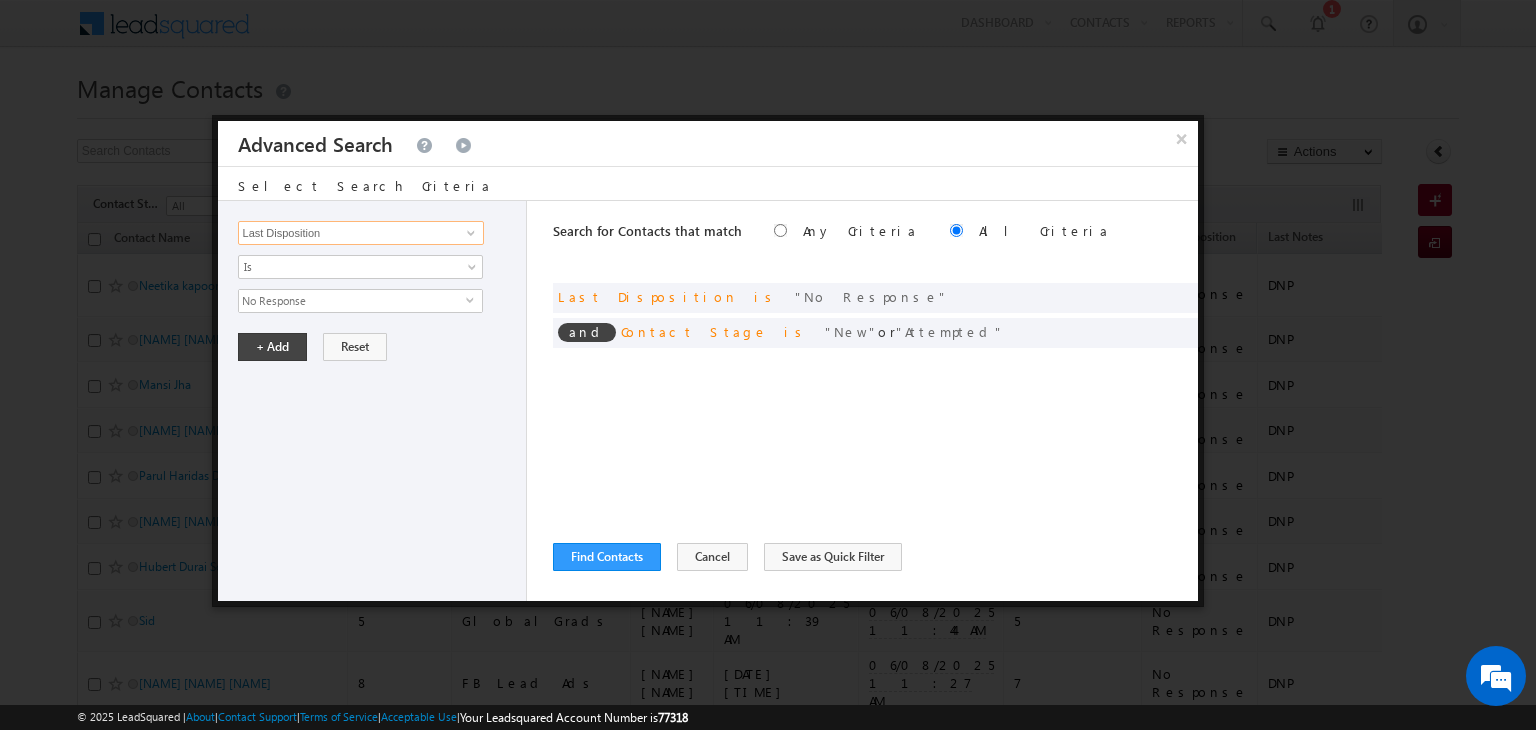 click on "Last Disposition" at bounding box center [361, 233] 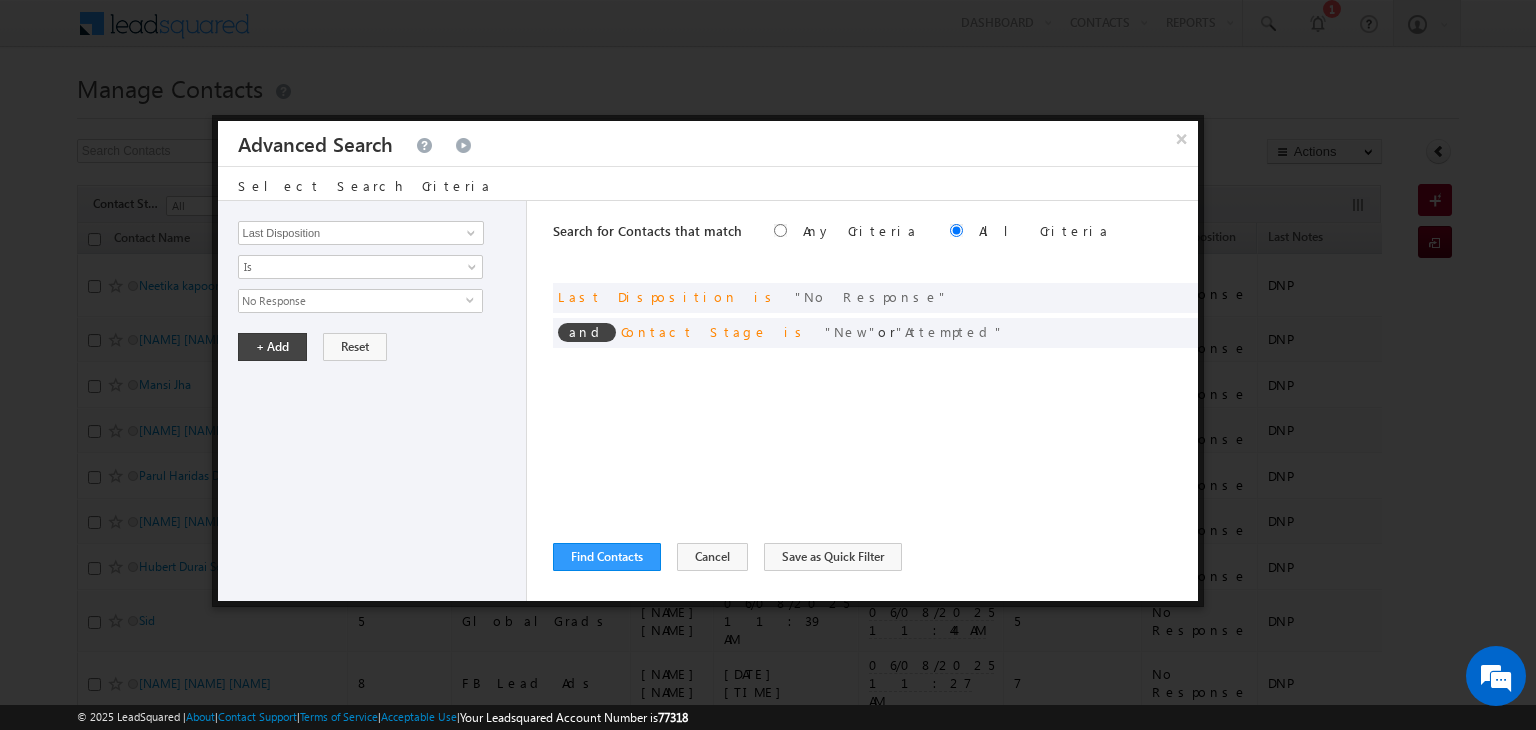 click on "No Response" at bounding box center [352, 301] 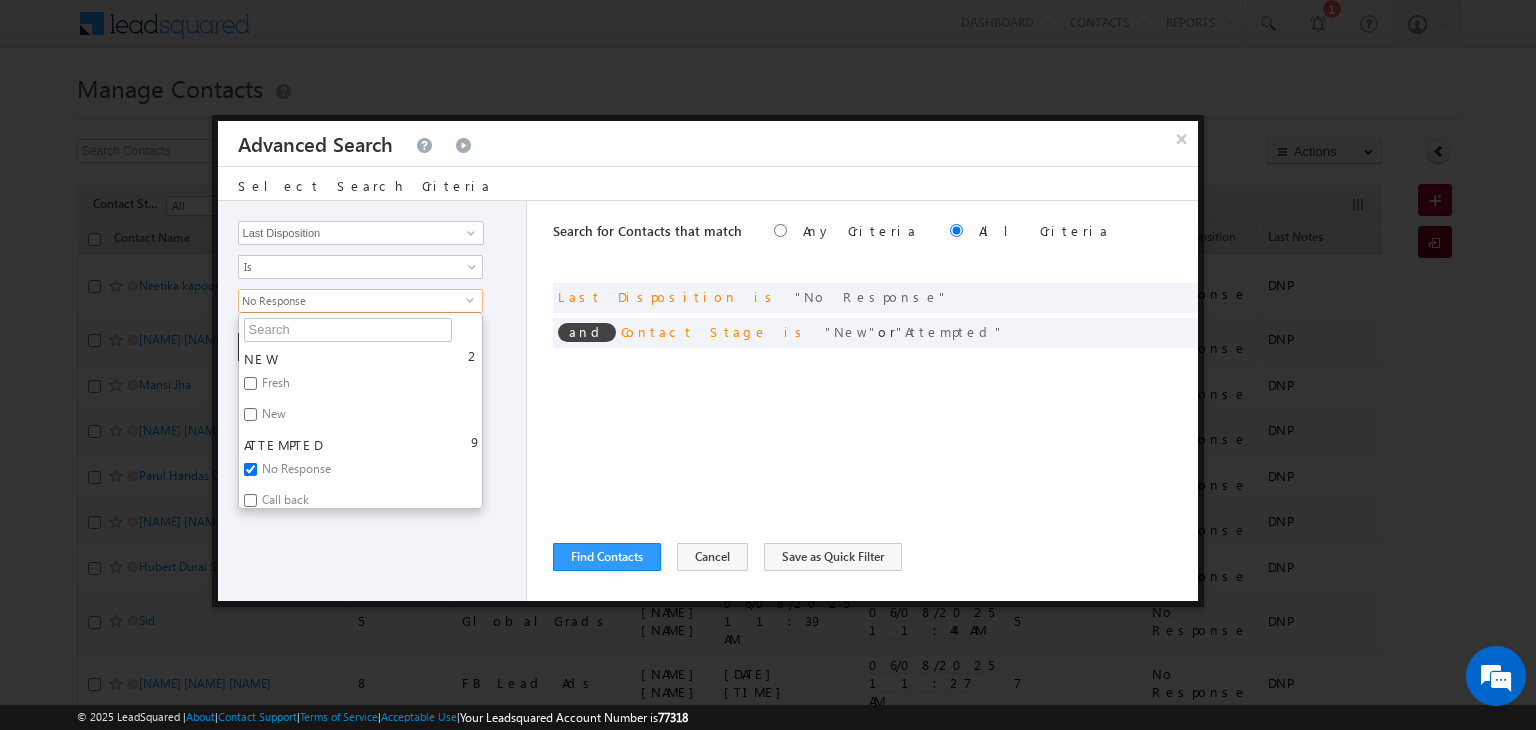 click on "No Response" at bounding box center [295, 472] 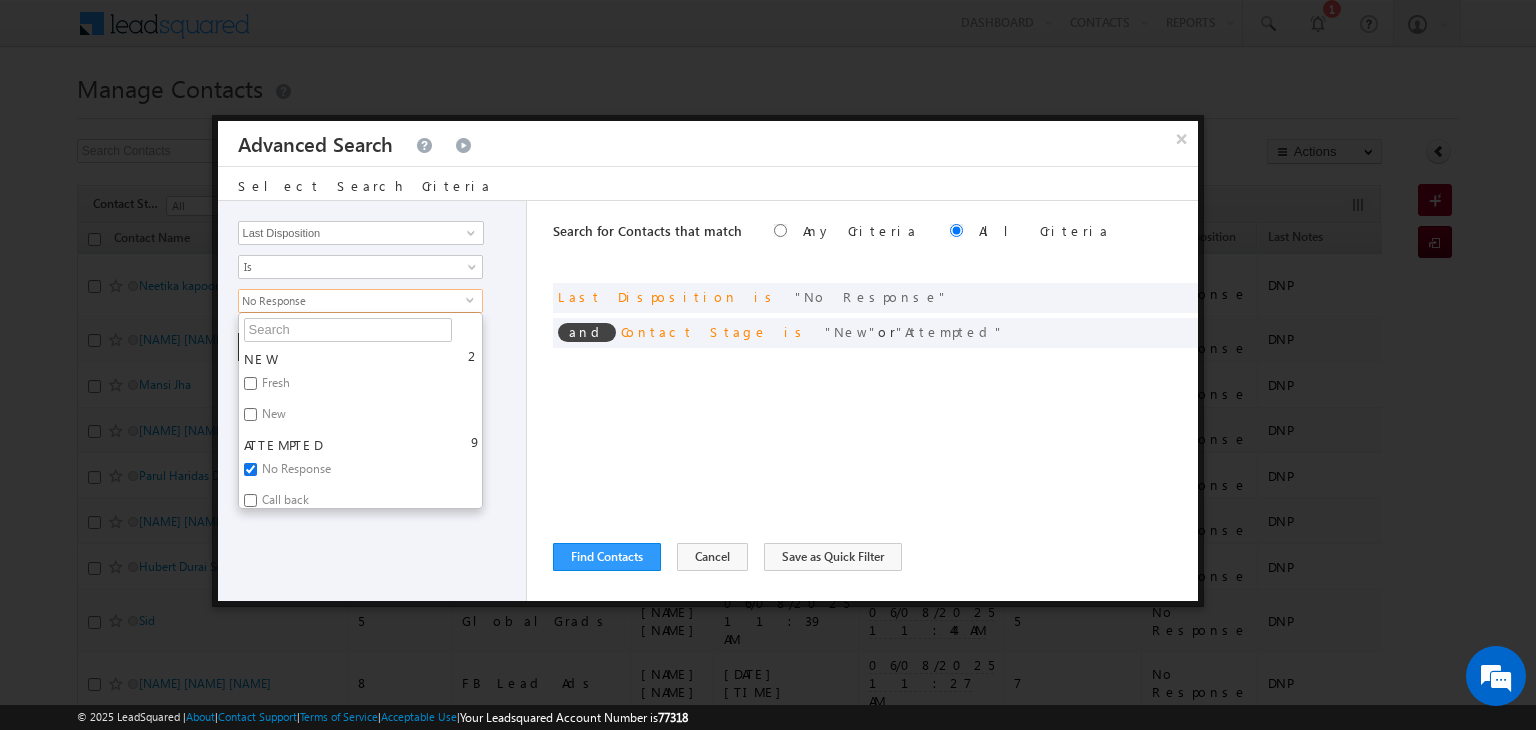 click on "No Response" at bounding box center (250, 469) 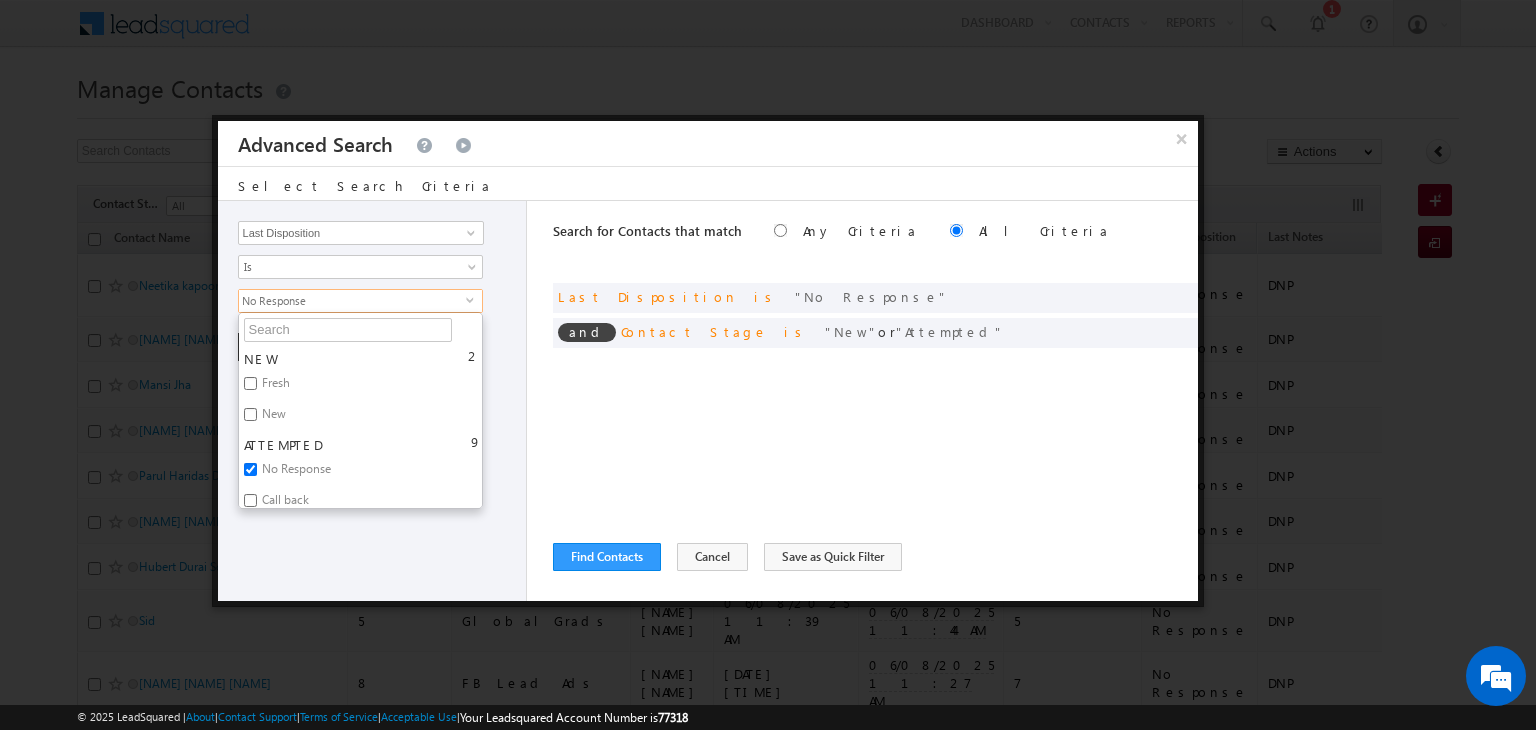checkbox on "false" 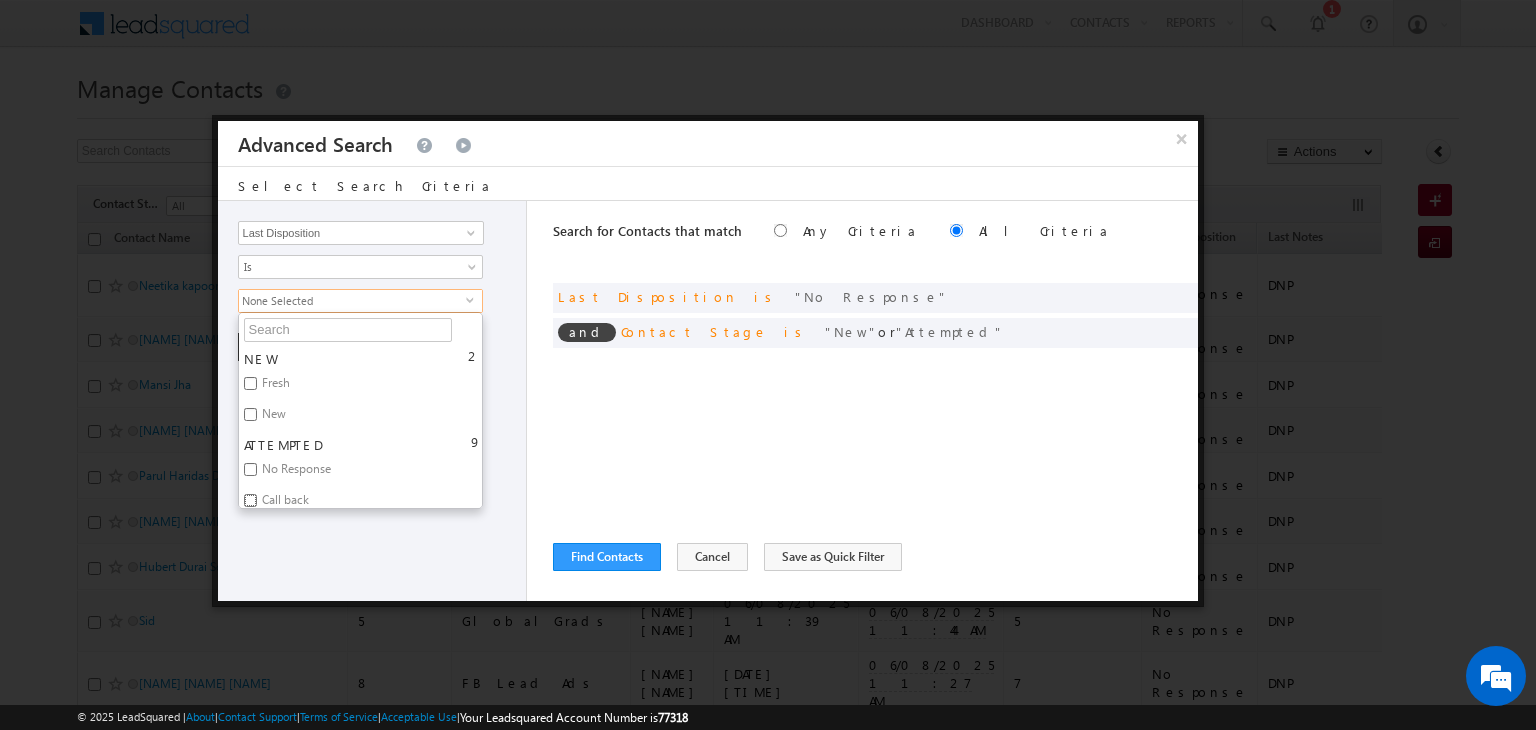 click on "Call back" at bounding box center (250, 500) 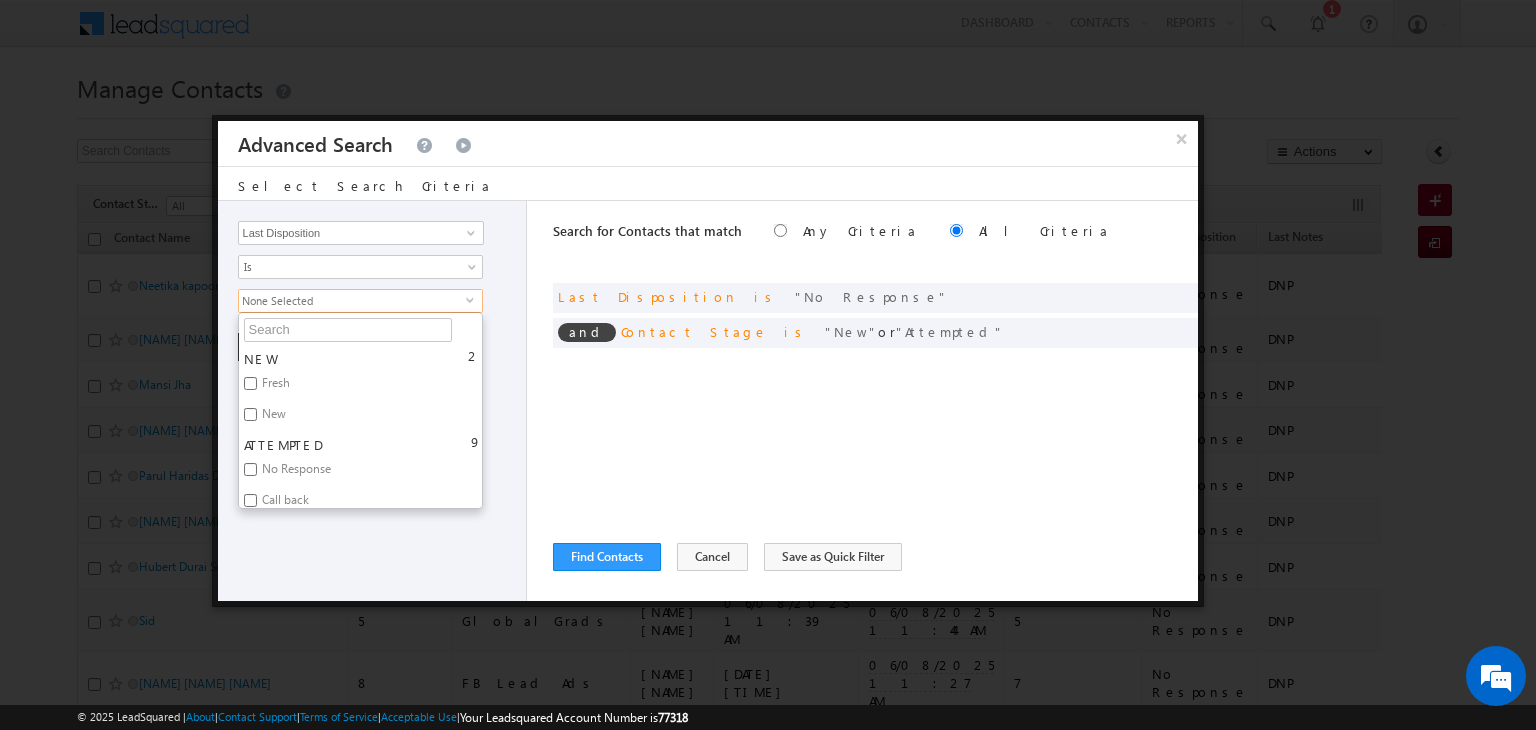 checkbox on "true" 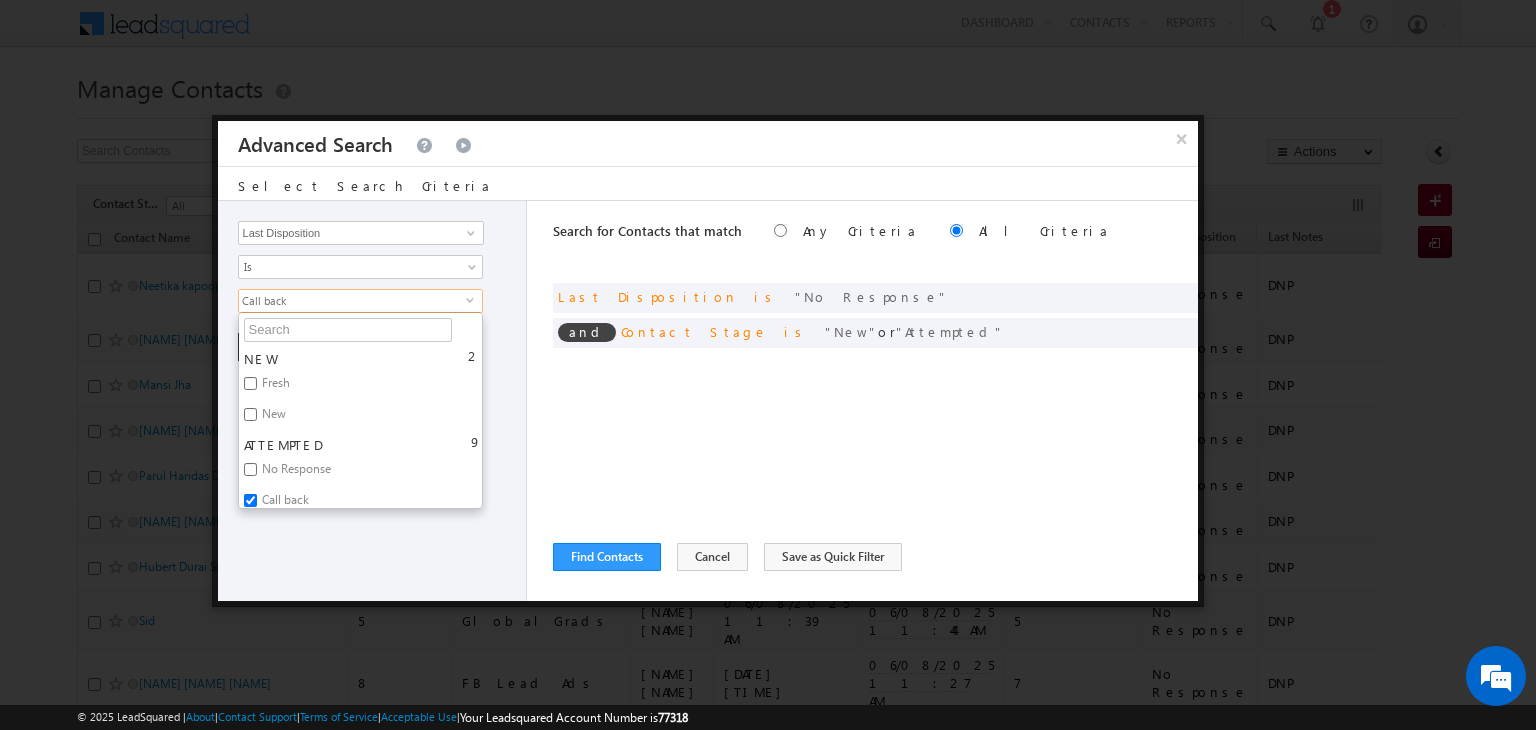 click on "Opportunity Type Contact Activity Task Sales Group  Prospect Id Address 1 Address 2 Any Specific University Or Program Application Status Assignment date current owner Auto Login URL City Class XII Marks Company Concentration Contact Number Contact Origin Contact Score Contact Source Contact Stage Conversion Referrer URL Counselling mode Country Country Interested In New Country Interested In Old Course Course Priority Created By Id Created On Created On Old Current Opt In Status Do Not Call Do Not Email Do Not SMS Do Not Track Do You Have Scholarships Do You Have Valid Passport Documents - Status Documents - University Proof Doc Documents - 10th Marksheet Documents - 12th Marksheet Documents - UG Degree Documents - UG Marksheets Documents - PG Degree Documents - PG Marksheets Documents - Resume/CV Documents - LOR Documents - SOP Documents - Passport Documents - ELT Documents - Amity Pathway Certificate Documents - COL Documents - Deposit fee Documents - UCOL Documents - I20 2" at bounding box center [373, 401] 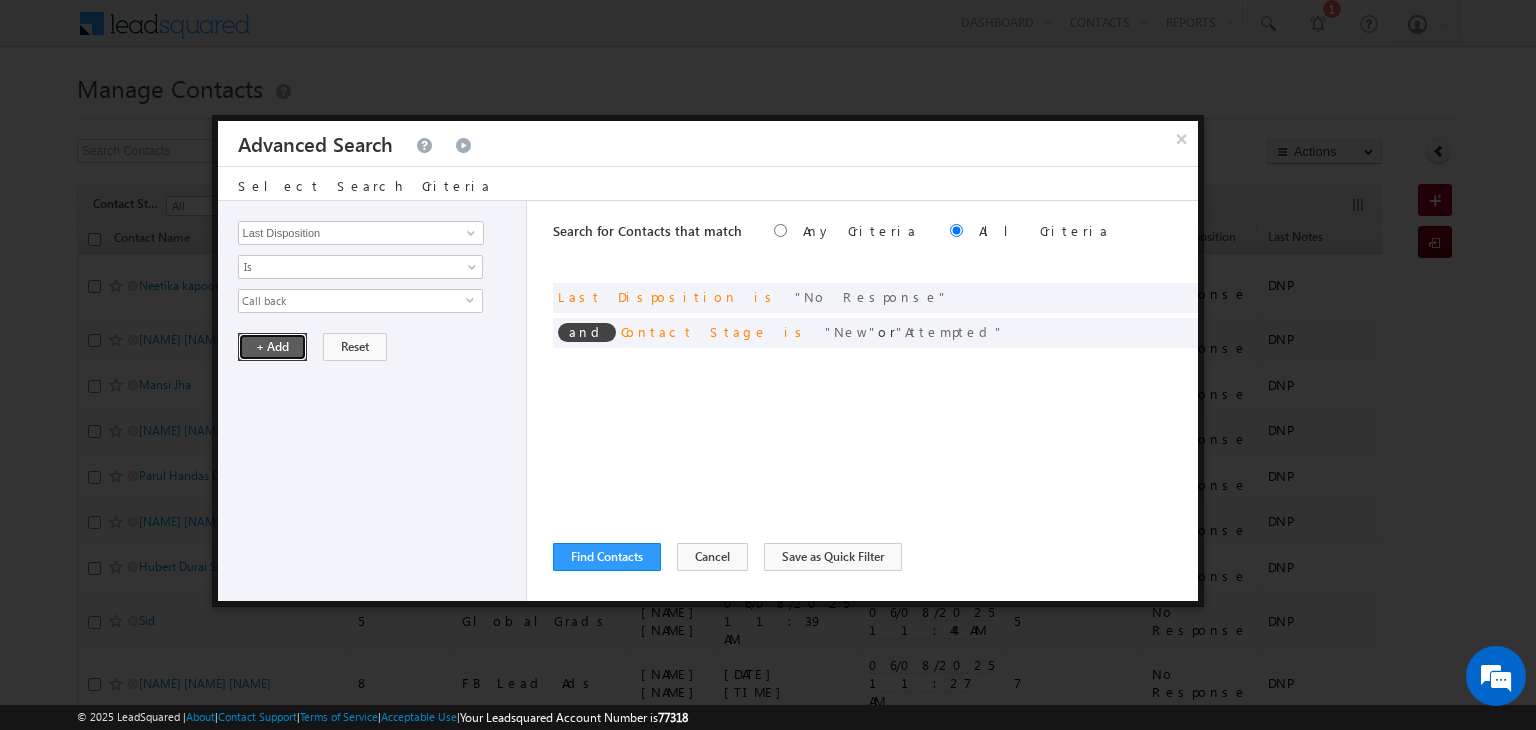 click on "+ Add" at bounding box center (272, 347) 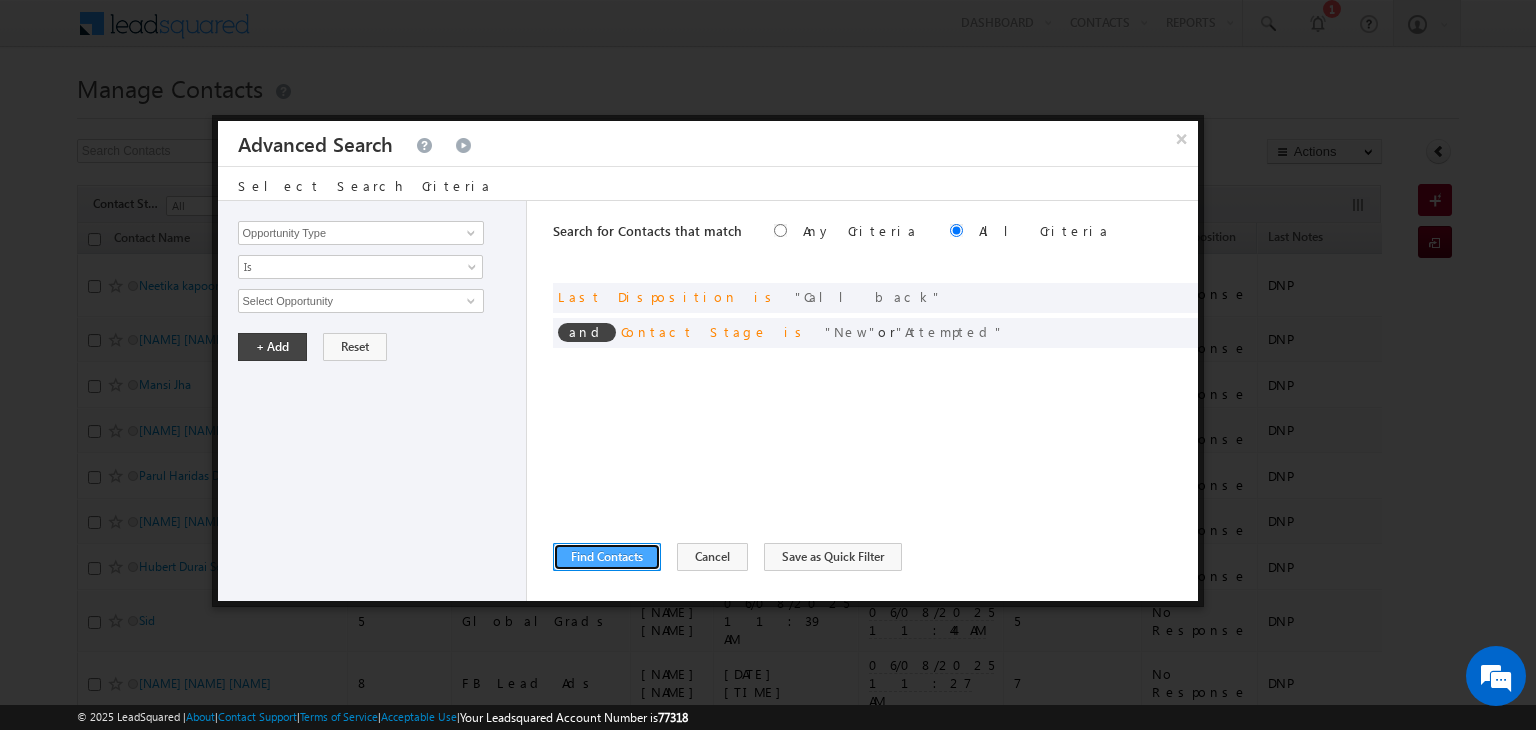 click on "Find Contacts" at bounding box center [607, 557] 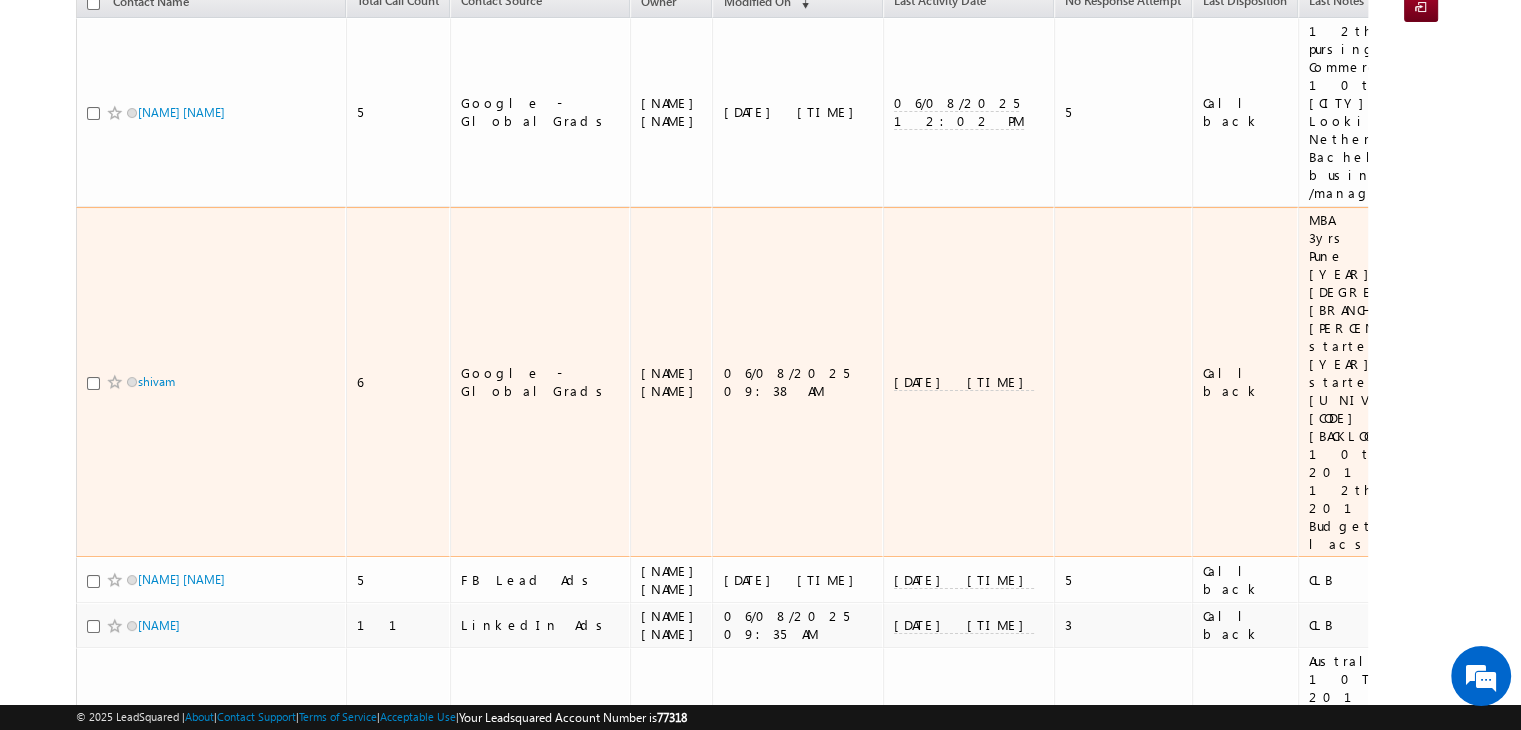 scroll, scrollTop: 464, scrollLeft: 0, axis: vertical 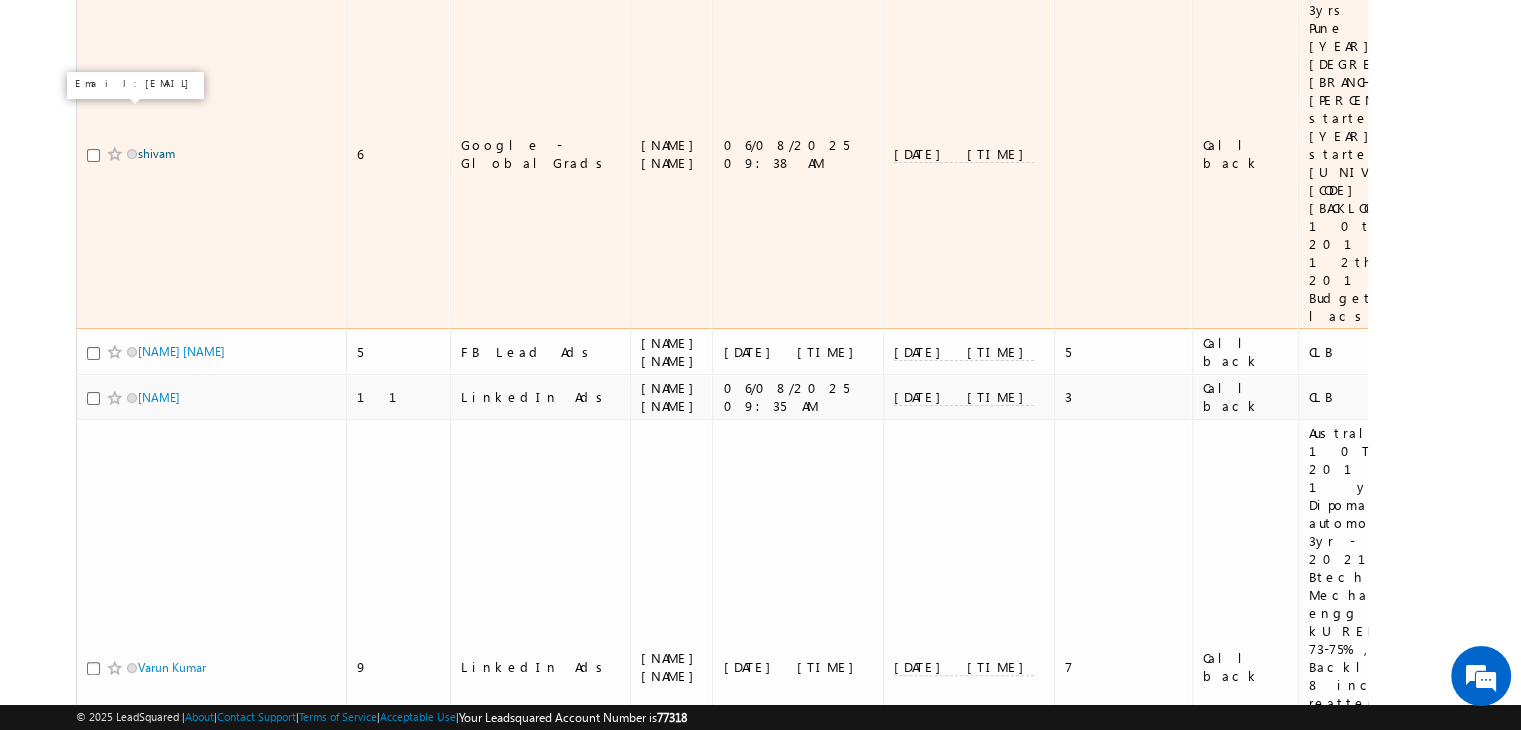 click on "shivam" at bounding box center [156, 153] 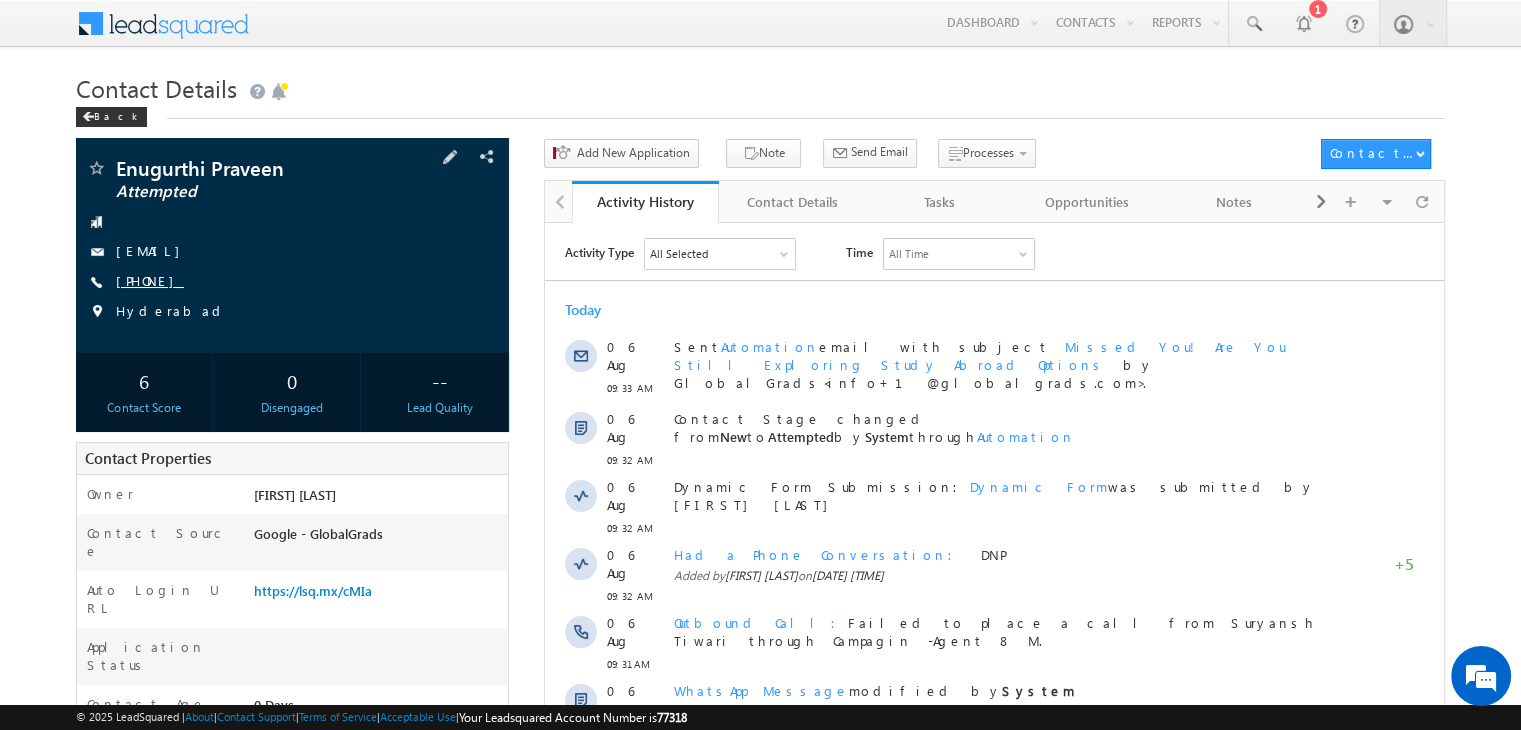 scroll, scrollTop: 0, scrollLeft: 0, axis: both 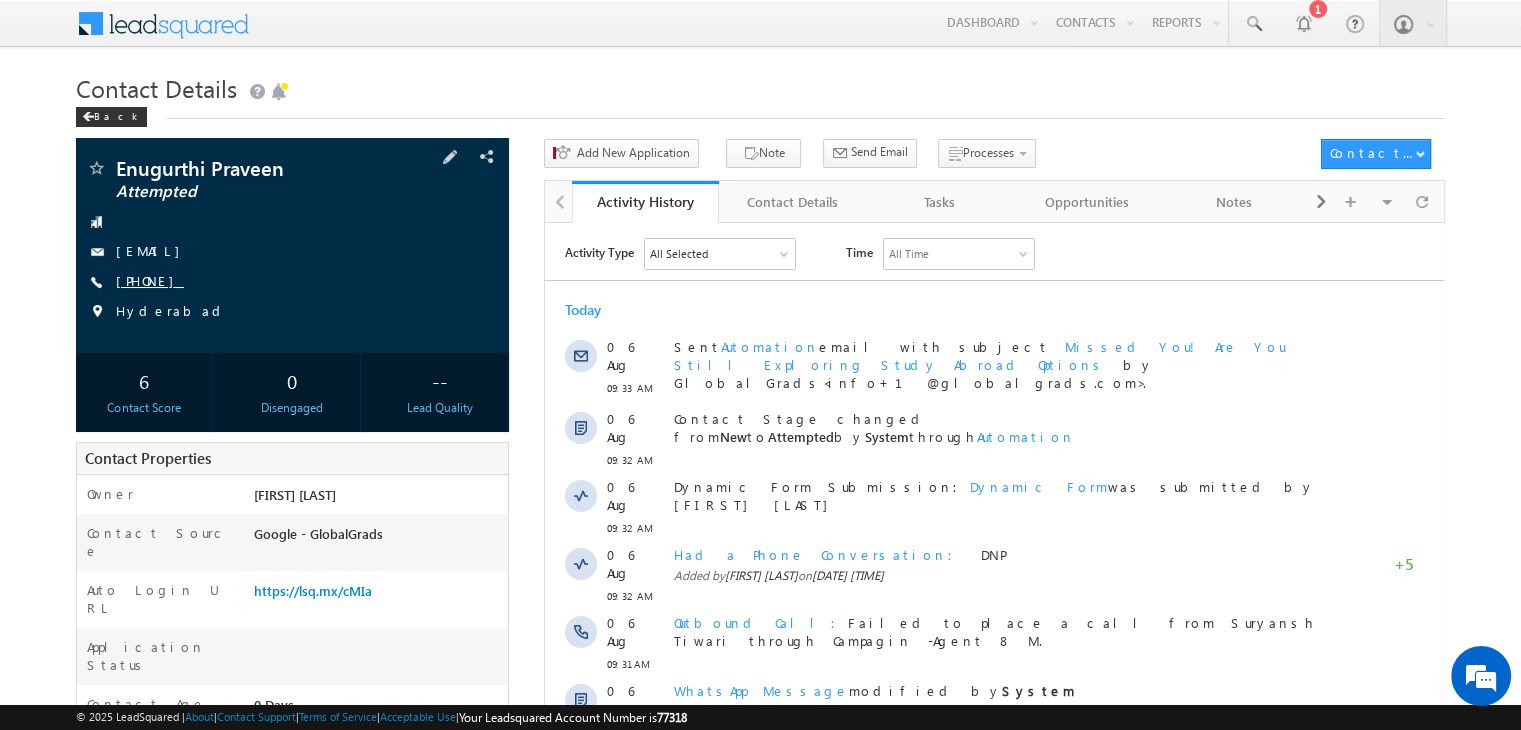 click on "+91-8143814017" at bounding box center [150, 280] 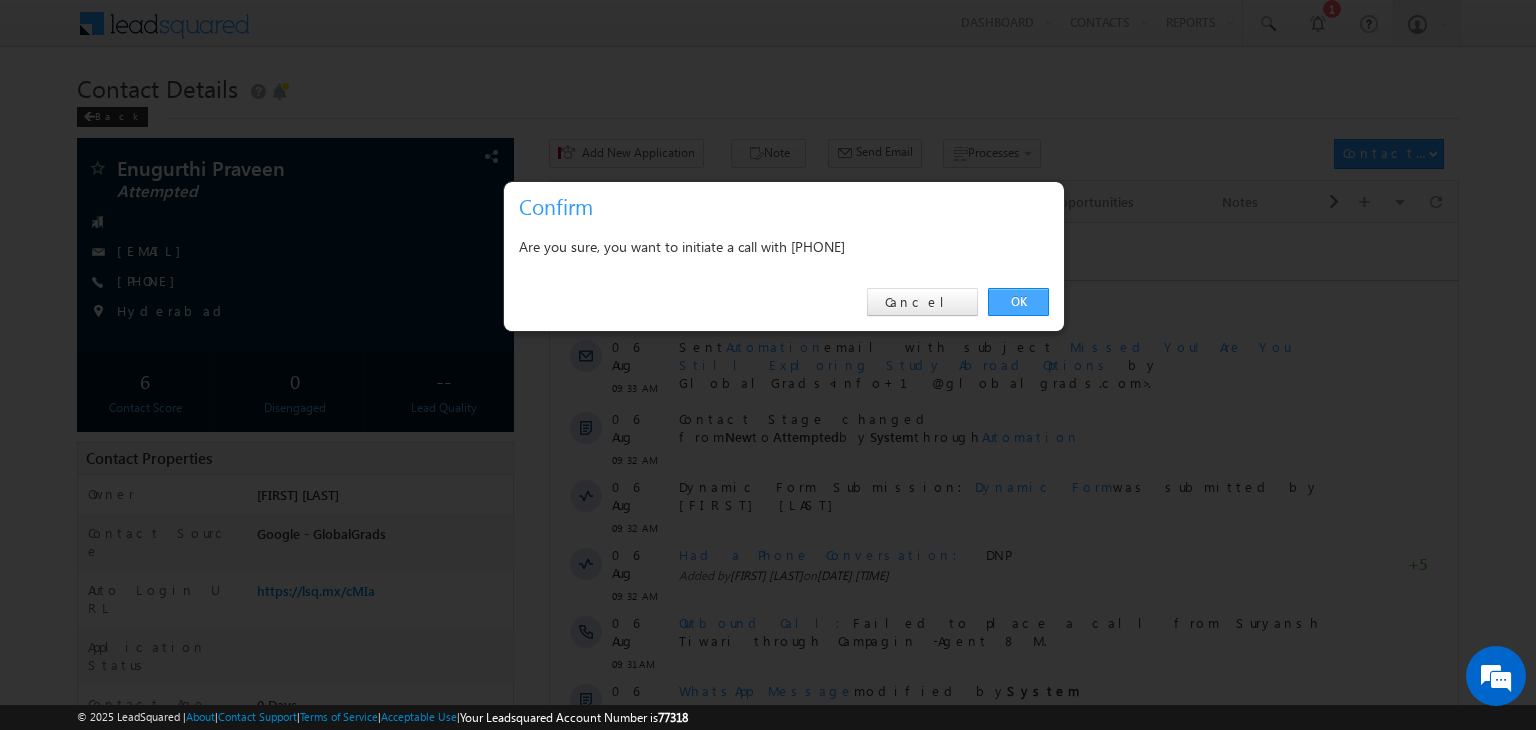 click on "OK" at bounding box center (1018, 302) 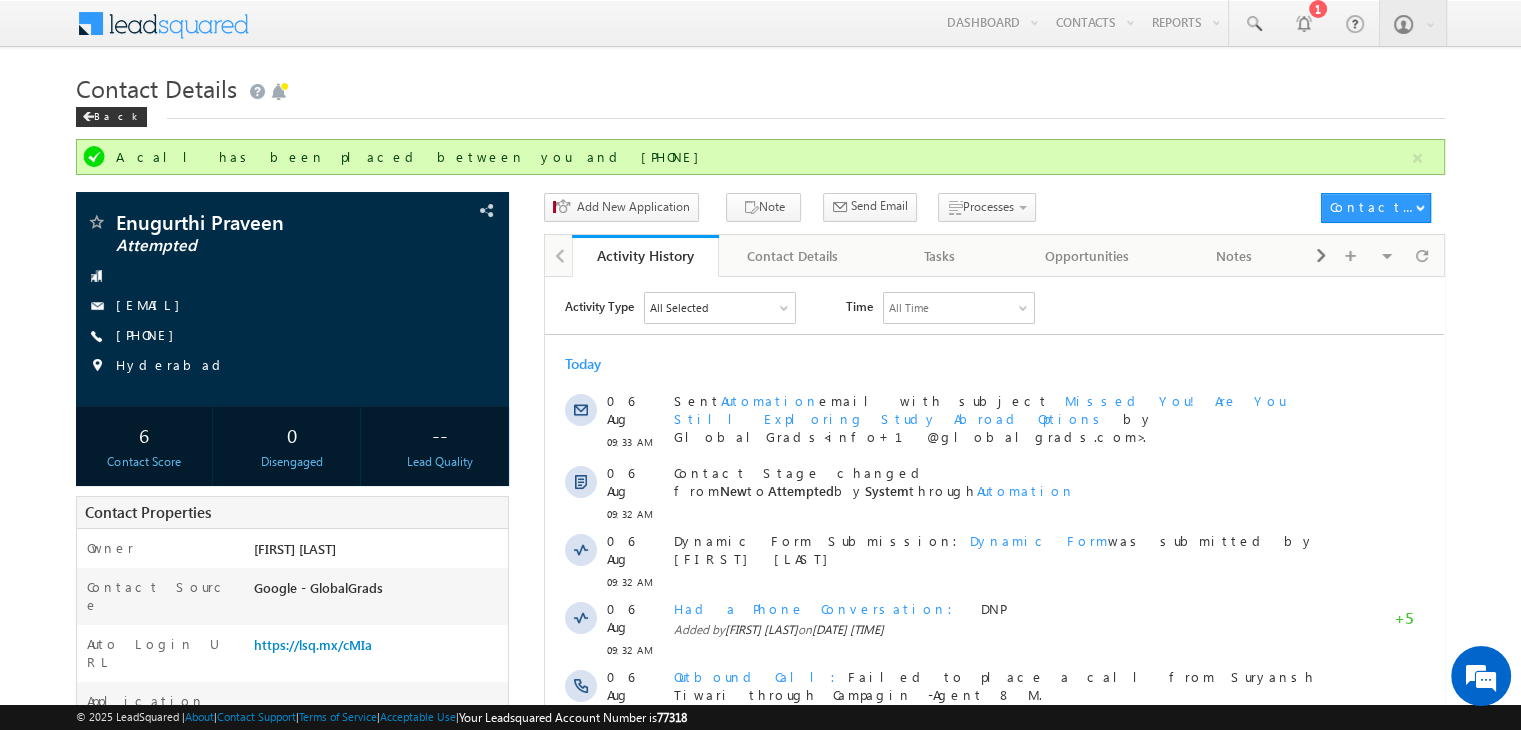 scroll, scrollTop: 0, scrollLeft: 0, axis: both 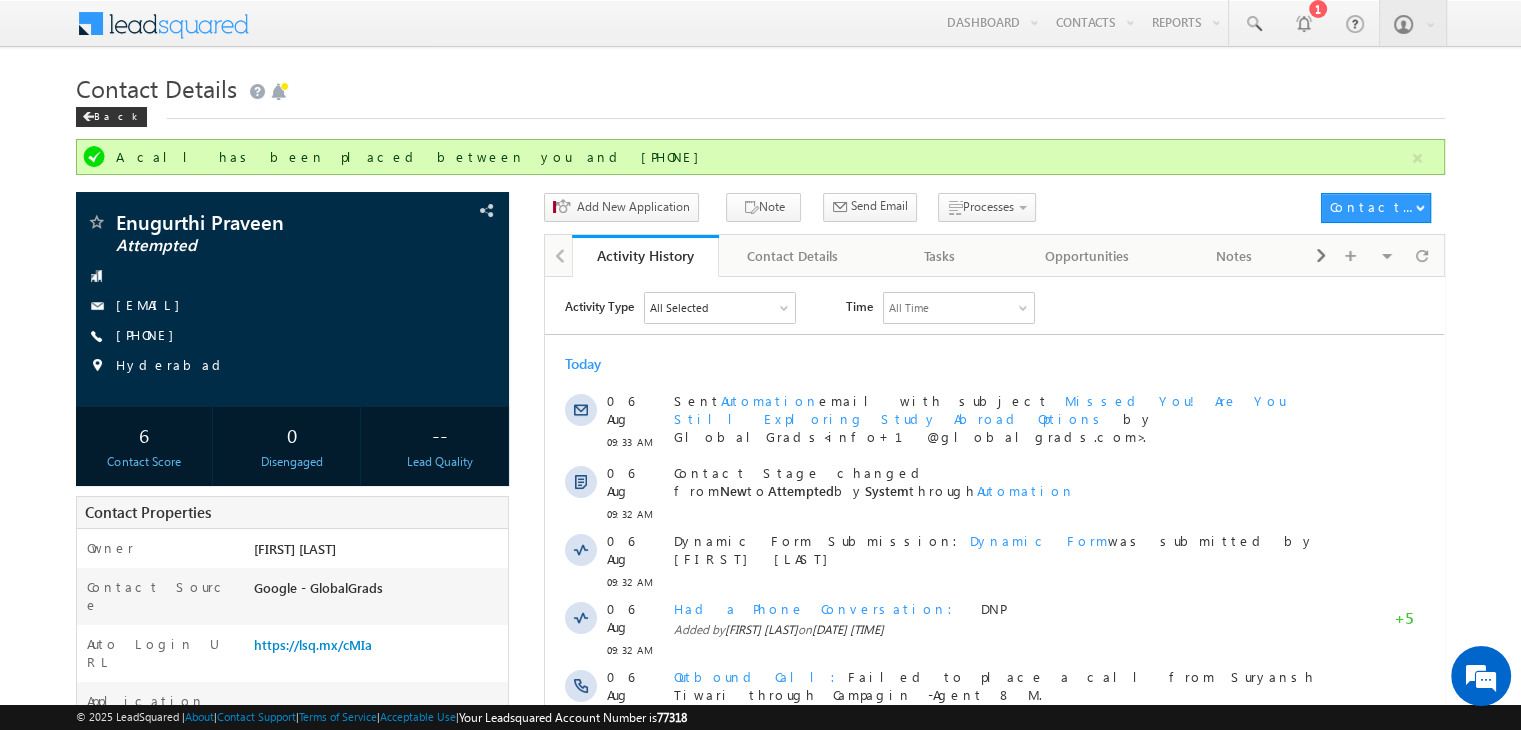 click on "Contact Details    Back" at bounding box center (760, 103) 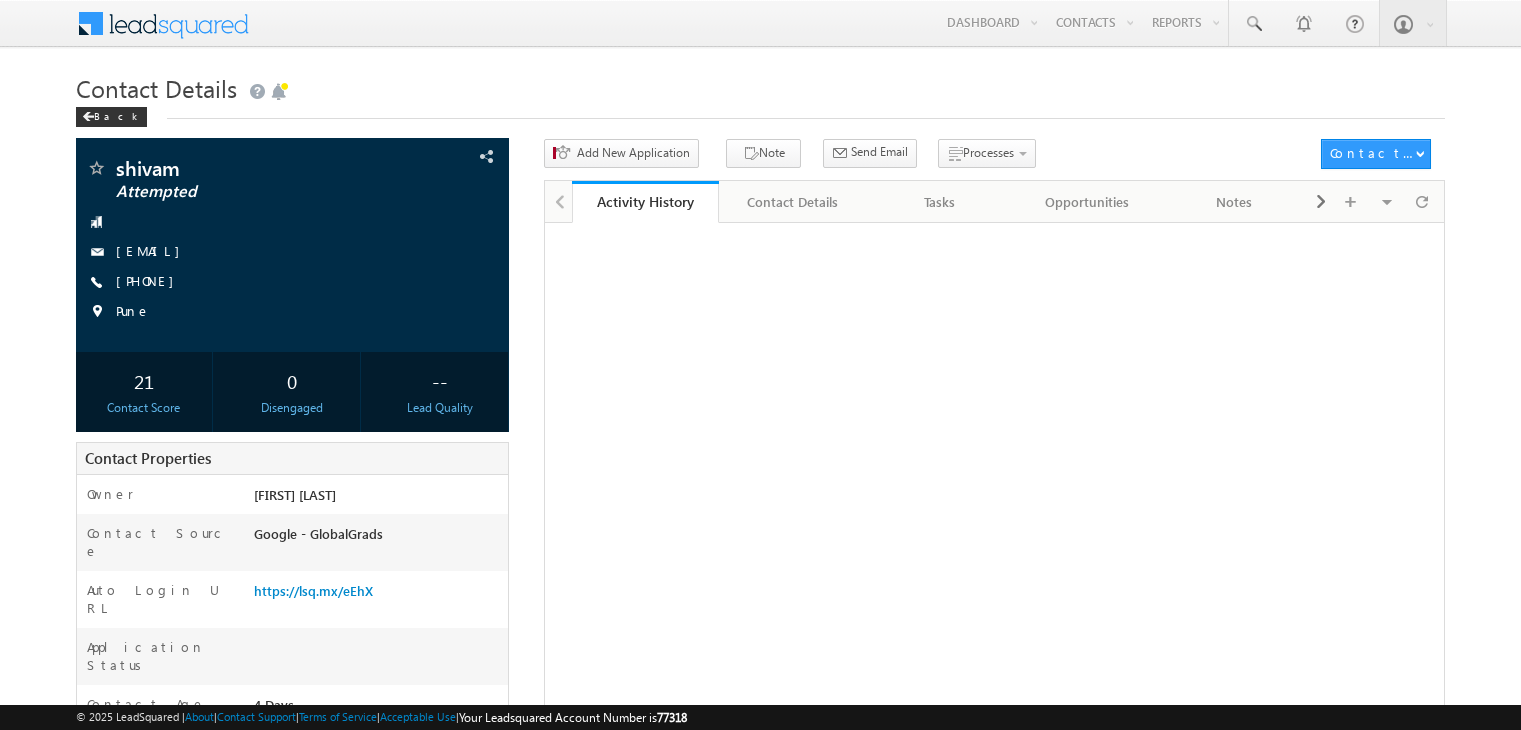 scroll, scrollTop: 0, scrollLeft: 0, axis: both 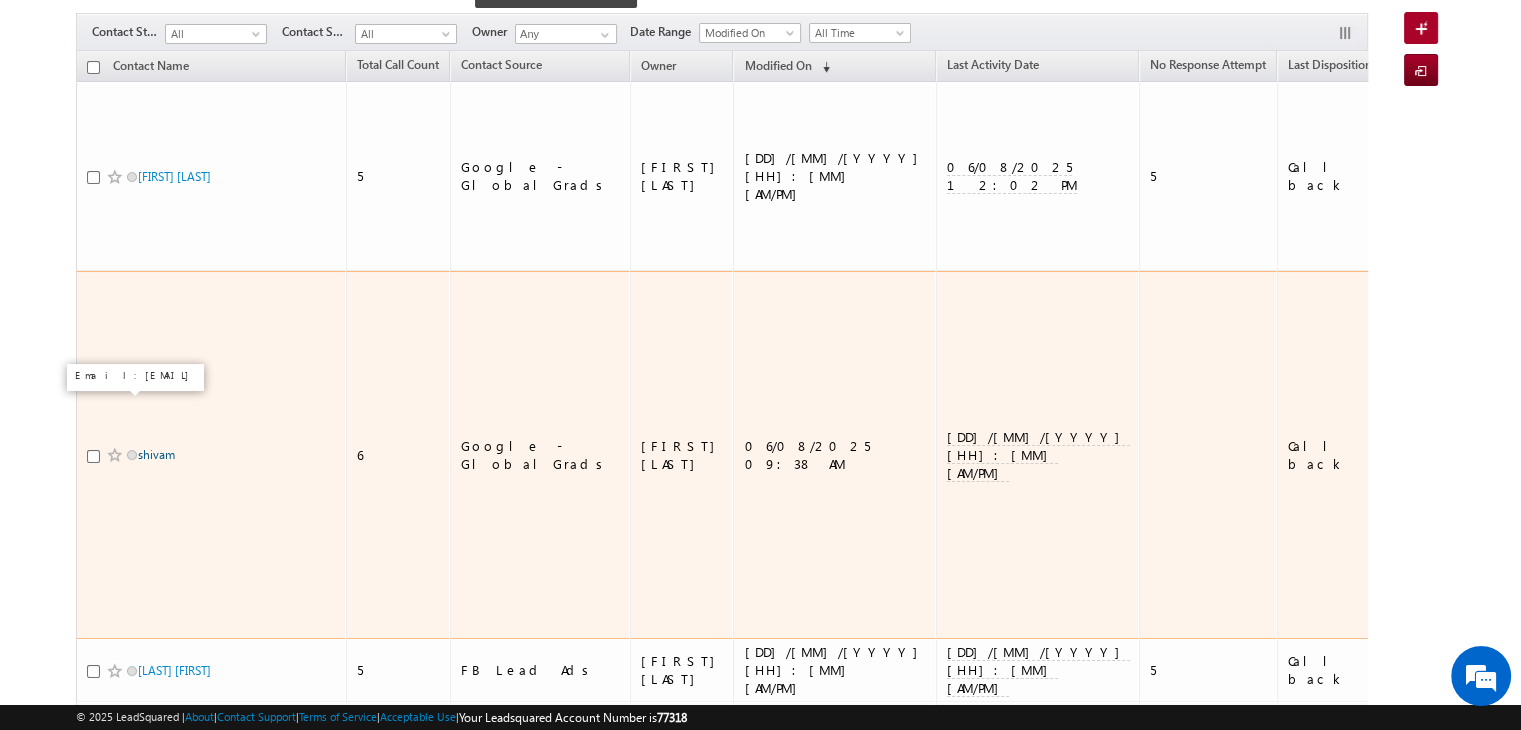 click on "shivam" at bounding box center (156, 454) 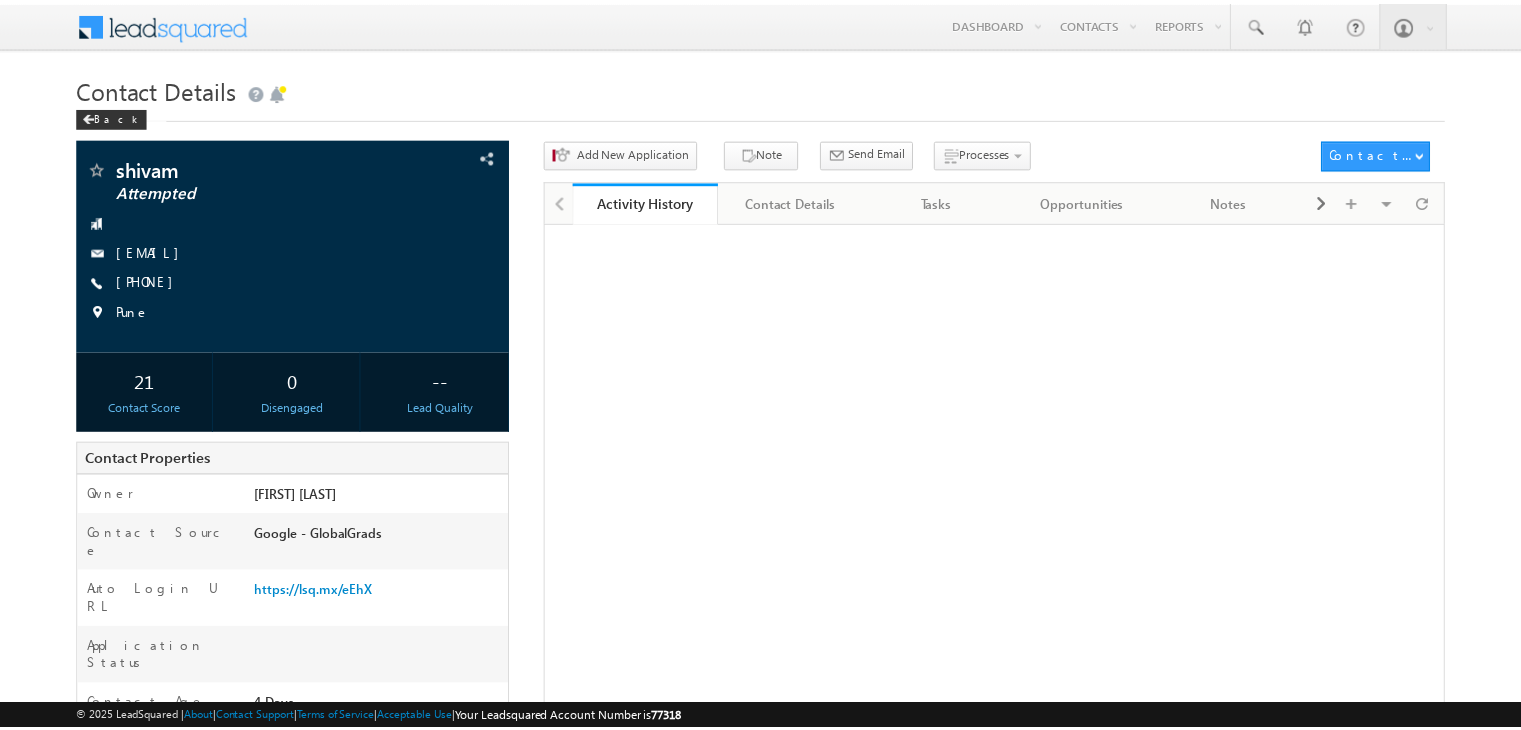 scroll, scrollTop: 0, scrollLeft: 0, axis: both 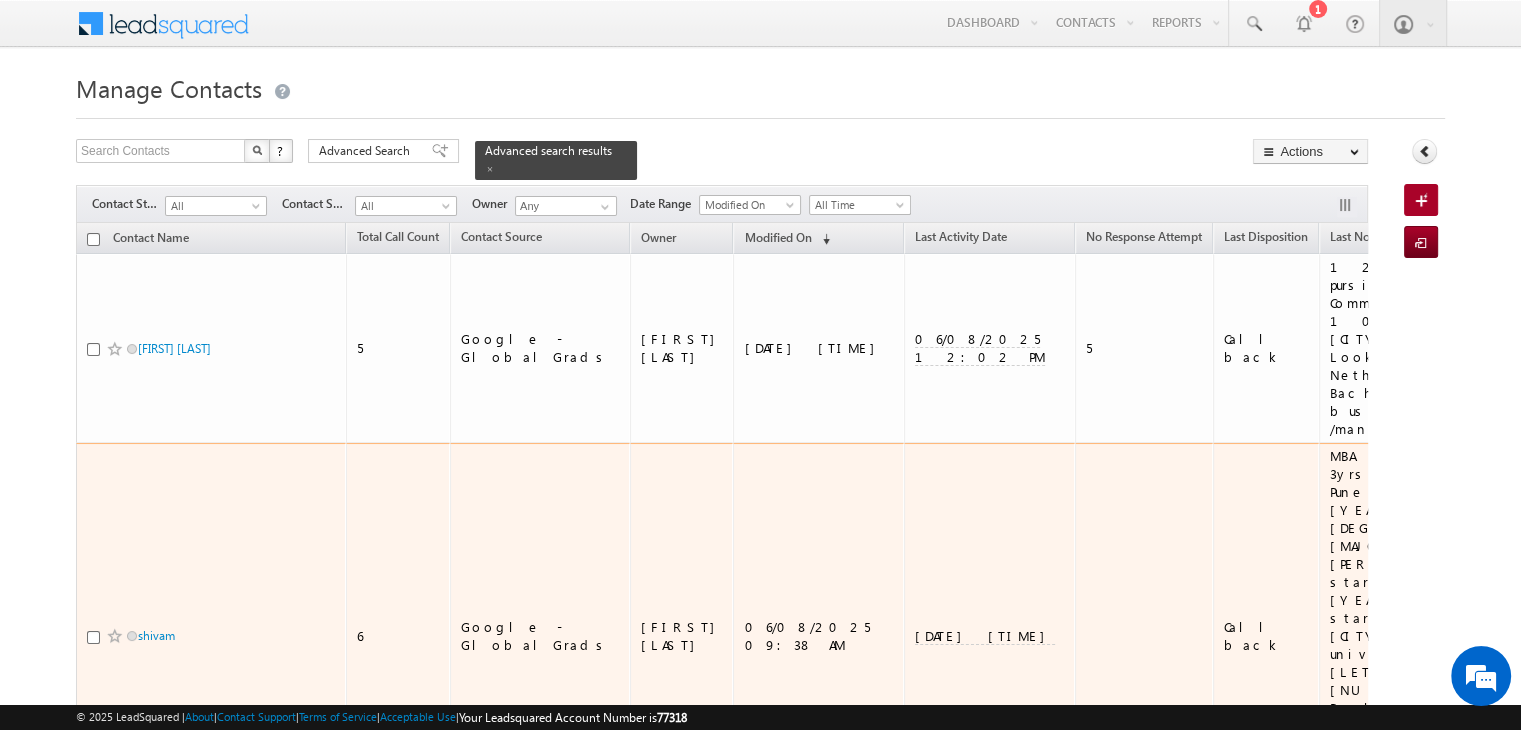 drag, startPoint x: 0, startPoint y: 0, endPoint x: 383, endPoint y: 586, distance: 700.0607 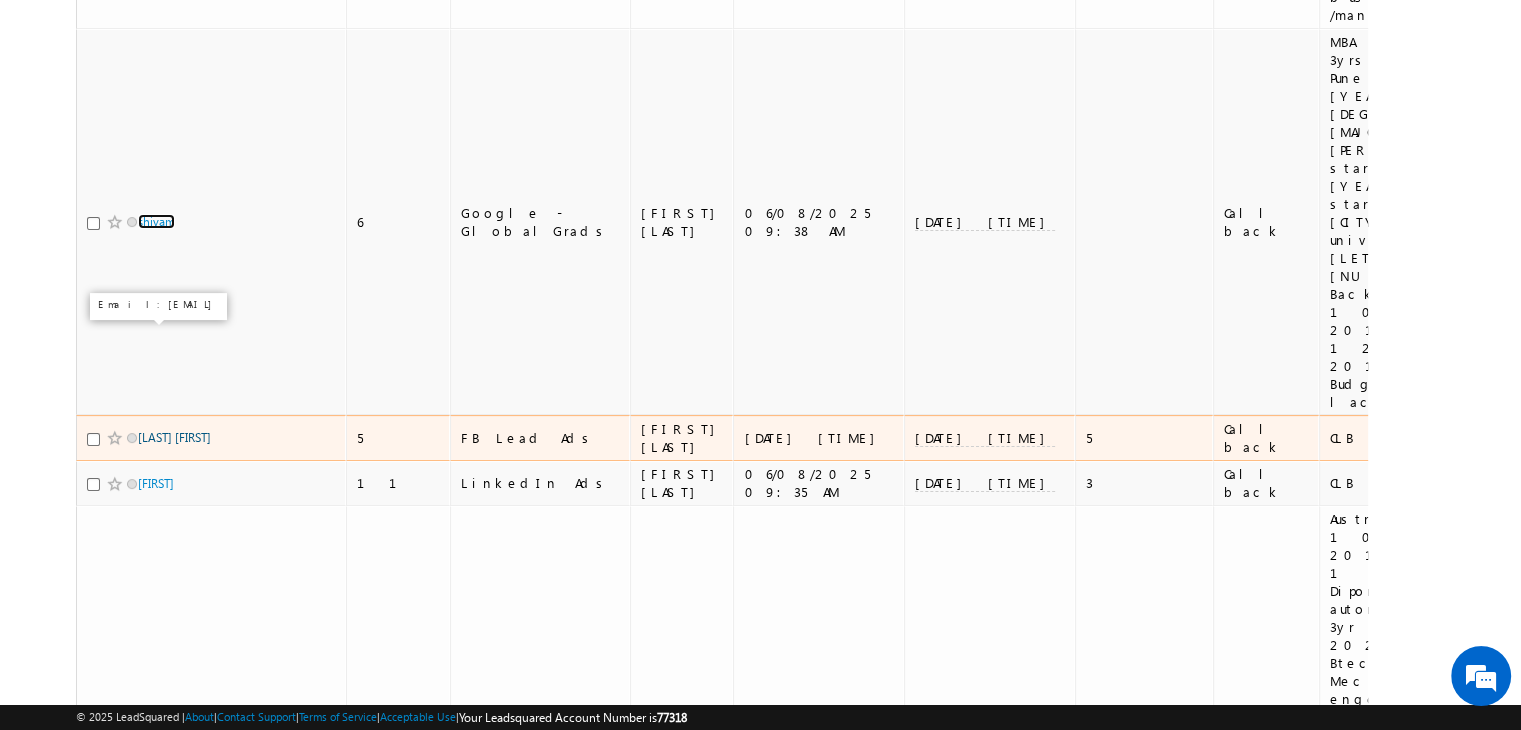 scroll, scrollTop: 415, scrollLeft: 0, axis: vertical 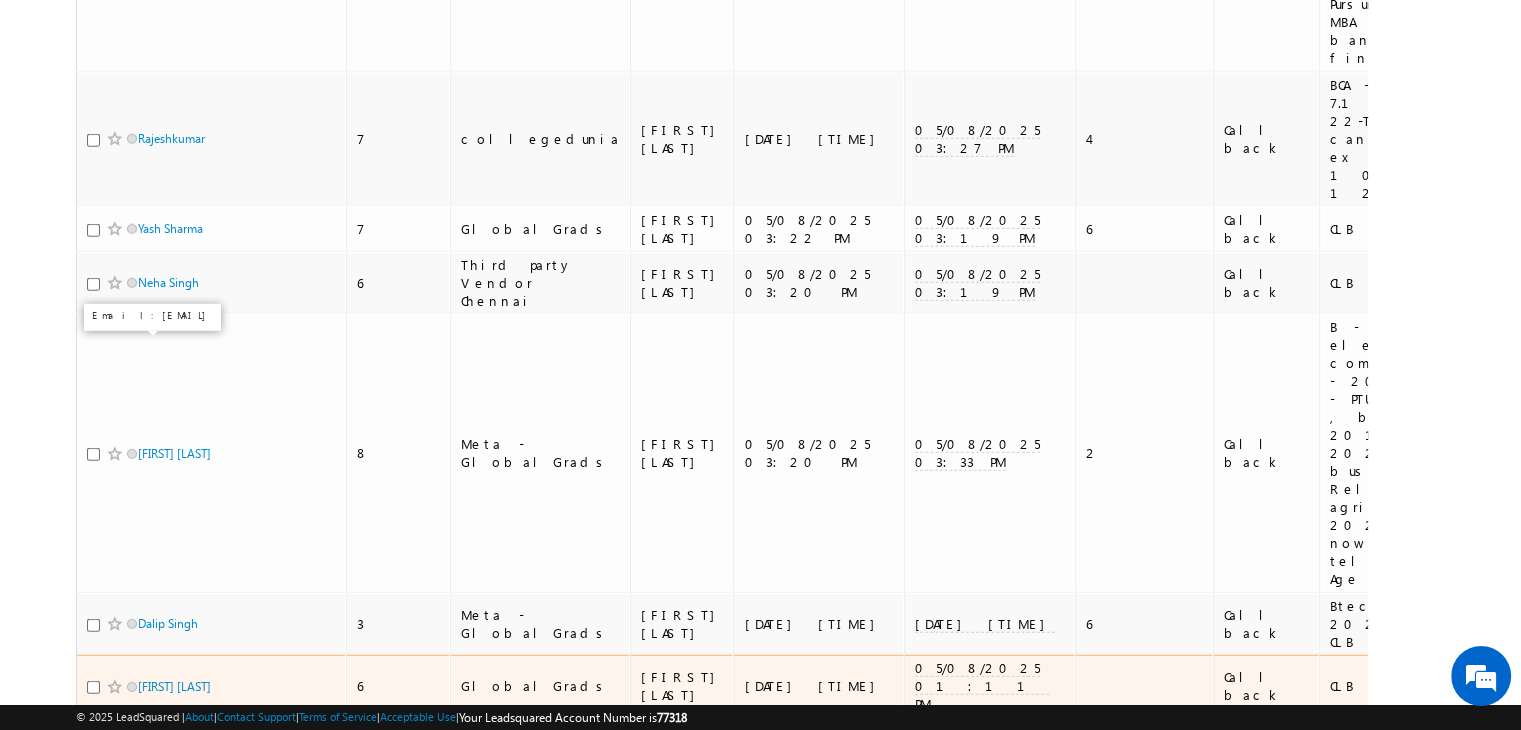 drag, startPoint x: 180, startPoint y: 344, endPoint x: 255, endPoint y: 353, distance: 75.53807 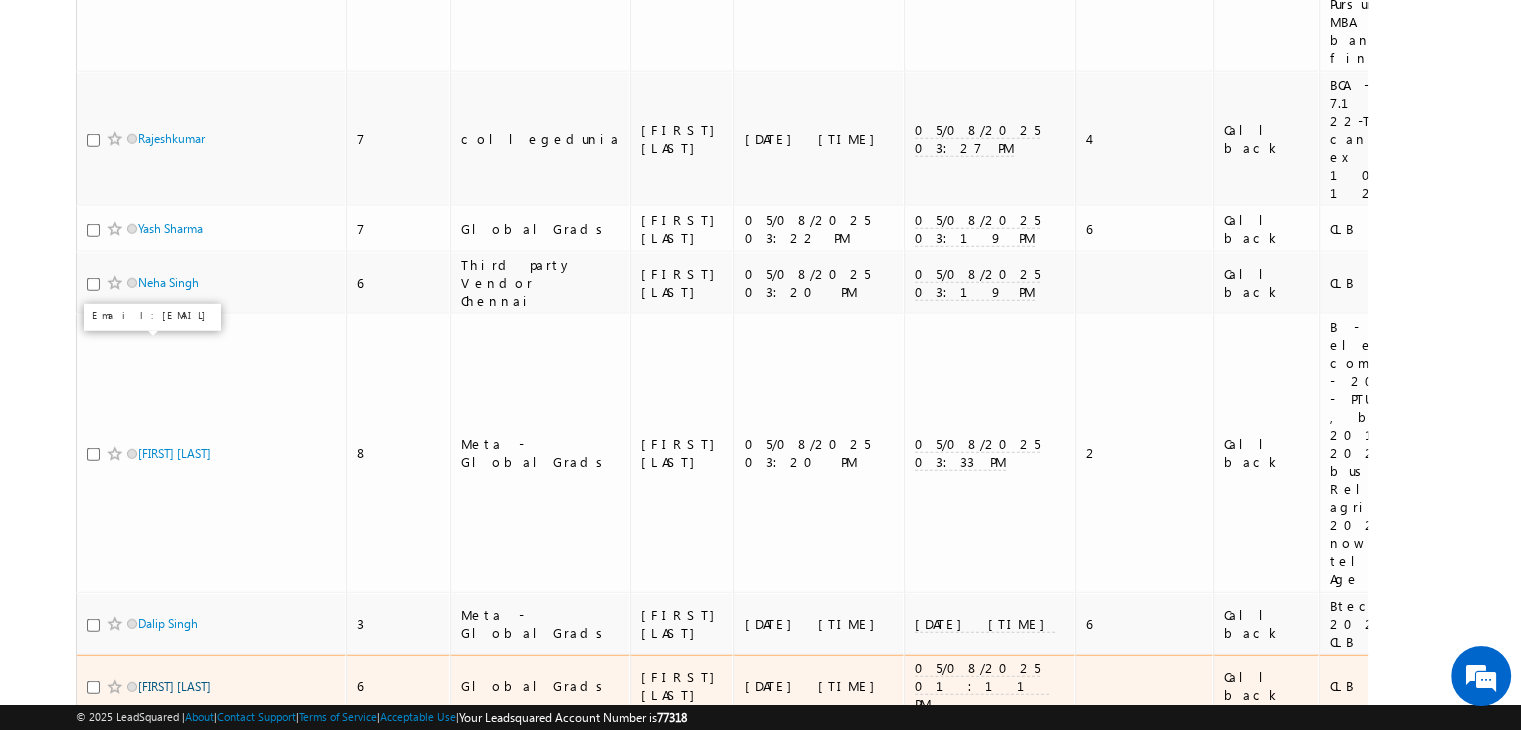 click on "Prabhjot singh" at bounding box center (174, 686) 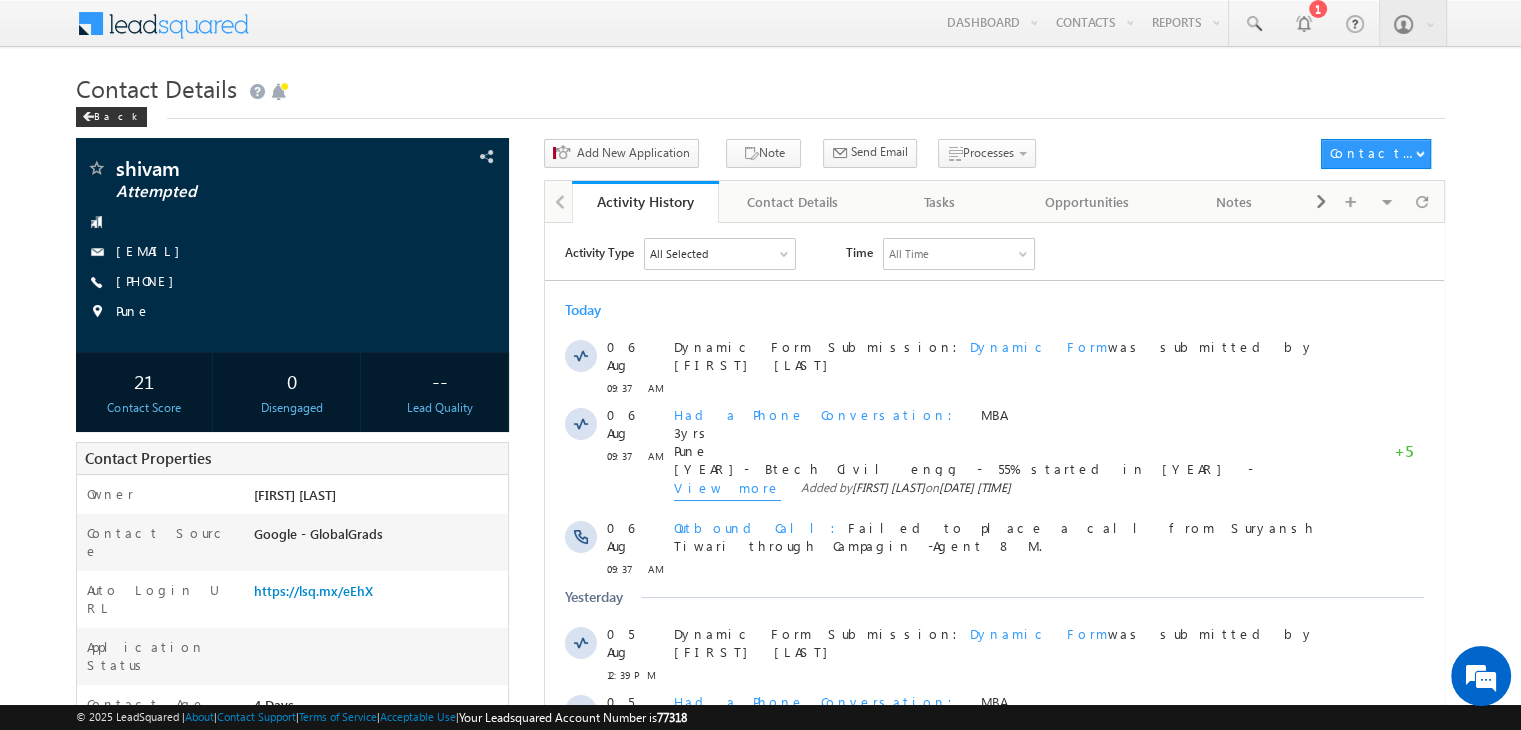 scroll, scrollTop: 0, scrollLeft: 0, axis: both 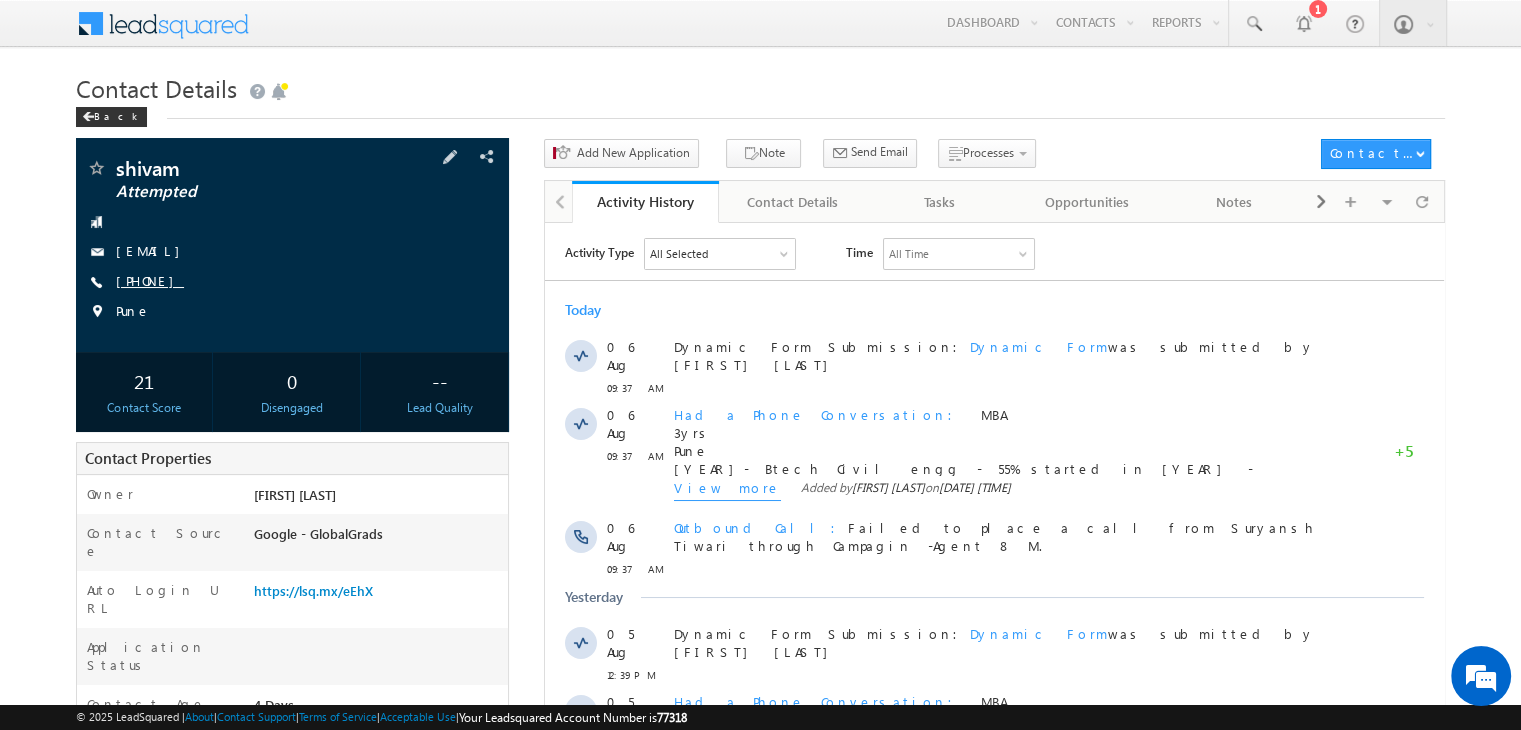 click on "[PHONE]" at bounding box center (150, 280) 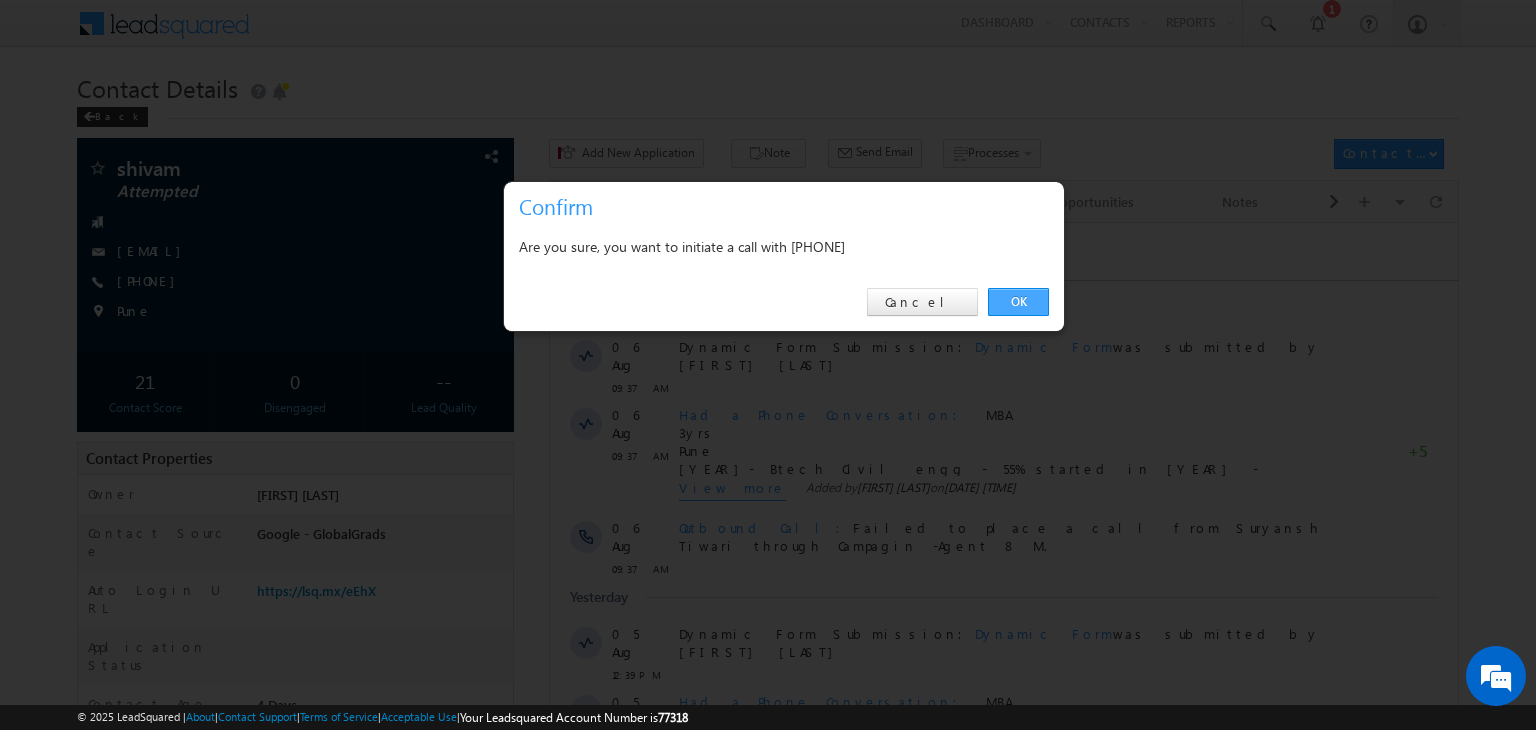 click on "OK" at bounding box center [1018, 302] 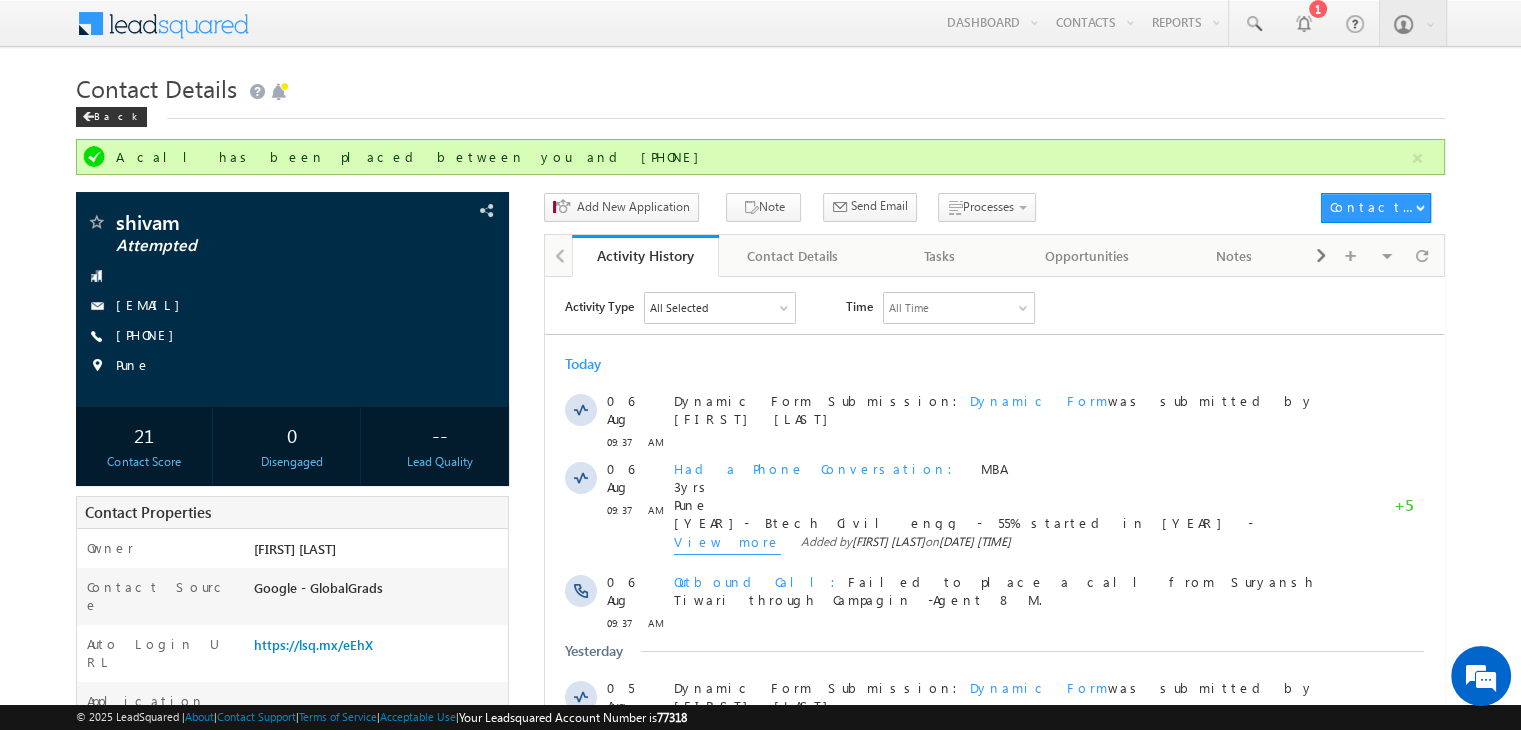 click on "Menu
[FIRST] [LAST]
[EMAIL]
[BRAND]" at bounding box center [760, 24] 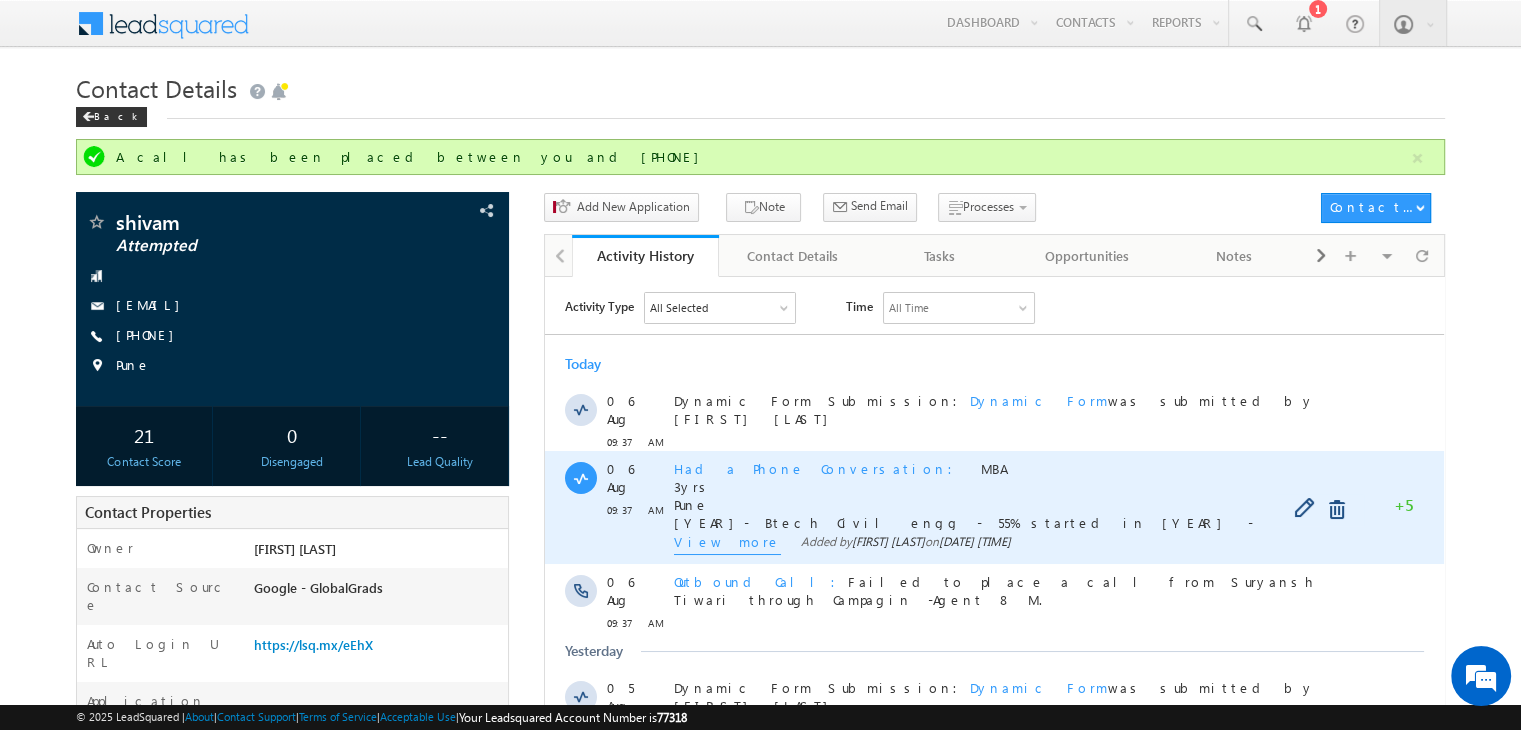 click on "View more" at bounding box center [727, 543] 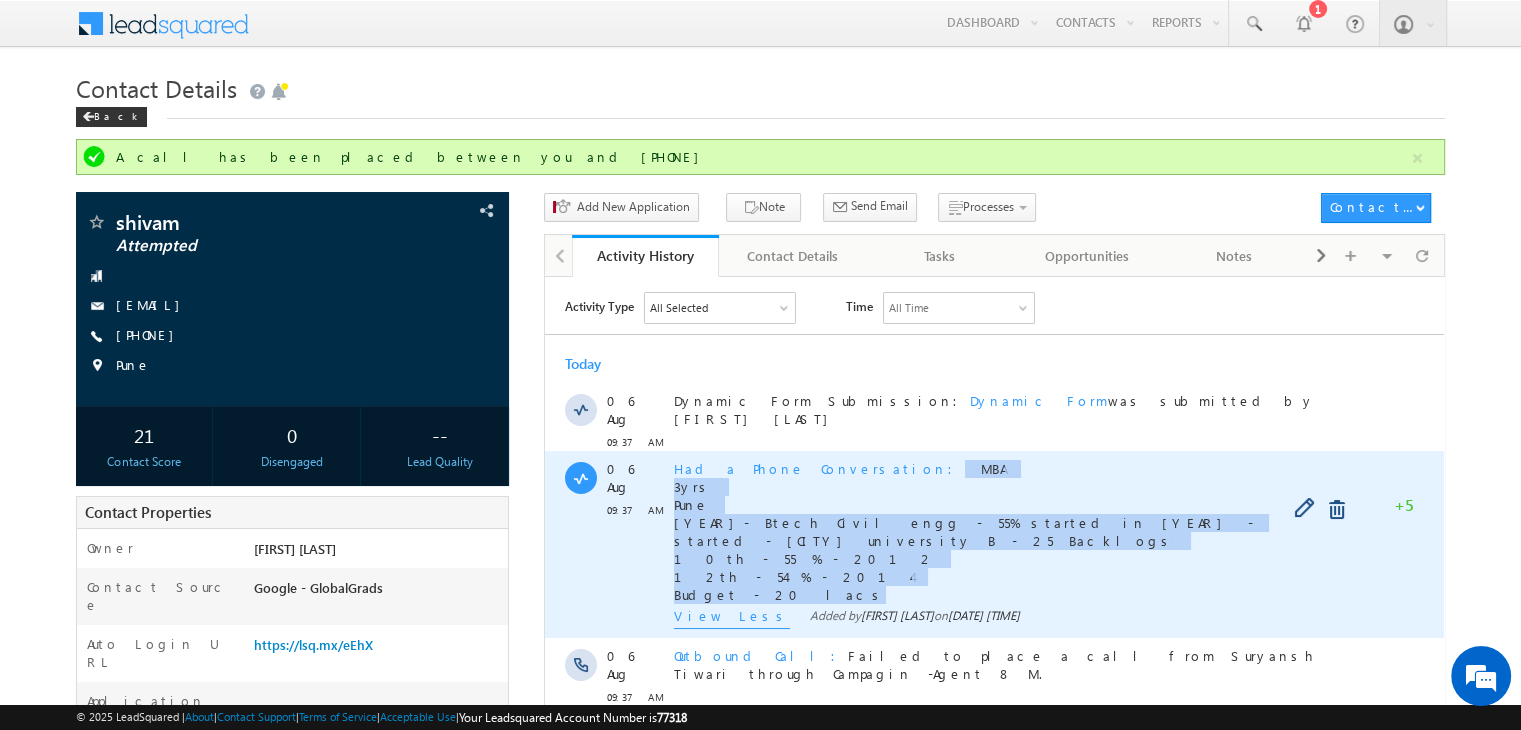 copy on "MBA 3yrs [CITY] [YEAR]- Btech Civil engg - 55% started in [YEAR] - started - [CITY] university B - 25 Backlogs 10th - 55 % - [YEAR] 12th - 54 % - [YEAR] Budget - 20 lacs" 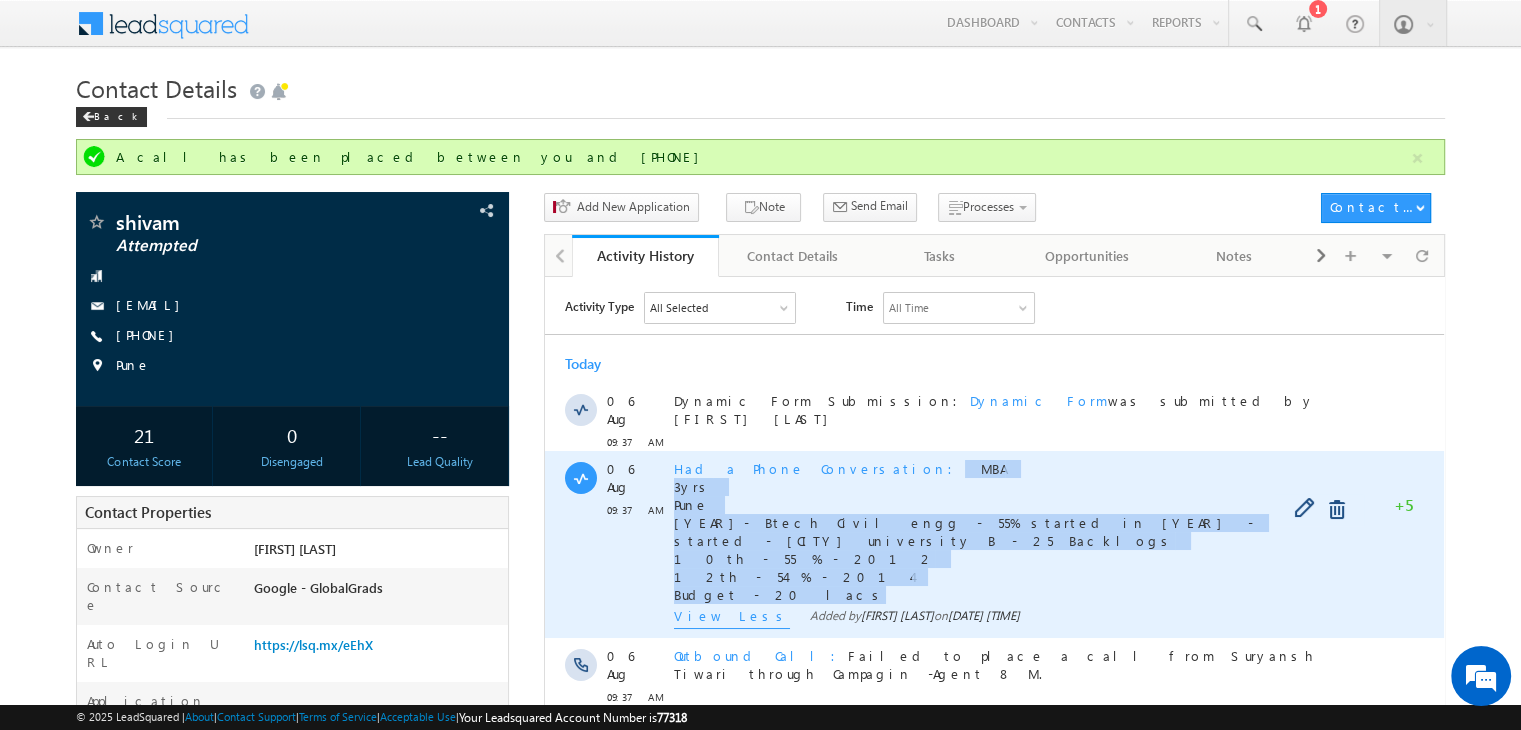 drag, startPoint x: 776, startPoint y: 567, endPoint x: 833, endPoint y: 458, distance: 123.00407 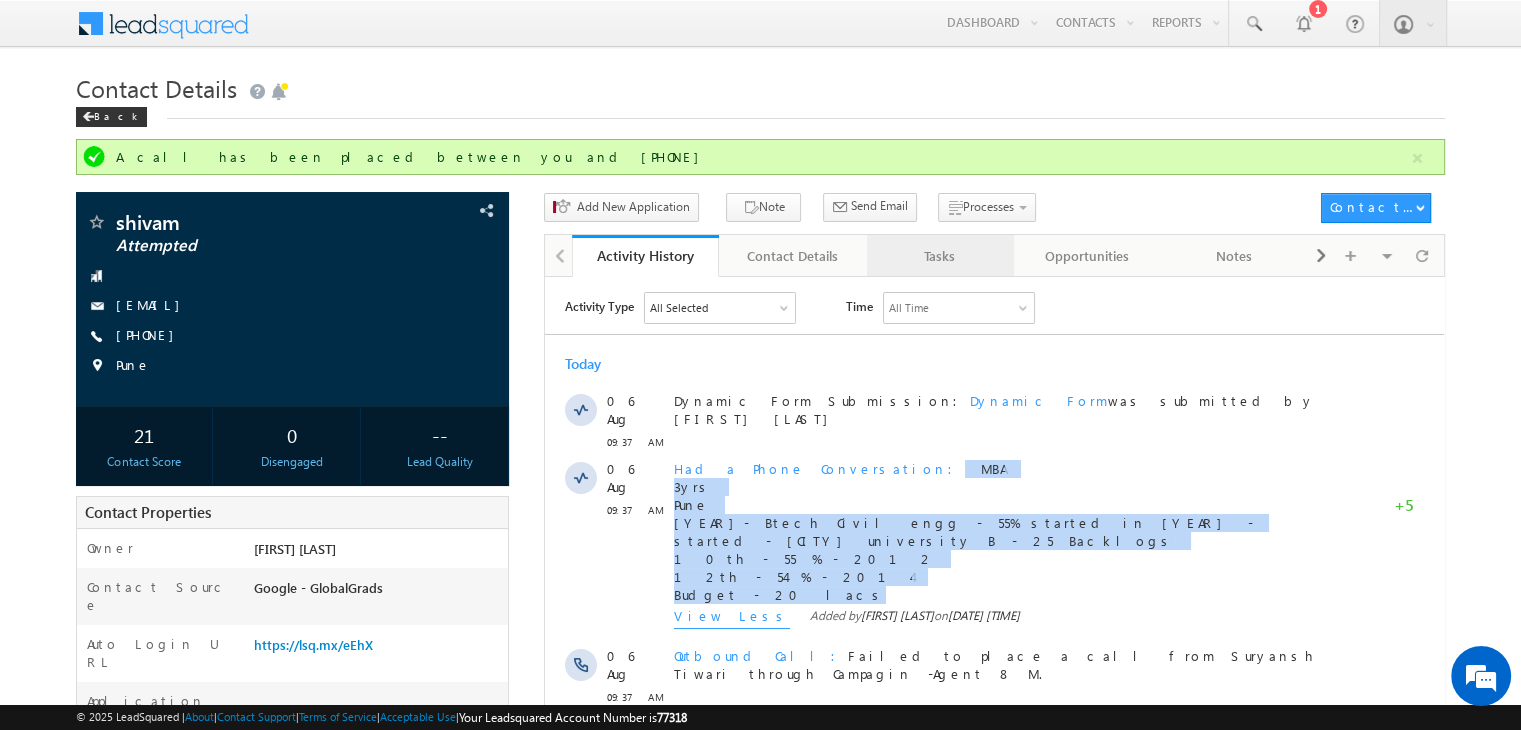 click on "Tasks" at bounding box center (940, 256) 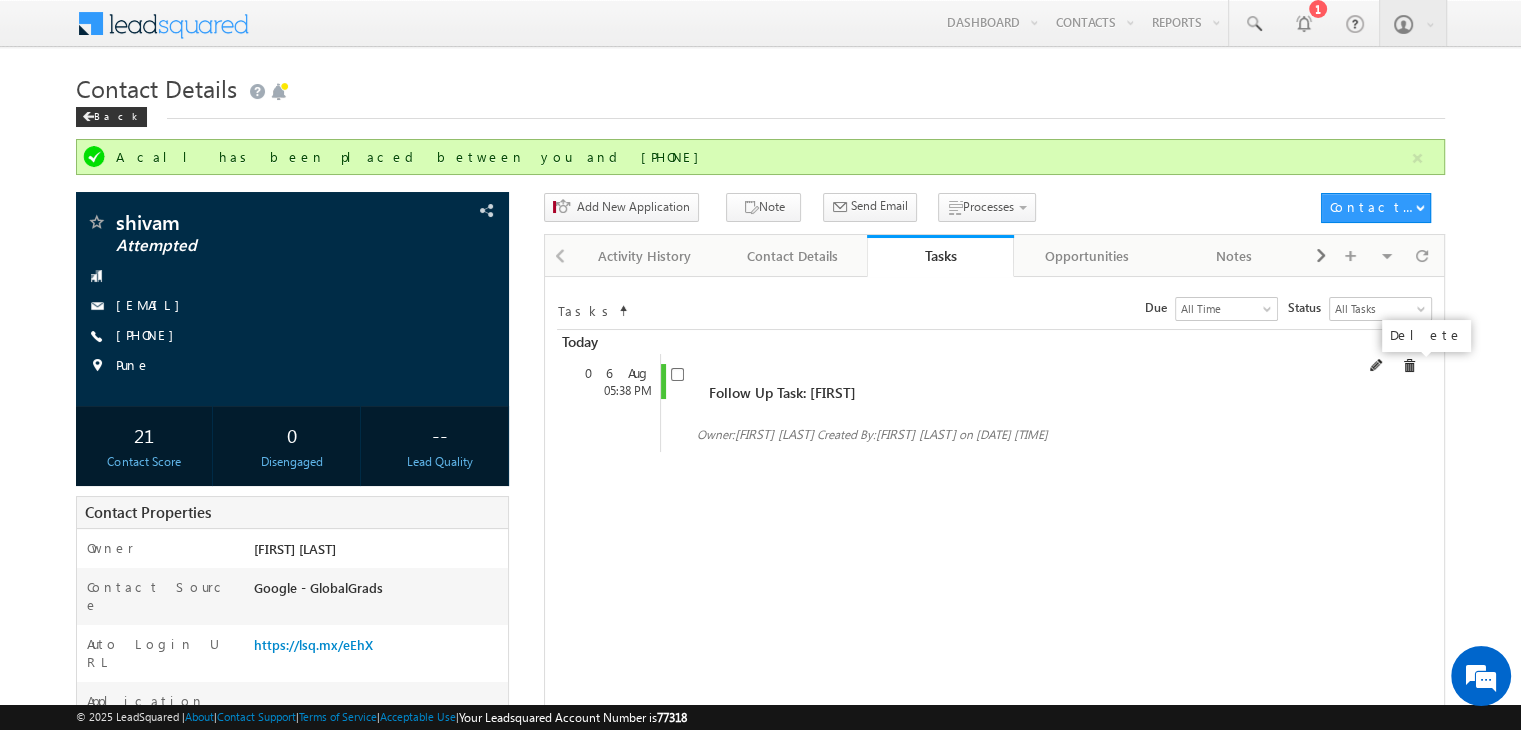 click at bounding box center (1409, 366) 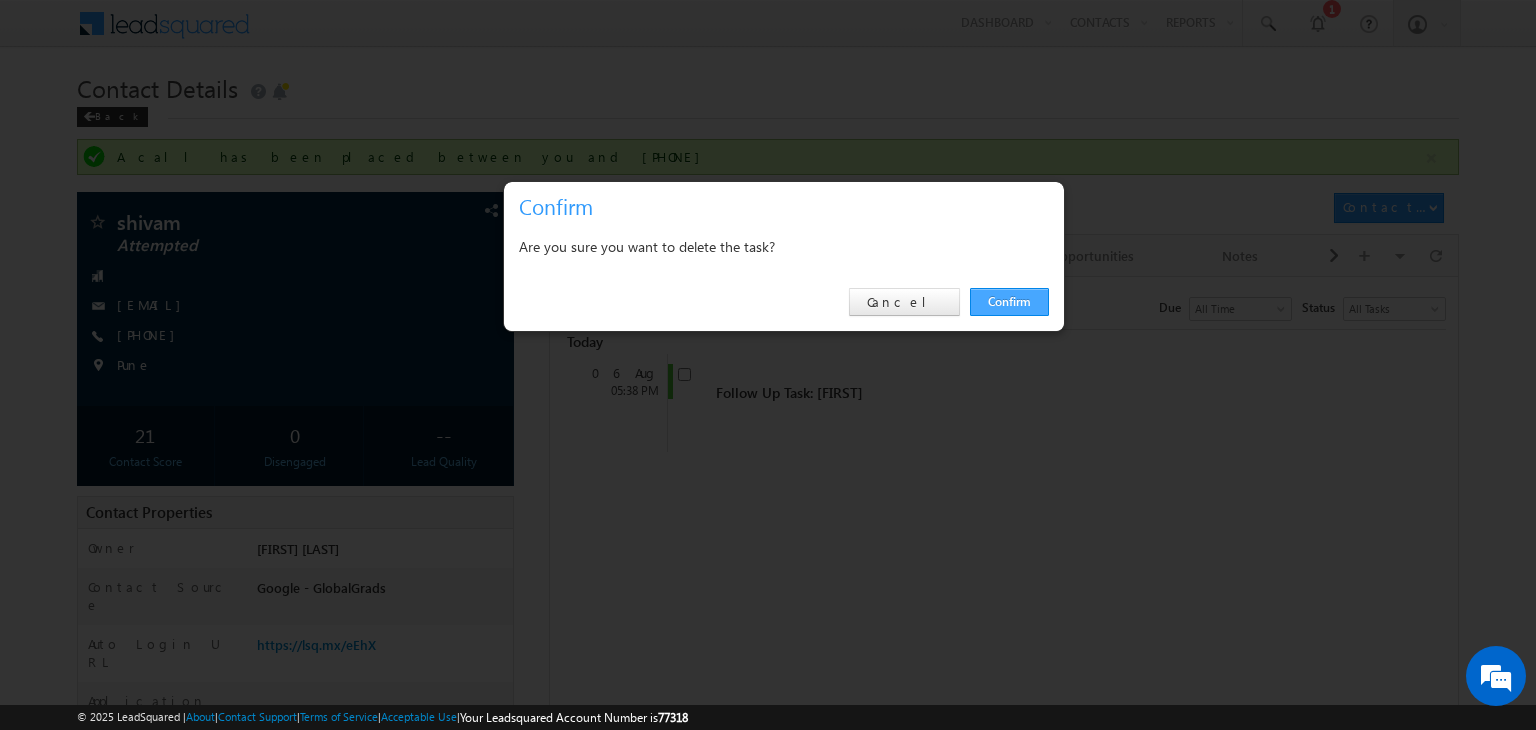 click on "Confirm" at bounding box center (1009, 302) 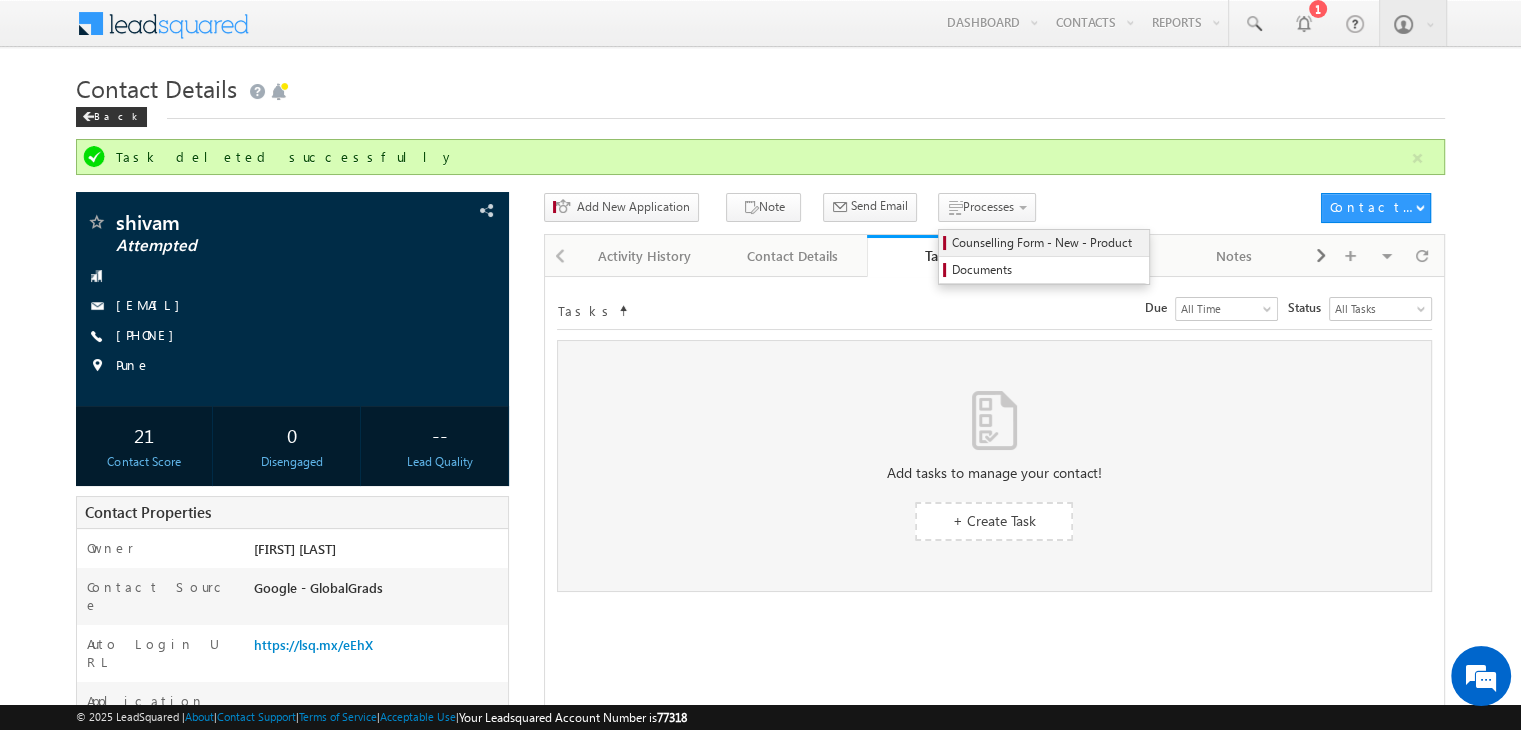 click on "Counselling Form - New - Product" at bounding box center (1047, 243) 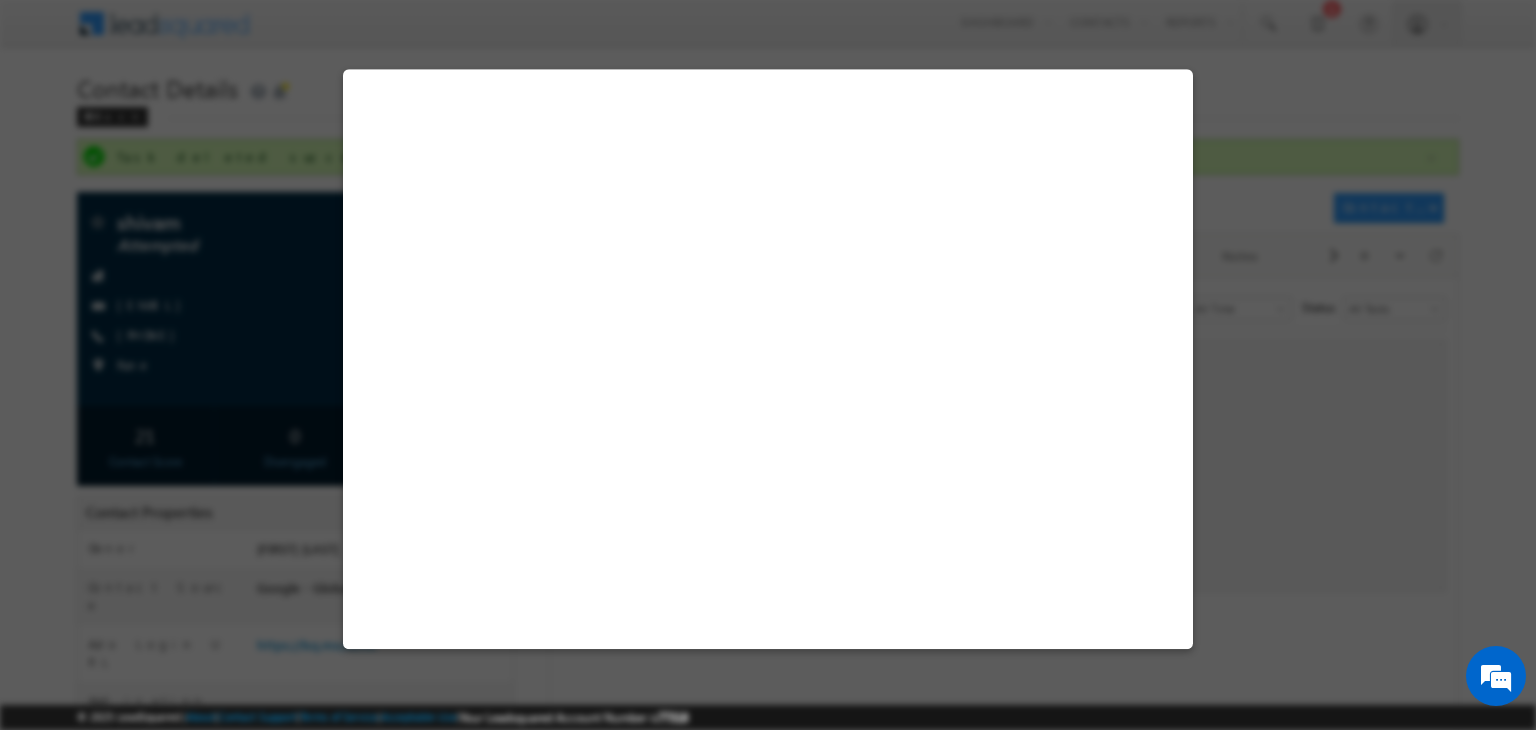 select on "Attempted" 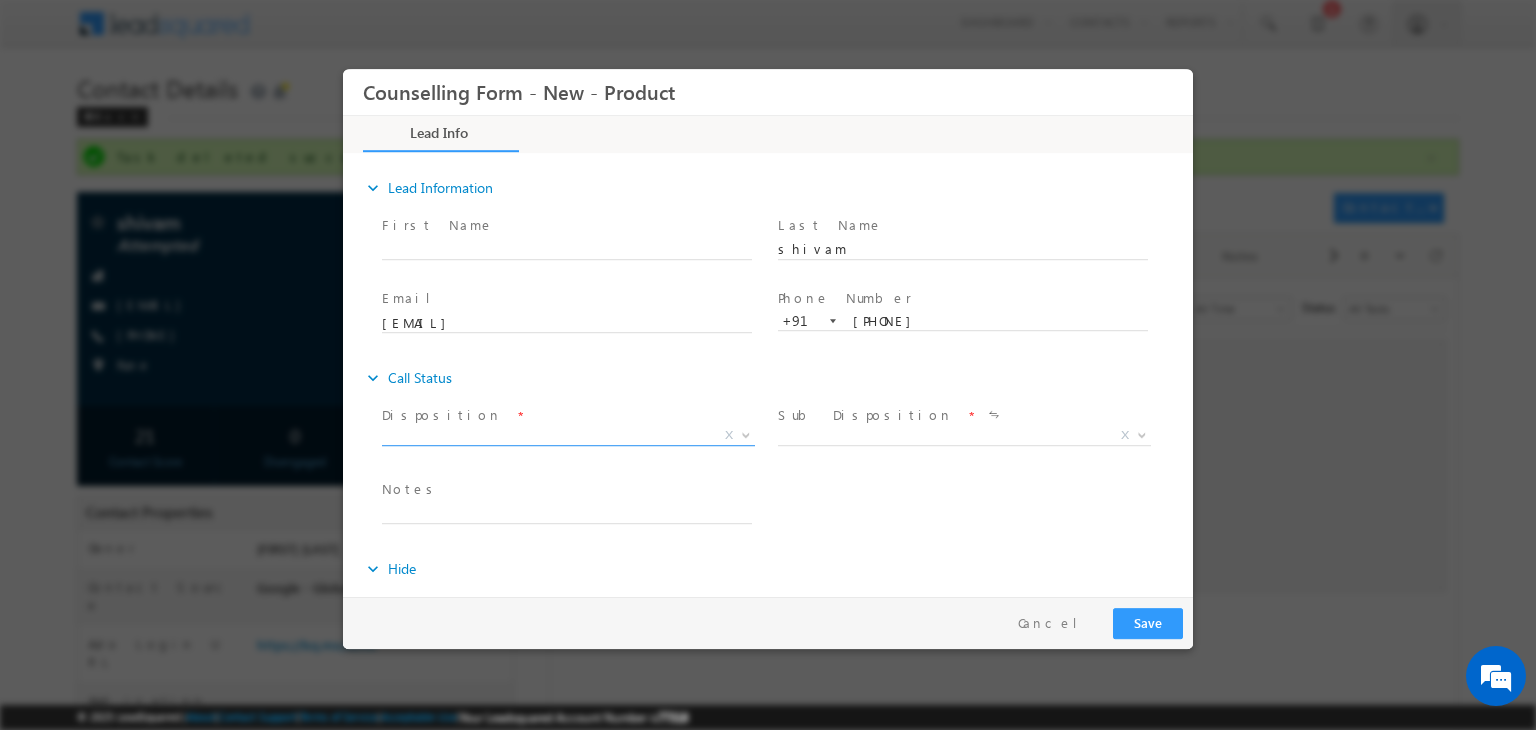 scroll, scrollTop: 0, scrollLeft: 0, axis: both 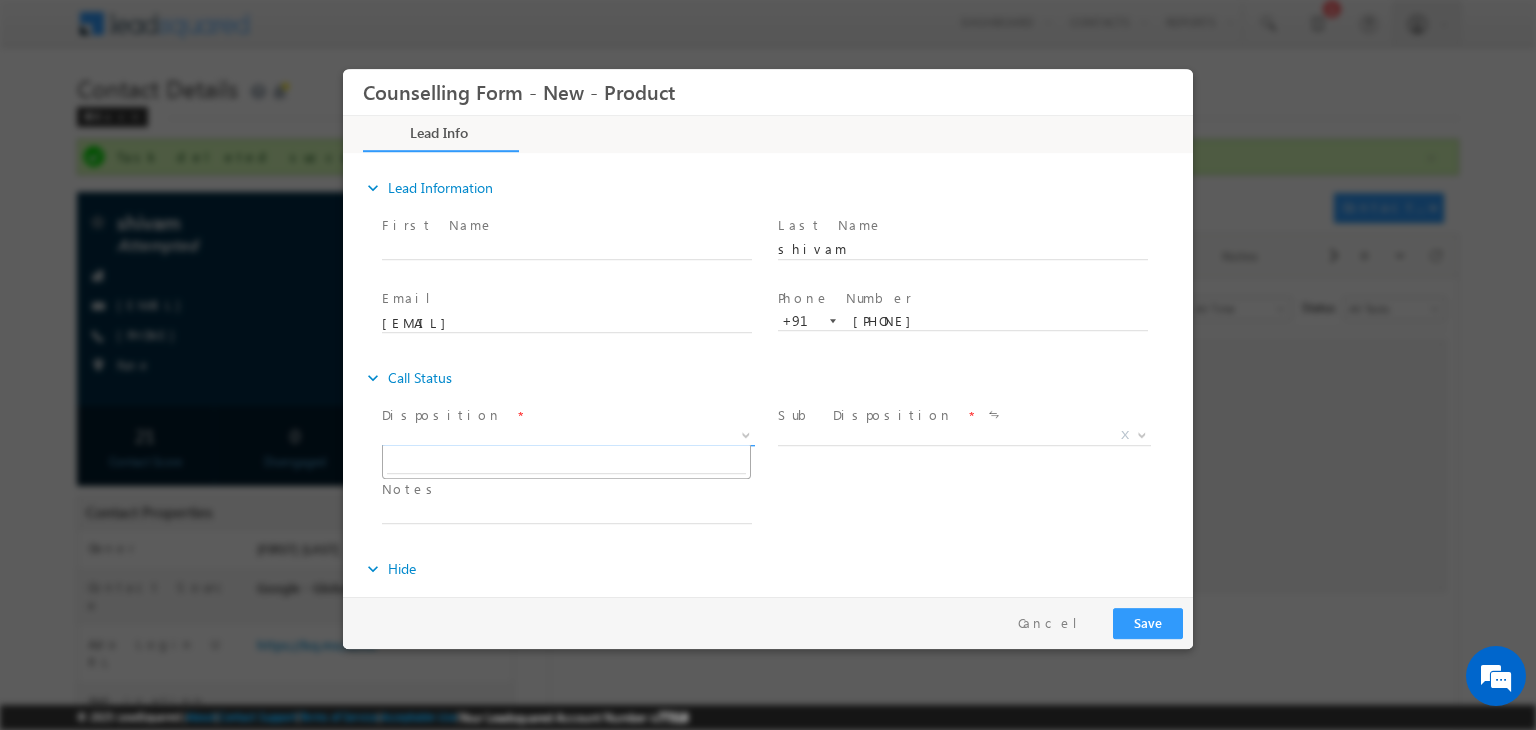 click on "X" at bounding box center (568, 436) 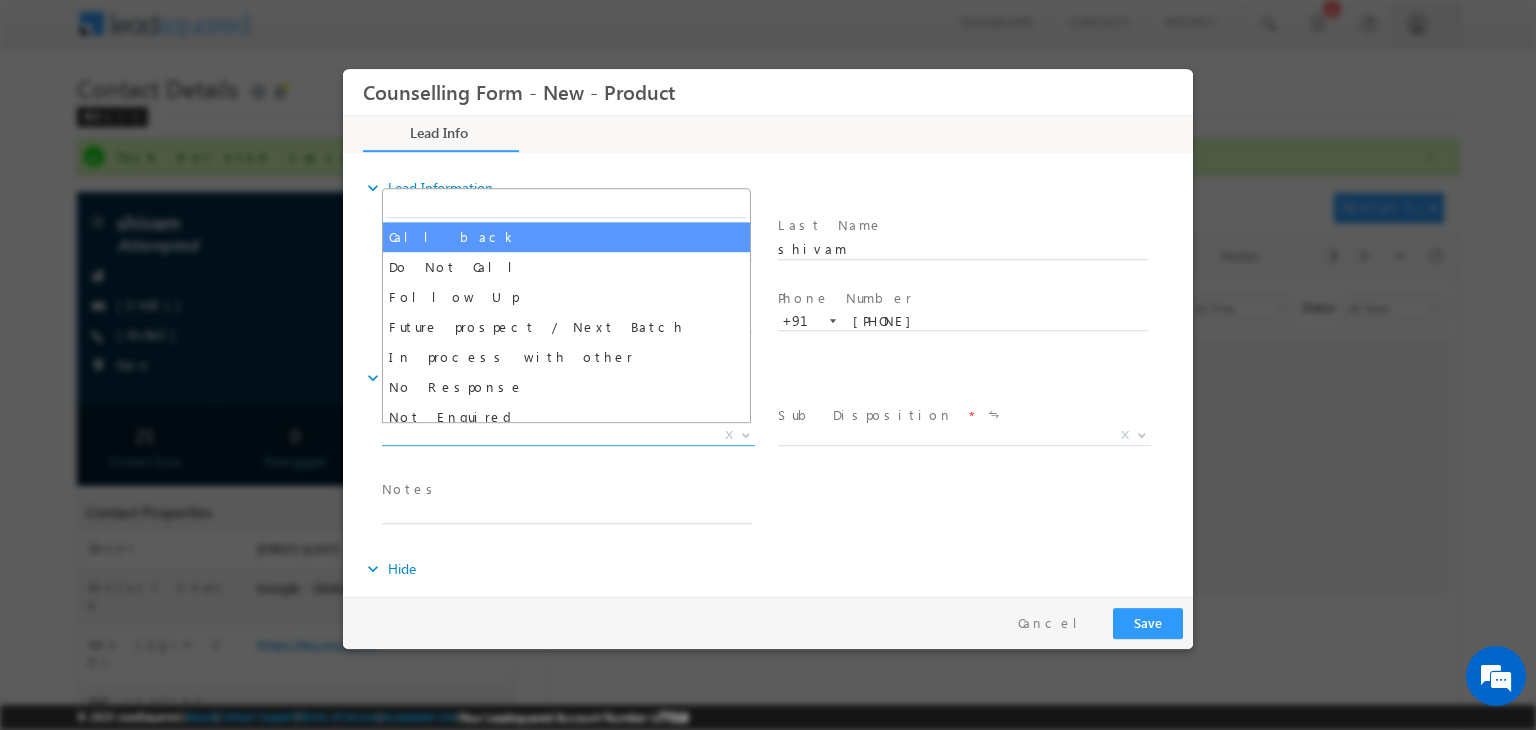 select on "Call back" 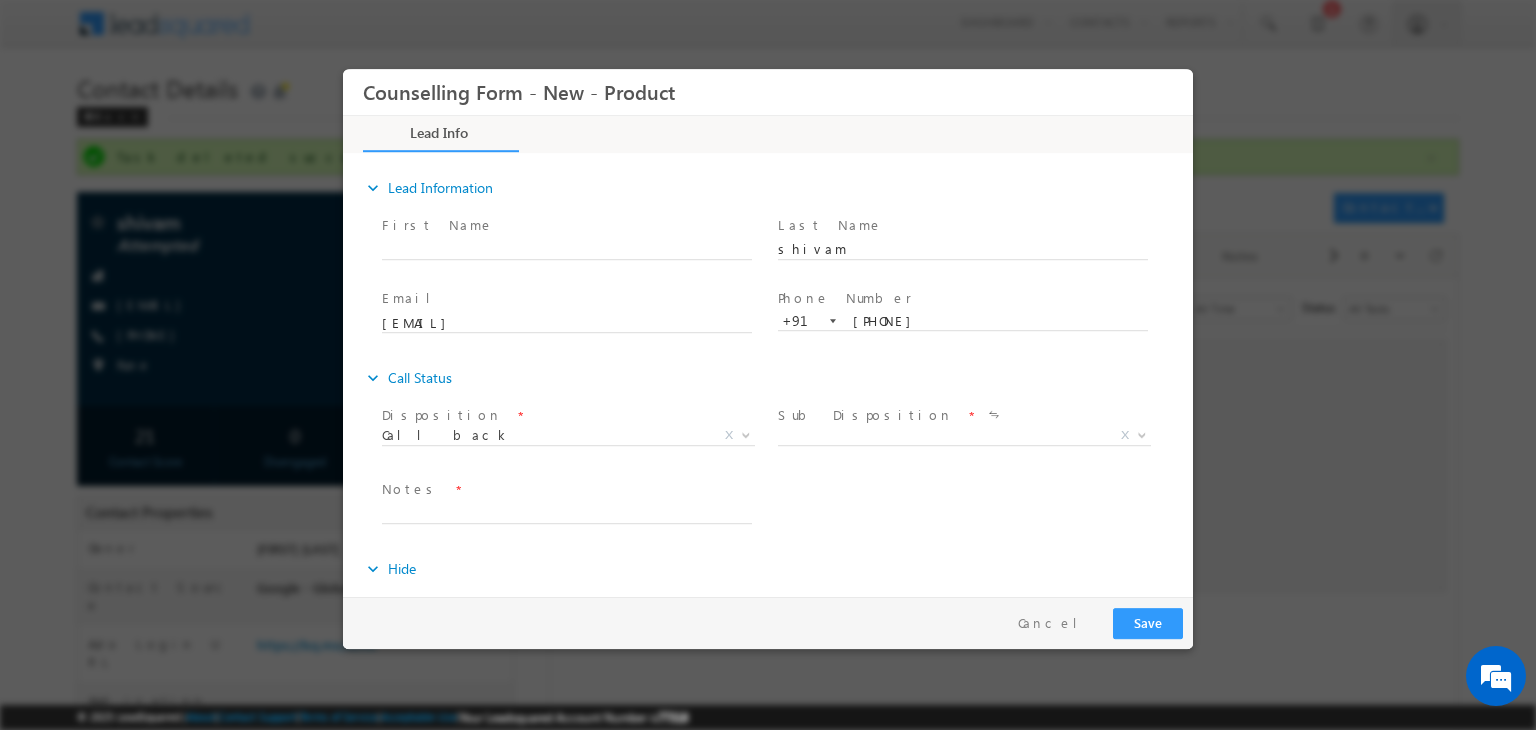 click at bounding box center (965, 445) 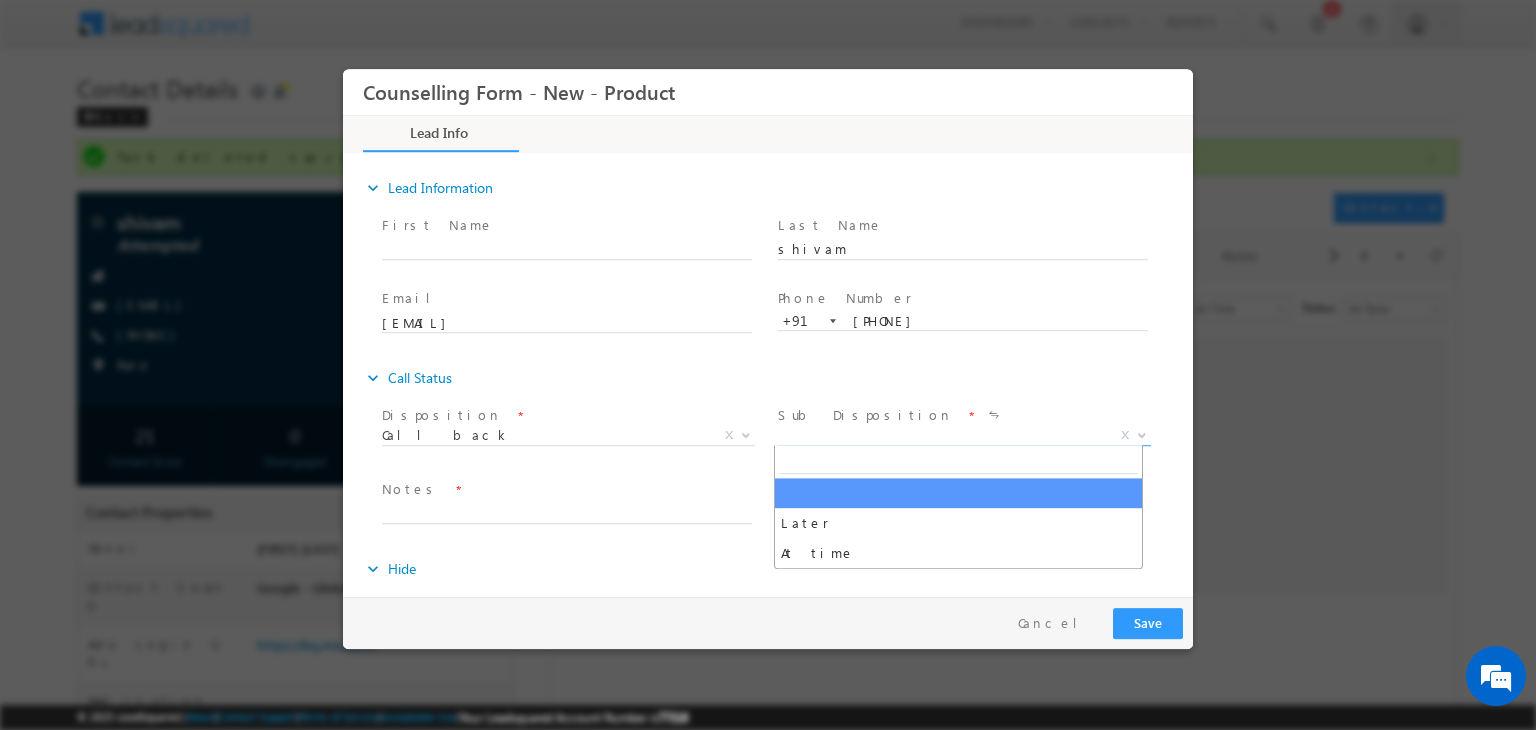 drag, startPoint x: 932, startPoint y: 443, endPoint x: 917, endPoint y: 548, distance: 106.06602 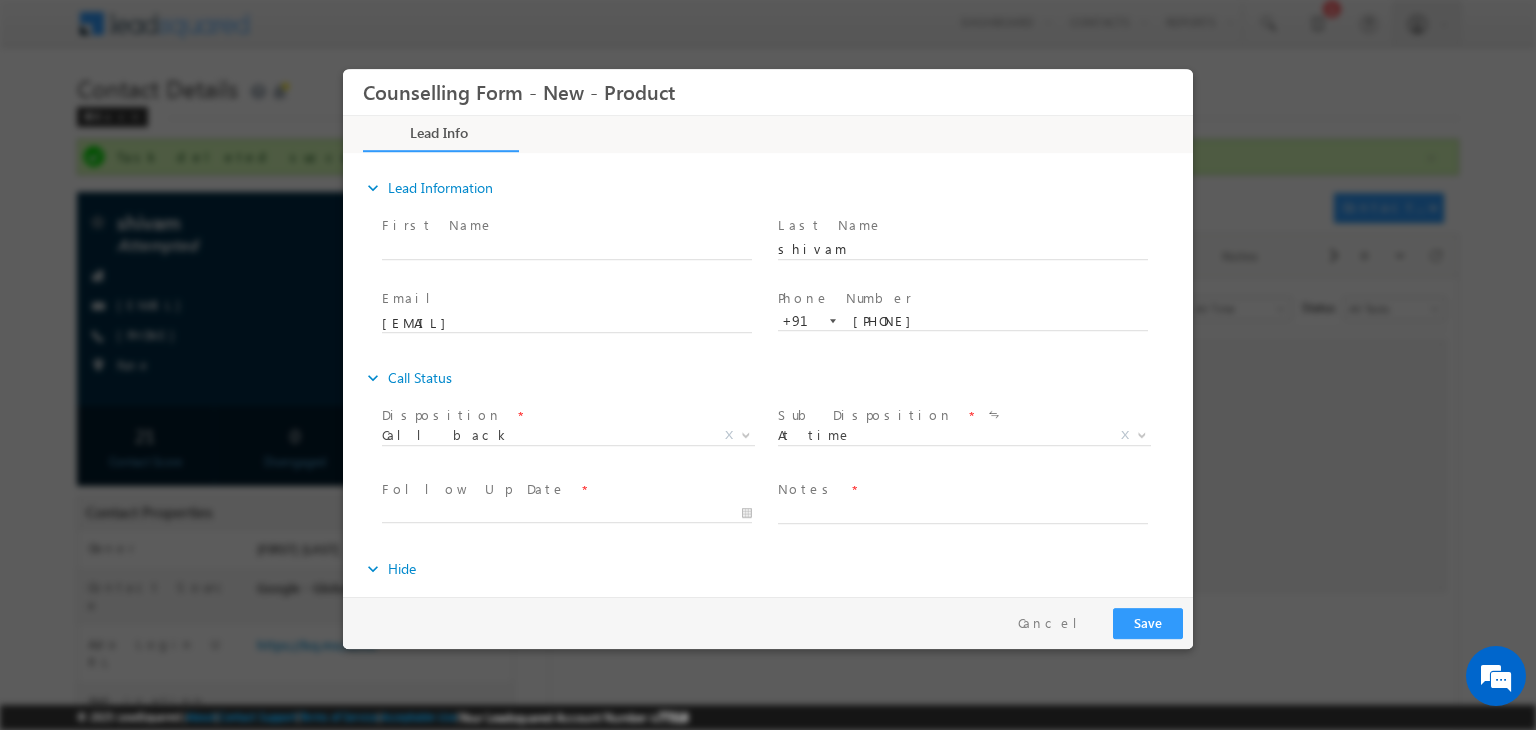 click on "expand_more Lead Information
First Name *" at bounding box center [778, 603] 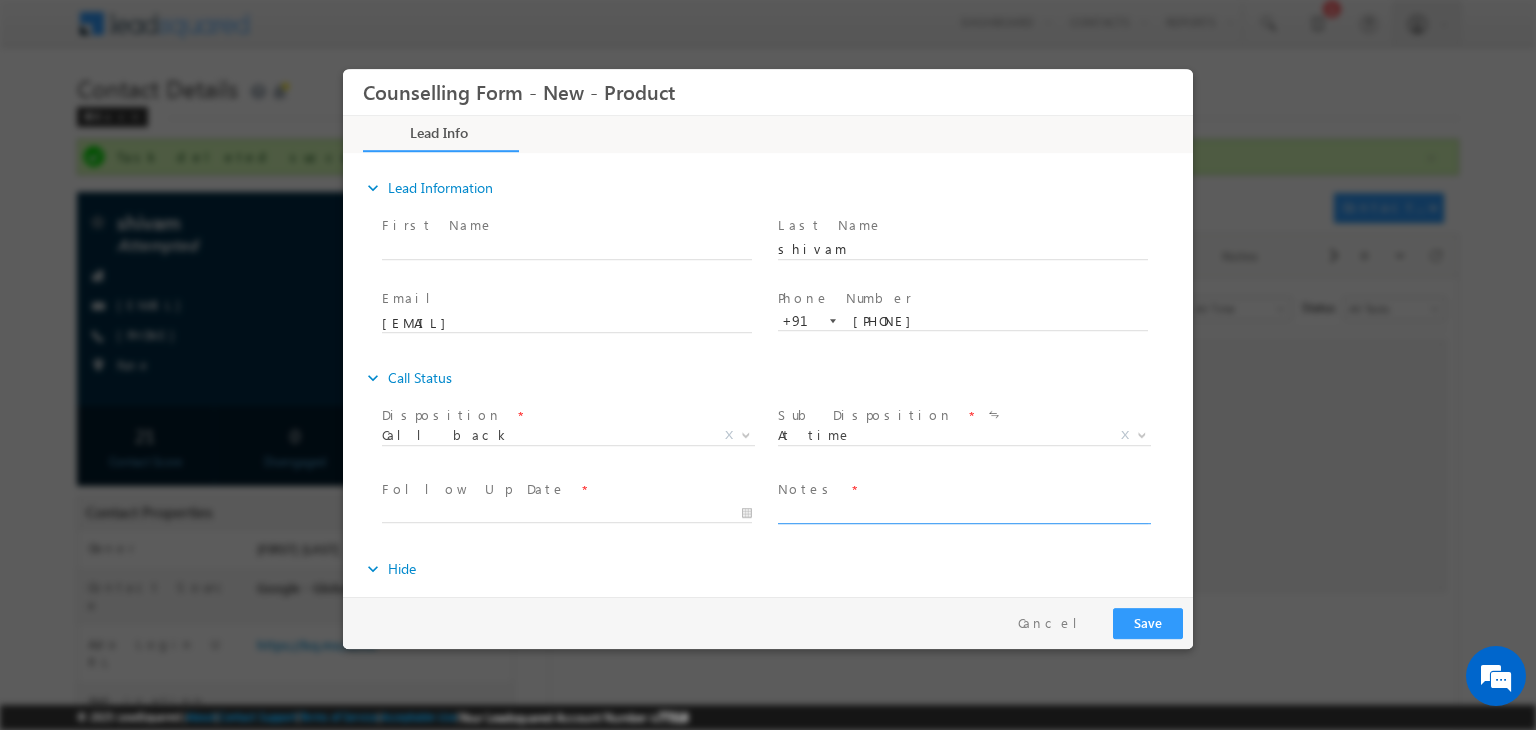 click at bounding box center (963, 512) 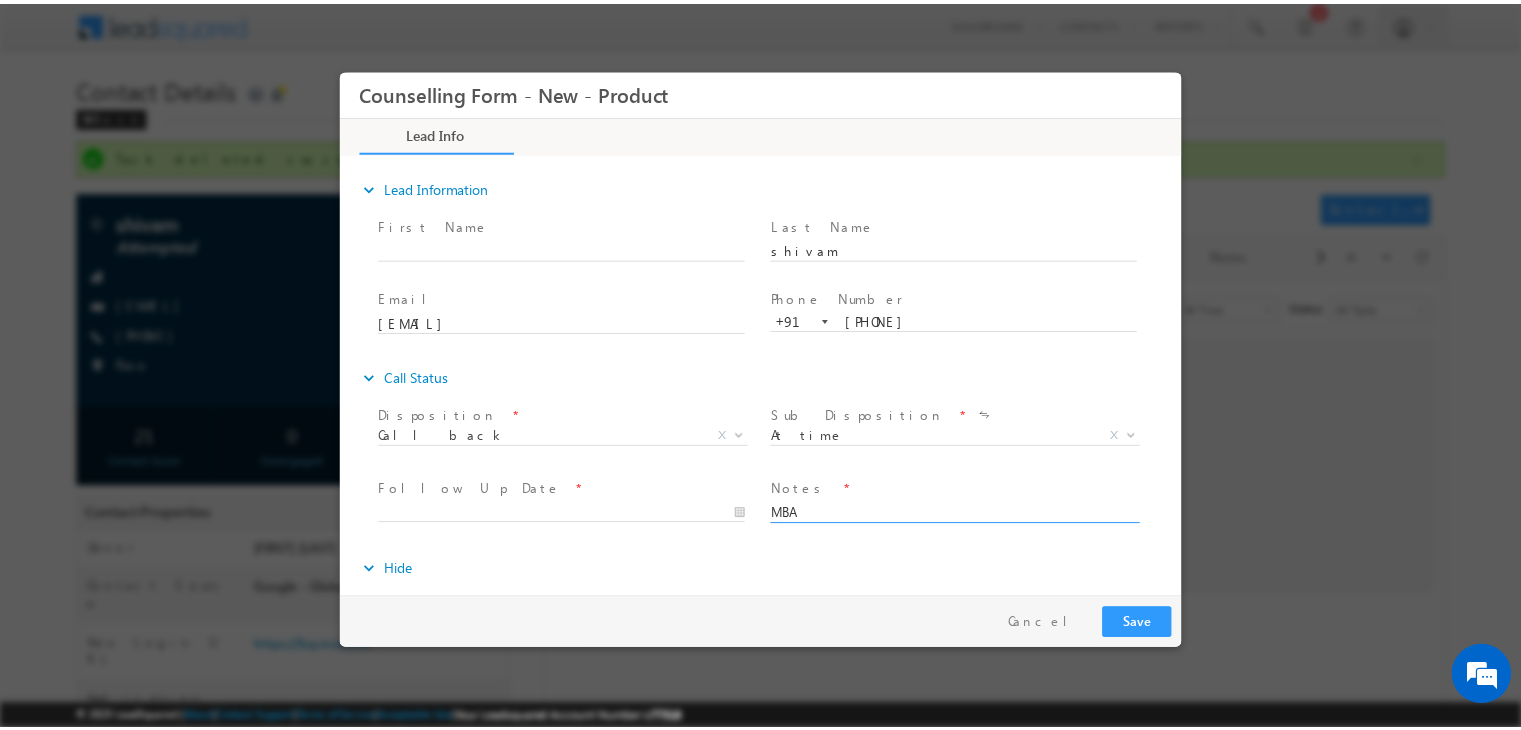 scroll, scrollTop: 52, scrollLeft: 0, axis: vertical 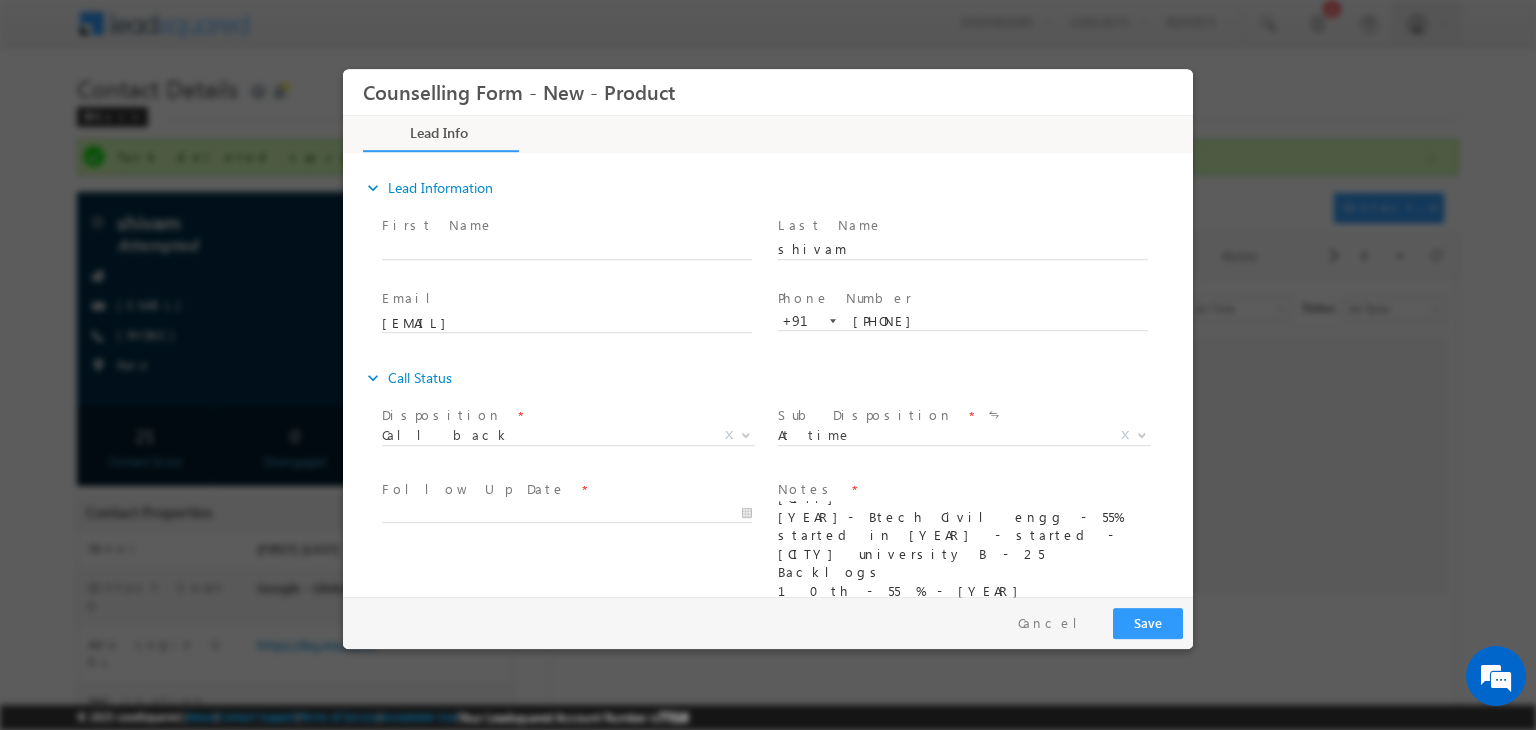 type on "MBA
3yrs
[CITY]
[YEAR]- Btech Civil engg - 55% started in [YEAR] - started - [CITY] university B - 25 Backlogs
10th - 55 % - [YEAR]
12th - 54 % - [YEAR]
Budget - 20 lacs" 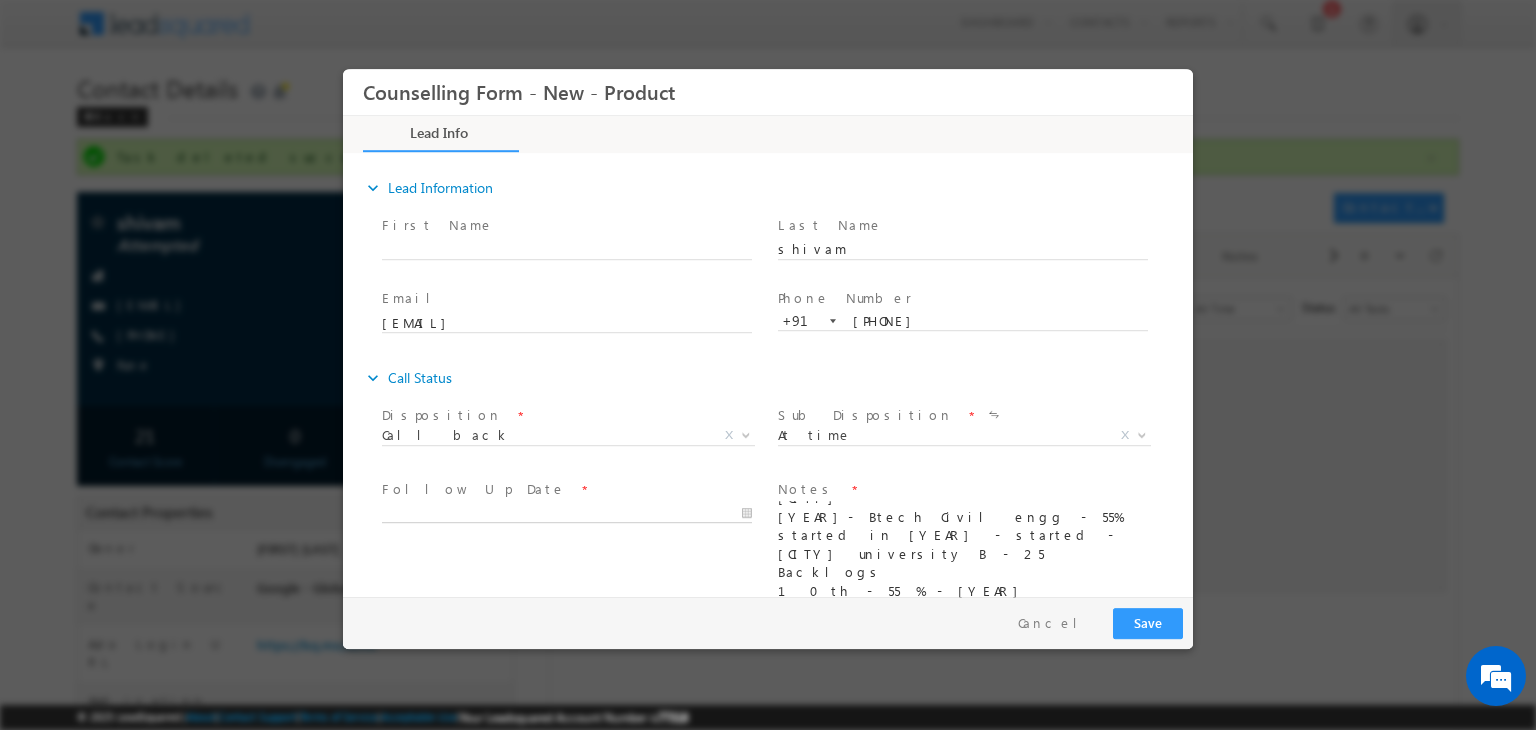 click at bounding box center (567, 514) 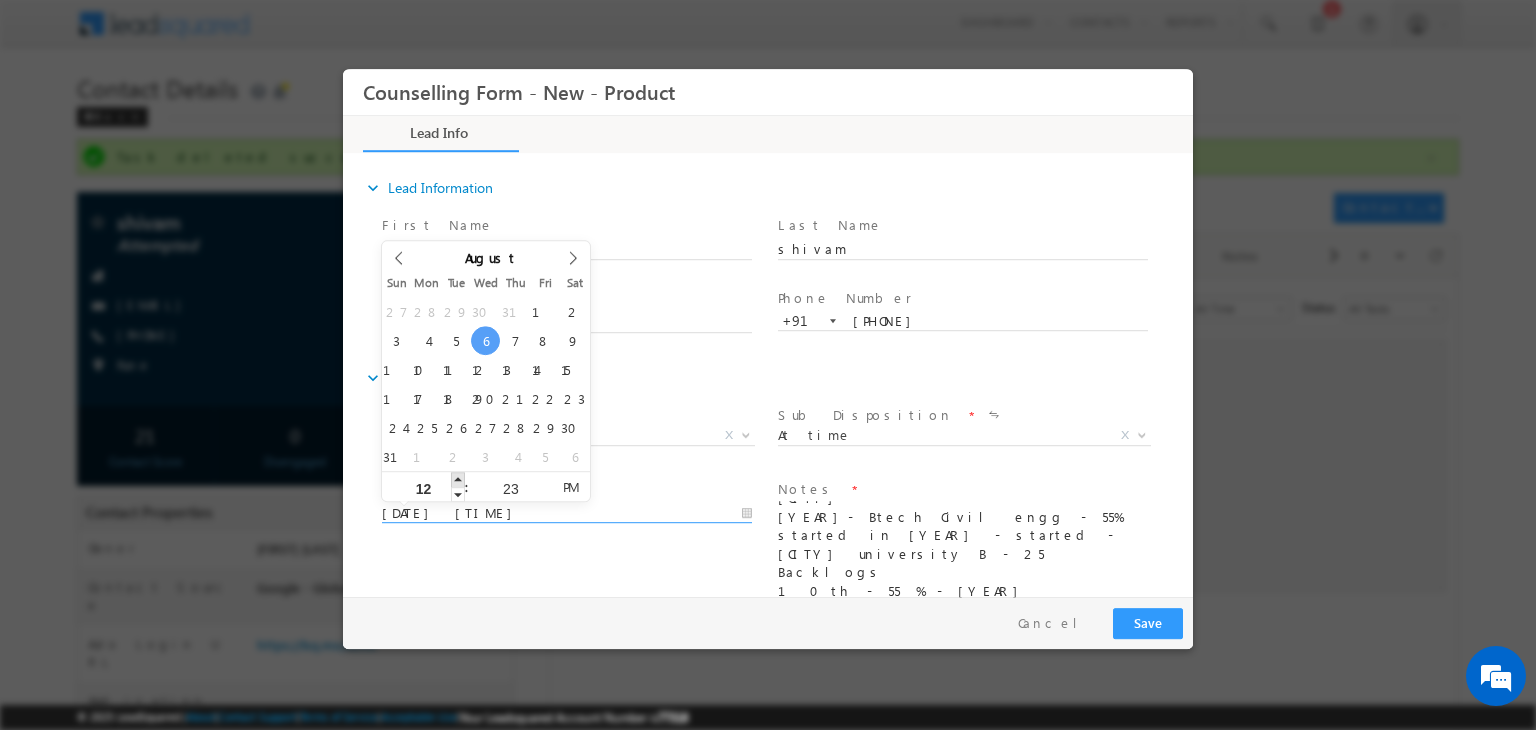 type on "[DATE] [TIME]" 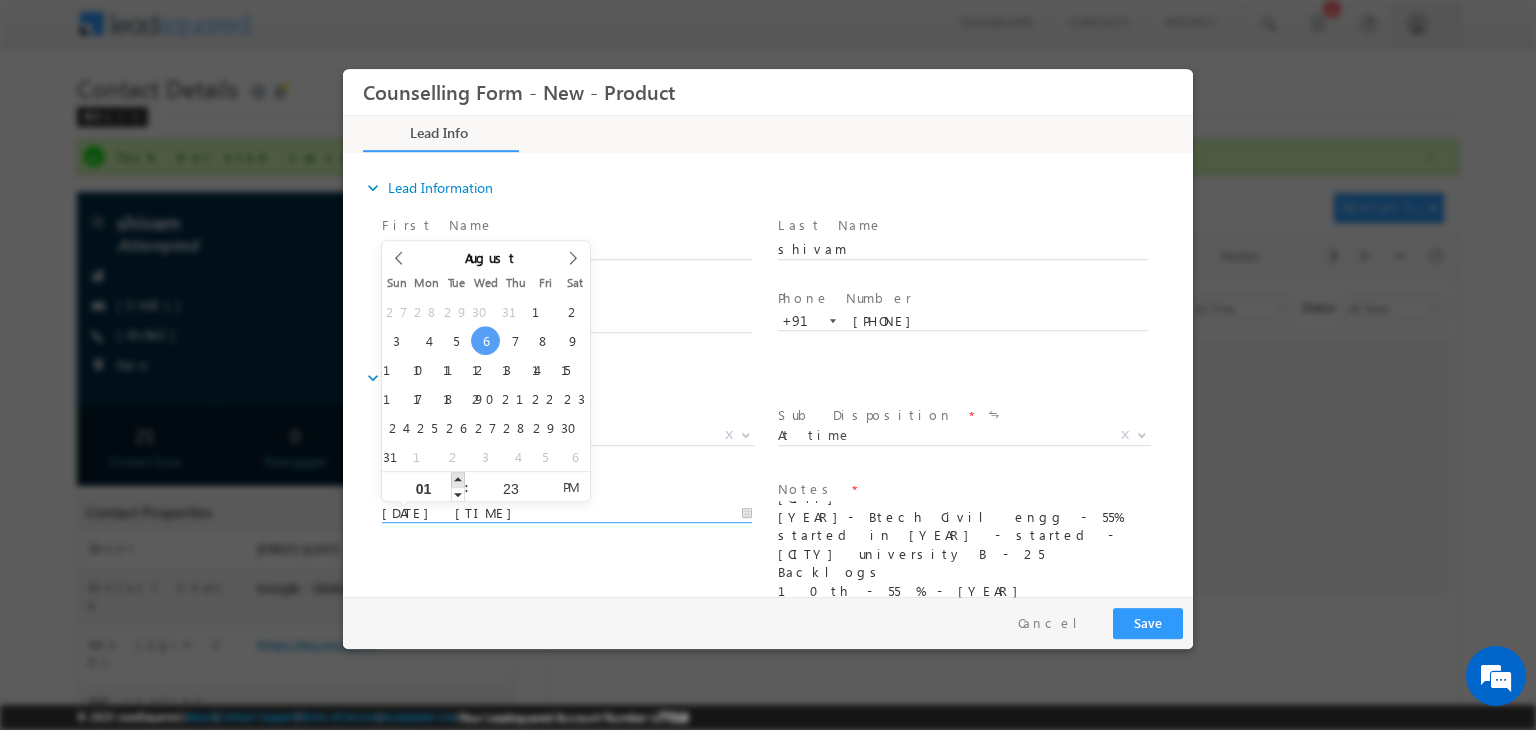 click at bounding box center (458, 479) 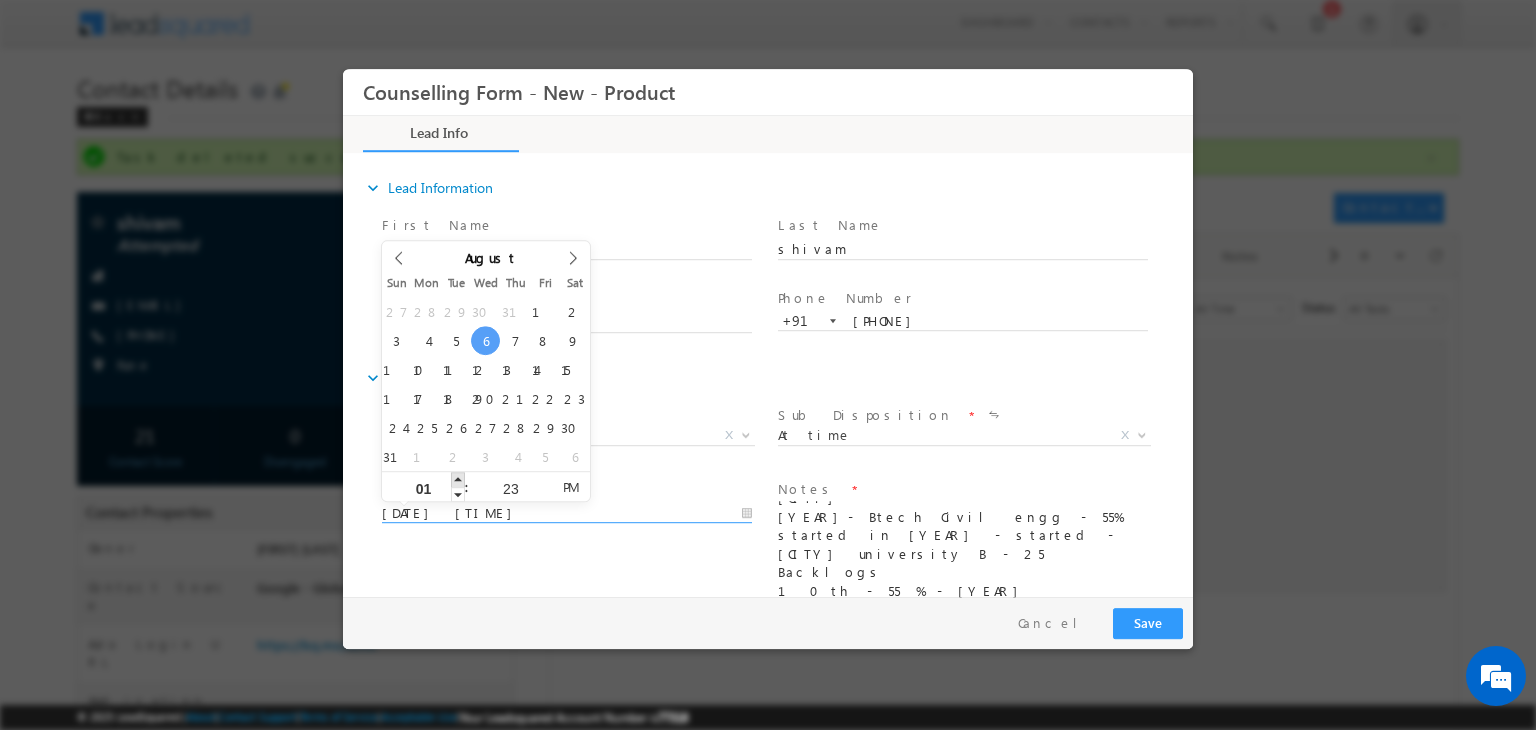 type on "06/08/2025 2:23 PM" 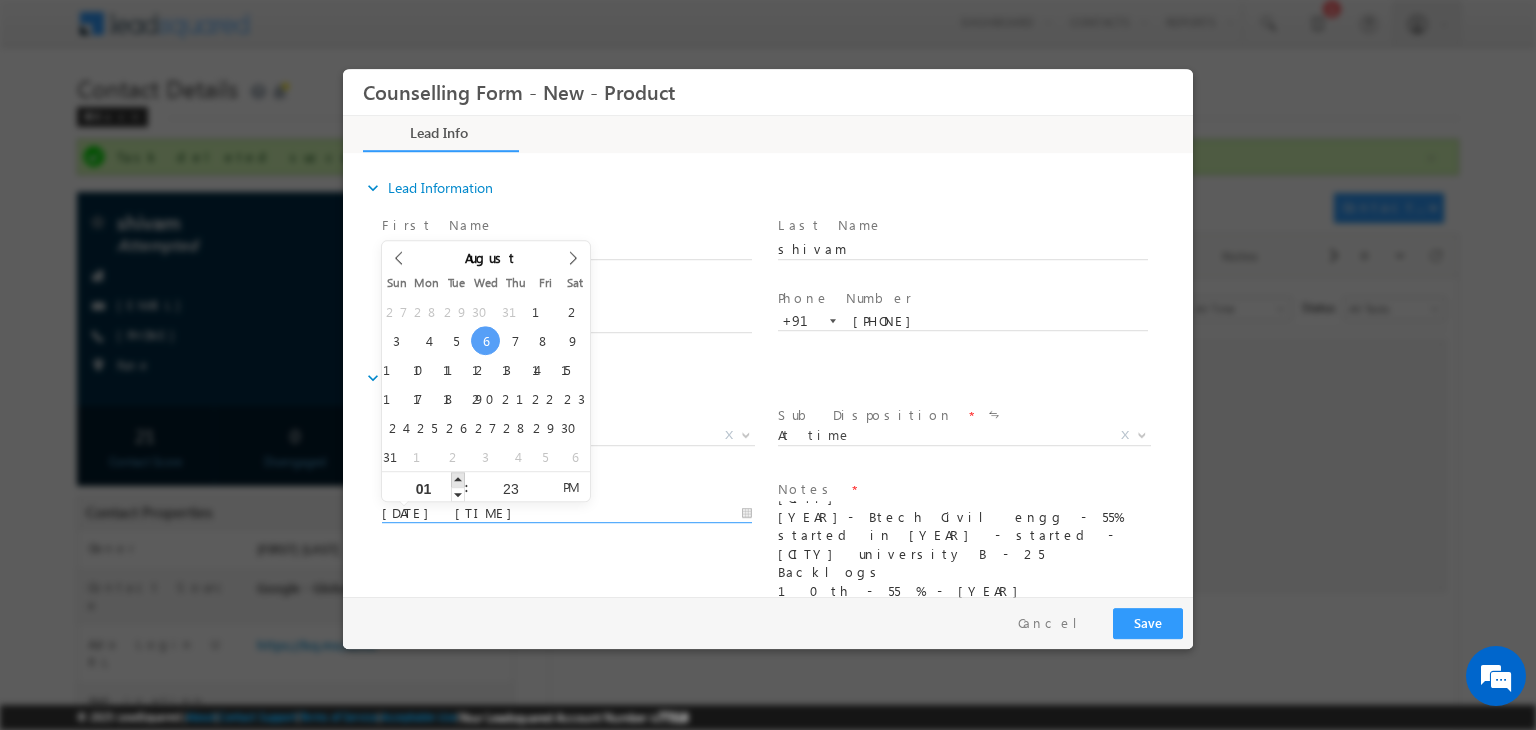 type on "02" 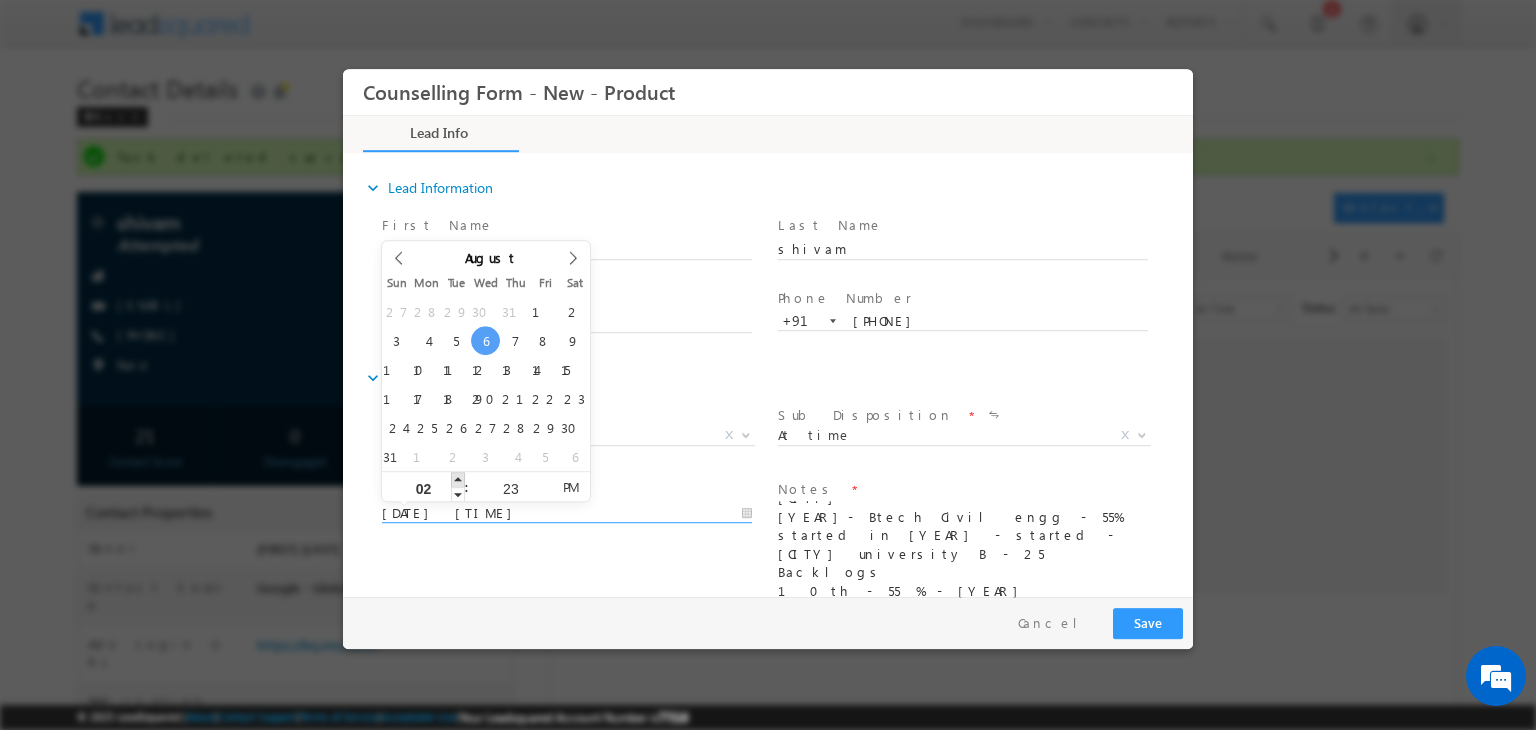 click at bounding box center [458, 479] 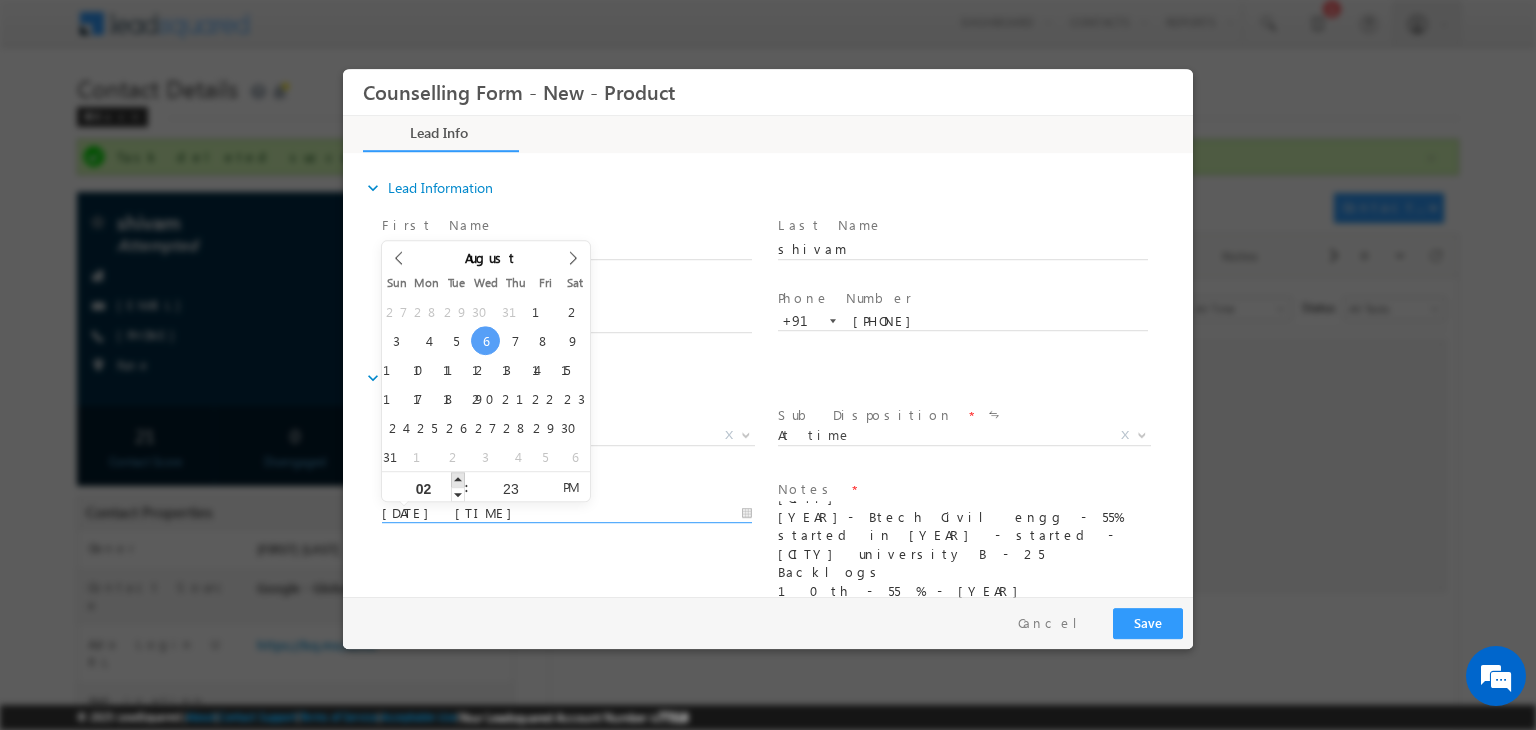 type on "06/08/2025 3:23 PM" 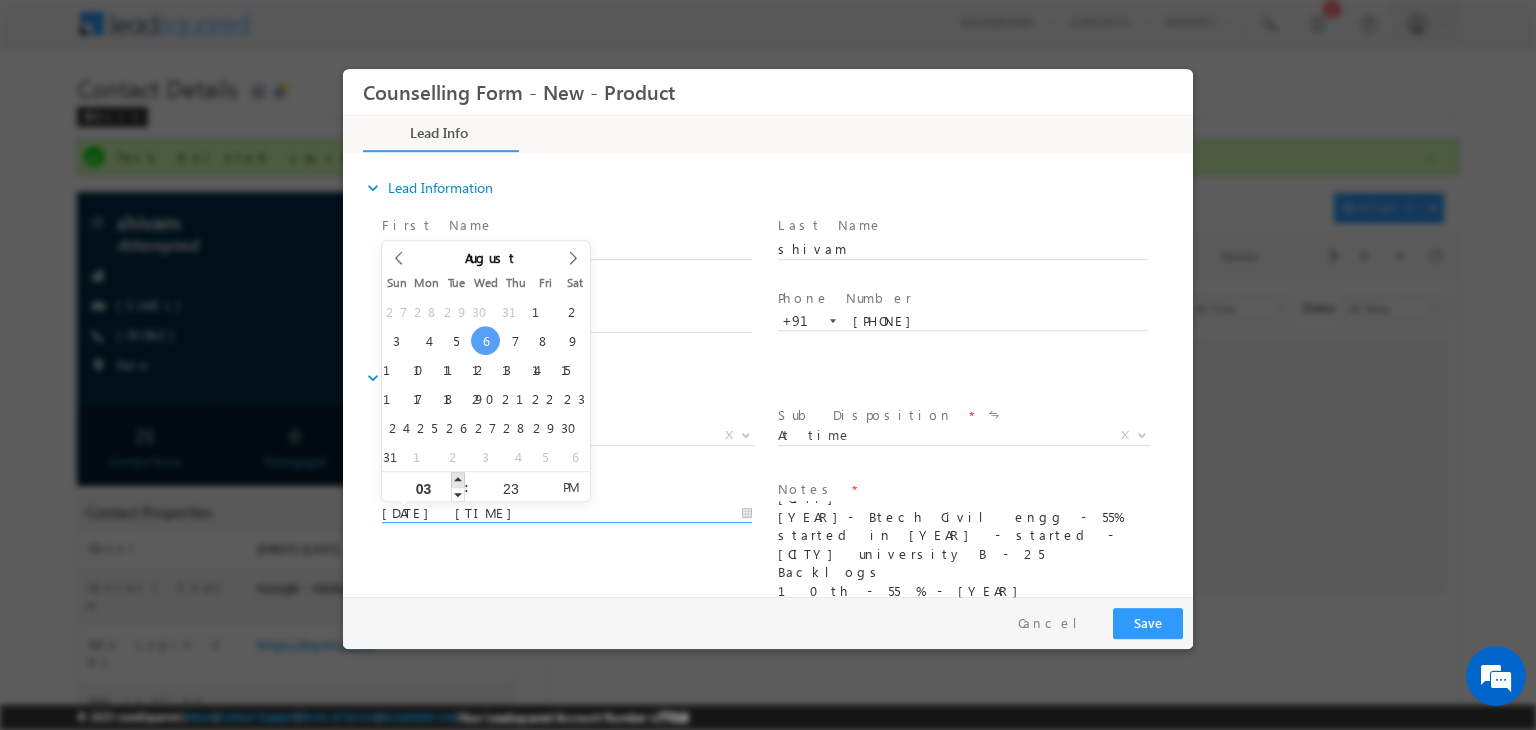 click at bounding box center [458, 479] 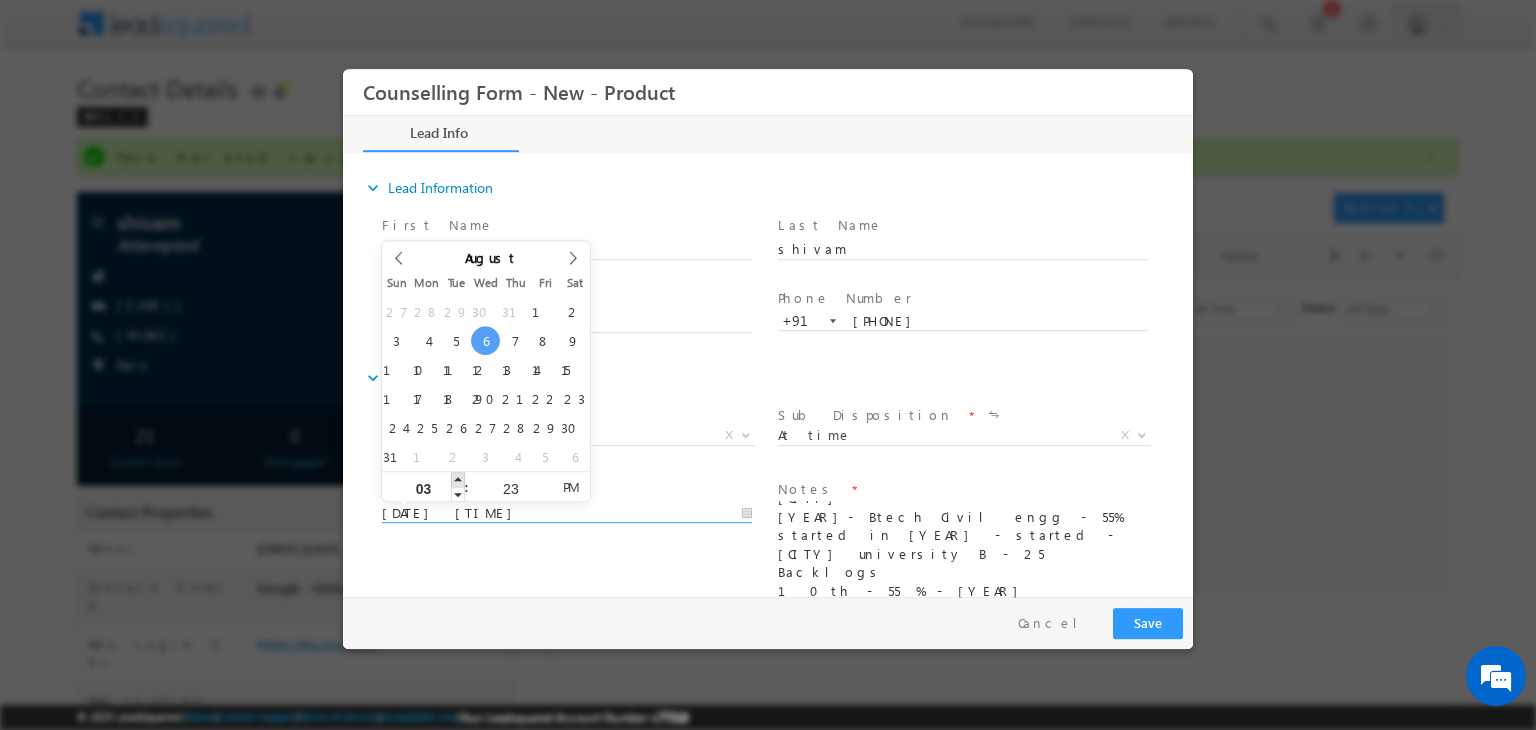 type on "04" 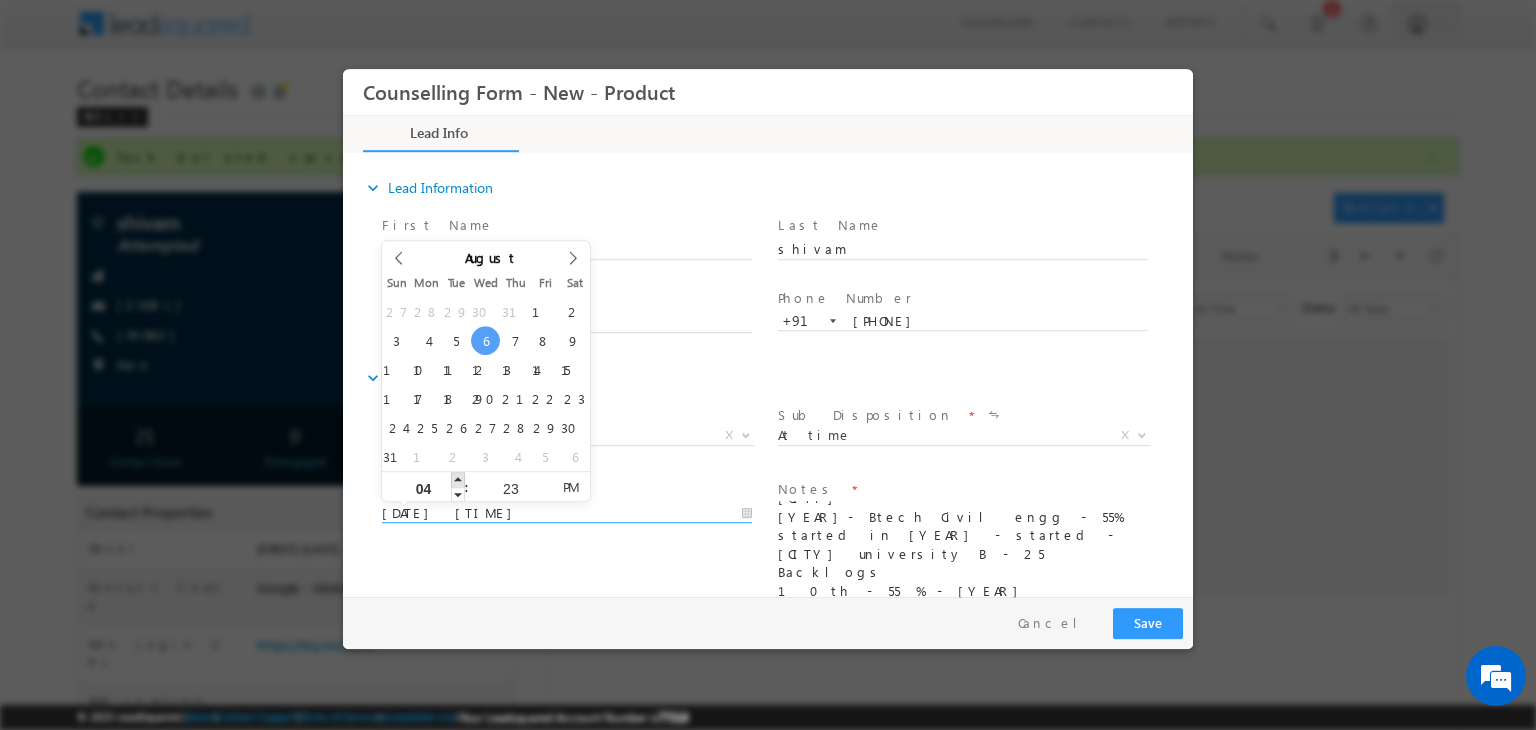 click at bounding box center (458, 479) 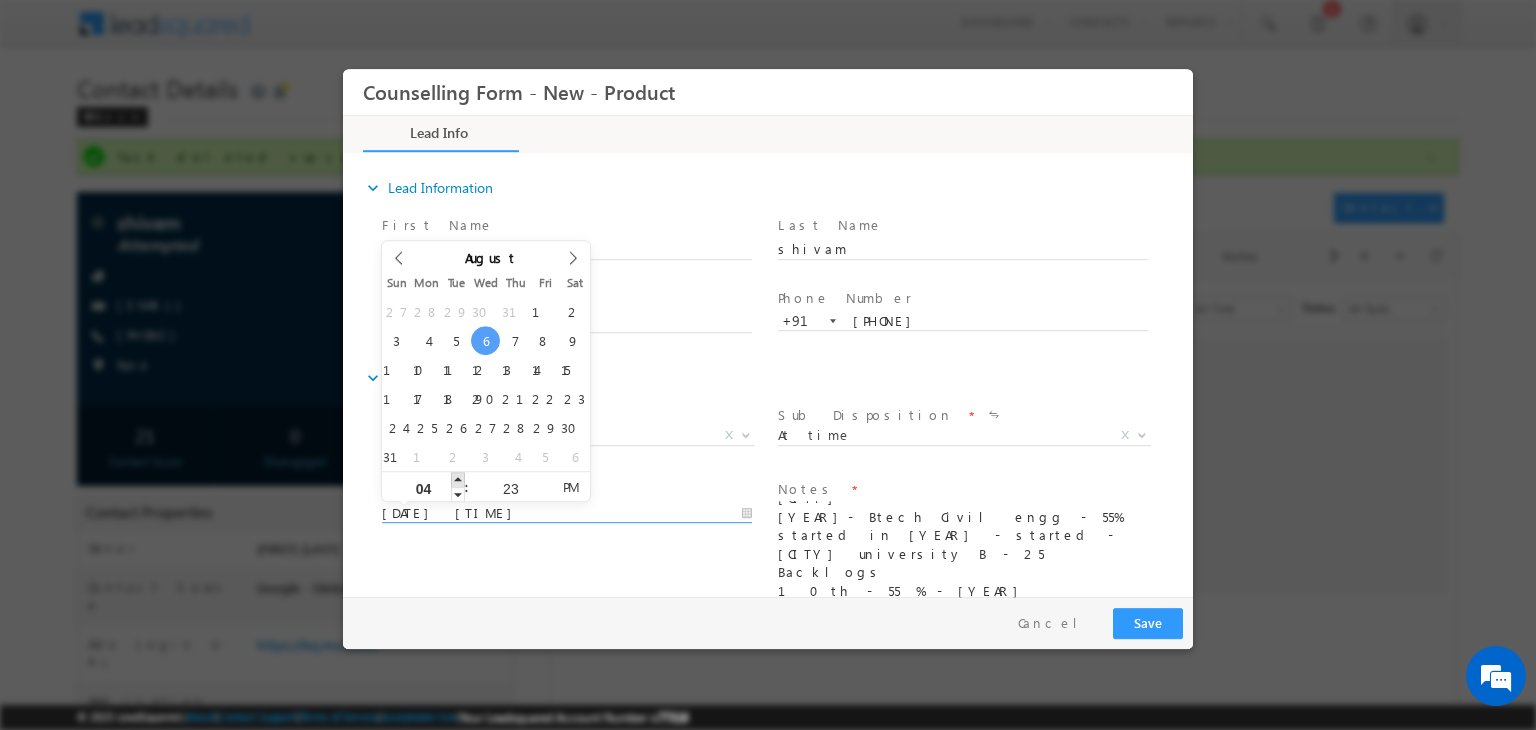 type on "06/08/2025 5:23 PM" 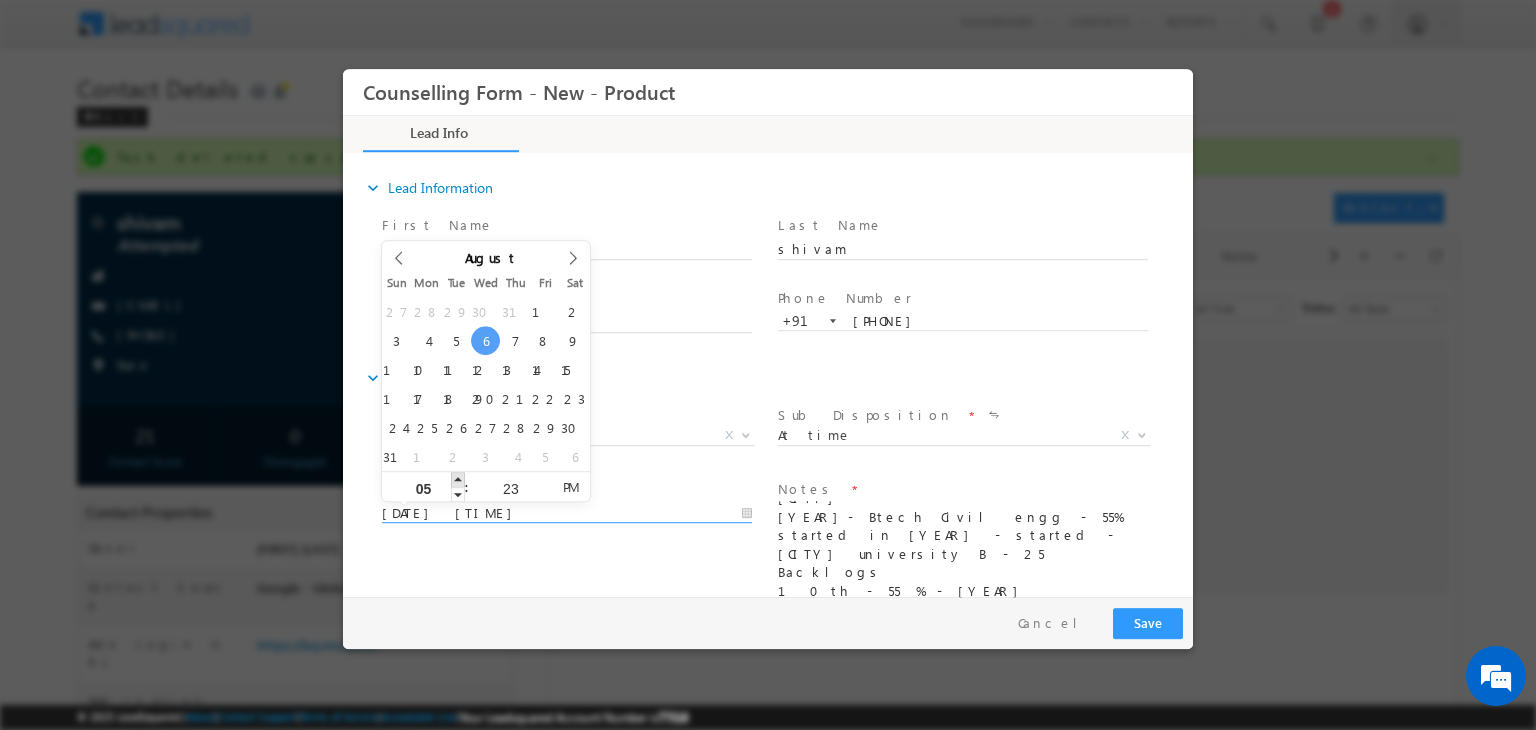click at bounding box center (458, 479) 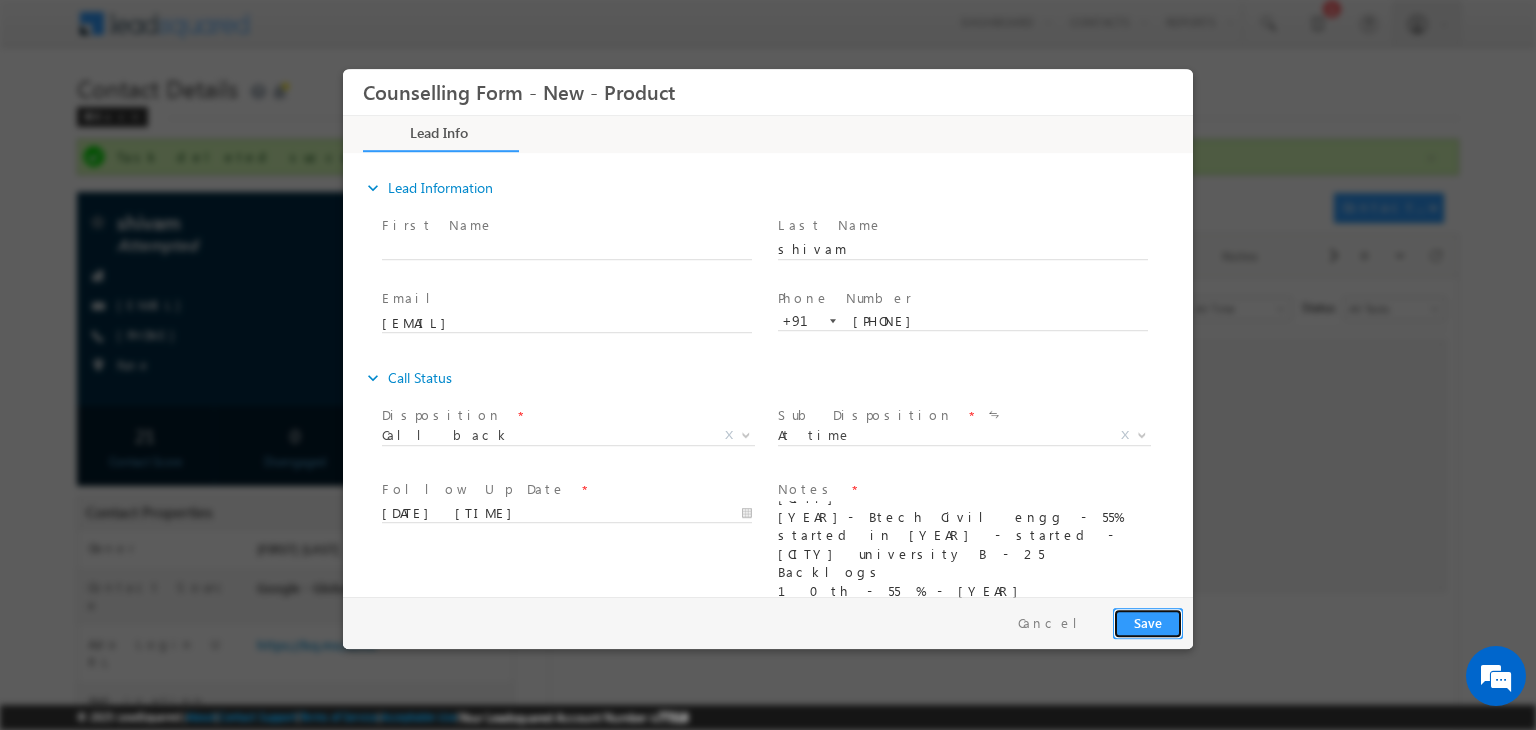 type on "06/08/2025 5:23 PM" 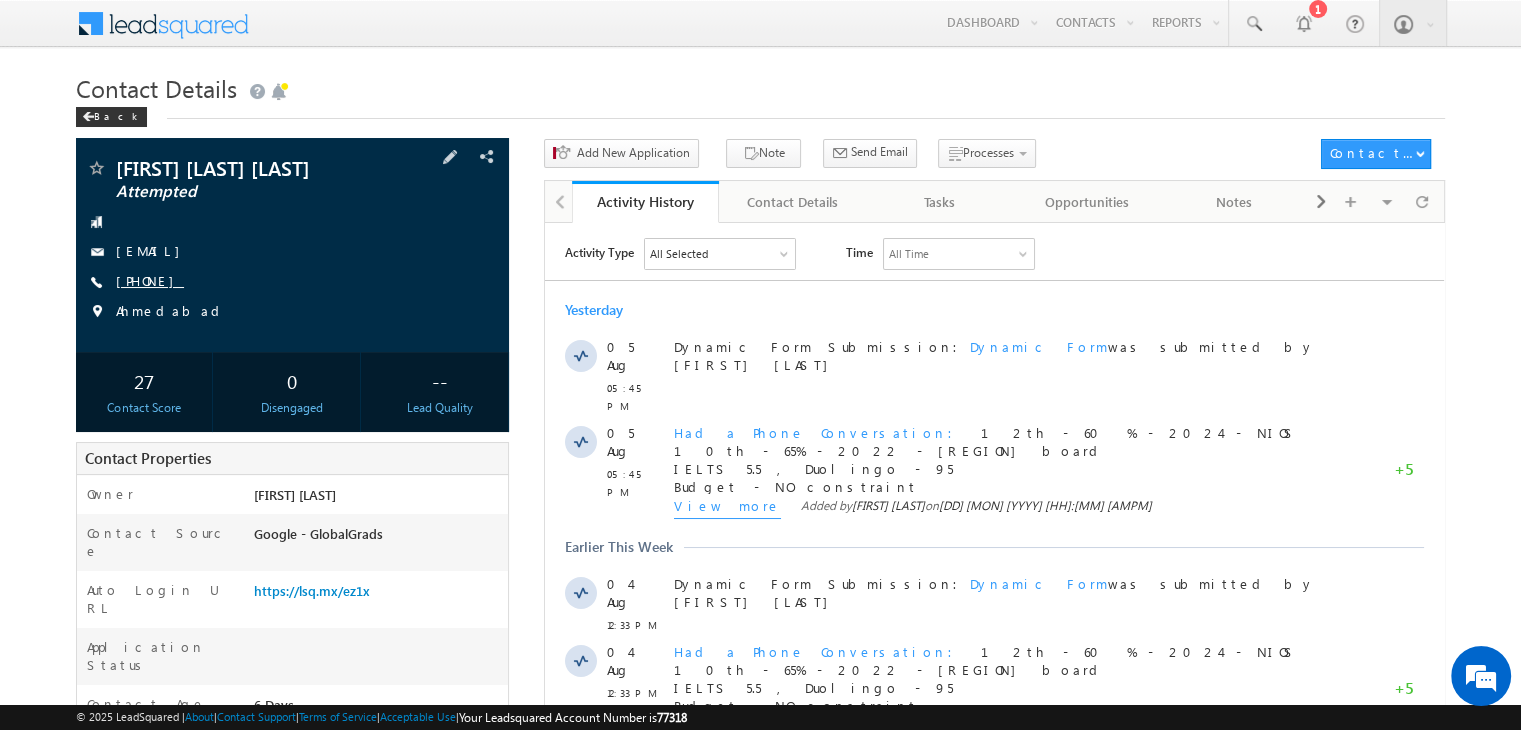 scroll, scrollTop: 0, scrollLeft: 0, axis: both 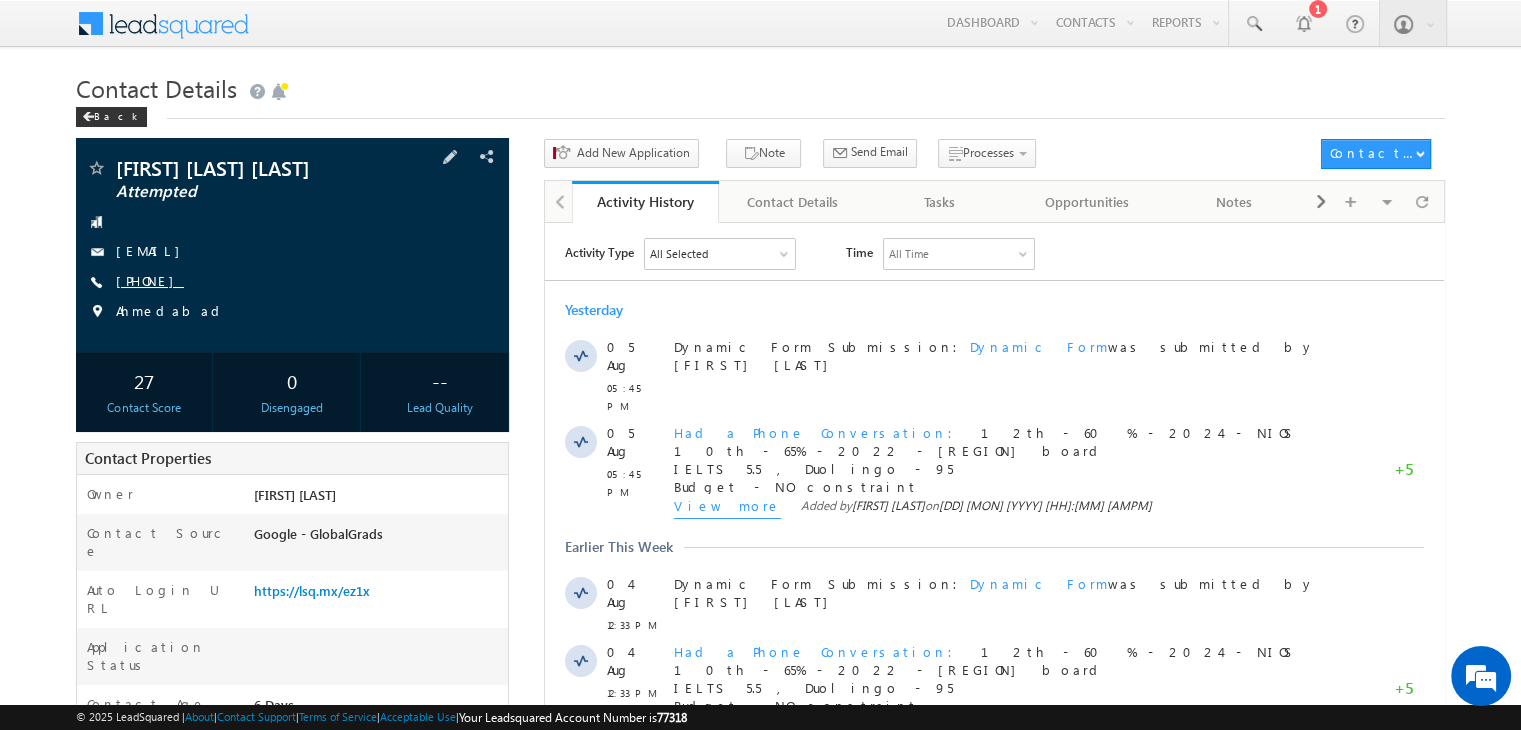 click on "[PHONE]" at bounding box center (150, 280) 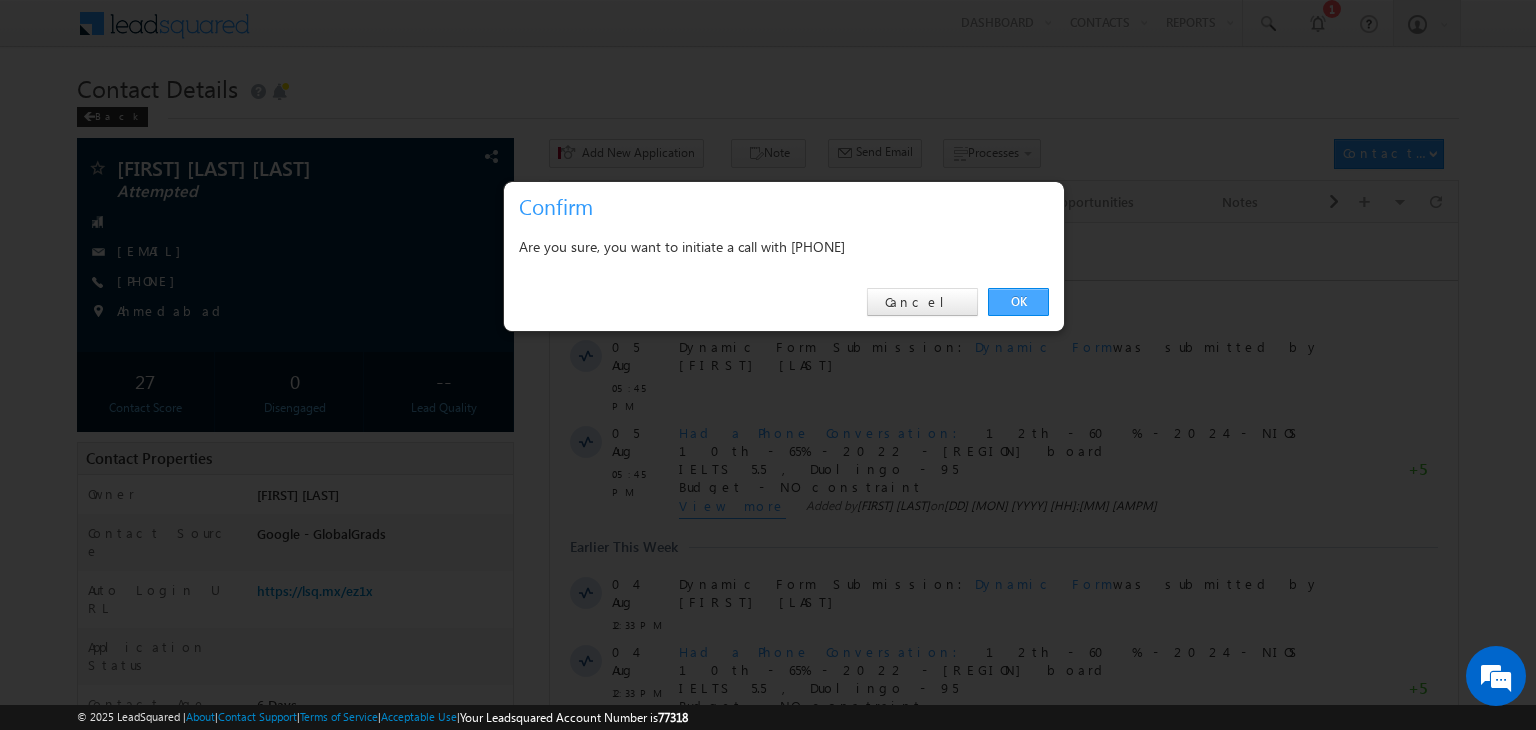 click on "OK" at bounding box center [1018, 302] 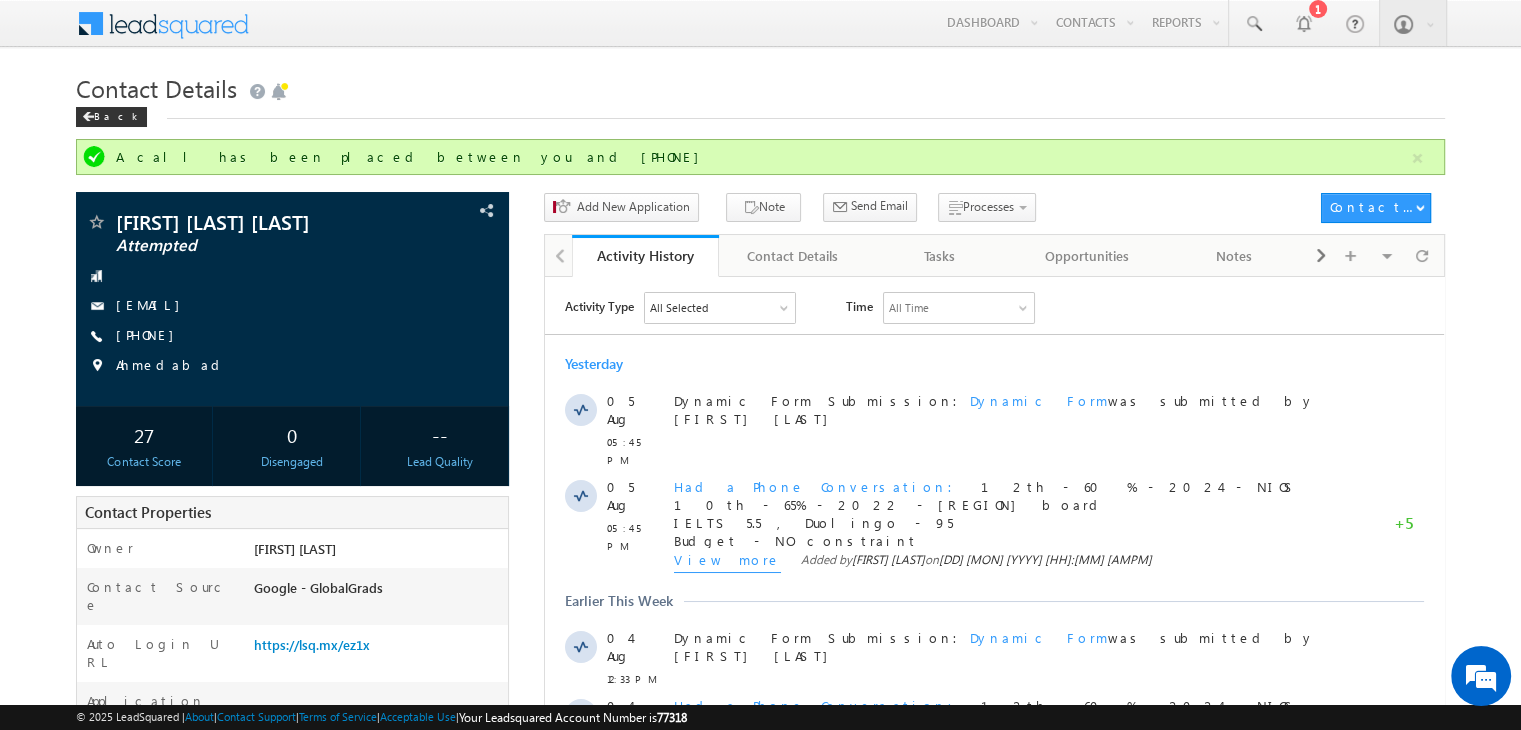 drag, startPoint x: 499, startPoint y: 379, endPoint x: 523, endPoint y: 370, distance: 25.632011 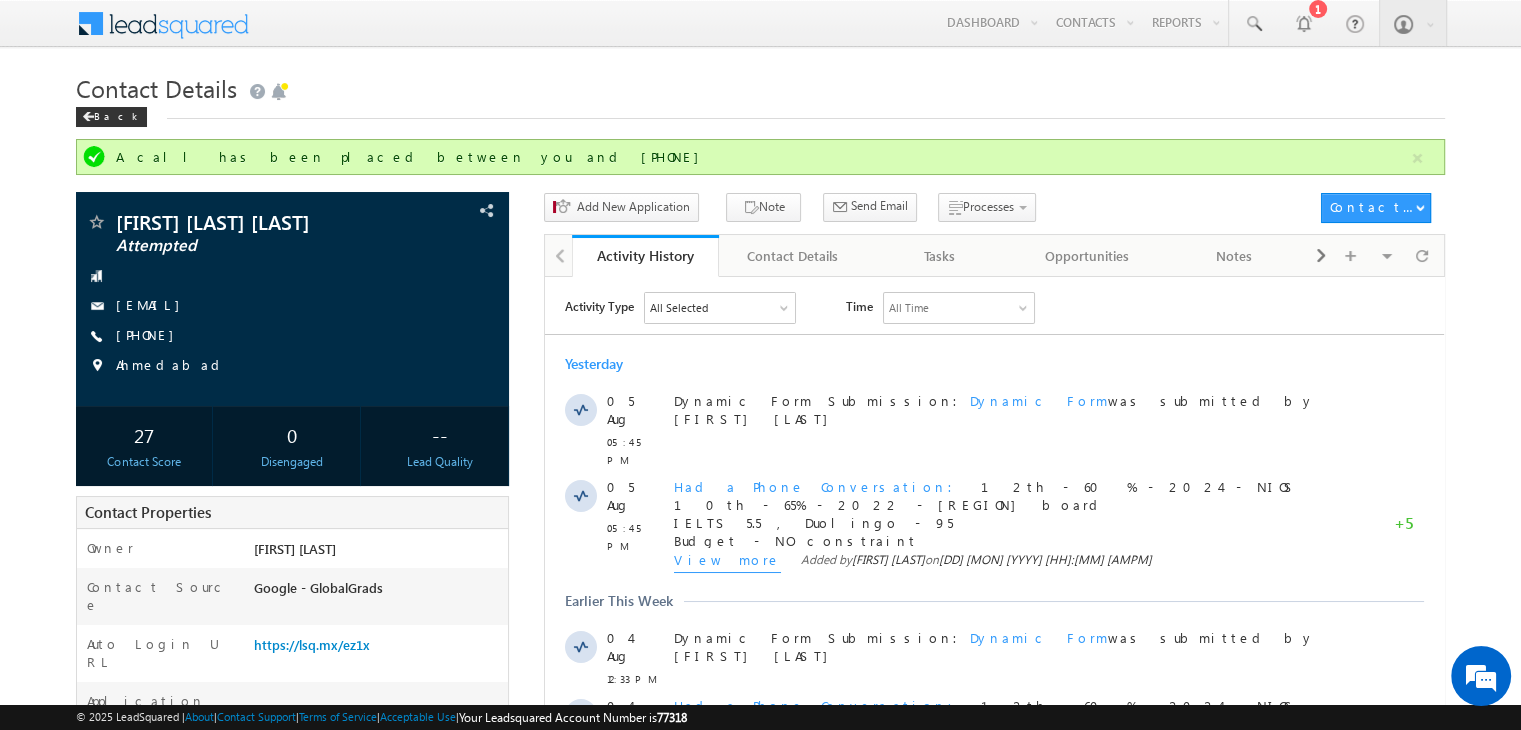 click on "[FIRST] [LAST] [LAST]
Attempted" at bounding box center (760, 736) 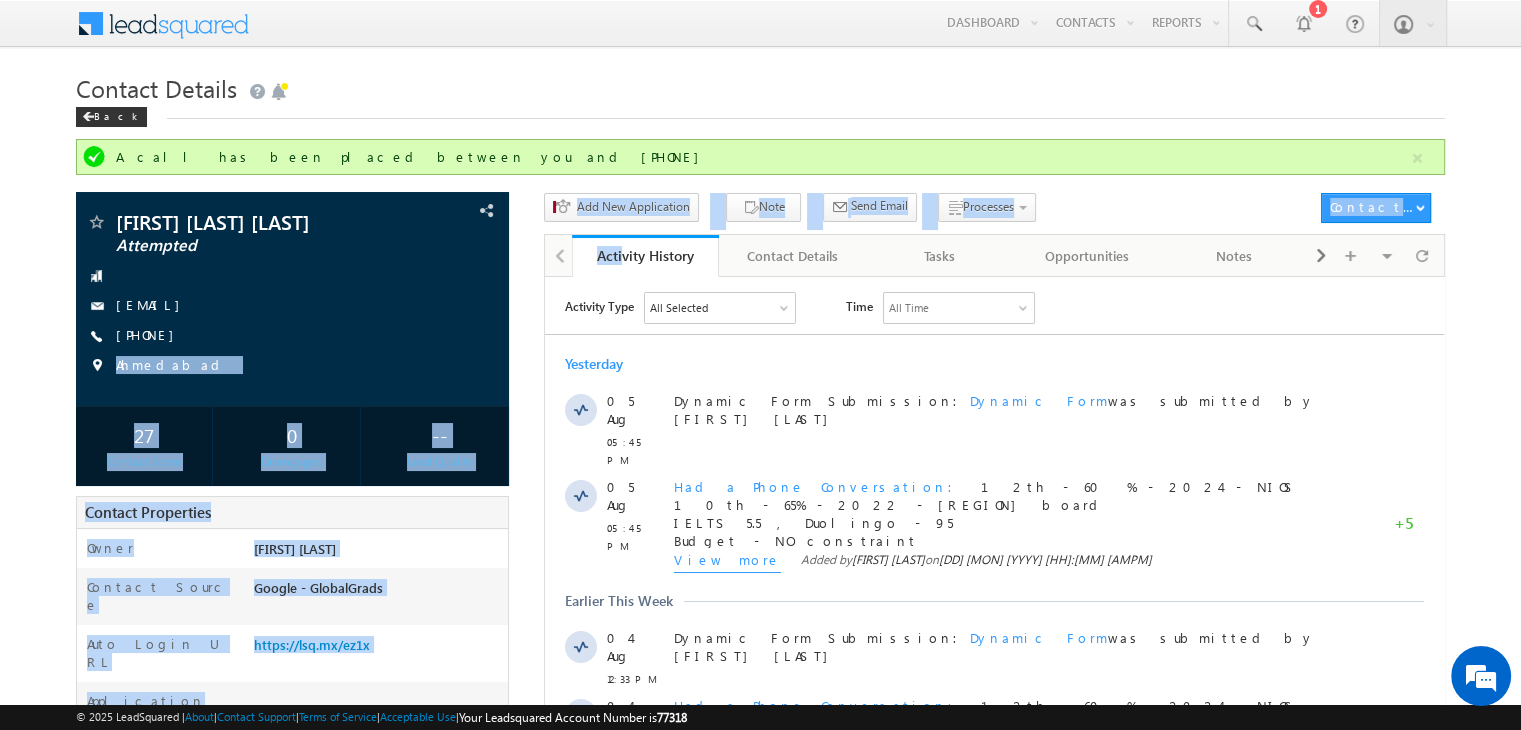 click on "Contact Details    Back" at bounding box center [760, 103] 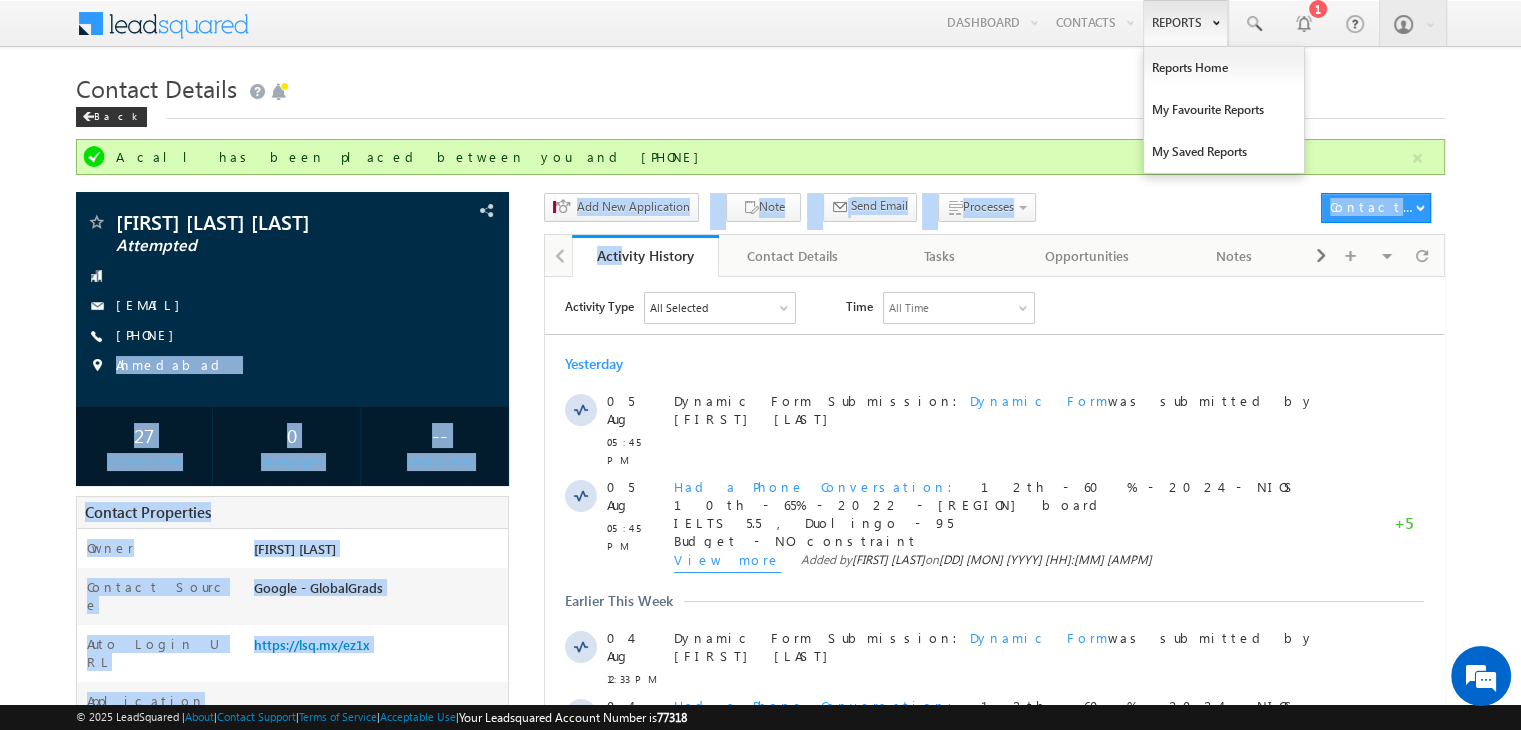 click on "Contact Details" at bounding box center [760, 86] 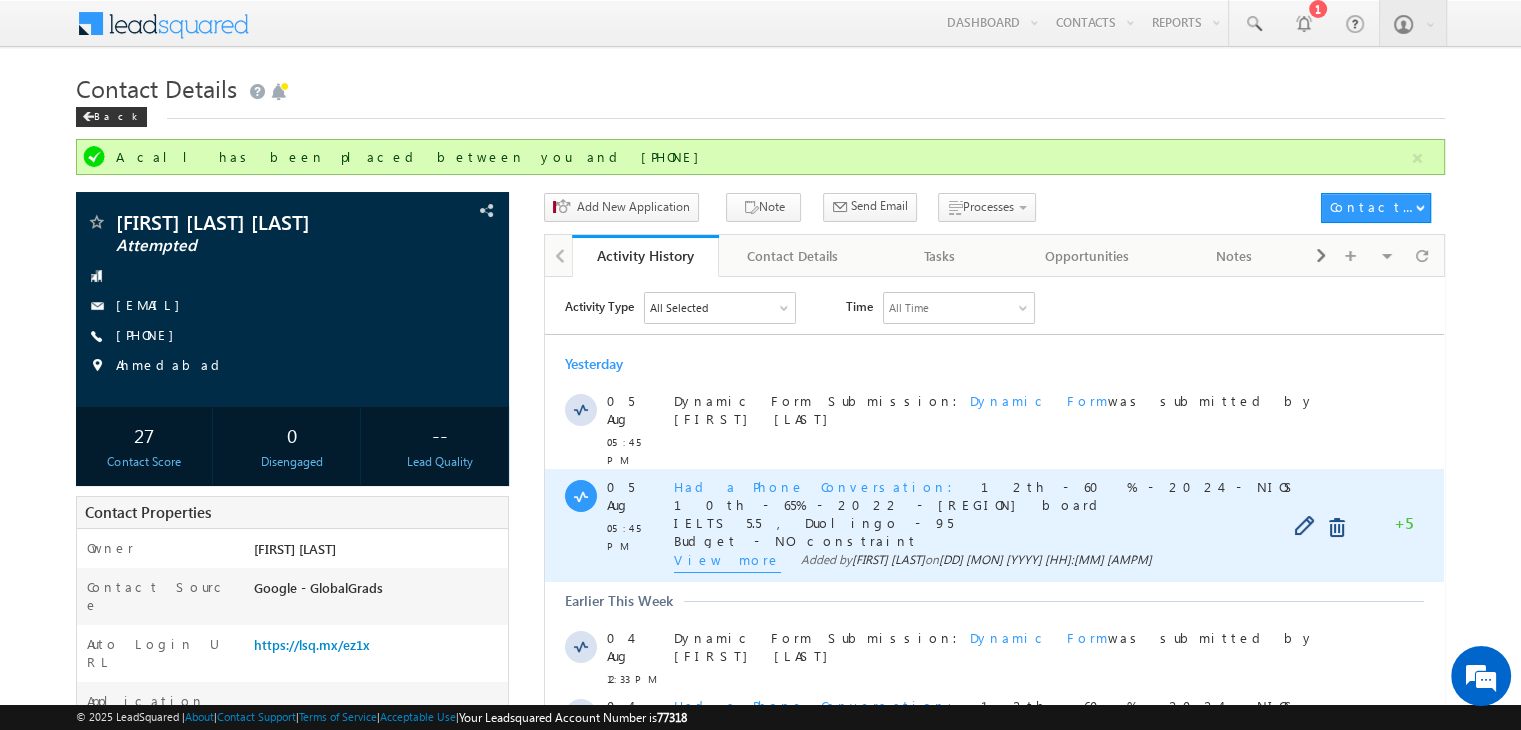 click on "View more" at bounding box center [727, 561] 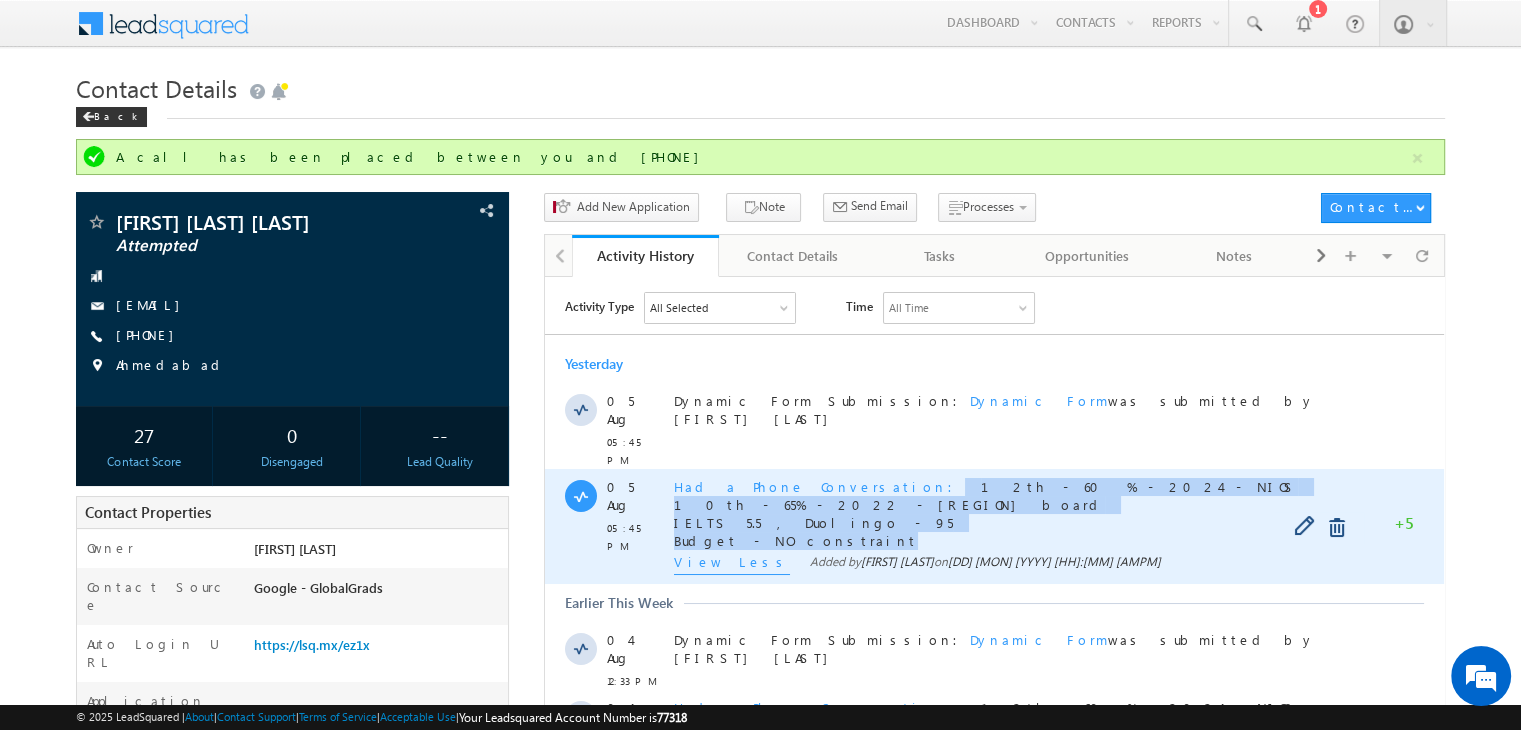 copy on "12th - 60 % - 2024 - NIOS 10th - 65% - 2022 - Gujrat board IELTS 5.5 , Duolingo - 95 Budget - NO constraint" 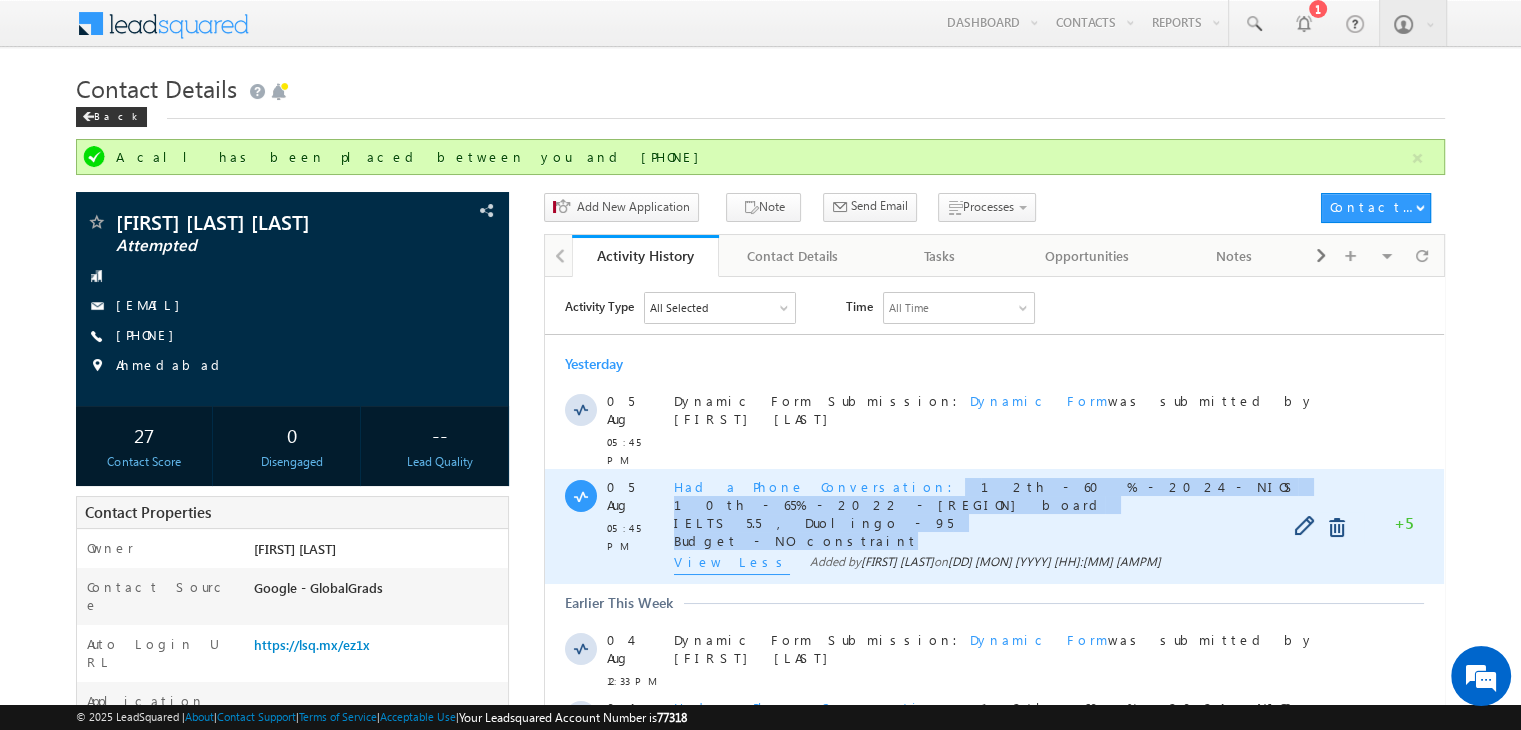 drag, startPoint x: 815, startPoint y: 510, endPoint x: 833, endPoint y: 461, distance: 52.201534 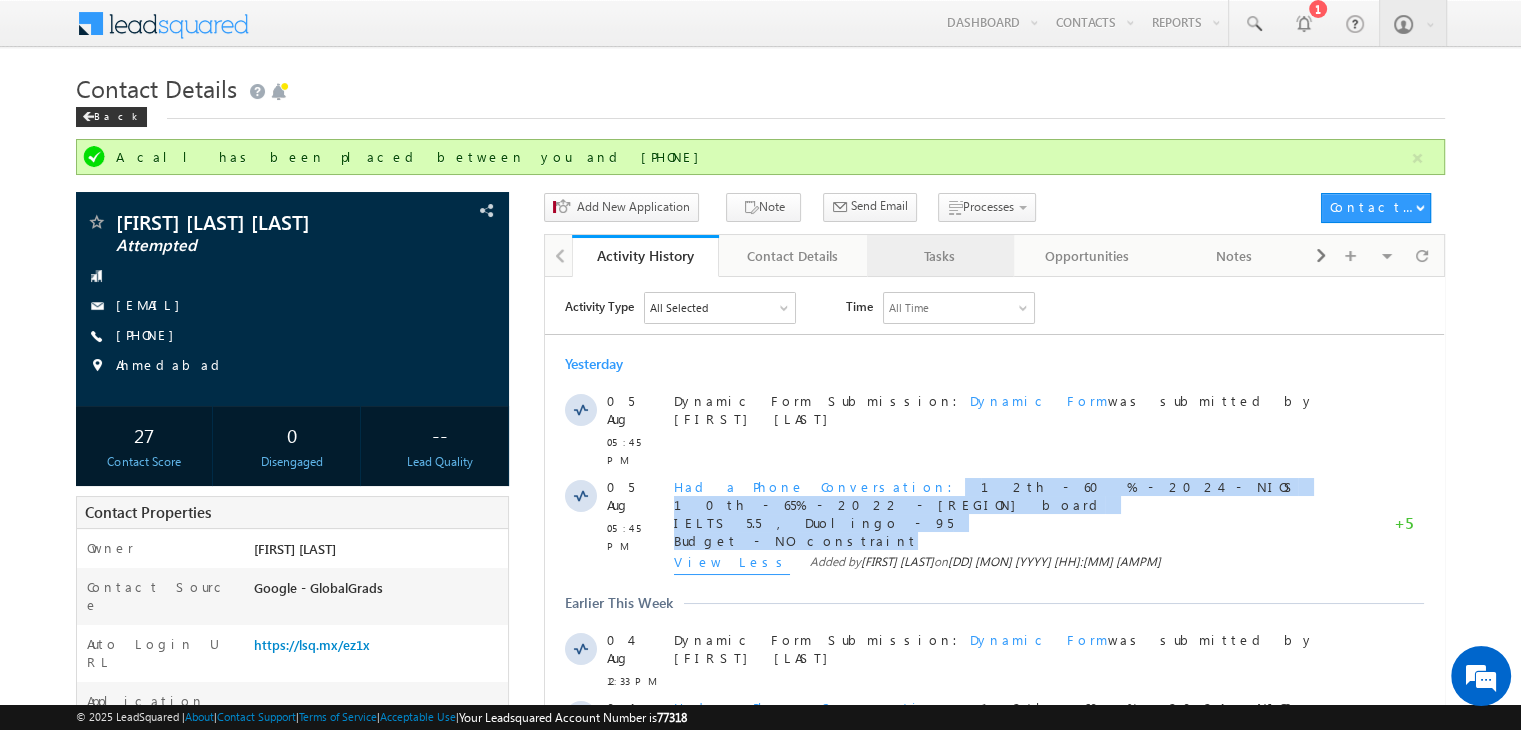 click on "Tasks" at bounding box center [939, 256] 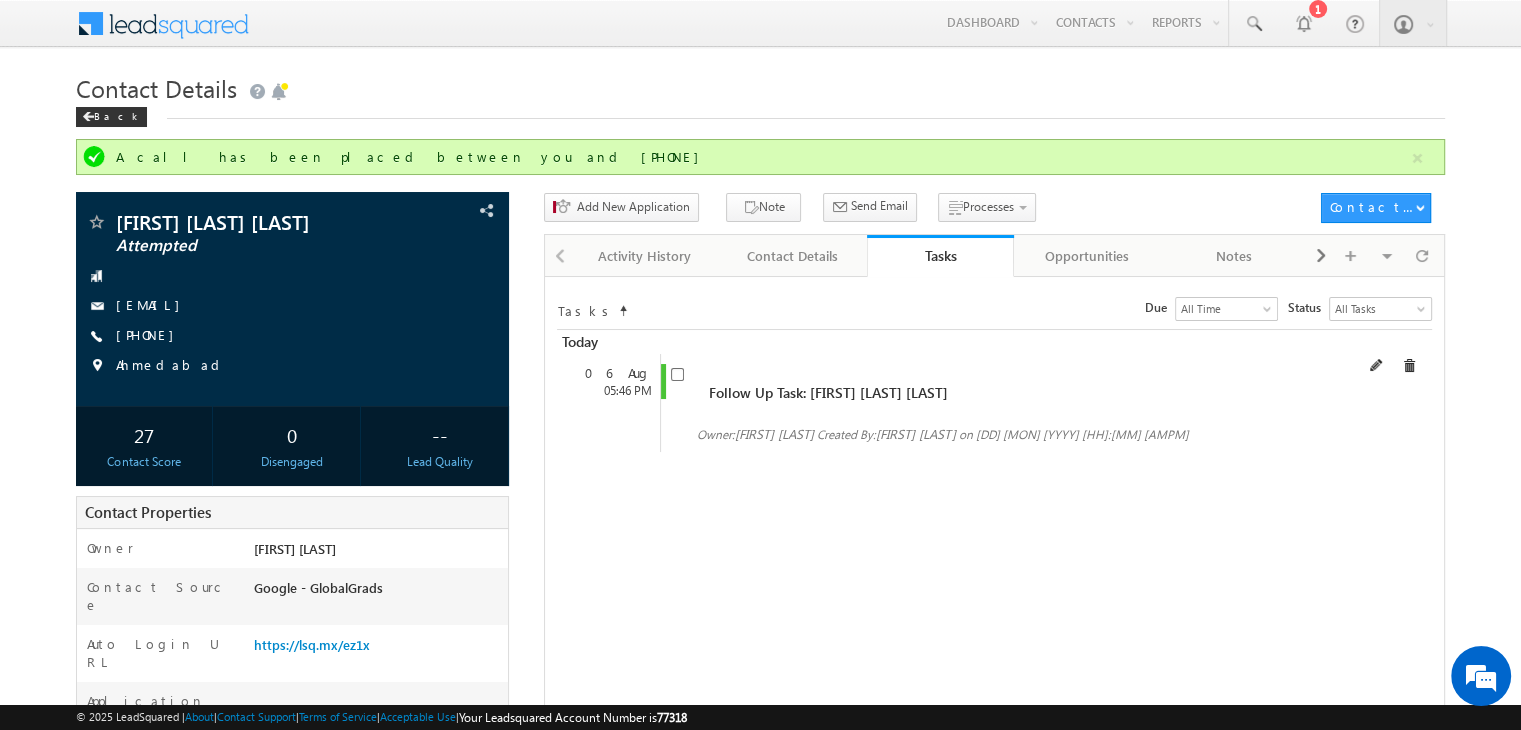 click at bounding box center (1393, 365) 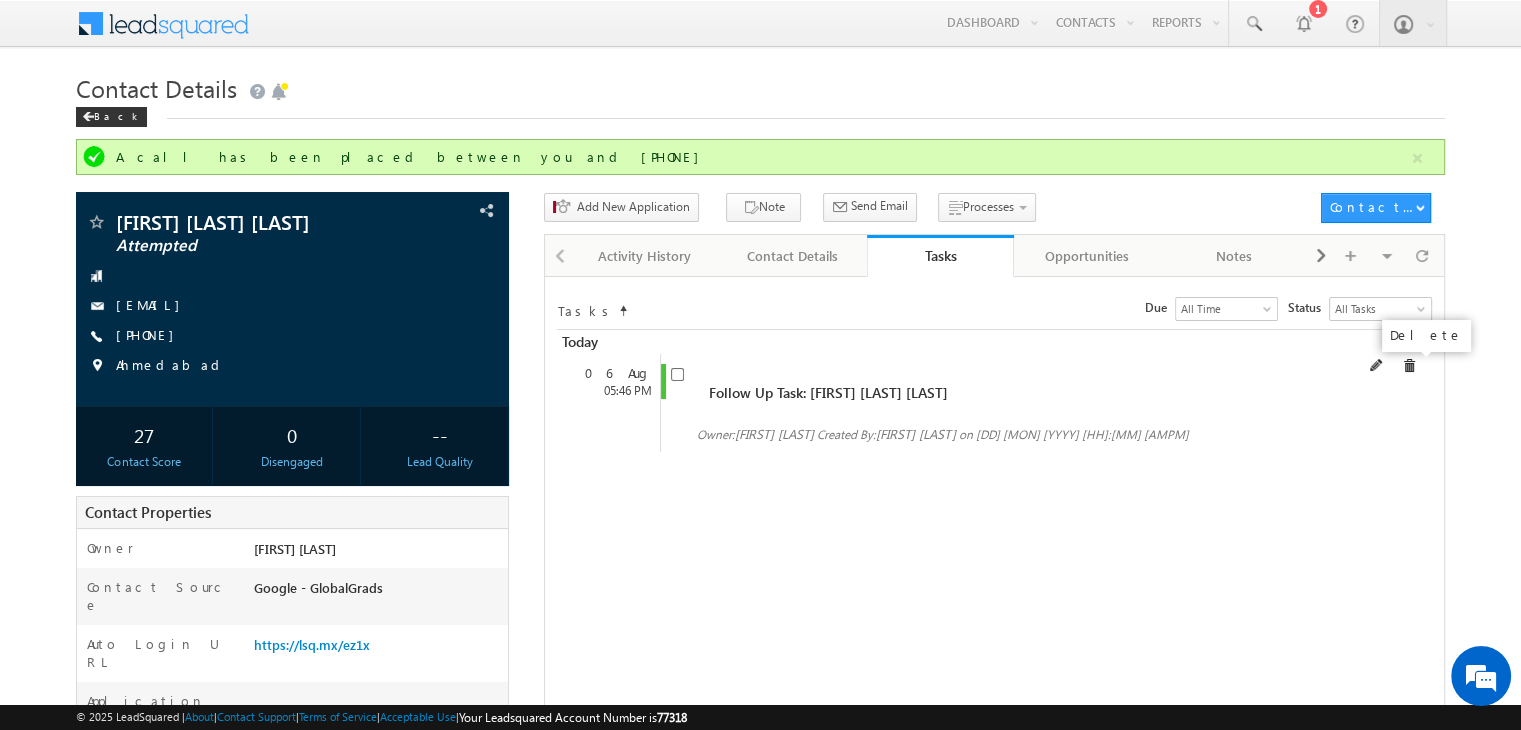 click at bounding box center [1409, 366] 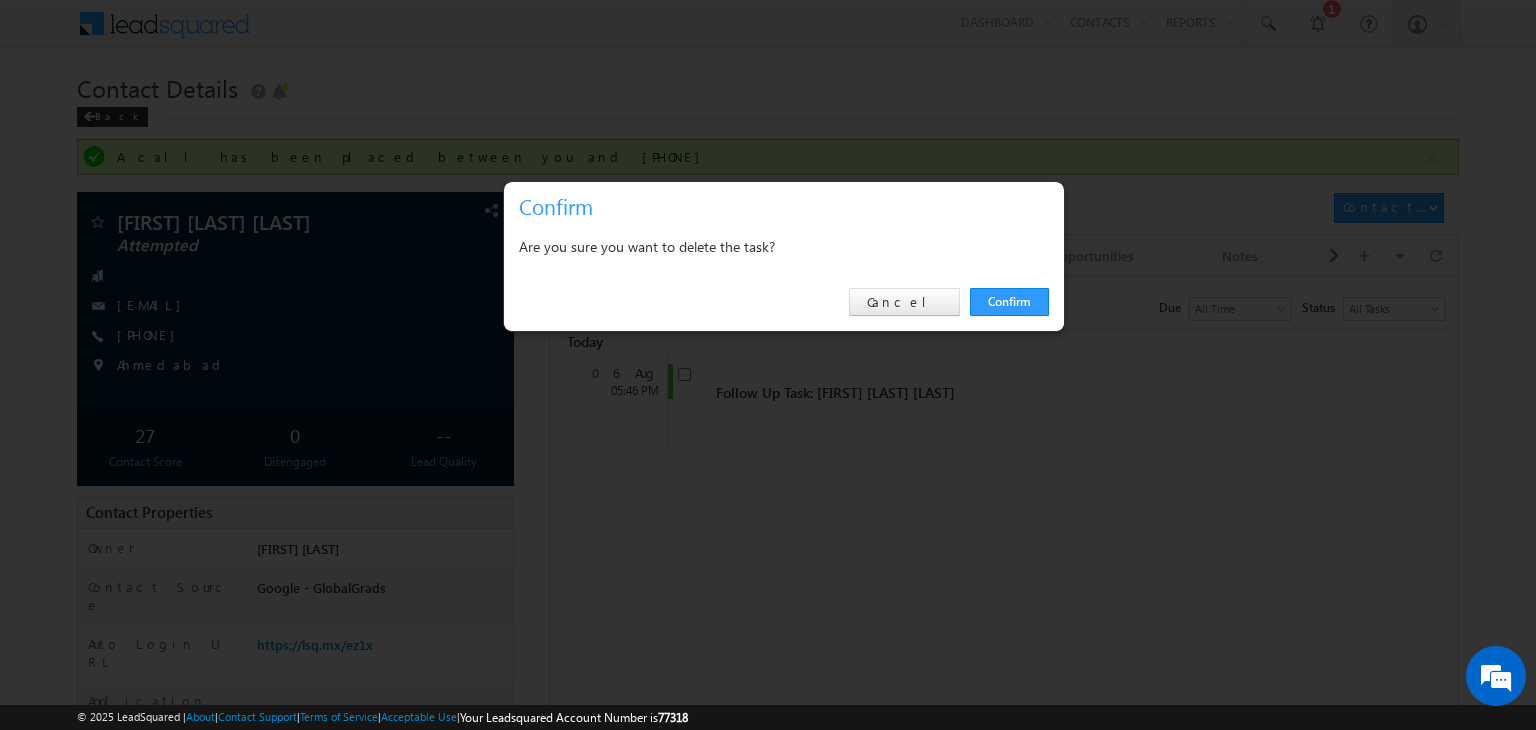 drag, startPoint x: 1409, startPoint y: 357, endPoint x: 1029, endPoint y: 285, distance: 386.7609 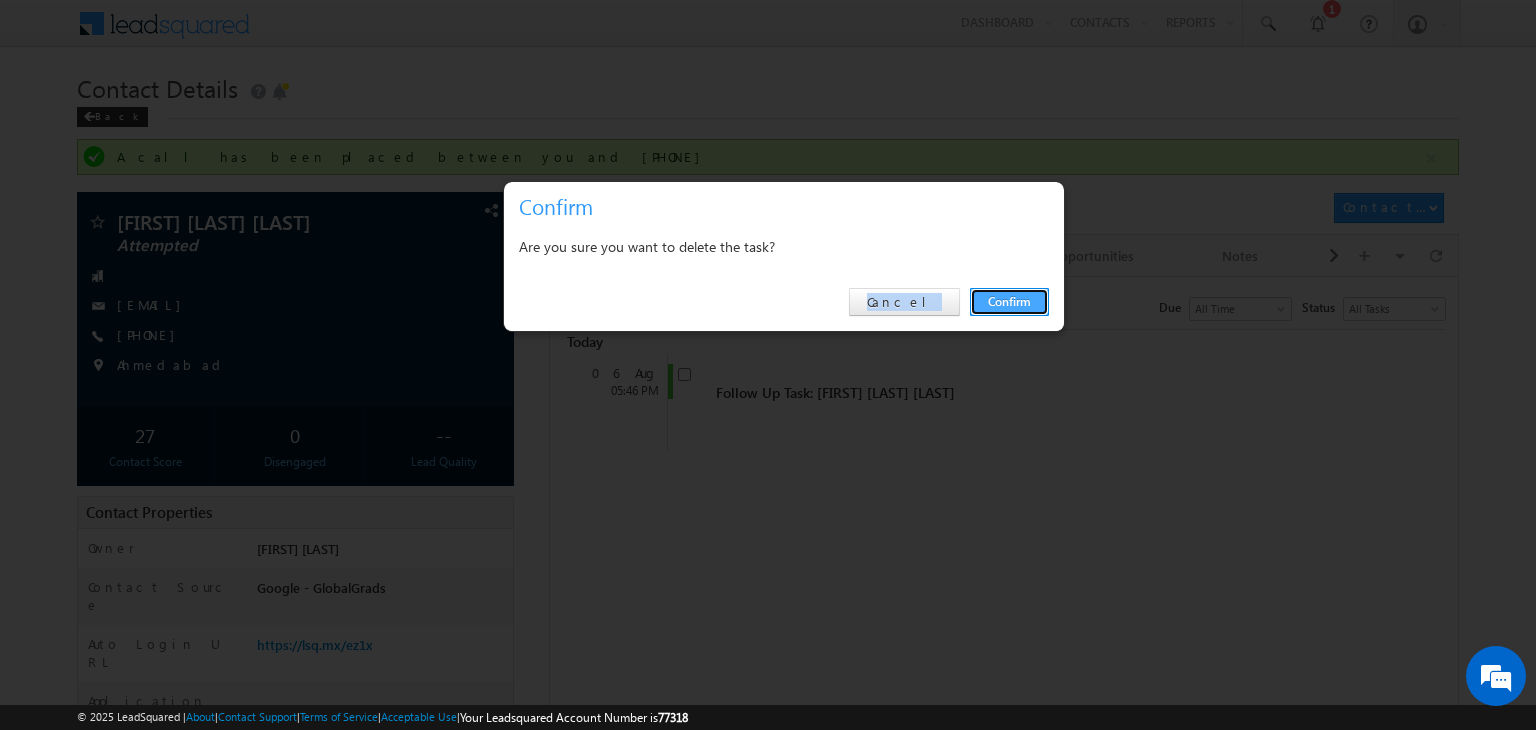 click on "Confirm" at bounding box center (1009, 302) 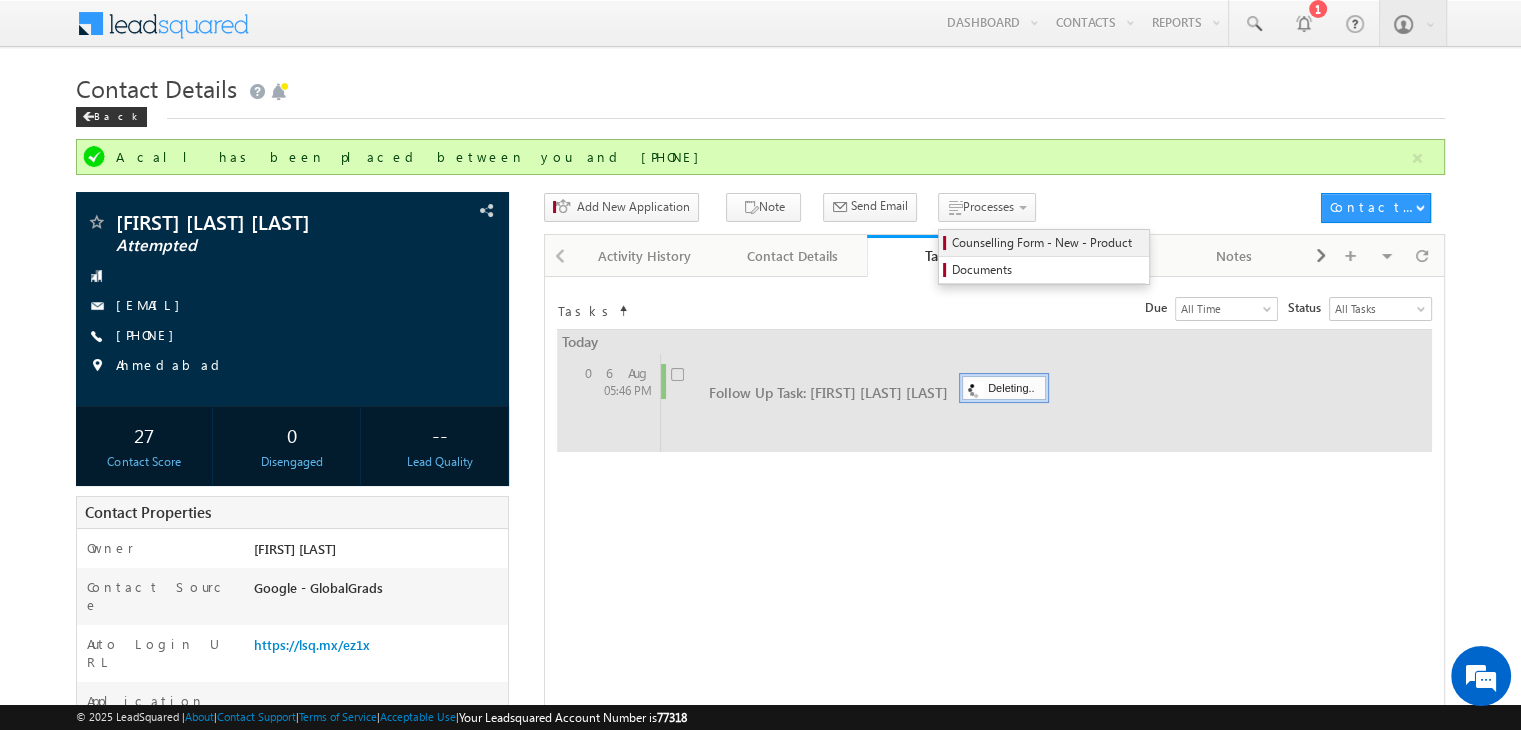 click on "Counselling Form - New - Product" at bounding box center [1047, 243] 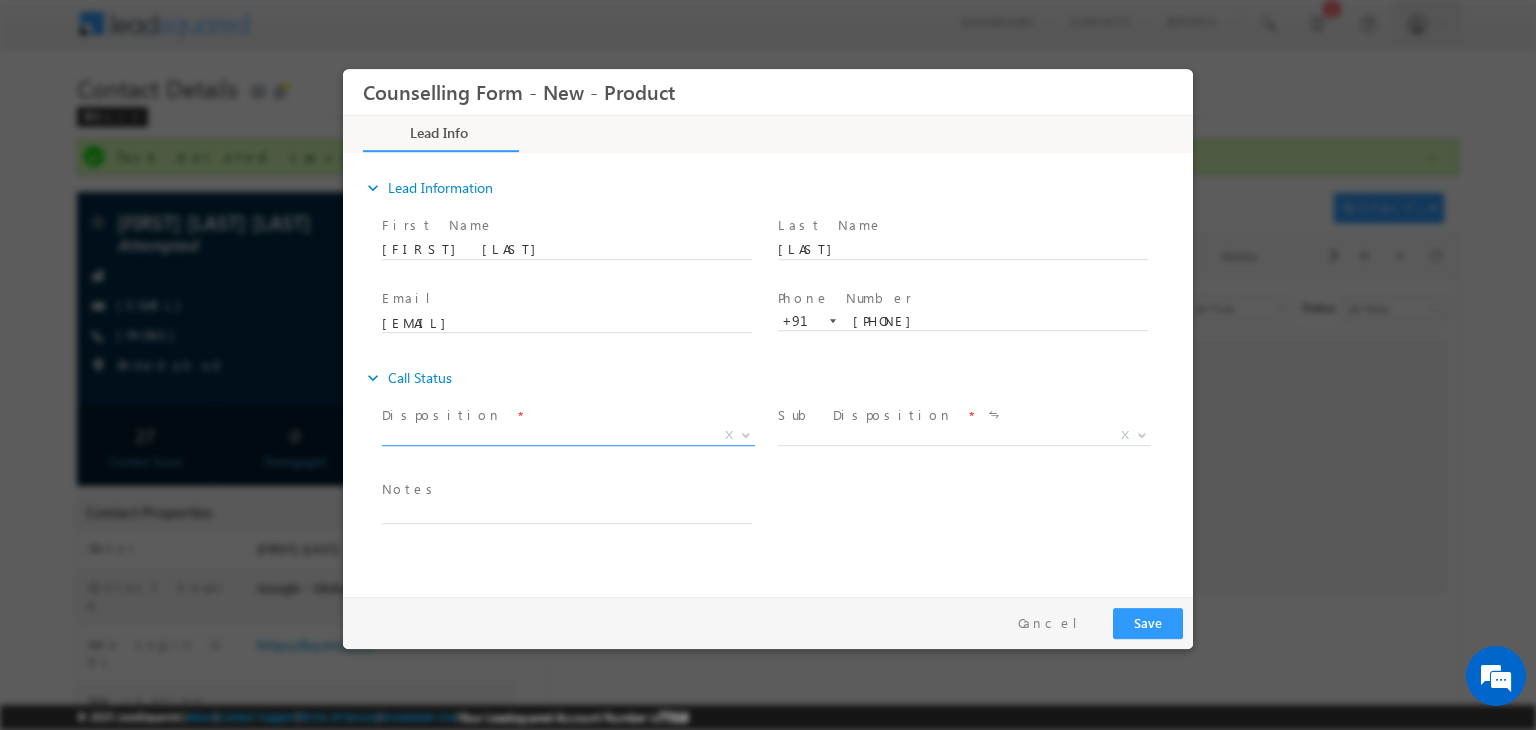 scroll, scrollTop: 0, scrollLeft: 0, axis: both 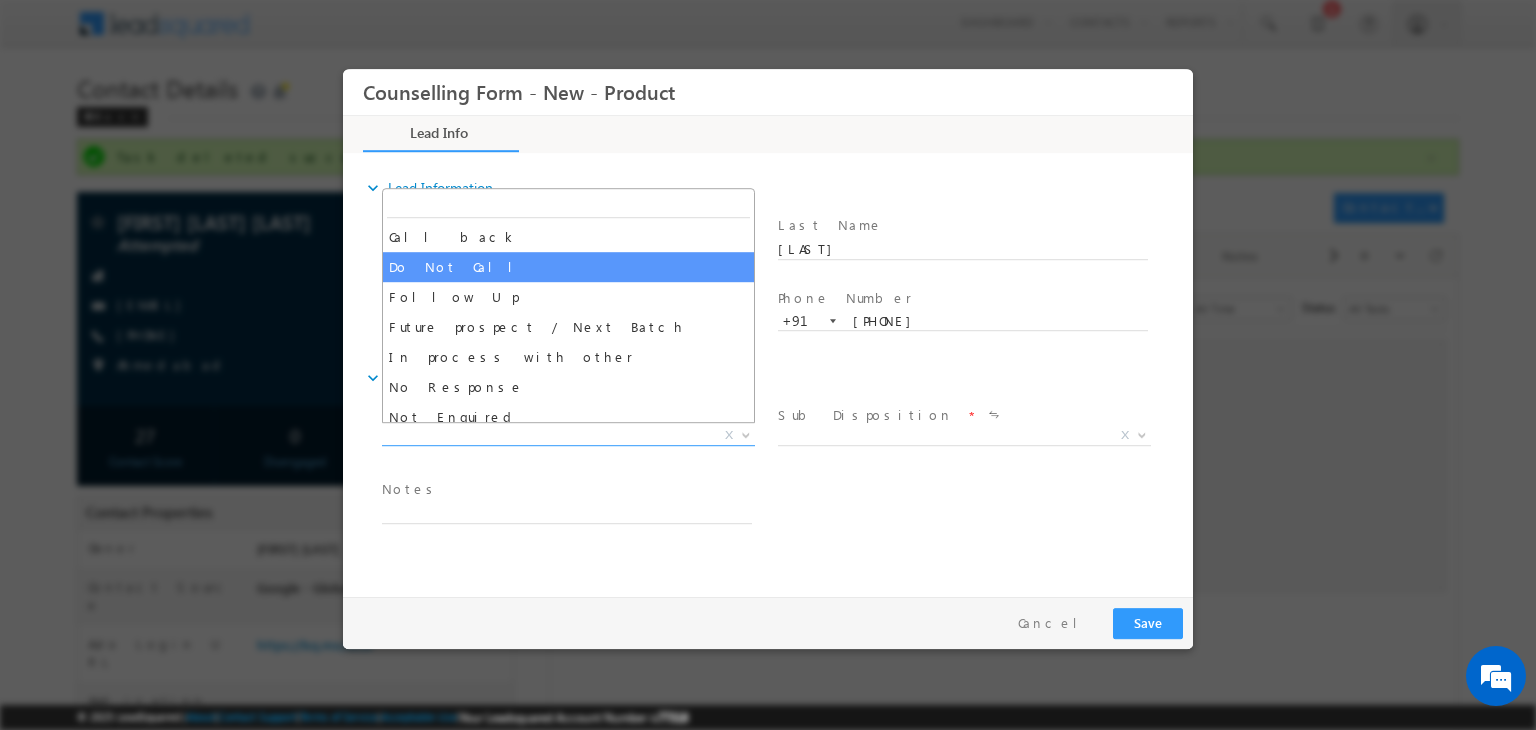 drag, startPoint x: 520, startPoint y: 254, endPoint x: 505, endPoint y: 244, distance: 18.027756 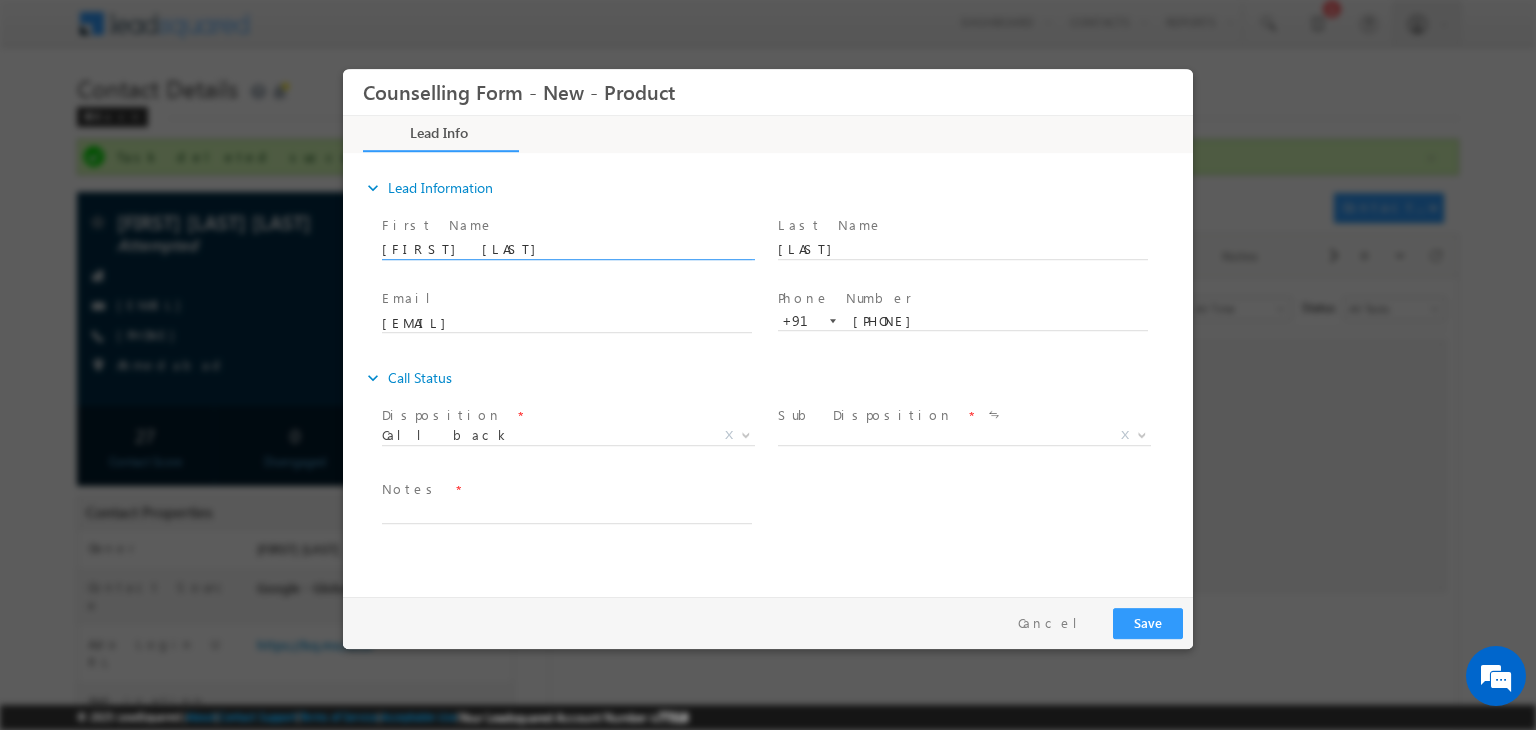 drag, startPoint x: 505, startPoint y: 244, endPoint x: 532, endPoint y: 264, distance: 33.600594 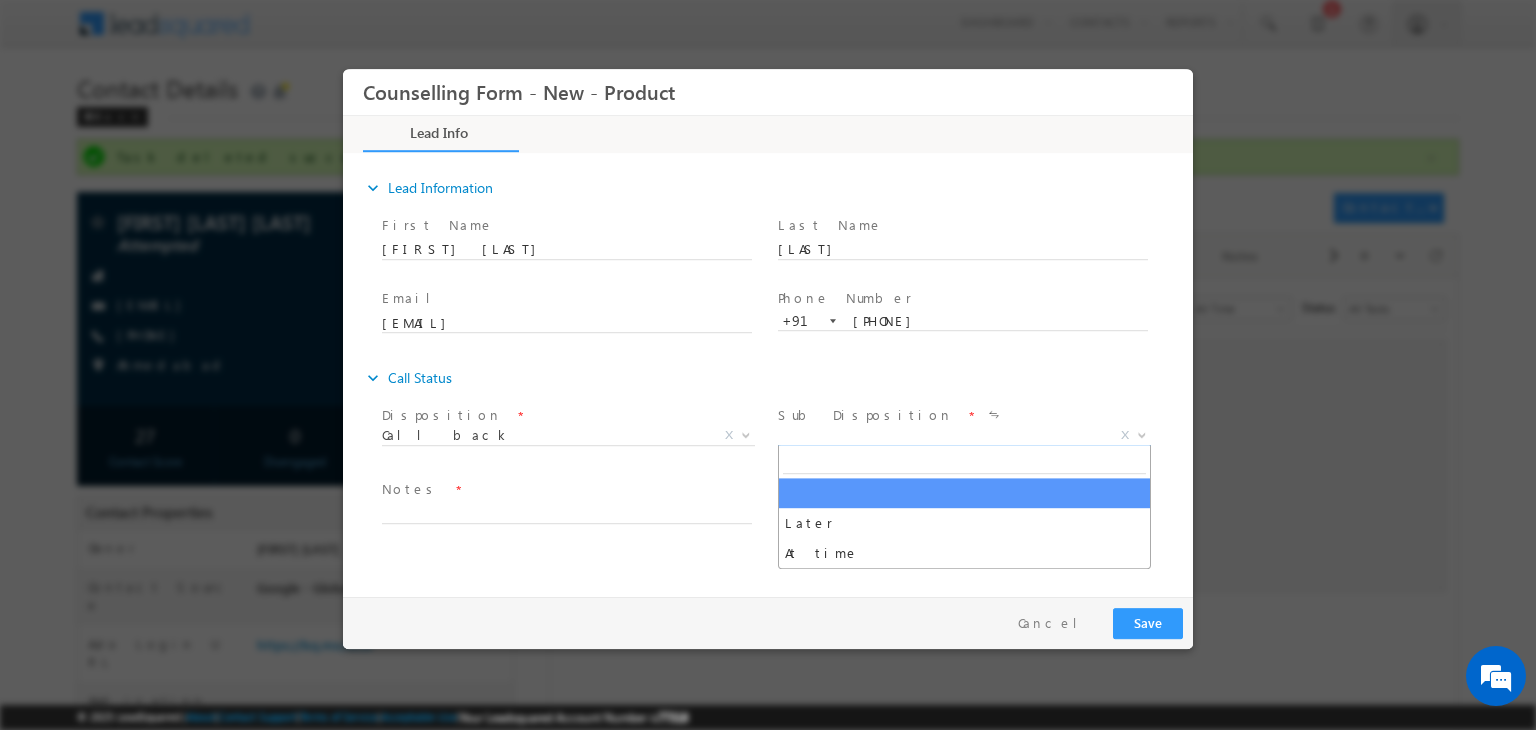 click on "X" at bounding box center (964, 436) 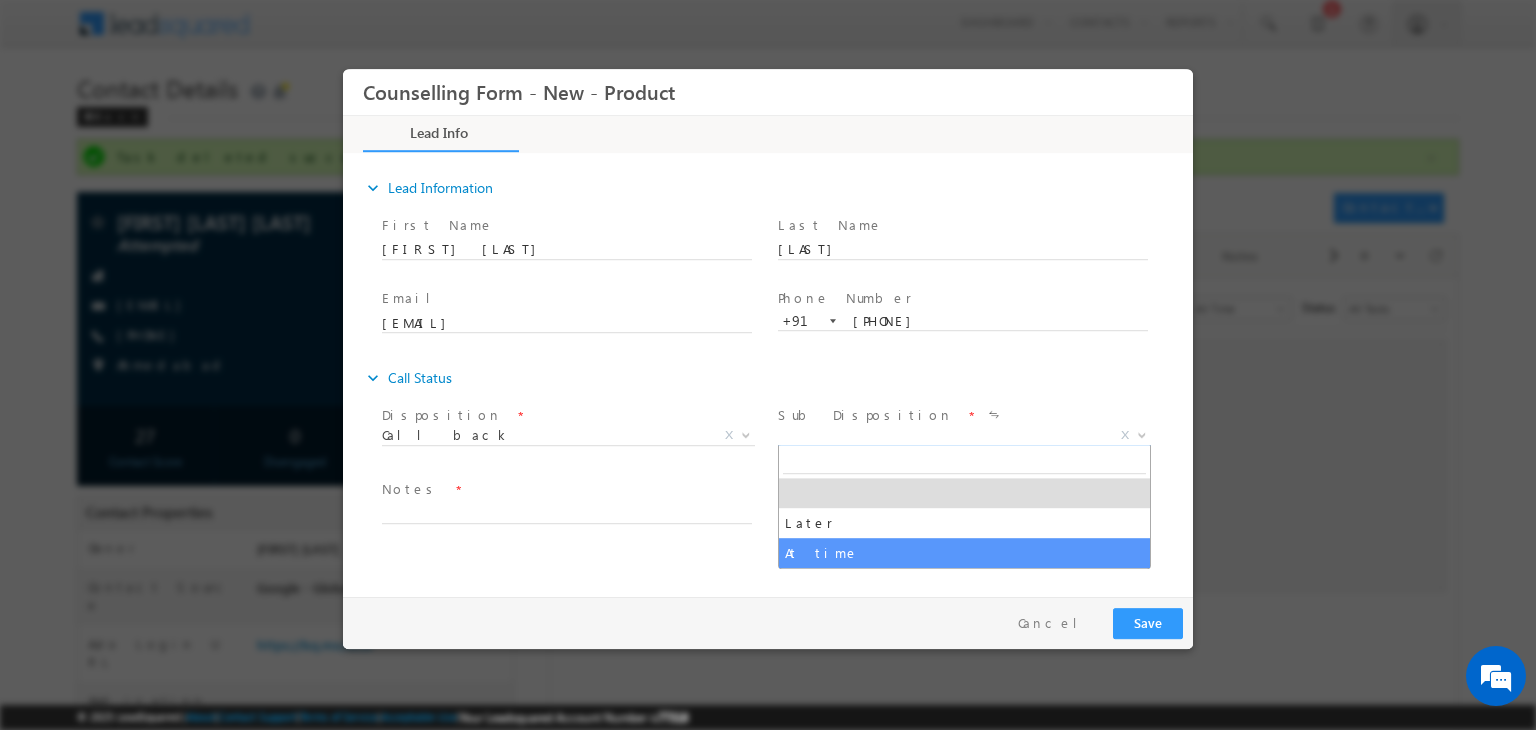 select on "At time" 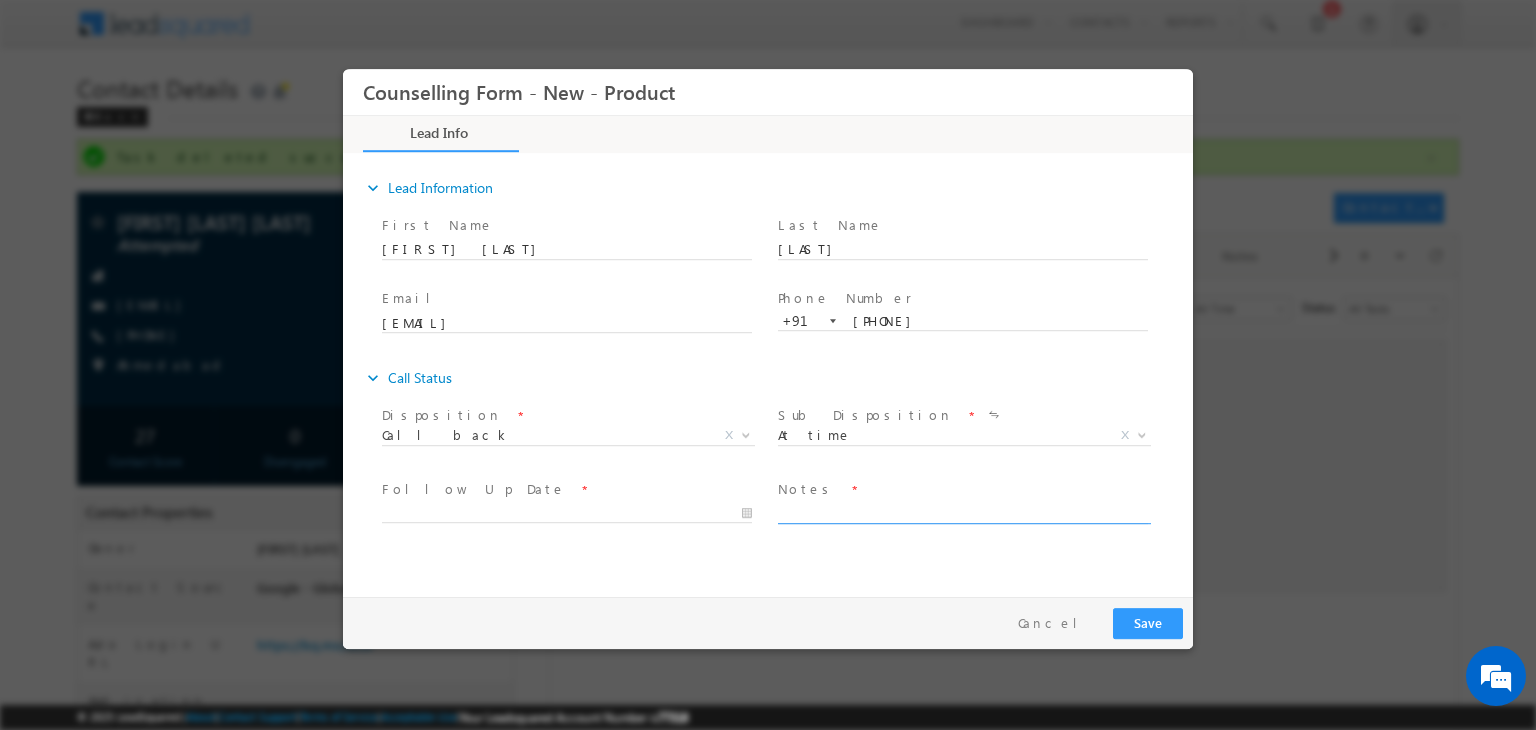 click at bounding box center [963, 512] 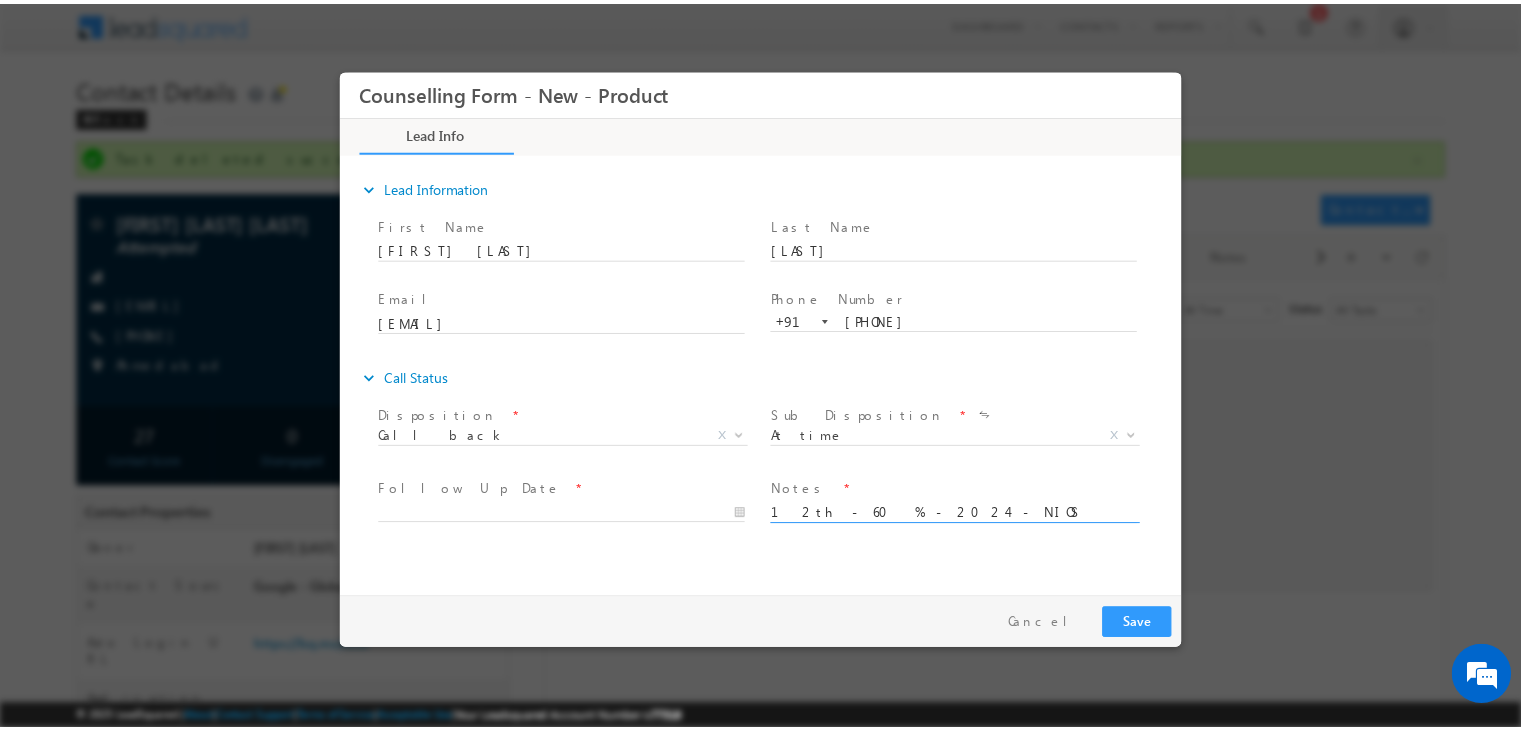 scroll, scrollTop: 4, scrollLeft: 0, axis: vertical 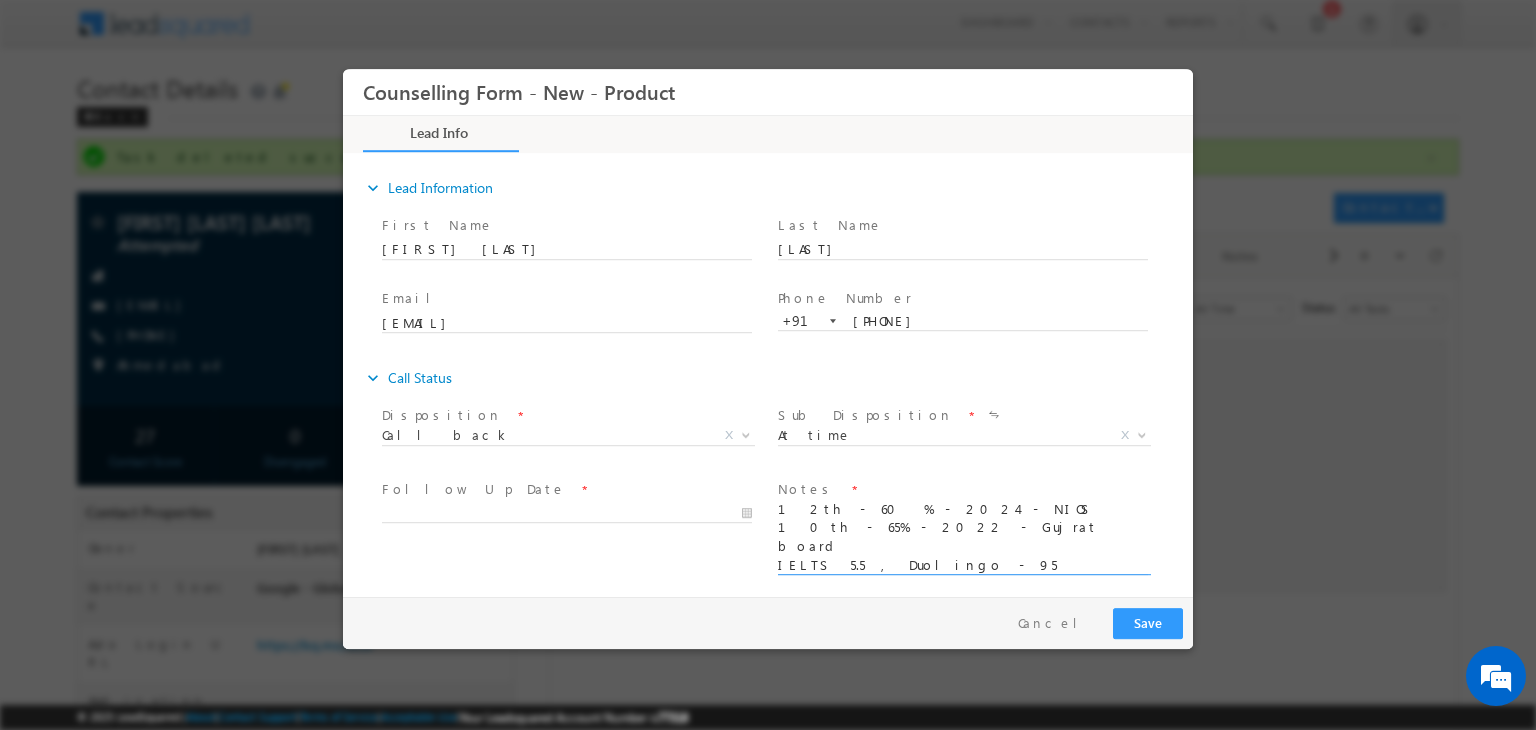 type on "12th - 60 % - 2024 - NIOS
10th - 65% - 2022 - Gujrat board
IELTS 5.5 , Duolingo - 95
Budget - NO constraint" 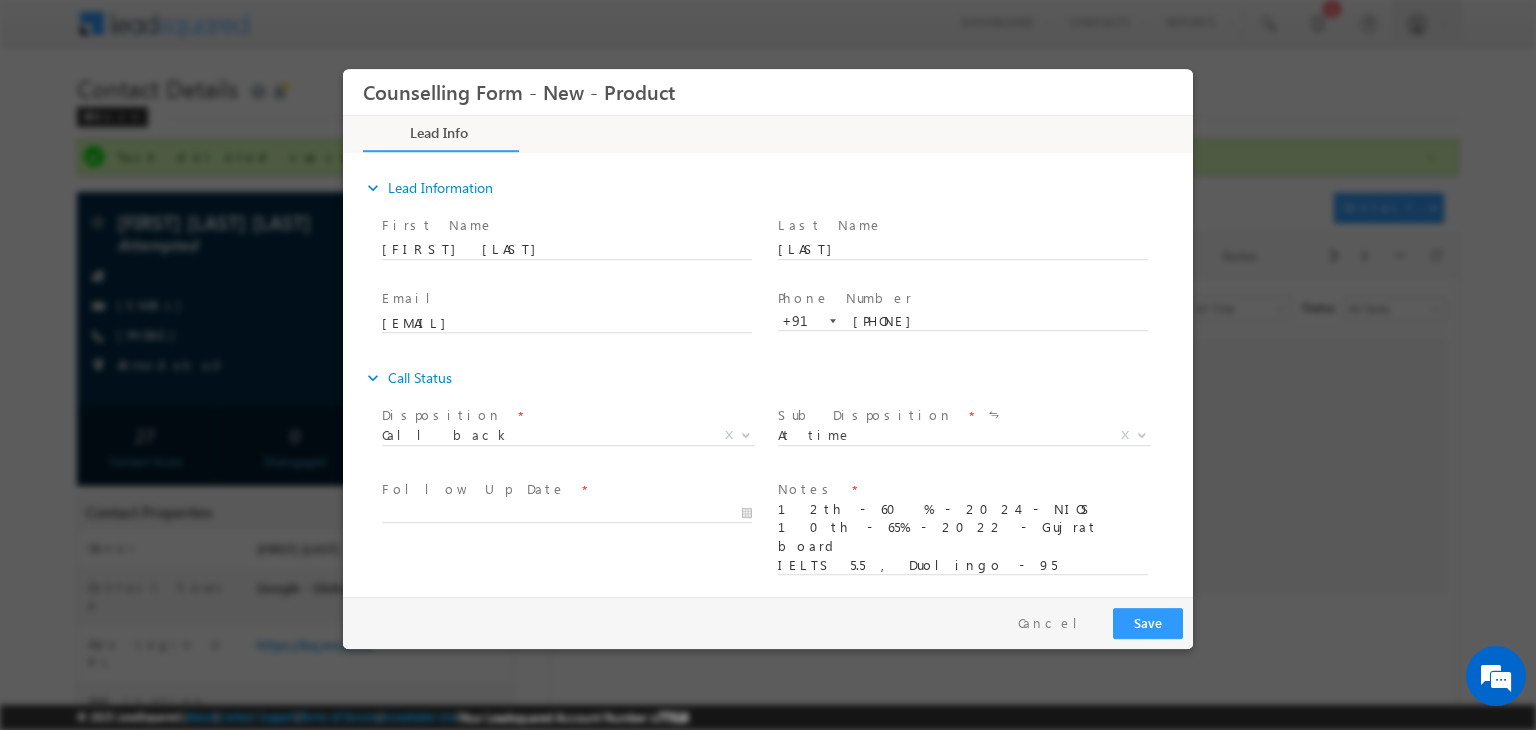 drag, startPoint x: 614, startPoint y: 525, endPoint x: 568, endPoint y: 508, distance: 49.0408 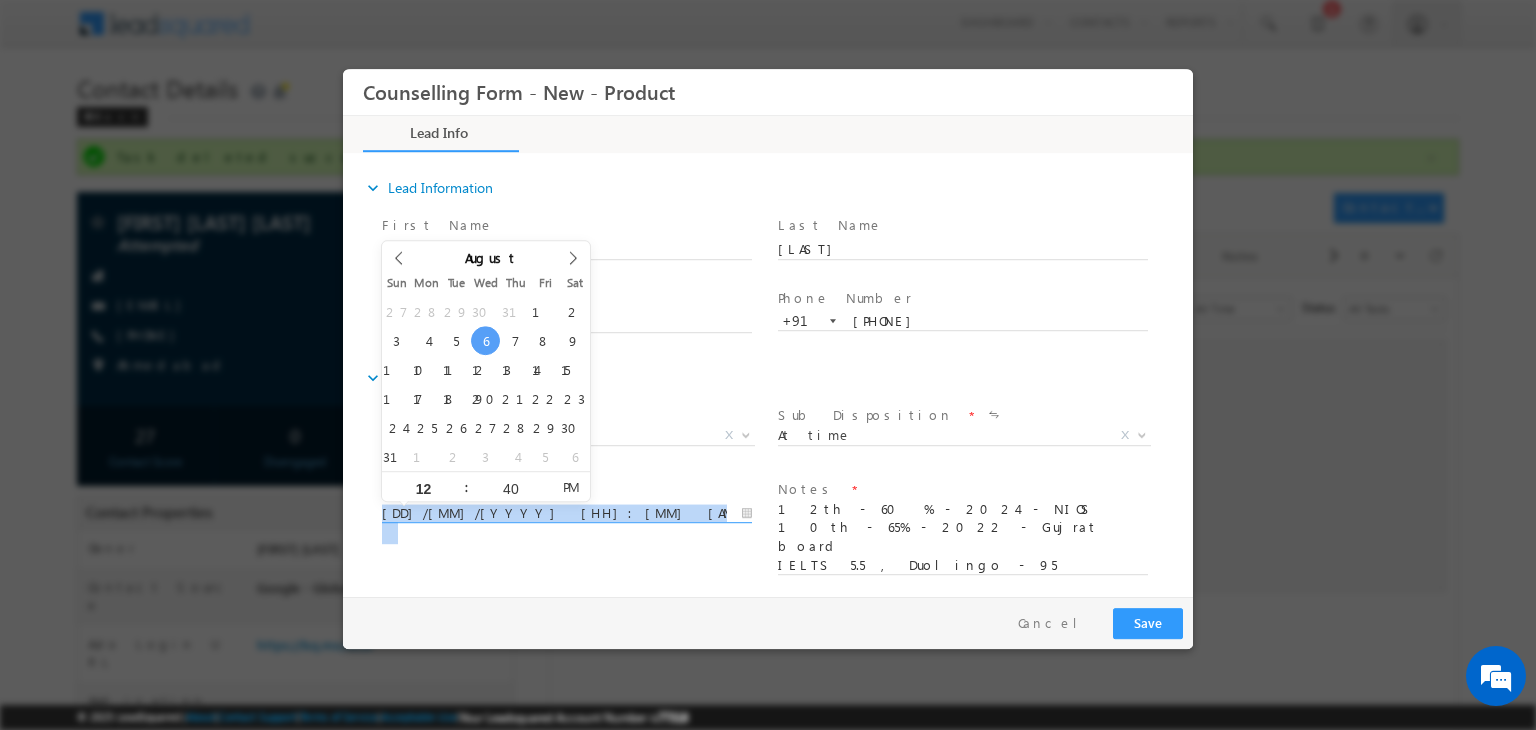 click on "06/08/2025 12:40 PM" at bounding box center (567, 514) 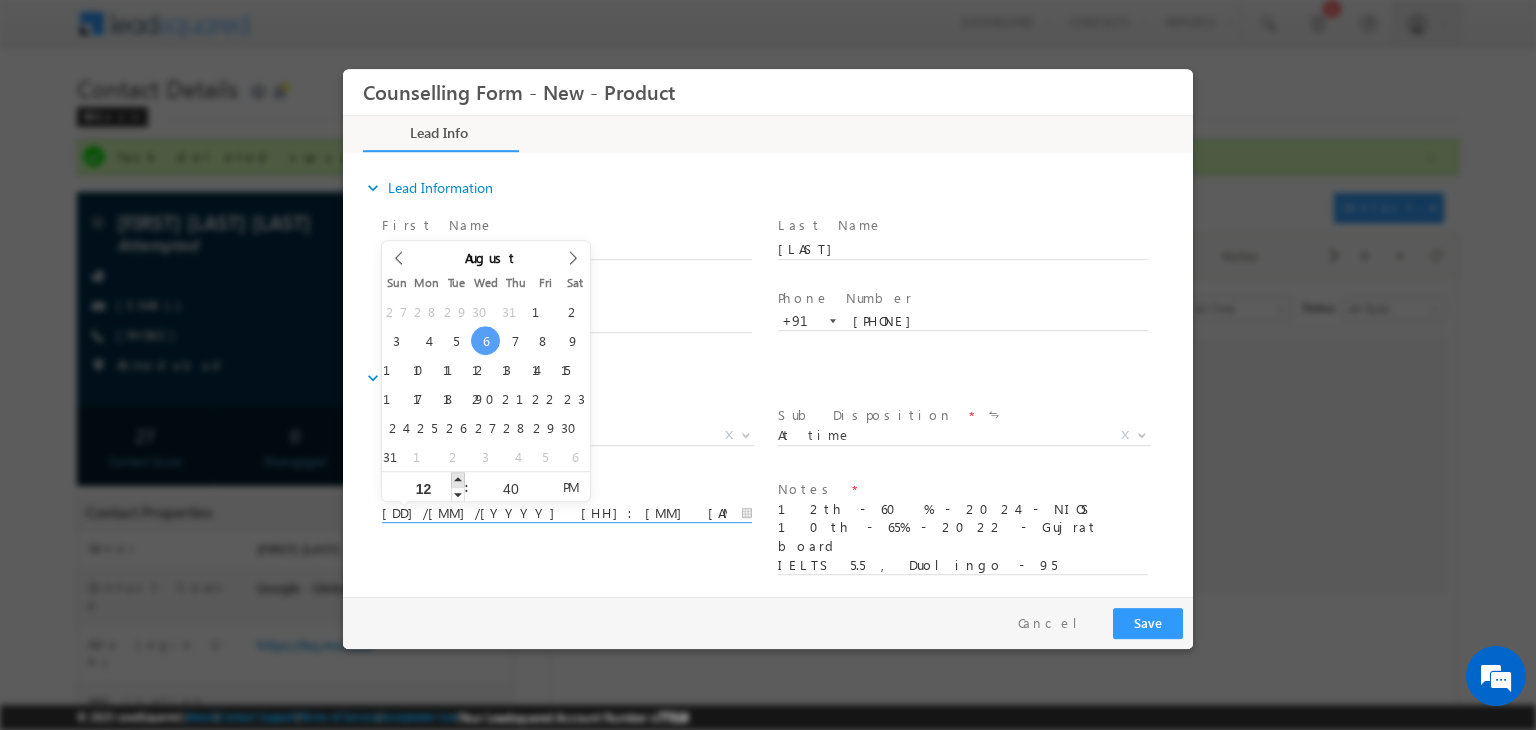 type on "06/08/2025 1:40 PM" 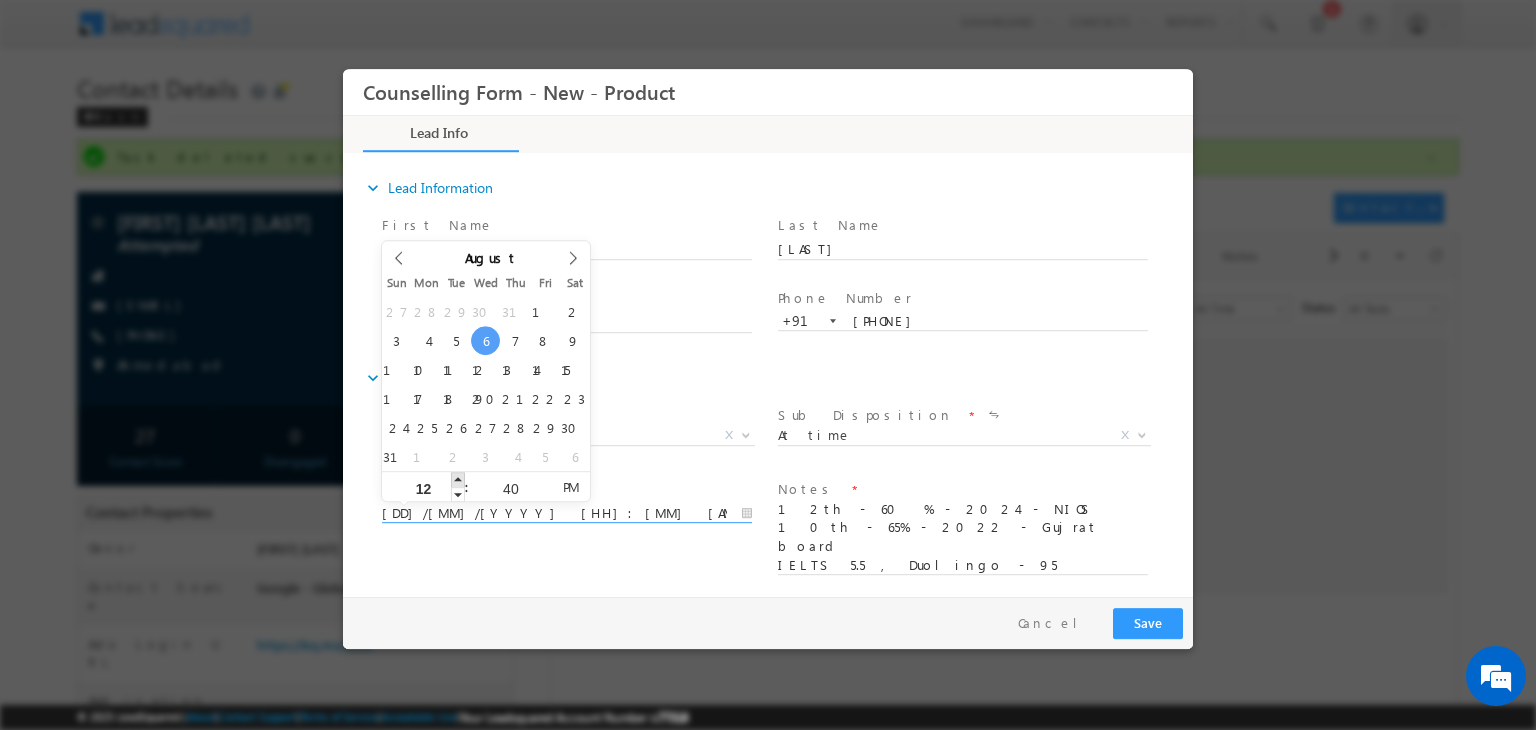 type on "01" 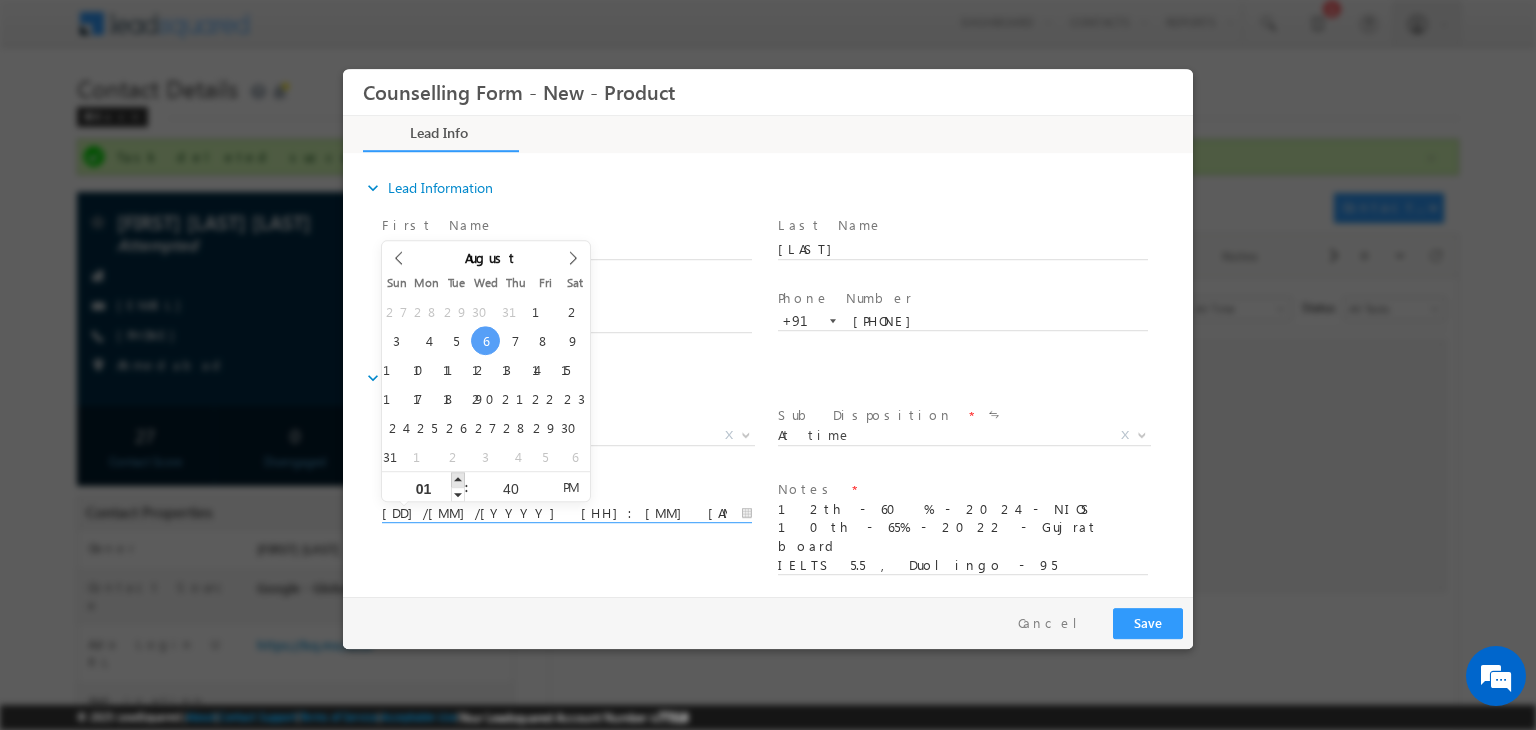 click at bounding box center (458, 479) 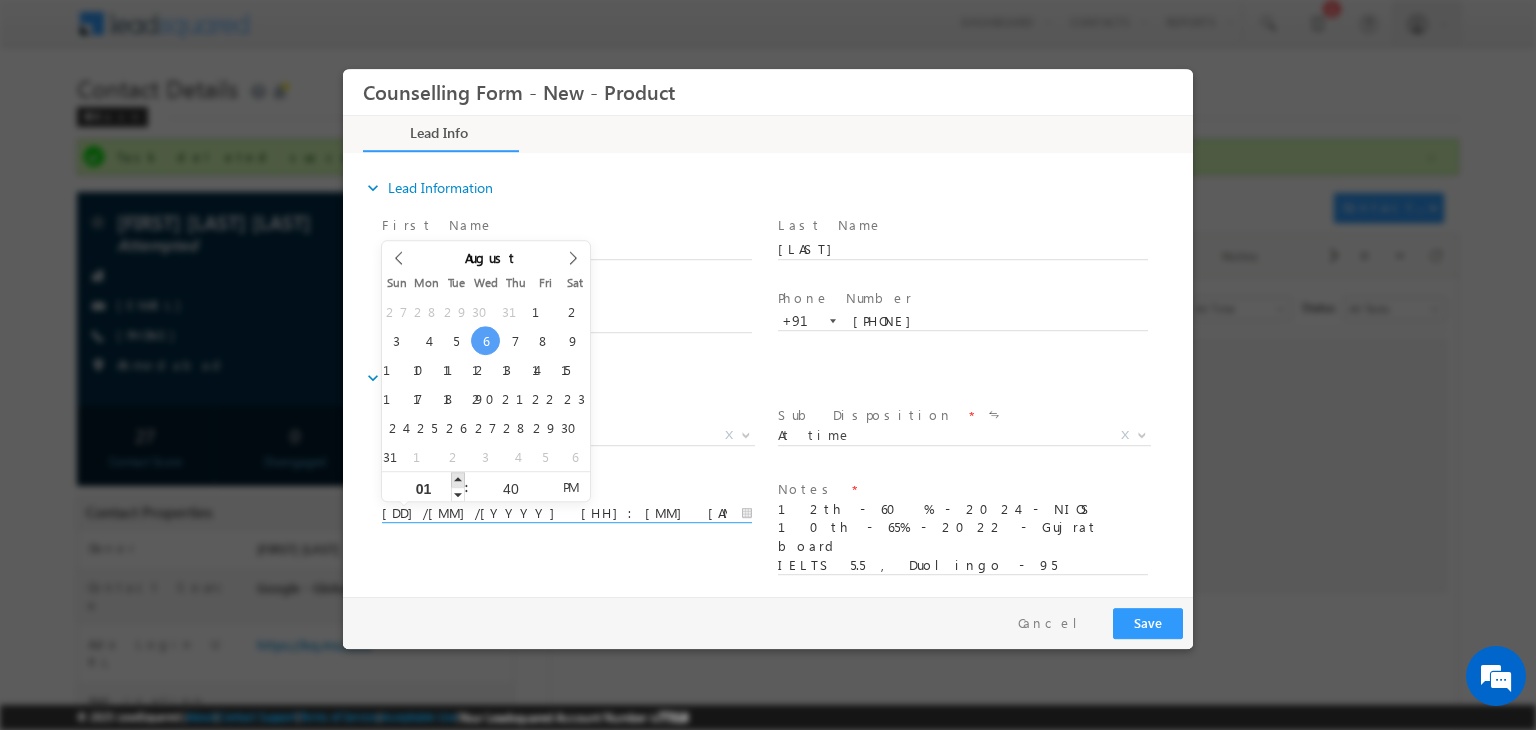 type on "06/08/2025 2:40 PM" 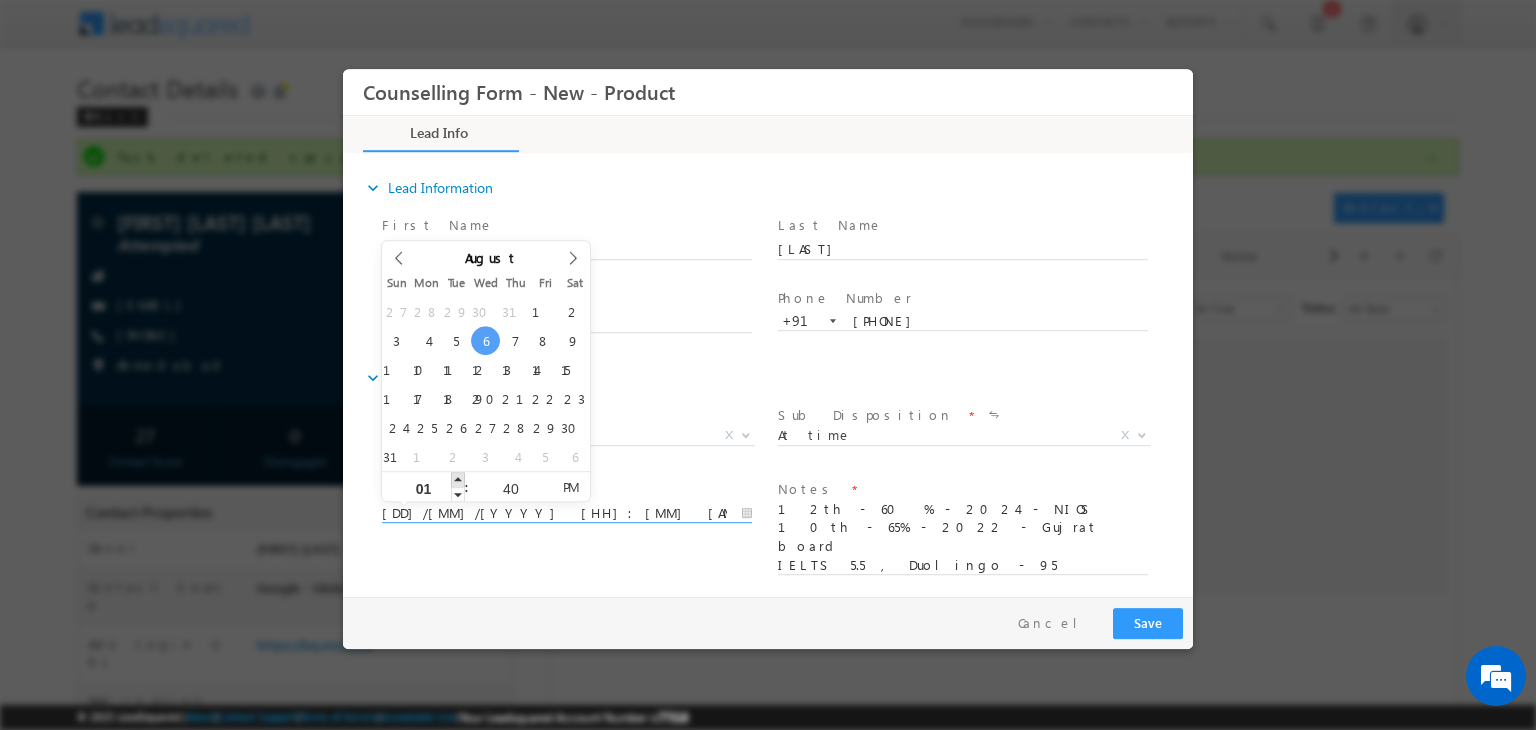 type on "02" 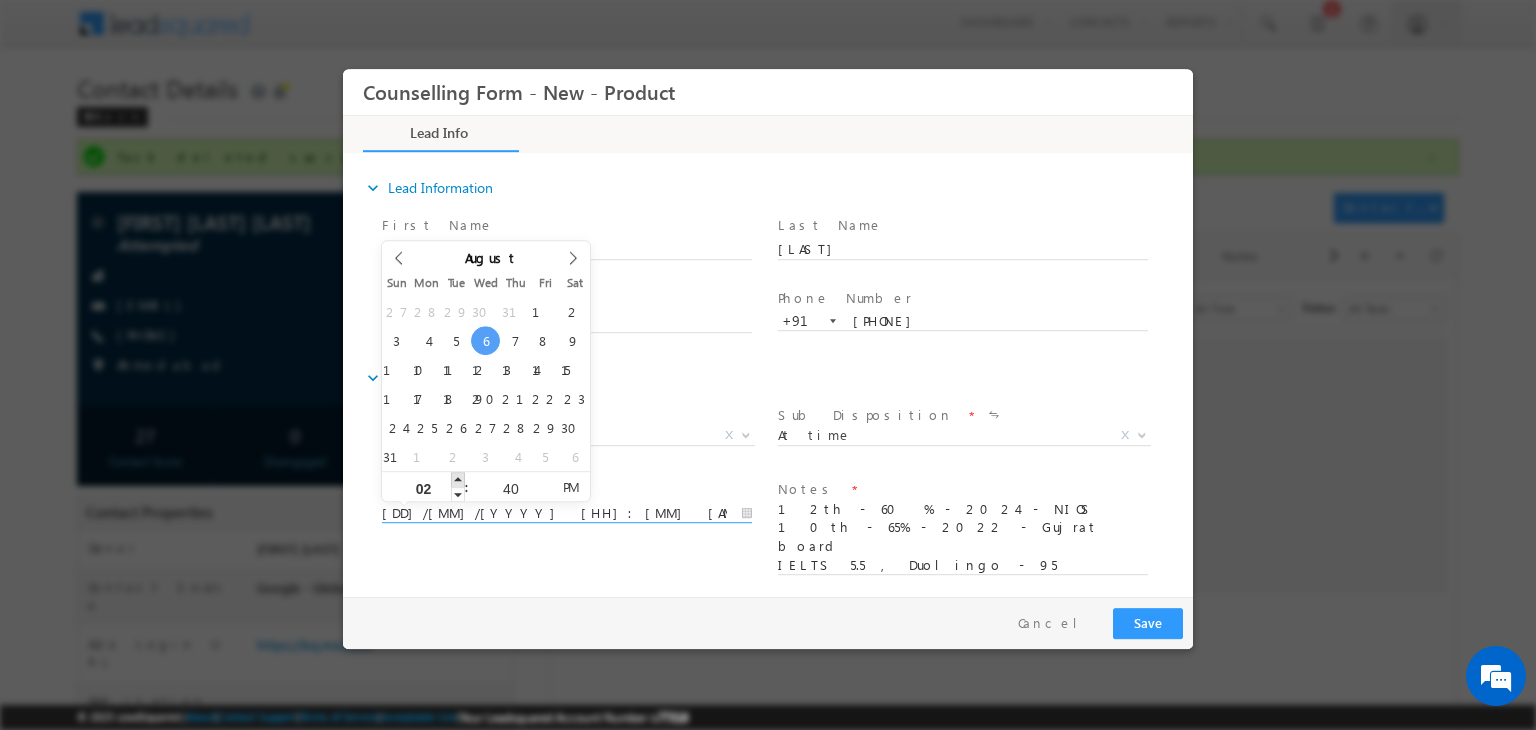 click at bounding box center (458, 479) 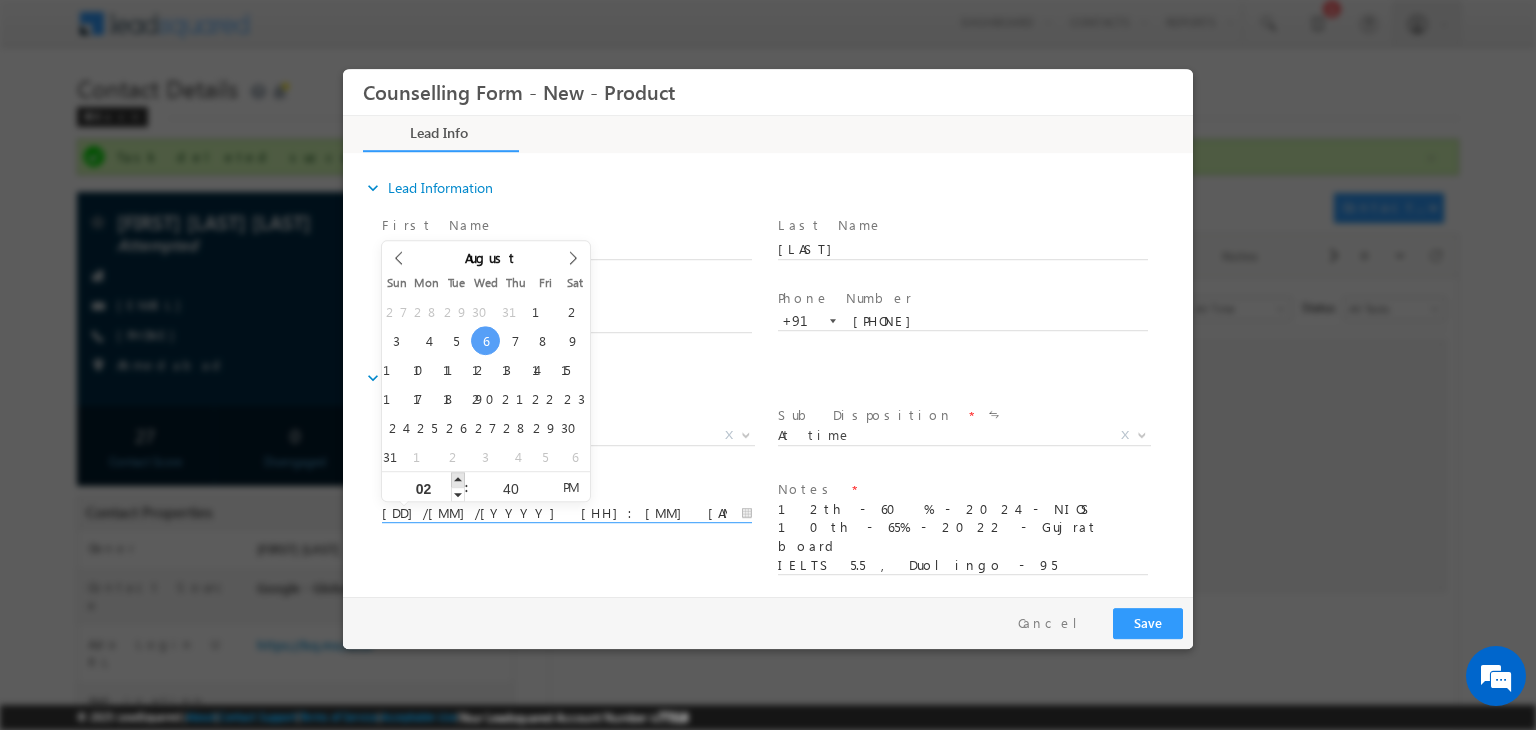 type on "06/08/2025 3:40 PM" 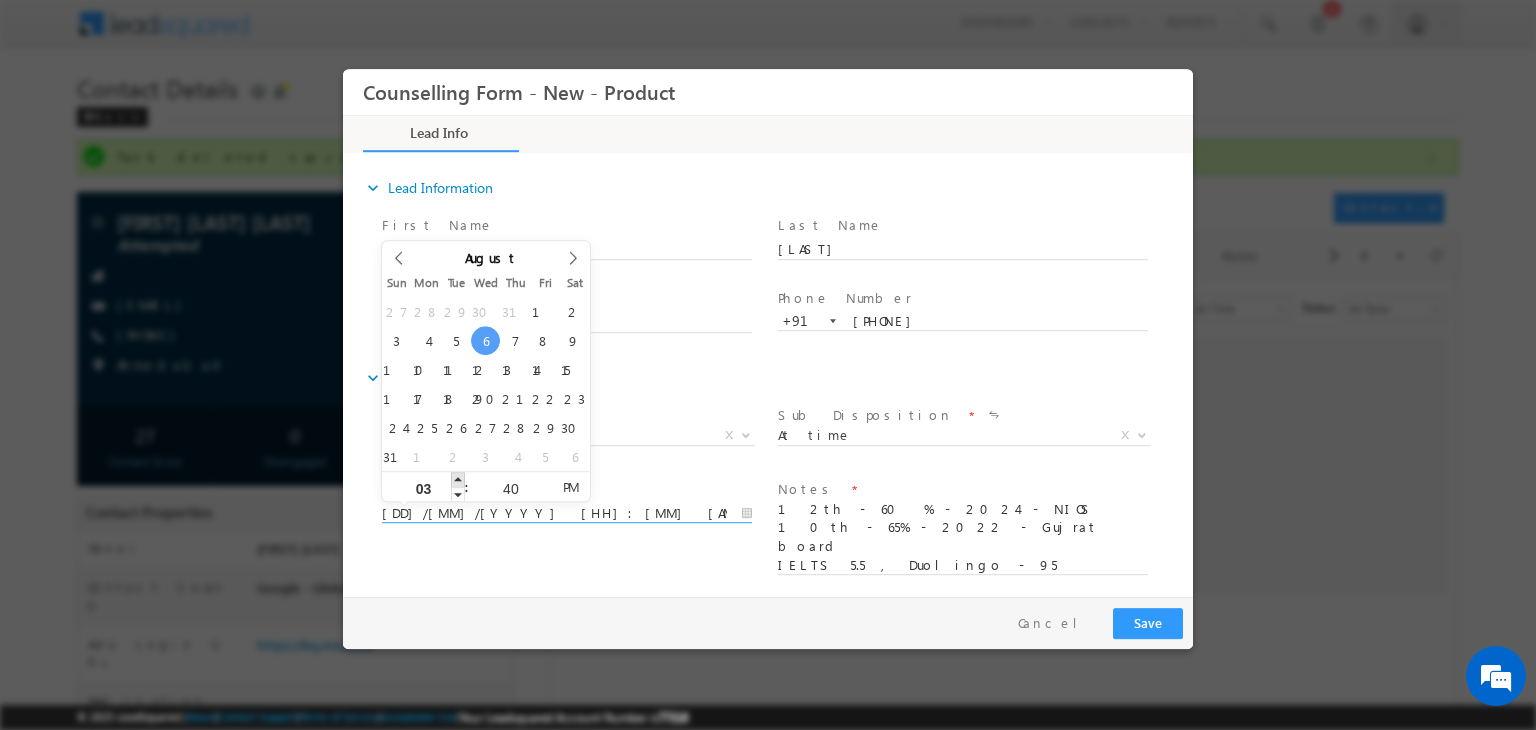 click at bounding box center (458, 479) 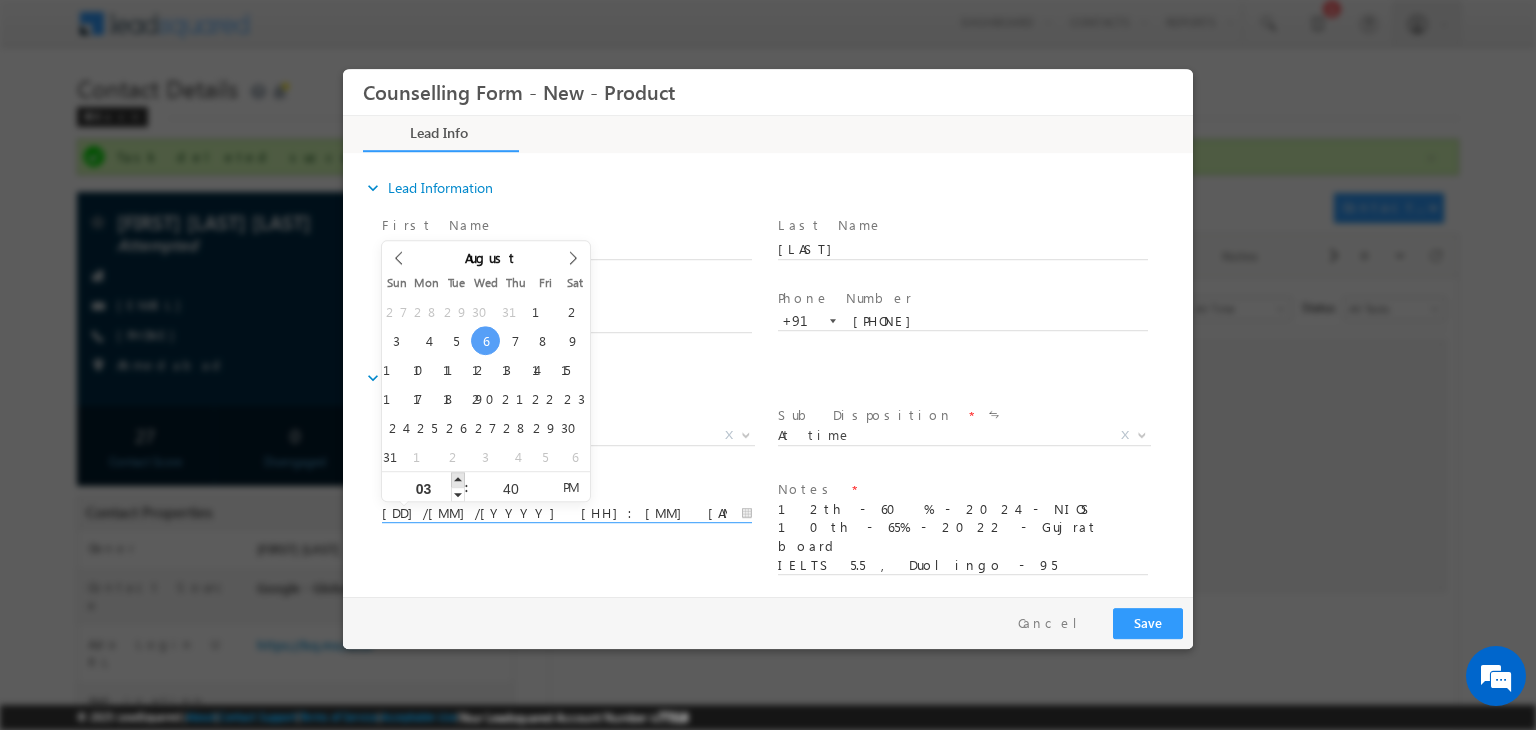 type on "06/08/2025 4:40 PM" 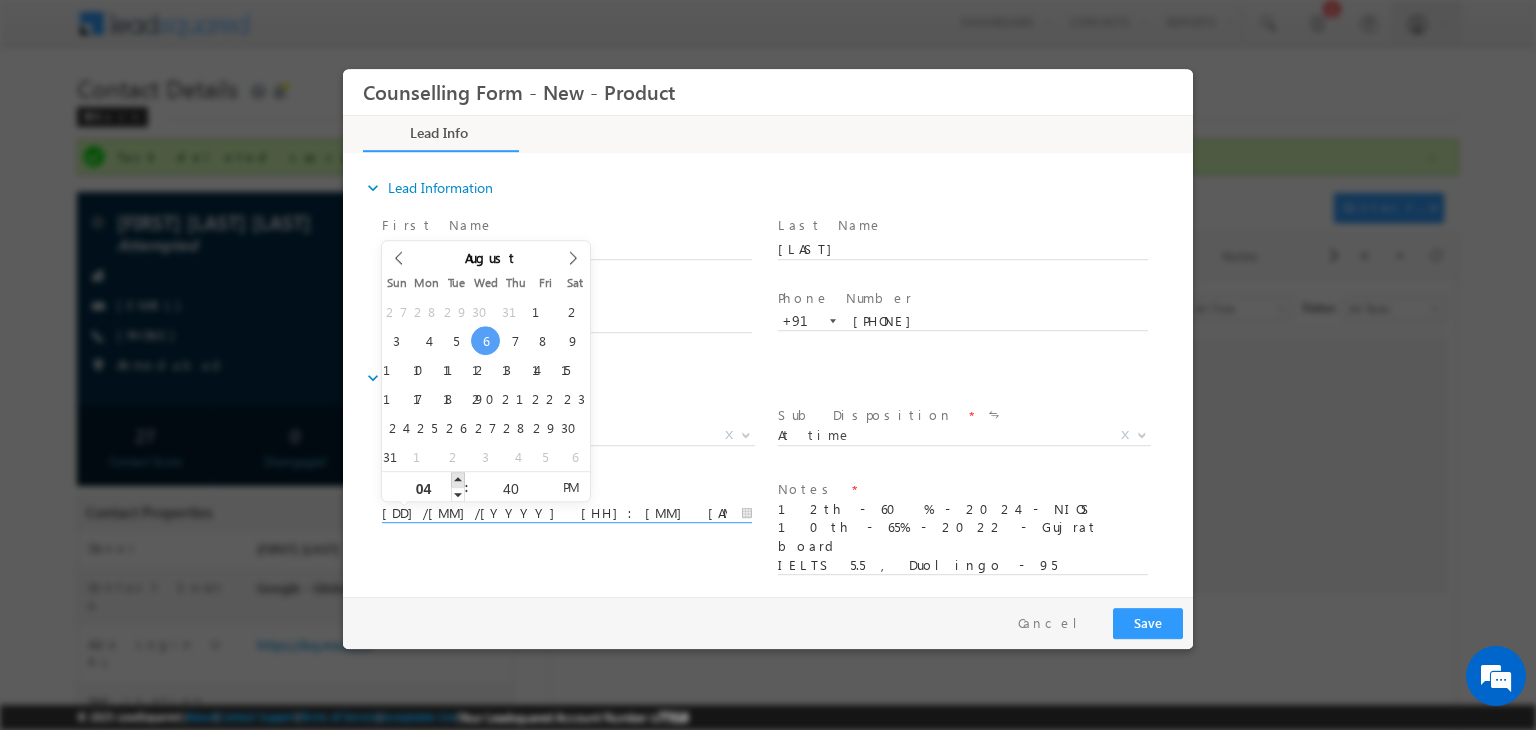 click at bounding box center (458, 479) 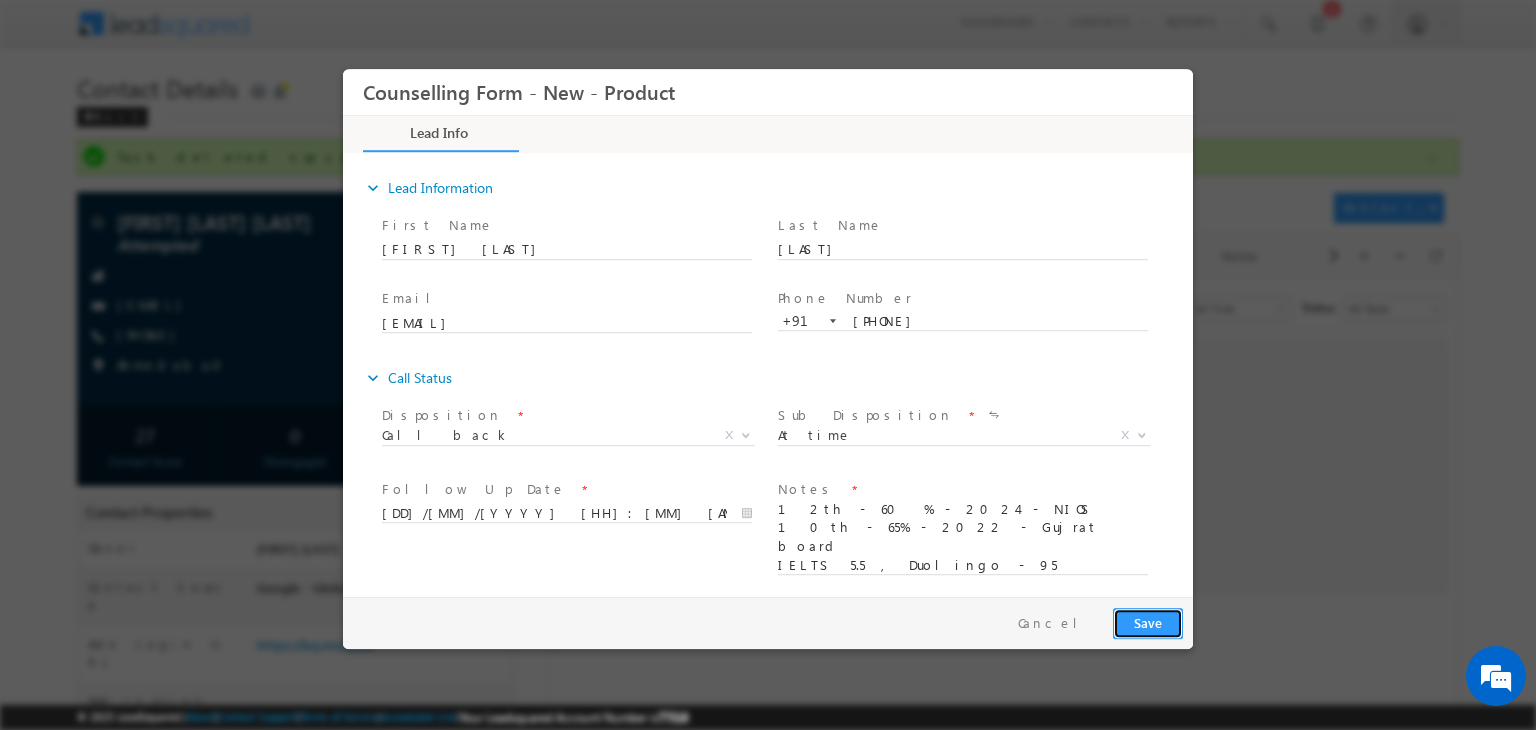 click on "Save" at bounding box center [1148, 623] 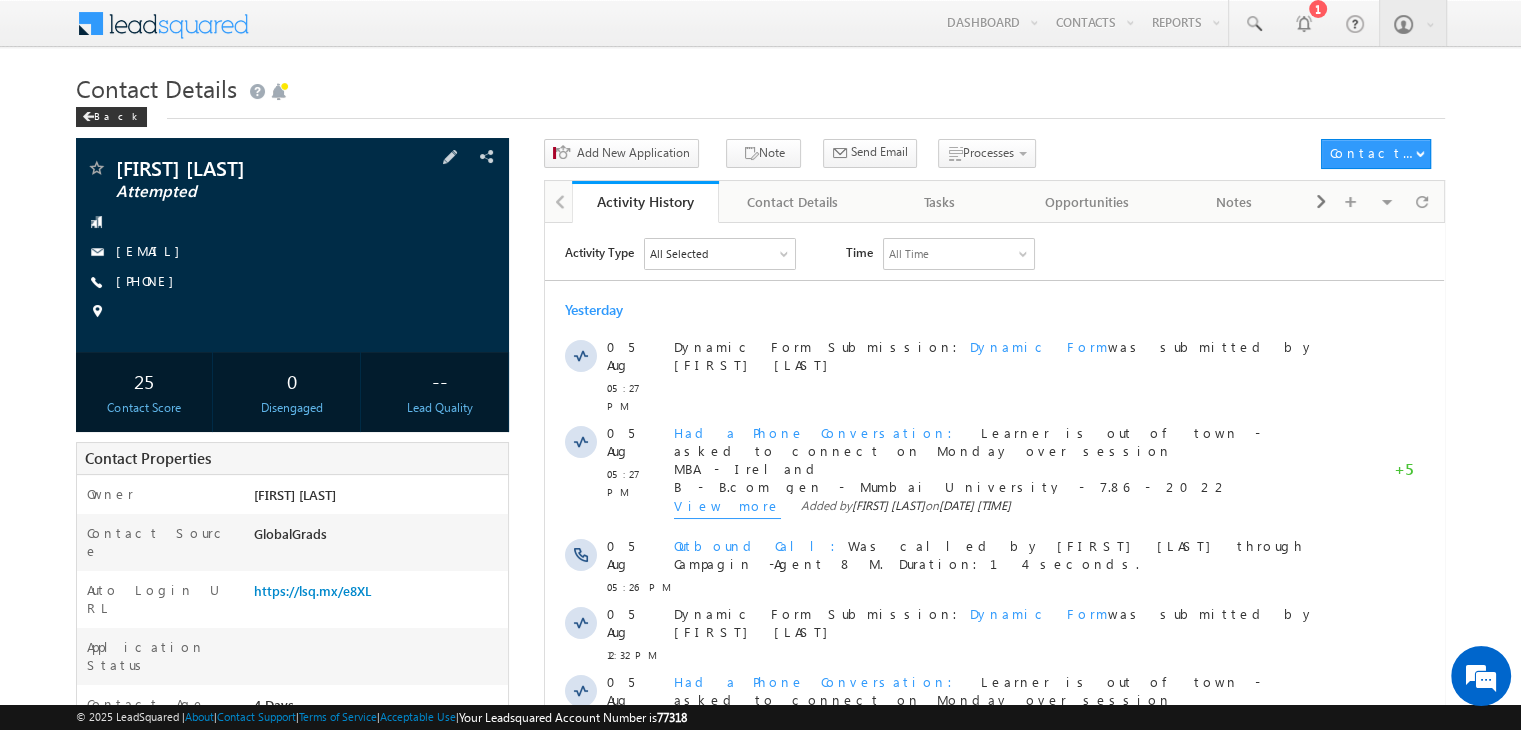 scroll, scrollTop: 0, scrollLeft: 0, axis: both 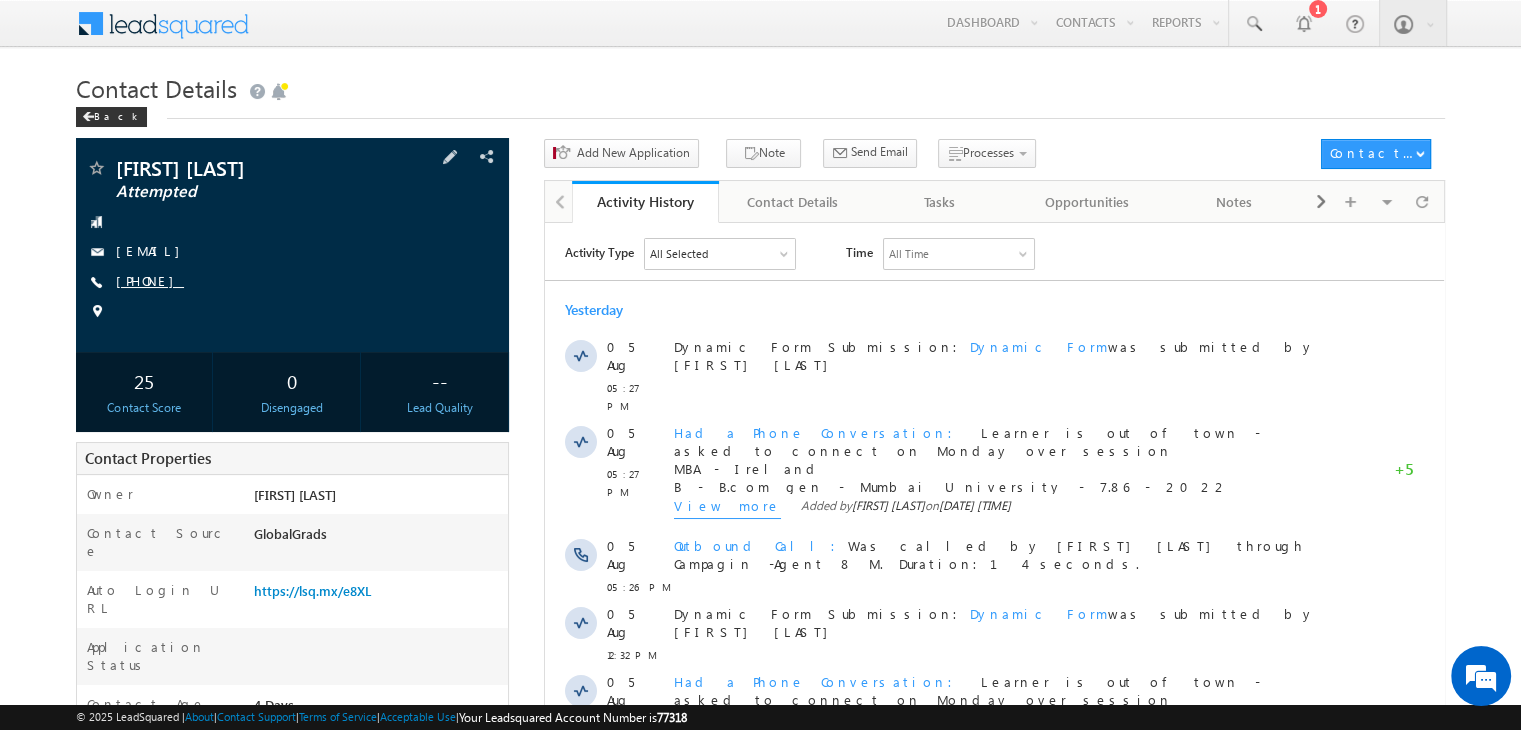 click on "[PHONE]" at bounding box center [150, 280] 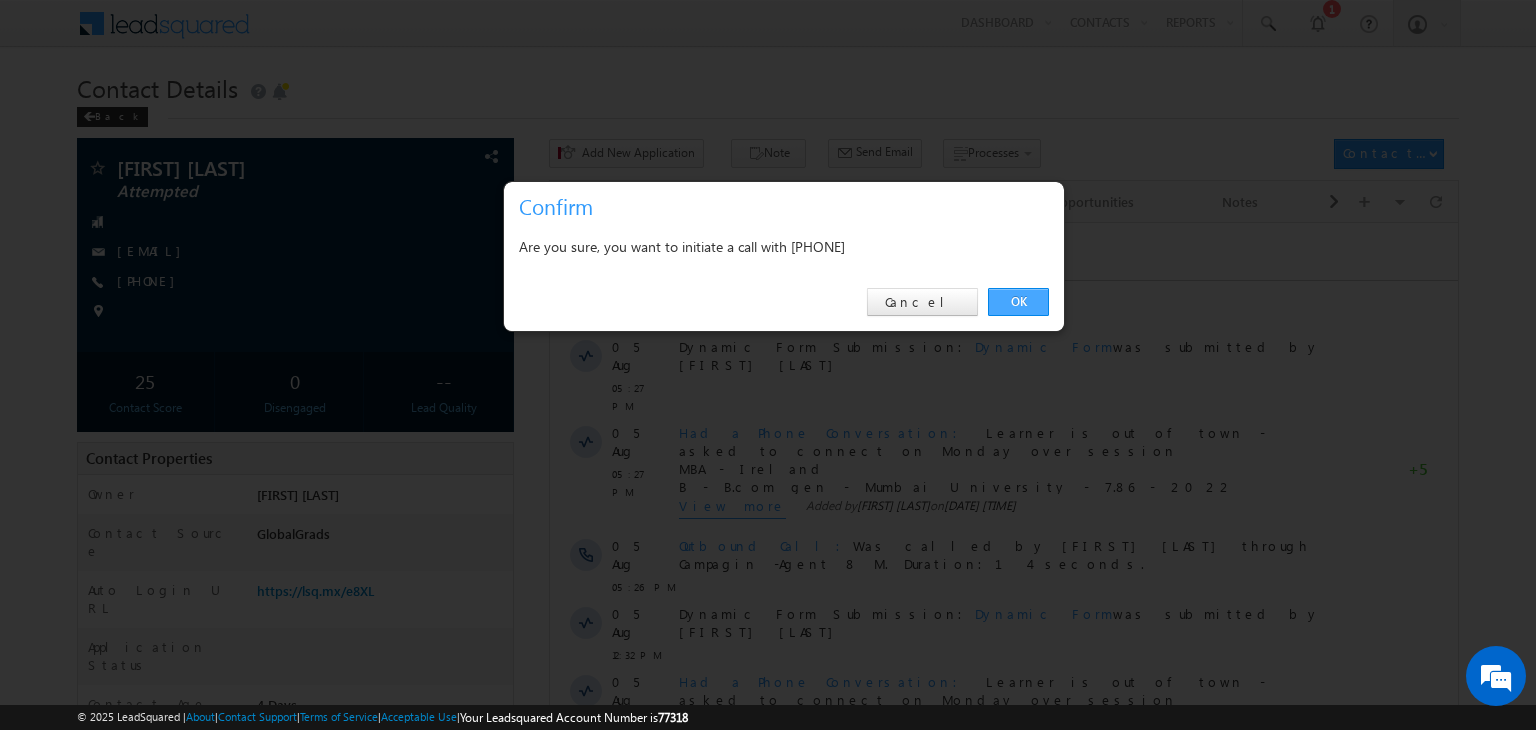 click on "OK" at bounding box center [1018, 302] 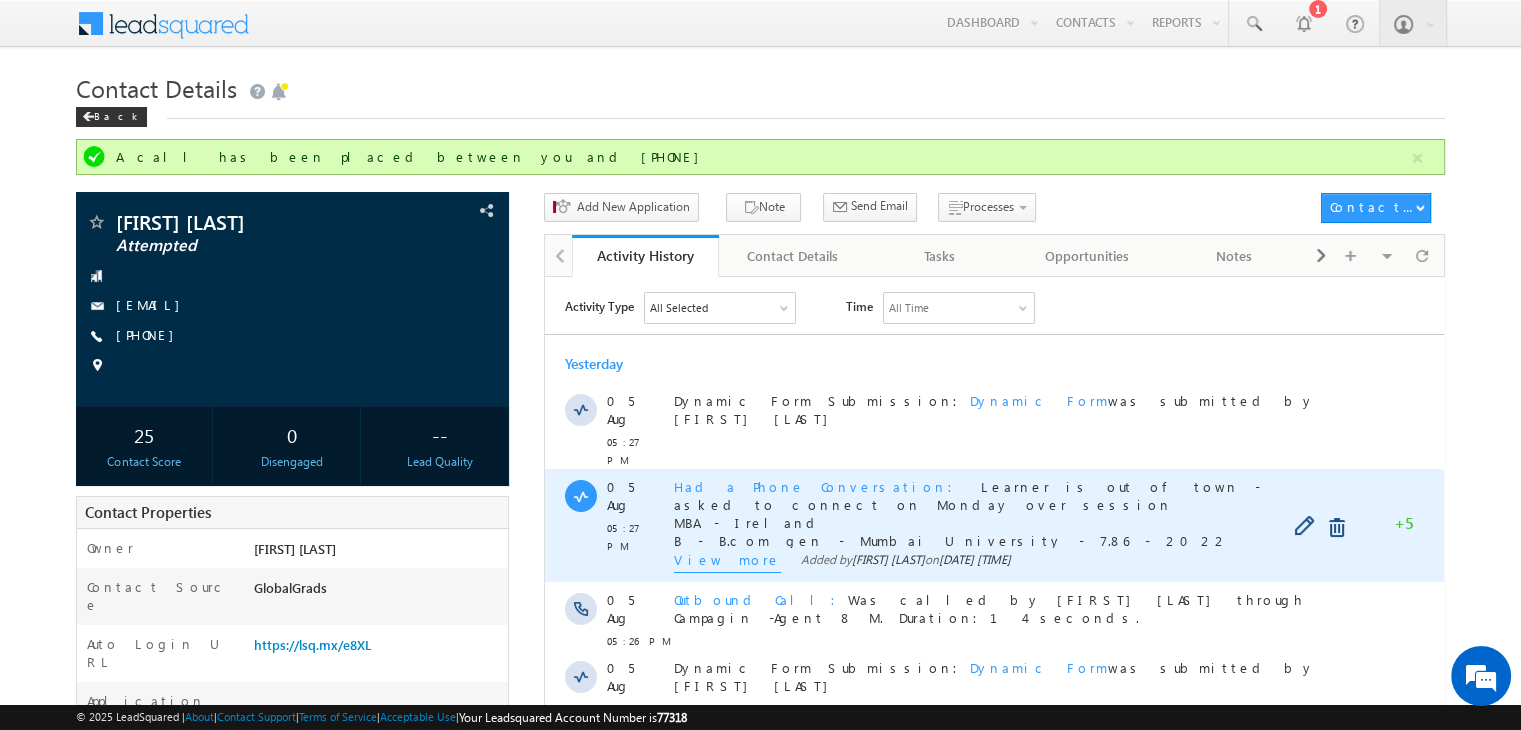 click on "View more" at bounding box center [727, 561] 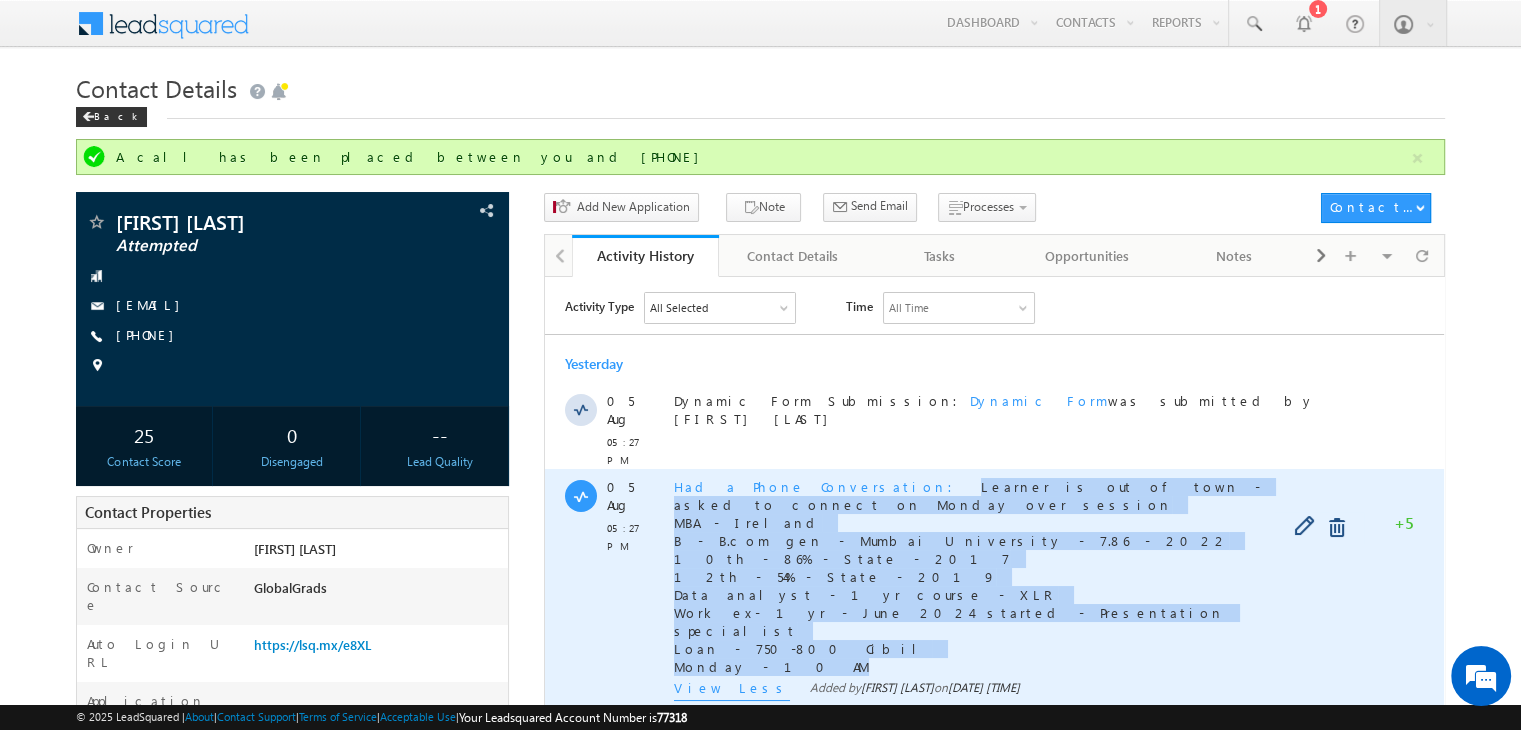 copy on "Learner is out of town - asked to connect on Monday over session MBA - Ireland B - B.com gen - Mumbai University - 7.86 - 2022 10th - 86% - [STATE] - 2017 12th - 54% - [STATE] - 2019 Data analyst - 1yr course - XLR Work ex- 1yr - June 2024 started - Presentation specialist Loan - 750-800 Cibil Monday - 10 AM" 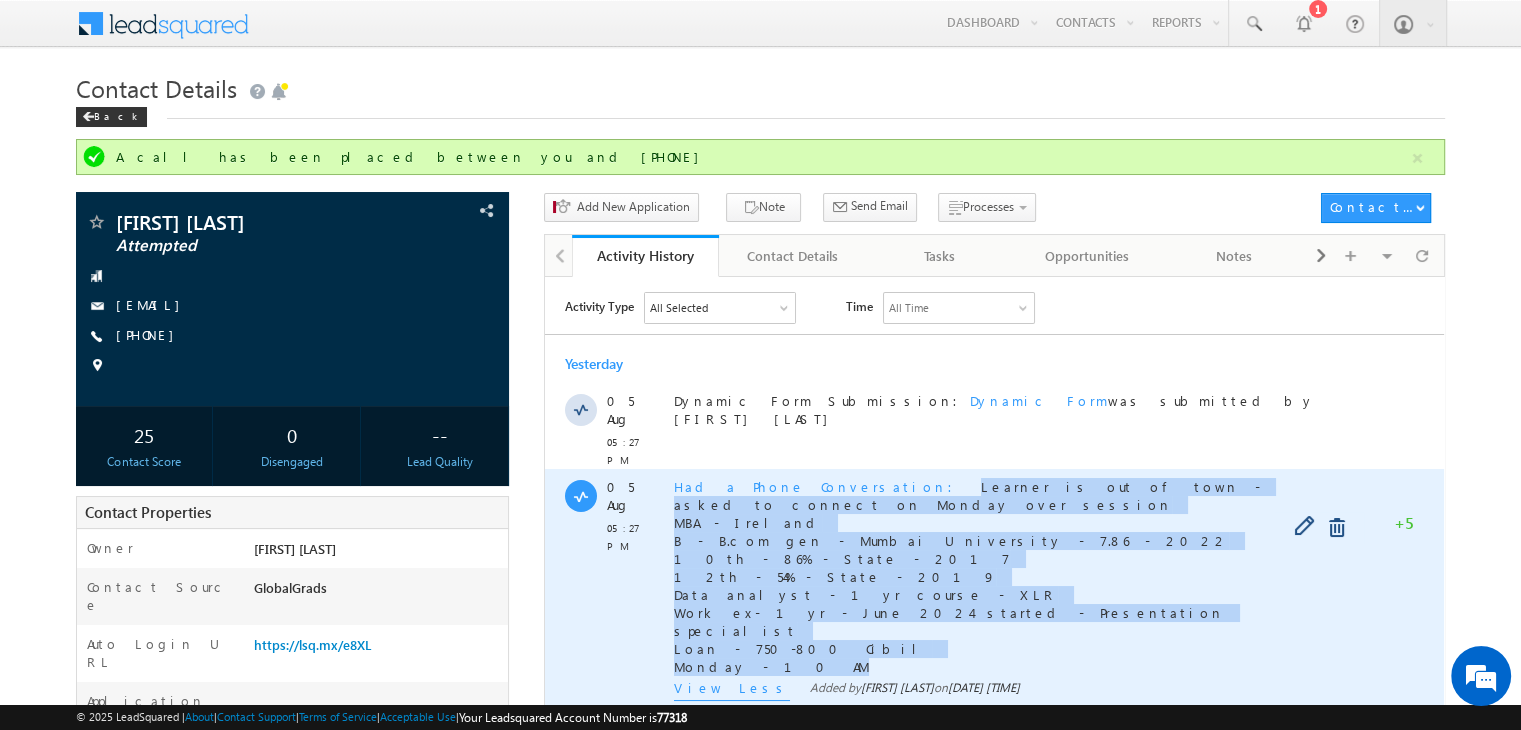 drag, startPoint x: 781, startPoint y: 604, endPoint x: 838, endPoint y: 459, distance: 155.80116 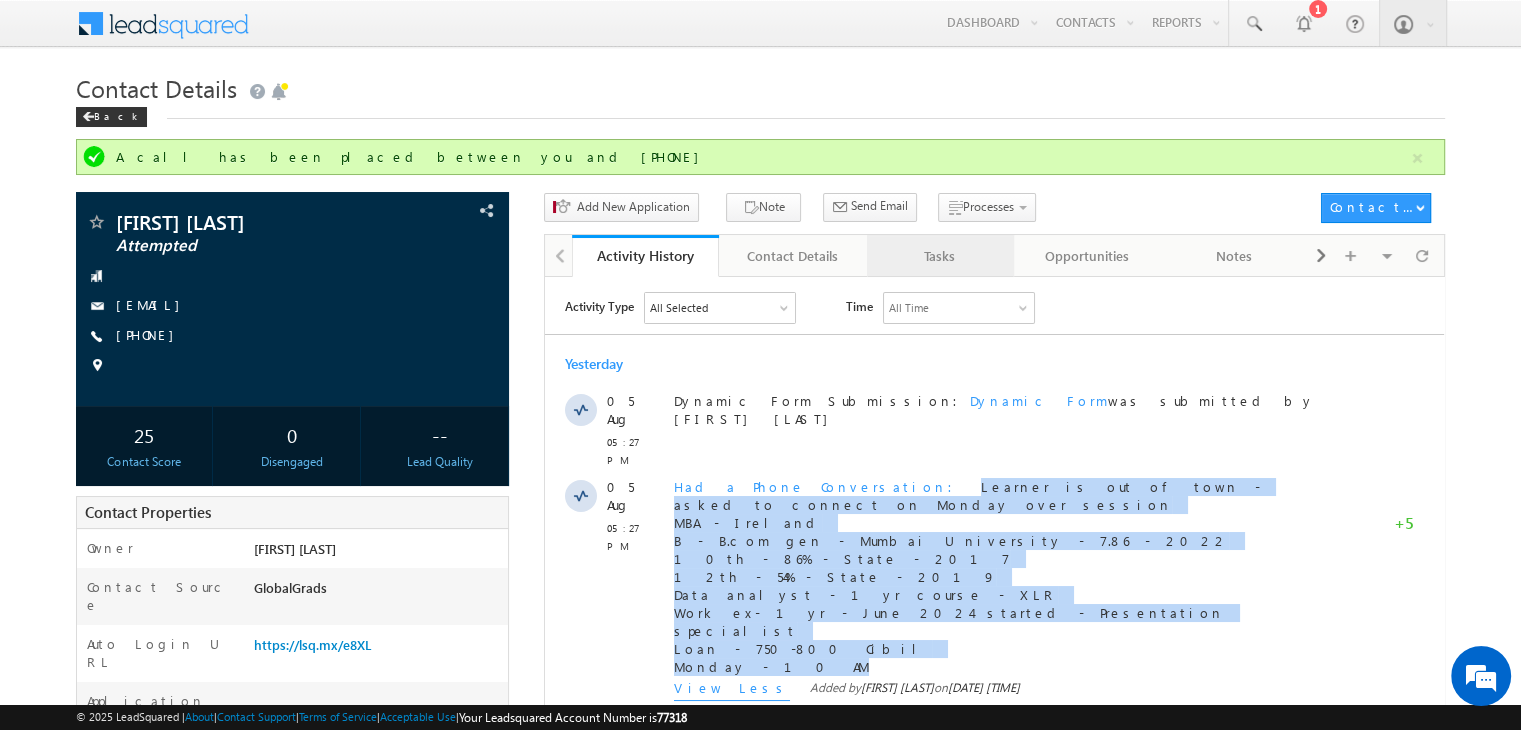 click on "Tasks" at bounding box center (939, 256) 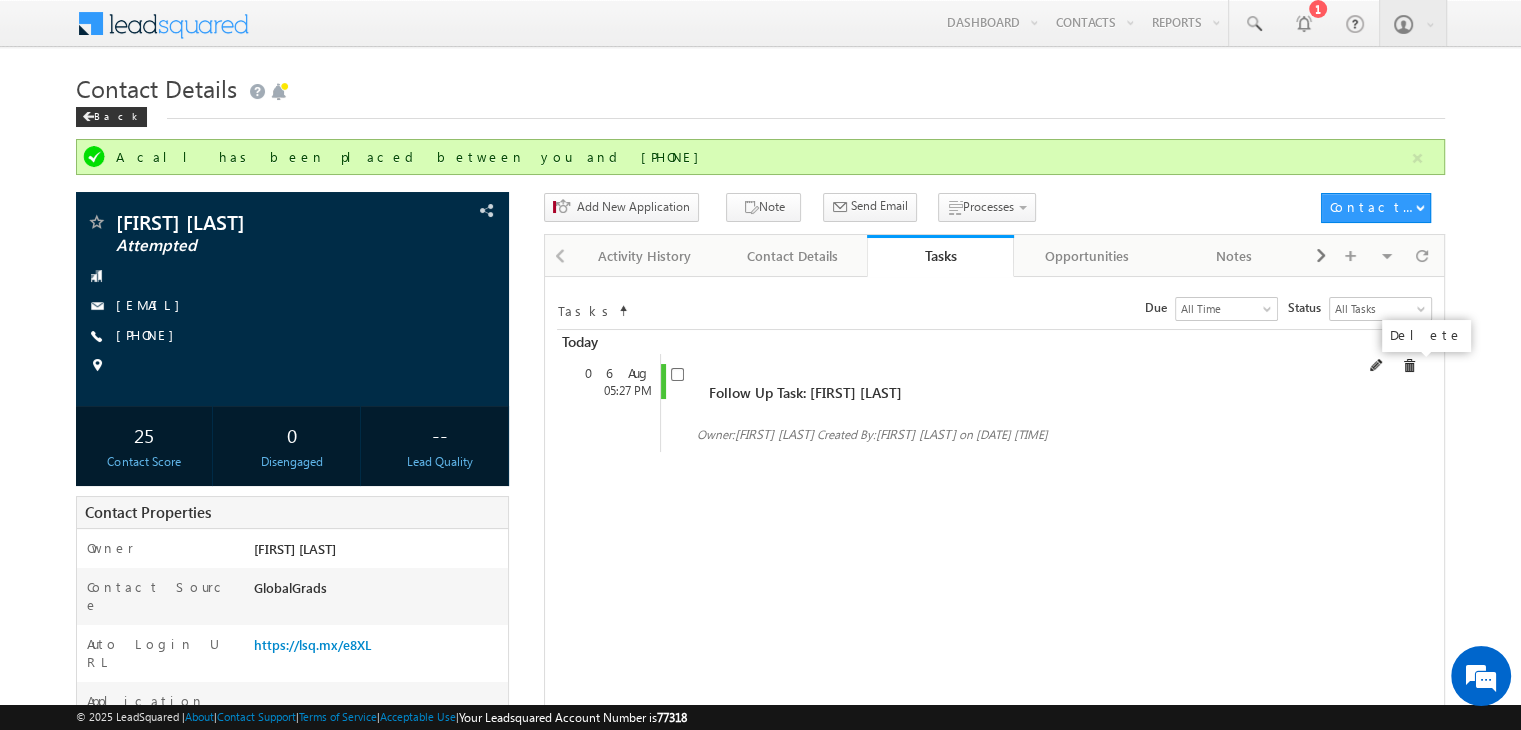 click at bounding box center [1409, 366] 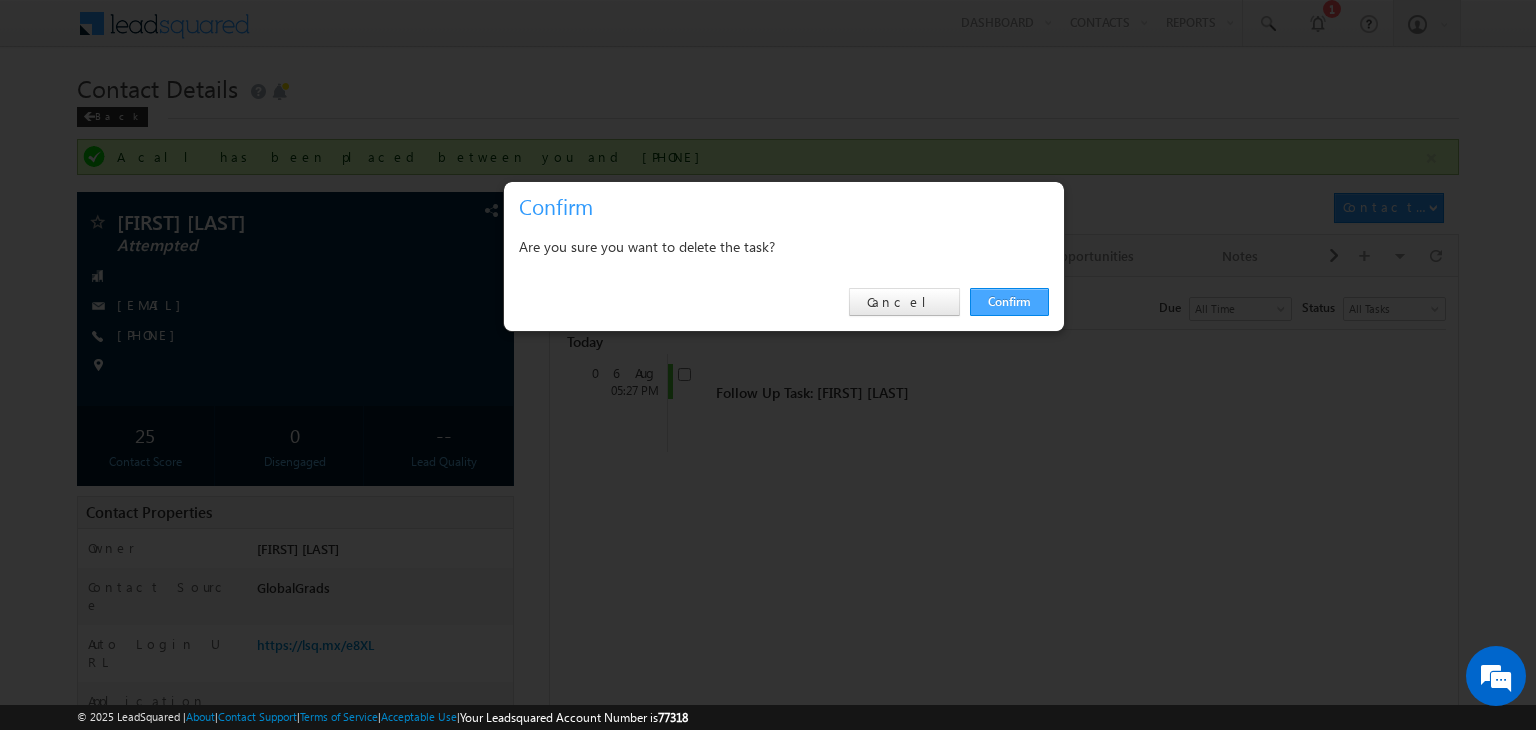 click on "Confirm" at bounding box center [1009, 302] 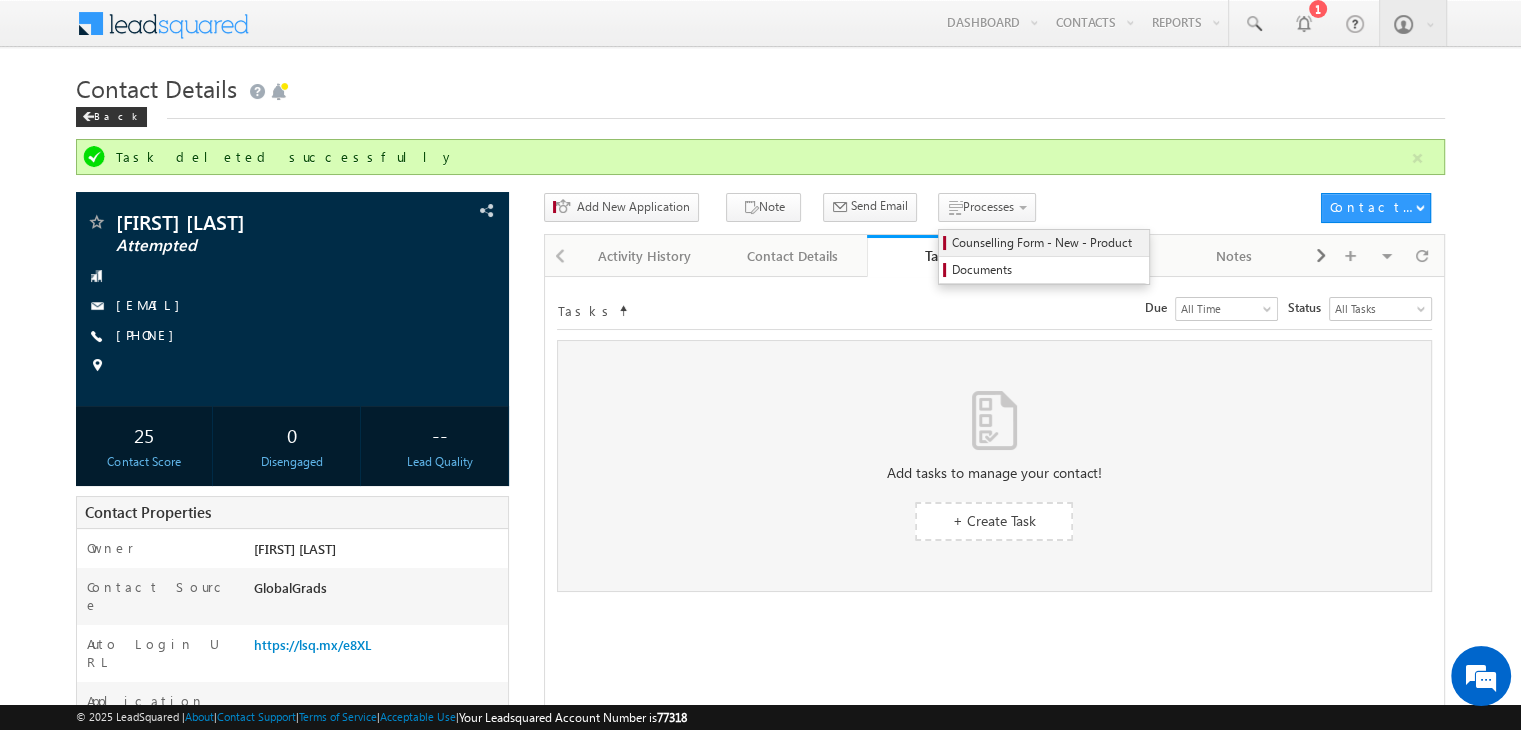 click on "Counselling Form - New - Product" at bounding box center [1044, 243] 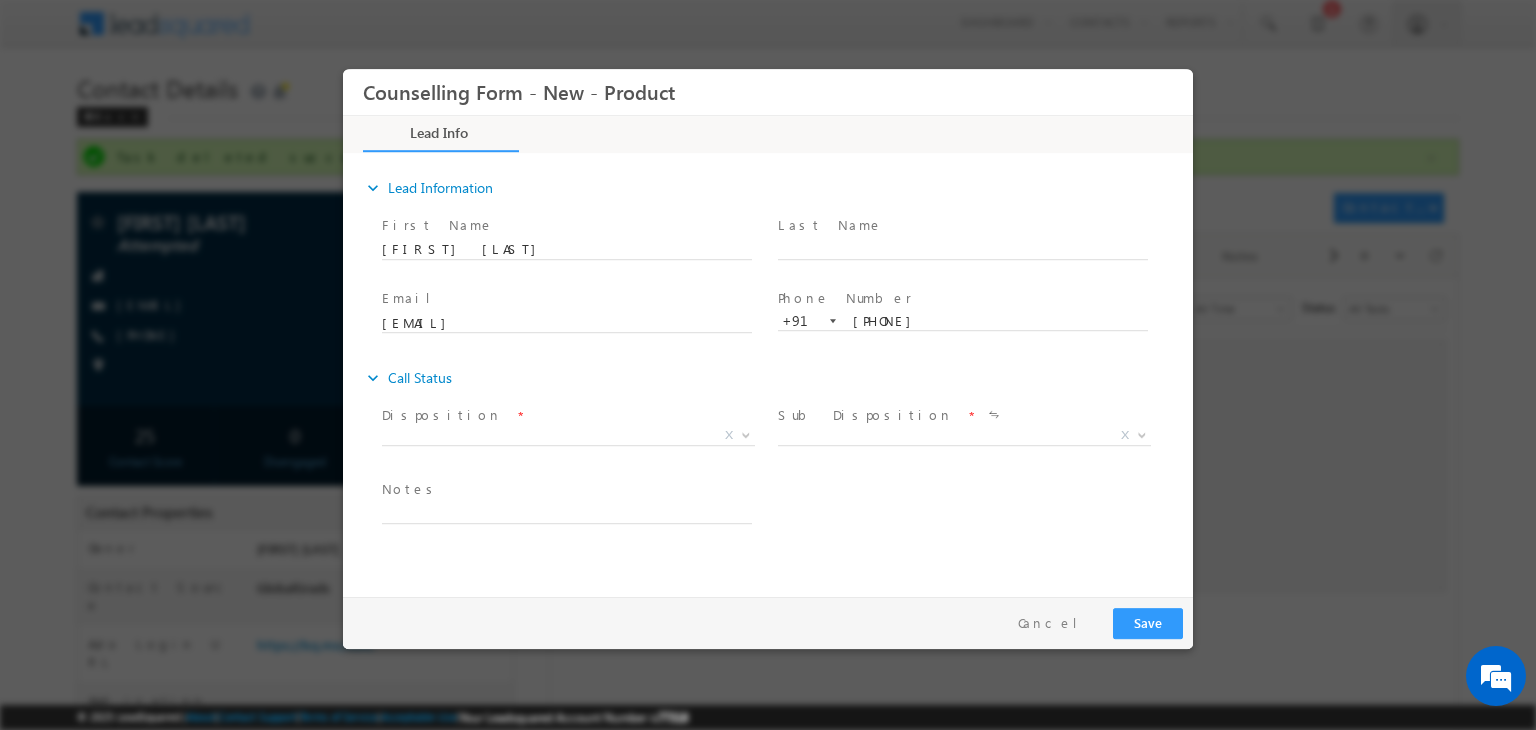 scroll, scrollTop: 0, scrollLeft: 0, axis: both 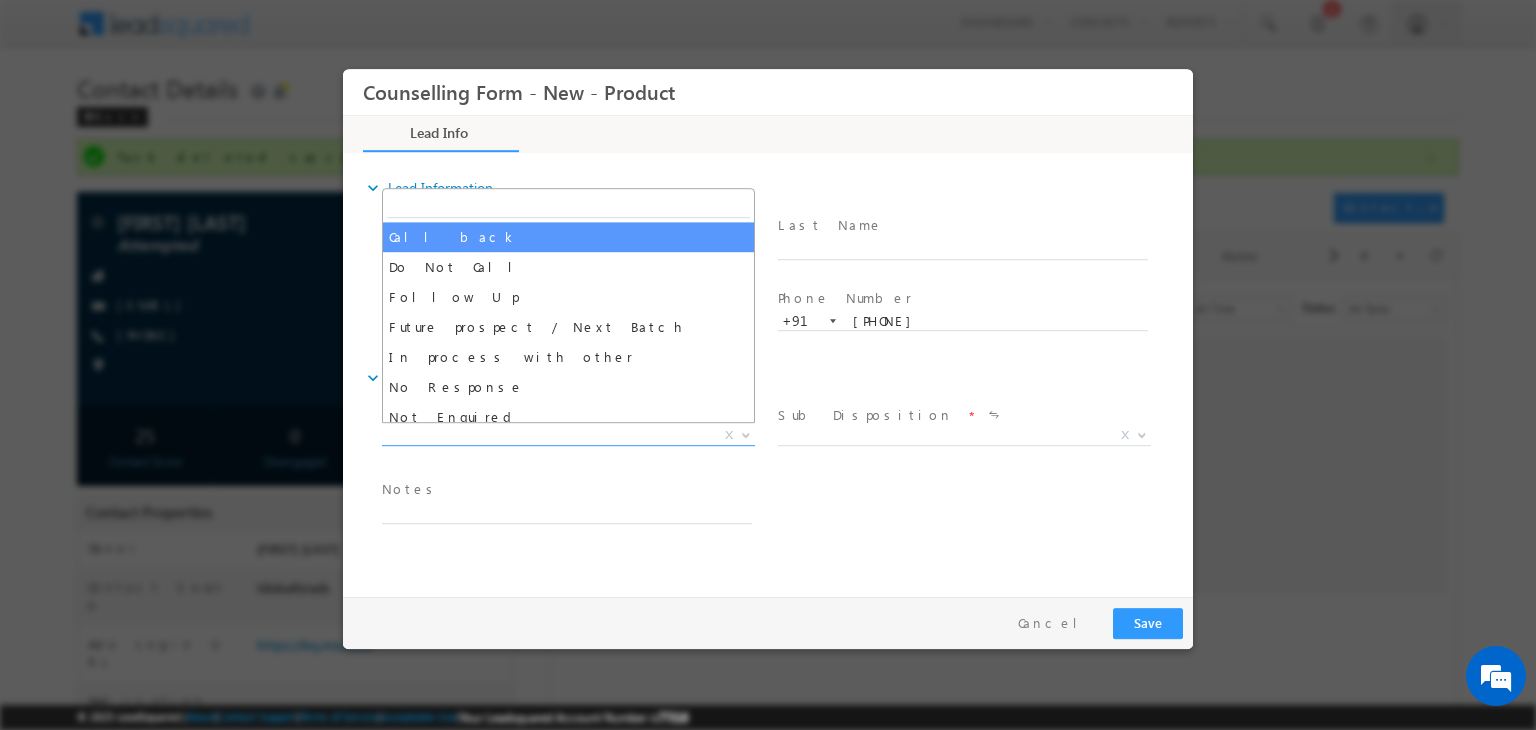 select on "Call back" 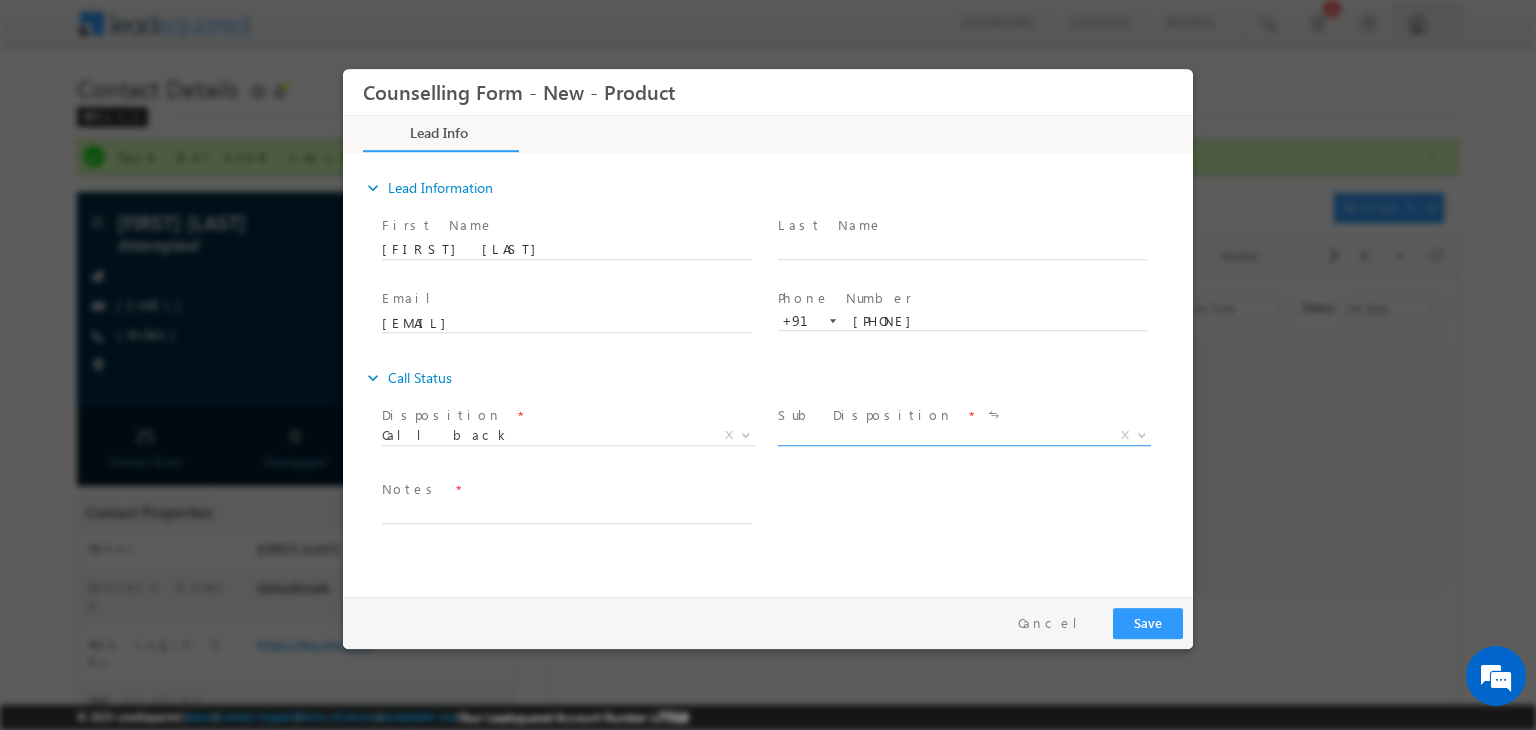 drag, startPoint x: 882, startPoint y: 423, endPoint x: 845, endPoint y: 438, distance: 39.92493 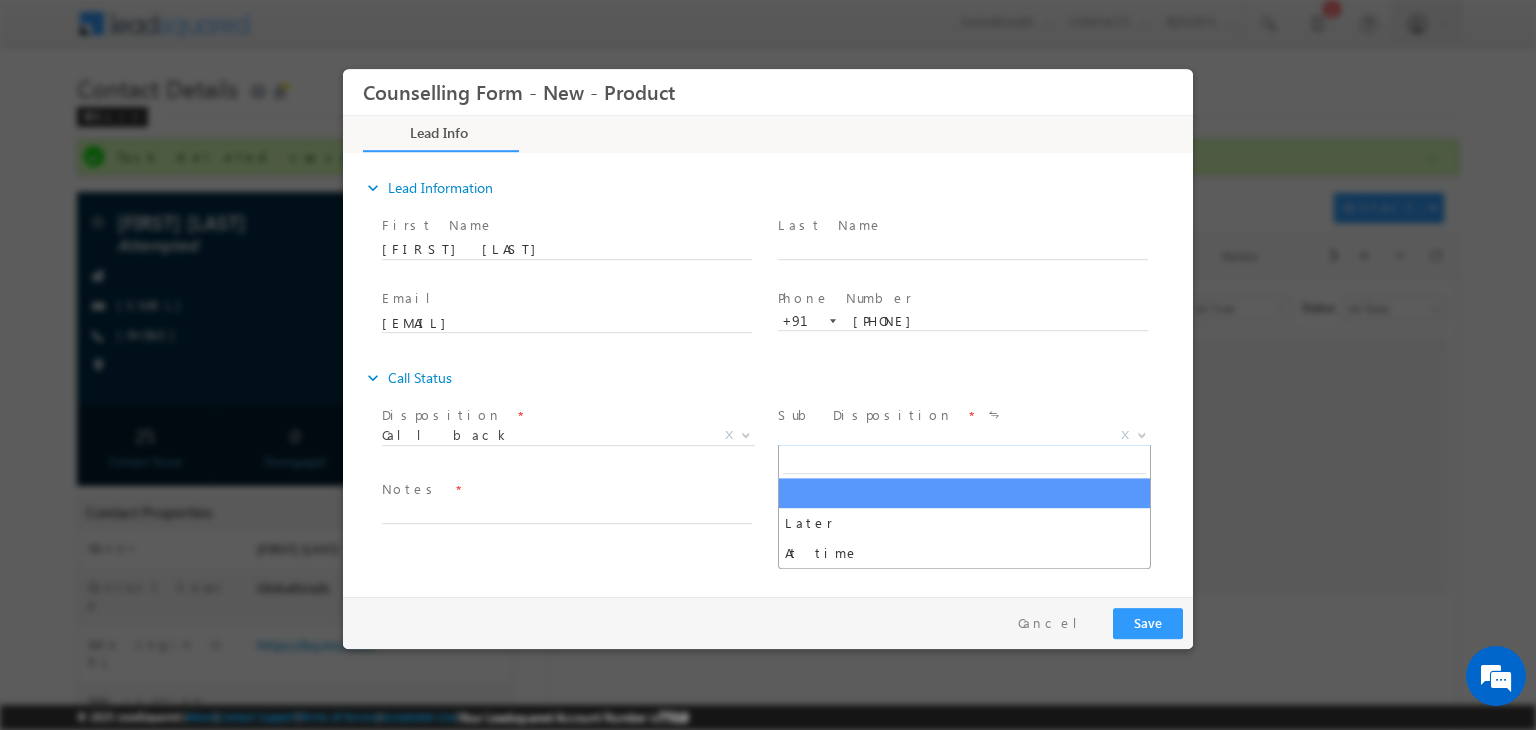 click on "X" at bounding box center [964, 436] 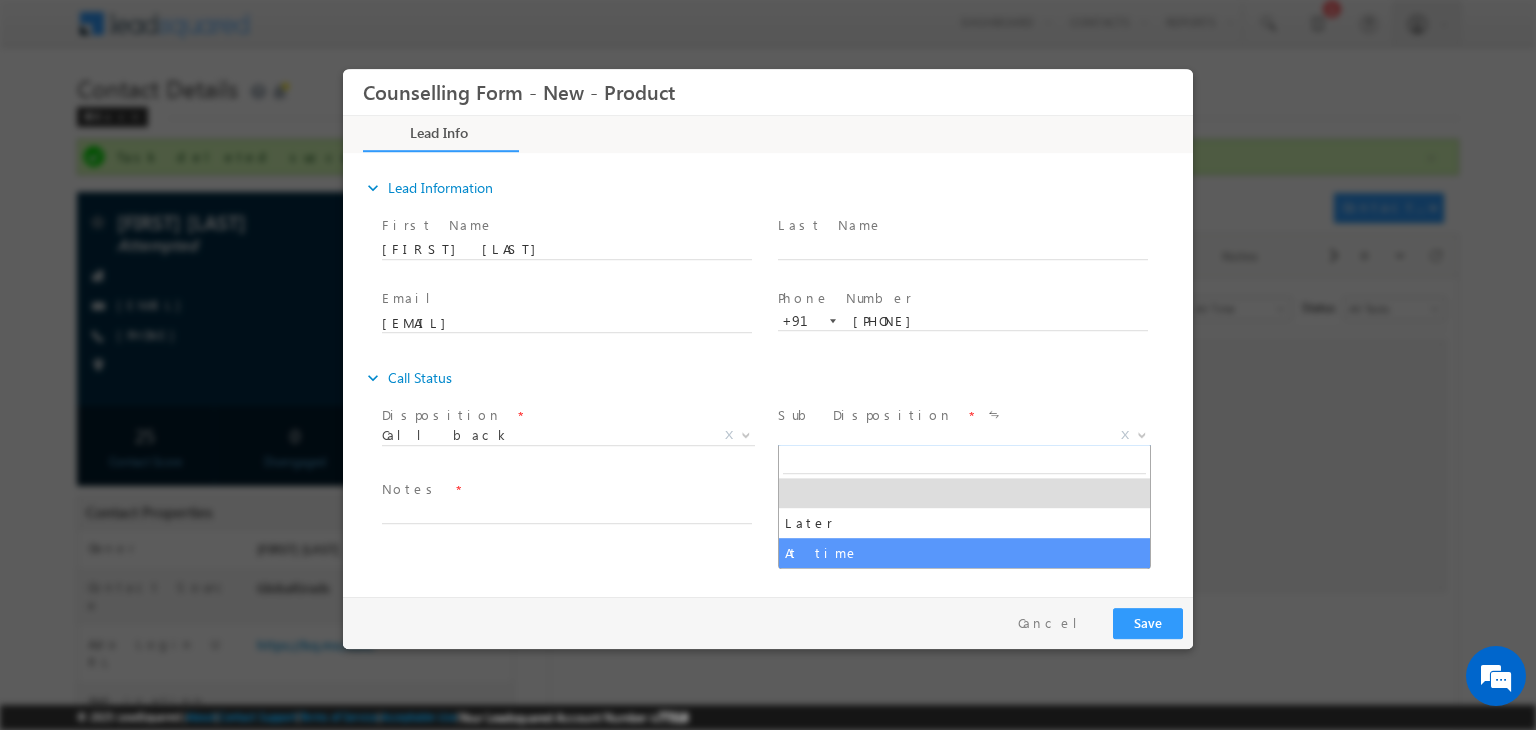 select on "At time" 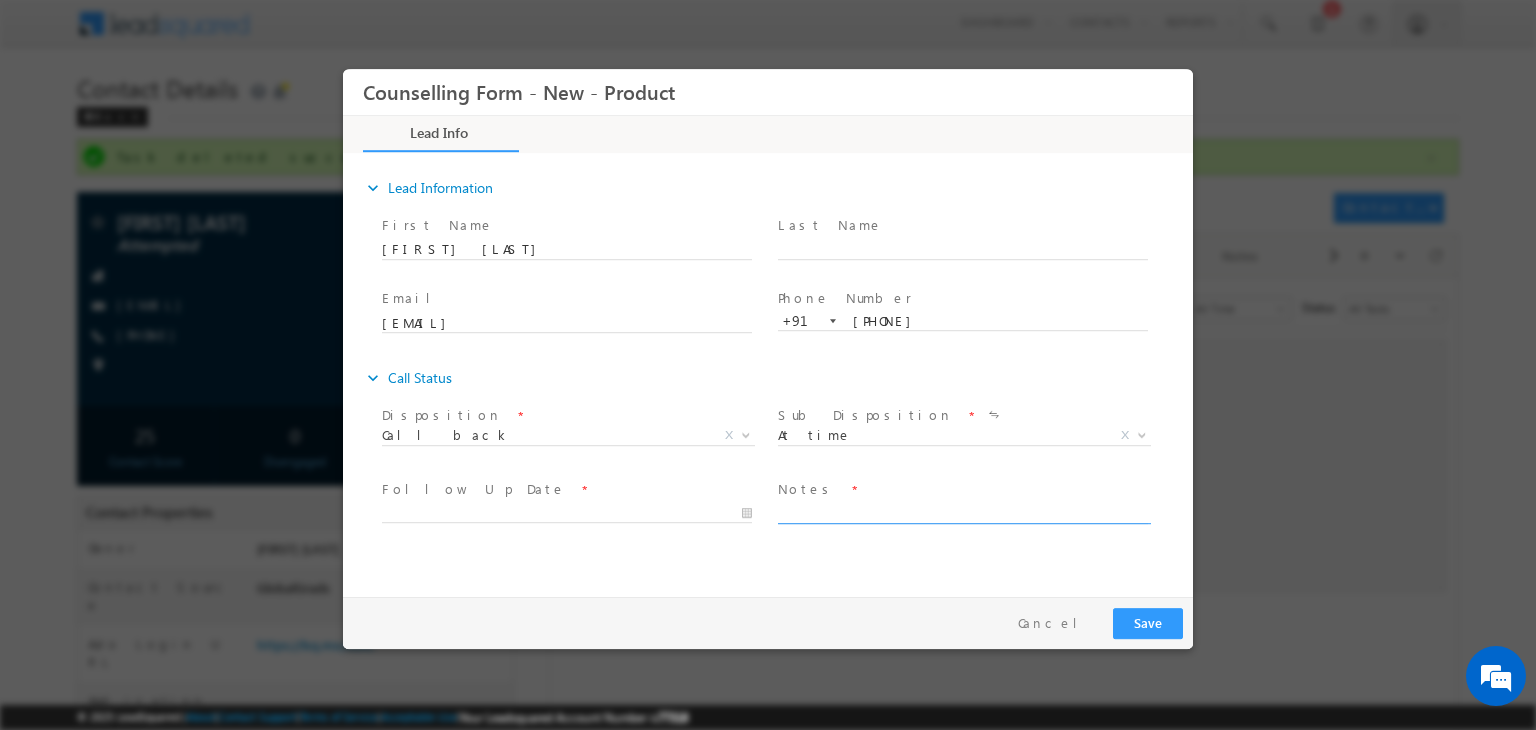 click at bounding box center (963, 512) 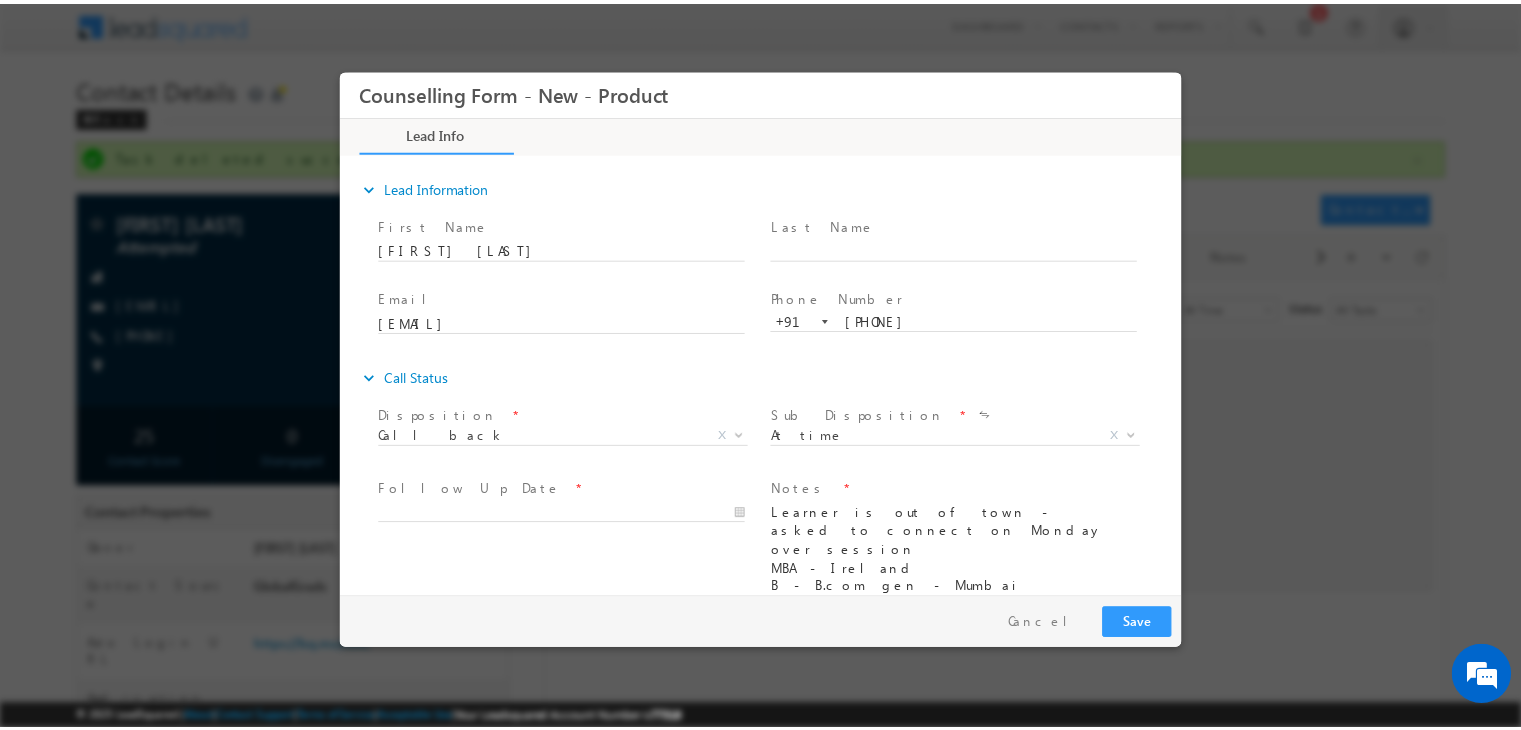scroll, scrollTop: 89, scrollLeft: 0, axis: vertical 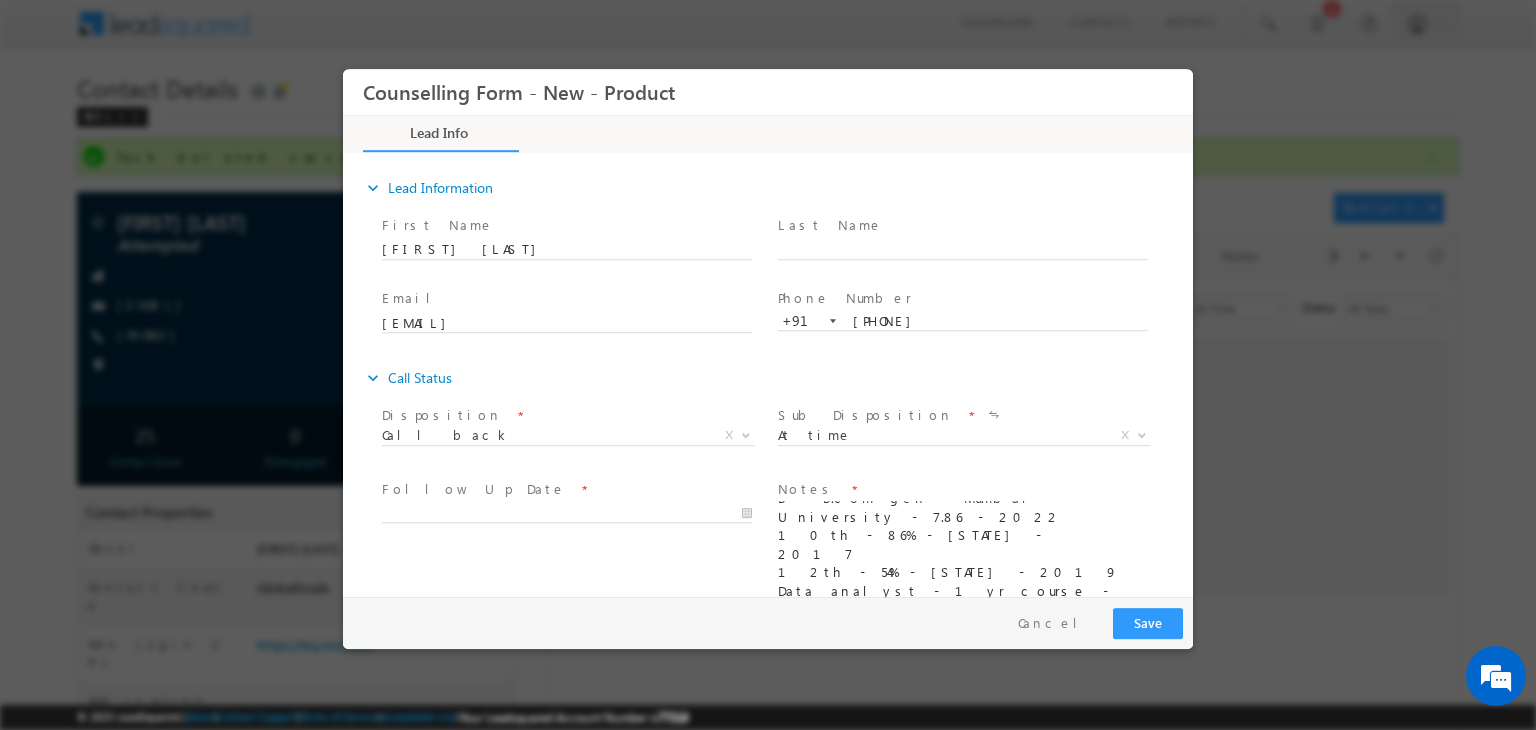 type on "Learner is out of town - asked to connect on Monday over session
MBA - Ireland
B - B.com gen - Mumbai University - 7.86 - 2022
10th - 86% - [STATE] - 2017
12th - 54% - [STATE] - 2019
Data analyst - 1yr course - XLR
Work ex- 1yr - June 2024 started - Presentation specialist
Loan - 750-800 Cibil
Monday - 10 AM" 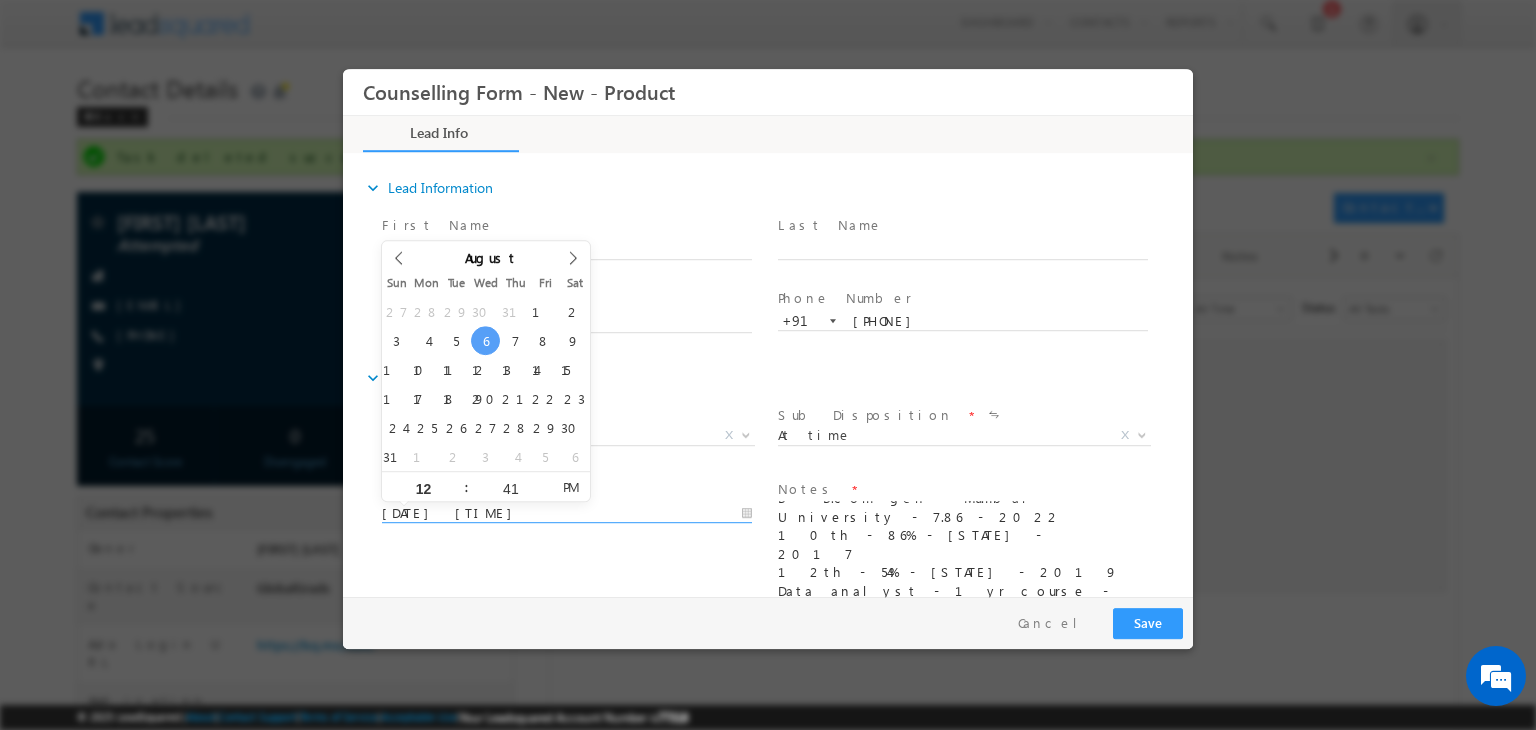 click on "[DATE] [TIME]" at bounding box center [567, 514] 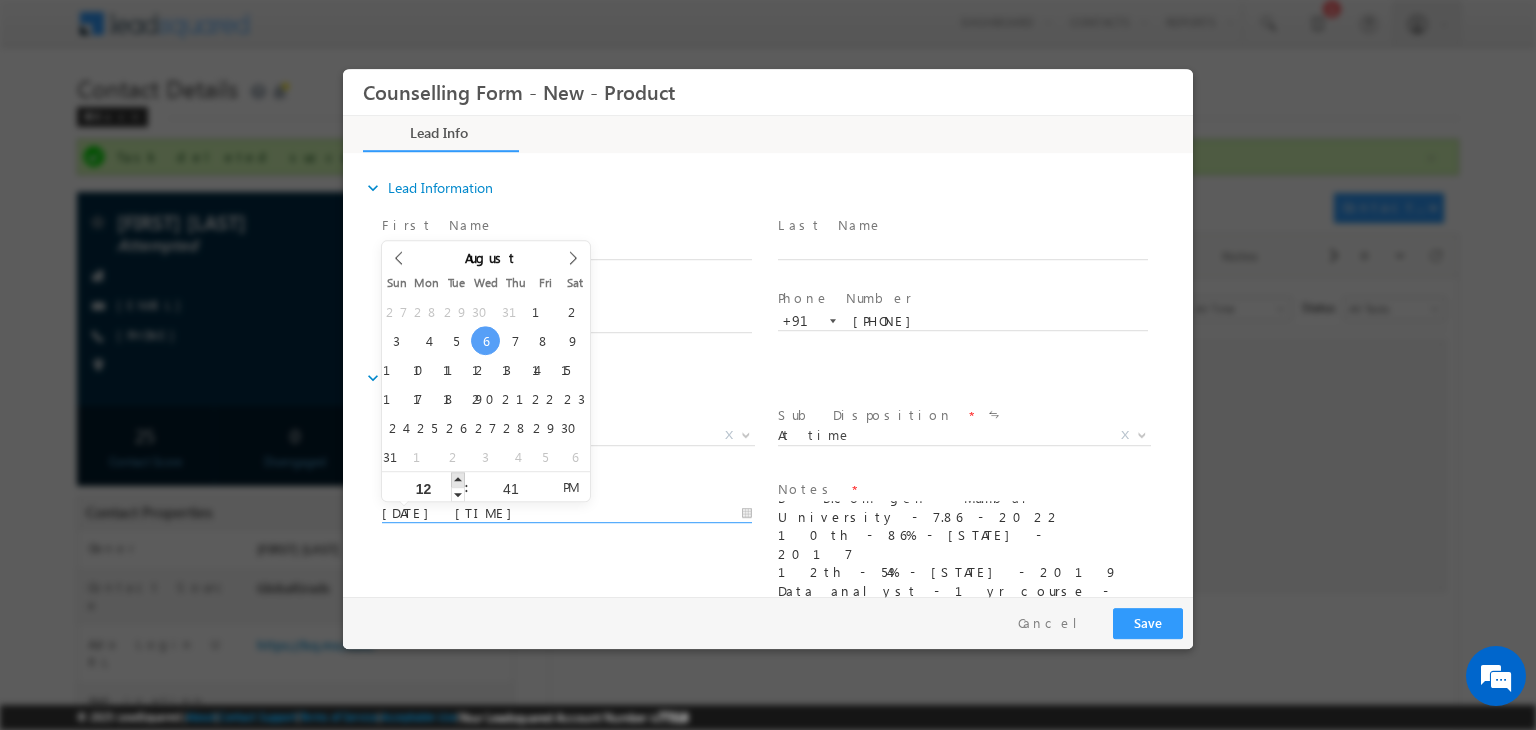 type on "[DATE] [TIME]" 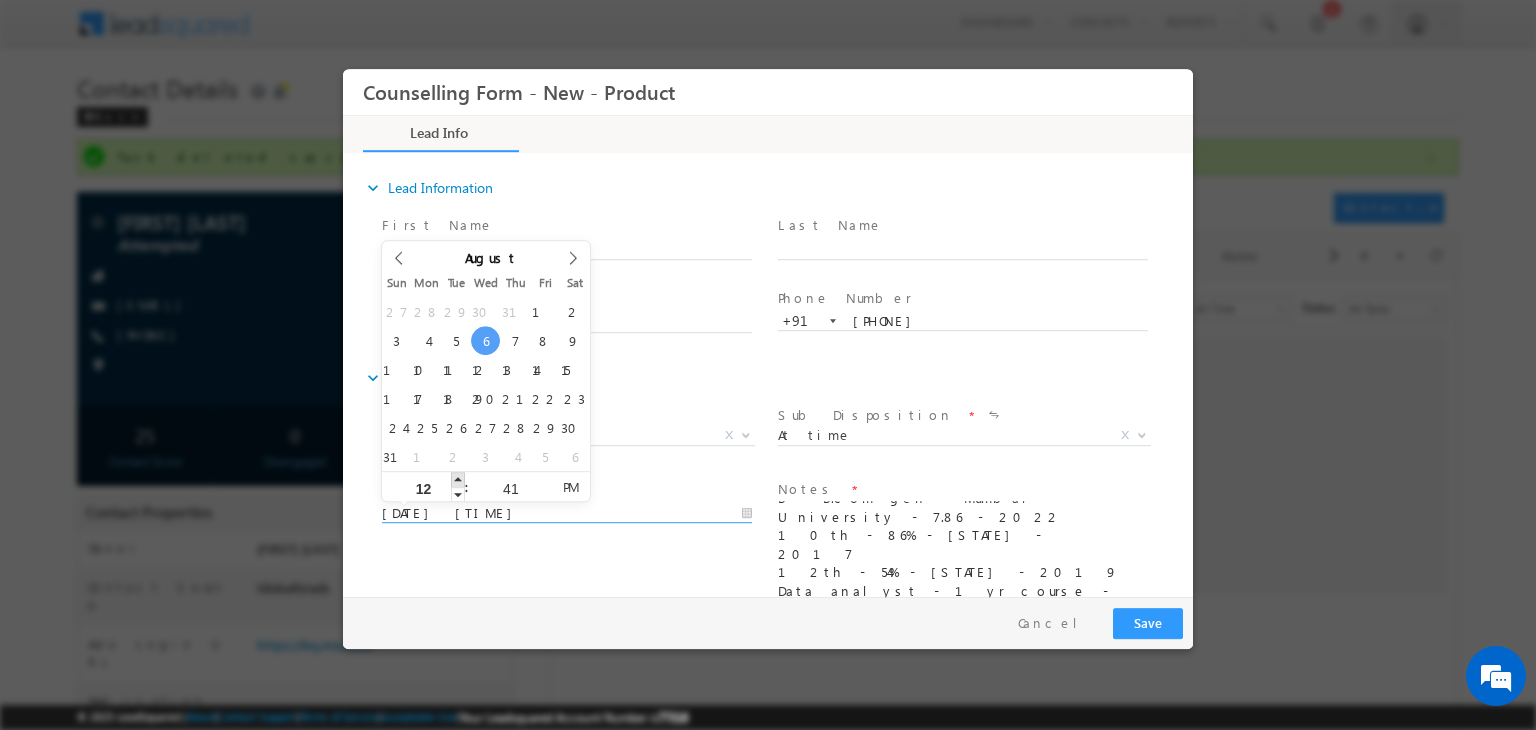 type on "01" 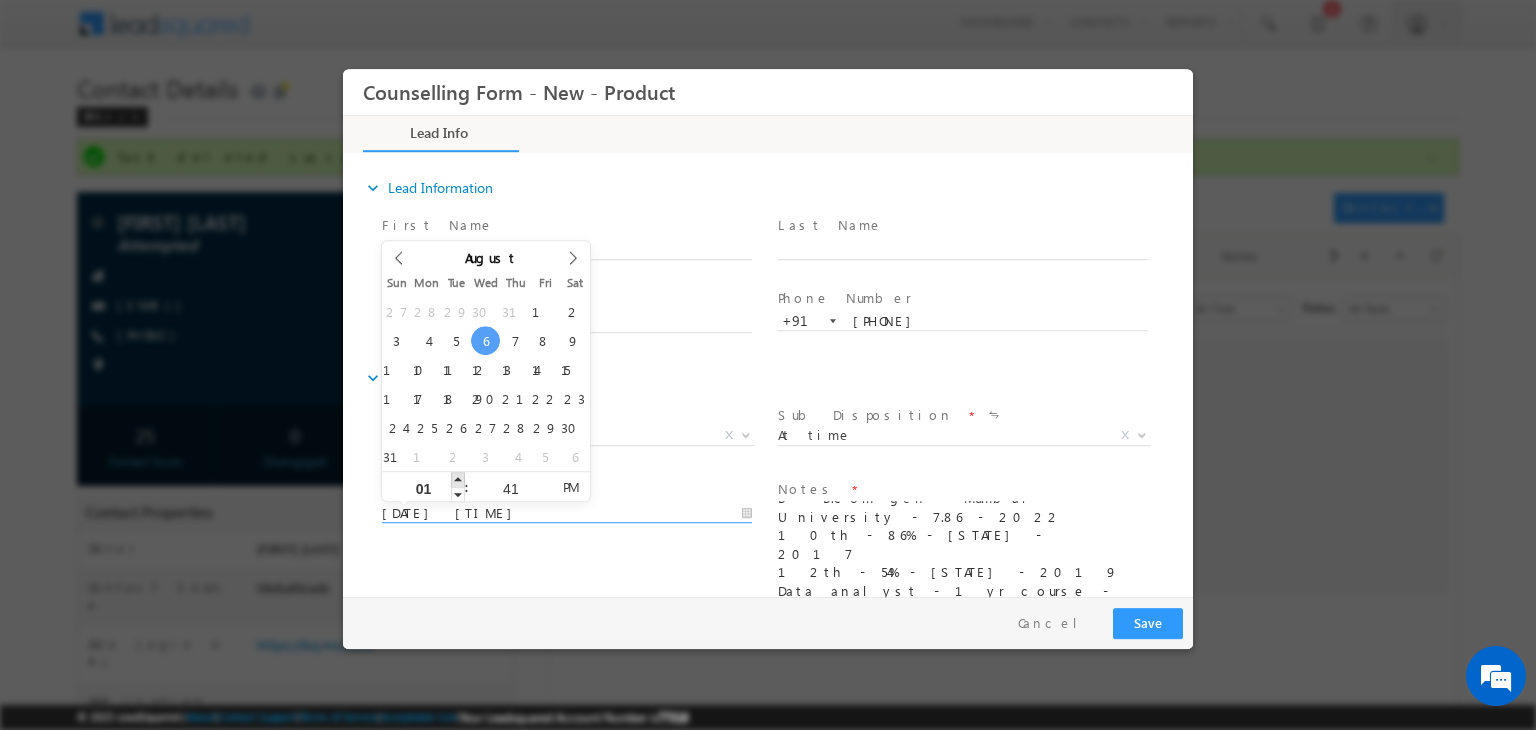 click at bounding box center [458, 479] 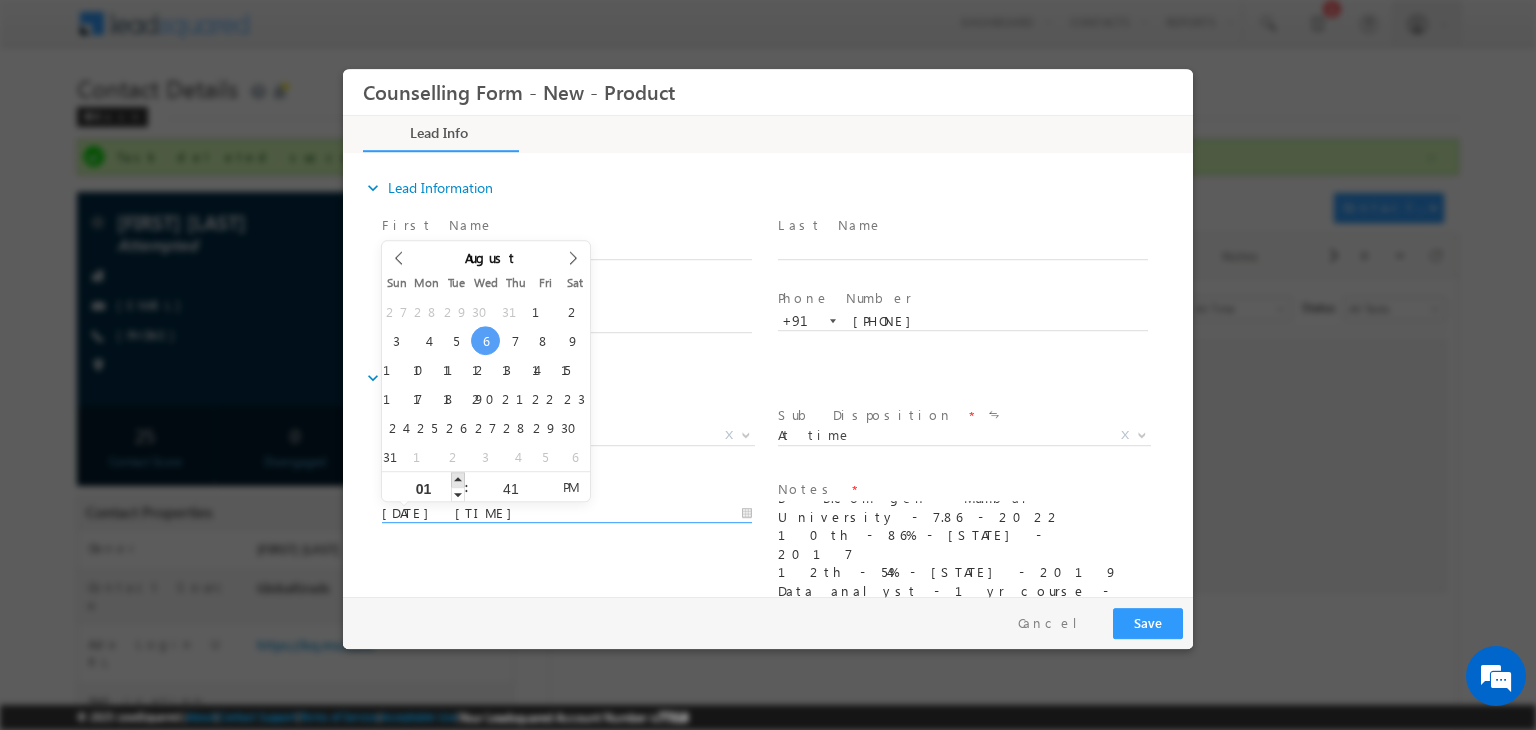 type on "[DATE] [TIME]" 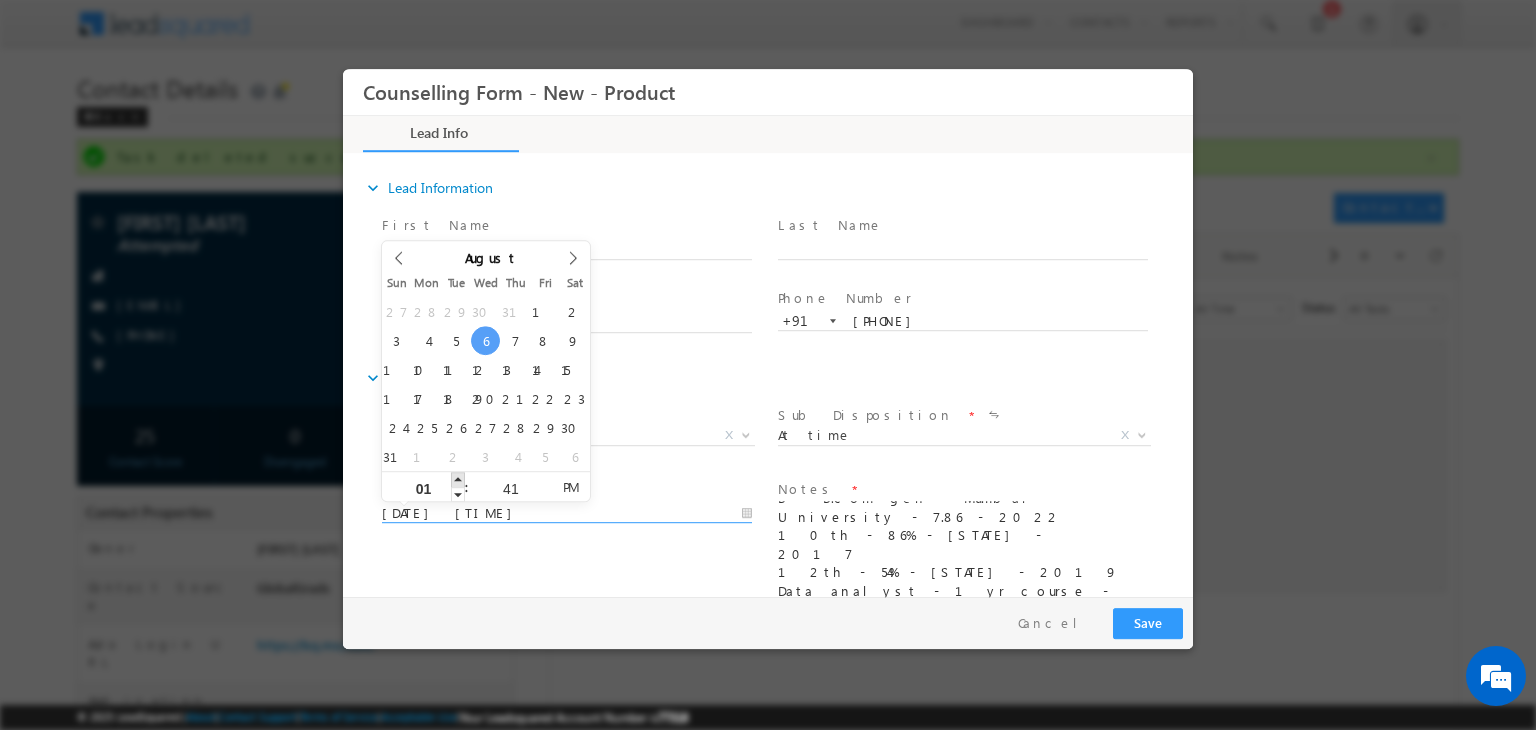 type on "02" 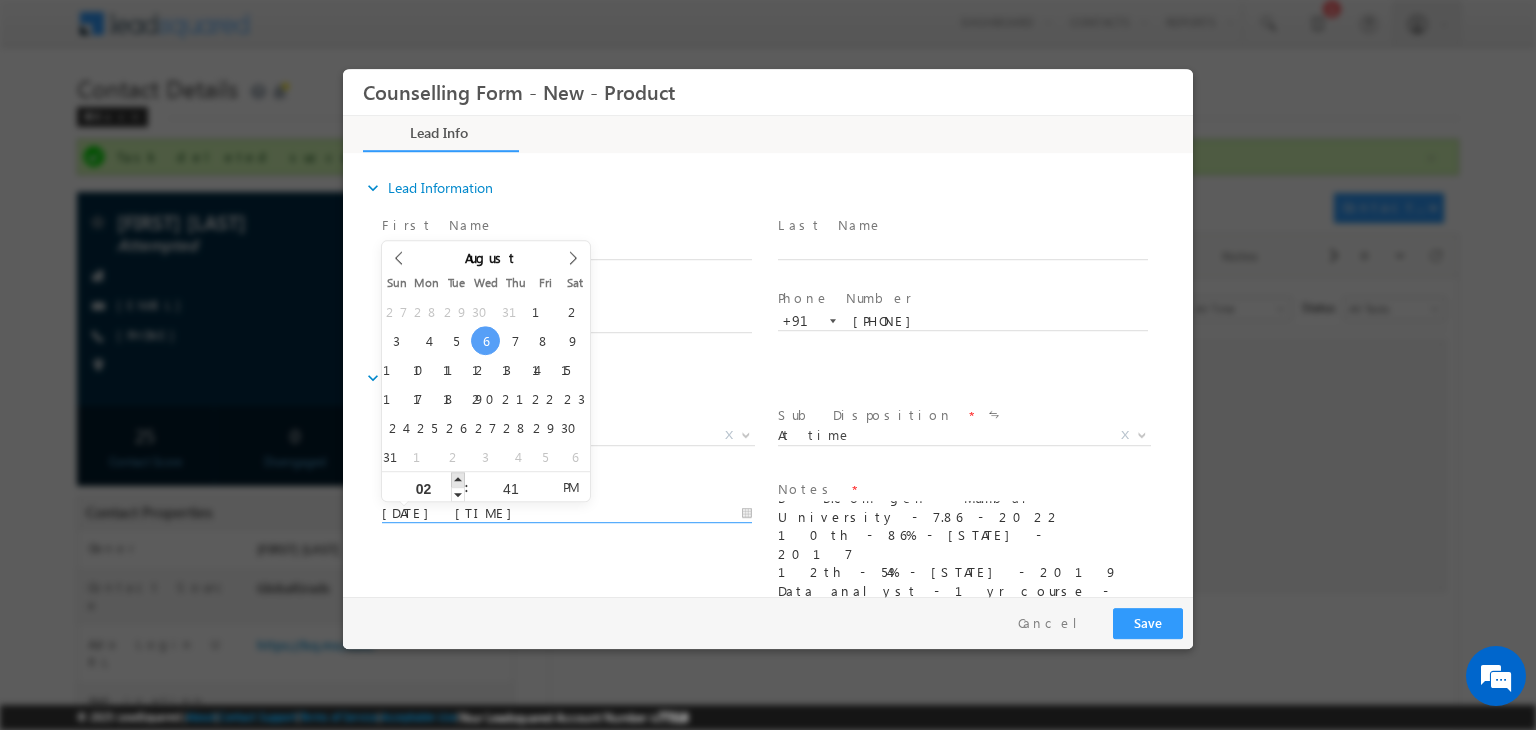 click at bounding box center [458, 479] 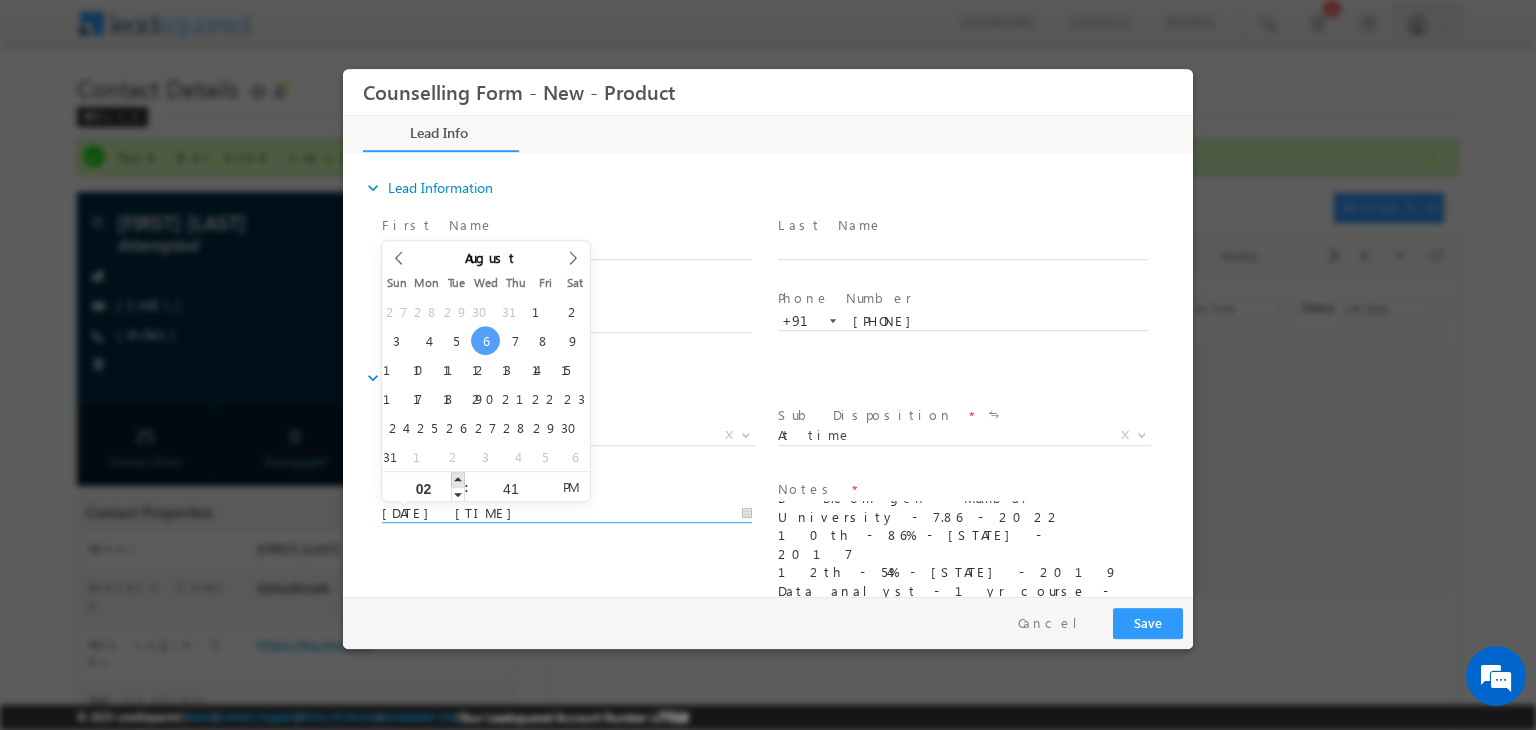 type on "[DATE] [TIME]" 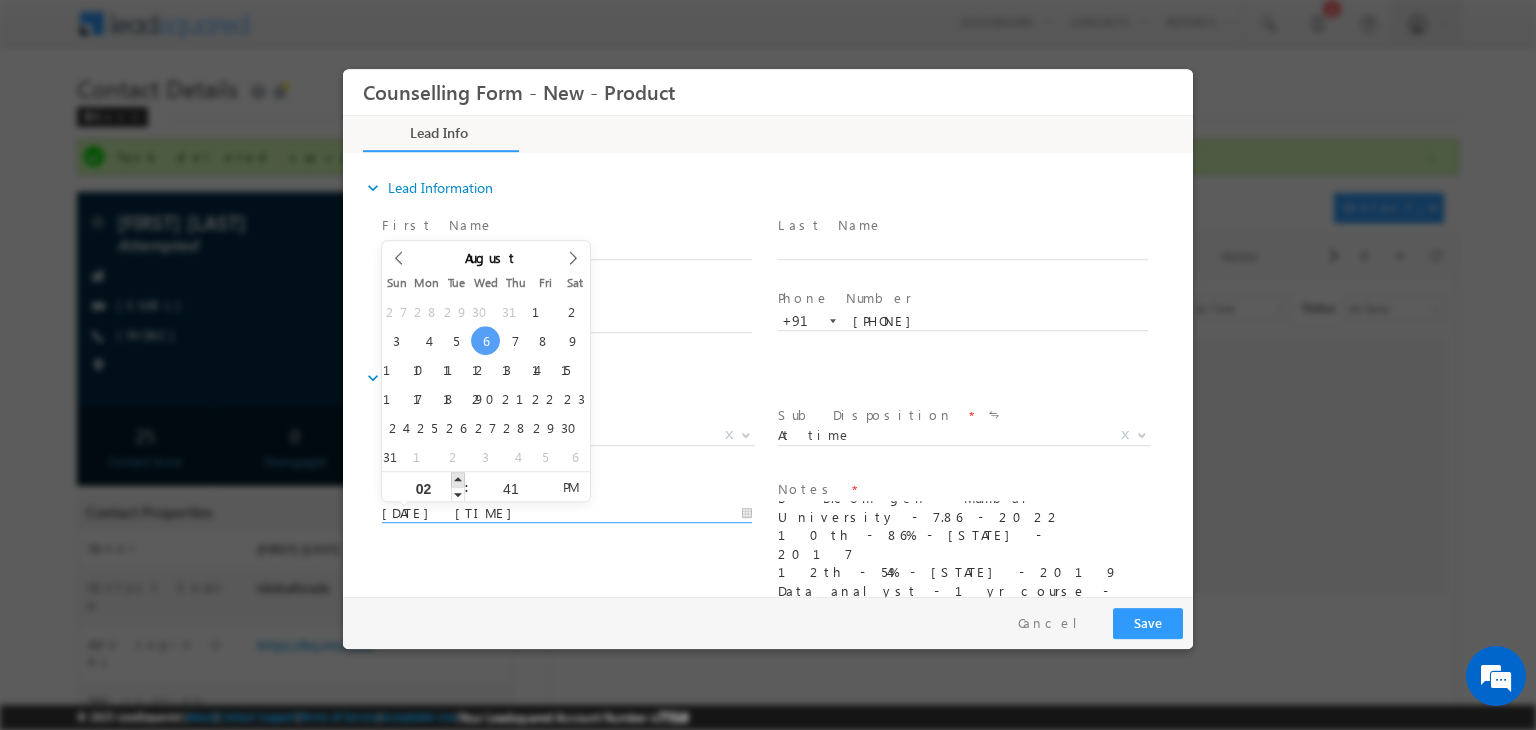 type on "03" 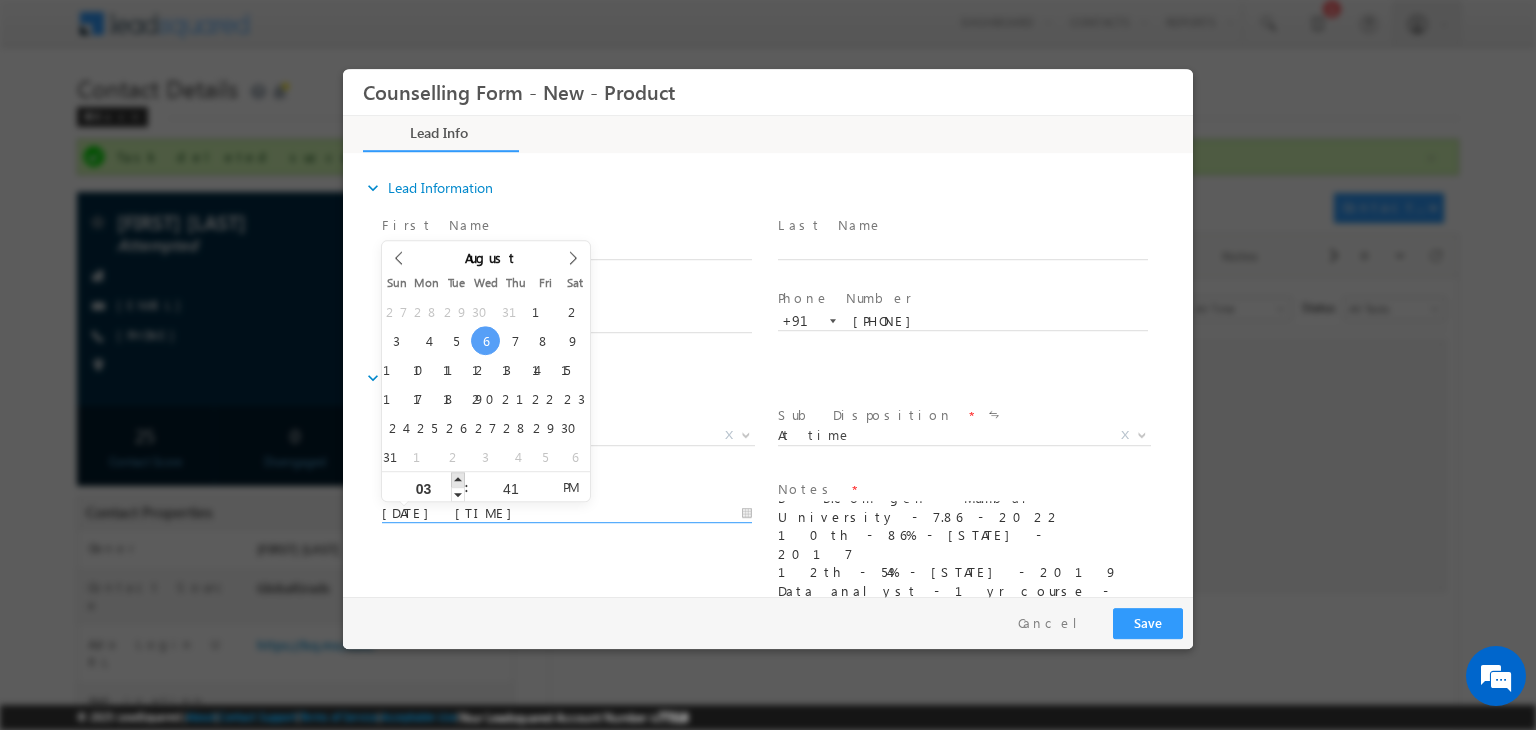 type on "[DATE] [TIME]" 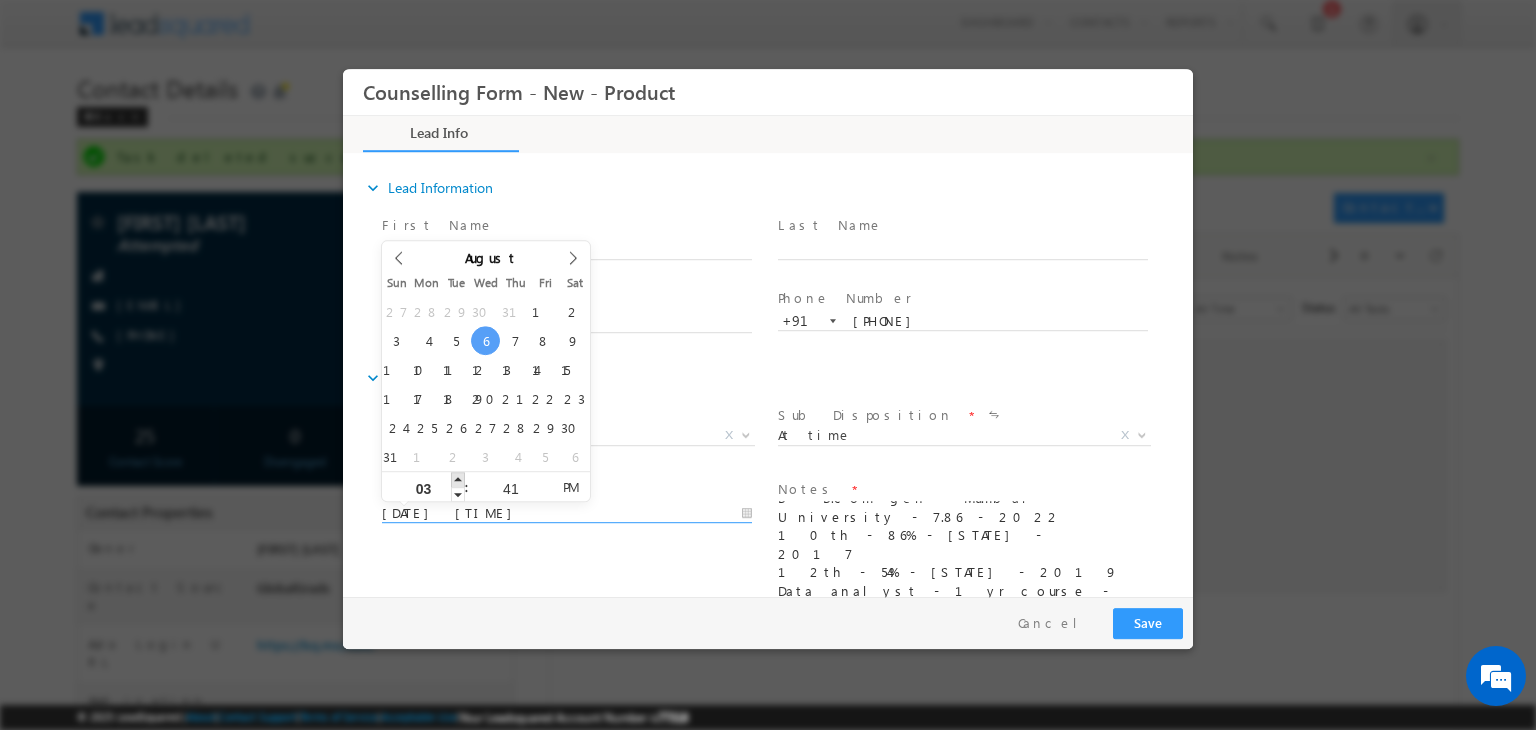 type on "04" 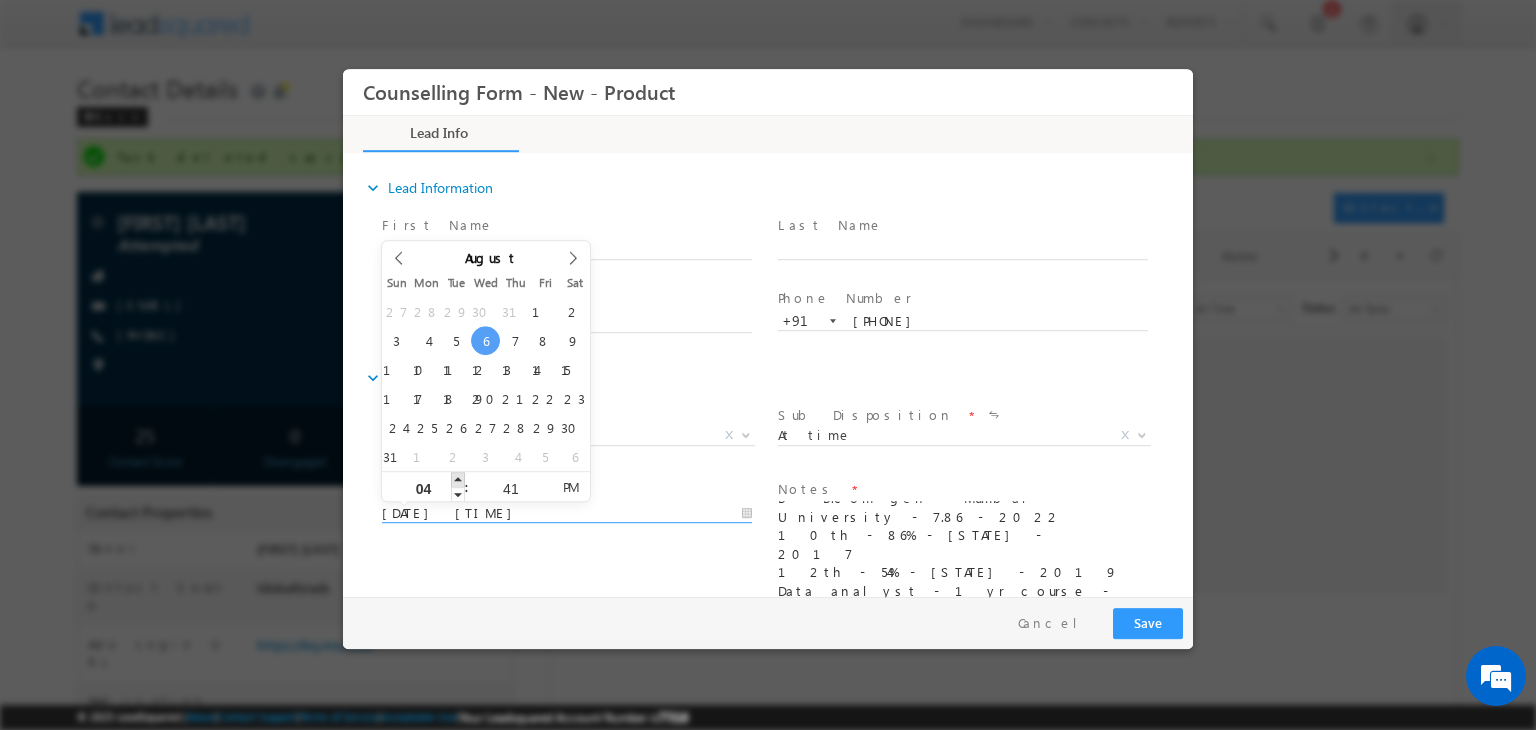 click at bounding box center [458, 479] 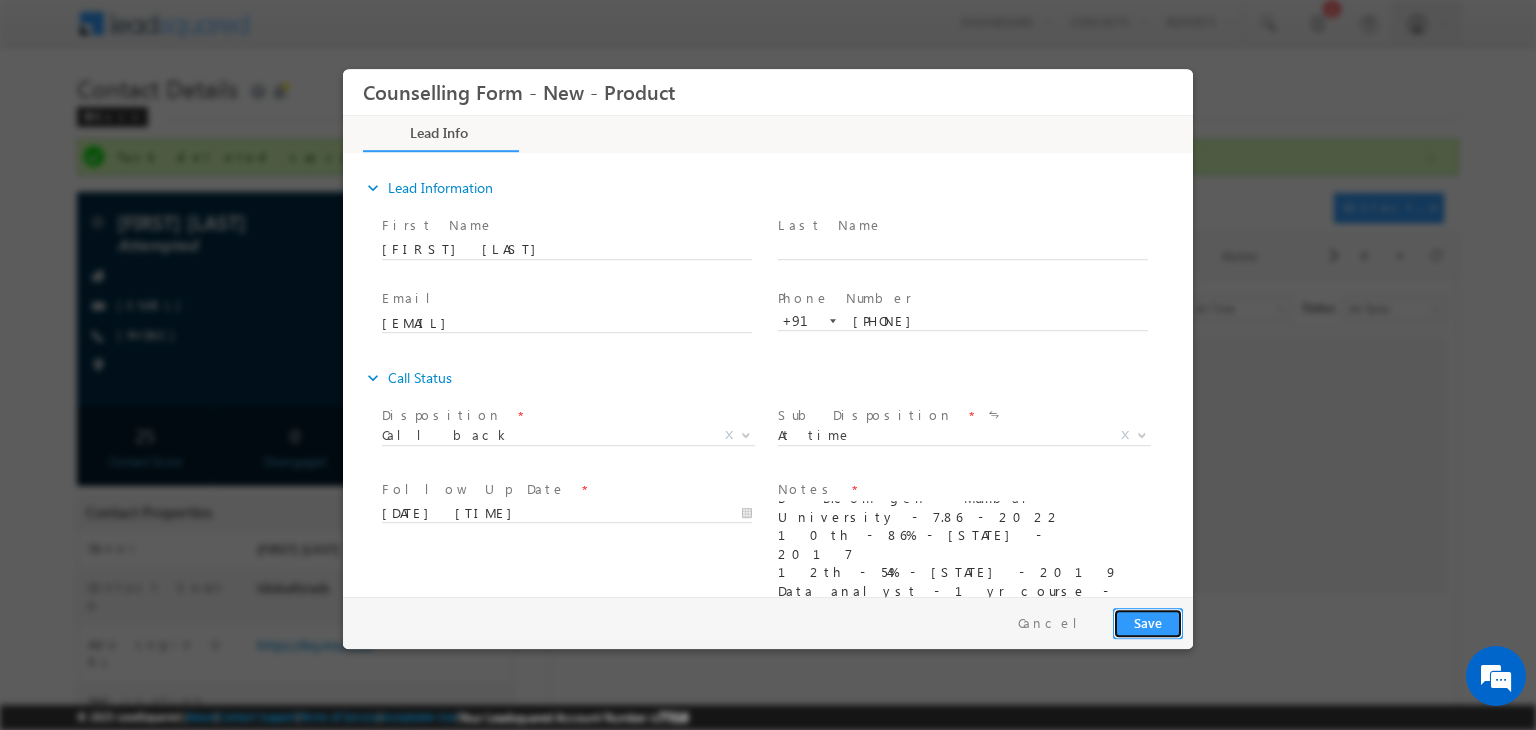 drag, startPoint x: 1153, startPoint y: 624, endPoint x: 1664, endPoint y: 709, distance: 518.02124 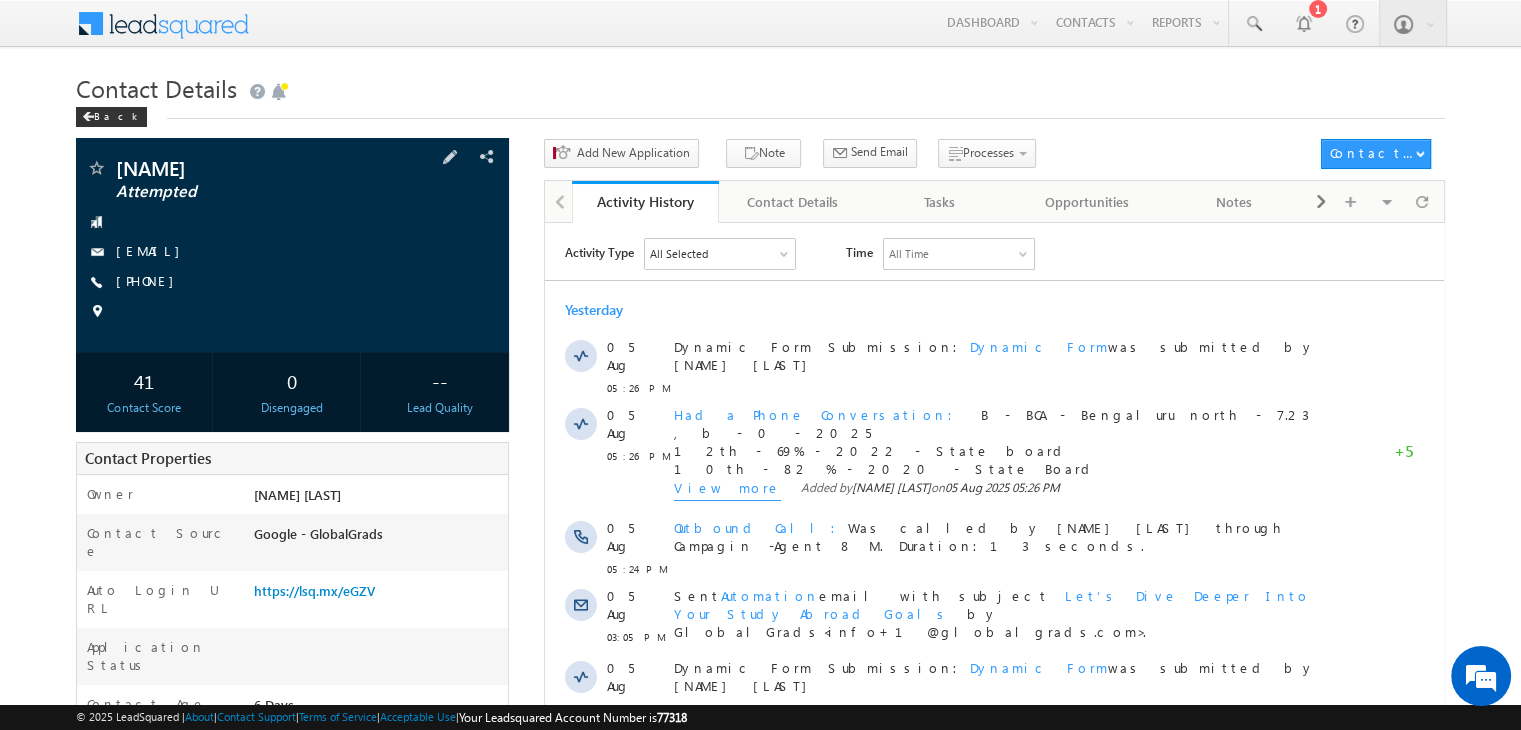 scroll, scrollTop: 0, scrollLeft: 0, axis: both 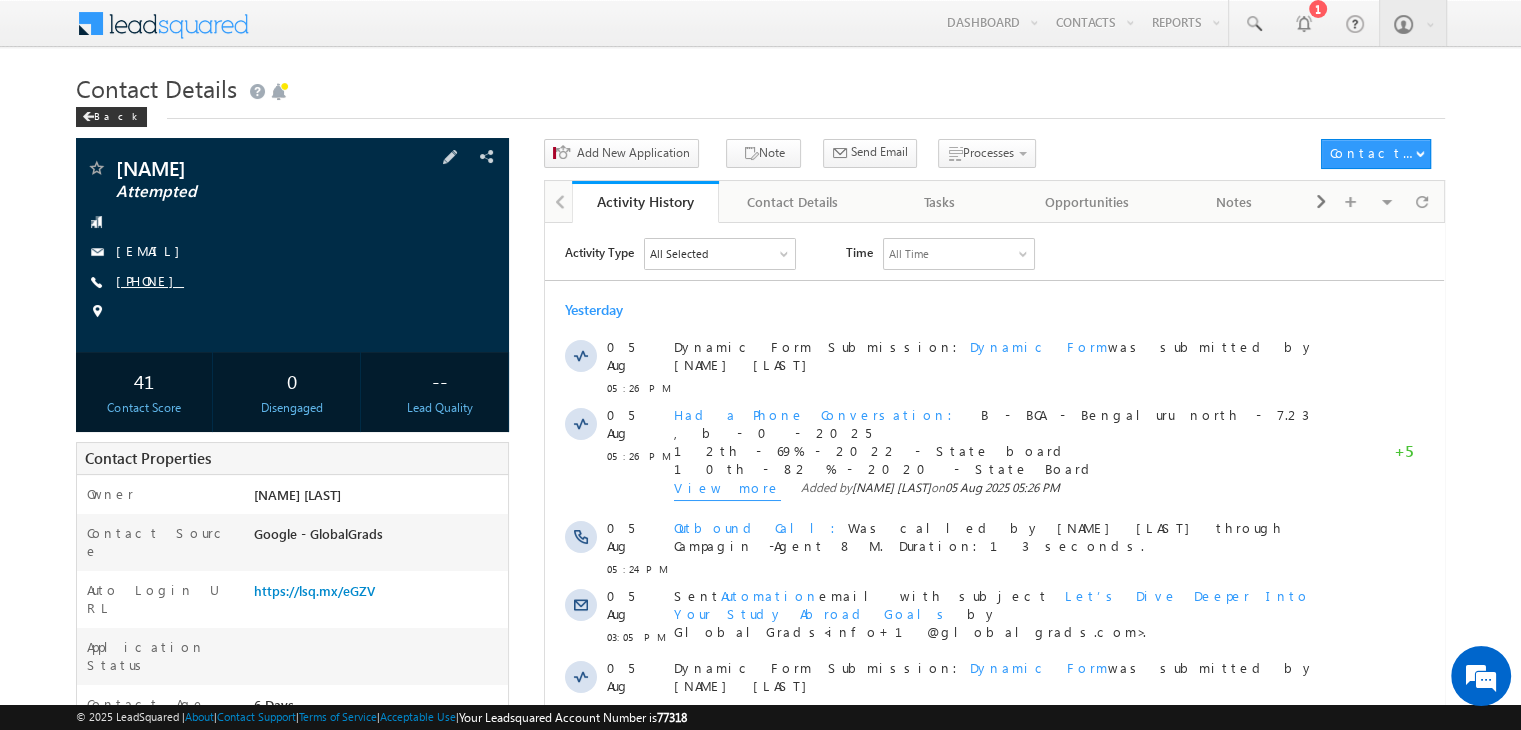click on "+91-7975467776" at bounding box center (150, 280) 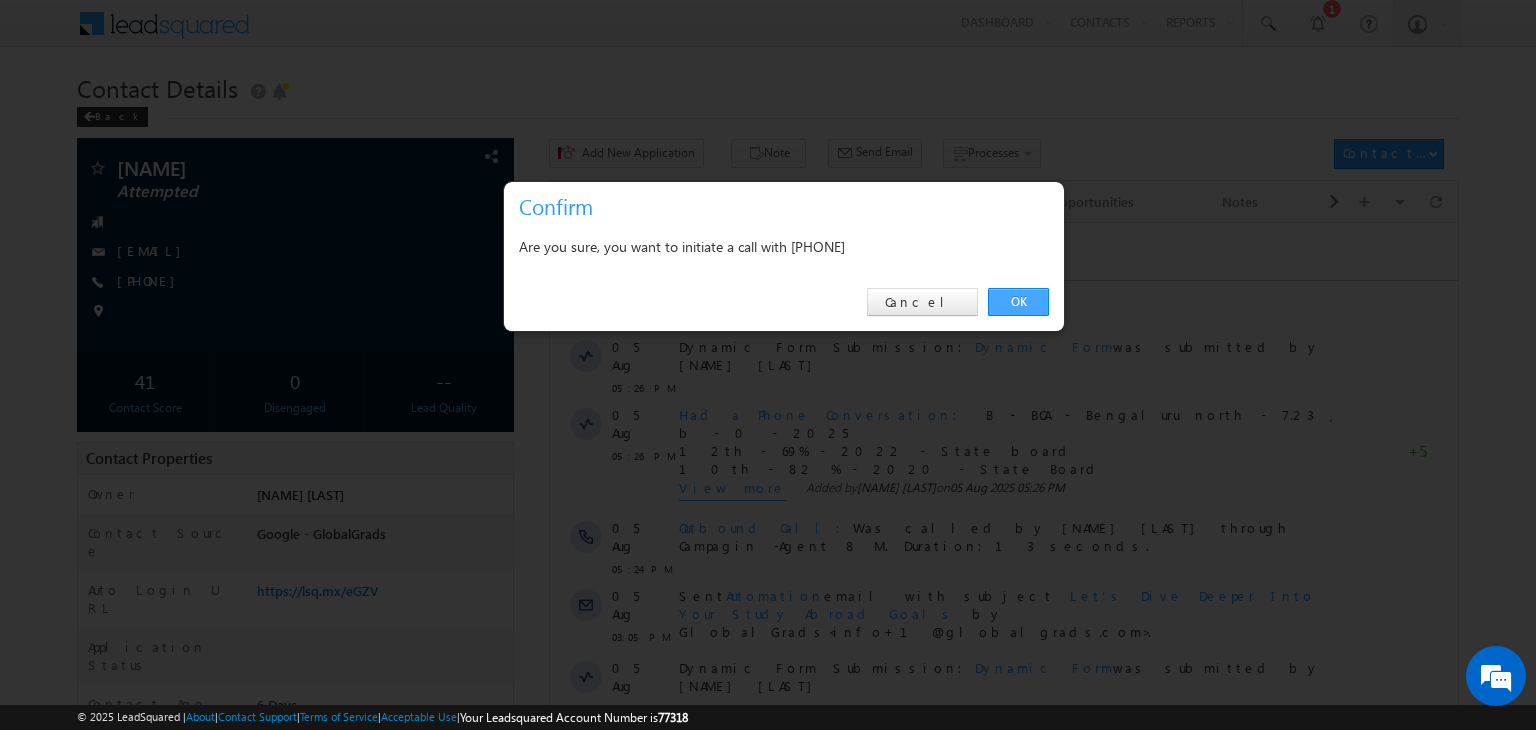 click on "OK" at bounding box center (1018, 302) 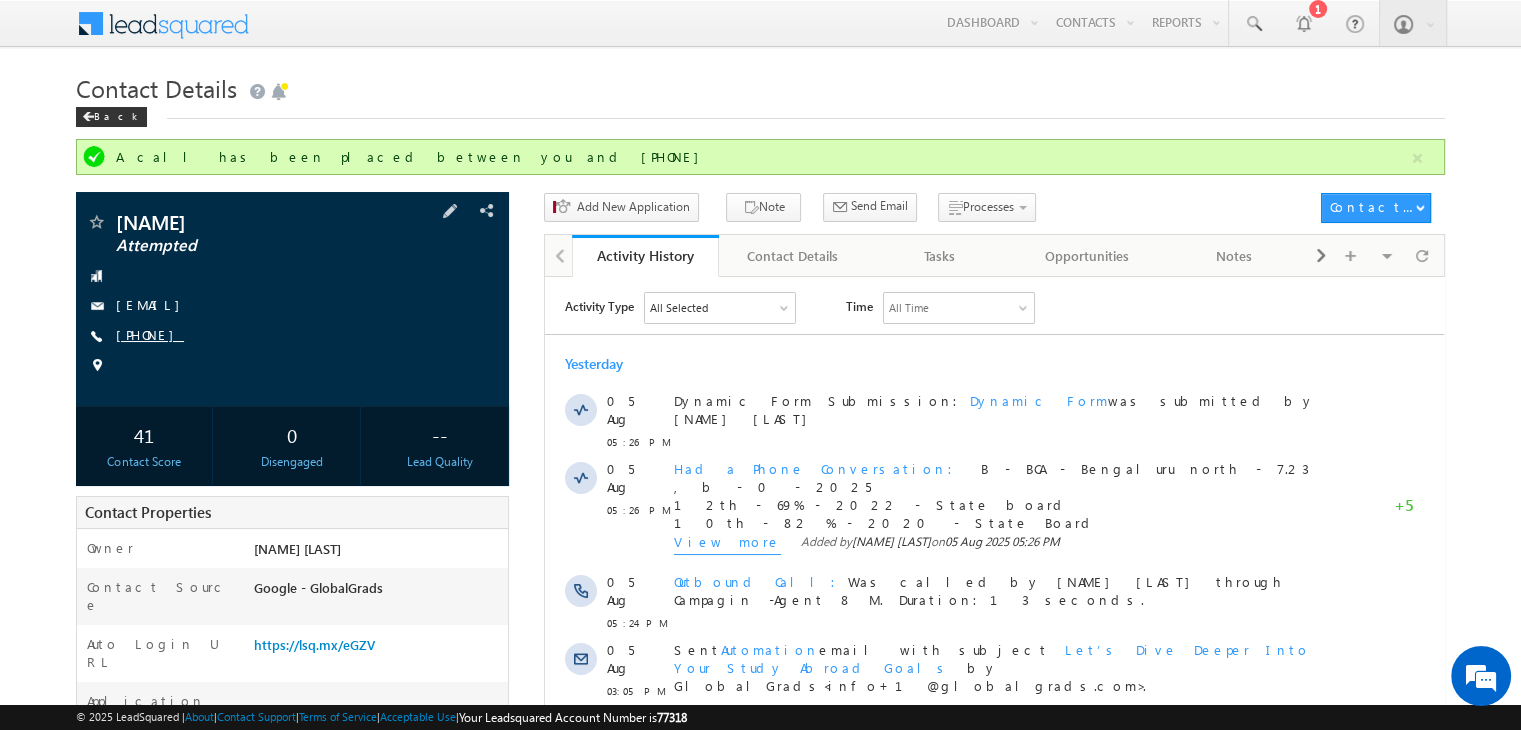click on "+91-7975467776" at bounding box center (150, 334) 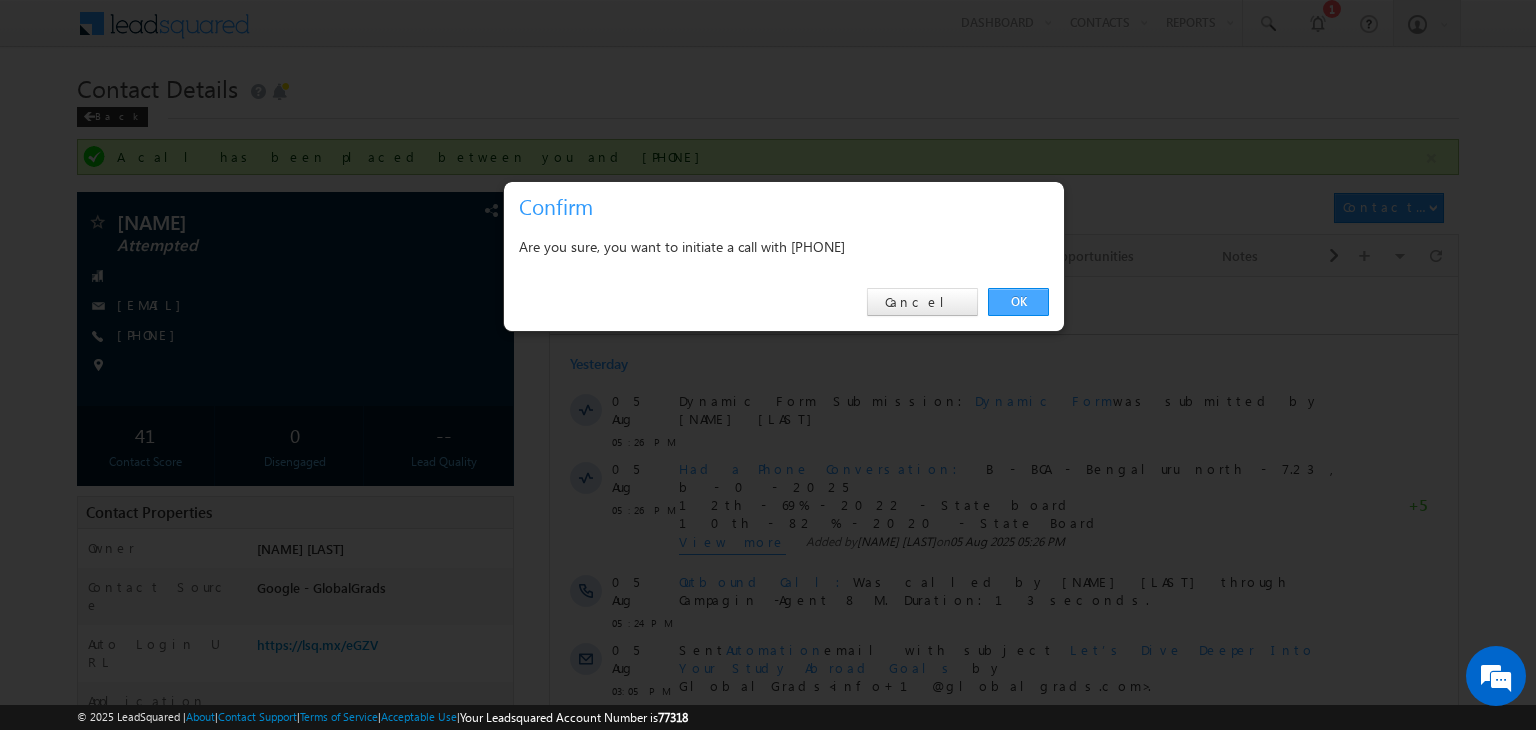 click on "OK" at bounding box center [1018, 302] 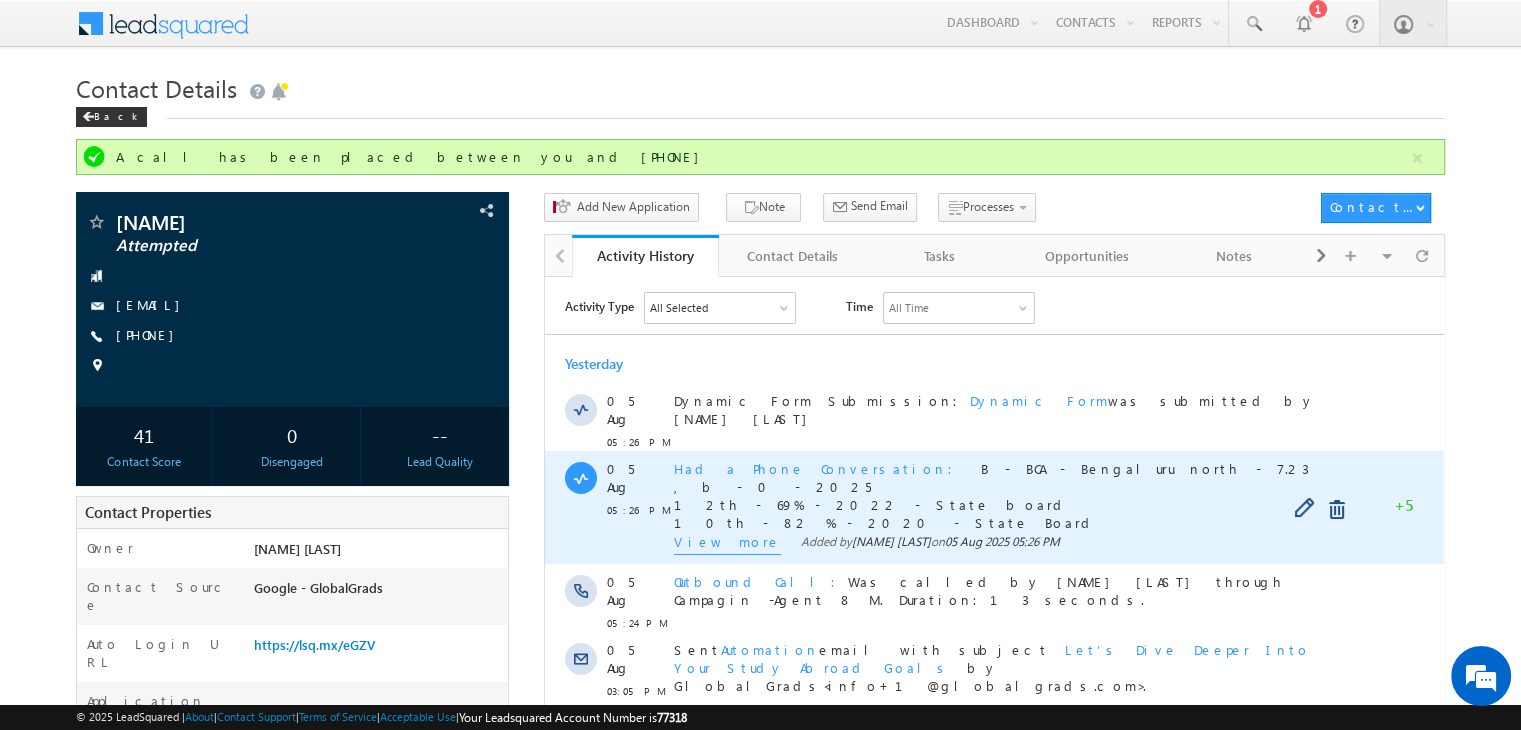 click on "View more" at bounding box center (727, 543) 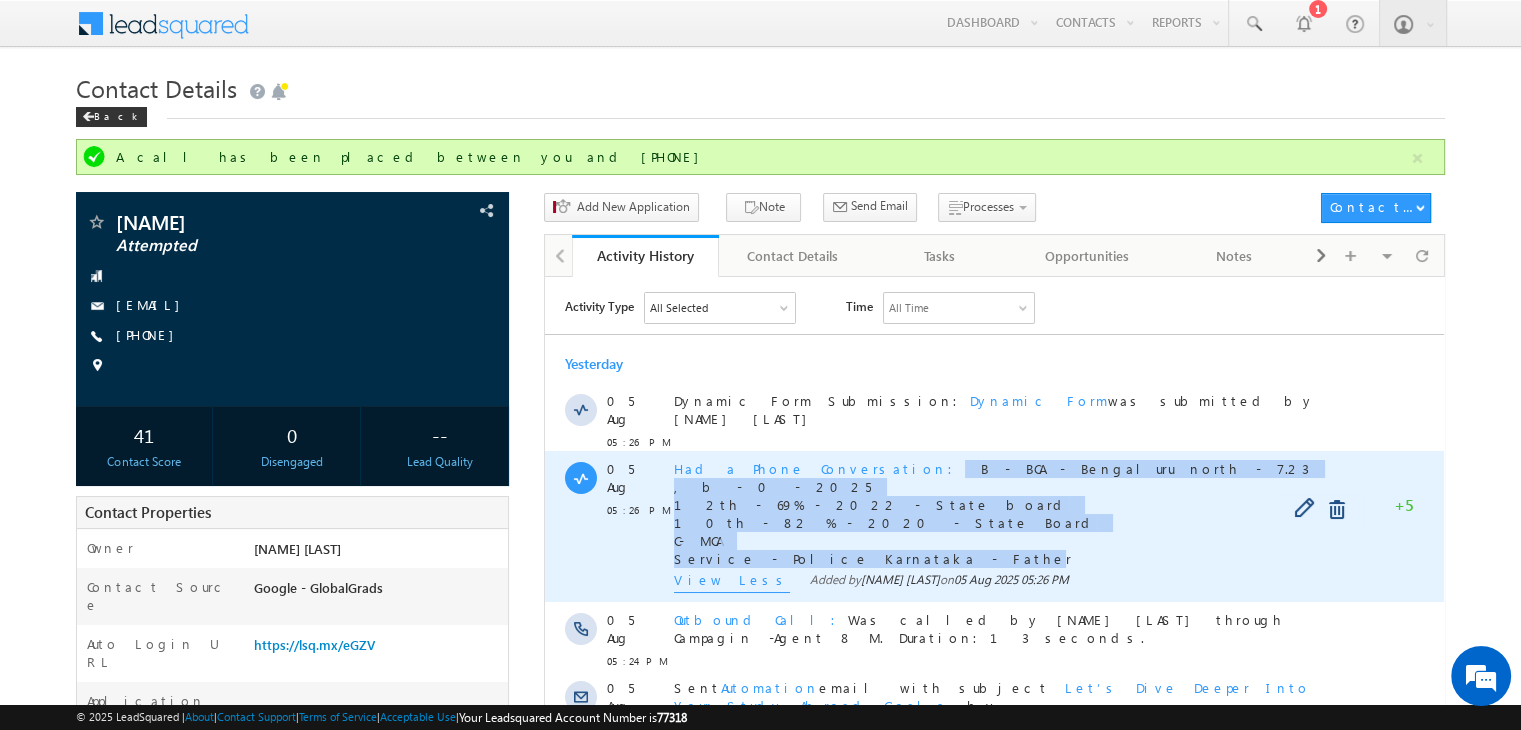 drag, startPoint x: 865, startPoint y: 532, endPoint x: 835, endPoint y: 453, distance: 84.50444 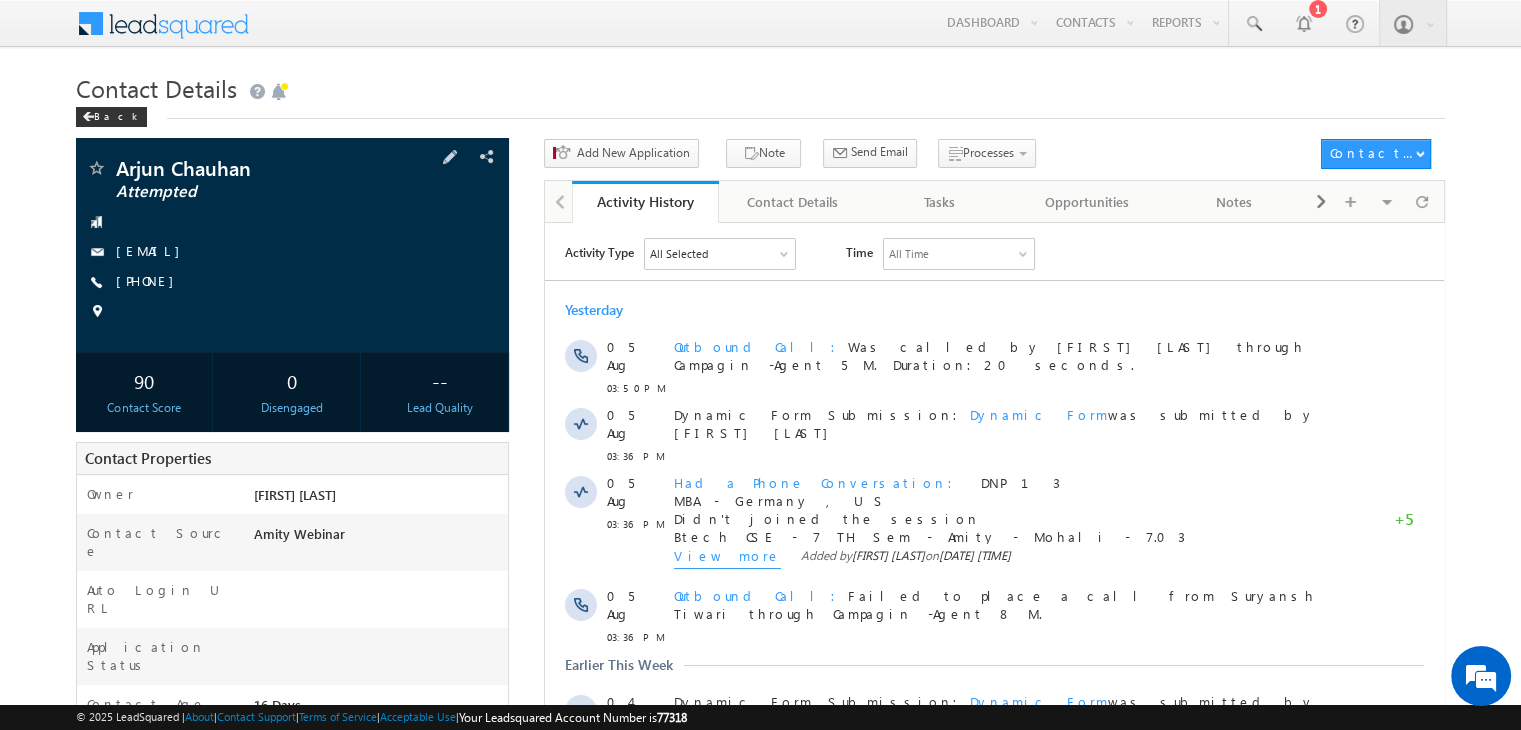 scroll, scrollTop: 0, scrollLeft: 0, axis: both 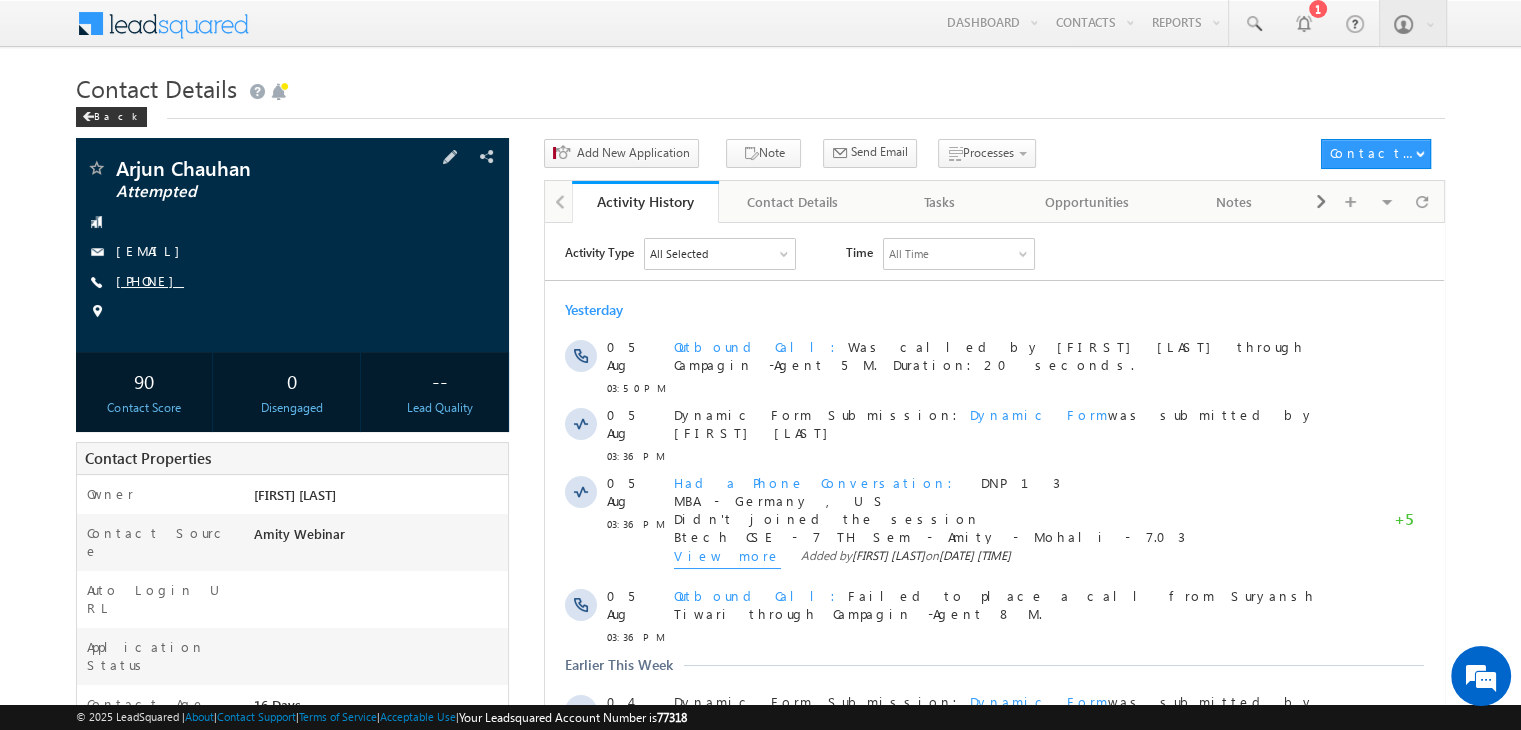 click on "[PHONE]" at bounding box center (150, 280) 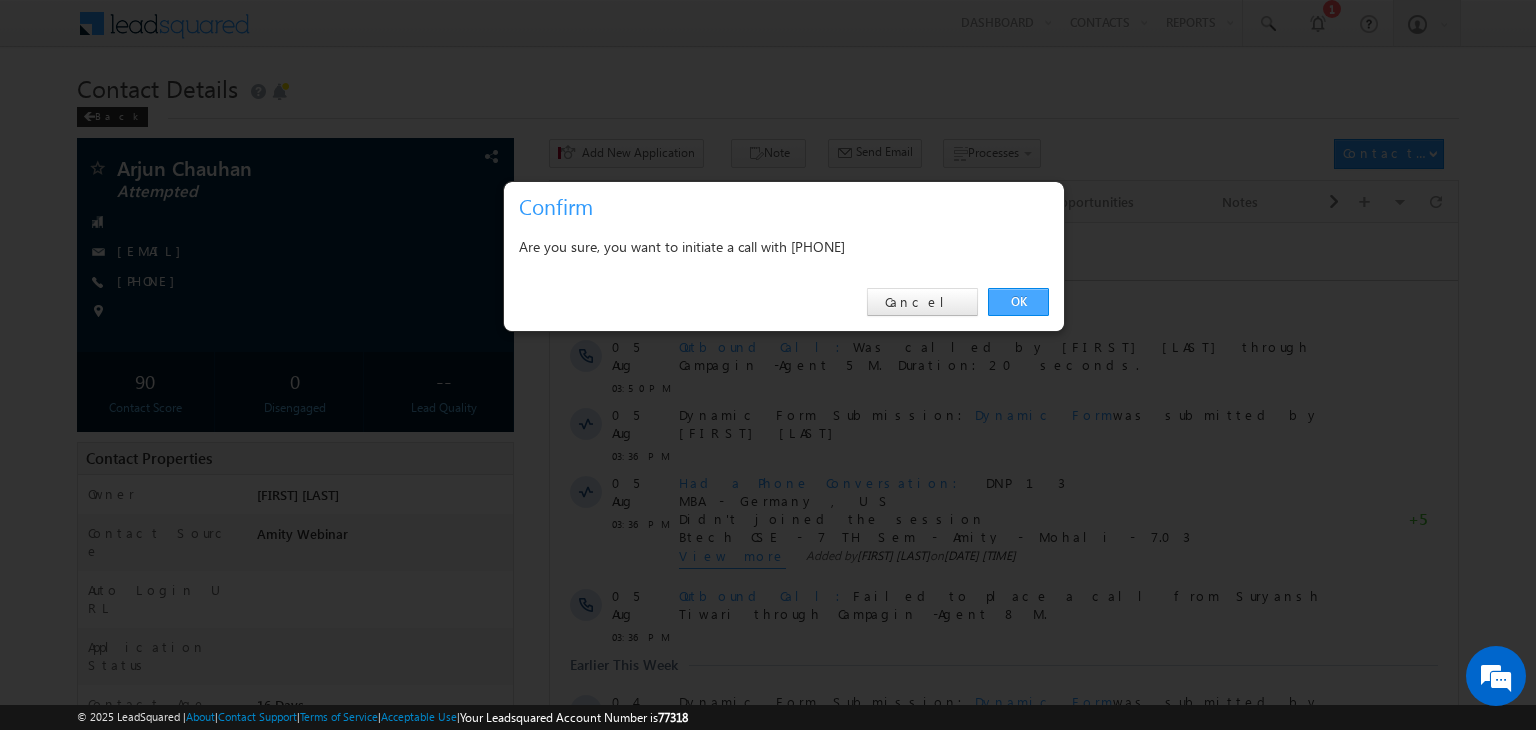 click on "OK" at bounding box center [1018, 302] 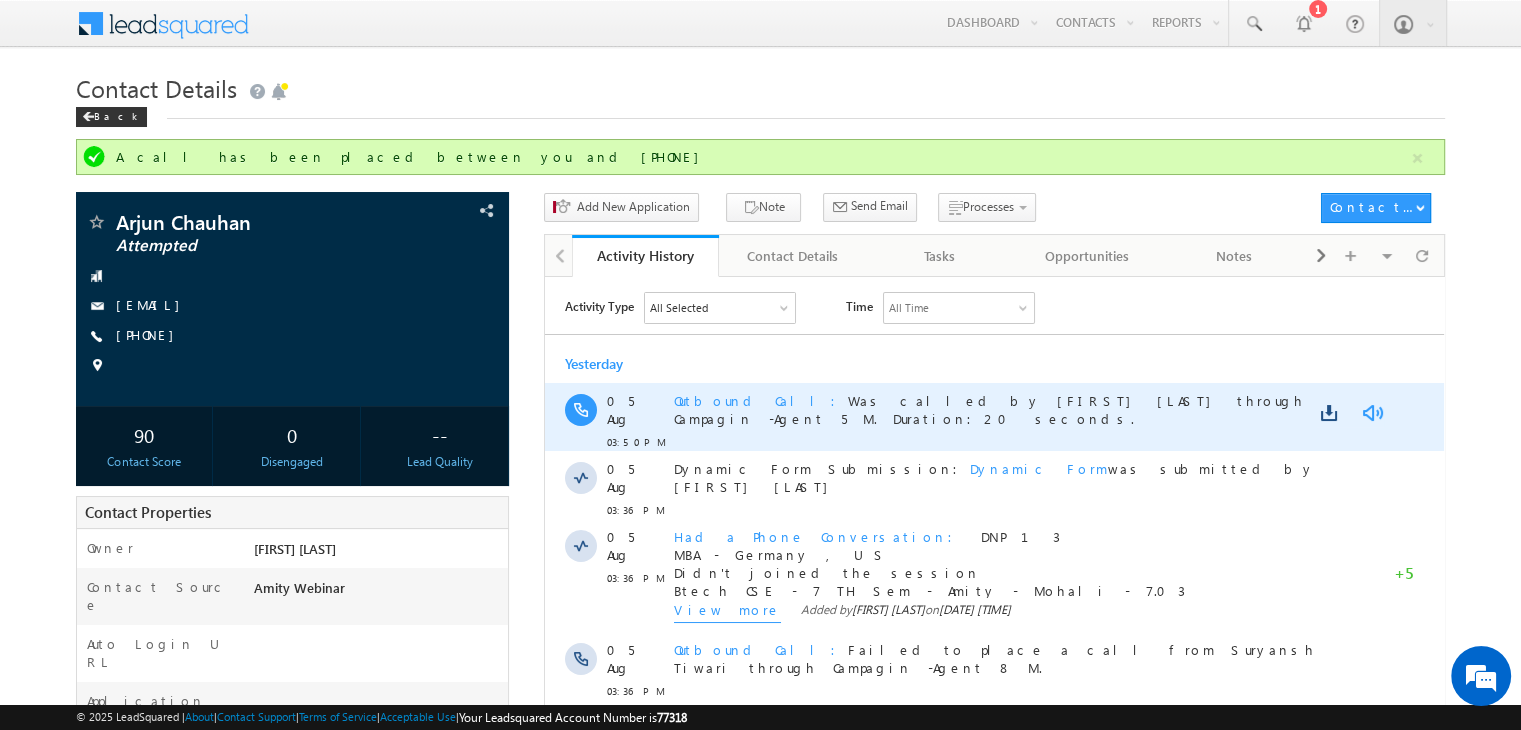click at bounding box center (1372, 412) 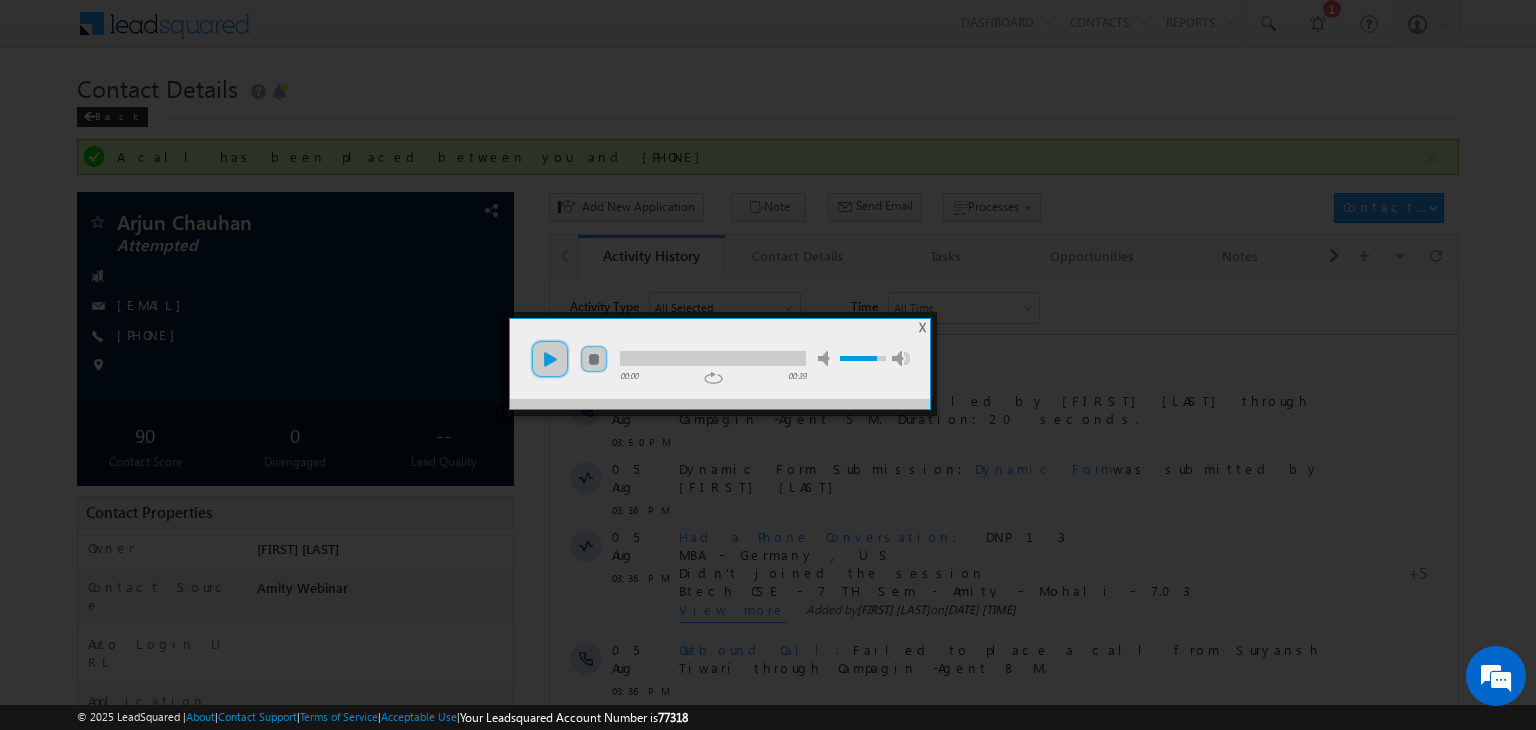 click on "play" at bounding box center (550, 359) 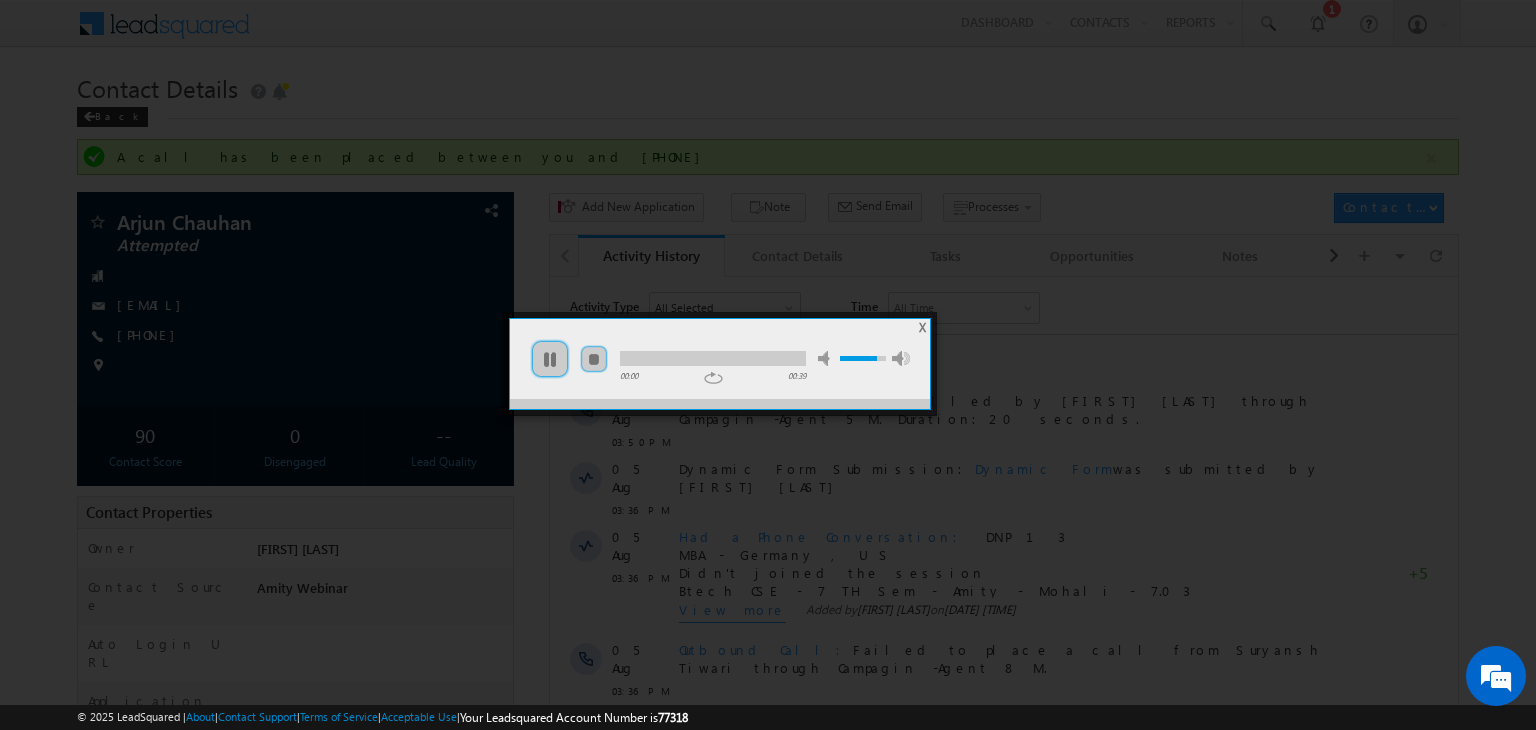 click at bounding box center (713, 358) 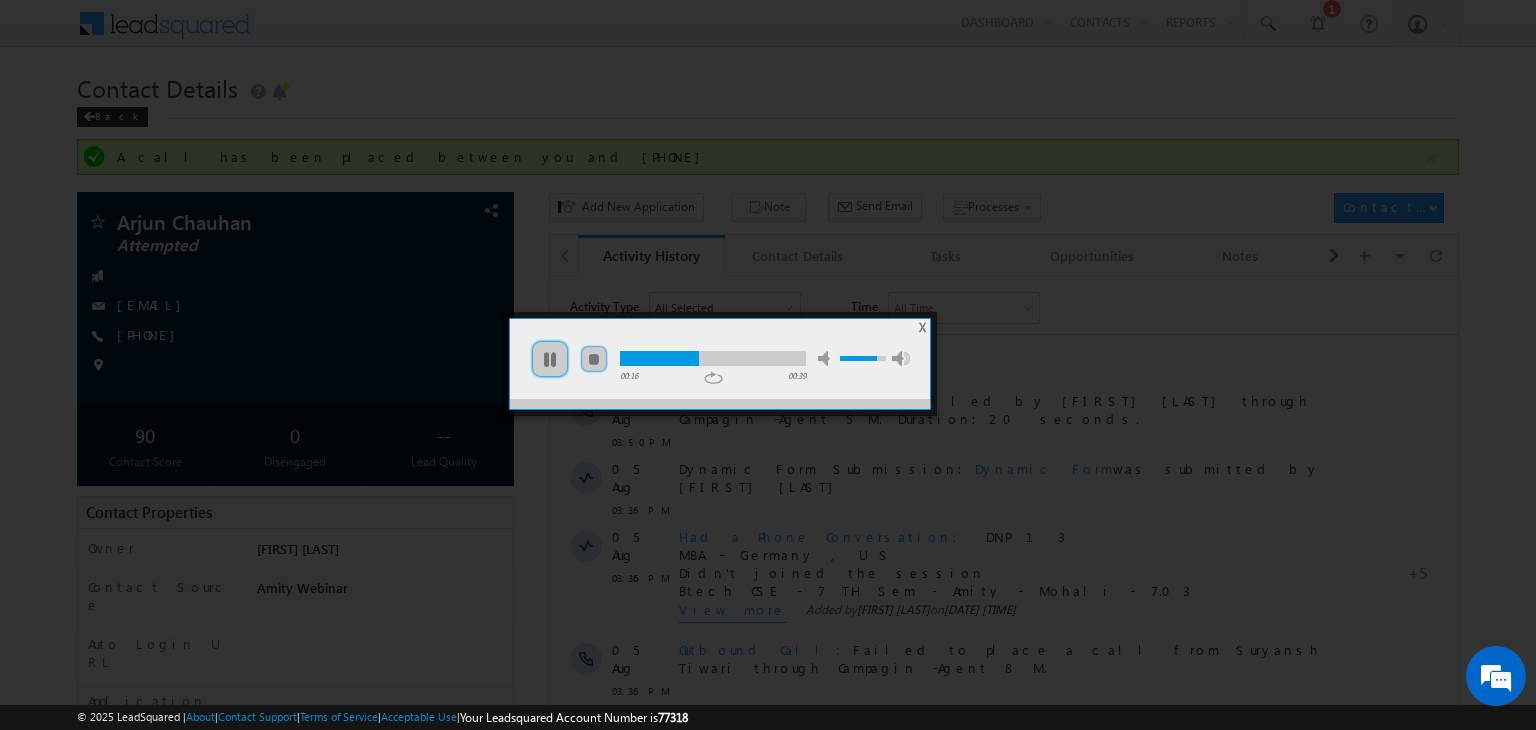 click at bounding box center (713, 358) 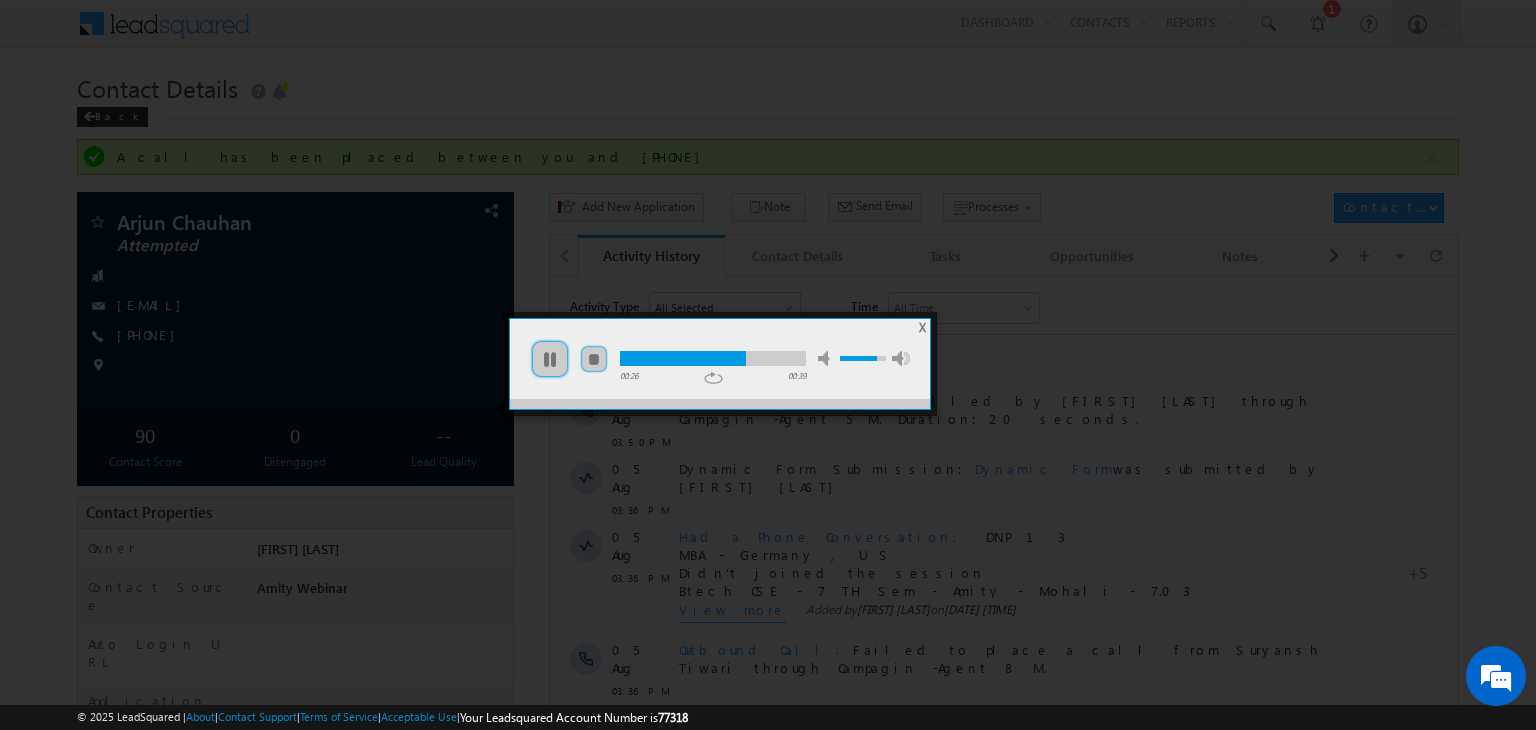 click at bounding box center (863, 358) 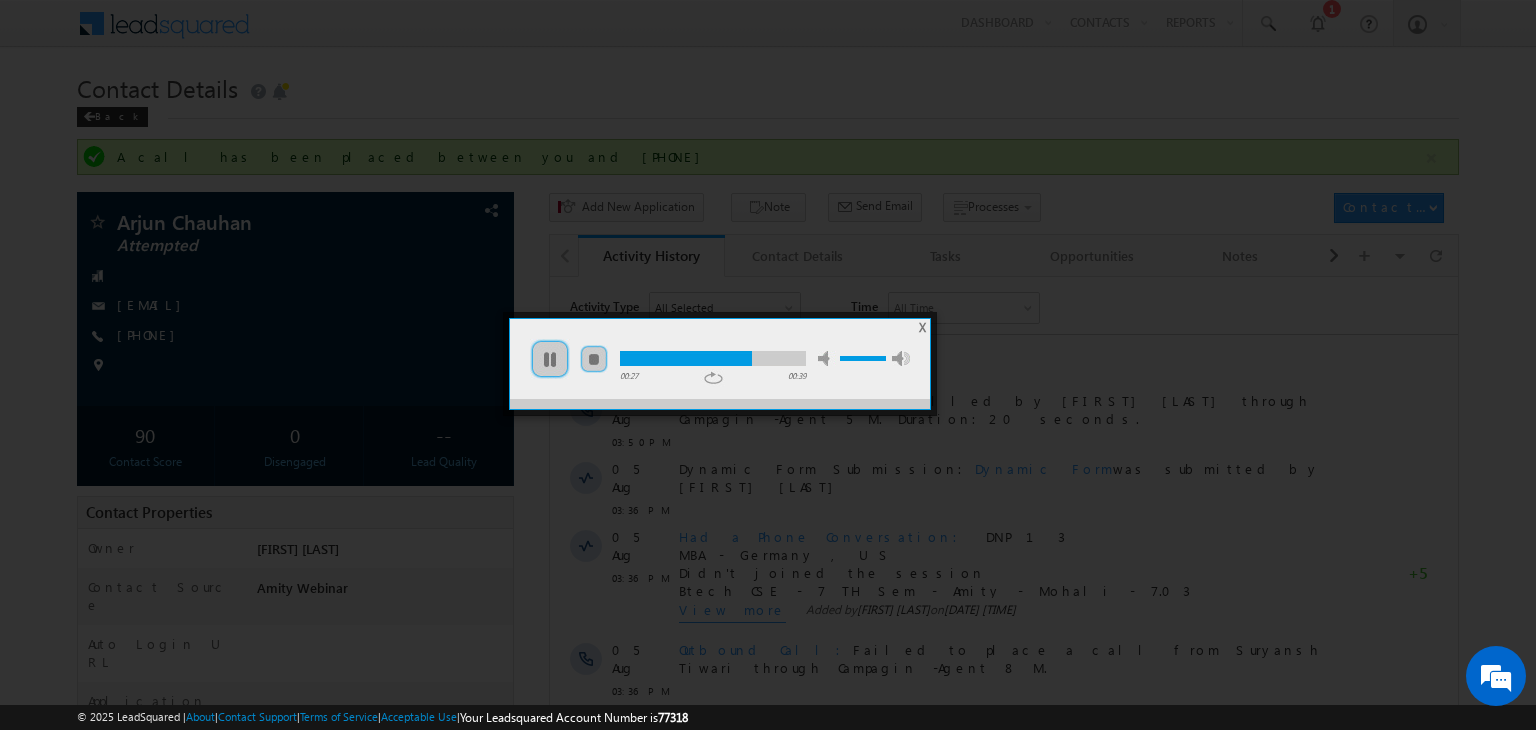 click at bounding box center (713, 358) 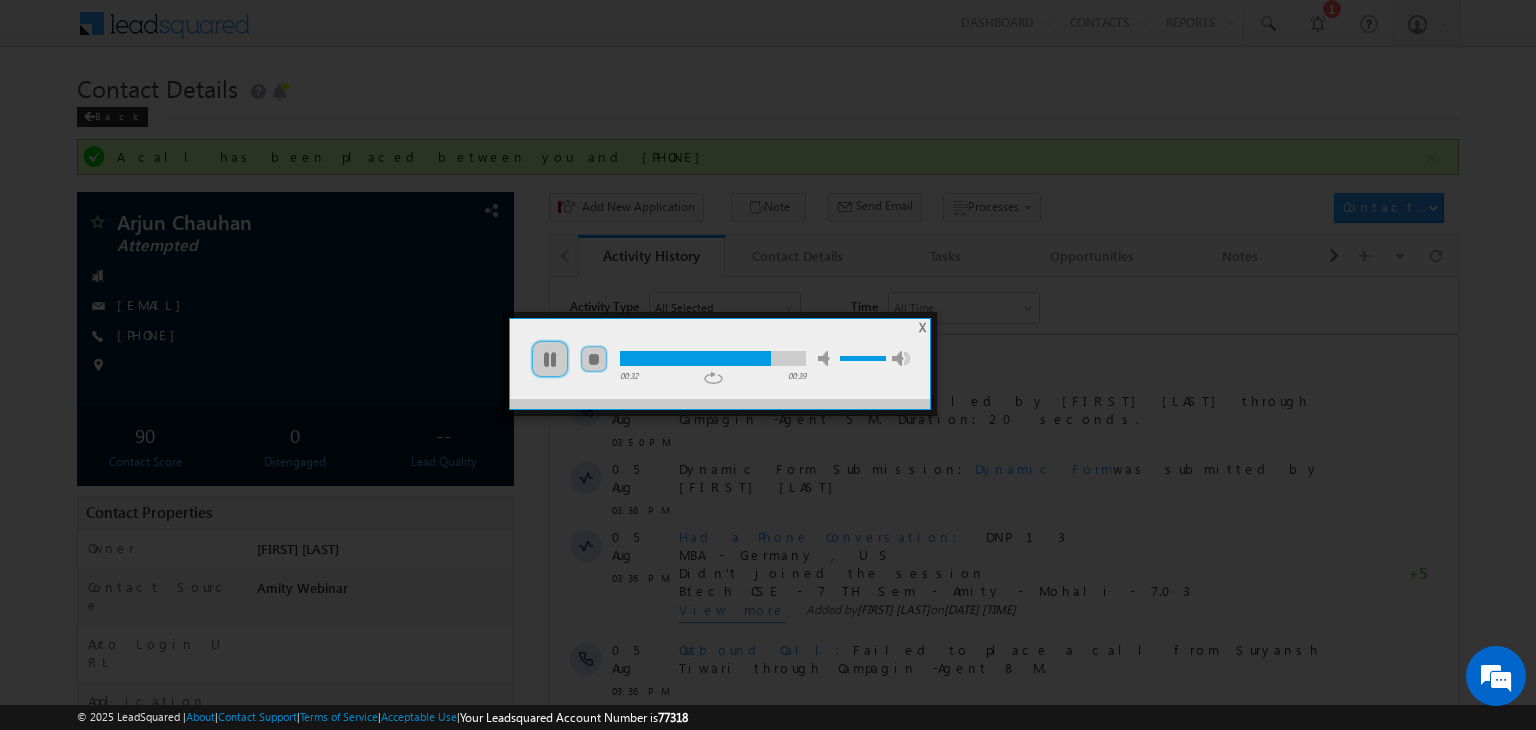 click at bounding box center (713, 358) 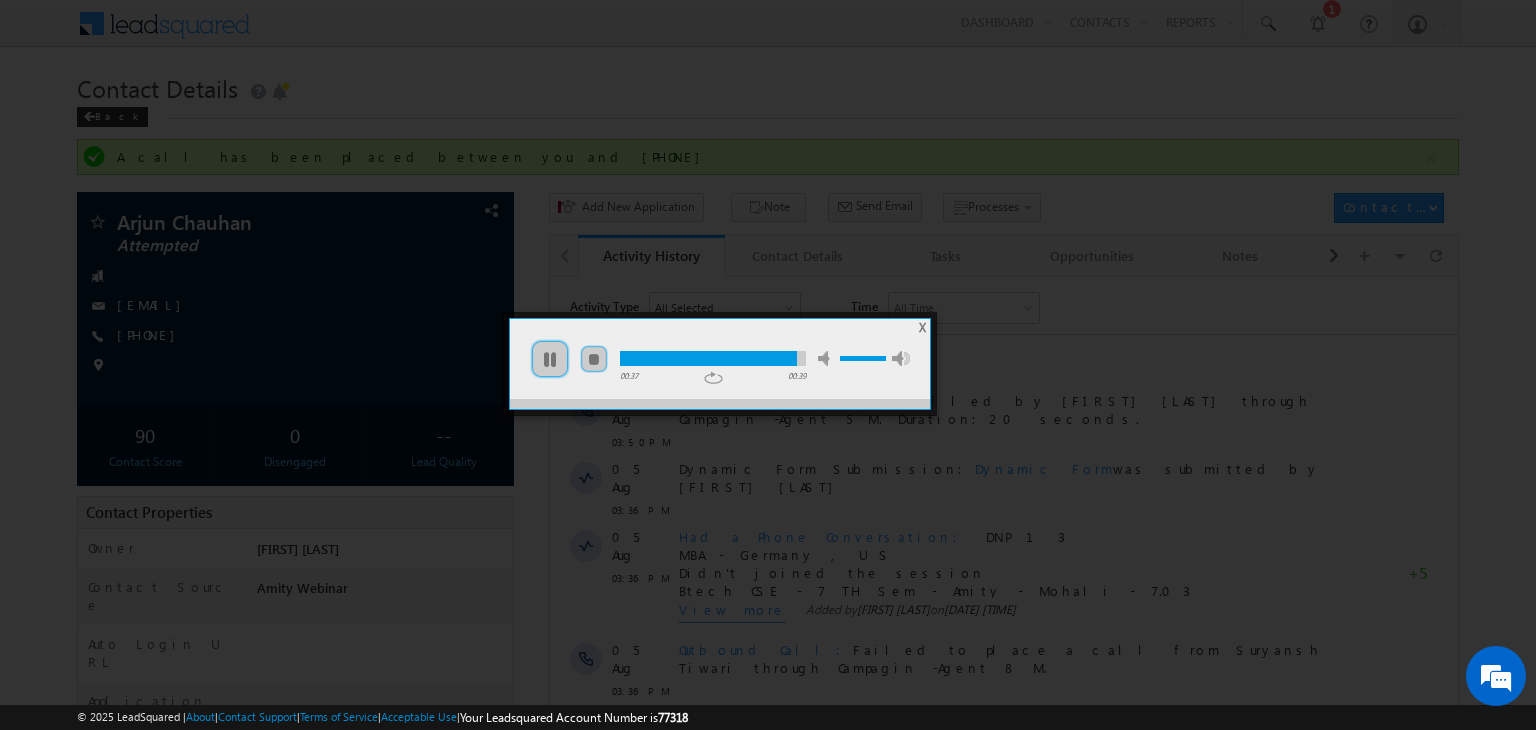 click at bounding box center (708, 358) 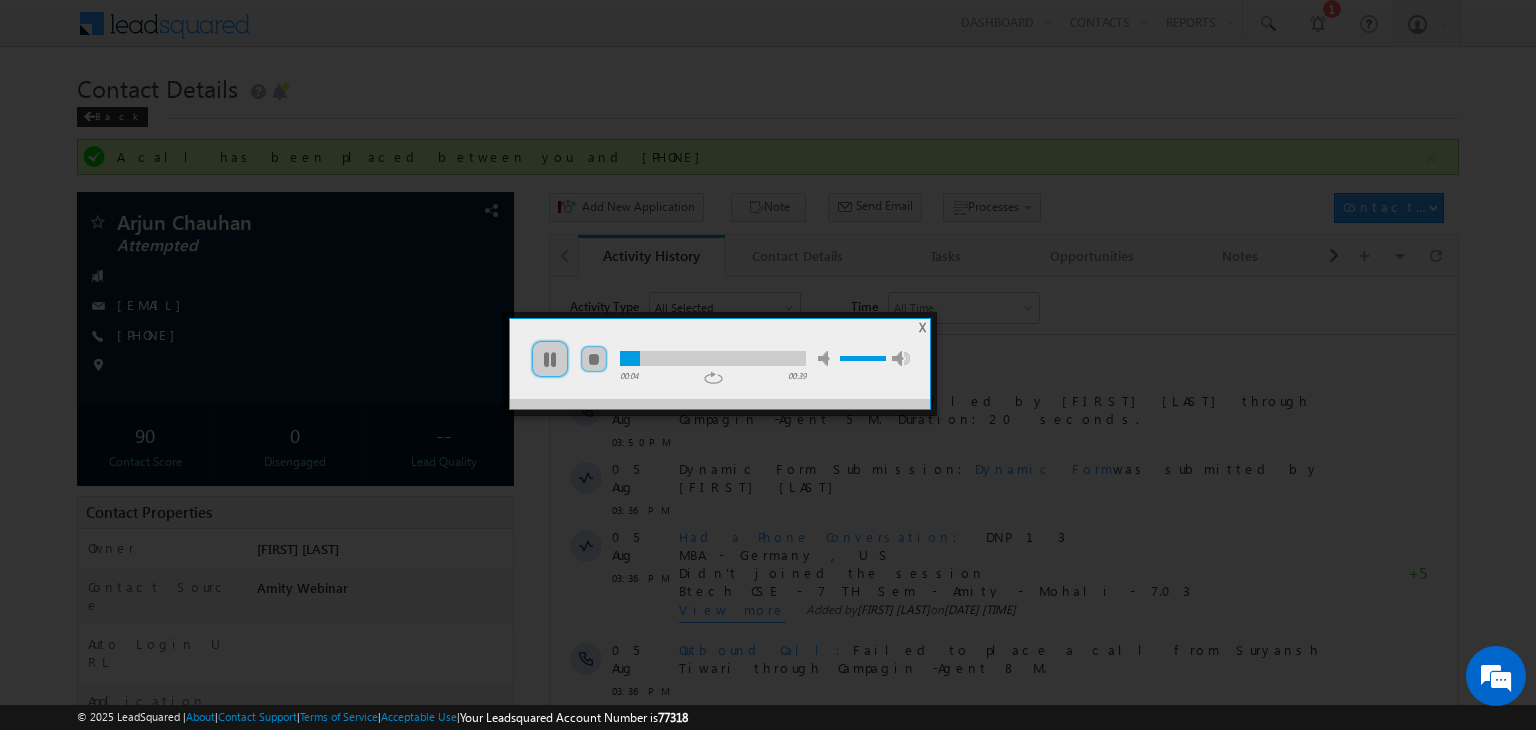 click on "X" at bounding box center (922, 327) 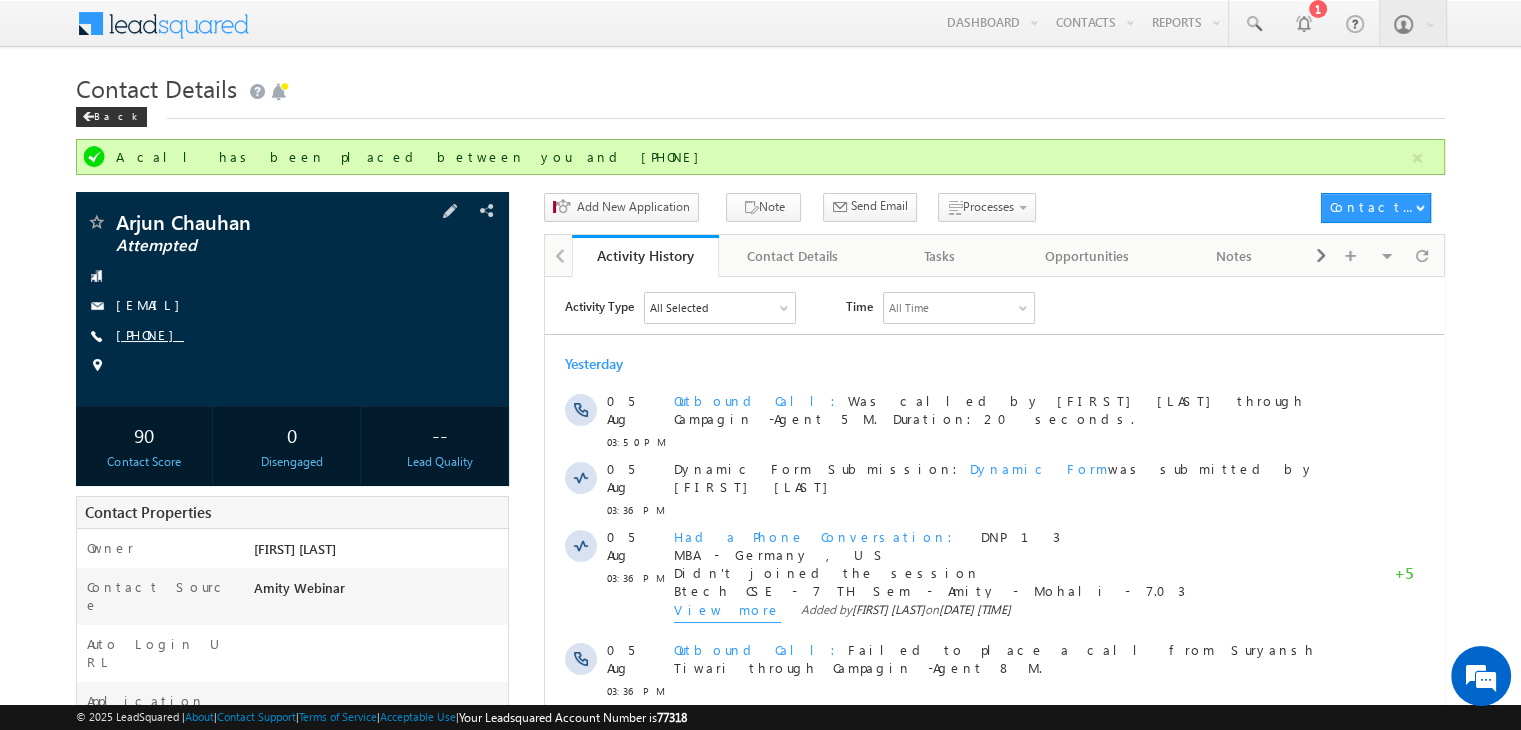 click on "[PHONE]" at bounding box center [150, 334] 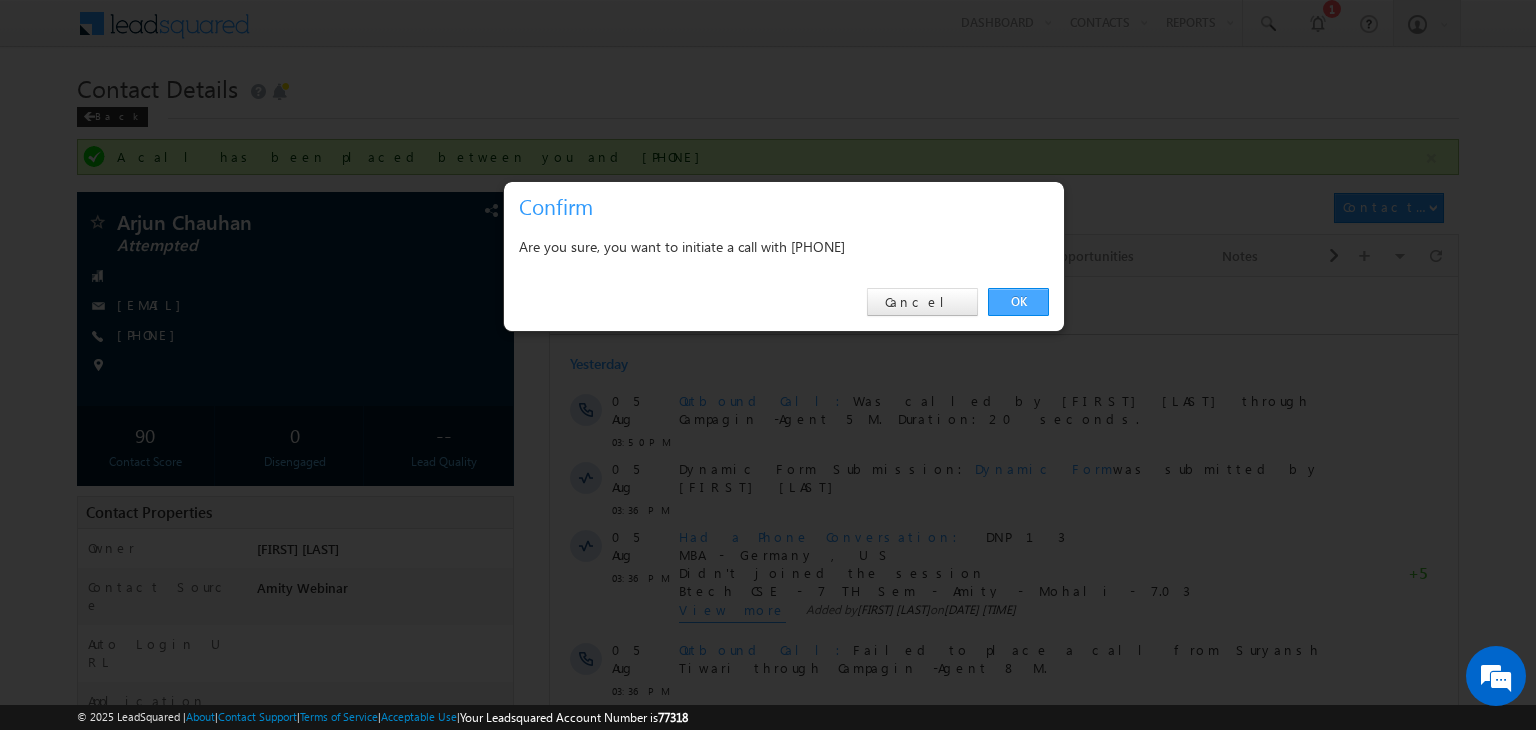 click on "OK" at bounding box center [1018, 302] 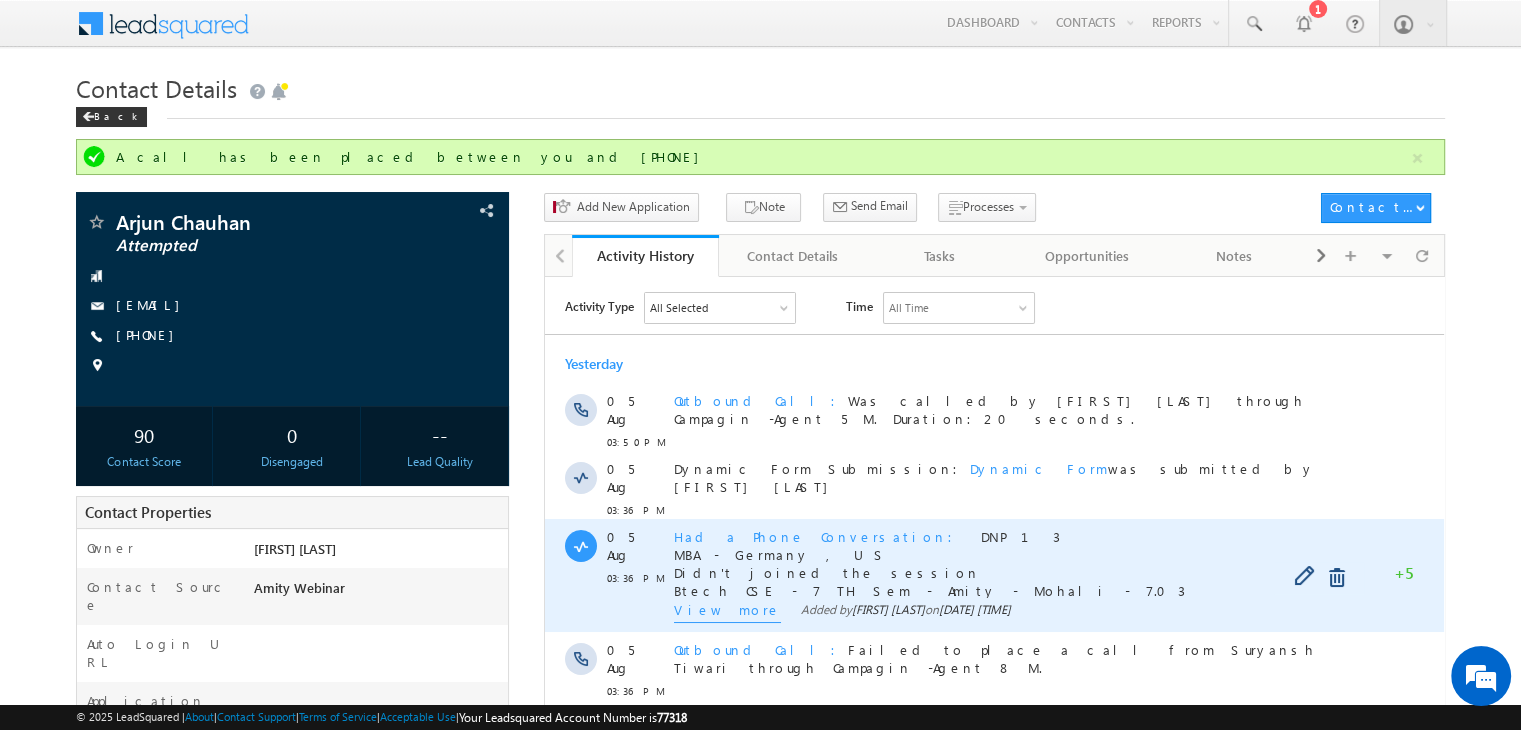 click on "View more" at bounding box center (727, 611) 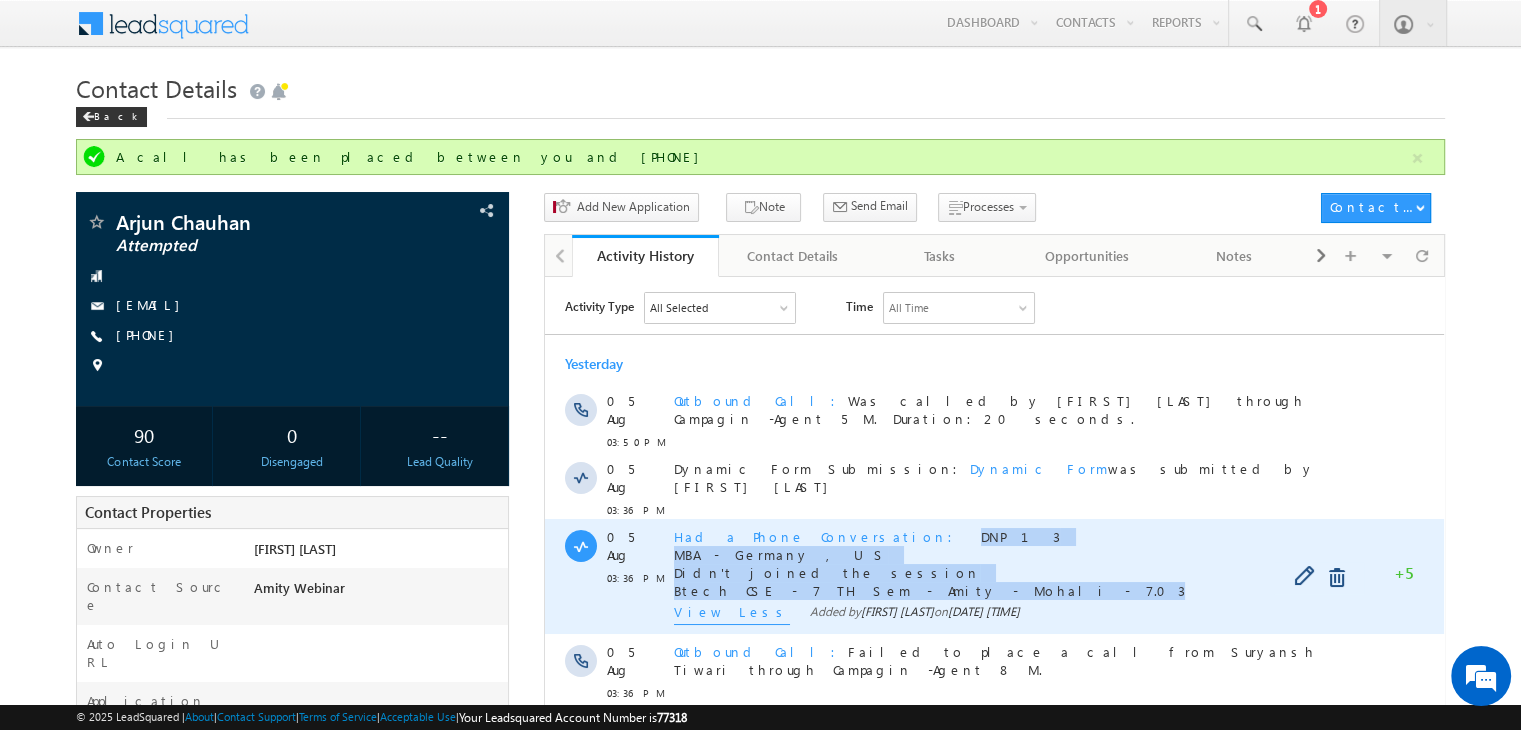 copy on "DNP 13 MBA - Germany , US Didn't joined the session Btech CSE - 7 TH Sem - Amity - Mohali - 7.03" 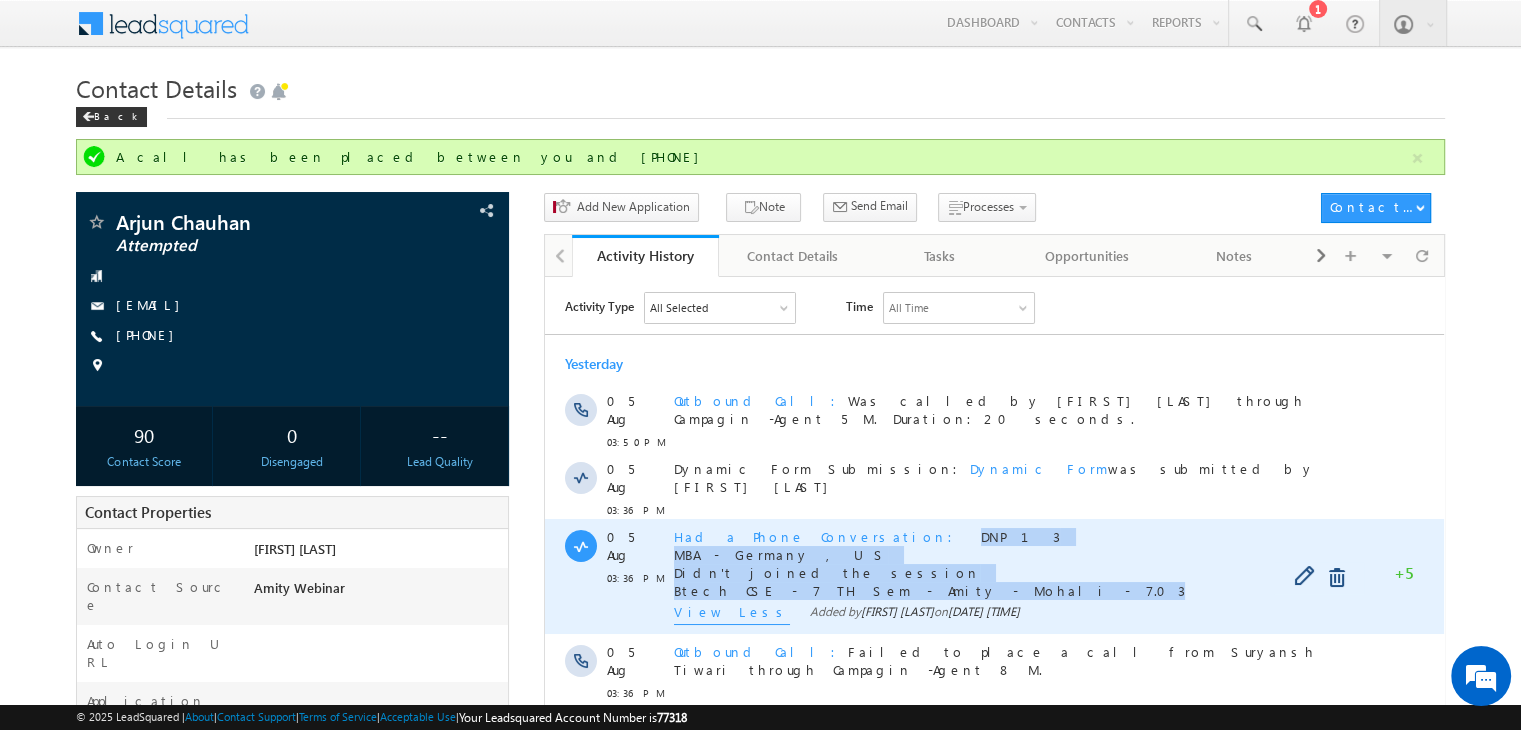 drag, startPoint x: 937, startPoint y: 568, endPoint x: 837, endPoint y: 519, distance: 111.35978 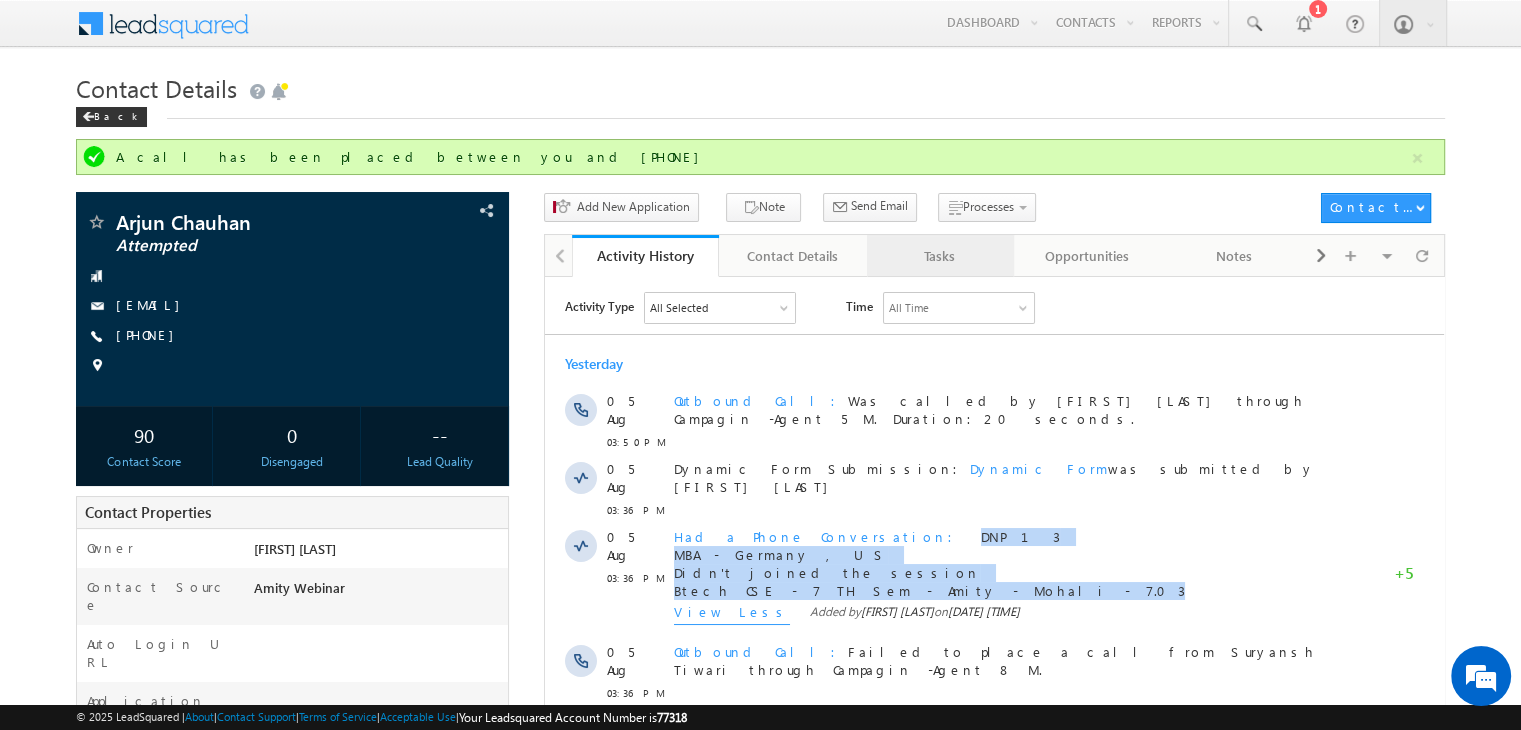 click on "Tasks" at bounding box center [940, 256] 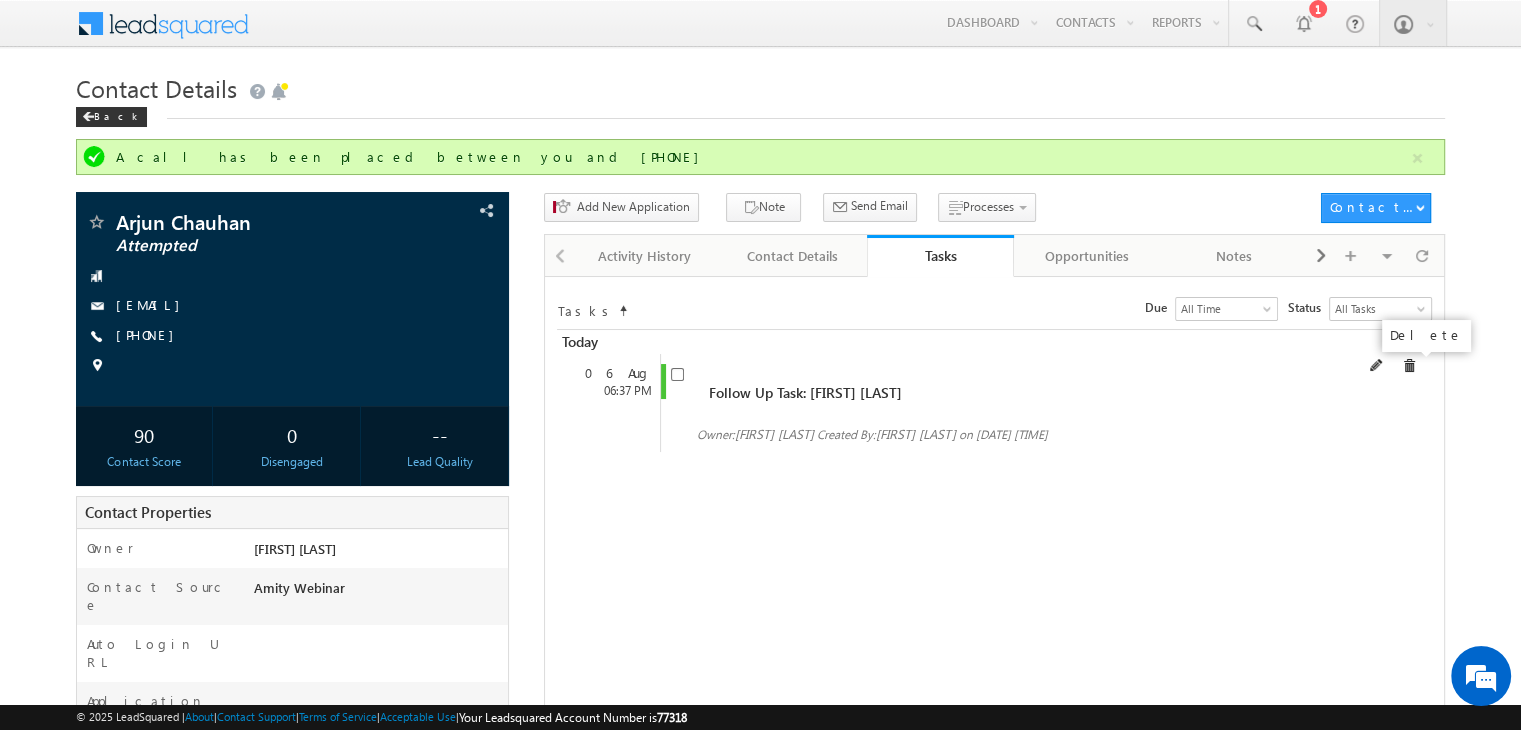 click at bounding box center (1409, 366) 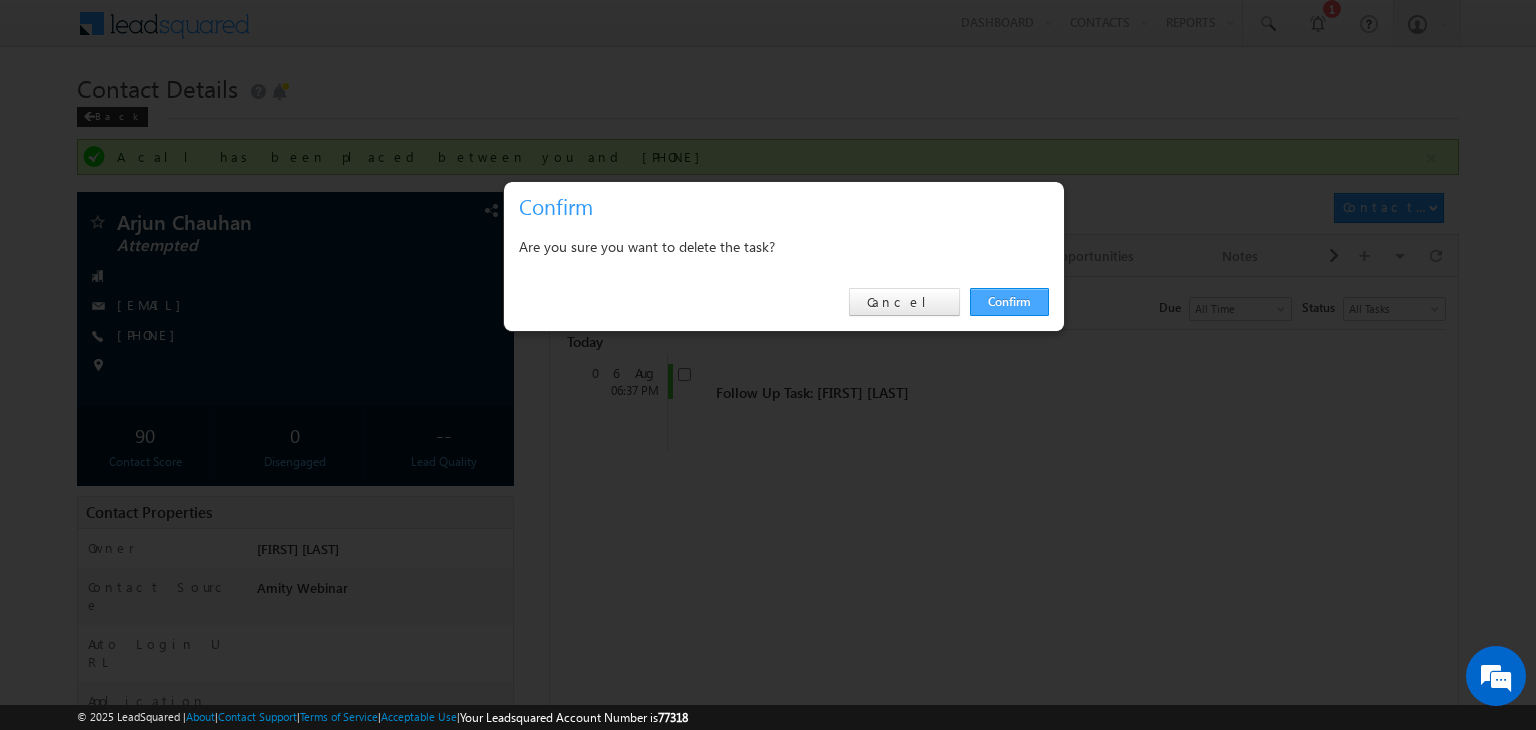 click on "Confirm" at bounding box center (1009, 302) 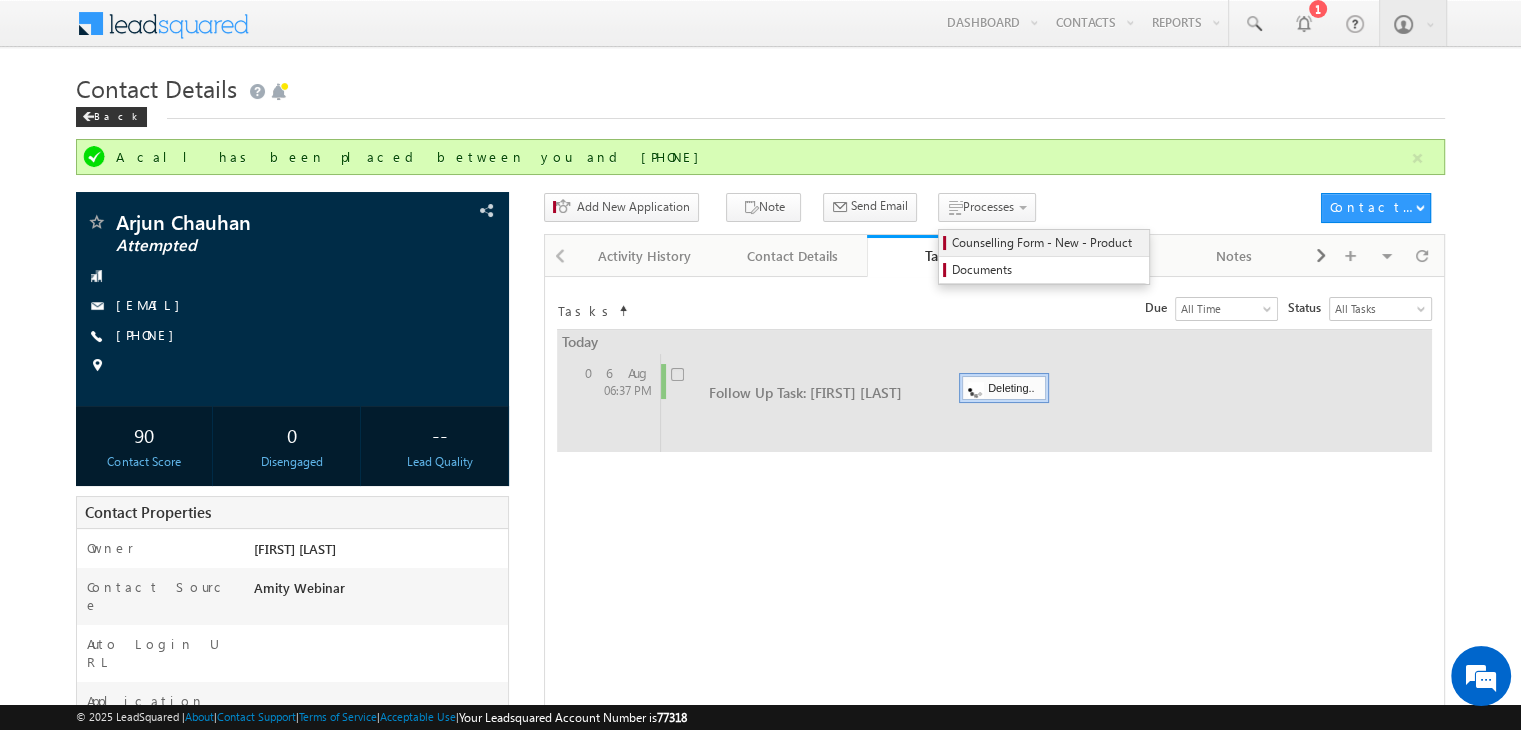 click on "Counselling Form - New - Product" at bounding box center (1047, 243) 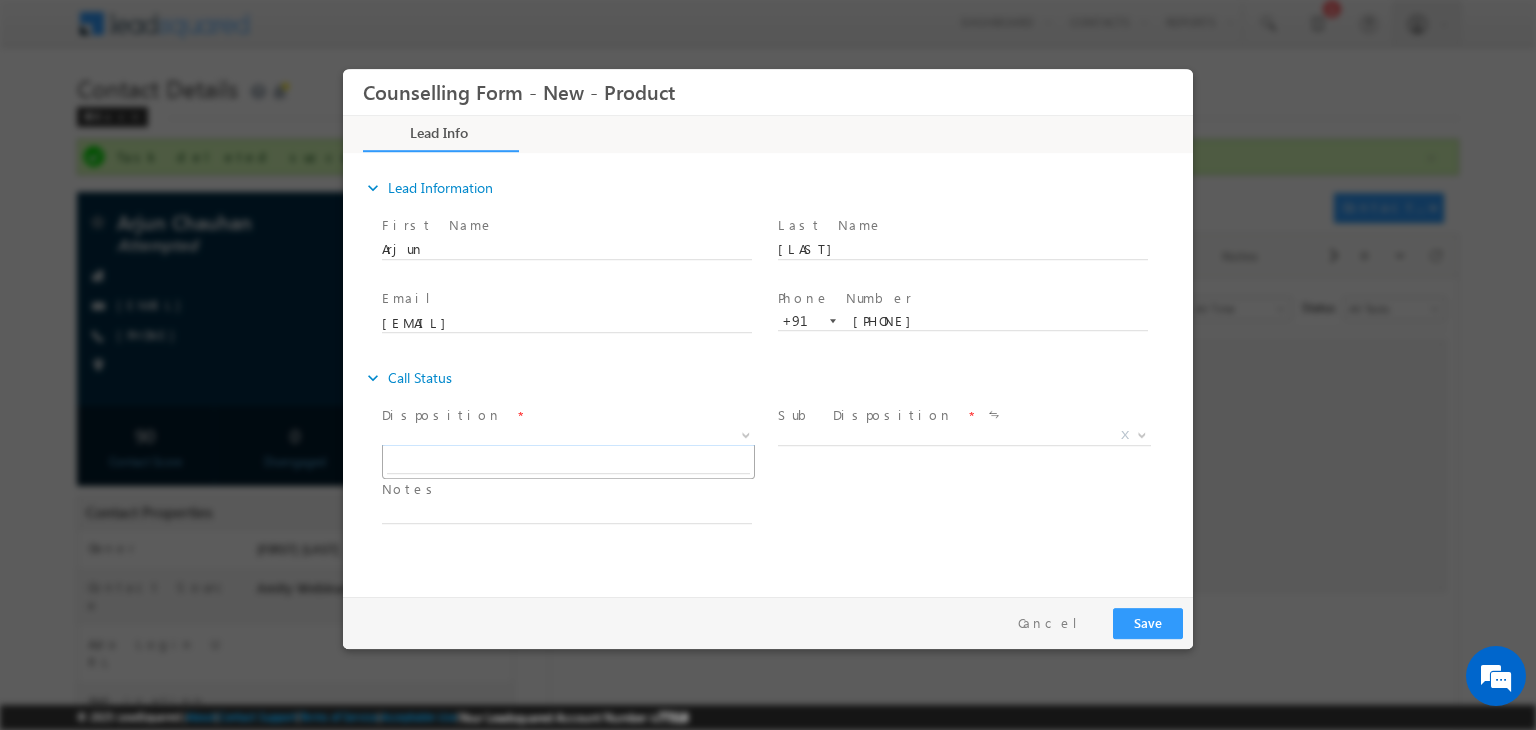 click on "X" at bounding box center (568, 436) 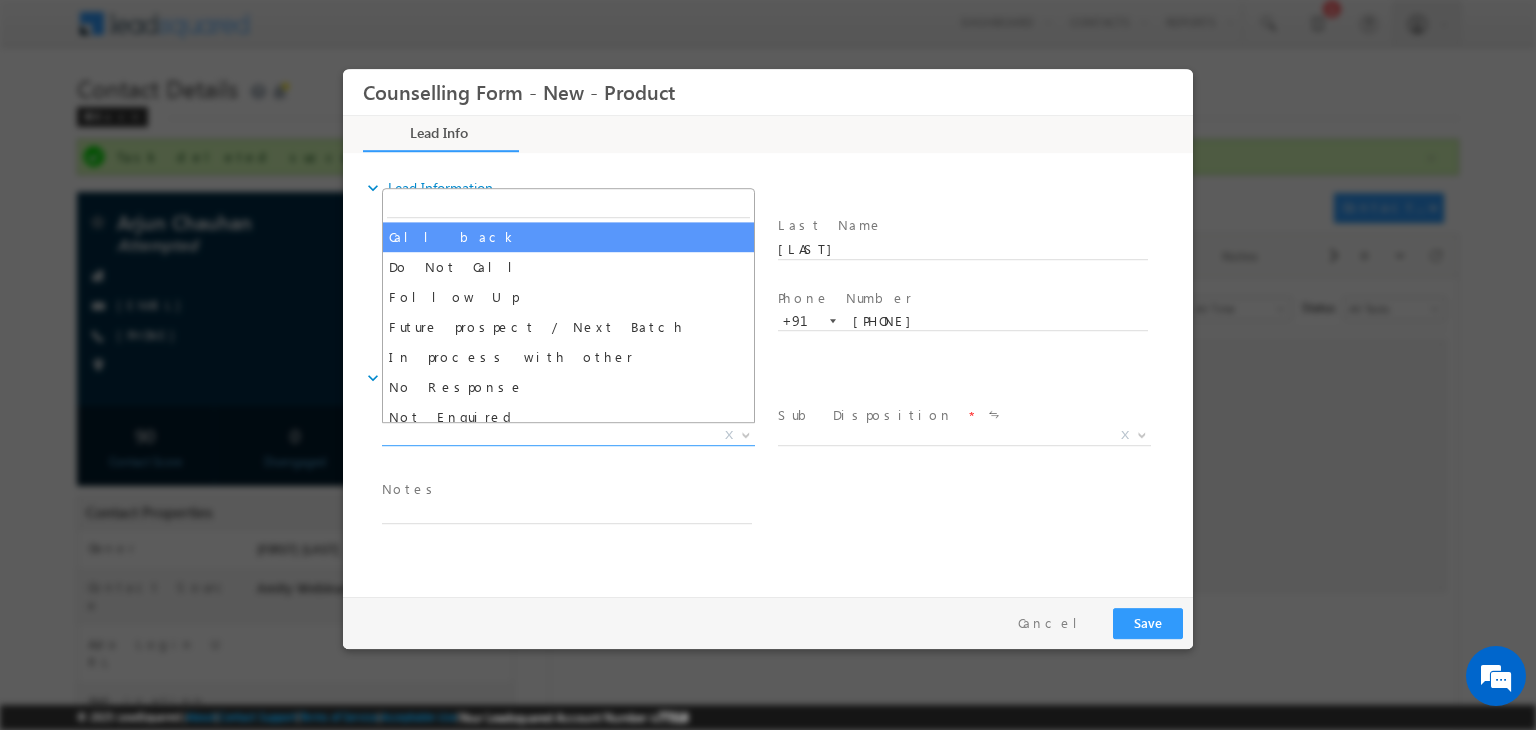 select on "Call back" 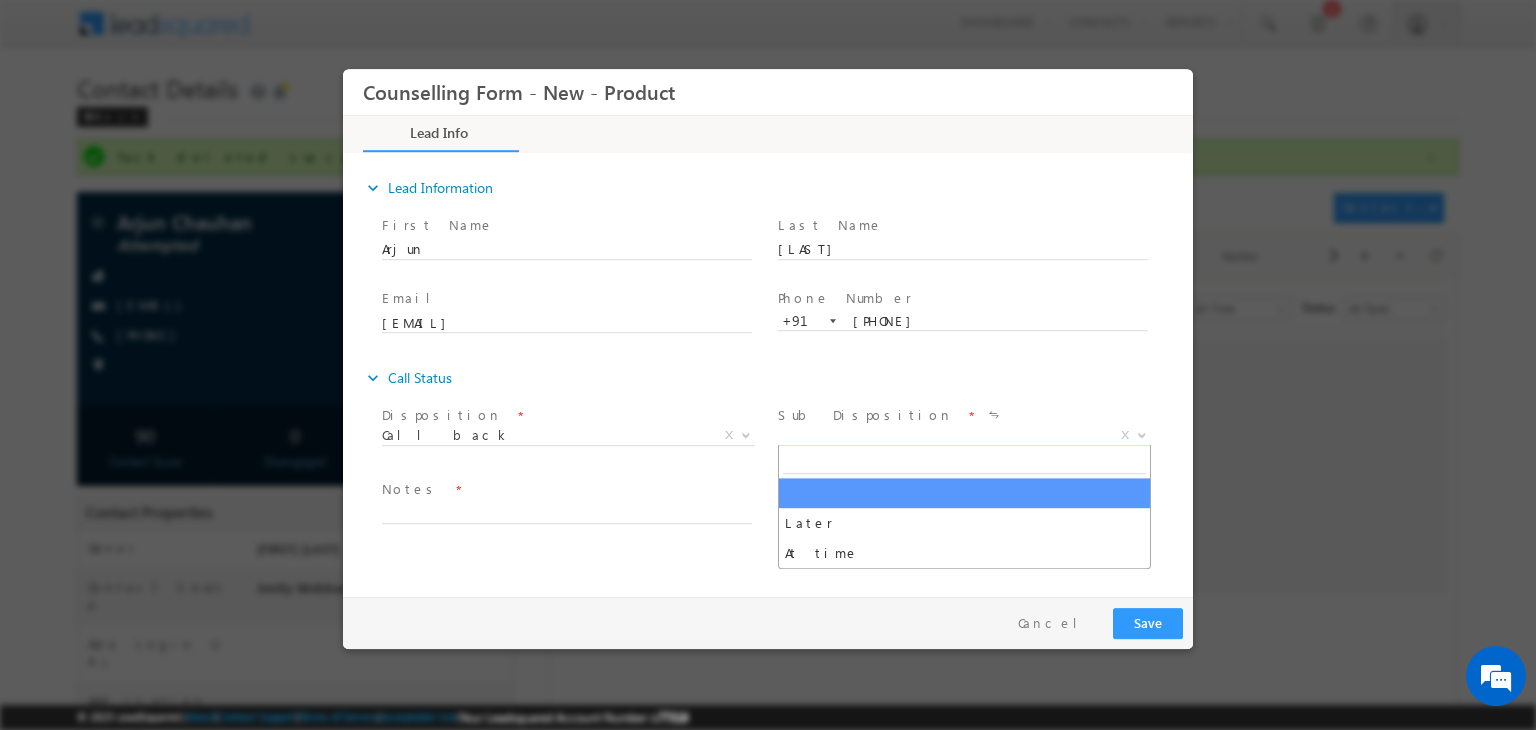 drag, startPoint x: 810, startPoint y: 440, endPoint x: 880, endPoint y: 540, distance: 122.06556 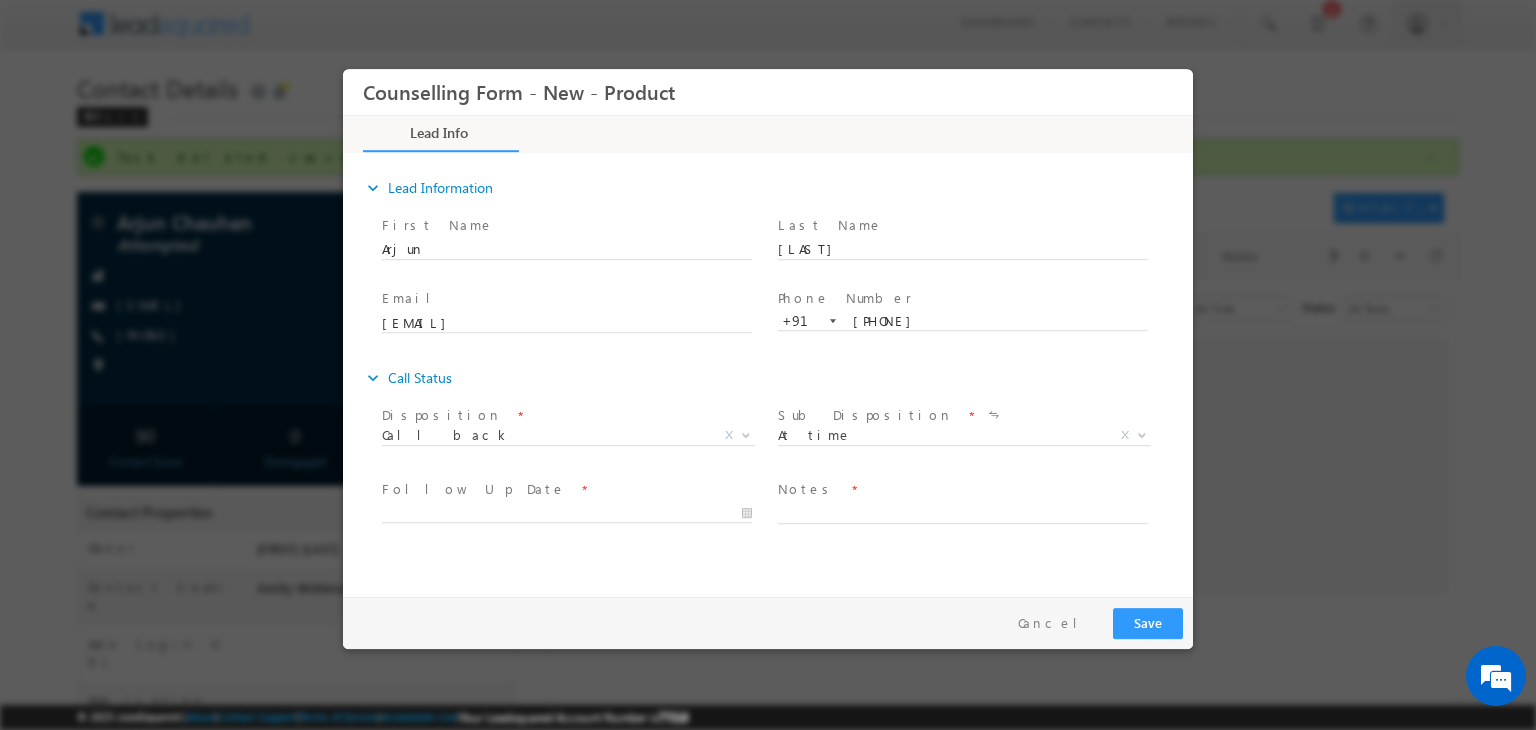 click at bounding box center (962, 534) 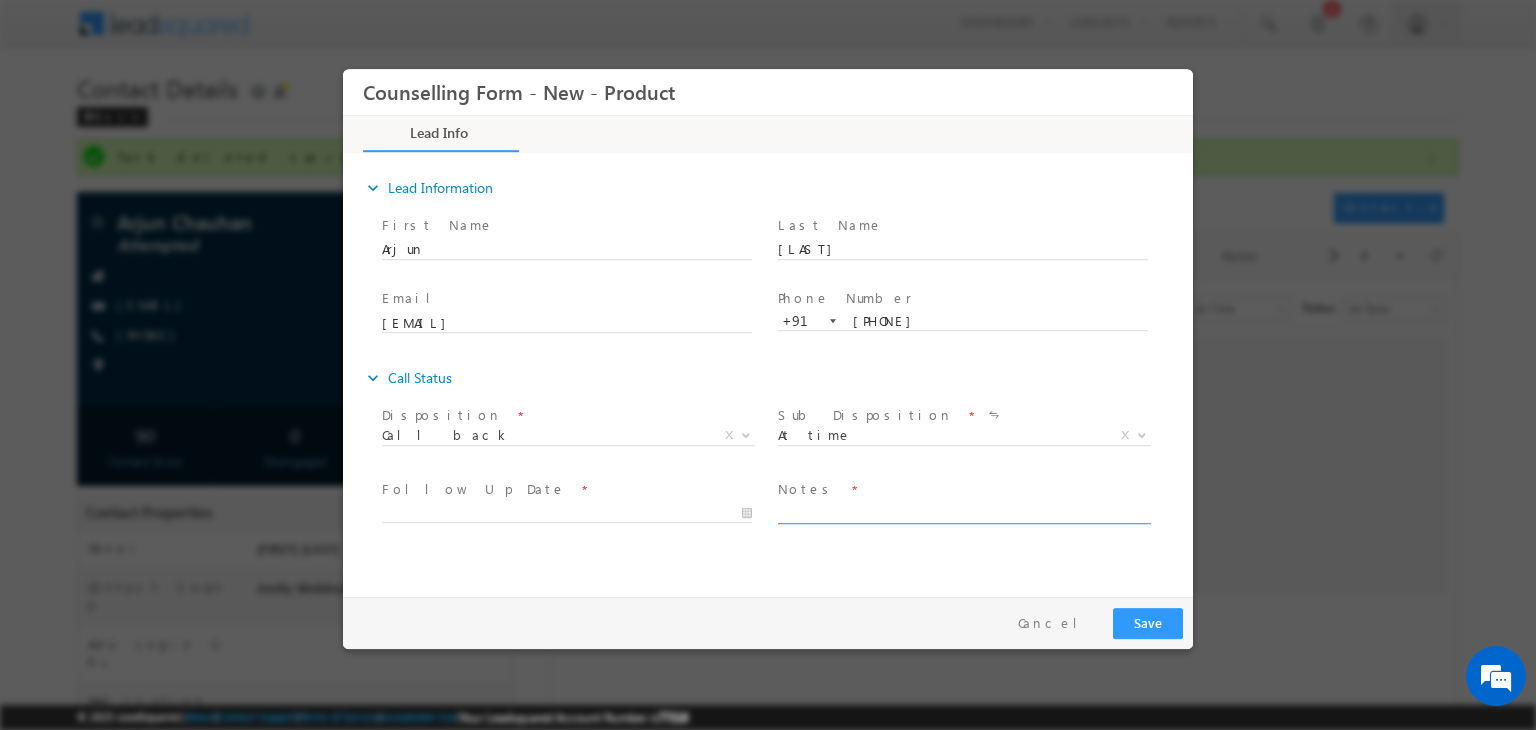 click at bounding box center [963, 512] 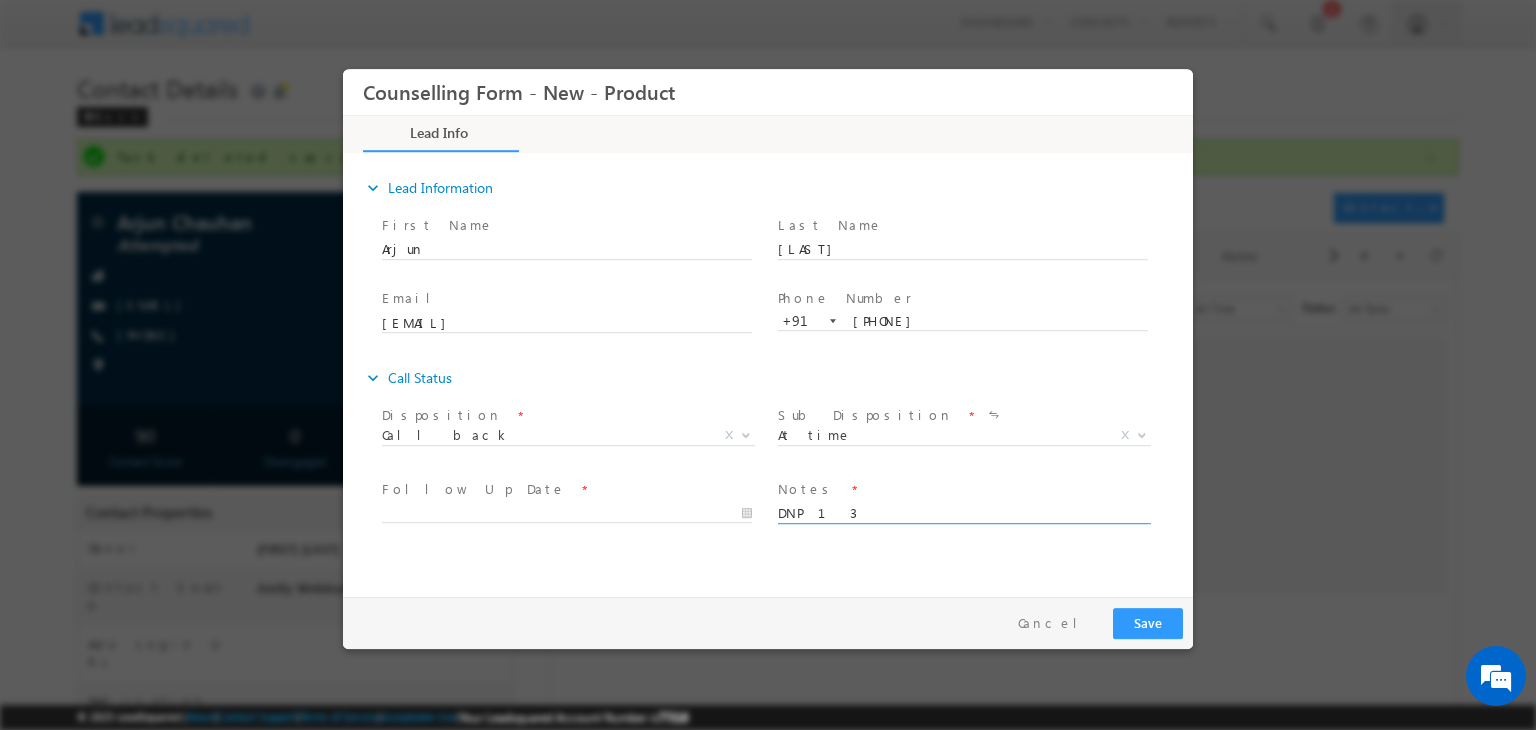 scroll, scrollTop: 4, scrollLeft: 0, axis: vertical 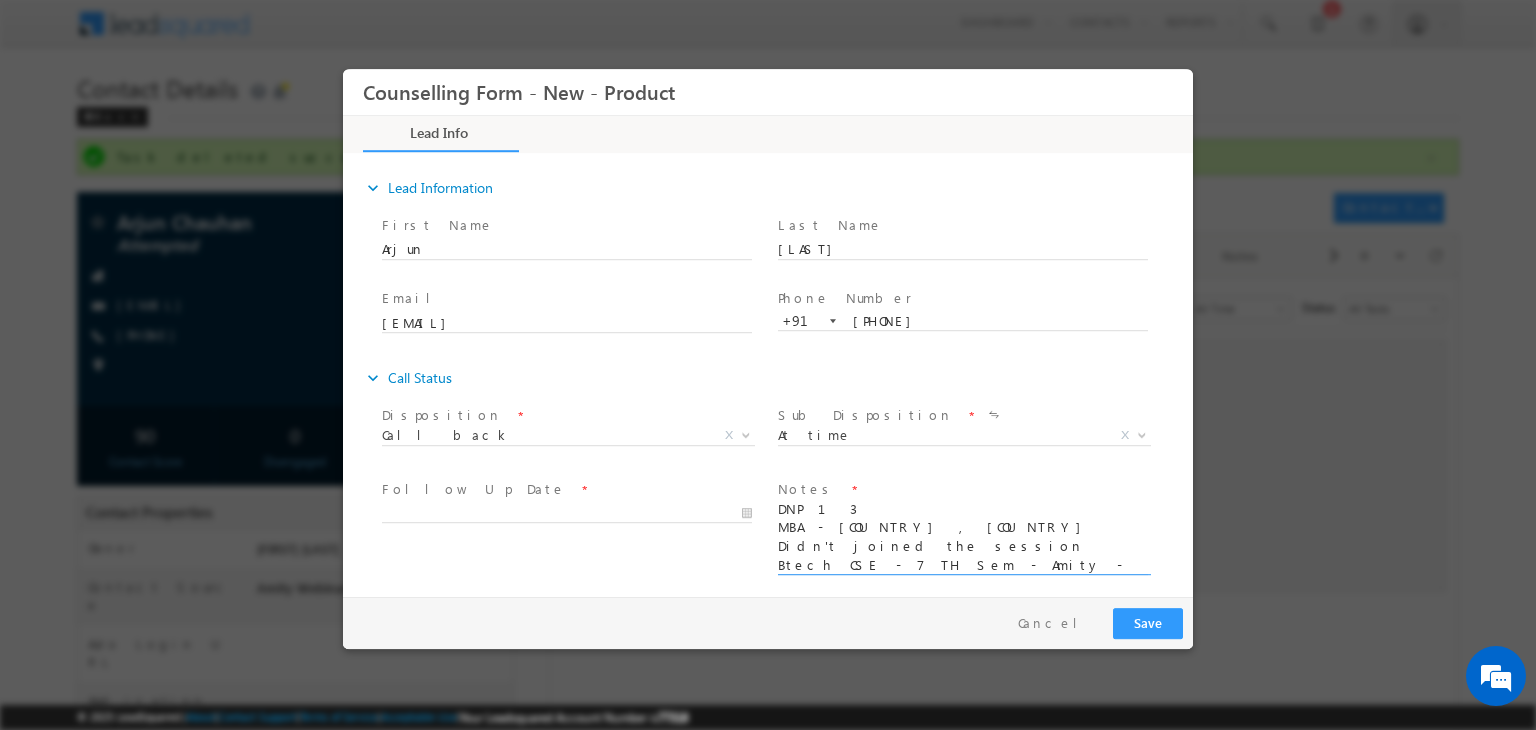 click on "DNP 13
MBA - Germany , US
Didn't joined the session
Btech CSE - 7 TH Sem - Amity - Mohali - 7.03" at bounding box center [963, 538] 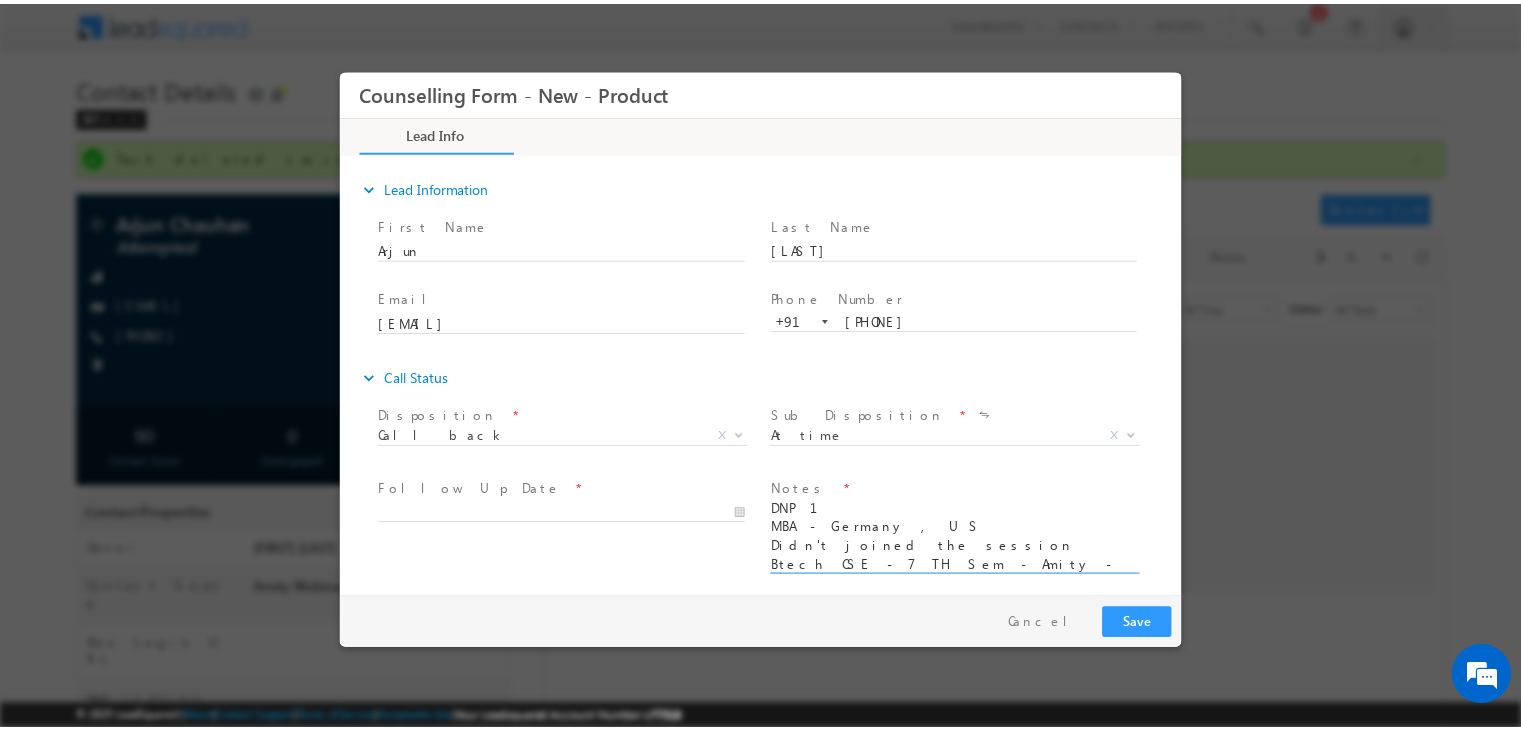 scroll, scrollTop: 2, scrollLeft: 0, axis: vertical 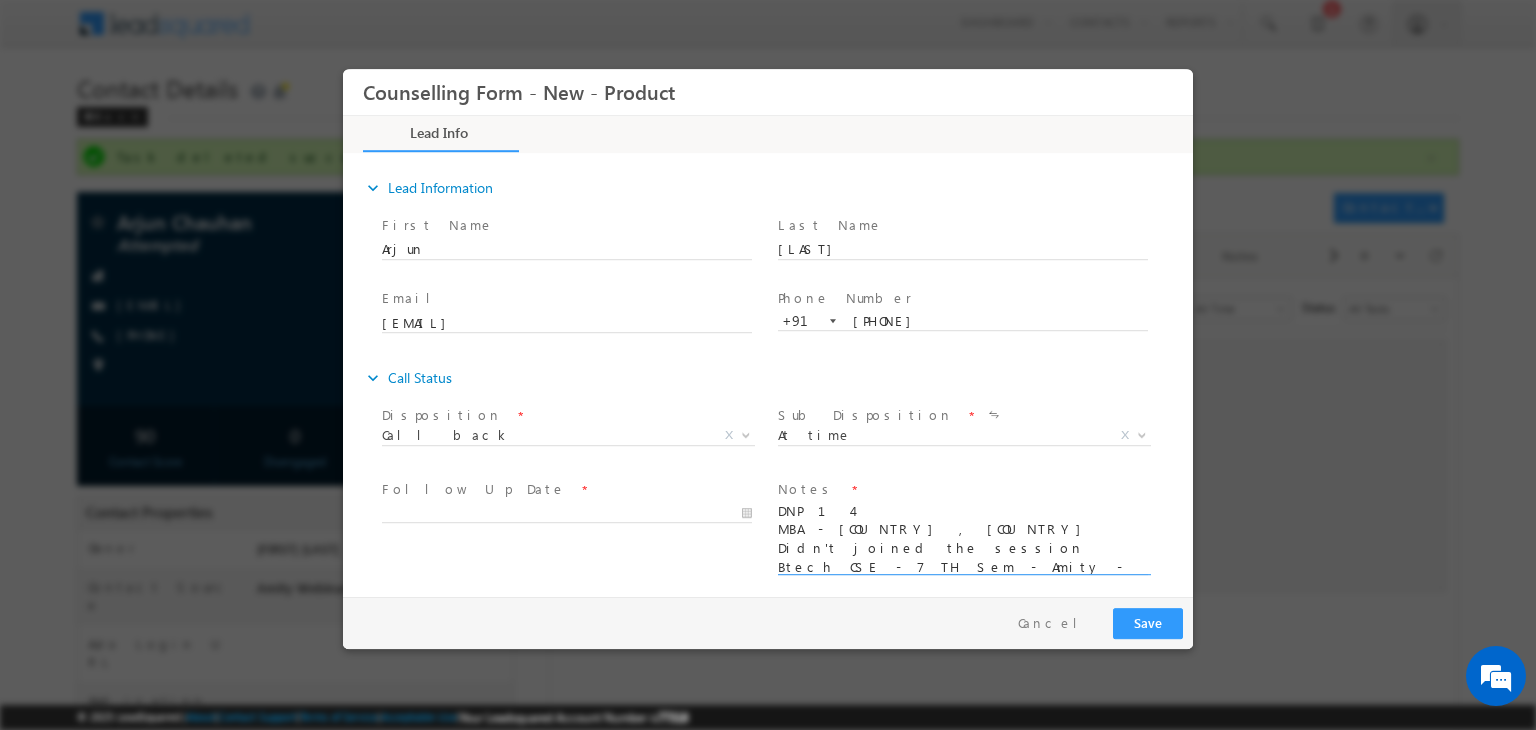 type on "DNP 14
MBA - Germany , US
Didn't joined the session
Btech CSE - 7 TH Sem - Amity - Mohali - 7.03" 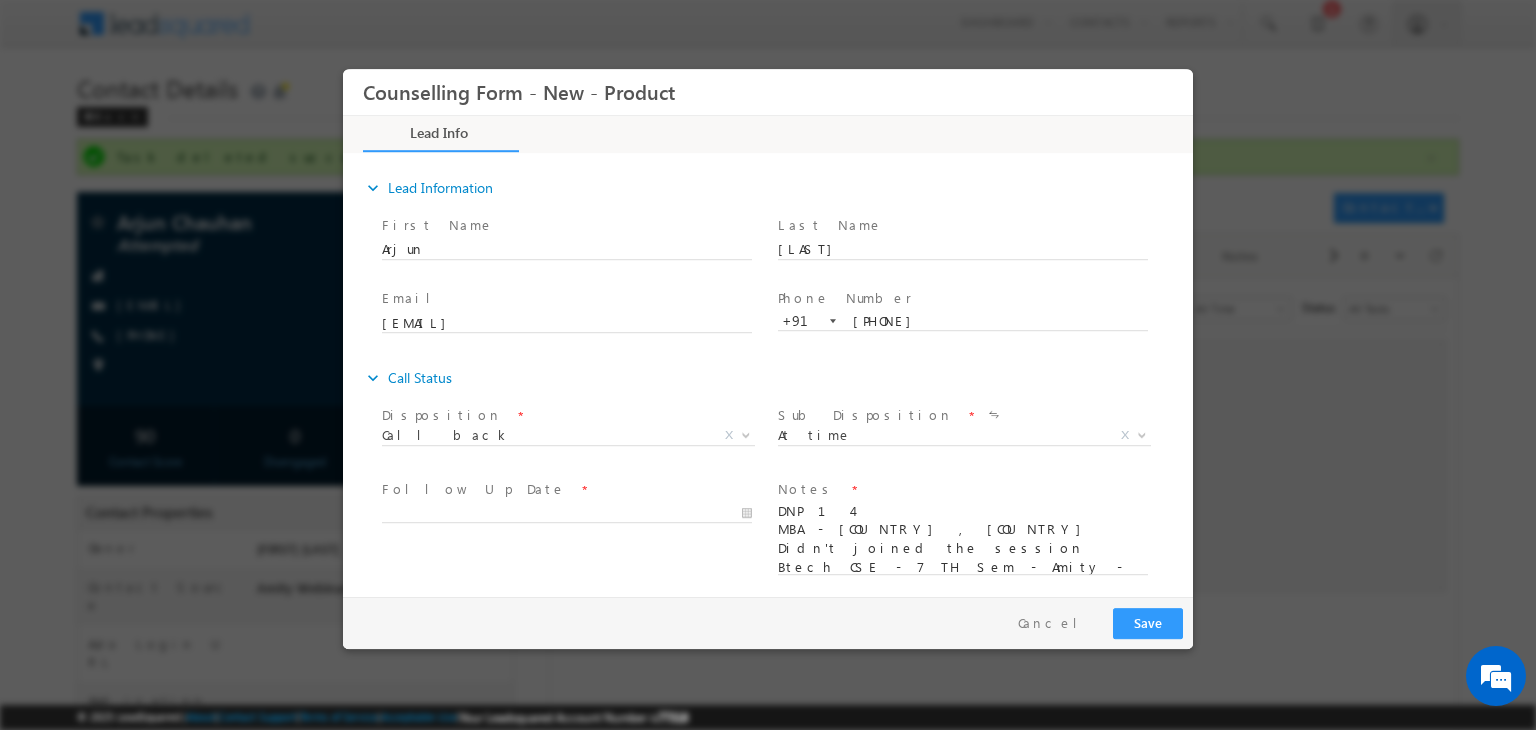drag, startPoint x: 687, startPoint y: 524, endPoint x: 661, endPoint y: 520, distance: 26.305893 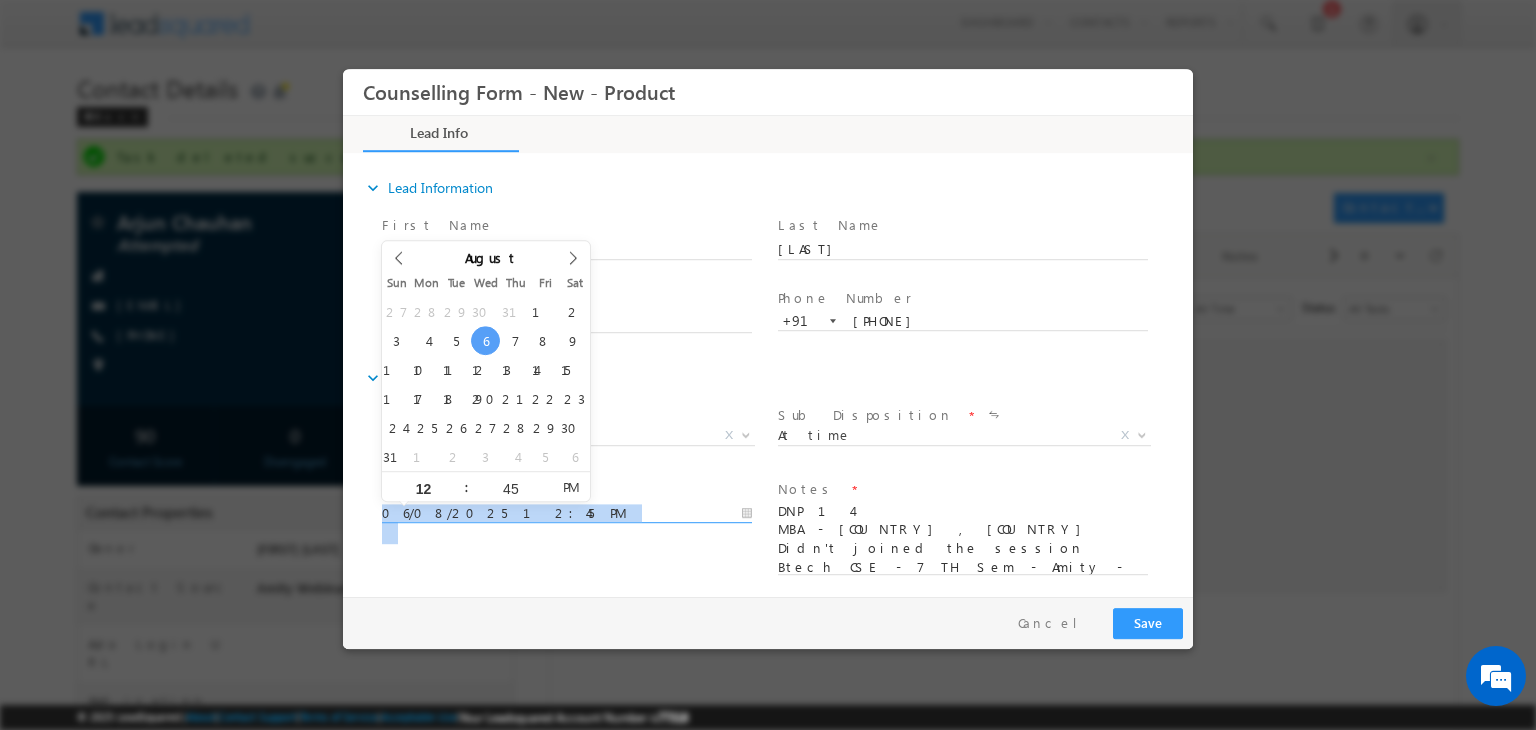 click on "06/08/2025 12:45 PM" at bounding box center [567, 514] 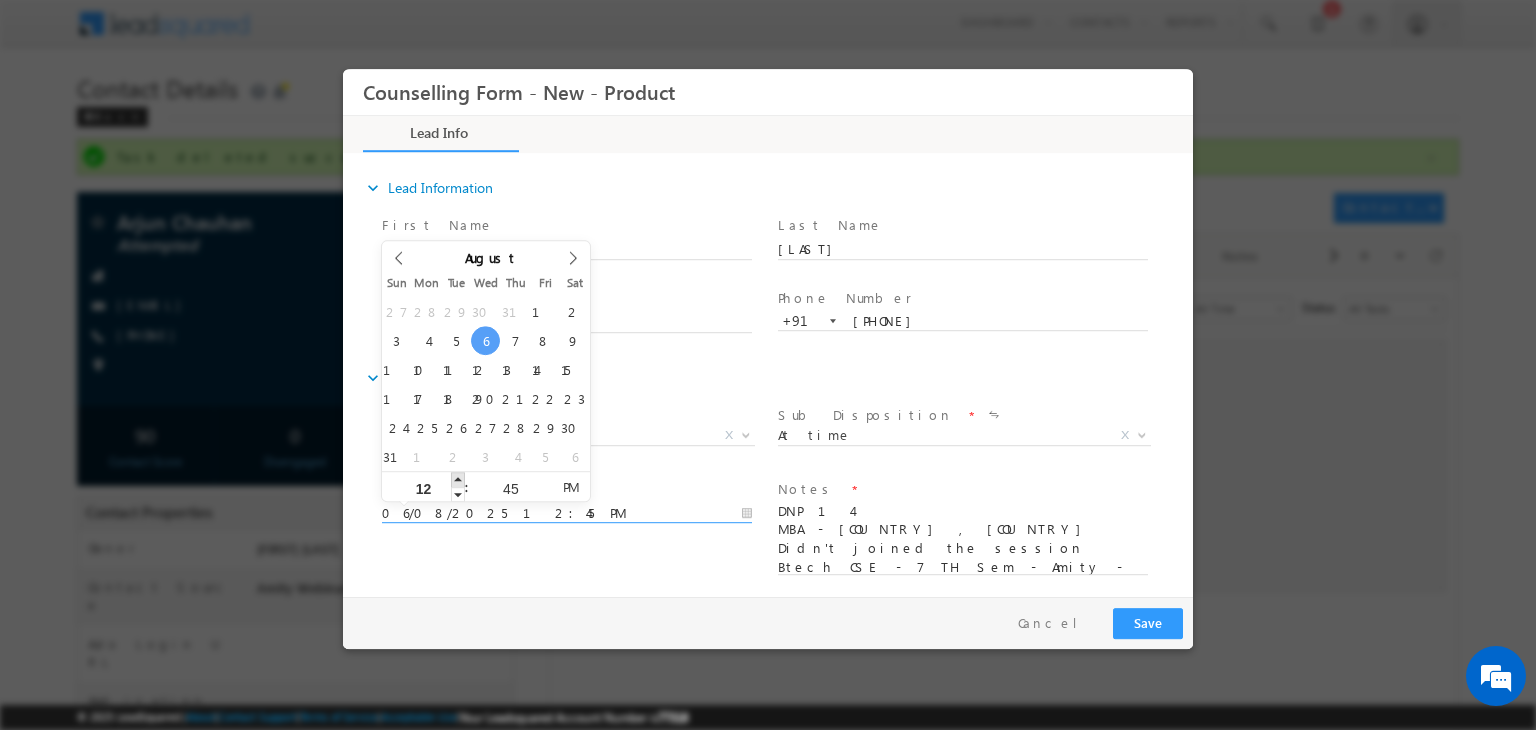 type on "06/08/2025 1:45 PM" 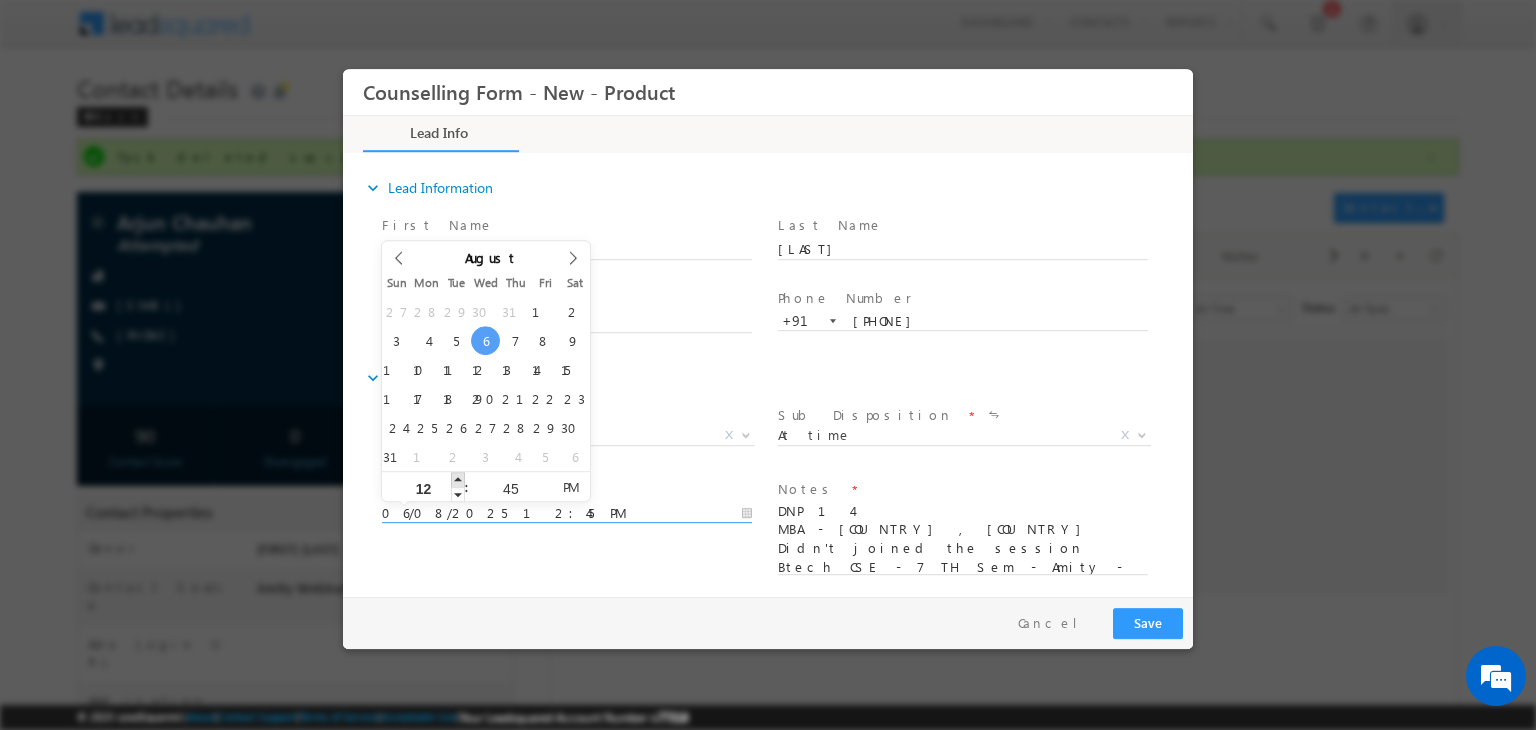 type on "01" 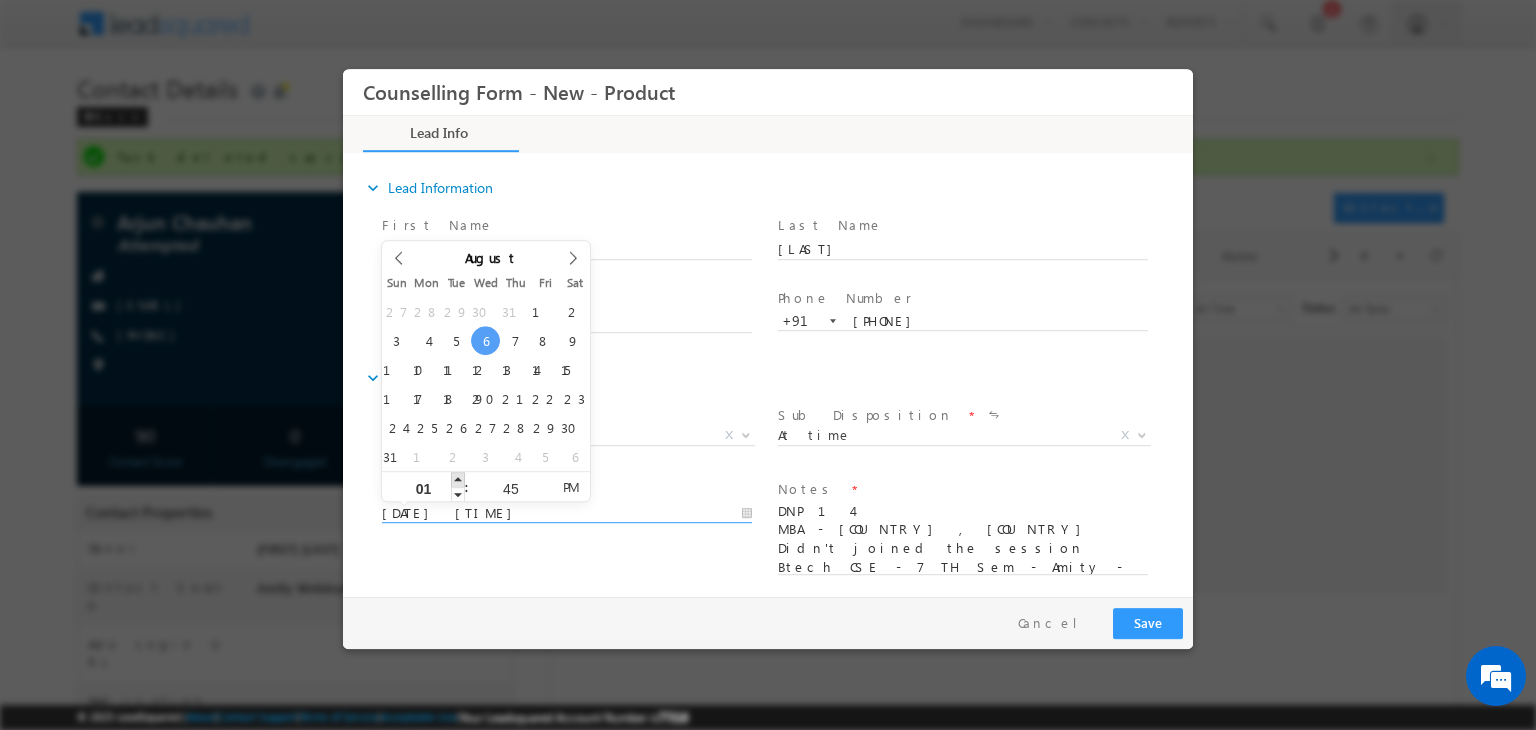 click at bounding box center [458, 479] 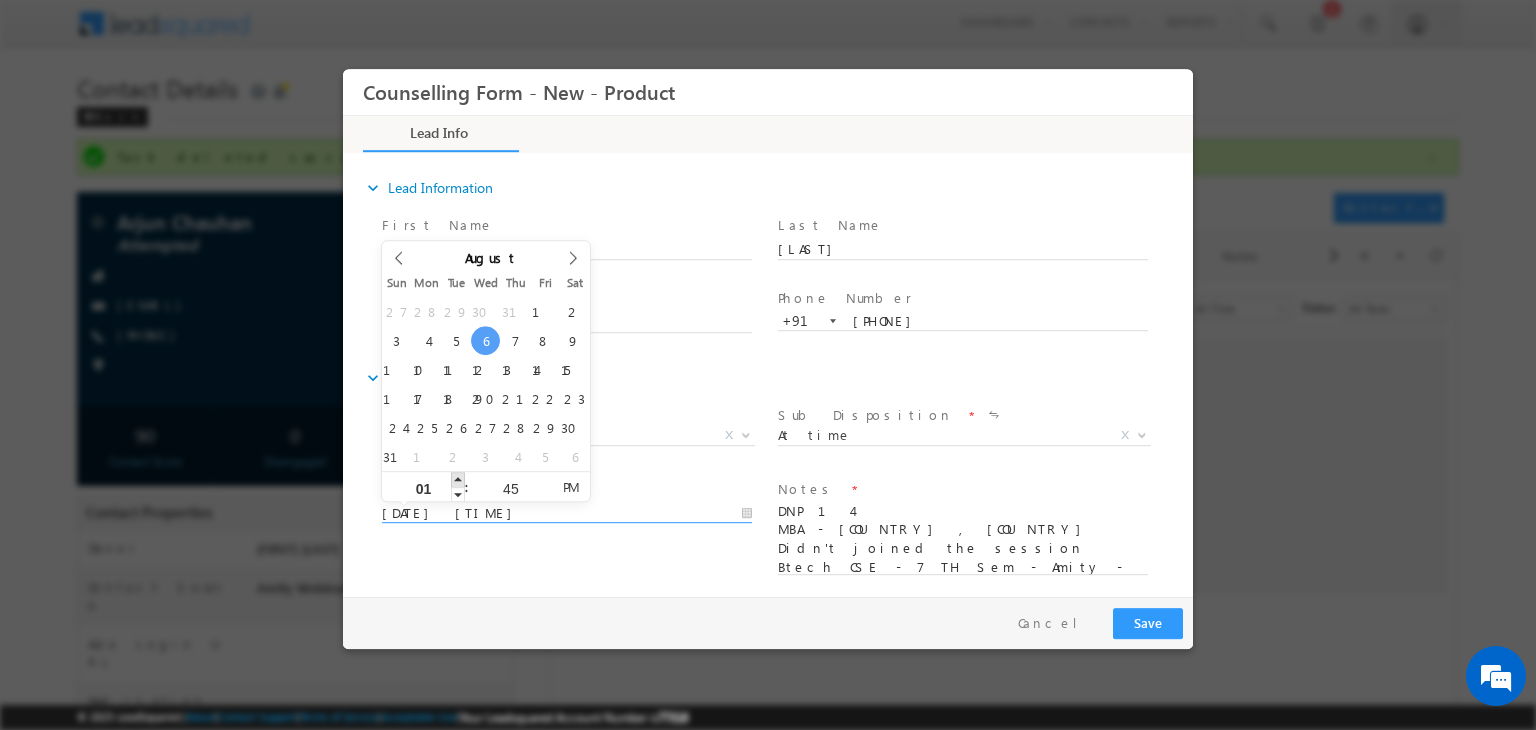 type on "02" 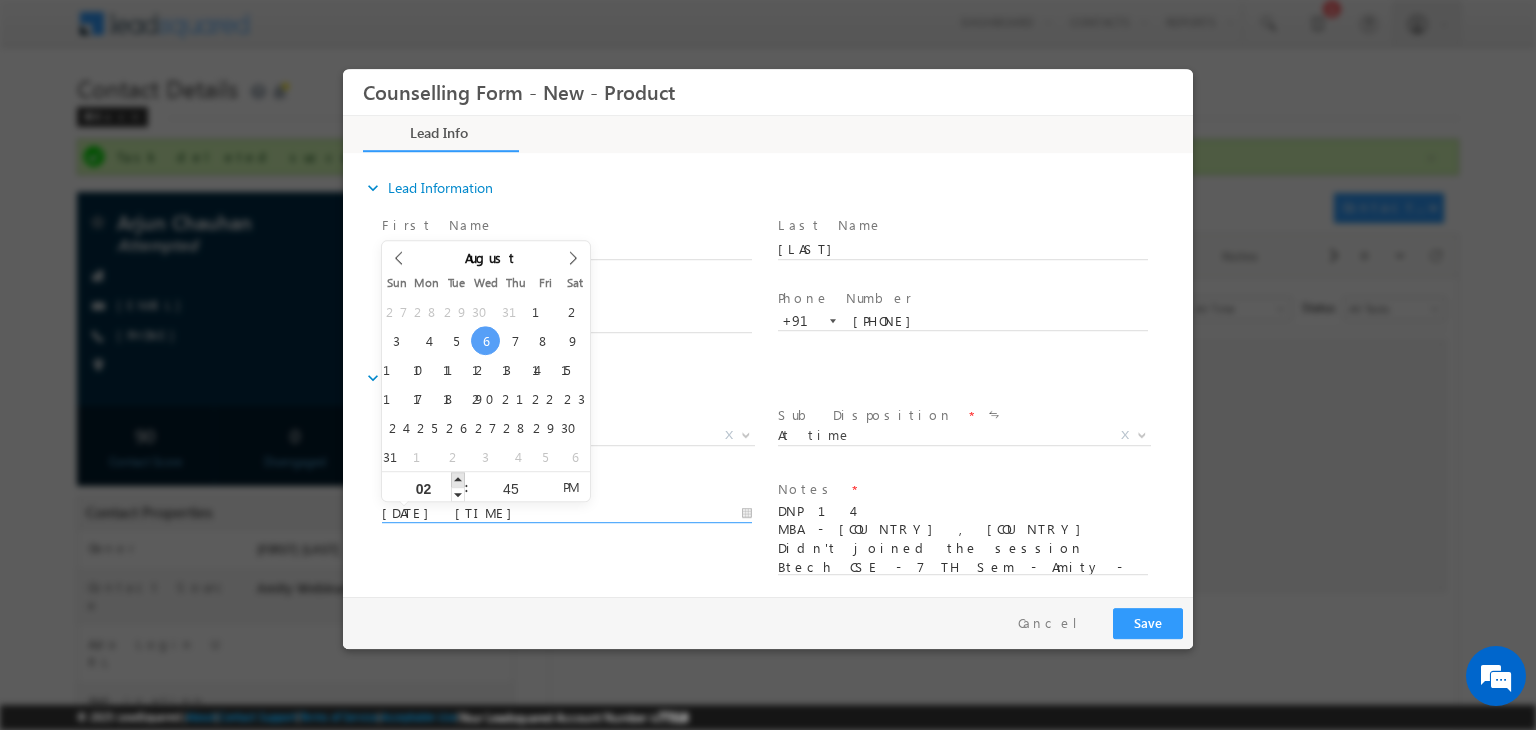 click at bounding box center [458, 479] 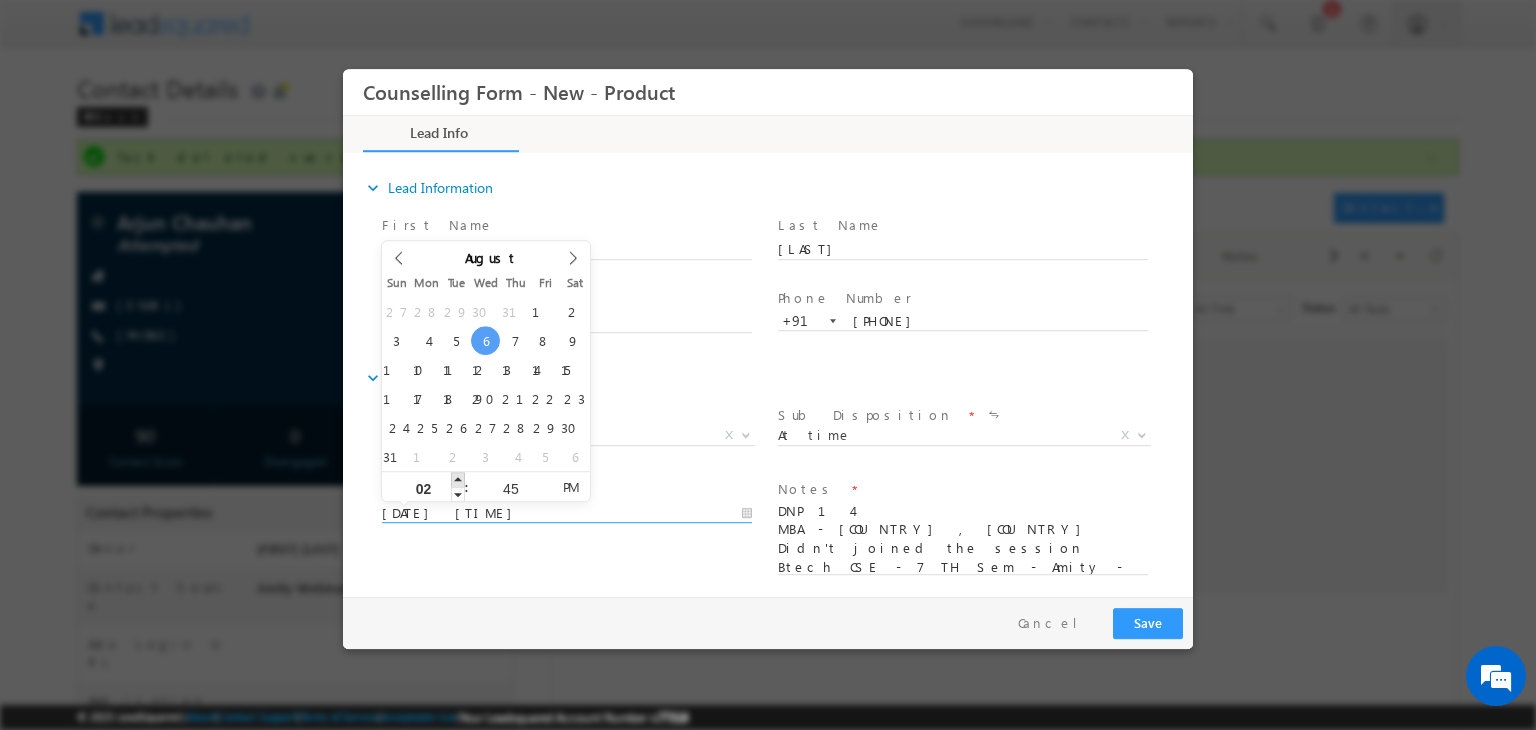 type on "06/08/2025 3:45 PM" 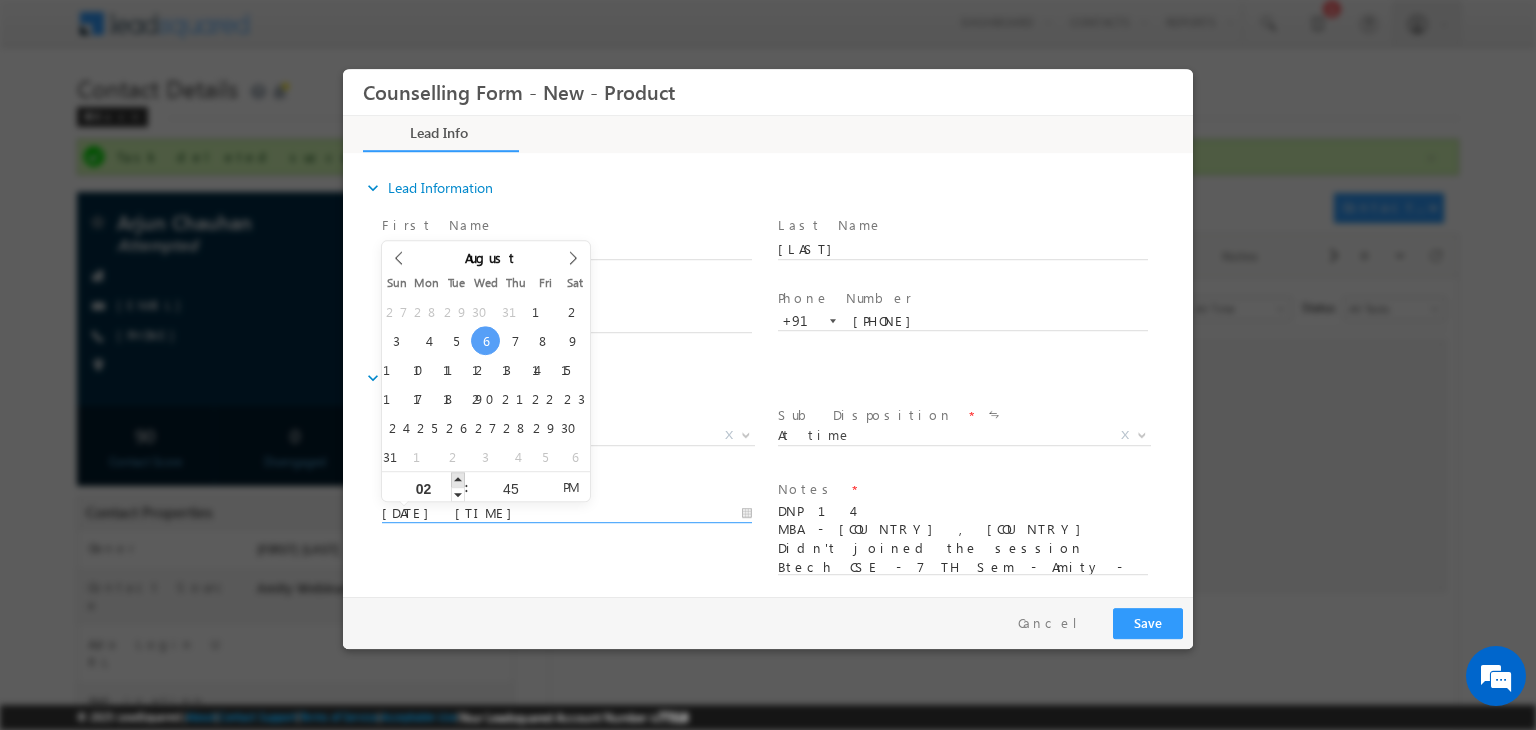 type on "03" 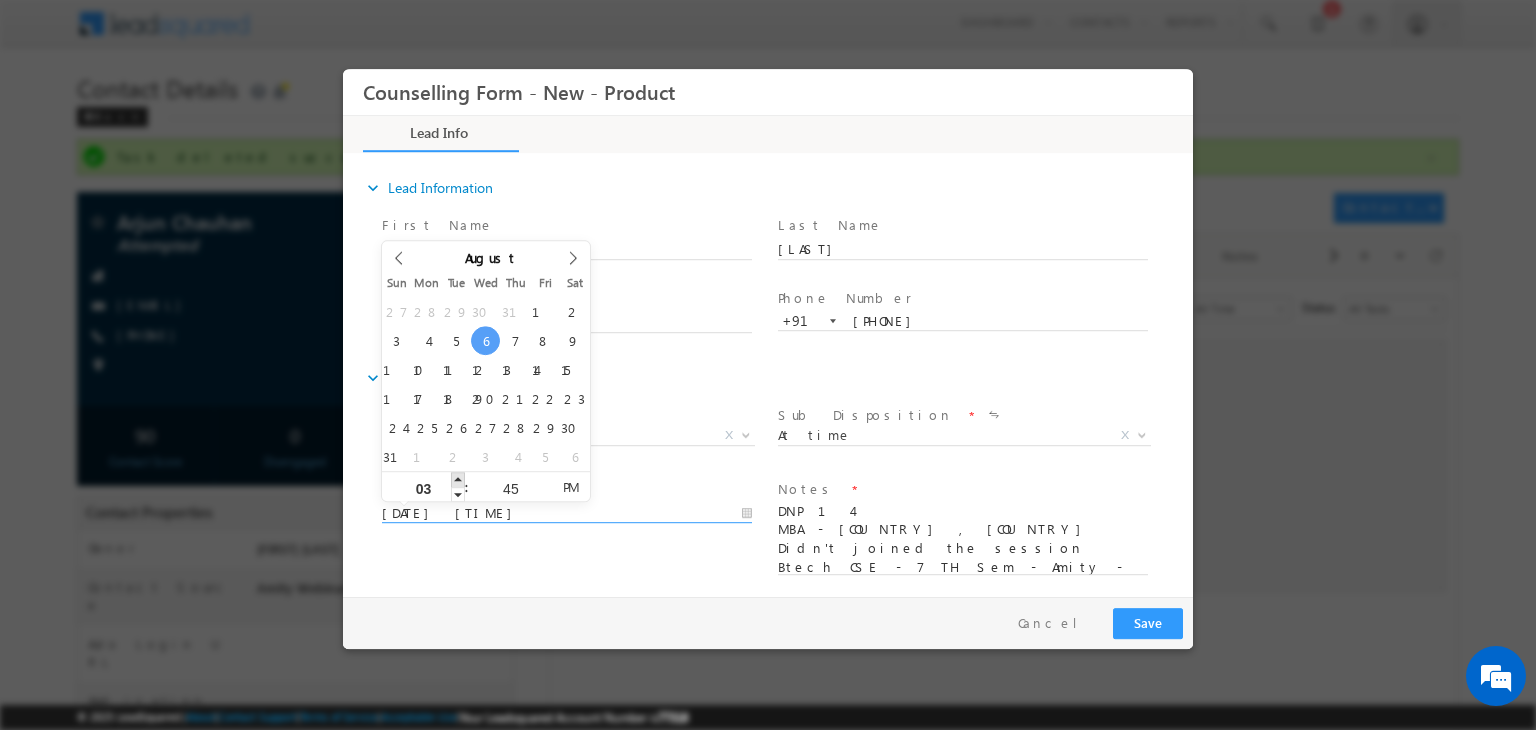 click at bounding box center (458, 479) 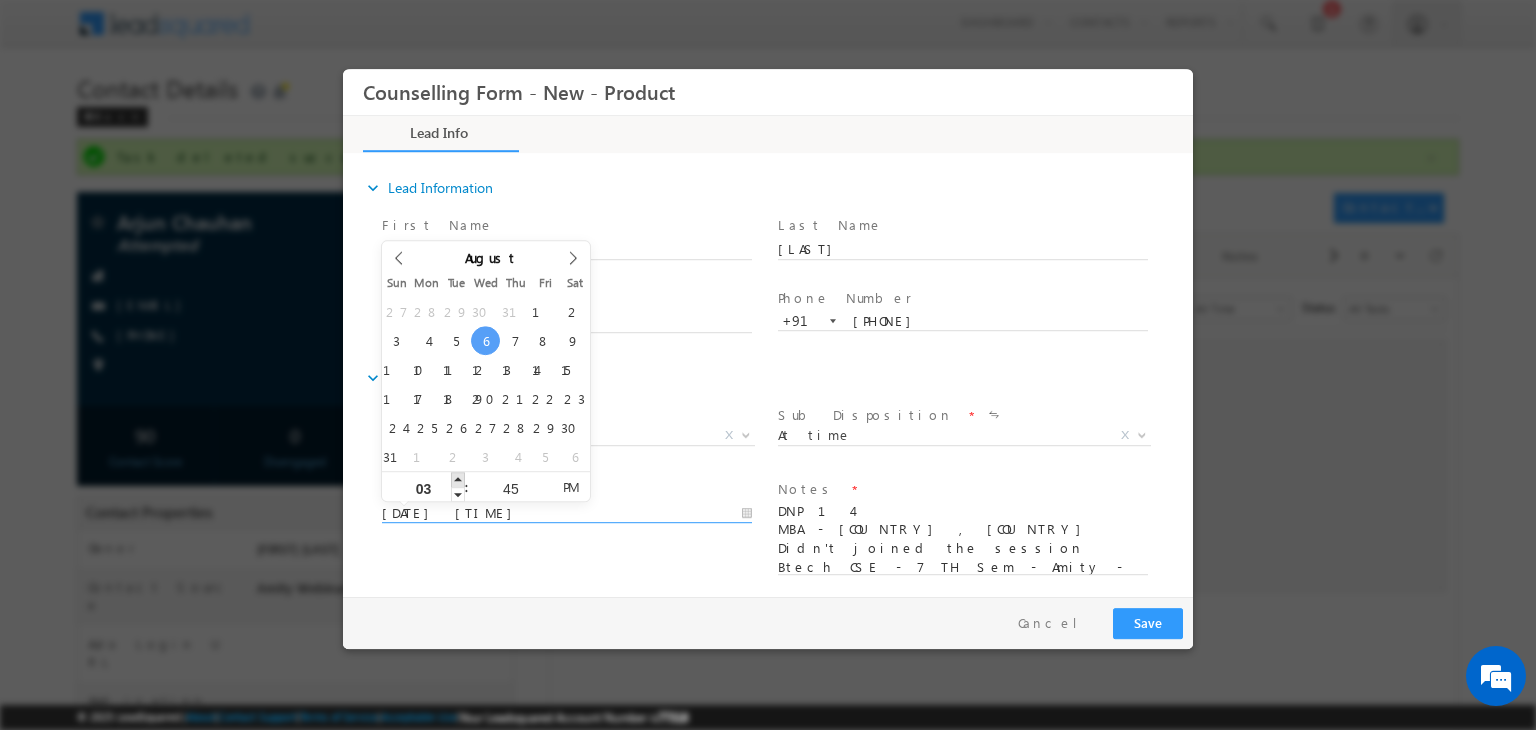 type on "06/08/2025 4:45 PM" 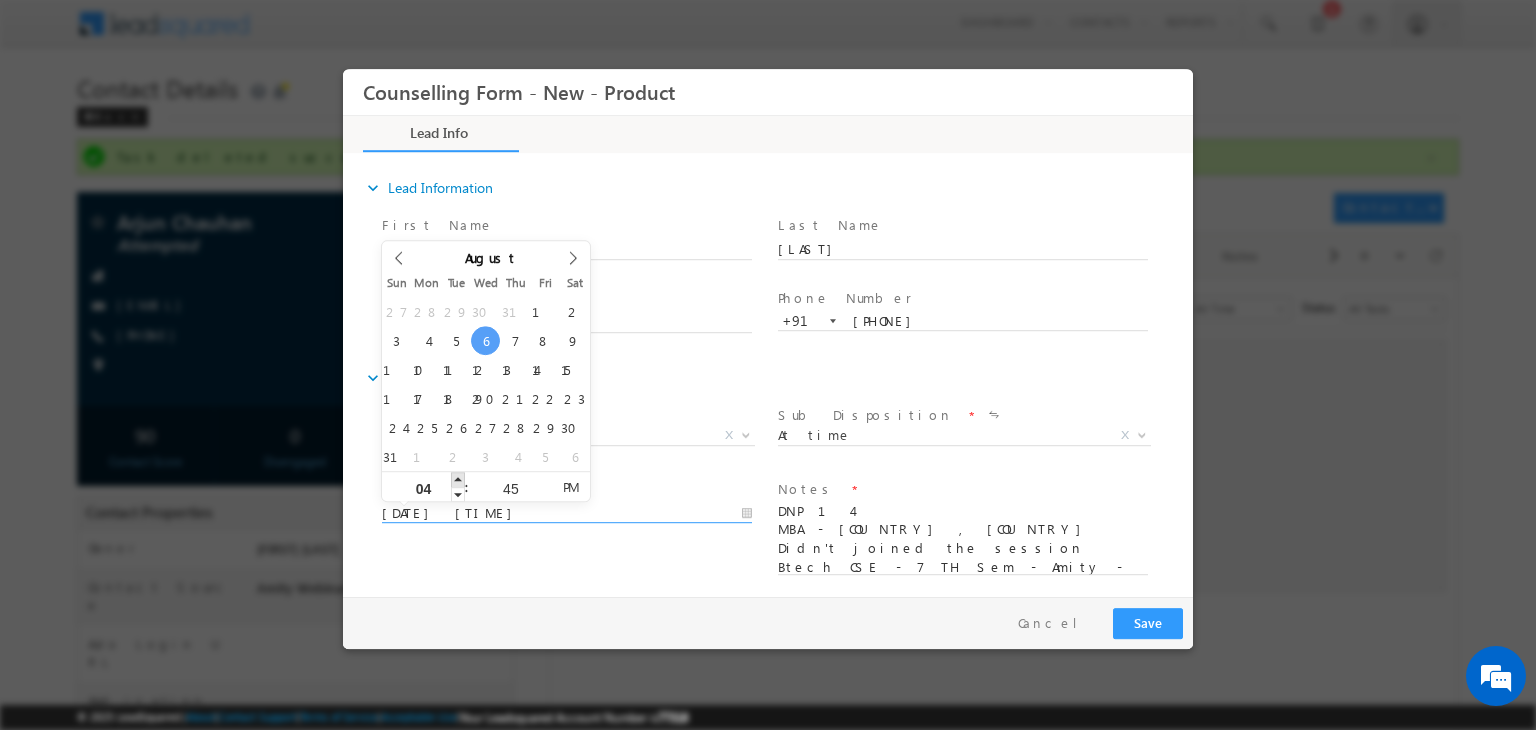 click at bounding box center (458, 479) 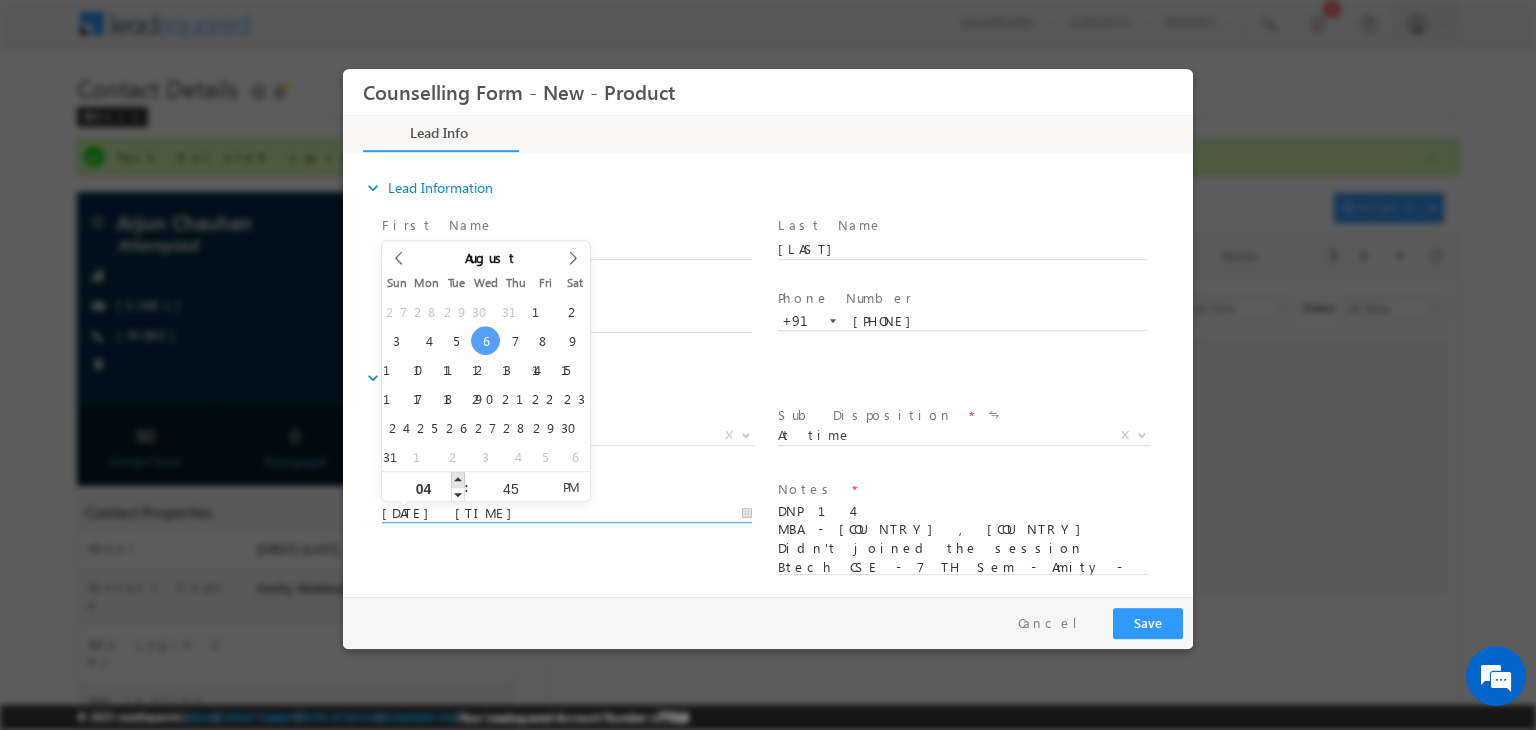 type on "06/08/2025 5:45 PM" 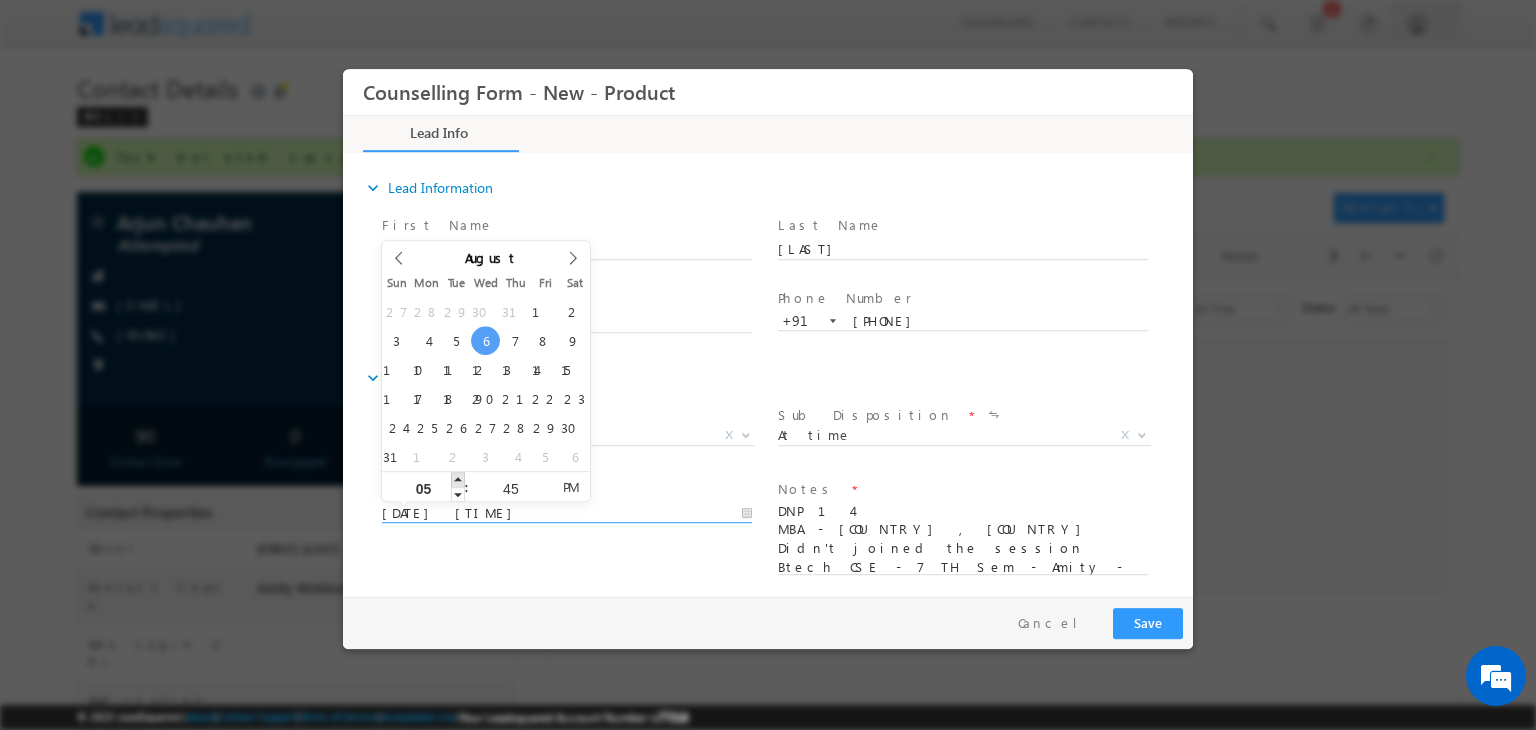 click at bounding box center [458, 479] 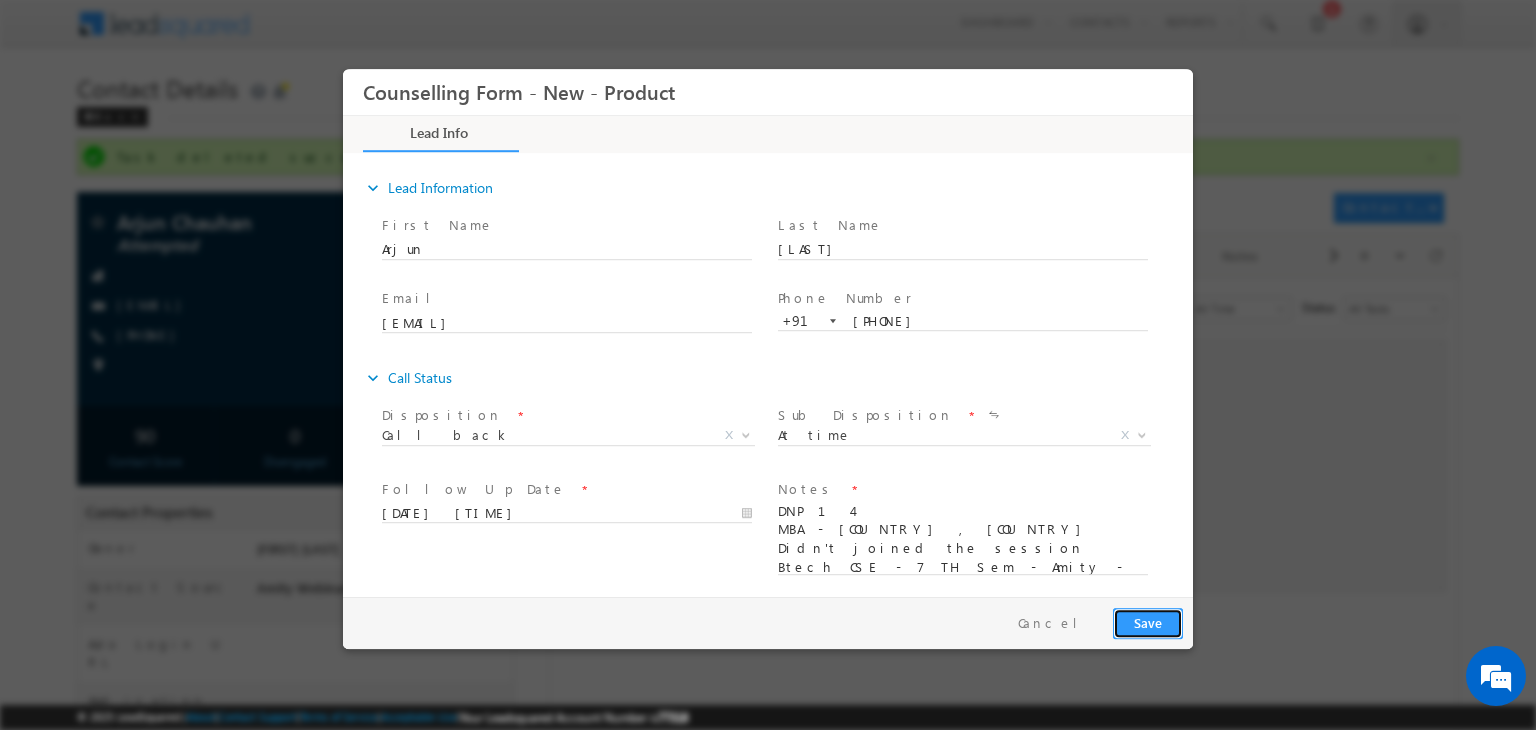 click on "Save" at bounding box center (1148, 623) 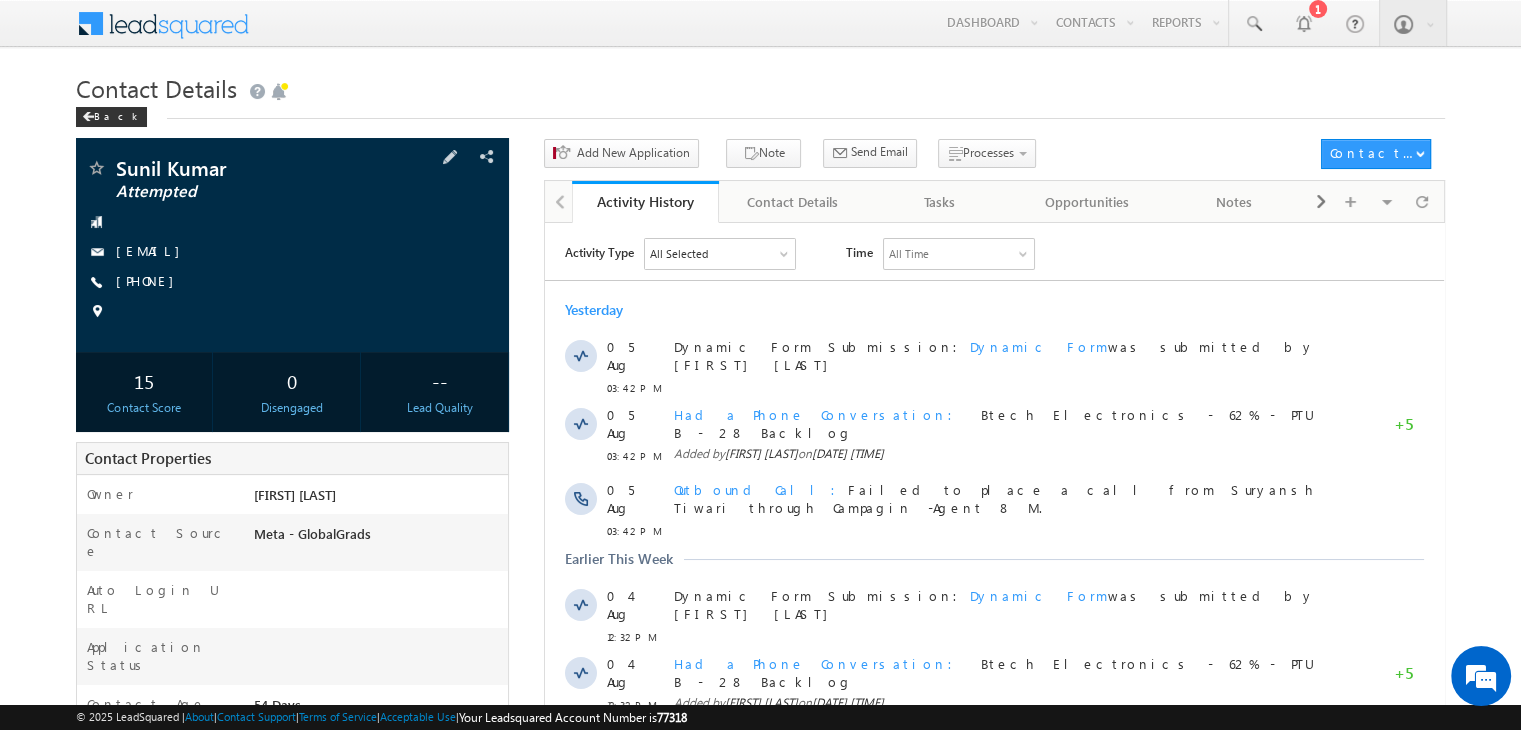 scroll, scrollTop: 0, scrollLeft: 0, axis: both 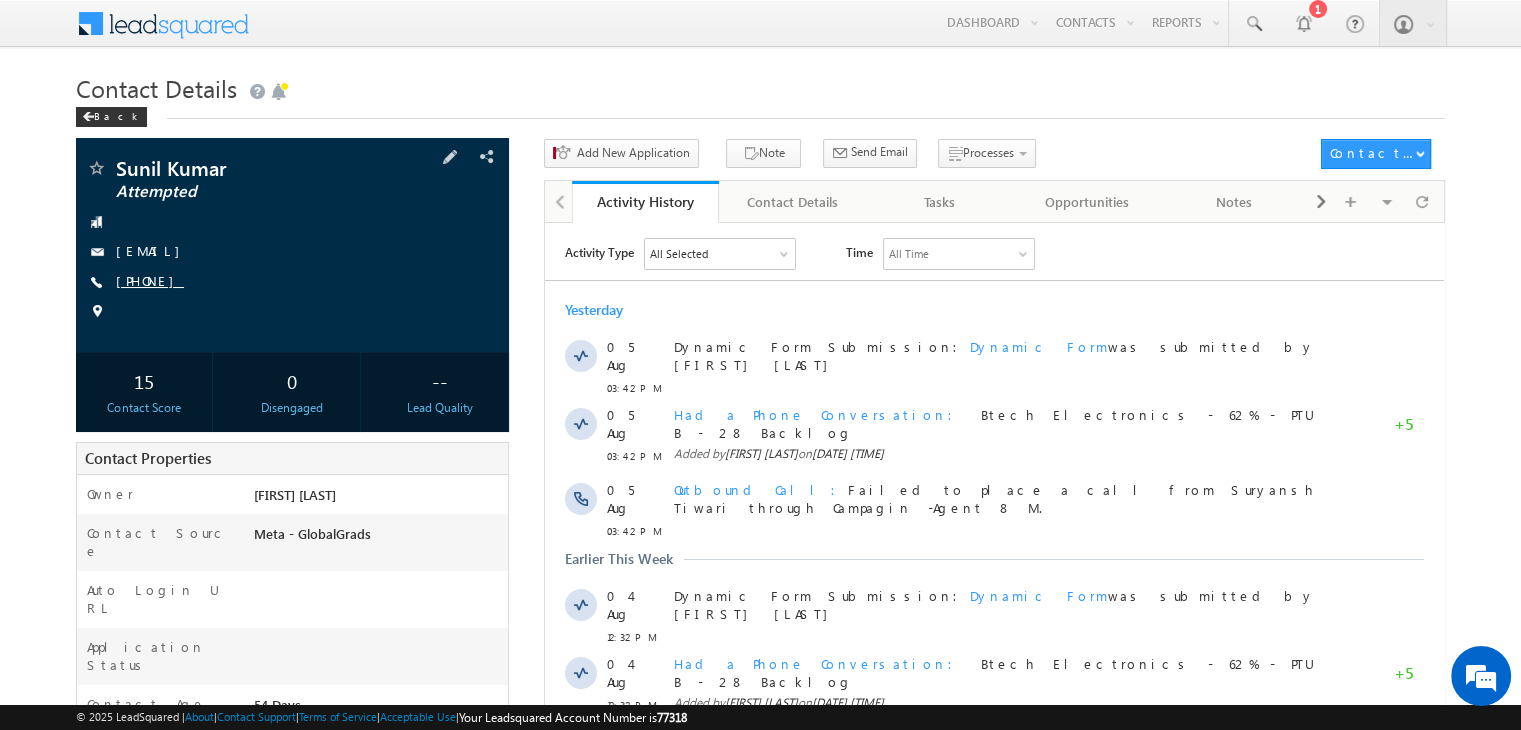 click on "+91-9501849809" at bounding box center (150, 280) 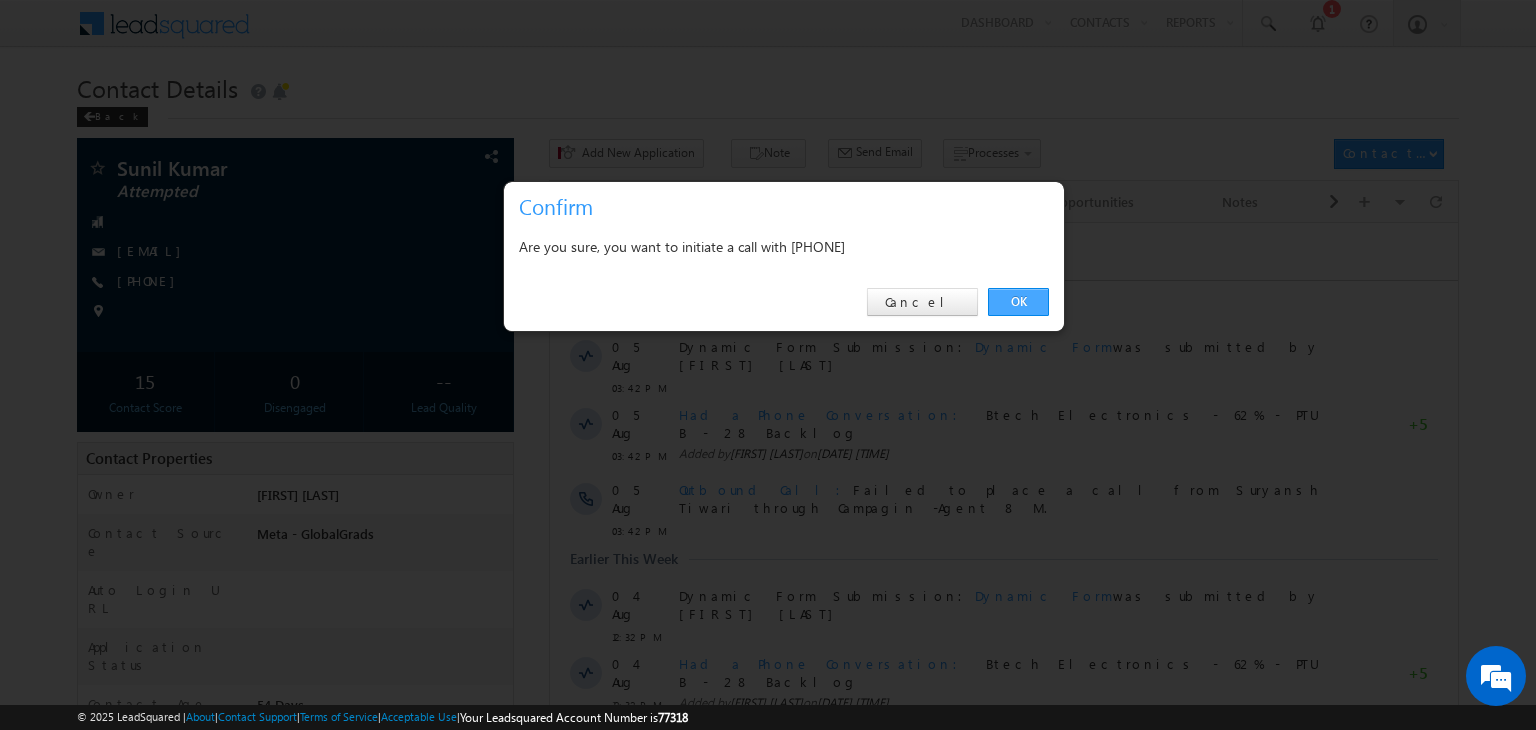 click on "OK" at bounding box center (1018, 302) 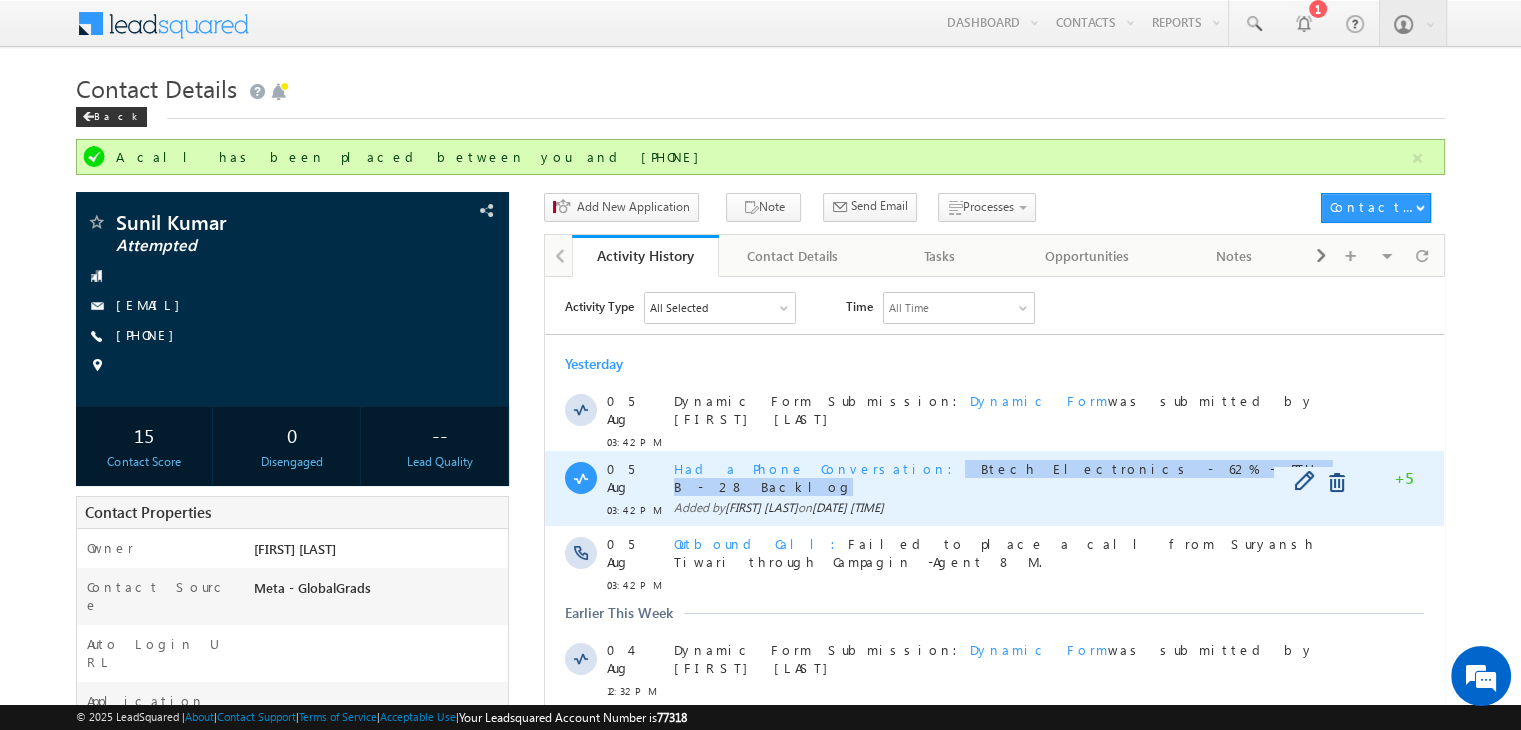 copy on "Btech Electronics - 62% - PTU B - 28 Backlog" 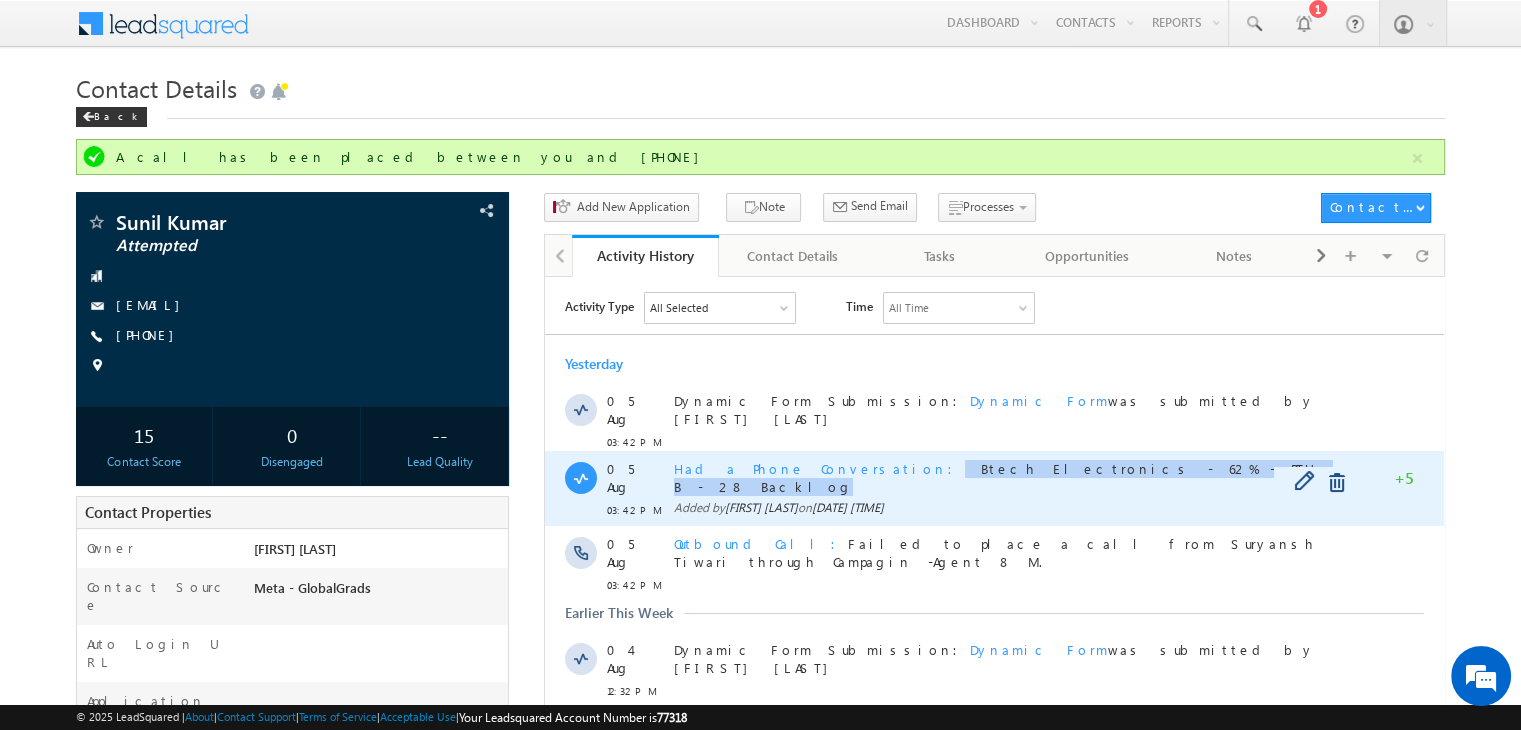 drag, startPoint x: 1094, startPoint y: 457, endPoint x: 833, endPoint y: 451, distance: 261.06897 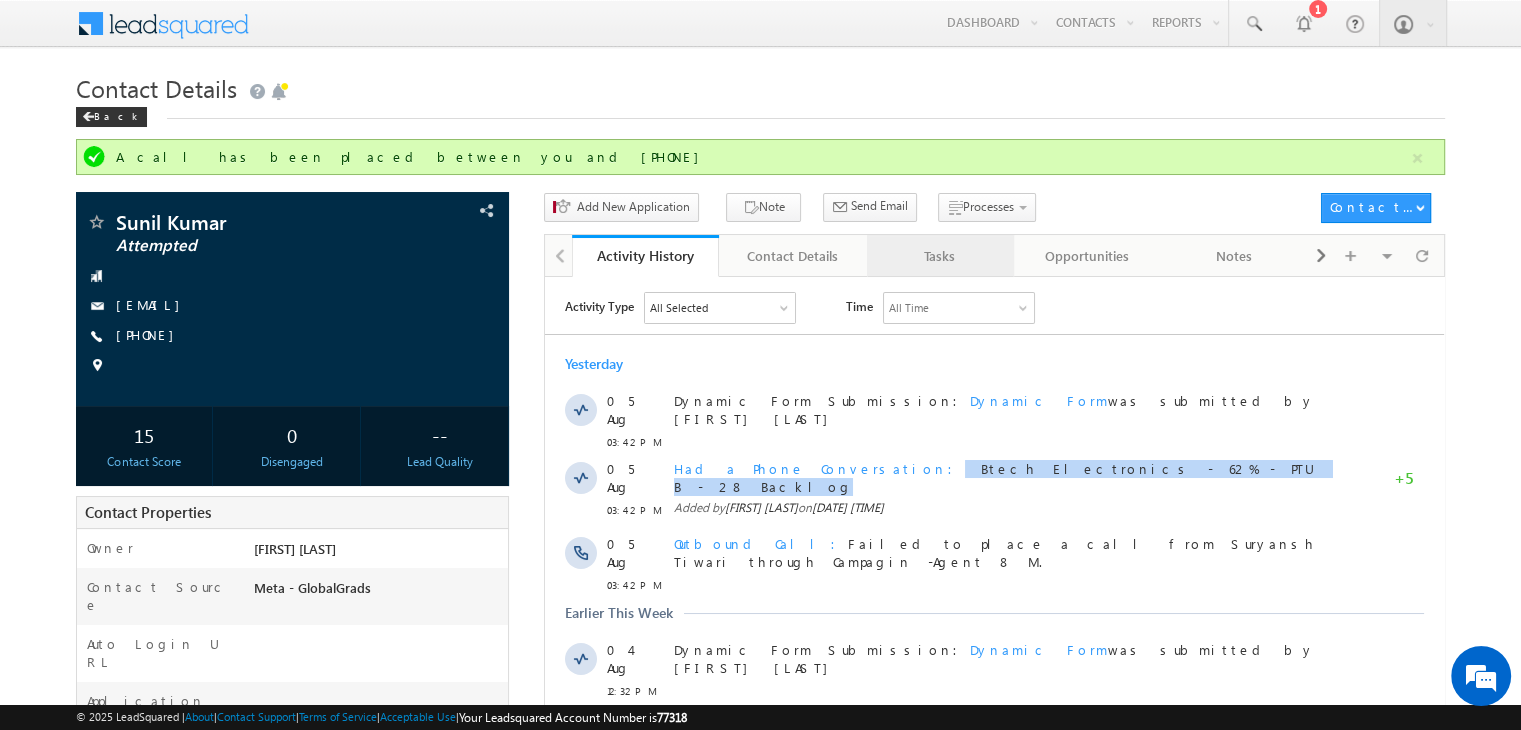click on "Tasks" at bounding box center [939, 256] 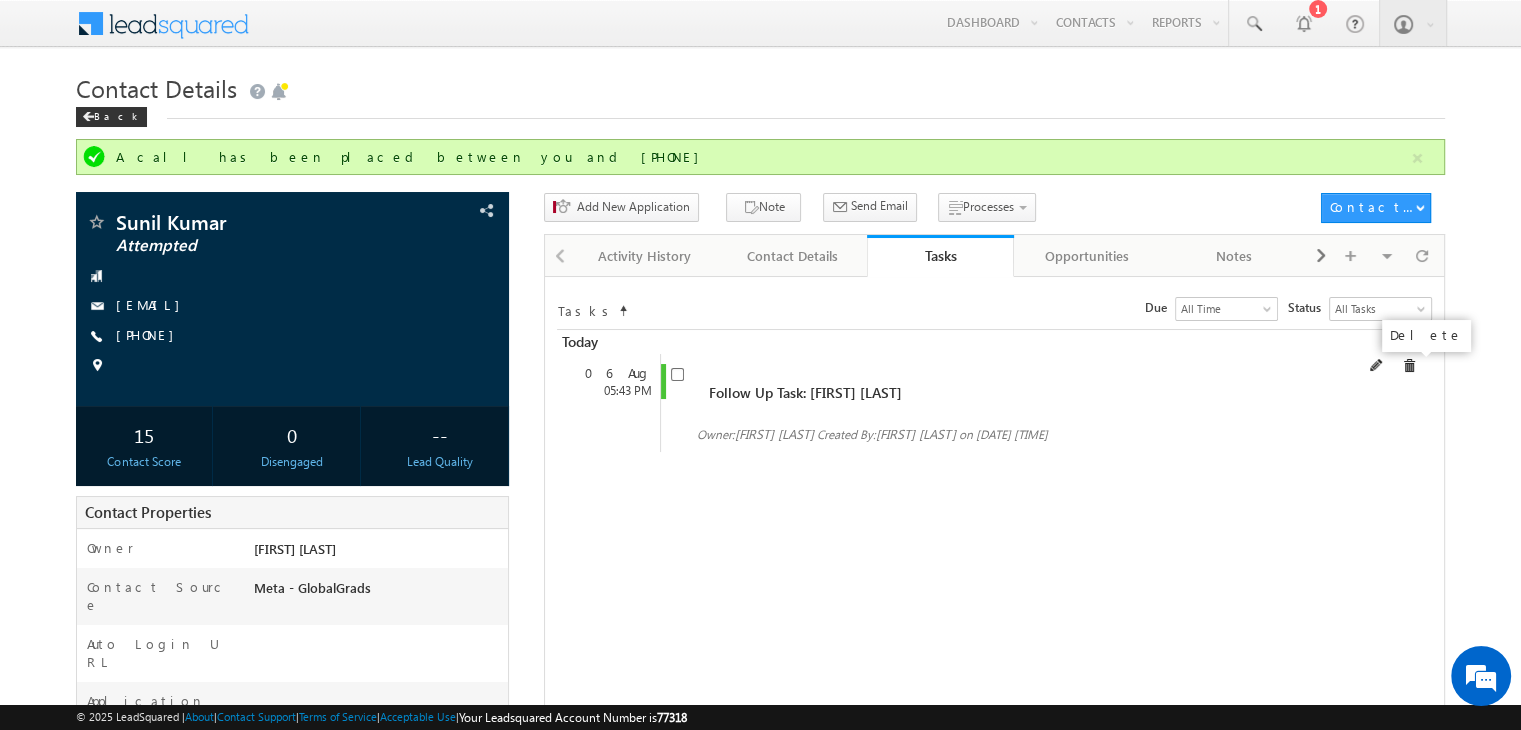 click at bounding box center (1409, 366) 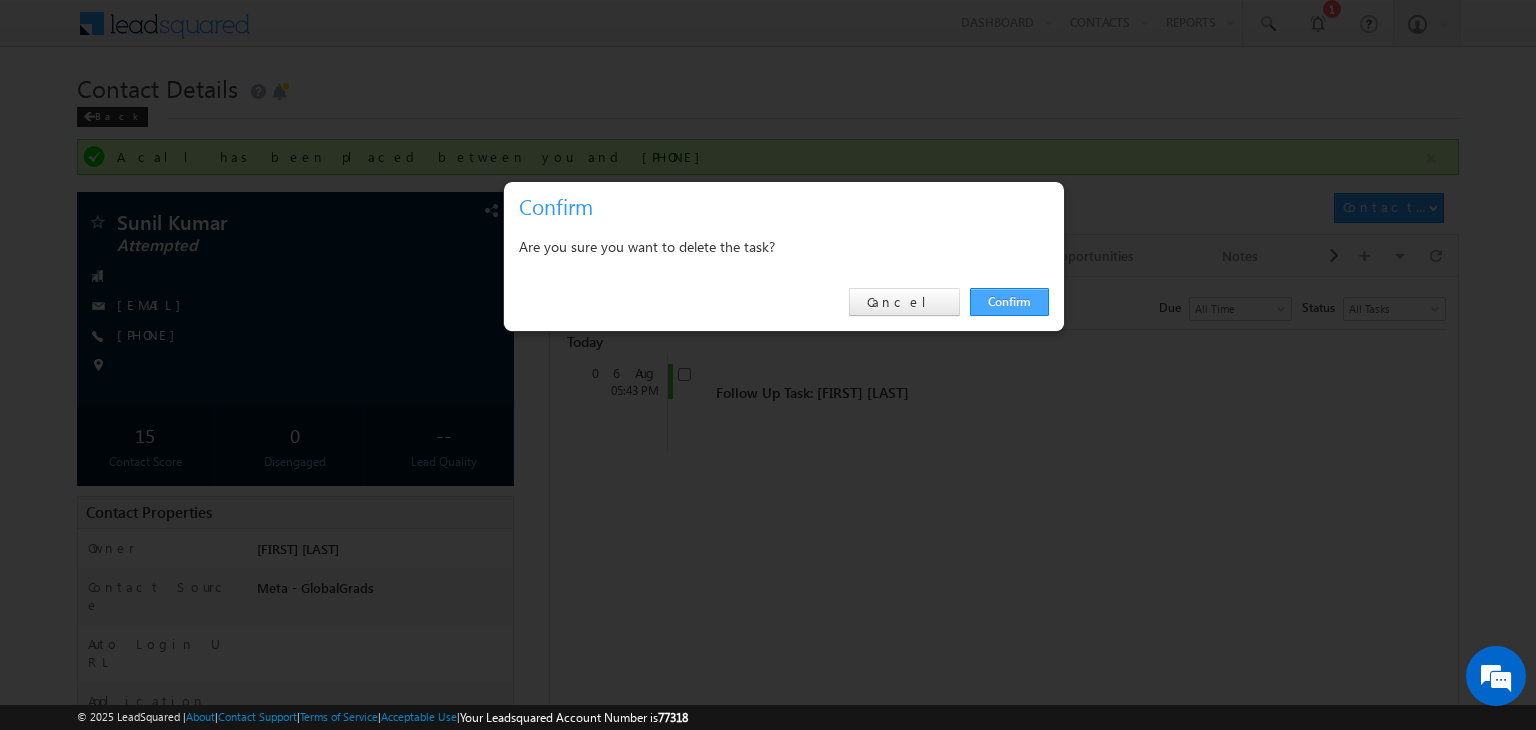 click on "Confirm" at bounding box center [1009, 302] 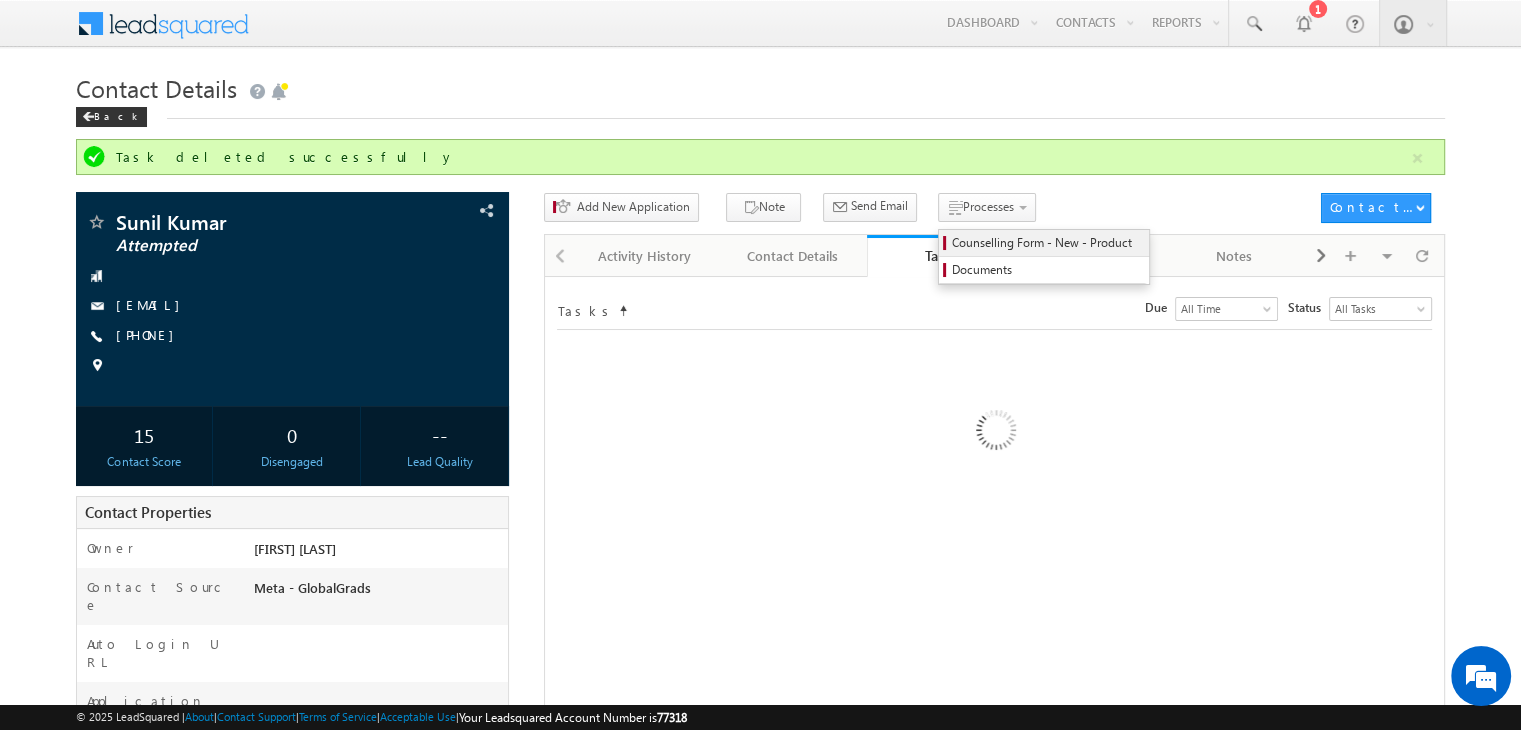 click on "Counselling Form - New - Product" at bounding box center (1047, 243) 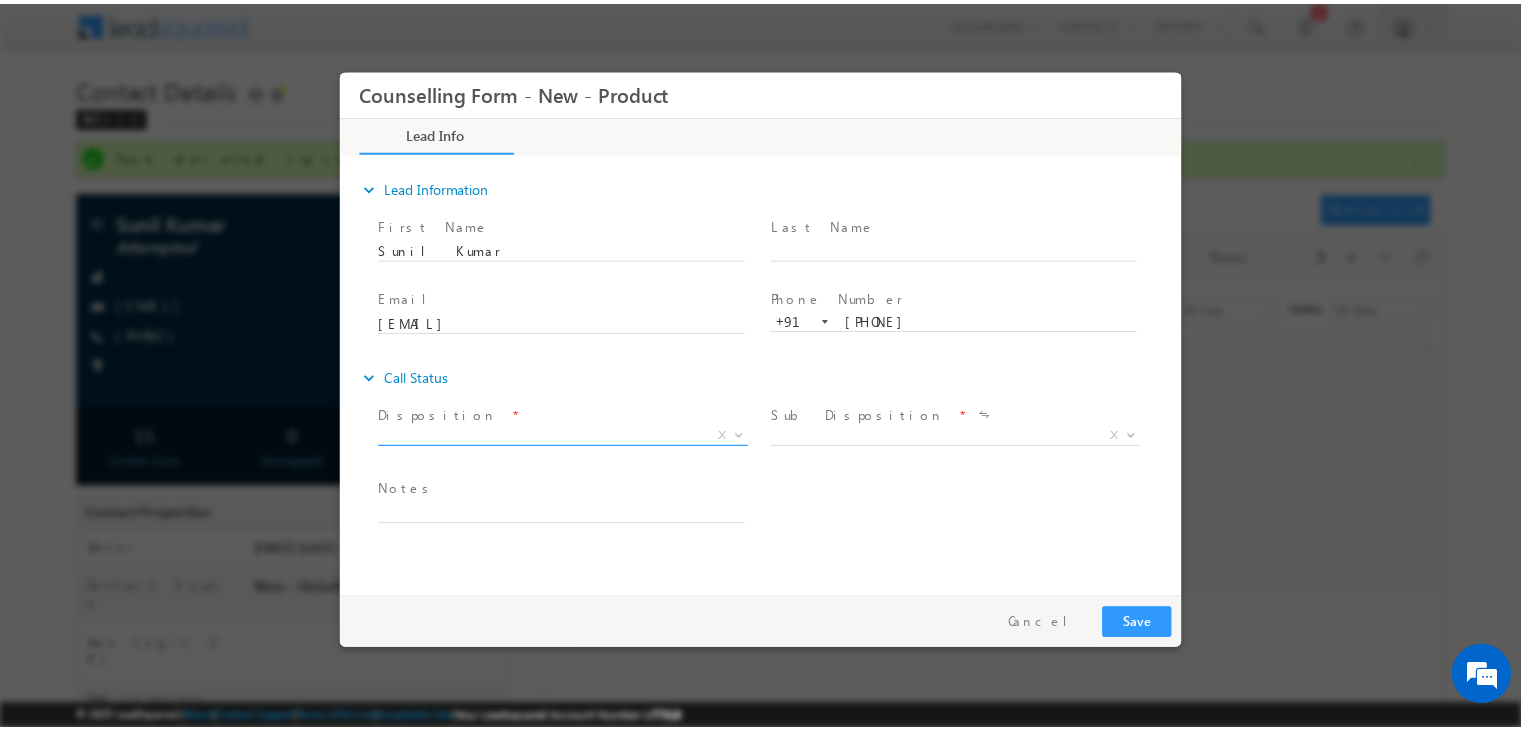 scroll, scrollTop: 0, scrollLeft: 0, axis: both 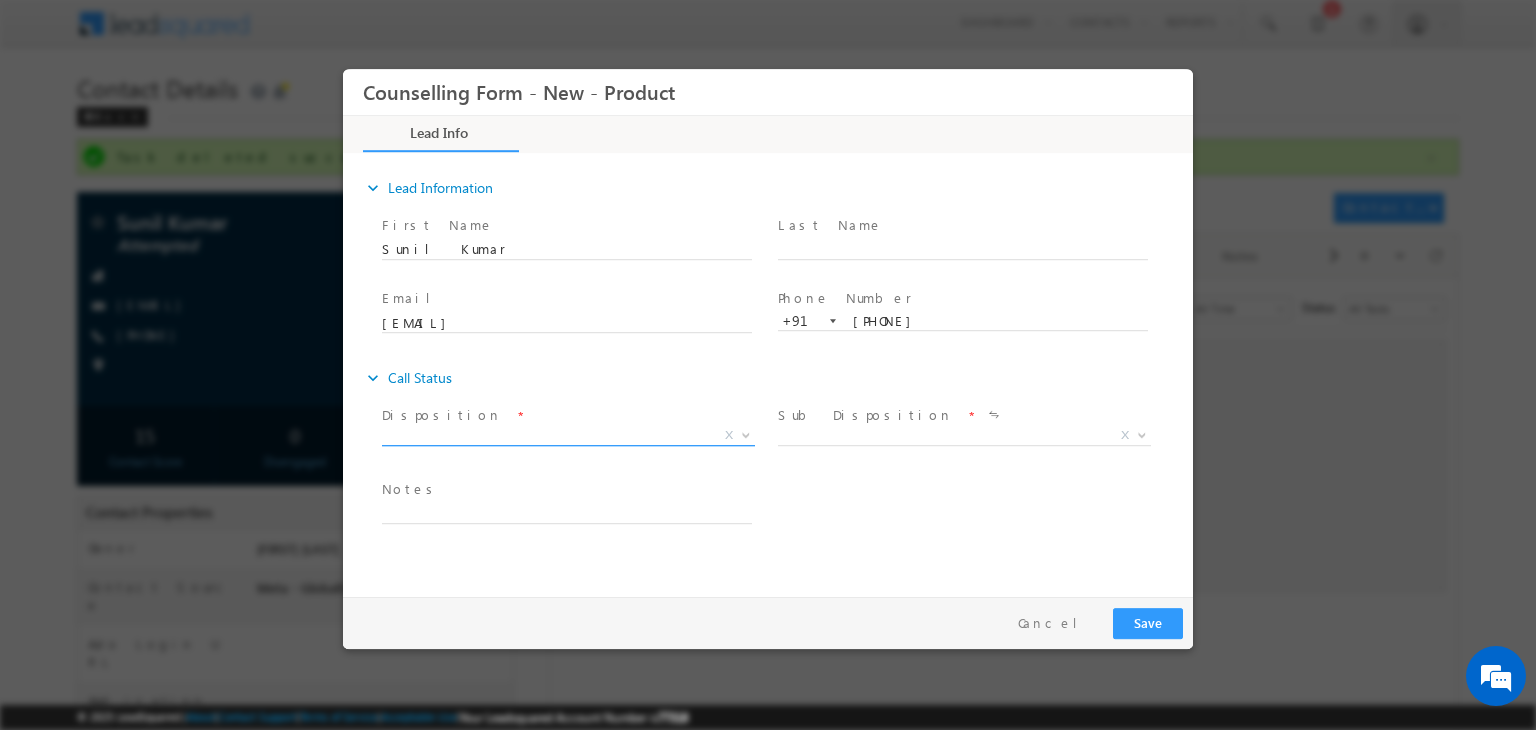 click on "X" at bounding box center [568, 436] 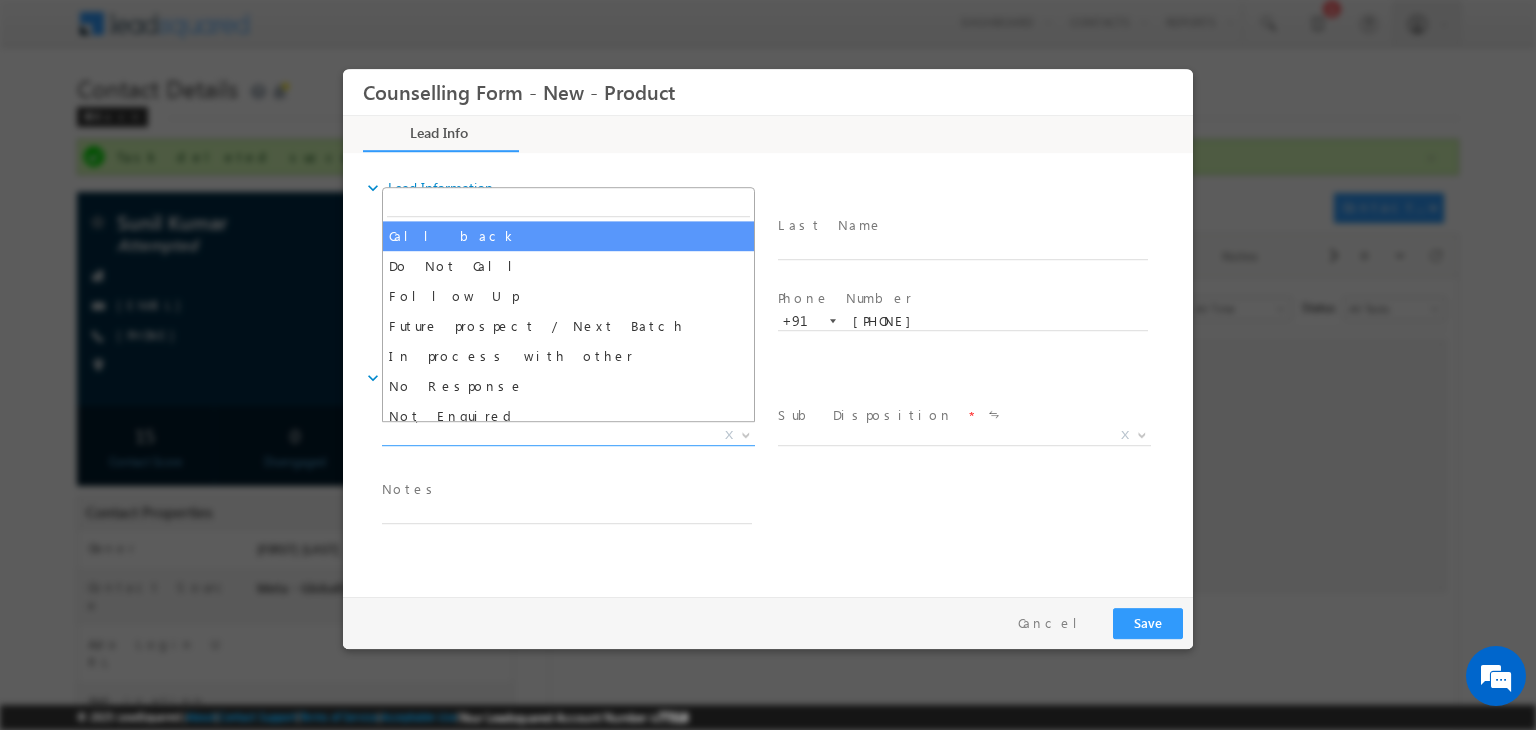 select on "Call back" 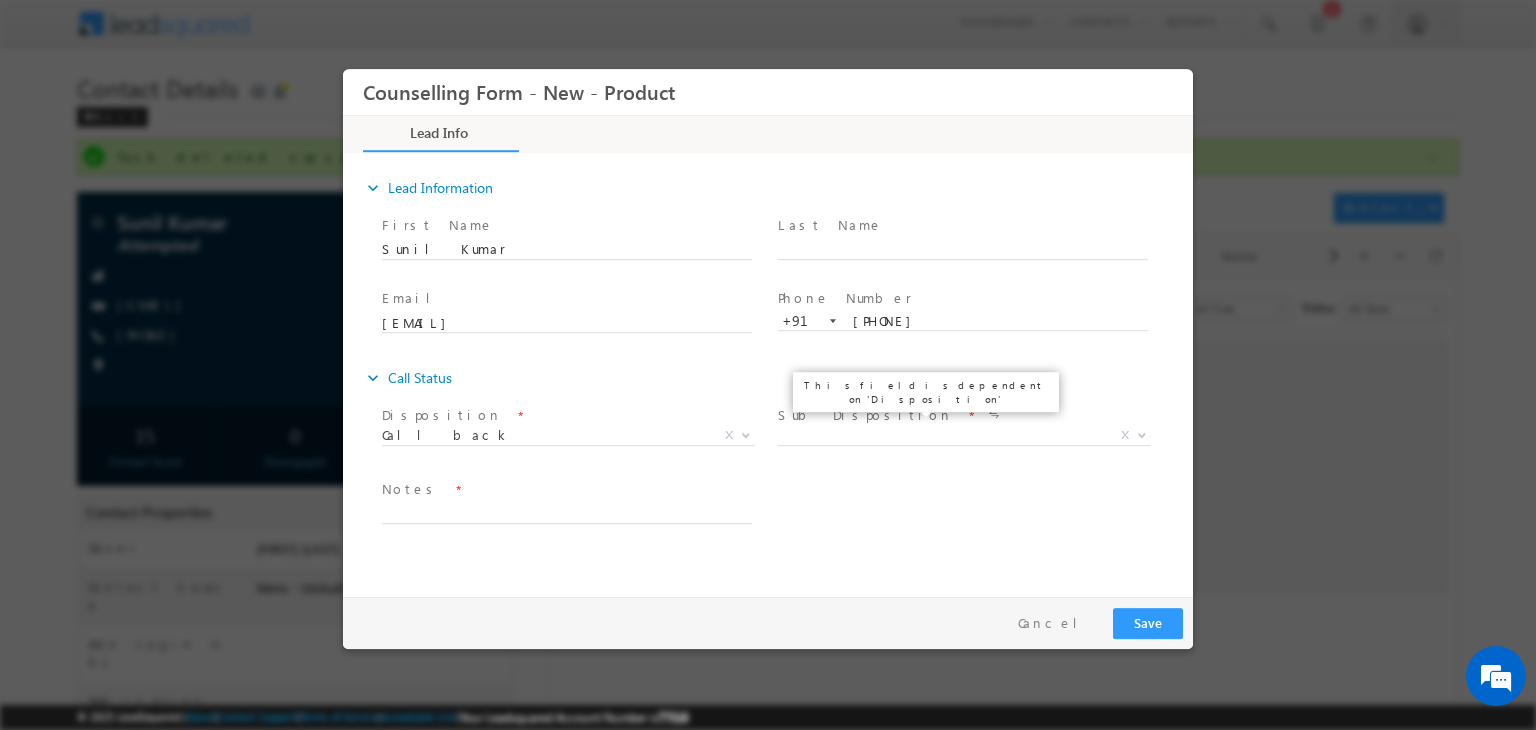 drag, startPoint x: 881, startPoint y: 416, endPoint x: 856, endPoint y: 434, distance: 30.805843 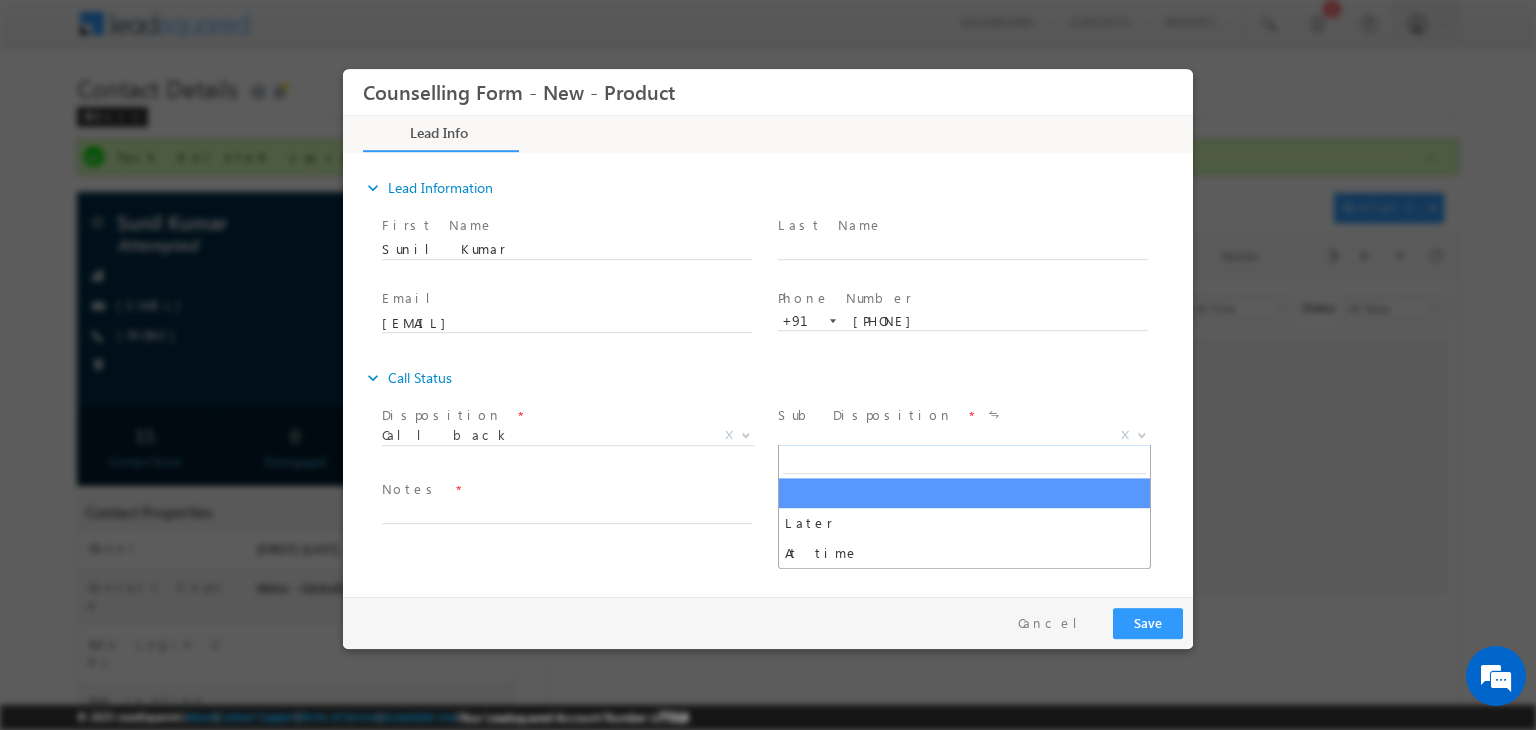 click on "X" at bounding box center (964, 436) 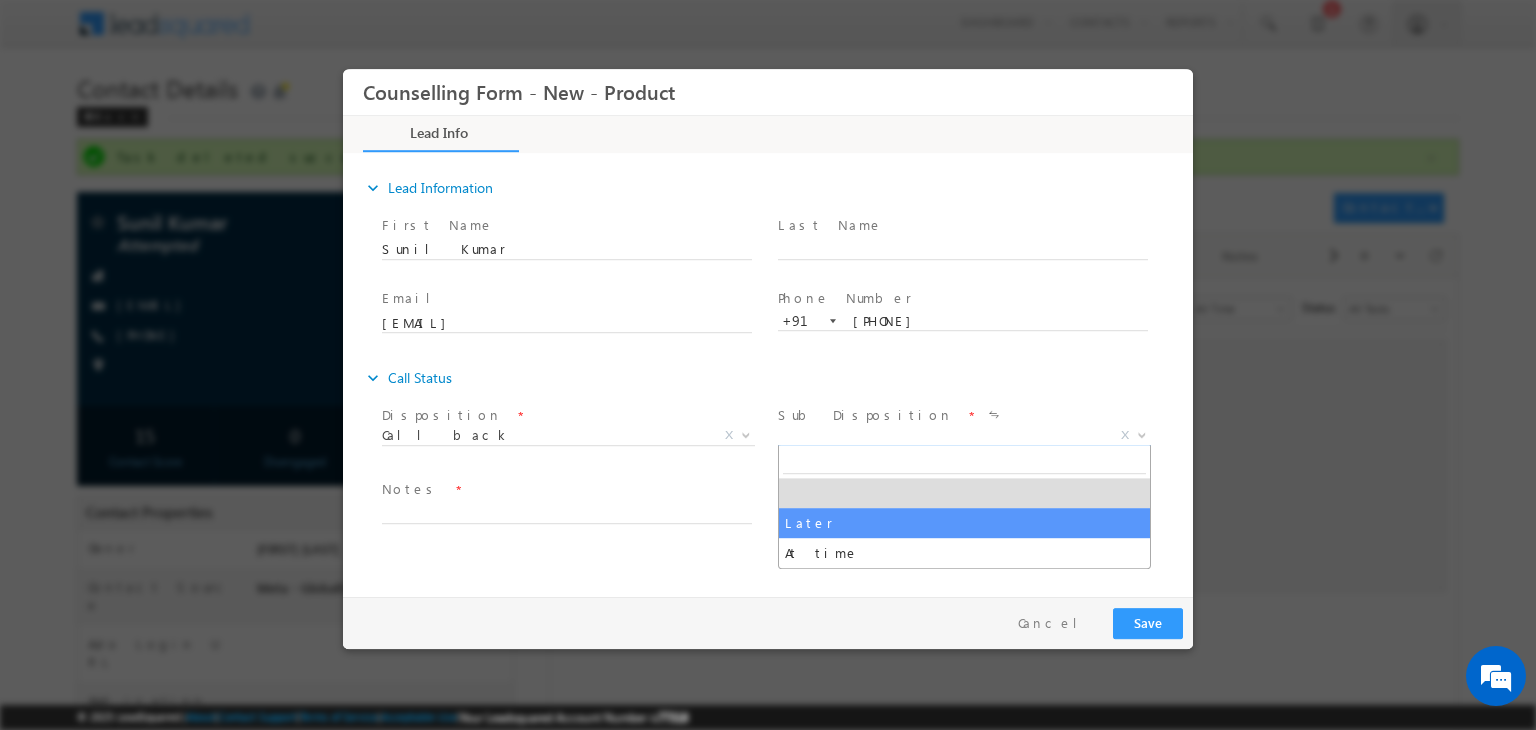 drag, startPoint x: 882, startPoint y: 532, endPoint x: 892, endPoint y: 543, distance: 14.866069 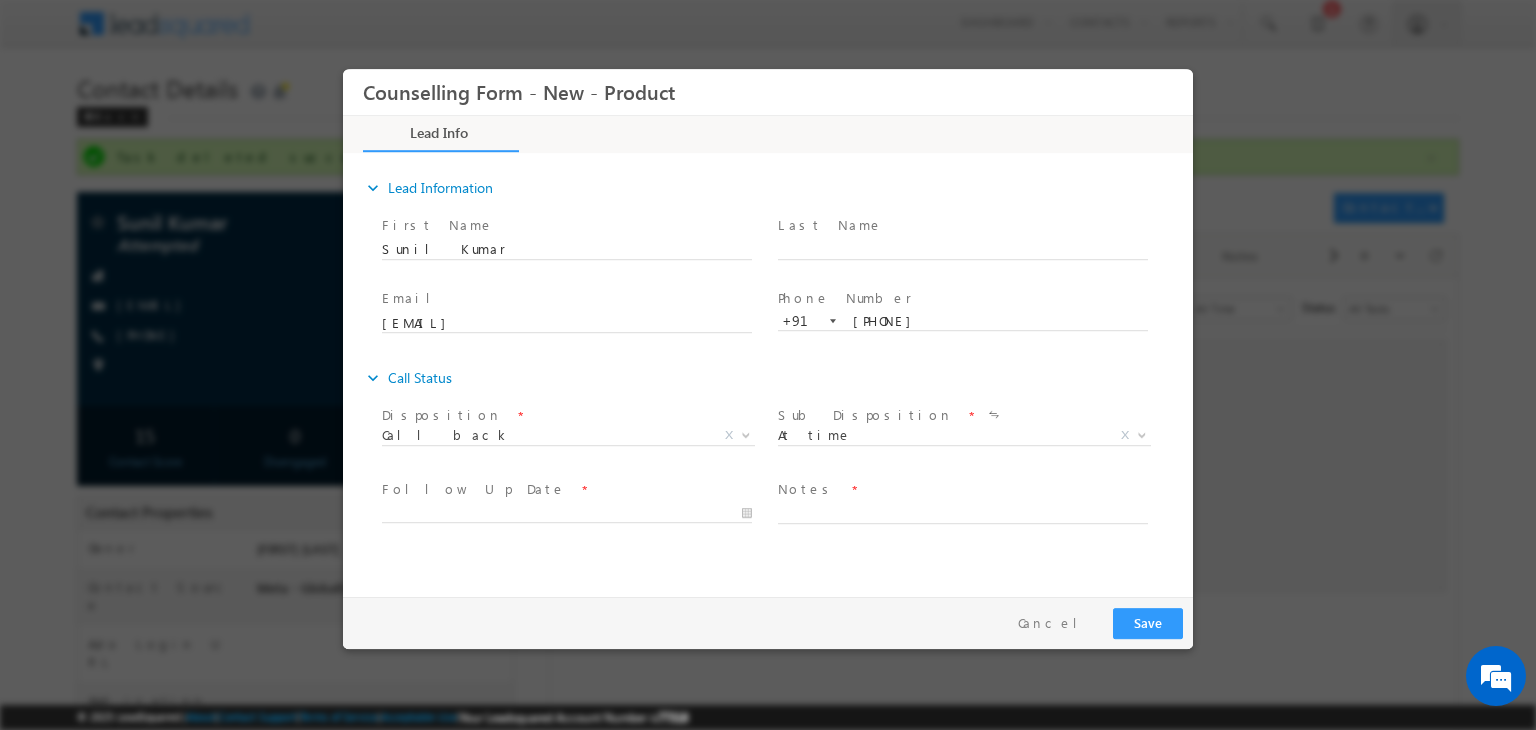drag, startPoint x: 892, startPoint y: 543, endPoint x: 832, endPoint y: 509, distance: 68.96376 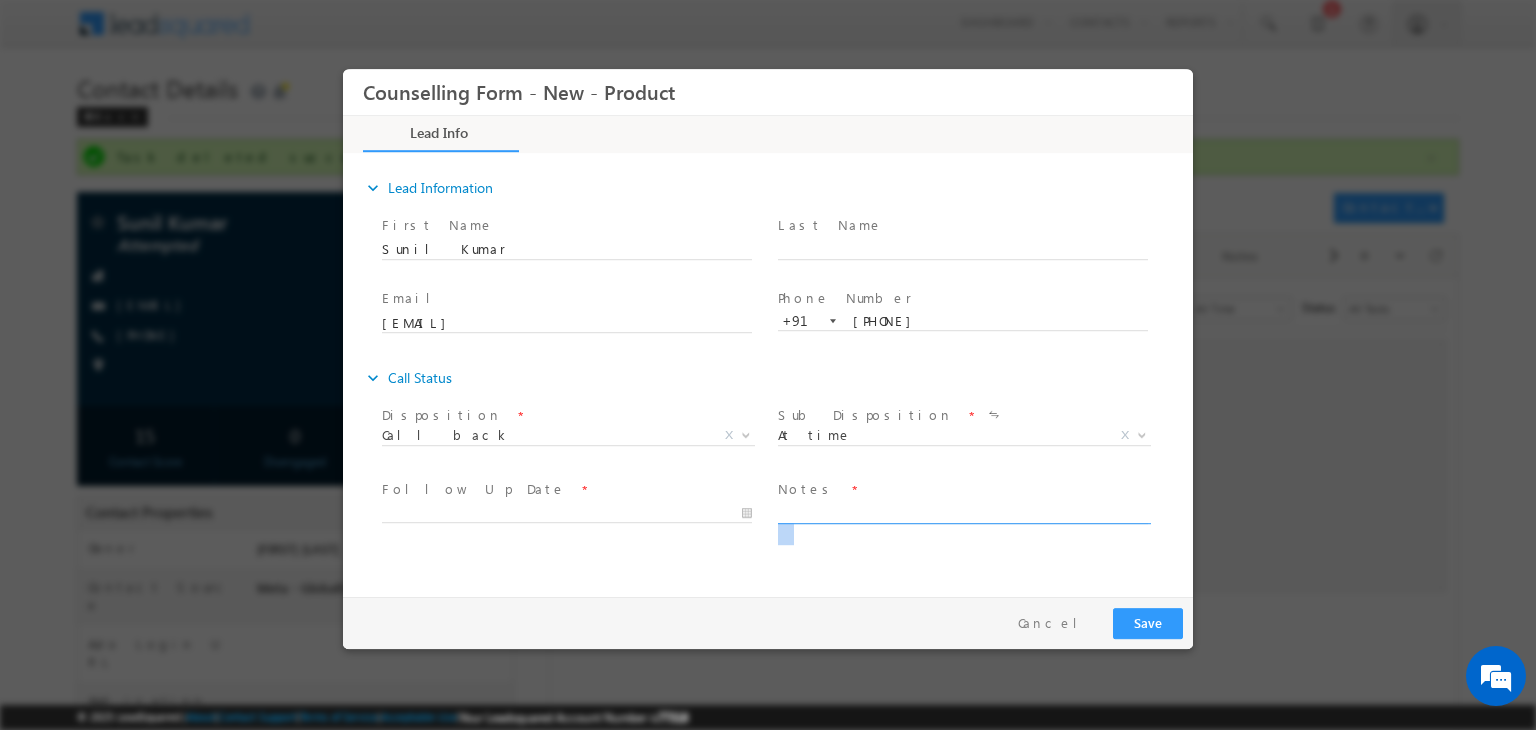 click at bounding box center [963, 512] 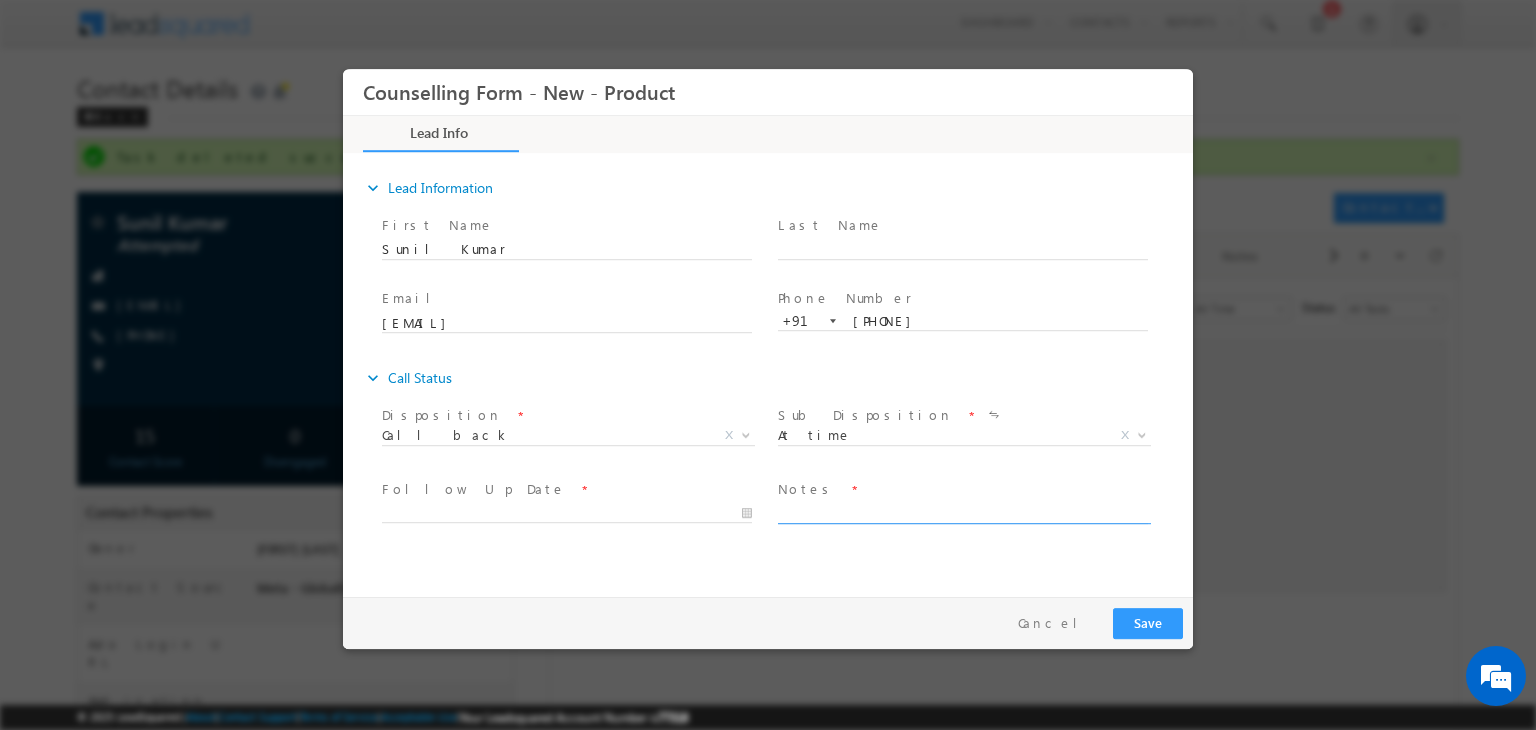 paste on "Btech Electronics - 62% - PTU B - 28 Backlog" 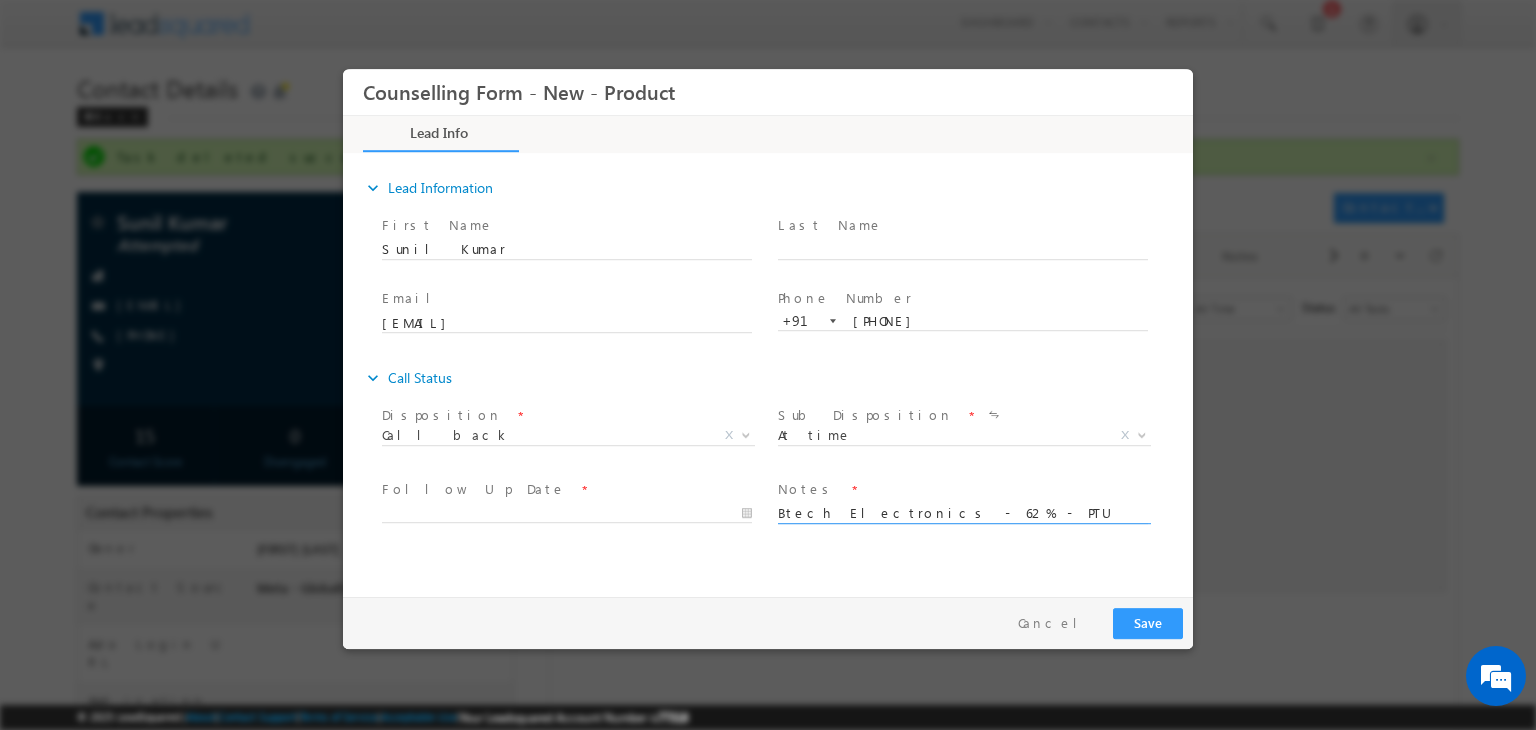 type on "Btech Electronics - 62% - PTU B - 28 Backlog" 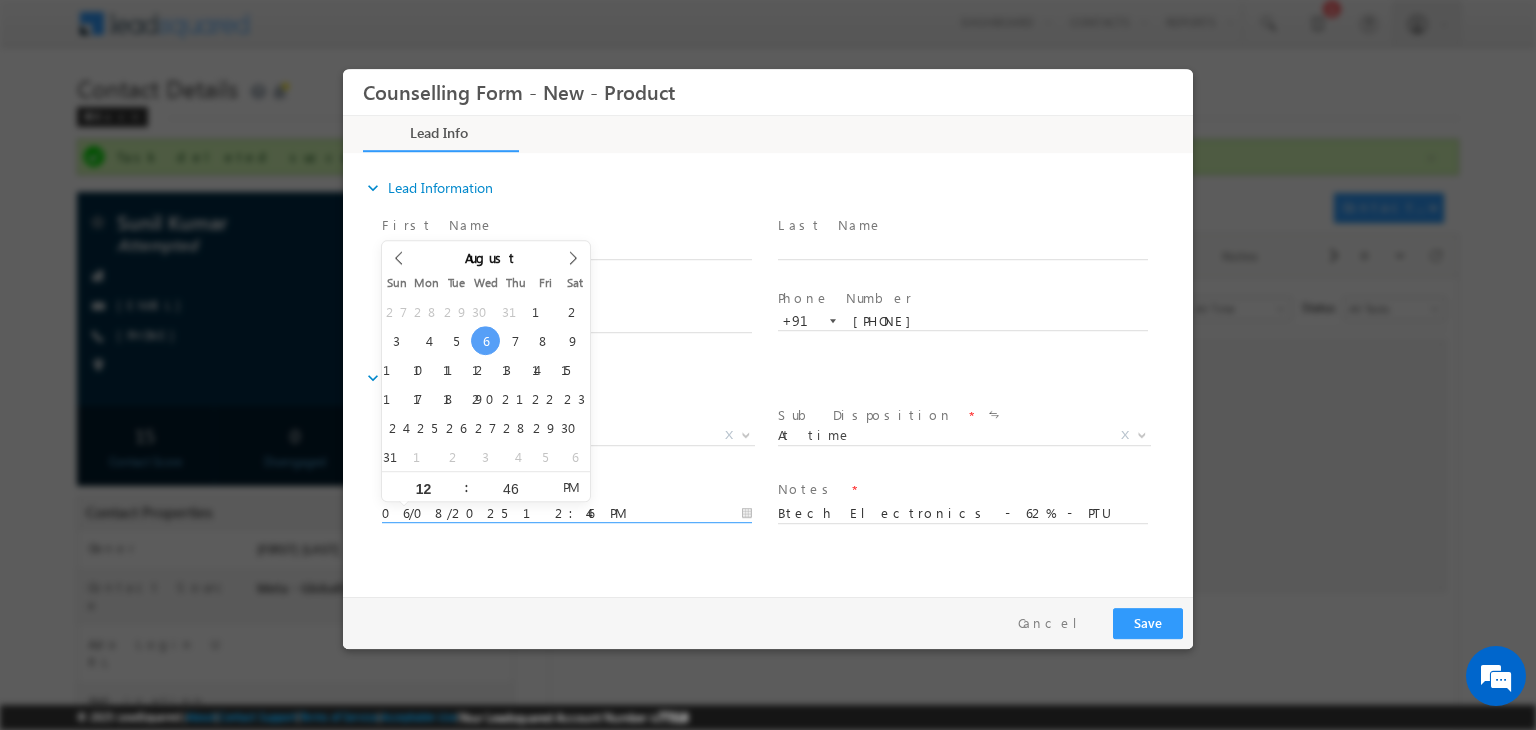 click on "06/08/2025 12:46 PM" at bounding box center (567, 514) 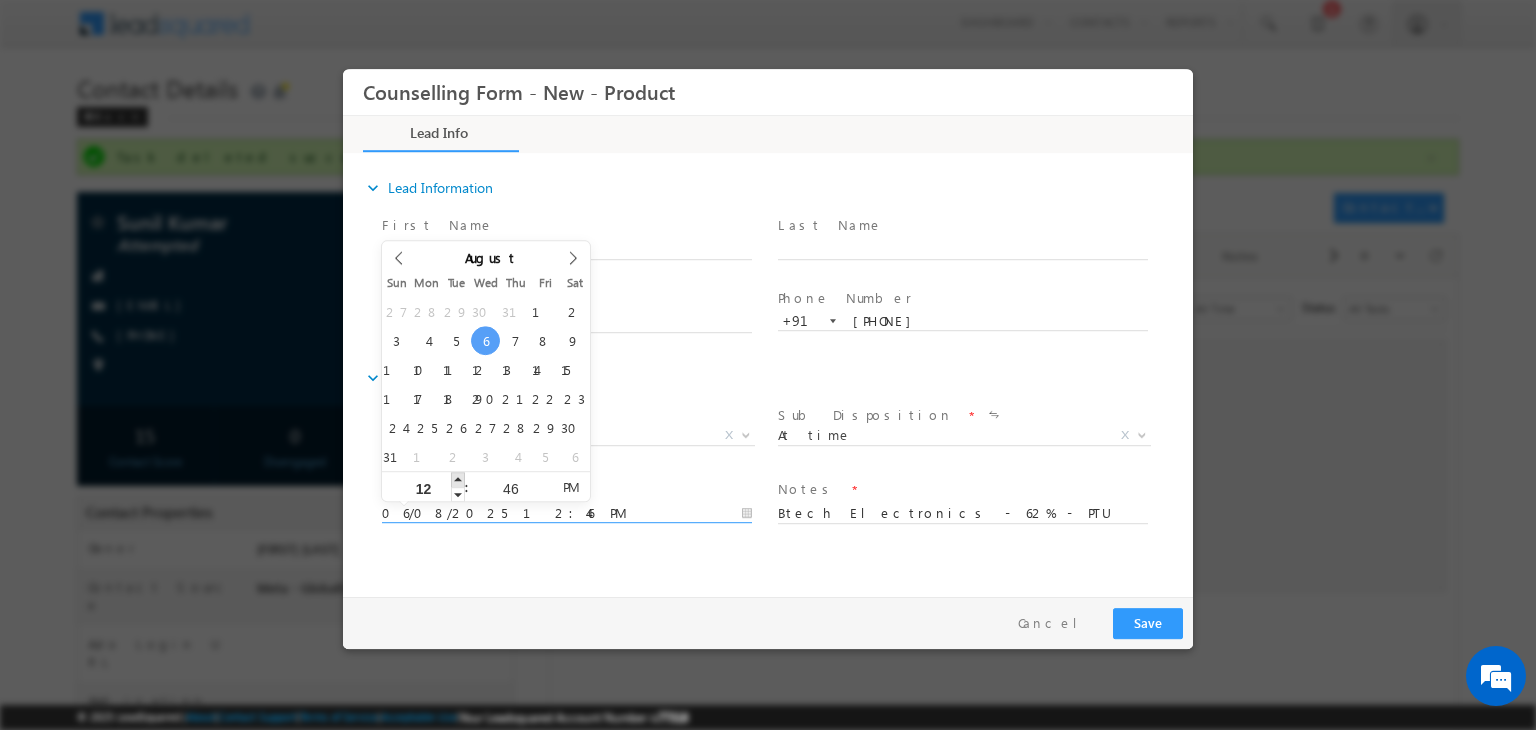 type on "06/08/2025 1:46 PM" 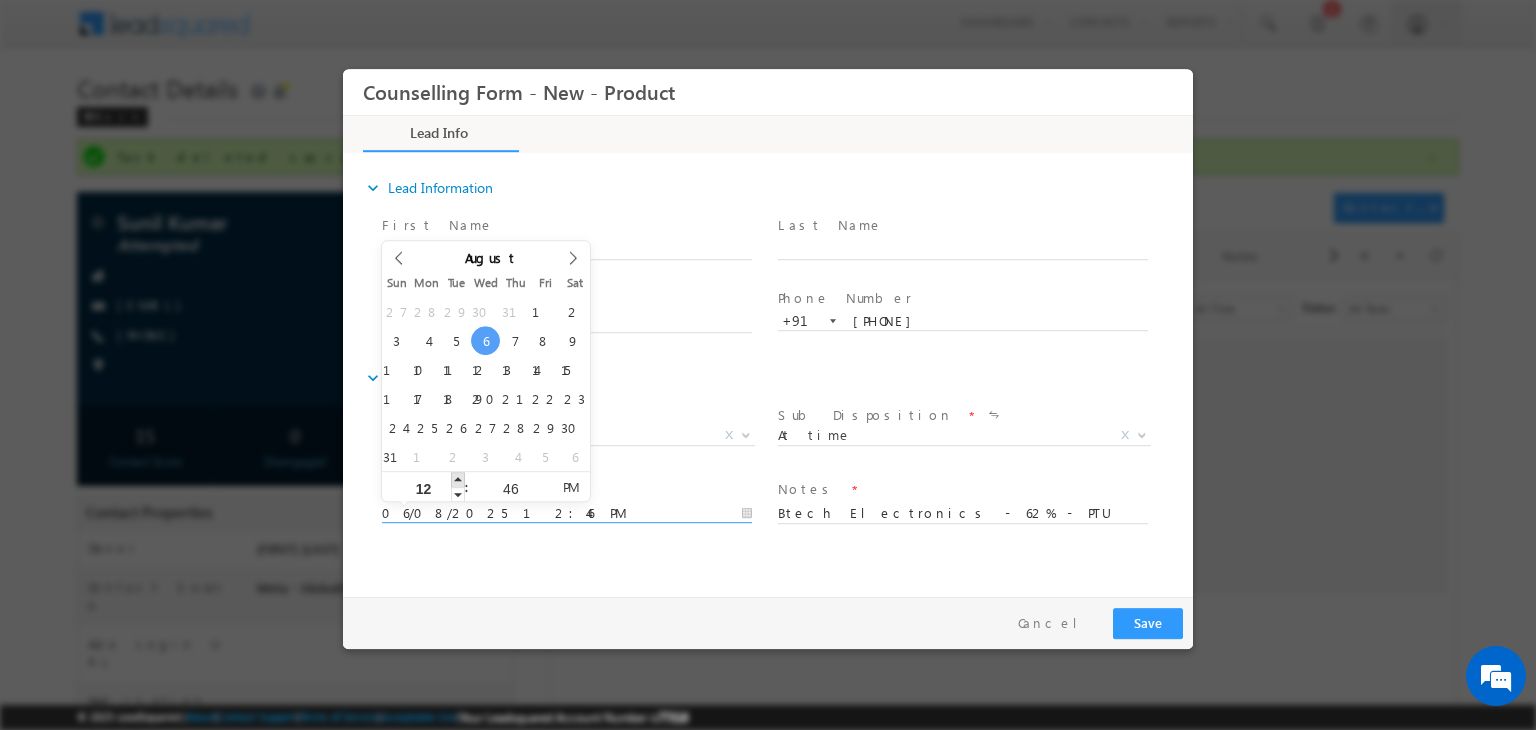 type on "01" 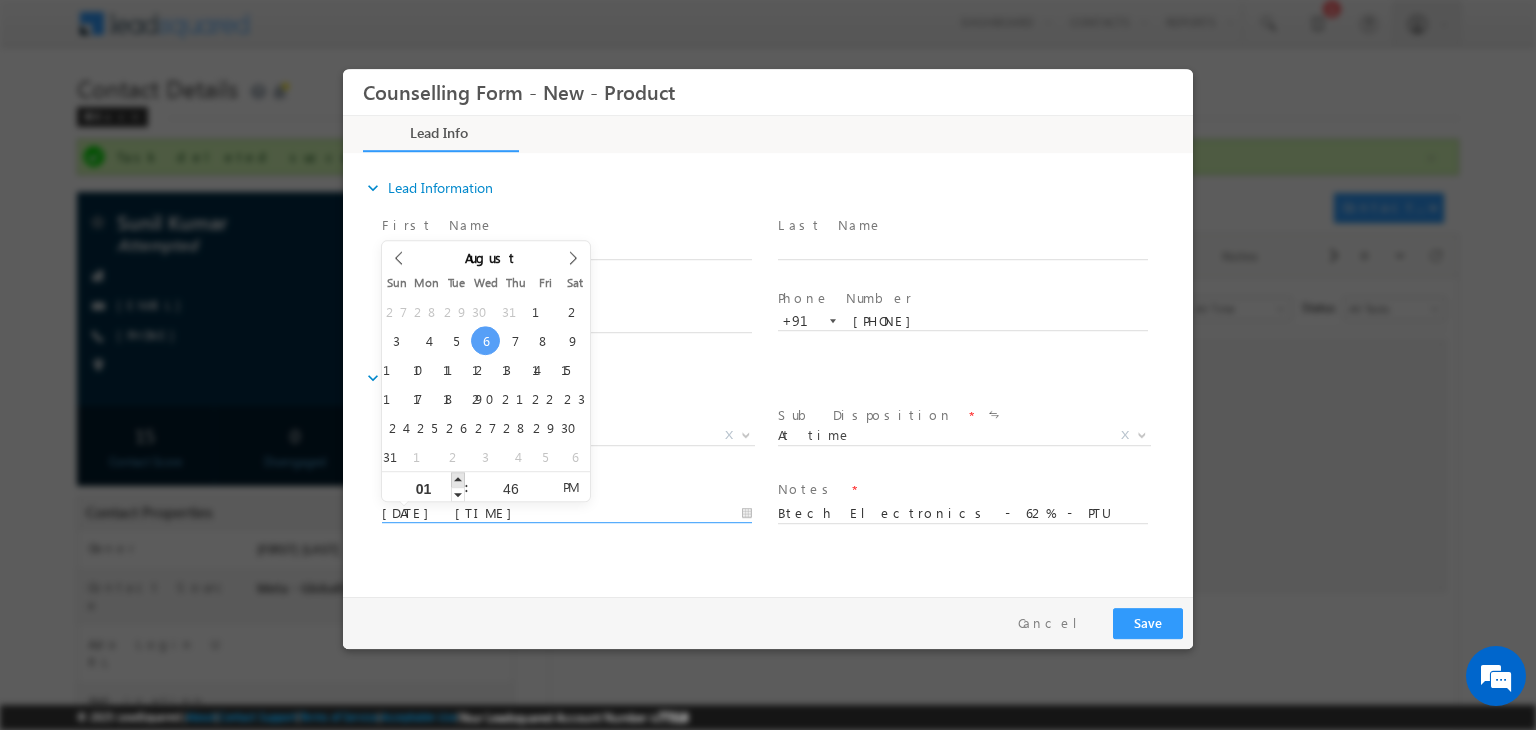 click at bounding box center [458, 479] 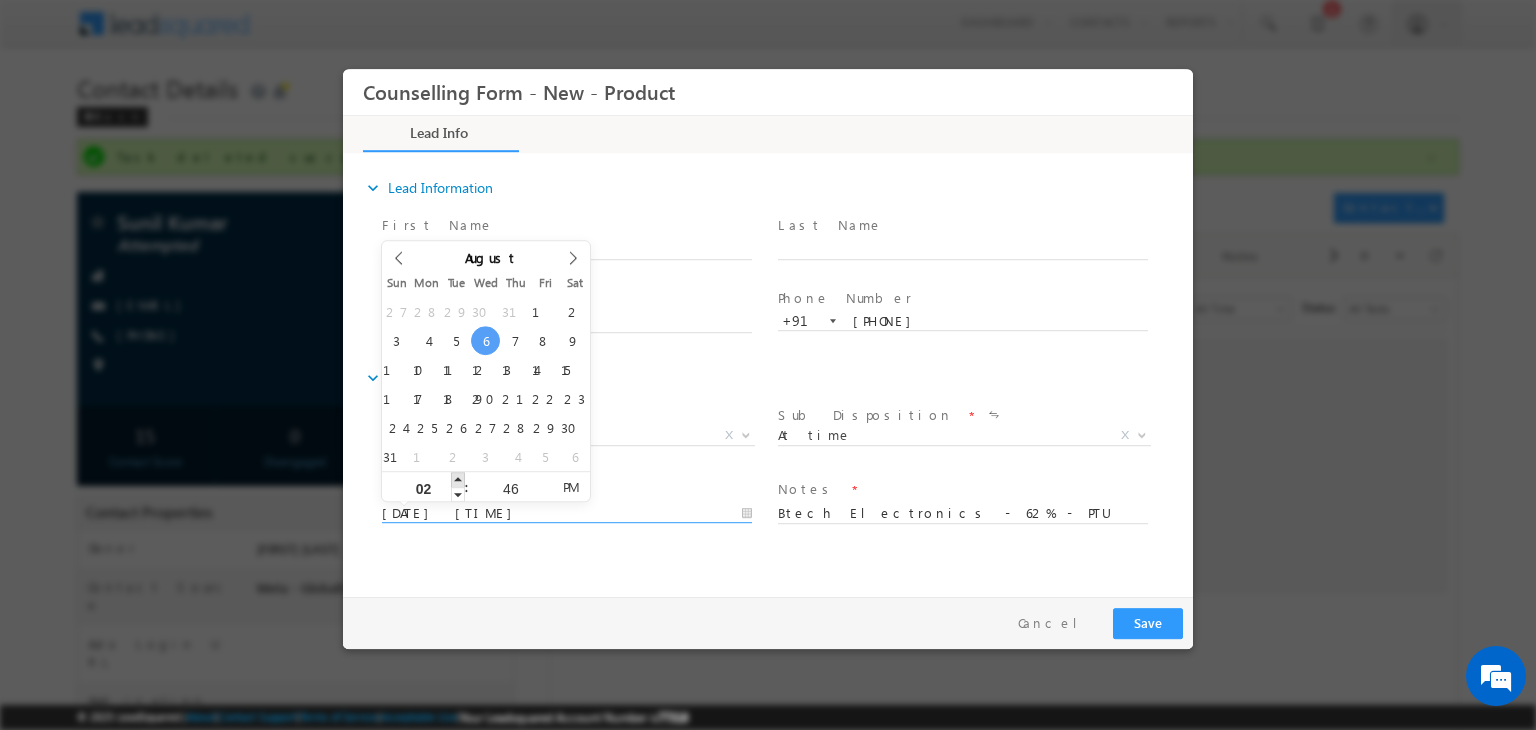click at bounding box center [458, 479] 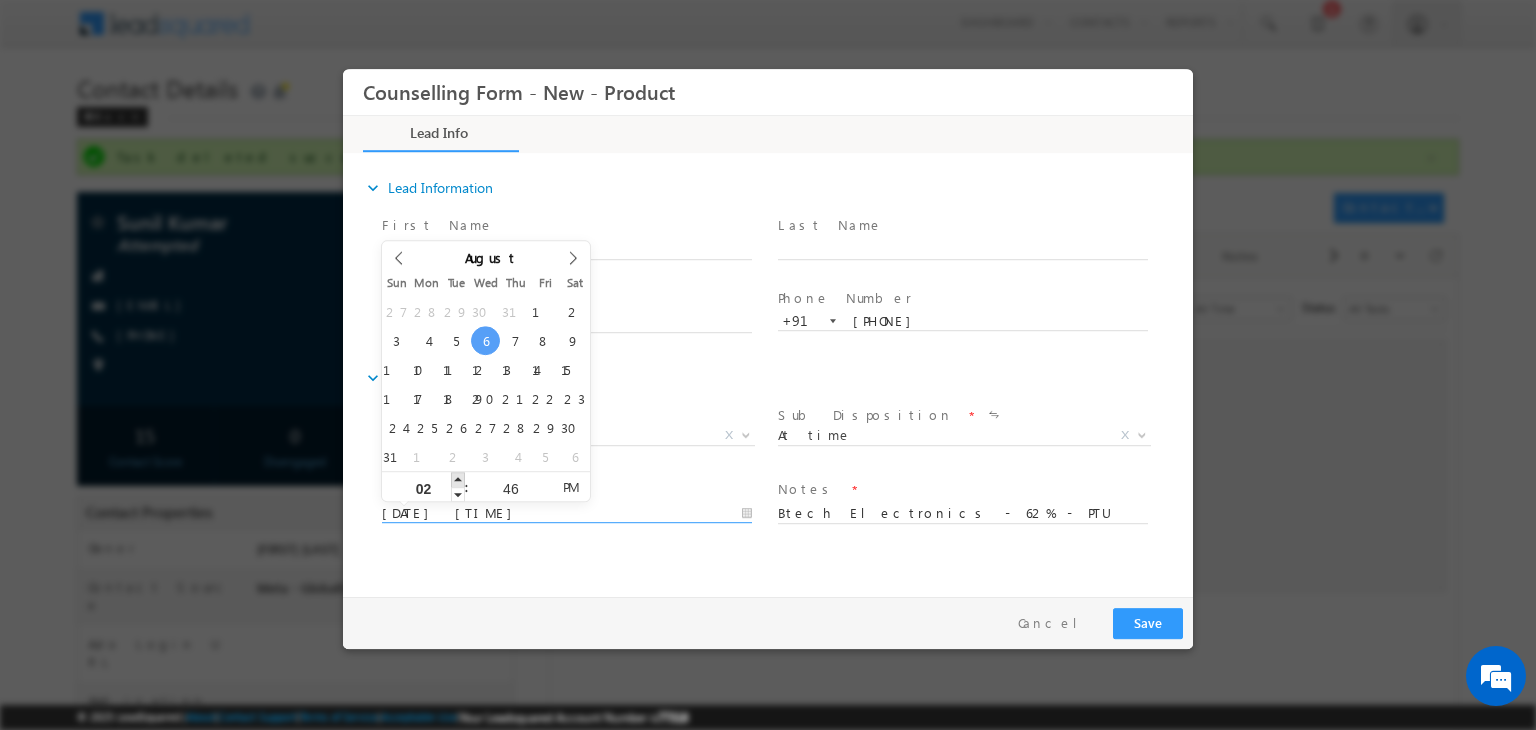 type on "03" 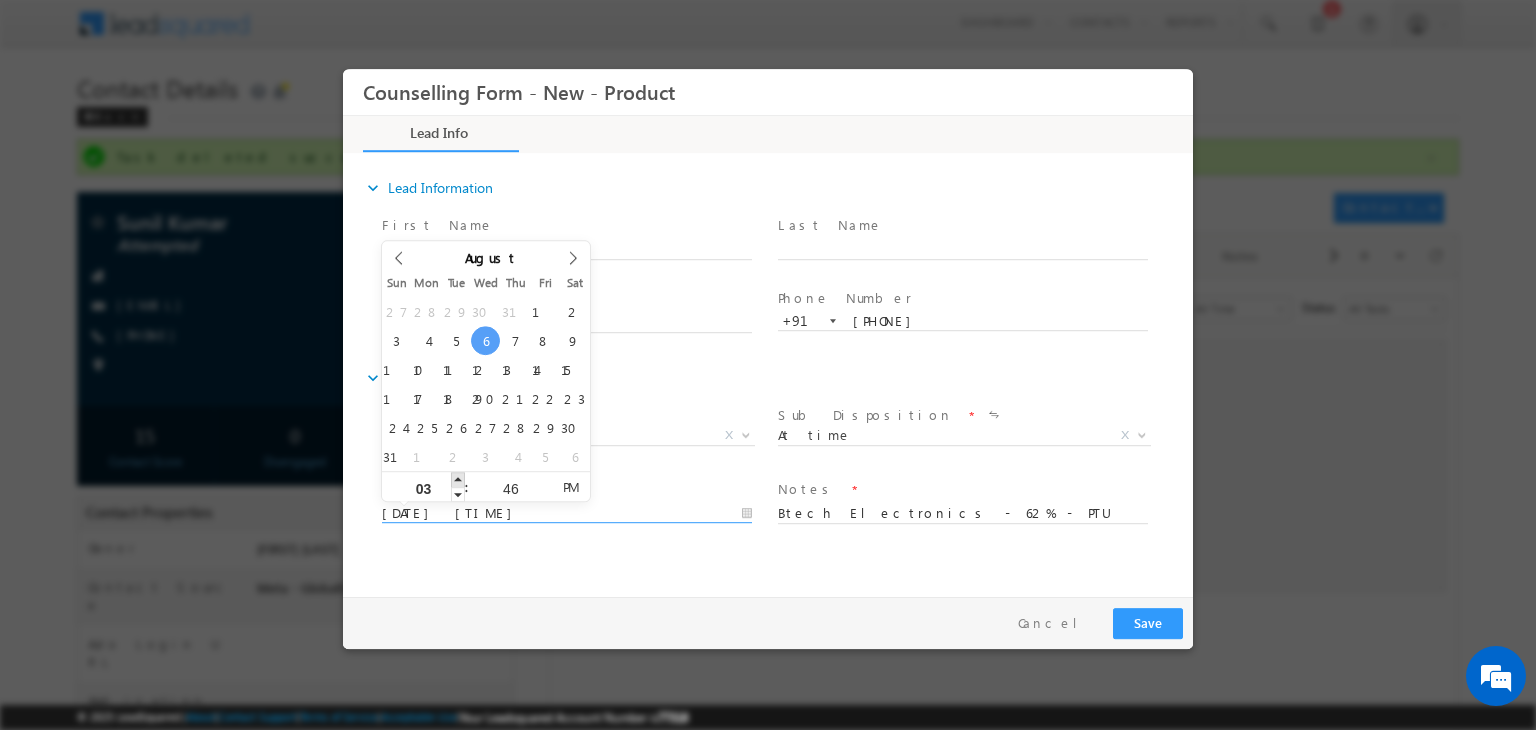 click at bounding box center (458, 479) 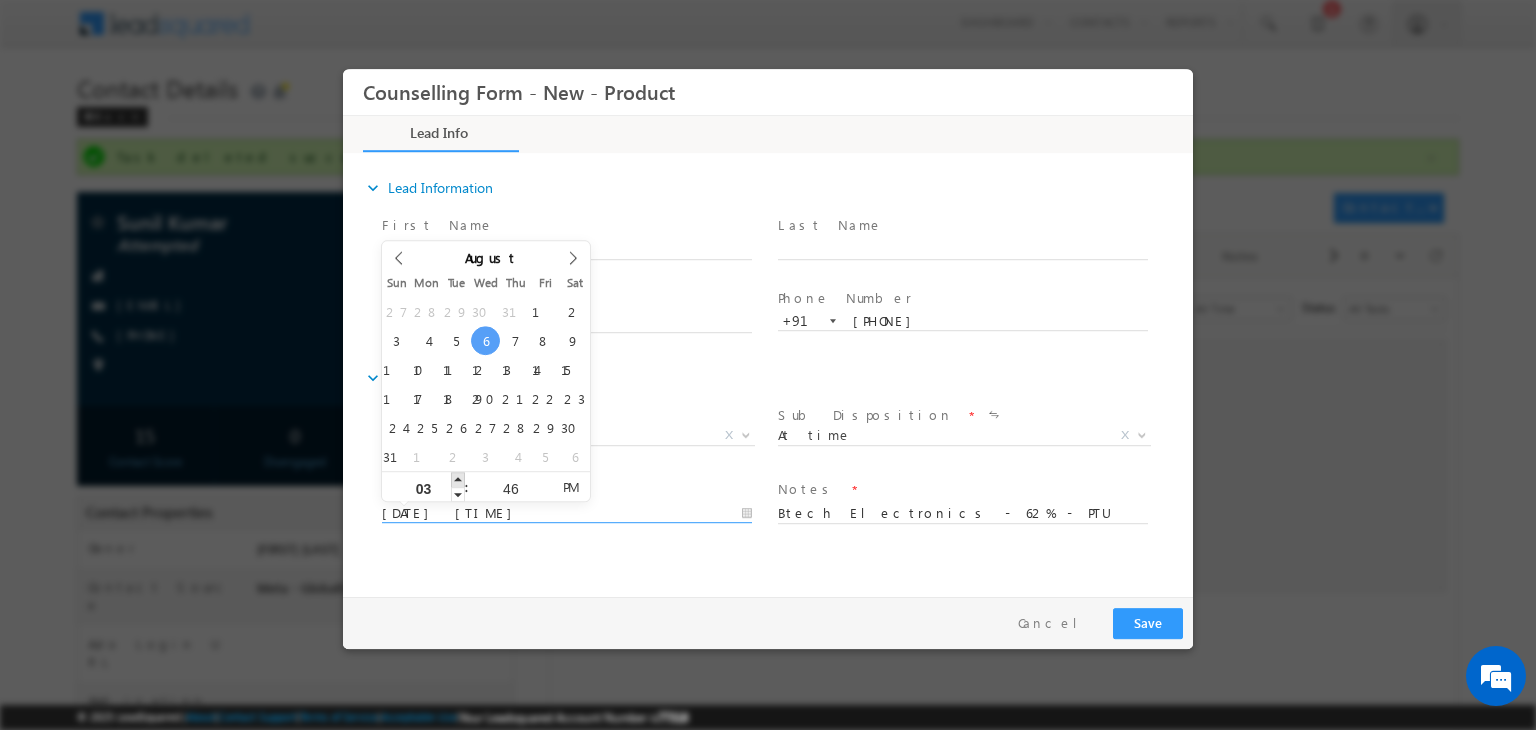 type on "06/08/2025 4:46 PM" 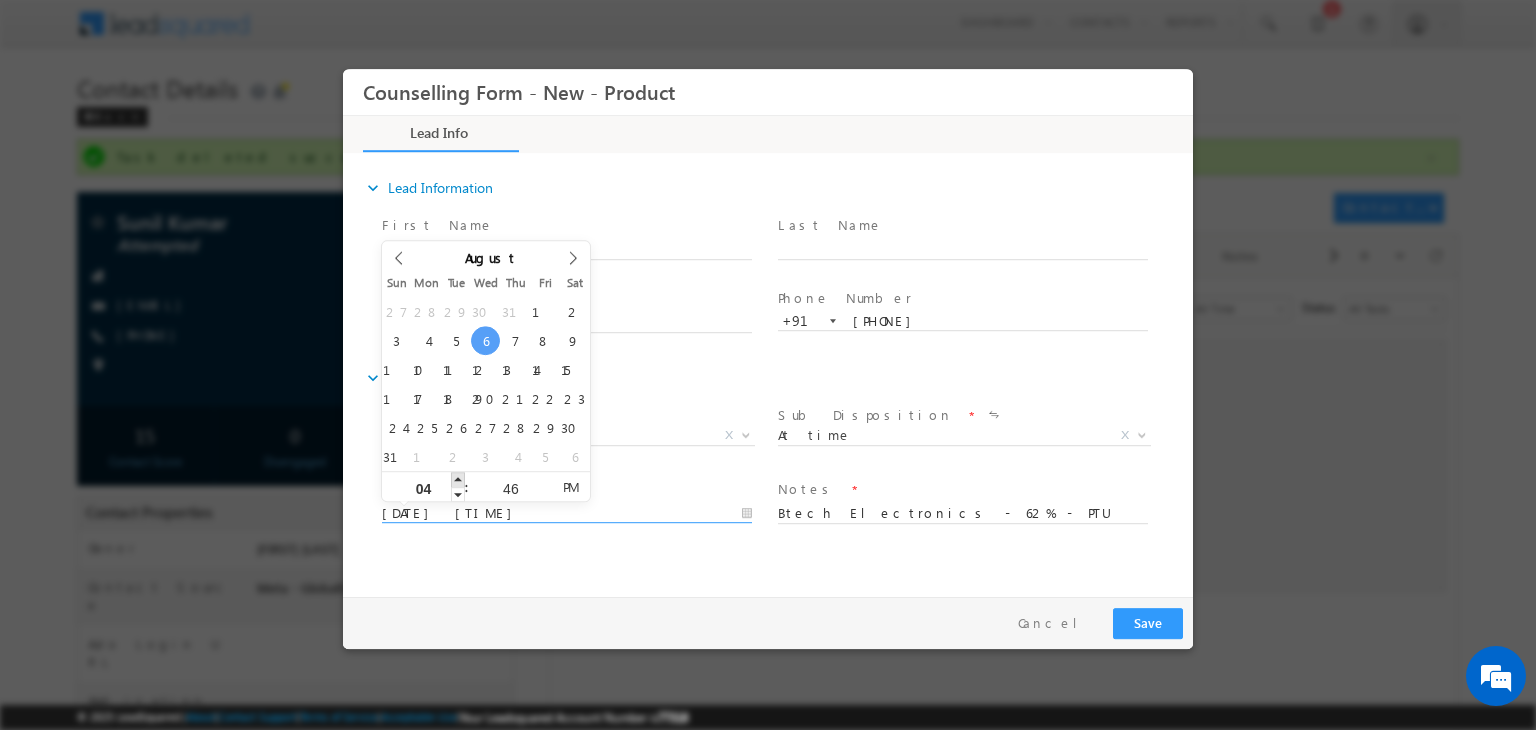 click at bounding box center (458, 479) 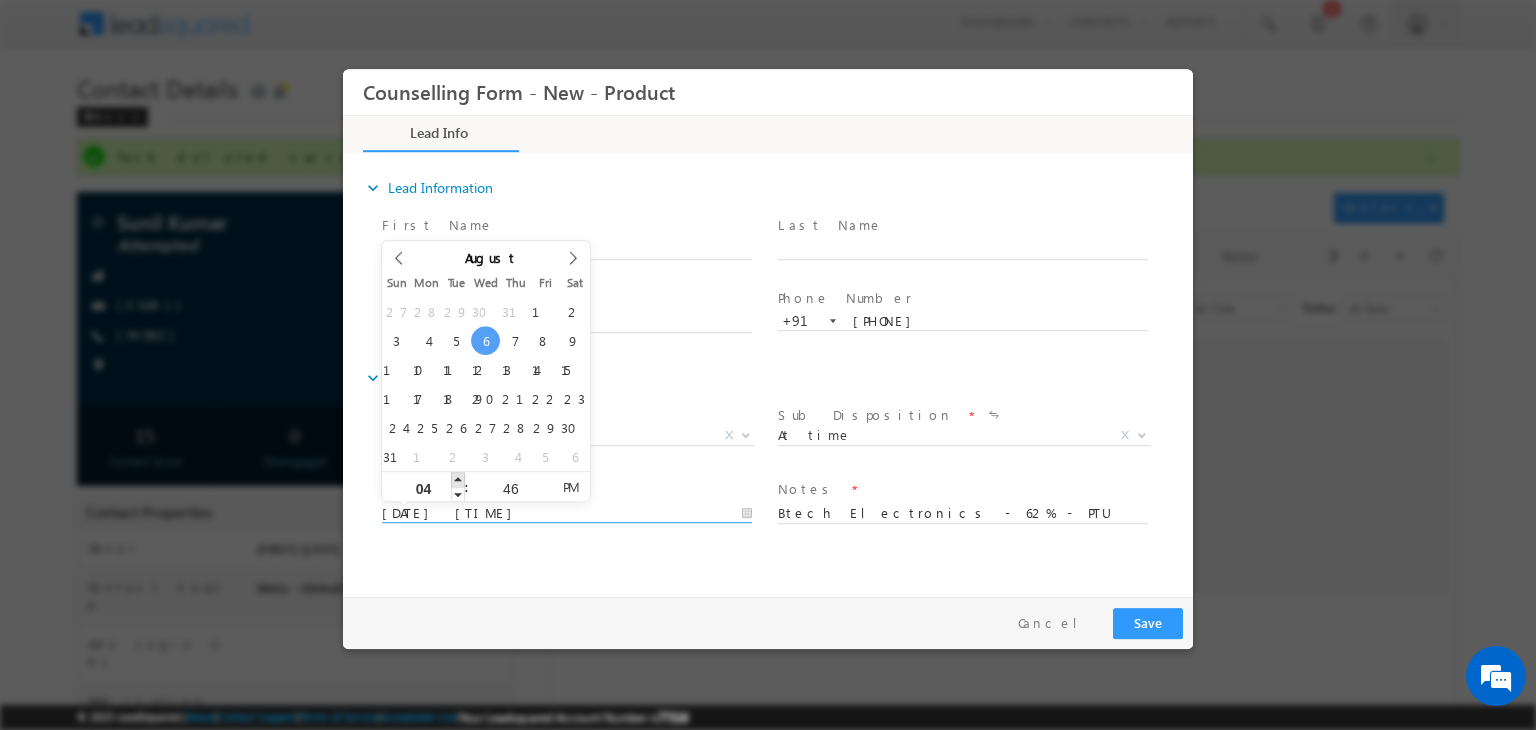 type on "06/08/2025 5:46 PM" 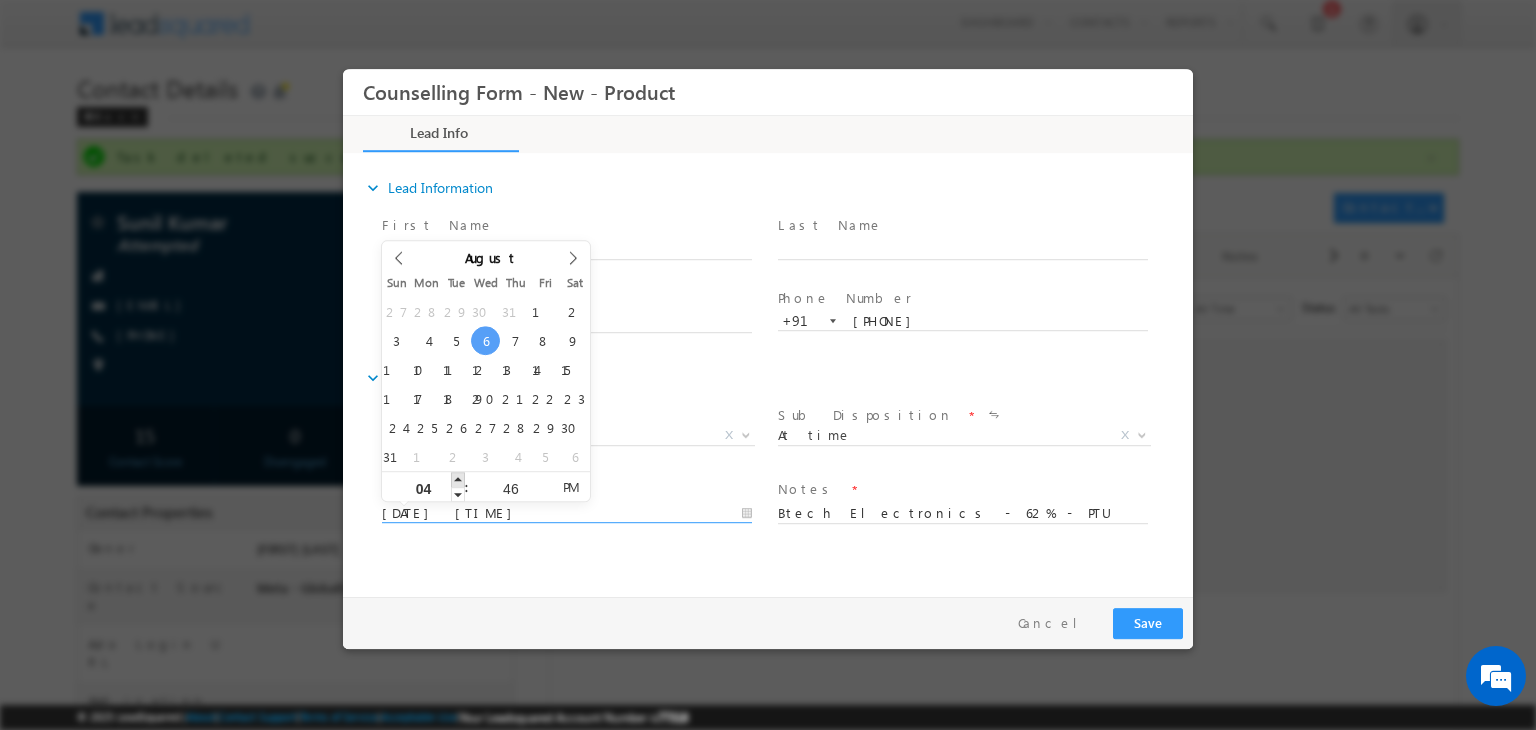 type on "05" 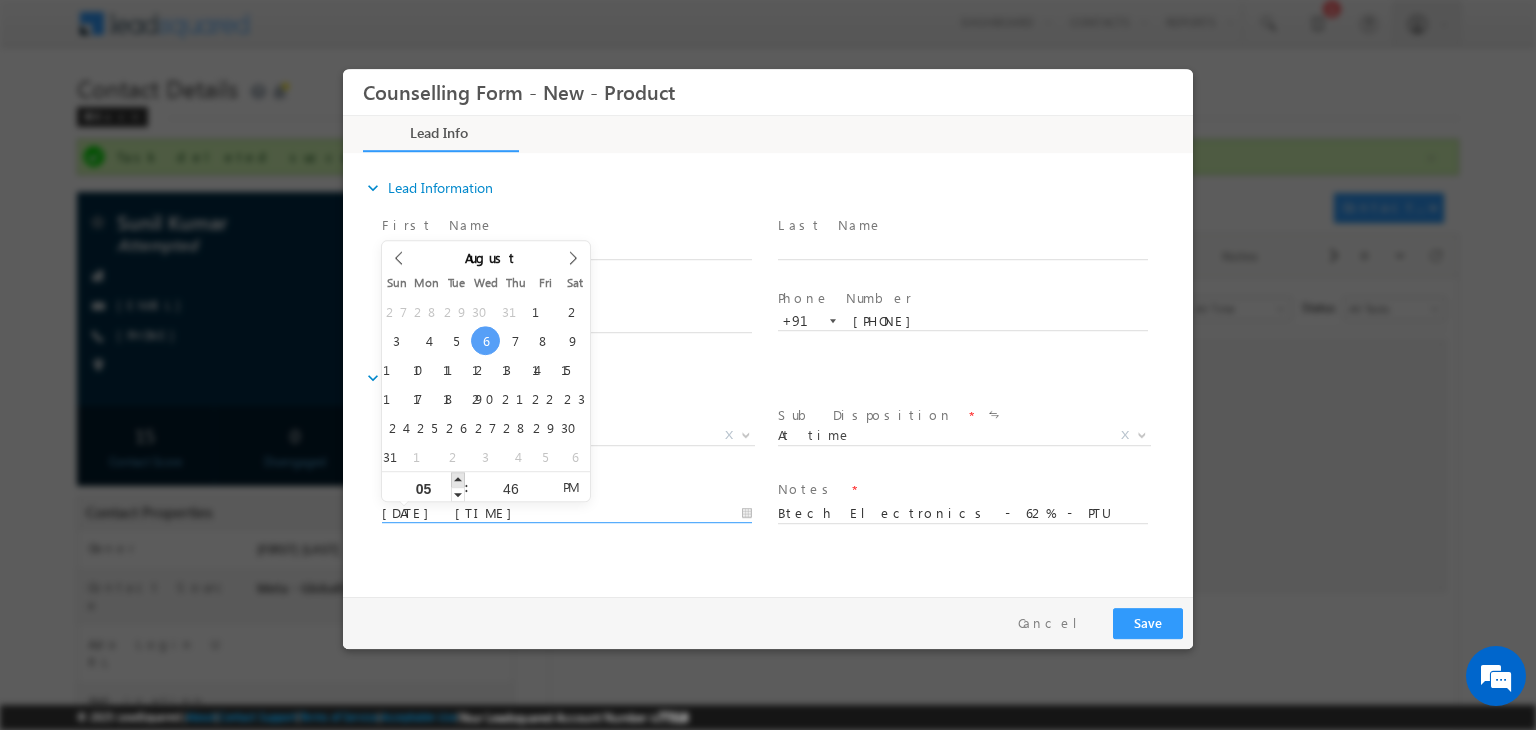 click at bounding box center [458, 479] 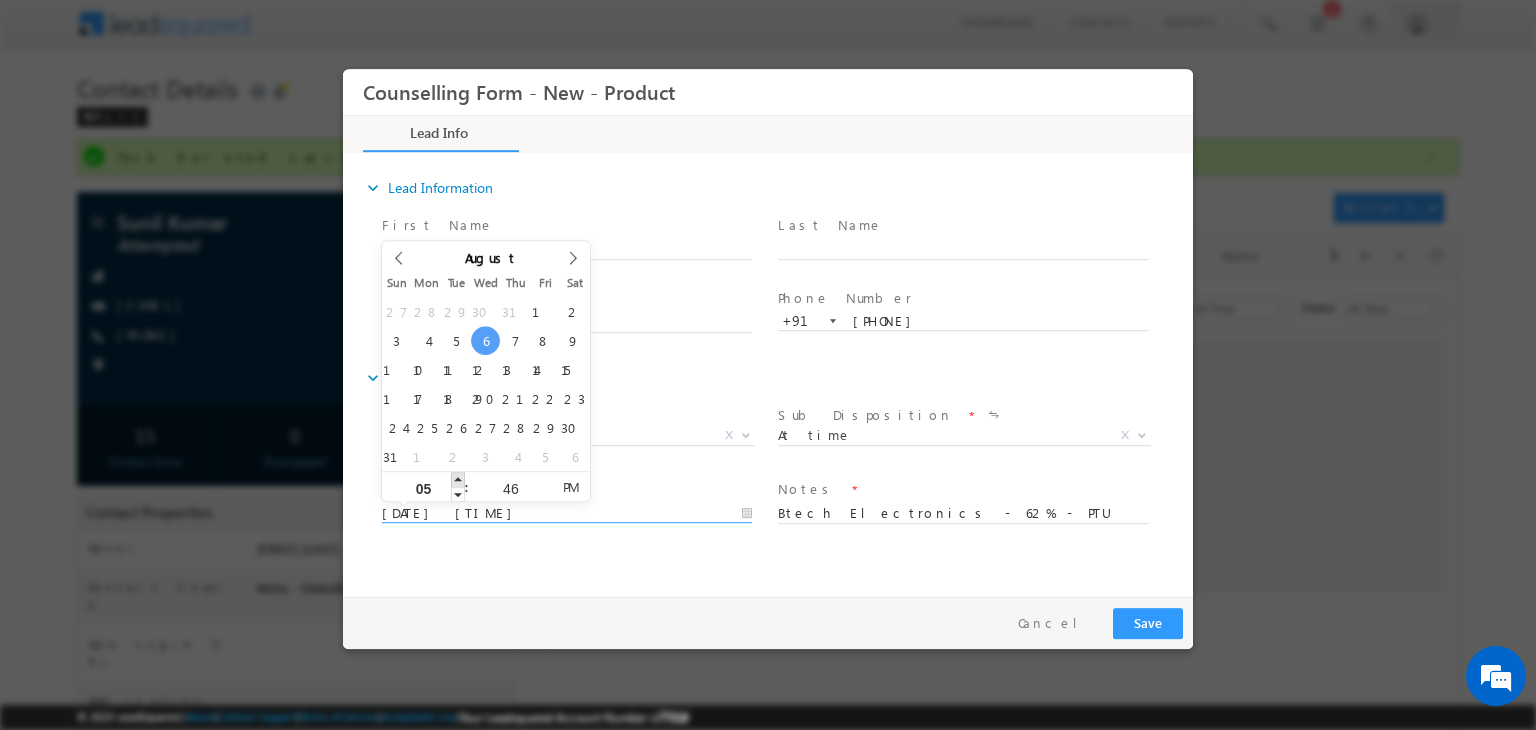 type on "06" 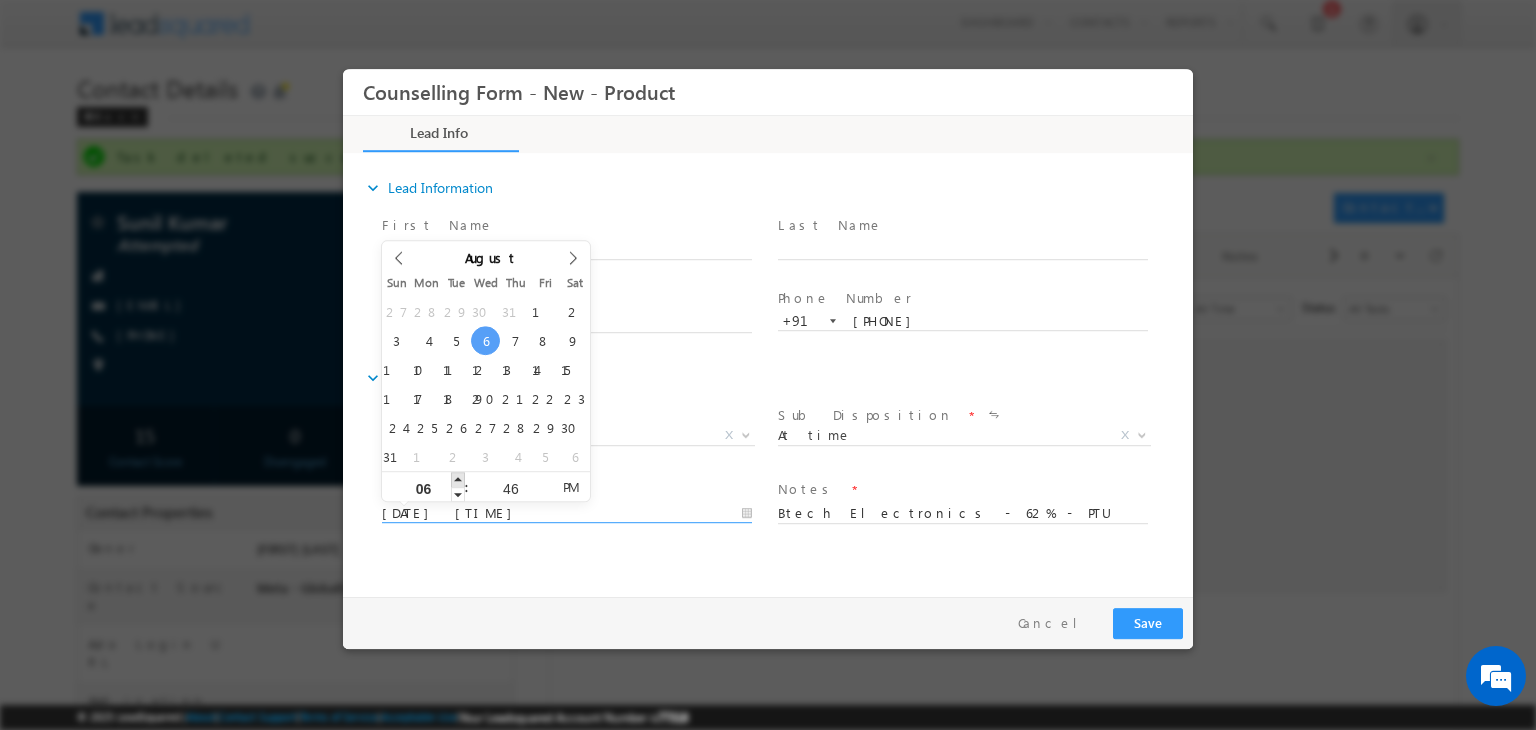click at bounding box center [458, 479] 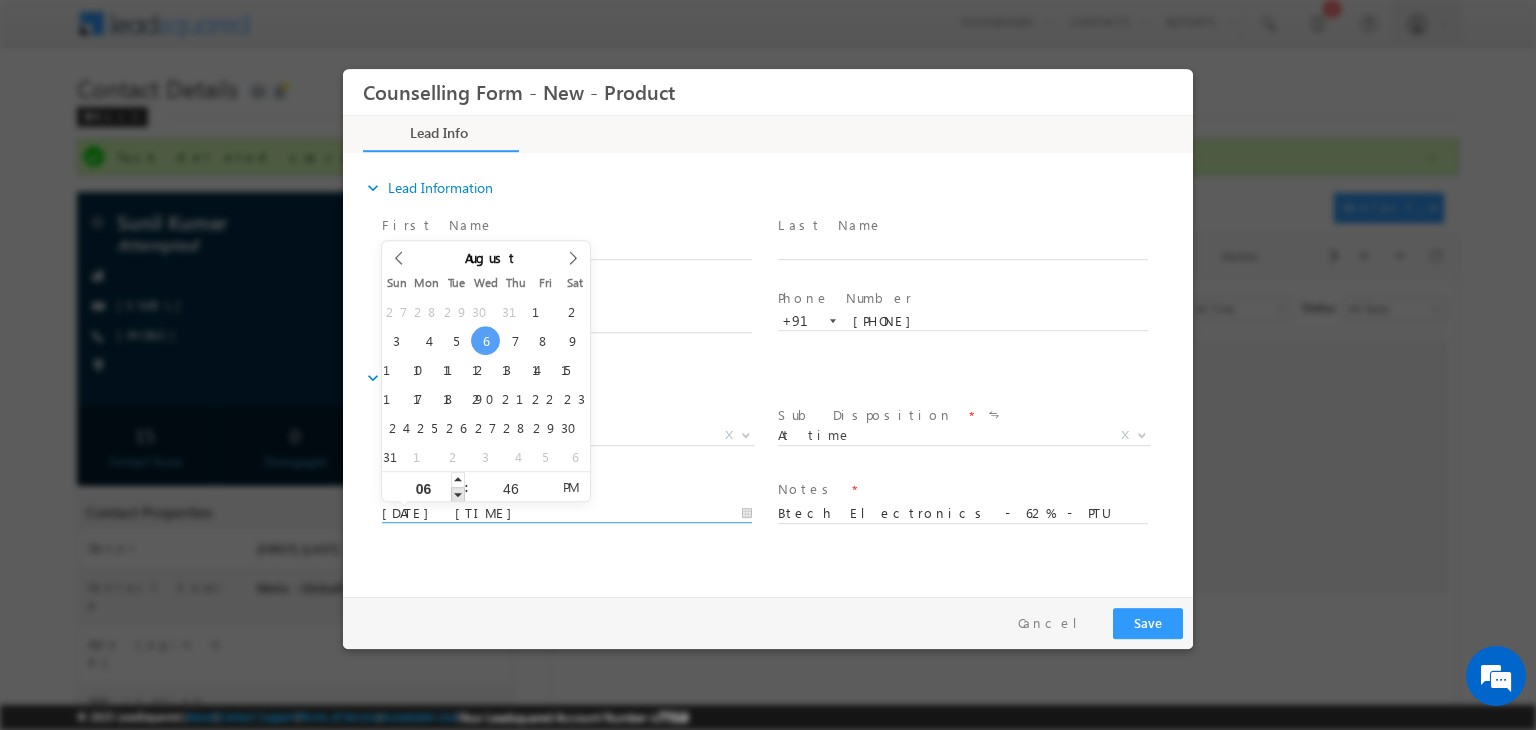 type on "06/08/2025 5:46 PM" 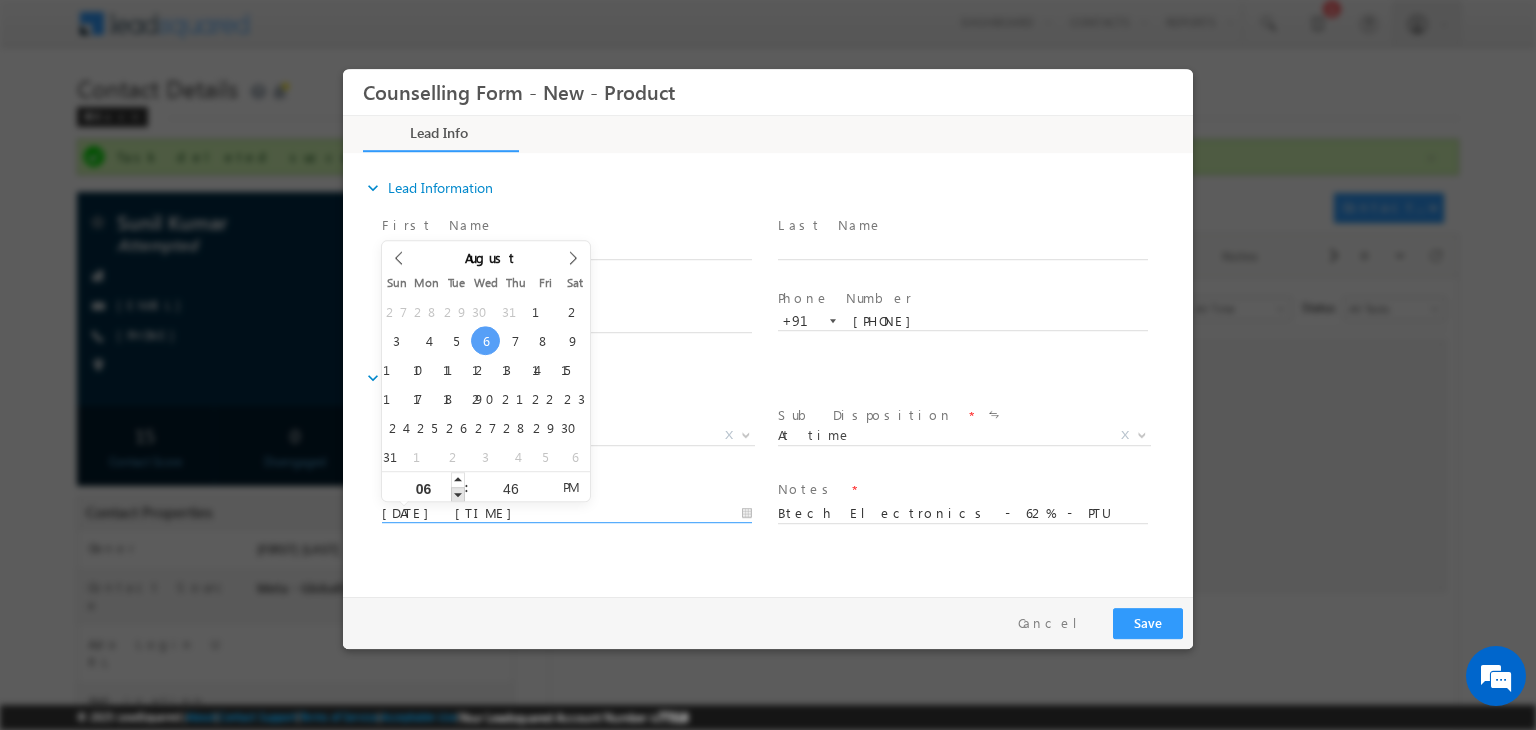 type on "05" 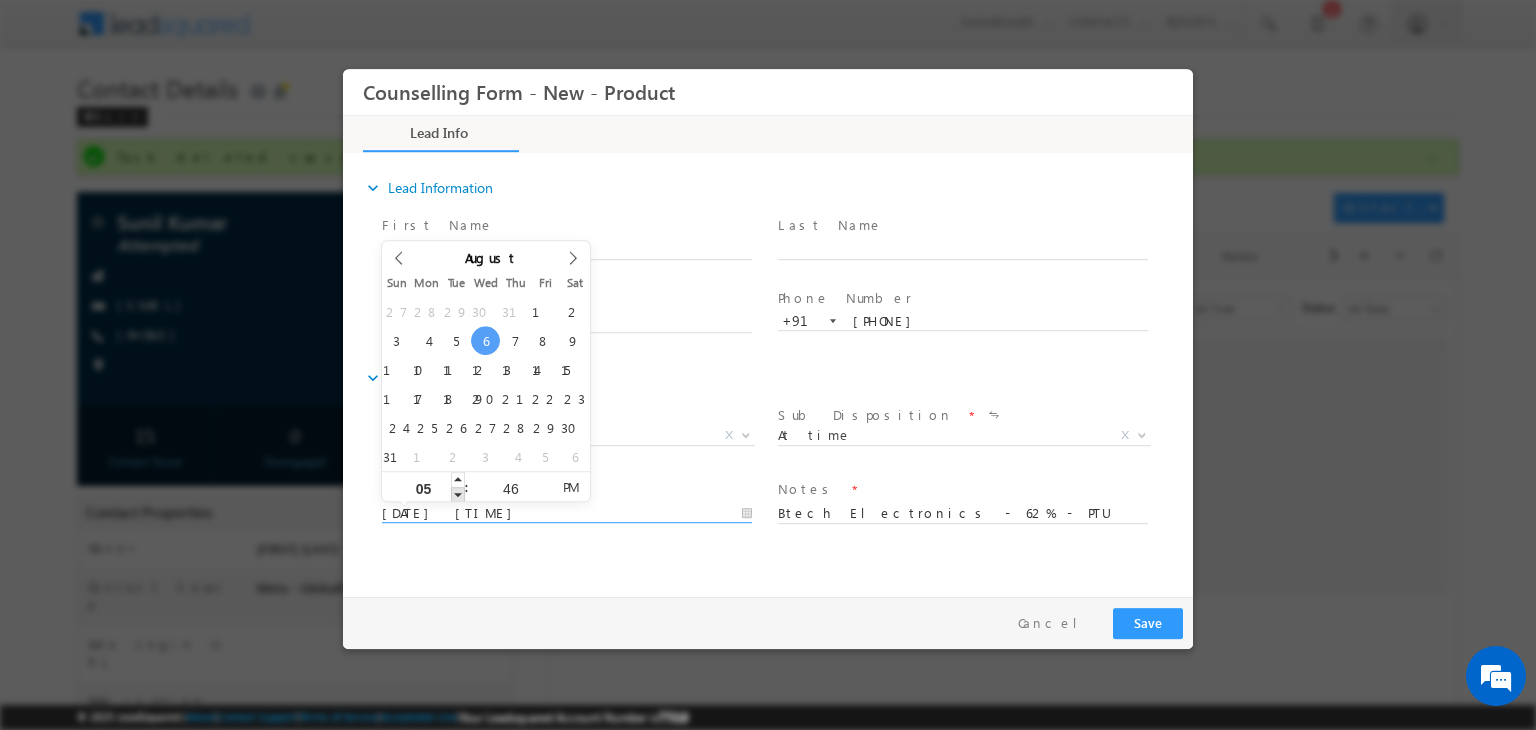 click at bounding box center (458, 494) 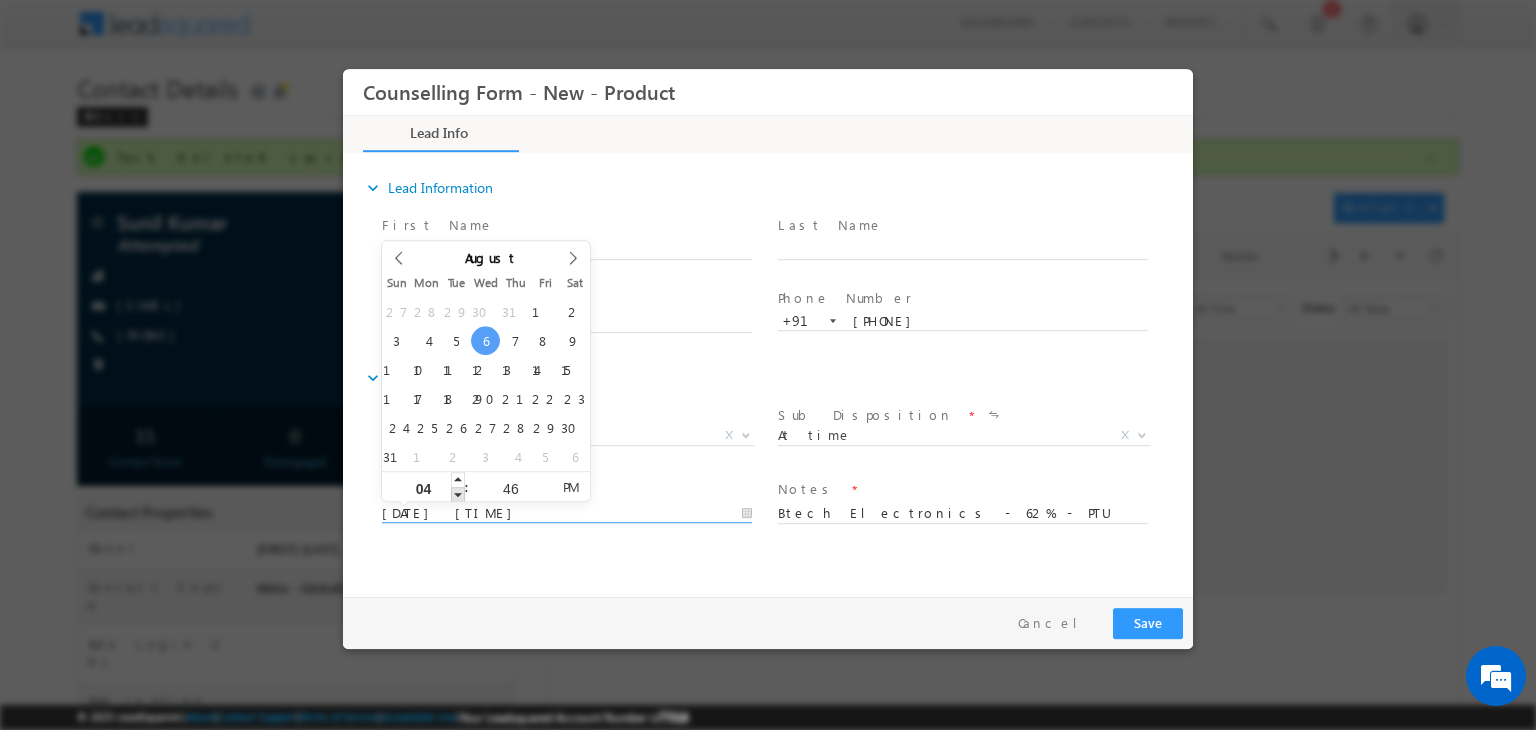 click at bounding box center (458, 494) 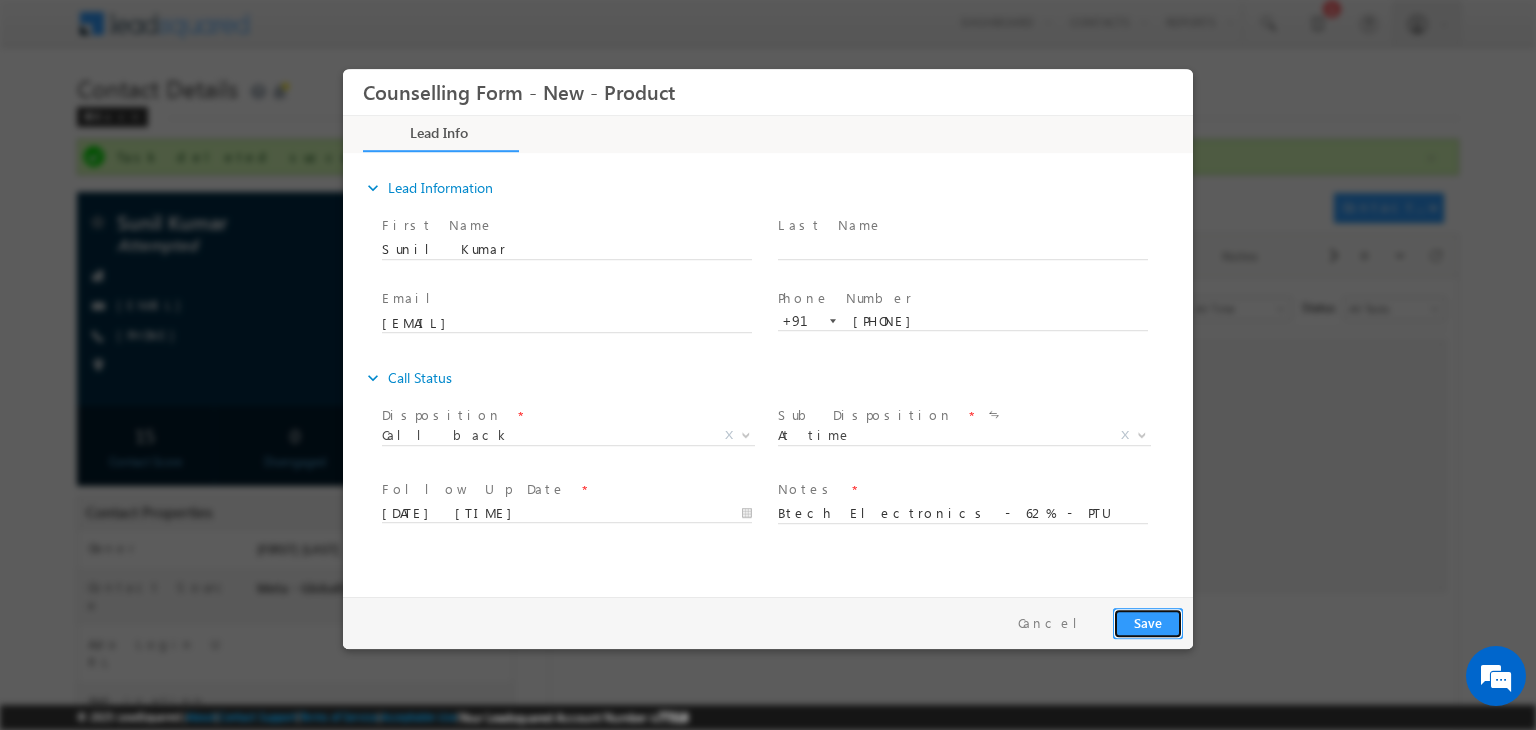 click on "Save" at bounding box center [1148, 623] 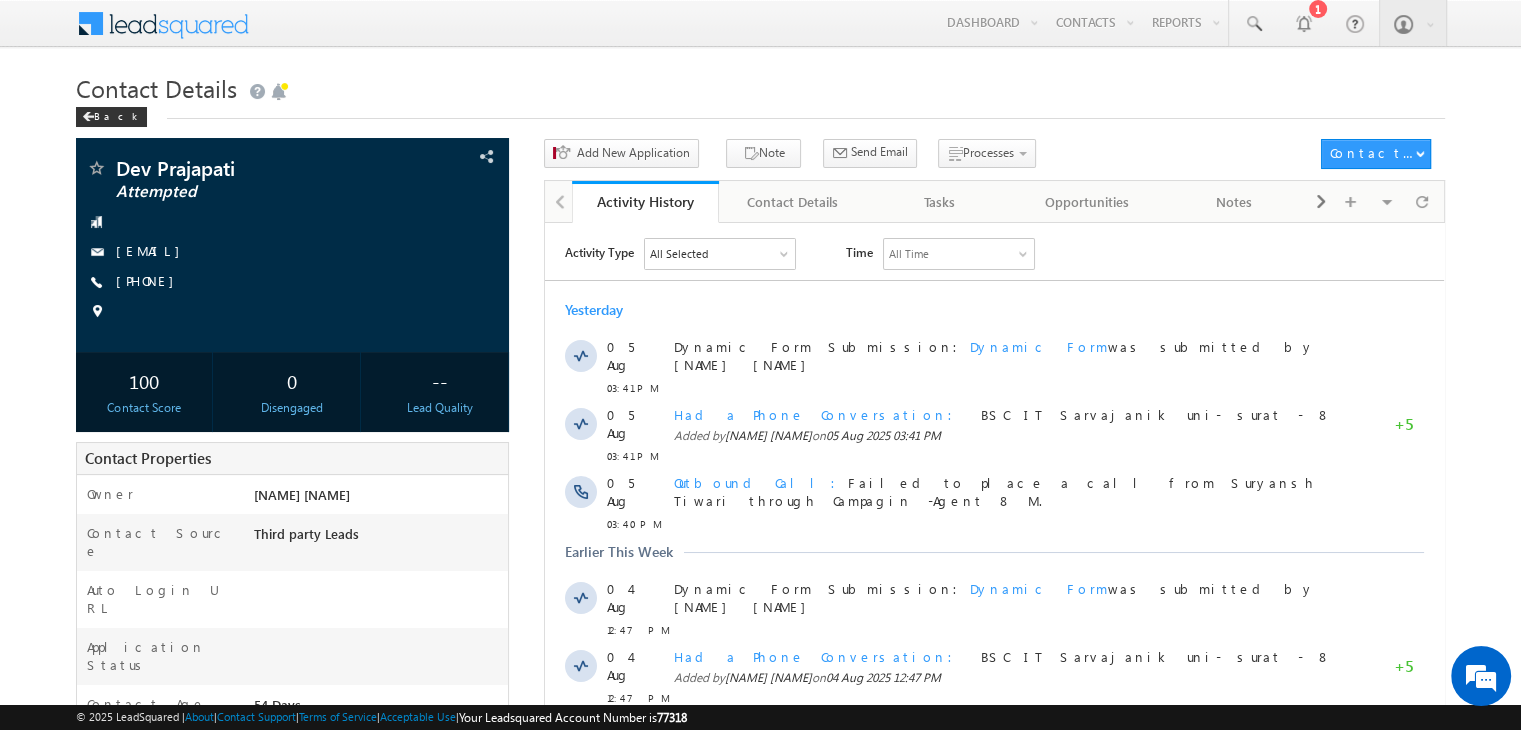 scroll, scrollTop: 0, scrollLeft: 0, axis: both 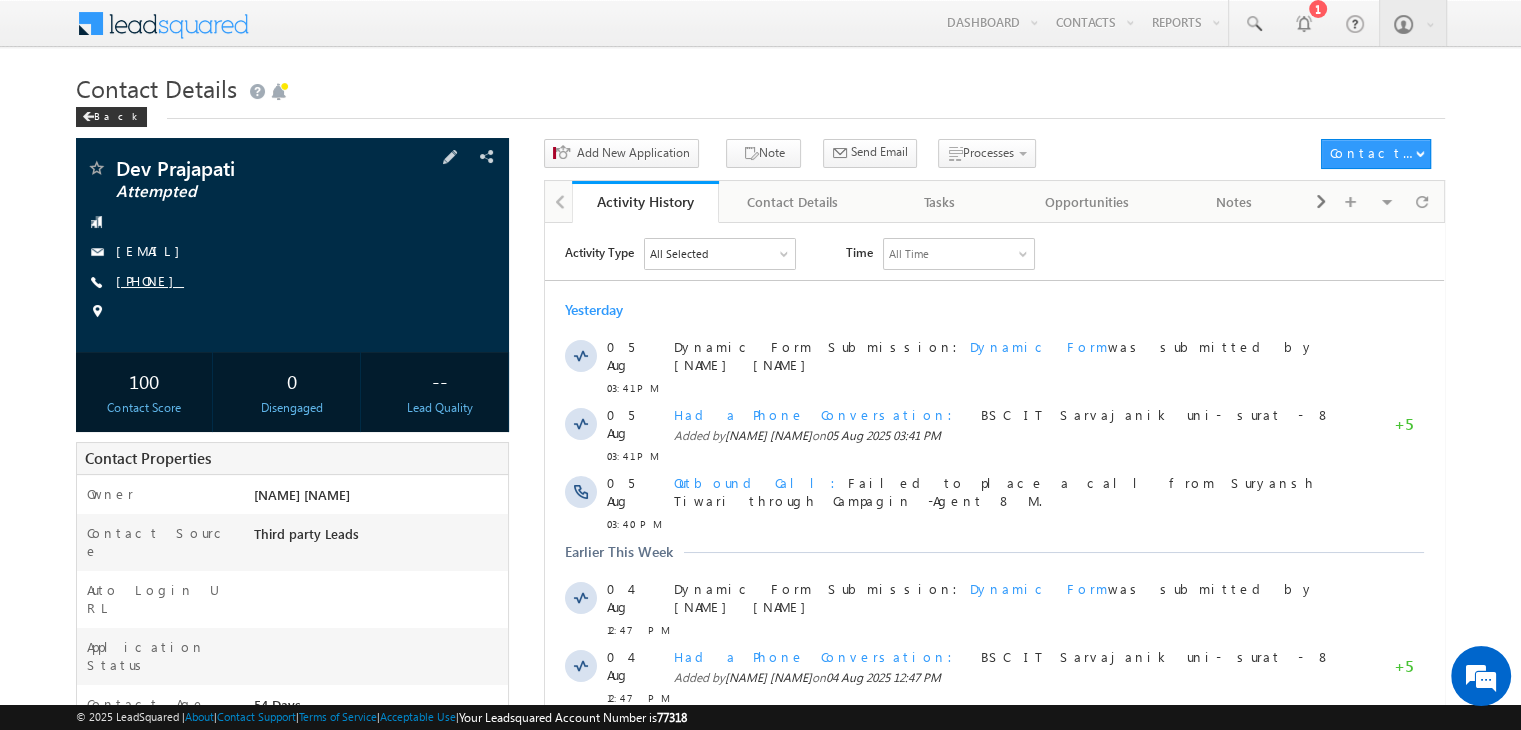 click on "[PHONE]" at bounding box center [150, 280] 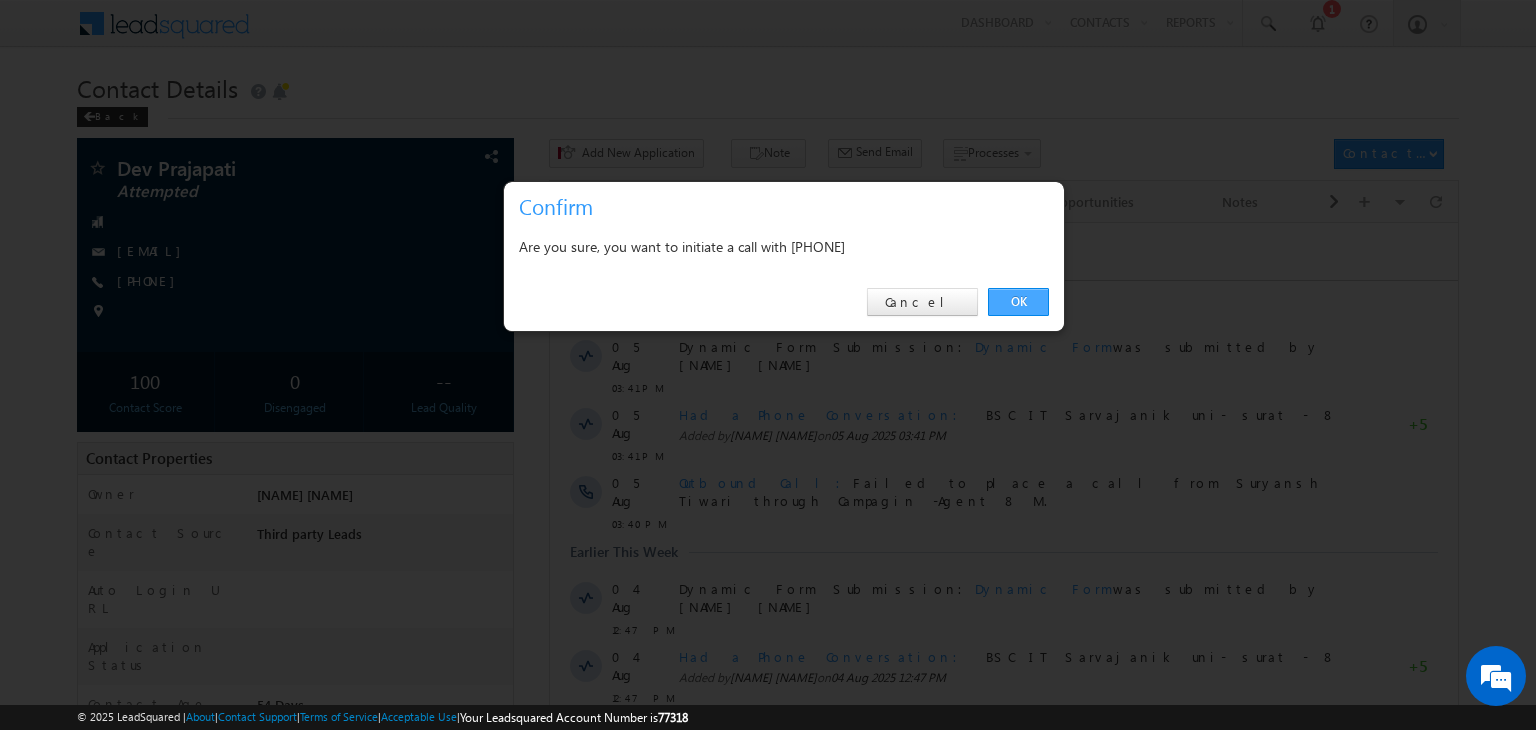 click on "OK" at bounding box center (1018, 302) 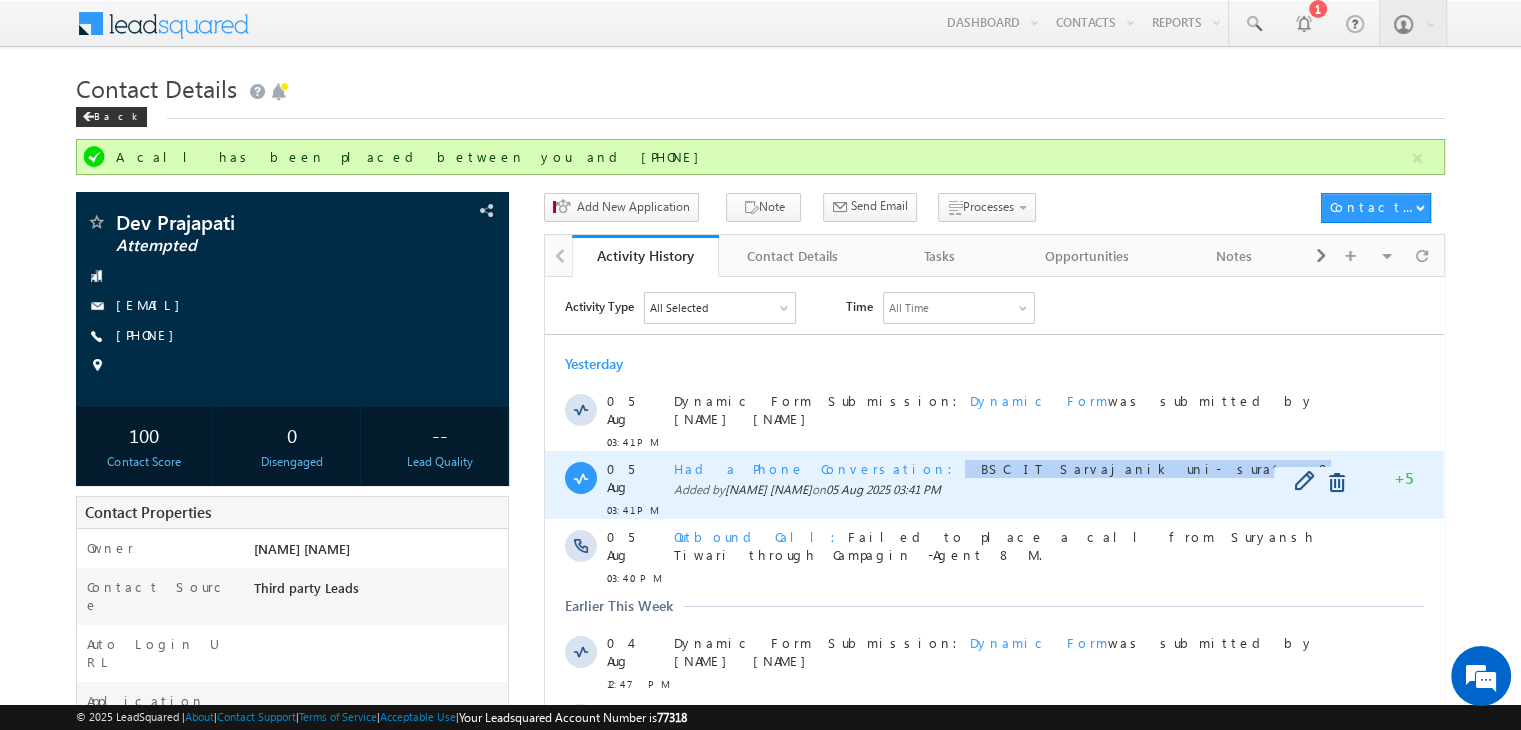 copy on "BSC IT Sarvajanik uni- surat - 8" 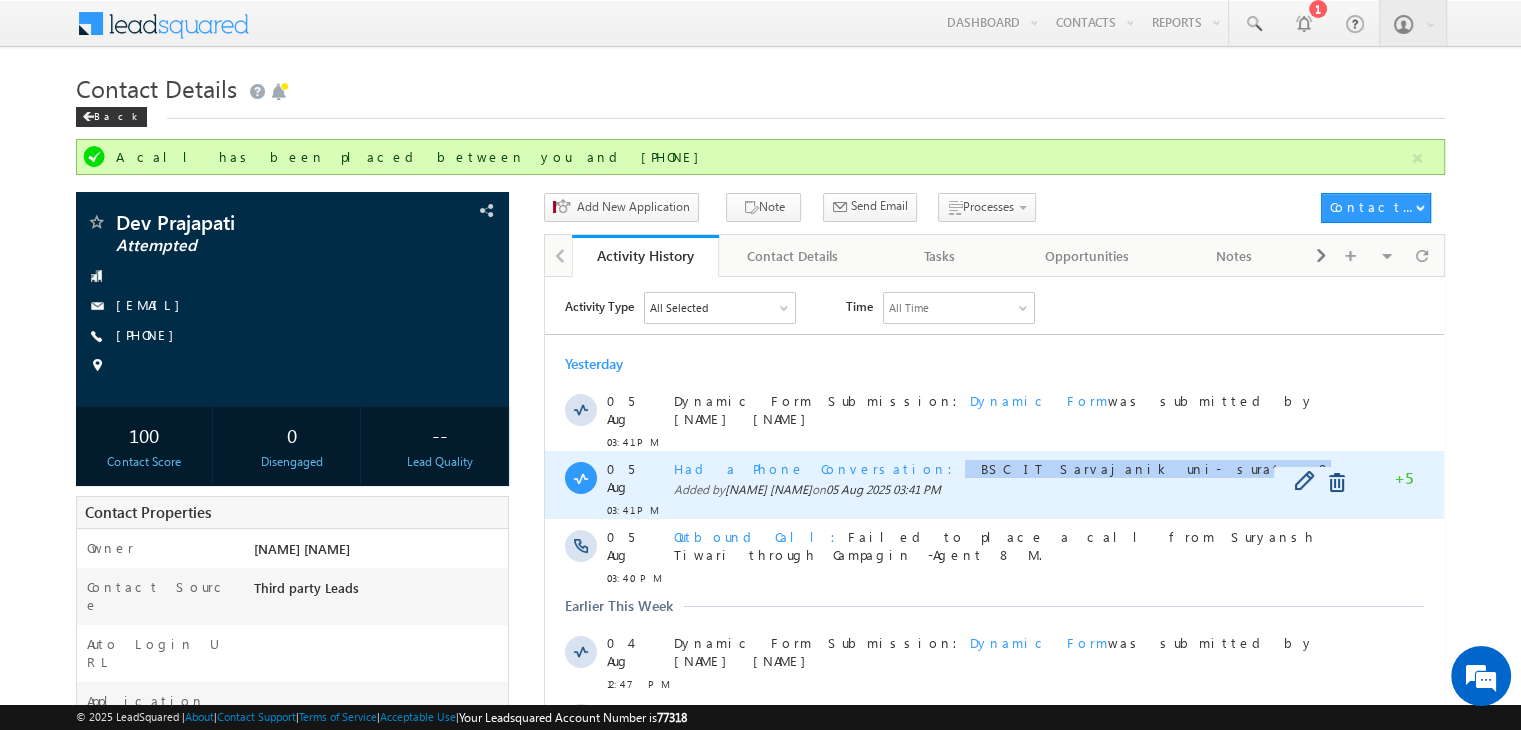 drag, startPoint x: 835, startPoint y: 461, endPoint x: 1053, endPoint y: 460, distance: 218.00229 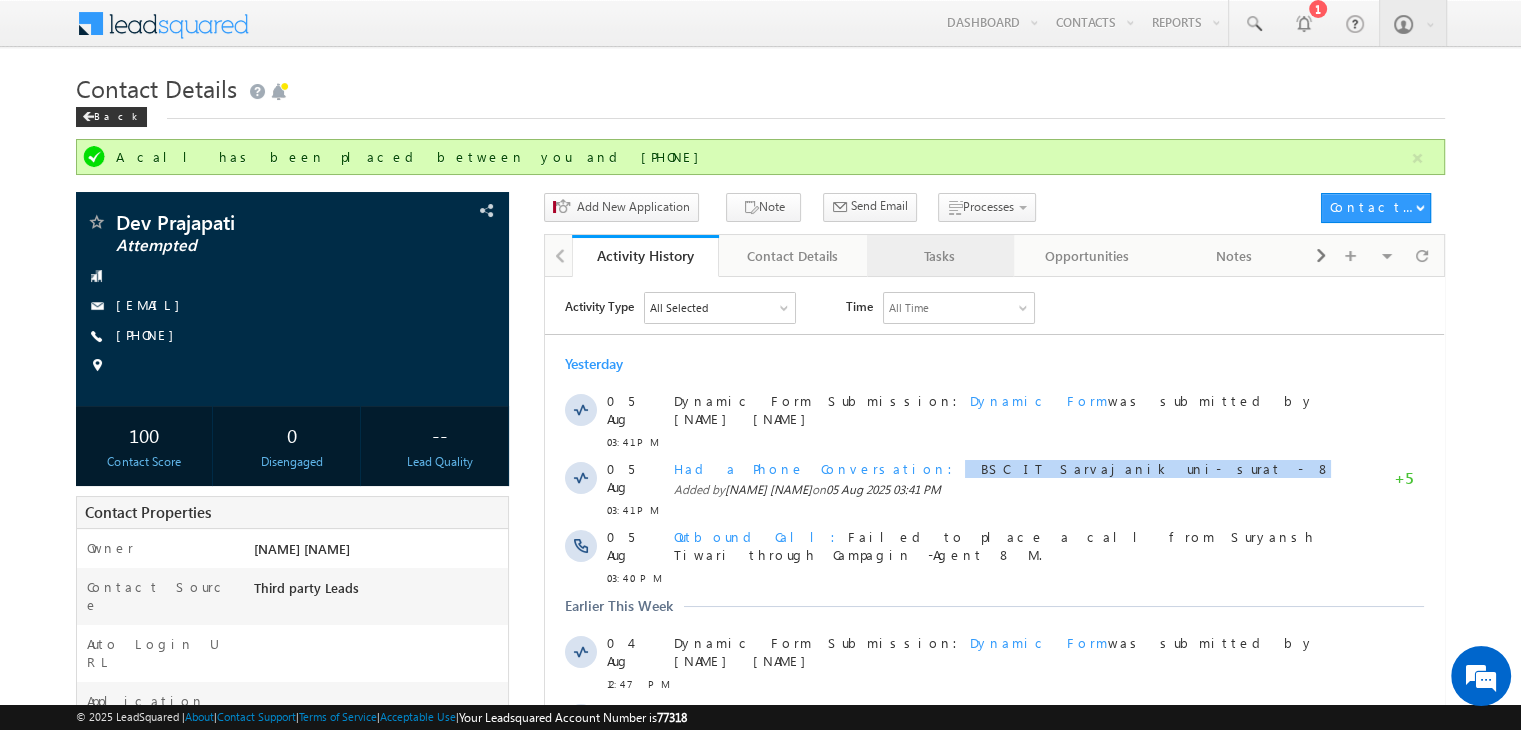 click on "Tasks" at bounding box center [940, 256] 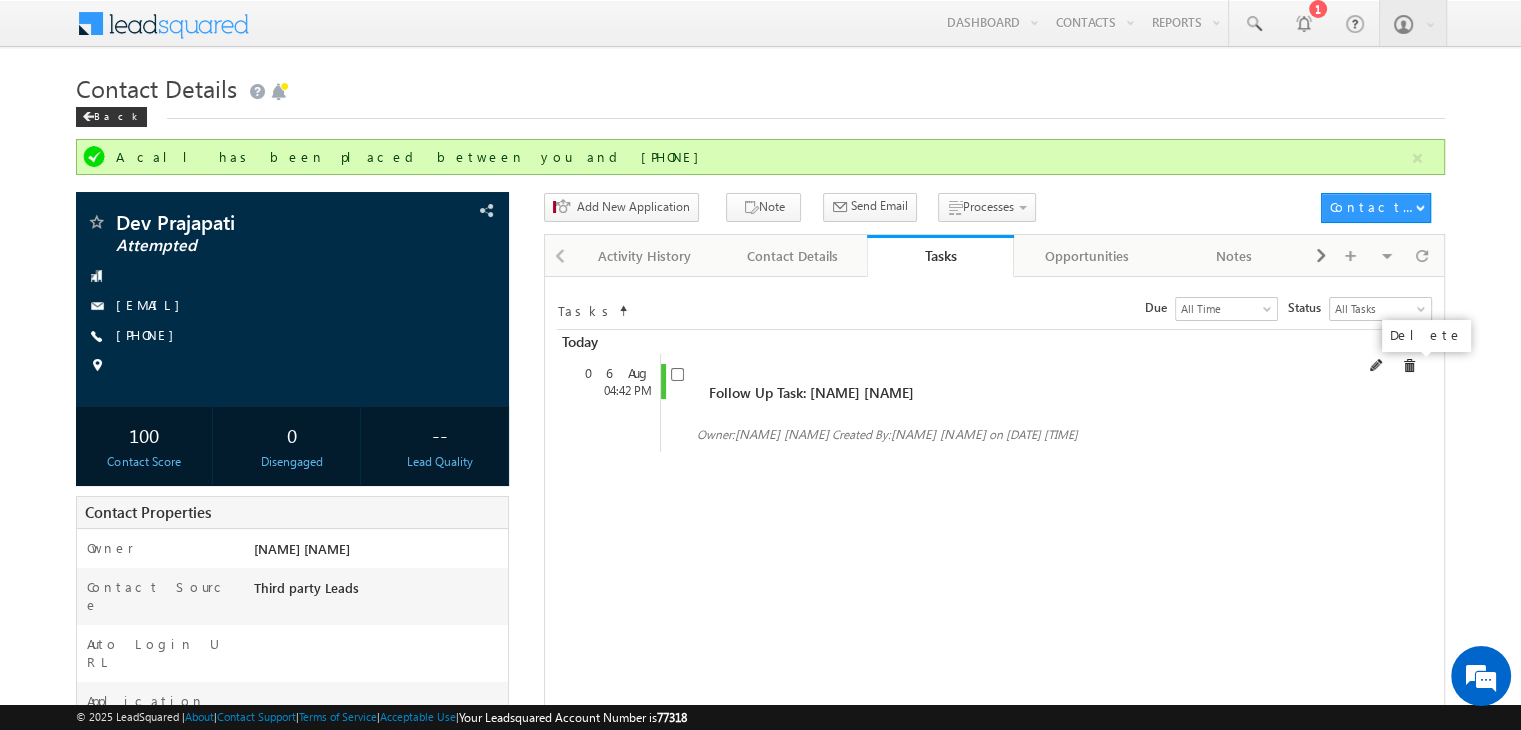 click at bounding box center [1409, 366] 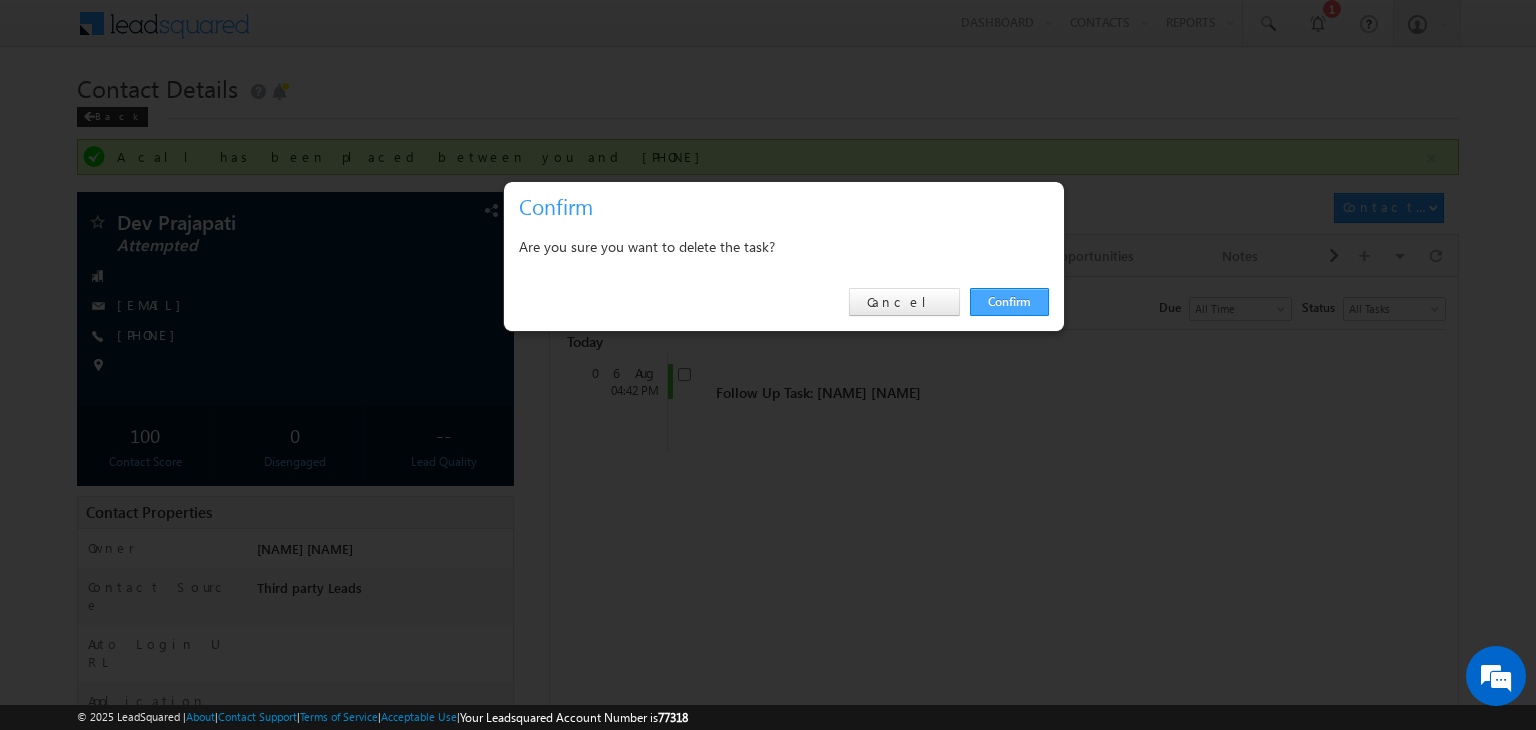 click on "Confirm" at bounding box center [1009, 302] 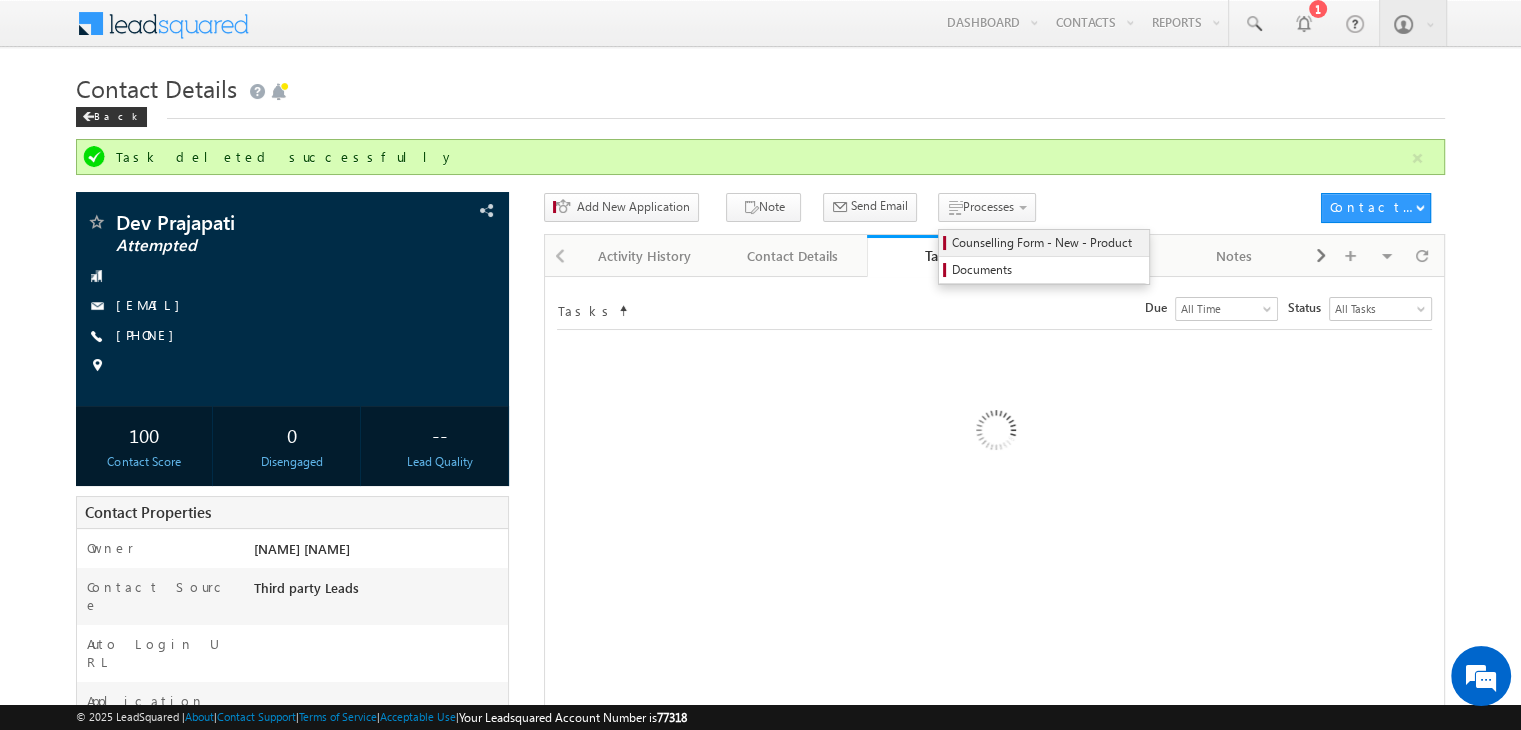 click on "Counselling Form - New - Product" at bounding box center (1047, 243) 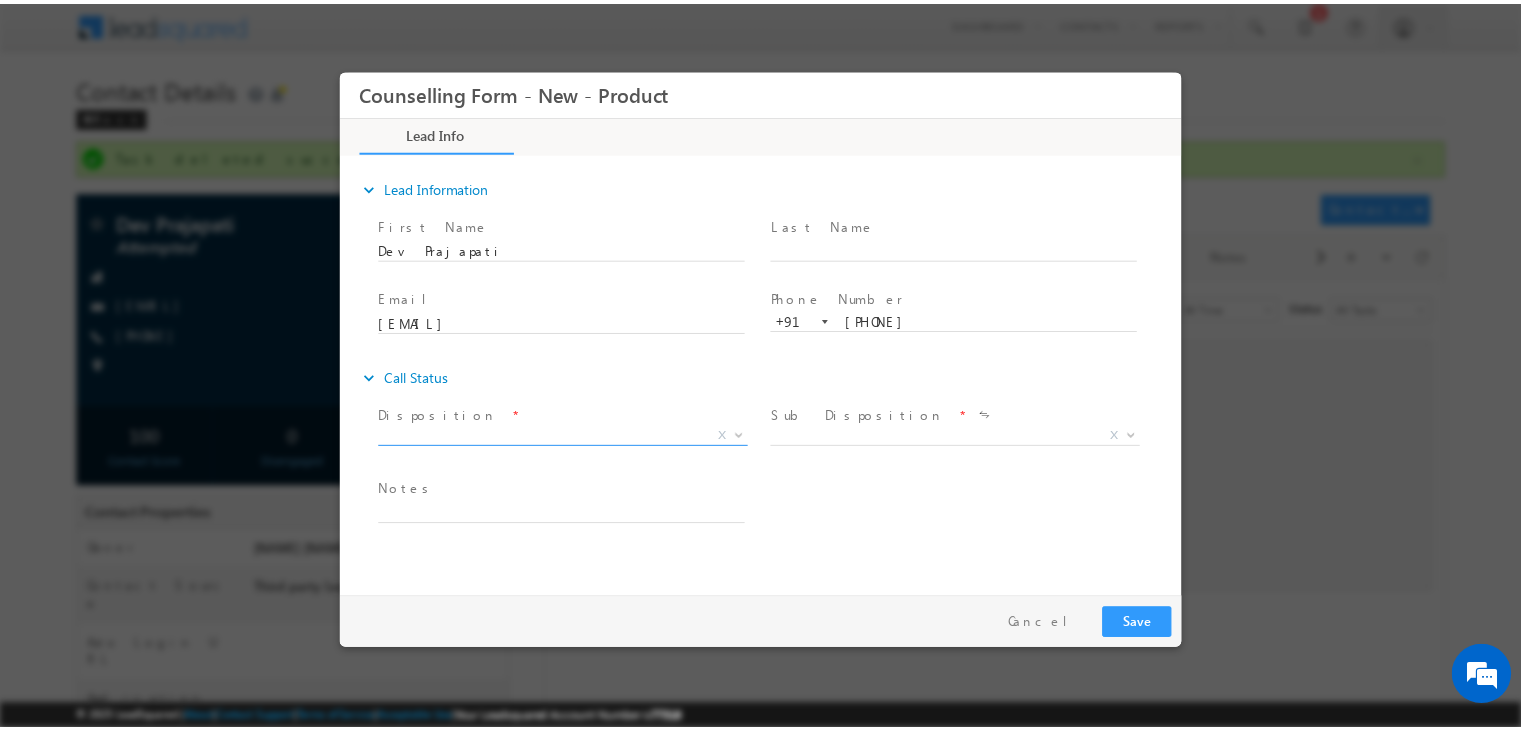 scroll, scrollTop: 0, scrollLeft: 0, axis: both 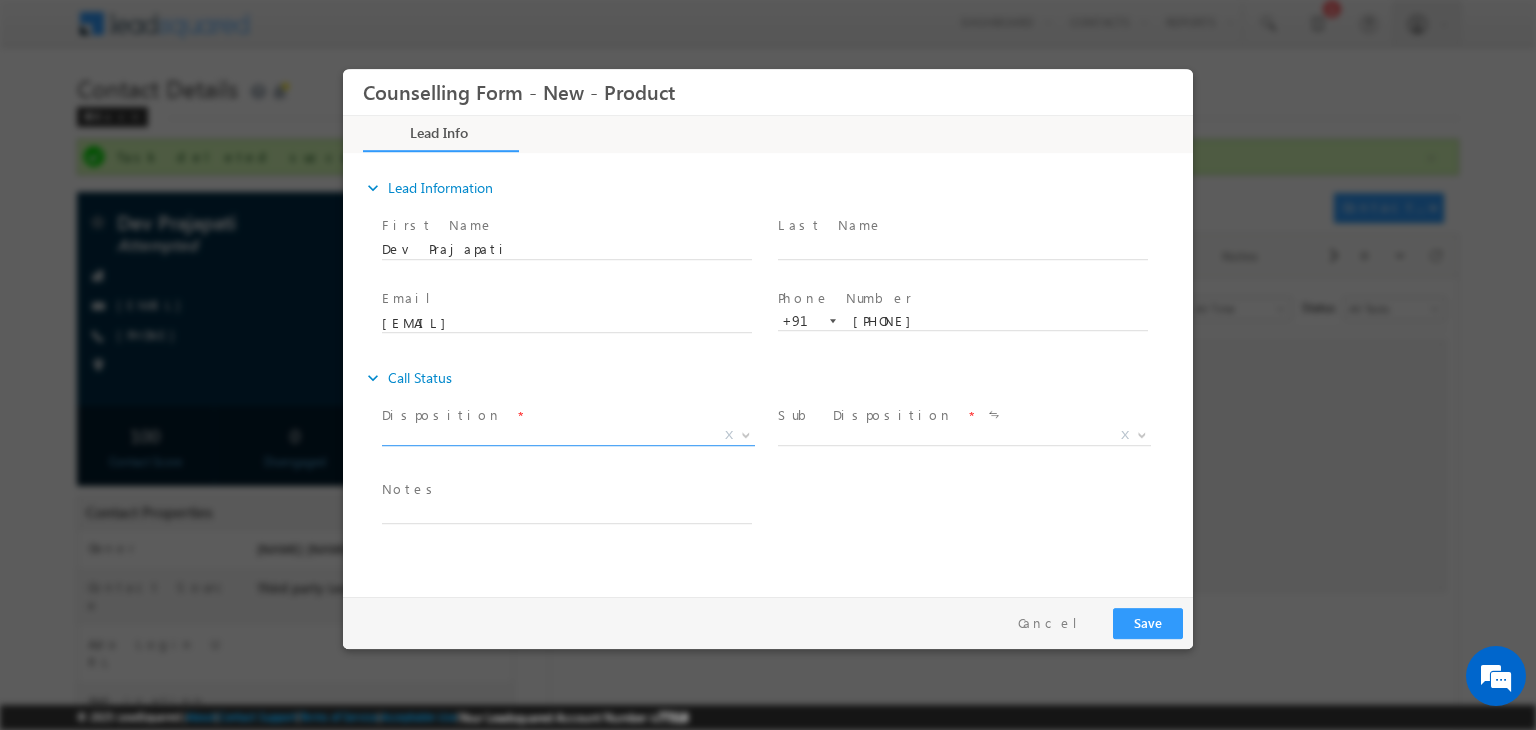 click on "X" at bounding box center [568, 436] 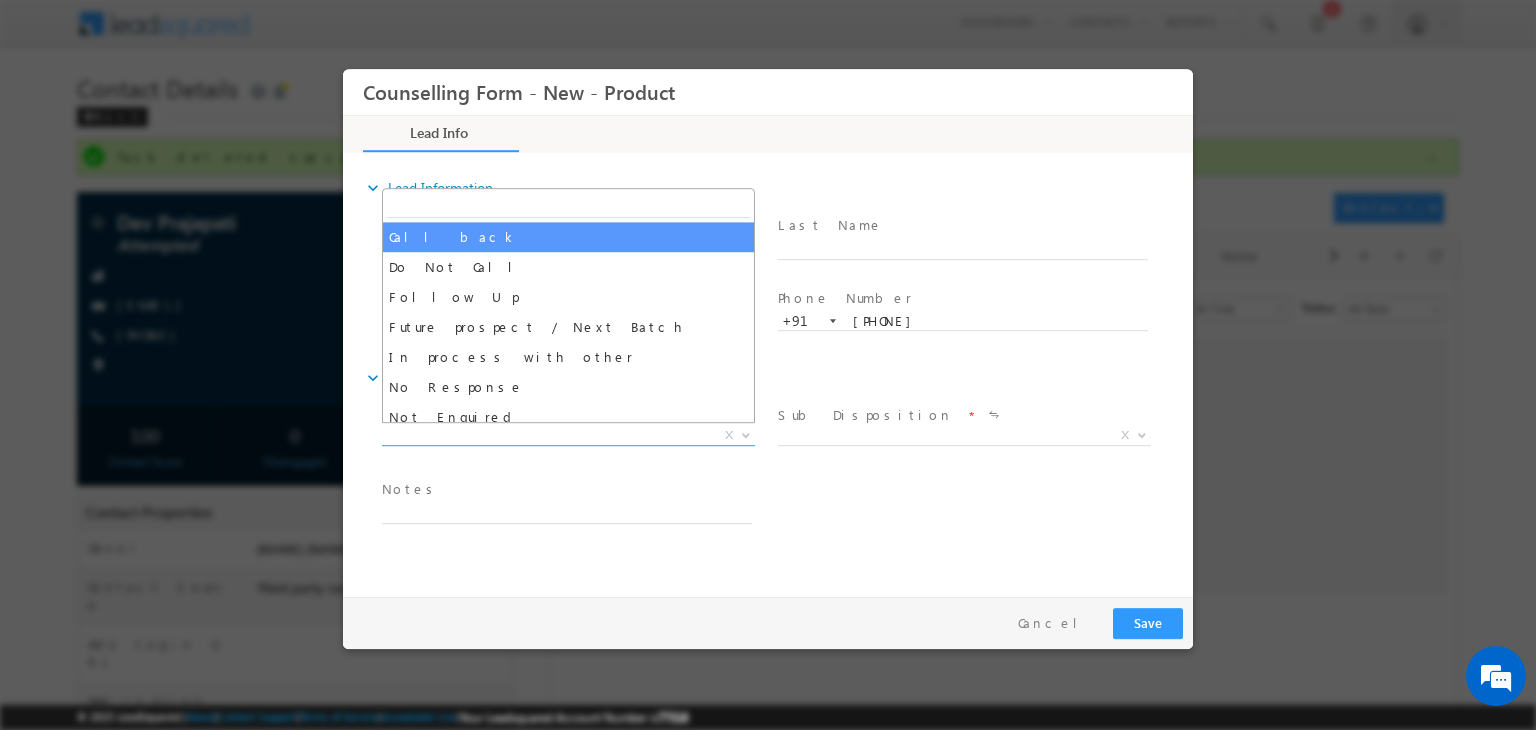 select on "Call back" 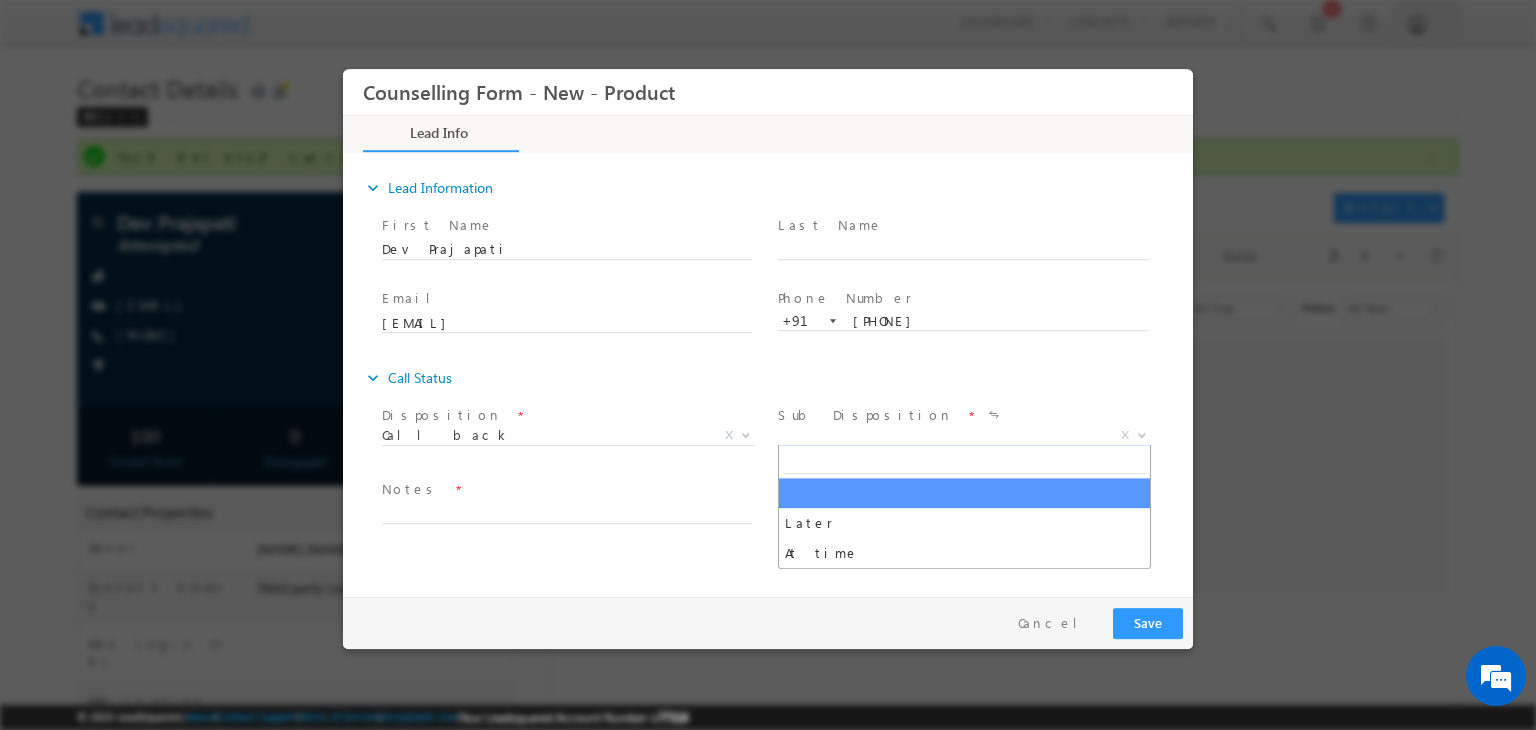 click on "X" at bounding box center [964, 436] 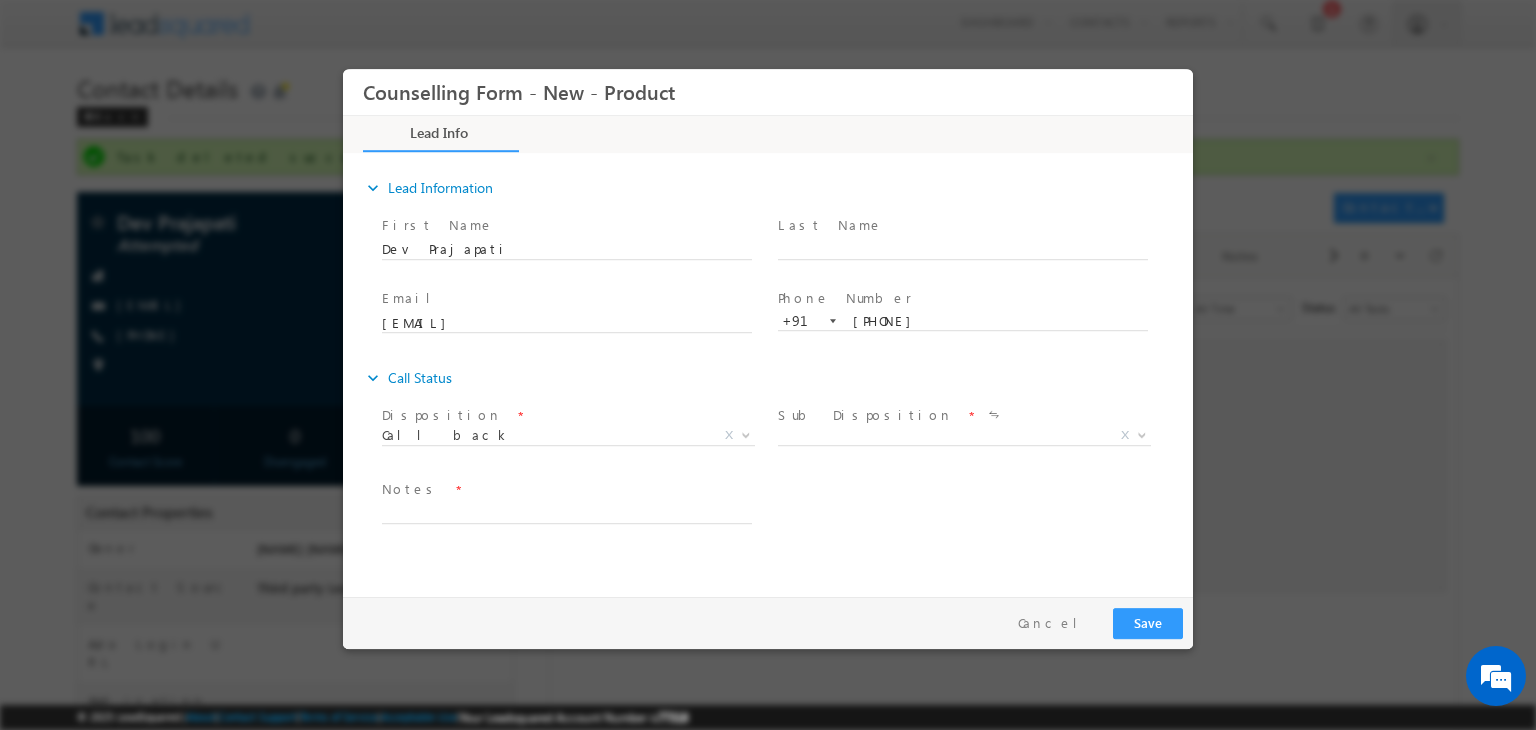 click on "expand_more Lead Information
First Name" at bounding box center (773, 372) 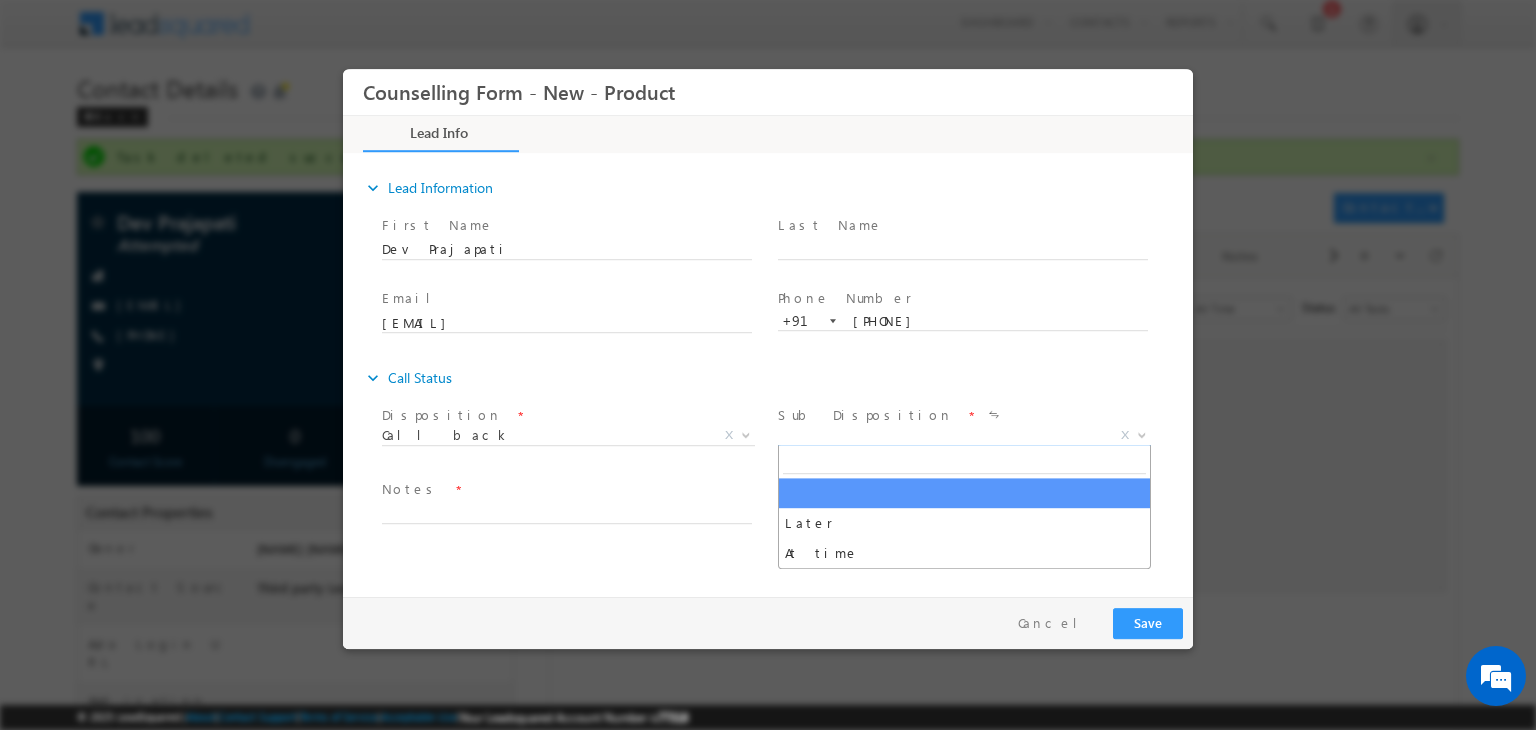 click on "X" at bounding box center [964, 436] 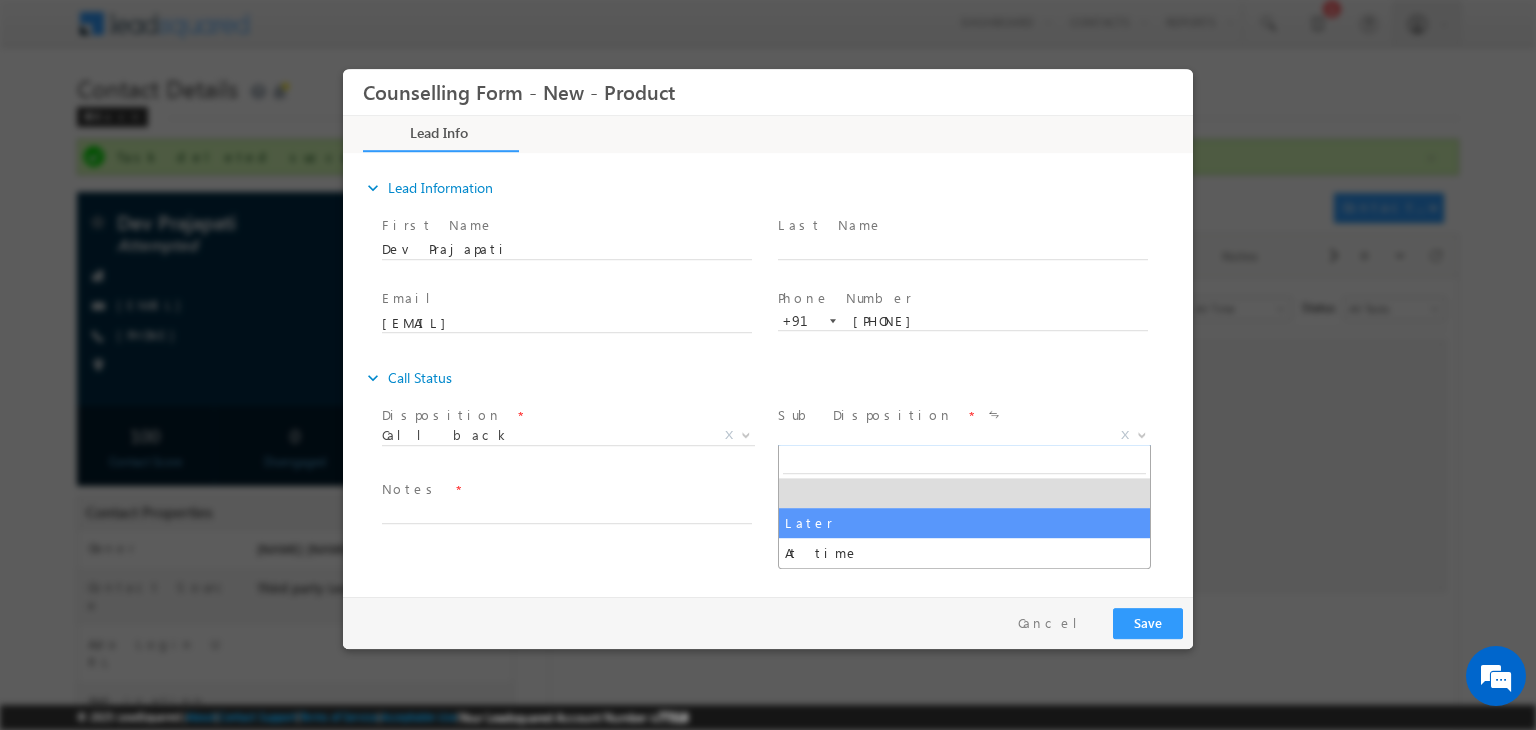 drag, startPoint x: 848, startPoint y: 532, endPoint x: 858, endPoint y: 549, distance: 19.723083 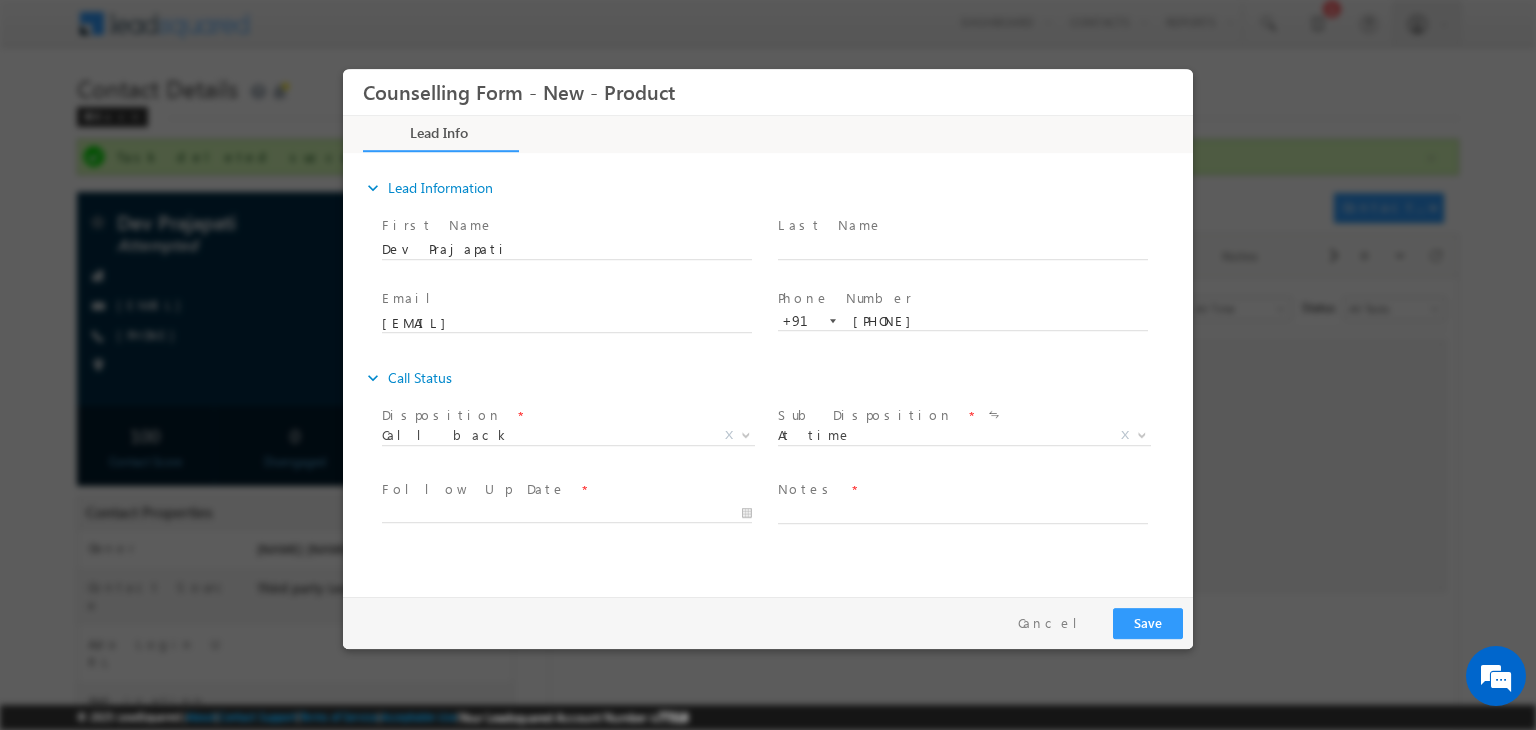 click on "expand_more Lead Information
First Name" at bounding box center (773, 372) 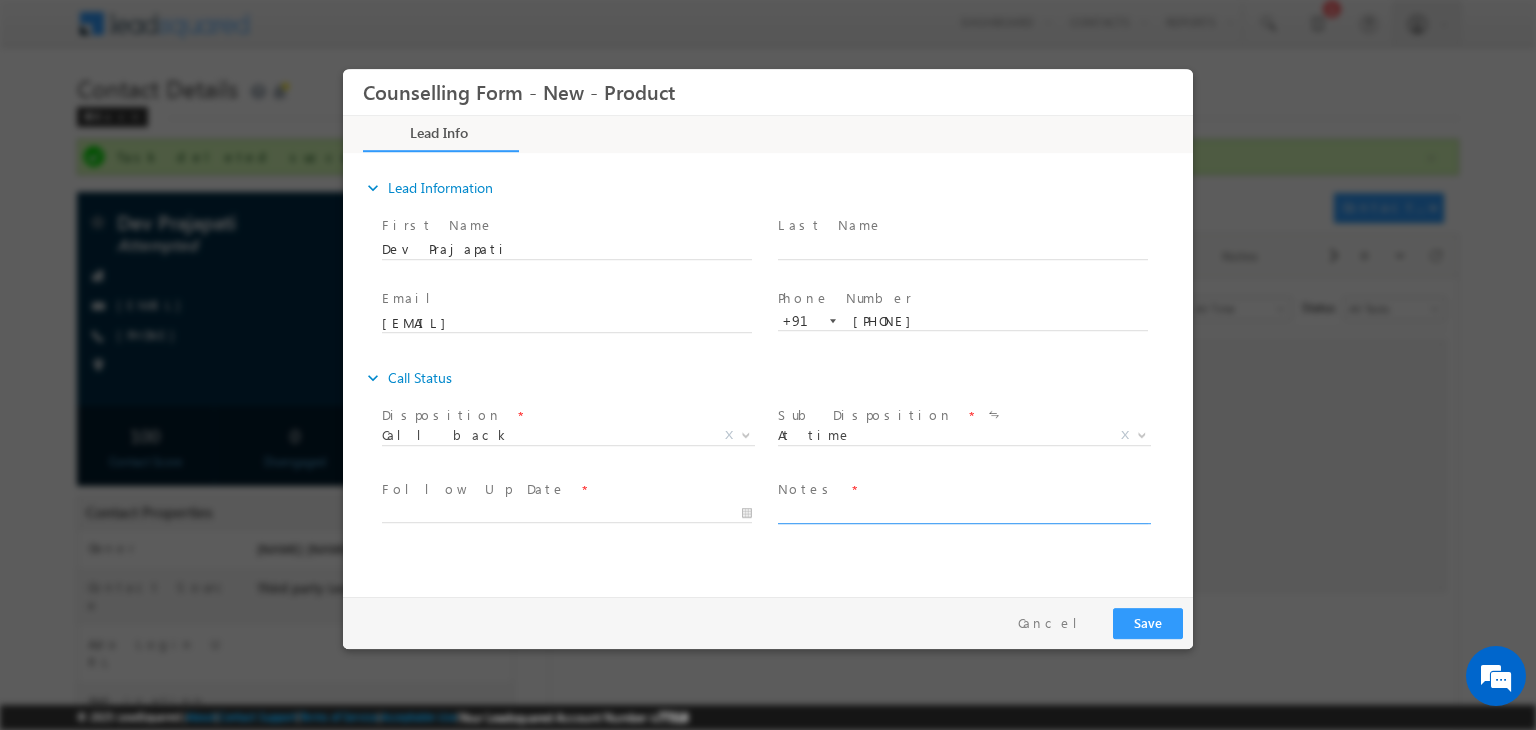 click at bounding box center (963, 512) 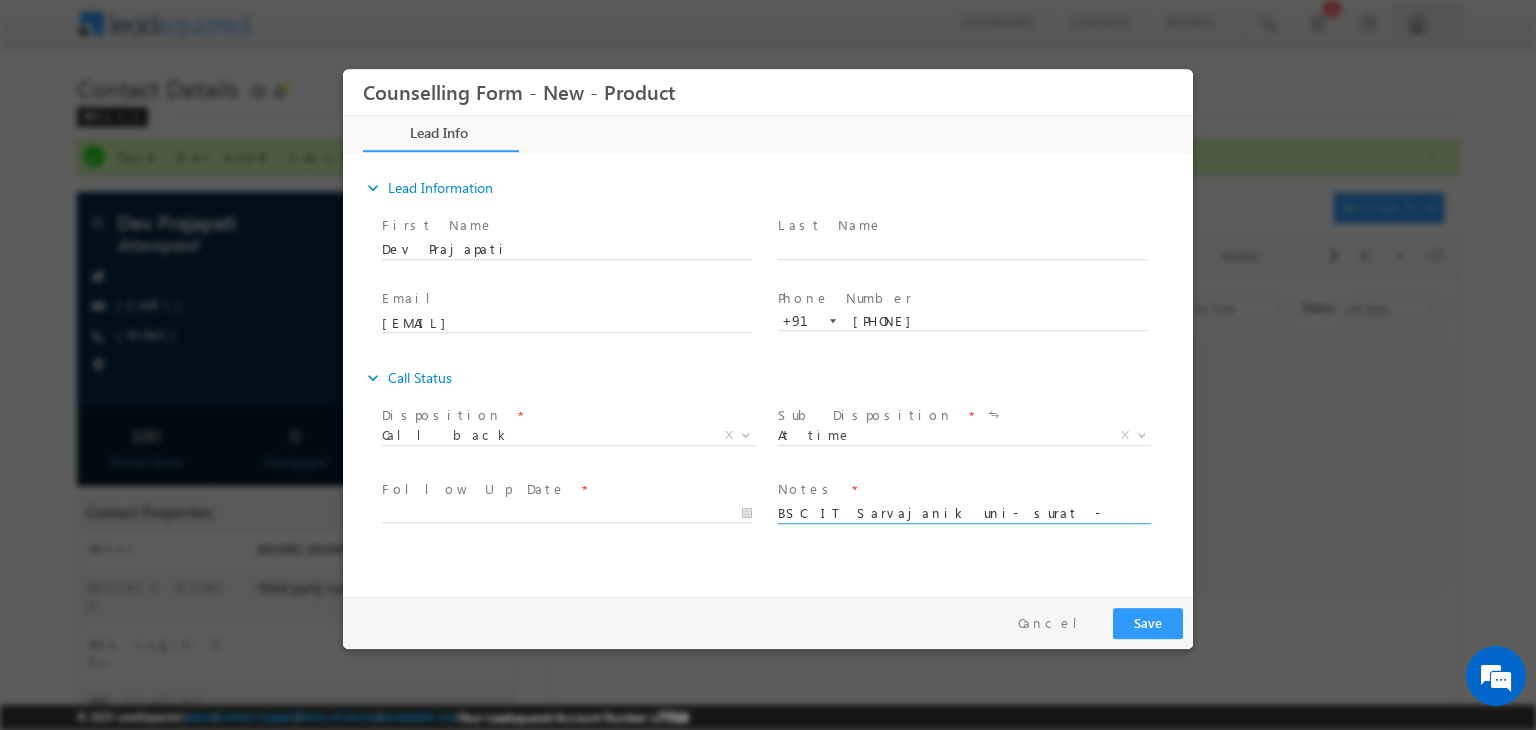 type on "BSC IT Sarvajanik uni- surat - 8" 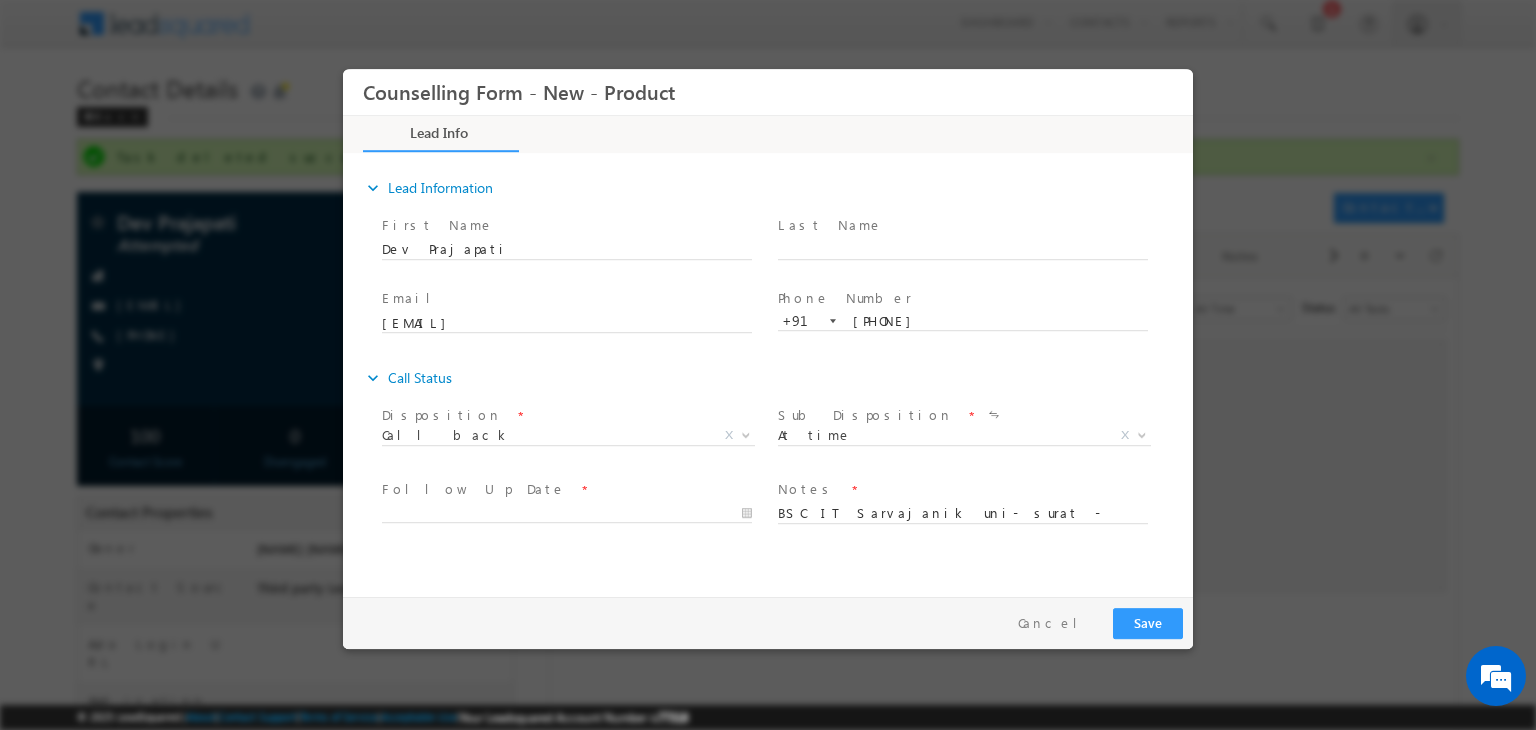 drag, startPoint x: 604, startPoint y: 492, endPoint x: 548, endPoint y: 517, distance: 61.326992 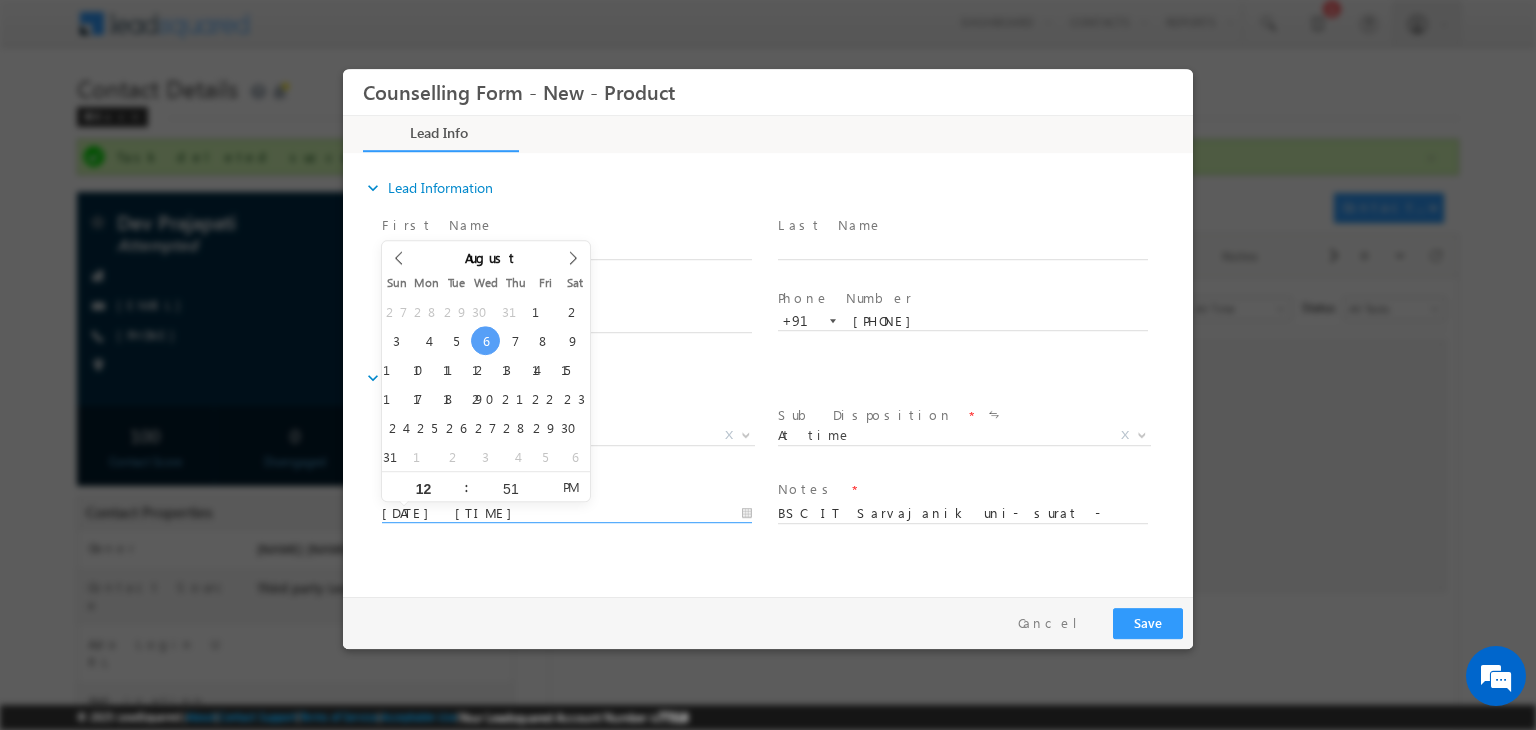 click on "06/08/2025 12:51 PM" at bounding box center [567, 514] 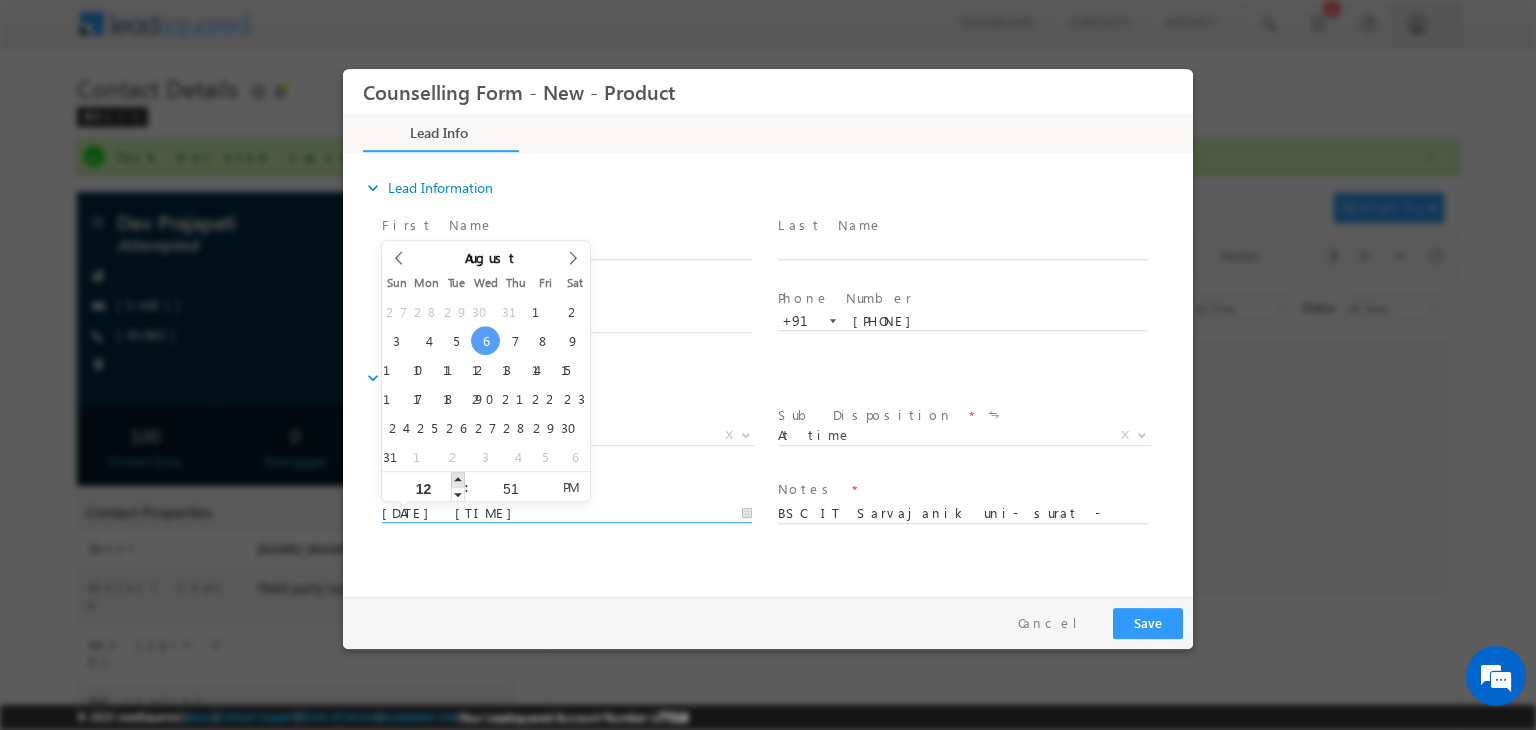 type on "06/08/2025 1:51 PM" 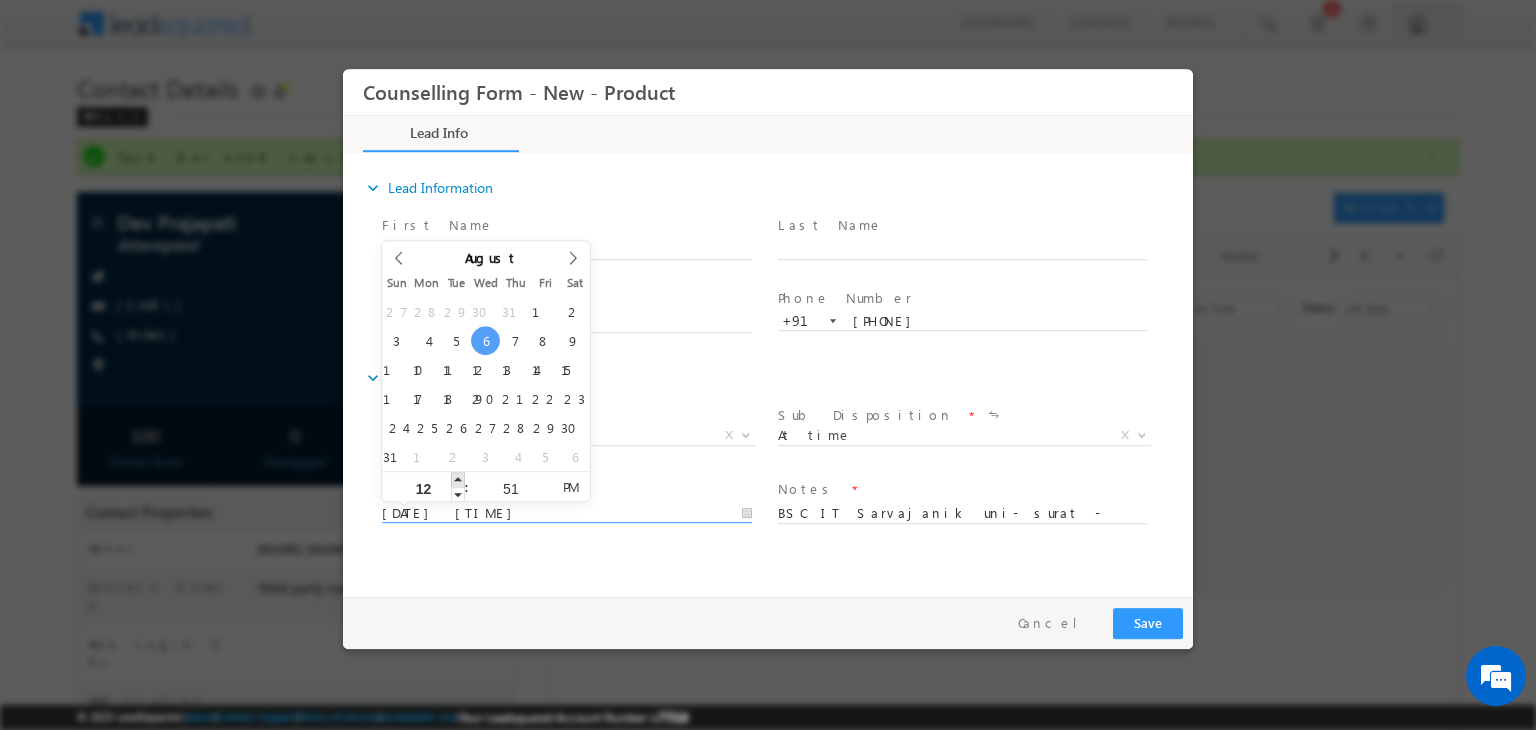 type on "01" 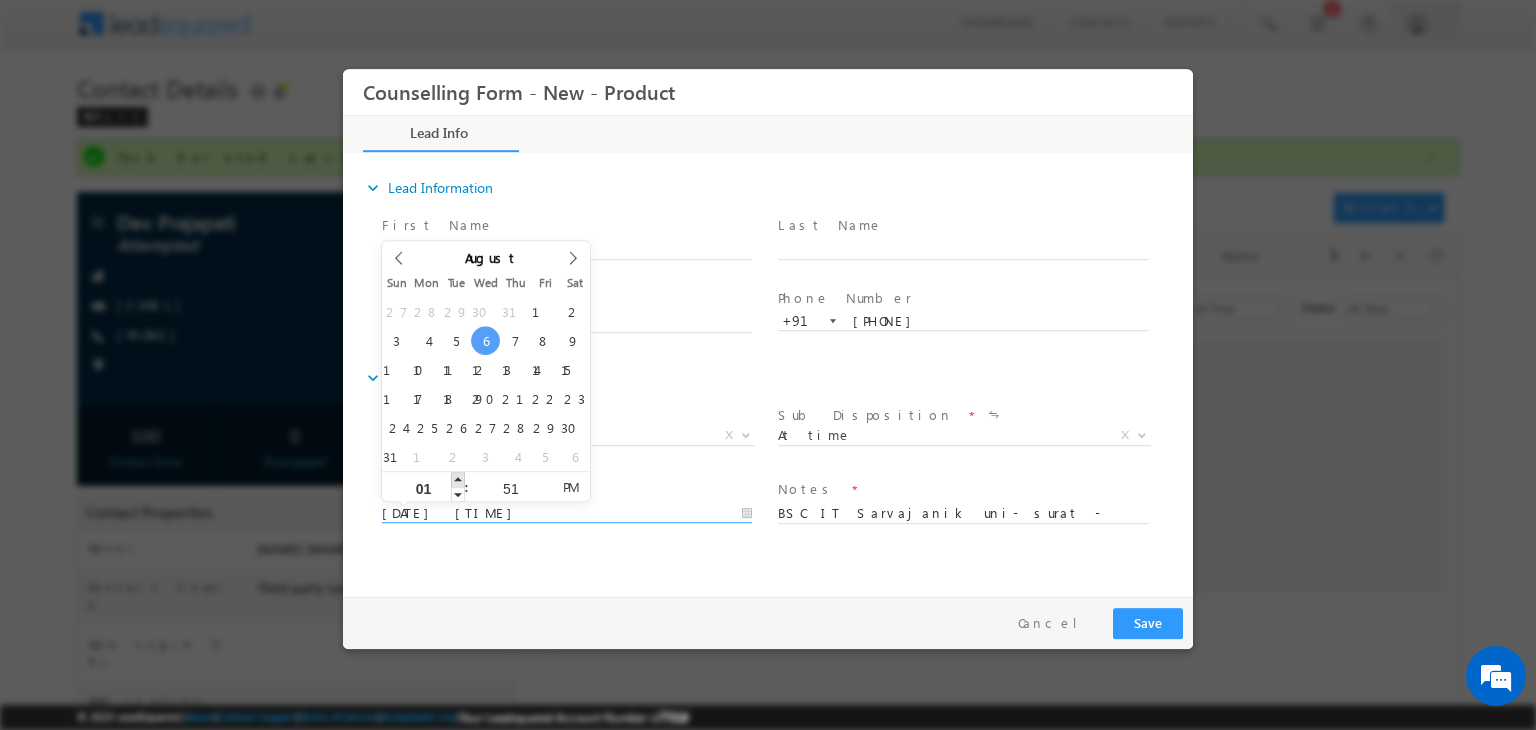 click at bounding box center (458, 479) 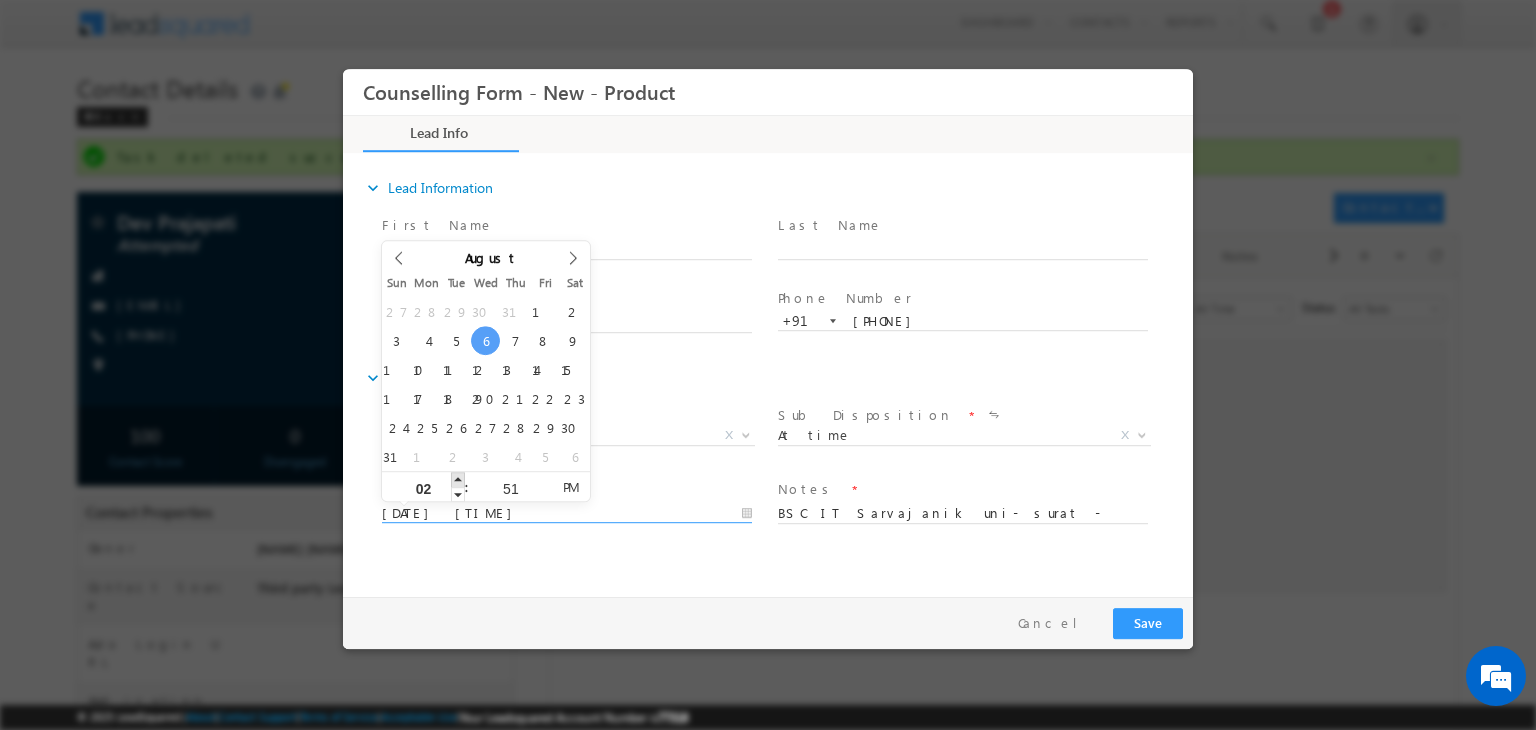 click at bounding box center (458, 479) 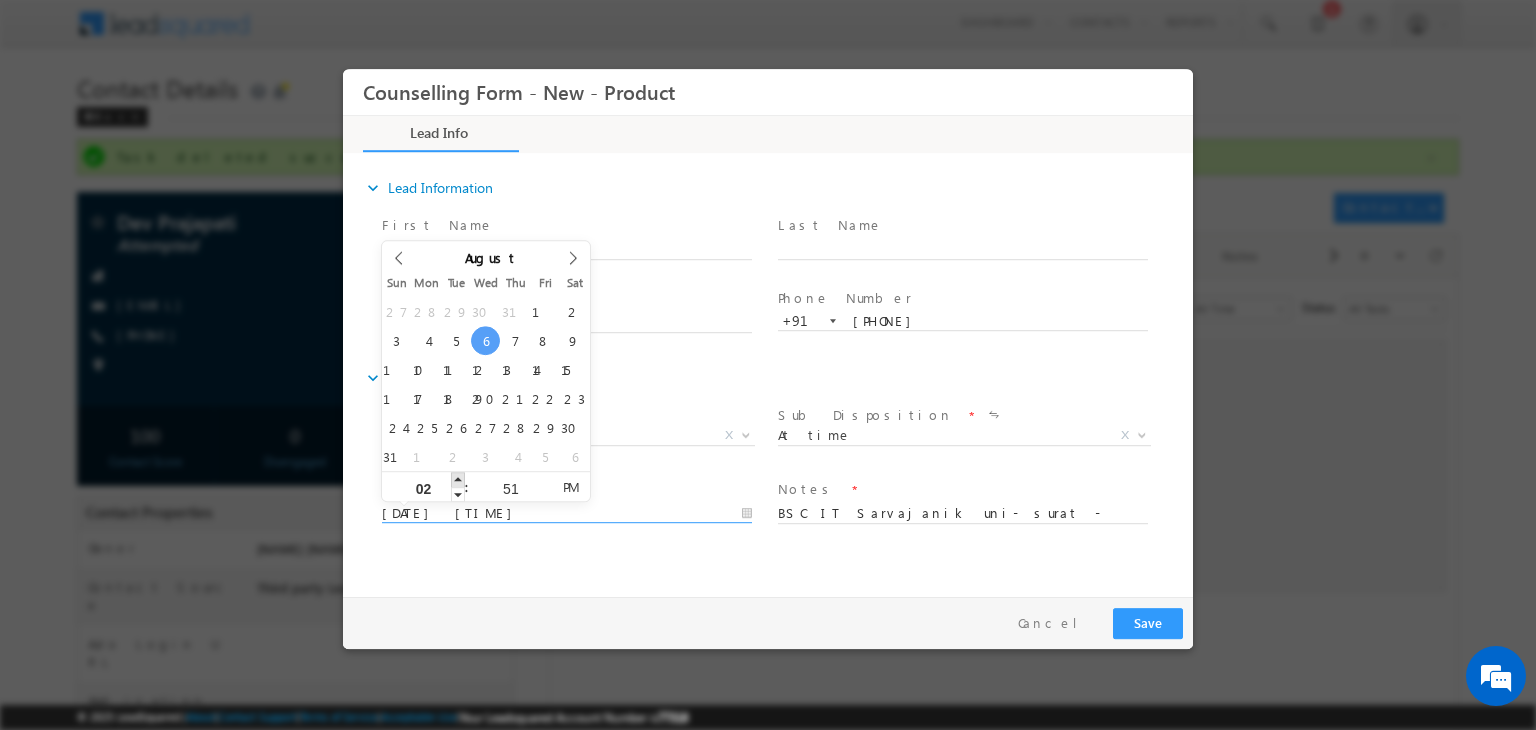 type on "06/08/2025 3:51 PM" 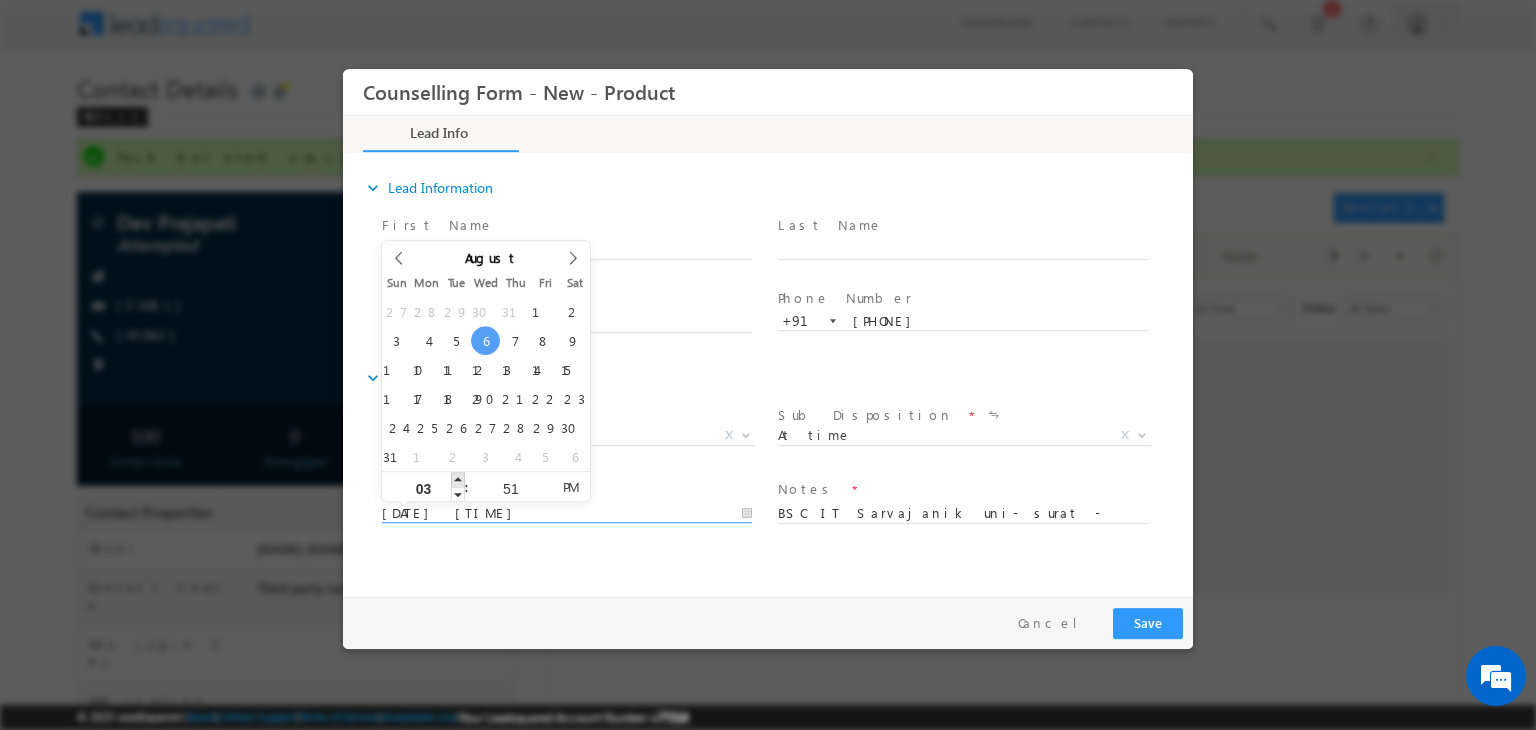 click at bounding box center (458, 479) 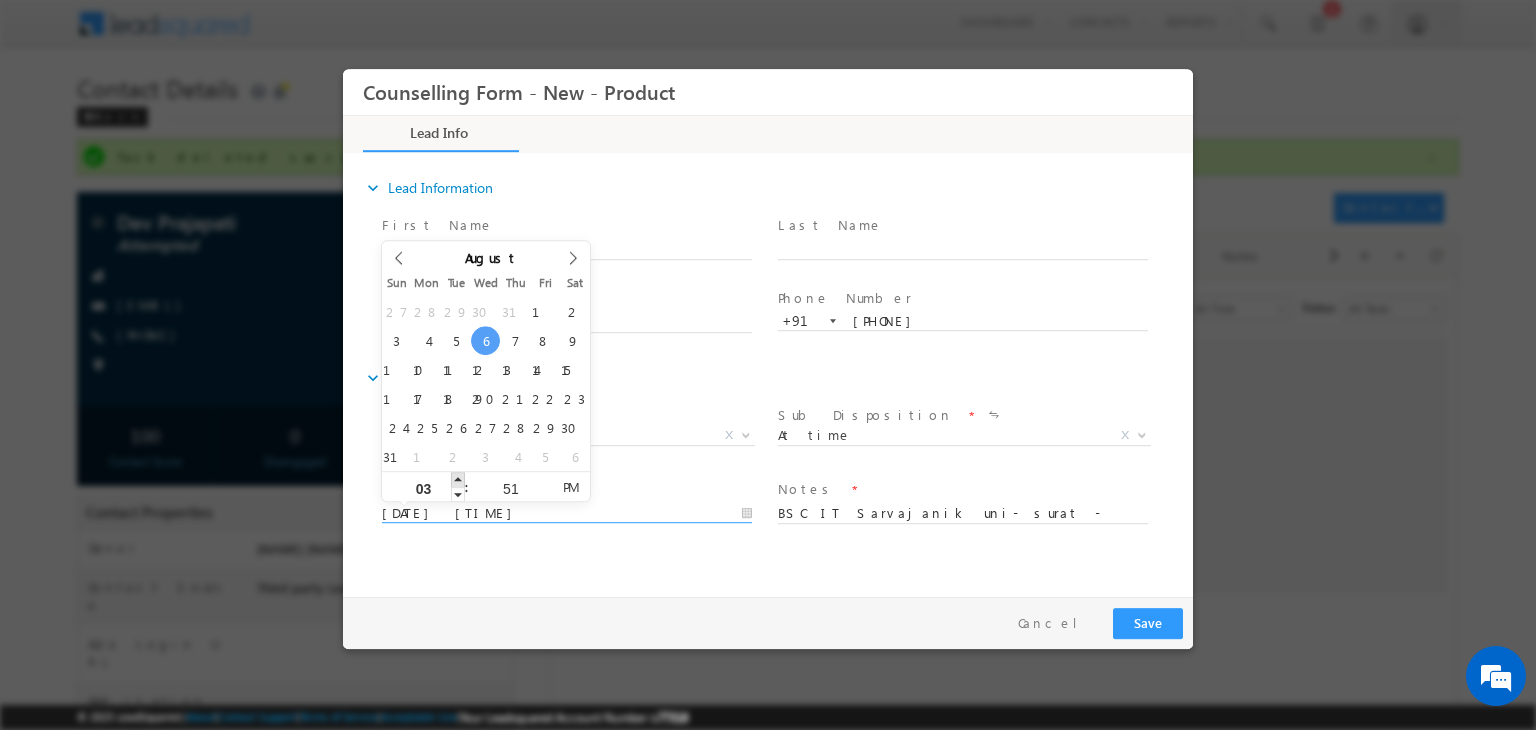 type on "06/08/2025 4:51 PM" 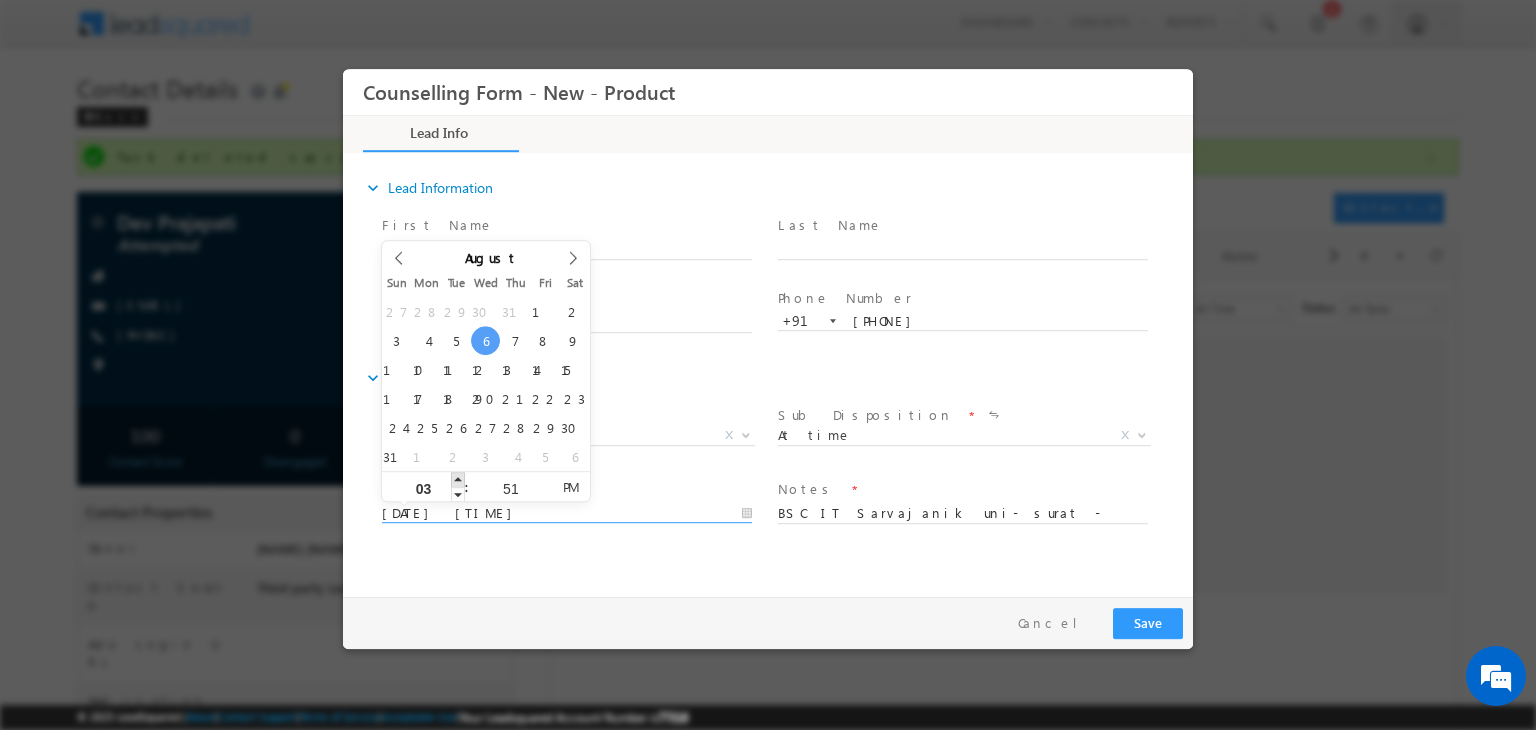 type on "04" 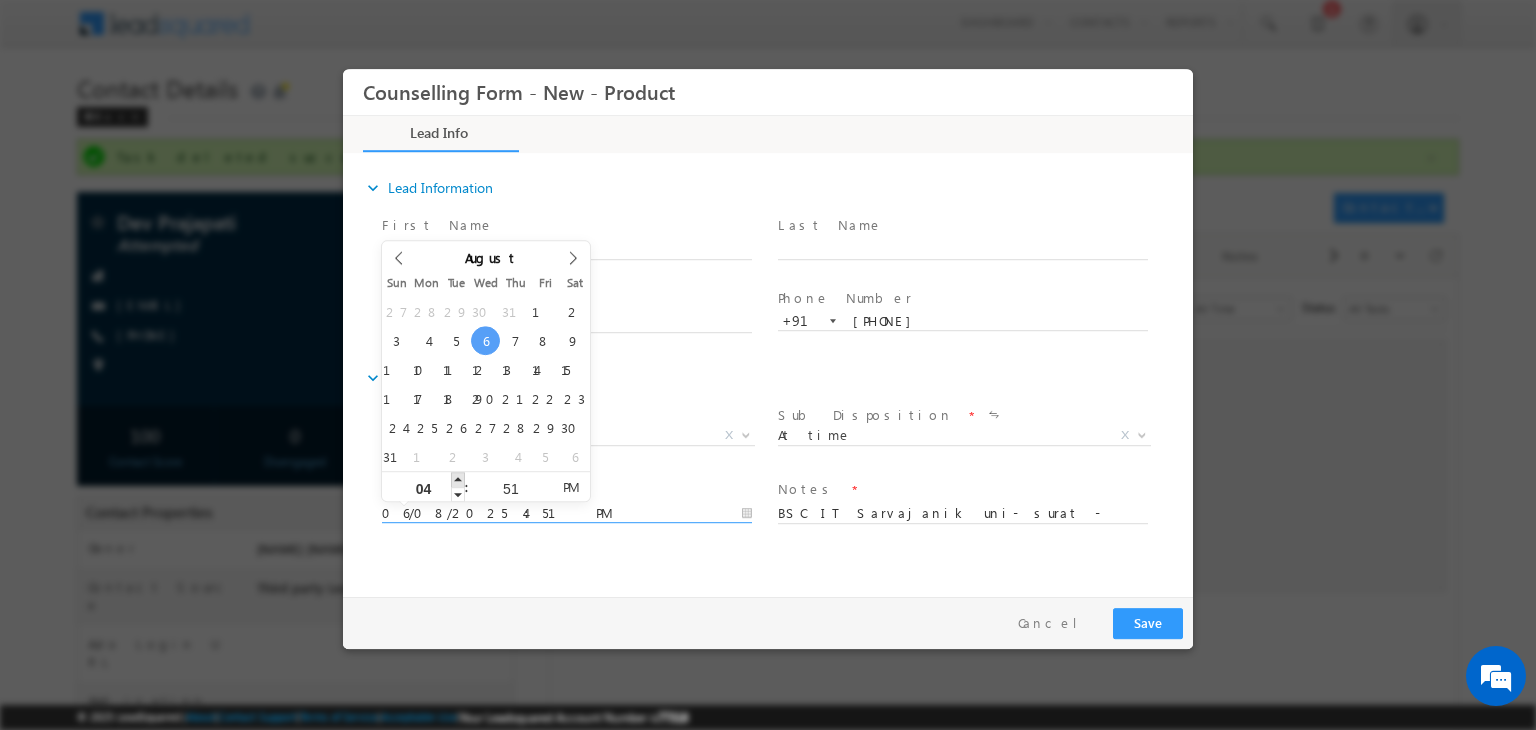 click at bounding box center [458, 479] 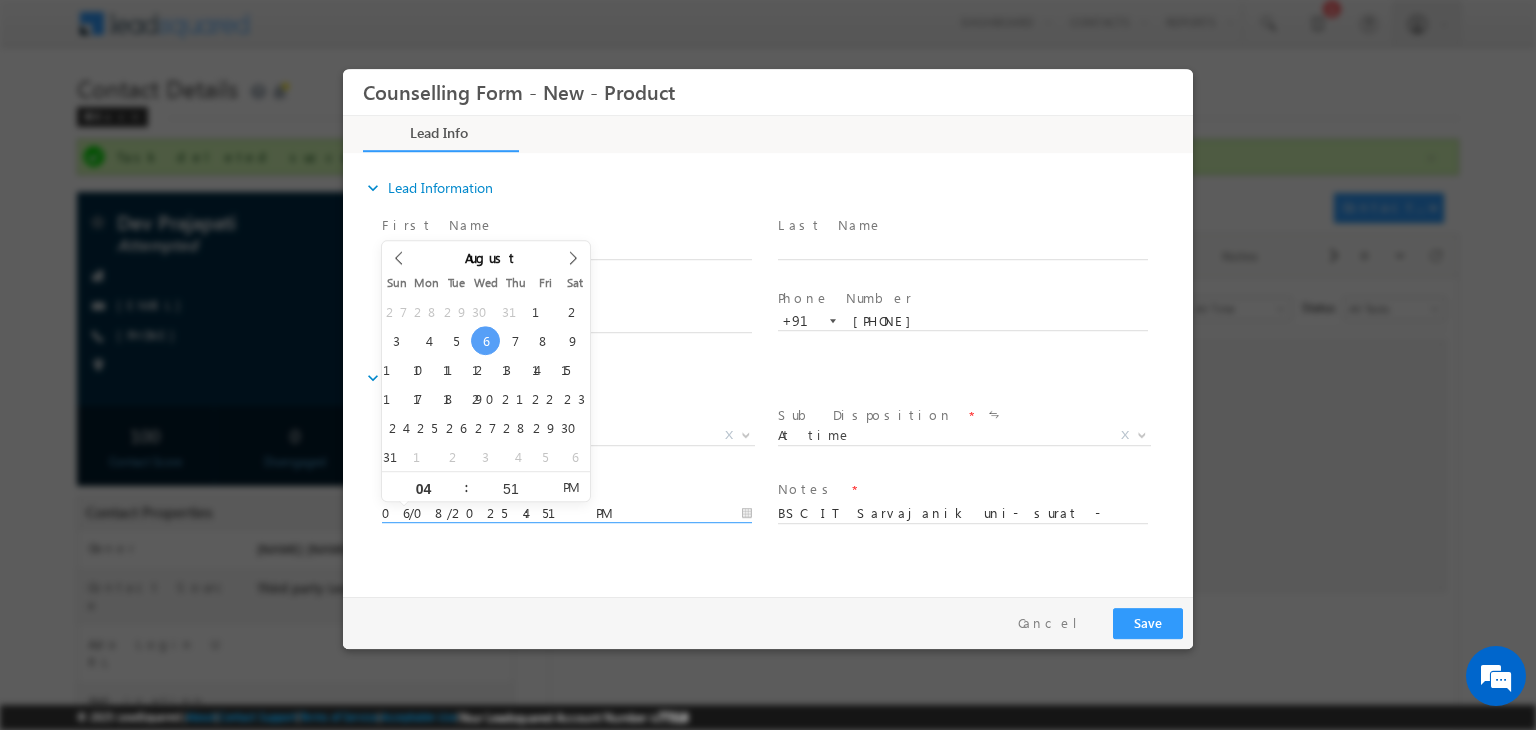 click on "Pay & Save
Save
Cancel" at bounding box center [773, 623] 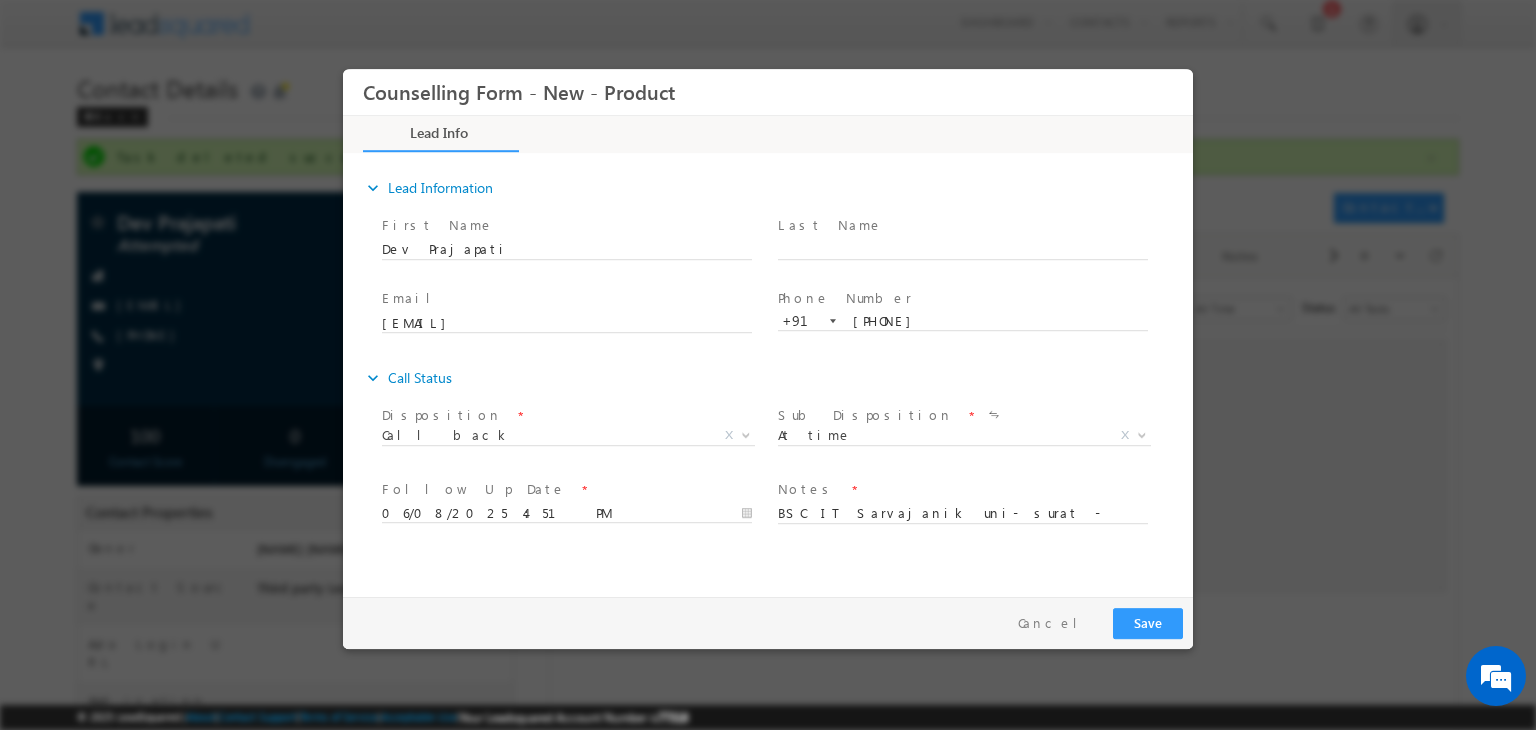 click on "Pay & Save
Save
Cancel" at bounding box center [773, 623] 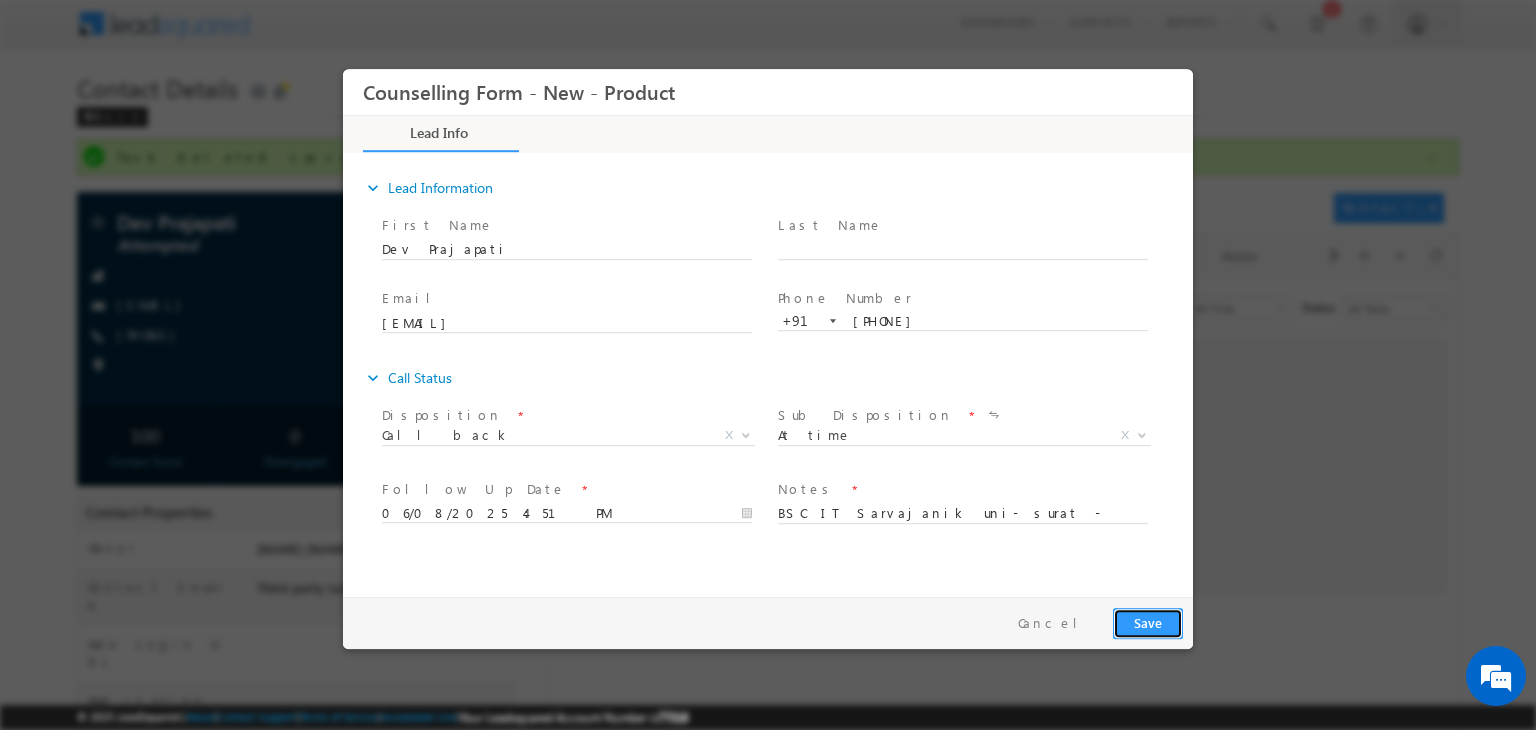 click on "Save" at bounding box center (1148, 623) 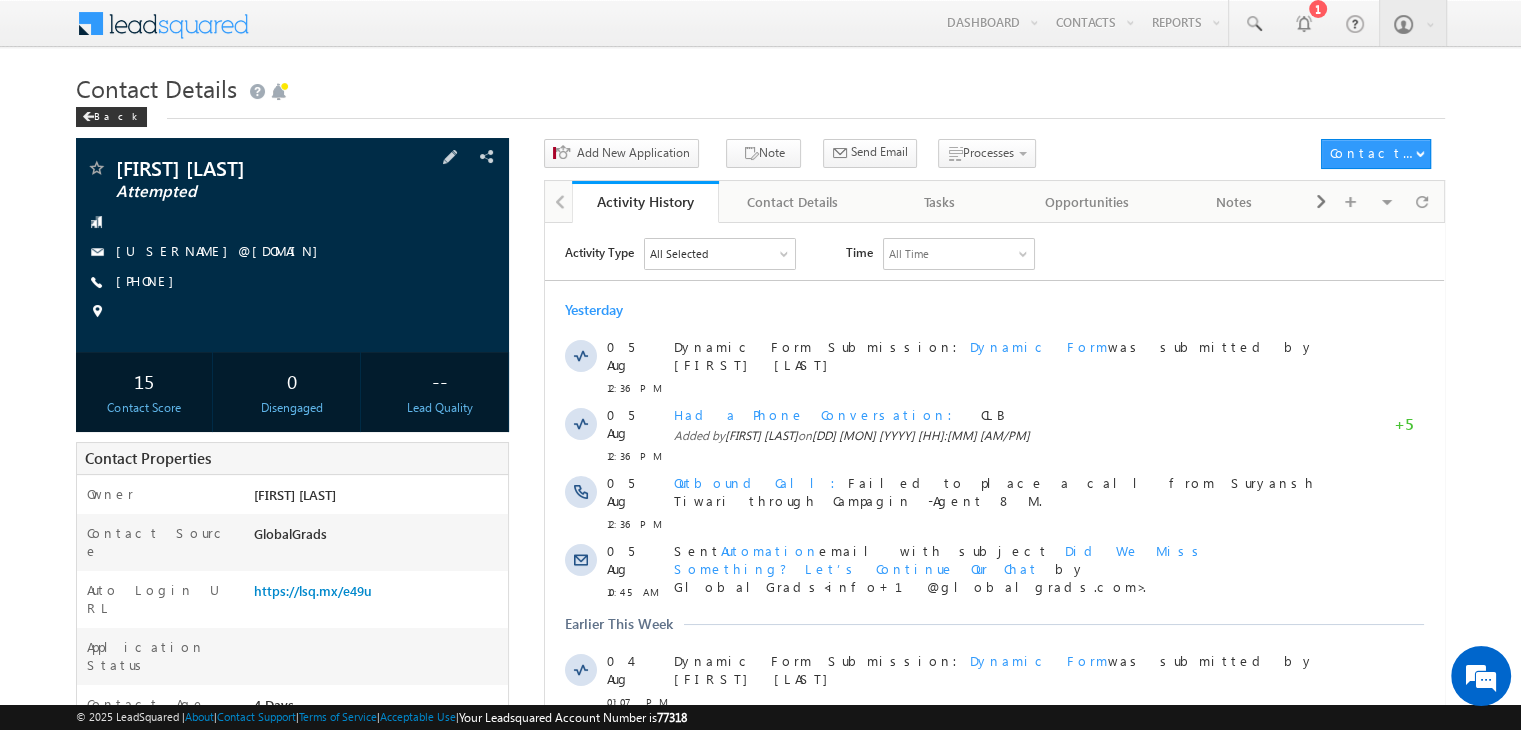 scroll, scrollTop: 0, scrollLeft: 0, axis: both 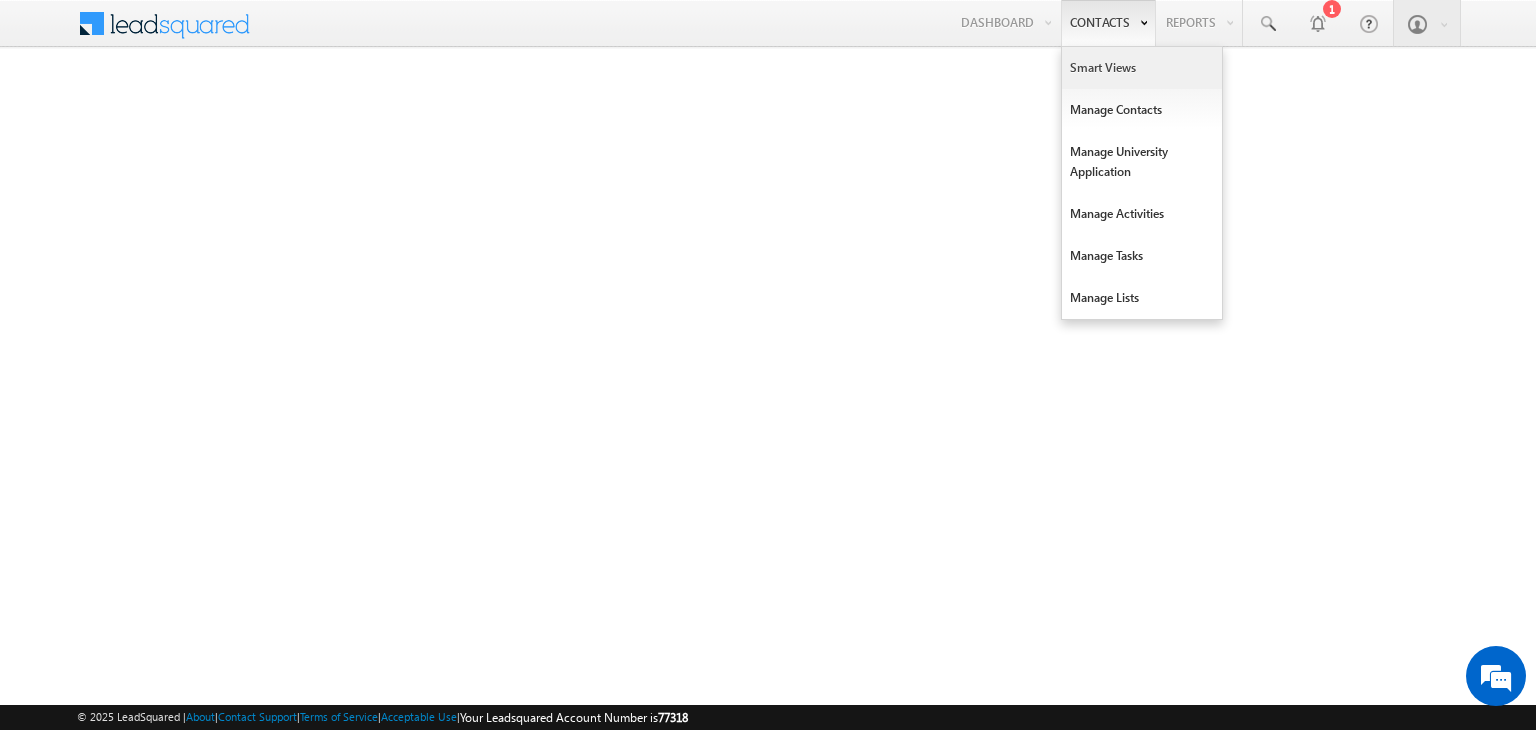 click on "Smart Views" at bounding box center (1142, 68) 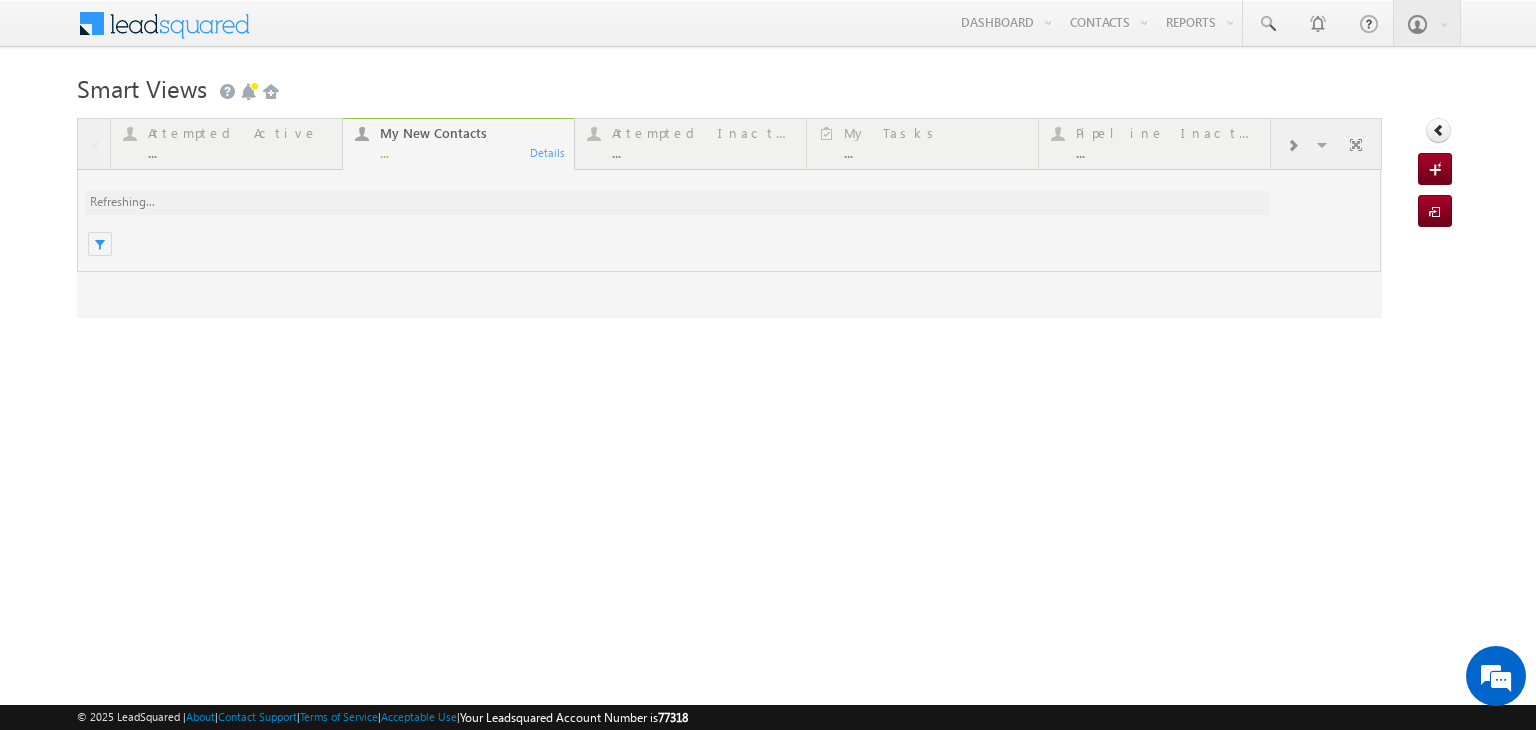 scroll, scrollTop: 0, scrollLeft: 0, axis: both 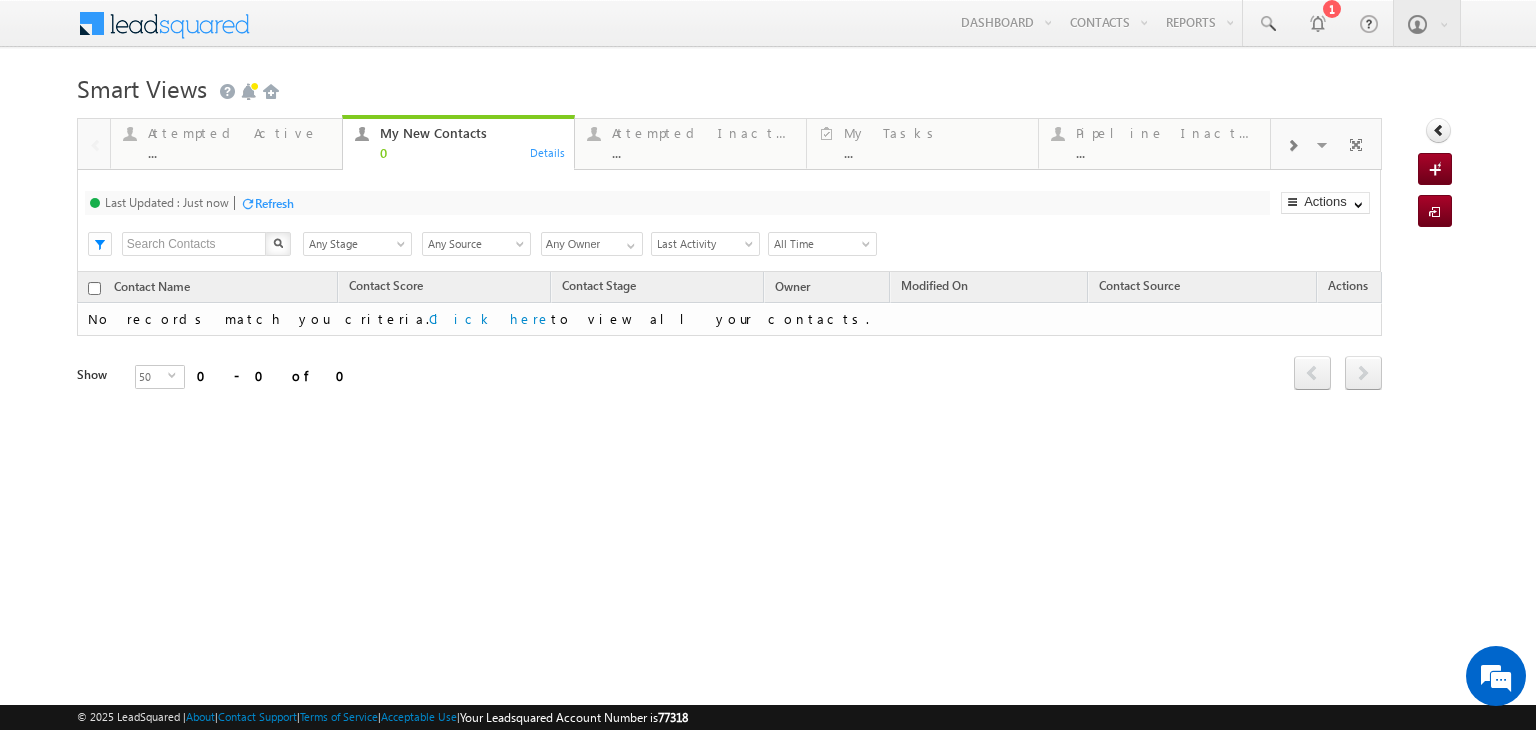 click on "Refresh" at bounding box center [274, 203] 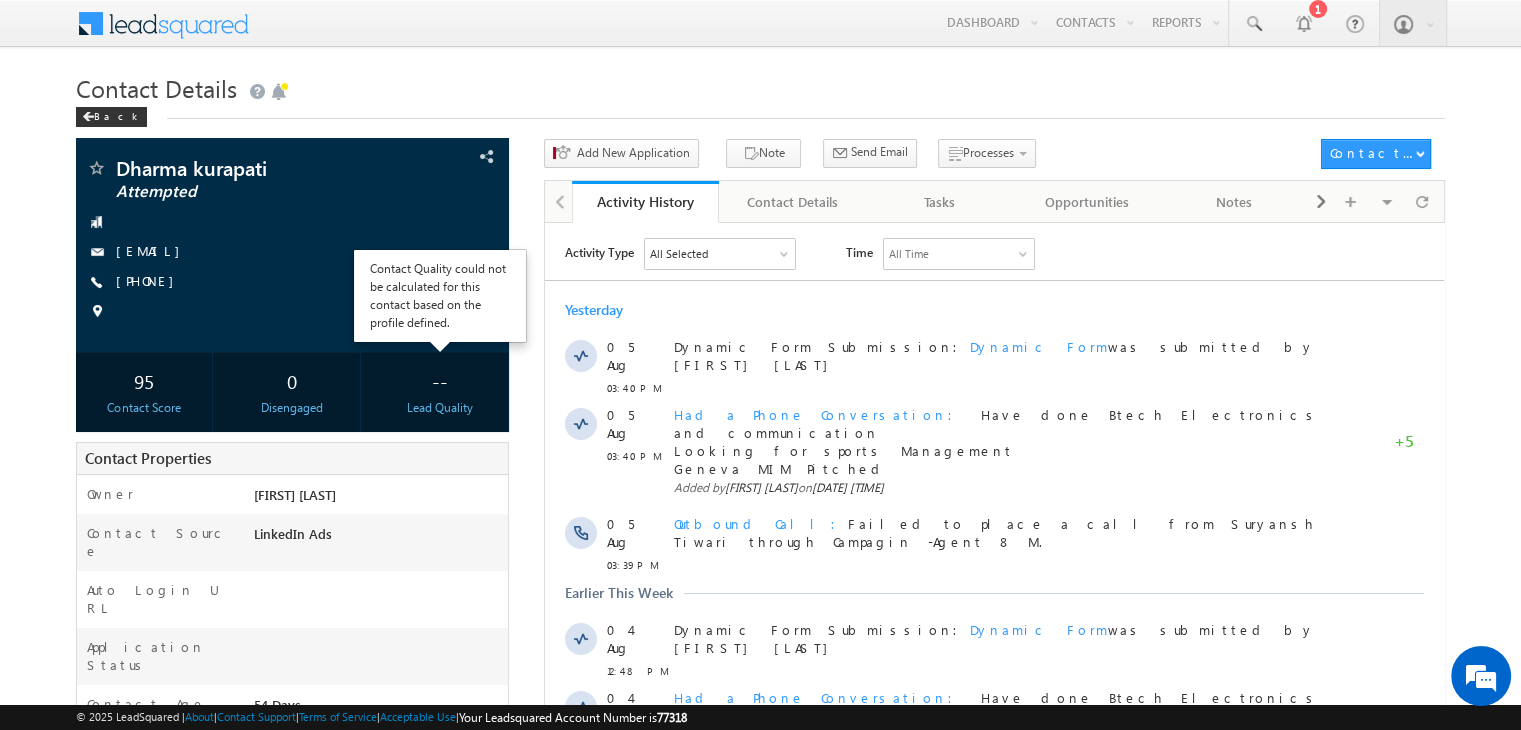 scroll, scrollTop: 0, scrollLeft: 0, axis: both 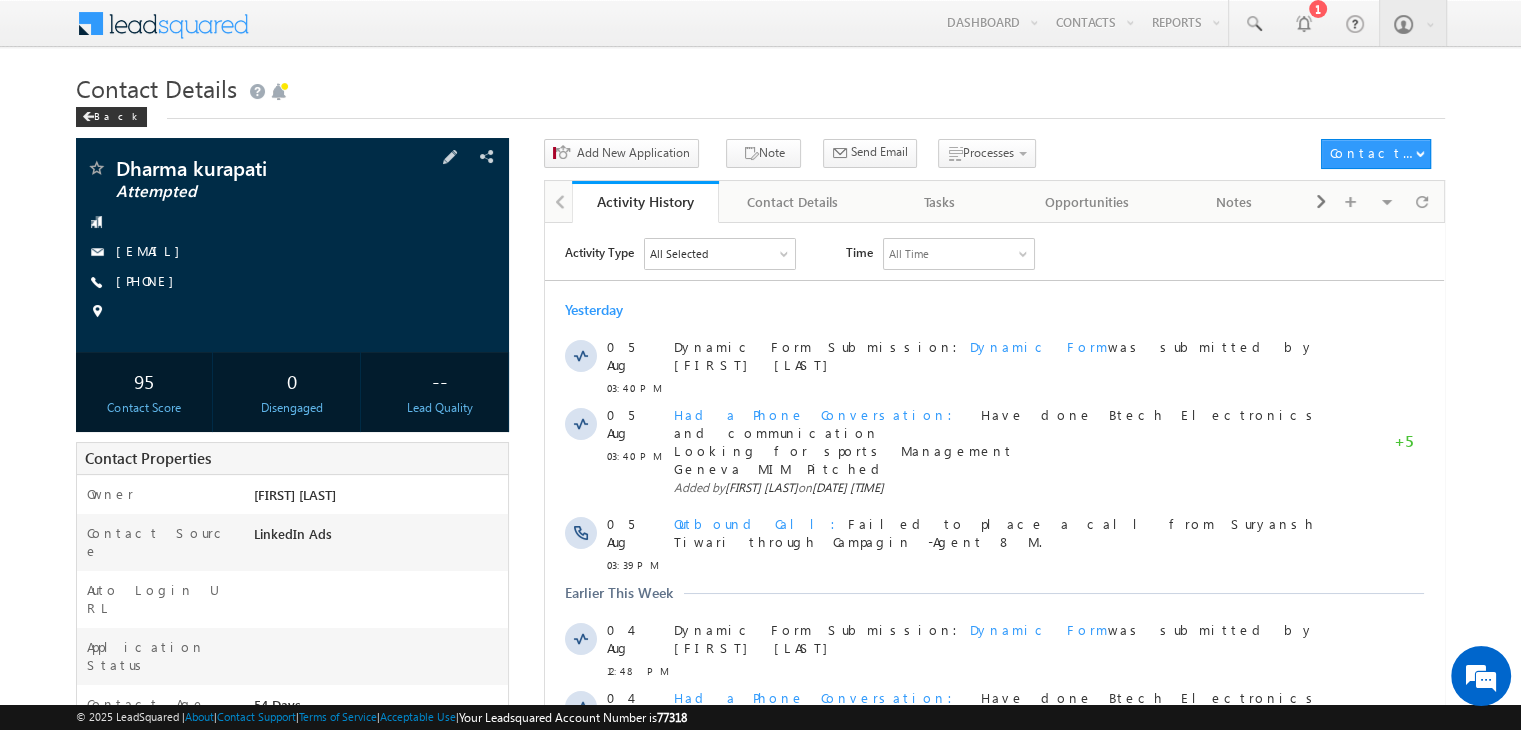 click at bounding box center [292, 222] 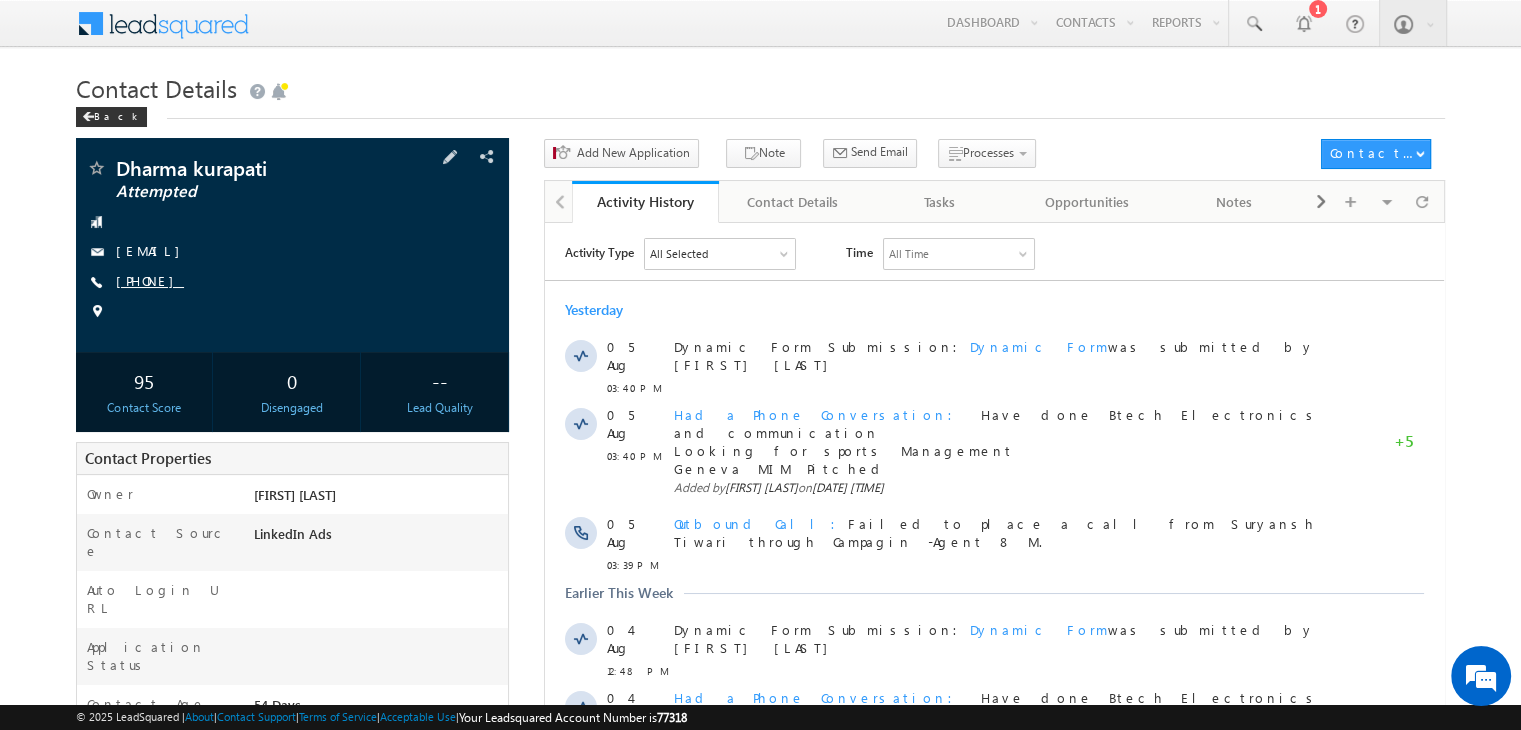 click on "+91-9809704444" at bounding box center [150, 280] 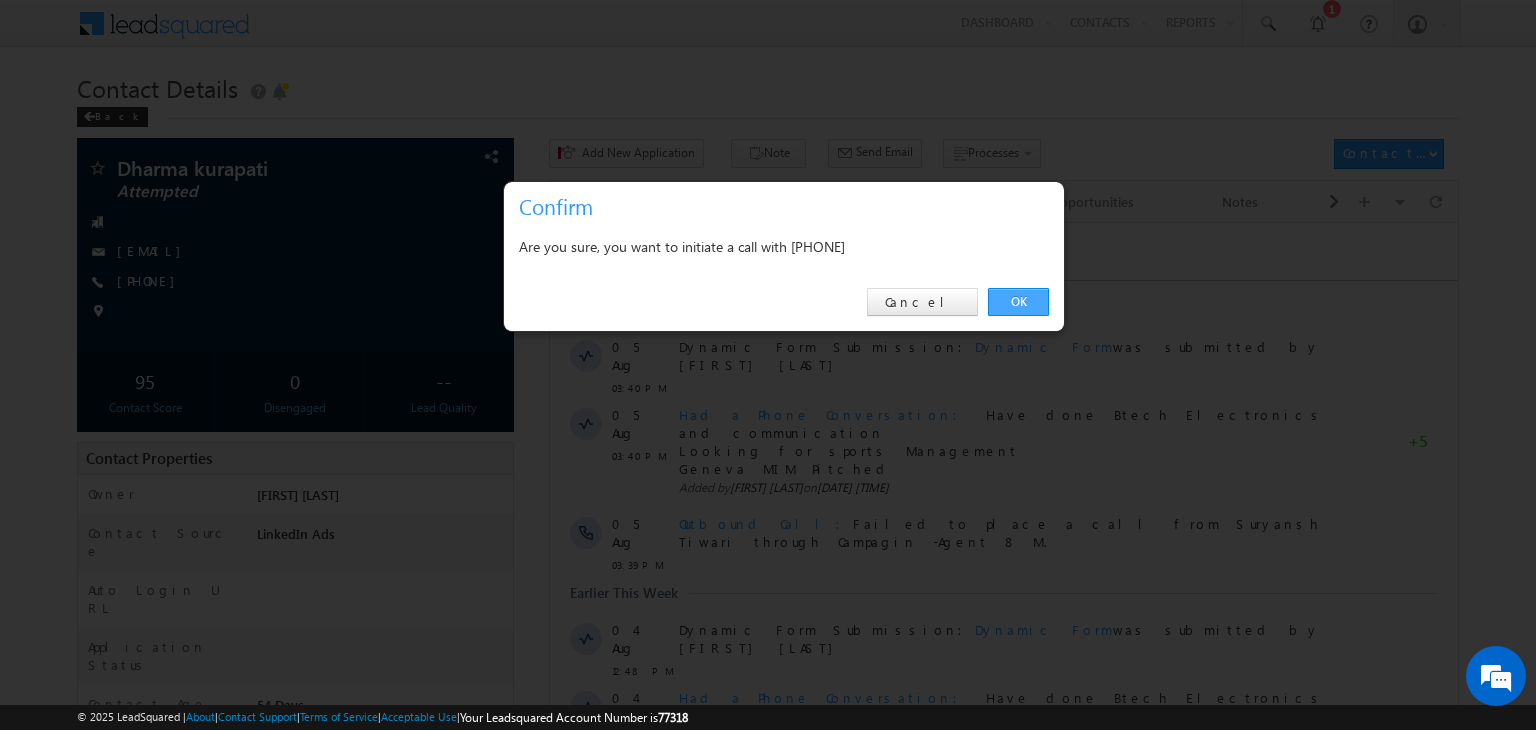 click on "OK" at bounding box center (1018, 302) 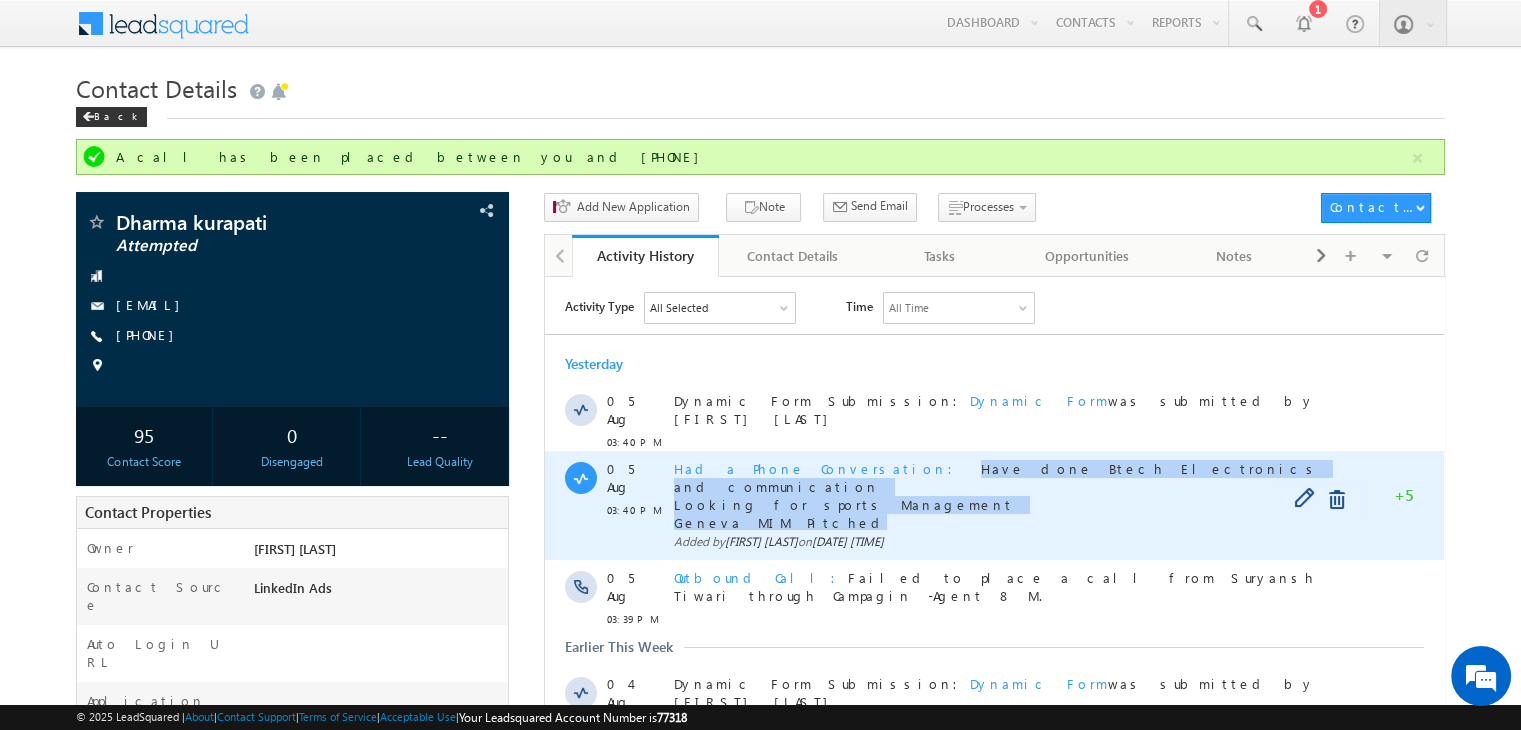 copy on "Have done Btech Electronics and communication Looking for sports Management Geneva MIM Pitched" 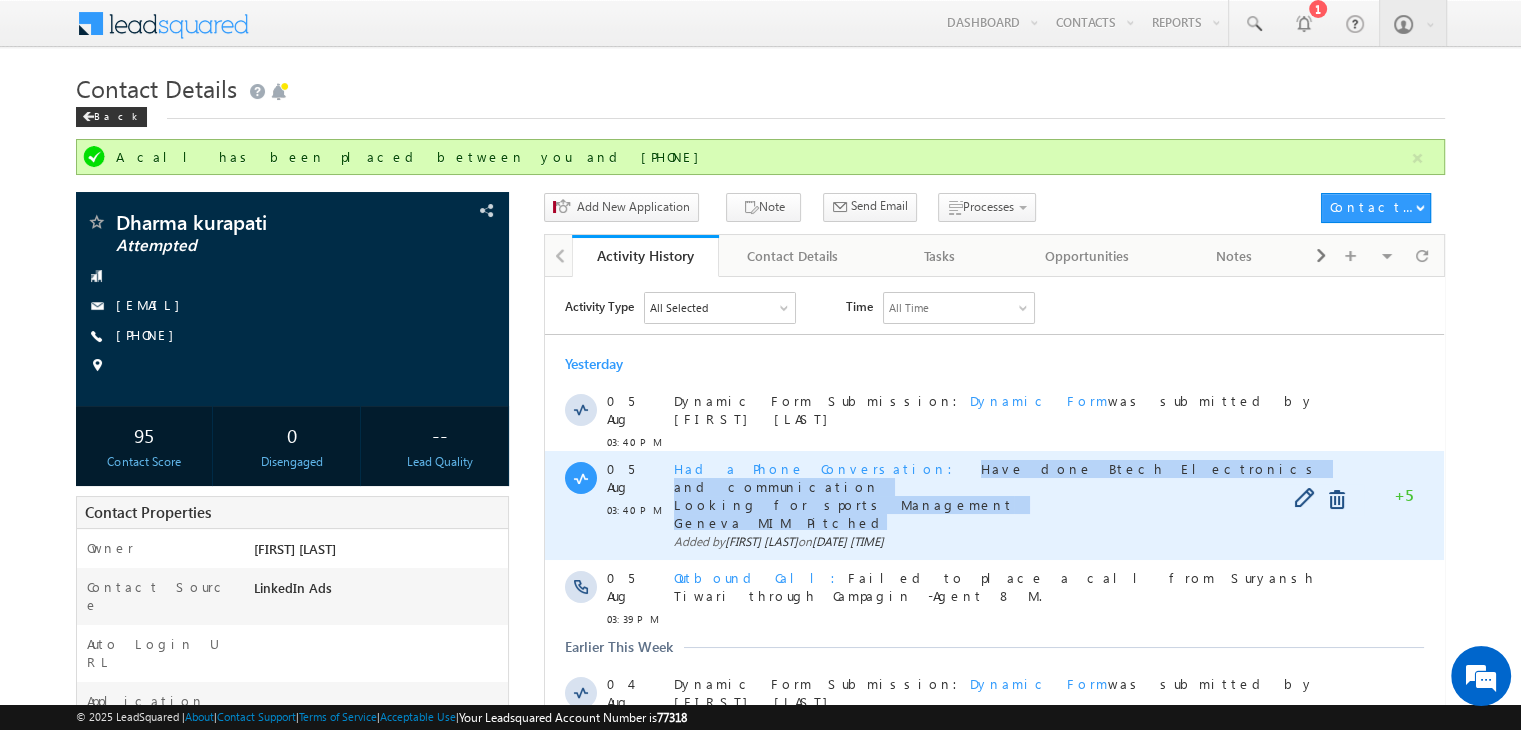 drag, startPoint x: 793, startPoint y: 497, endPoint x: 838, endPoint y: 456, distance: 60.876926 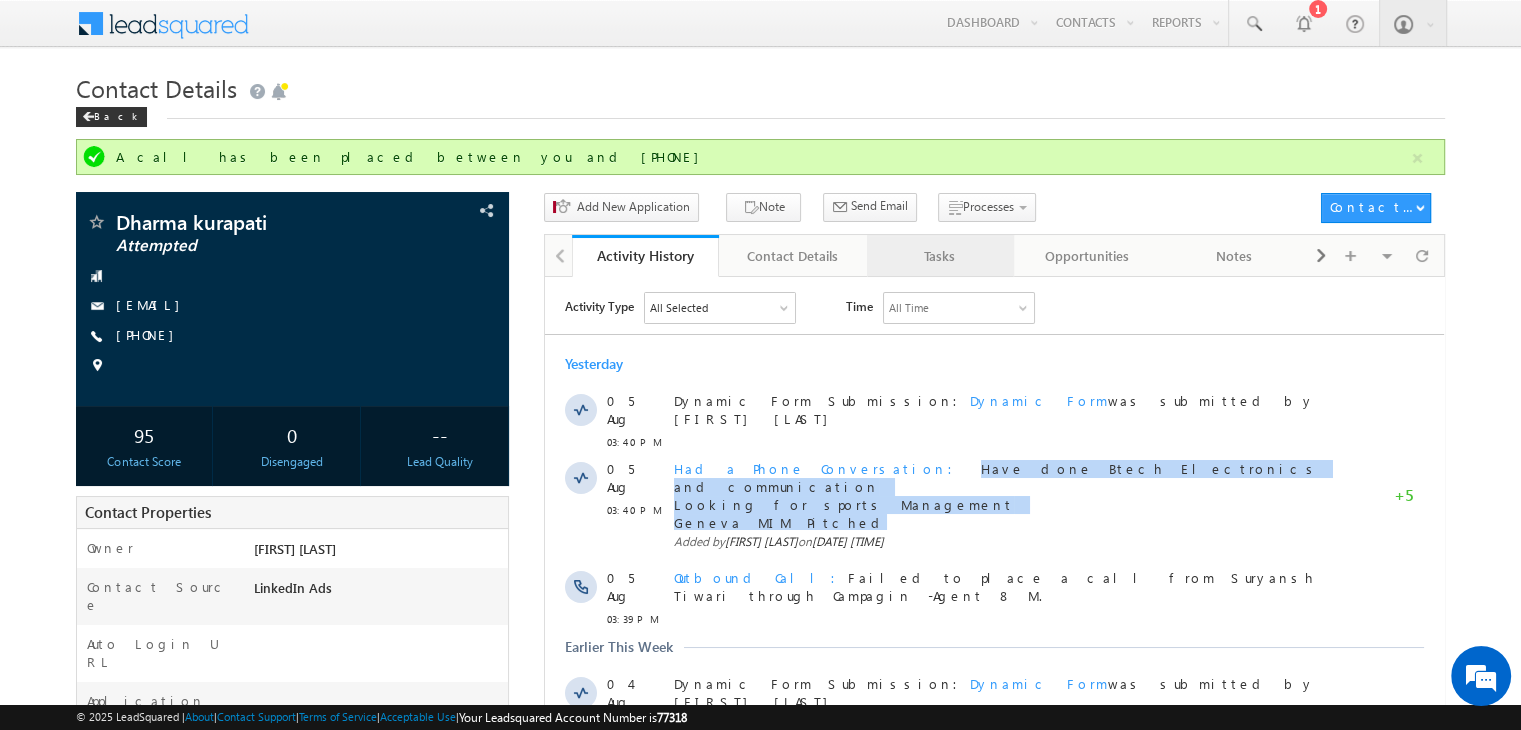 click on "Tasks" at bounding box center (939, 256) 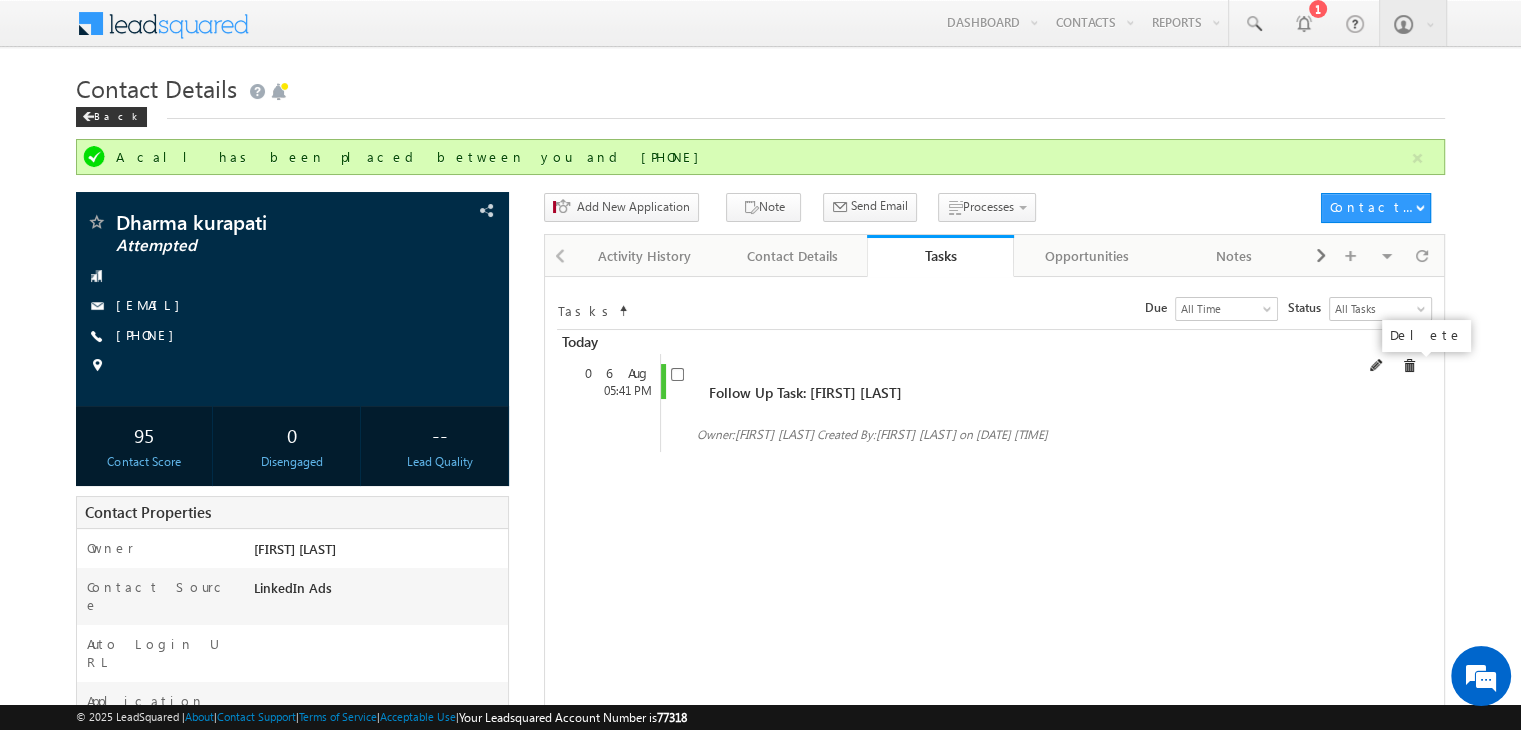 click at bounding box center [1409, 366] 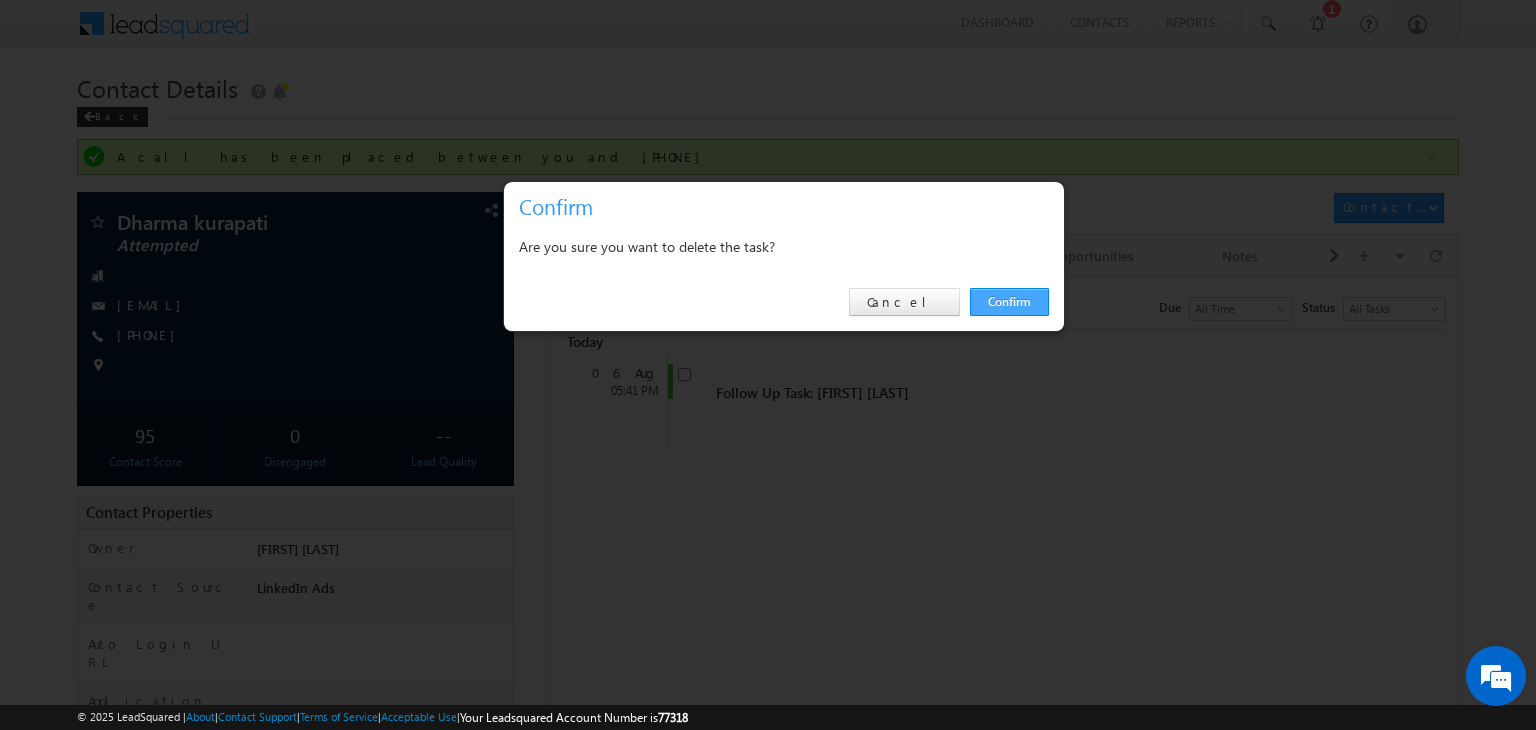 click on "Confirm" at bounding box center [1009, 302] 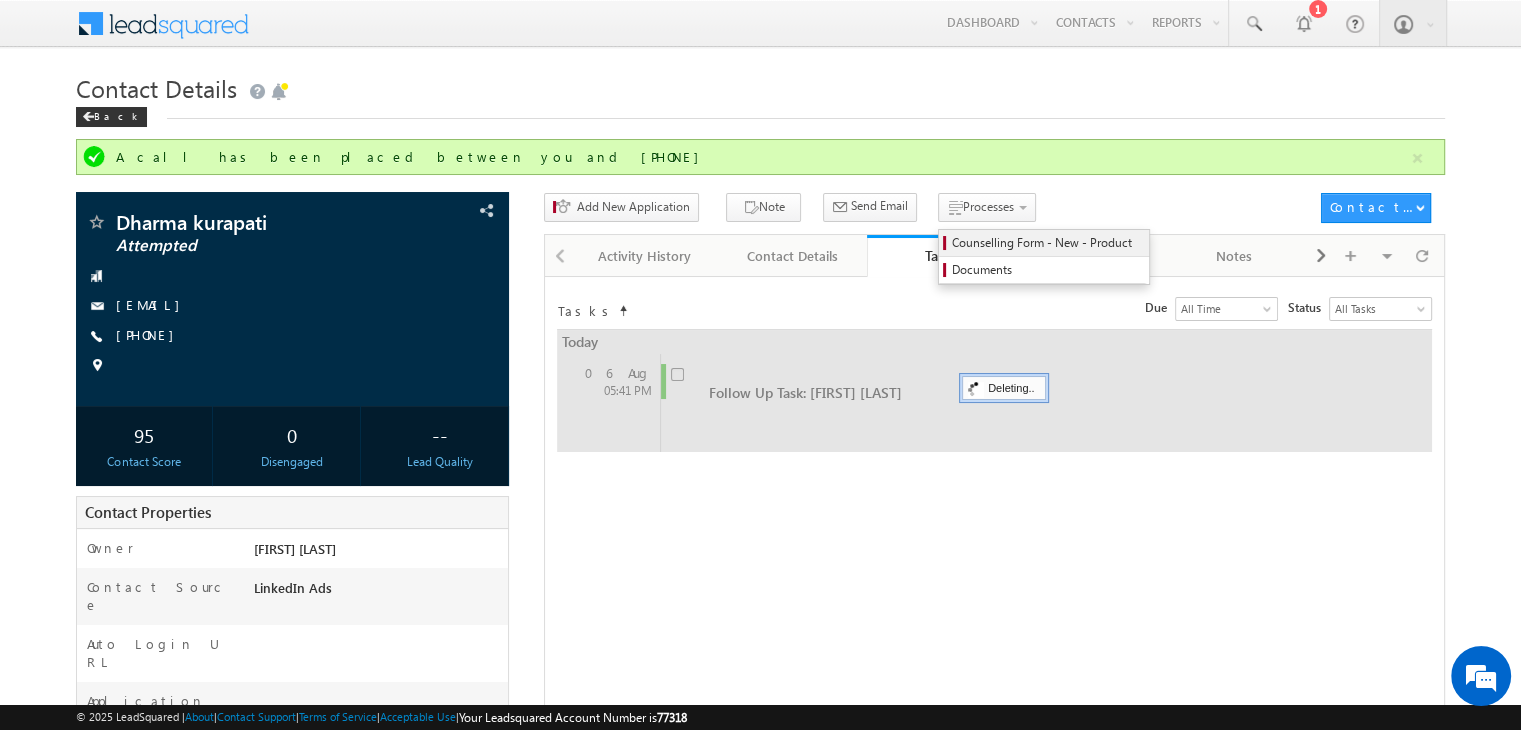 click on "Counselling Form - New - Product" at bounding box center (1047, 243) 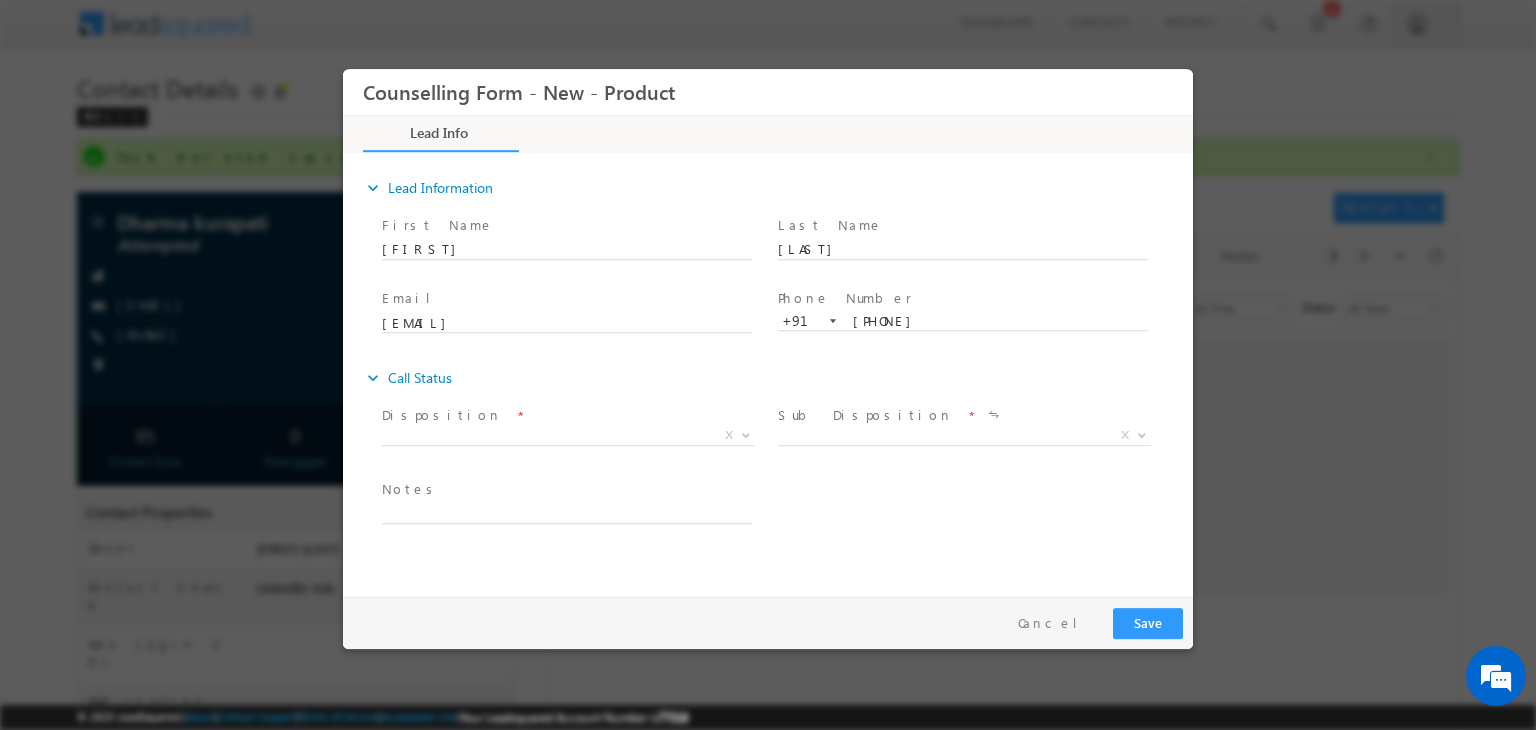 scroll, scrollTop: 0, scrollLeft: 0, axis: both 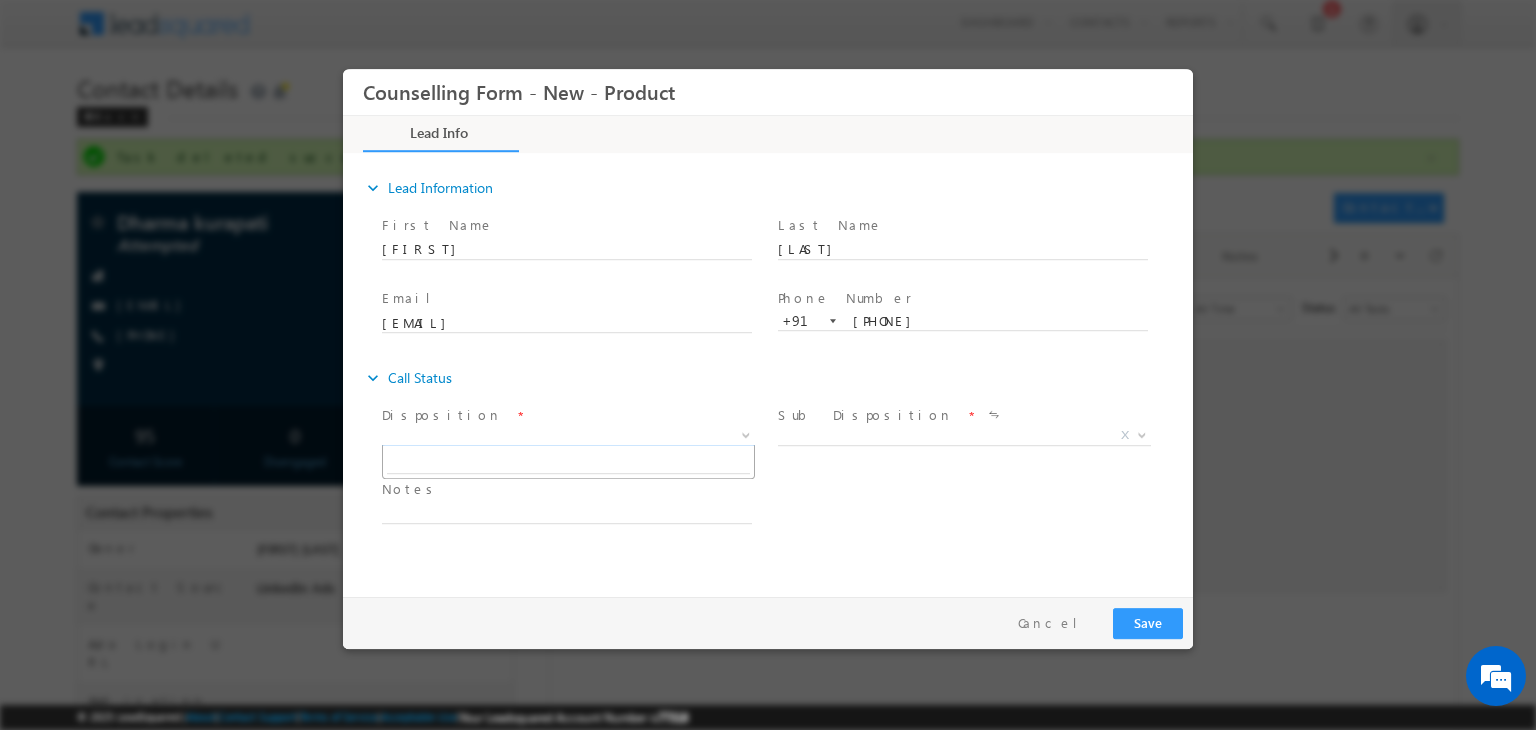click on "X" at bounding box center (568, 436) 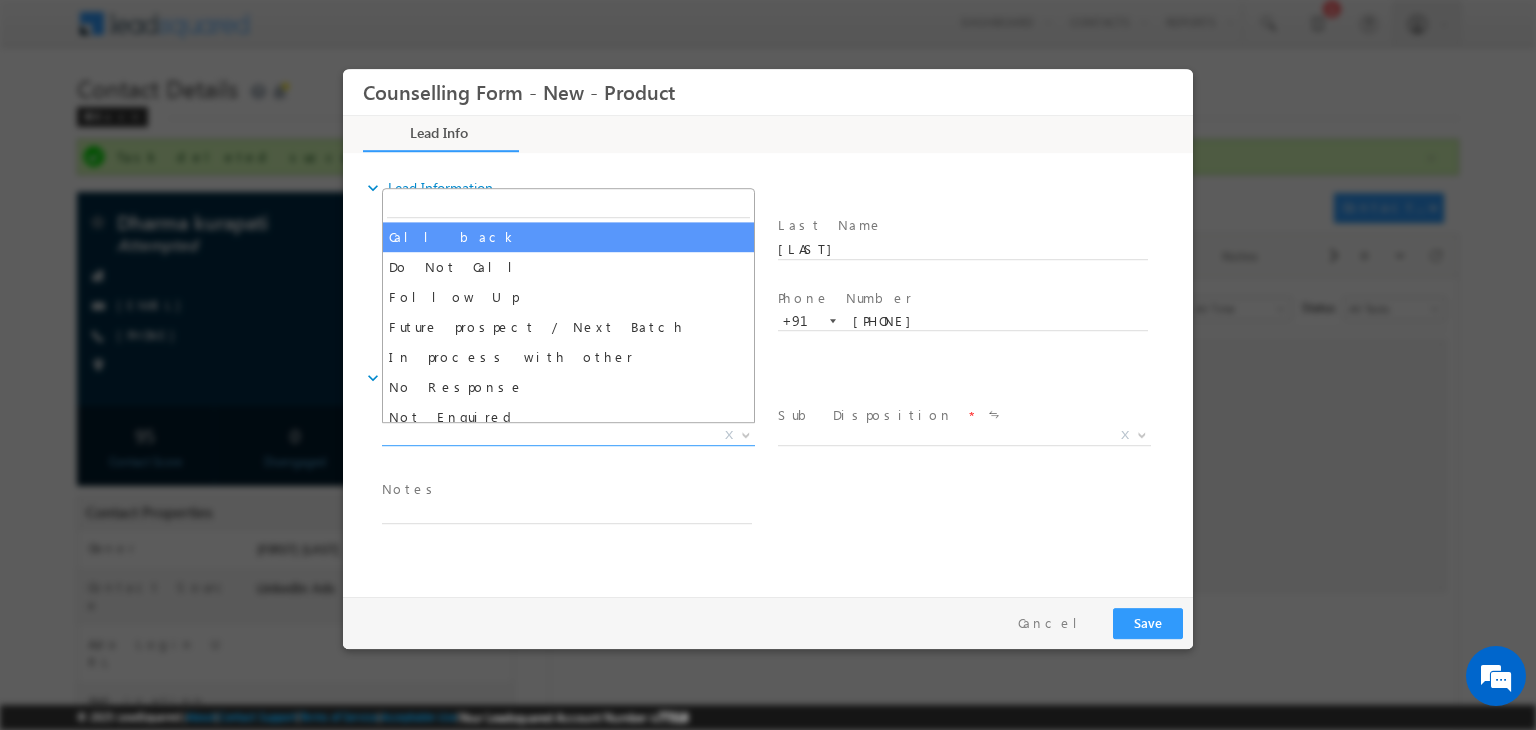 select on "Call back" 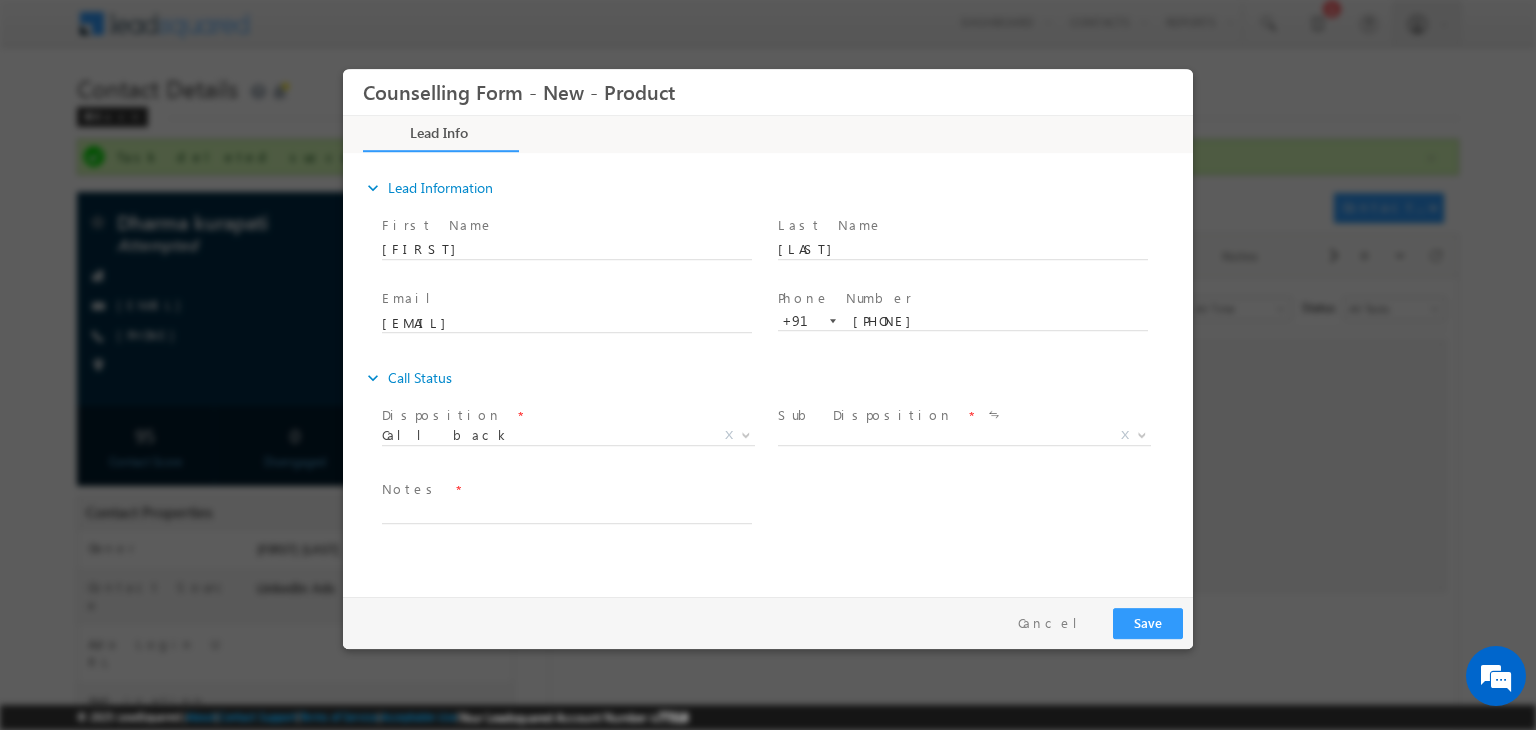 click on "Sub Disposition" at bounding box center [865, 415] 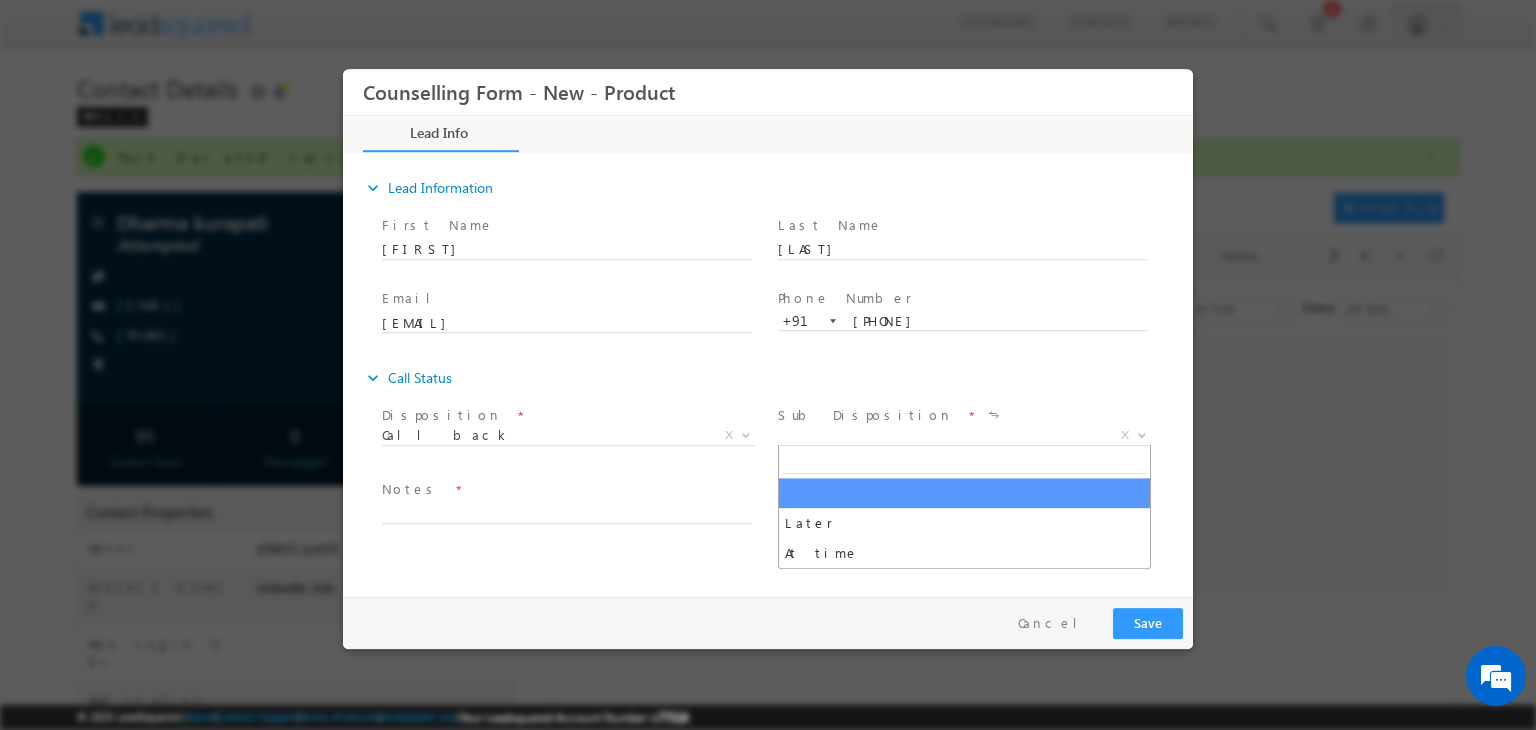 click on "X" at bounding box center [964, 436] 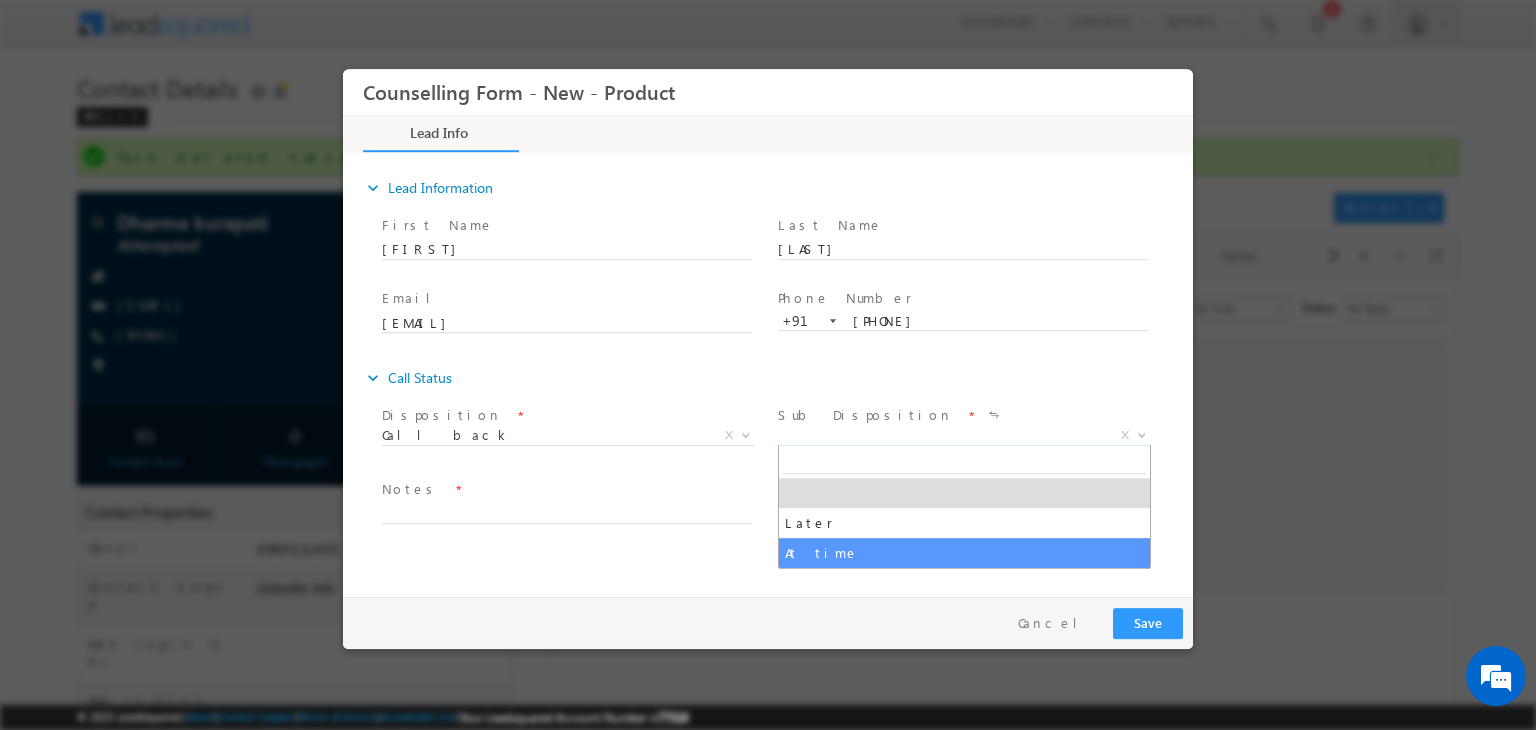 select on "At time" 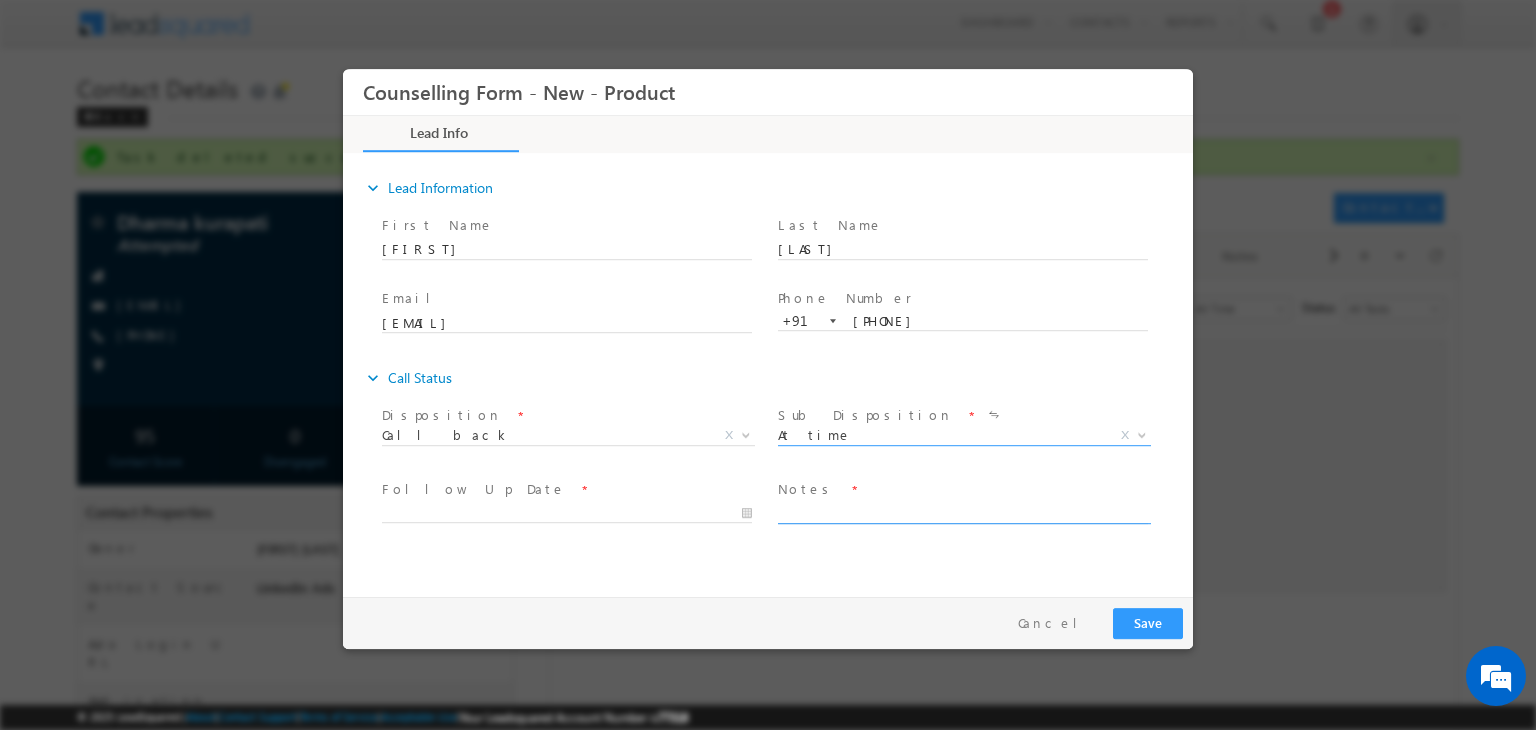 click at bounding box center [963, 512] 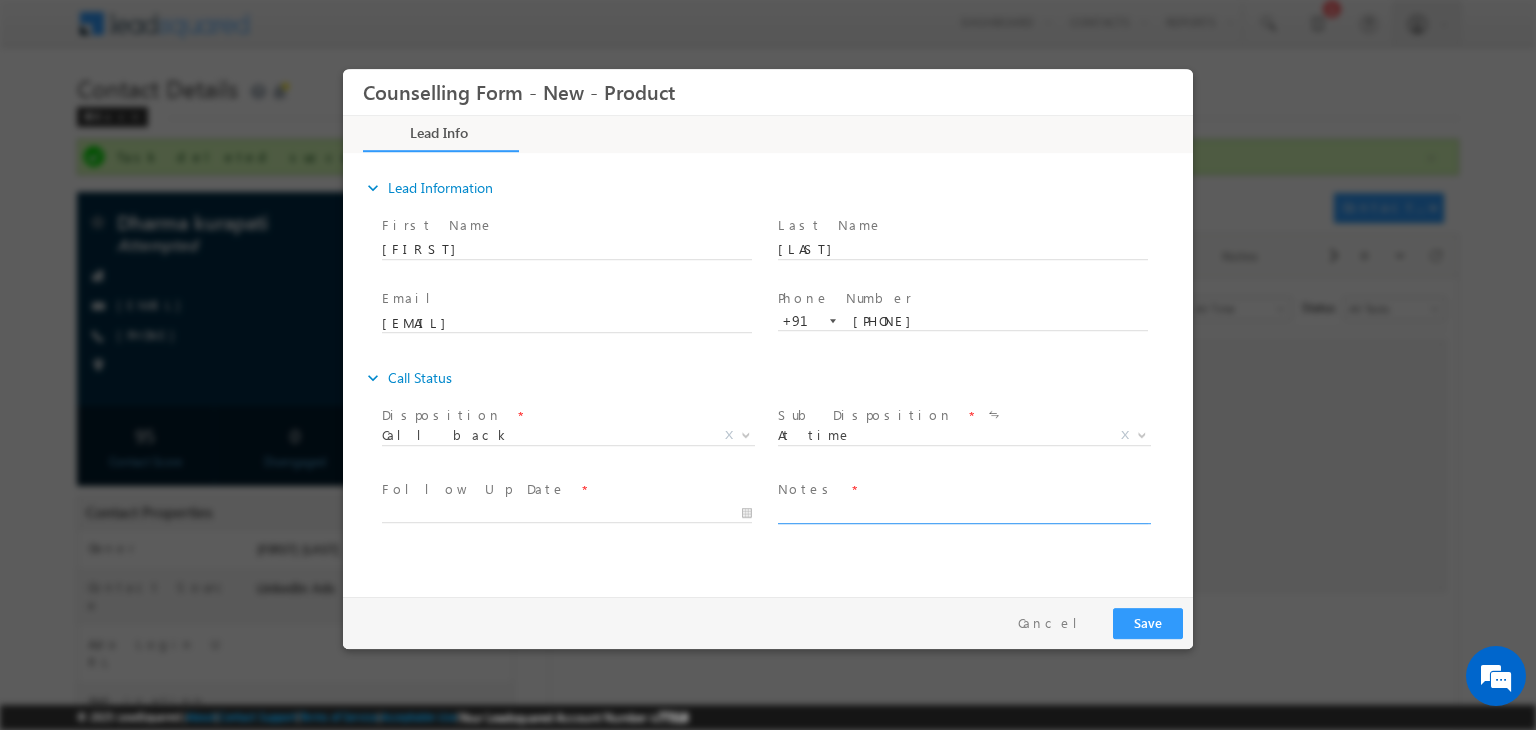 paste on "Have done Btech Electronics and communication
Looking for sports Management
Geneva MIM Pitched" 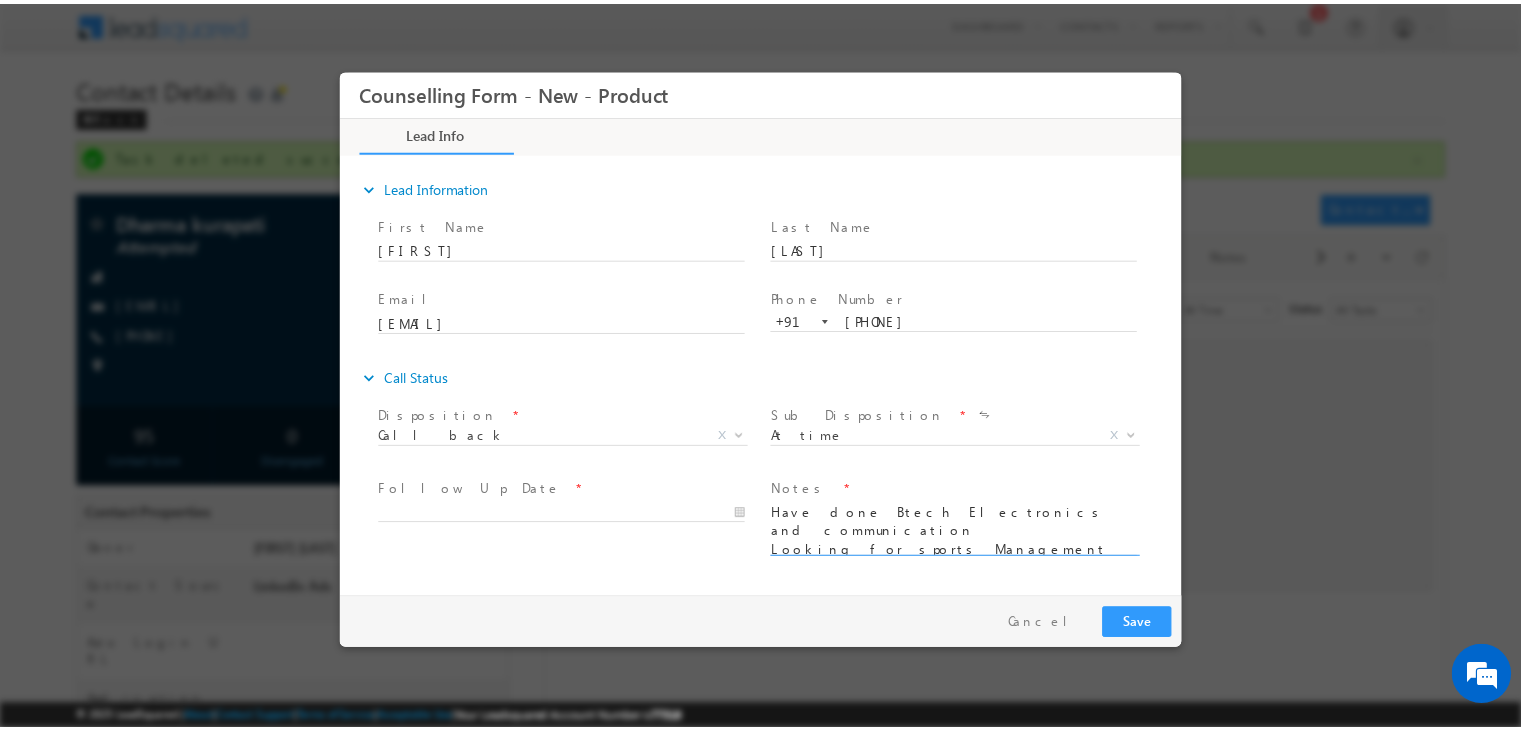 scroll, scrollTop: 3, scrollLeft: 0, axis: vertical 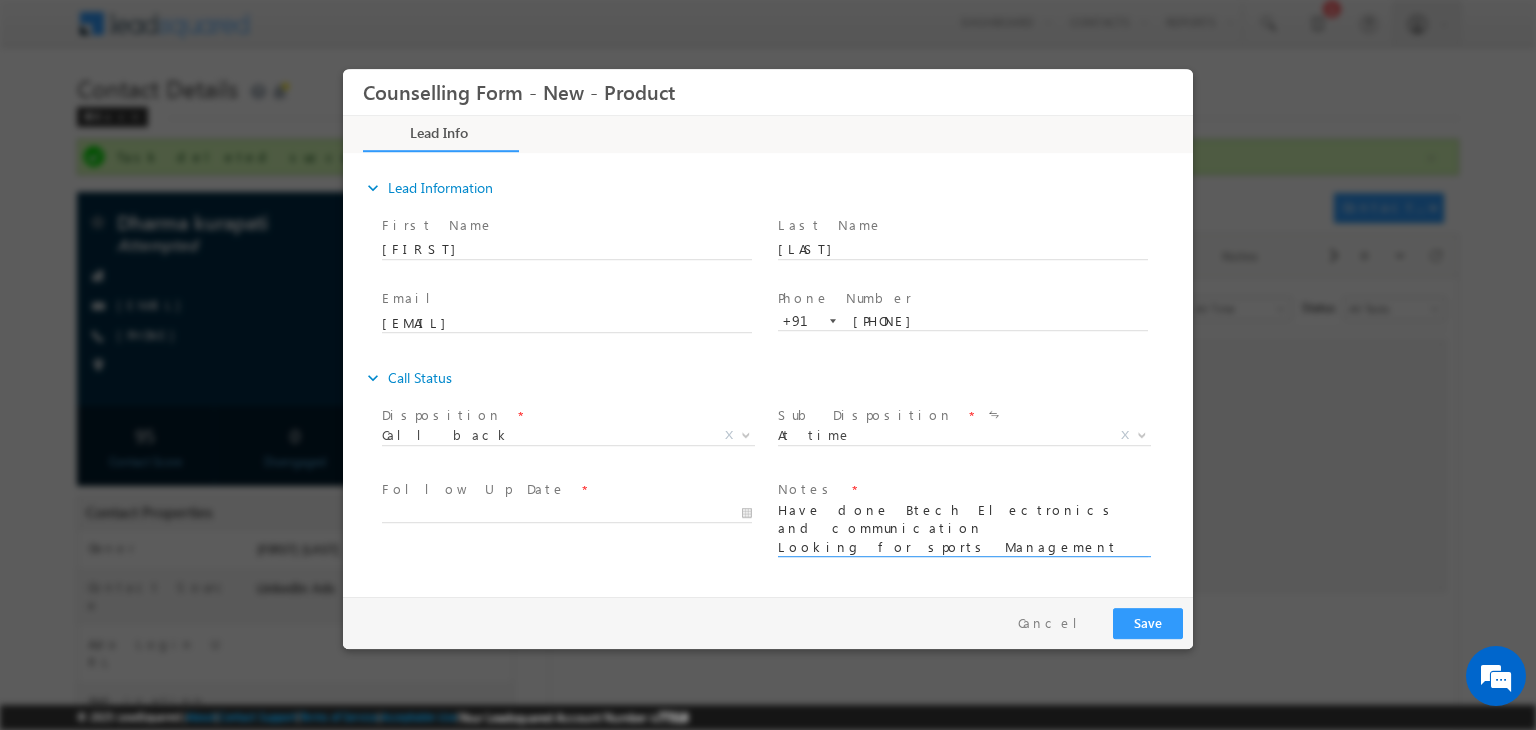 type on "Have done Btech Electronics and communication
Looking for sports Management
Geneva MIM Pitched" 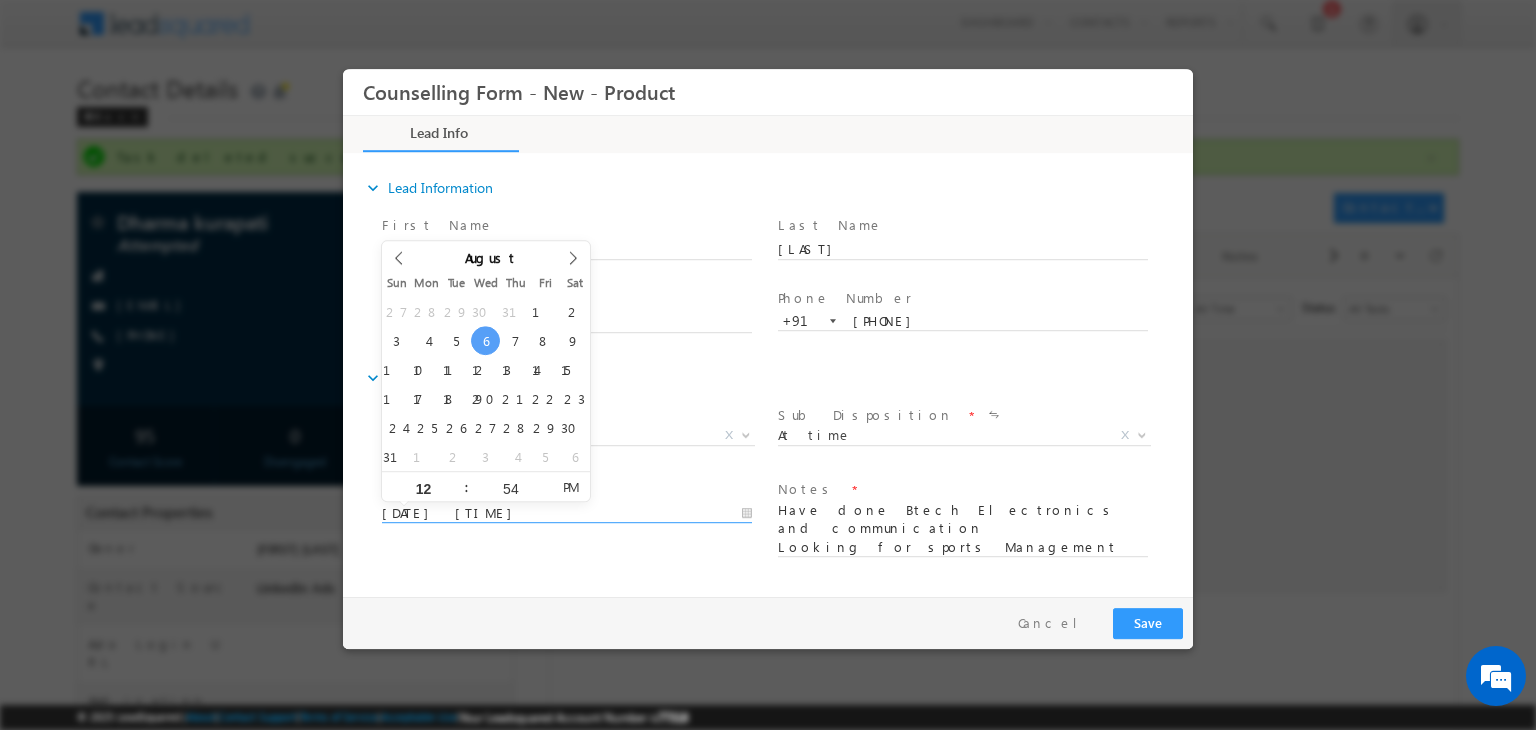 click on "06/08/2025 12:54 PM" at bounding box center [567, 514] 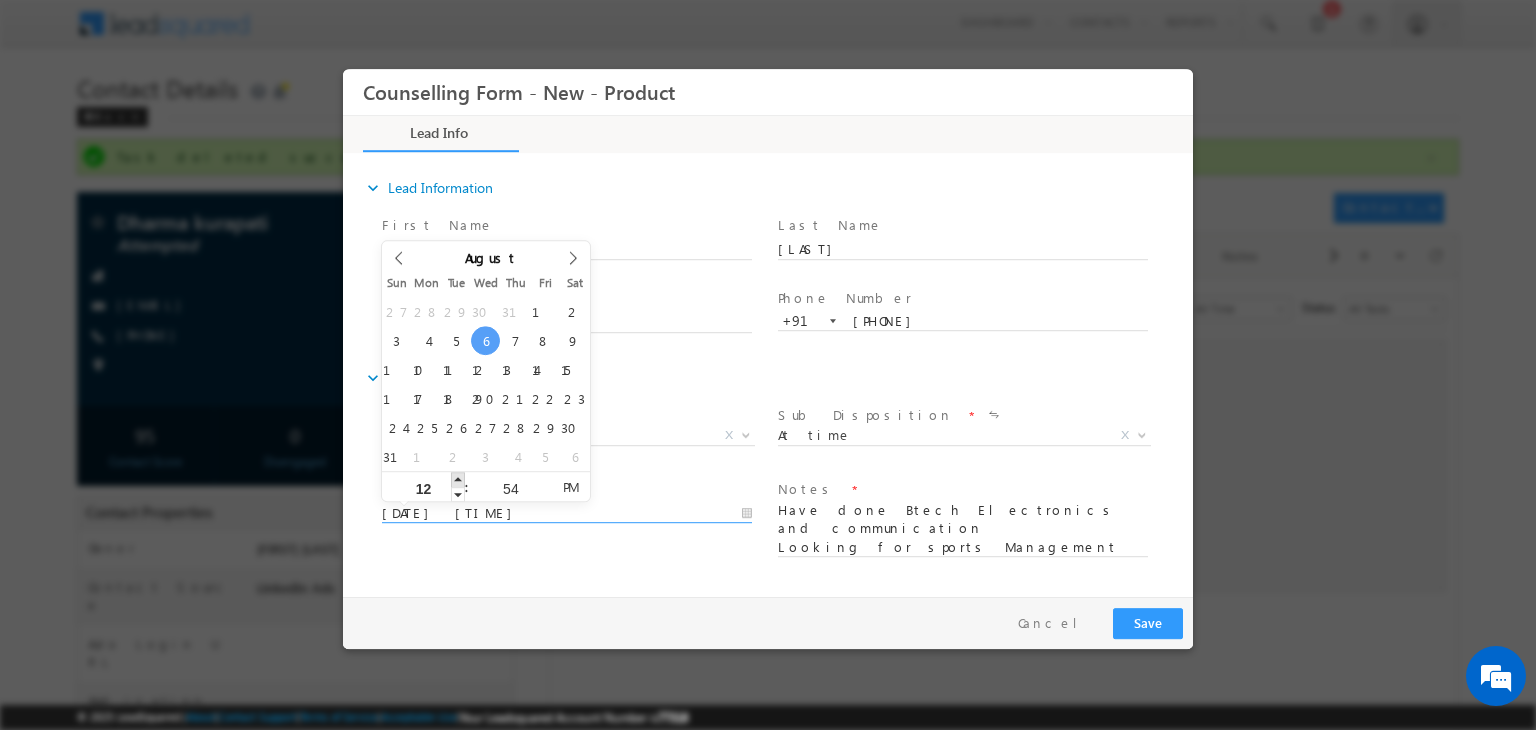 type on "06/08/2025 1:54 PM" 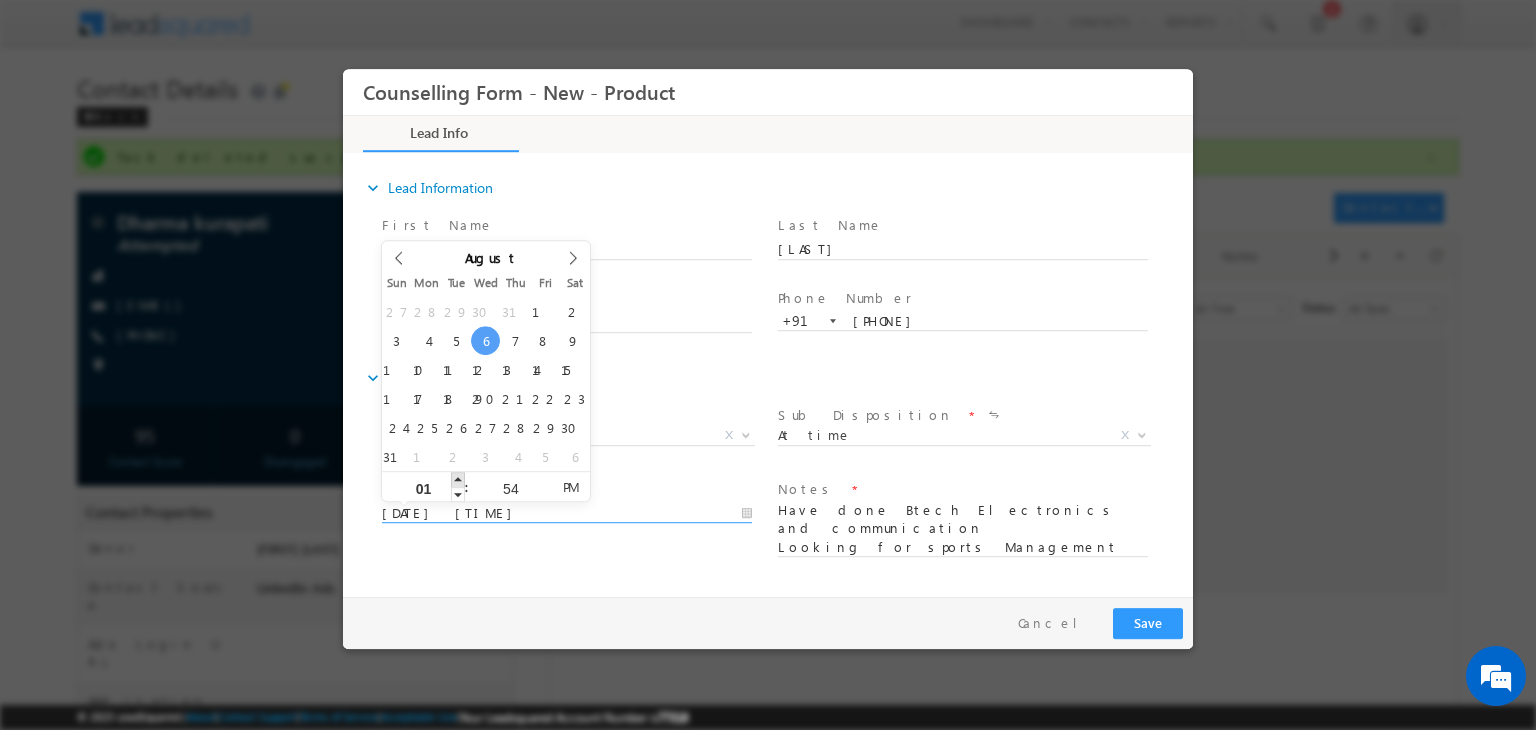 click at bounding box center (458, 479) 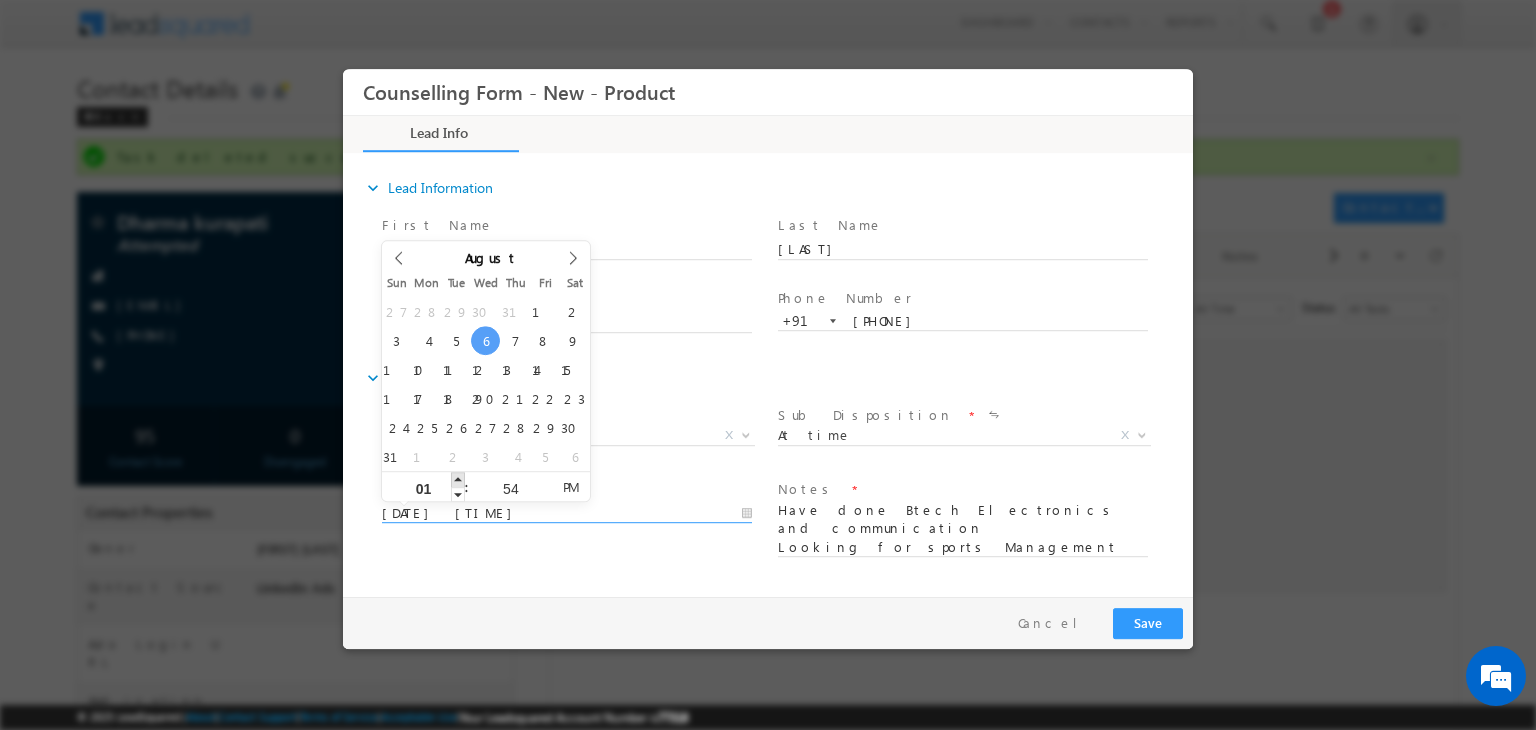 type on "06/08/2025 2:54 PM" 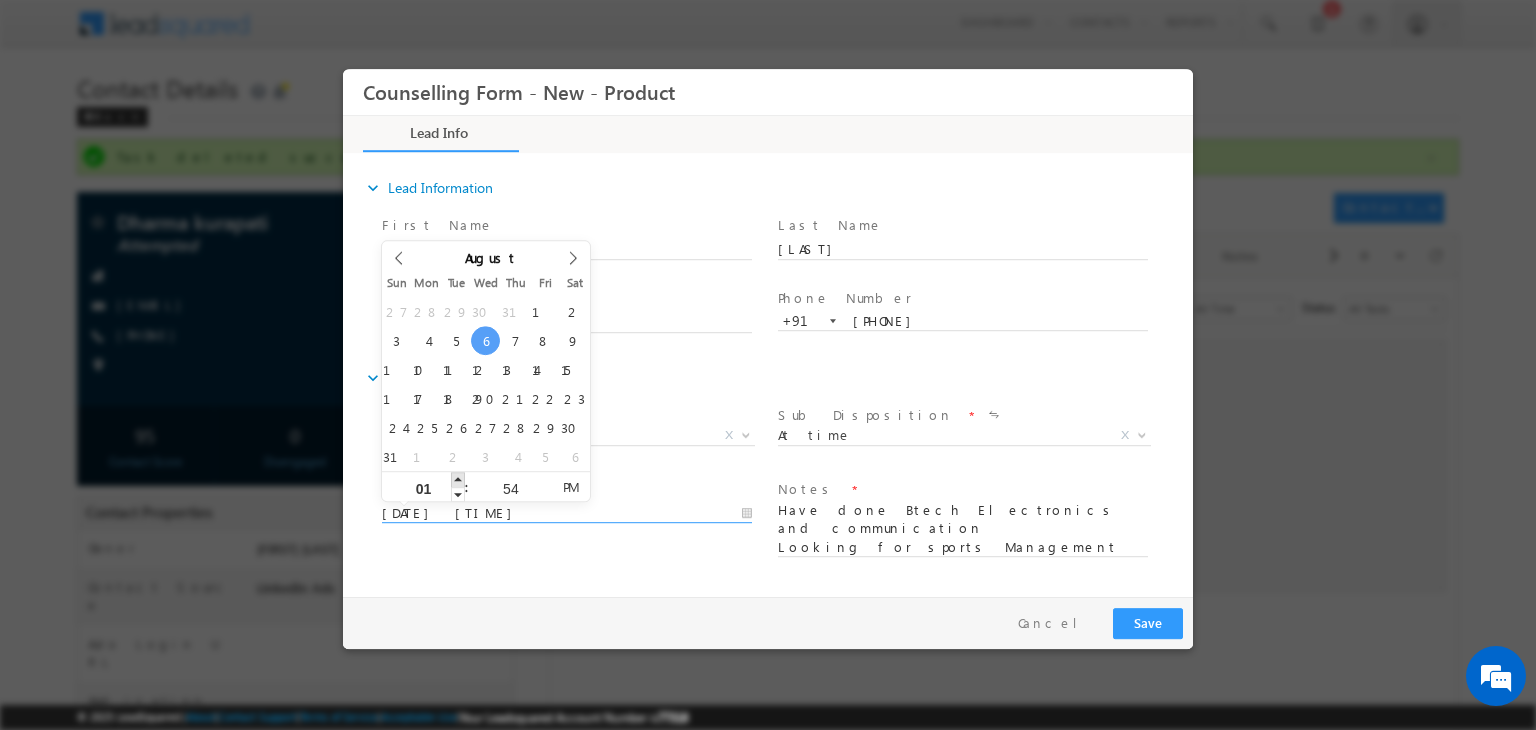 type on "02" 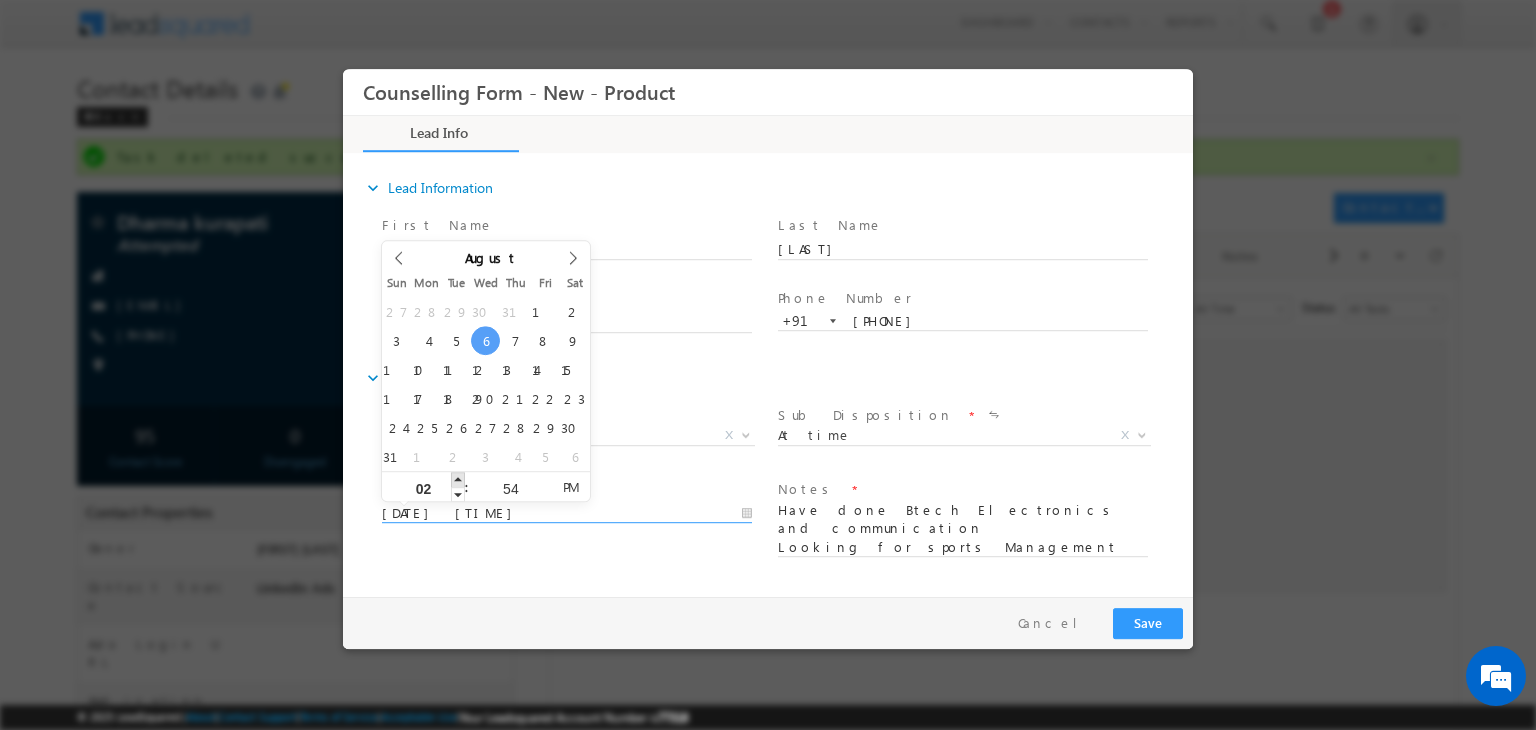 click at bounding box center [458, 479] 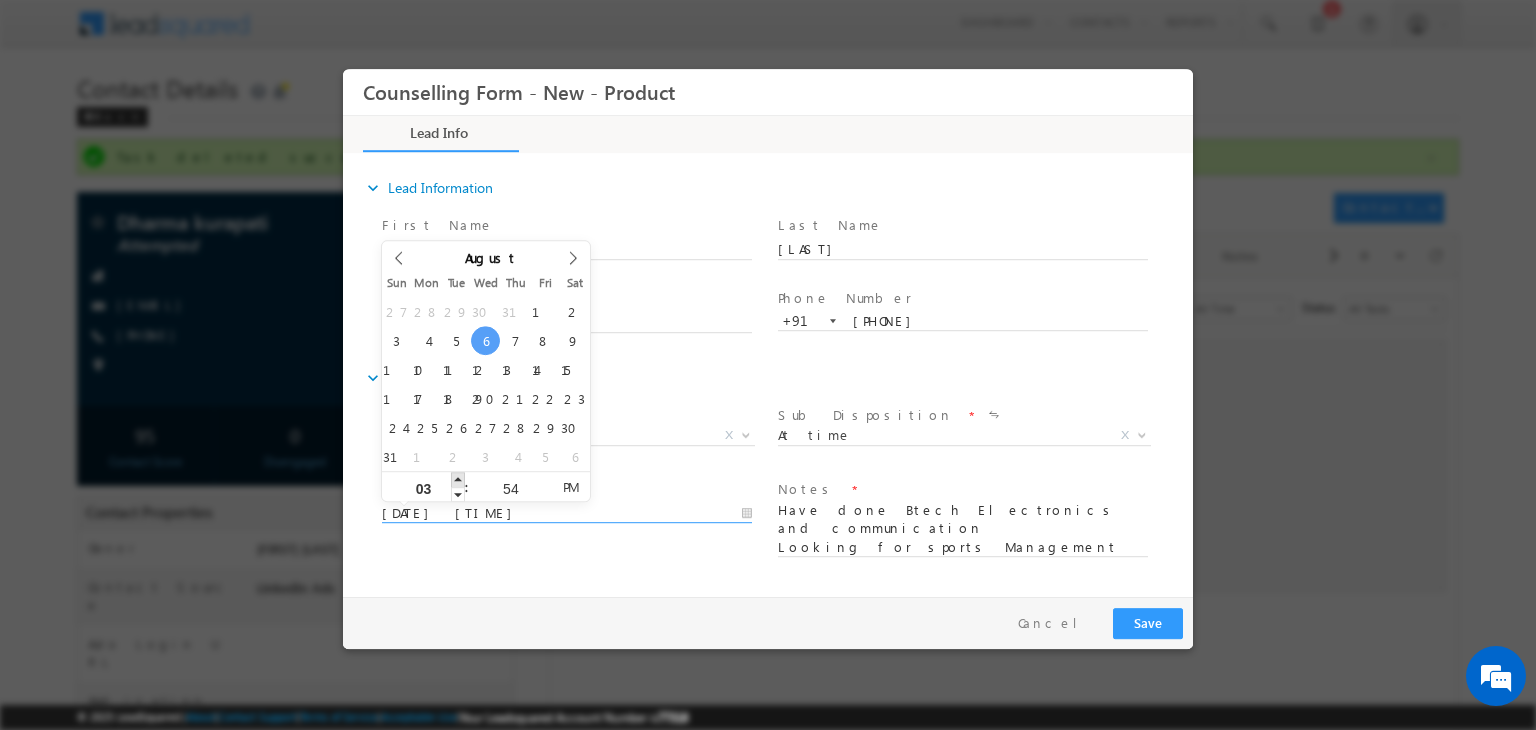 click at bounding box center (458, 479) 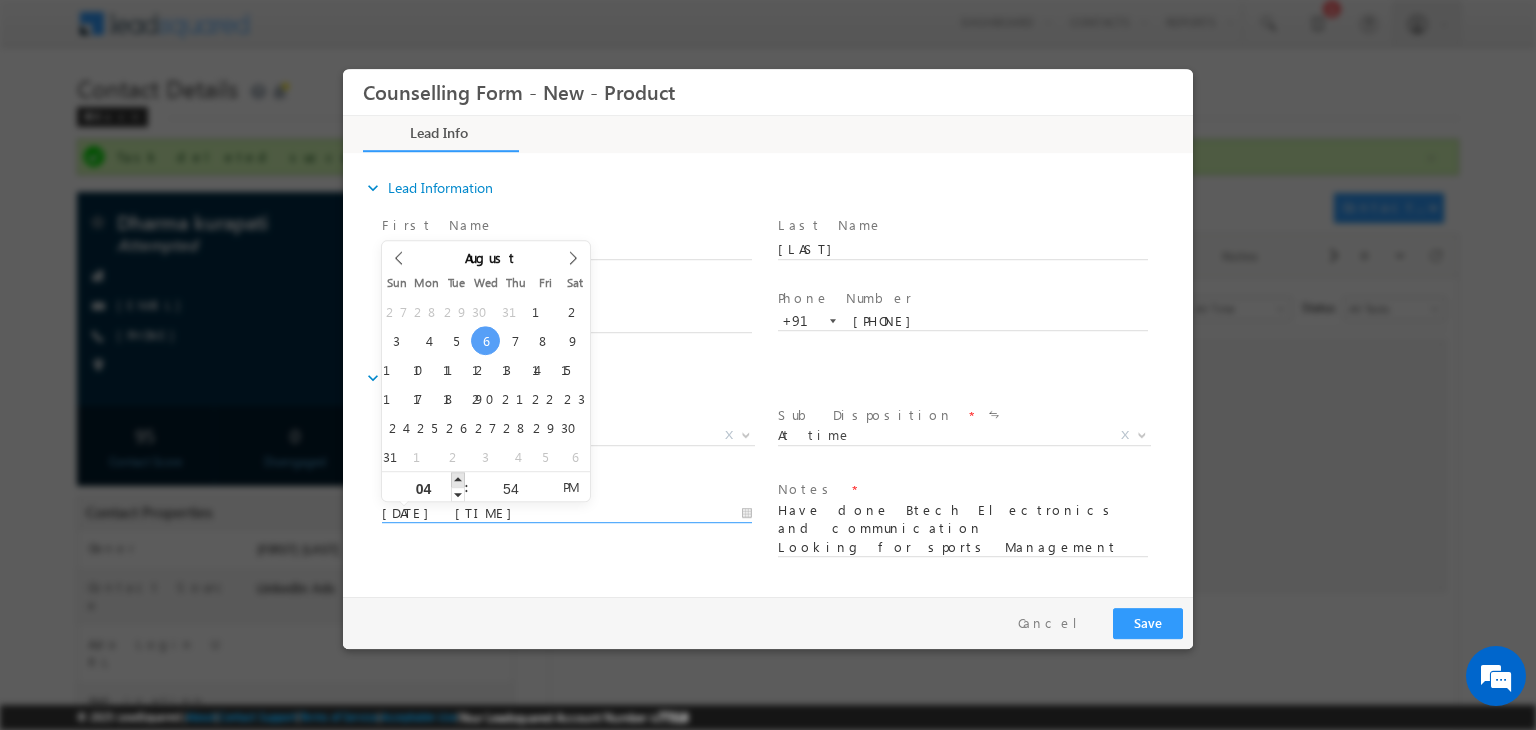 click at bounding box center (458, 479) 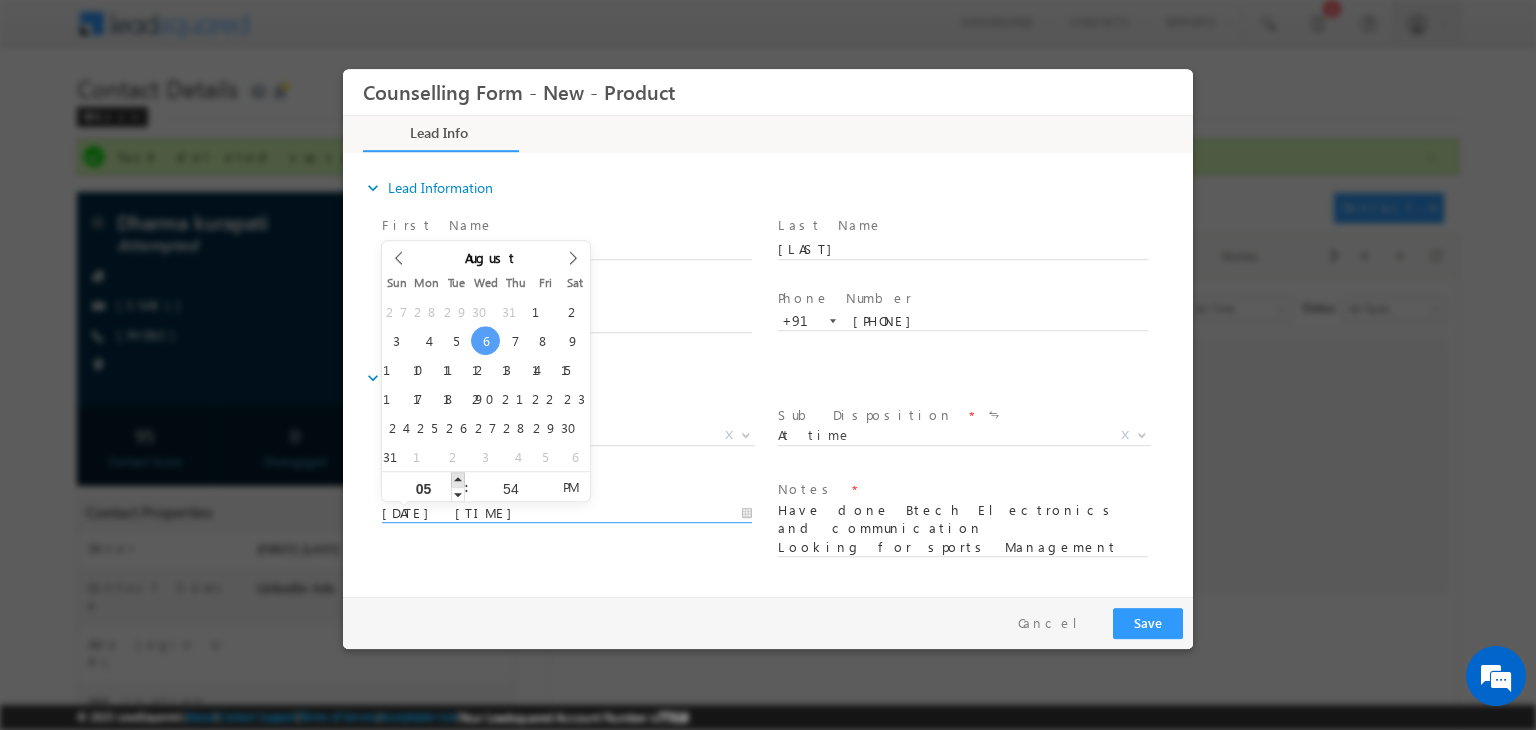 click at bounding box center (458, 479) 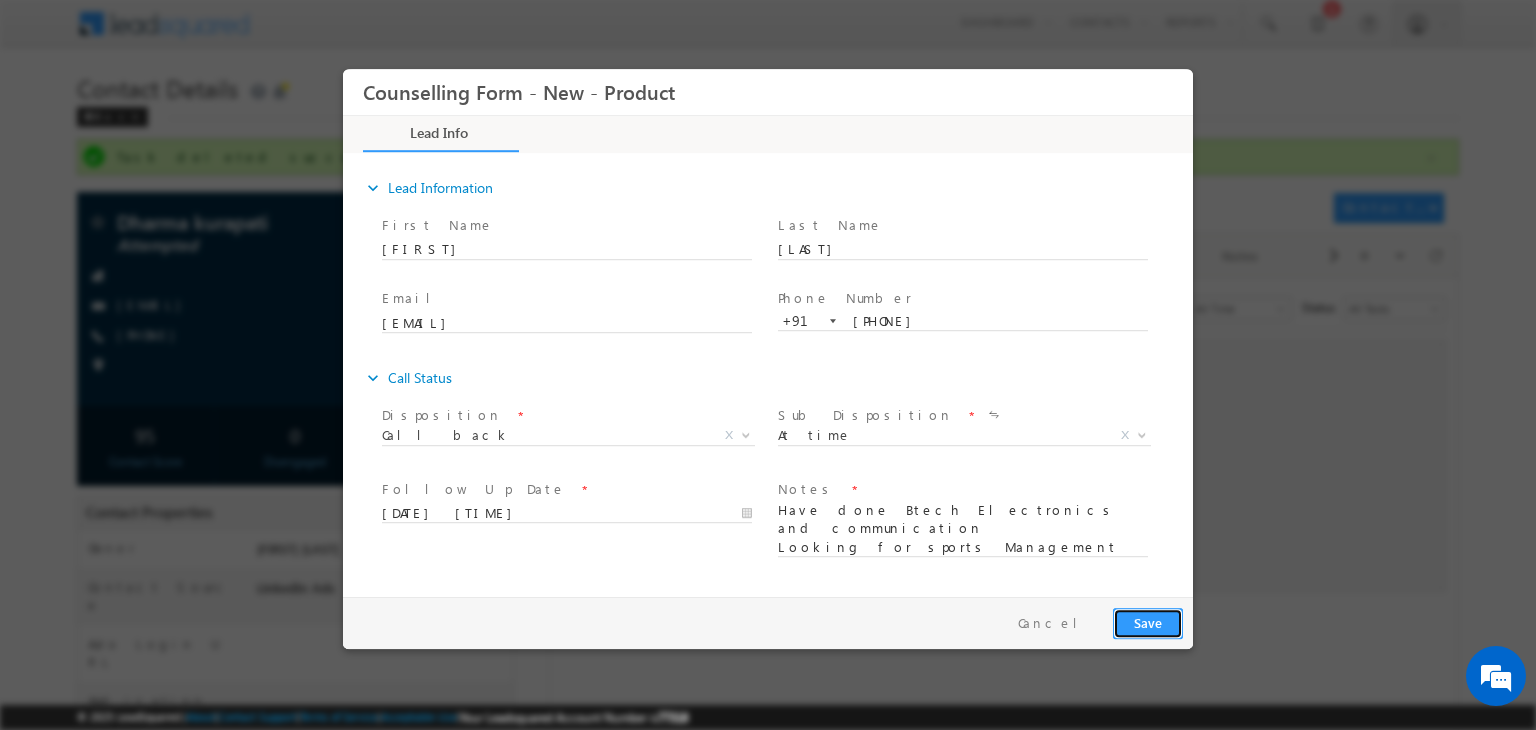 click on "Save" at bounding box center [1148, 623] 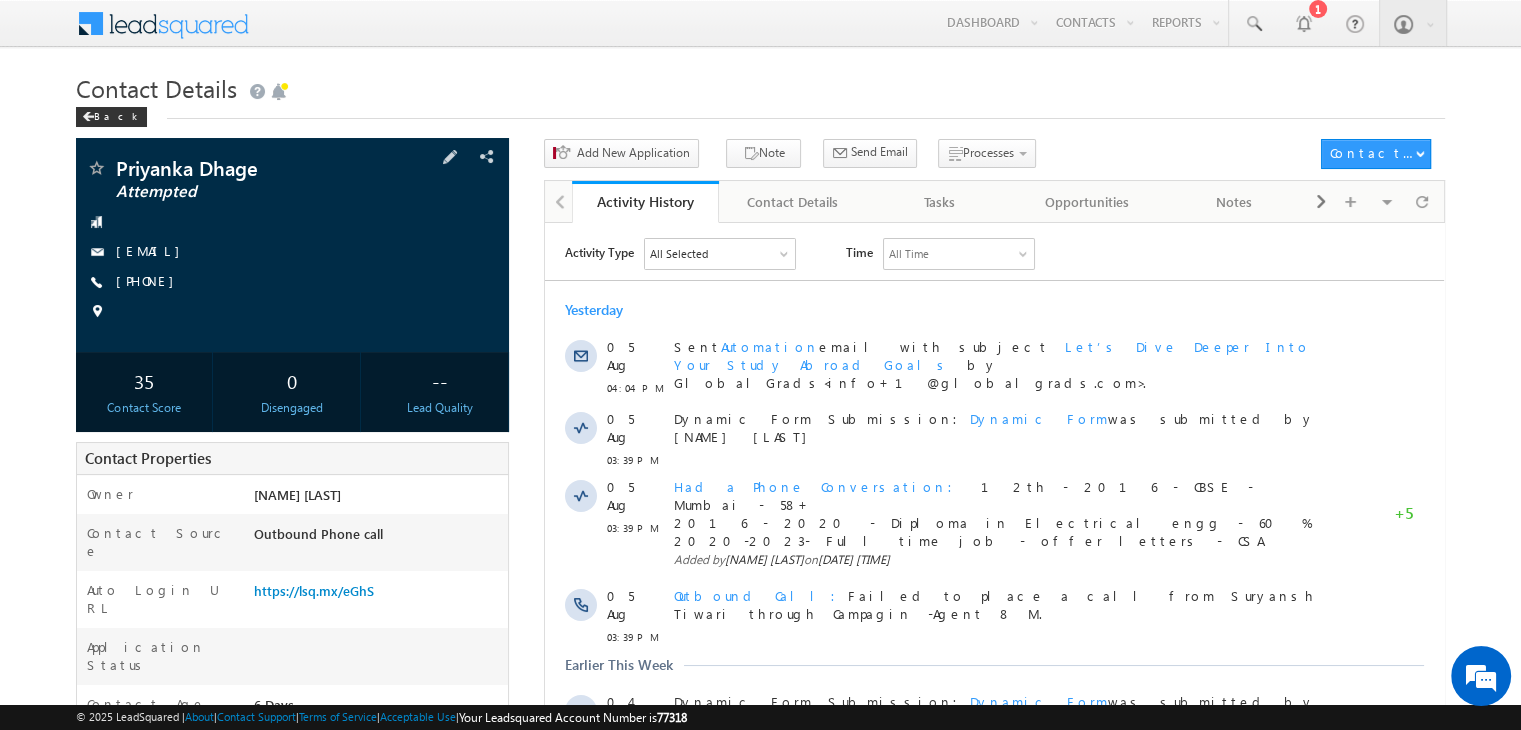 scroll, scrollTop: 0, scrollLeft: 0, axis: both 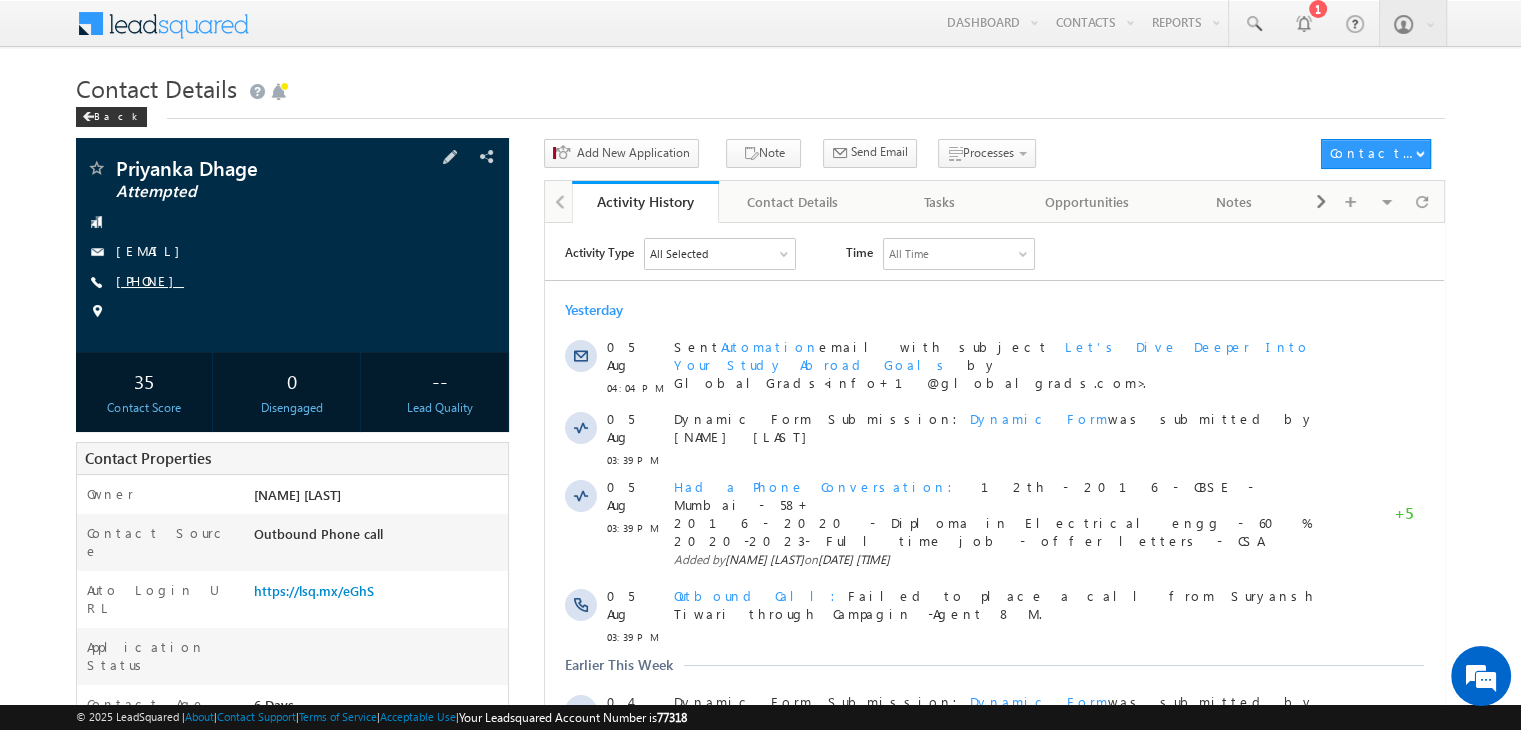 click on "[PHONE]" at bounding box center (150, 280) 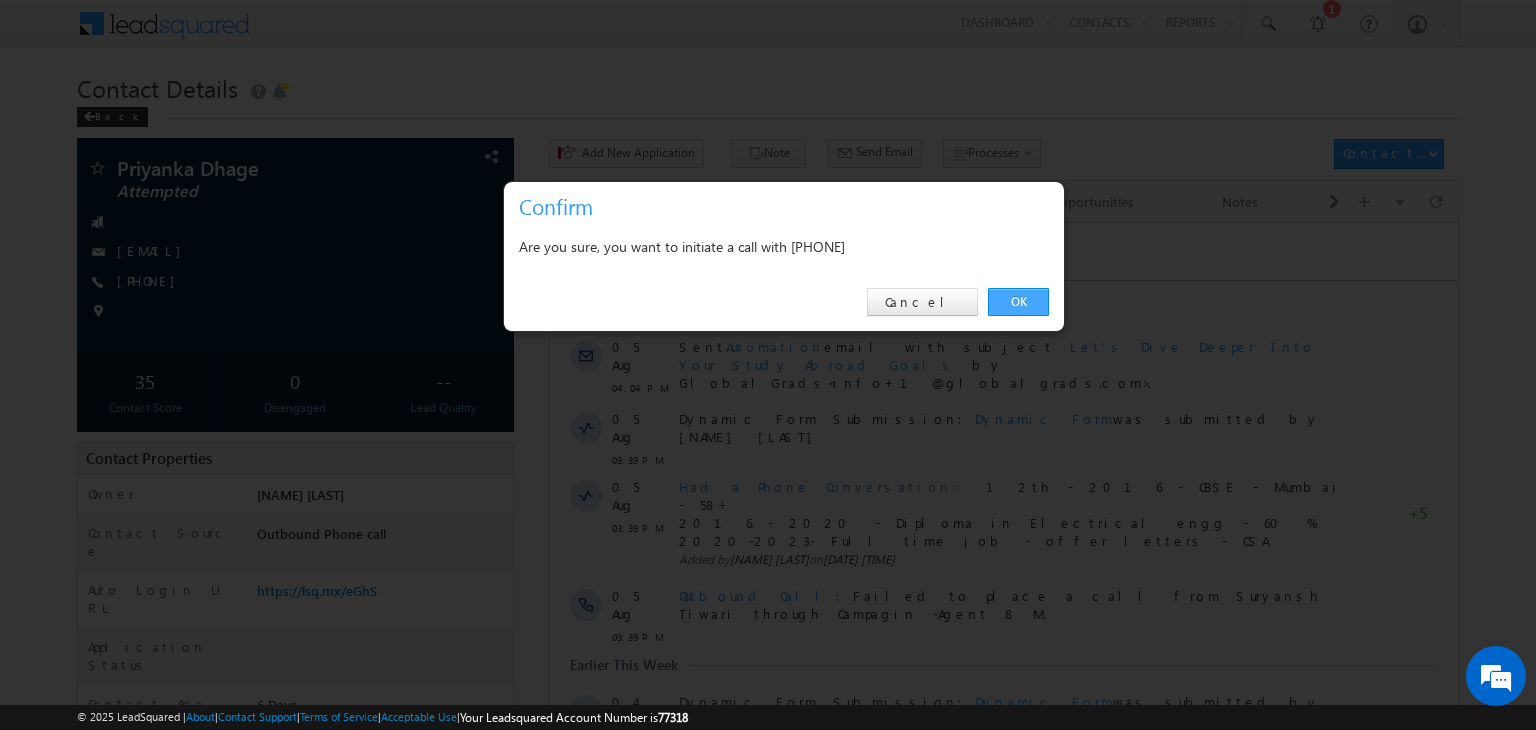 click on "OK" at bounding box center (1018, 302) 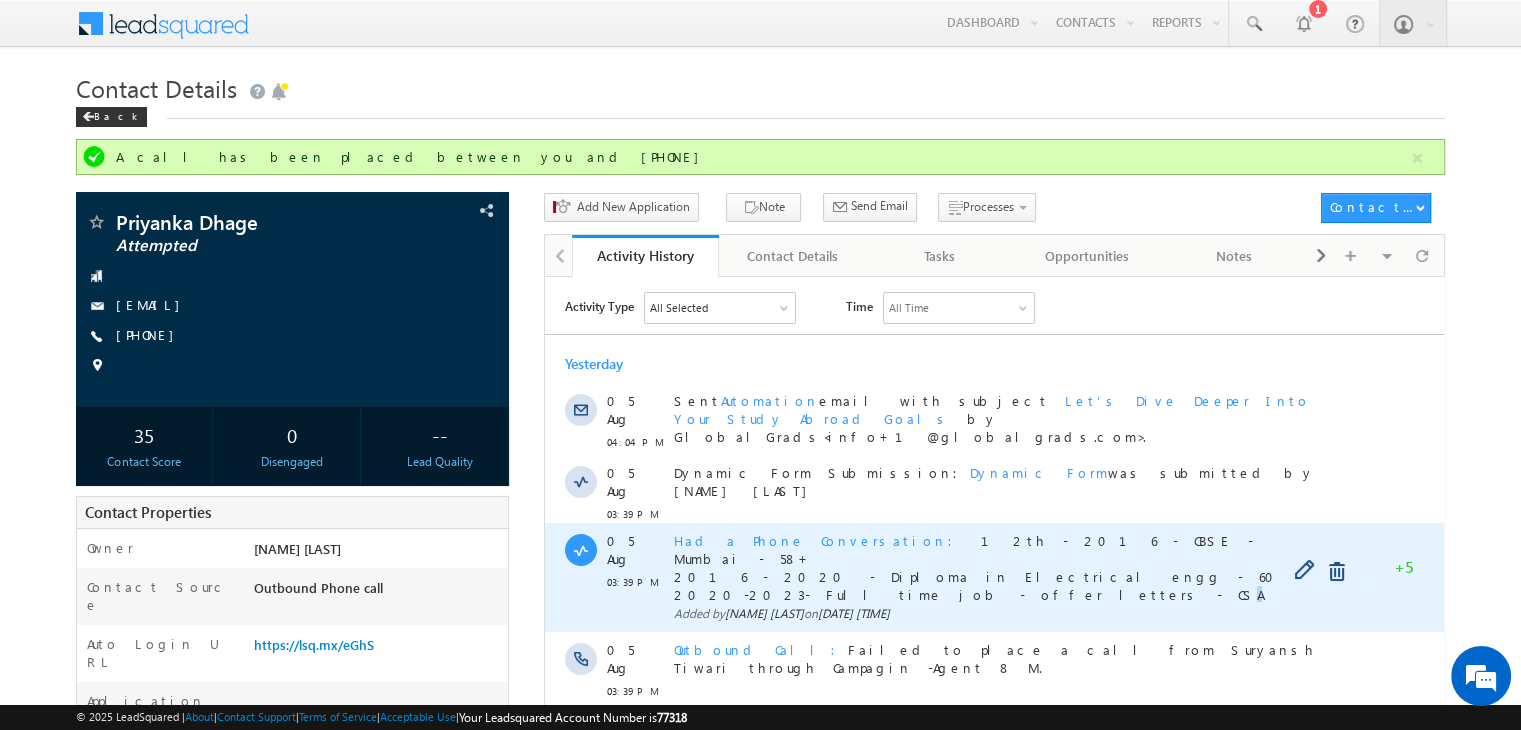 drag, startPoint x: 921, startPoint y: 550, endPoint x: 931, endPoint y: 557, distance: 12.206555 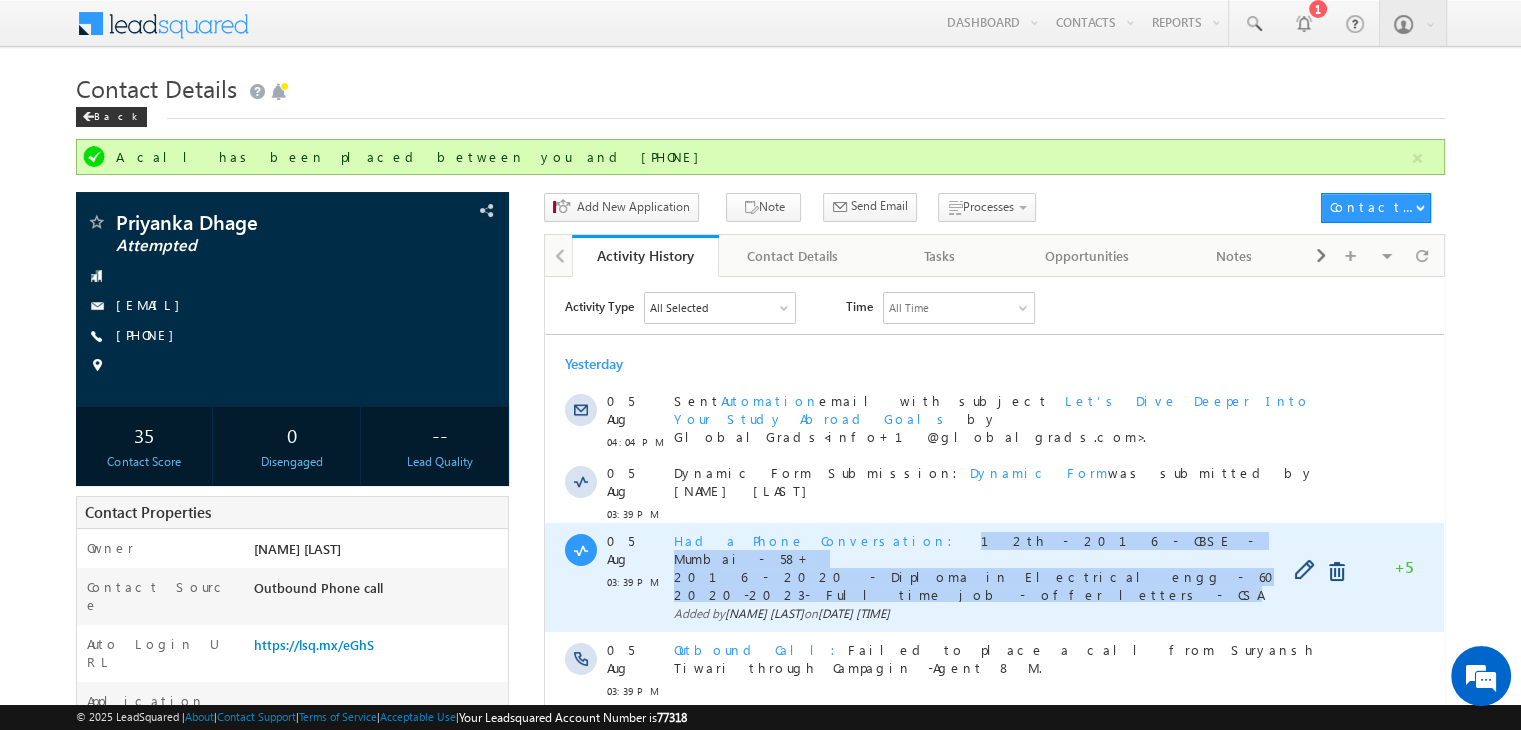copy on "12th - 2016 - CBSE - Mumbai - 58+ 2016 - 2020 - Diploma in Electrical engg - 60 % 2020-2023- Full time job - offer letters - CSA" 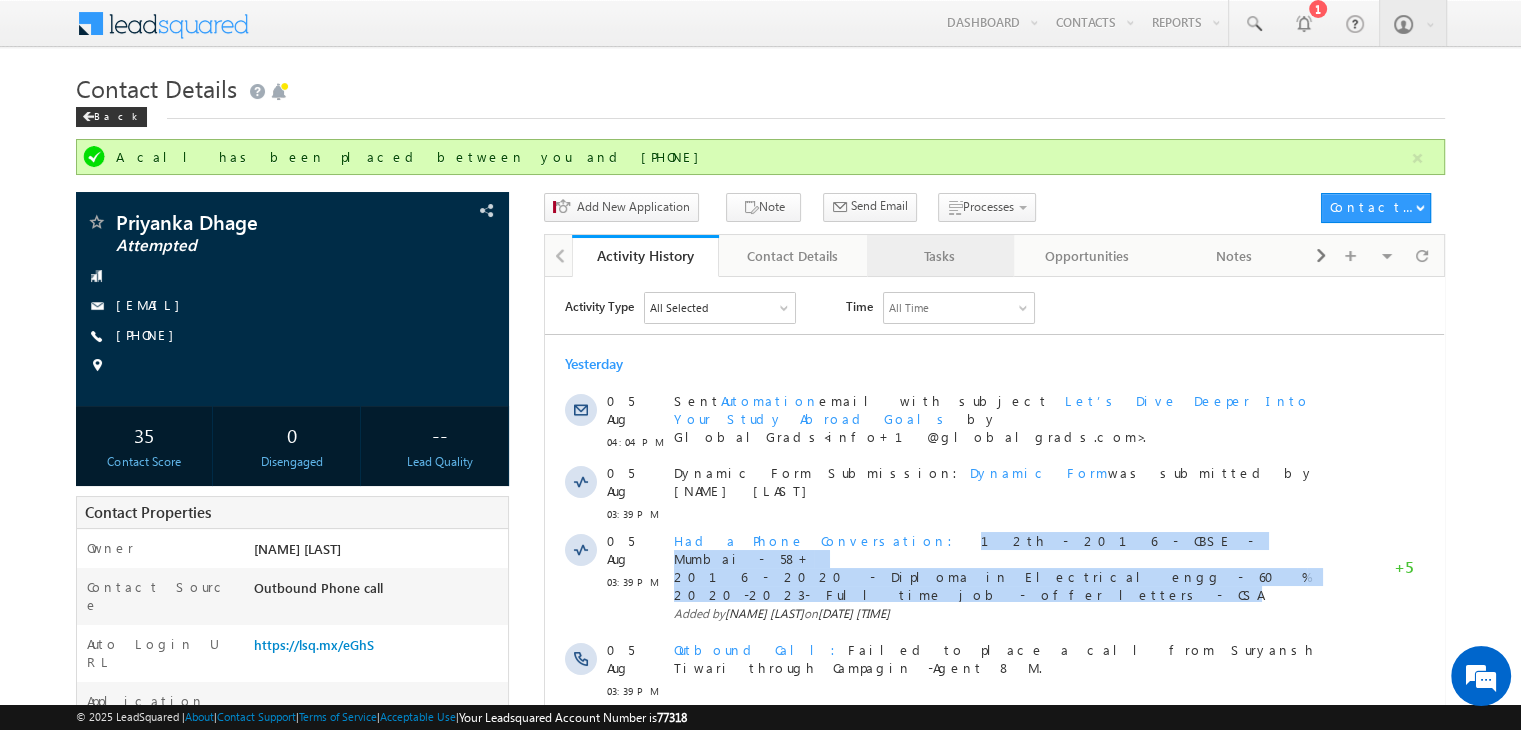 click on "Tasks" at bounding box center [940, 256] 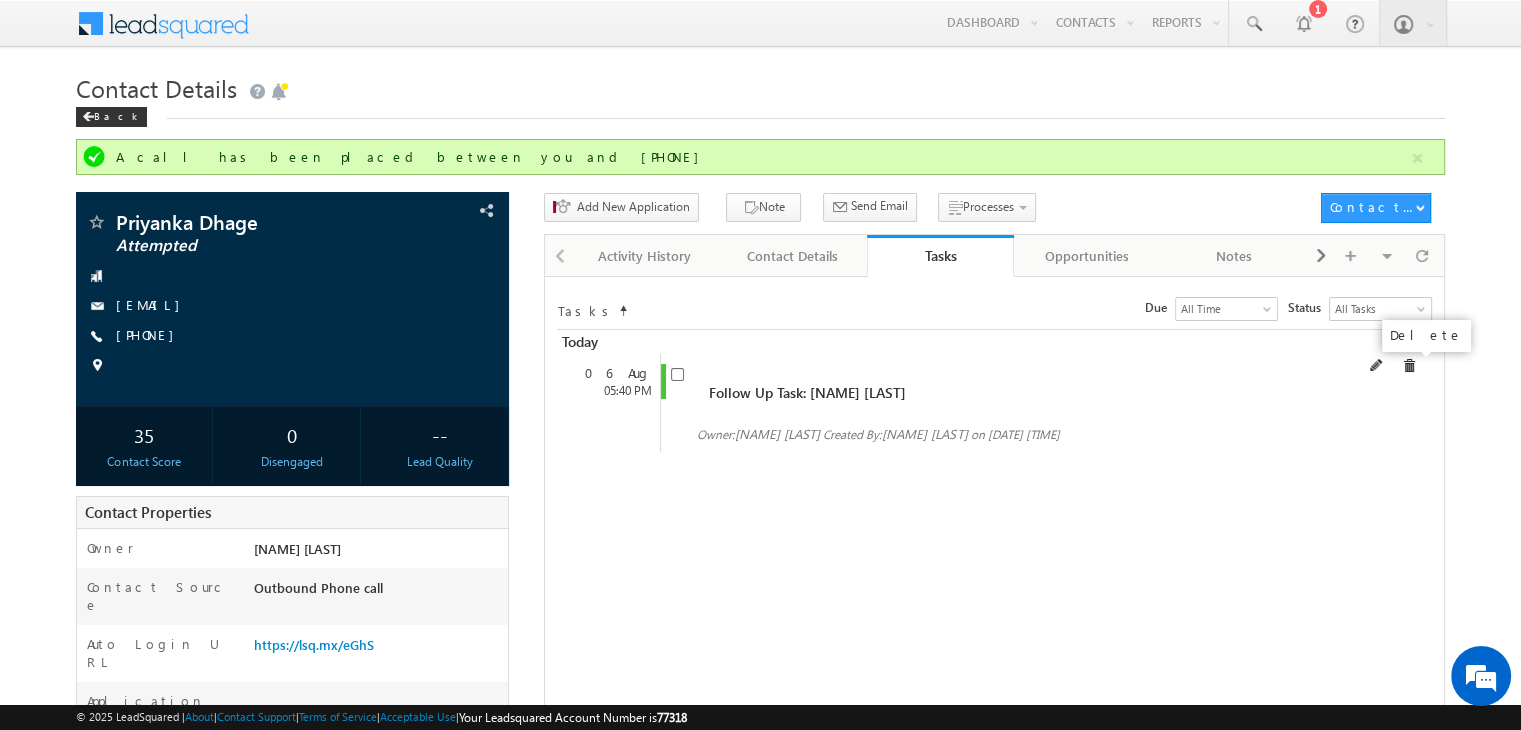 click at bounding box center [1409, 366] 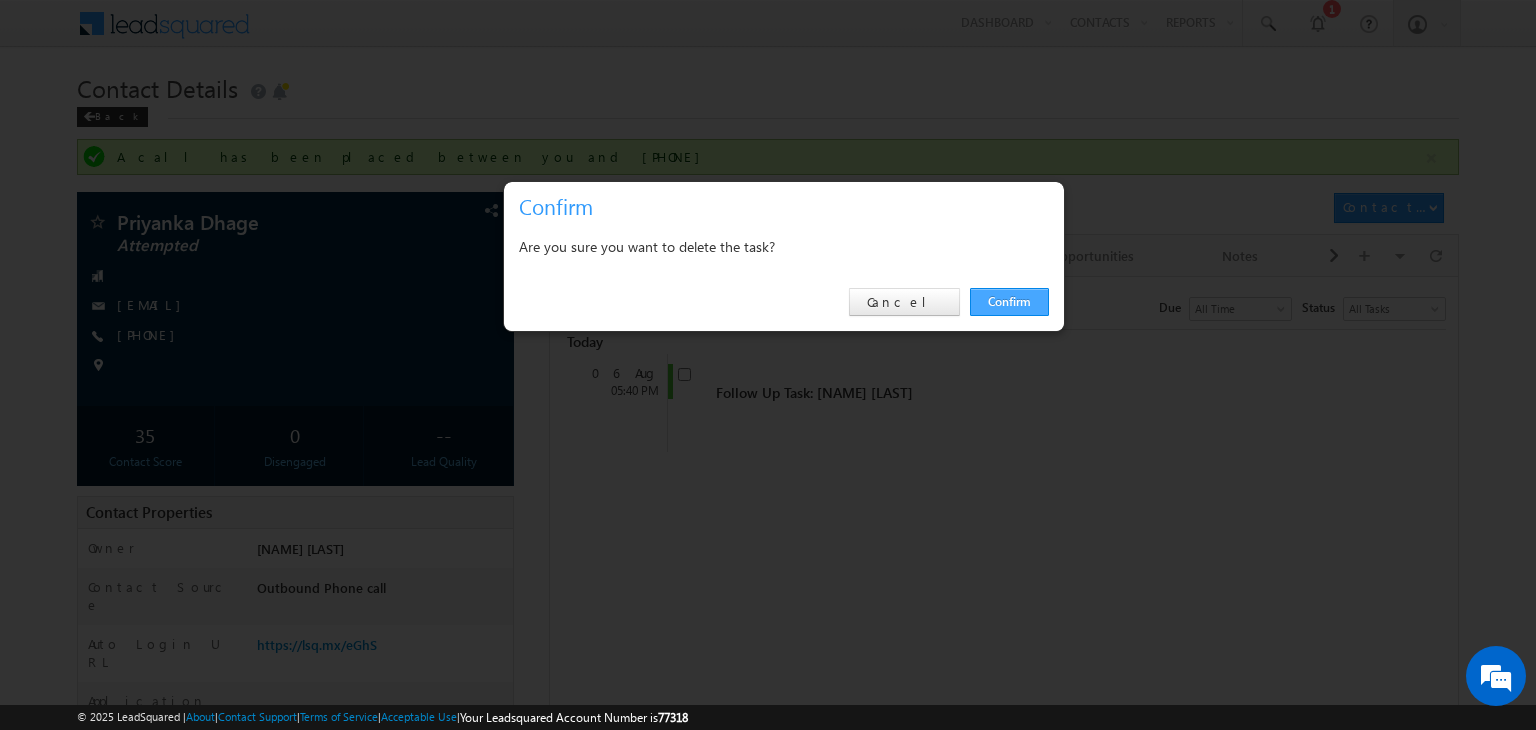 click on "Confirm" at bounding box center [1009, 302] 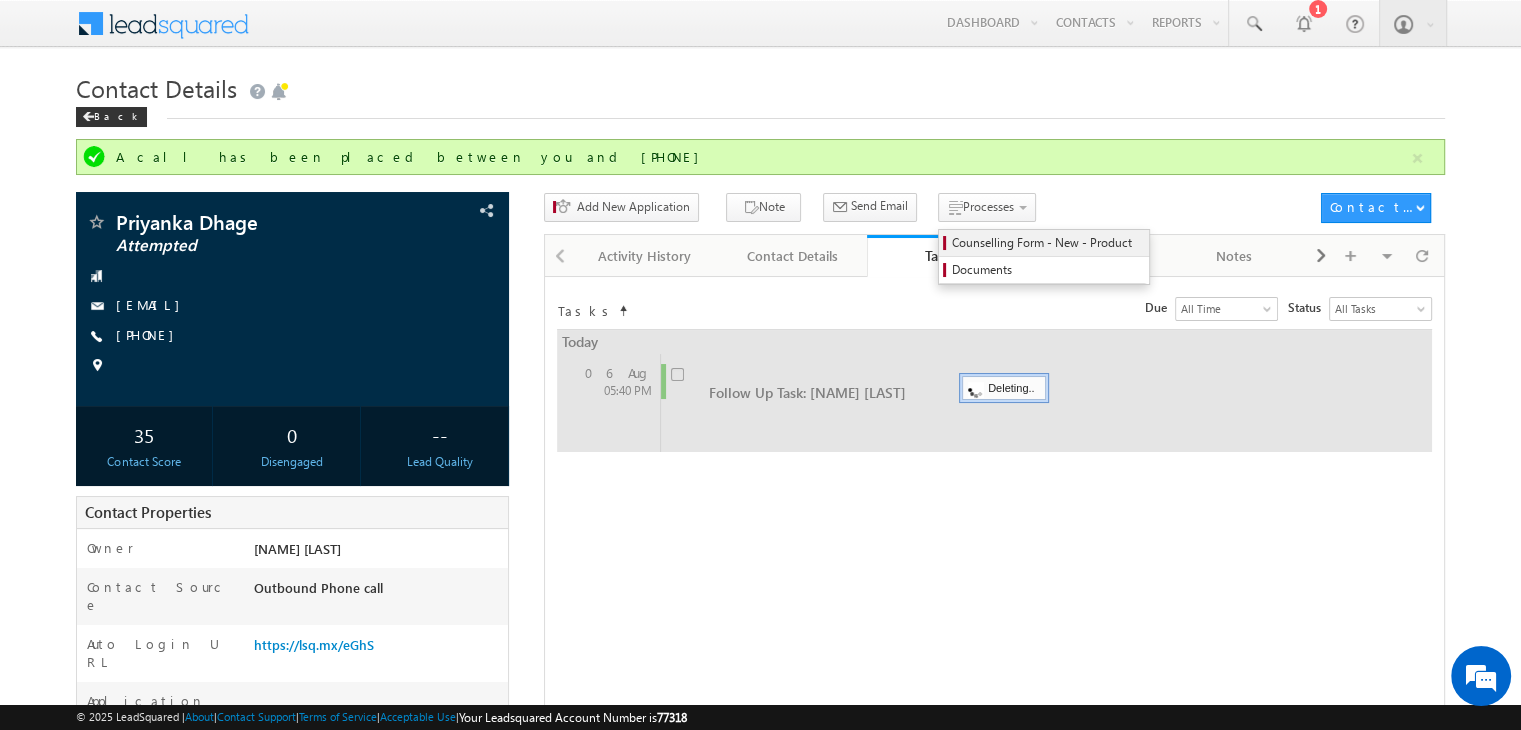 click on "Counselling Form - New - Product" at bounding box center [1047, 243] 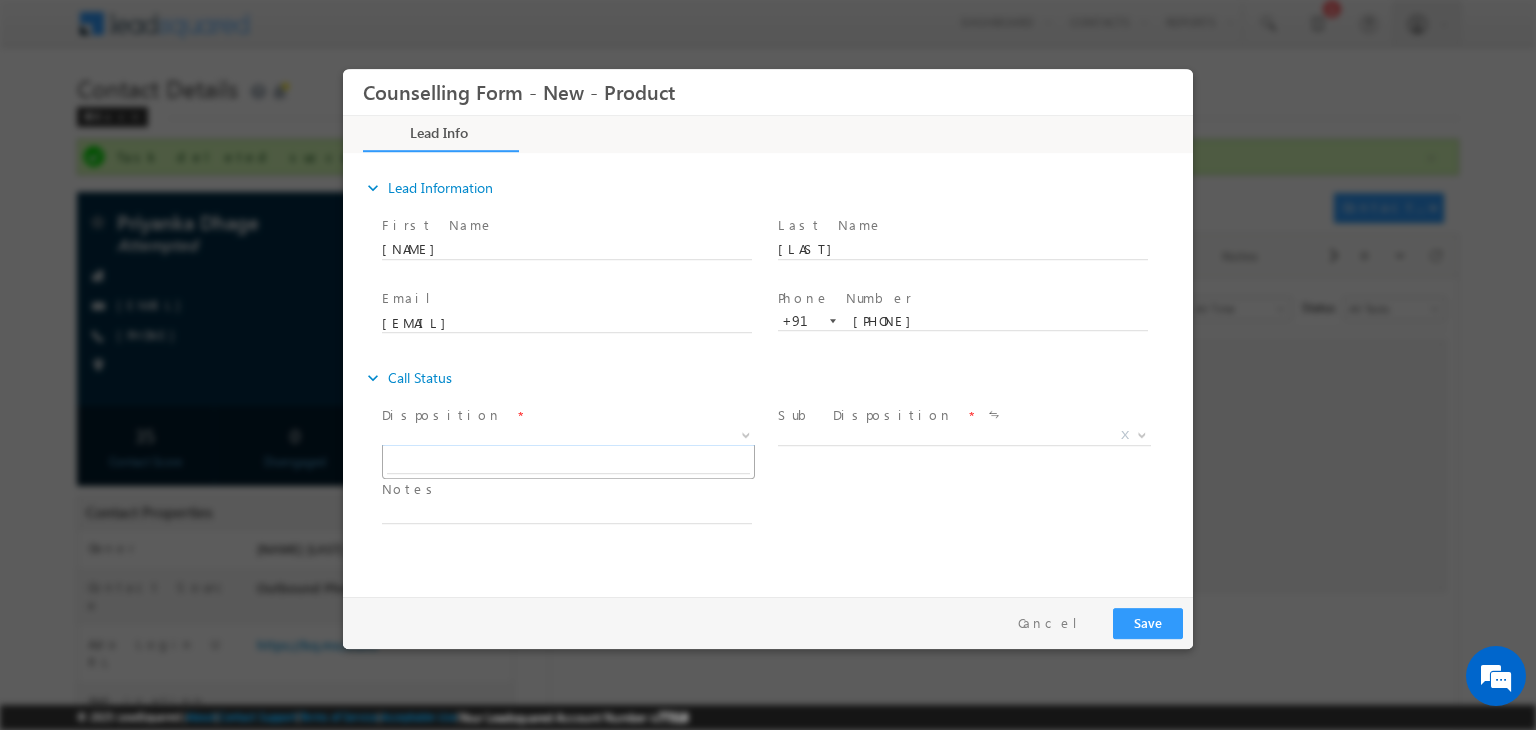click on "X" at bounding box center [568, 436] 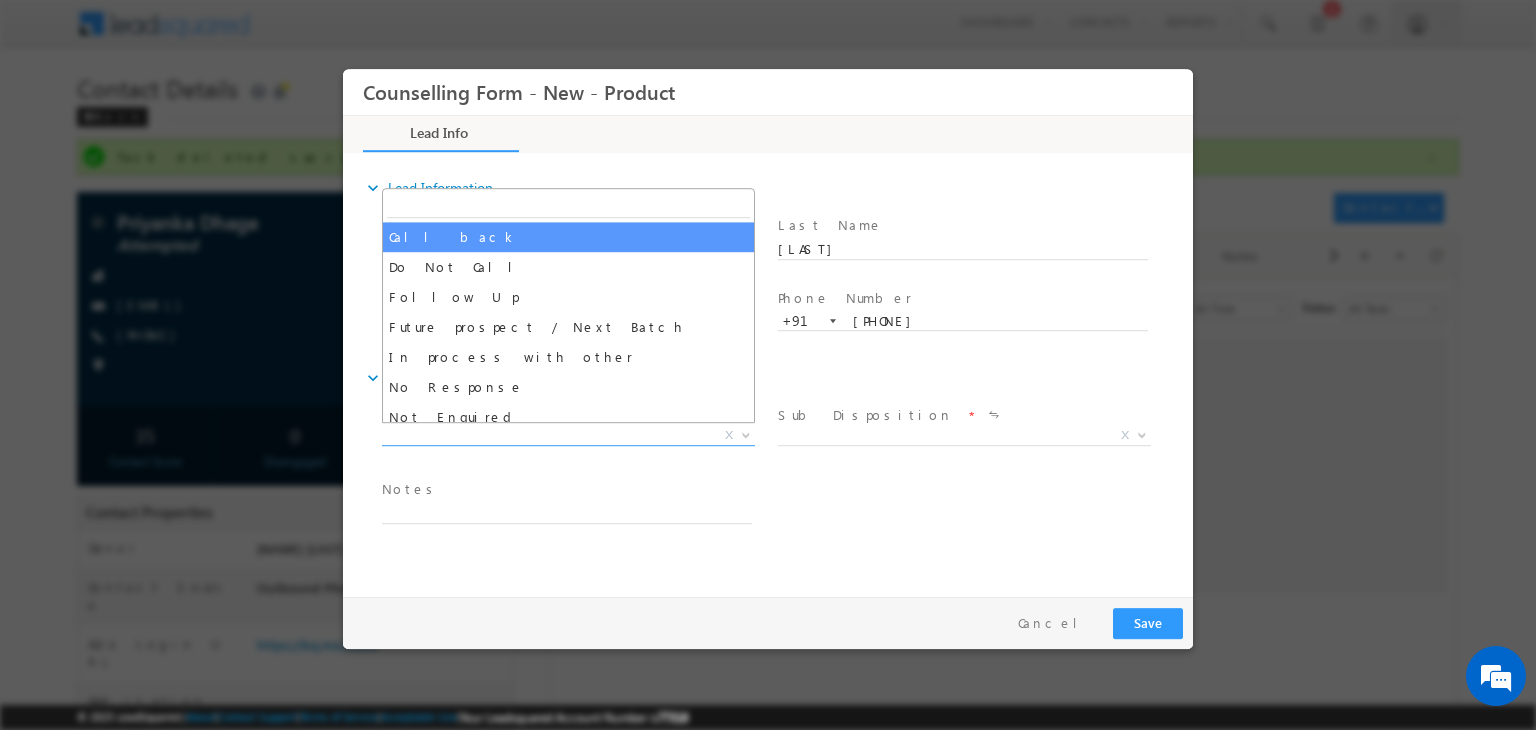 select on "Call back" 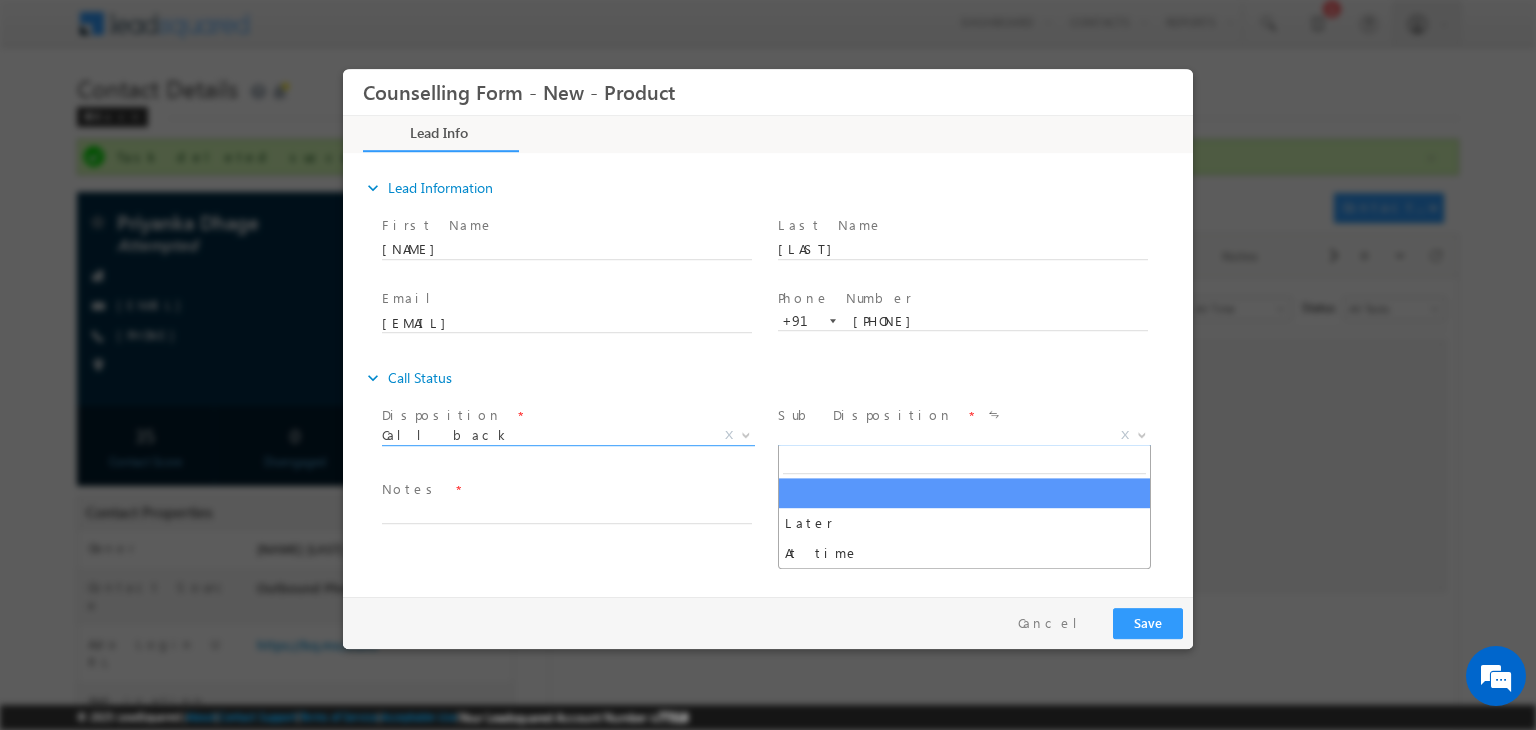 click on "X" at bounding box center (964, 436) 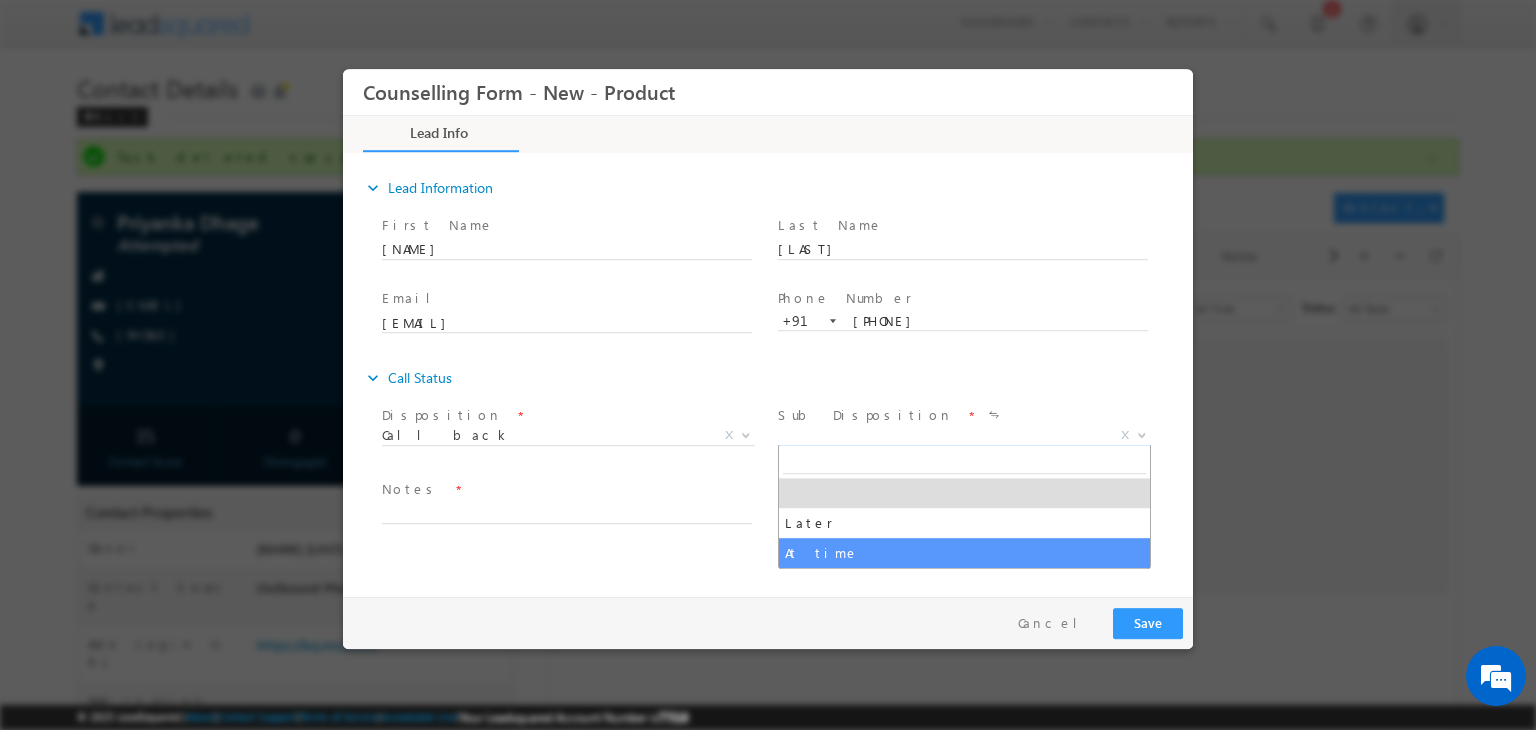 select on "At time" 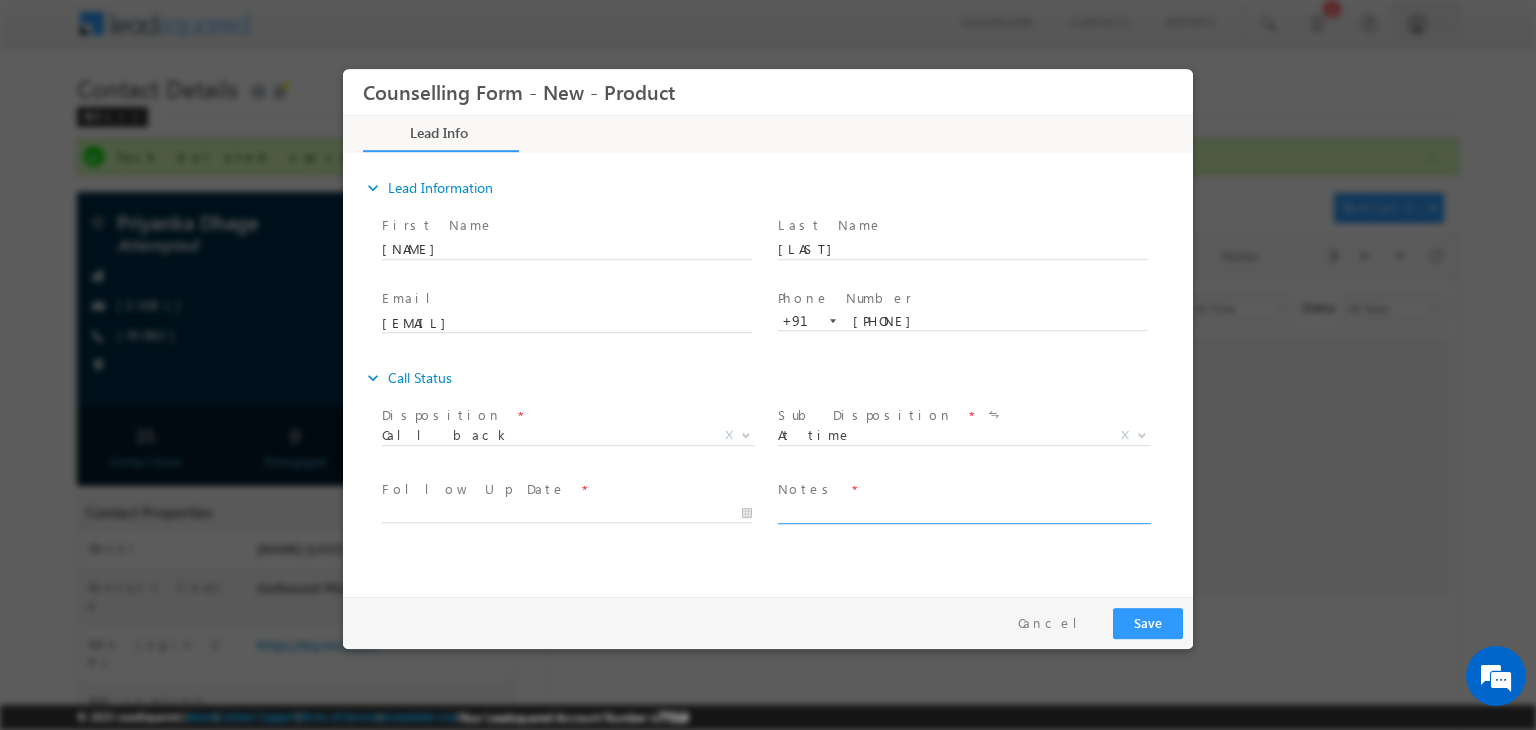click at bounding box center (963, 512) 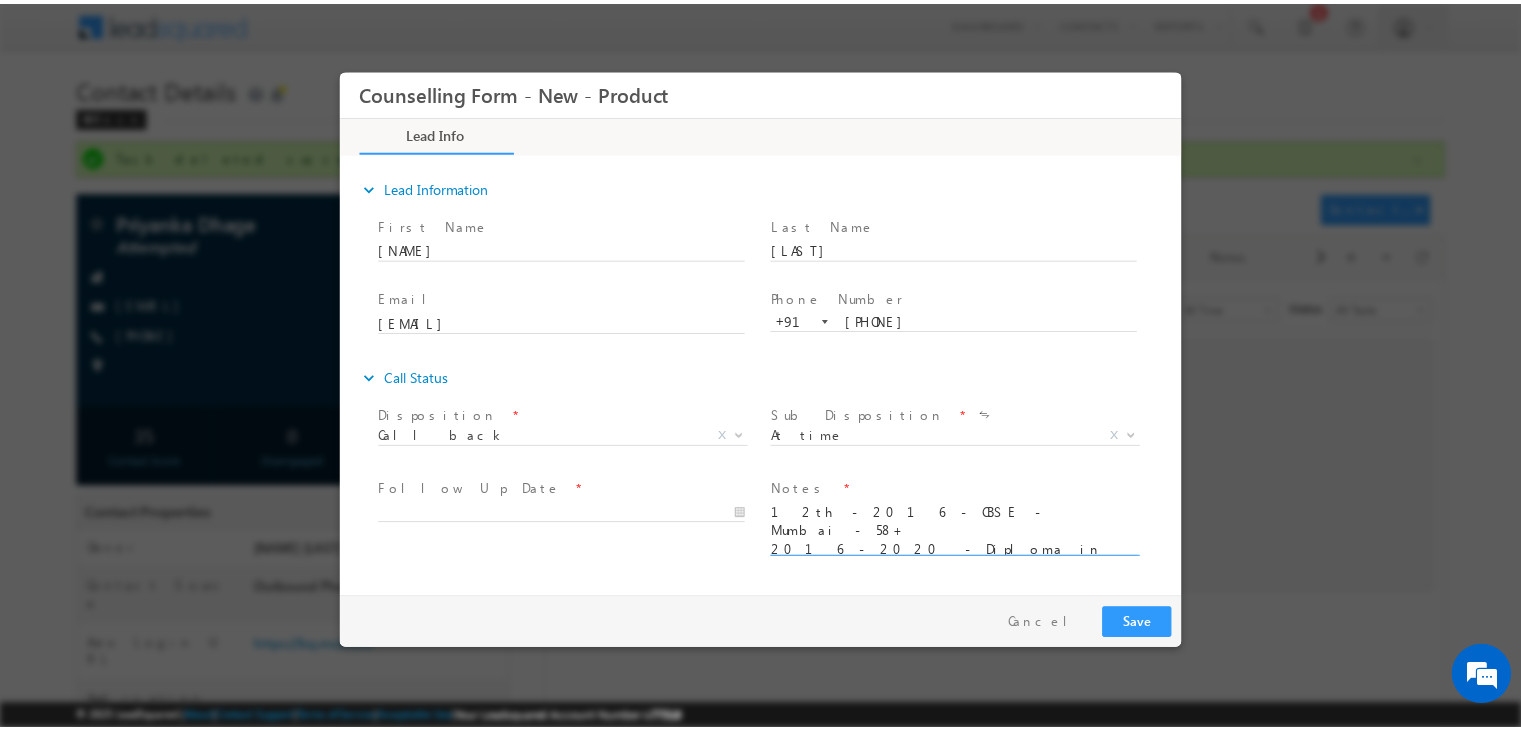 scroll, scrollTop: 3, scrollLeft: 0, axis: vertical 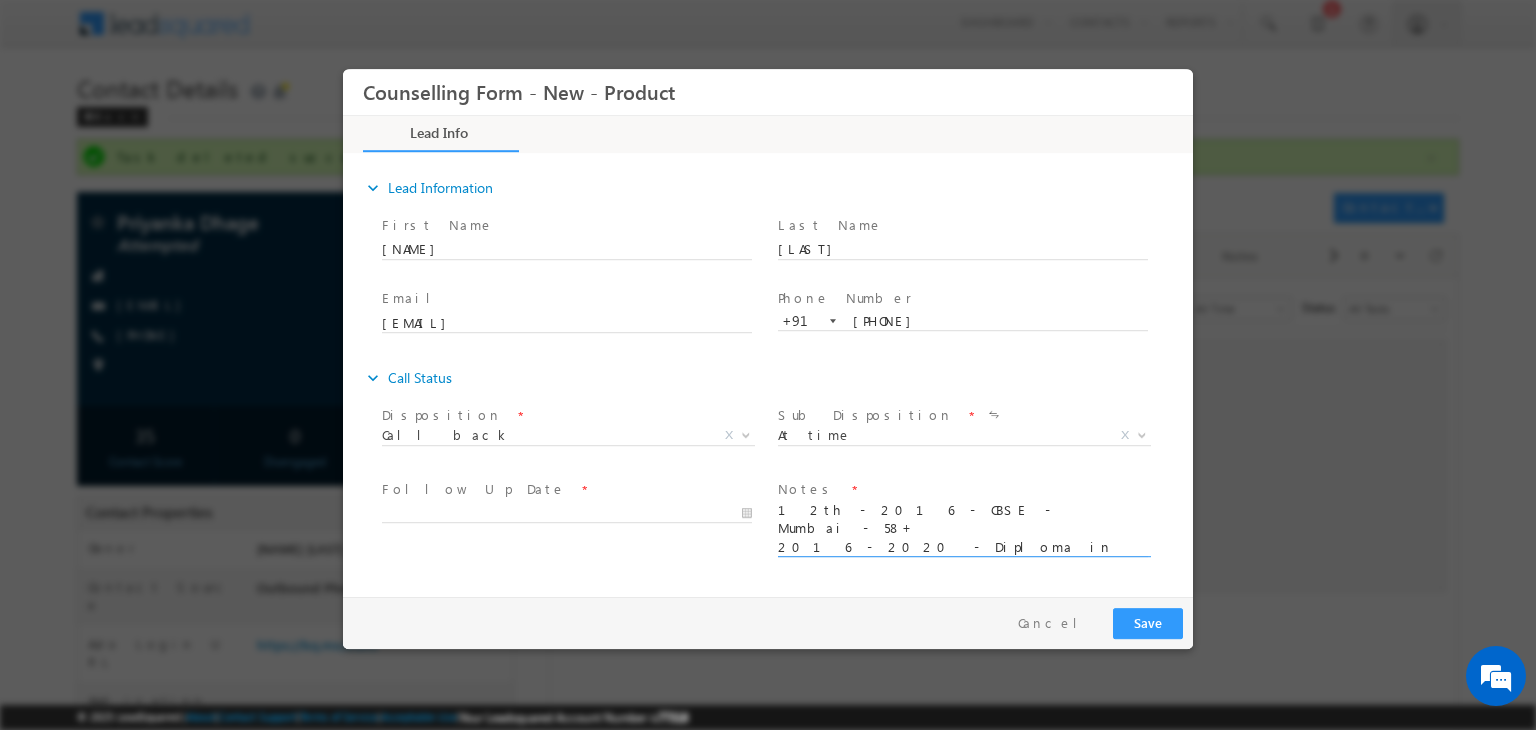 type on "12th - 2016 - CBSE - Mumbai - 58+
2016 - 2020 - Diploma in Electrical engg - 60 %
2020-2023- Full time job - offer letters - CSA" 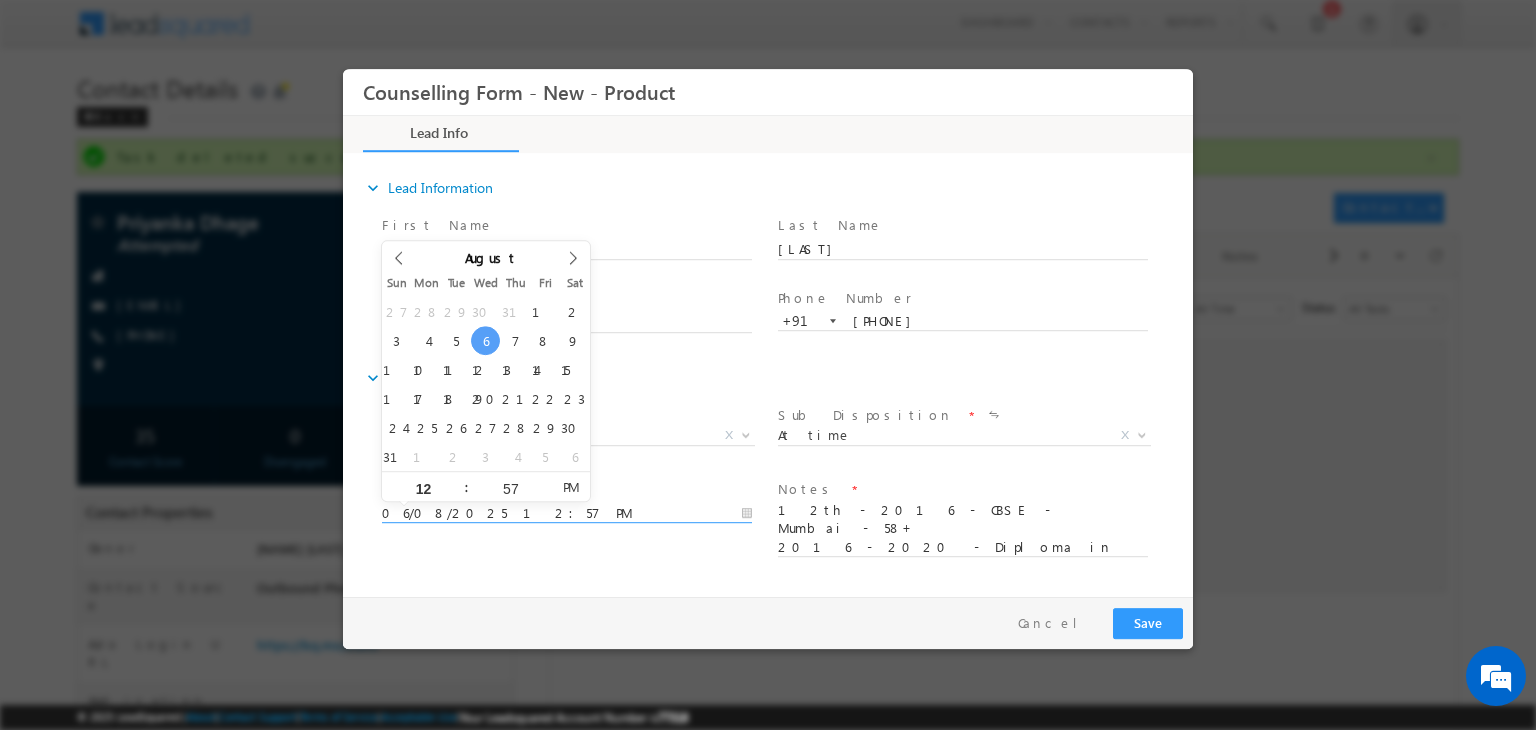 click on "06/08/2025 12:57 PM" at bounding box center (567, 514) 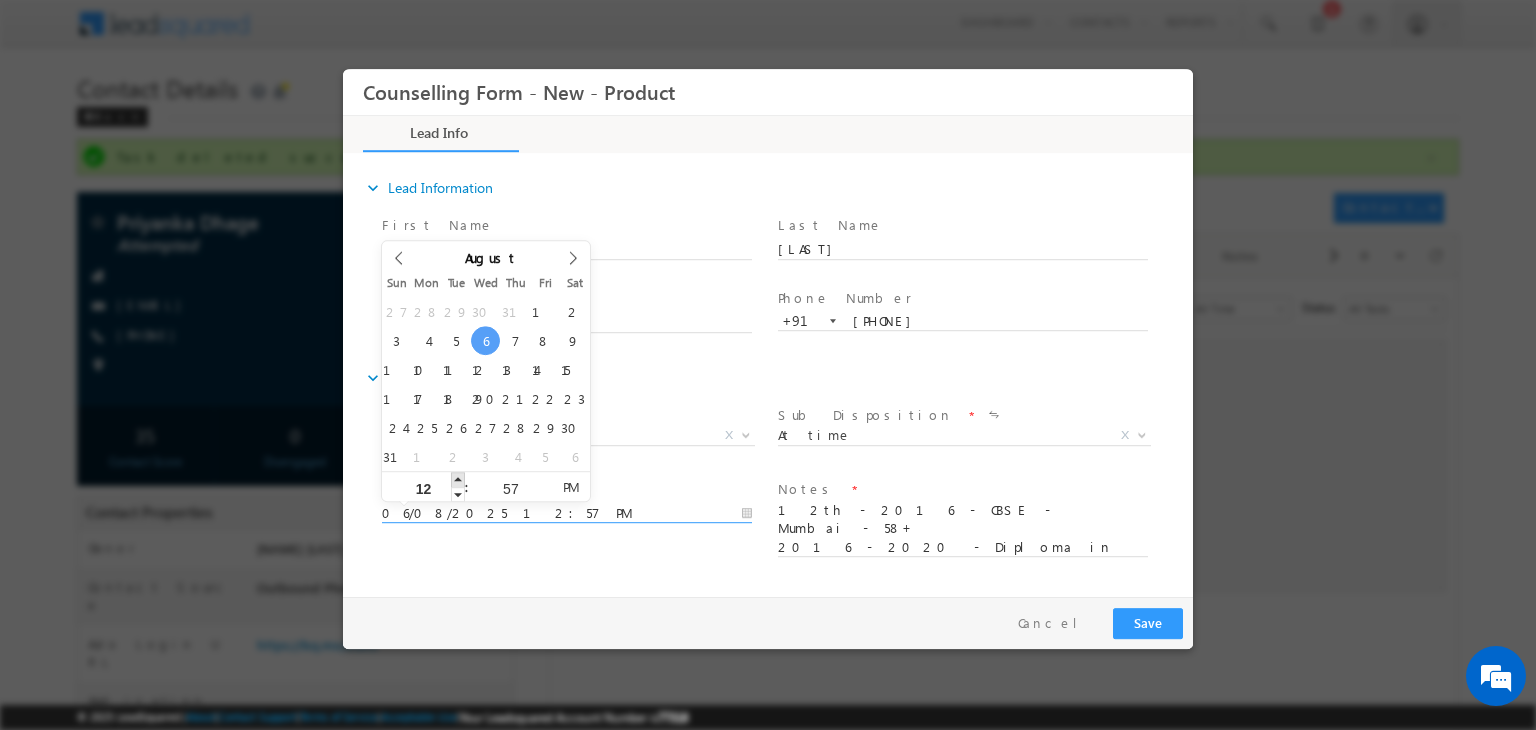 type on "06/08/2025 1:57 PM" 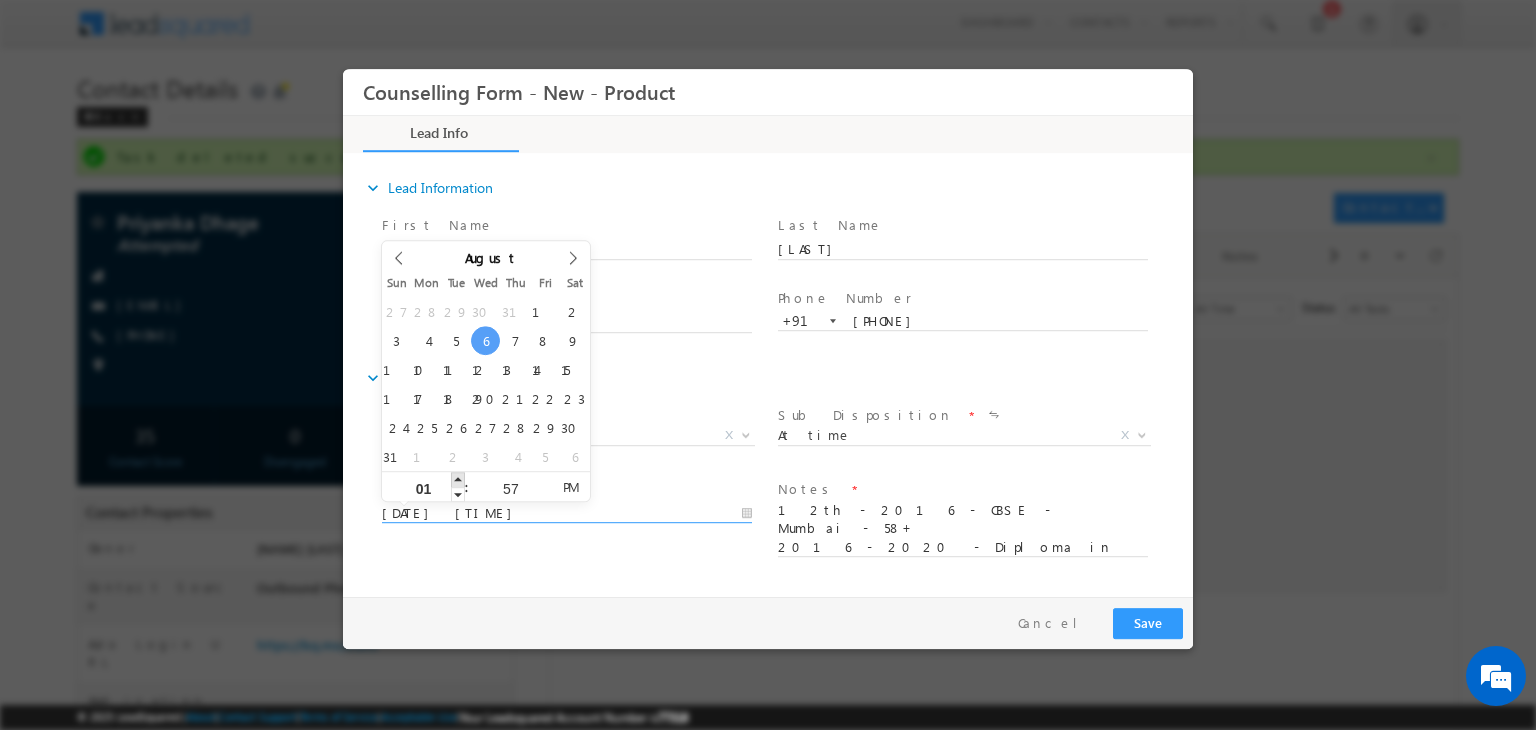 click at bounding box center [458, 479] 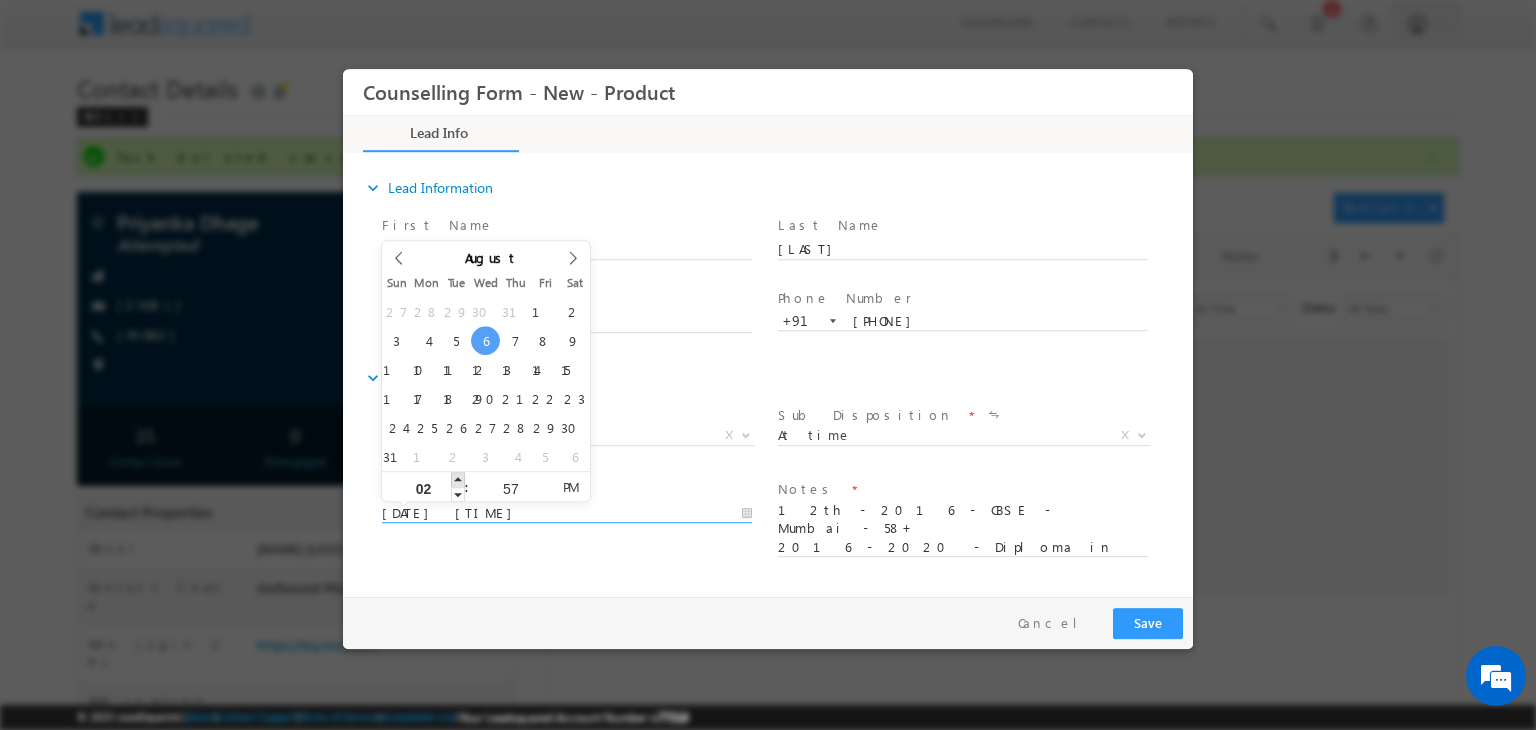 click at bounding box center [458, 479] 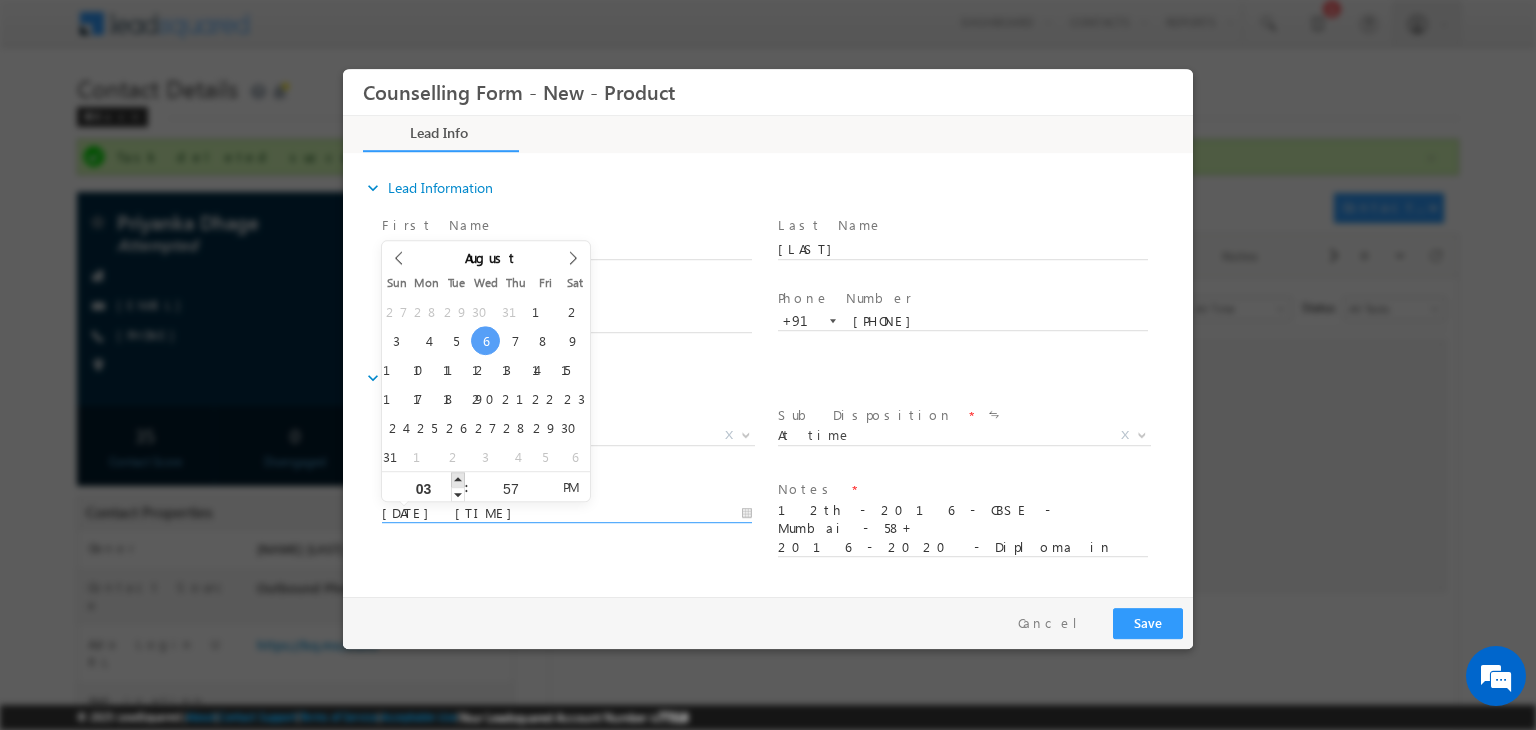 click at bounding box center (458, 479) 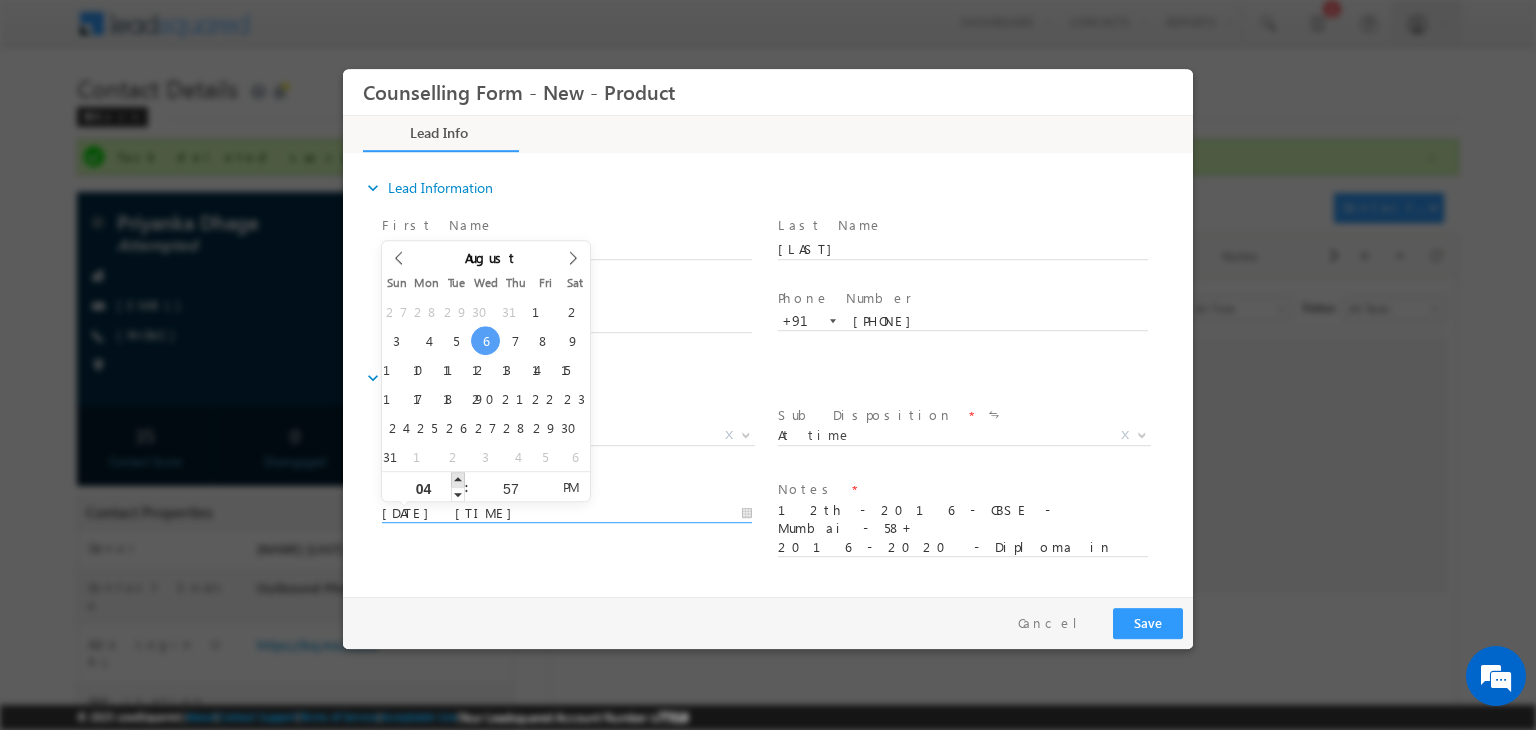 click at bounding box center [458, 479] 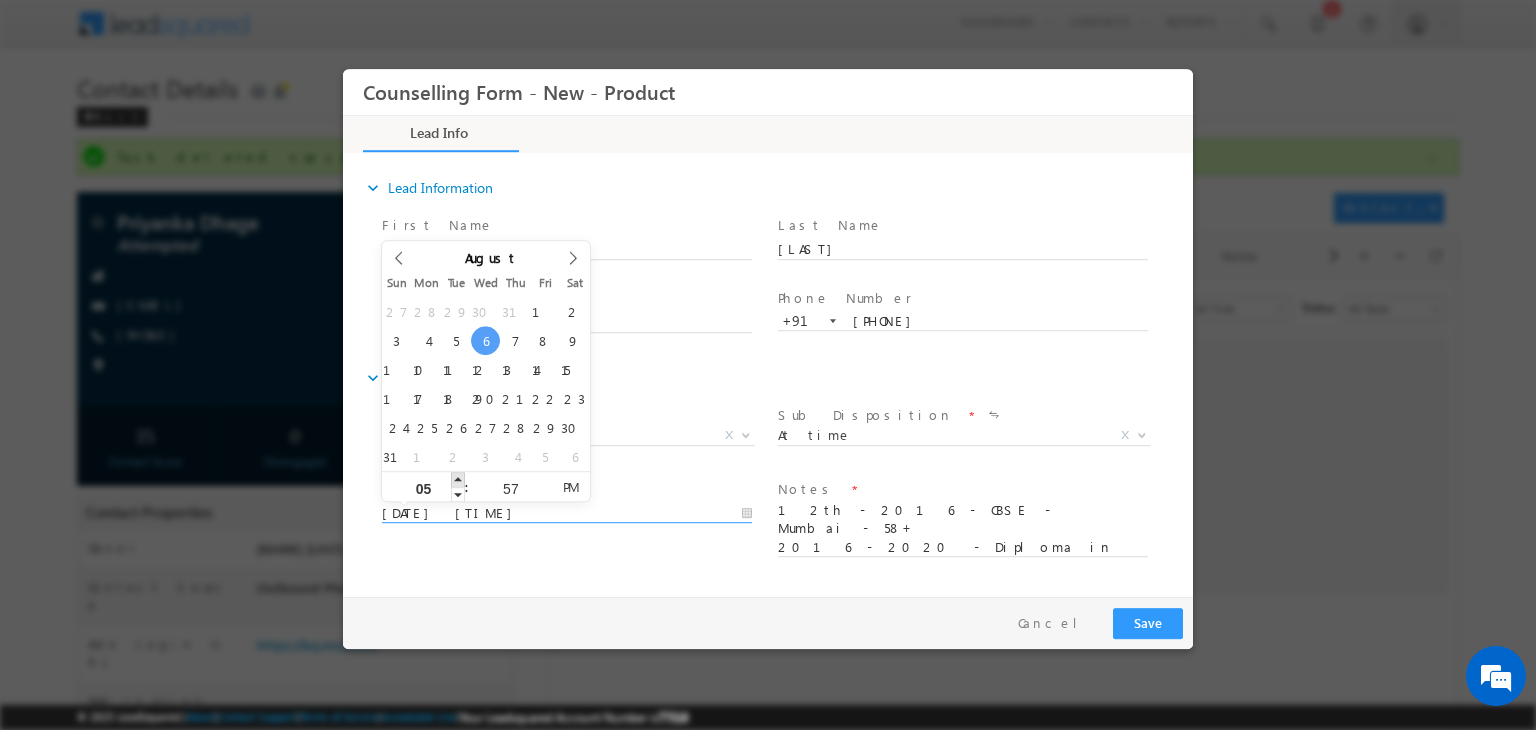 click at bounding box center [458, 479] 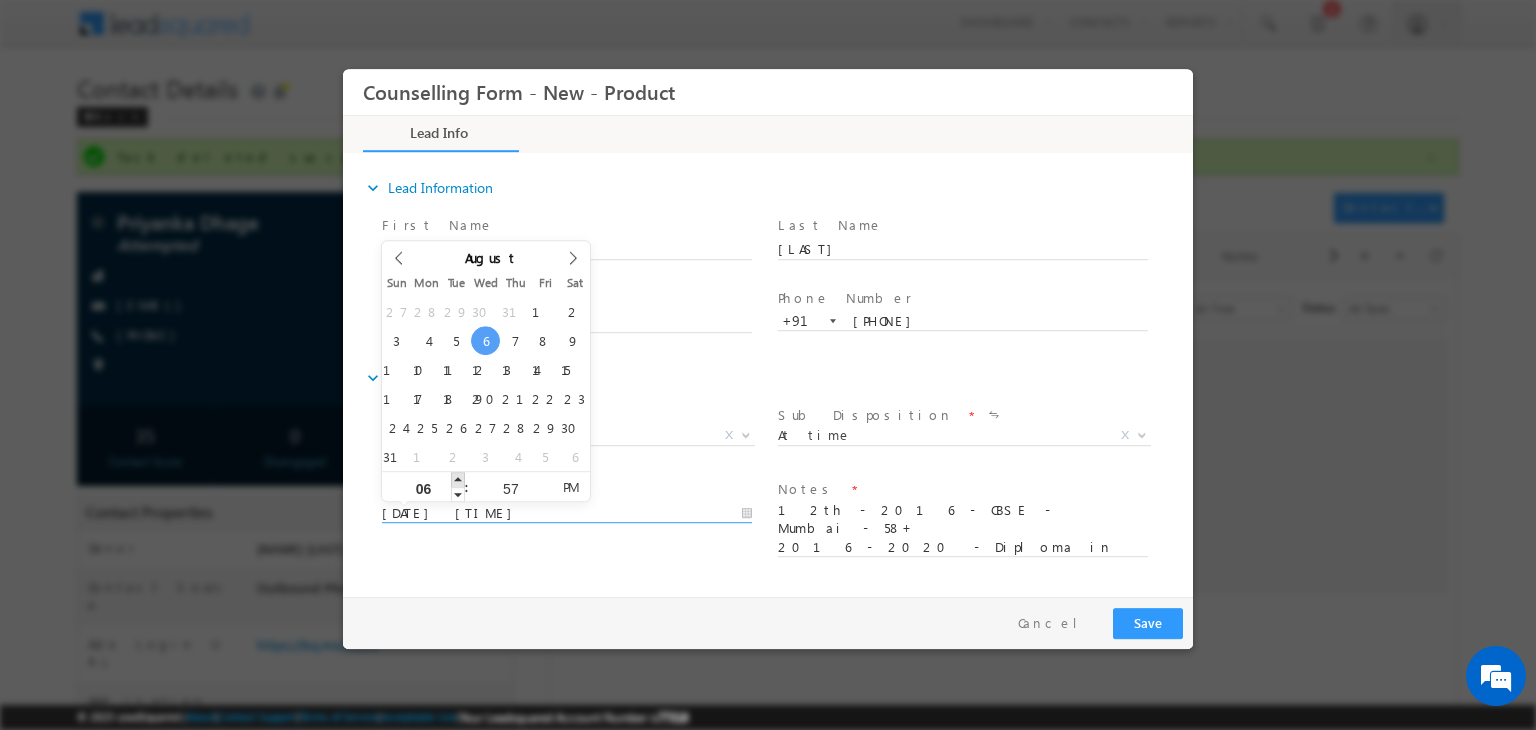 click at bounding box center [458, 479] 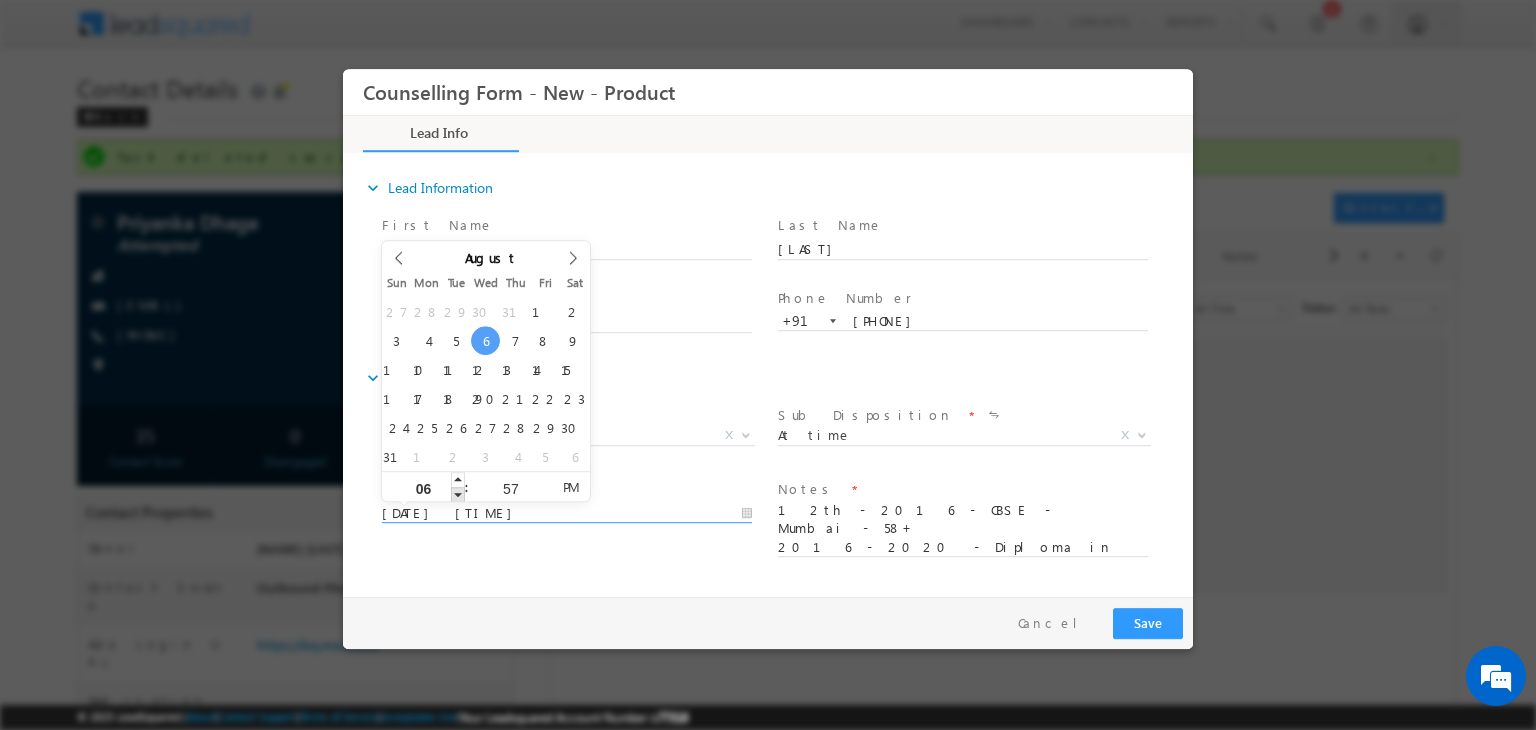 type on "06/08/2025 5:57 PM" 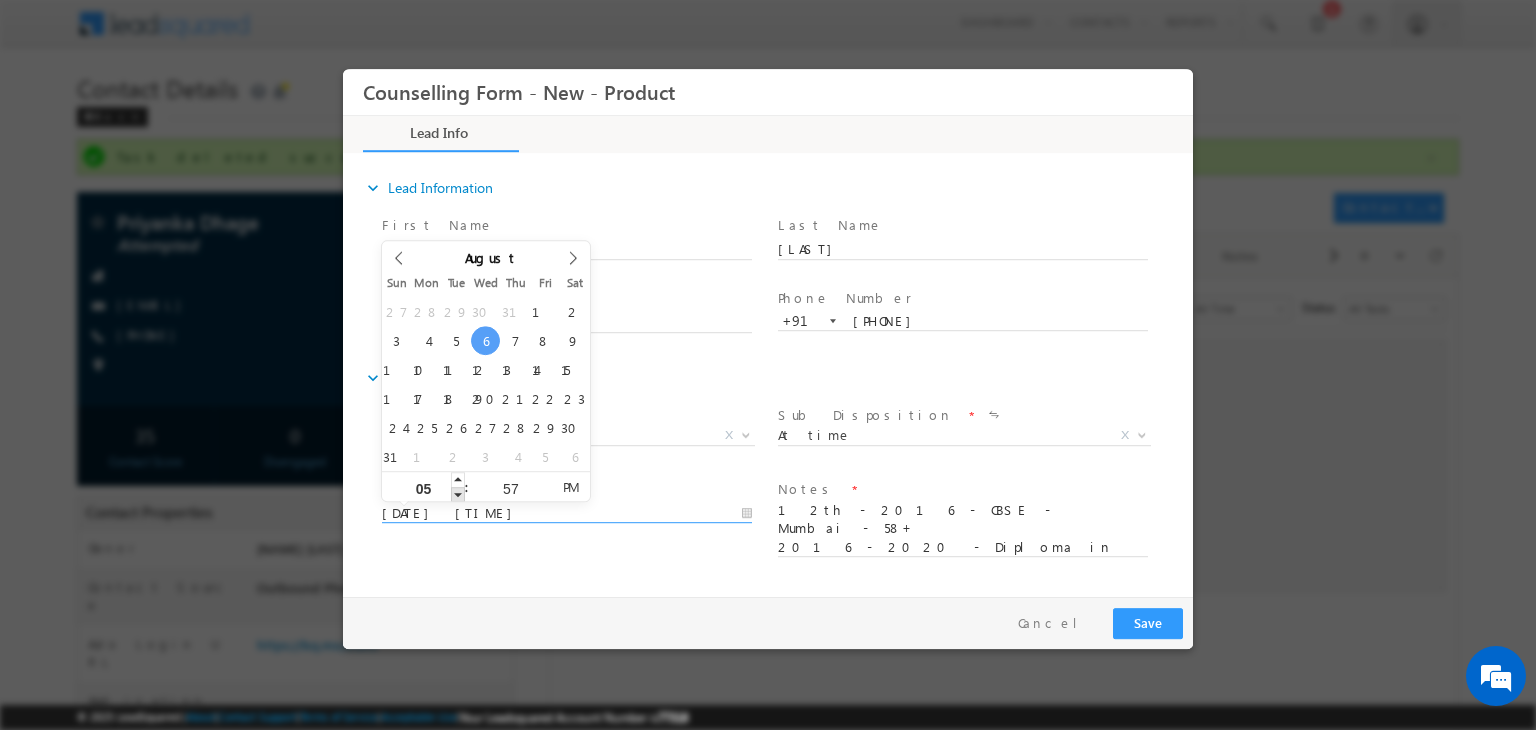 click at bounding box center [458, 494] 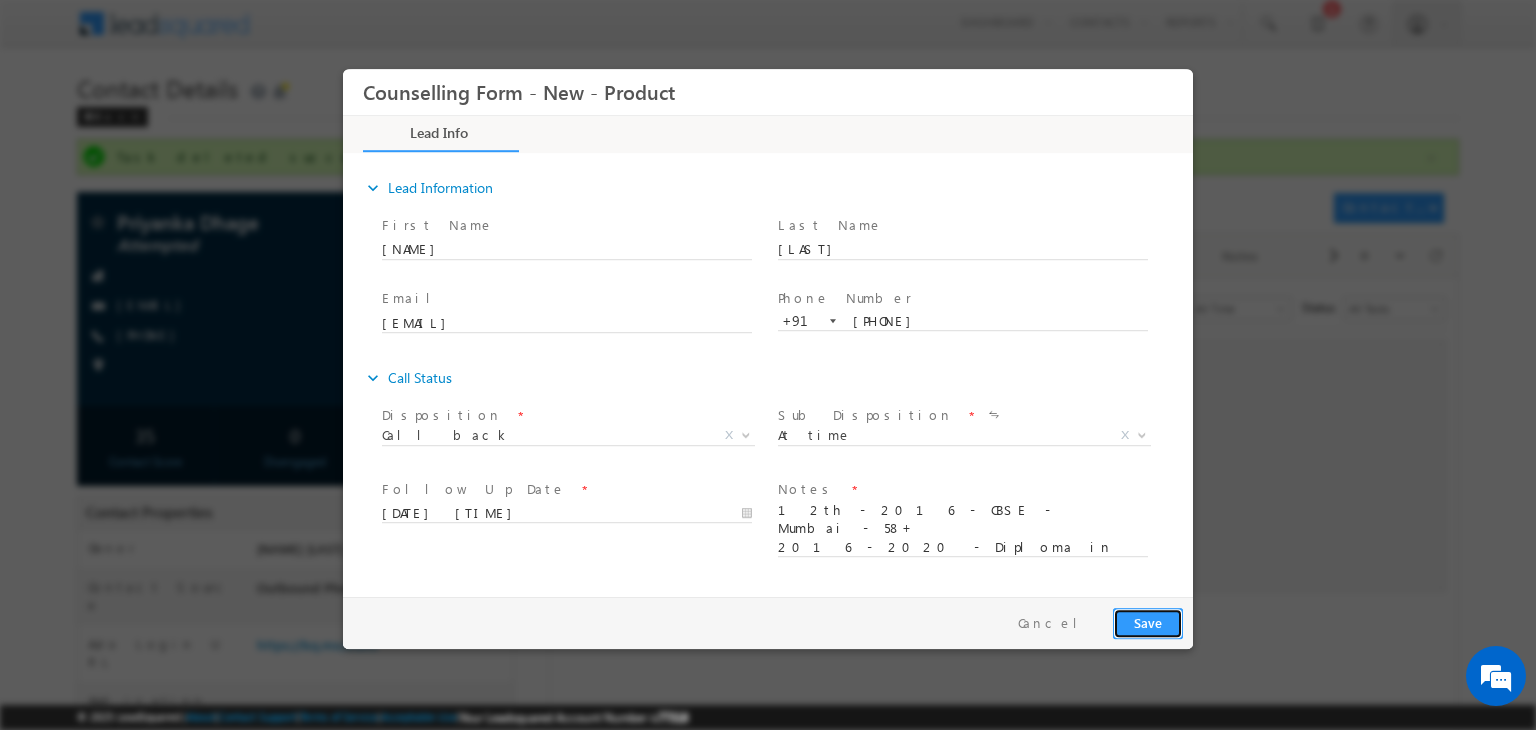 click on "Save" at bounding box center [1148, 623] 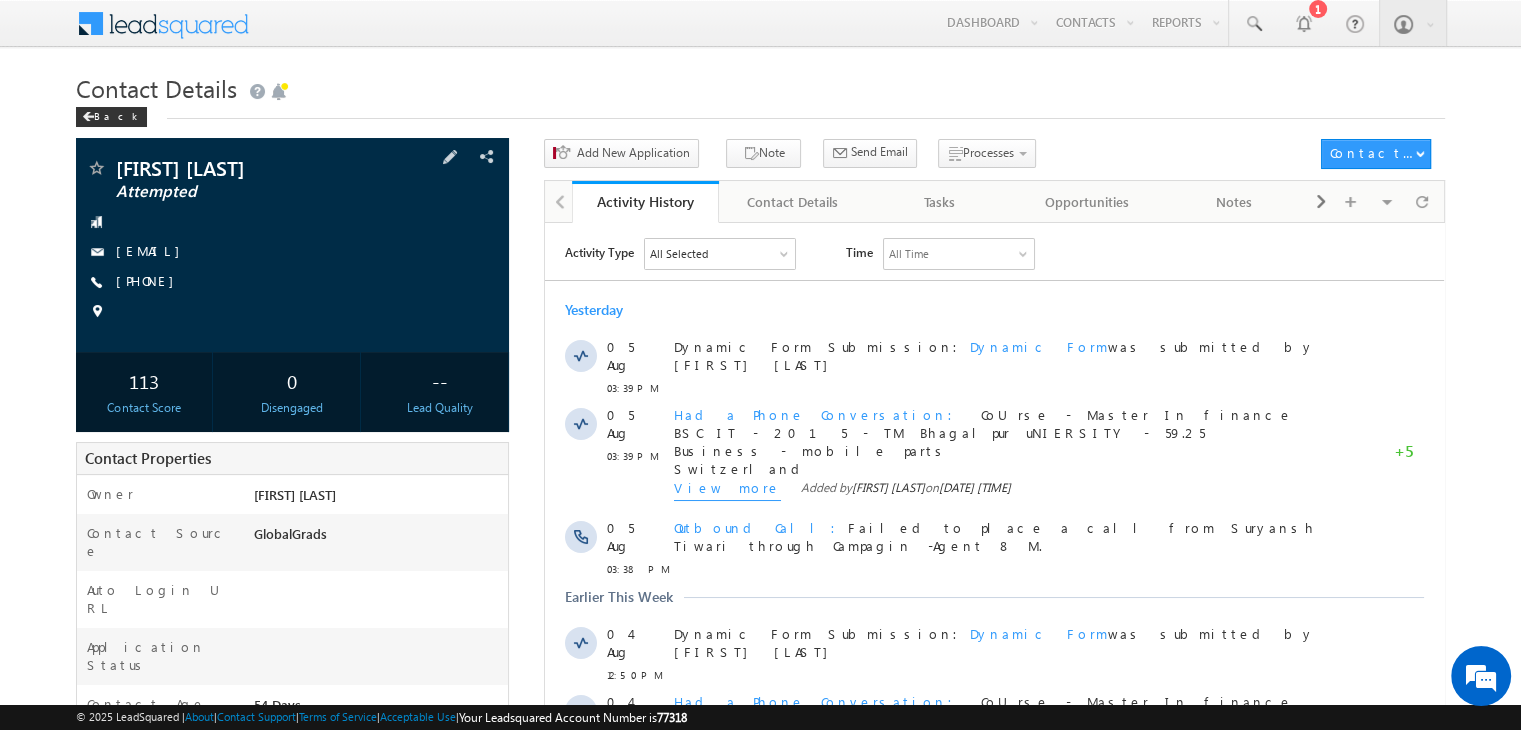 scroll, scrollTop: 0, scrollLeft: 0, axis: both 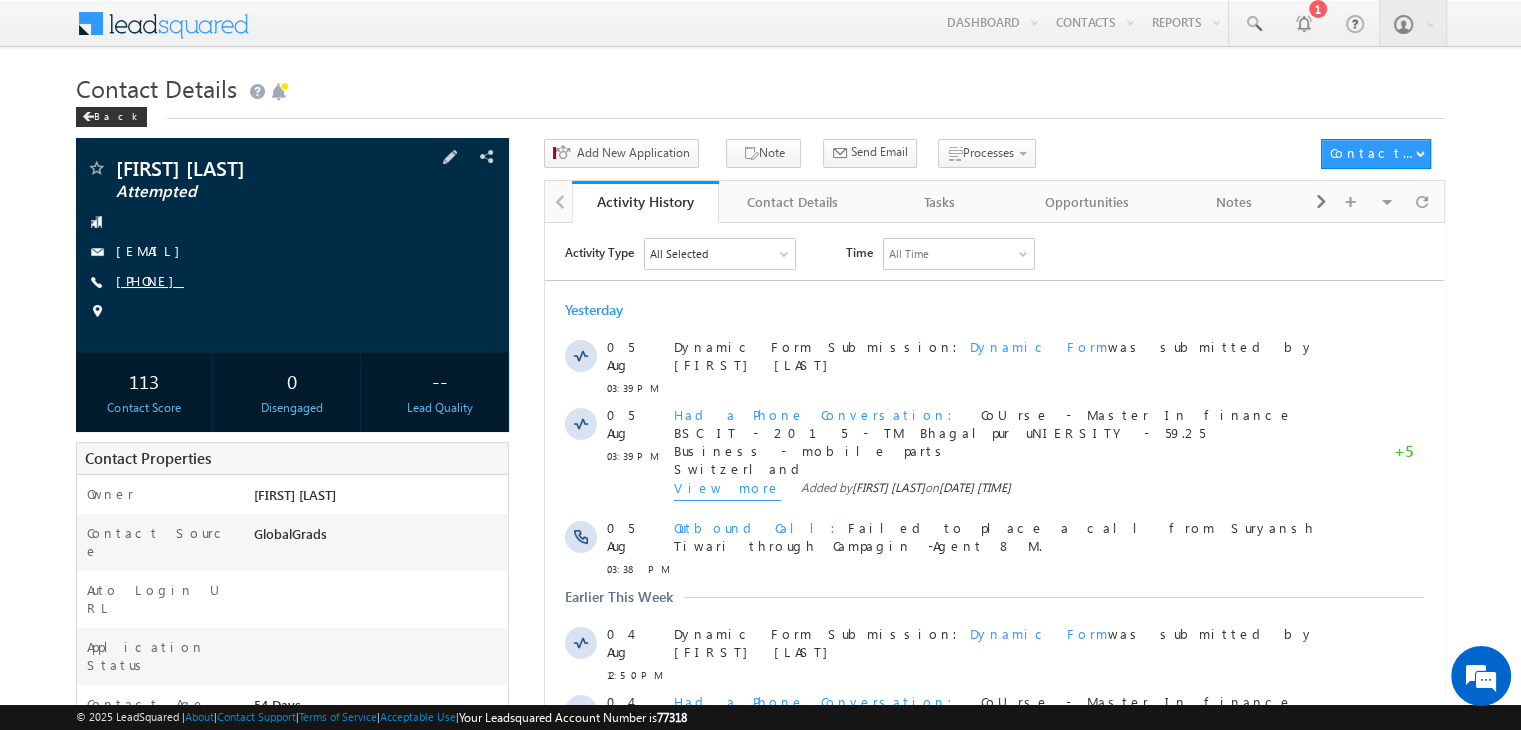 click on "+91-6200034486" at bounding box center [150, 280] 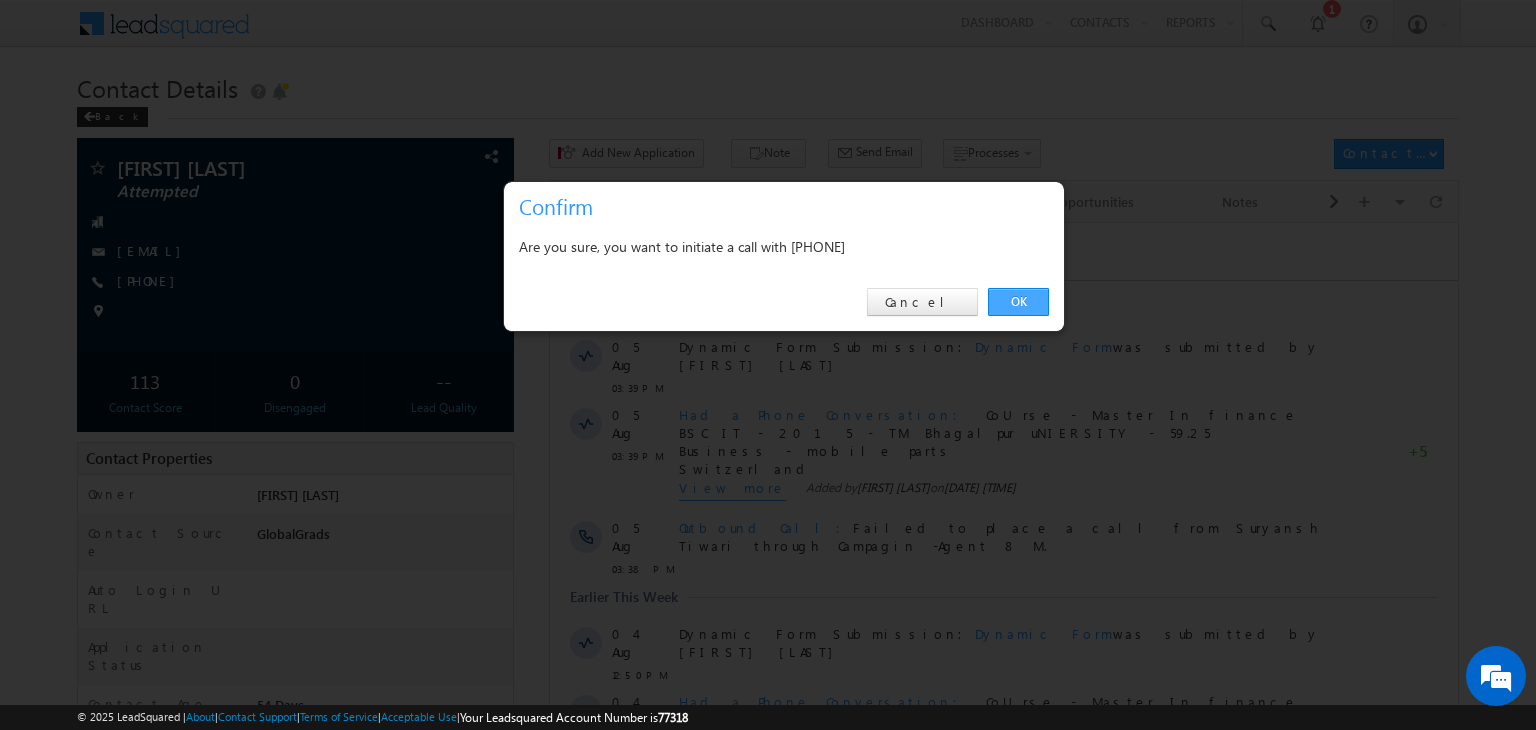 click on "OK" at bounding box center [1018, 302] 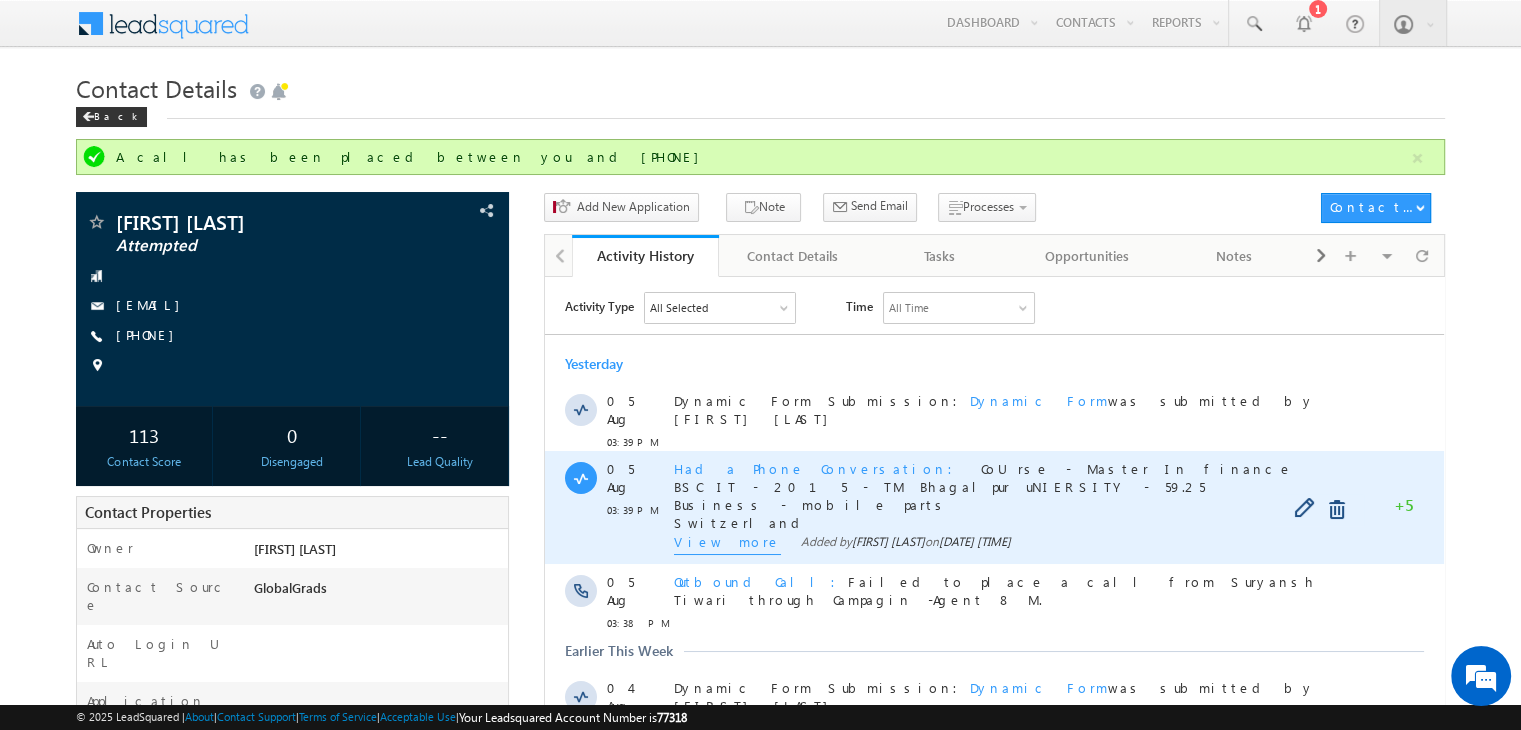 click on "View more" at bounding box center [727, 543] 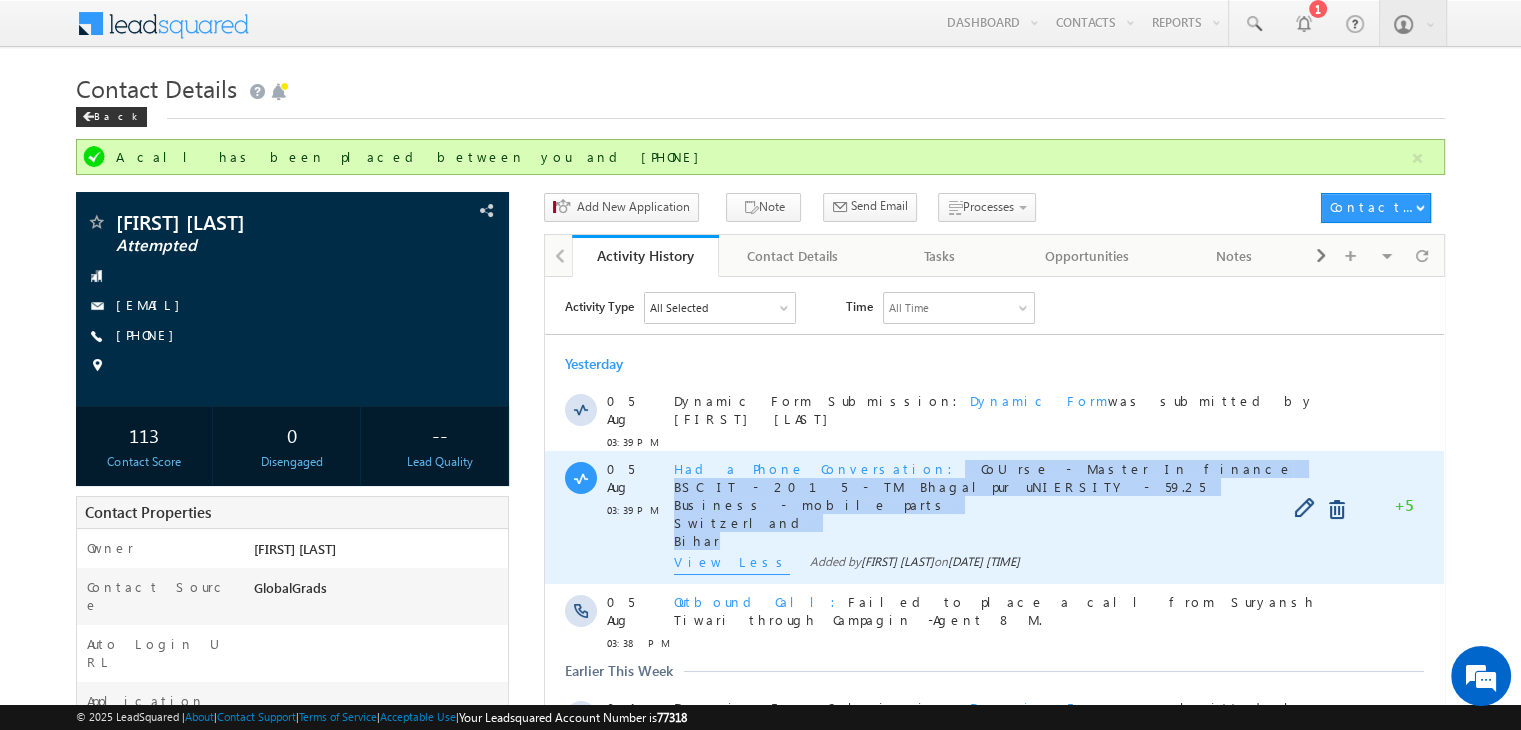 copy on "CoUrse - Master In finance BSC IT - 2015 - TM Bhagalpur uNIERSITY - 59.25 Business - mobile parts Switzerland Bihar" 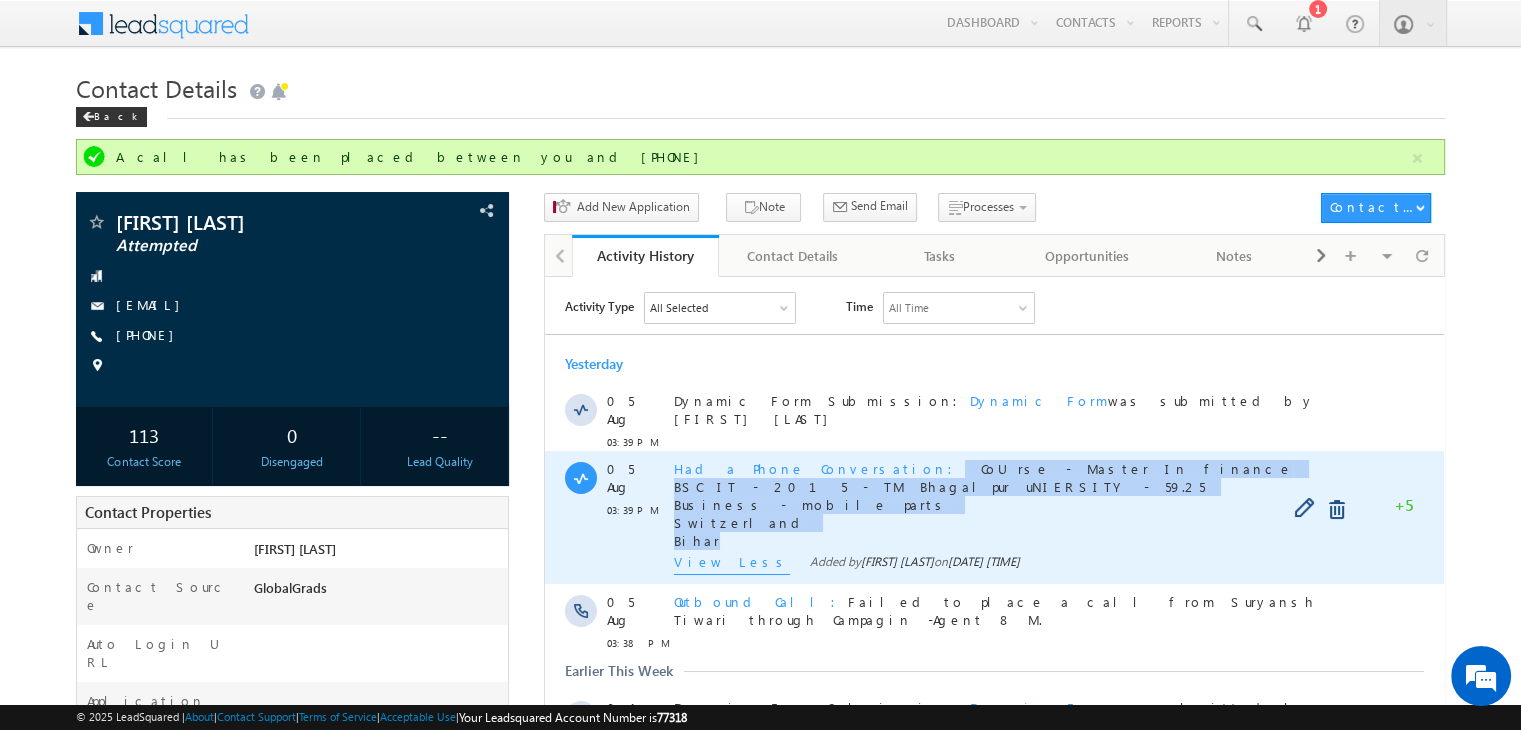 drag, startPoint x: 714, startPoint y: 529, endPoint x: 835, endPoint y: 457, distance: 140.80128 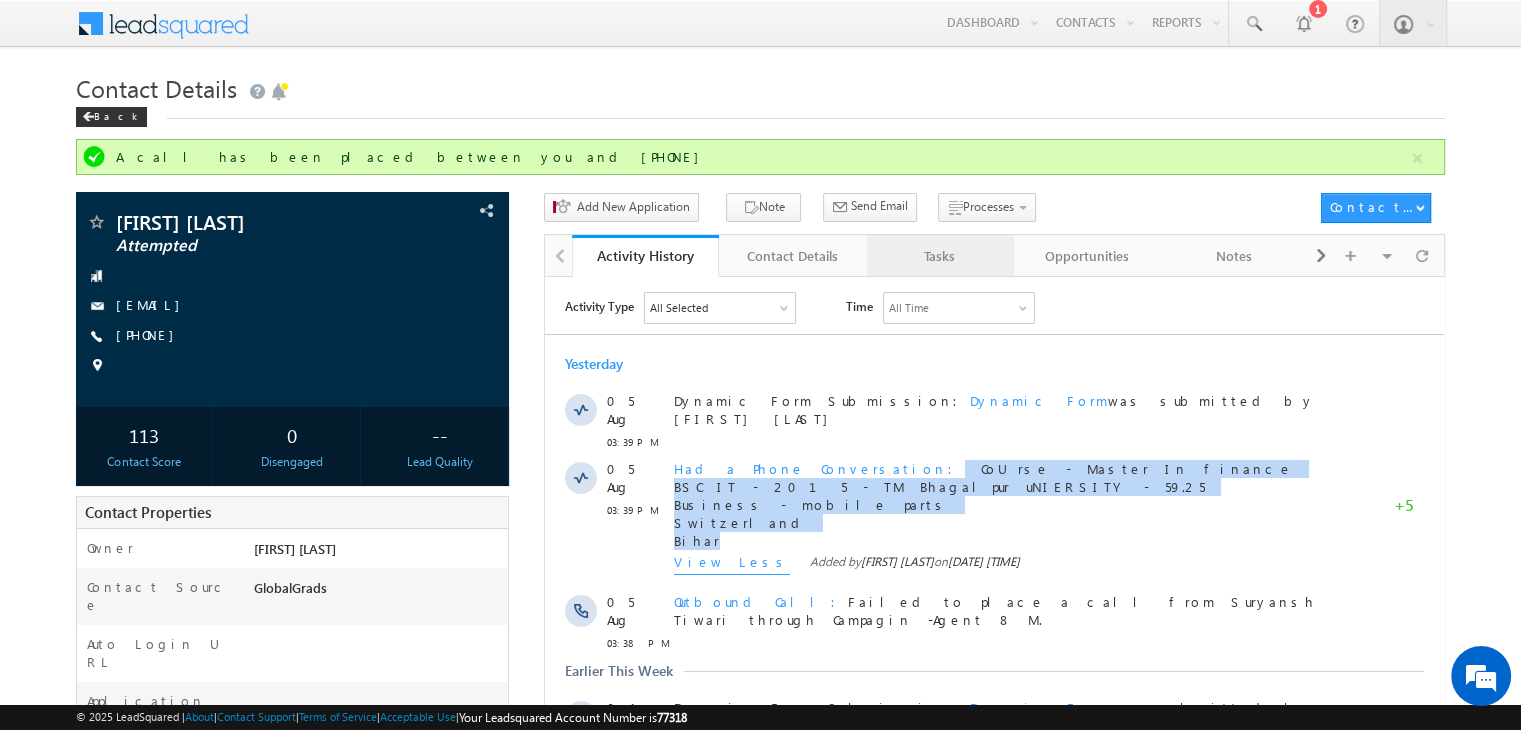 click on "Tasks" at bounding box center [939, 256] 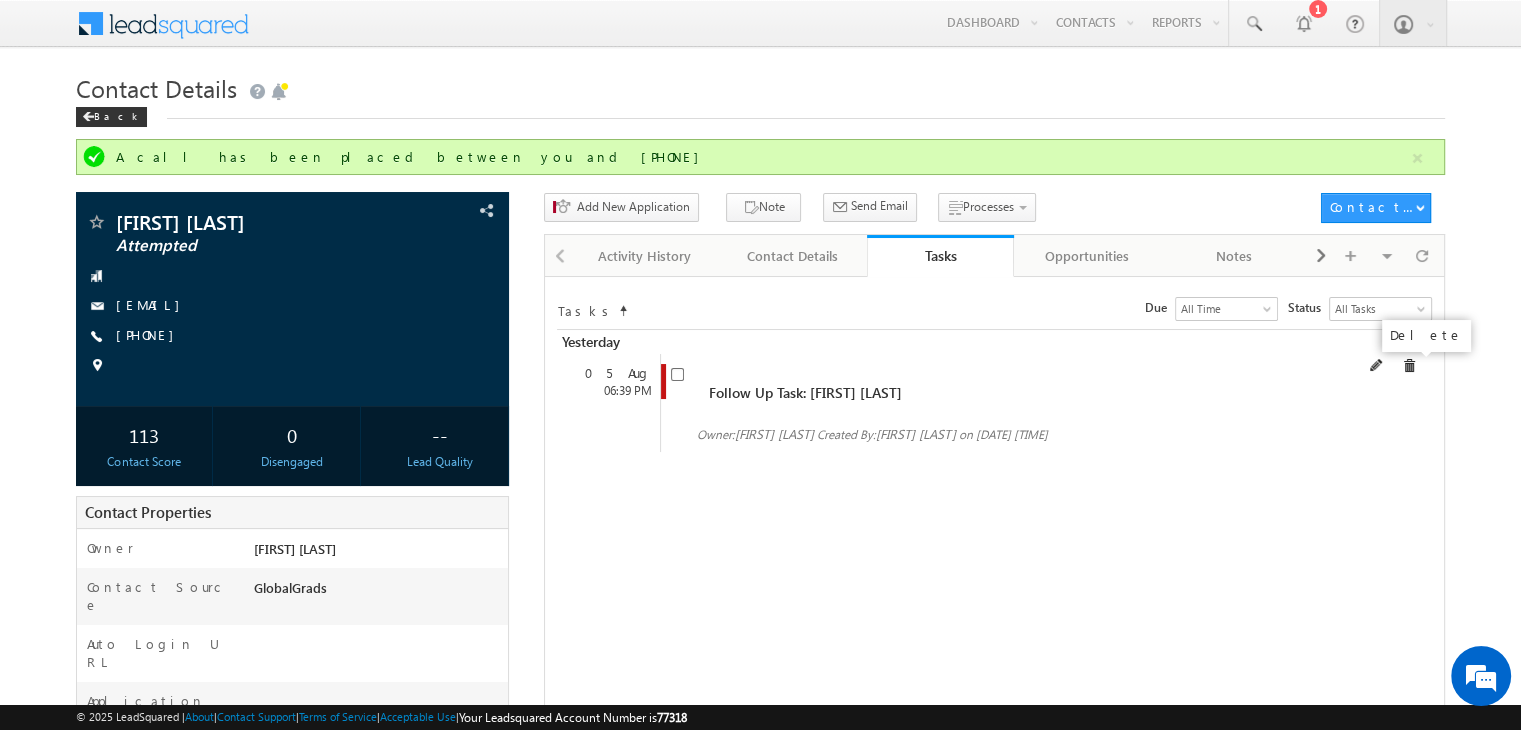 click at bounding box center (1409, 366) 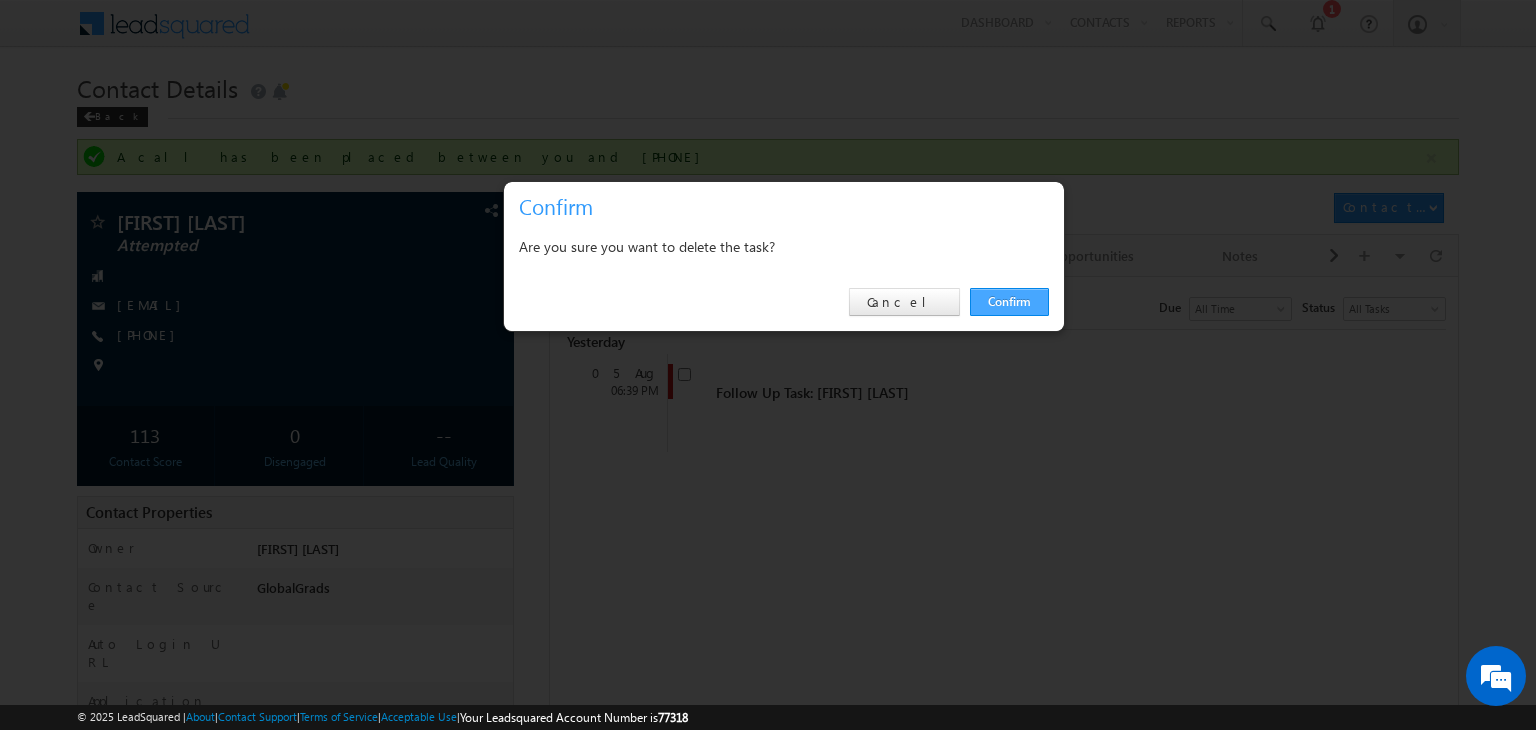 click on "Confirm" at bounding box center [1009, 302] 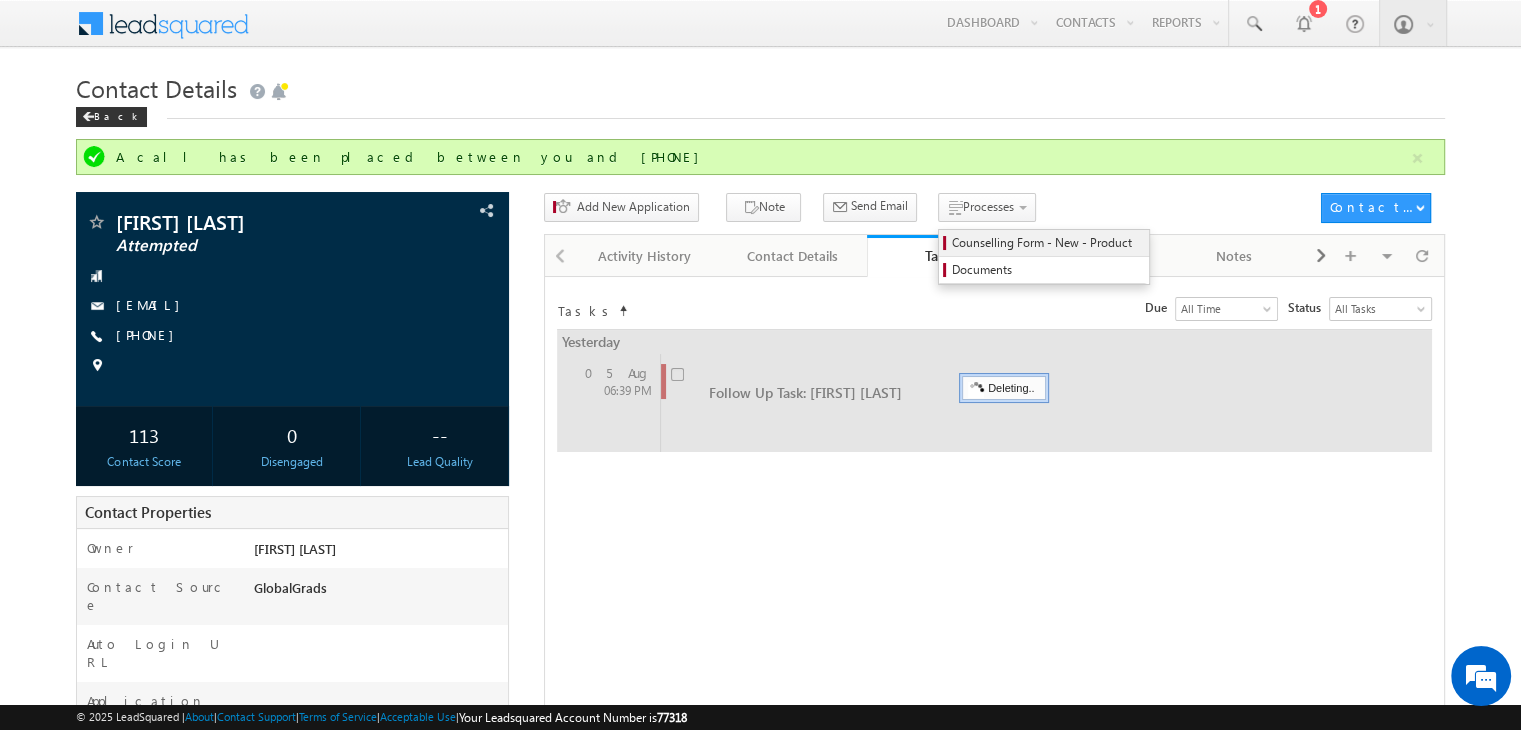 click on "Counselling Form - New - Product" at bounding box center (1047, 243) 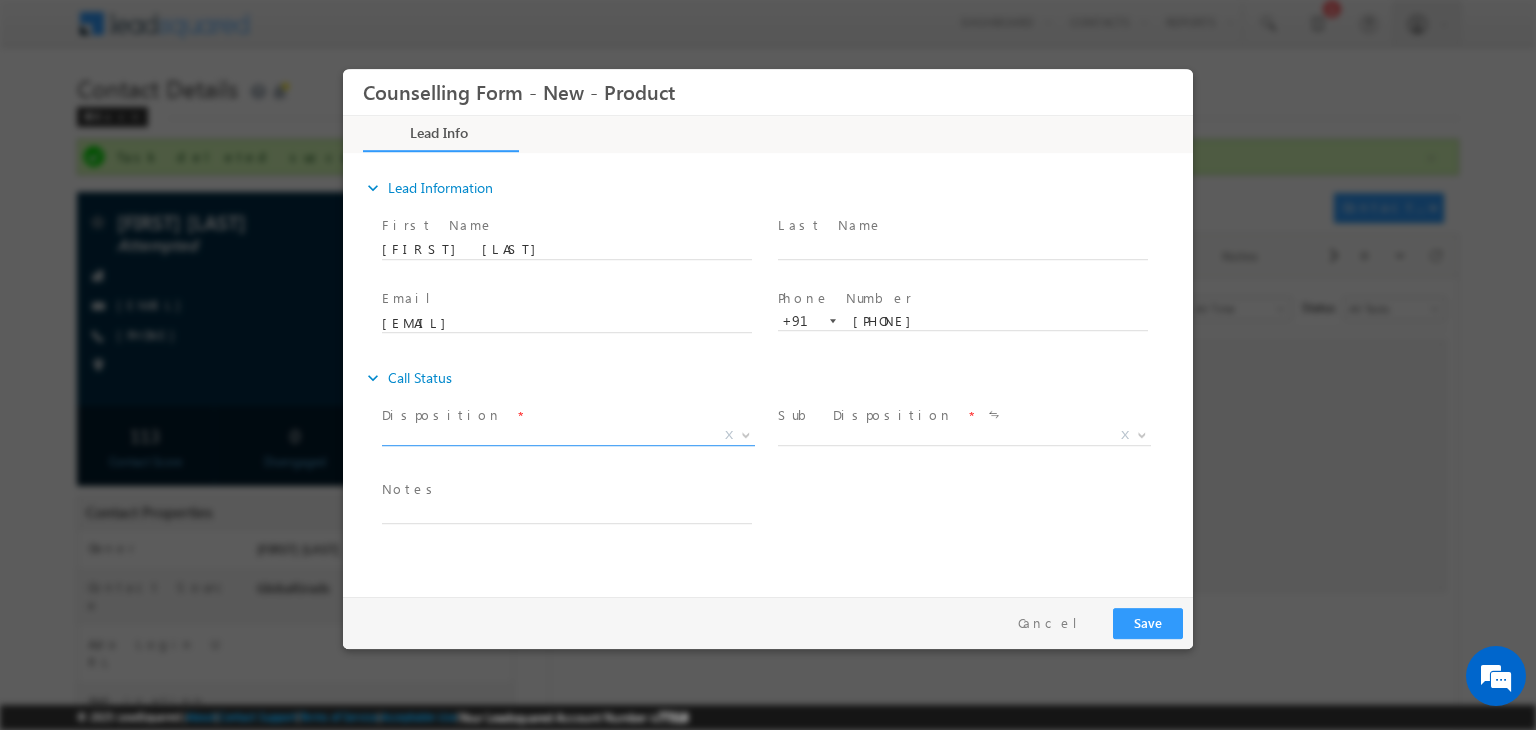 click on "Counselling Form - New - Product
*" at bounding box center [768, 328] 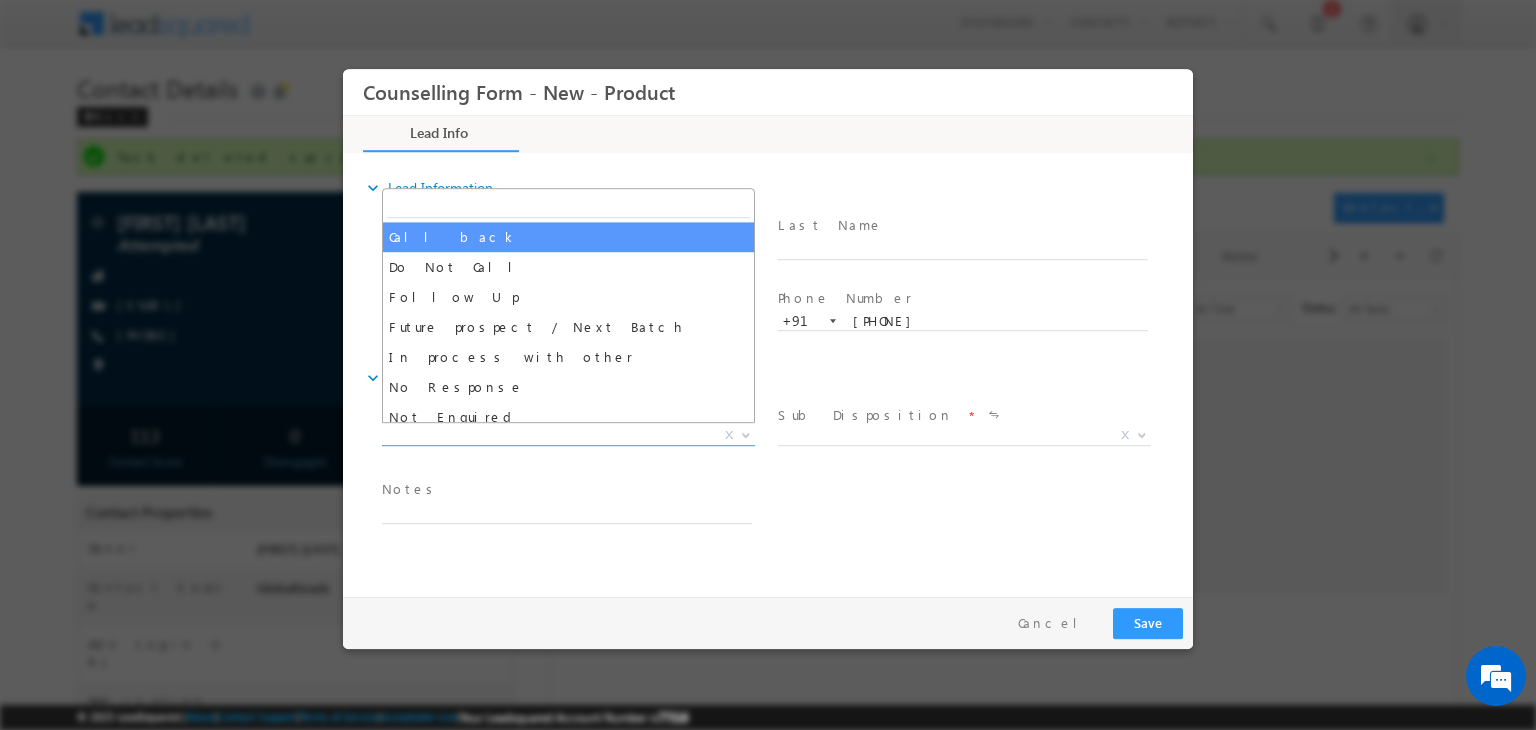 select on "Call back" 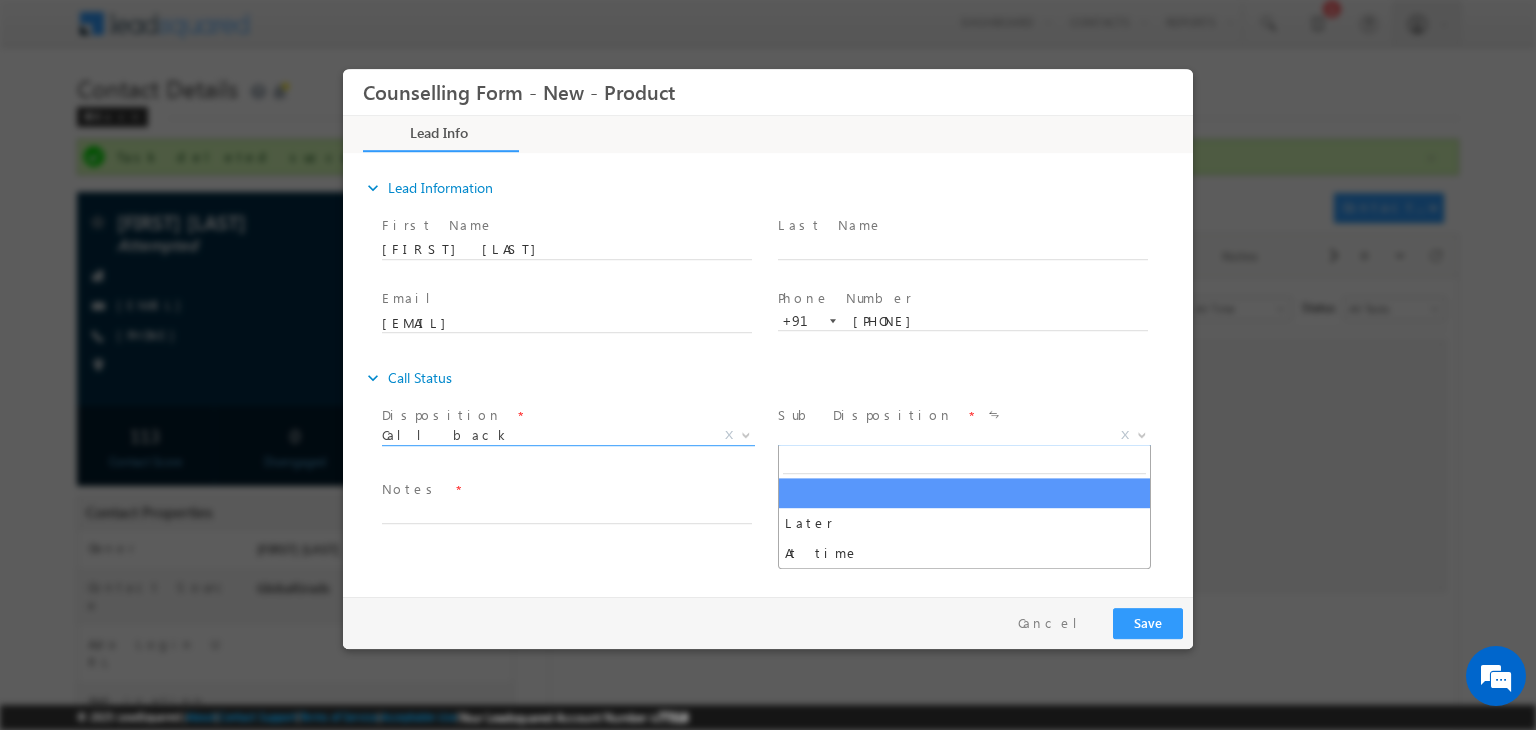 click on "X" at bounding box center [964, 436] 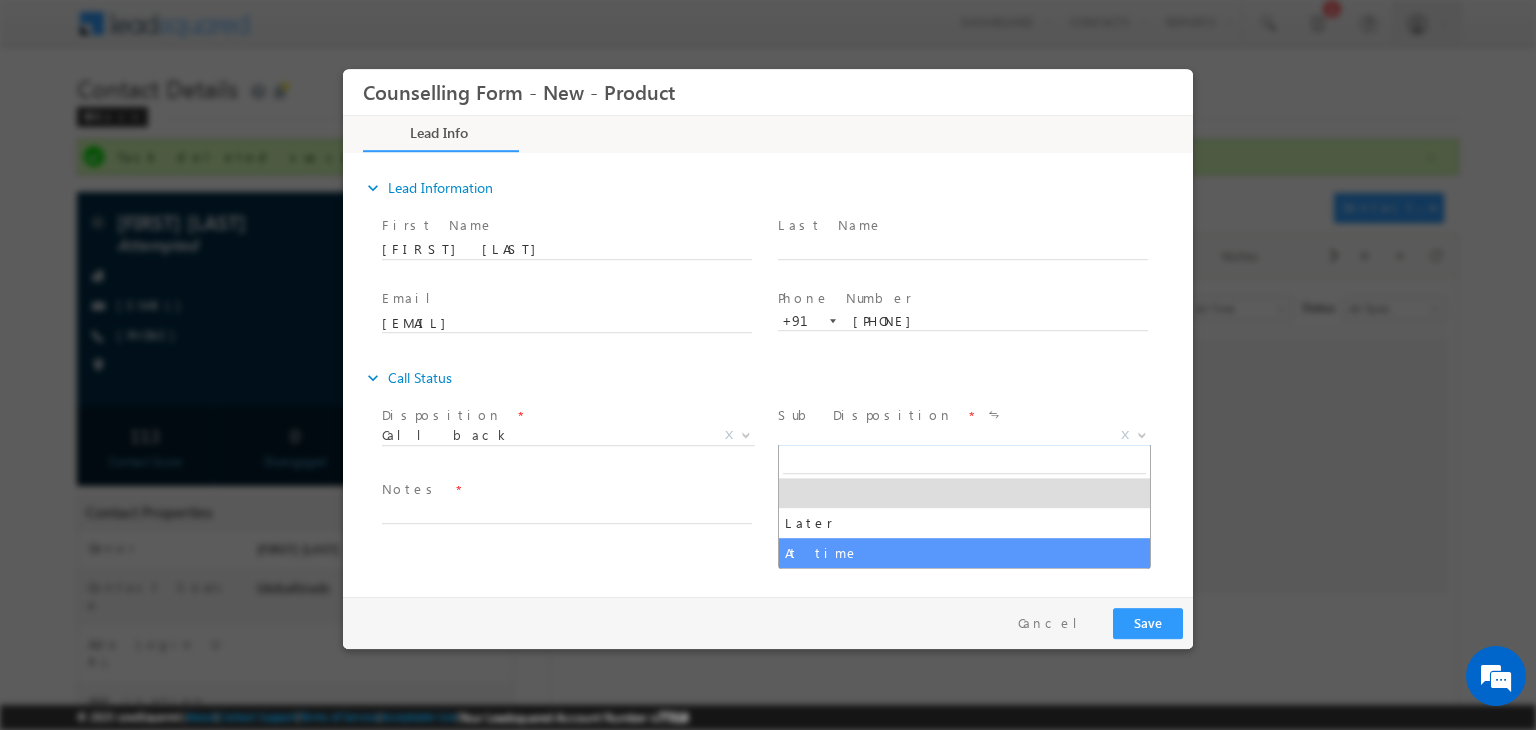 select on "At time" 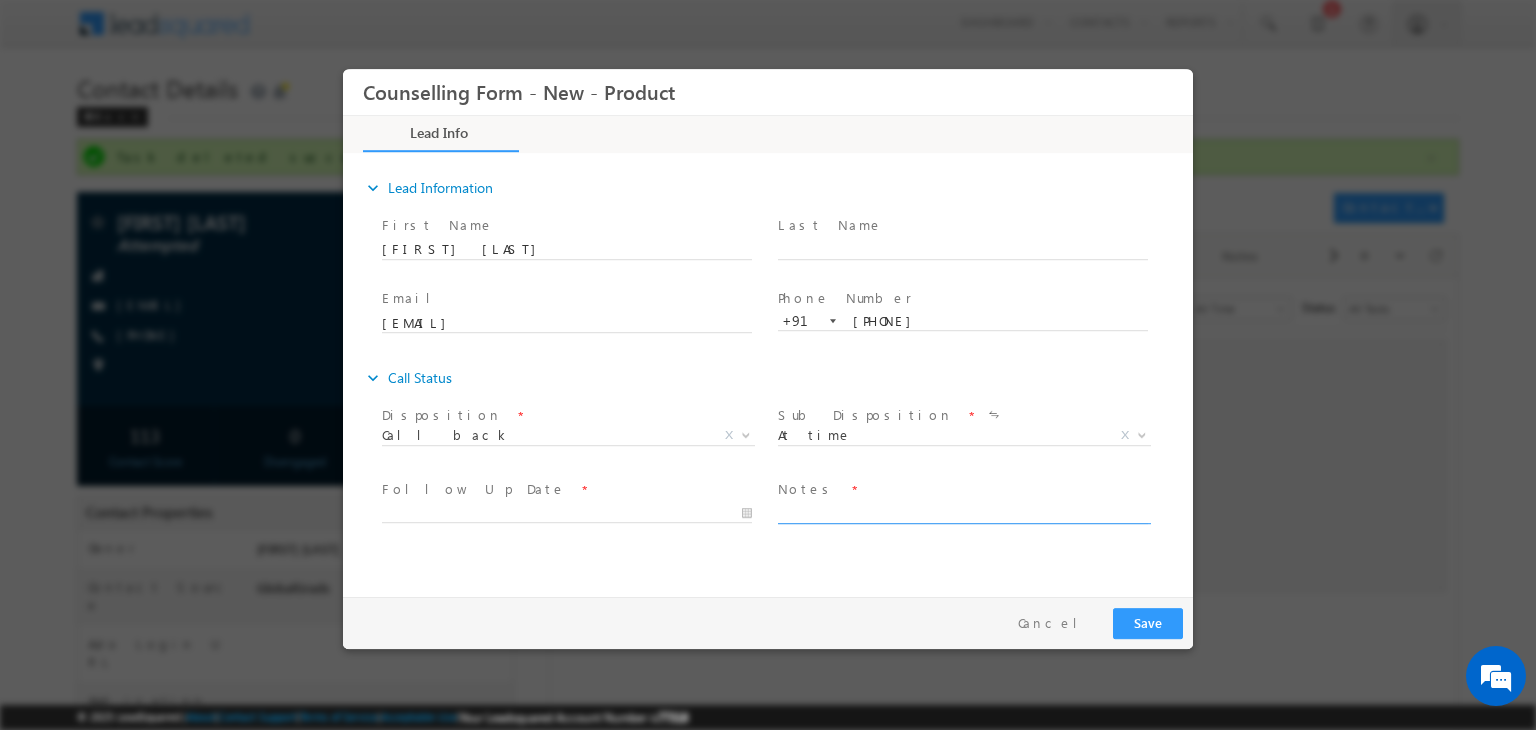 paste on "CoUrse - Master In finance
BSC IT - 2015 - TM Bhagalpur uNIERSITY - 59.25
Business - mobile parts
Switzerland
Bihar" 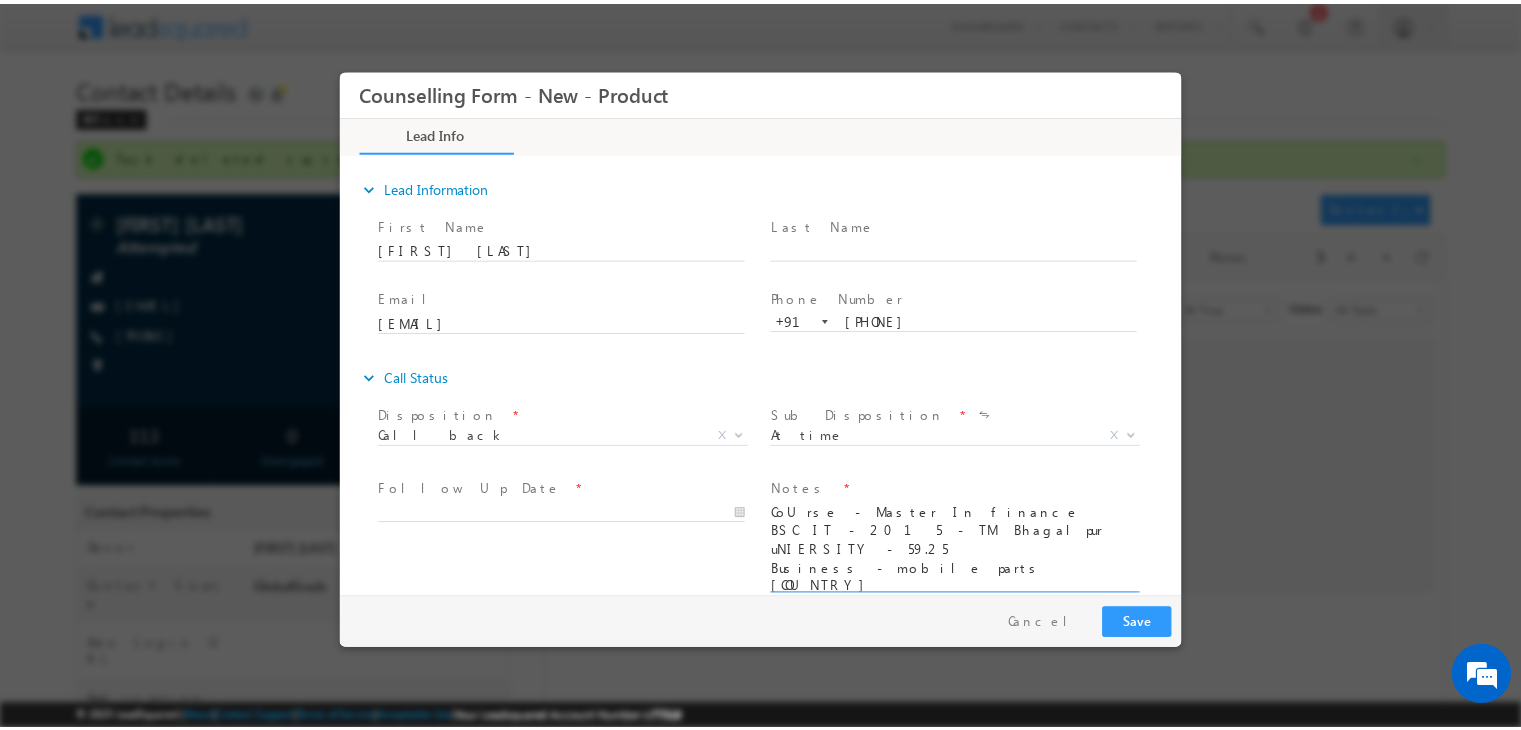 scroll, scrollTop: 4, scrollLeft: 0, axis: vertical 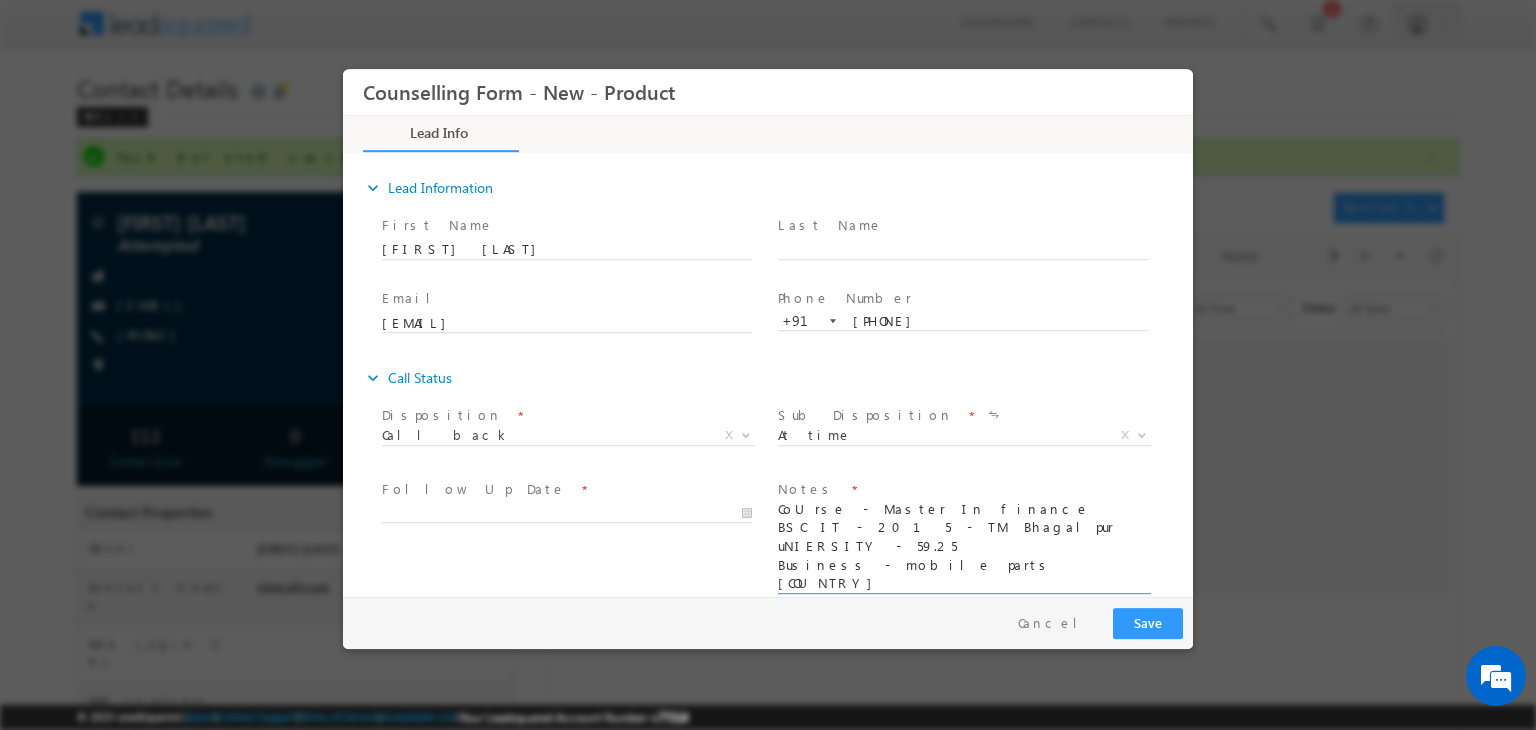 type on "CoUrse - Master In finance
BSC IT - 2015 - TM Bhagalpur uNIERSITY - 59.25
Business - mobile parts
Switzerland
Bihar" 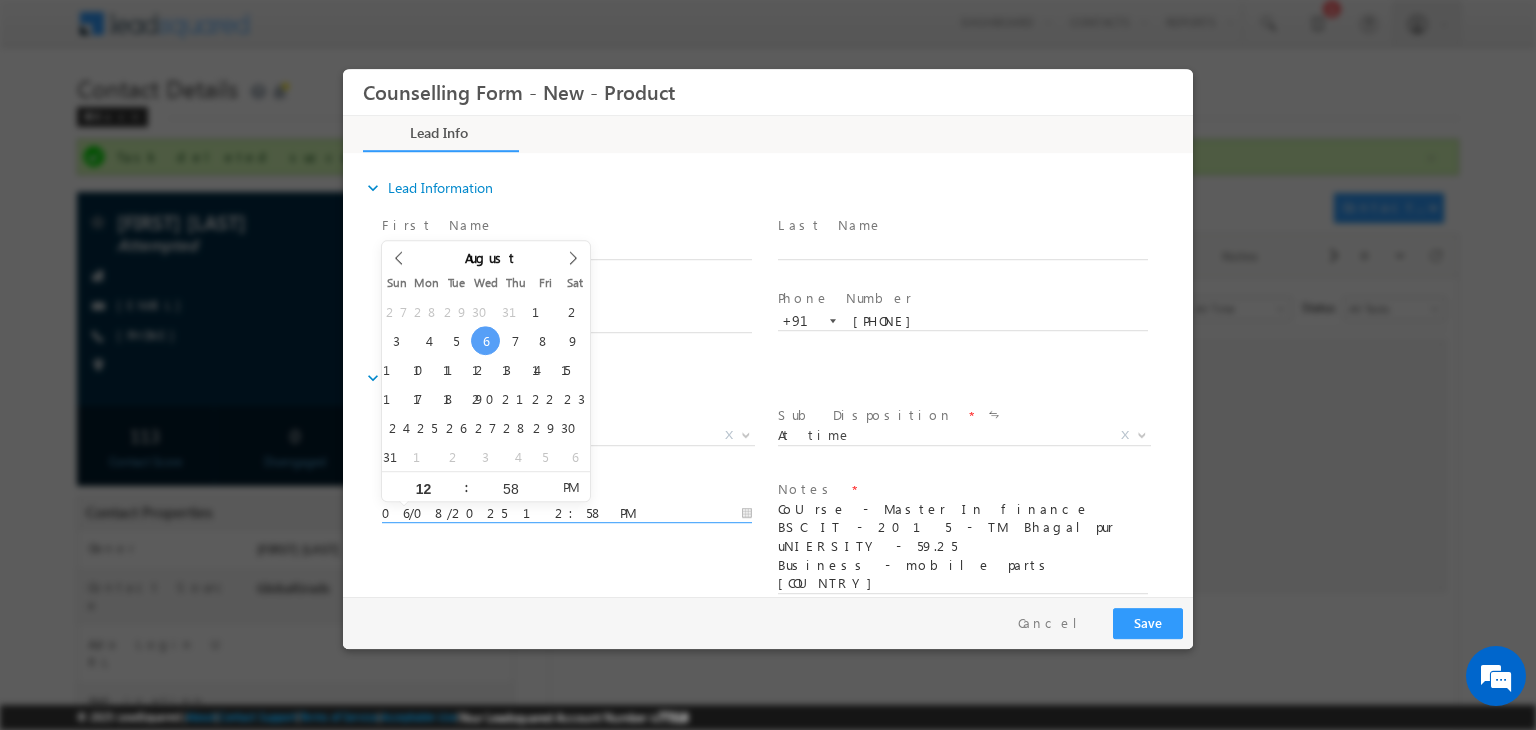click on "06/08/2025 12:58 PM" at bounding box center [567, 514] 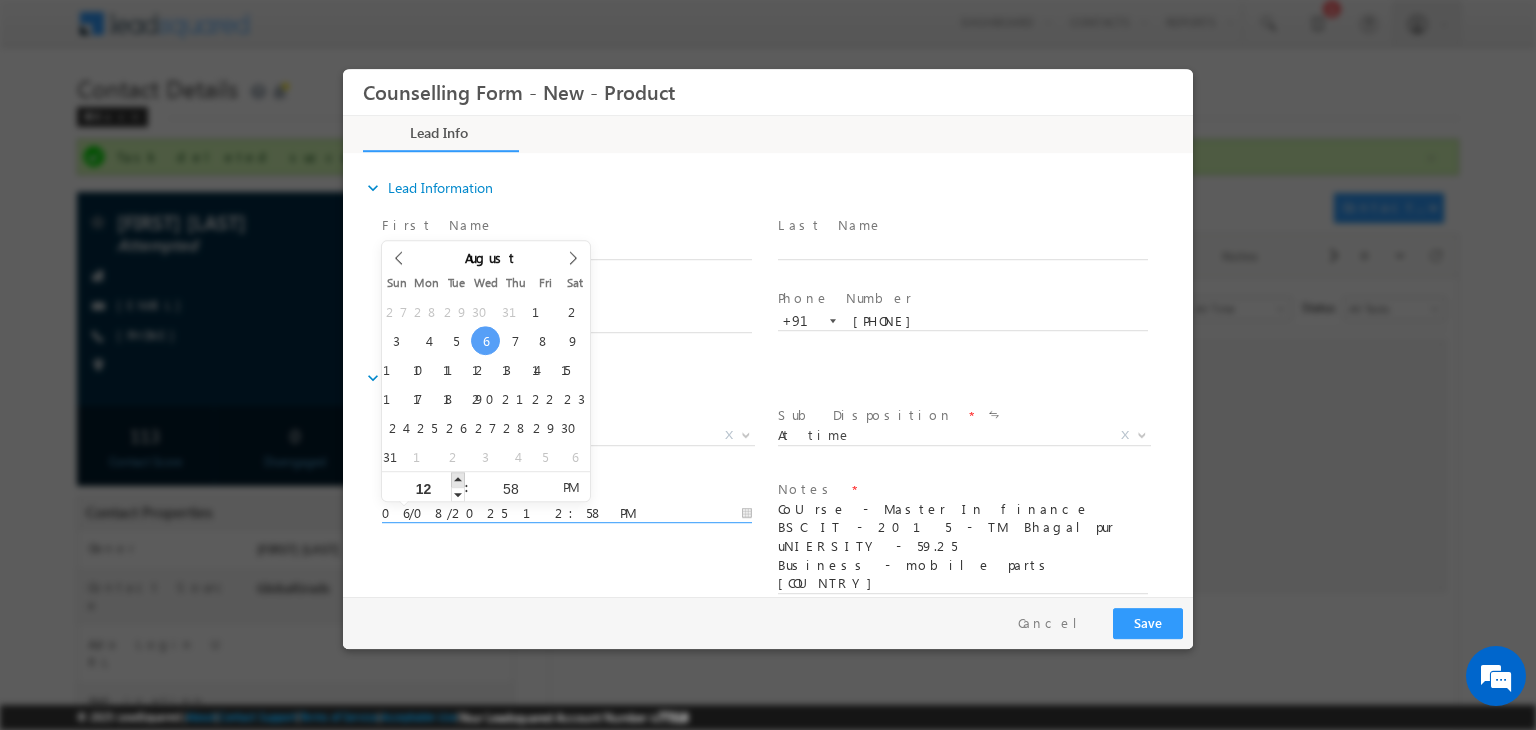 type on "06/08/2025 1:58 PM" 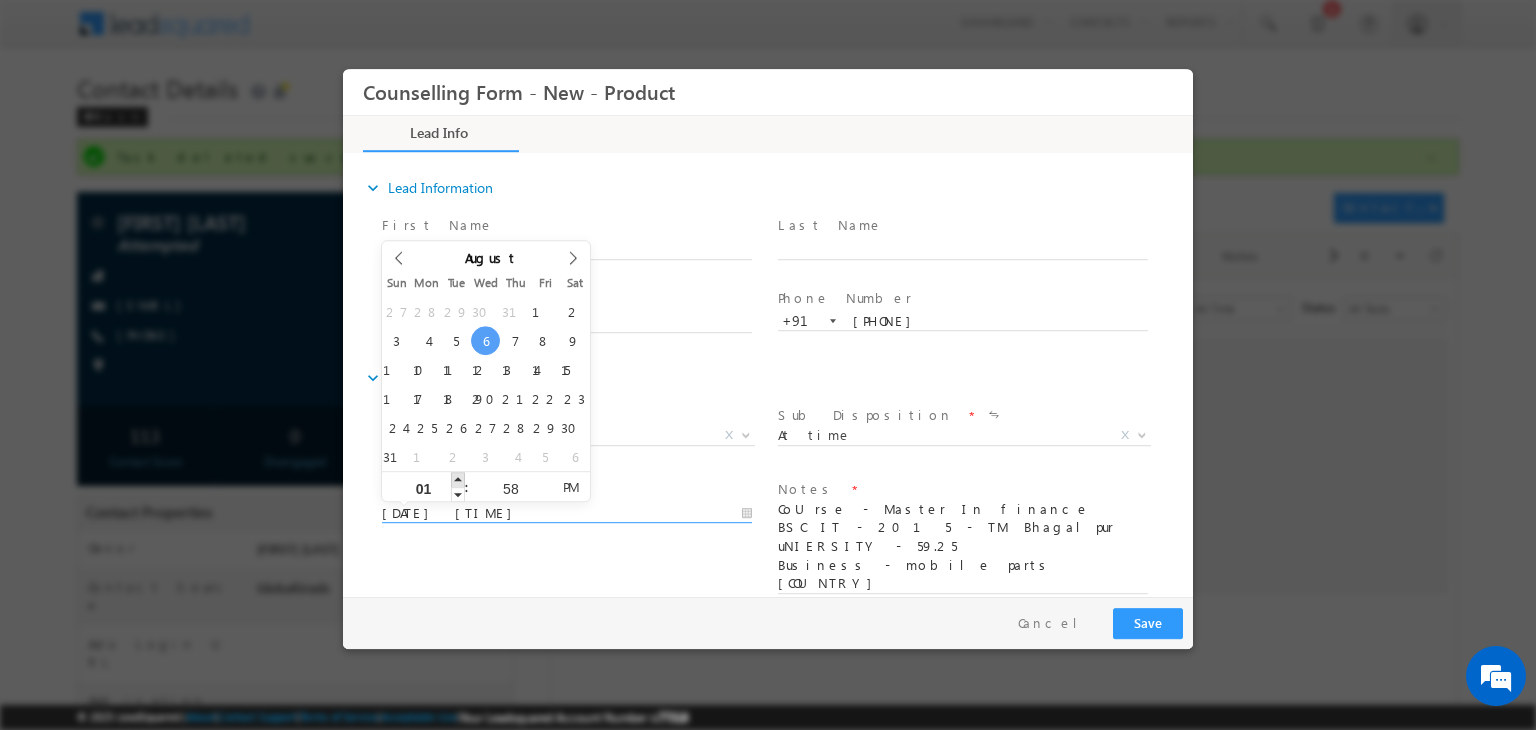 click at bounding box center (458, 479) 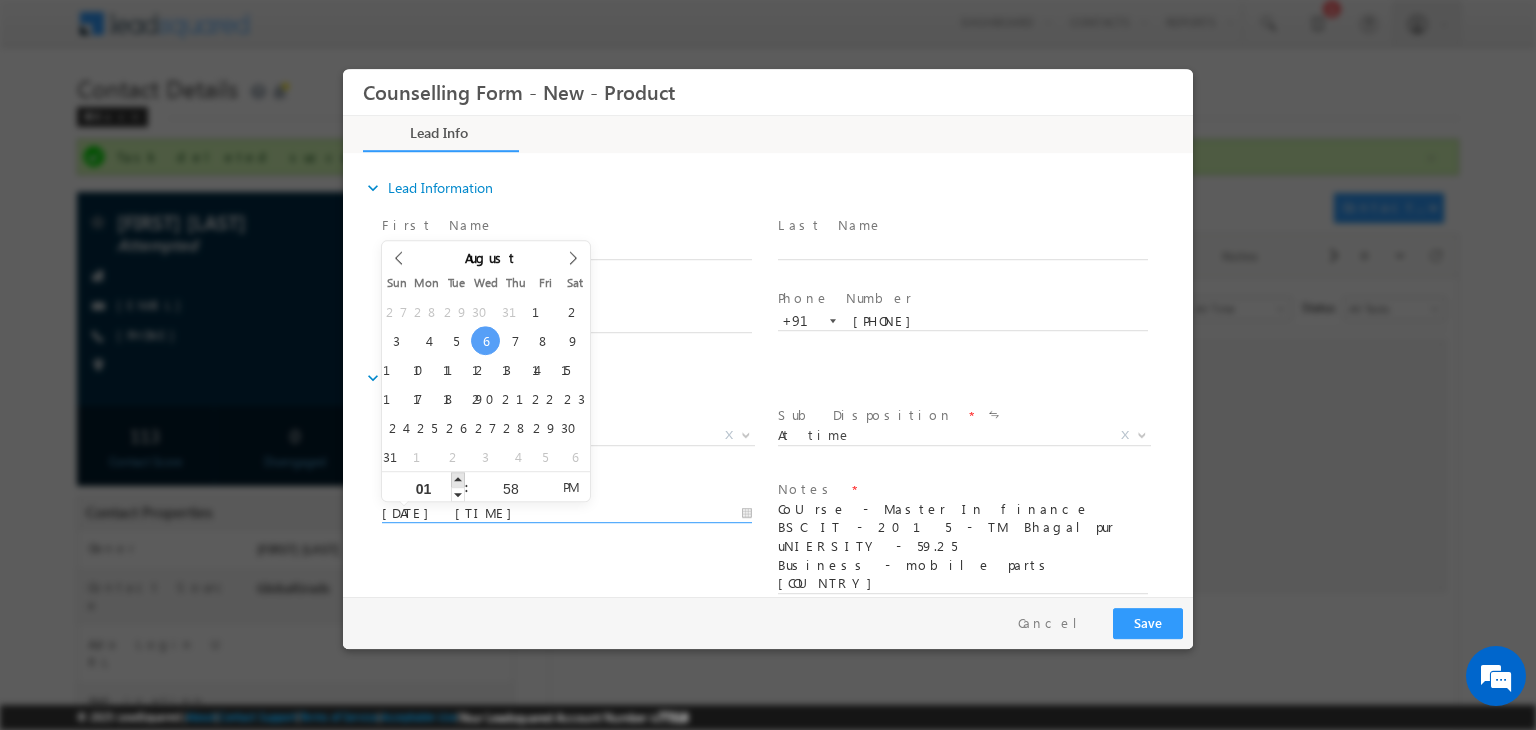 type on "06/08/2025 2:58 PM" 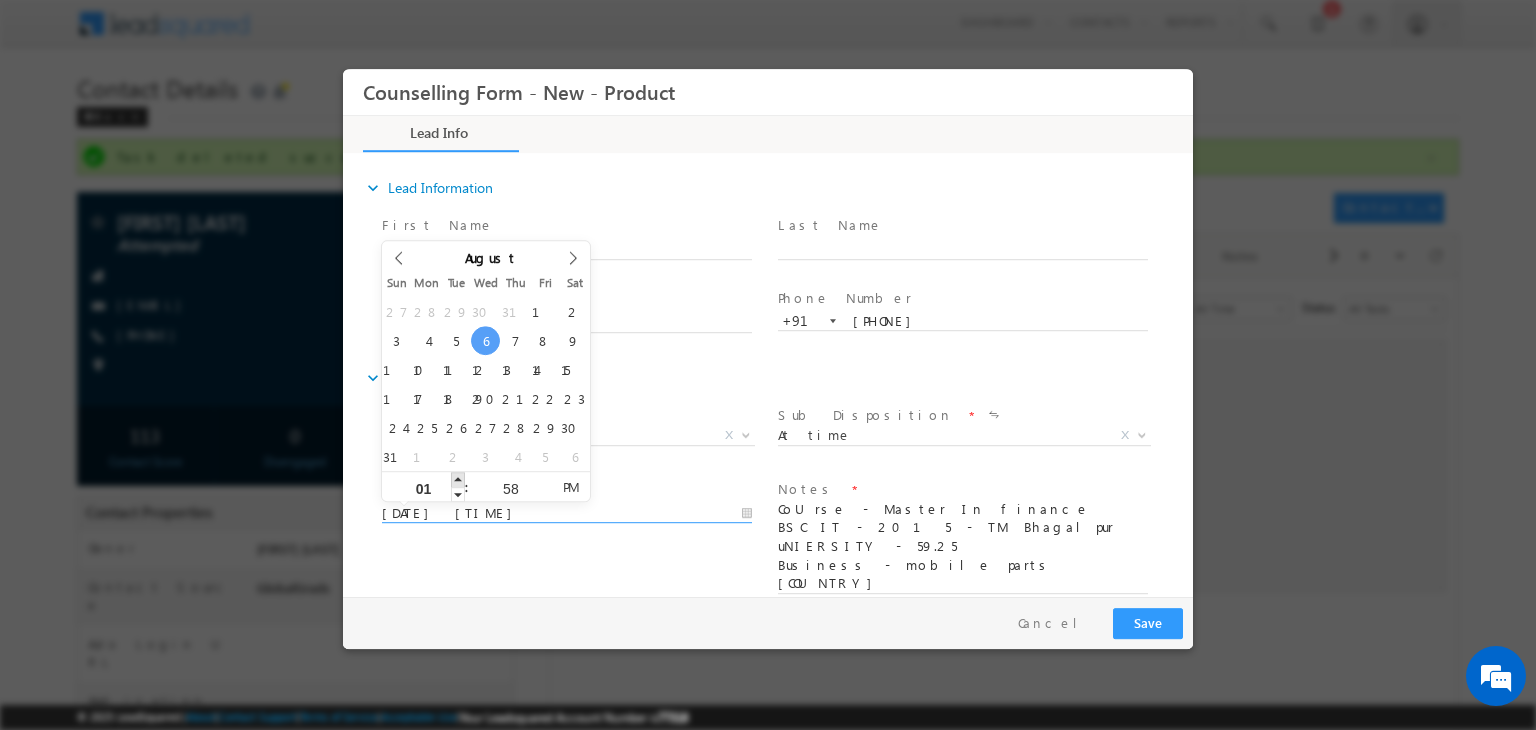 type on "02" 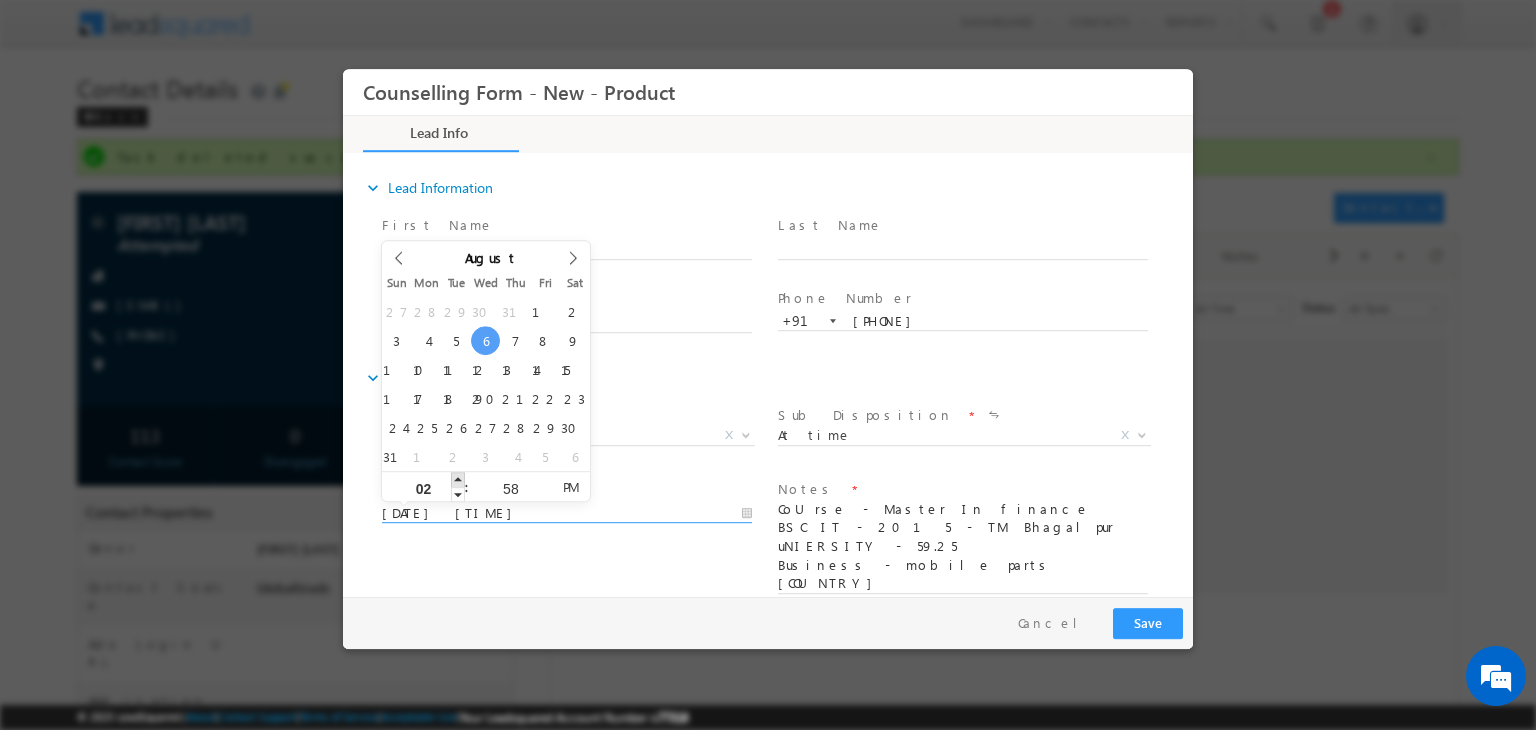 click at bounding box center (458, 479) 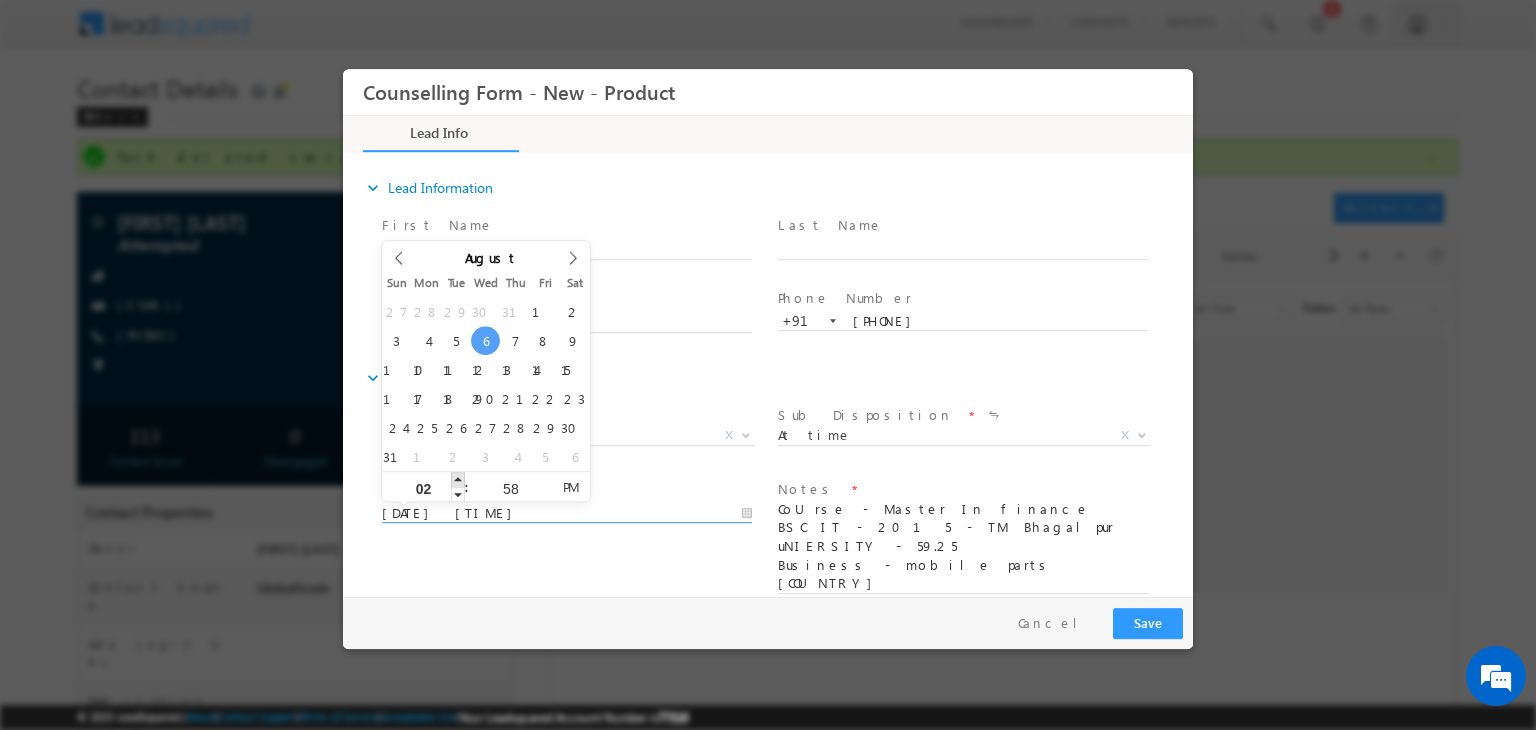 type on "03" 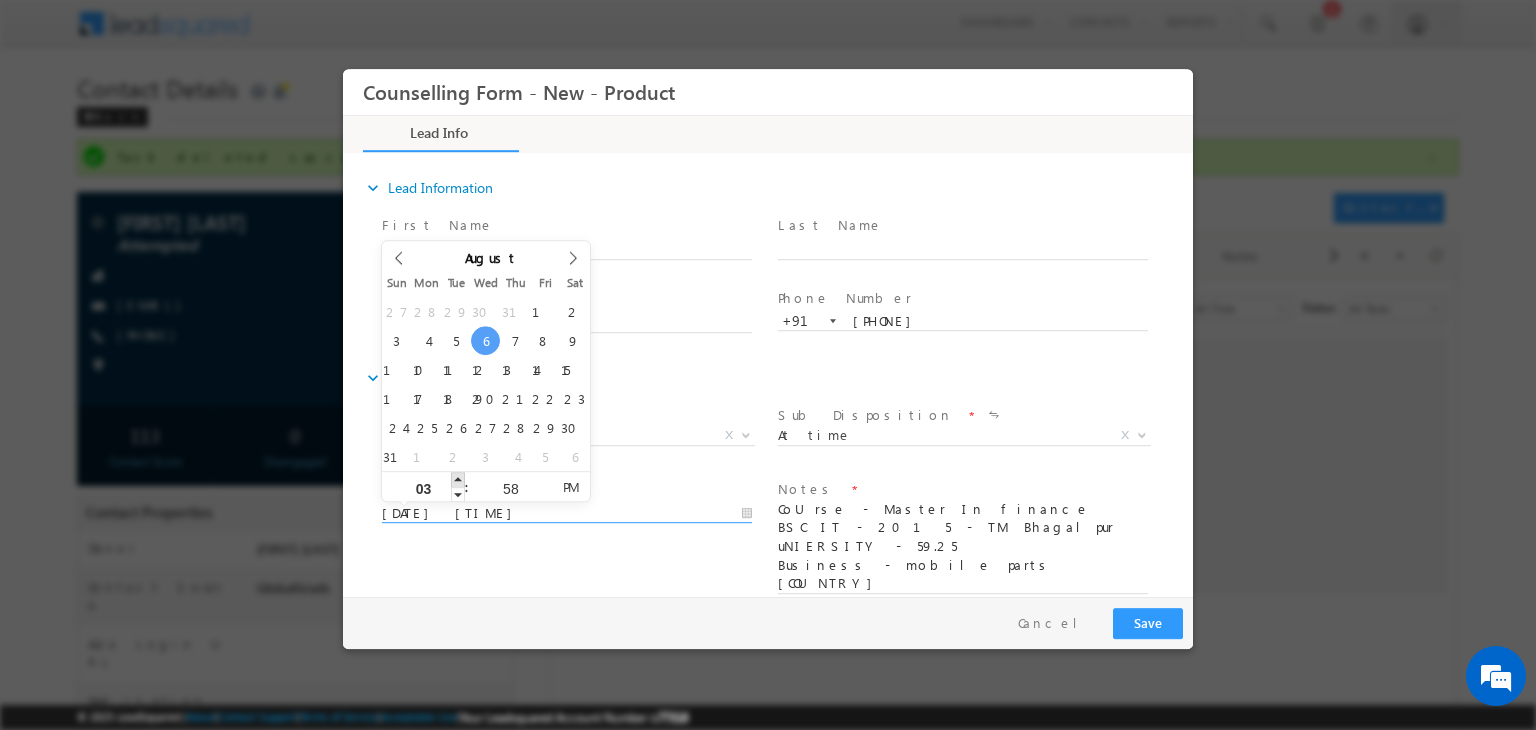 click at bounding box center (458, 479) 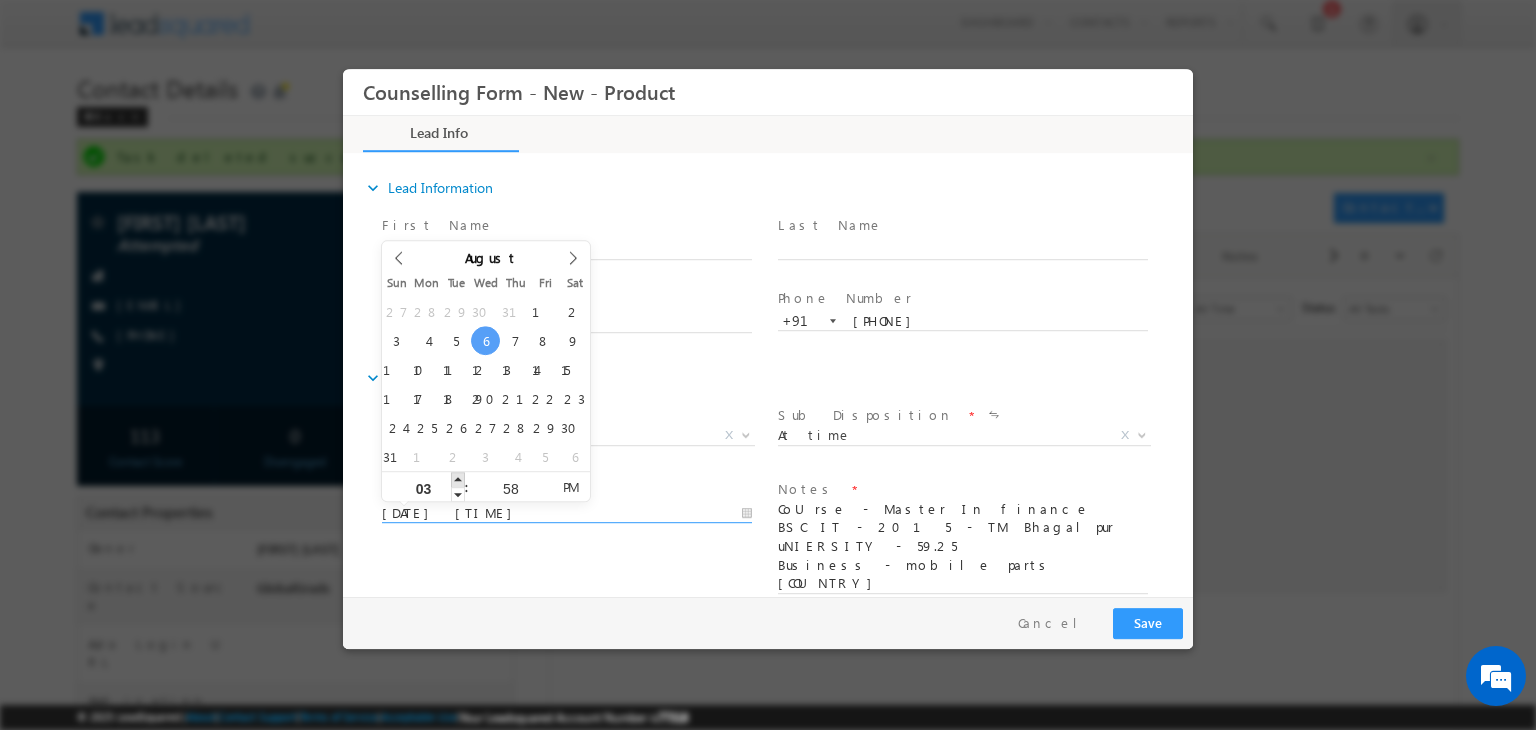 type on "06/08/2025 4:58 PM" 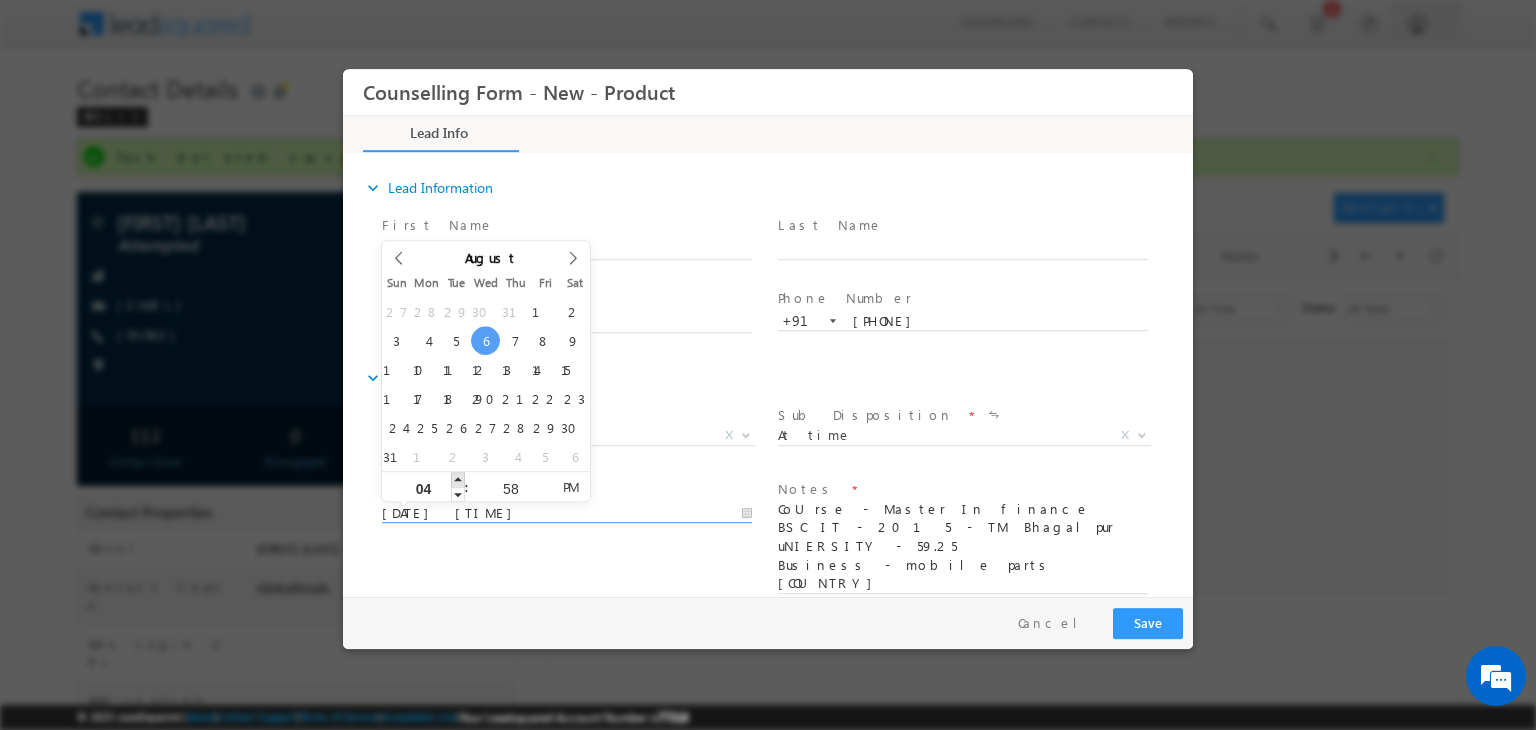click at bounding box center (458, 479) 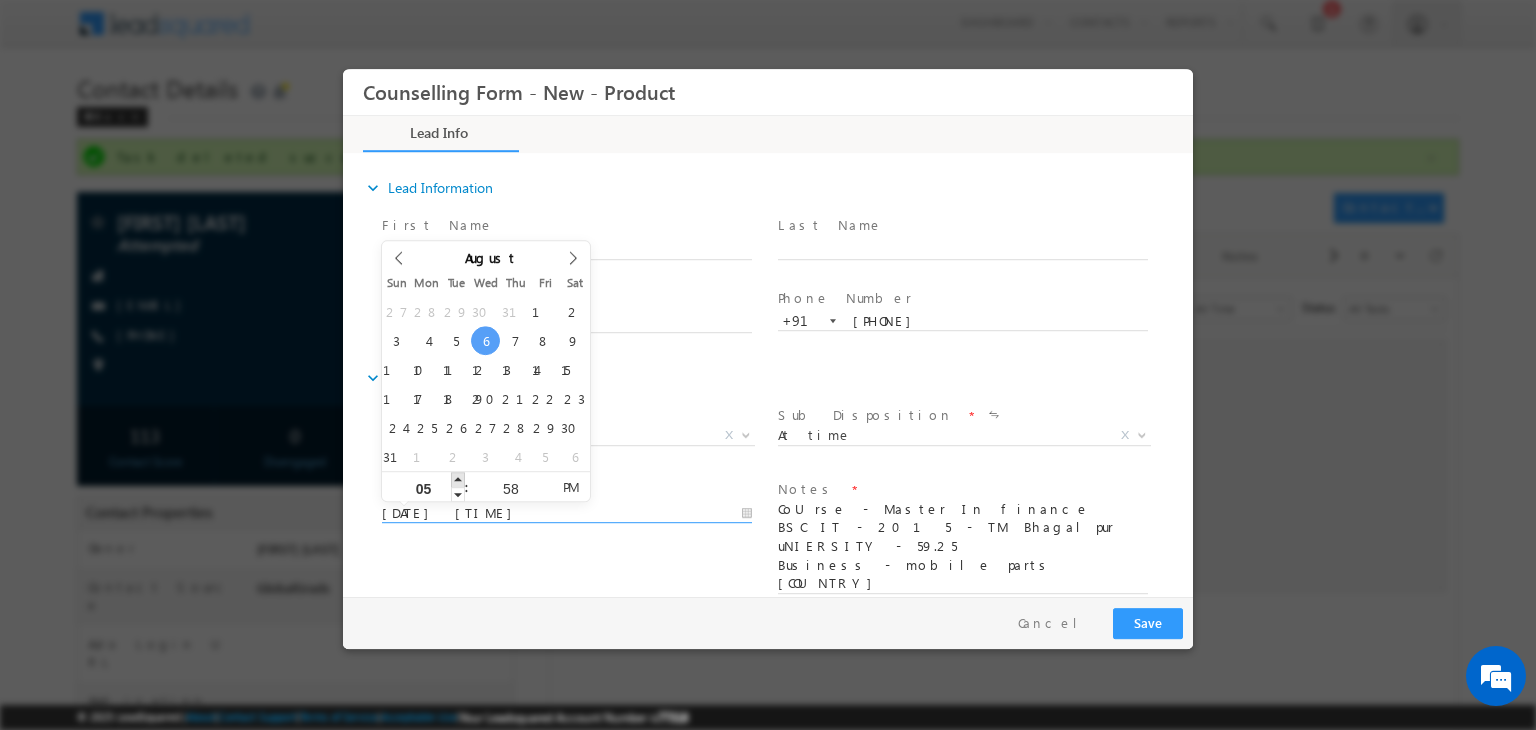 click at bounding box center (458, 479) 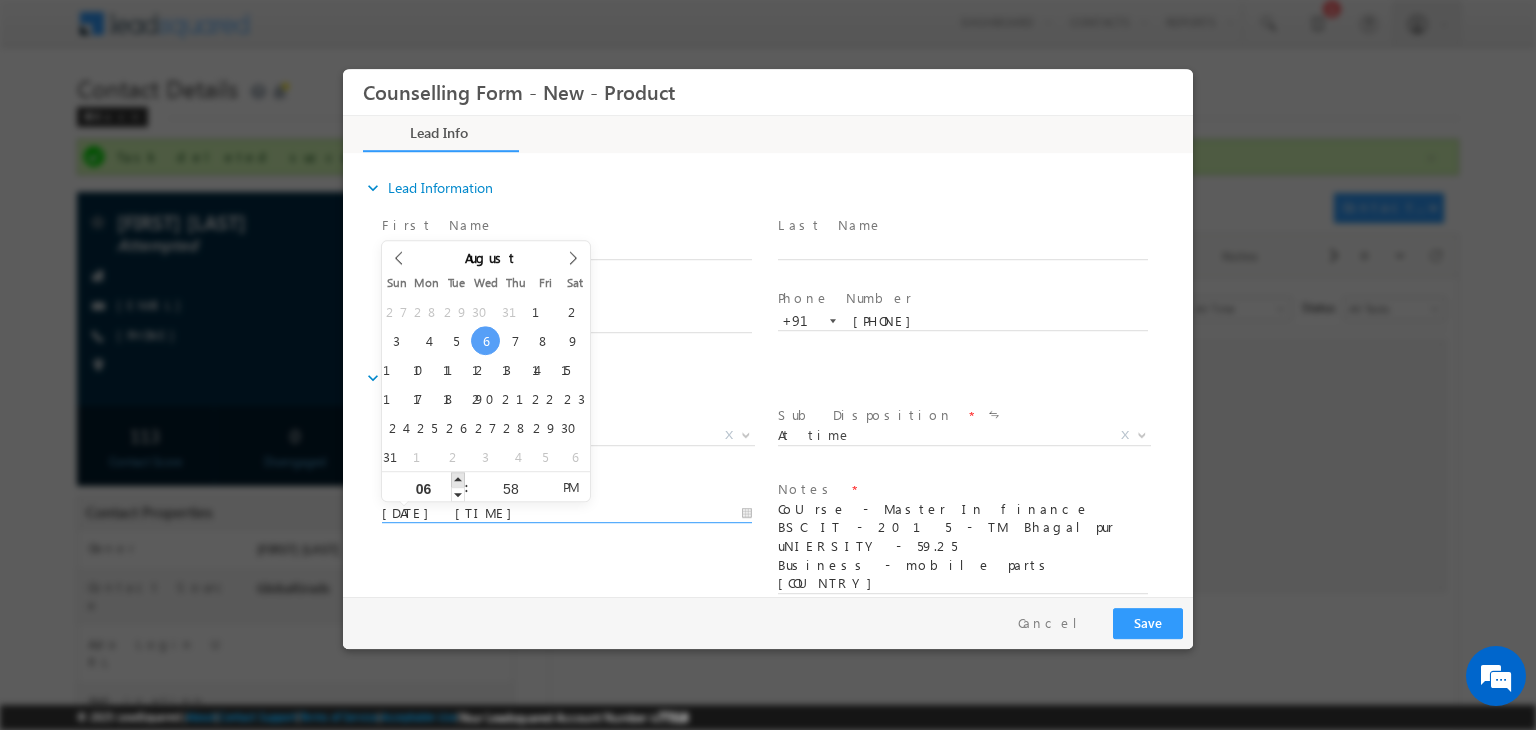 click at bounding box center [458, 479] 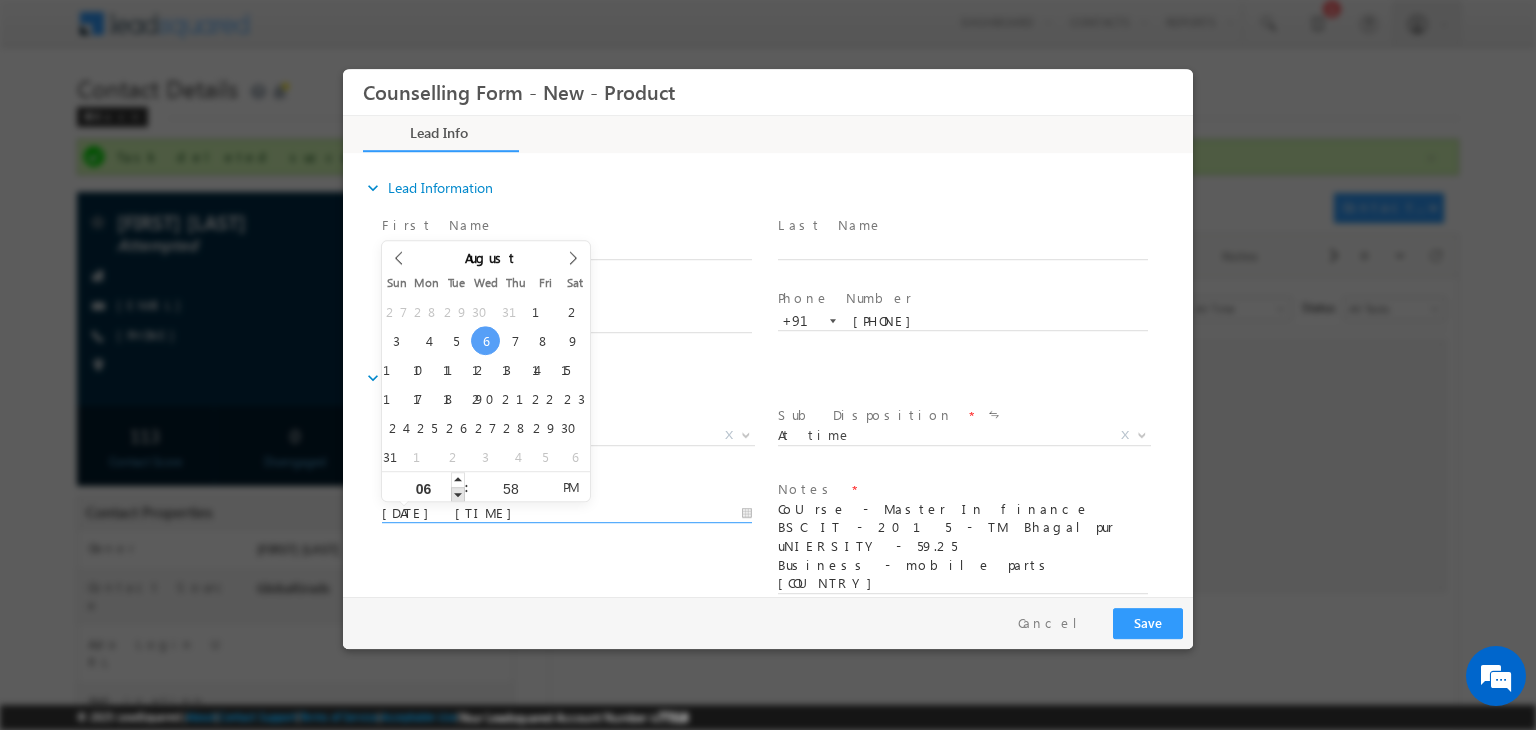 type on "06/08/2025 5:58 PM" 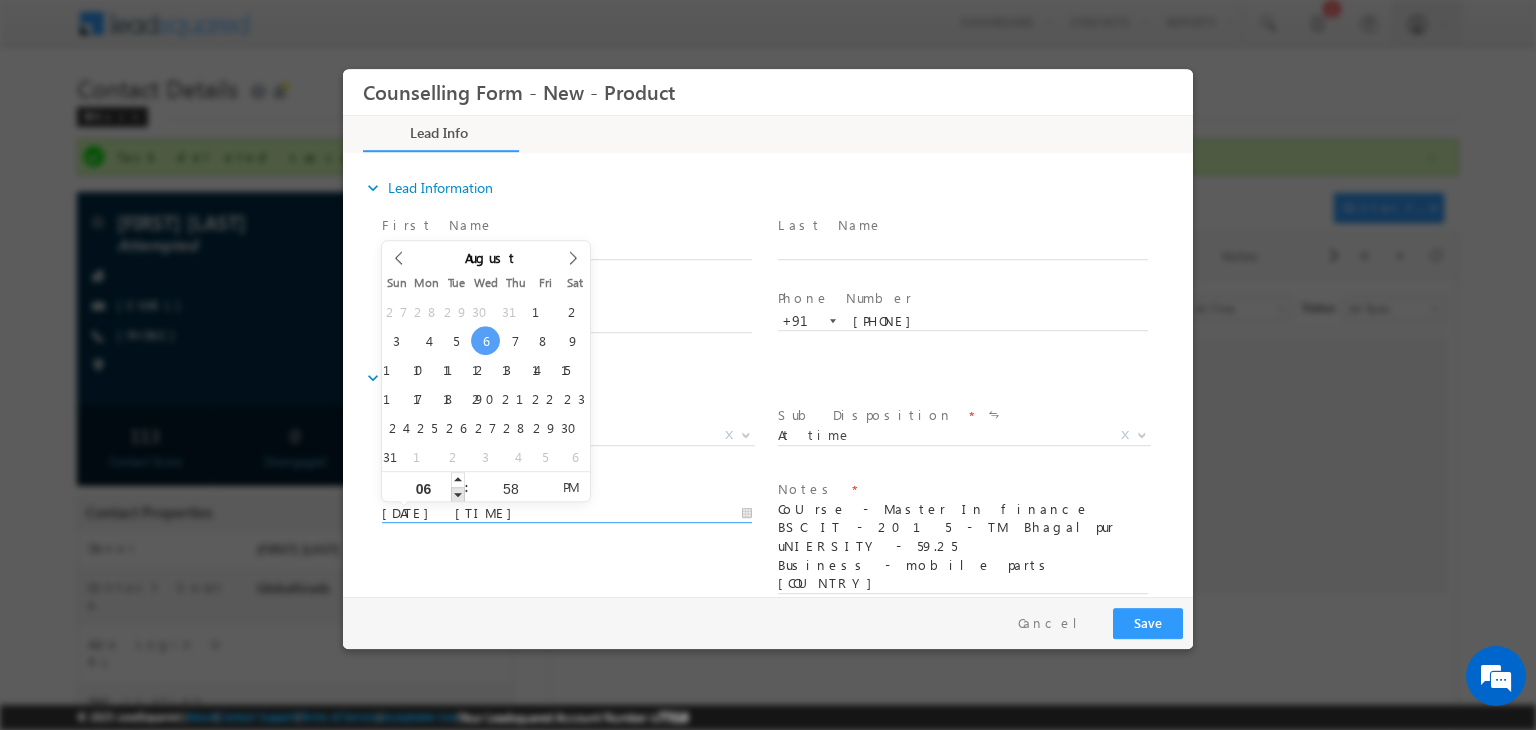 type on "05" 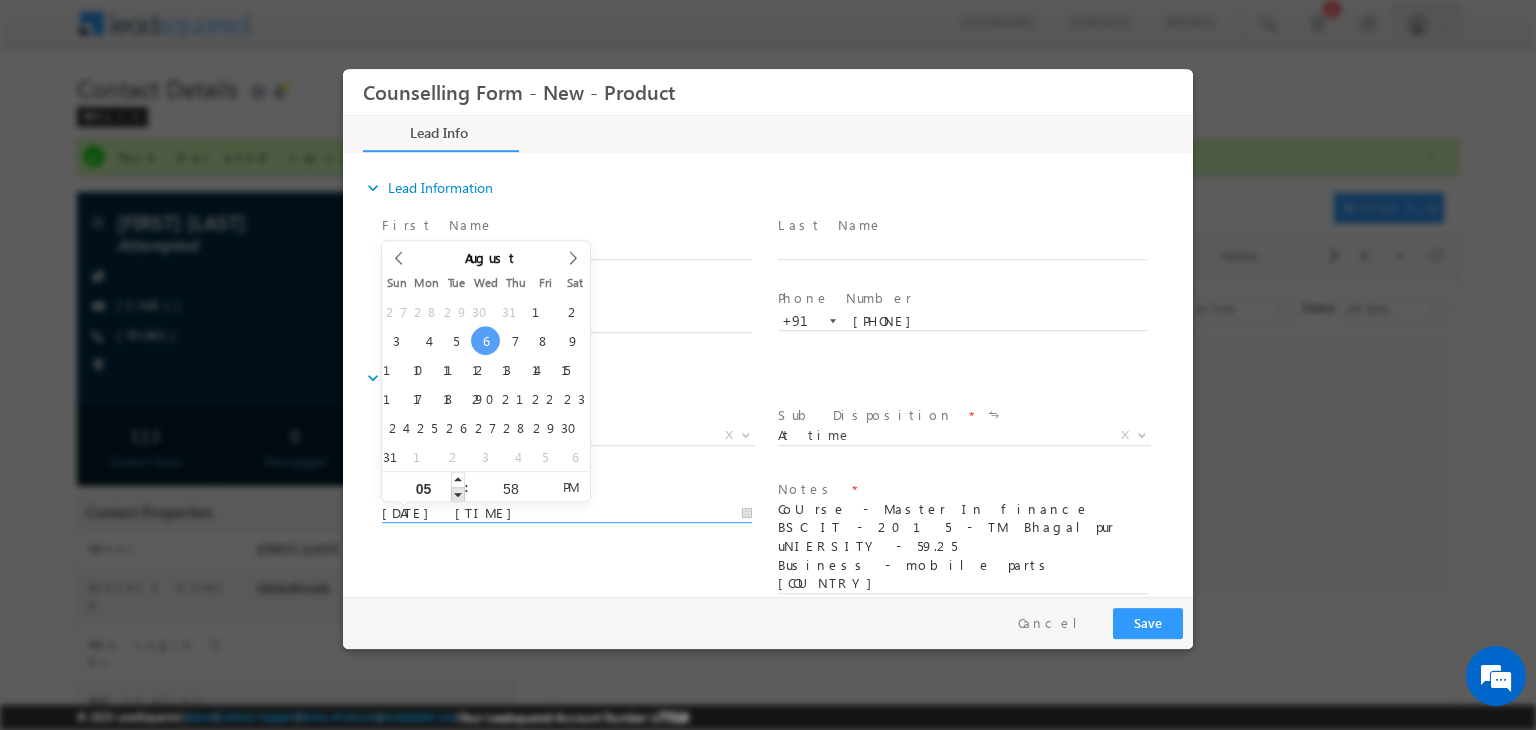 click at bounding box center (458, 494) 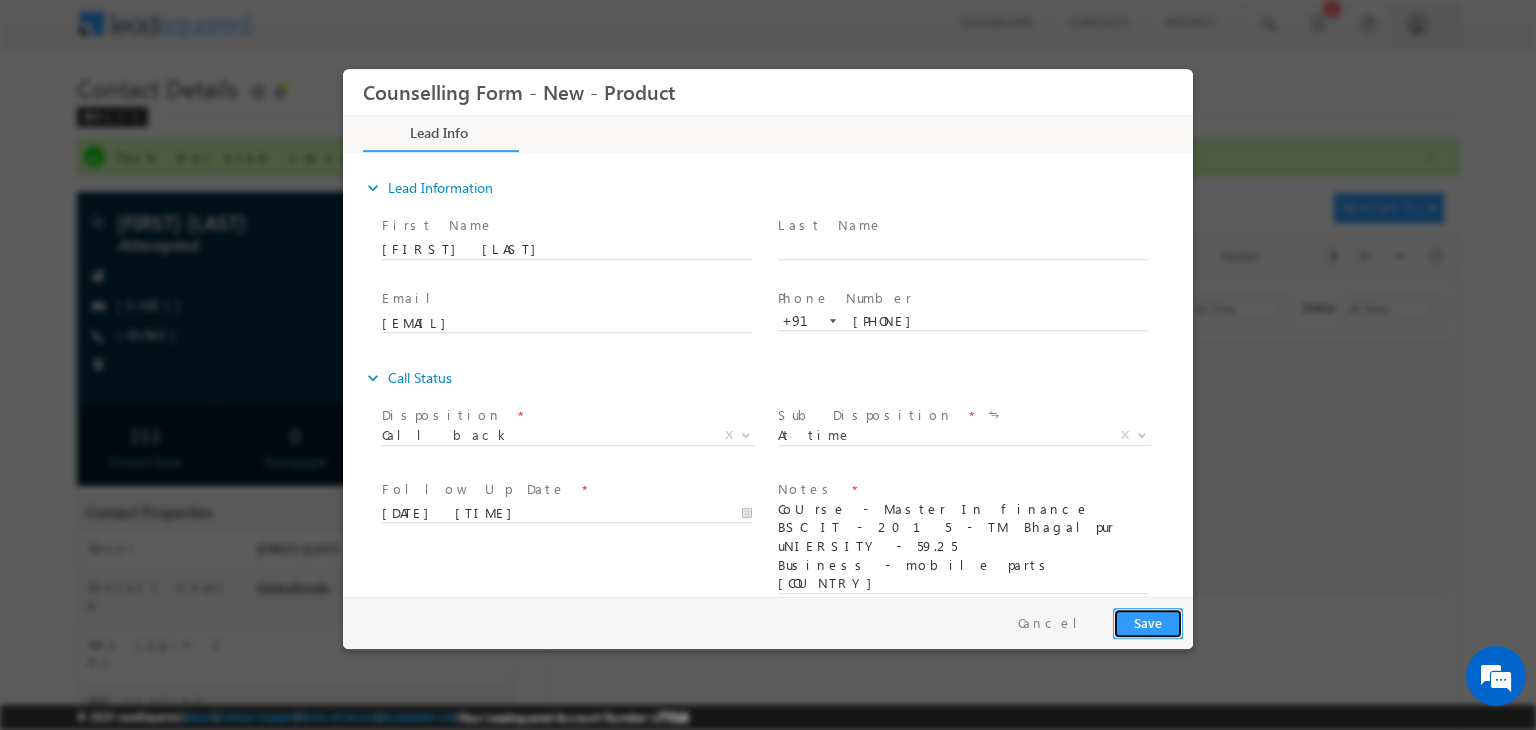 click on "Save" at bounding box center [1148, 623] 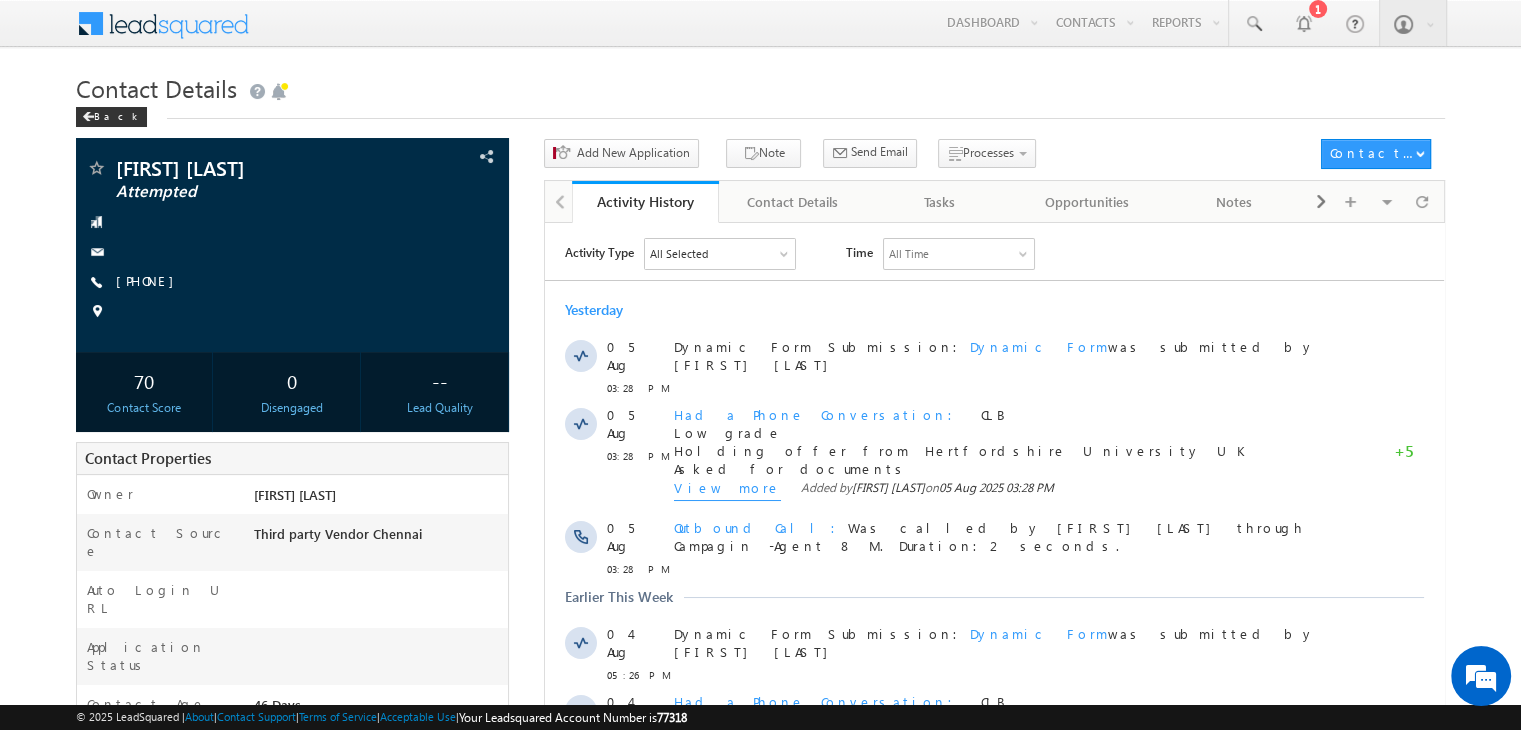 scroll, scrollTop: 0, scrollLeft: 0, axis: both 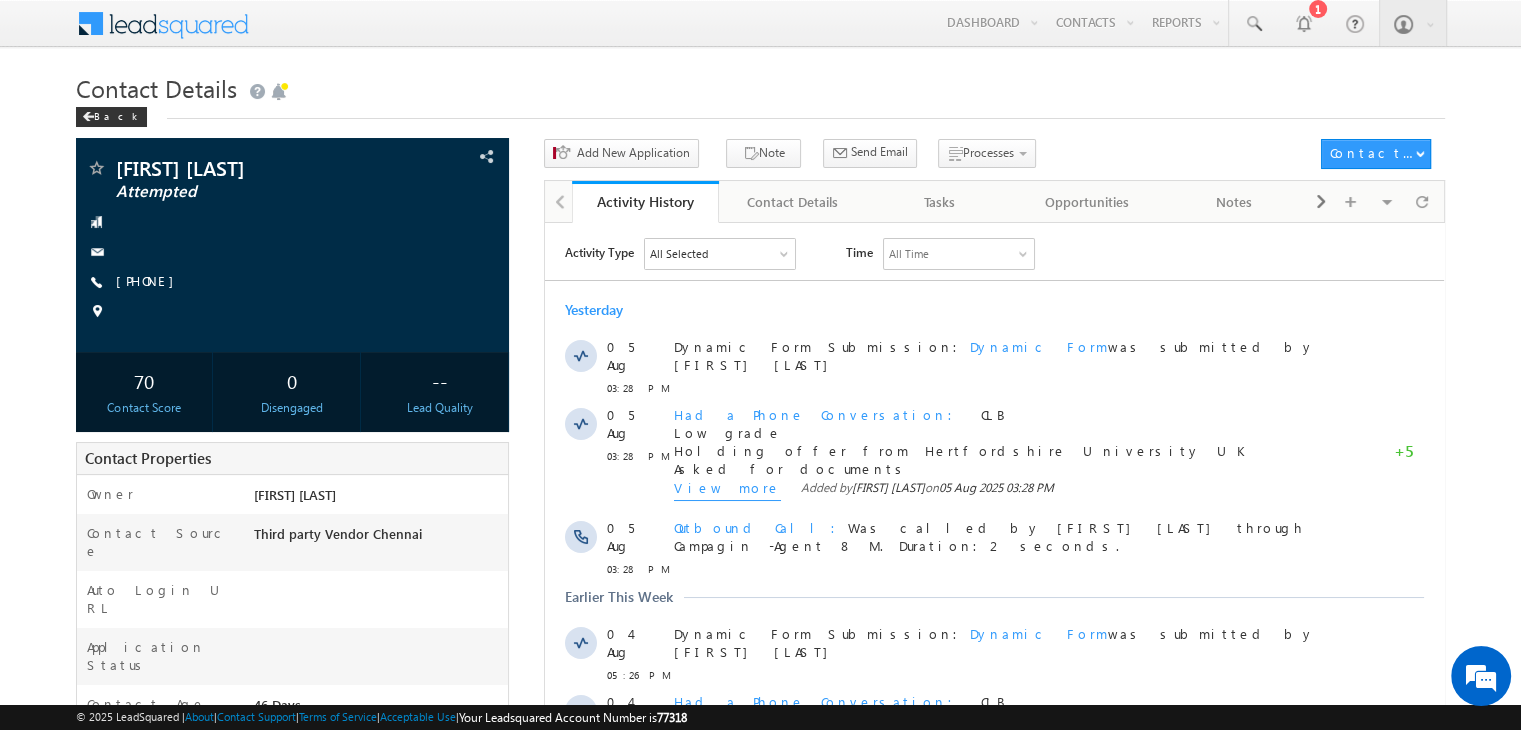 click on "[PHONE]" at bounding box center (150, 280) 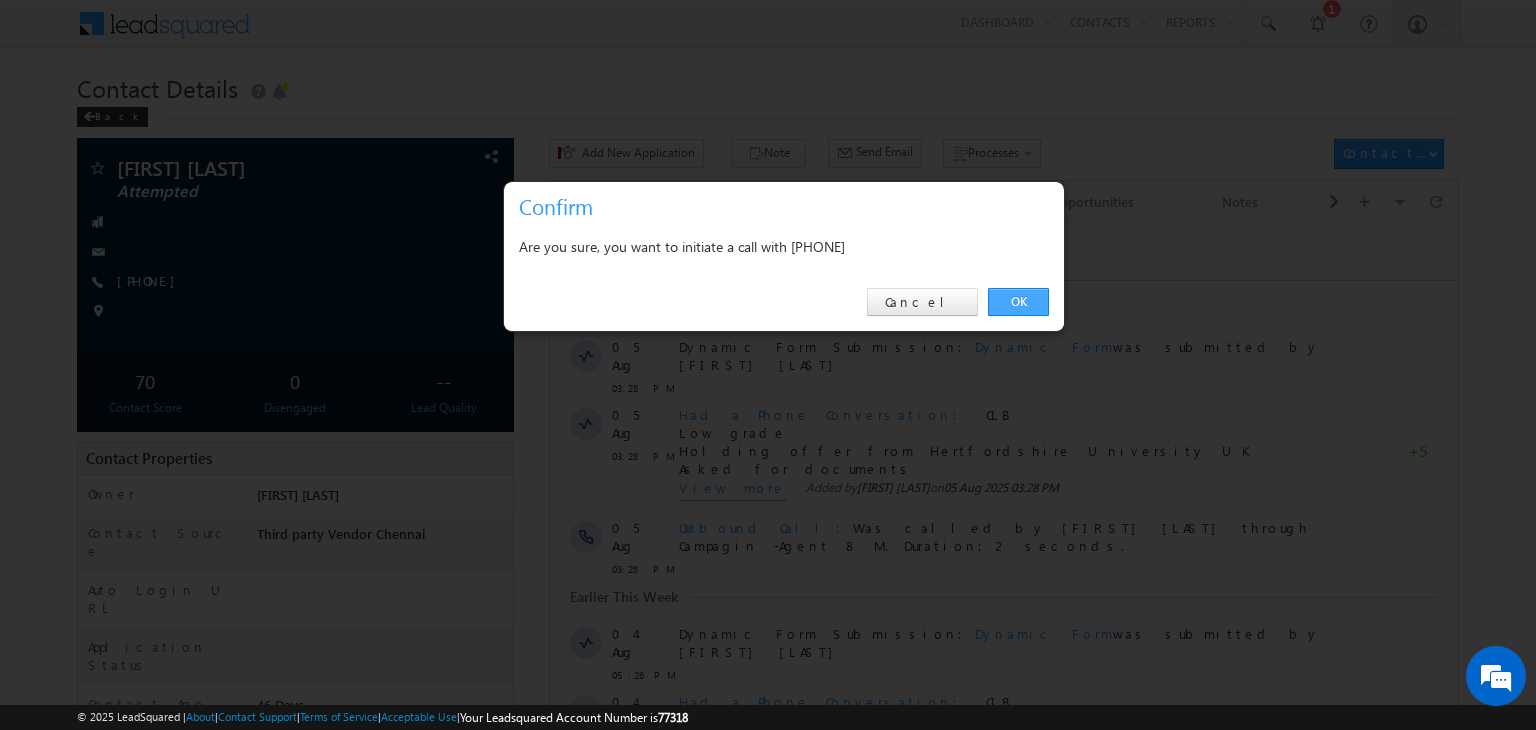 click on "OK" at bounding box center (1018, 302) 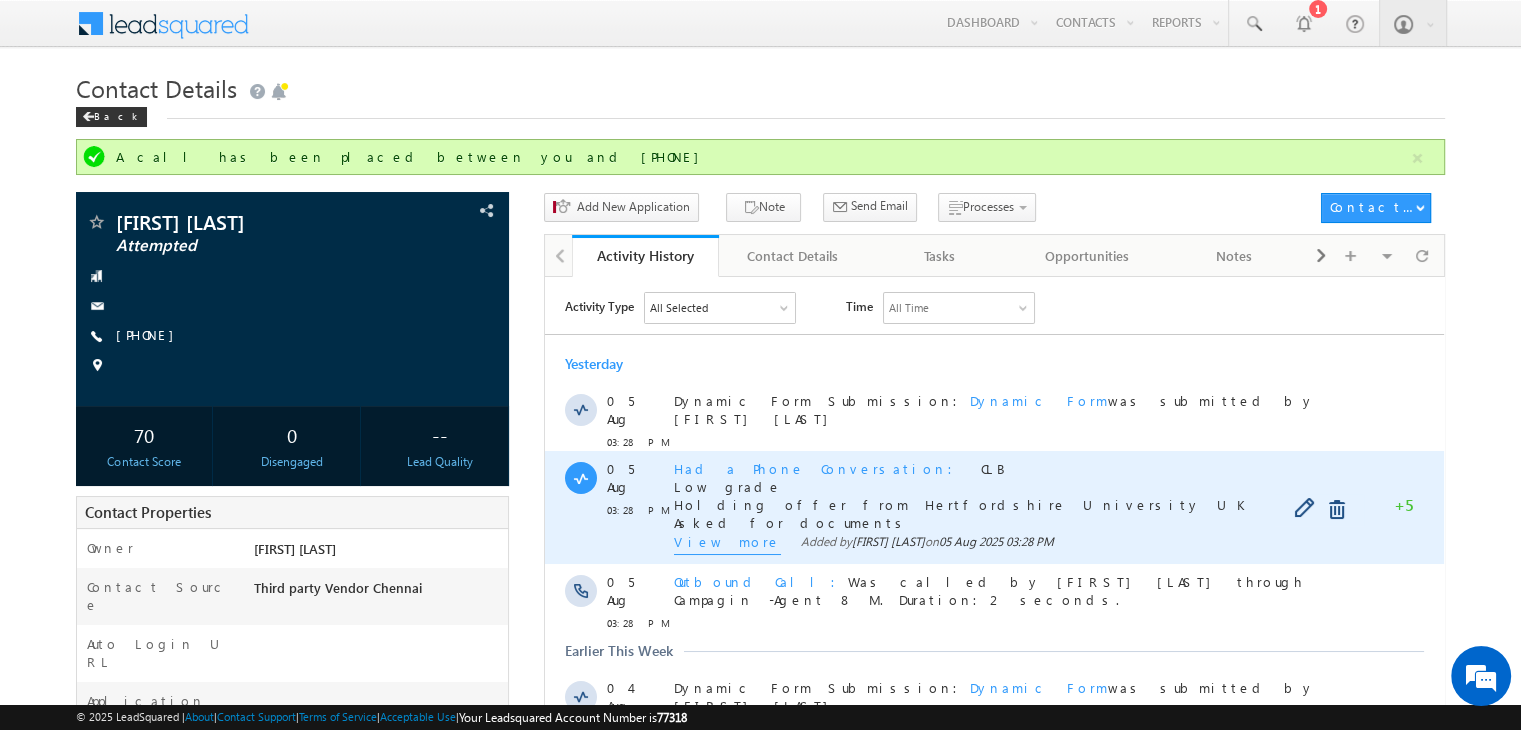 click on "View more" at bounding box center (727, 543) 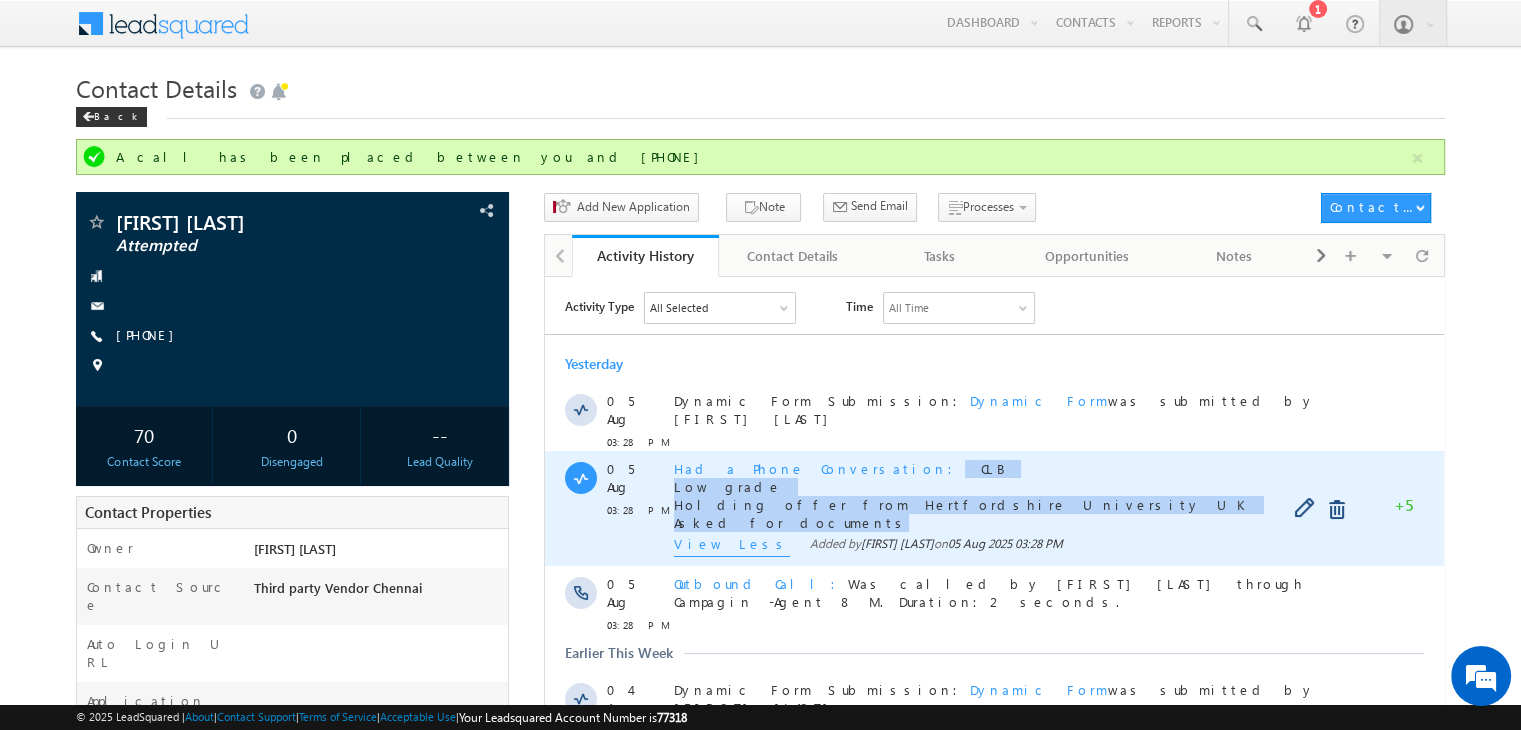 copy on "CLB Low grade Holding offer from [REGION] University UK Asked for documents" 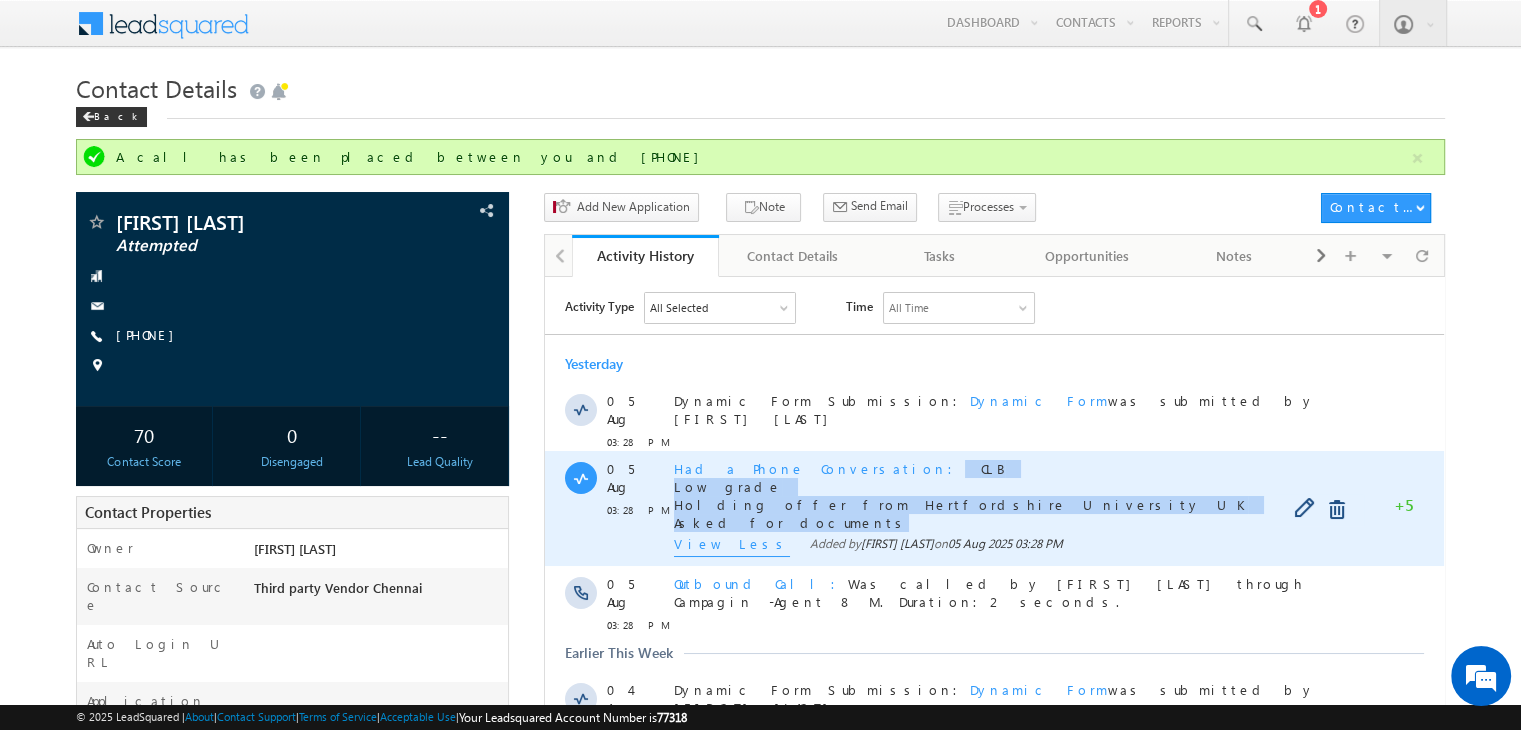 drag, startPoint x: 813, startPoint y: 509, endPoint x: 834, endPoint y: 464, distance: 49.658836 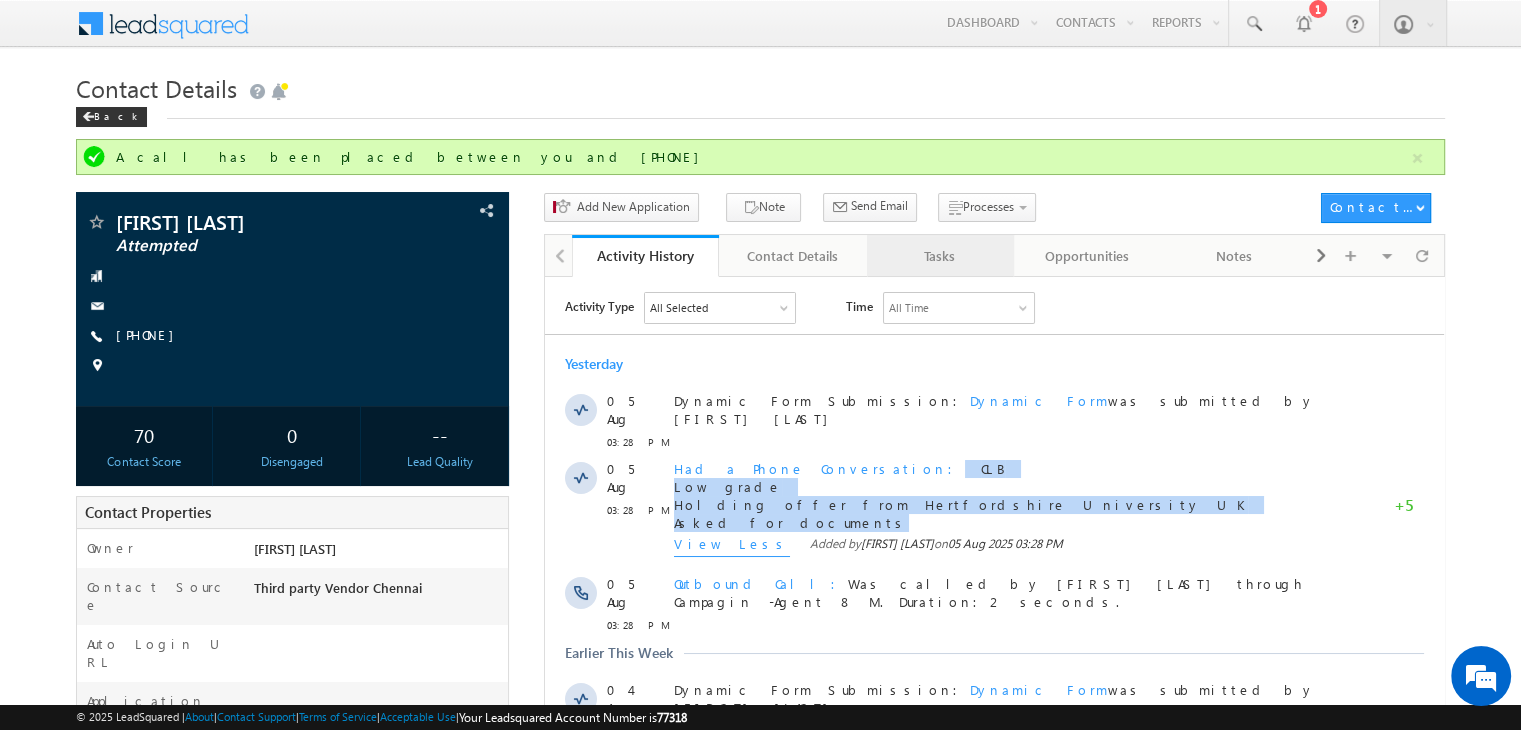 click on "Tasks" at bounding box center [940, 256] 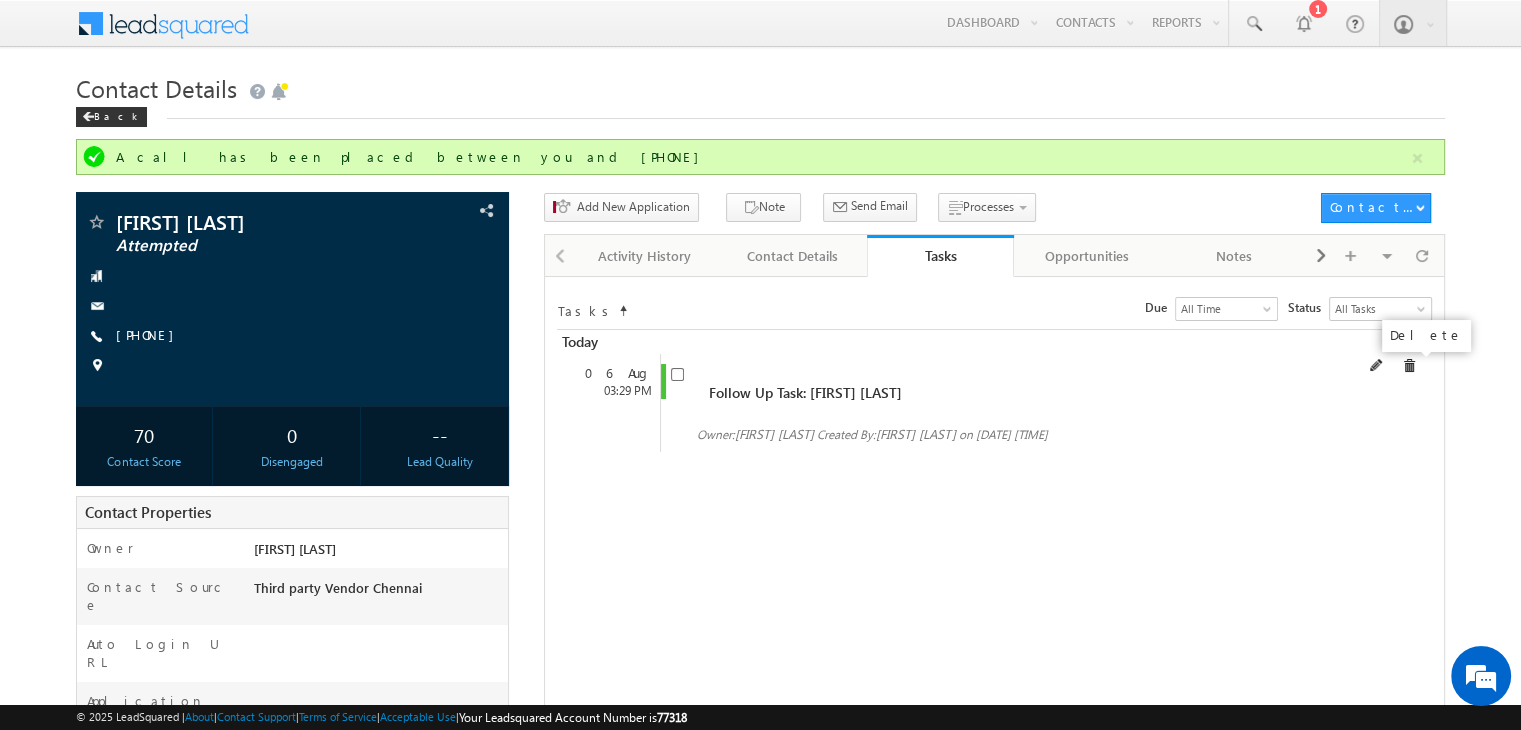click at bounding box center [1409, 366] 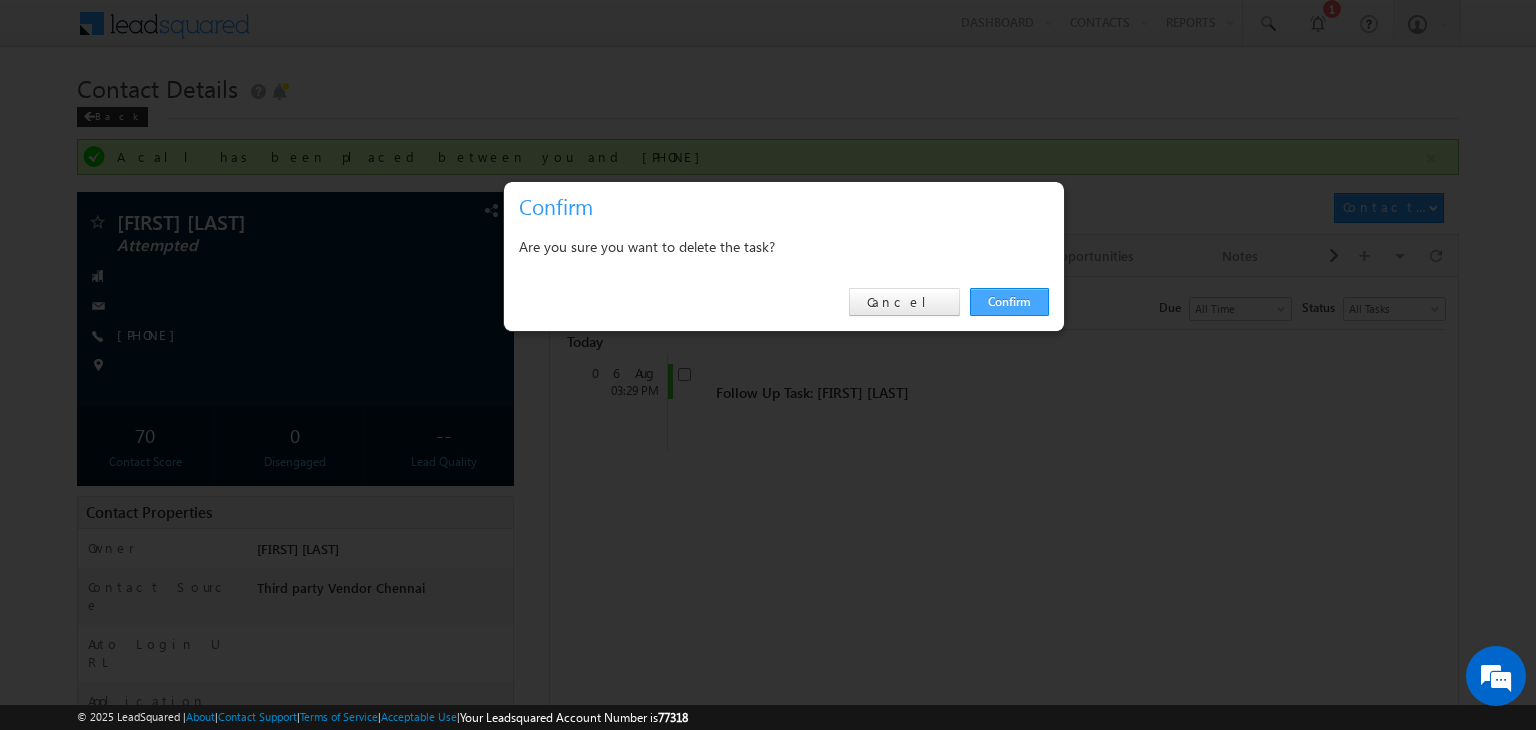 click on "Confirm" at bounding box center (1009, 302) 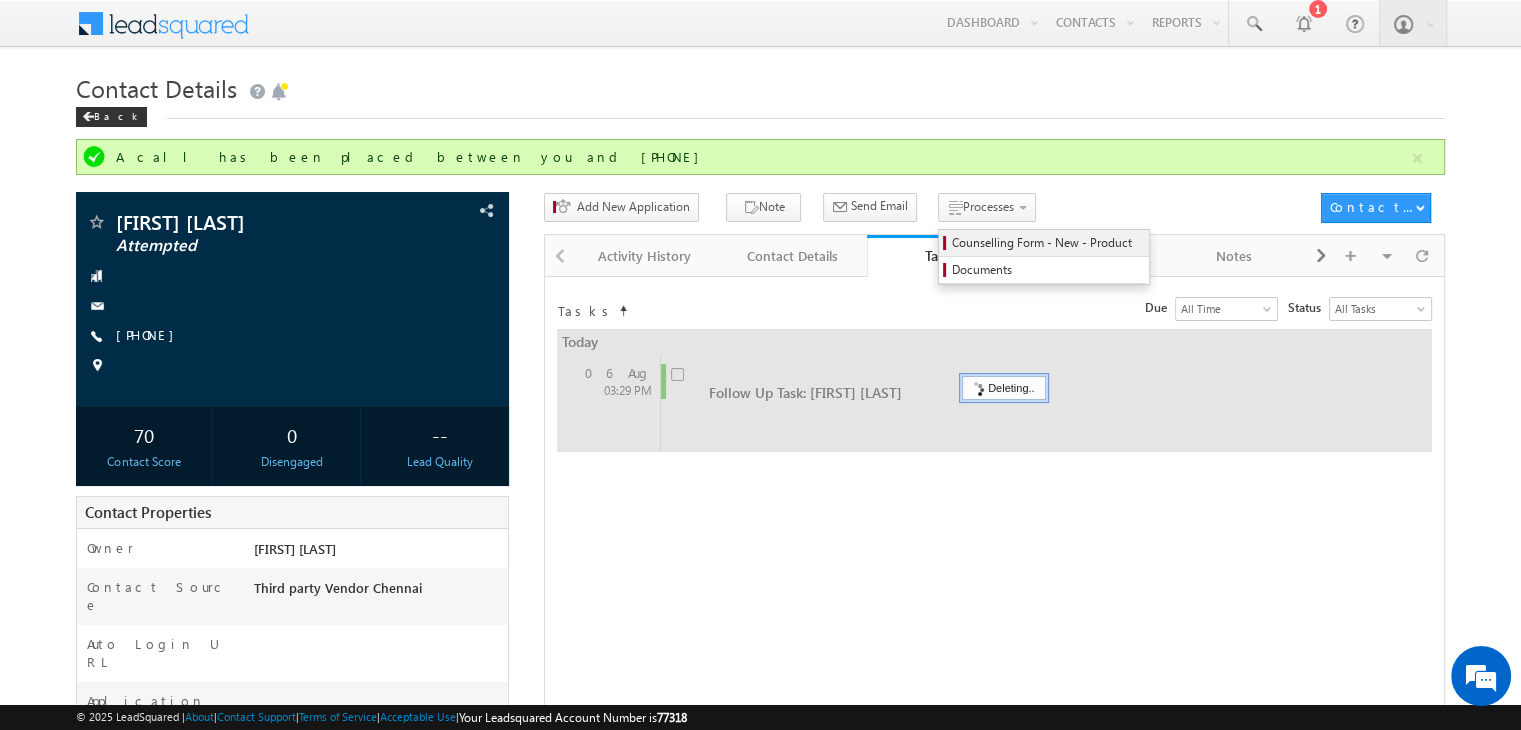 click on "Counselling Form - New - Product" at bounding box center [1044, 243] 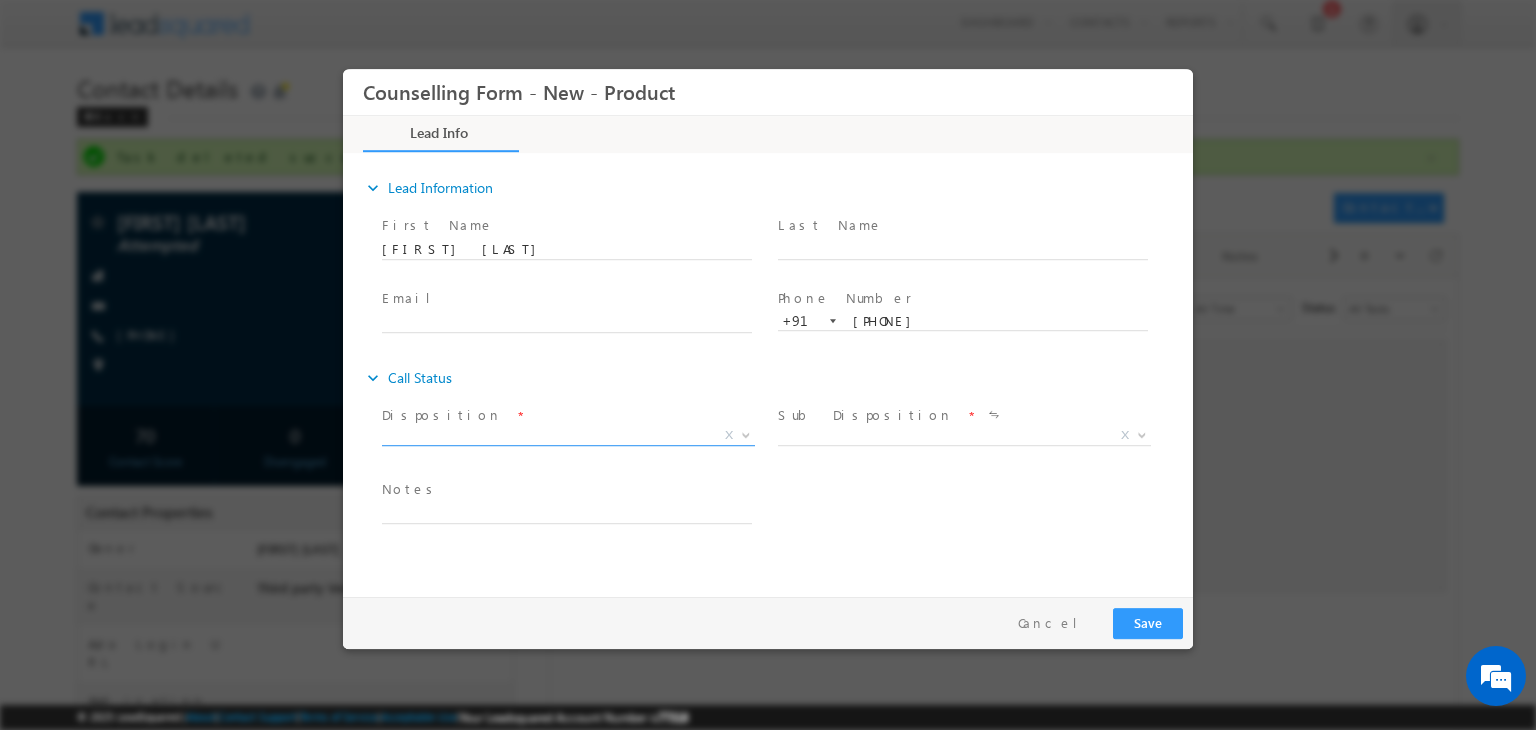 scroll, scrollTop: 0, scrollLeft: 0, axis: both 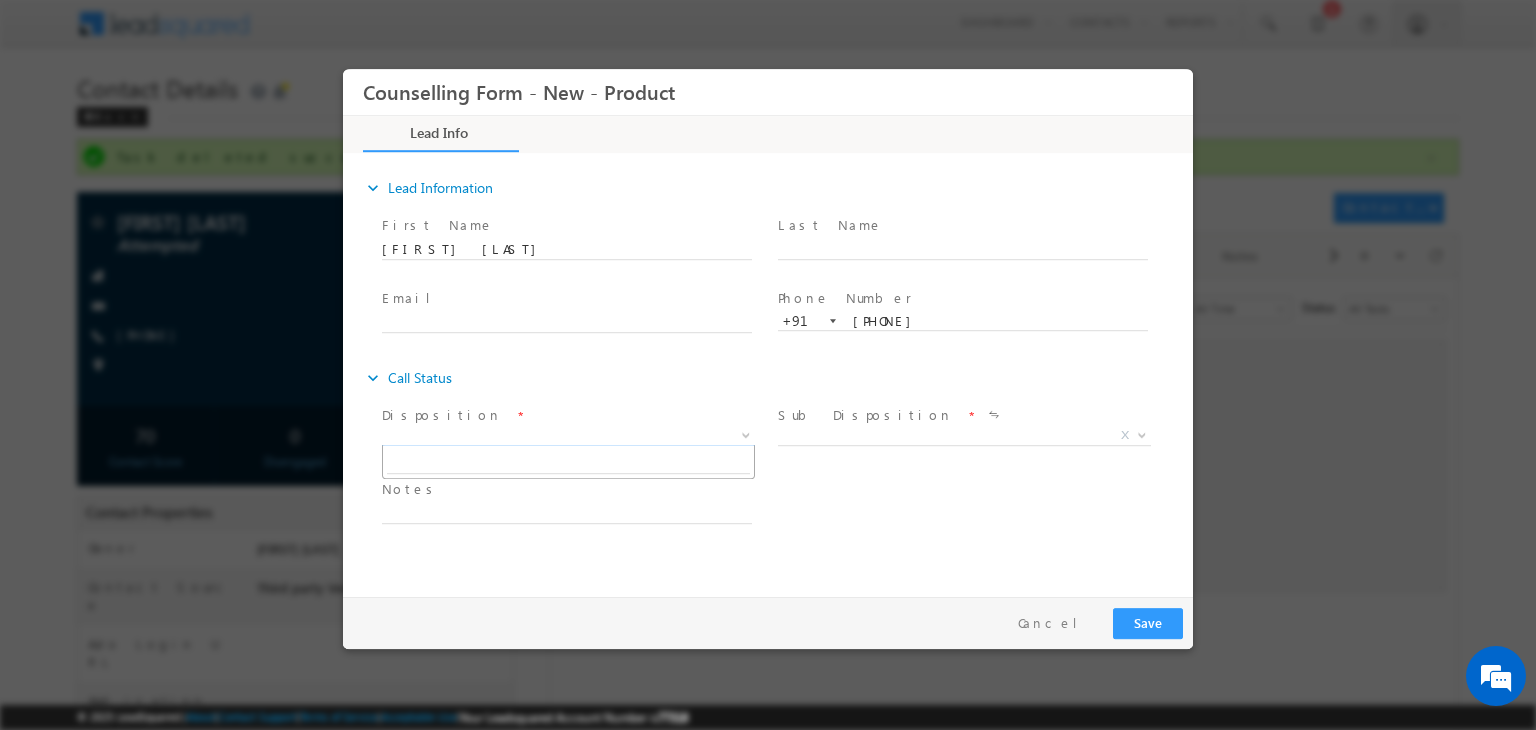 click on "X" at bounding box center (568, 436) 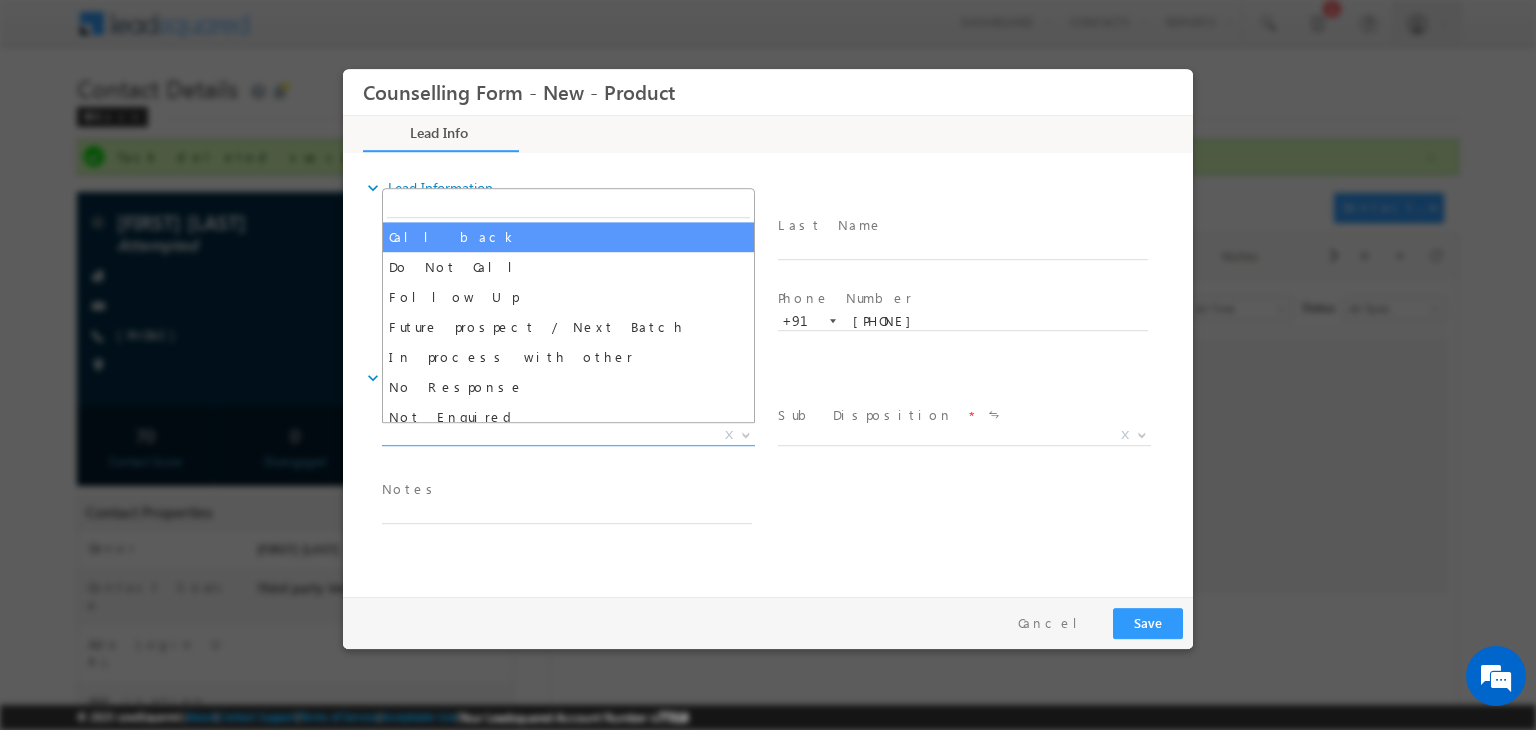 select on "Call back" 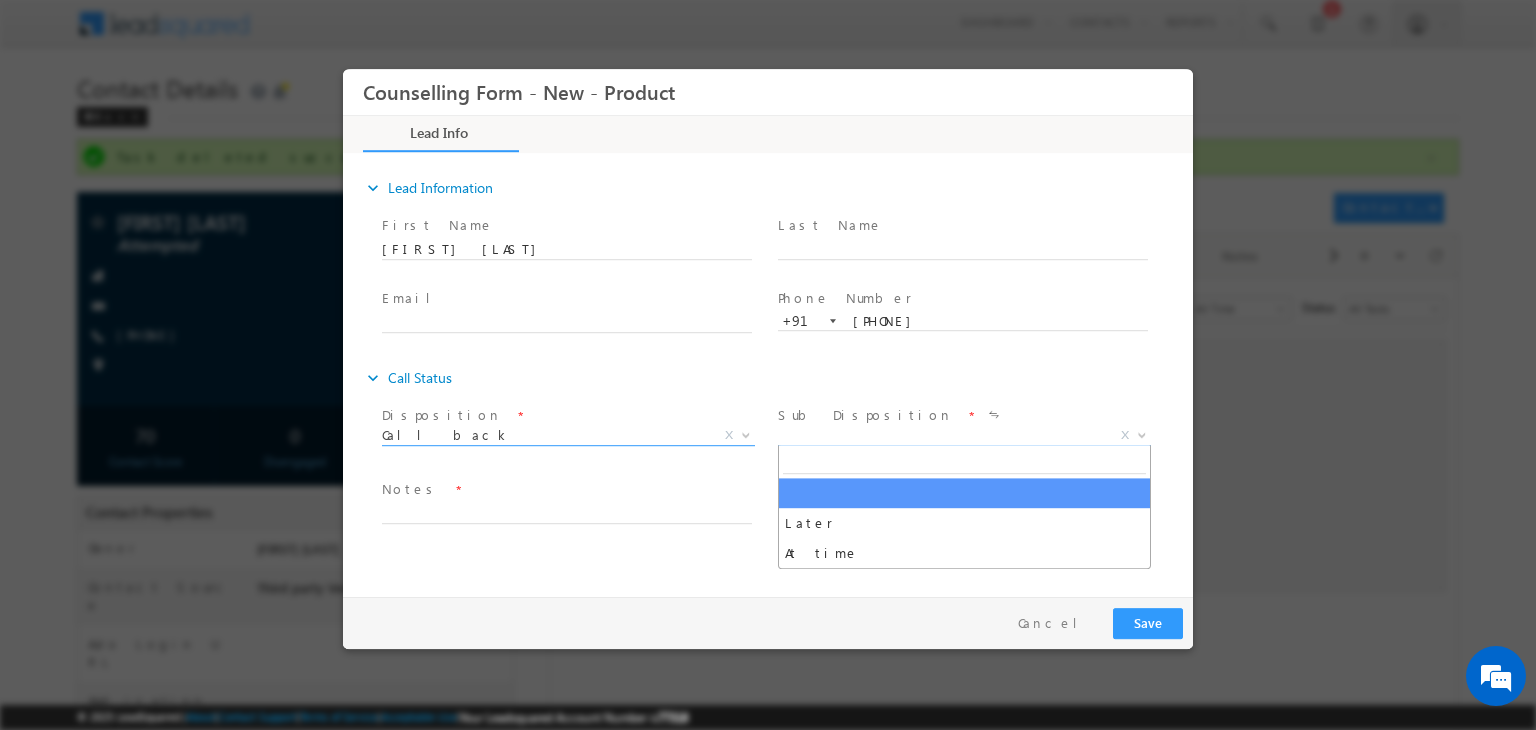 click on "X" at bounding box center [964, 436] 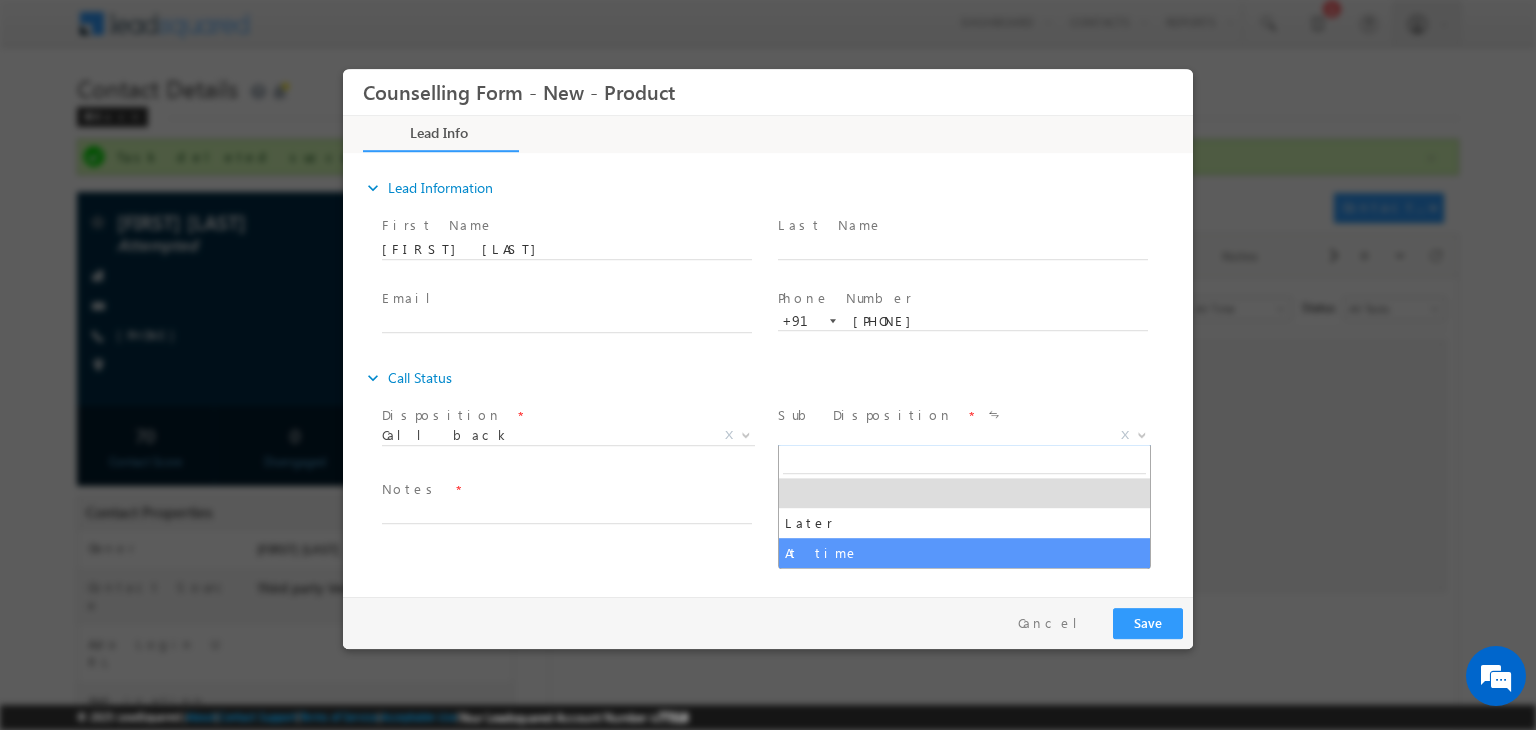 select on "At time" 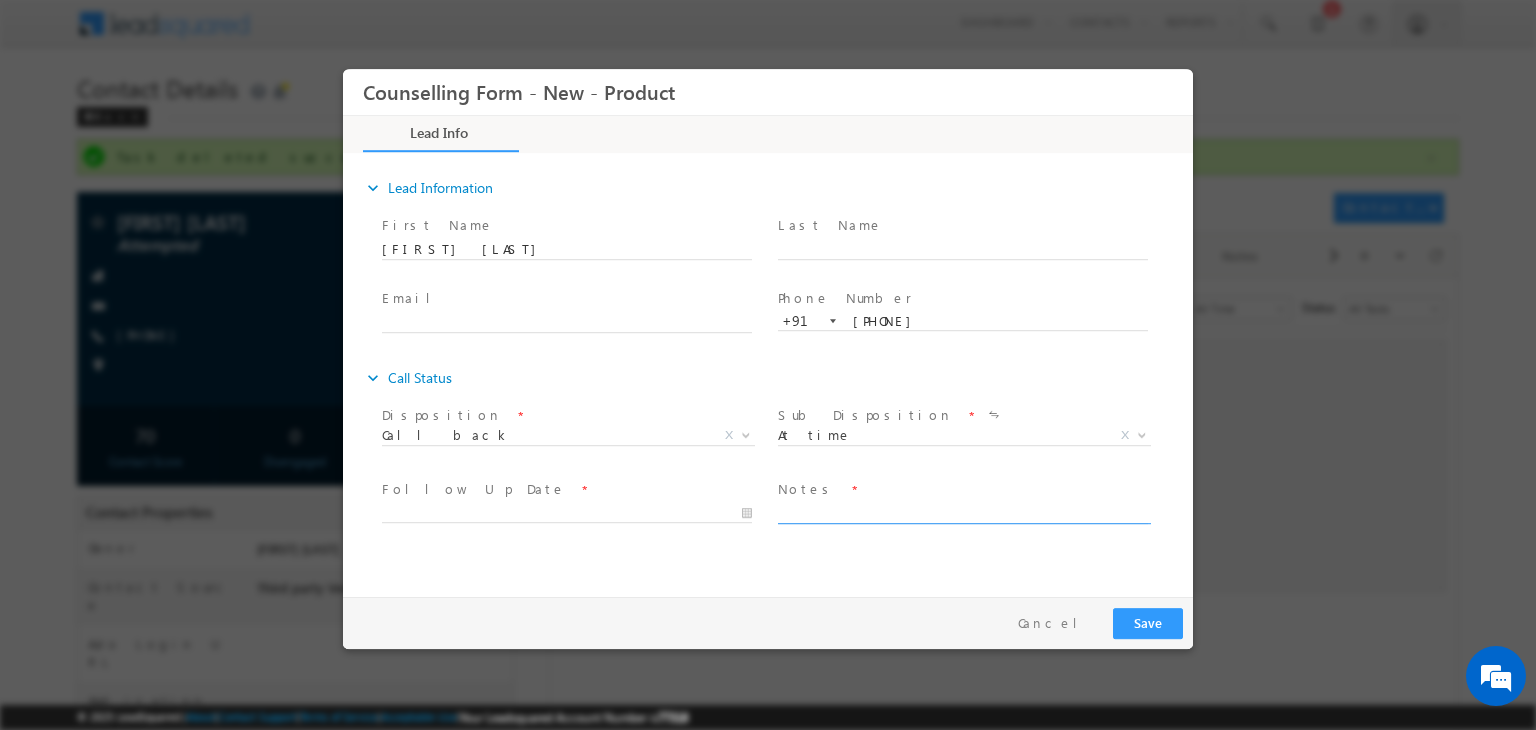 click at bounding box center (963, 512) 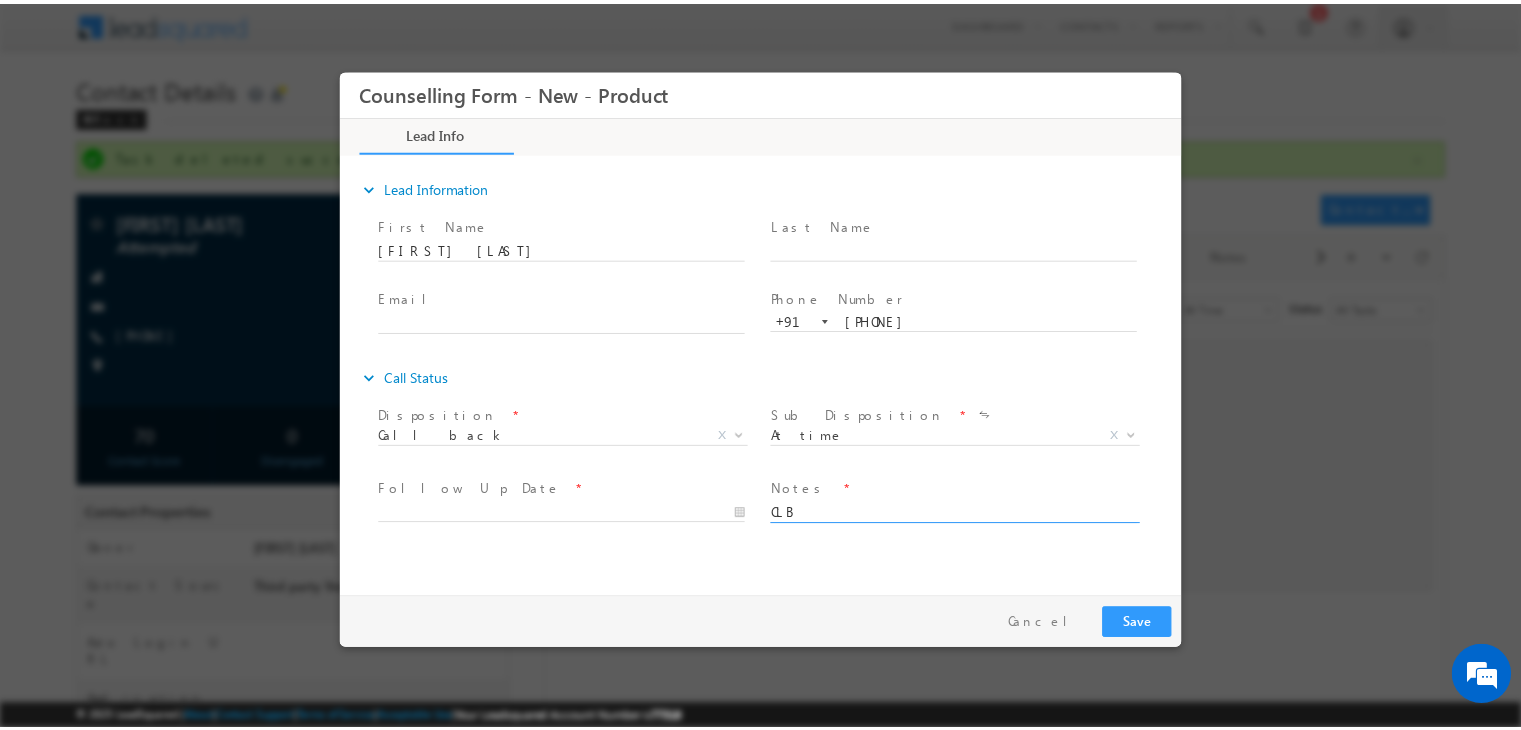 scroll, scrollTop: 4, scrollLeft: 0, axis: vertical 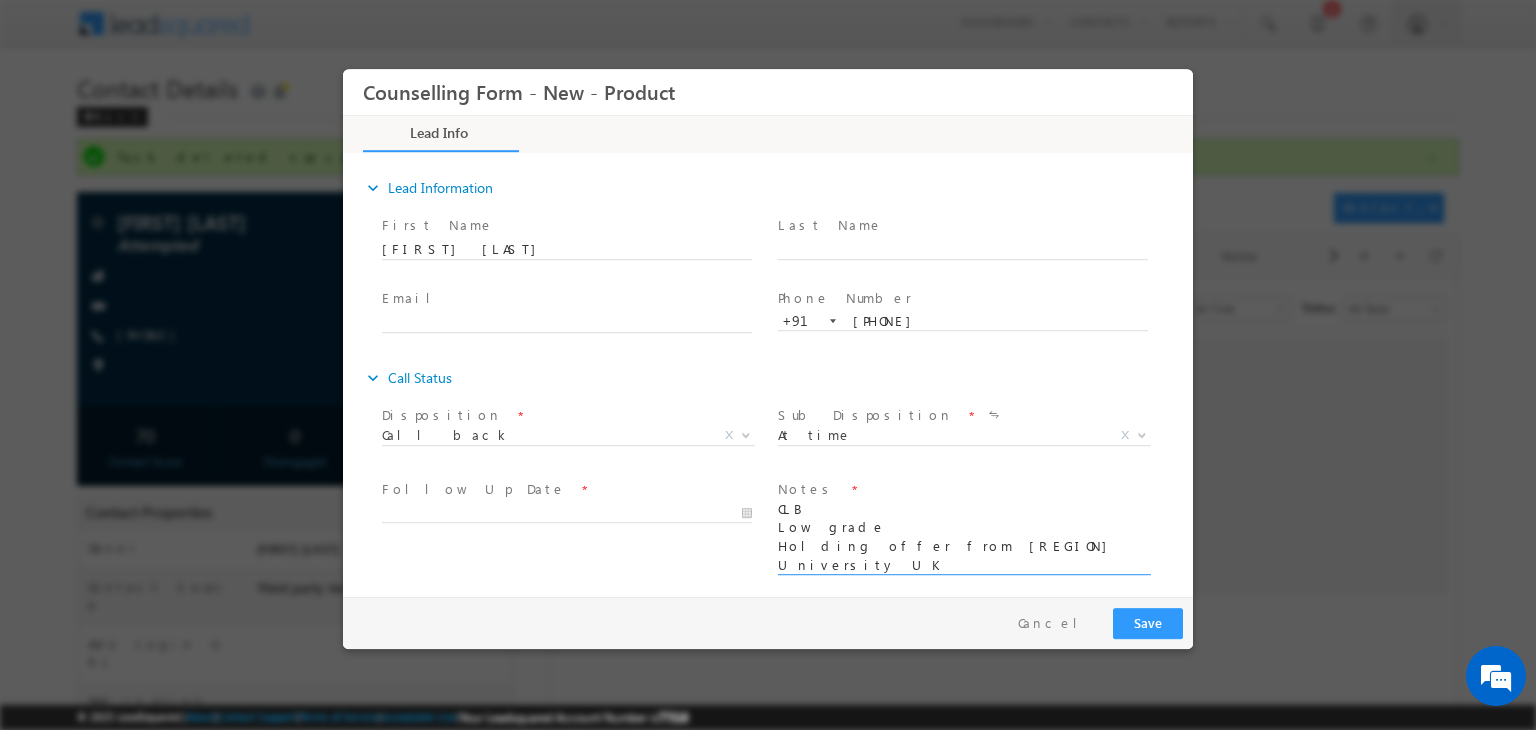 type on "CLB
Low grade
Holding offer from Hertfordshire University UK
Asked for documents" 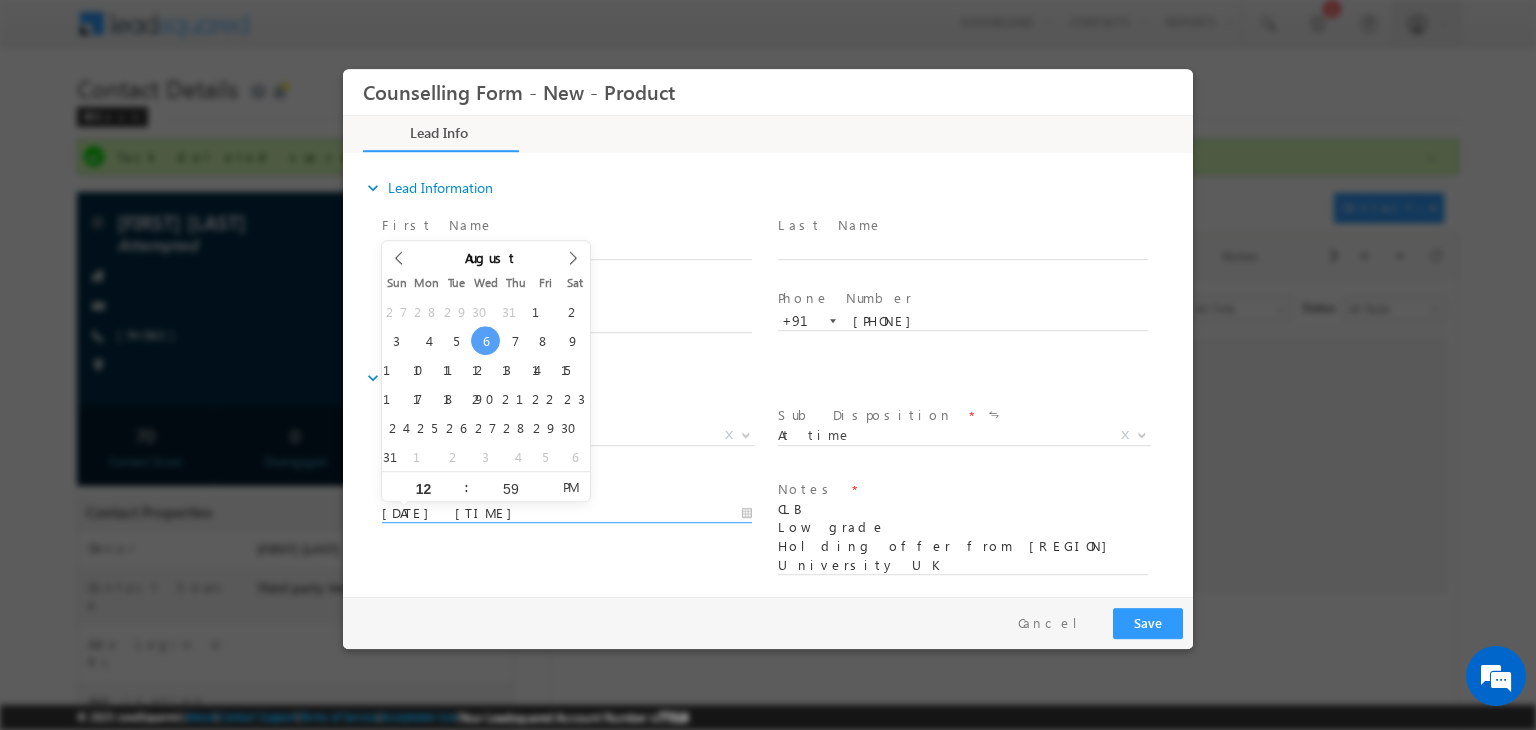 click on "06/08/2025 12:59 PM" at bounding box center (567, 514) 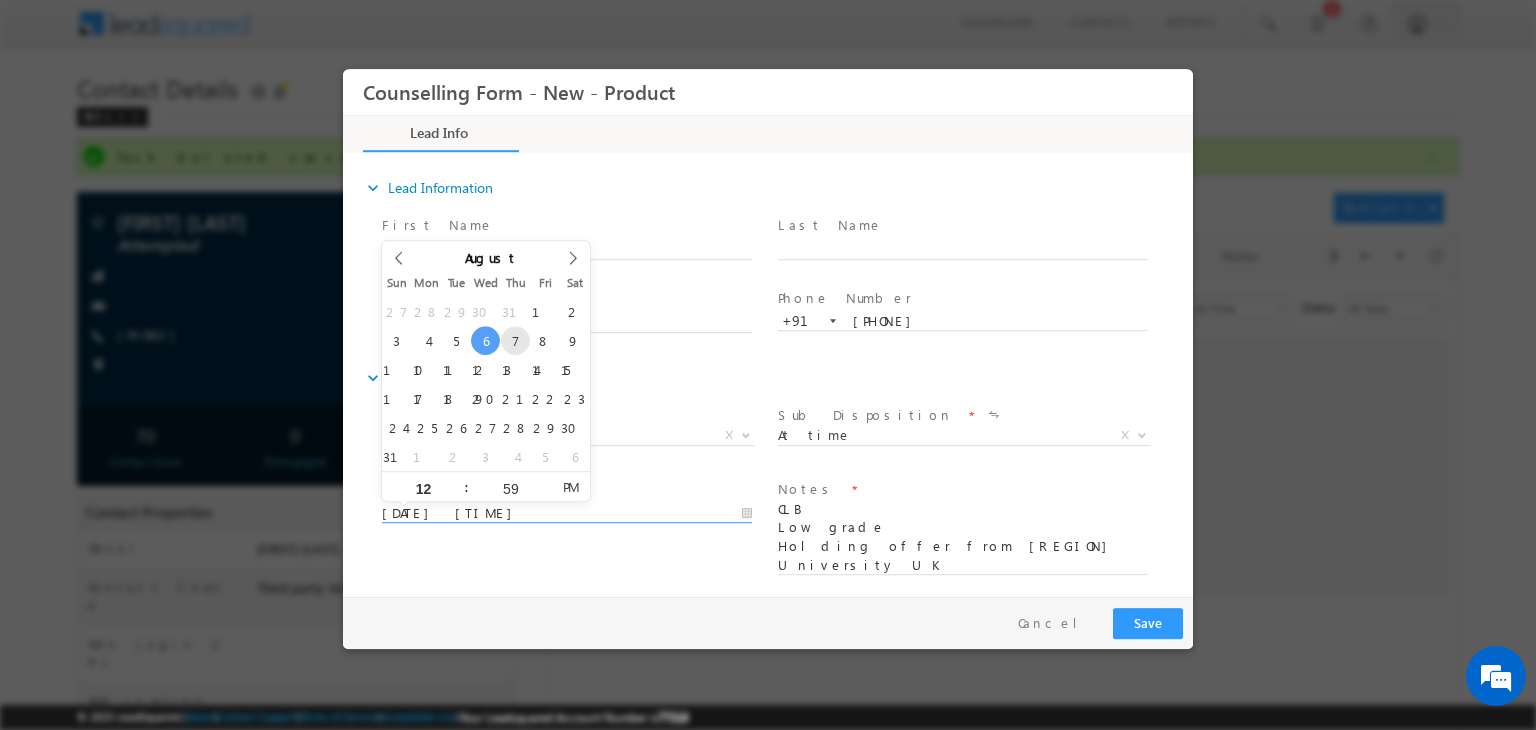type on "07/08/2025 12:59 PM" 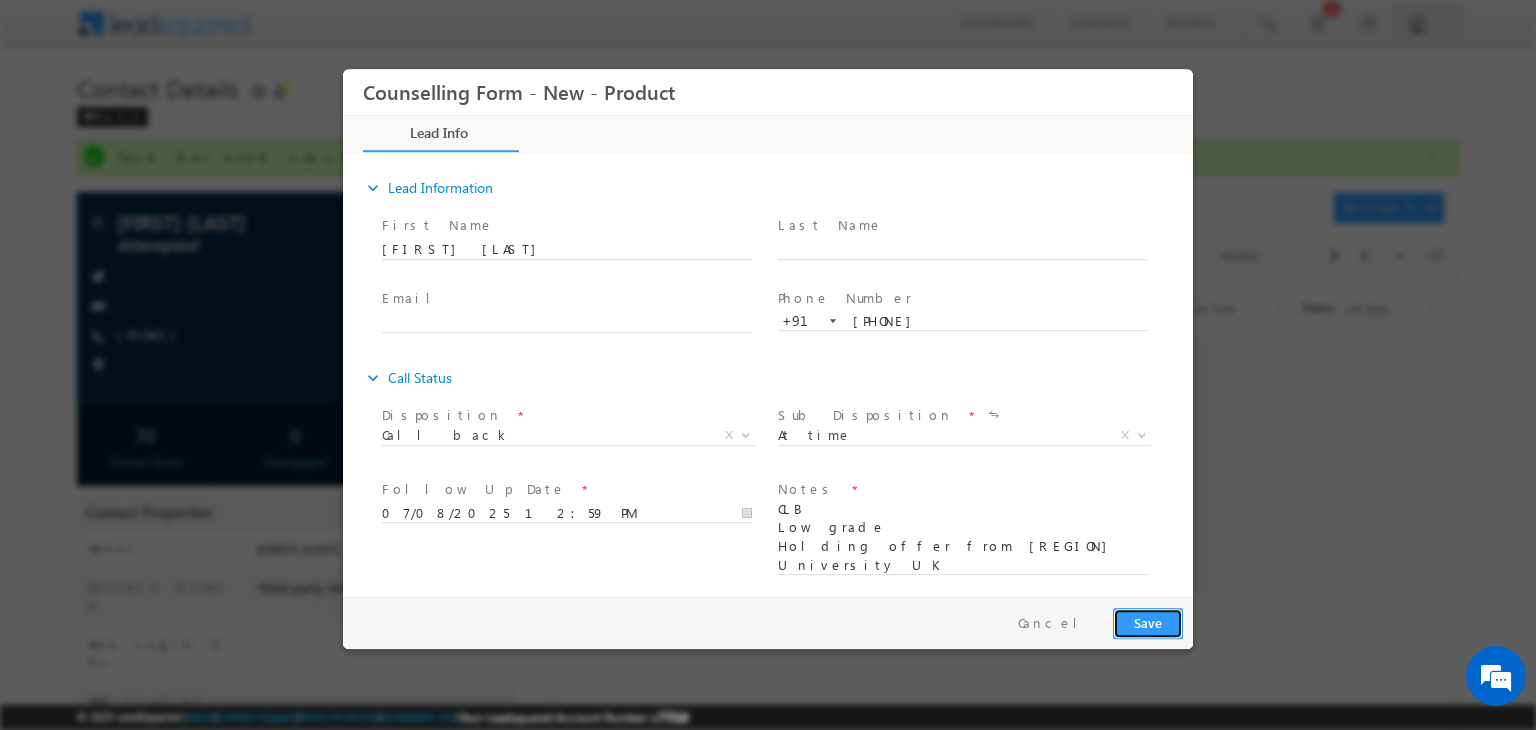 click on "Save" at bounding box center (1148, 623) 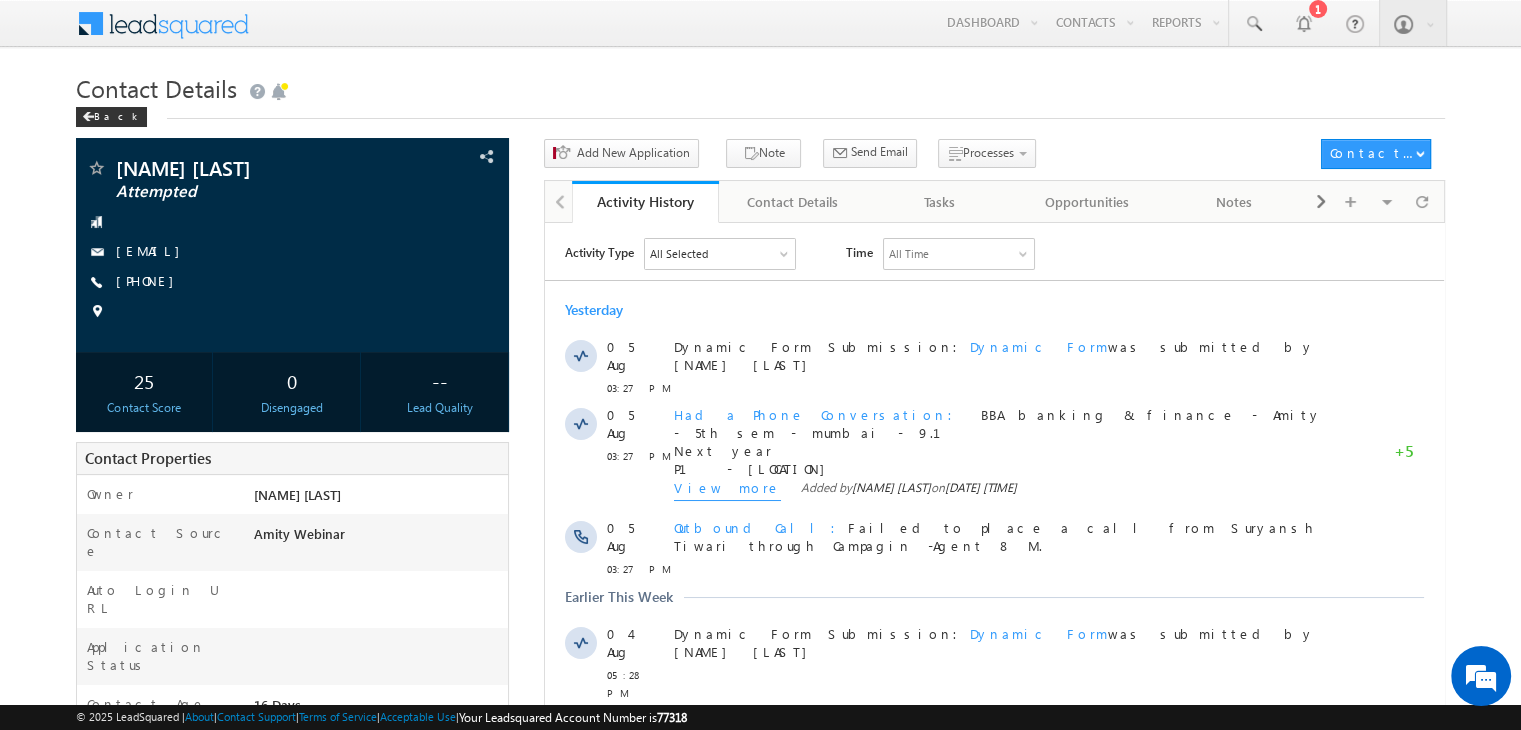 scroll, scrollTop: 0, scrollLeft: 0, axis: both 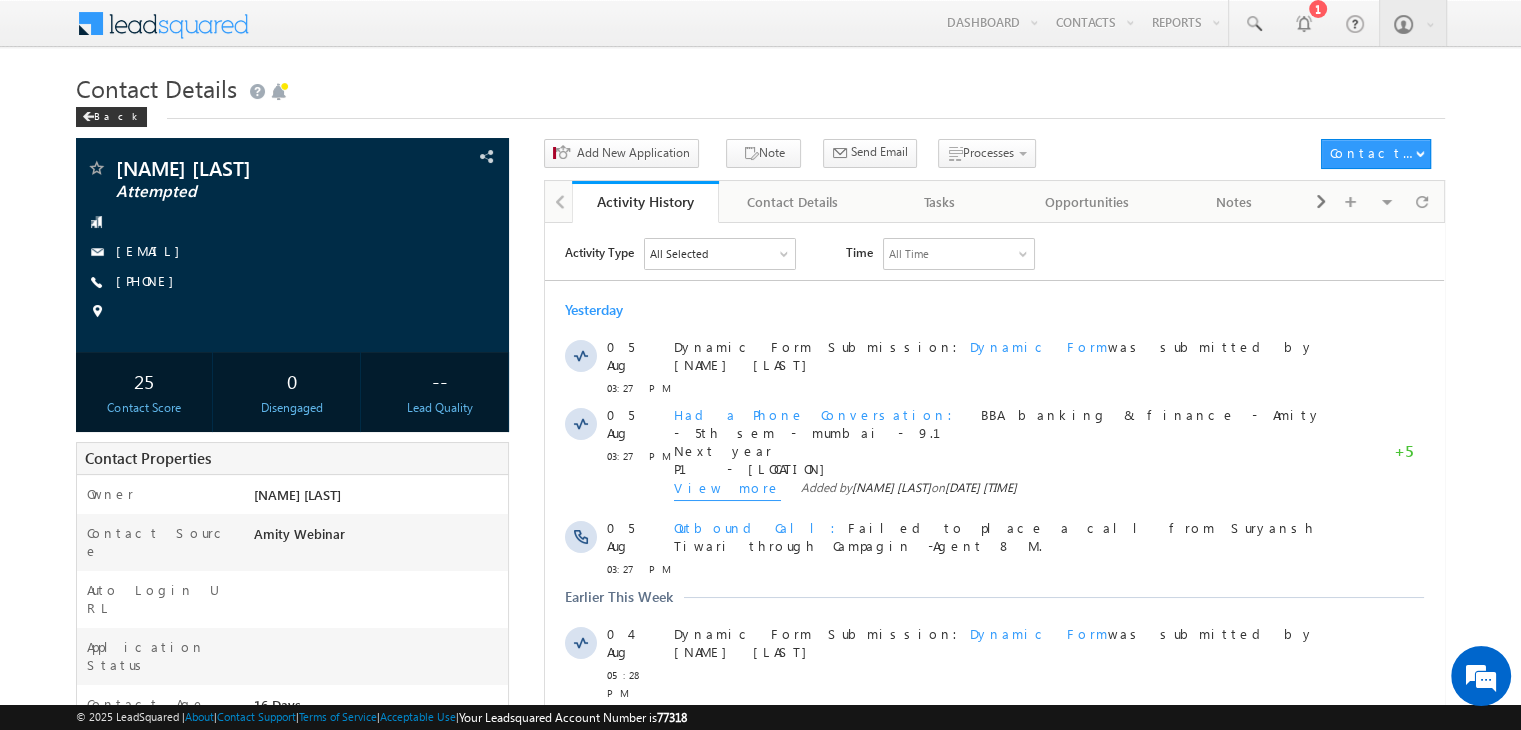 click on "[PHONE]" at bounding box center [150, 280] 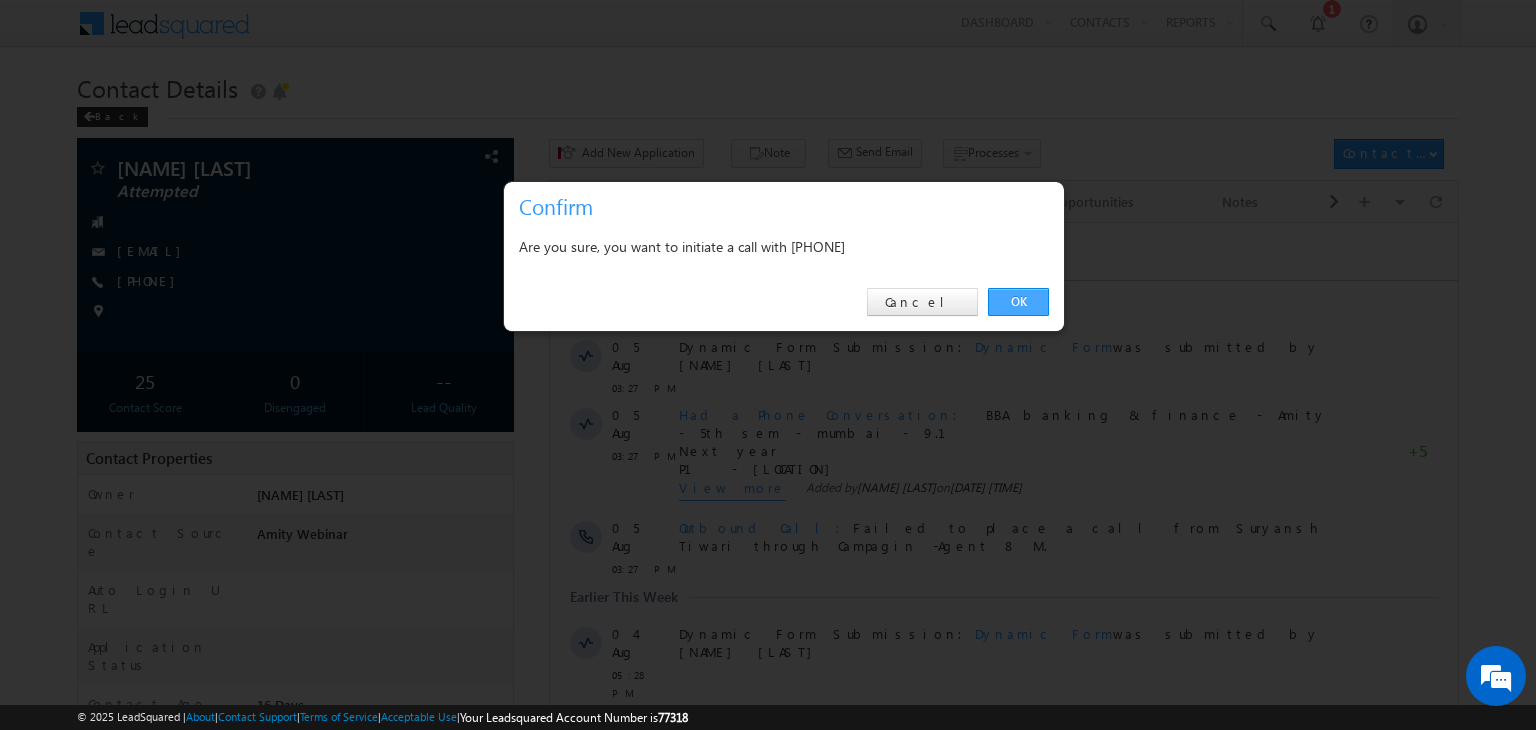 click on "OK" at bounding box center (1018, 302) 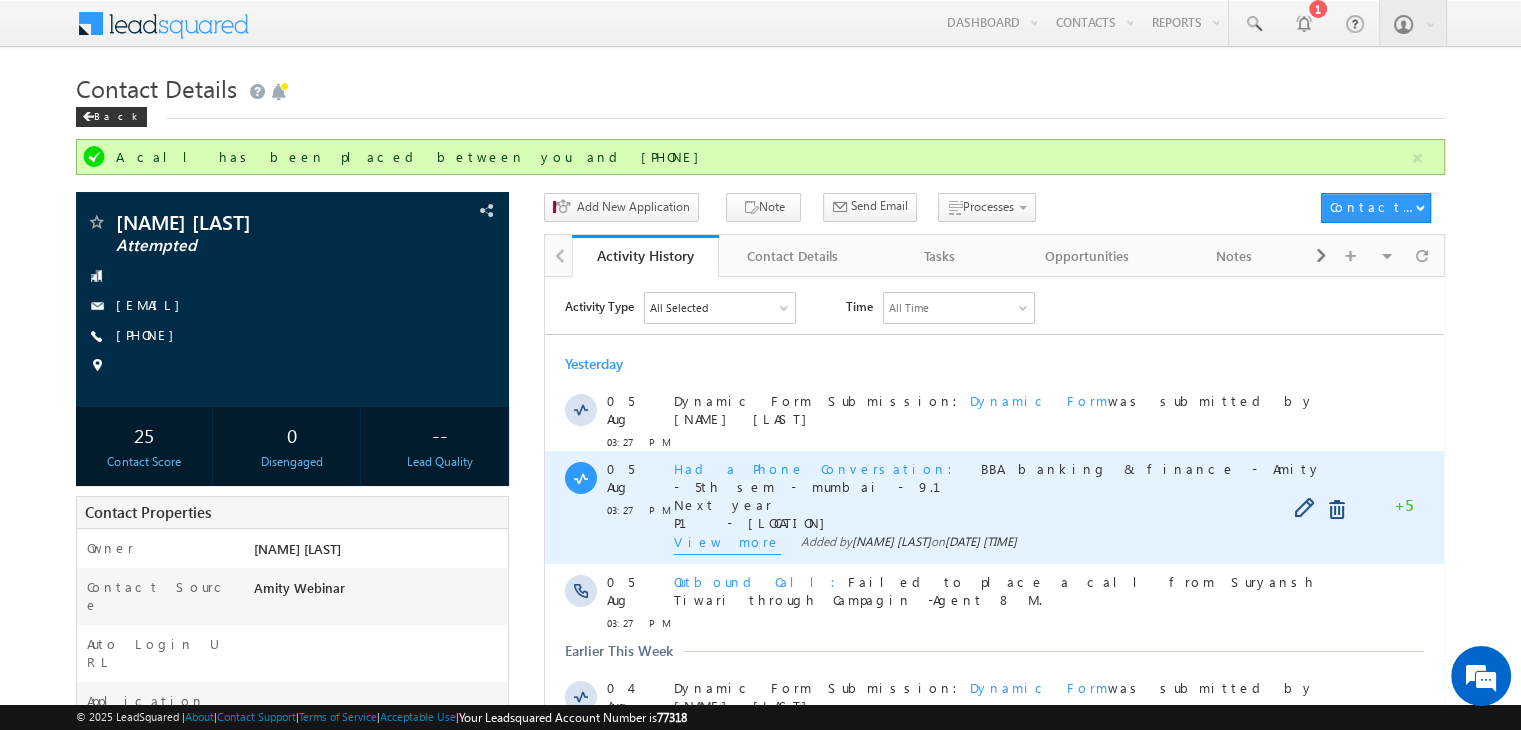 click on "View more" at bounding box center (727, 543) 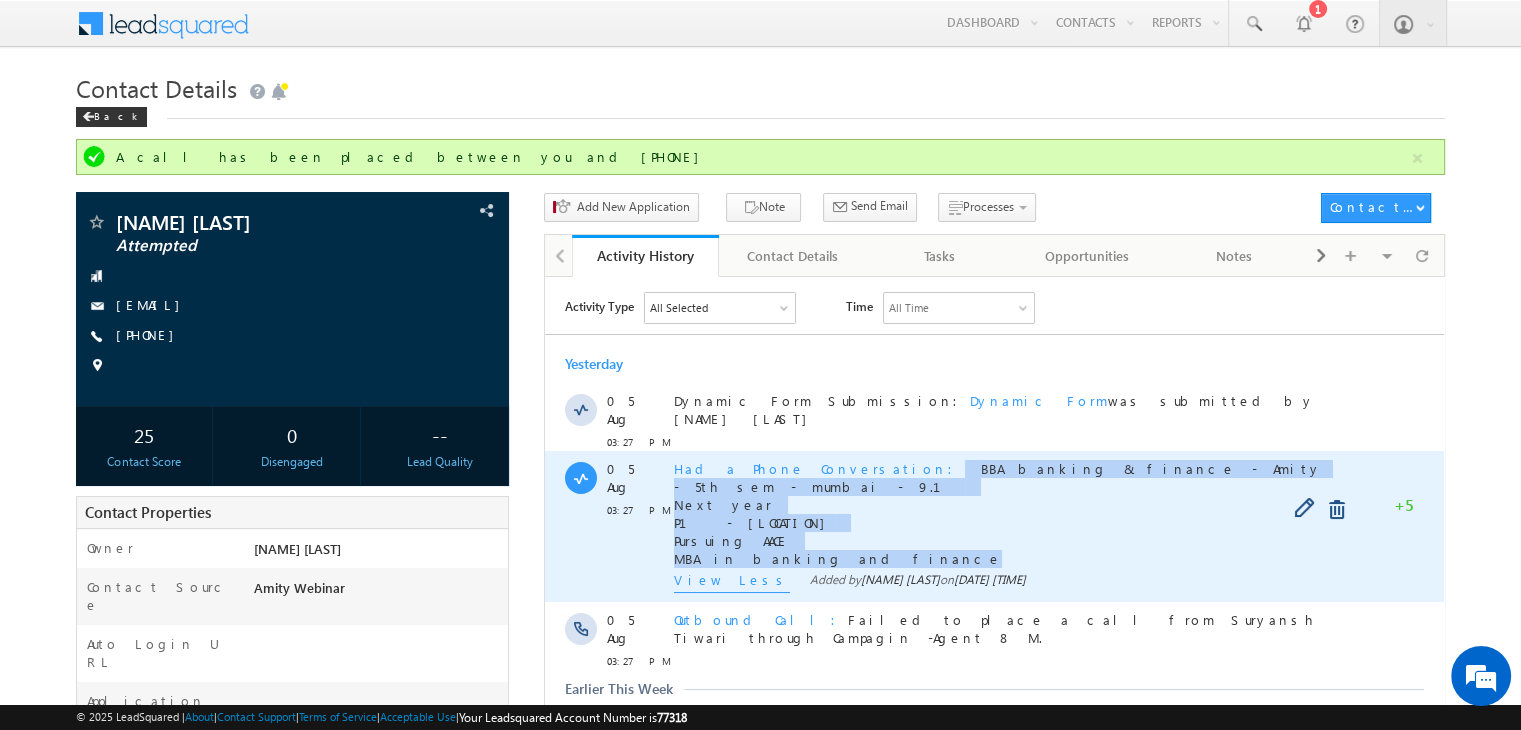 copy on "BBA banking & finance - Amity - 5th sem - [CITY] - 9.1 Next year P1 - [LOCATION] Pursuing AACE MBA in banking and finance" 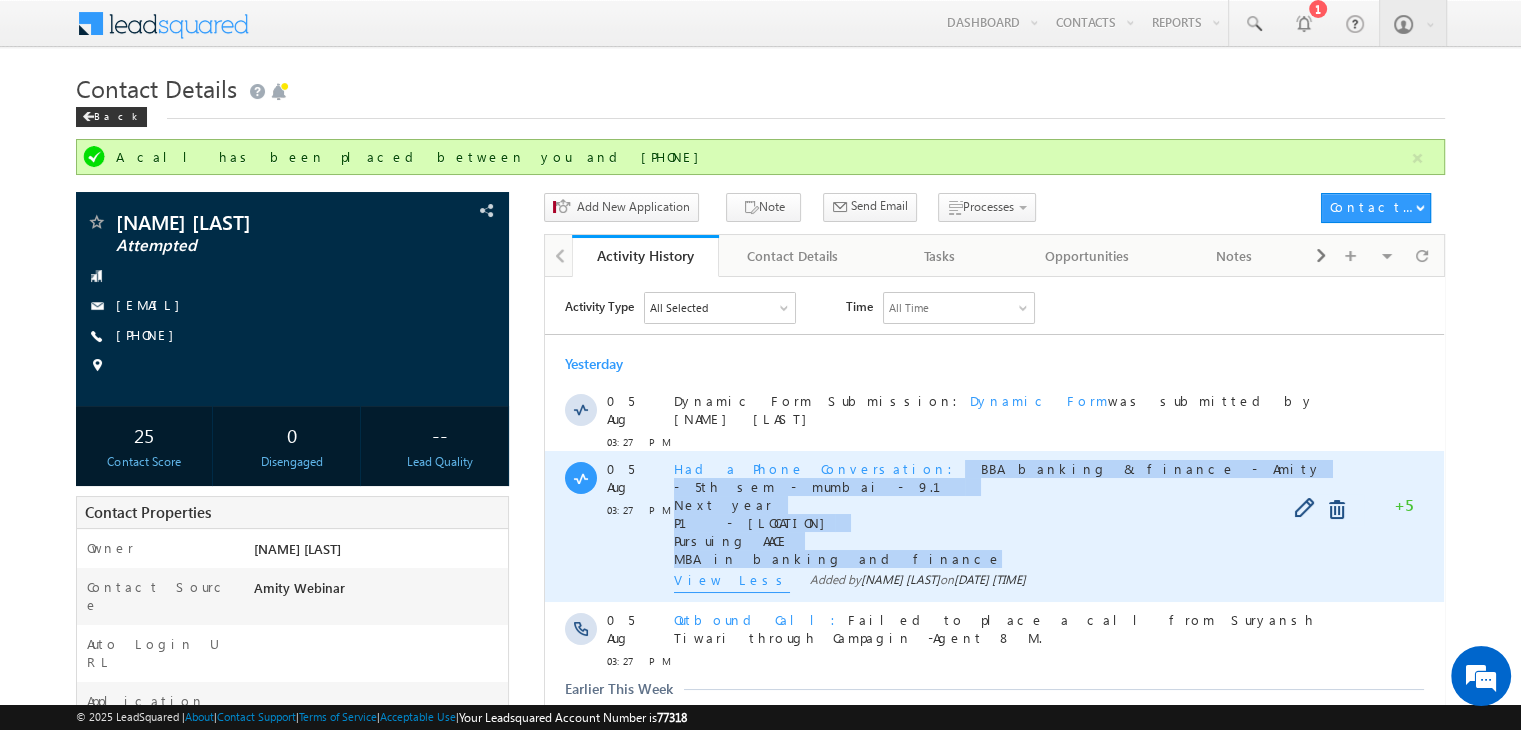 drag, startPoint x: 838, startPoint y: 527, endPoint x: 834, endPoint y: 455, distance: 72.11102 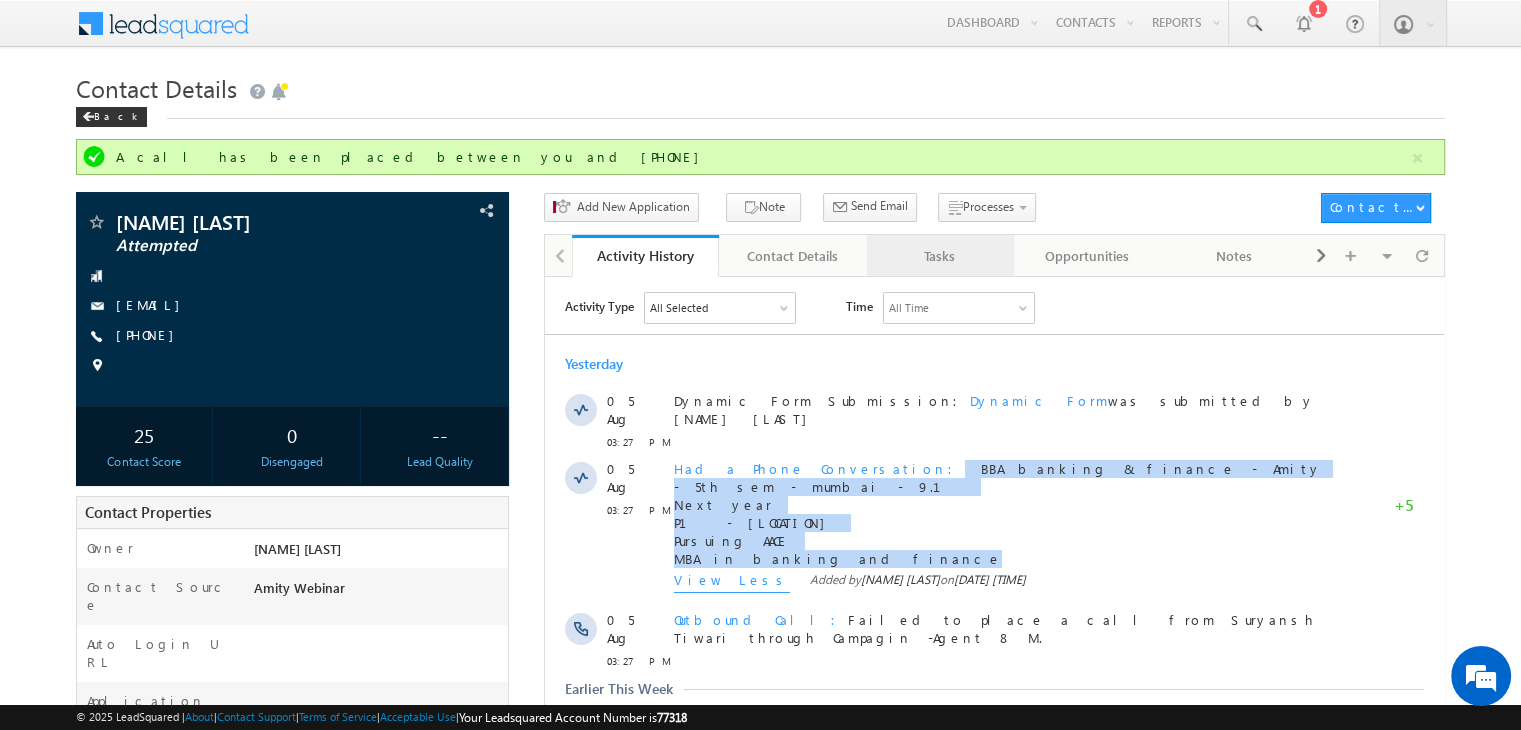 click on "Tasks" at bounding box center (939, 256) 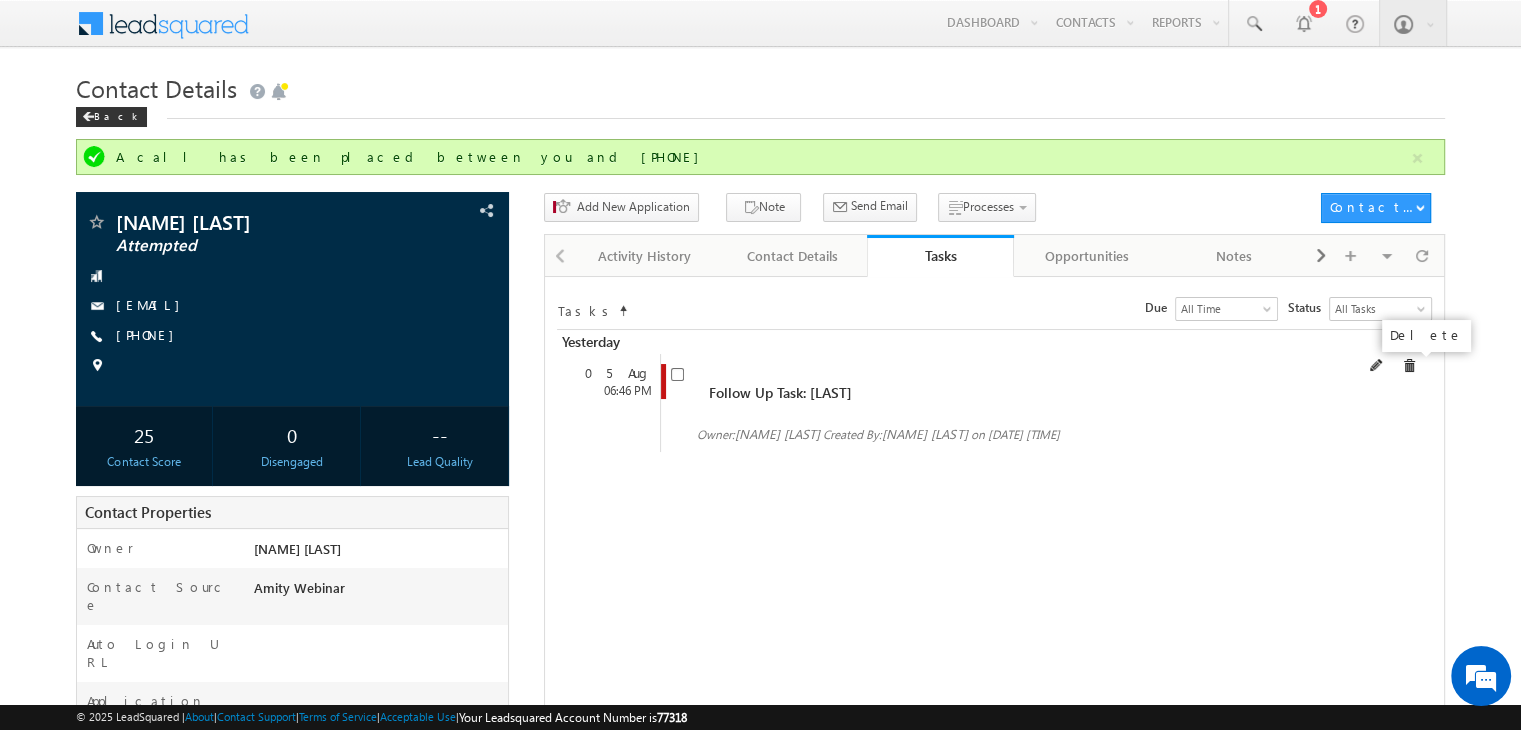 click at bounding box center [1409, 366] 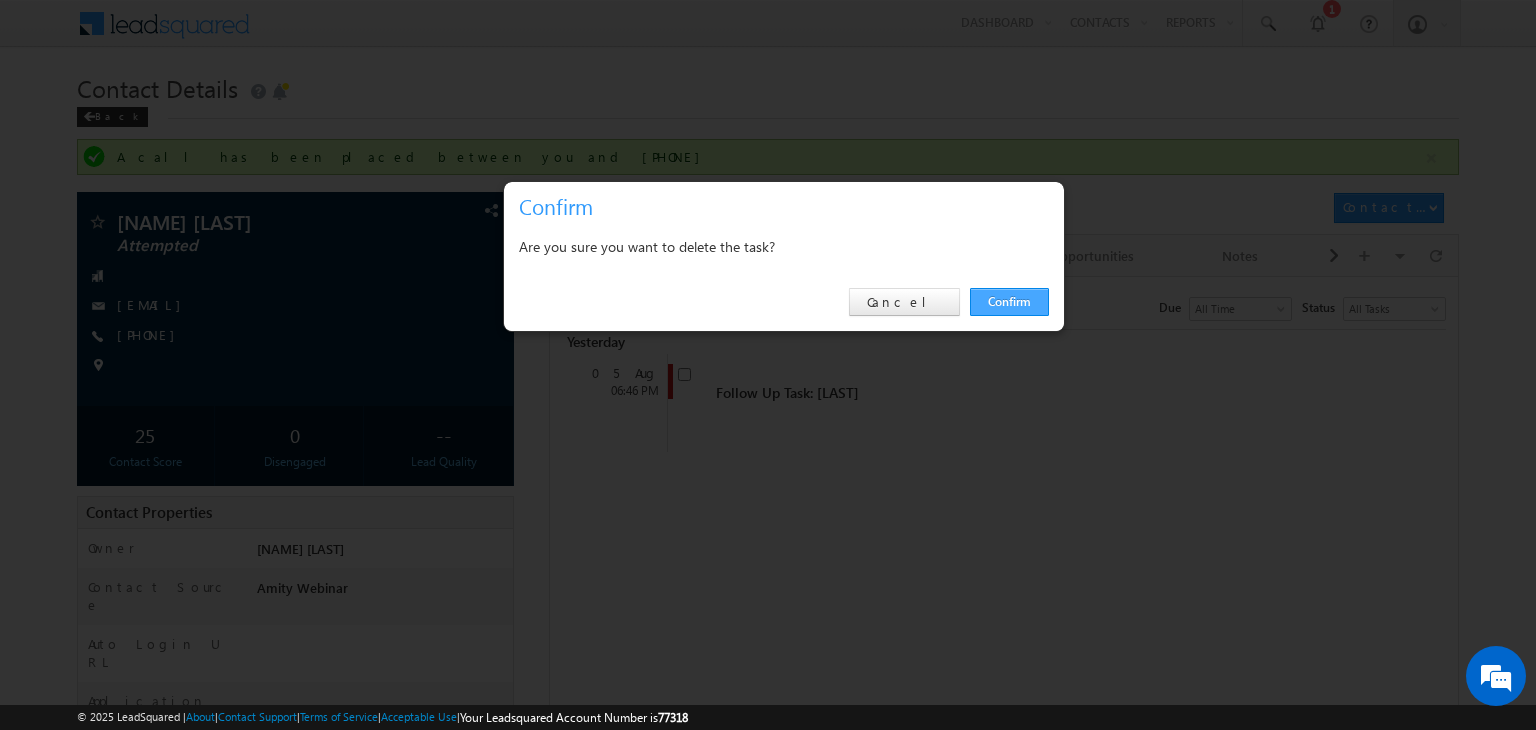 drag, startPoint x: 968, startPoint y: 297, endPoint x: 981, endPoint y: 298, distance: 13.038404 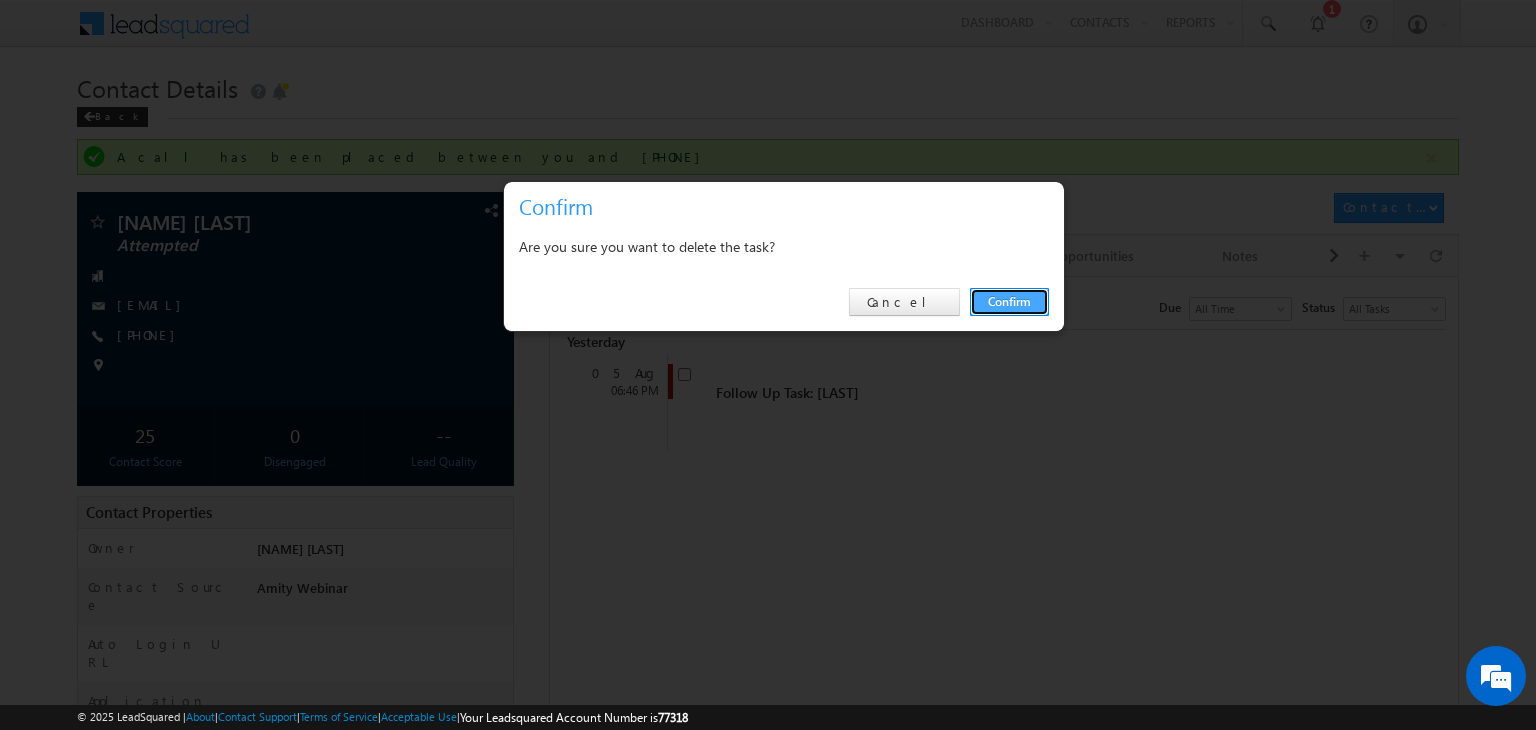 click on "Confirm" at bounding box center (1009, 302) 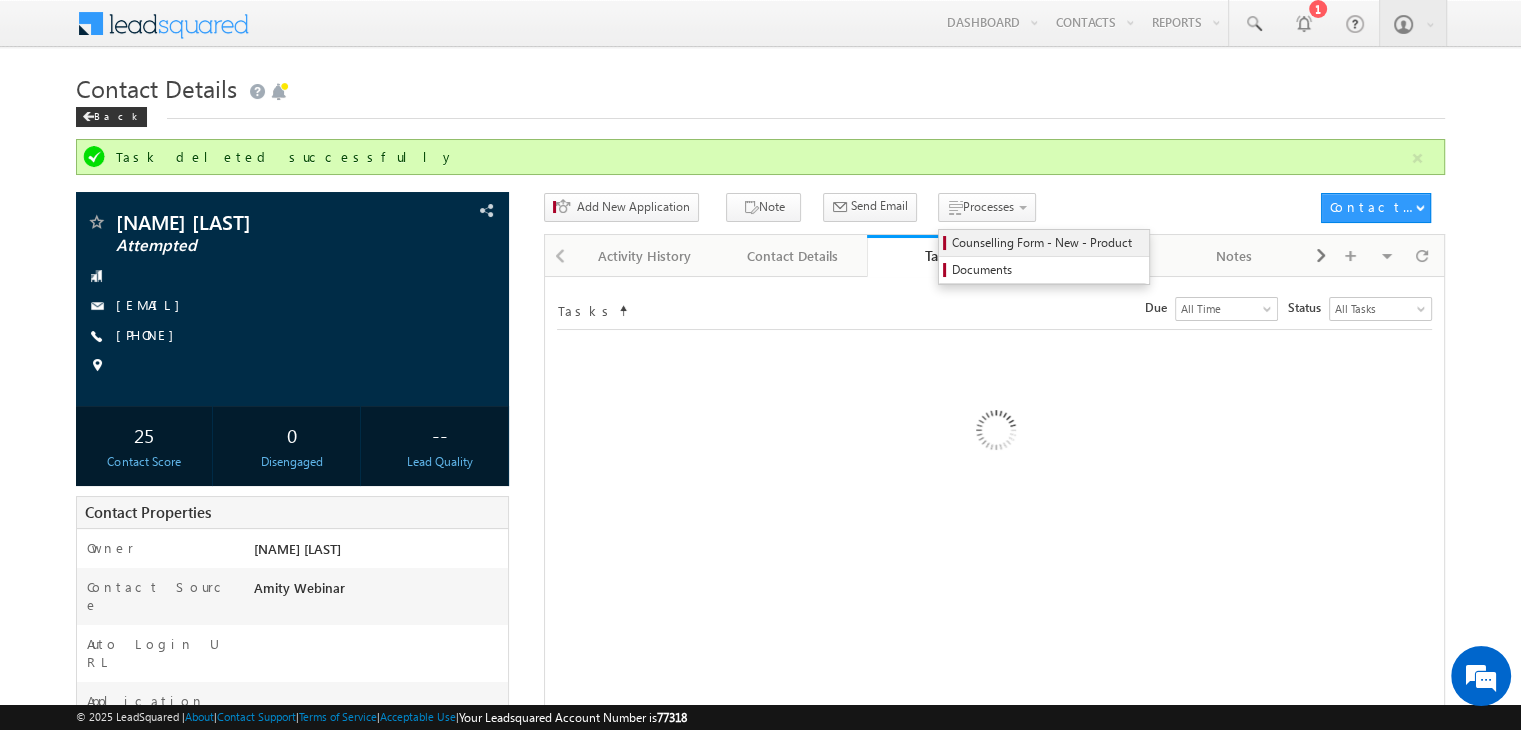 click on "Counselling Form - New - Product" at bounding box center [1044, 243] 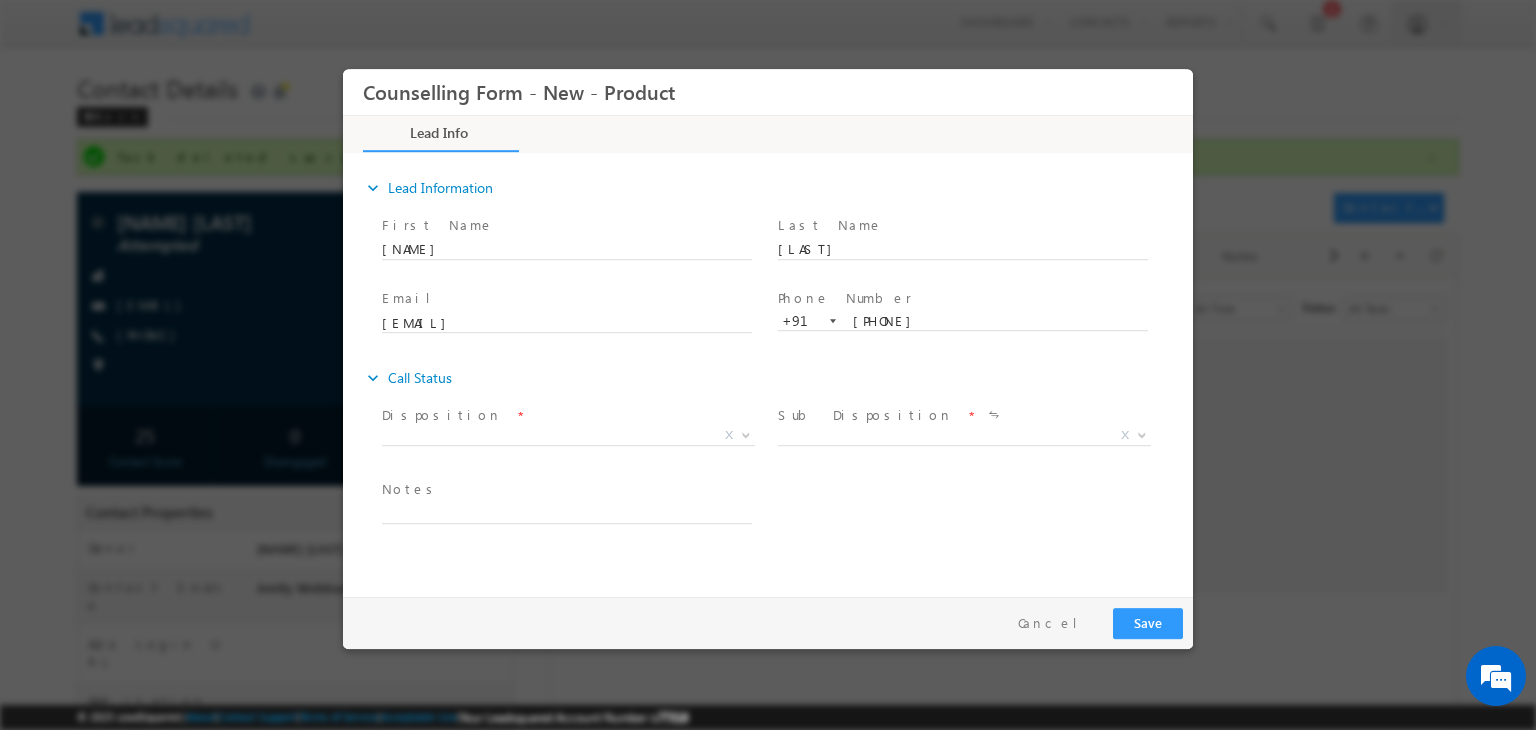 scroll, scrollTop: 0, scrollLeft: 0, axis: both 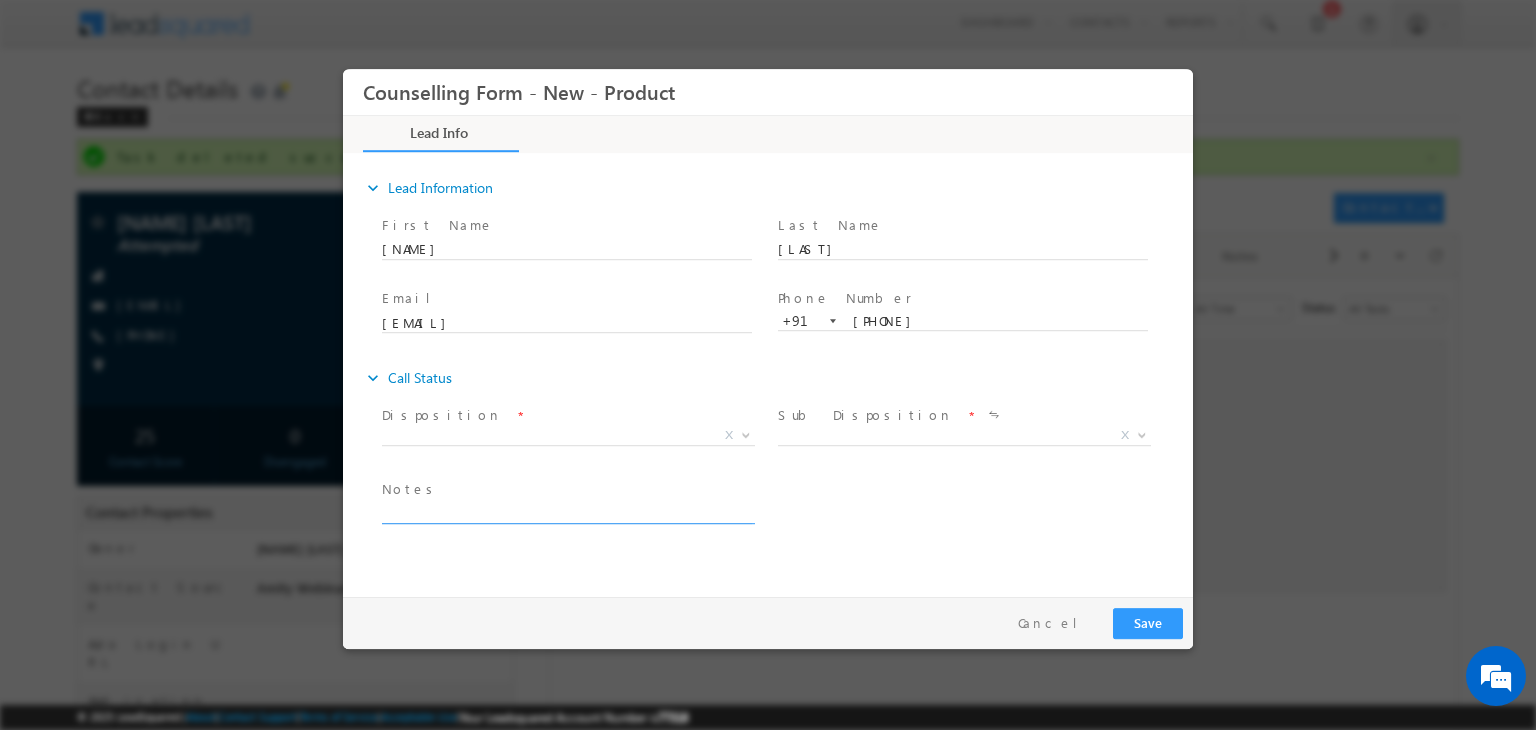 click at bounding box center (567, 512) 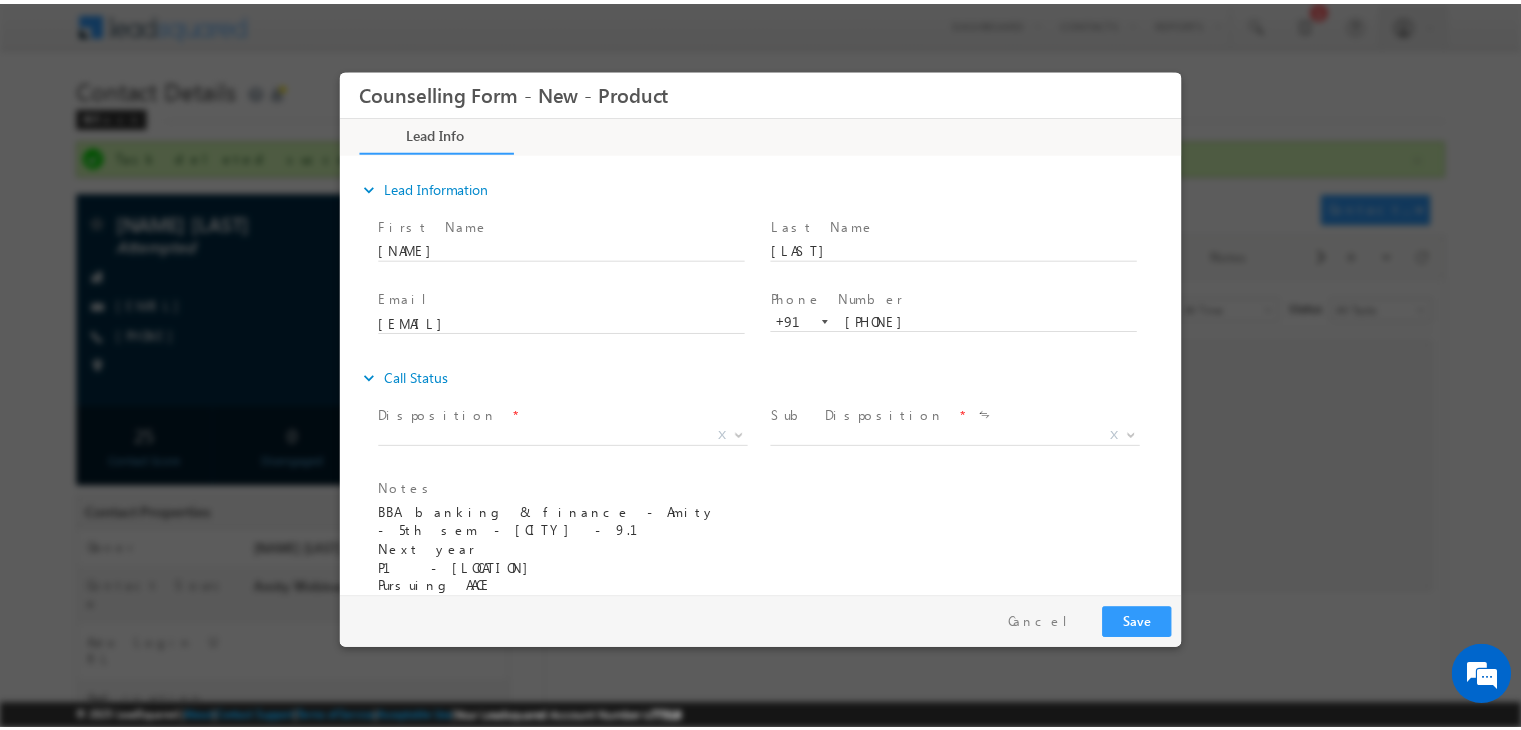 scroll, scrollTop: 15, scrollLeft: 0, axis: vertical 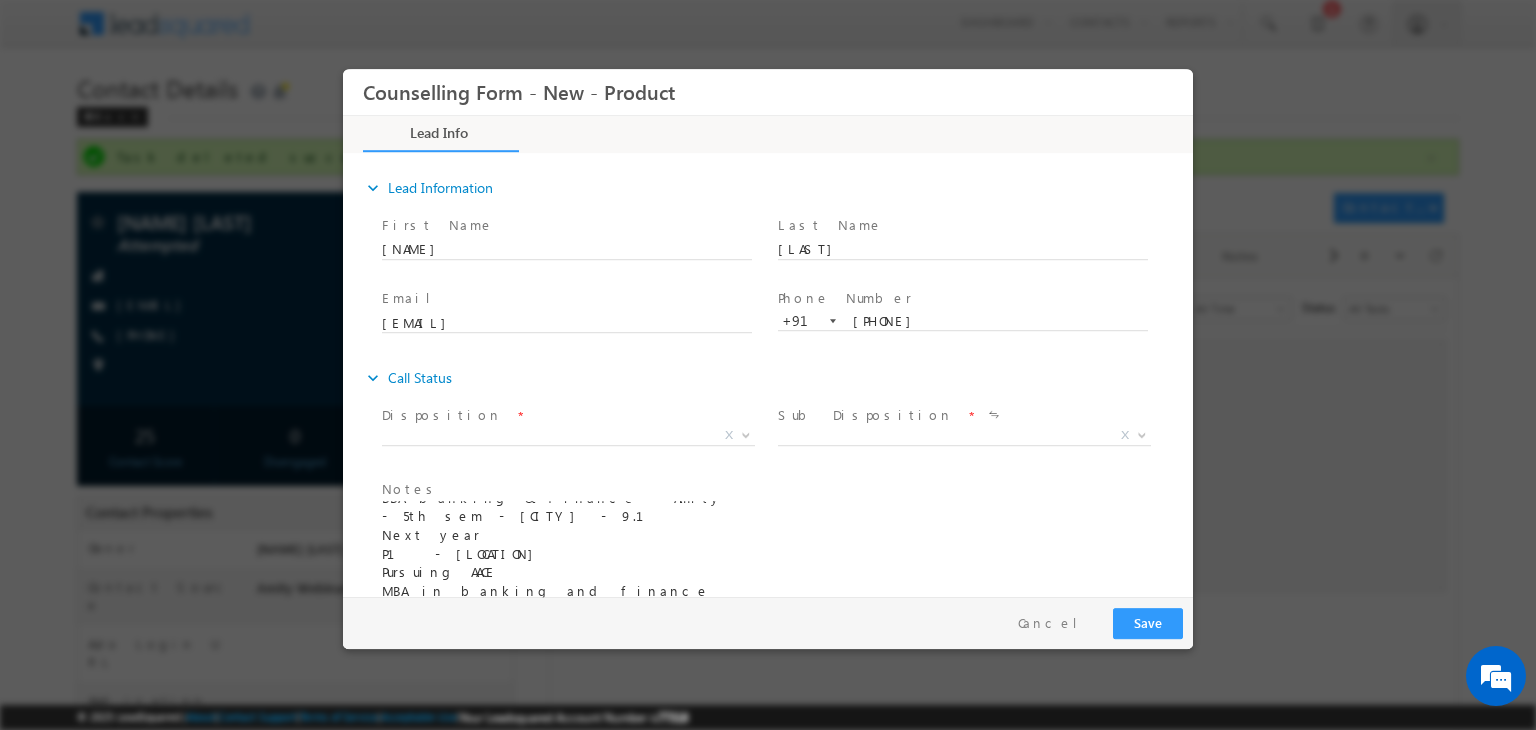 type on "BBA banking & finance - Amity - 5th sem - [CITY] - 9.1
Next year
P1 - [LOCATION]
Pursuing AACE
MBA in banking and finance" 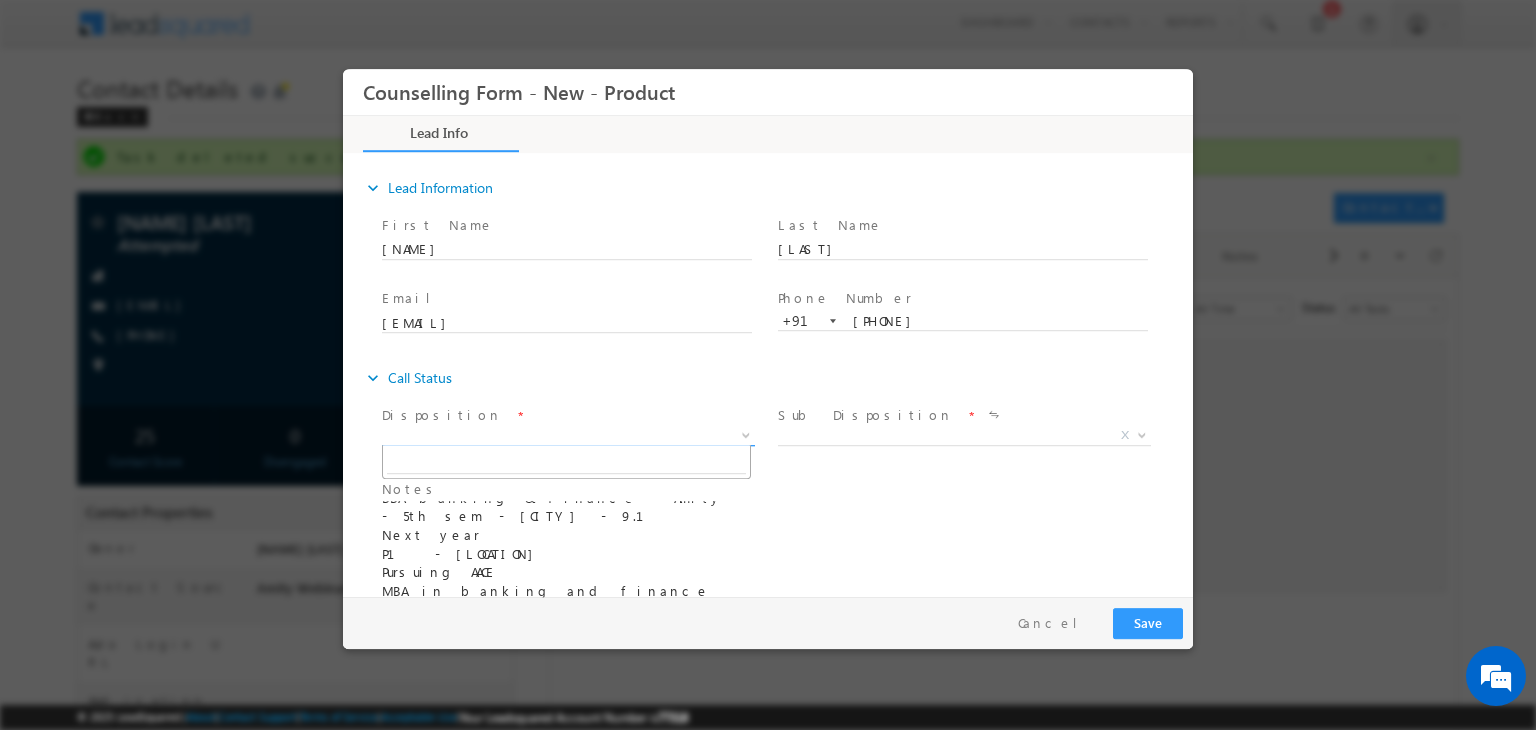 click on "X" at bounding box center [568, 436] 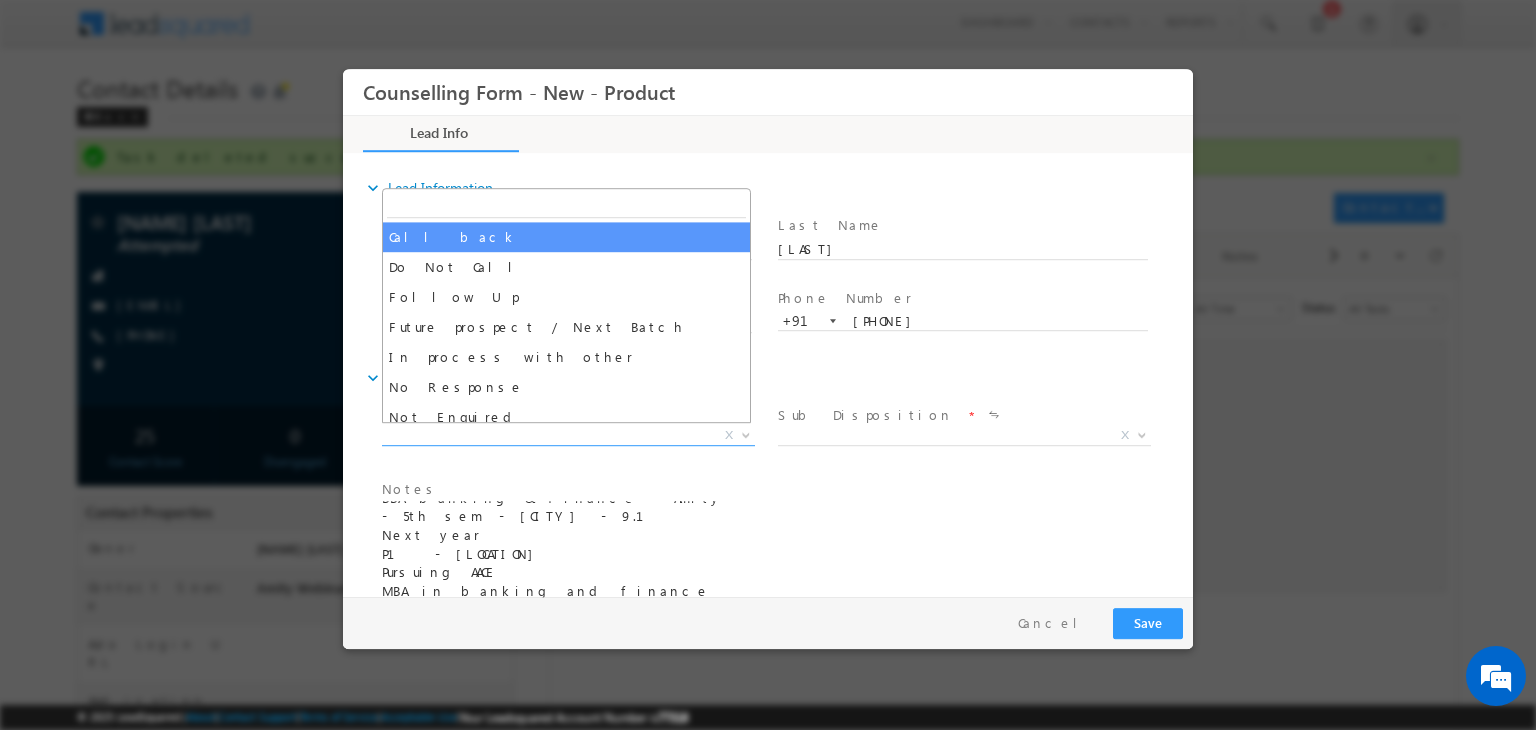 select on "Call back" 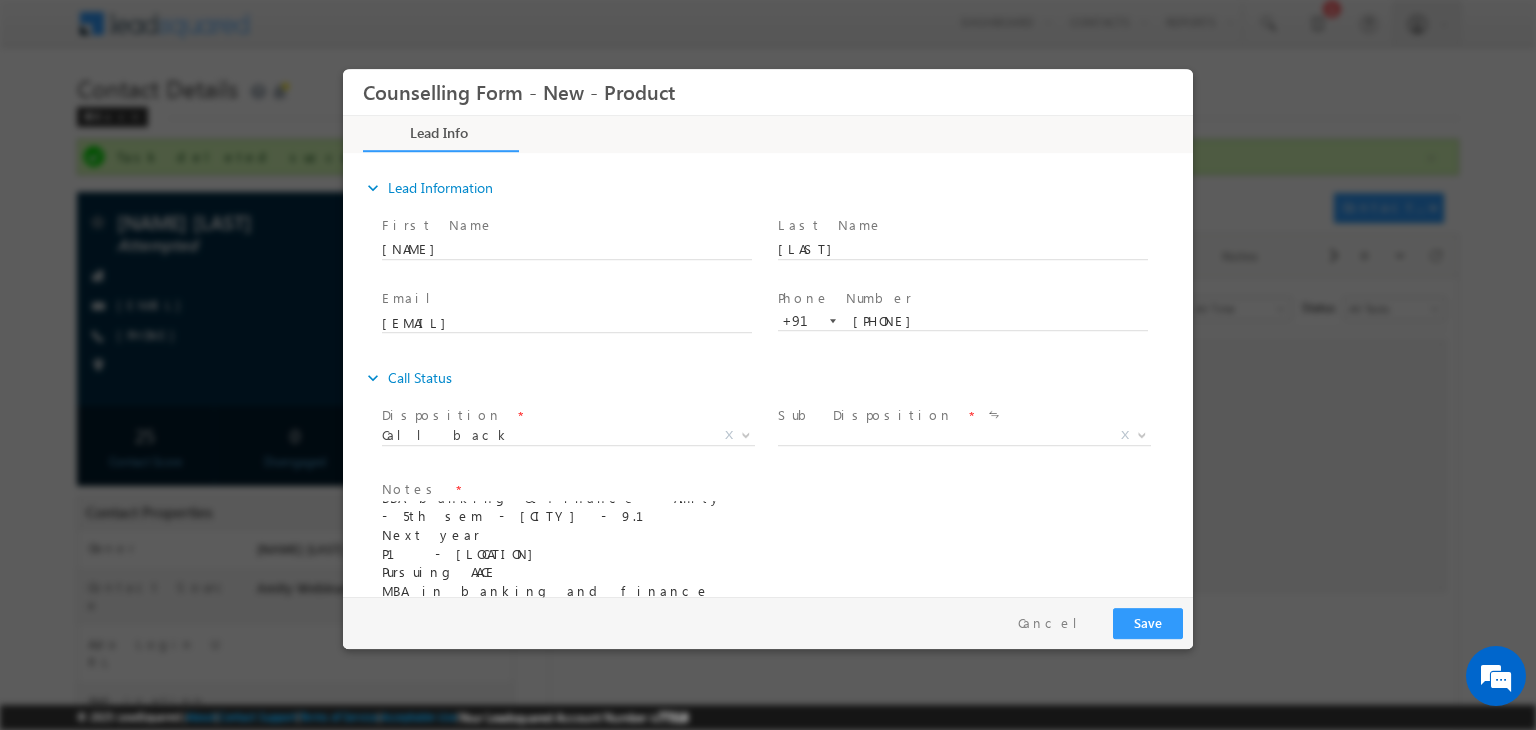 drag, startPoint x: 856, startPoint y: 423, endPoint x: 824, endPoint y: 440, distance: 36.23534 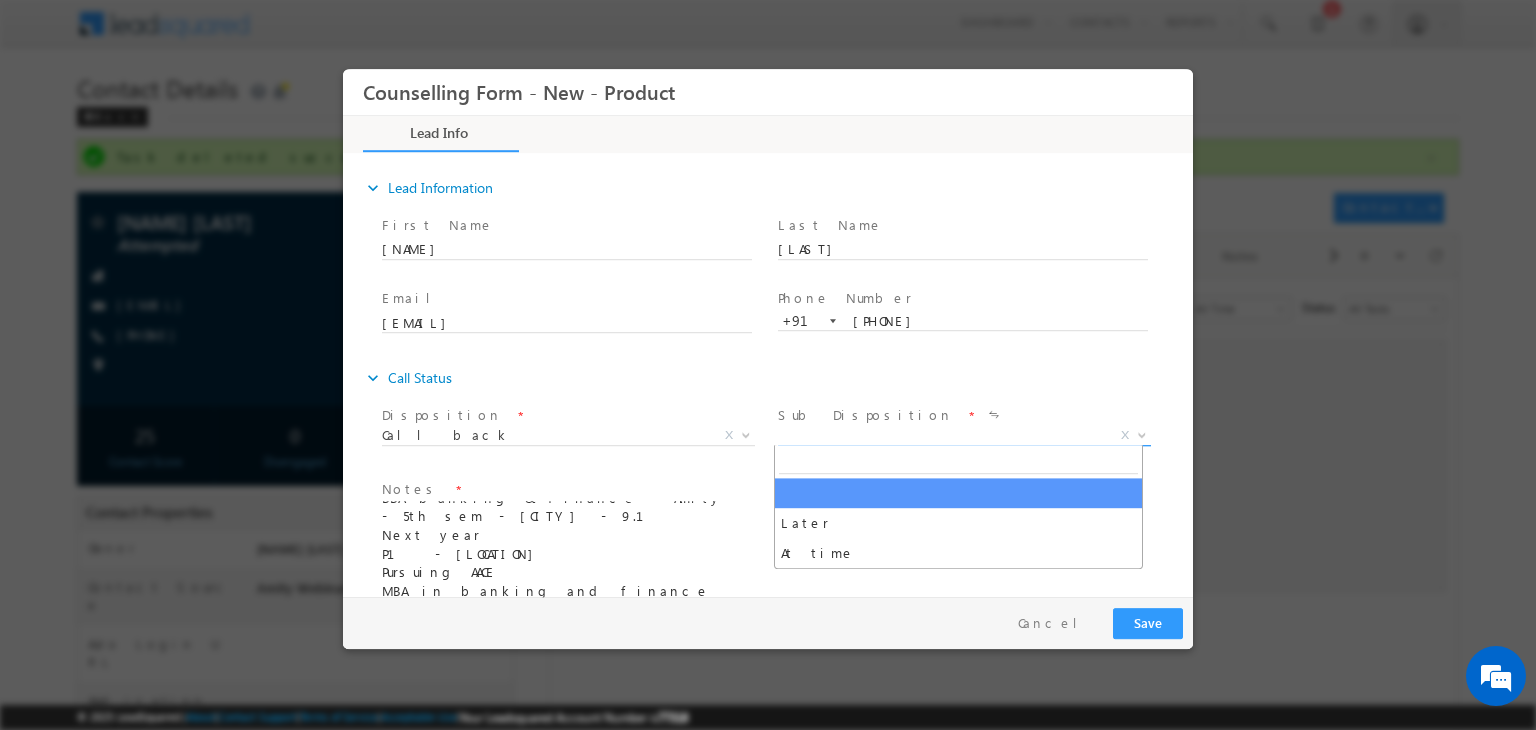 click on "X" at bounding box center [964, 436] 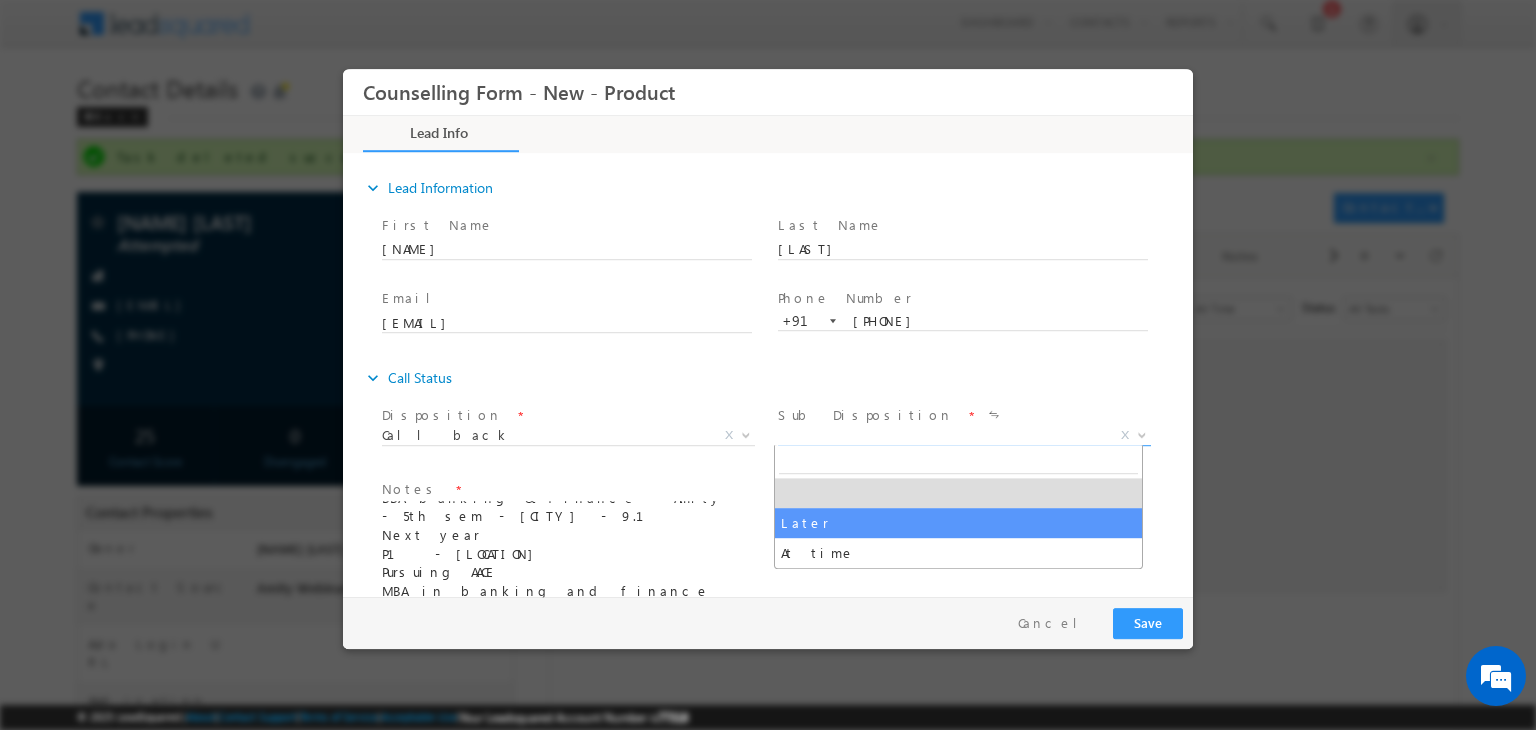 drag, startPoint x: 848, startPoint y: 536, endPoint x: 848, endPoint y: 547, distance: 11 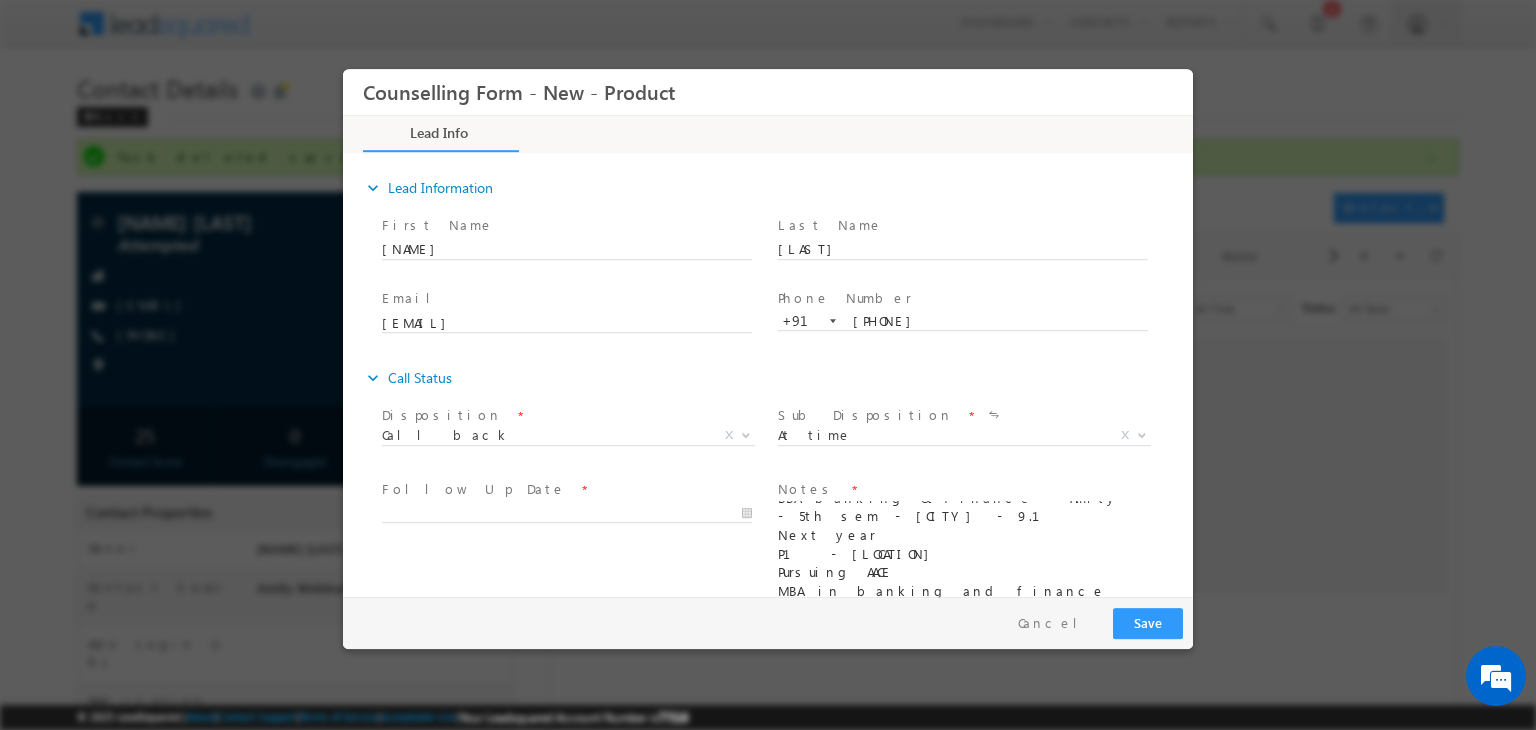 click on "BBA banking & finance - Amity - 5th sem - mumbai - 9.1
Next year
P1 - London
Pursuing AACE
MBA in banking and finance" at bounding box center [963, 551] 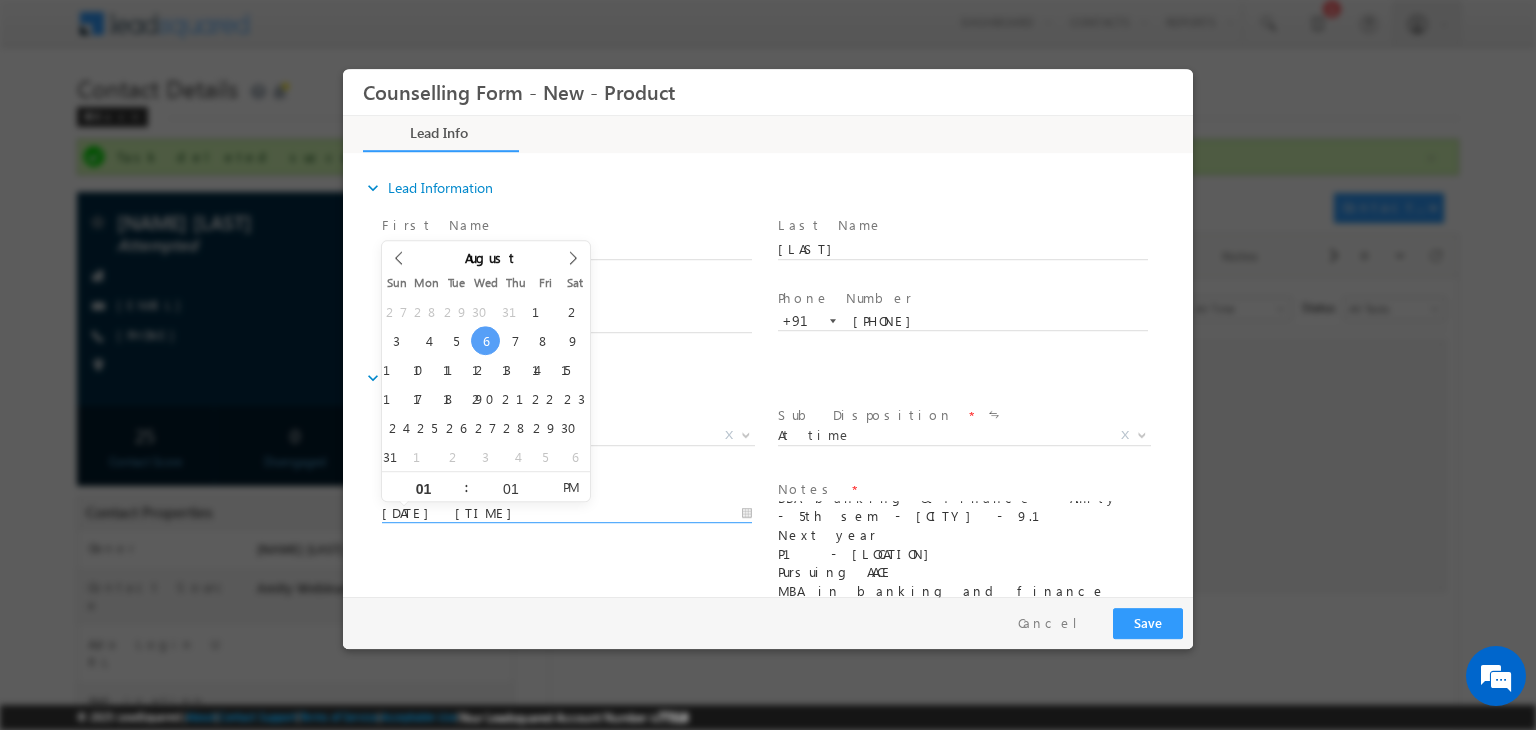 click on "06/08/2025 1:01 PM" at bounding box center (567, 514) 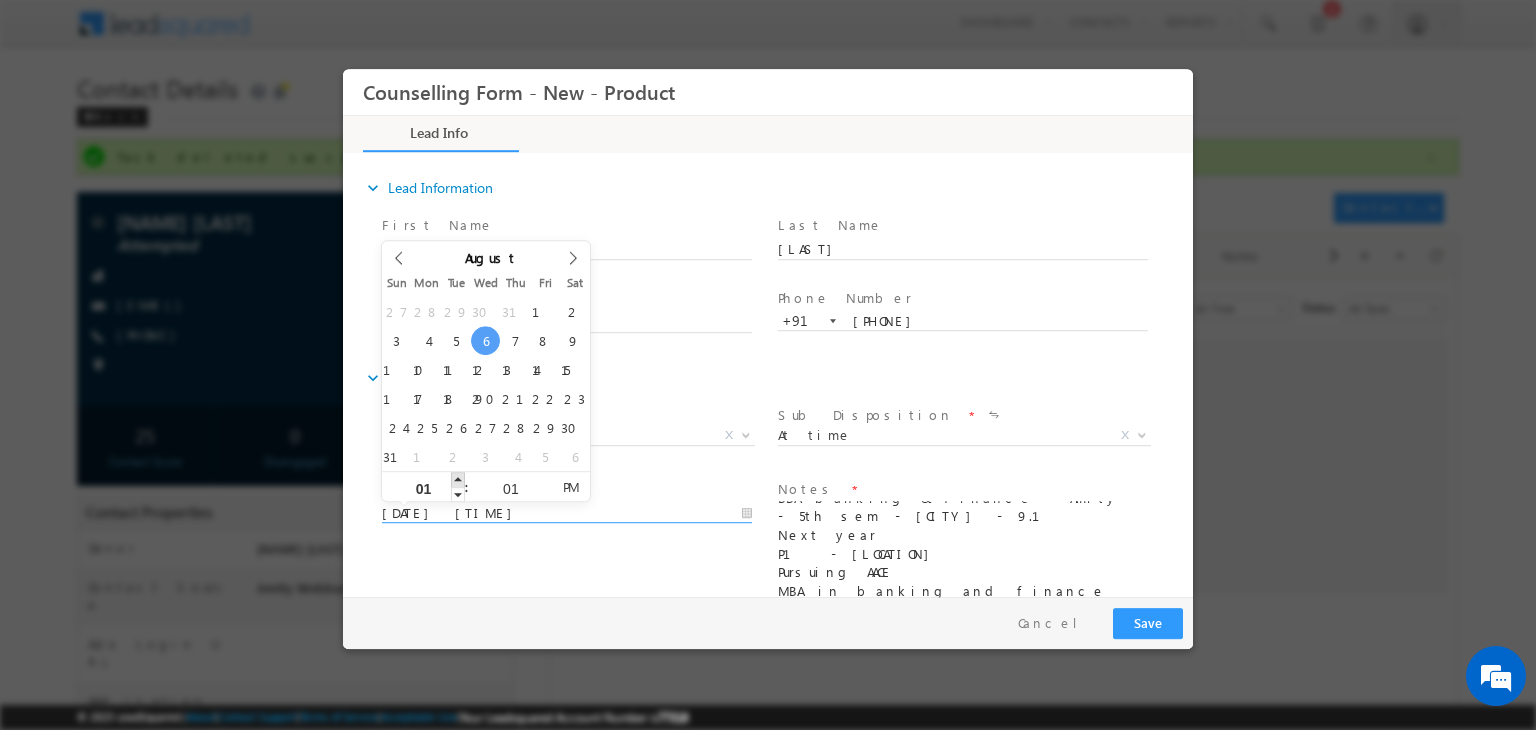 type on "06/08/2025 2:01 PM" 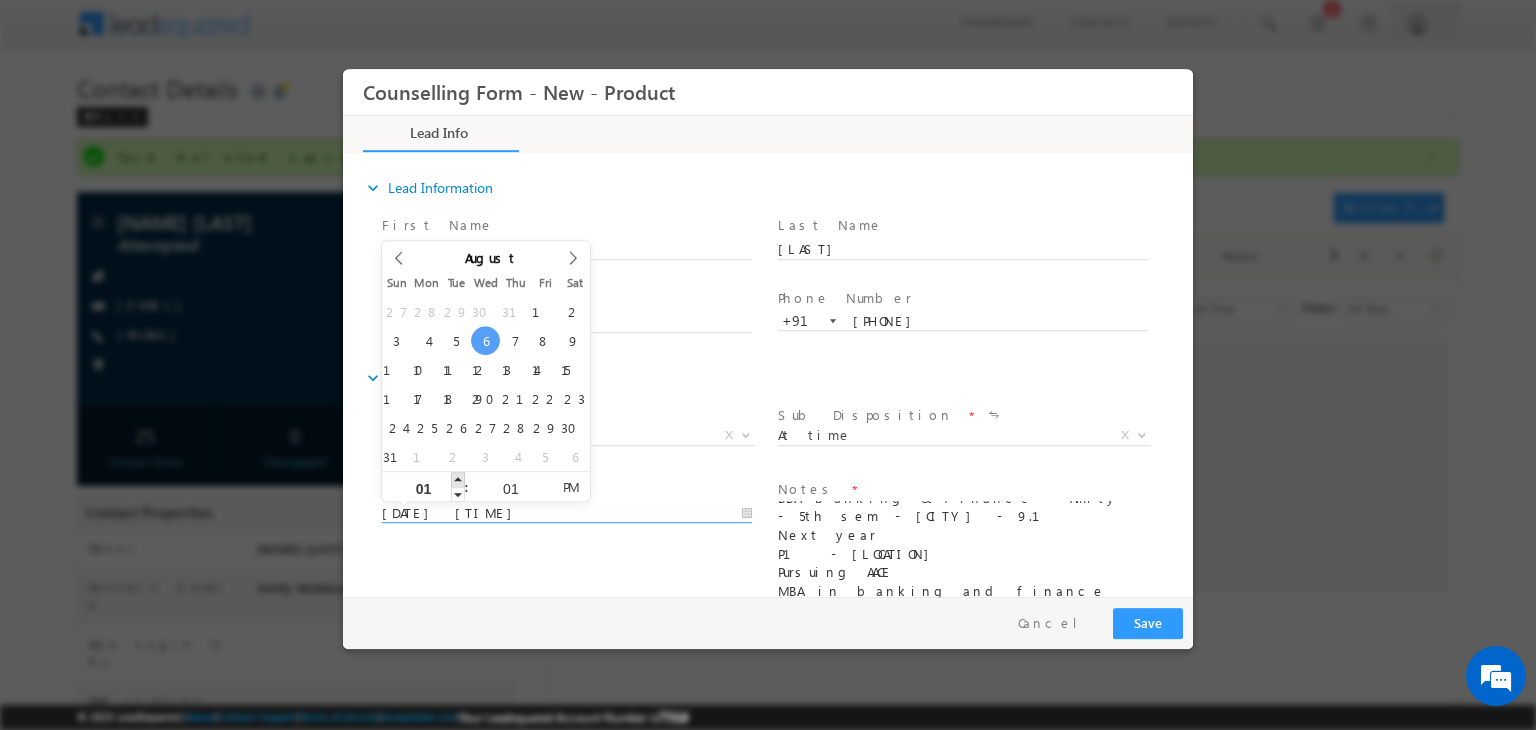 type on "02" 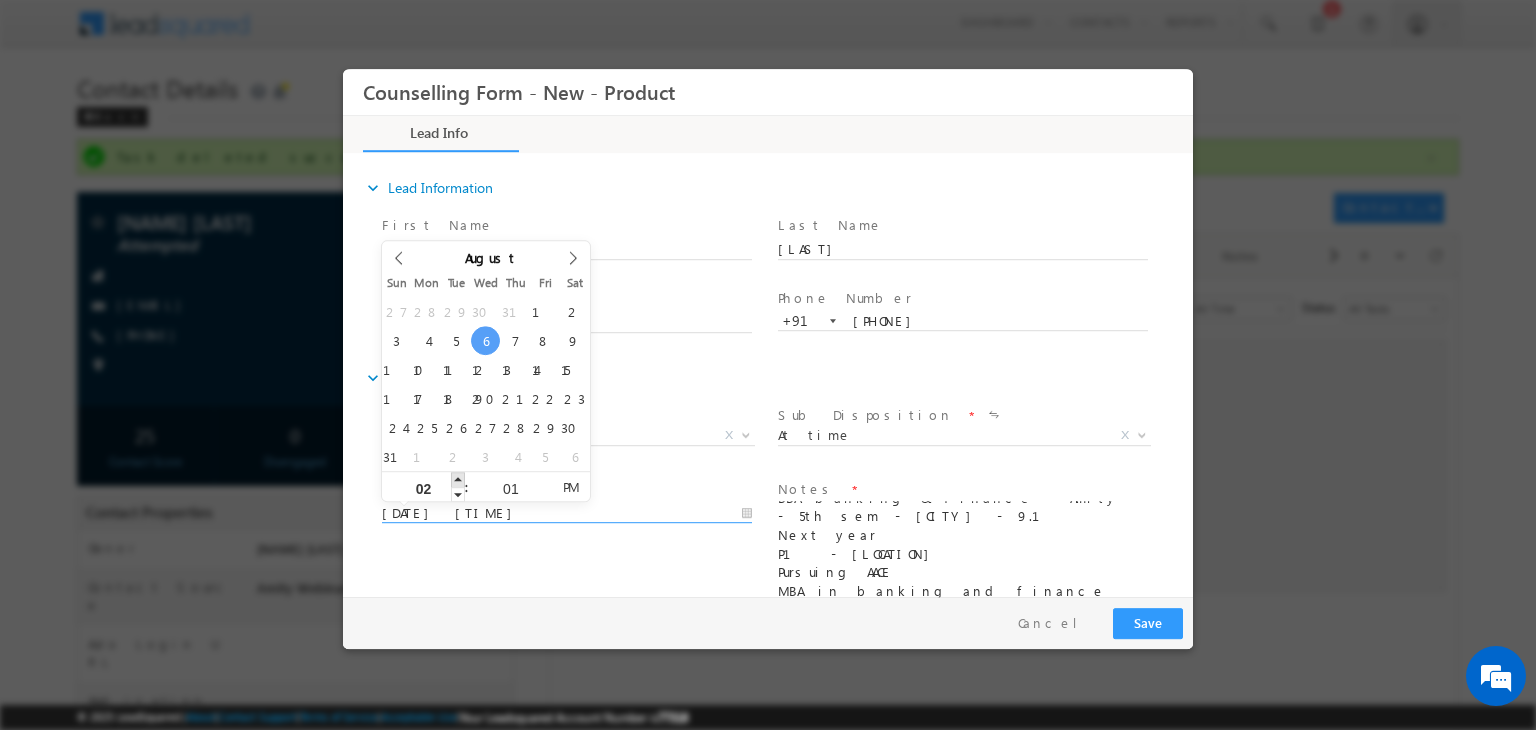 click at bounding box center (458, 479) 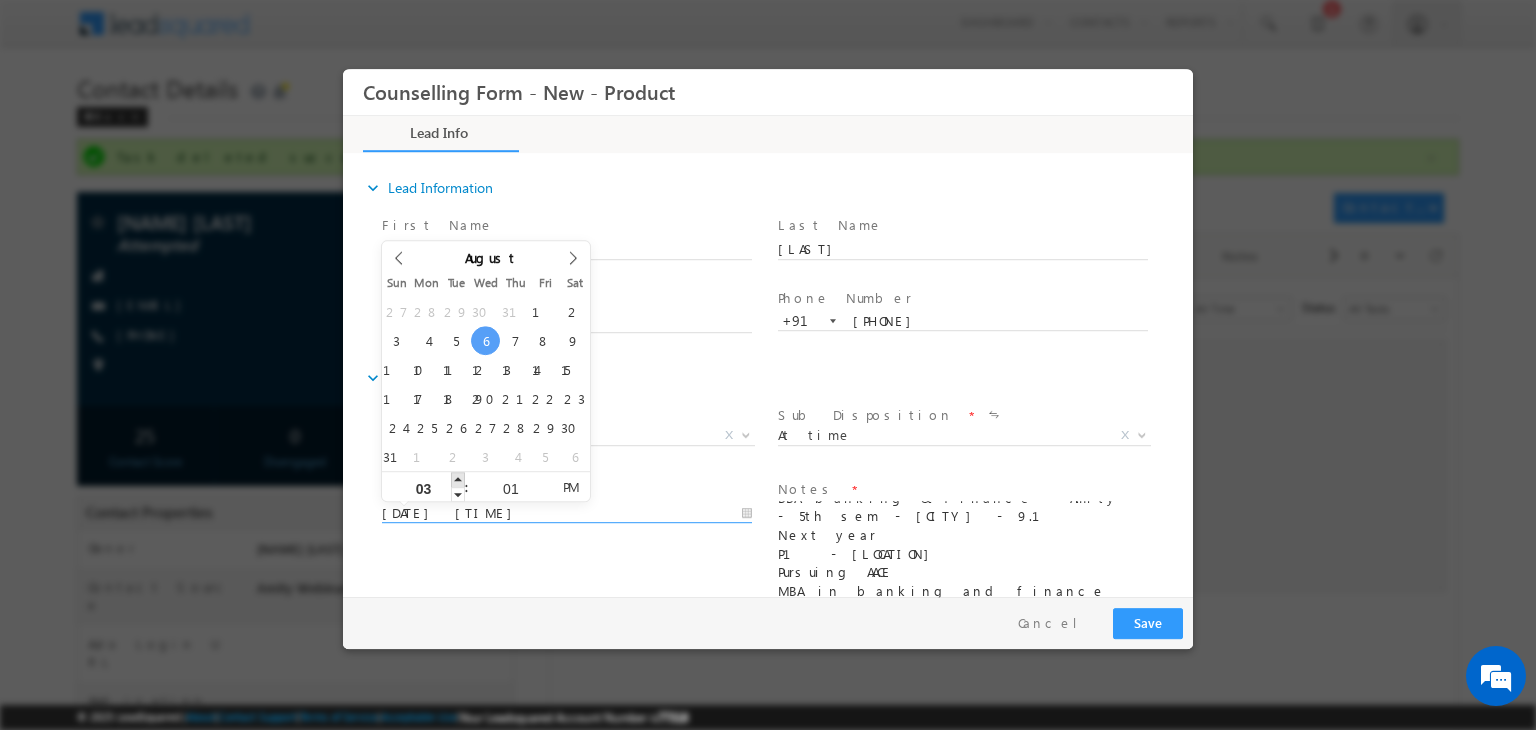 click at bounding box center (458, 479) 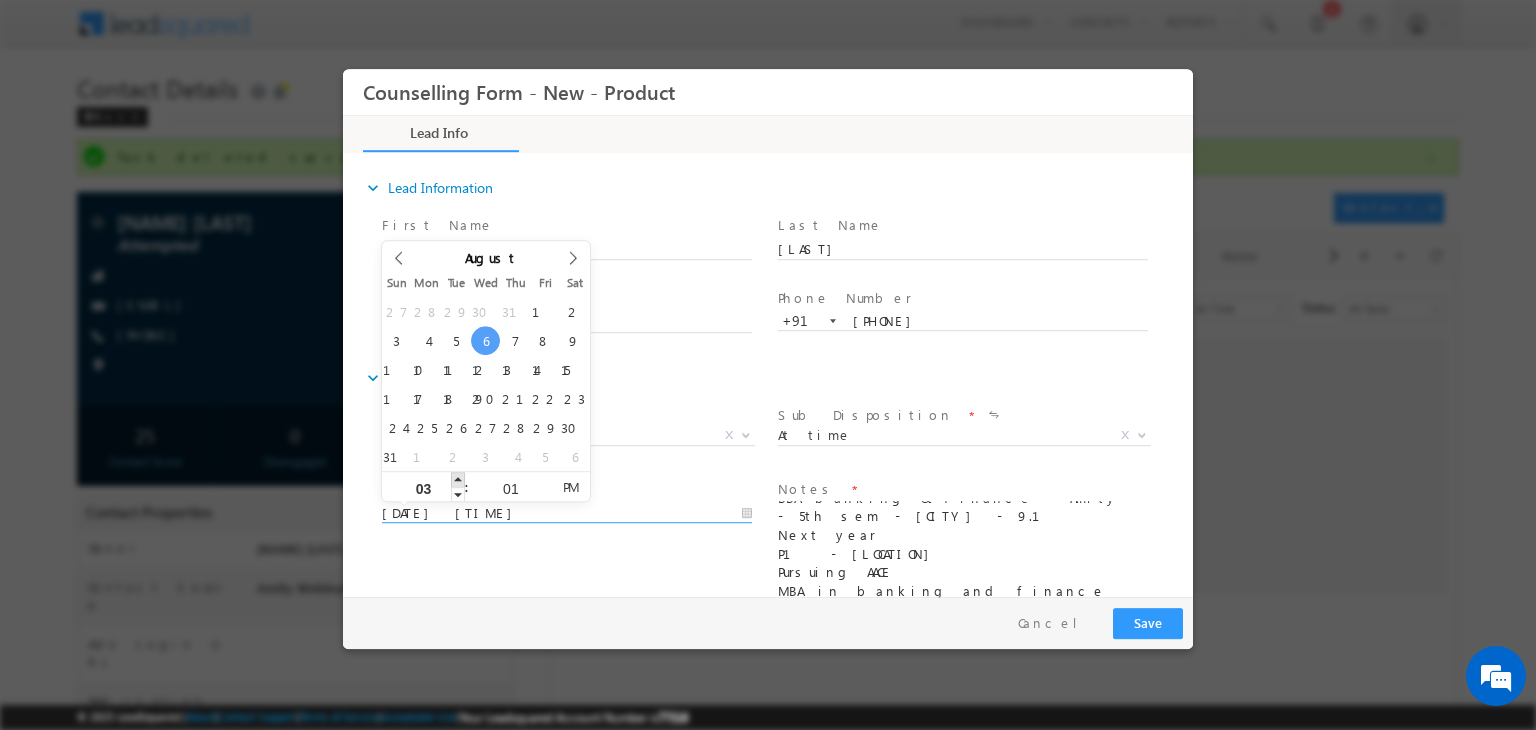 type on "06/08/2025 4:01 PM" 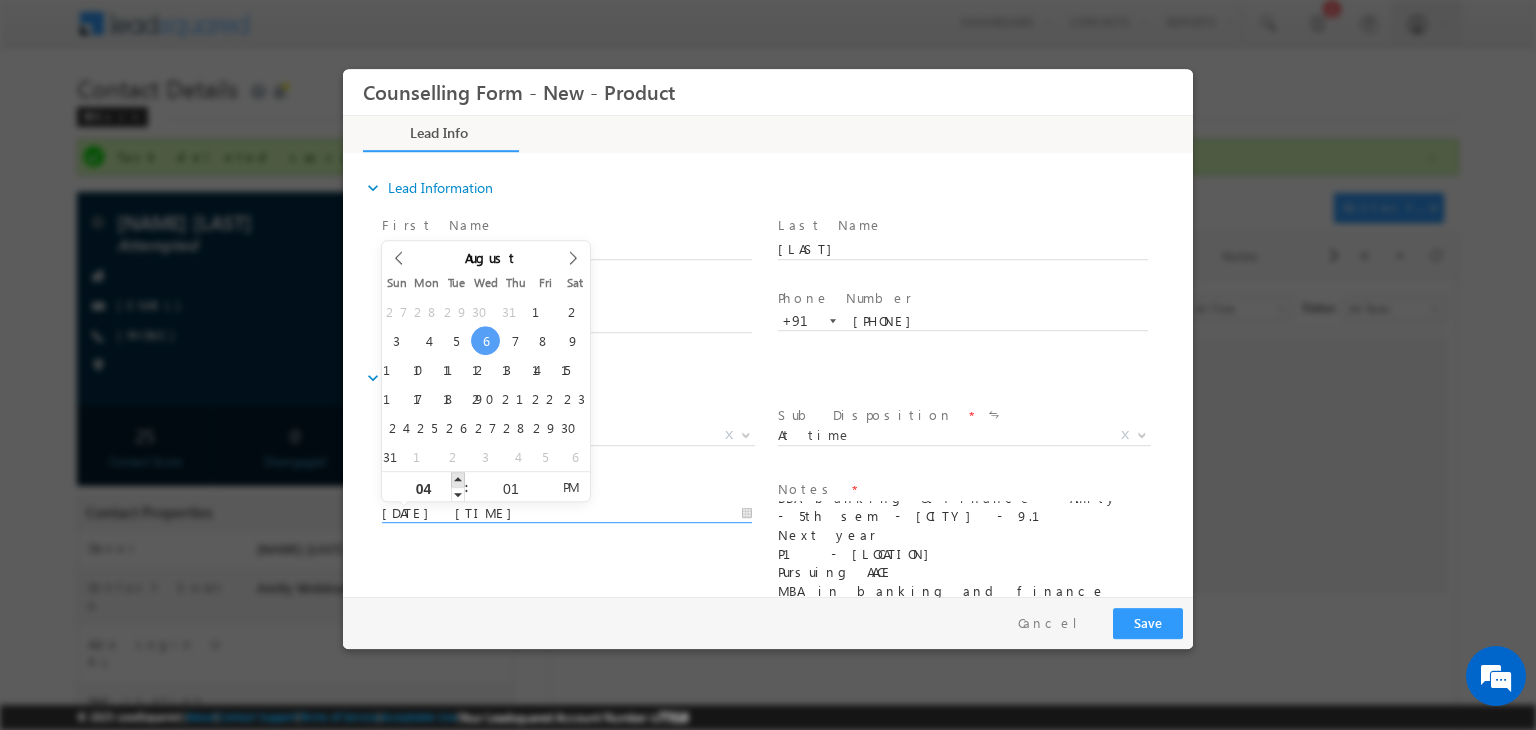 click at bounding box center [458, 479] 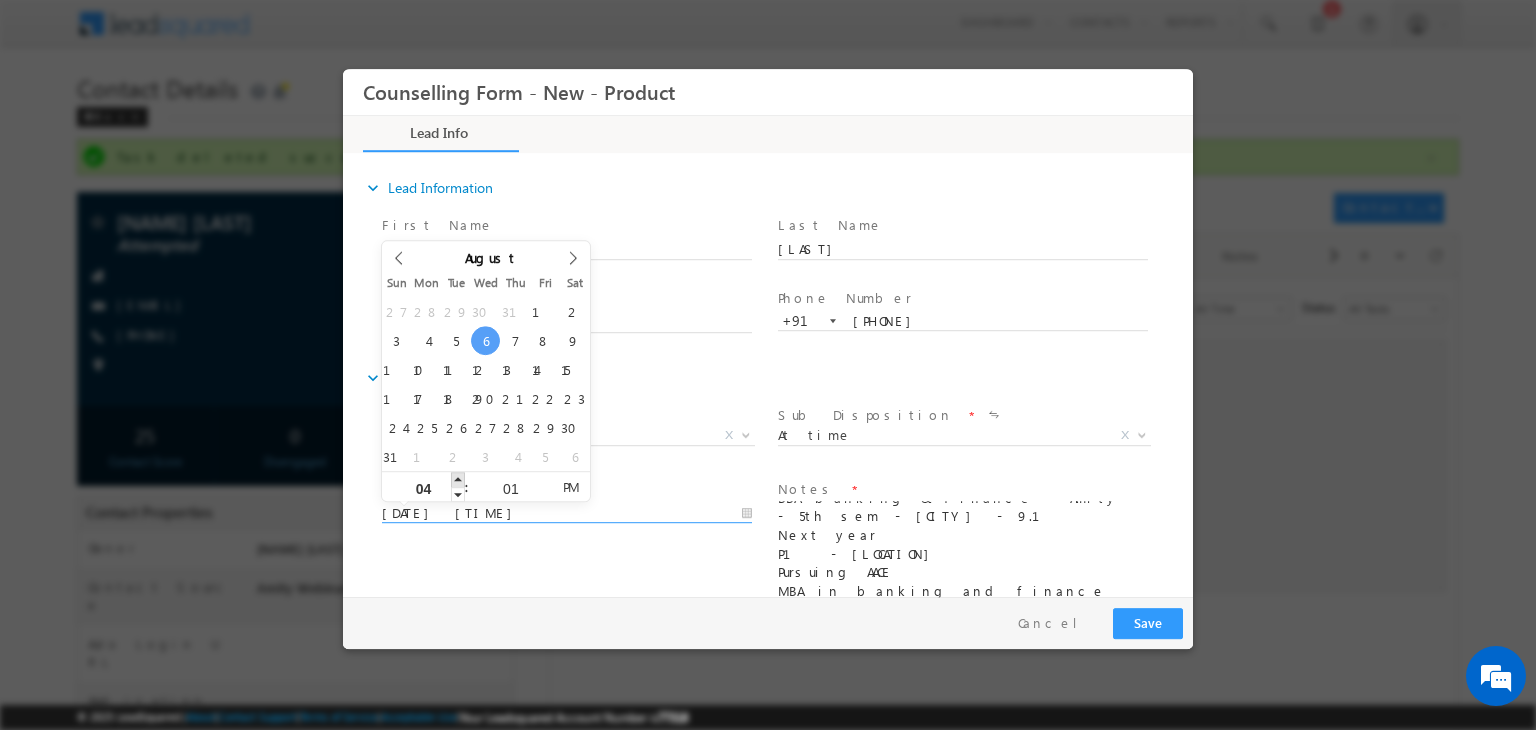 type on "05" 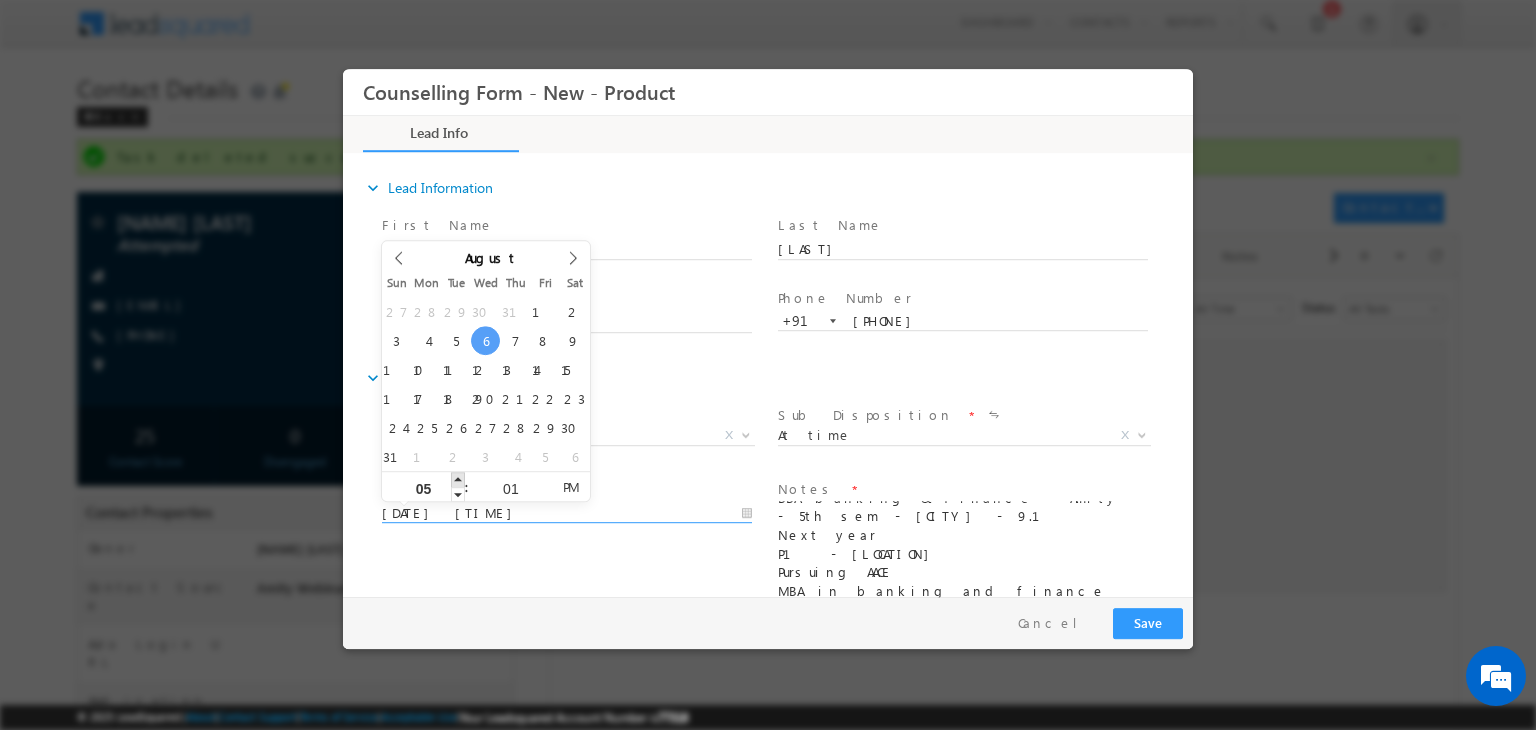 click at bounding box center (458, 479) 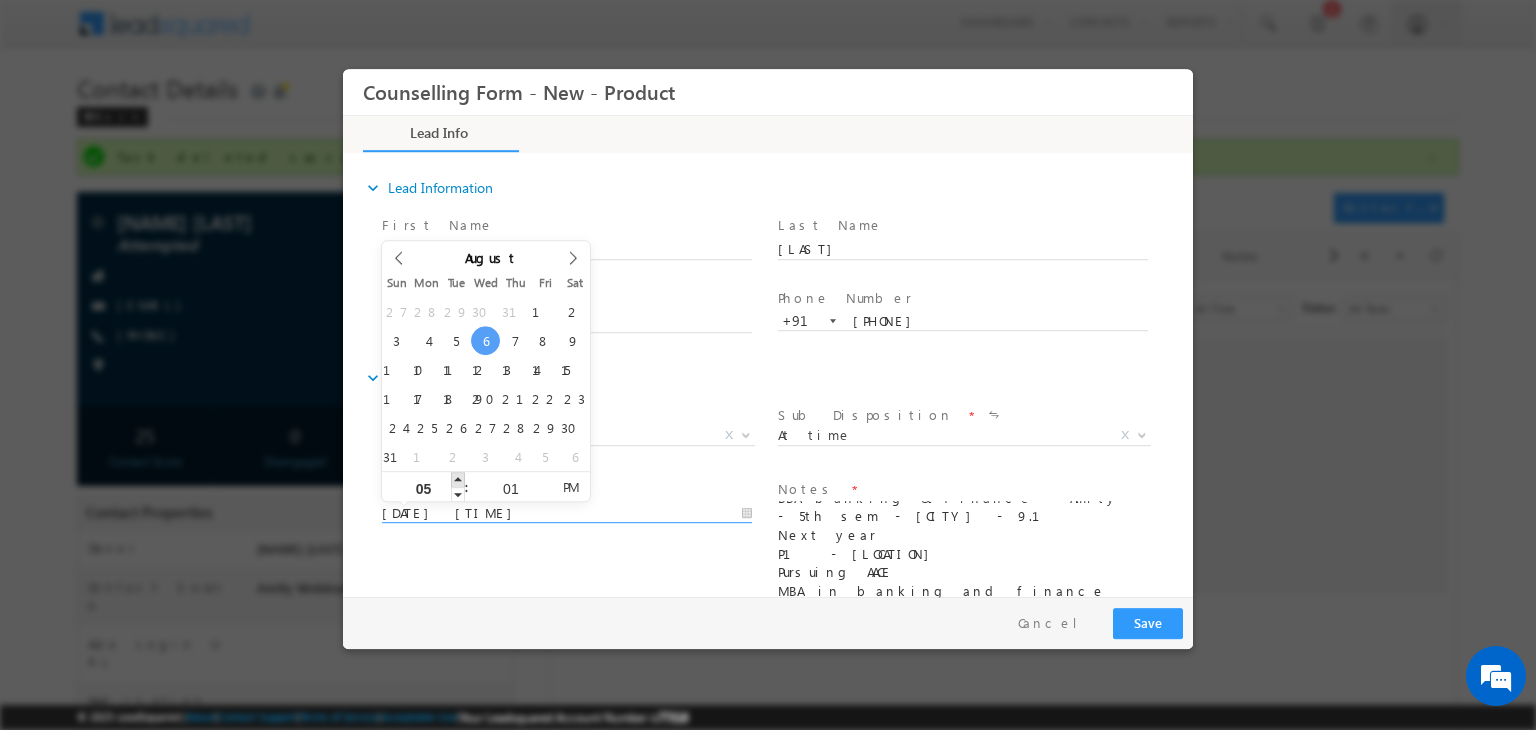 type on "06/08/2025 6:01 PM" 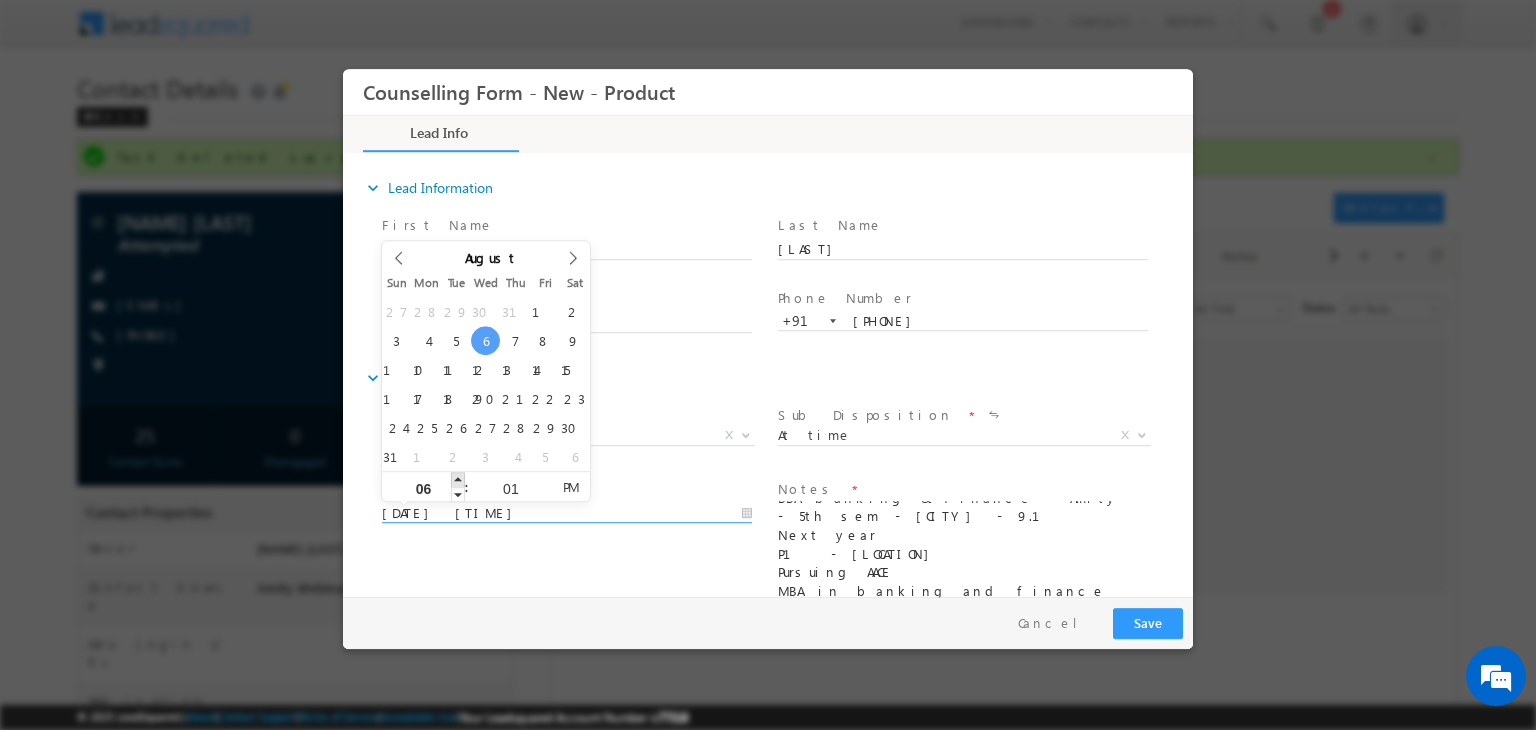 click at bounding box center [458, 479] 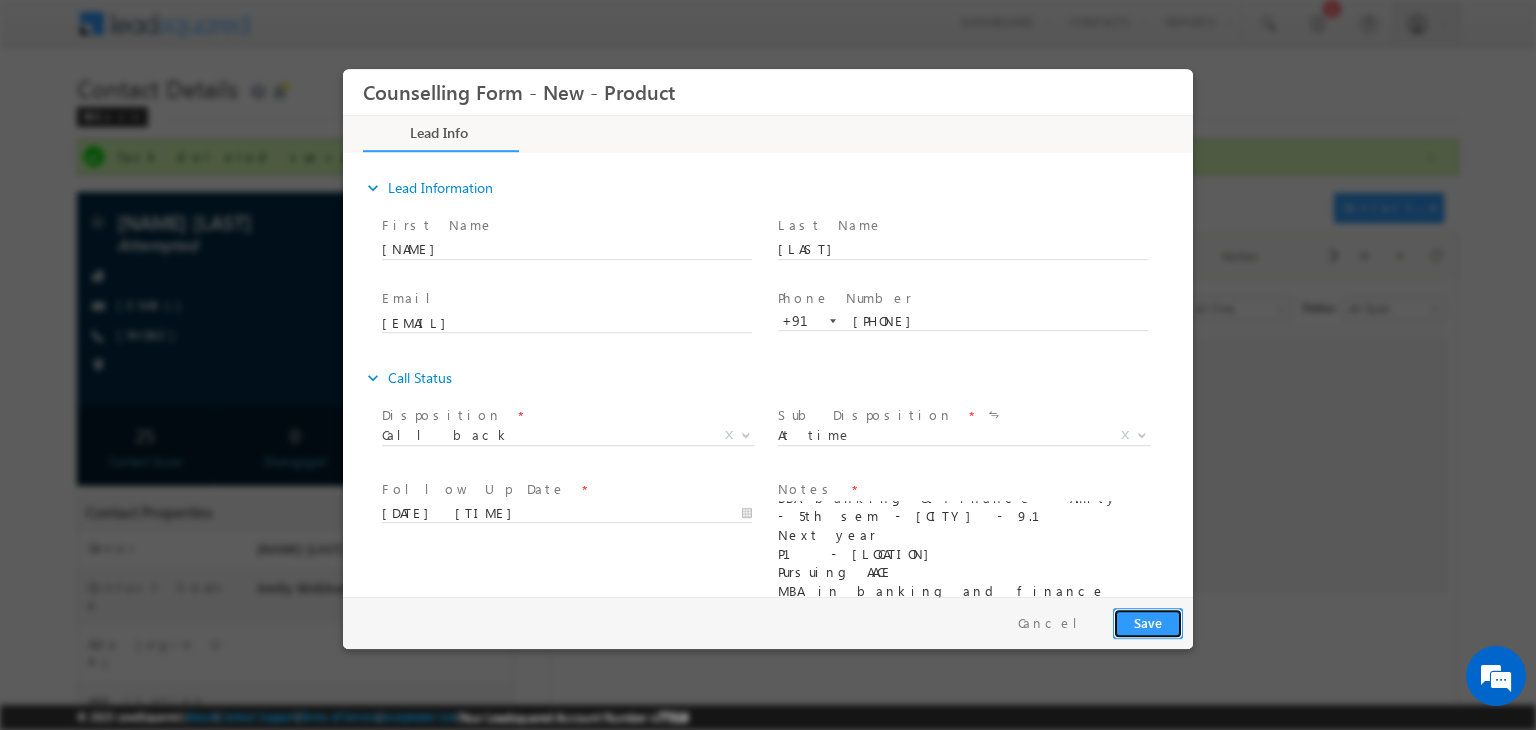 click on "Save" at bounding box center (1148, 623) 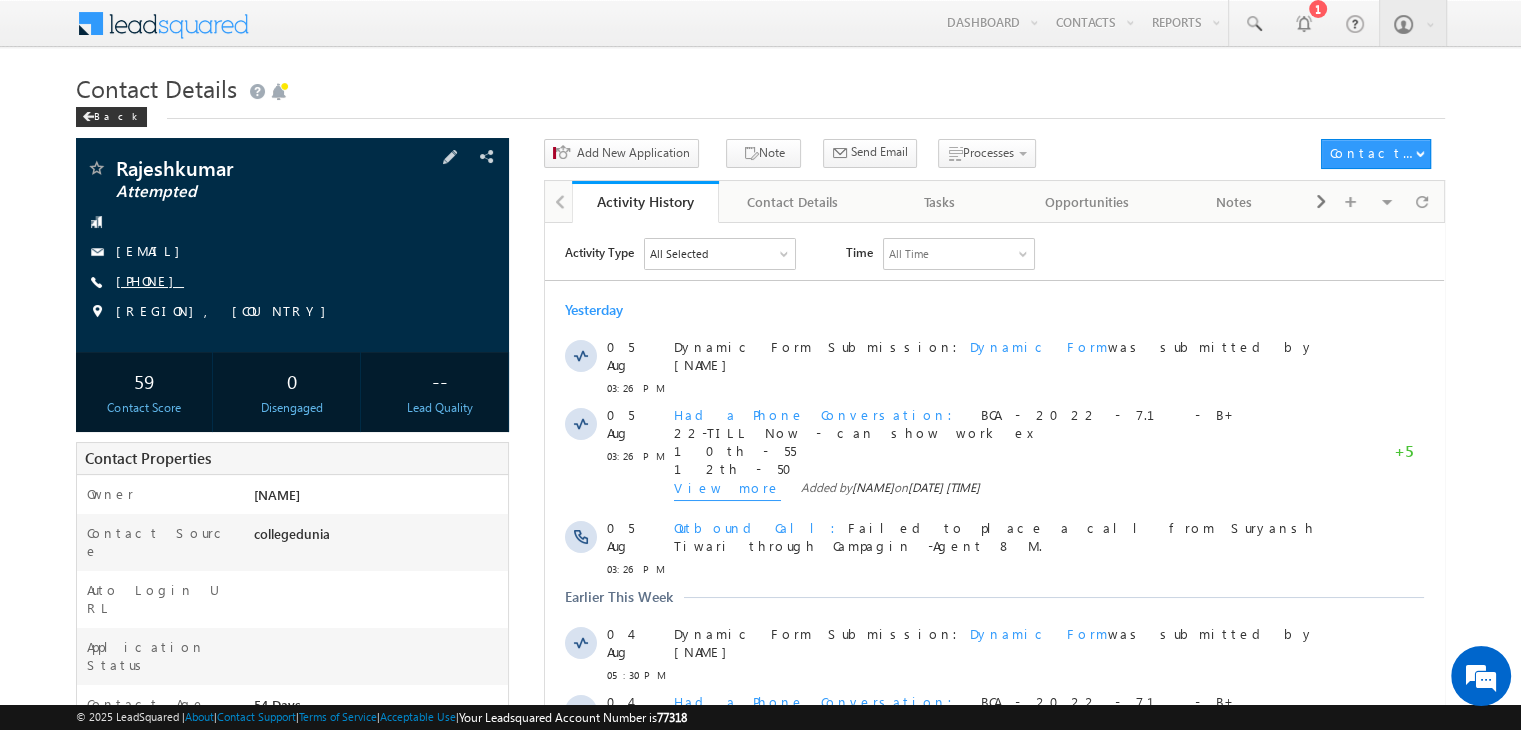 scroll, scrollTop: 0, scrollLeft: 0, axis: both 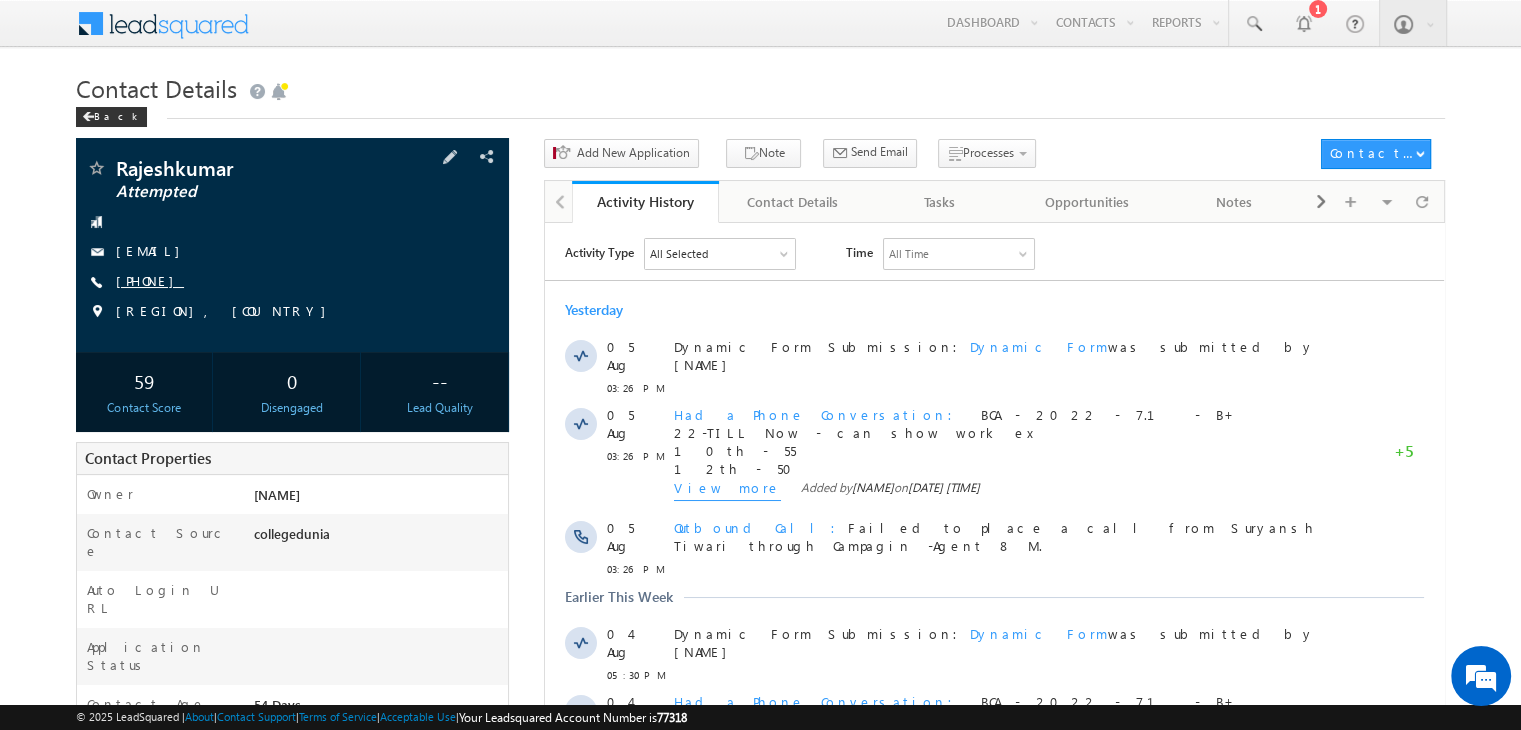 click on "[PHONE]" at bounding box center [150, 280] 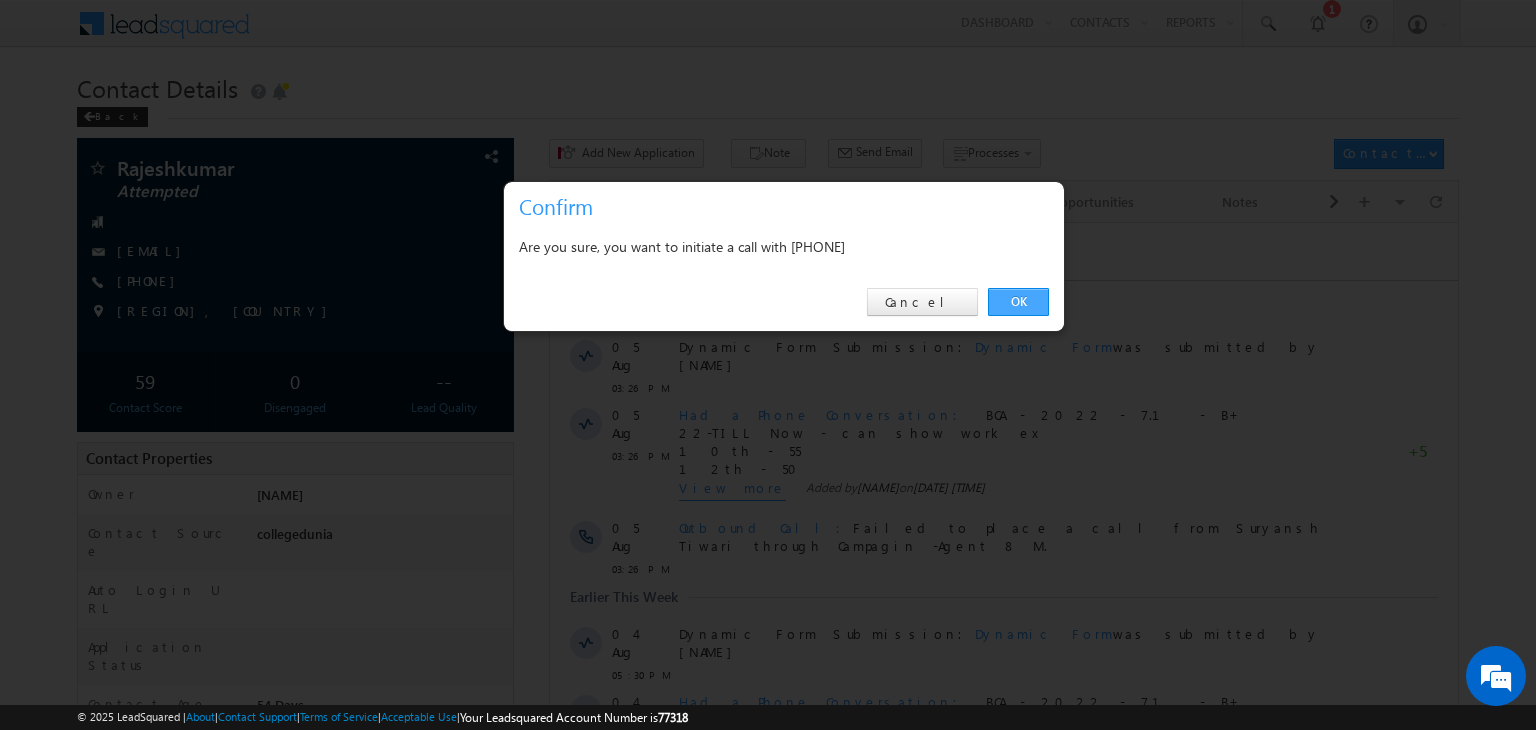 click on "OK" at bounding box center (1018, 302) 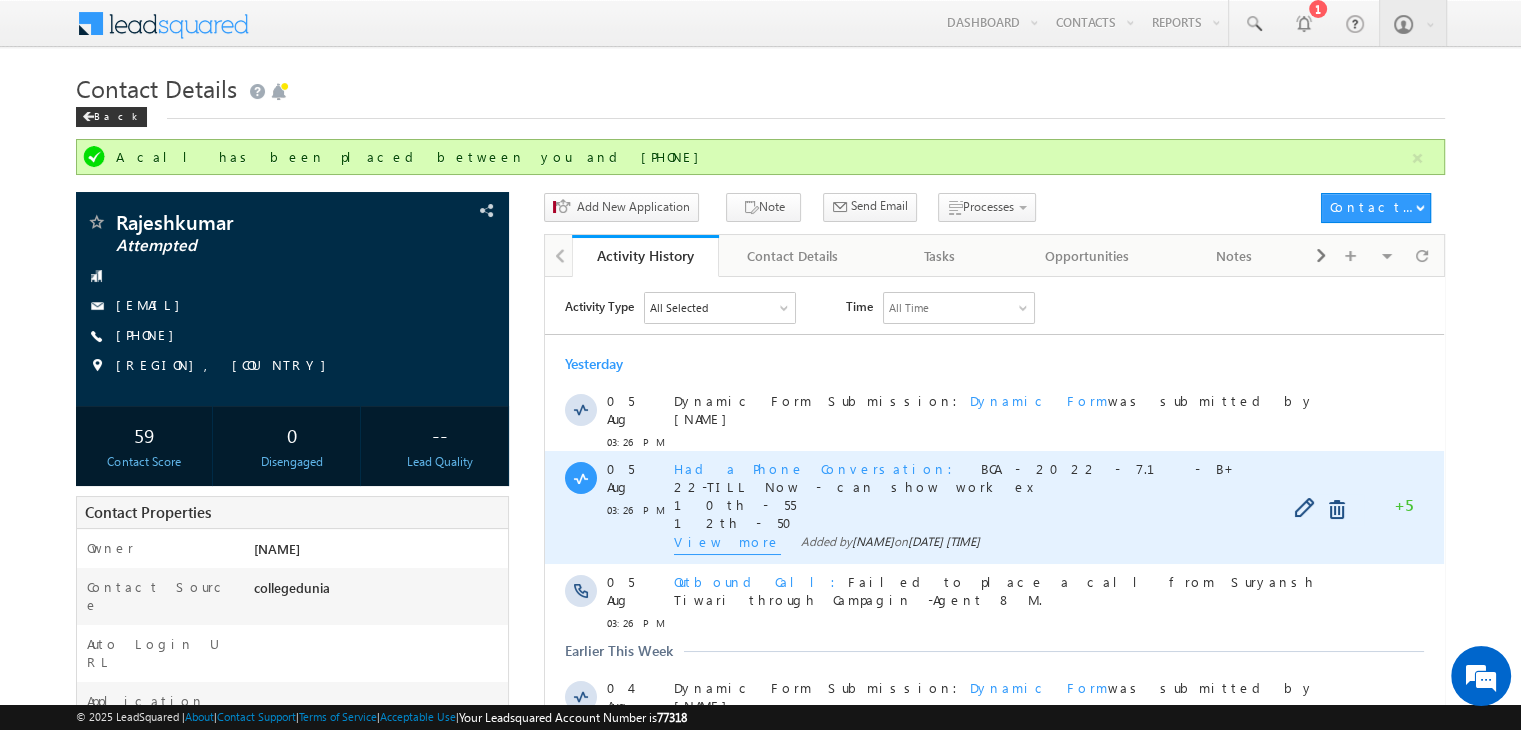 click on "View more" at bounding box center (727, 543) 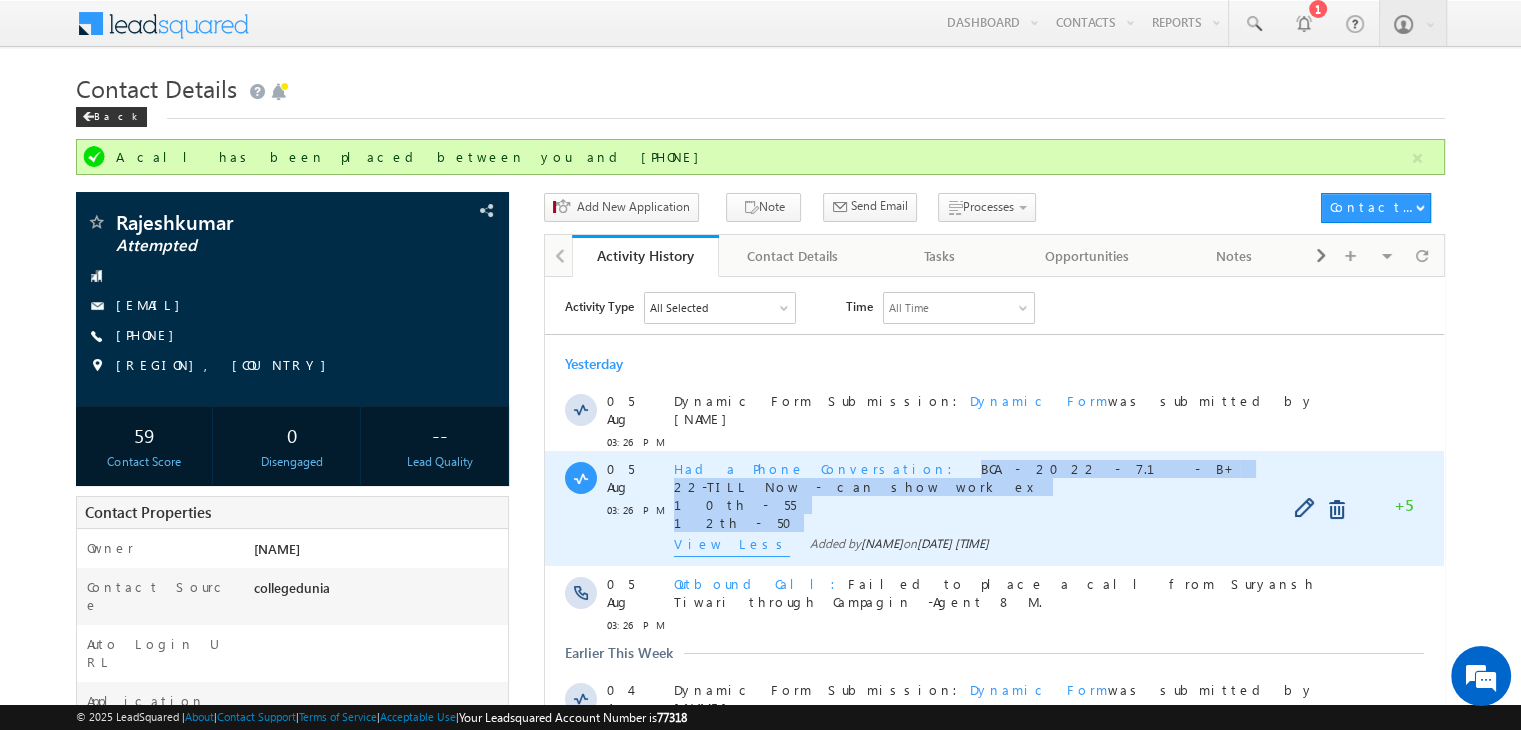 copy on "BCA - 2022 - 7.1 - B+ 22-TILL Now - can show work ex 10th - 55 12th - 50" 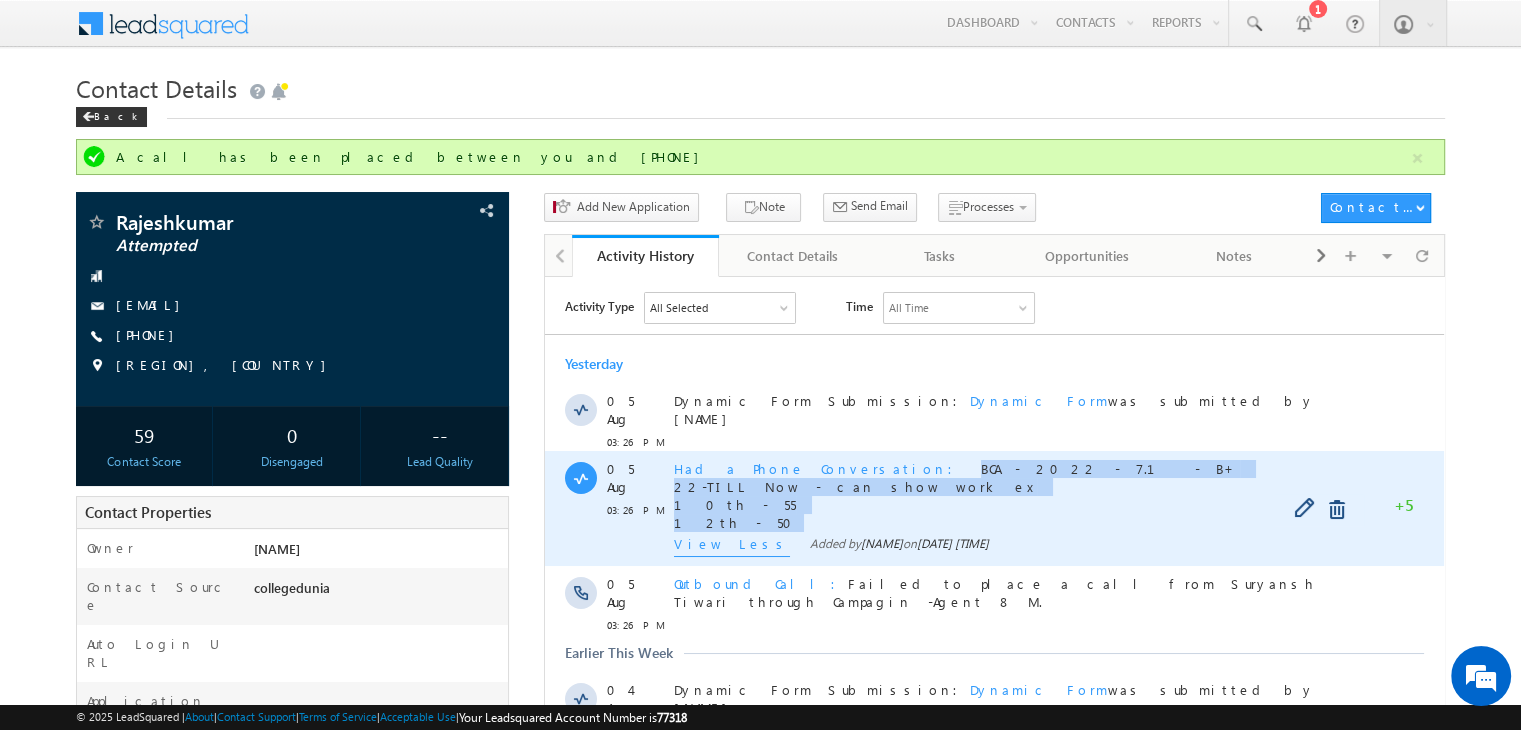 drag, startPoint x: 734, startPoint y: 518, endPoint x: 837, endPoint y: 457, distance: 119.70798 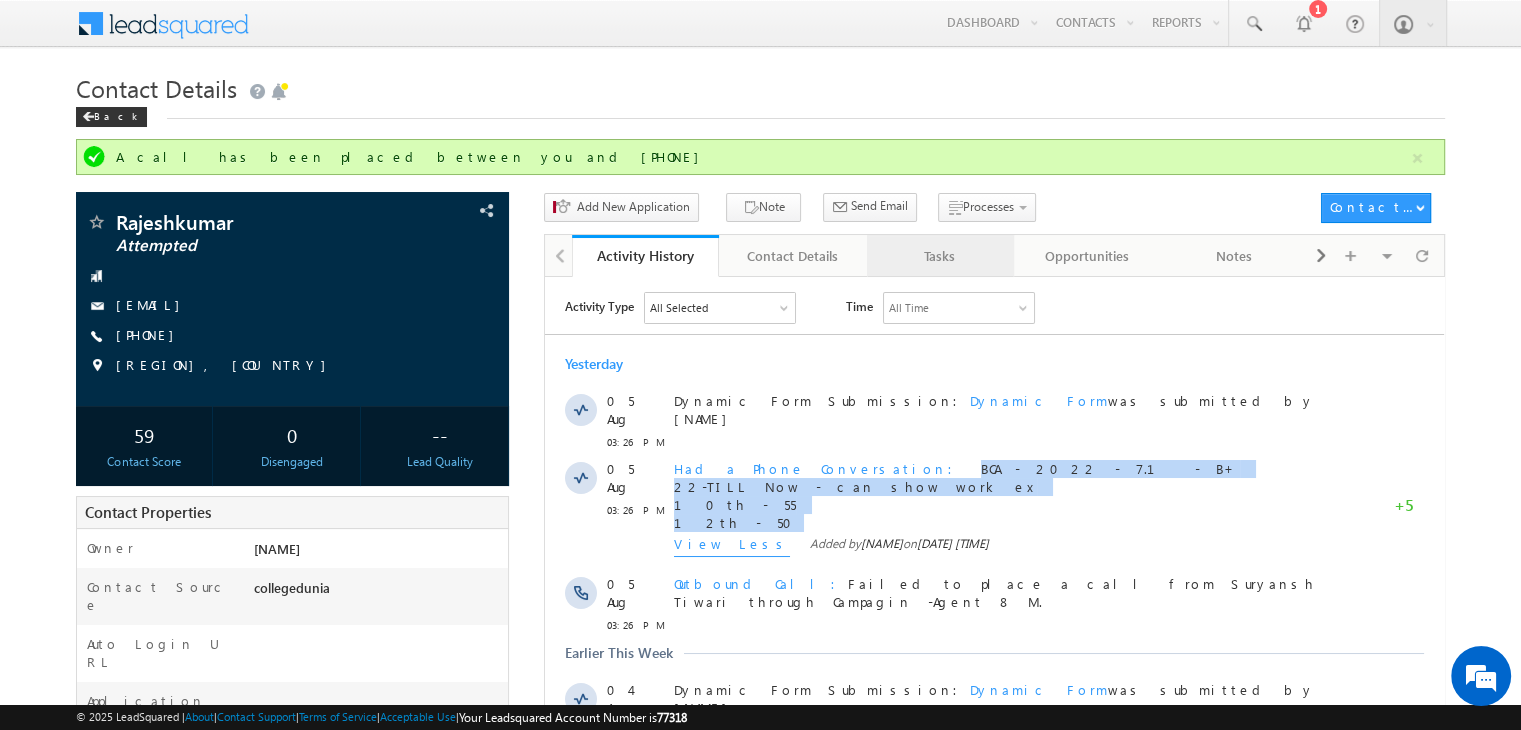 click on "Tasks" at bounding box center [939, 256] 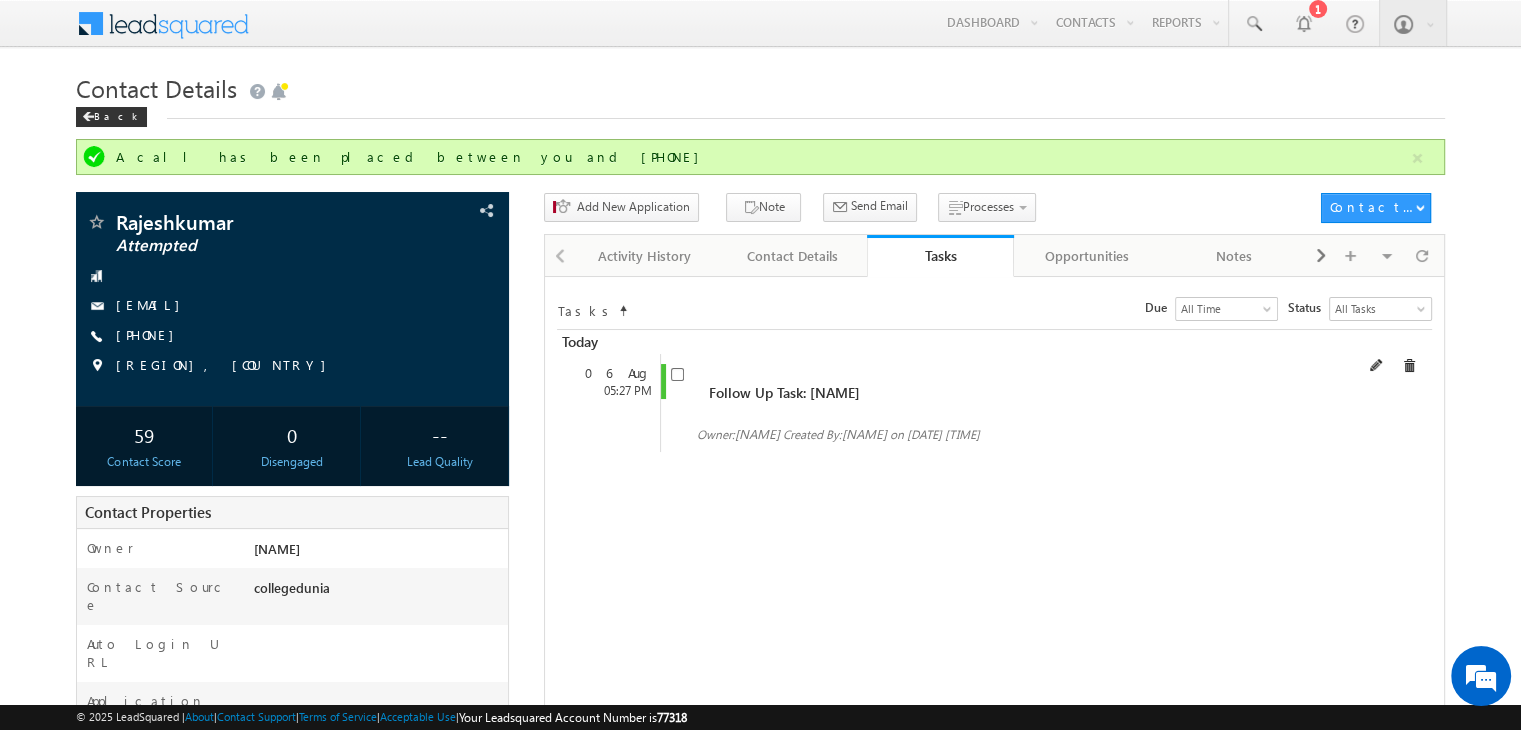 click at bounding box center [1393, 365] 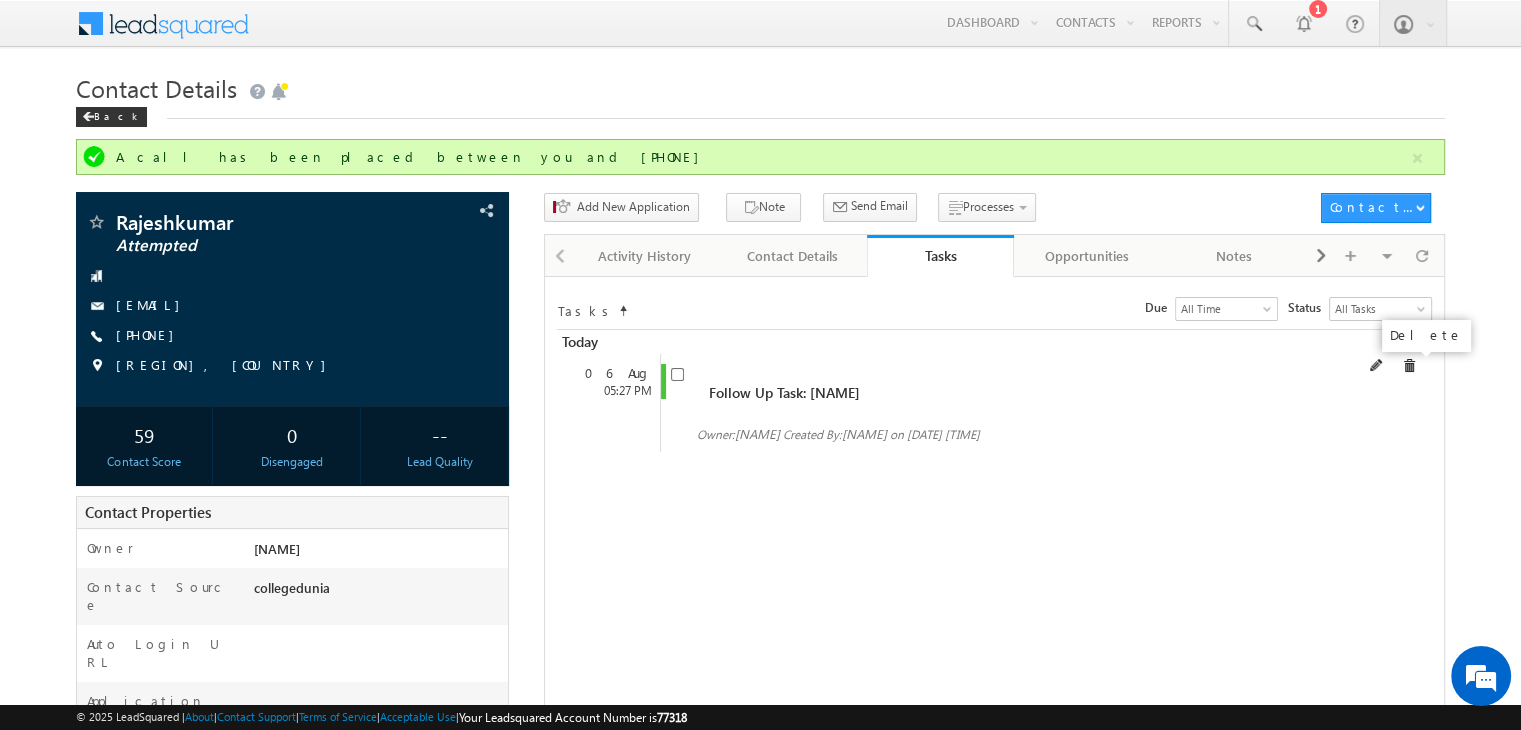 click at bounding box center [1409, 366] 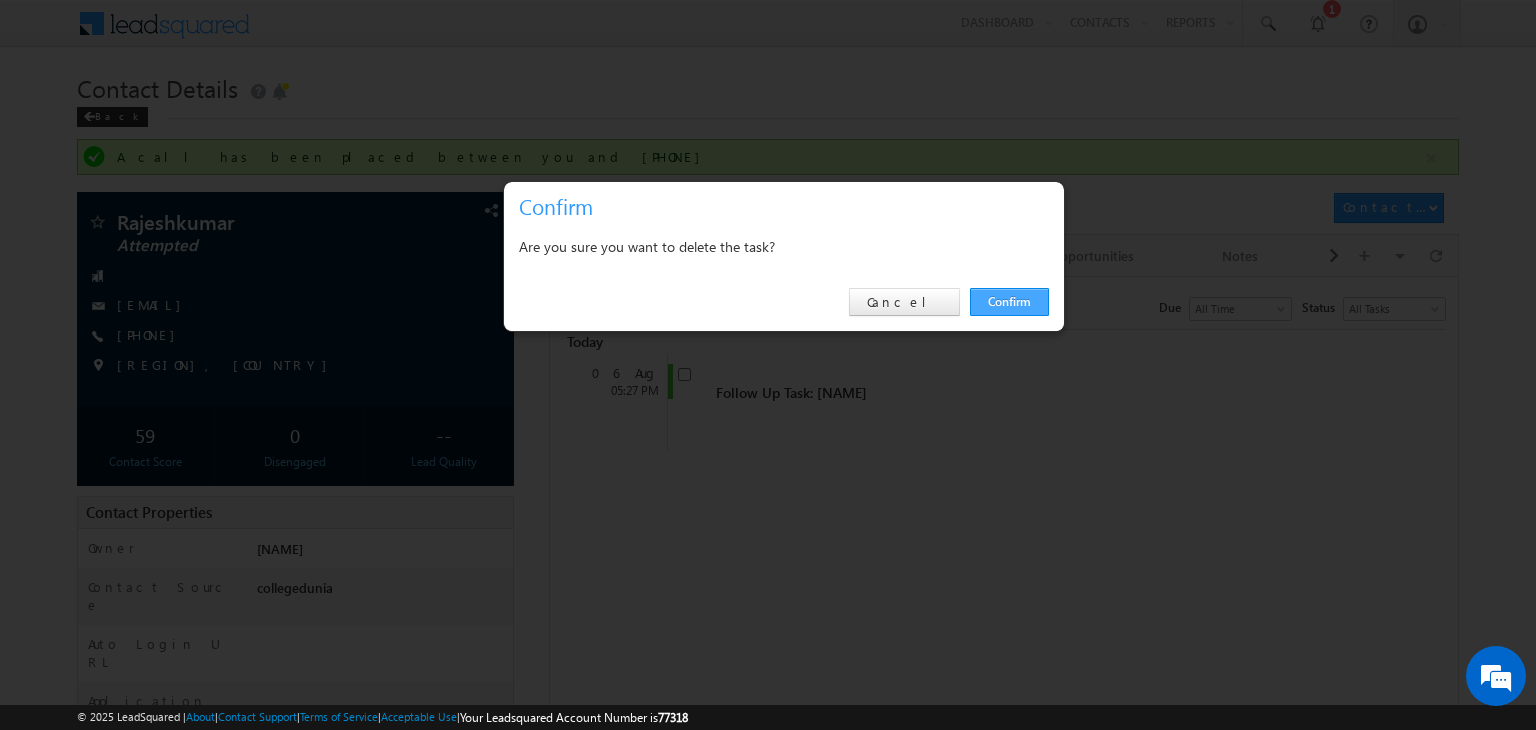 click on "Confirm" at bounding box center (1009, 302) 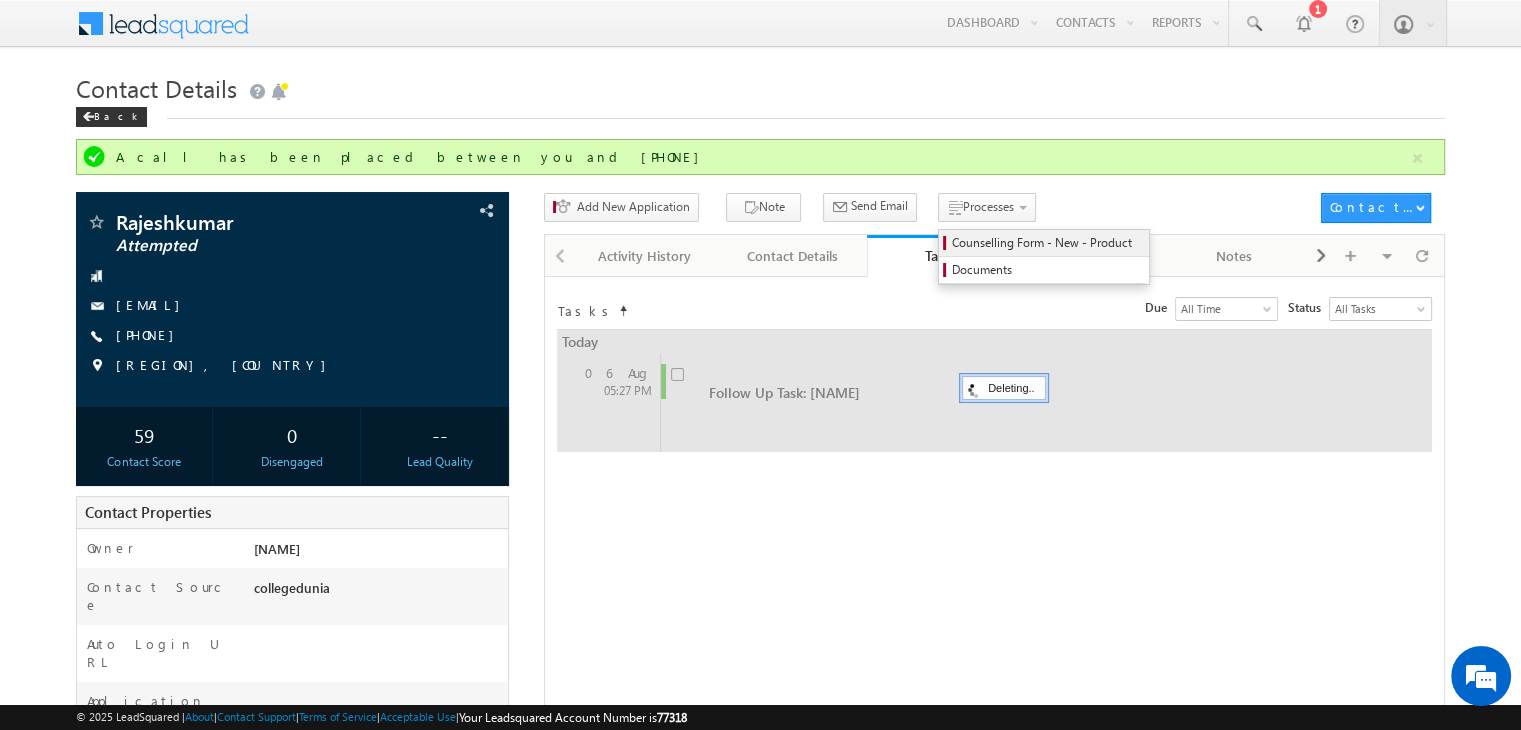 click on "Counselling Form - New - Product" at bounding box center [1047, 243] 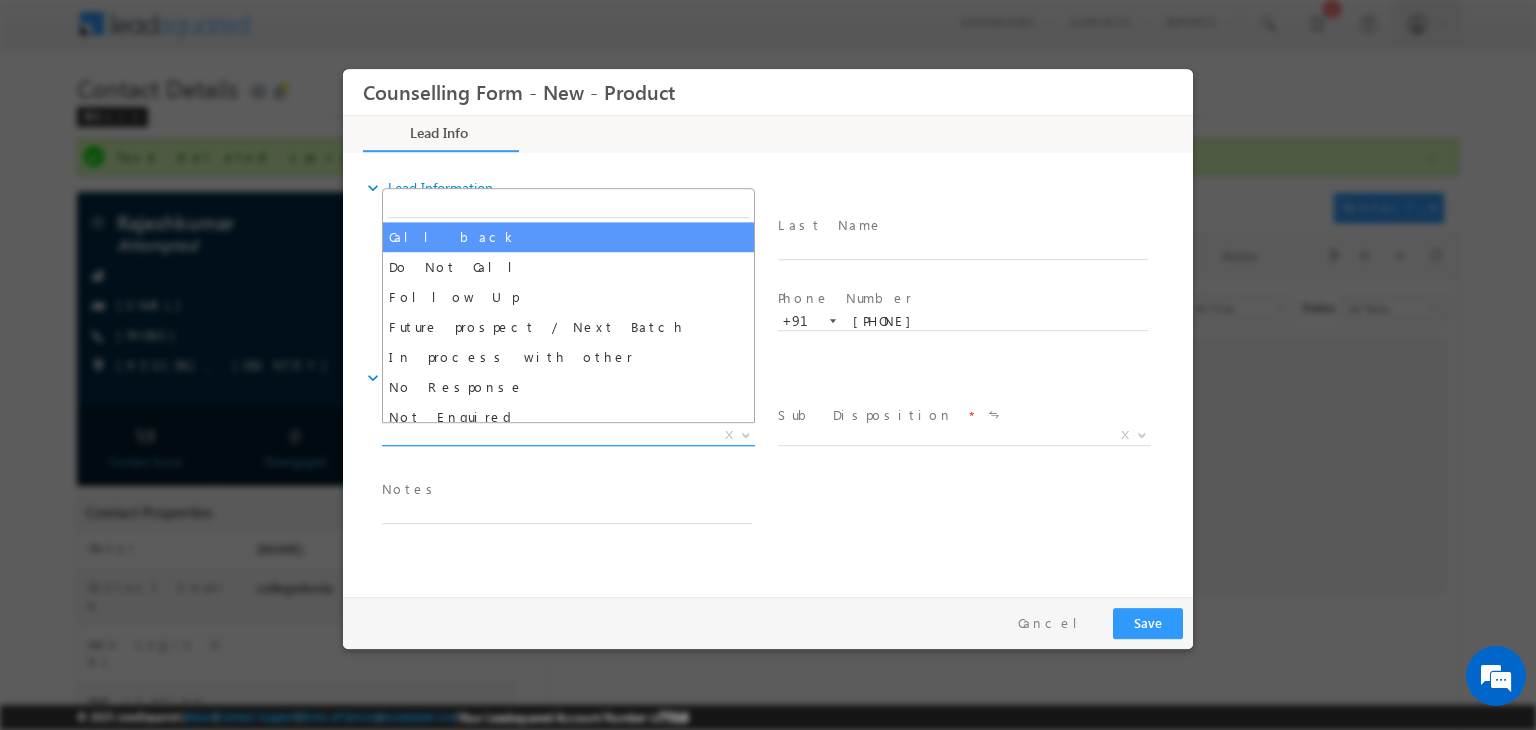 scroll, scrollTop: 0, scrollLeft: 0, axis: both 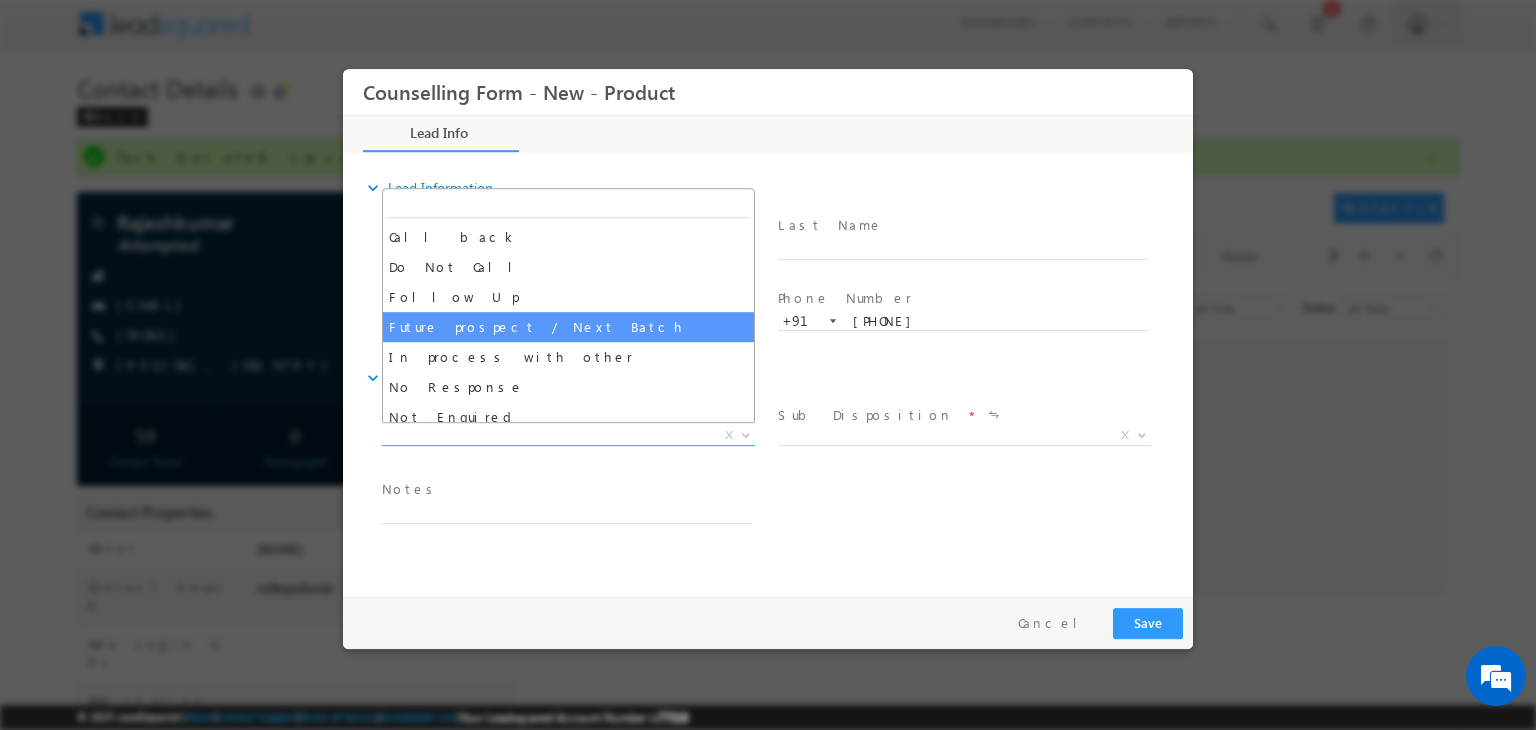 select on "Future prospect / Next Batch" 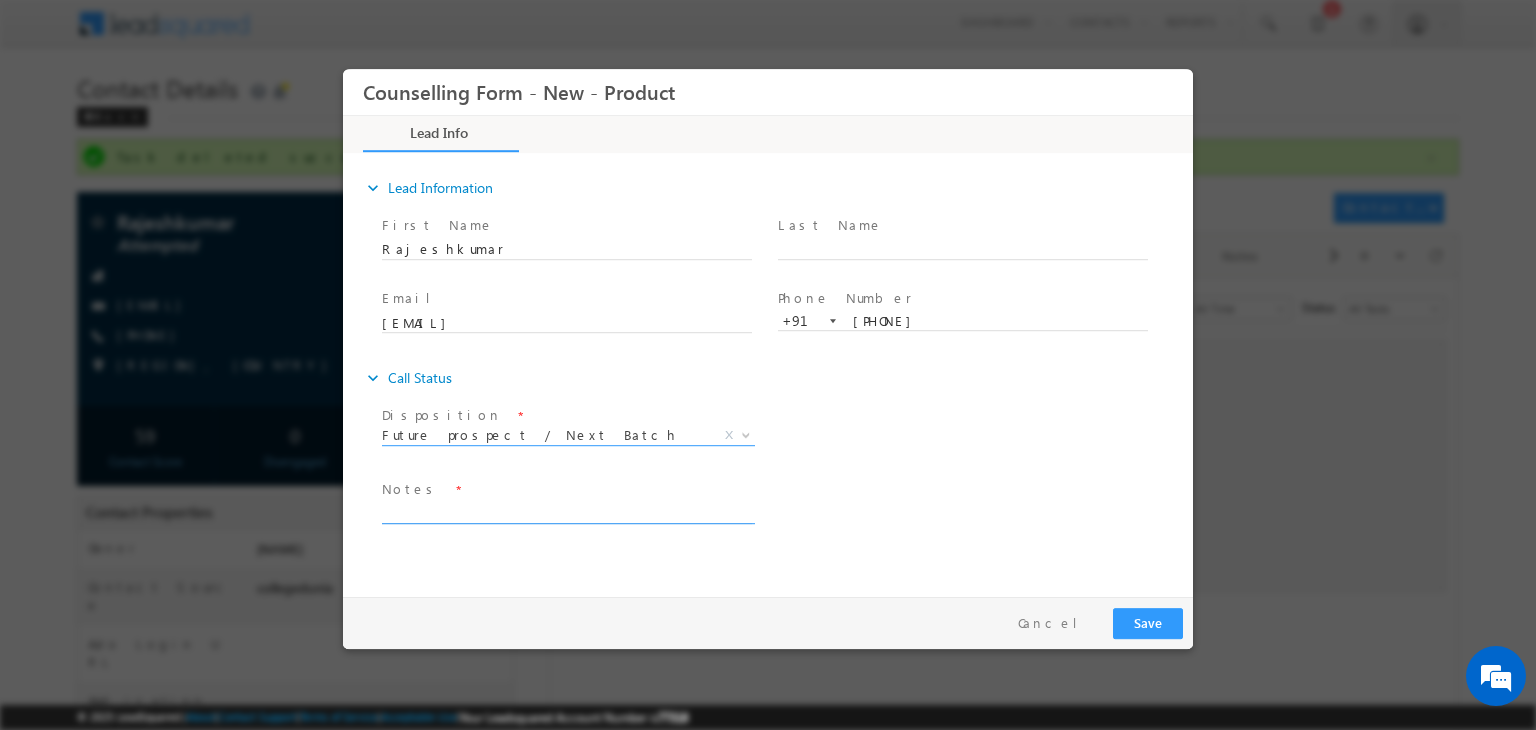 click at bounding box center [567, 512] 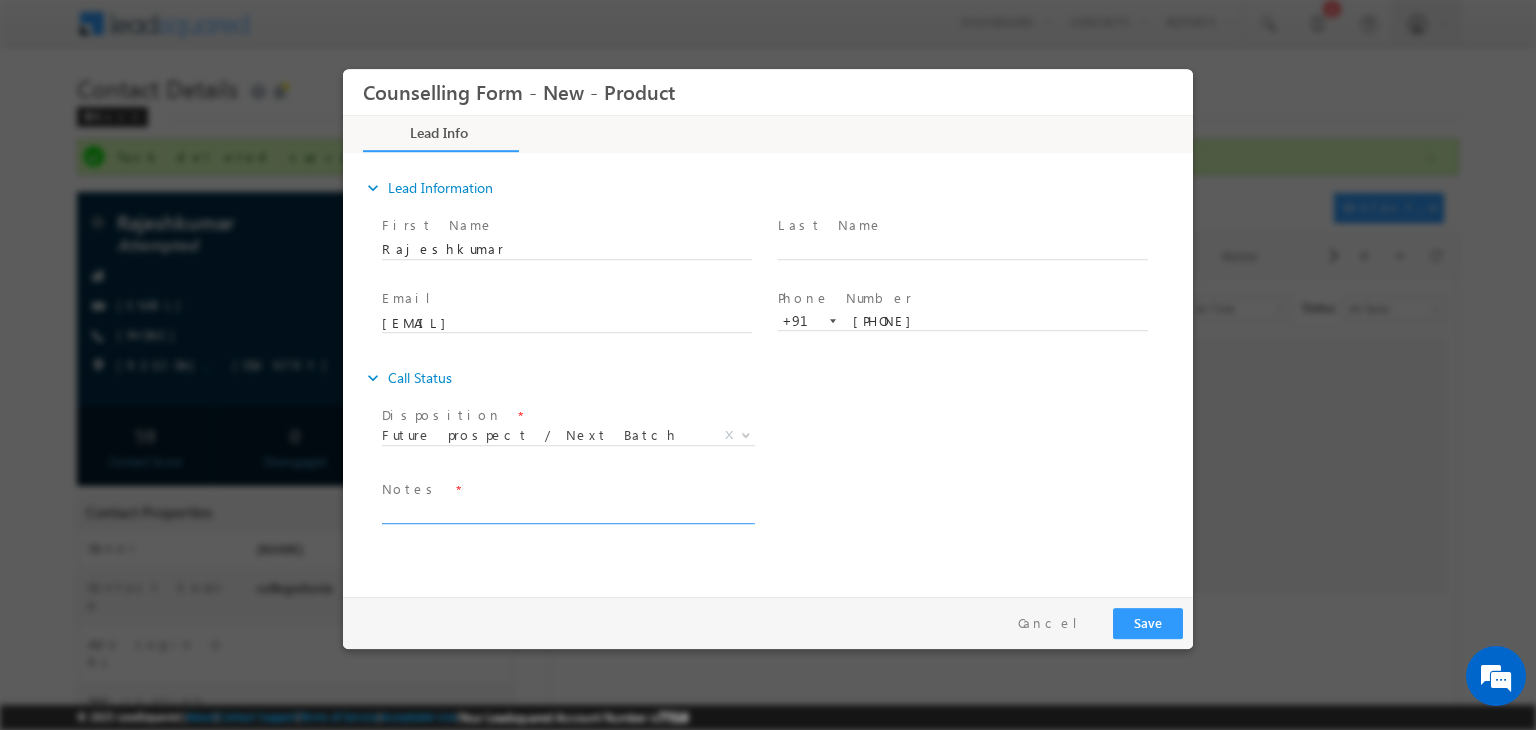 paste on "BCA - 2022 - 7.1 - B+
22-TILL Now - can show work ex
10th - 55
12th - 50" 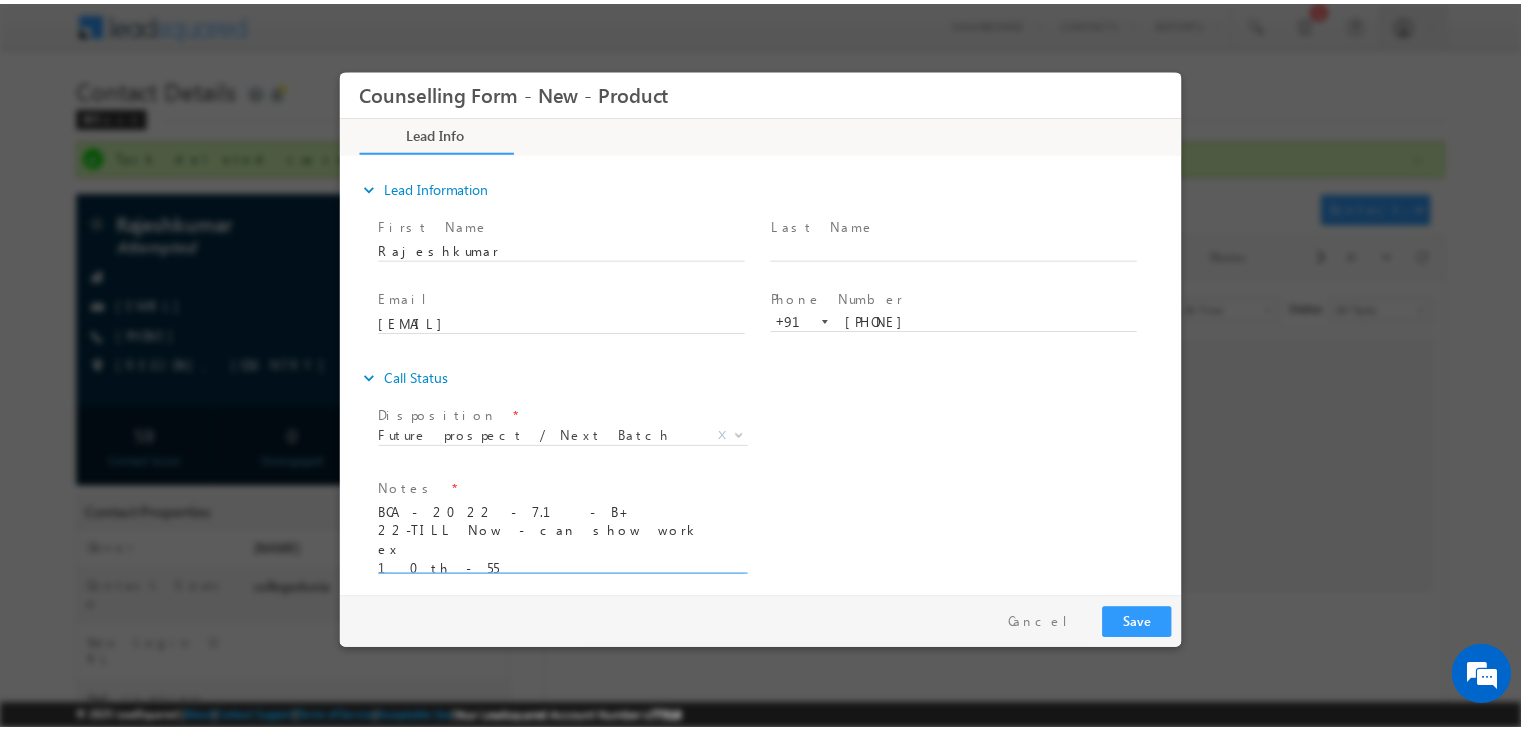 scroll, scrollTop: 4, scrollLeft: 0, axis: vertical 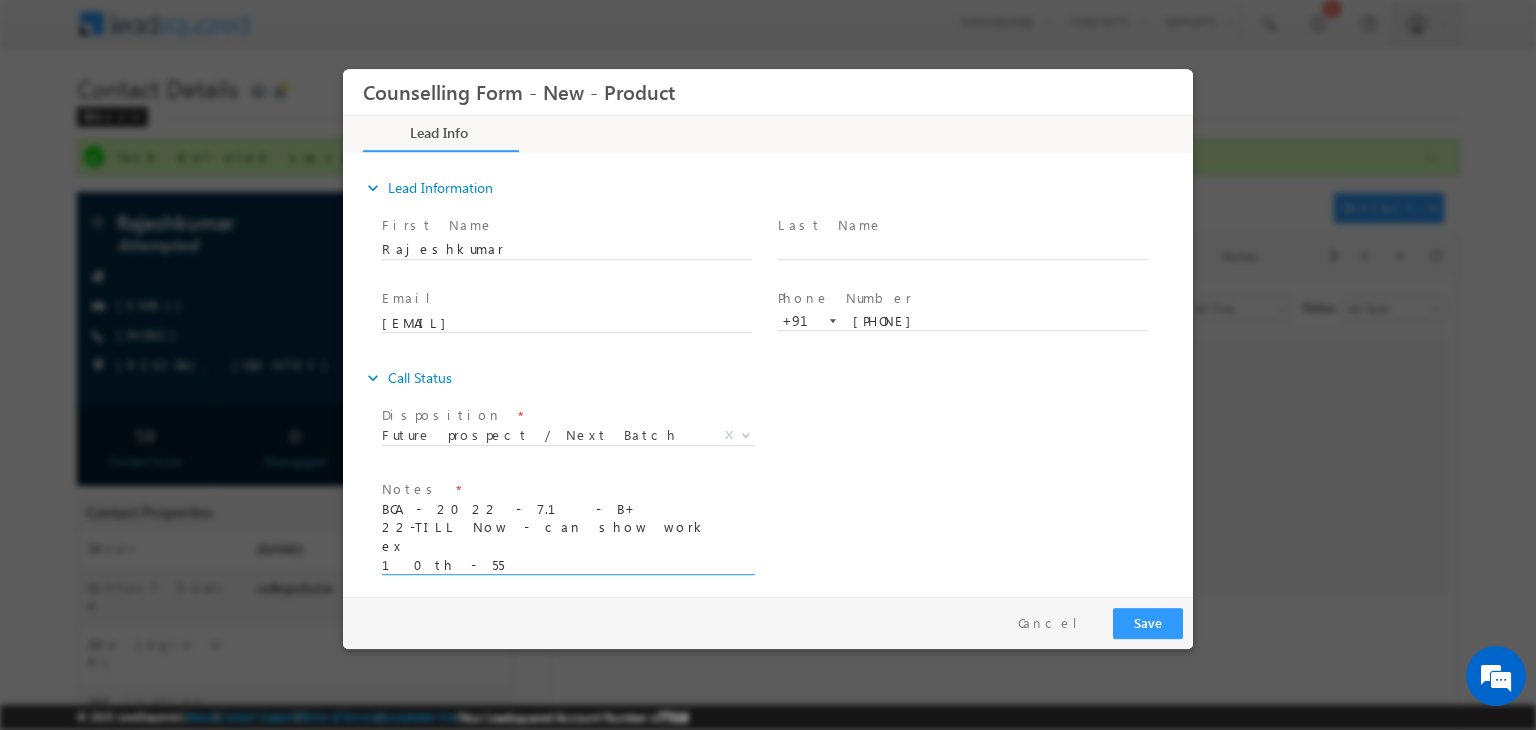 type on "BCA - 2022 - 7.1 - B+
22-TILL Now - can show work ex
10th - 55
12th - 50" 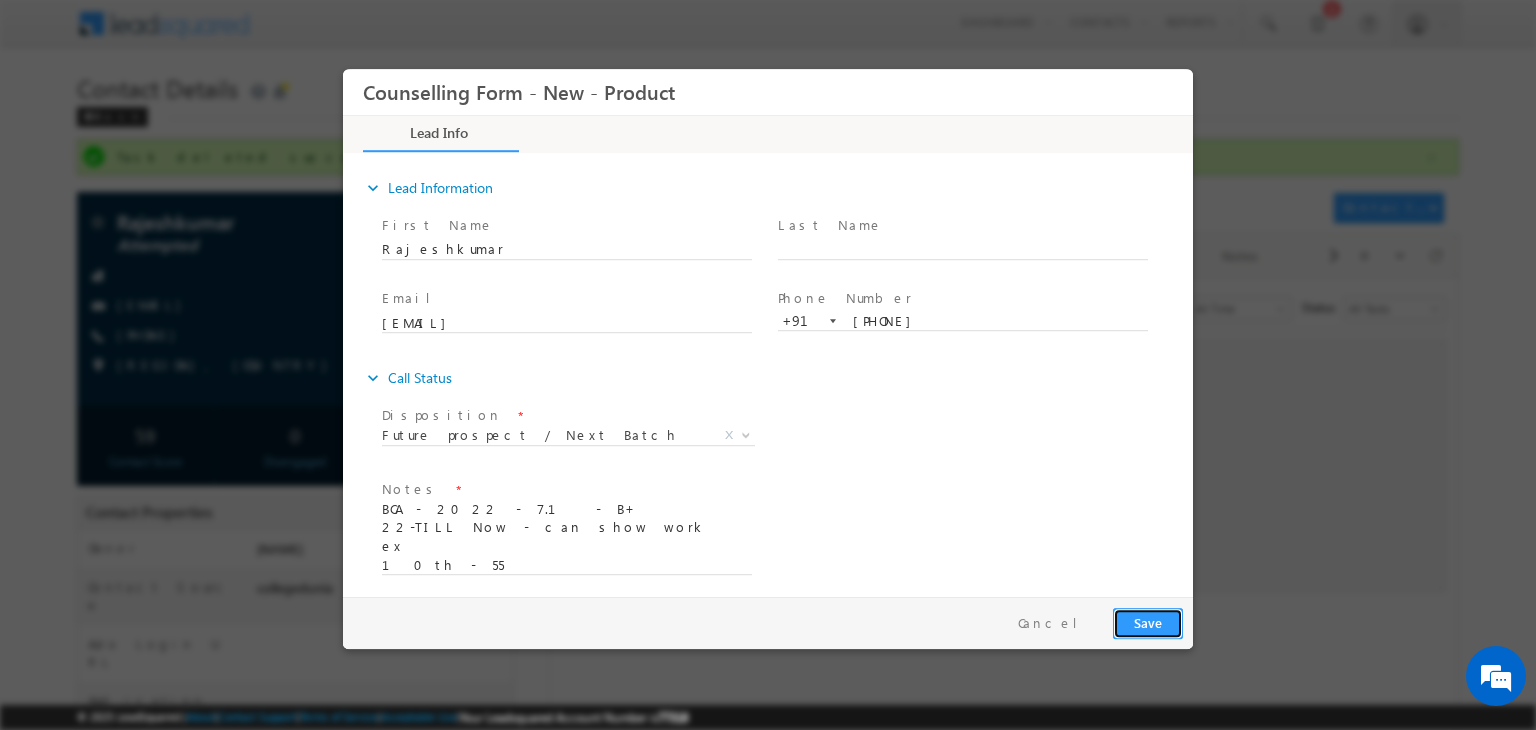 click on "Save" at bounding box center (1148, 623) 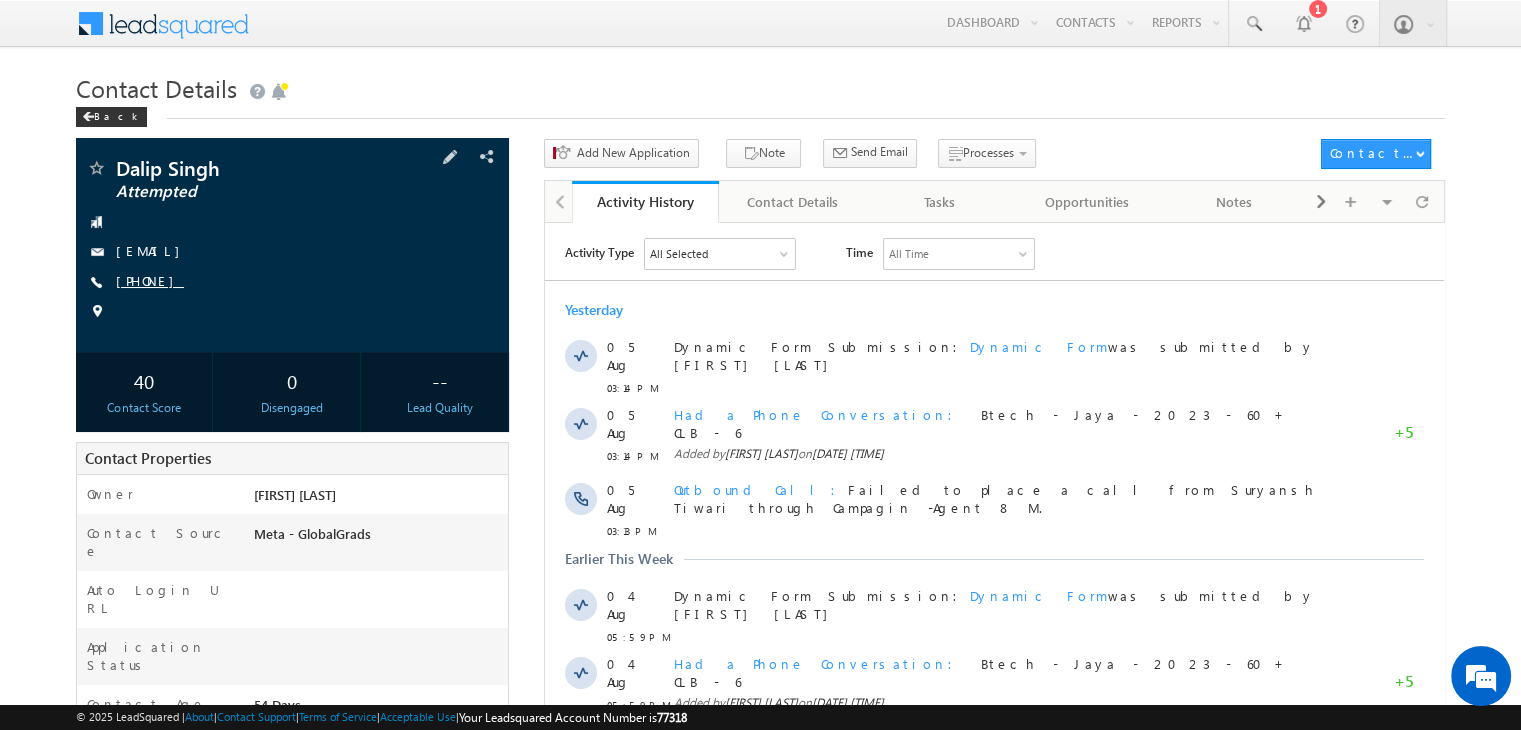 scroll, scrollTop: 0, scrollLeft: 0, axis: both 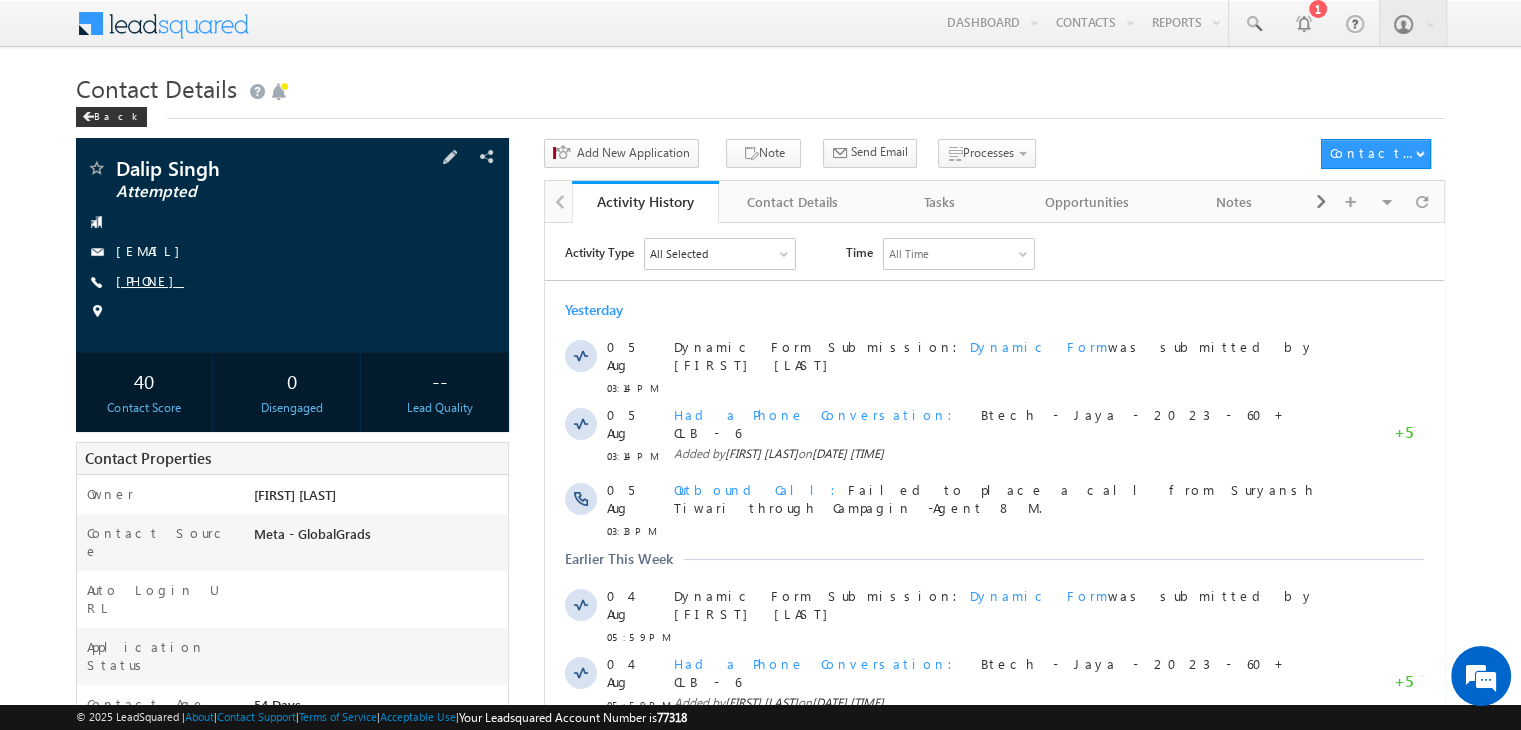 click on "[PHONE]" at bounding box center (150, 280) 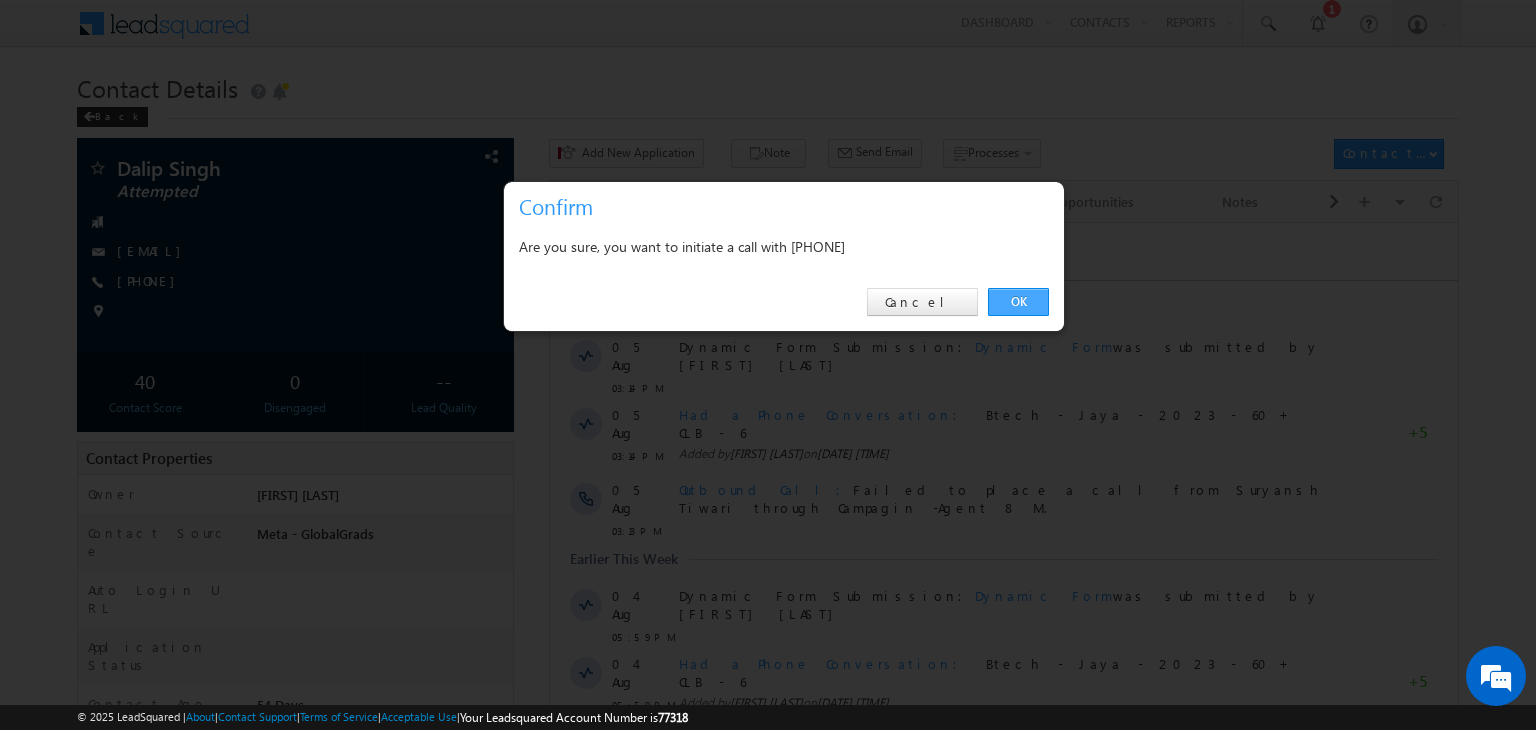 click on "OK" at bounding box center [1018, 302] 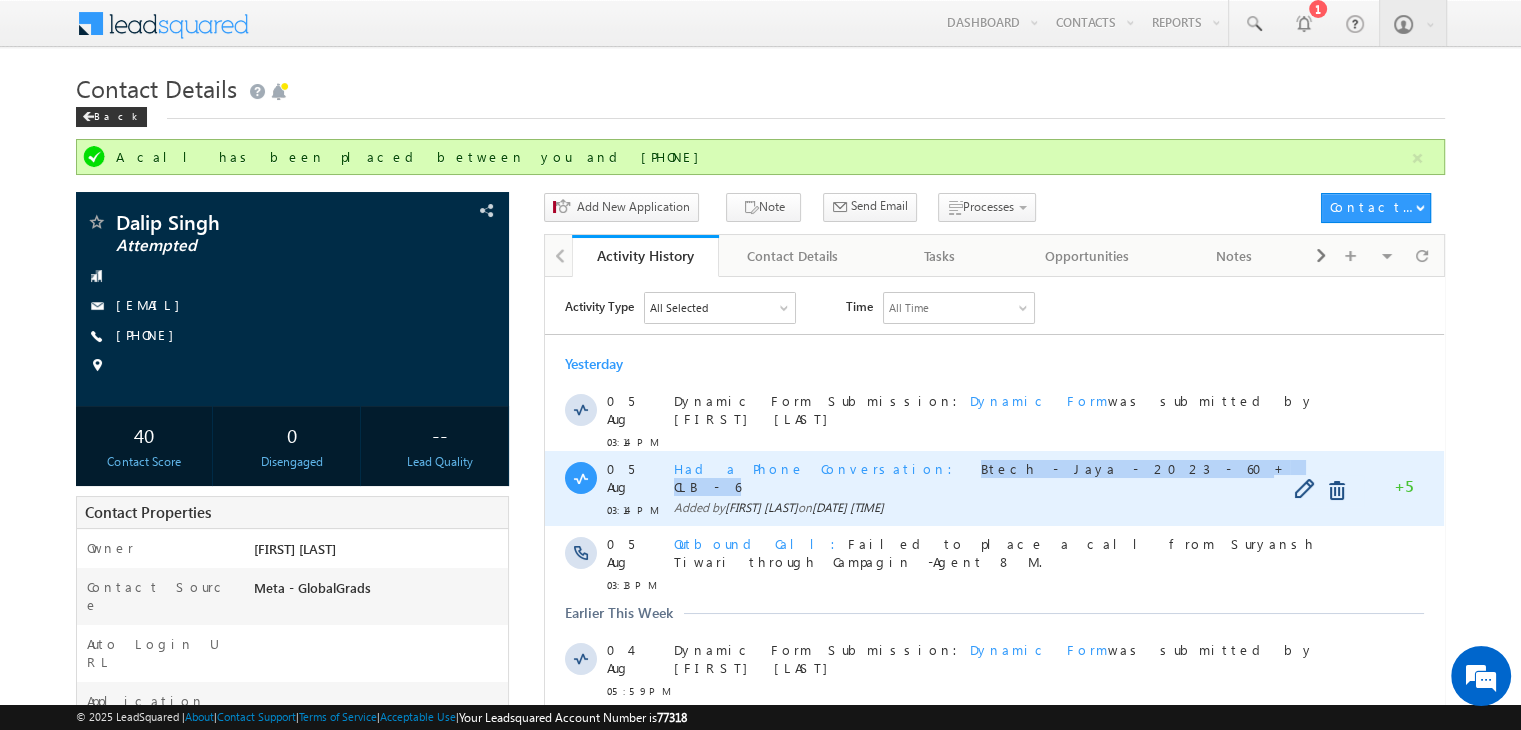 copy on "Btech - Jaya - 2023 - 60+ CLB - 6" 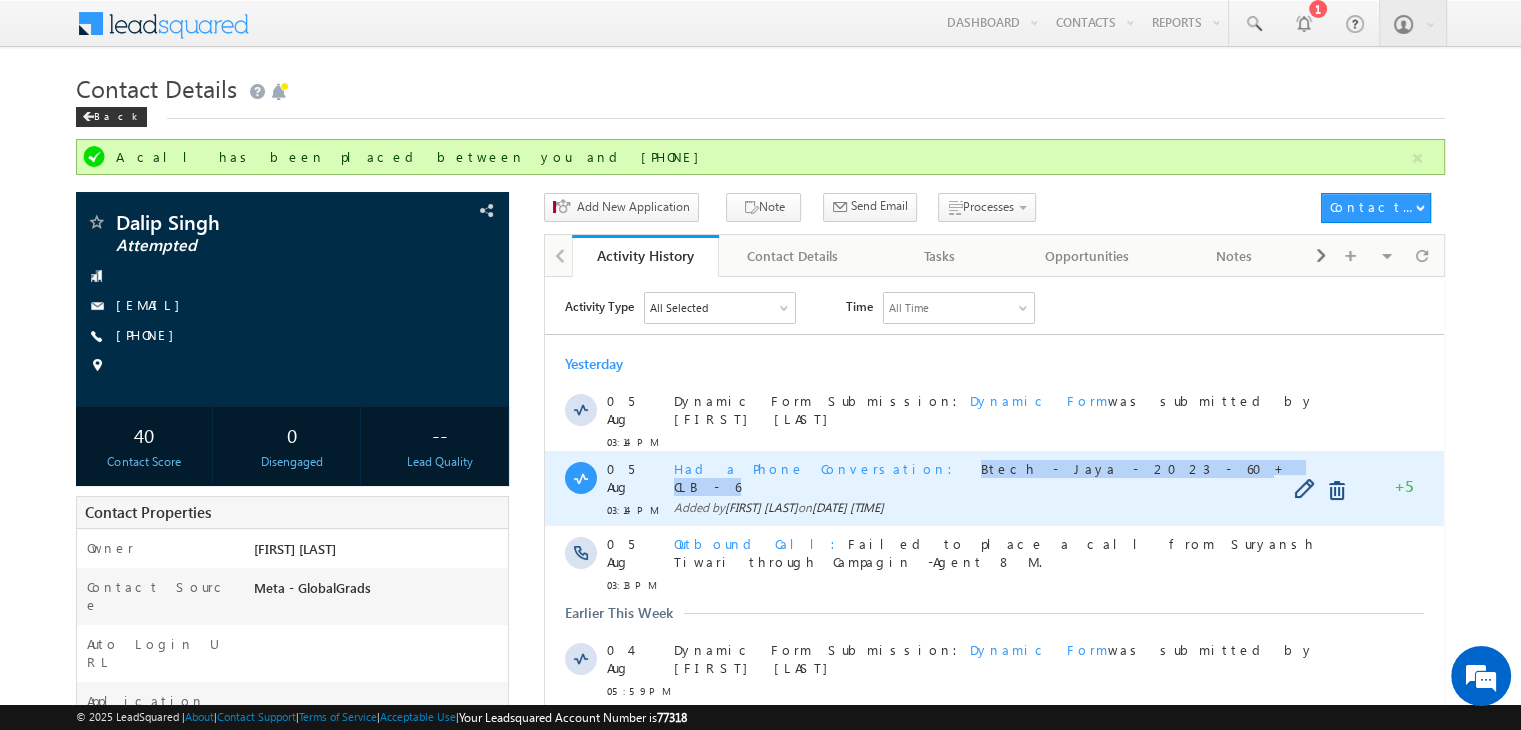 drag, startPoint x: 728, startPoint y: 473, endPoint x: 836, endPoint y: 452, distance: 110.02273 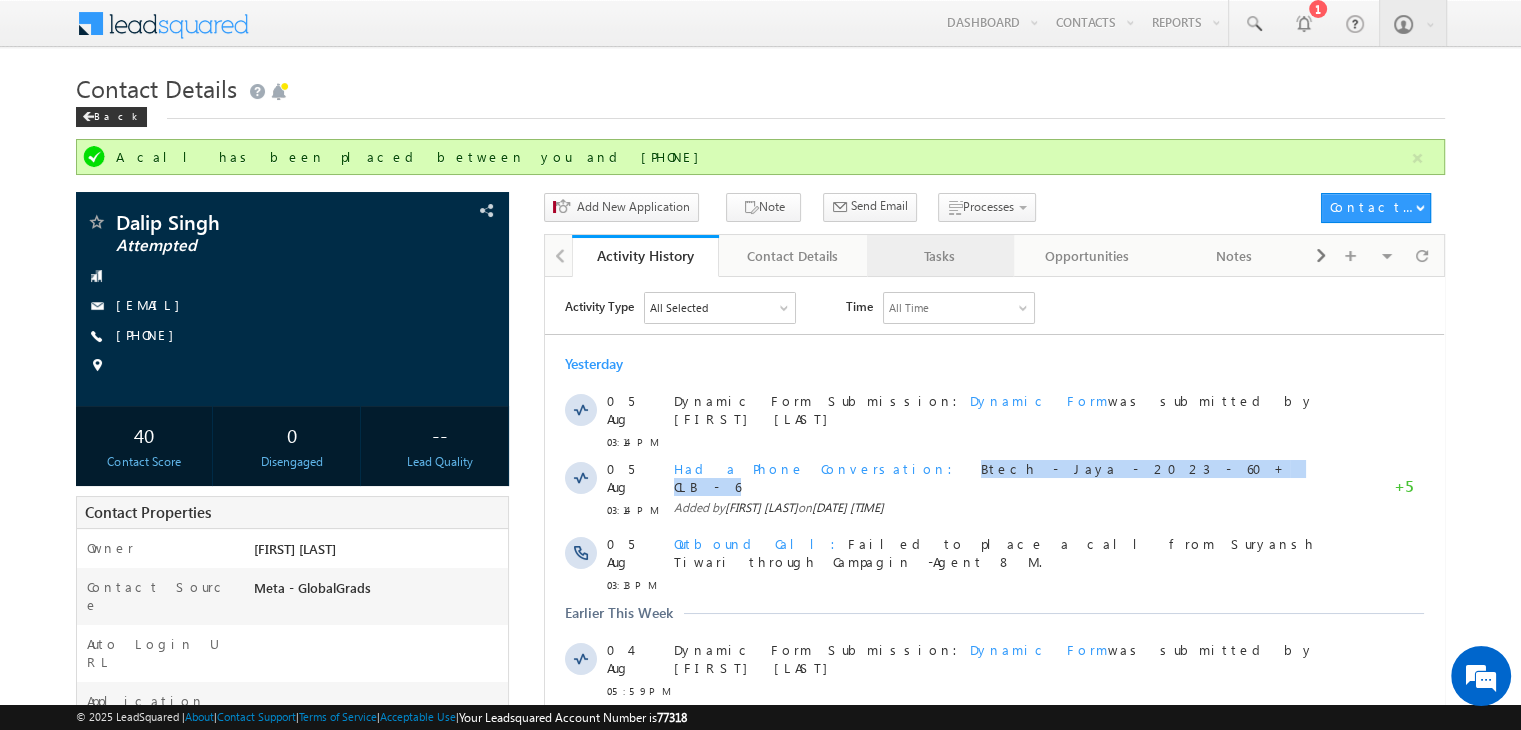 click on "Tasks" at bounding box center [940, 256] 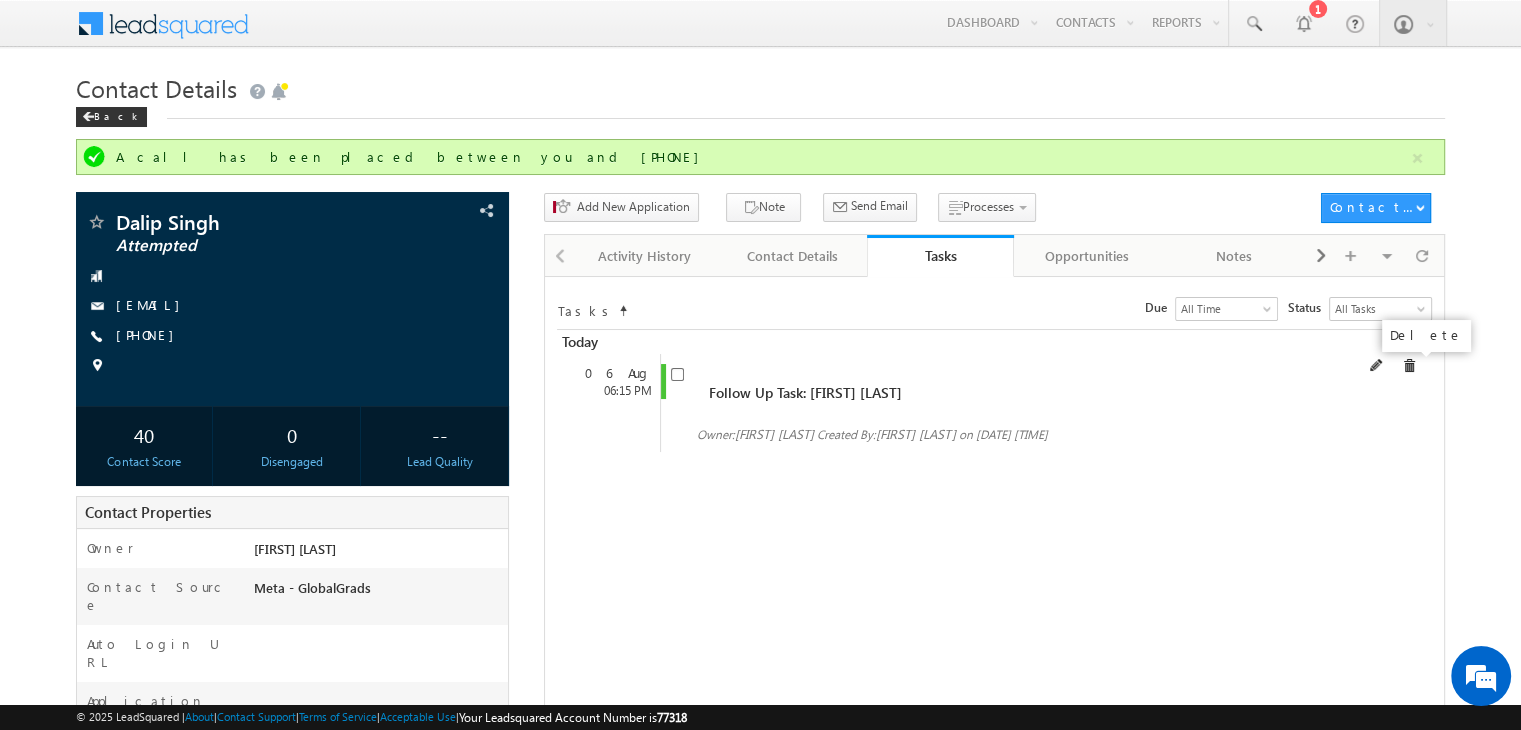 click at bounding box center [1409, 366] 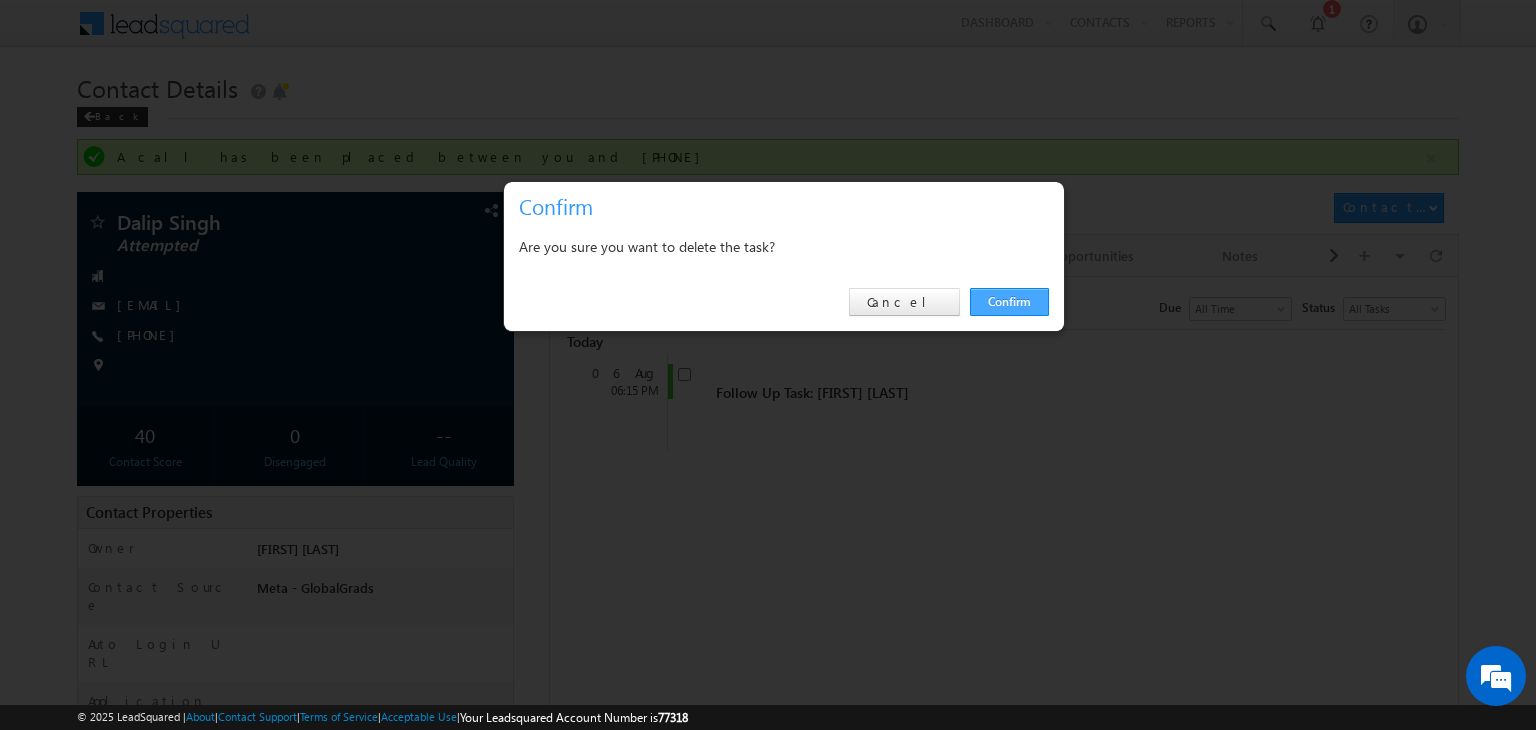click on "Confirm" at bounding box center (1009, 302) 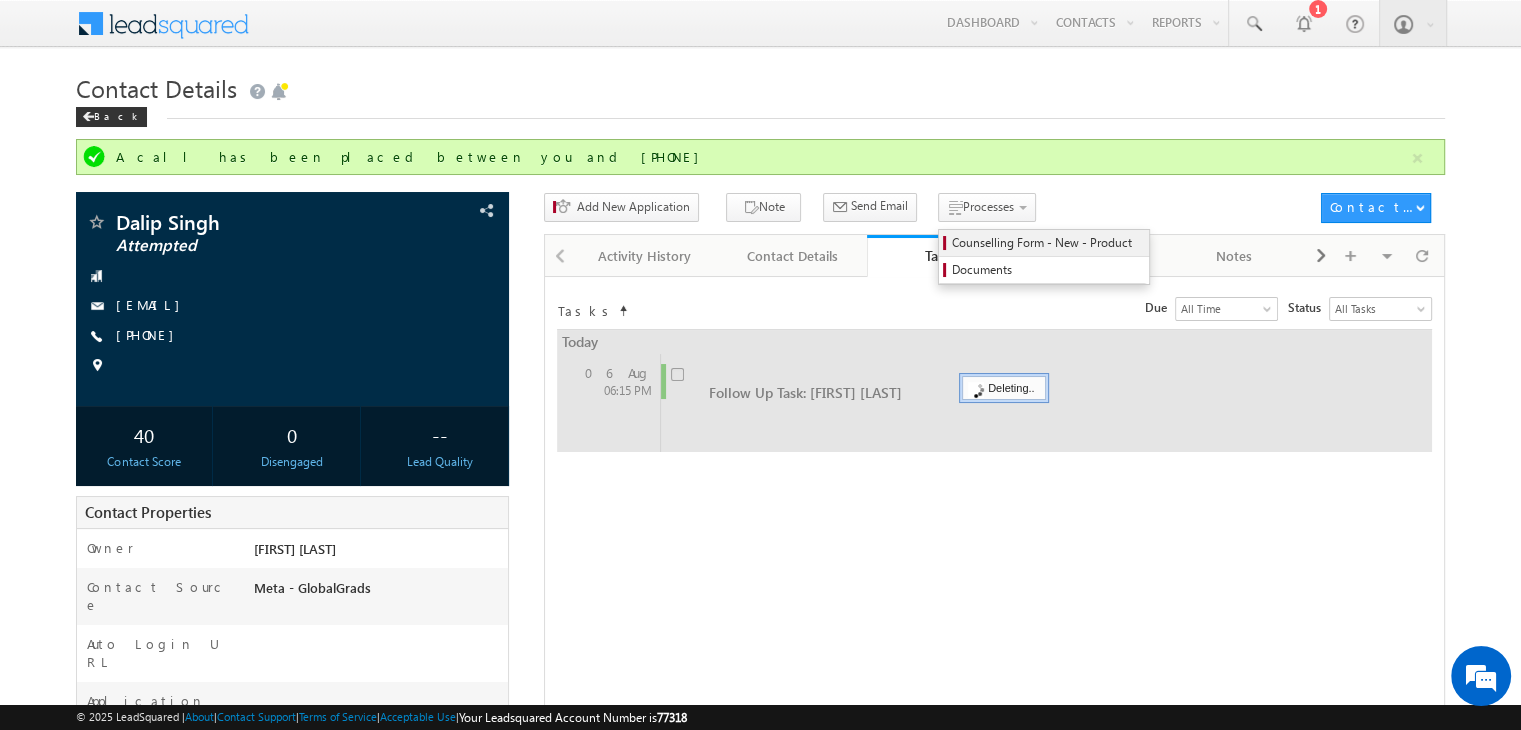 click on "Counselling Form - New - Product" at bounding box center (1047, 243) 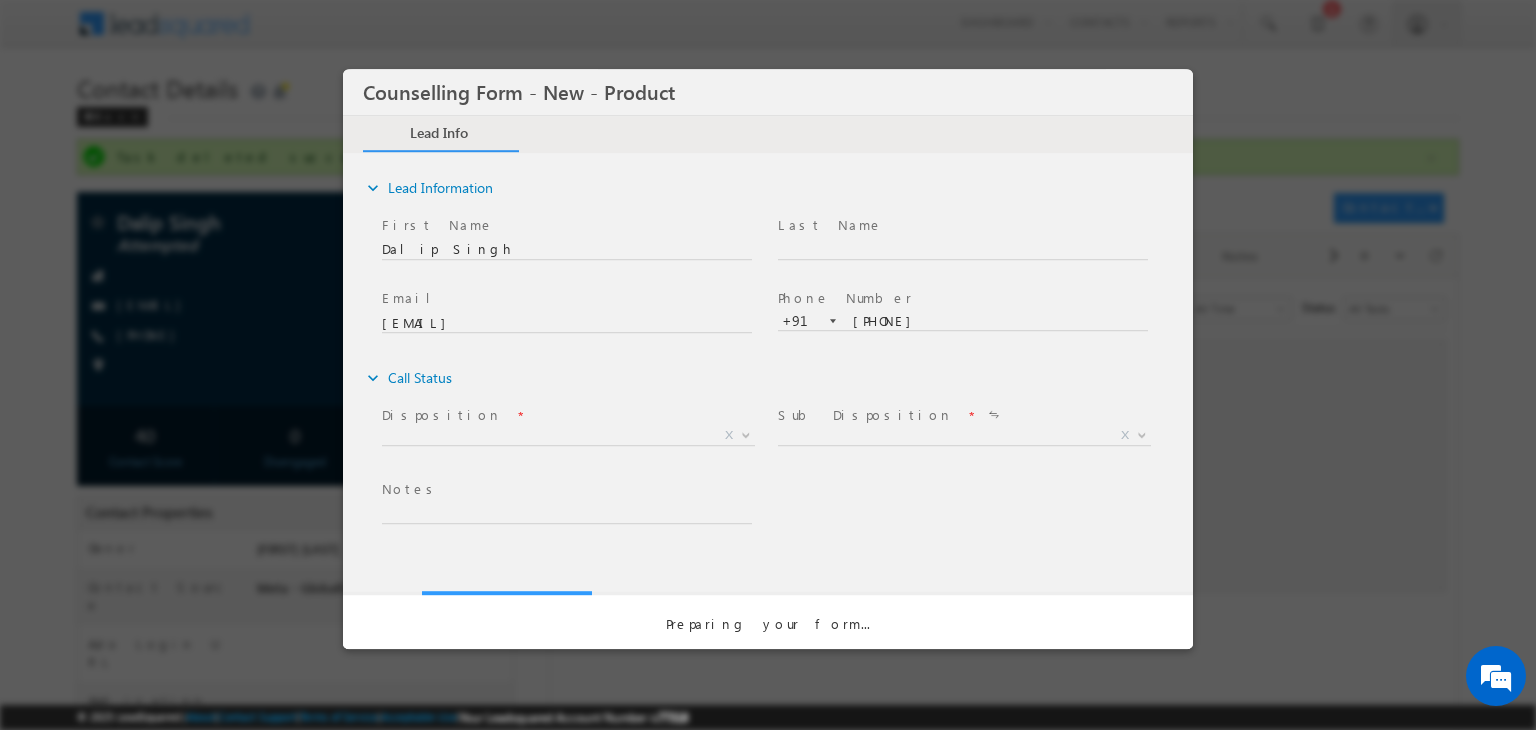 scroll, scrollTop: 0, scrollLeft: 0, axis: both 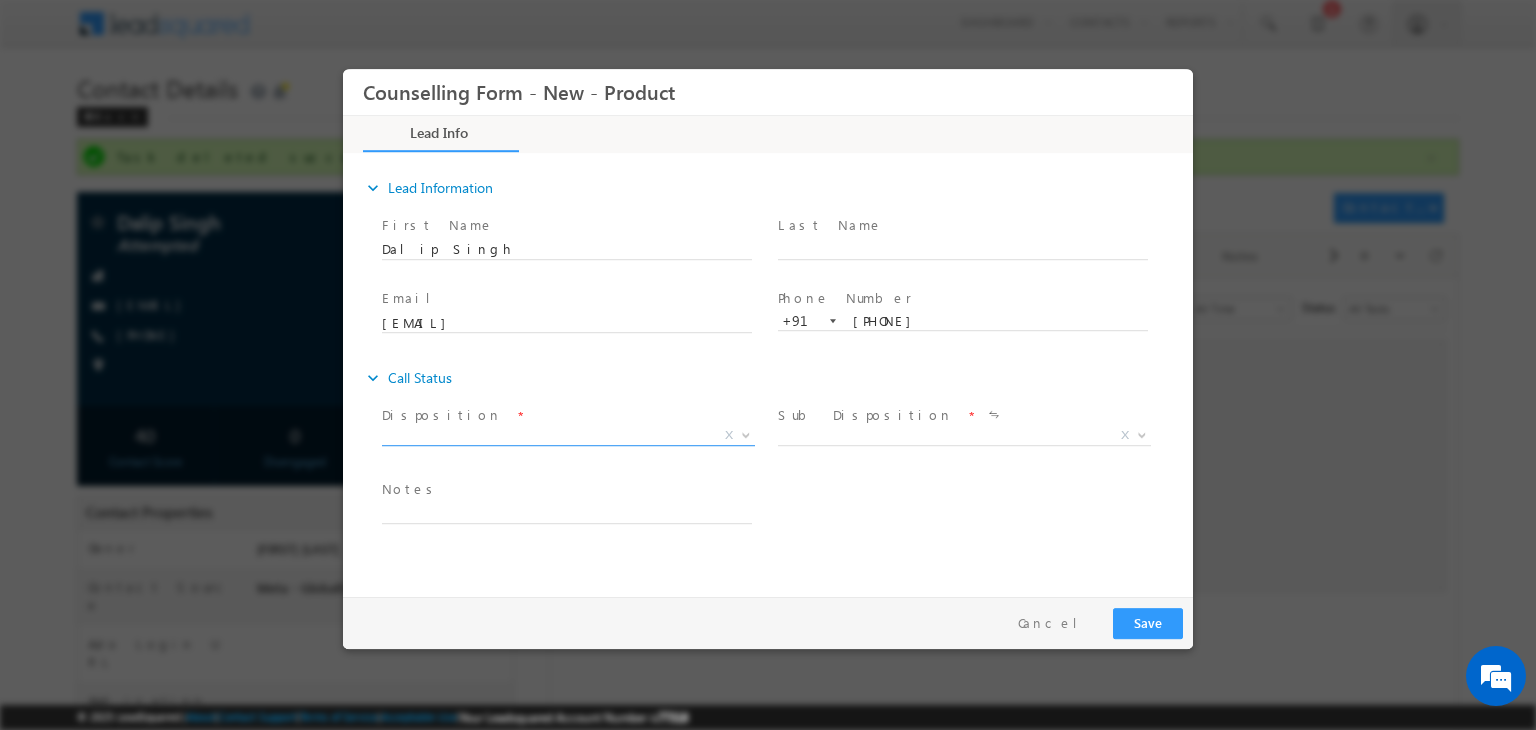 click on "X" at bounding box center [568, 436] 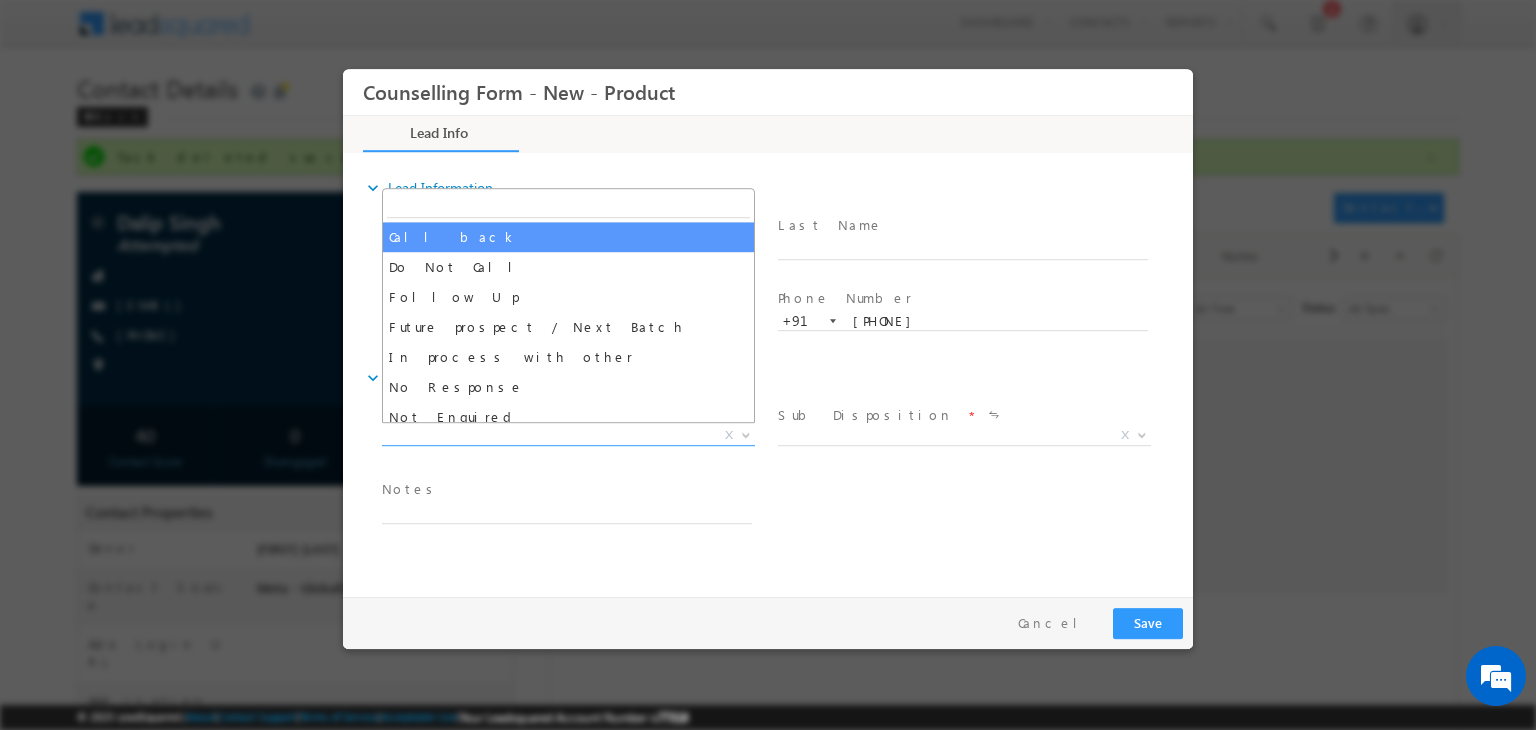 select on "Call back" 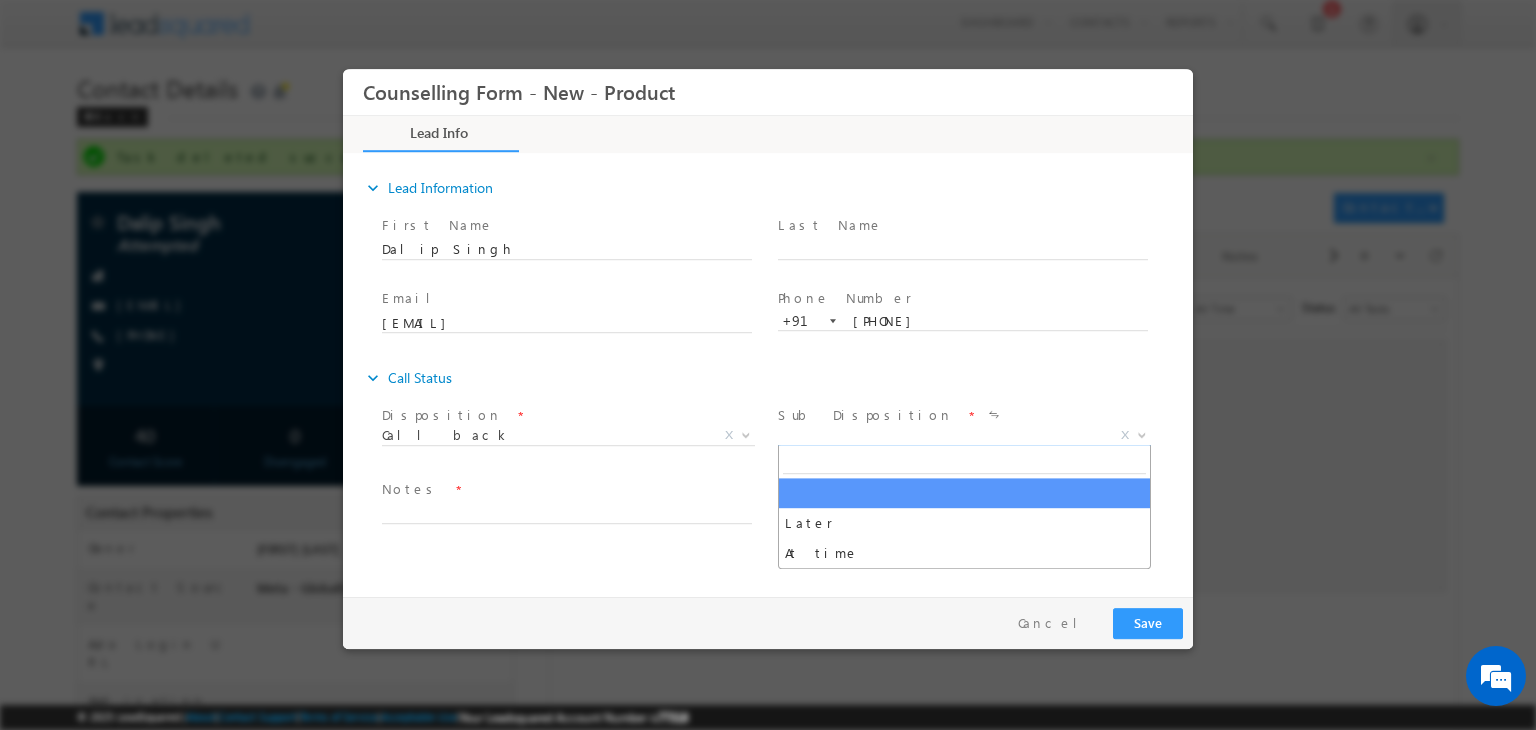 click on "X" at bounding box center (964, 436) 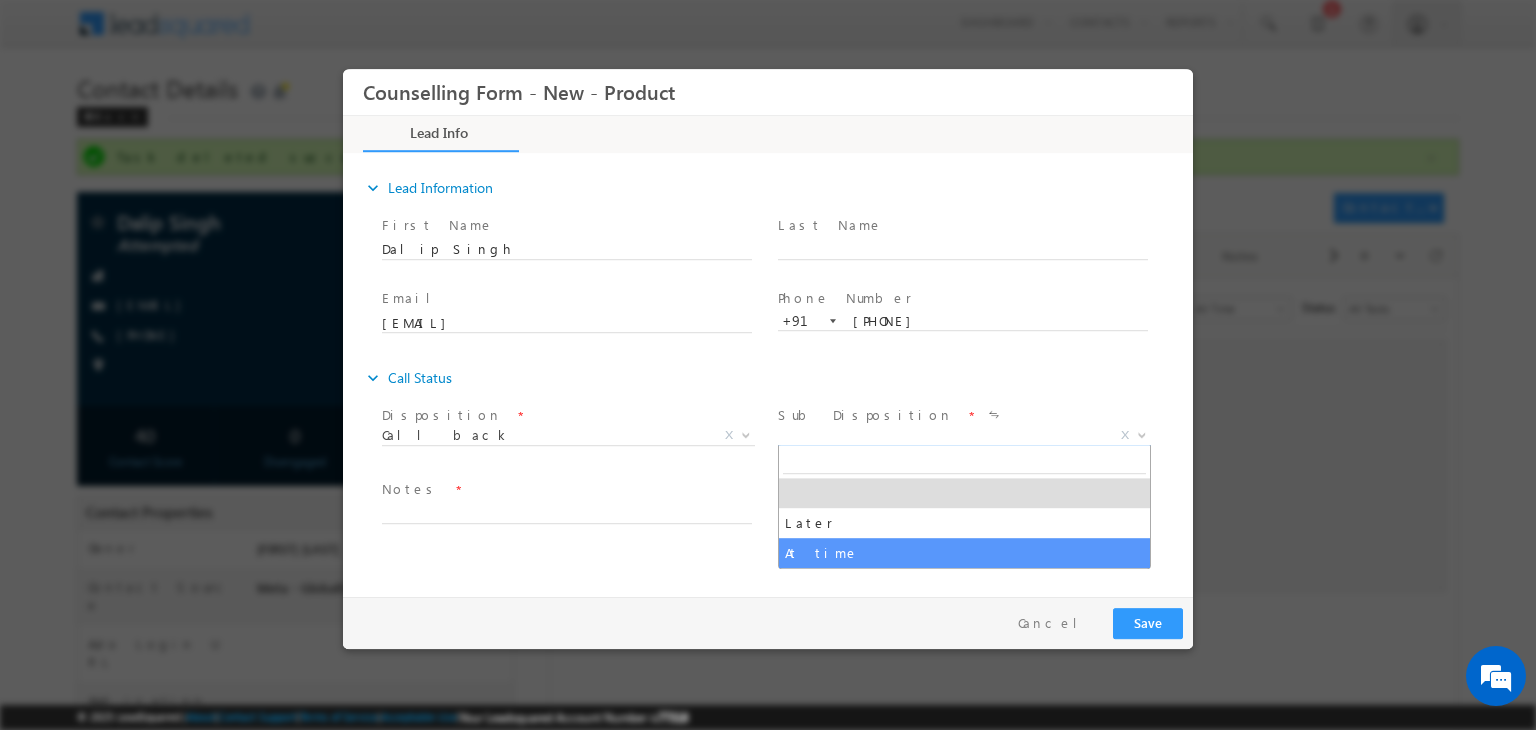 select on "At time" 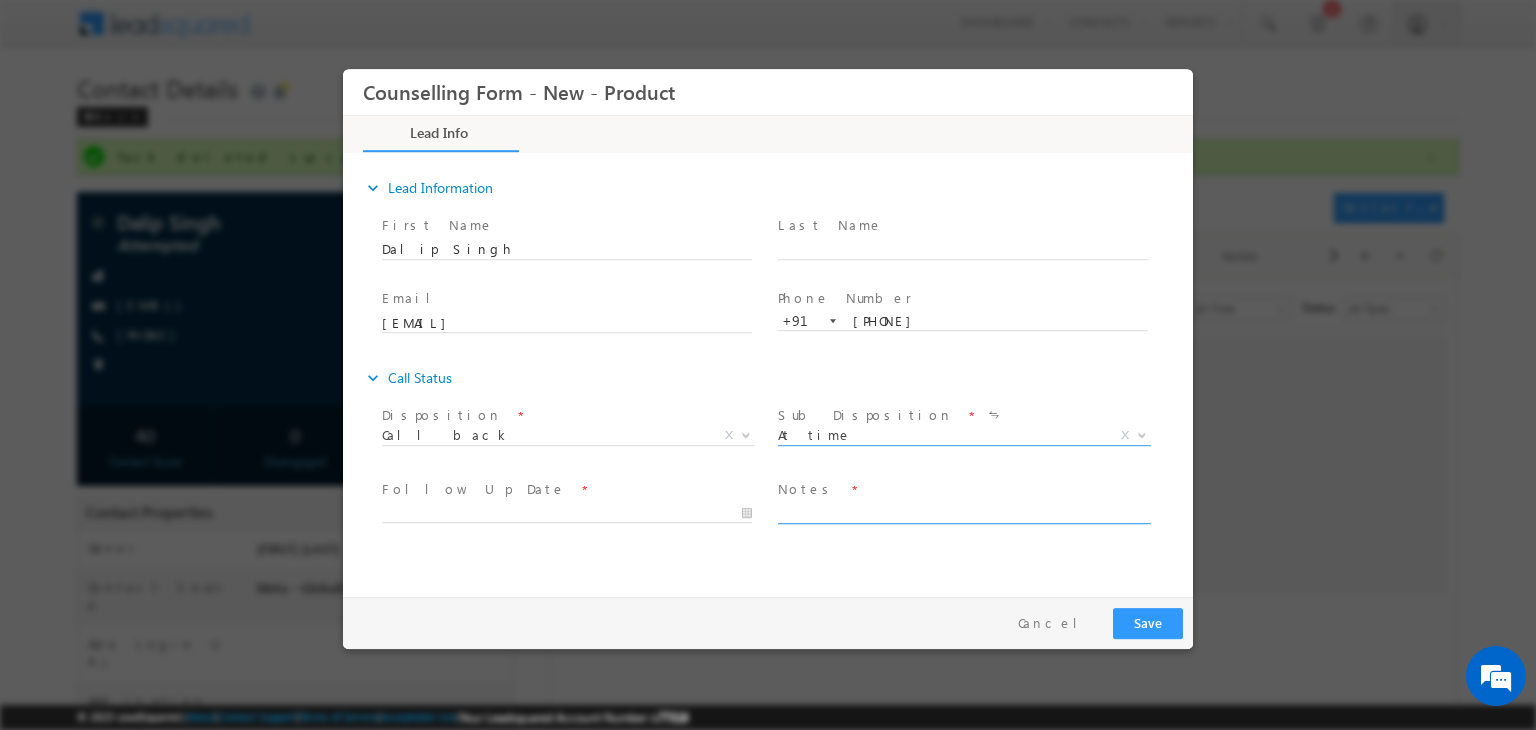click at bounding box center (963, 512) 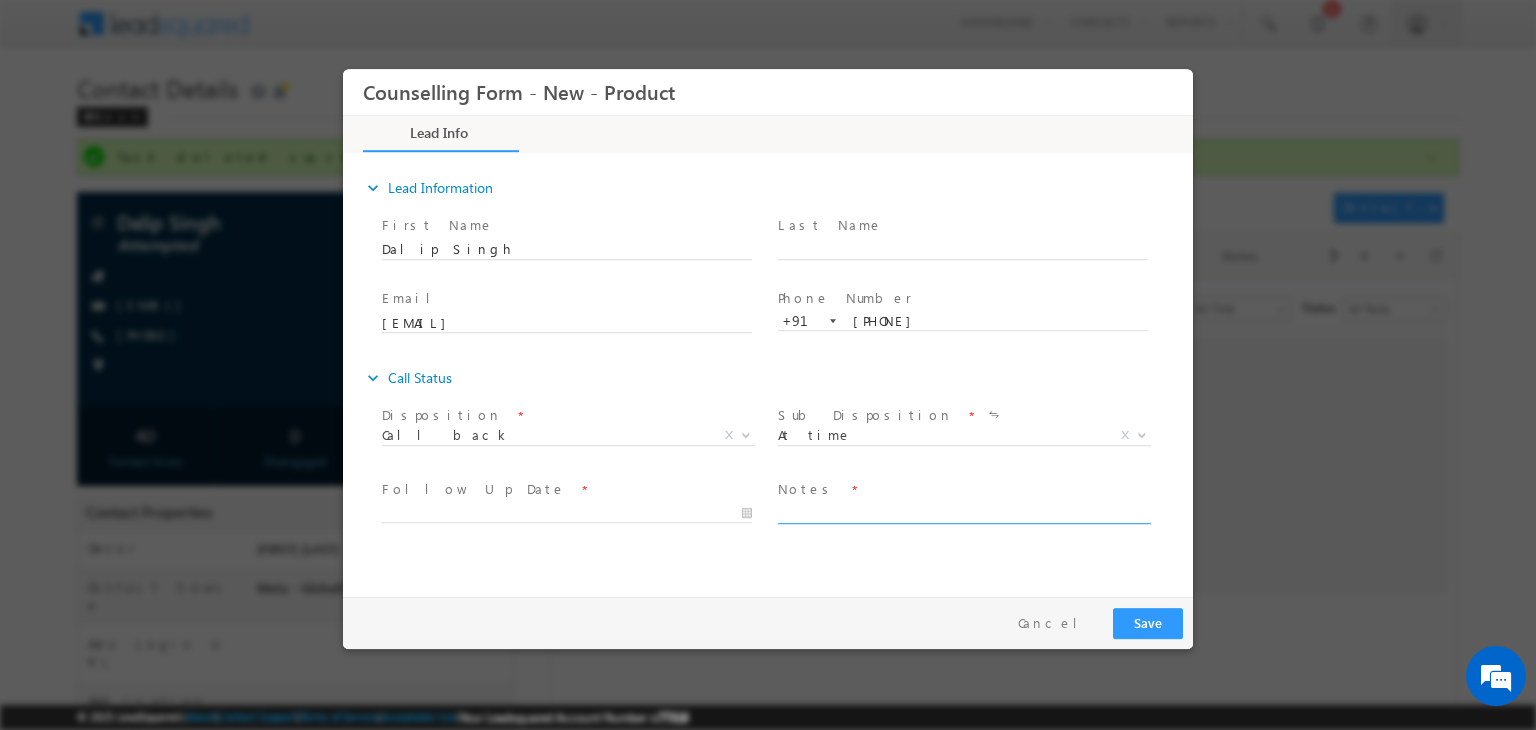 paste on "Btech - Jaya - 2023 - 60+
CLB - 6" 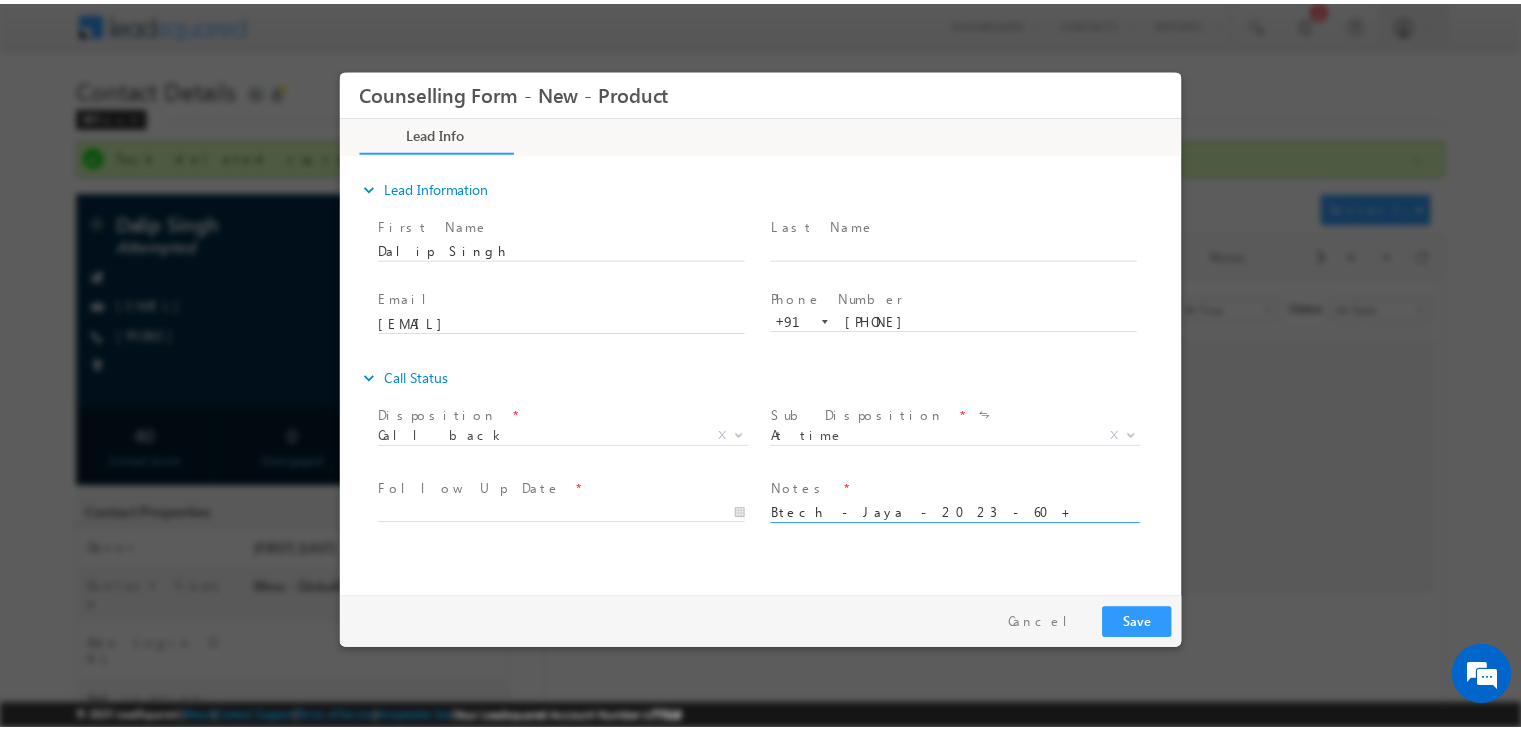 scroll, scrollTop: 4, scrollLeft: 0, axis: vertical 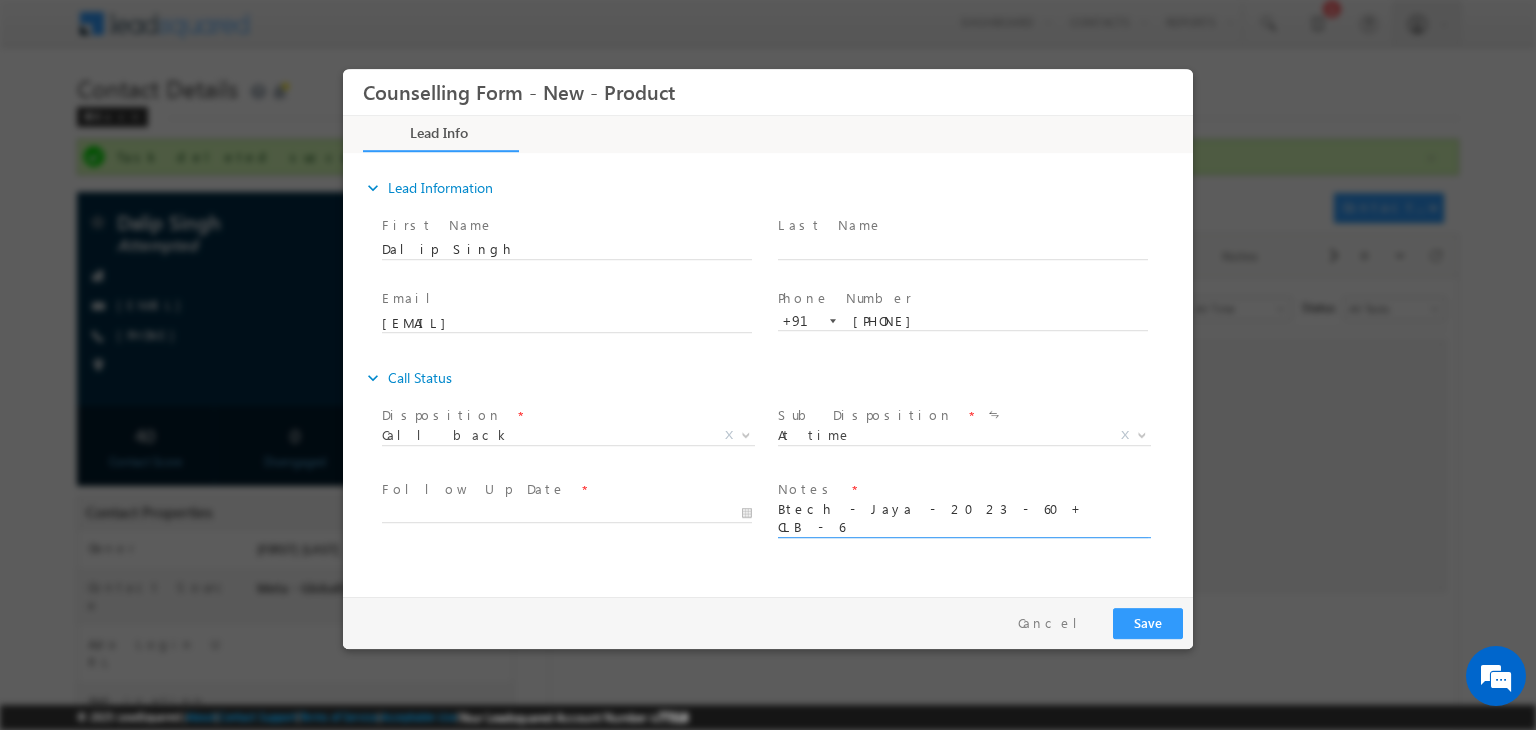 type on "Btech - Jaya - 2023 - 60+
CLB - 6" 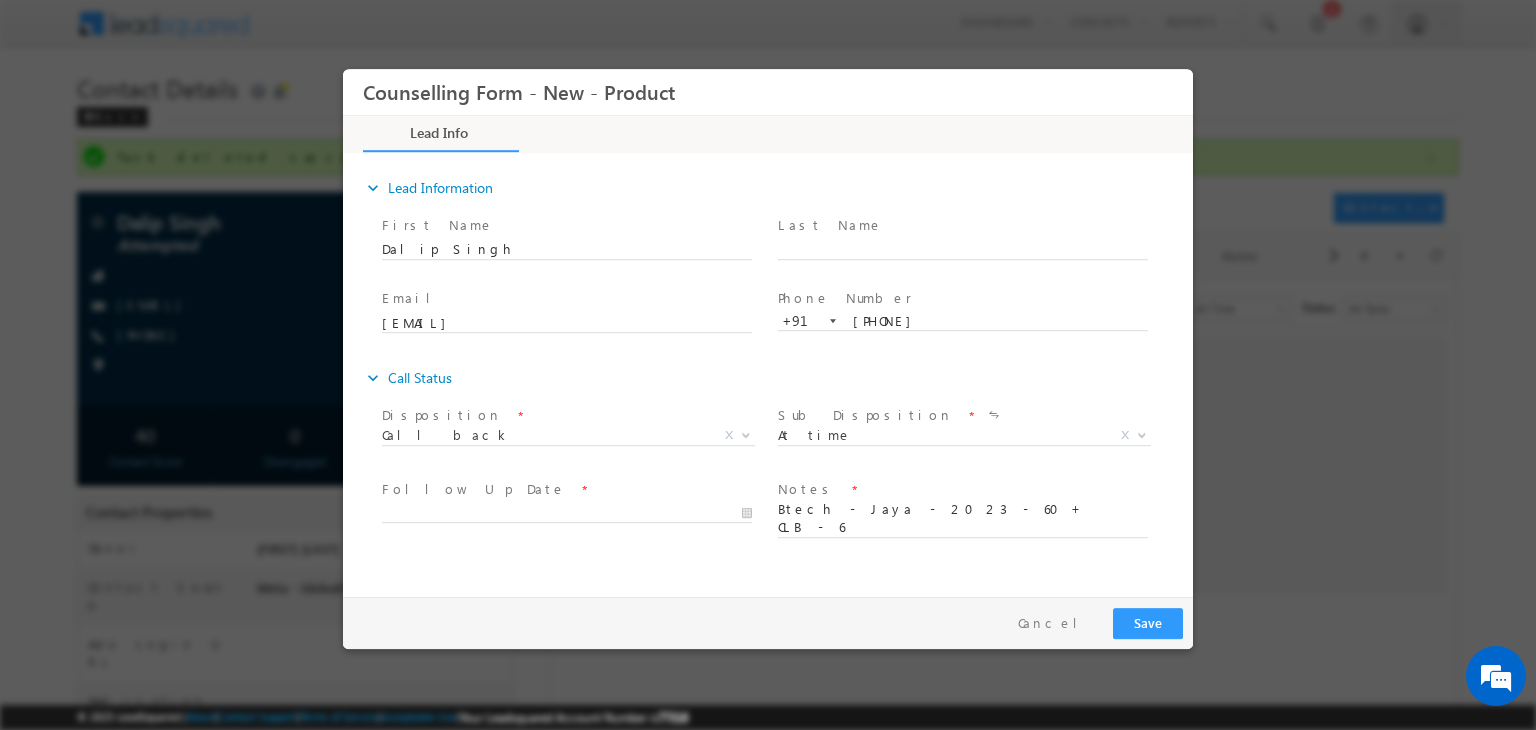 drag, startPoint x: 670, startPoint y: 500, endPoint x: 629, endPoint y: 515, distance: 43.65776 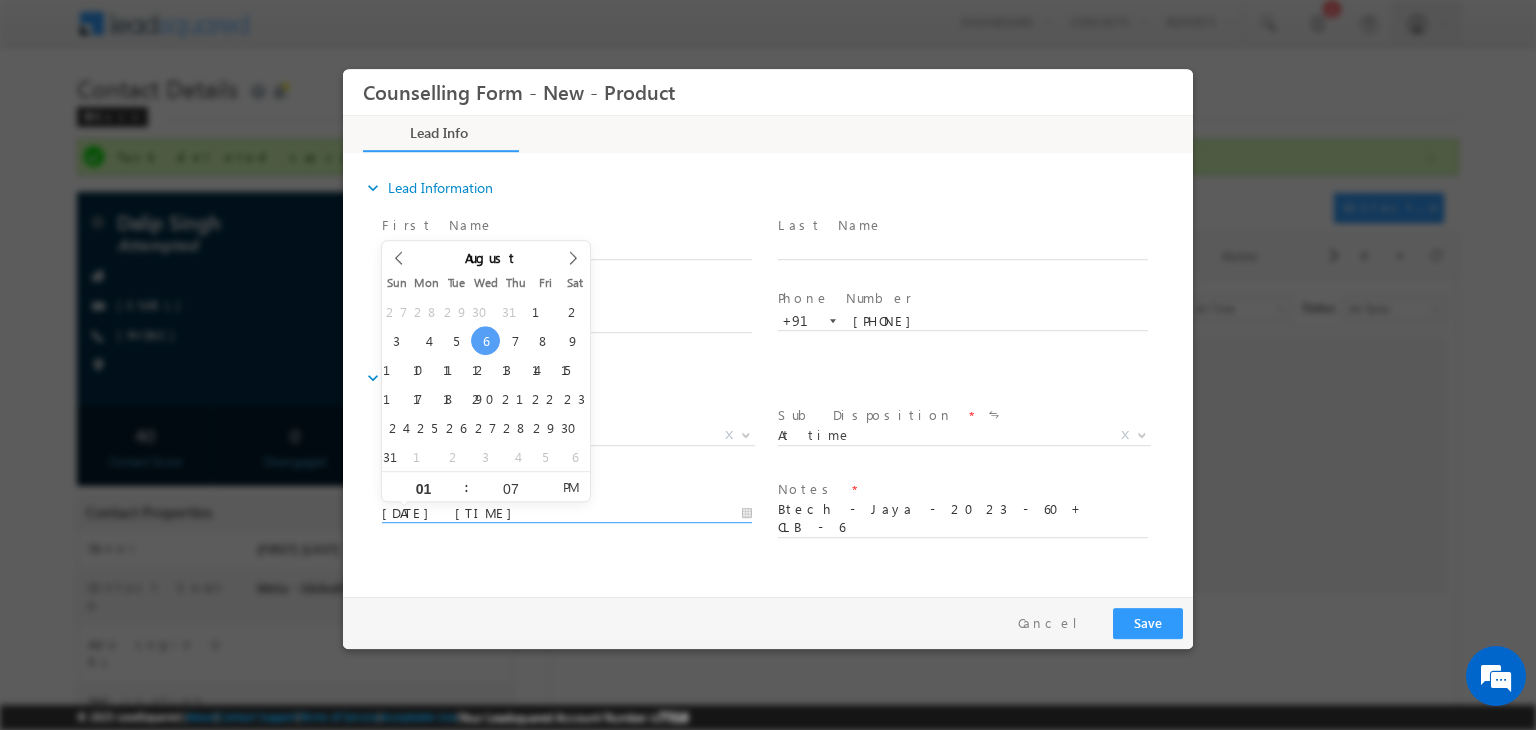 click on "06/08/2025 1:07 PM" at bounding box center [567, 514] 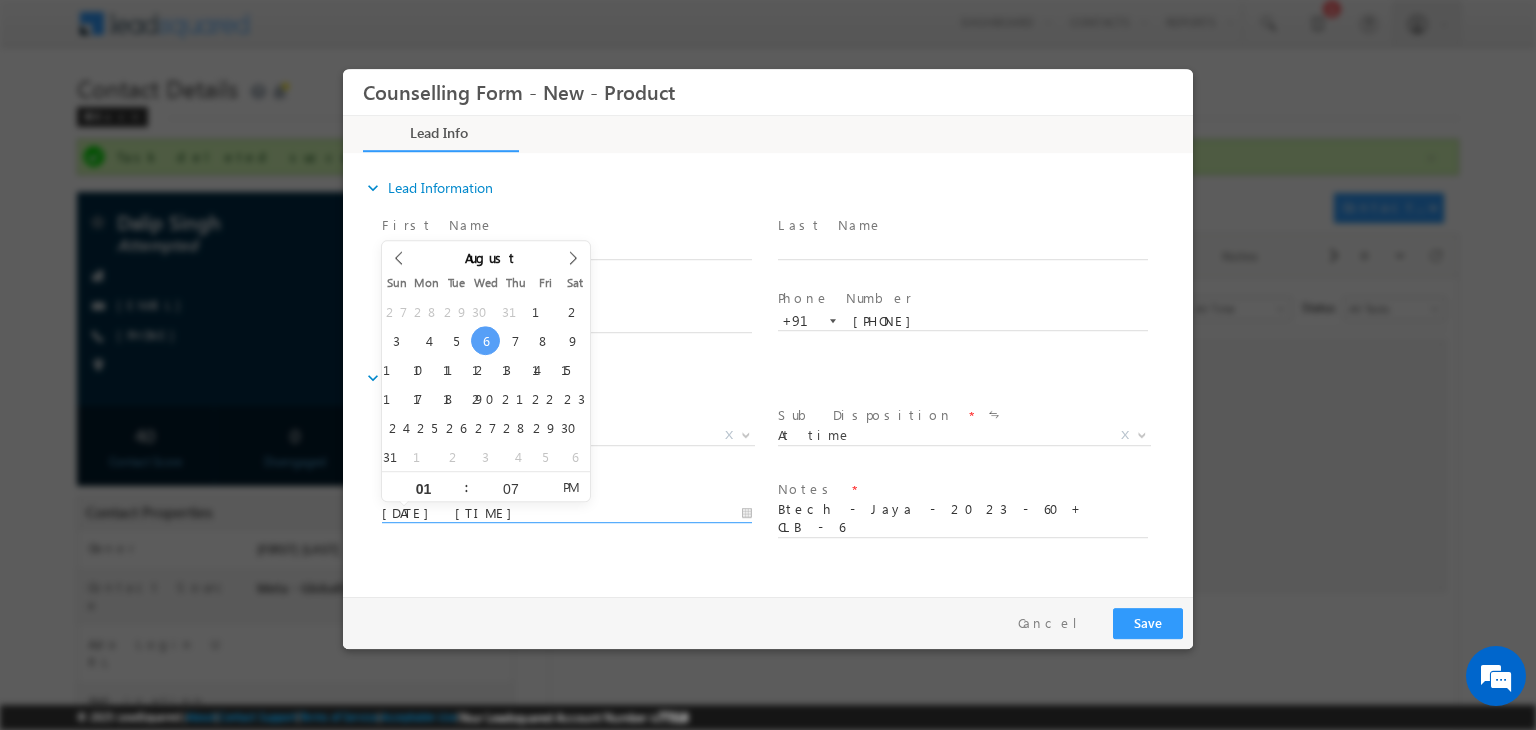 click on "27 28 29 30 31 1 2 3 4 5 6 7 8 9 10 11 12 13 14 15 16 17 18 19 20 21 22 23 24 25 26 27 28 29 30 31 1 2 3 4 5 6" at bounding box center (486, 384) 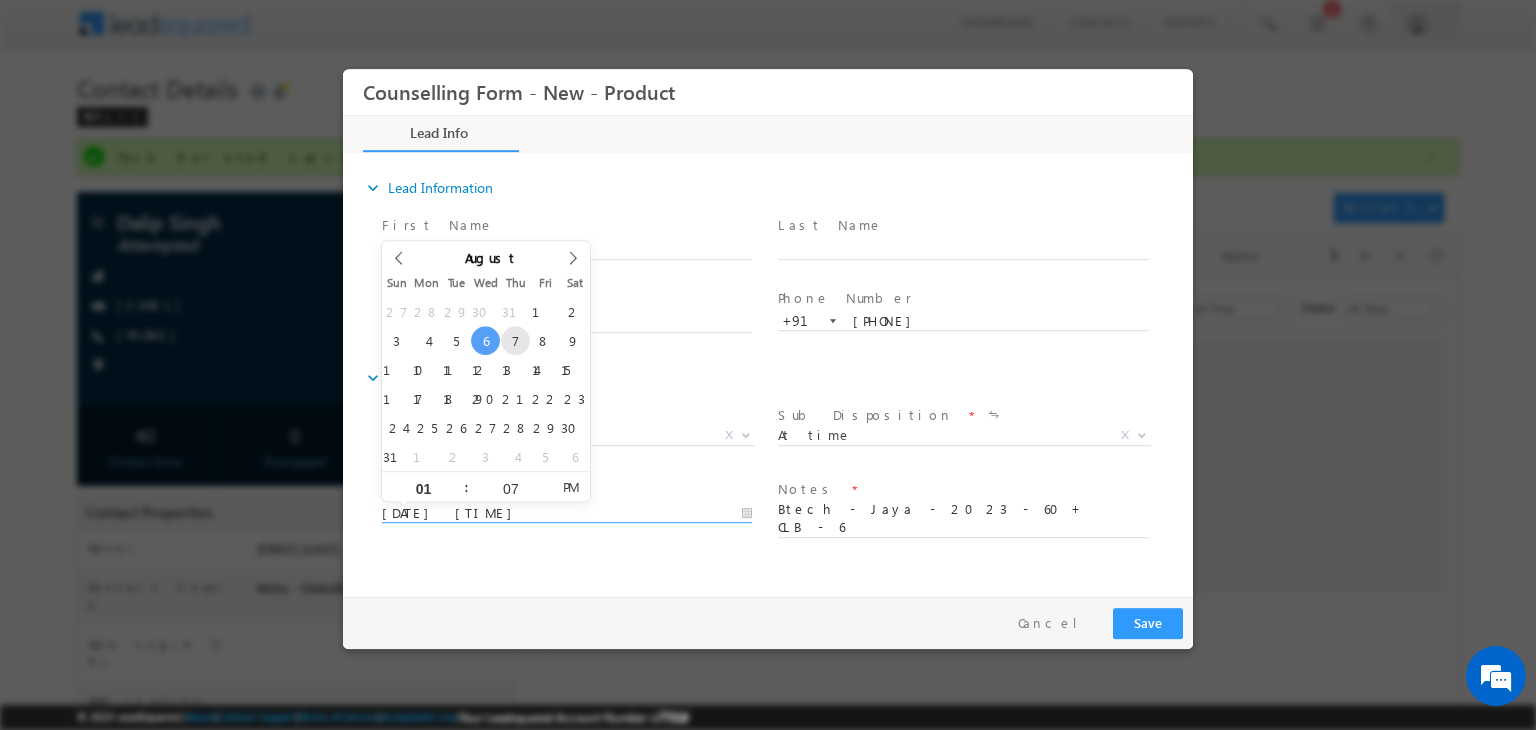 type on "07/08/2025 1:07 PM" 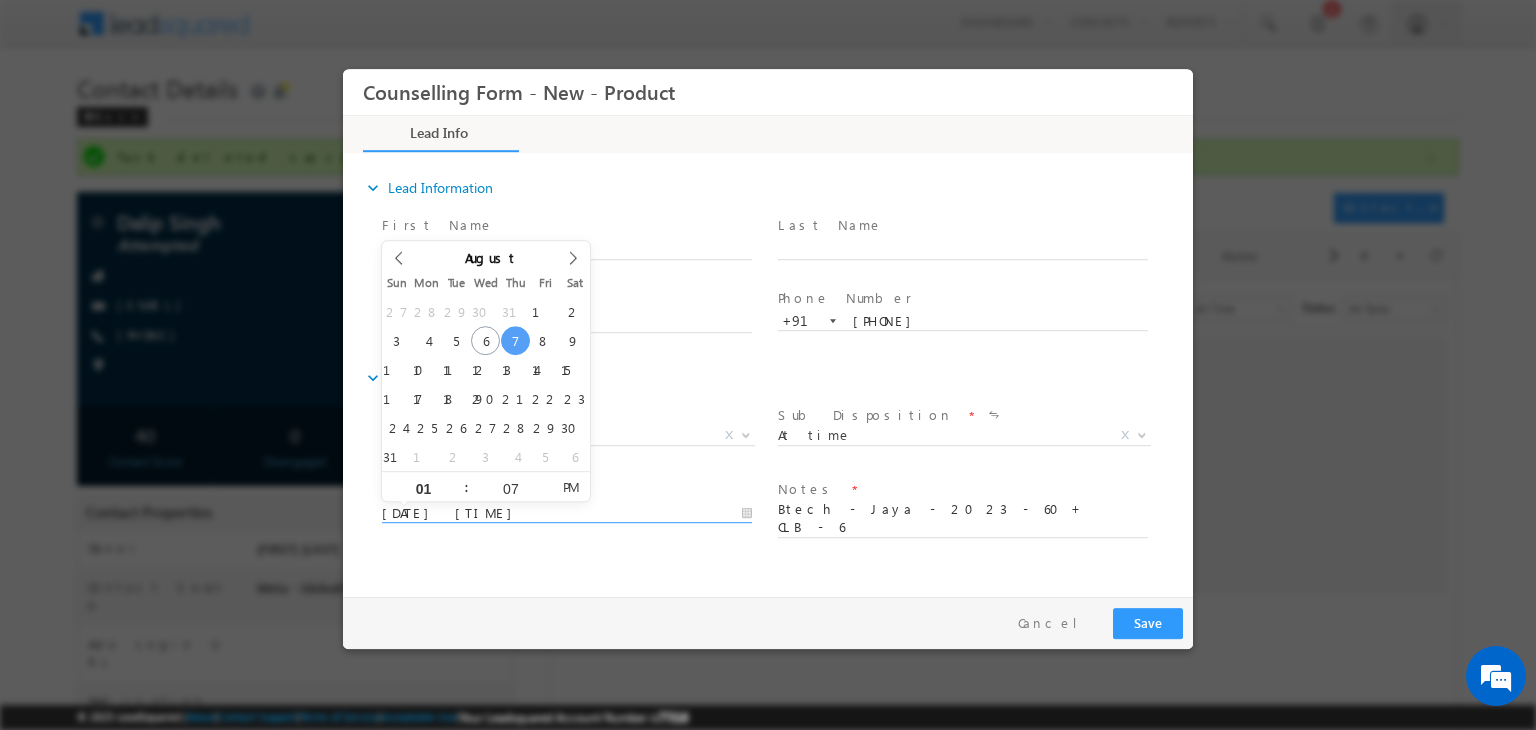 click on "expand_more Lead Information
First Name" at bounding box center [773, 372] 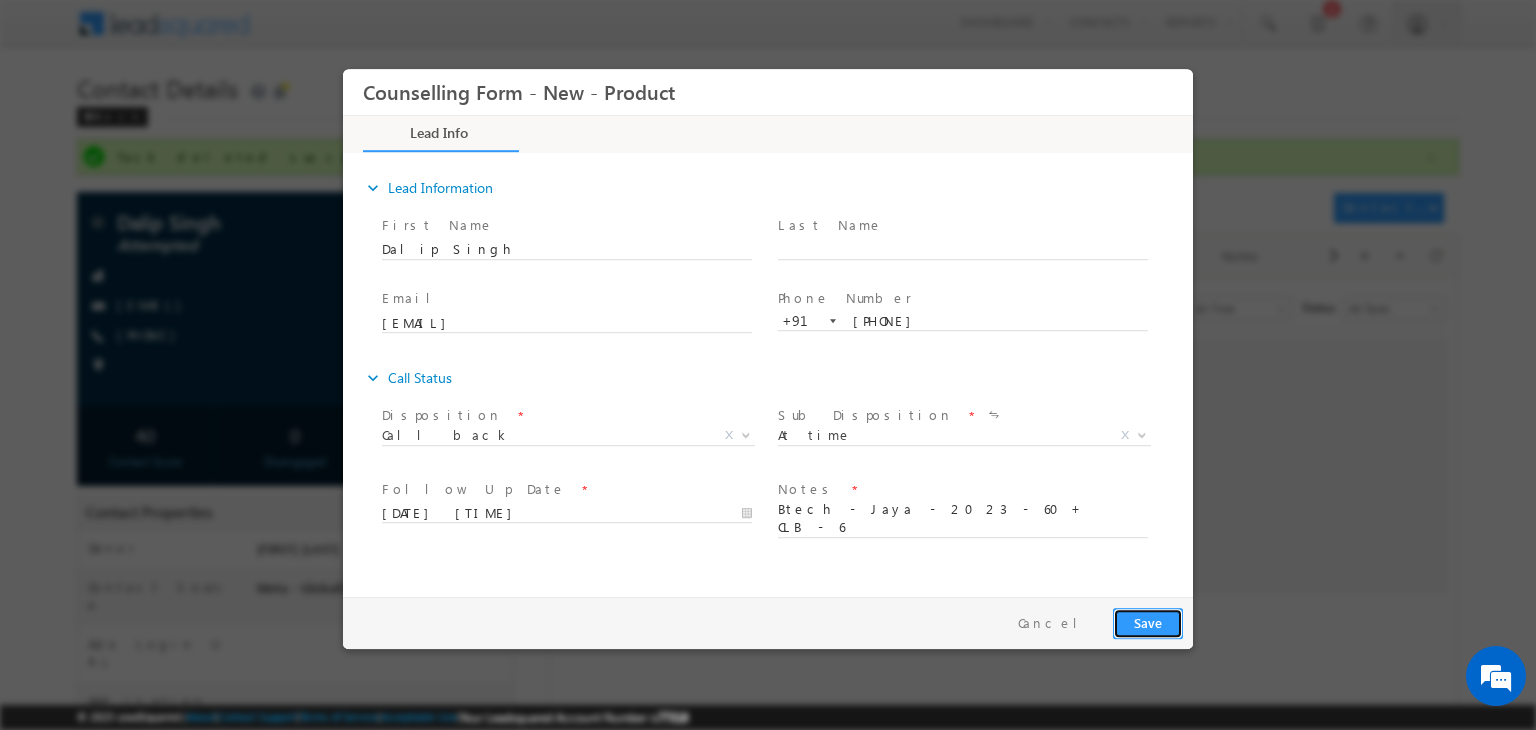 click on "Save" at bounding box center (1148, 623) 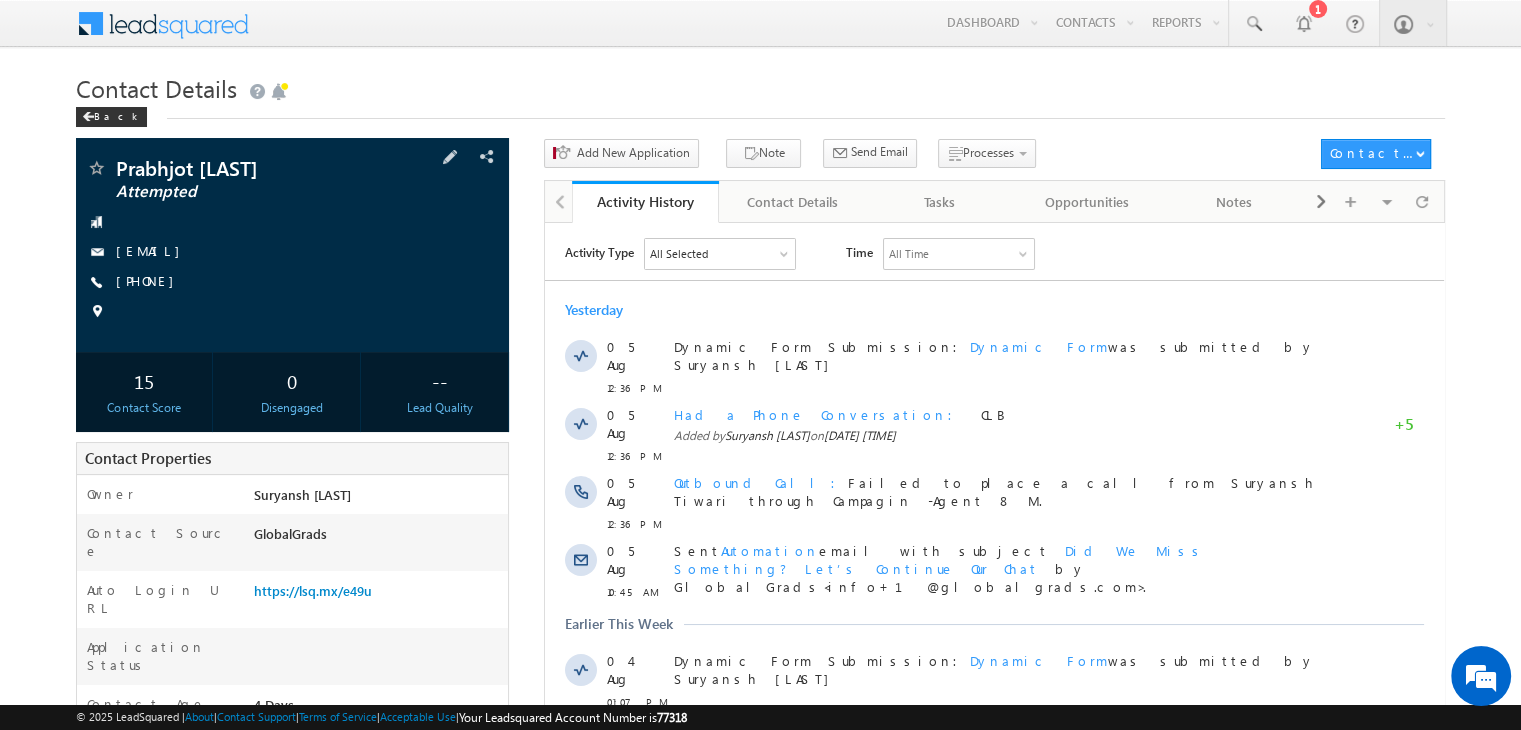 scroll, scrollTop: 0, scrollLeft: 0, axis: both 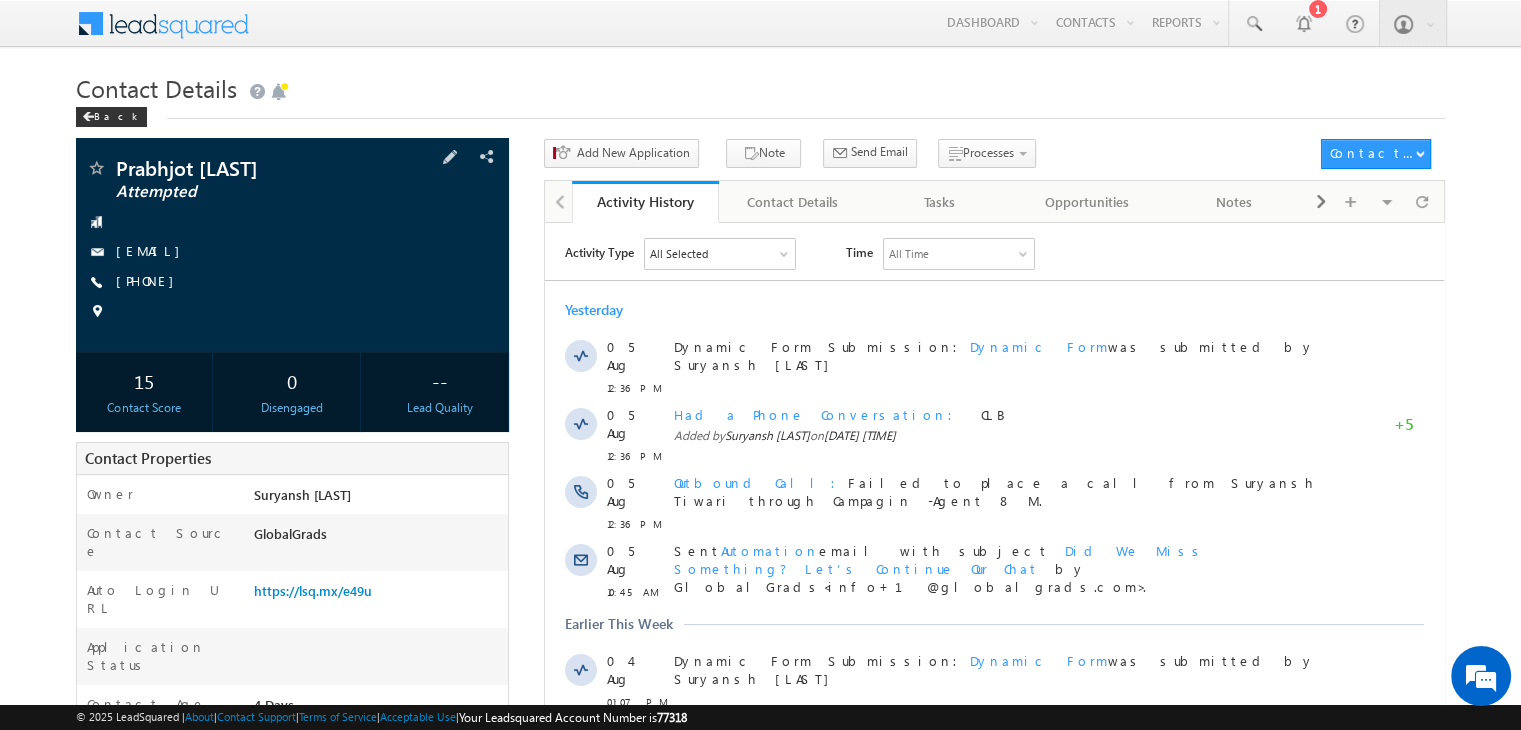 click on "[PHONE]" at bounding box center (150, 282) 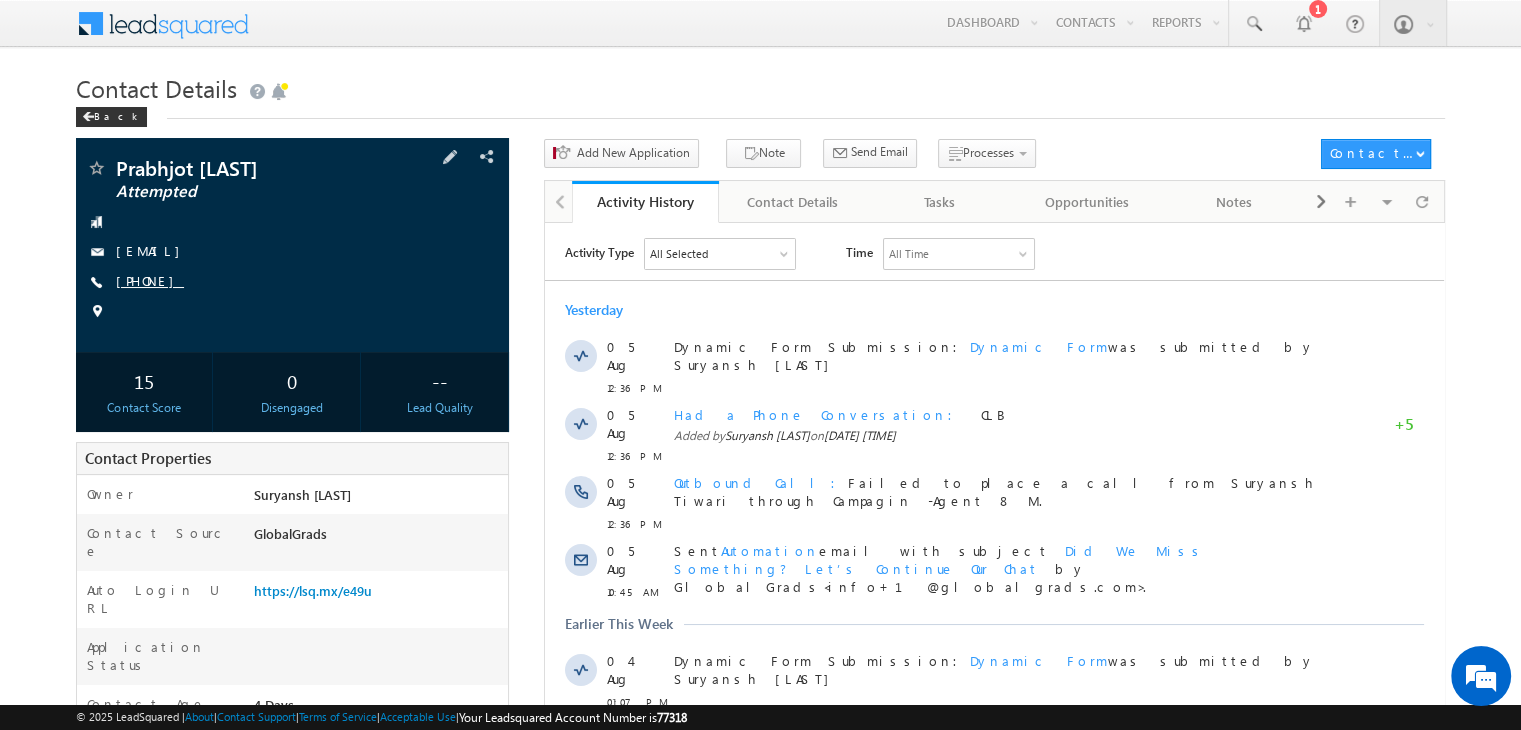 click on "+91-7456884136" at bounding box center (150, 280) 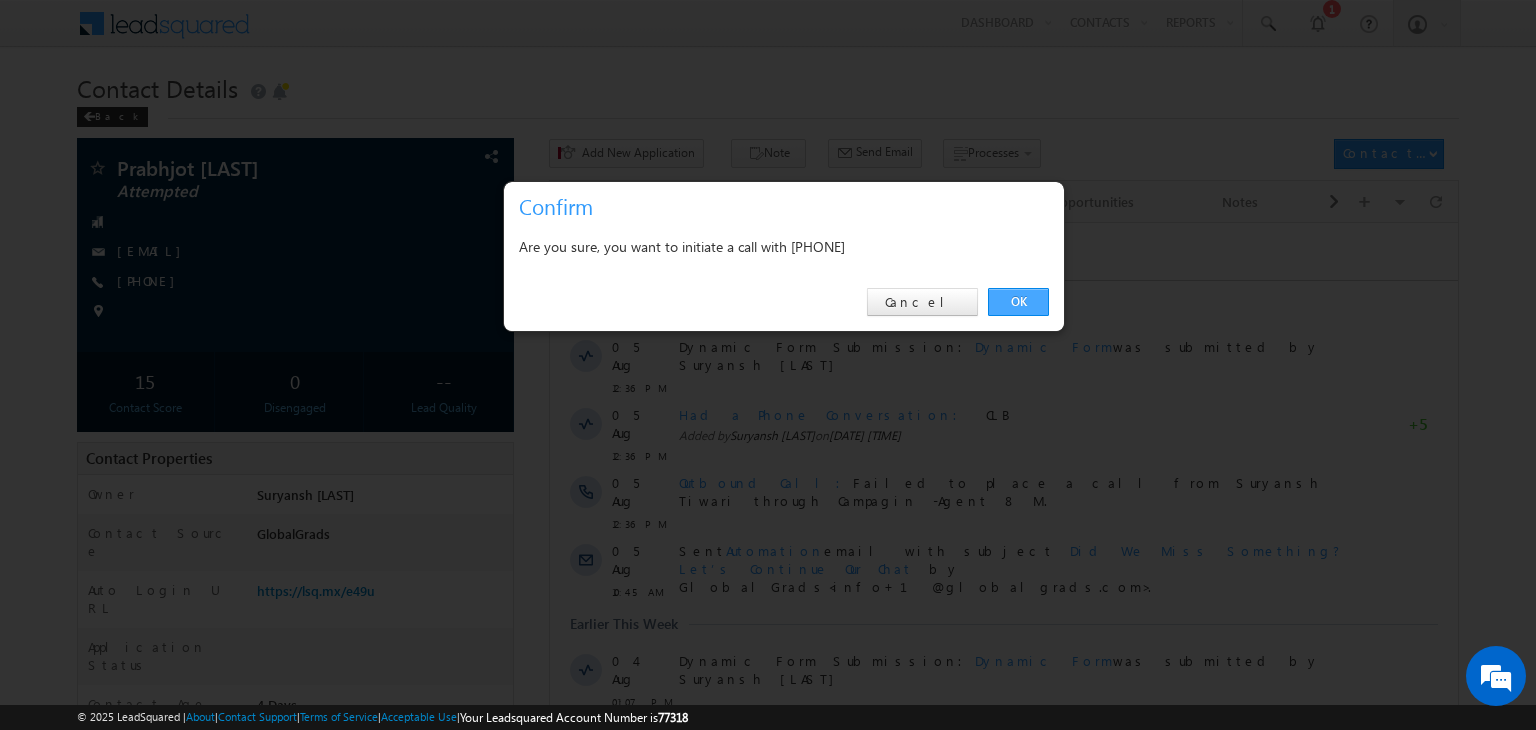 click on "OK" at bounding box center [1018, 302] 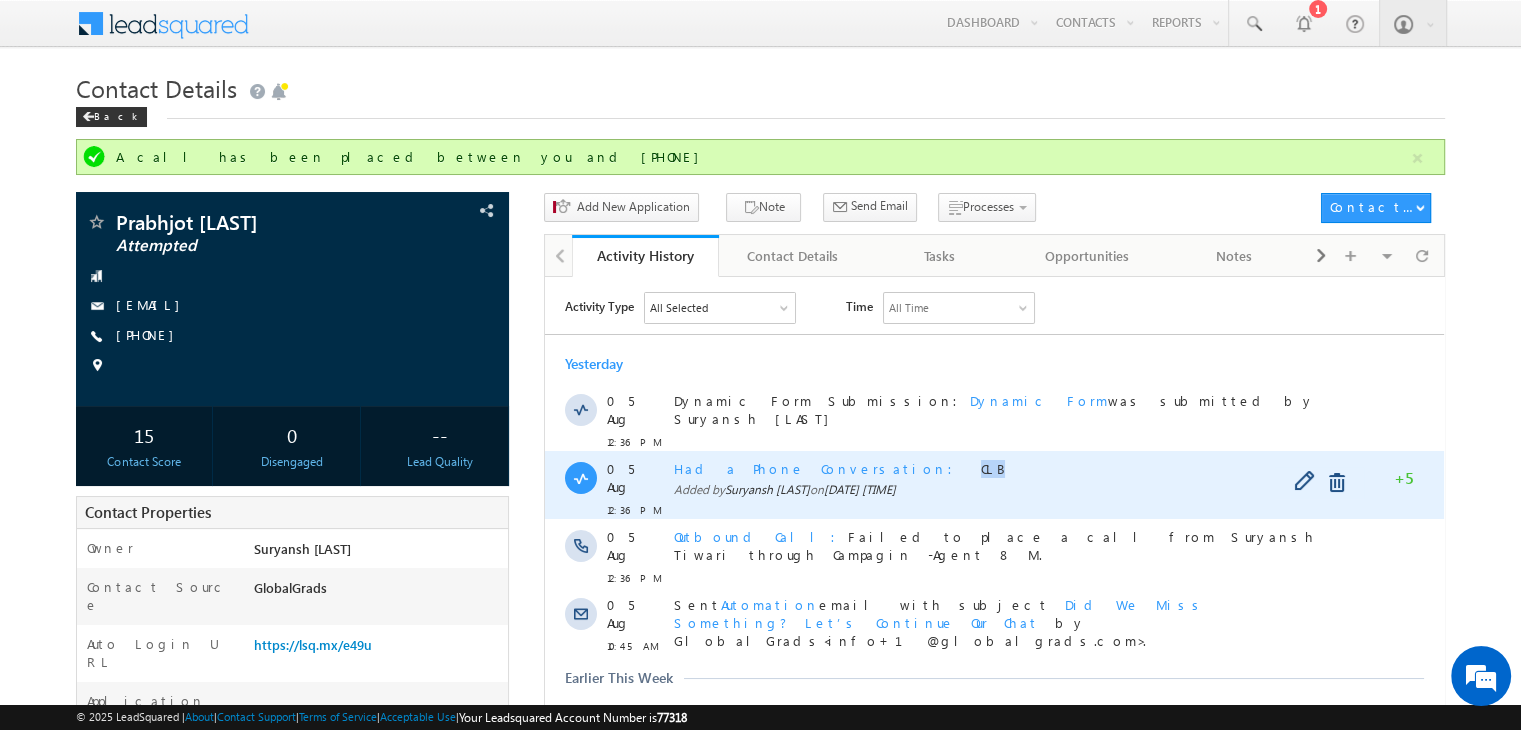 copy on "CLB" 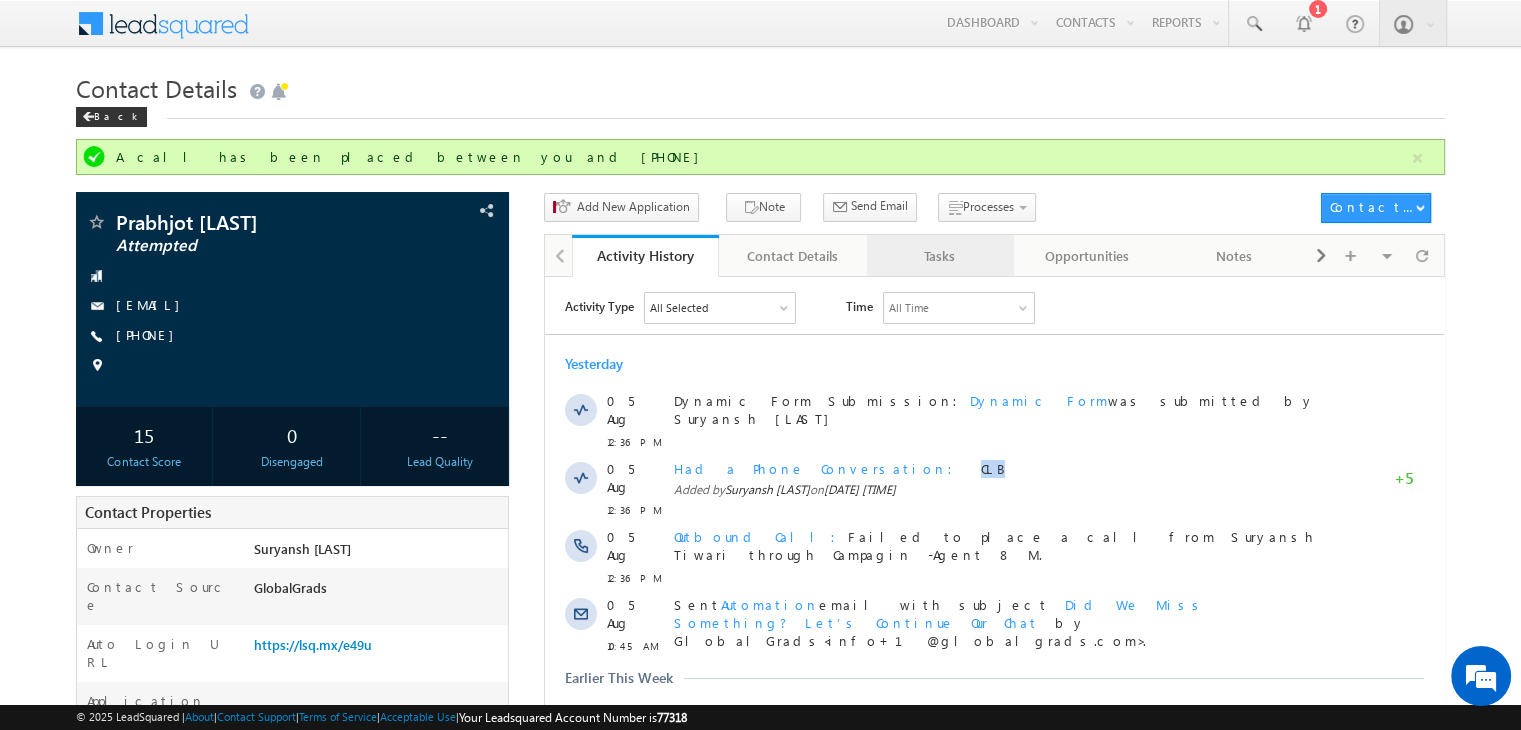 click on "Tasks" at bounding box center (939, 256) 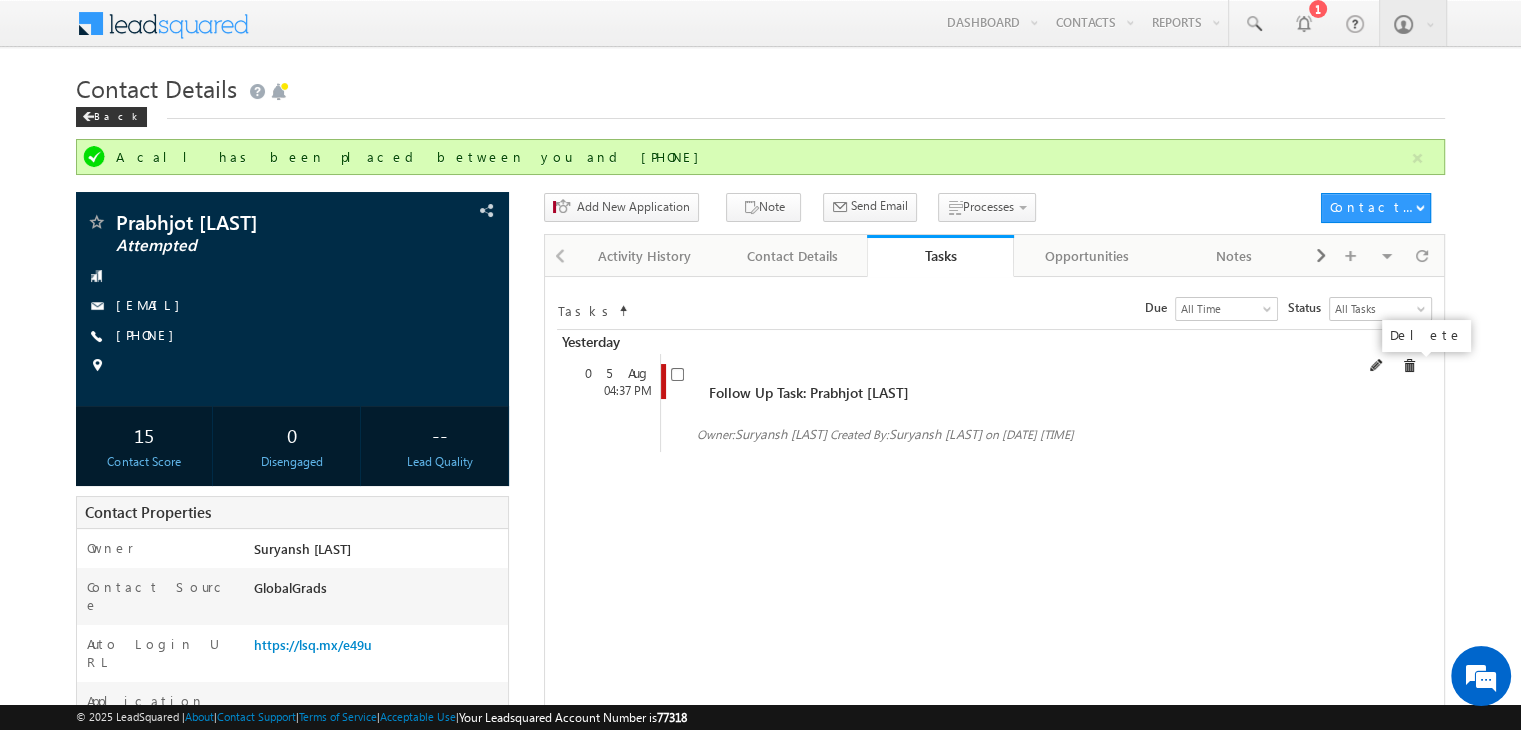click at bounding box center [1409, 366] 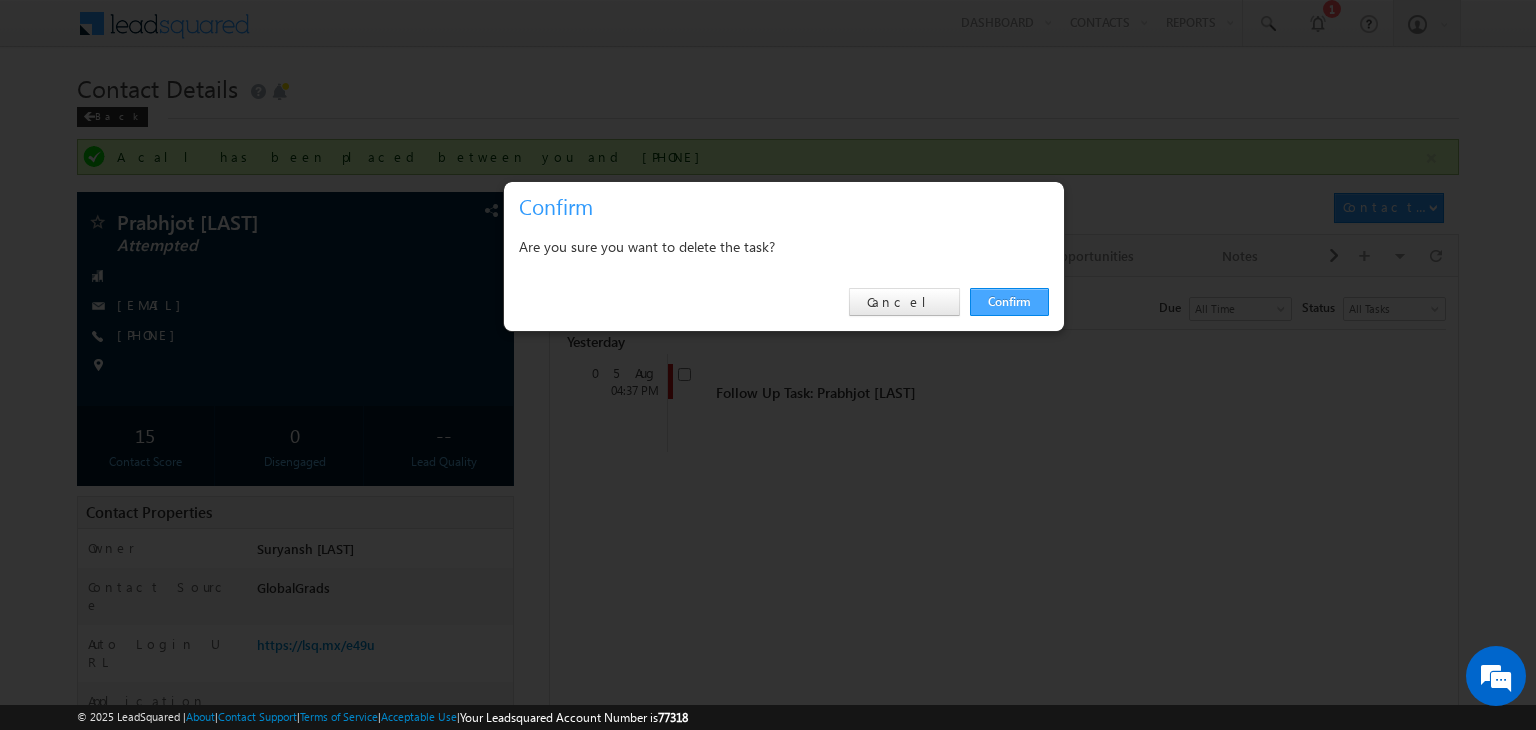 click on "Confirm" at bounding box center (1009, 302) 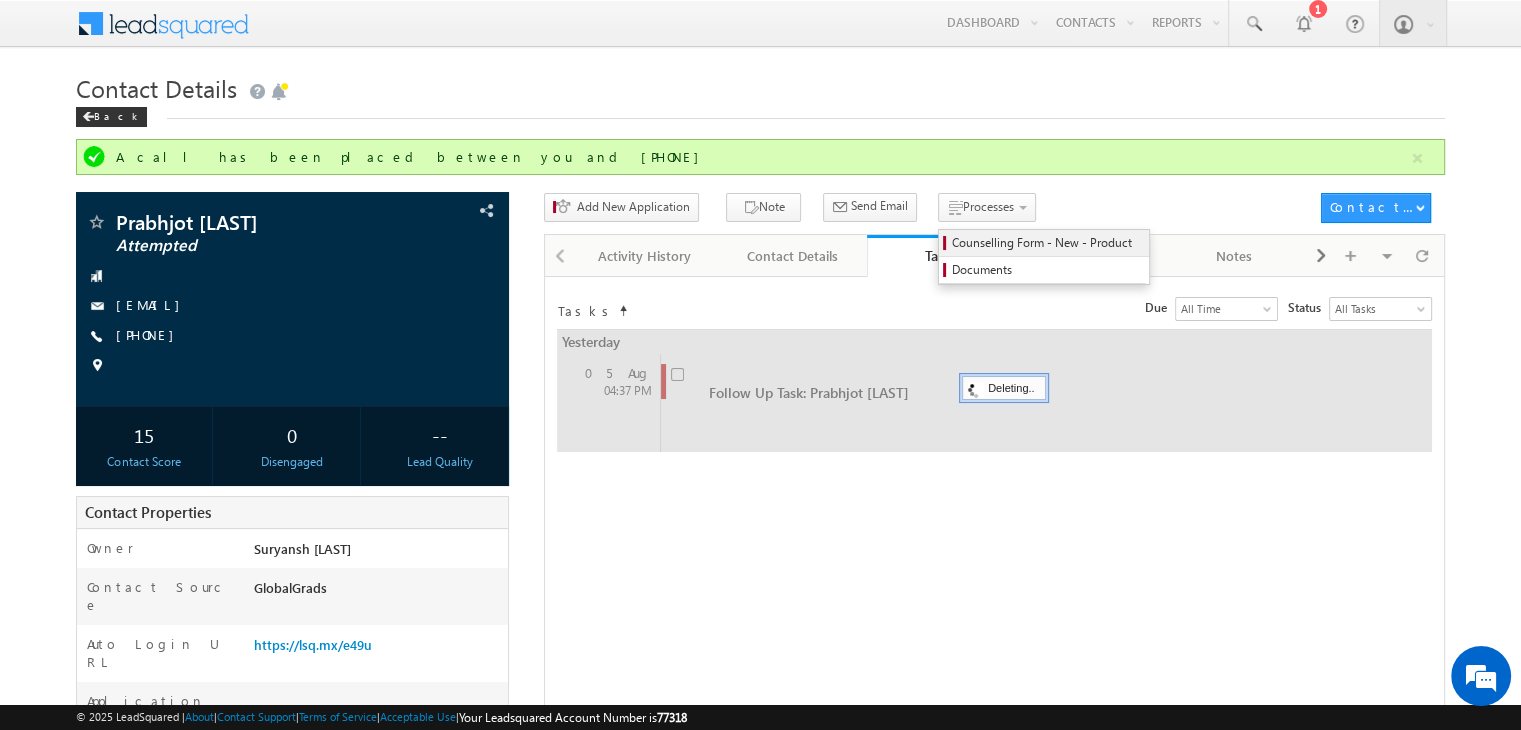 click on "Counselling Form - New - Product" at bounding box center (1047, 243) 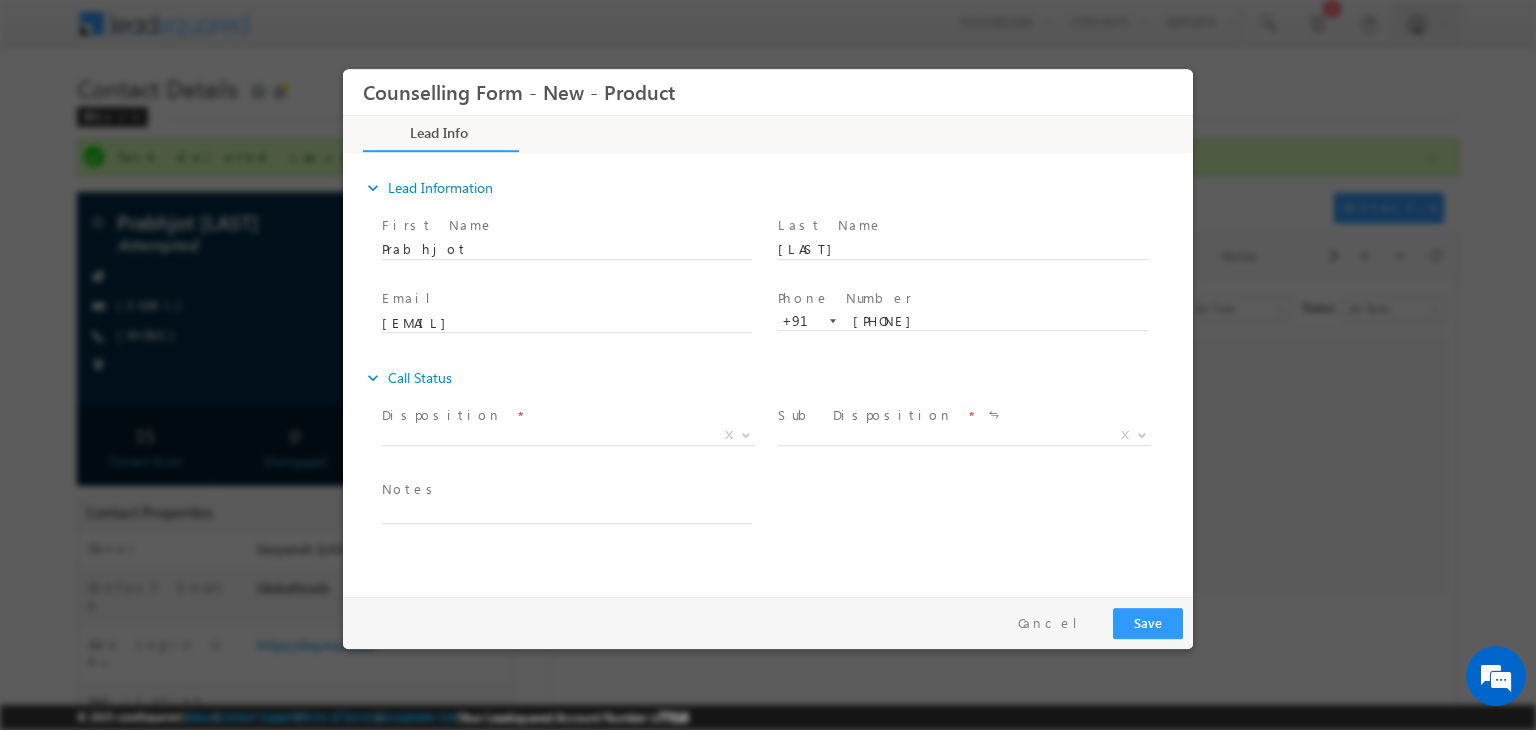 click on "X" at bounding box center [568, 440] 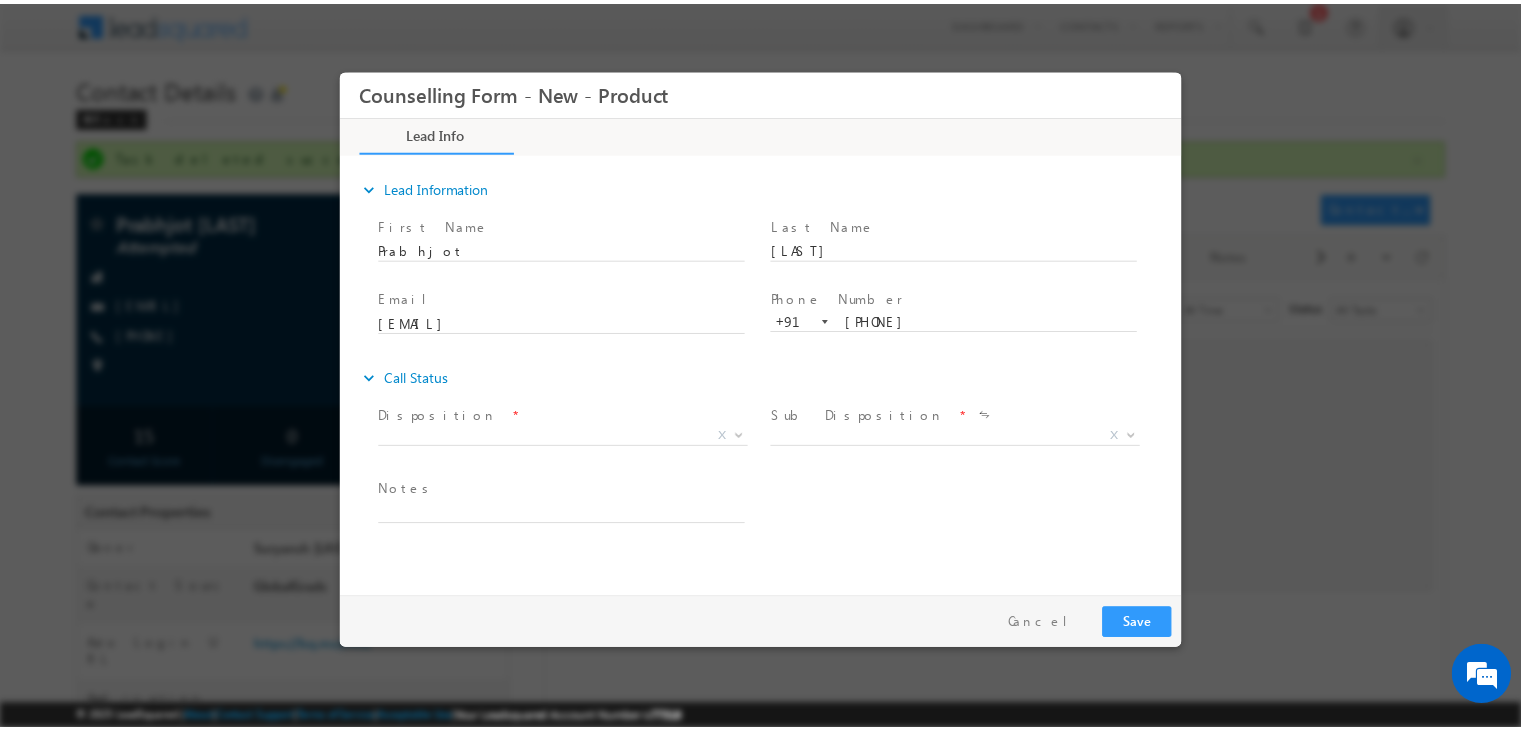 scroll, scrollTop: 0, scrollLeft: 0, axis: both 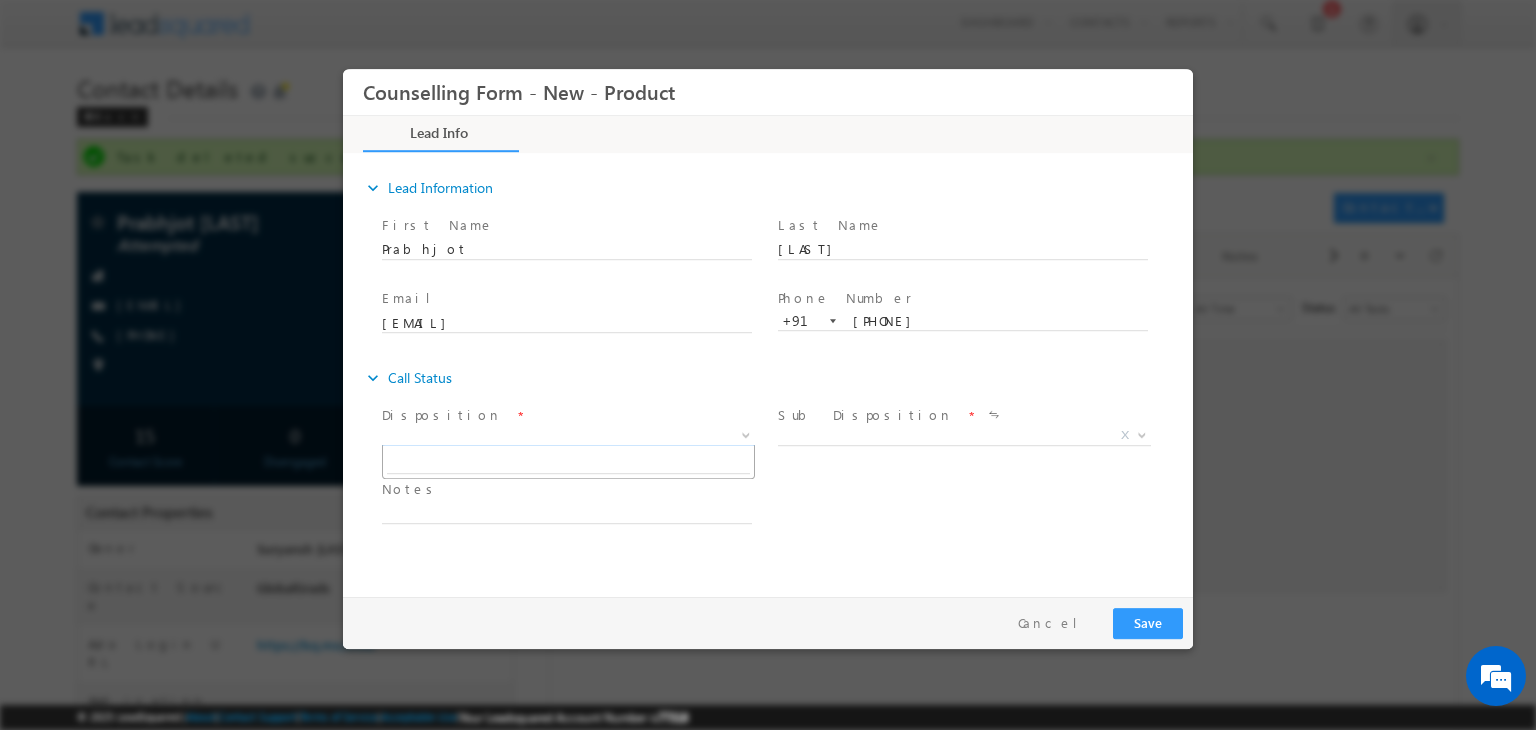 click on "X" at bounding box center (568, 436) 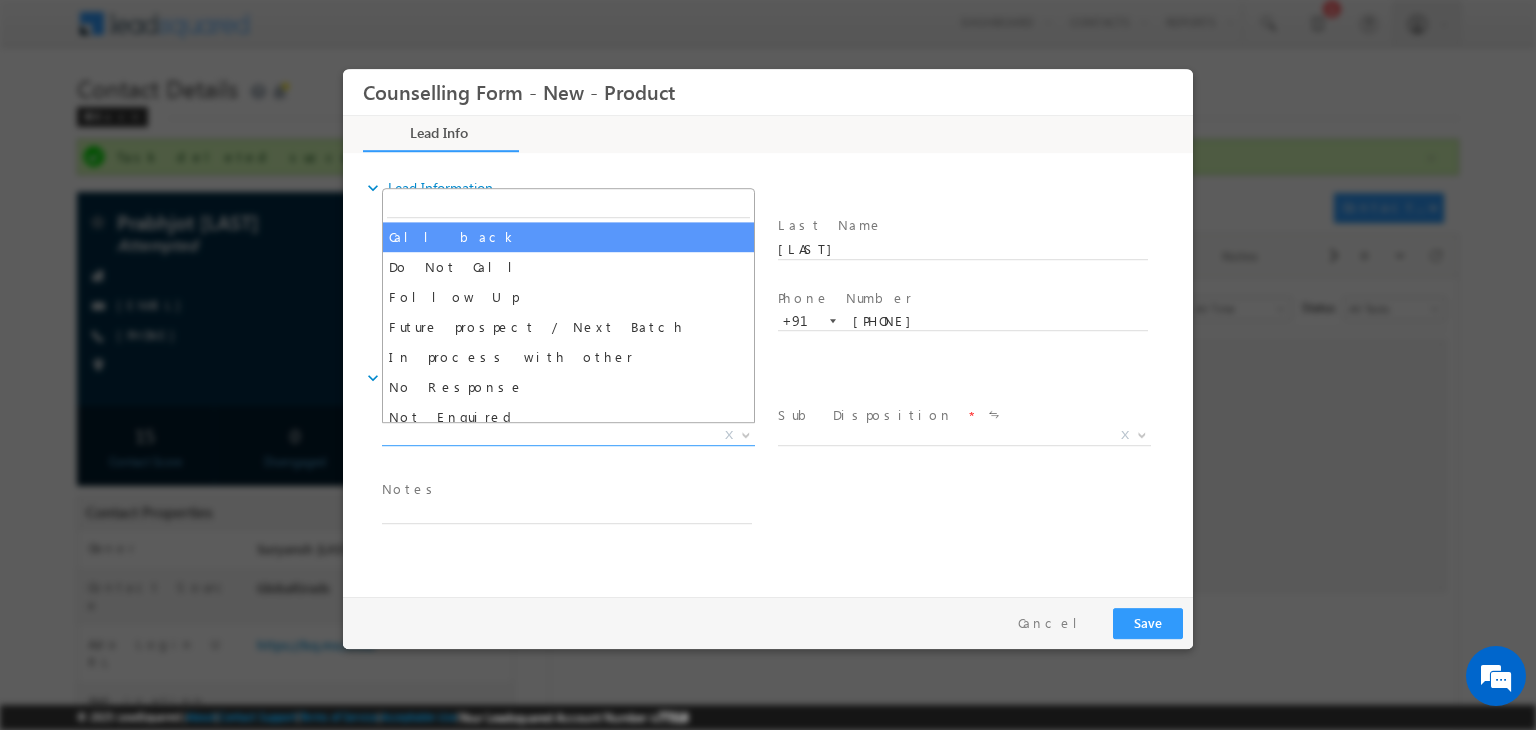 select on "Call back" 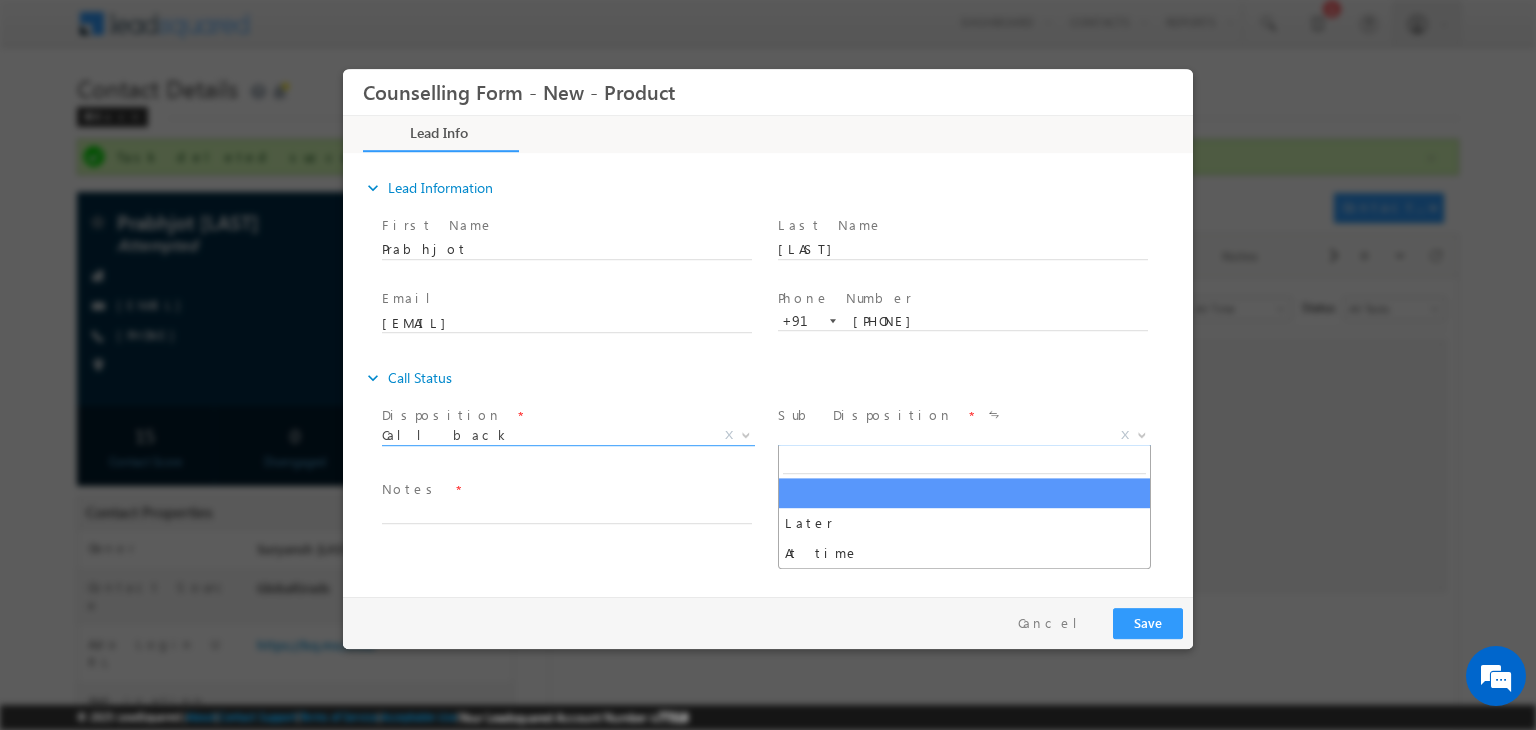 click on "X" at bounding box center (964, 436) 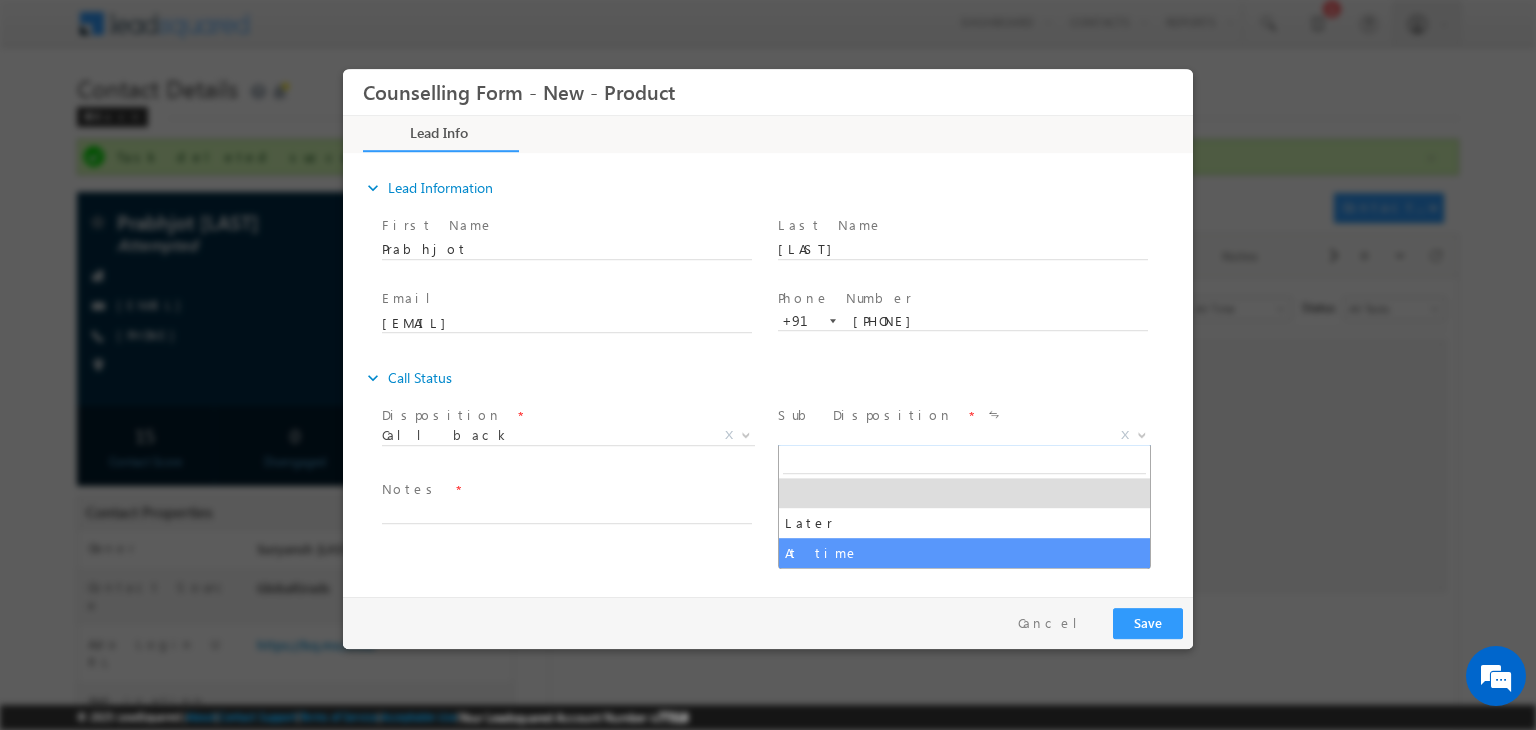 select on "At time" 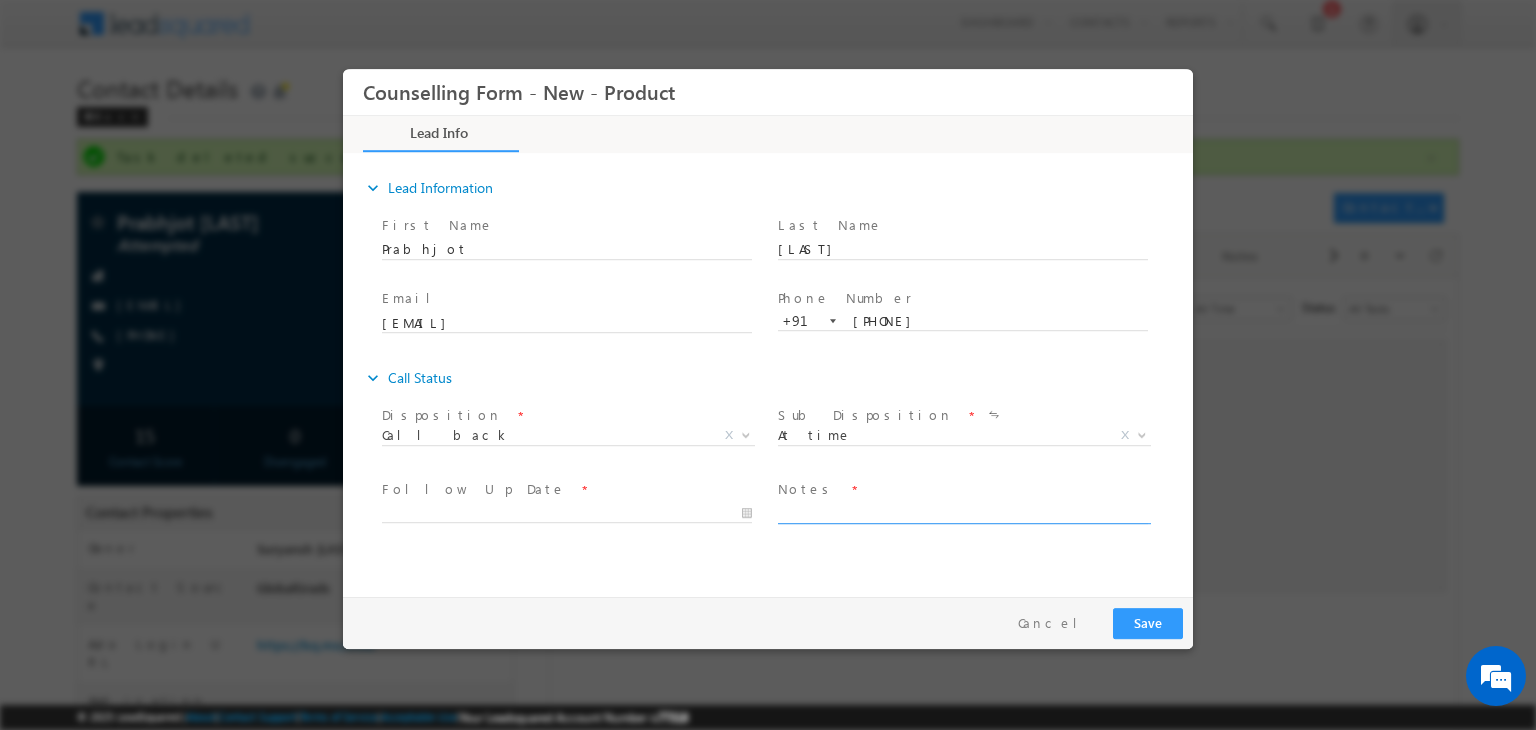 click at bounding box center [963, 512] 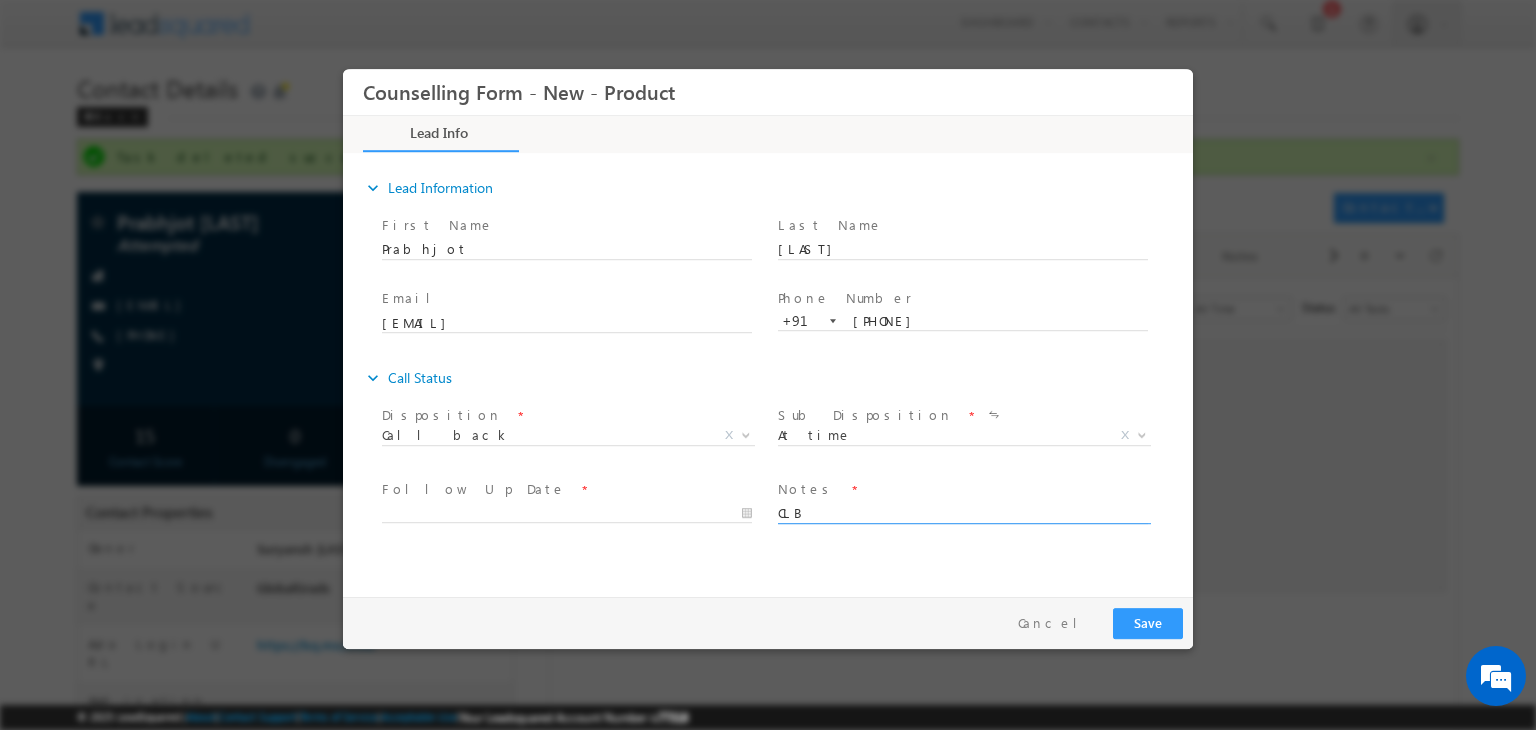 type on "CLB" 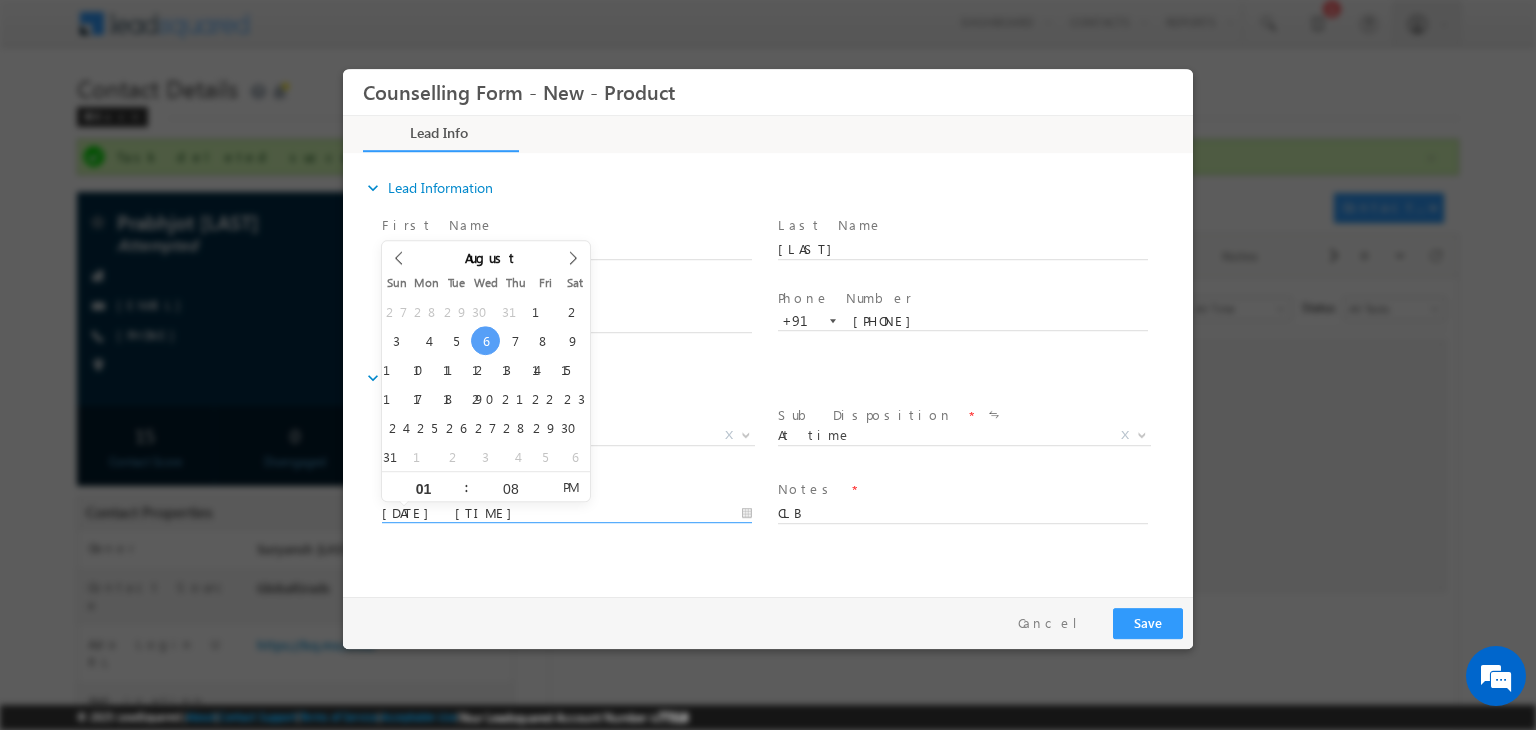 click on "06/08/2025 1:08 PM" at bounding box center (567, 514) 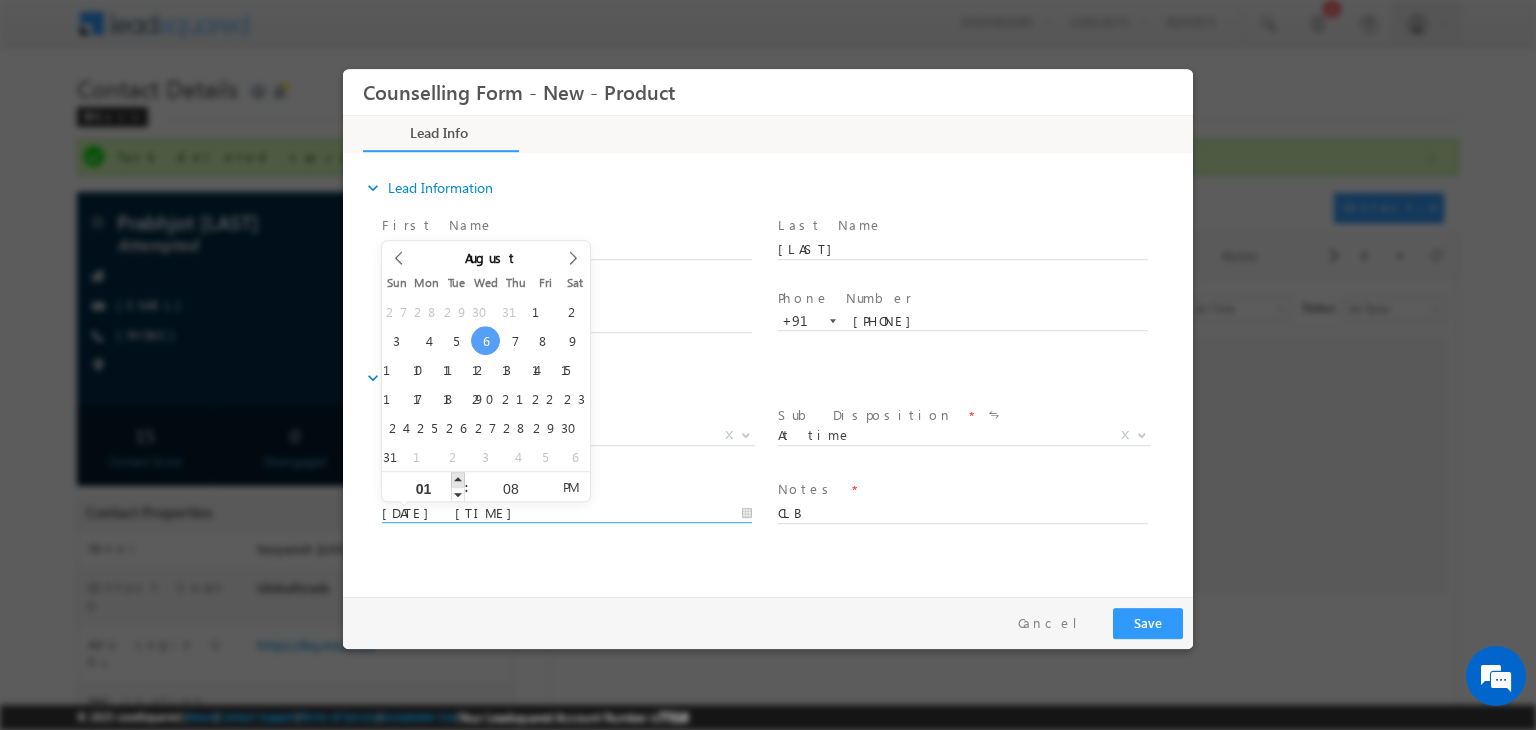 type on "06/08/2025 2:08 PM" 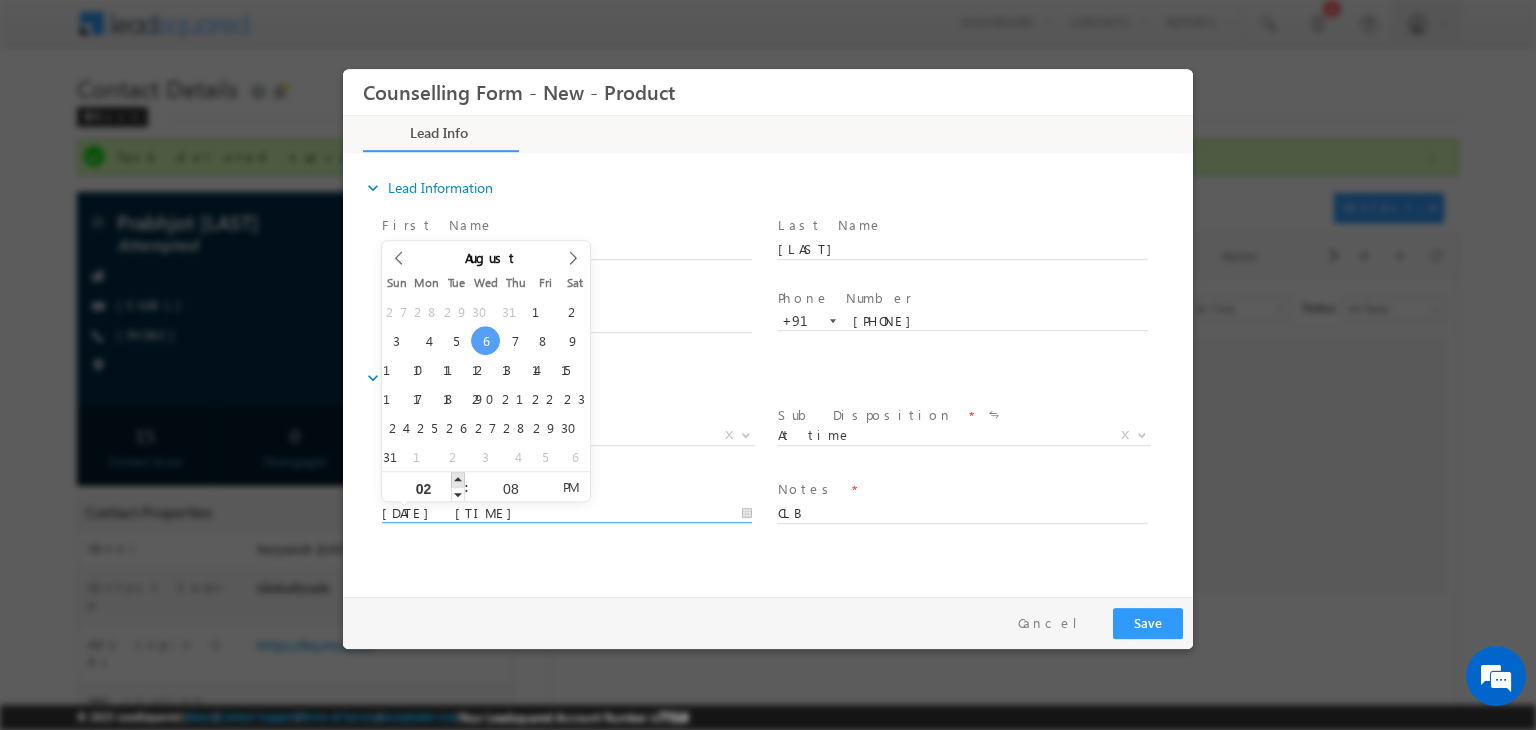 click at bounding box center (458, 479) 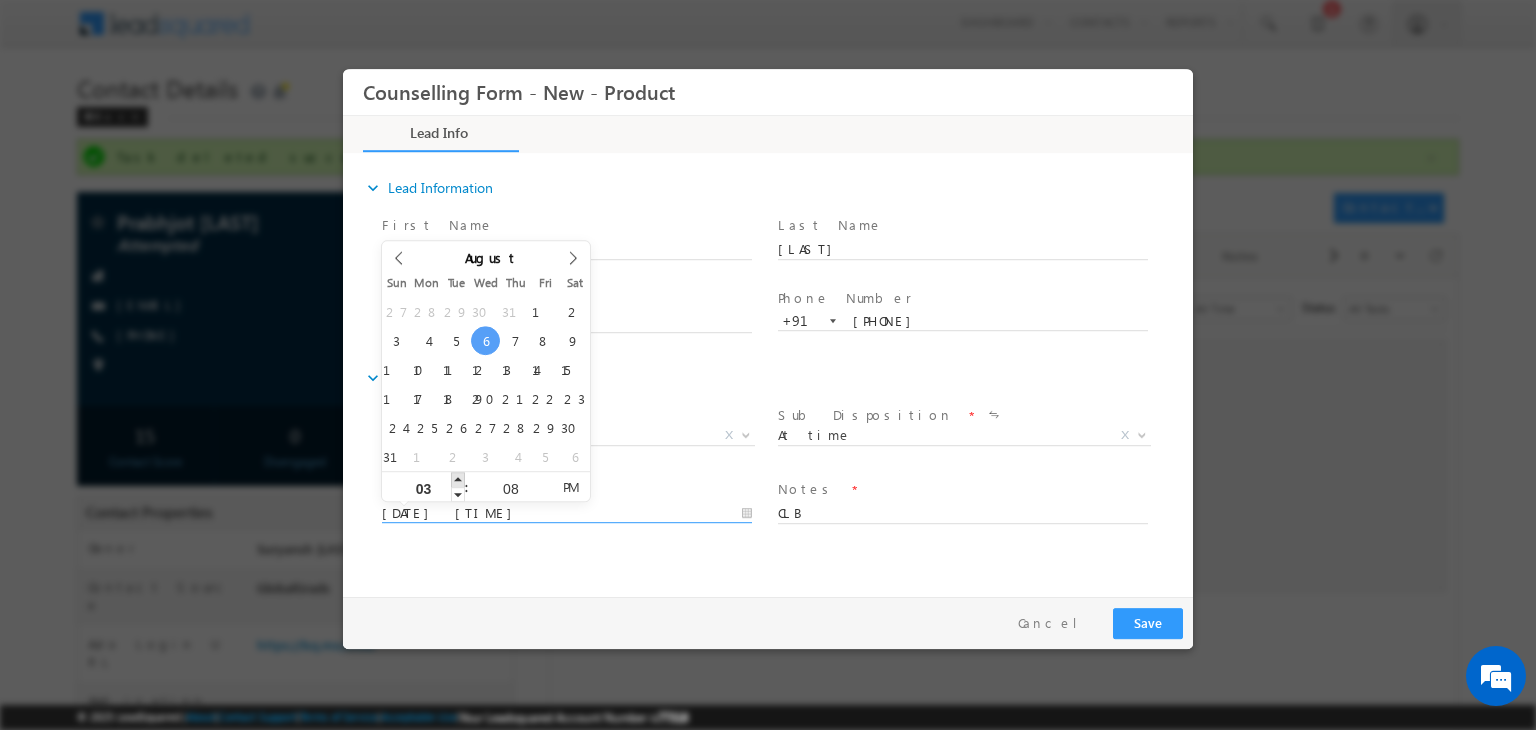 click at bounding box center (458, 479) 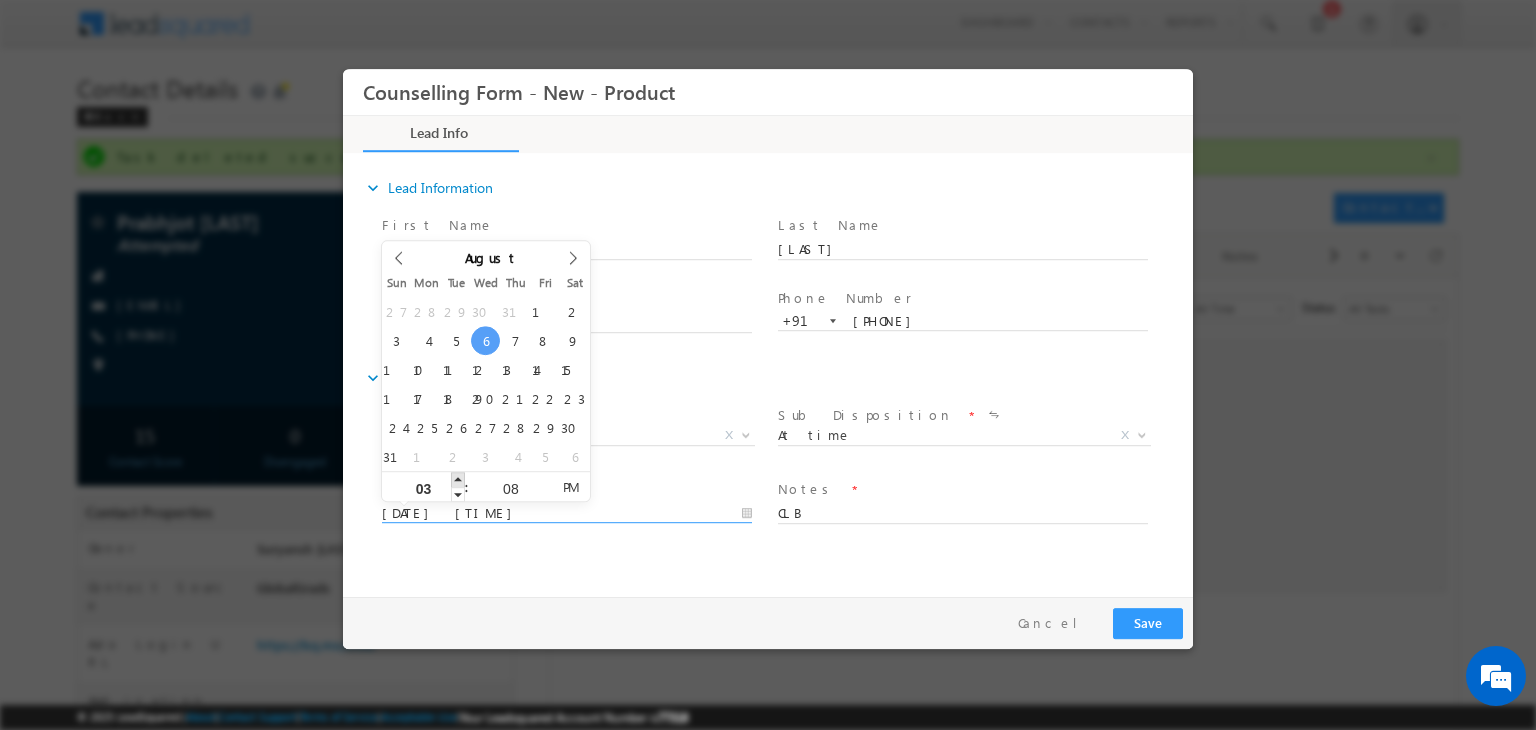 type on "04" 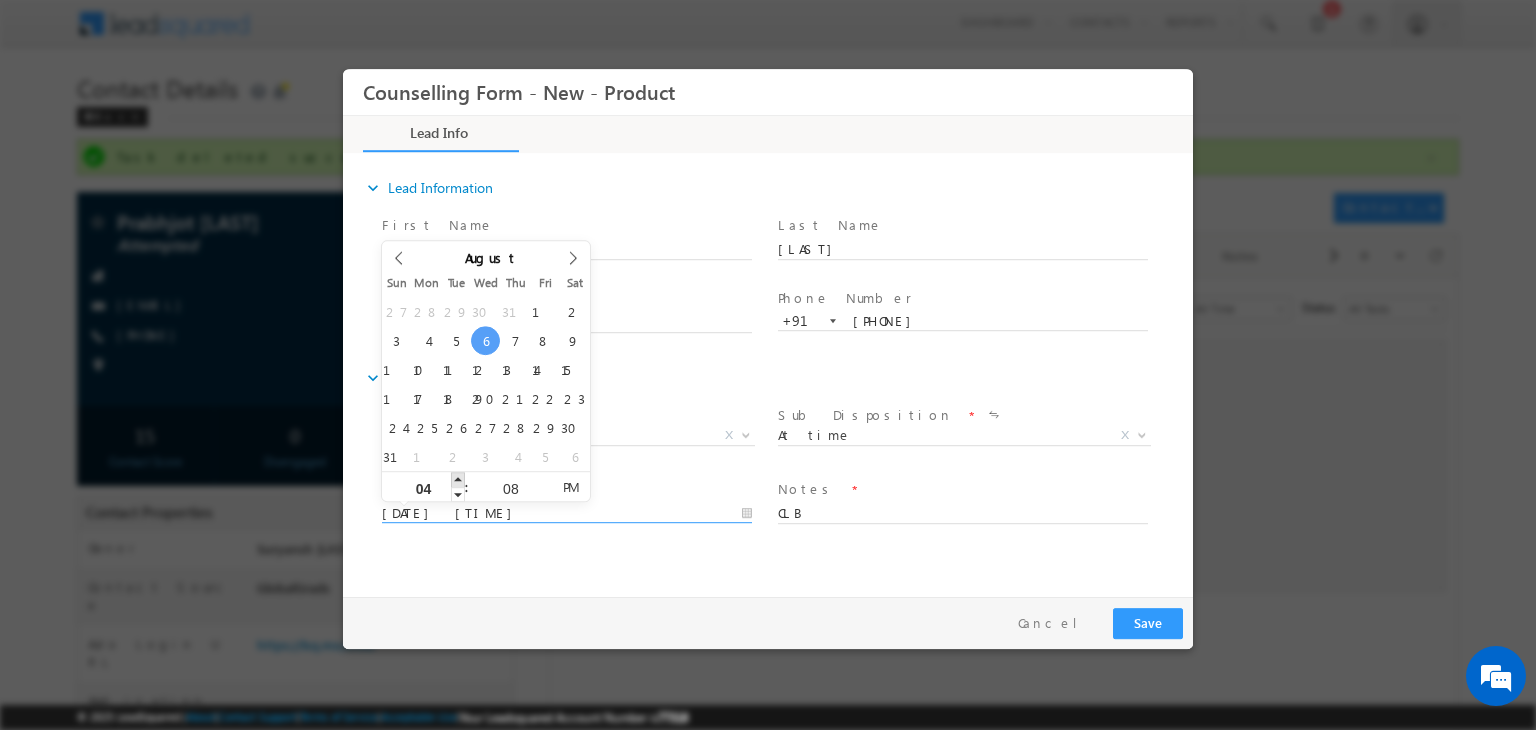 click at bounding box center [458, 479] 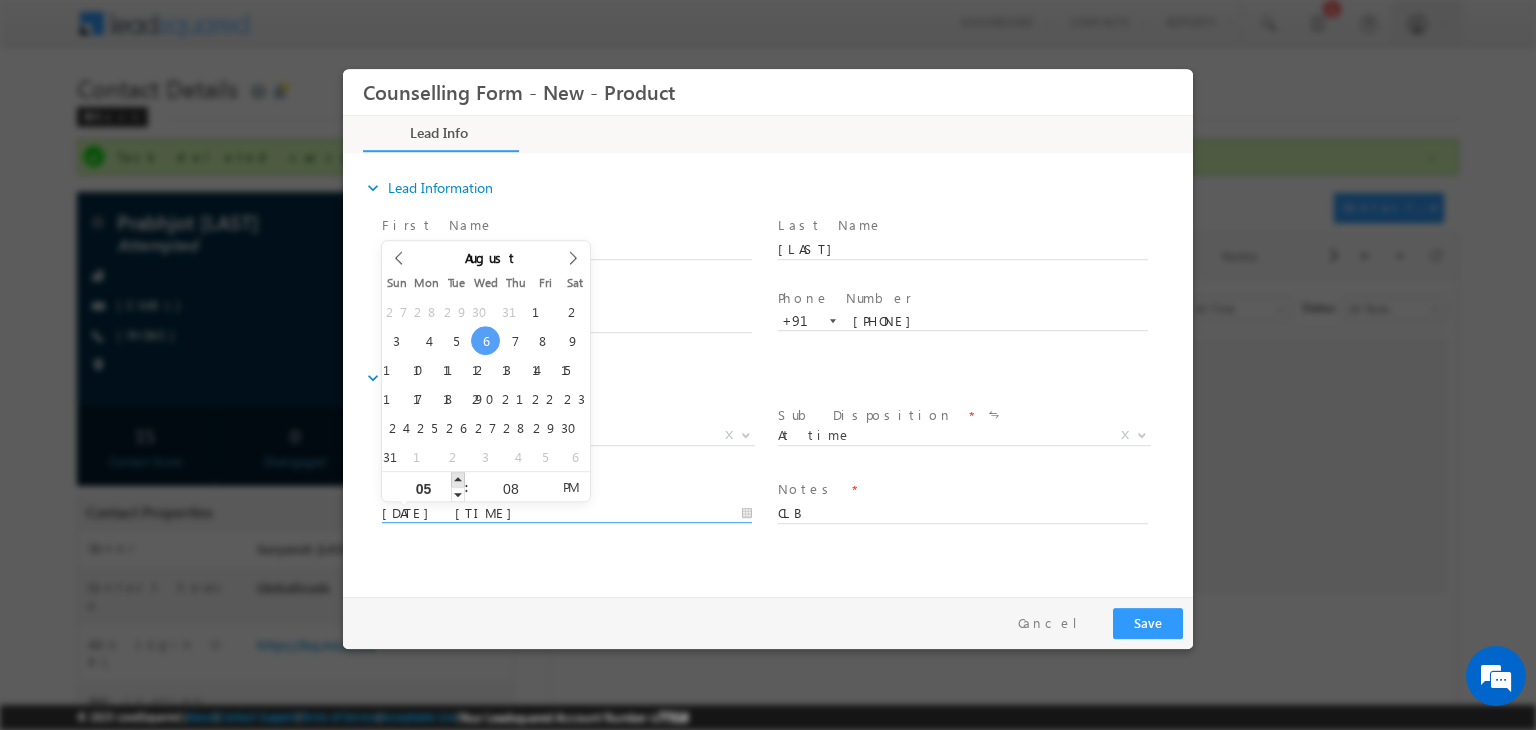 click at bounding box center [458, 479] 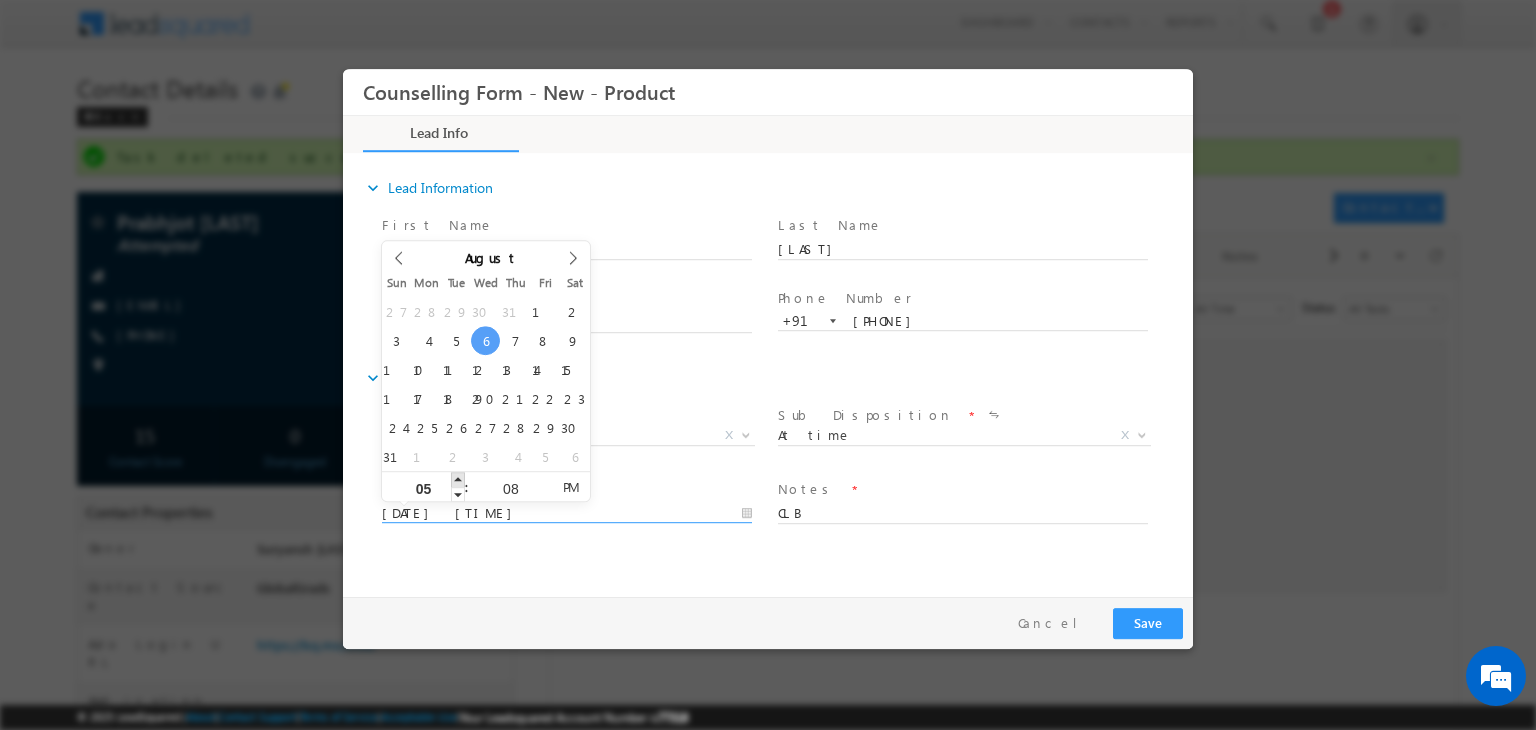 type on "06/08/2025 6:08 PM" 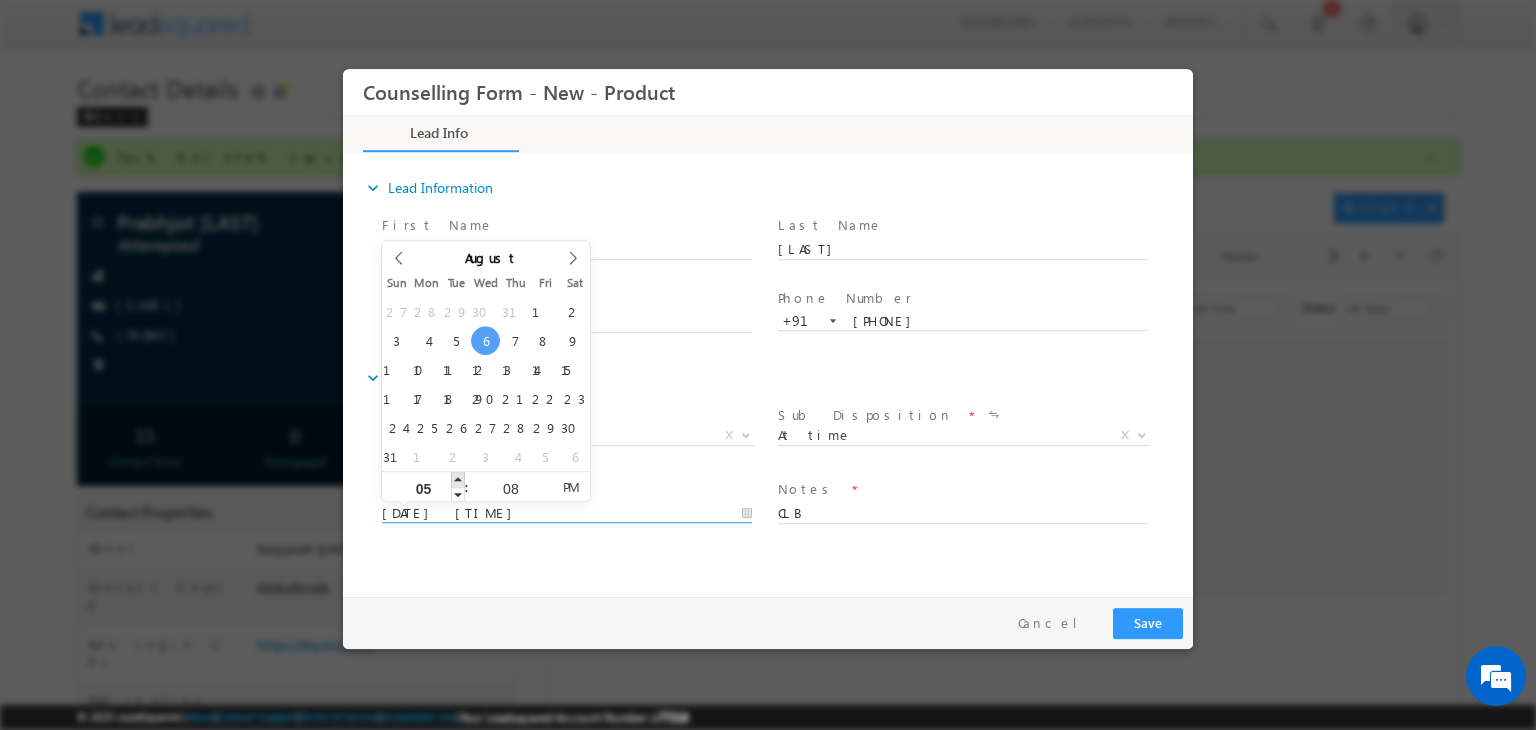 type on "06" 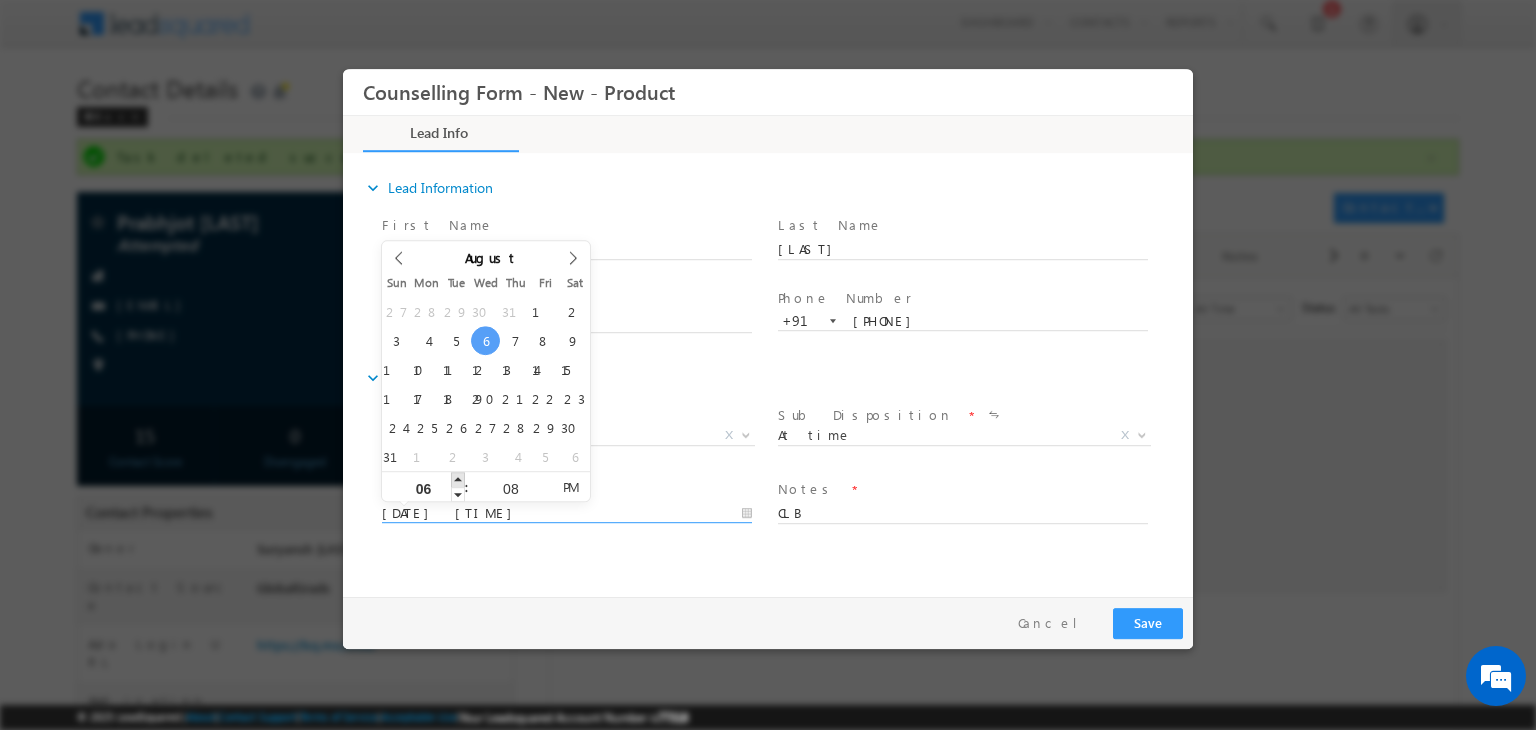 click at bounding box center (458, 479) 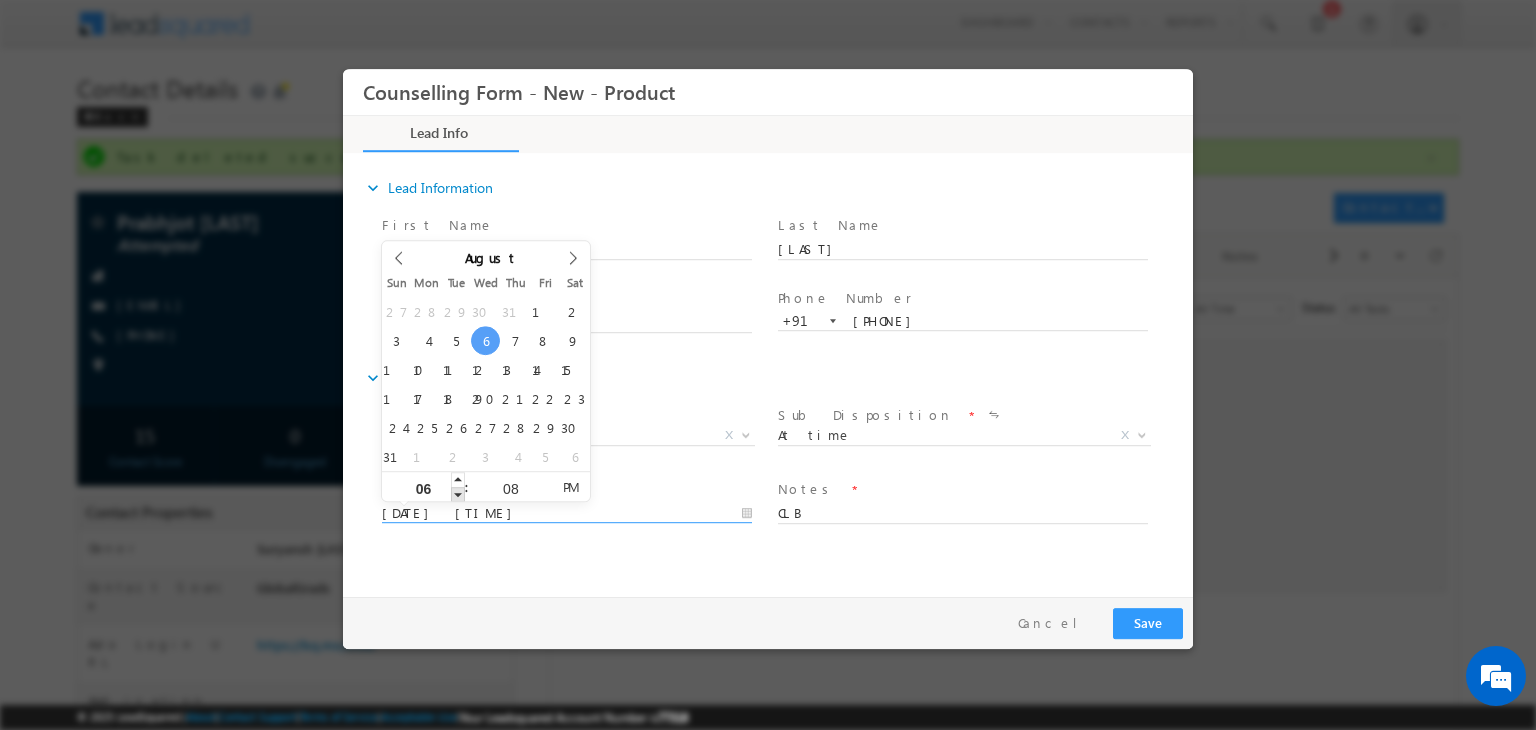 type on "06/08/2025 5:08 PM" 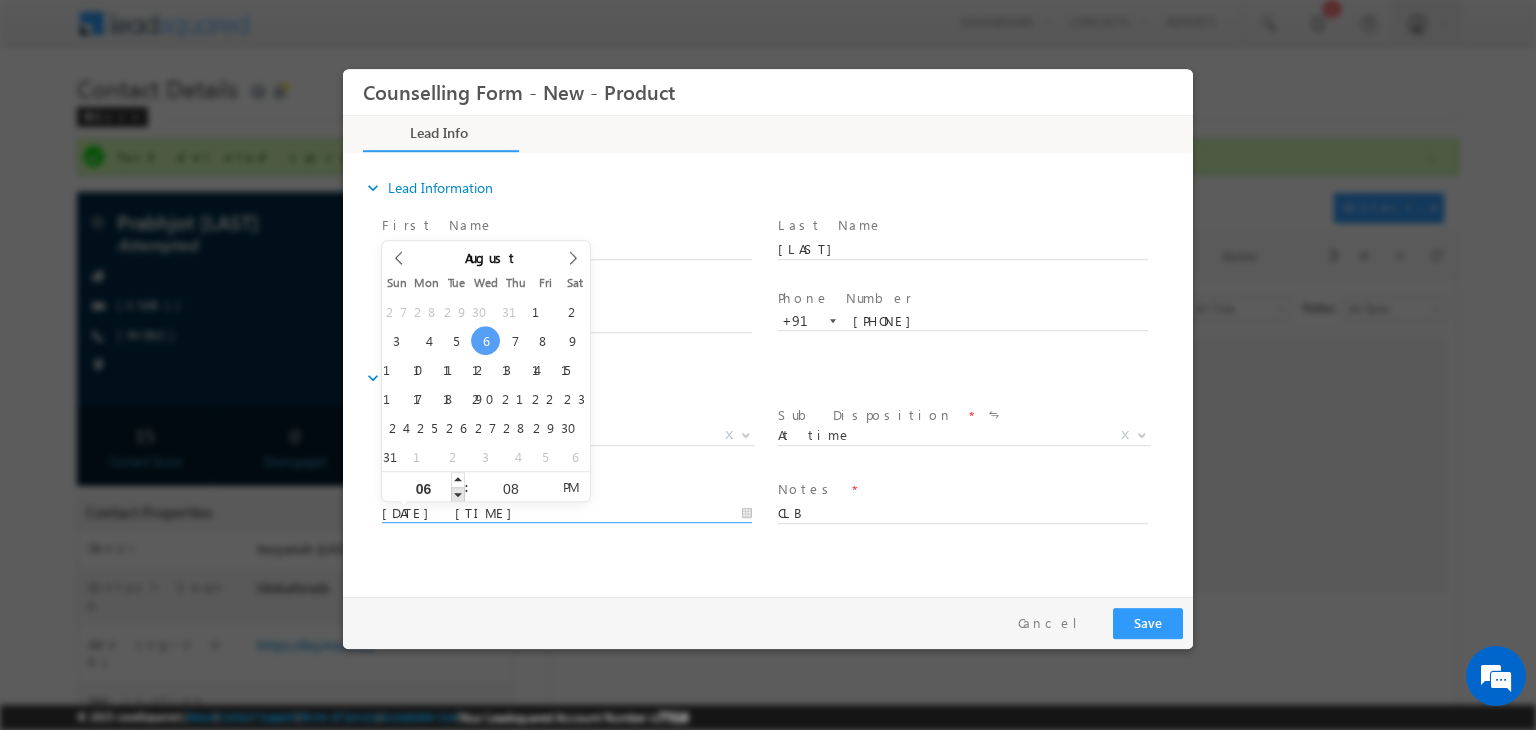type on "05" 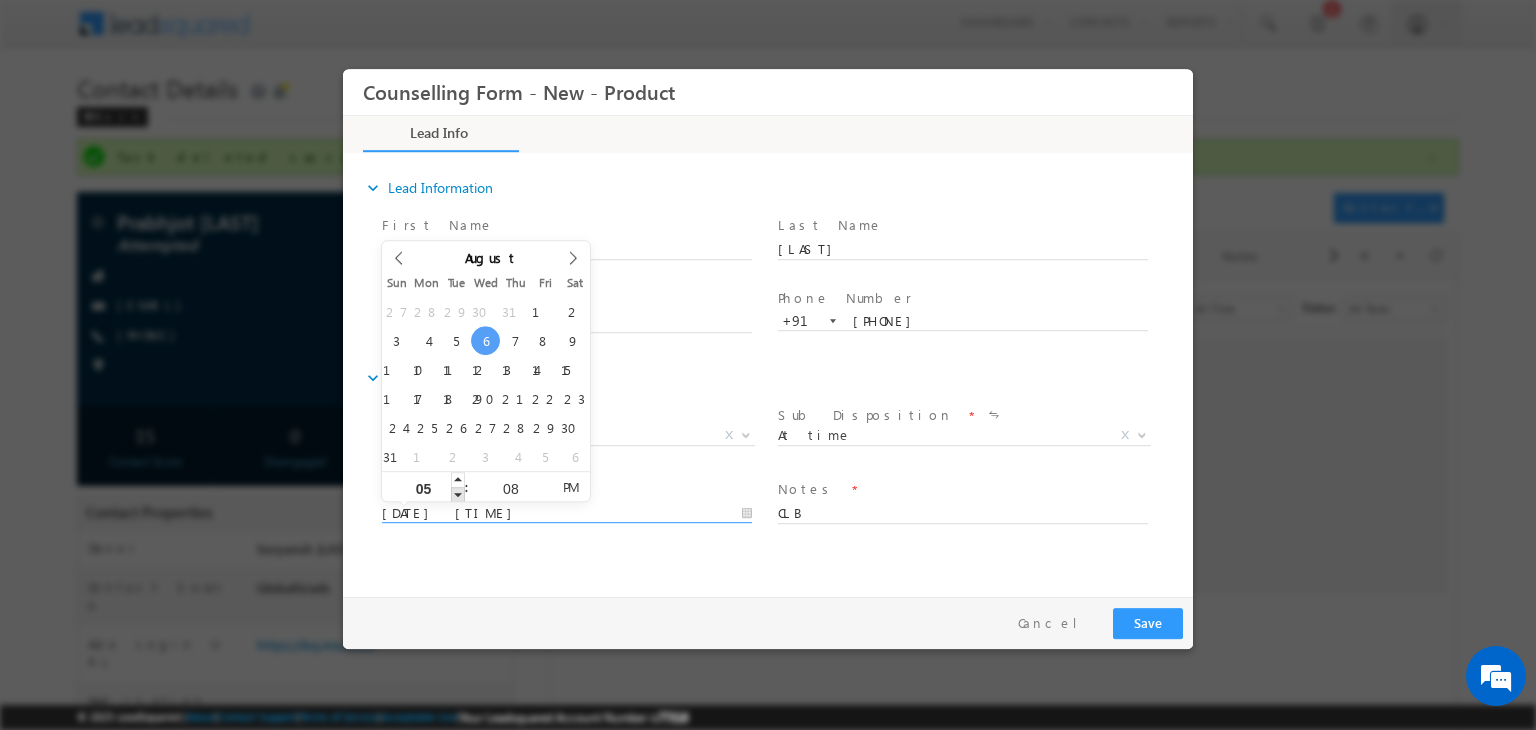 click at bounding box center (458, 494) 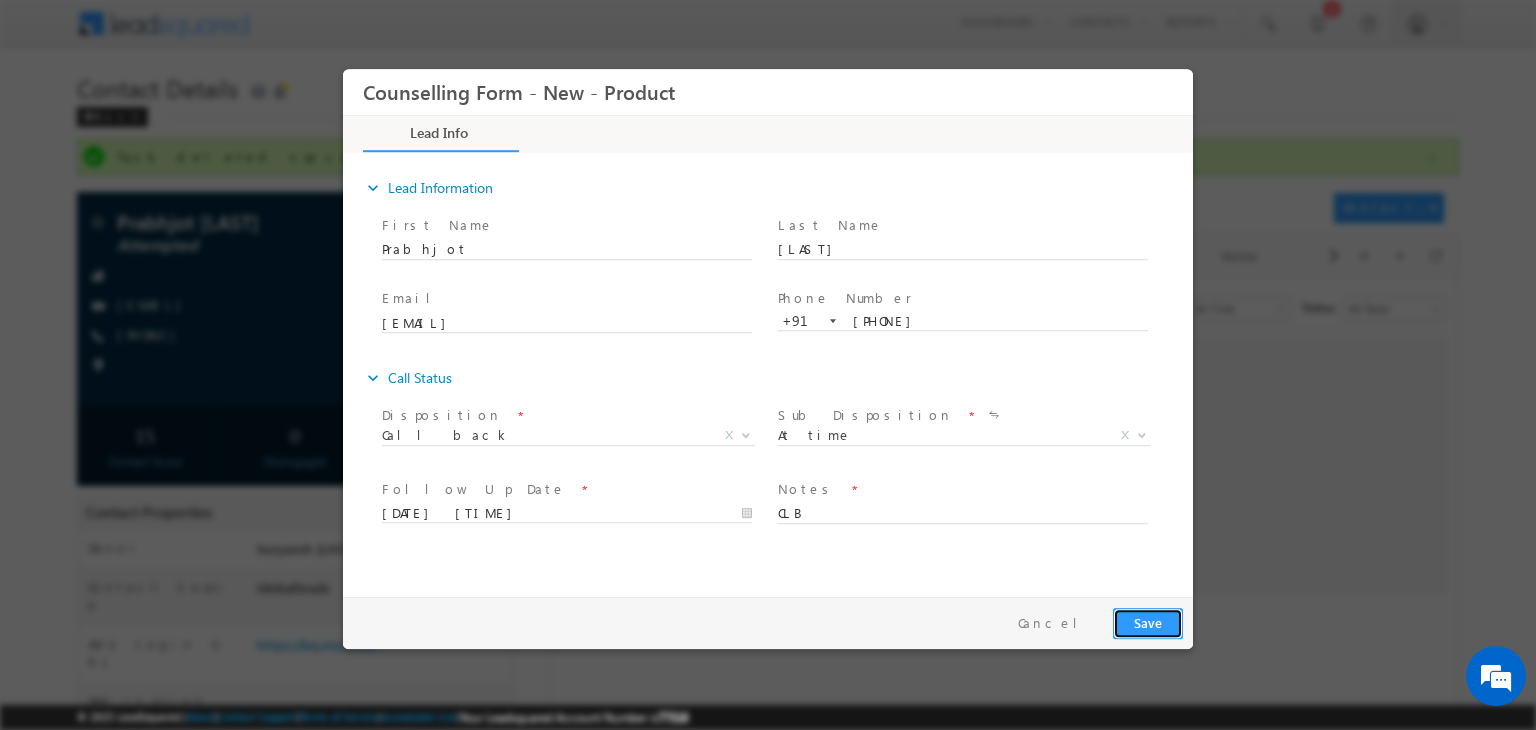 click on "Save" at bounding box center (1148, 623) 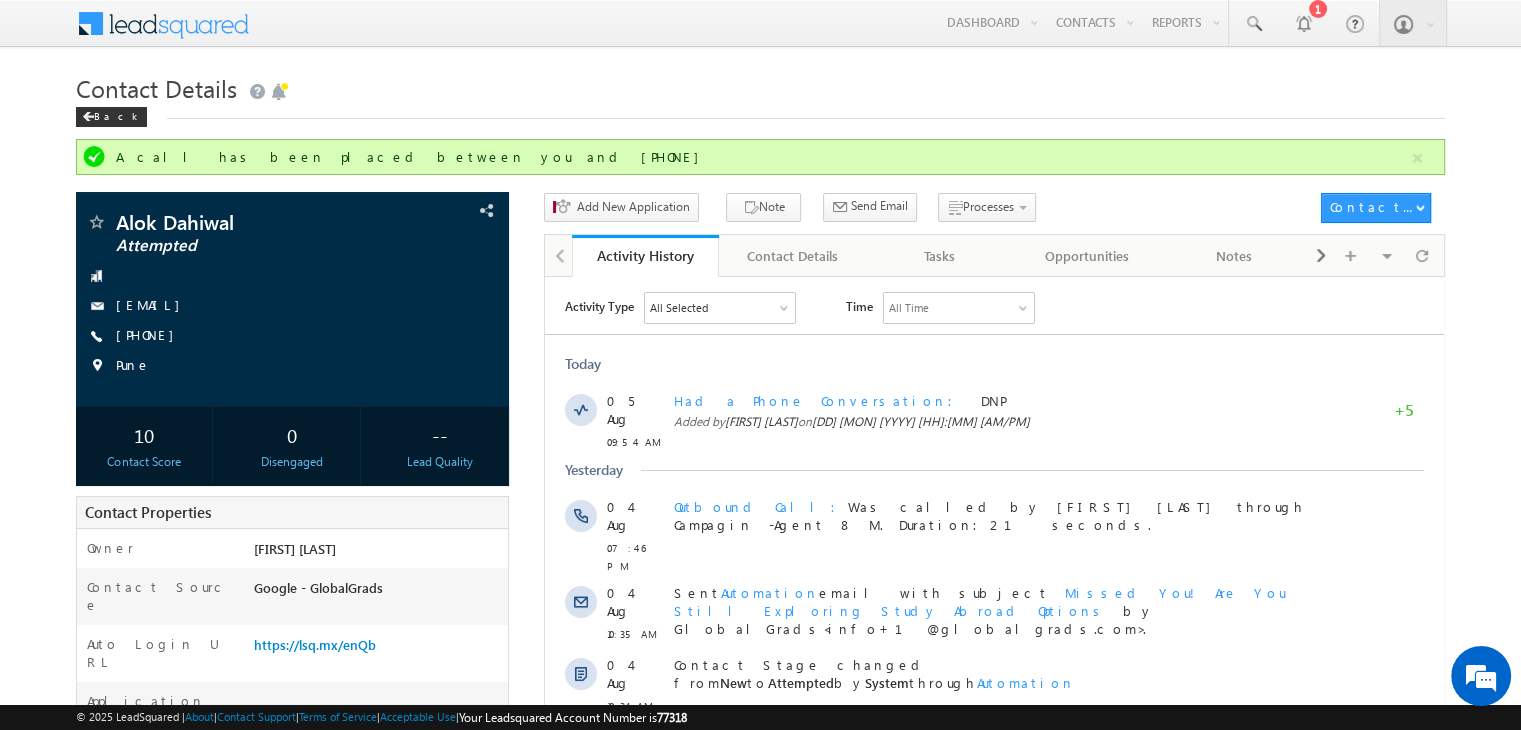 scroll, scrollTop: 0, scrollLeft: 0, axis: both 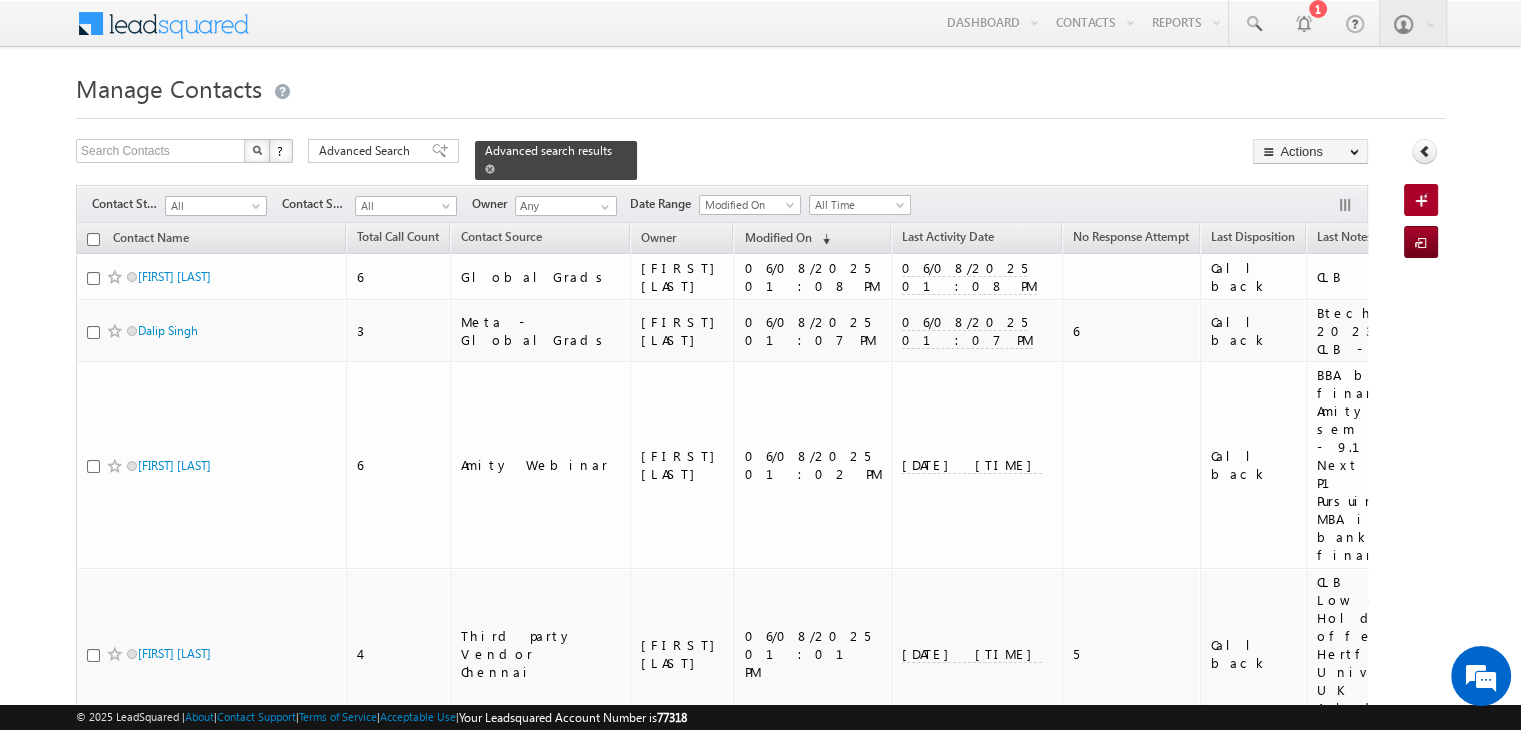 click at bounding box center [490, 168] 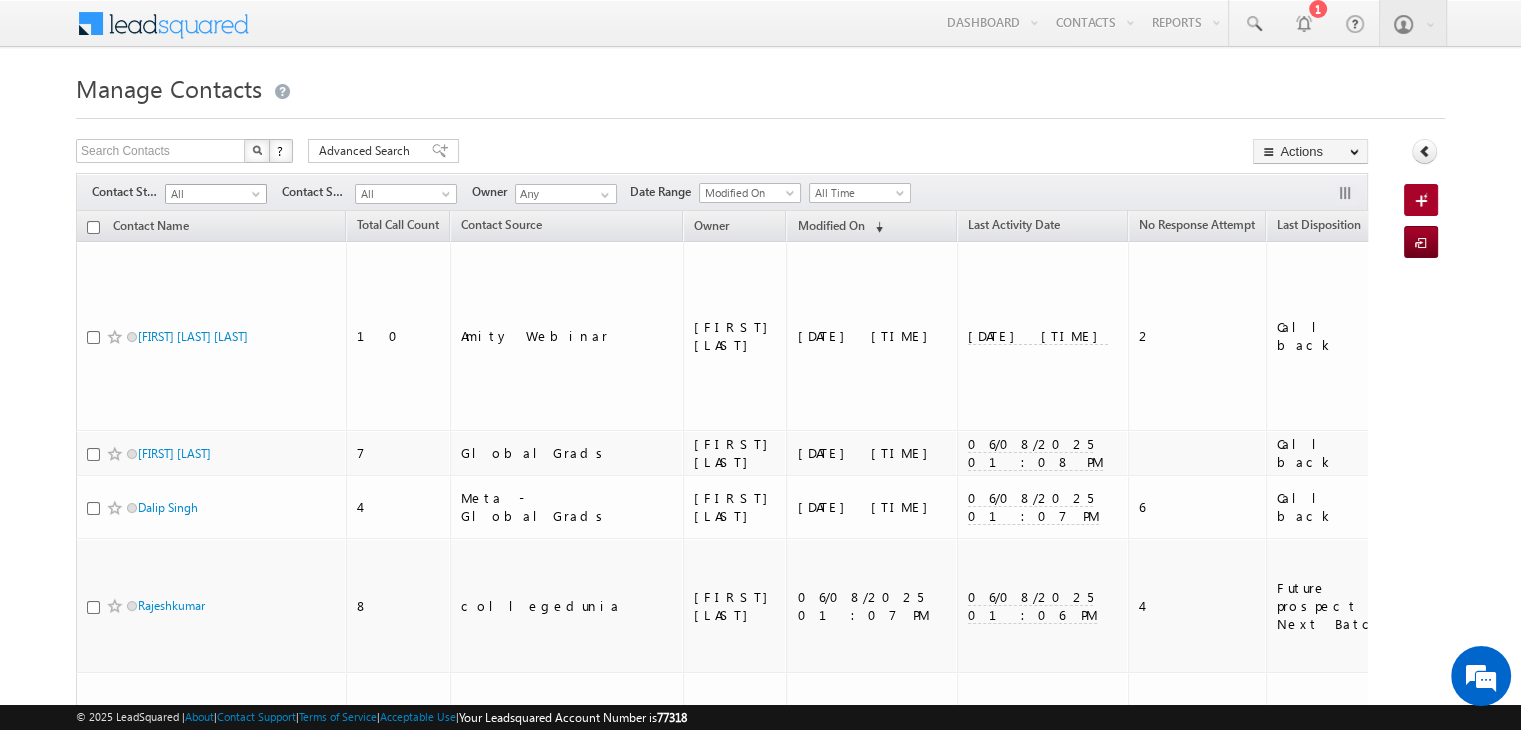 click at bounding box center [258, 198] 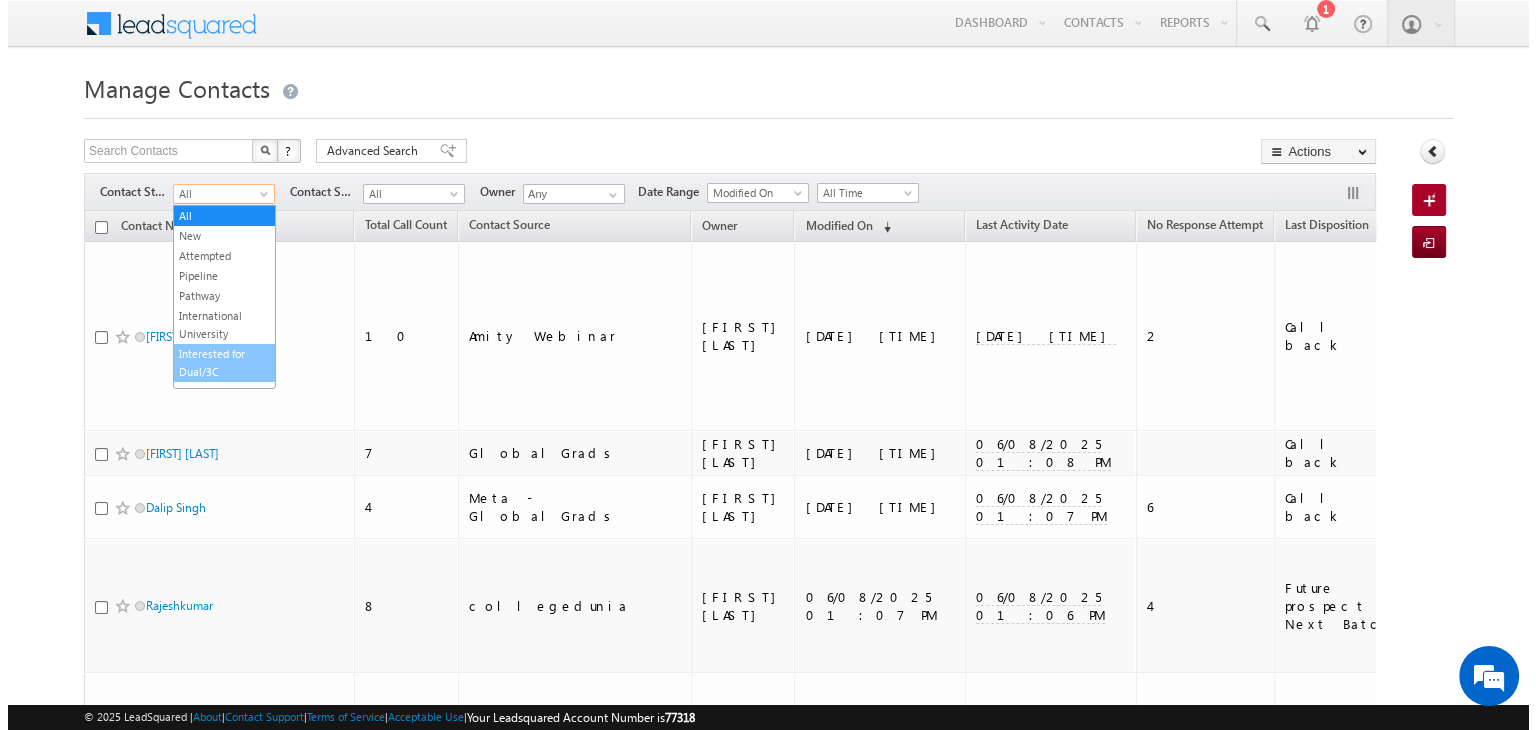 scroll, scrollTop: 87, scrollLeft: 0, axis: vertical 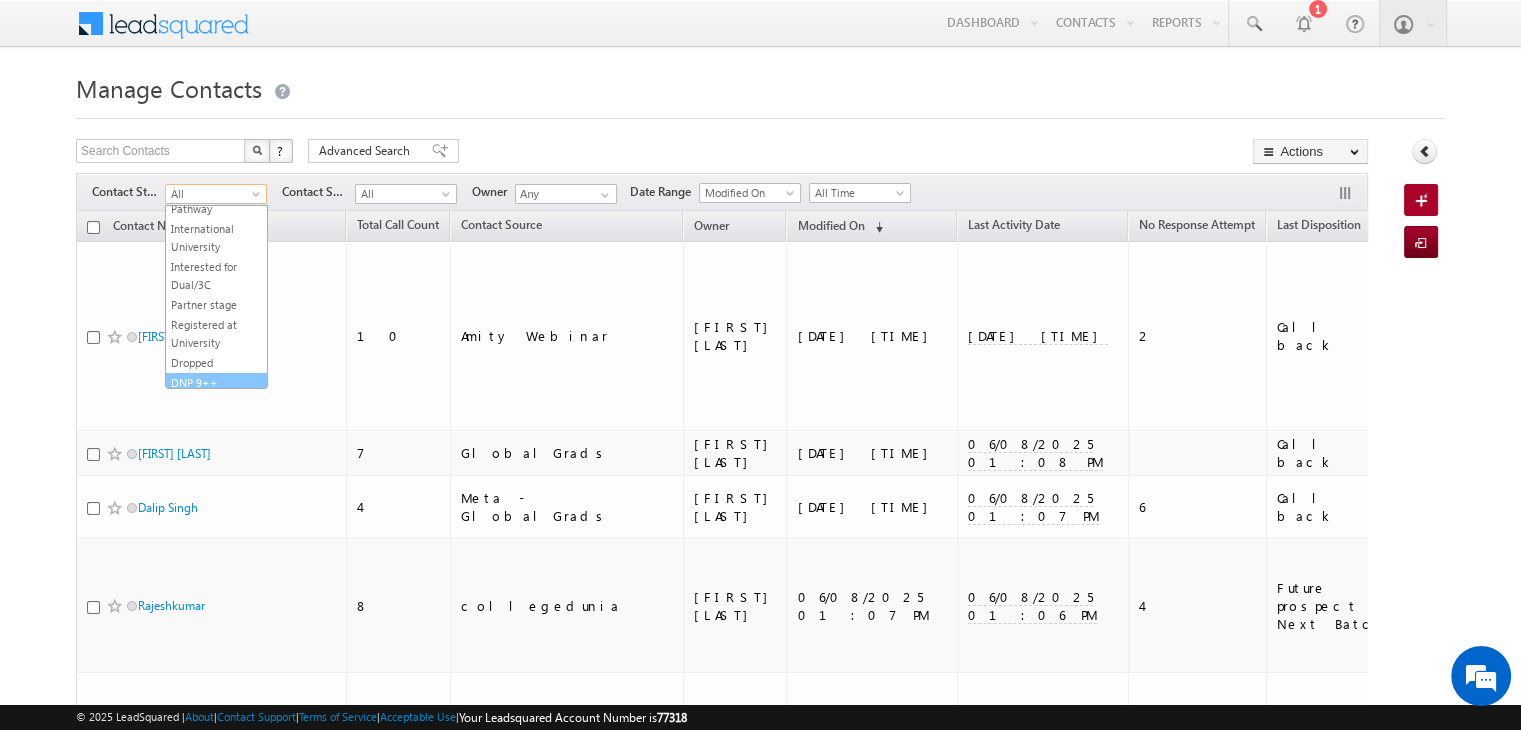 click on "DNP 9++" at bounding box center [216, 383] 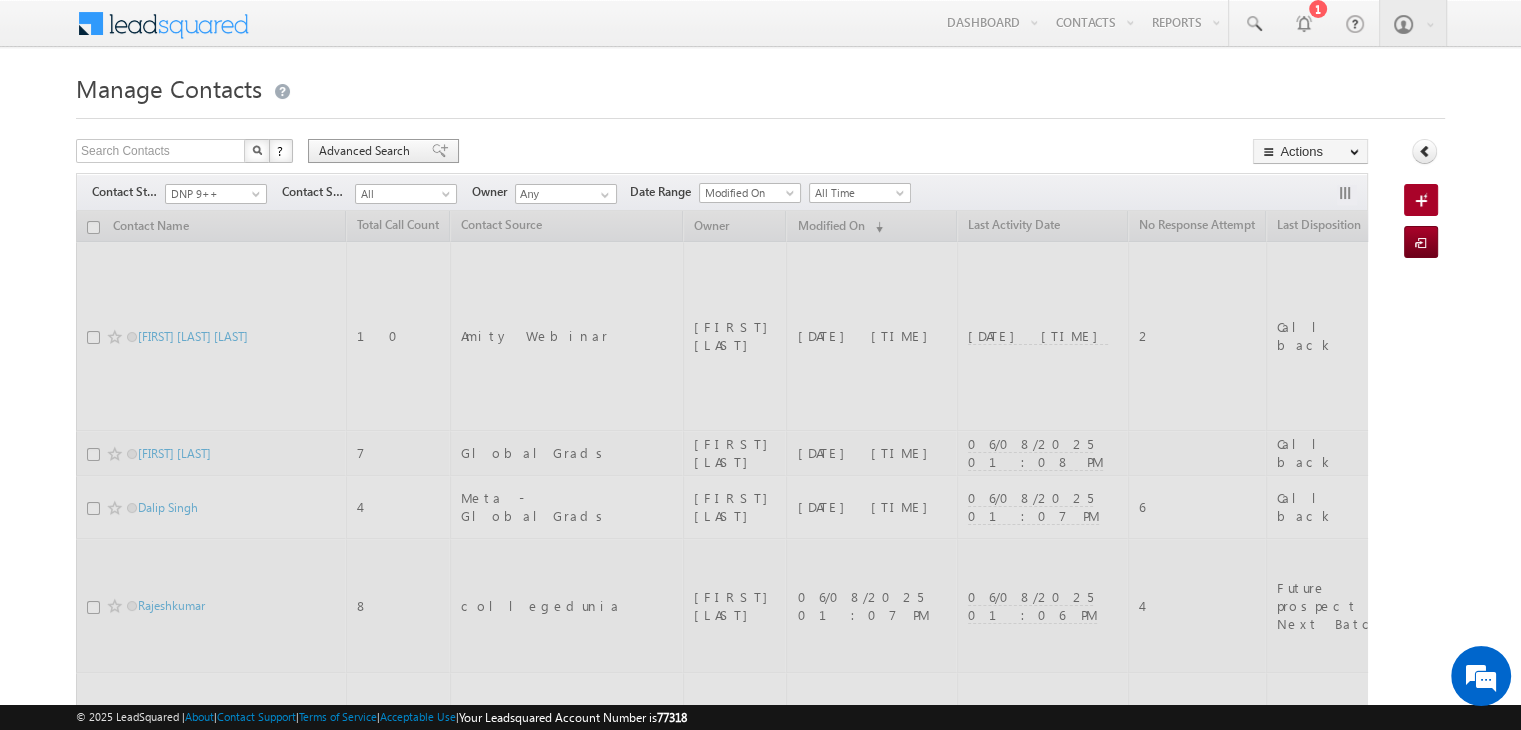 click on "Advanced Search" at bounding box center [367, 151] 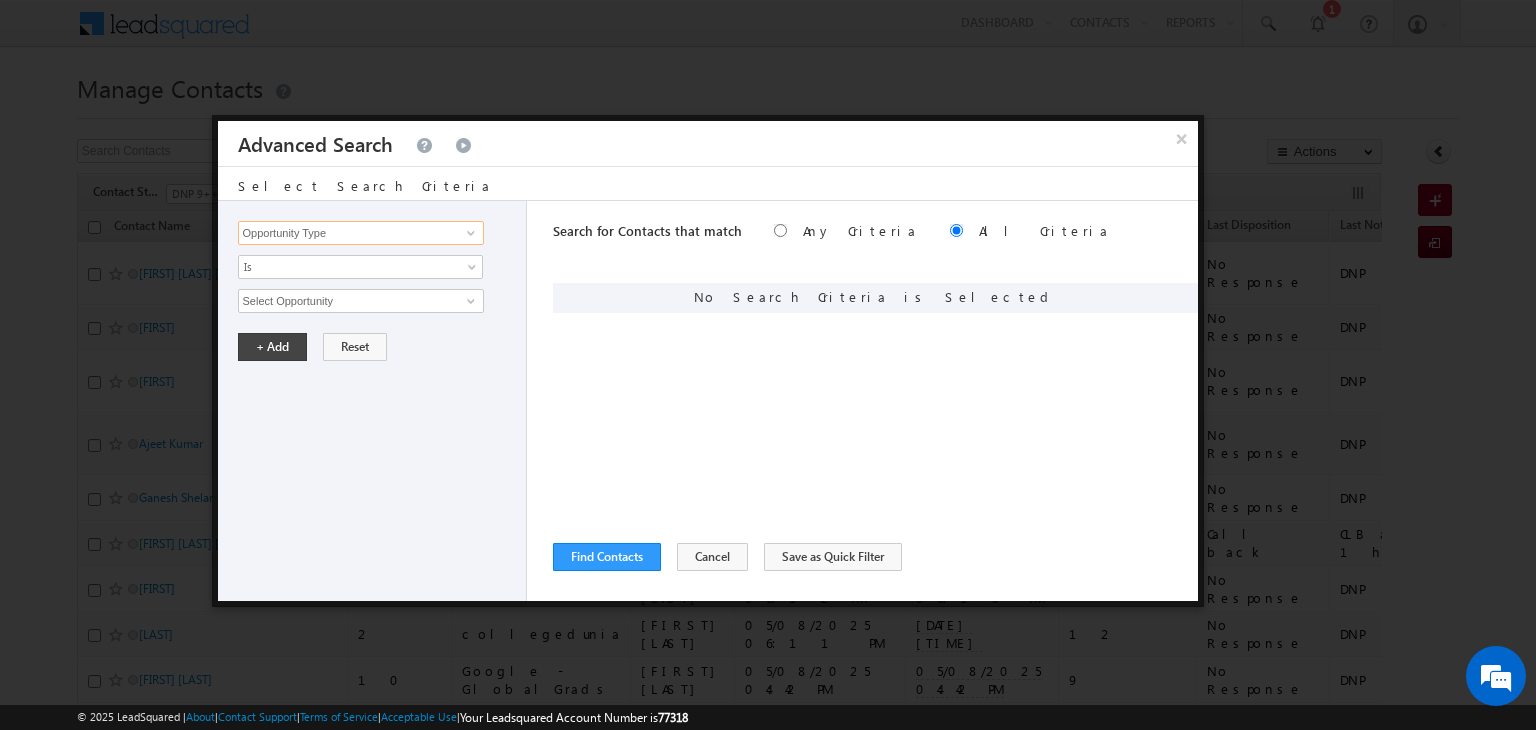 click on "Opportunity Type" at bounding box center (361, 233) 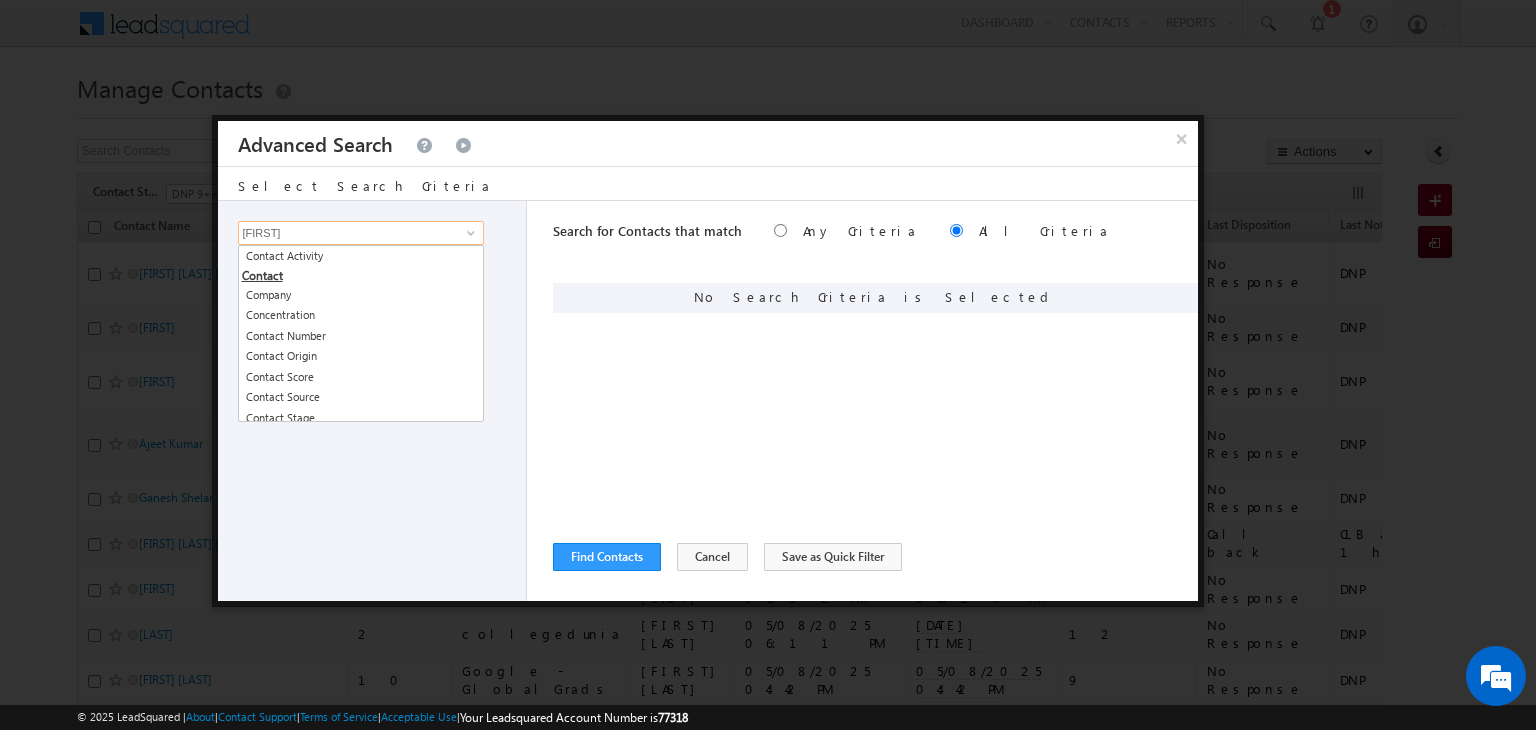 type on "c" 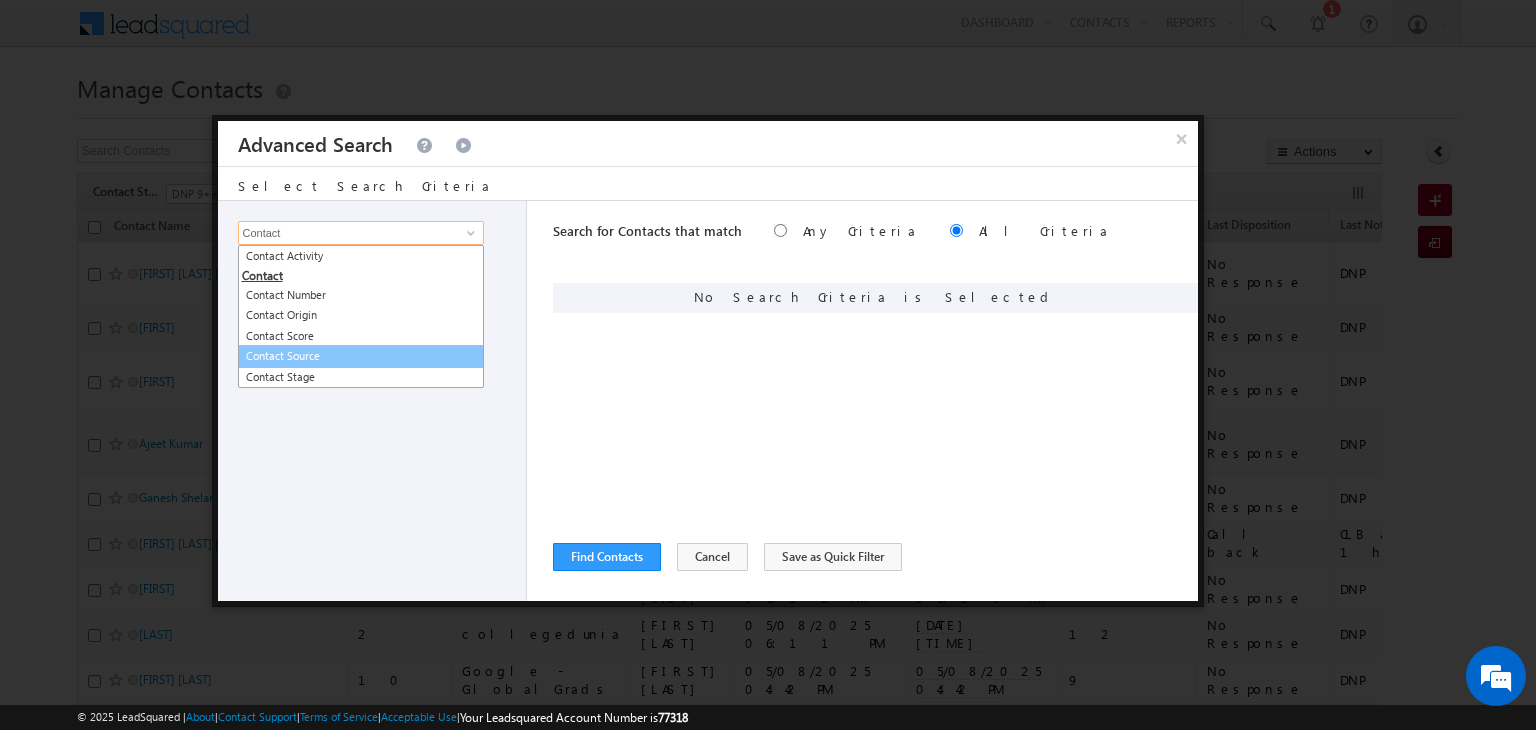 click on "Contact Source" at bounding box center (361, 356) 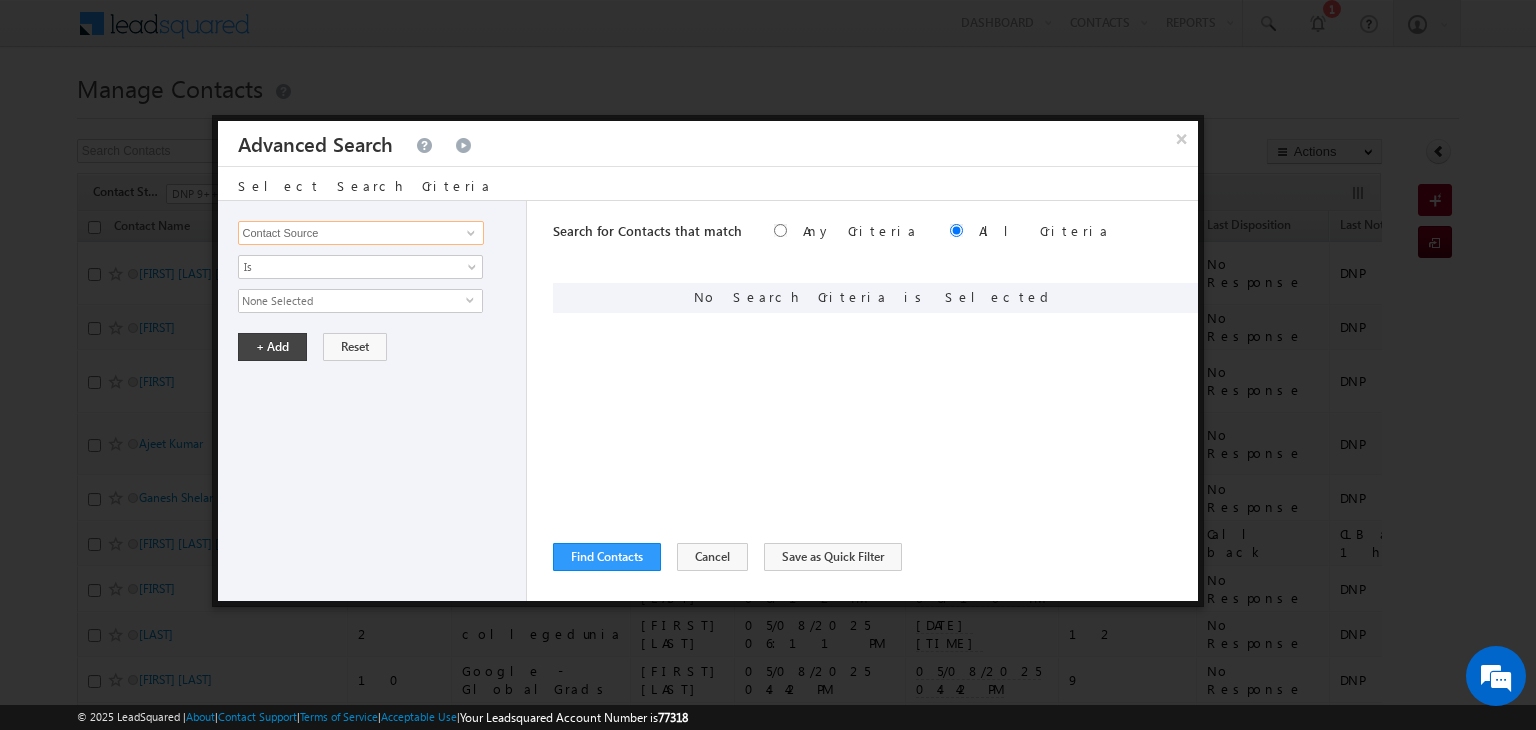 type on "Contact Source" 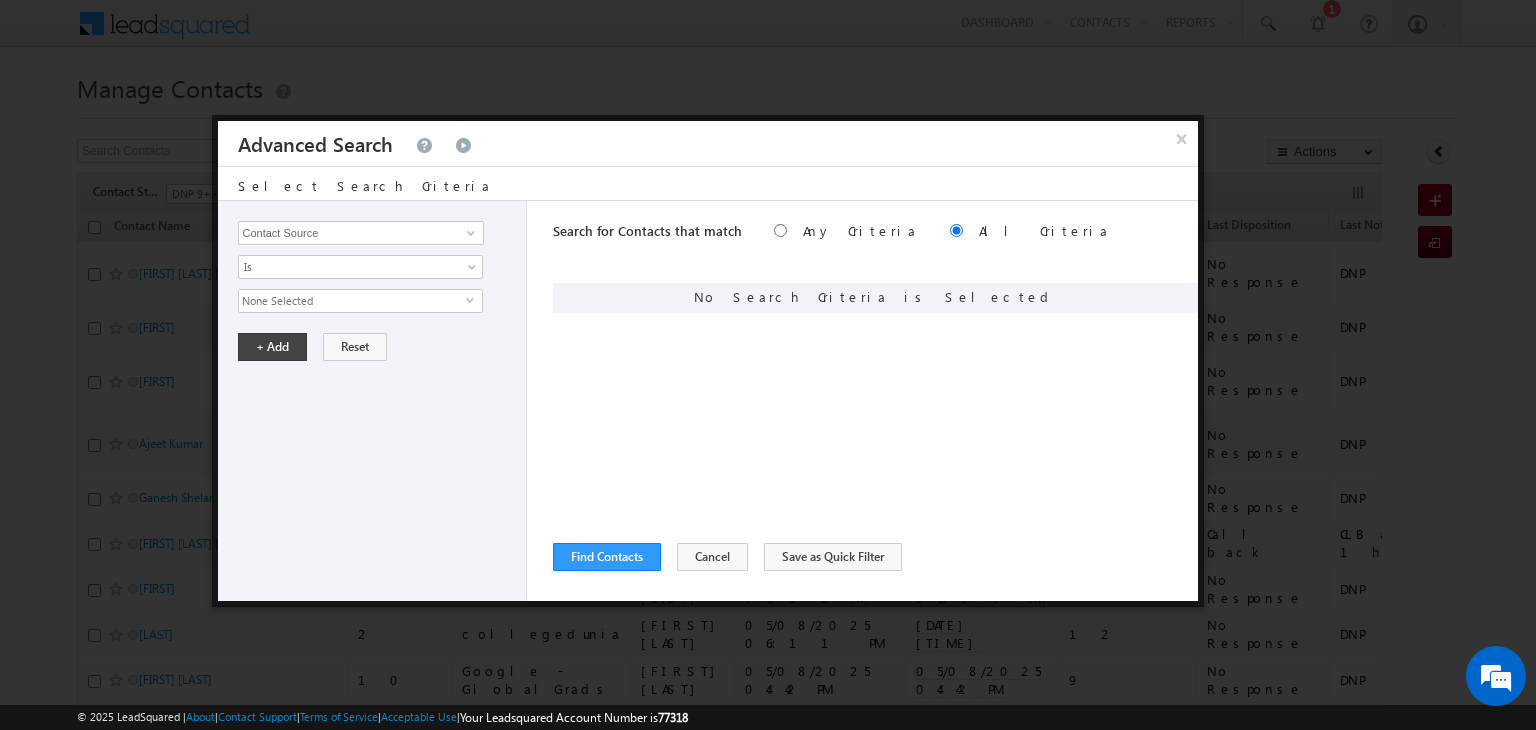 click on "None Selected" at bounding box center [352, 301] 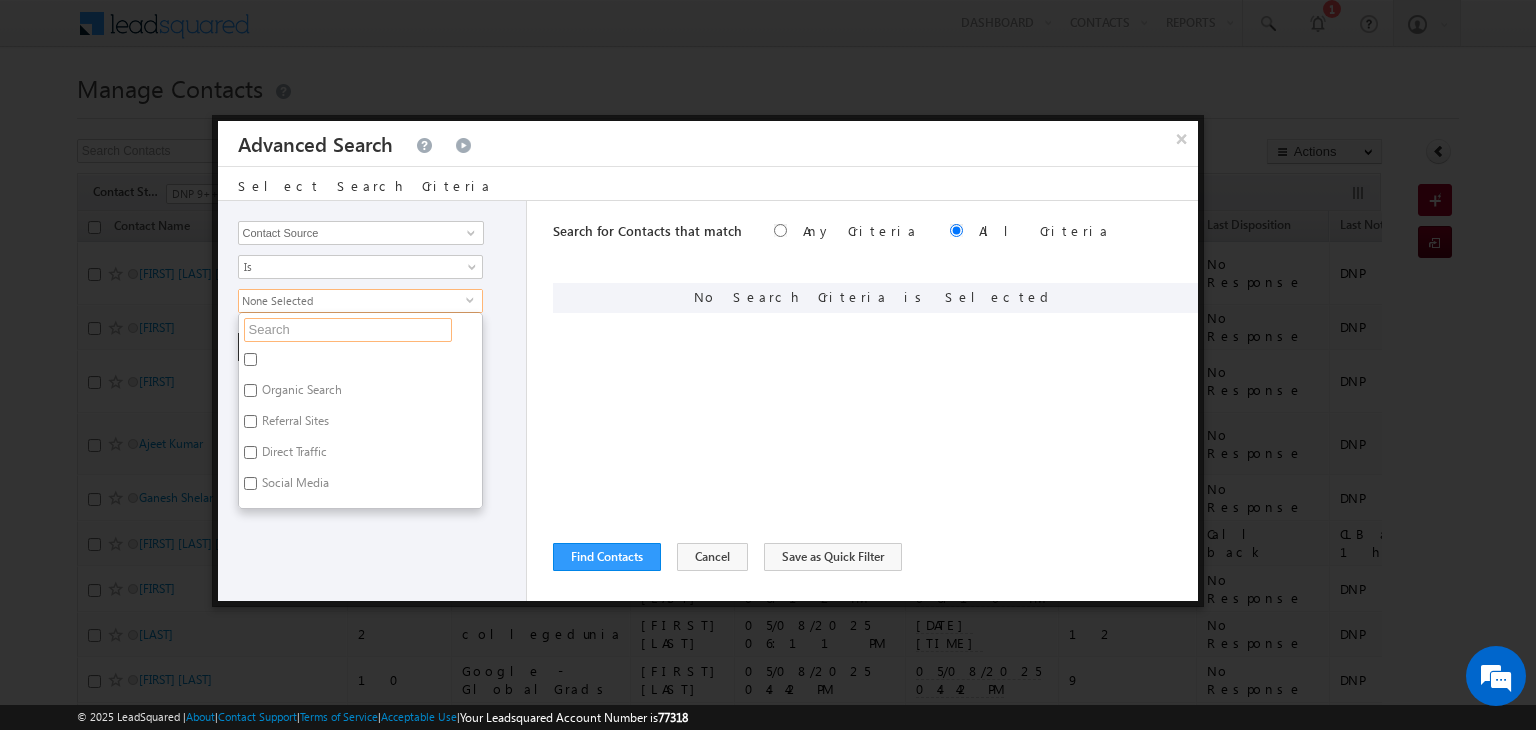 click at bounding box center [348, 330] 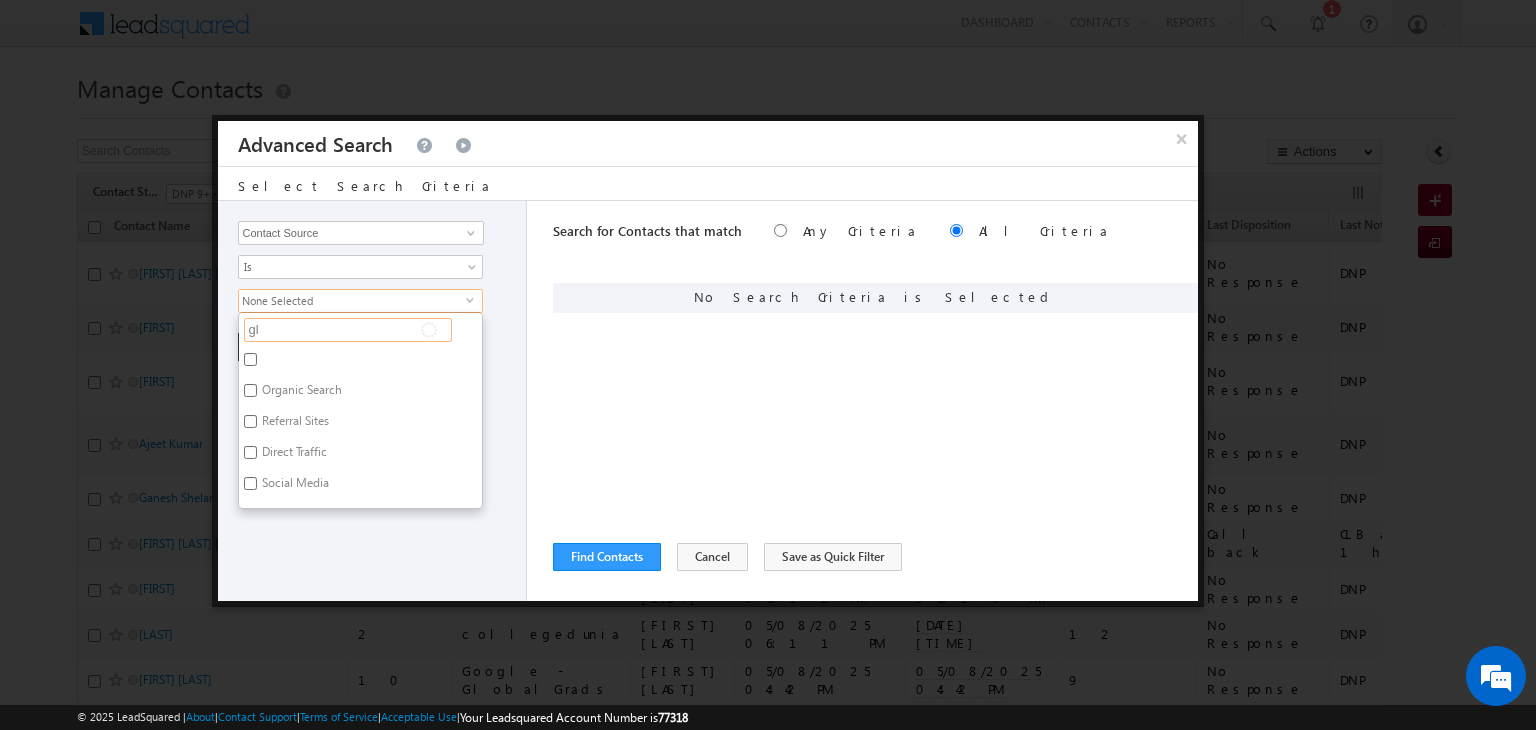 type on "glo" 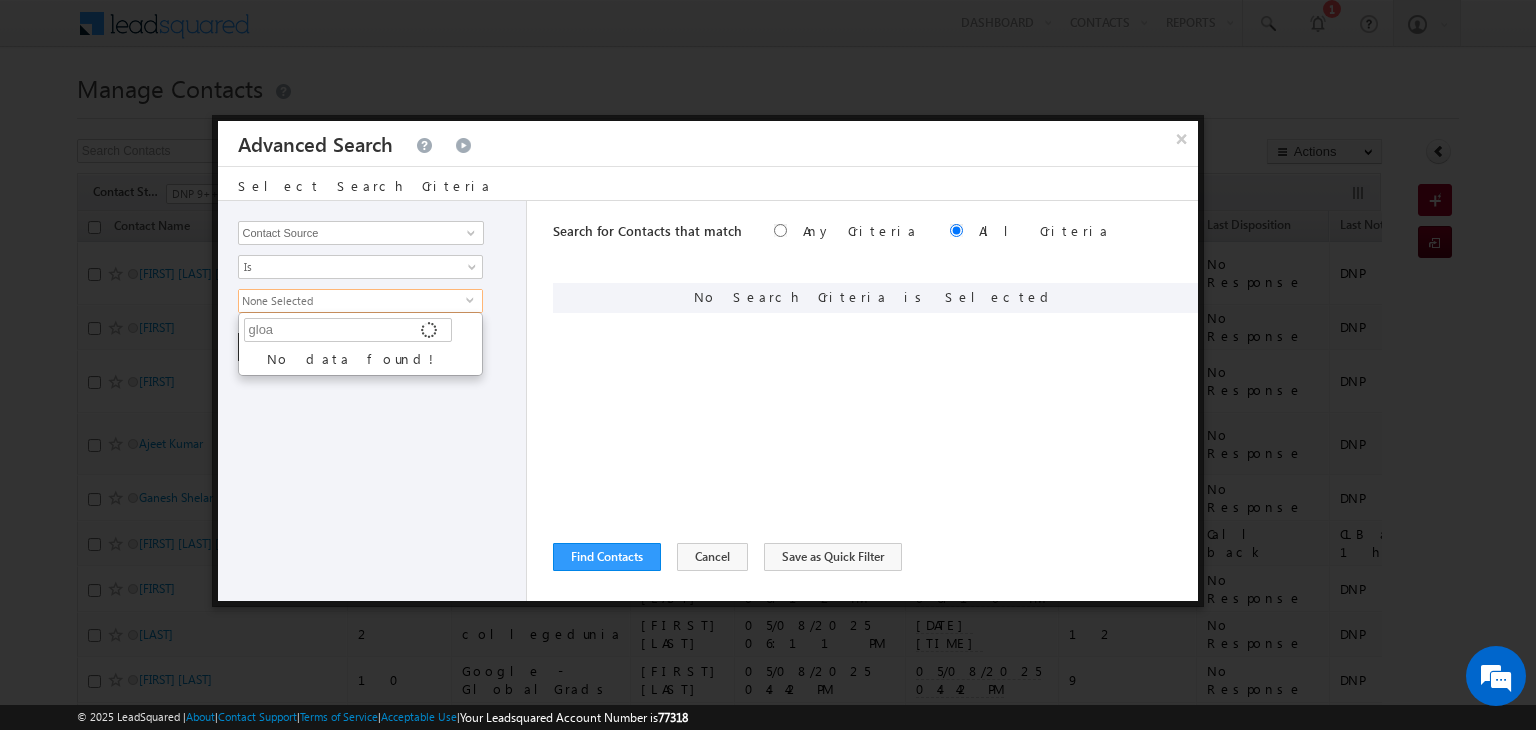 type on "glo" 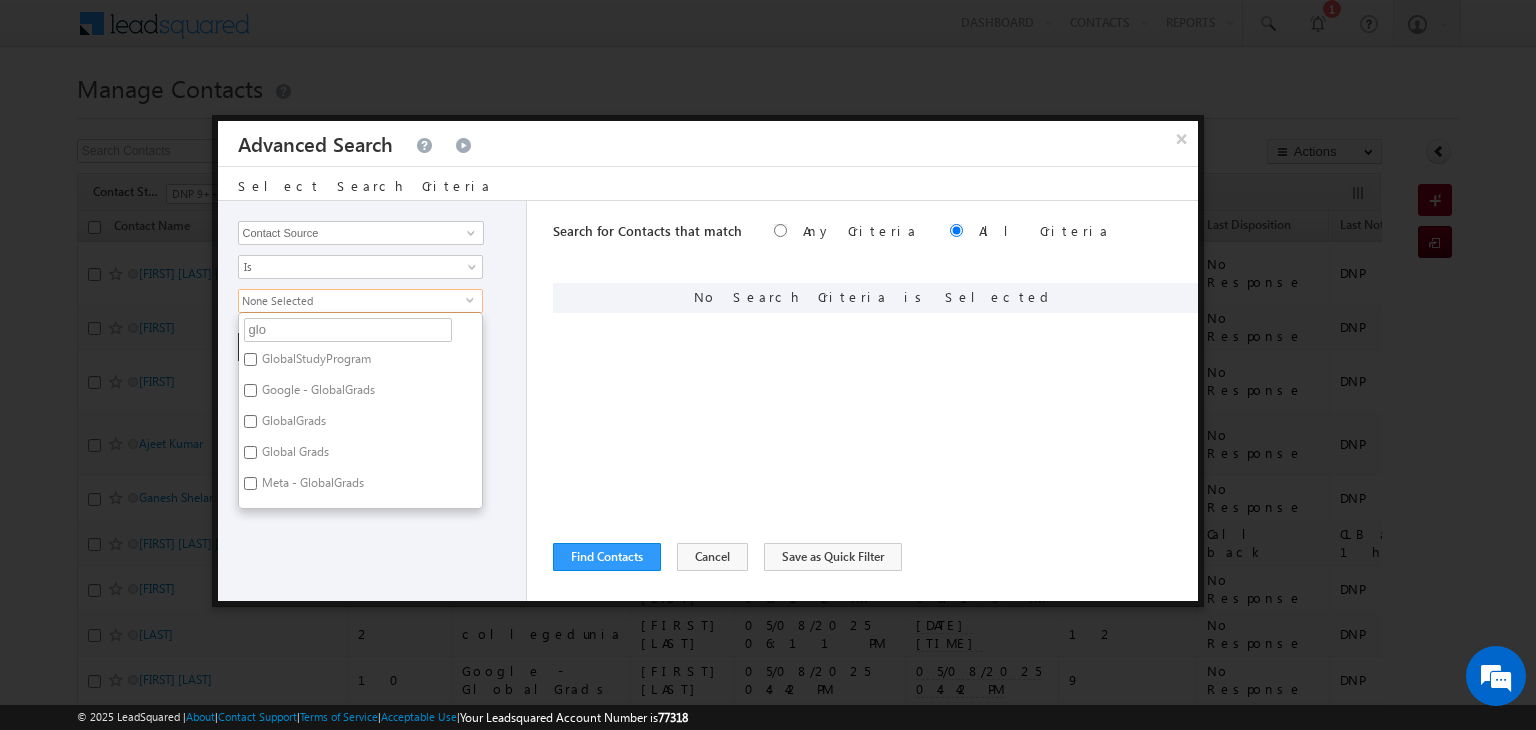 click on "Google - GlobalGrads" at bounding box center [317, 393] 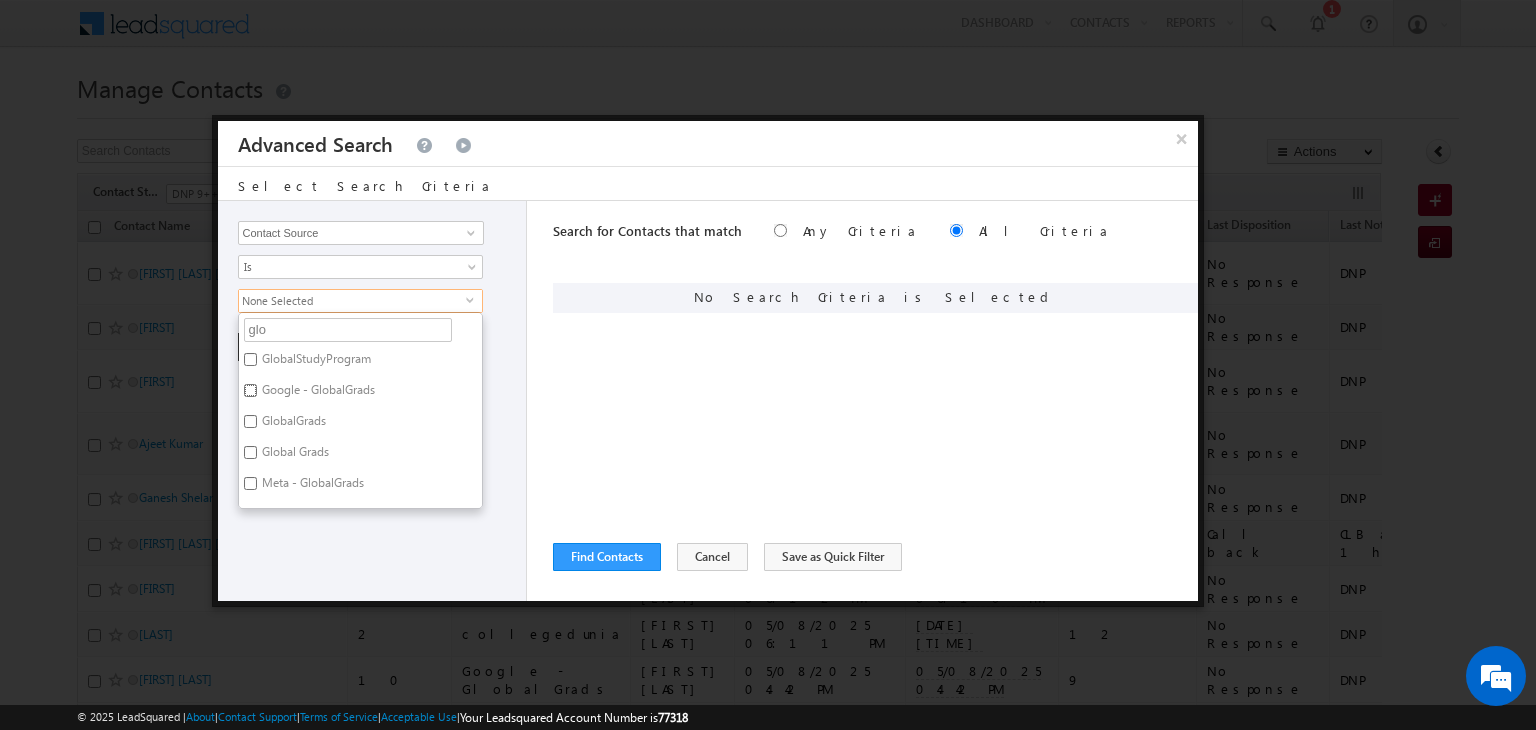 click on "Google - GlobalGrads" at bounding box center [250, 390] 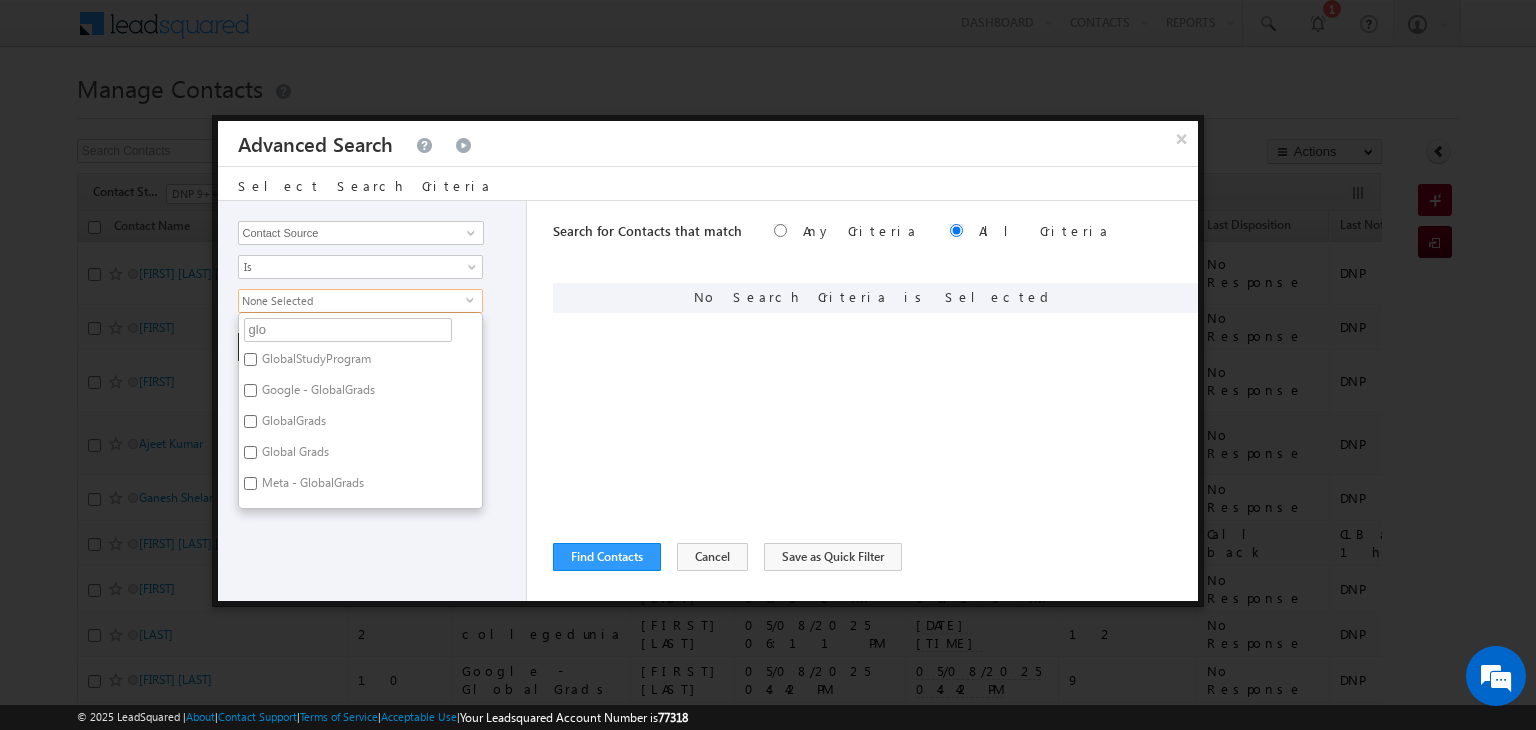 checkbox on "true" 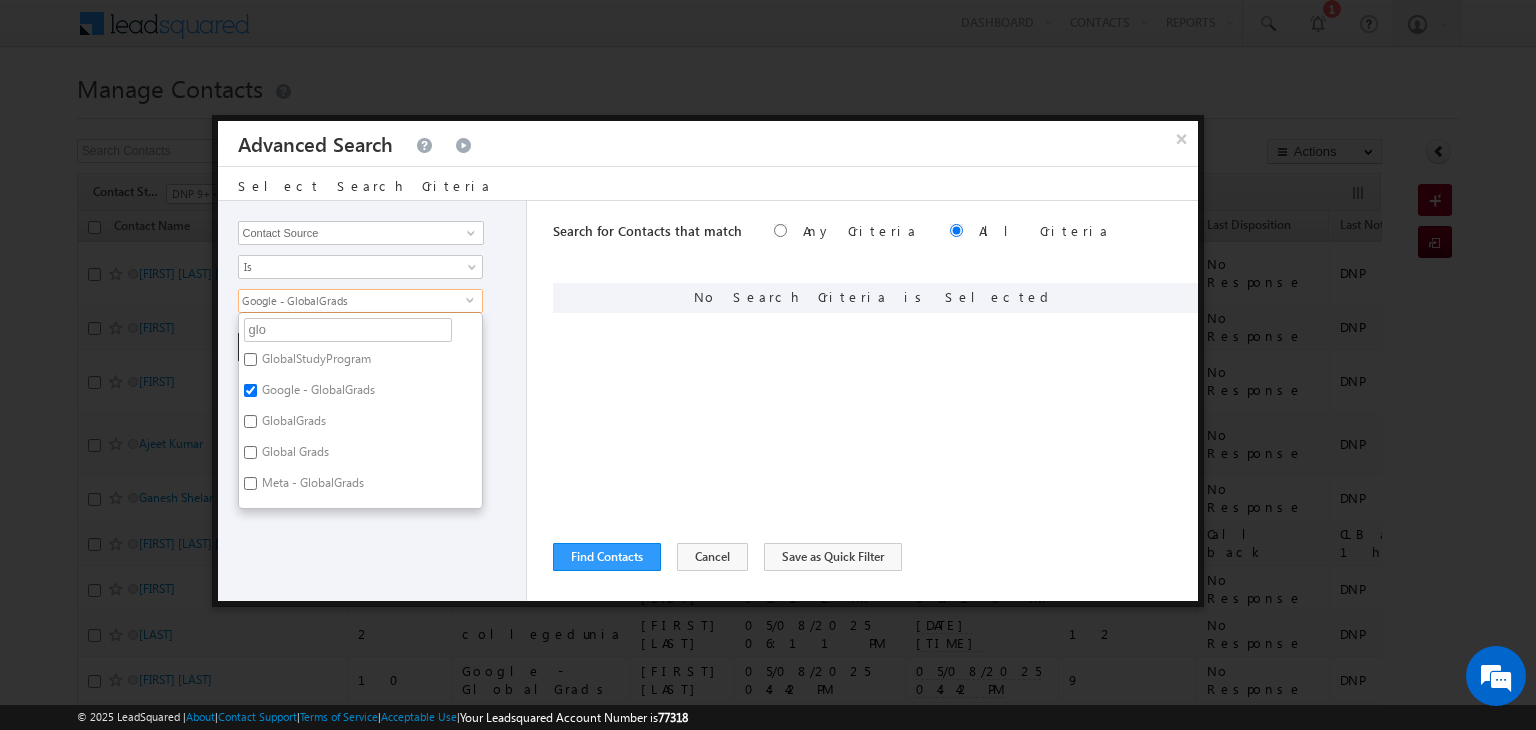 click on "GlobalStudyProgram" at bounding box center (315, 362) 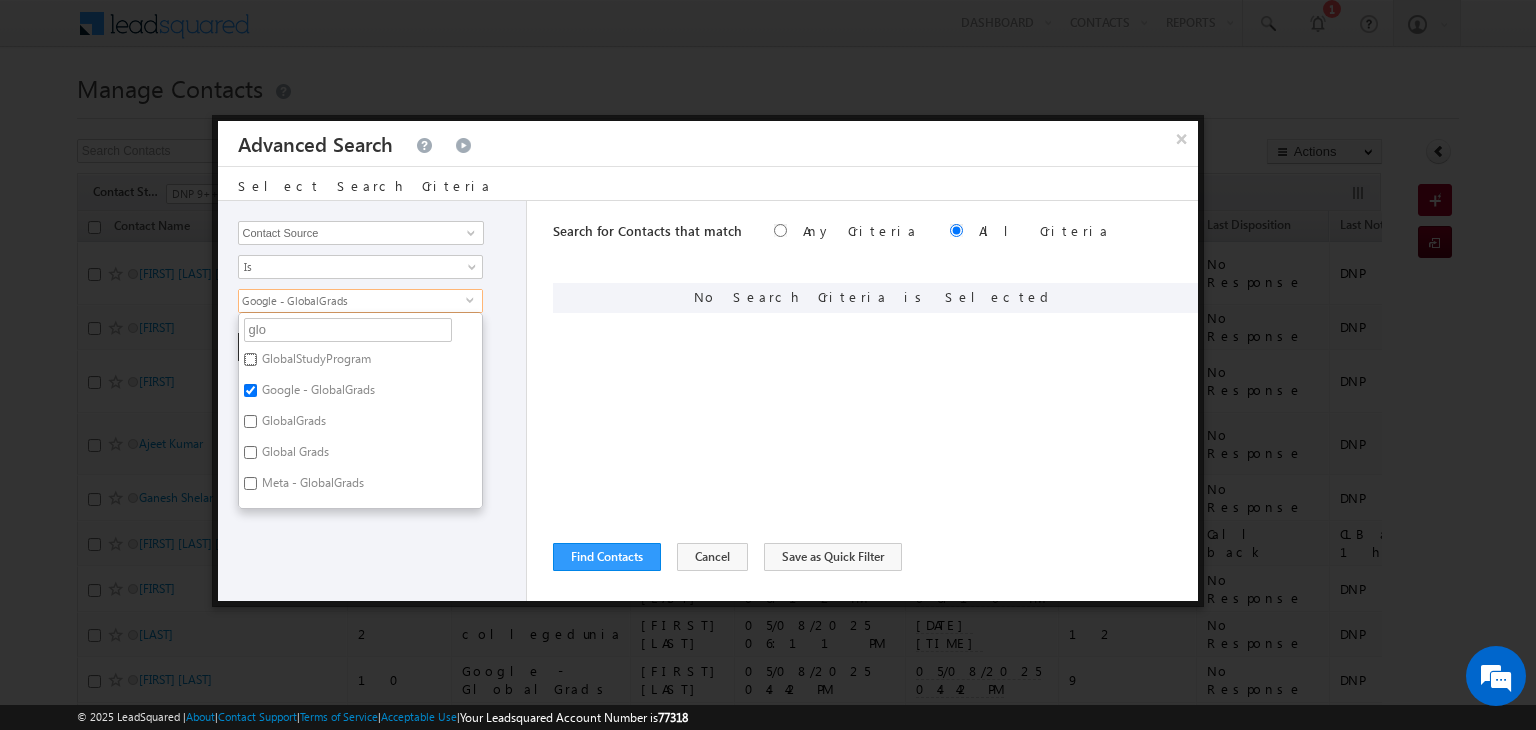 click on "GlobalStudyProgram" at bounding box center [250, 359] 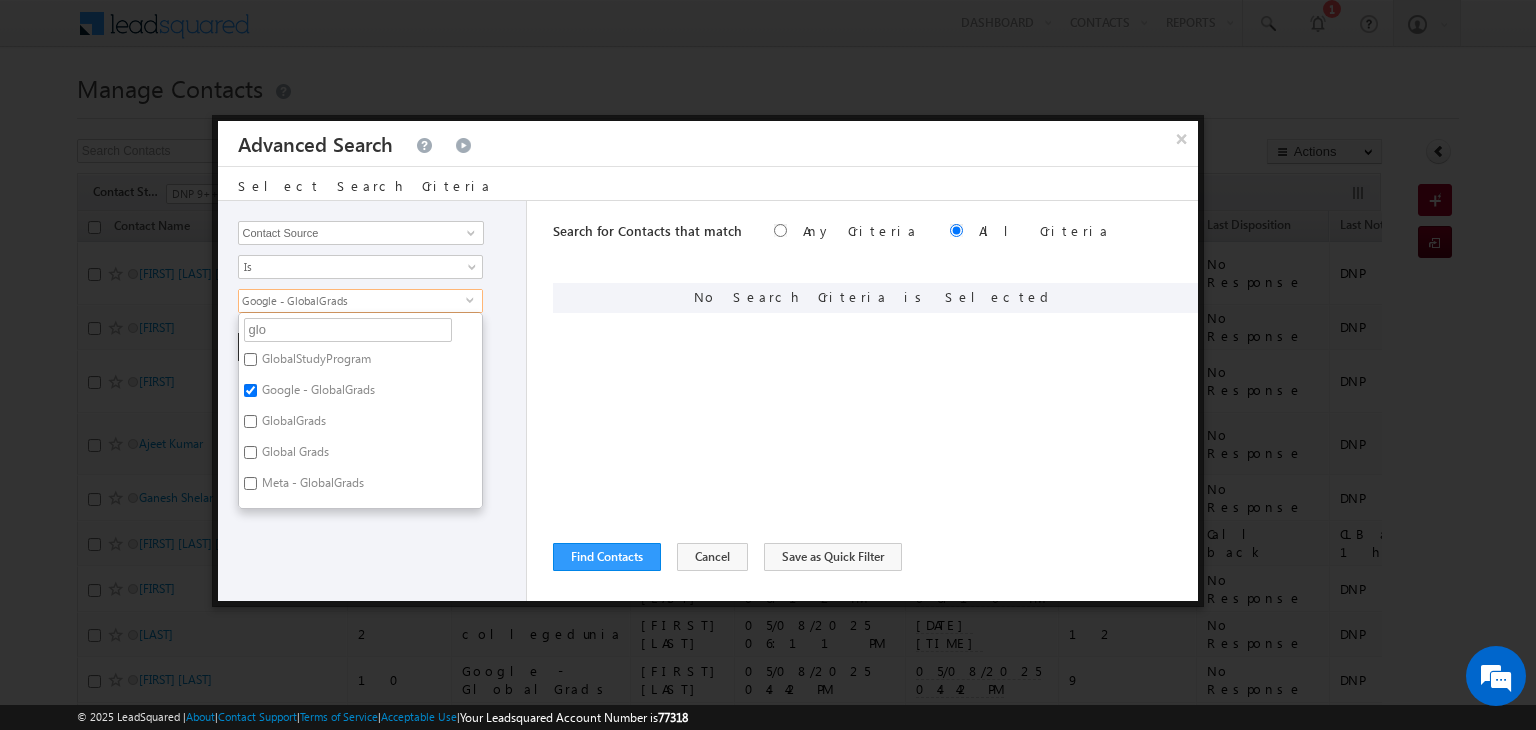 checkbox on "true" 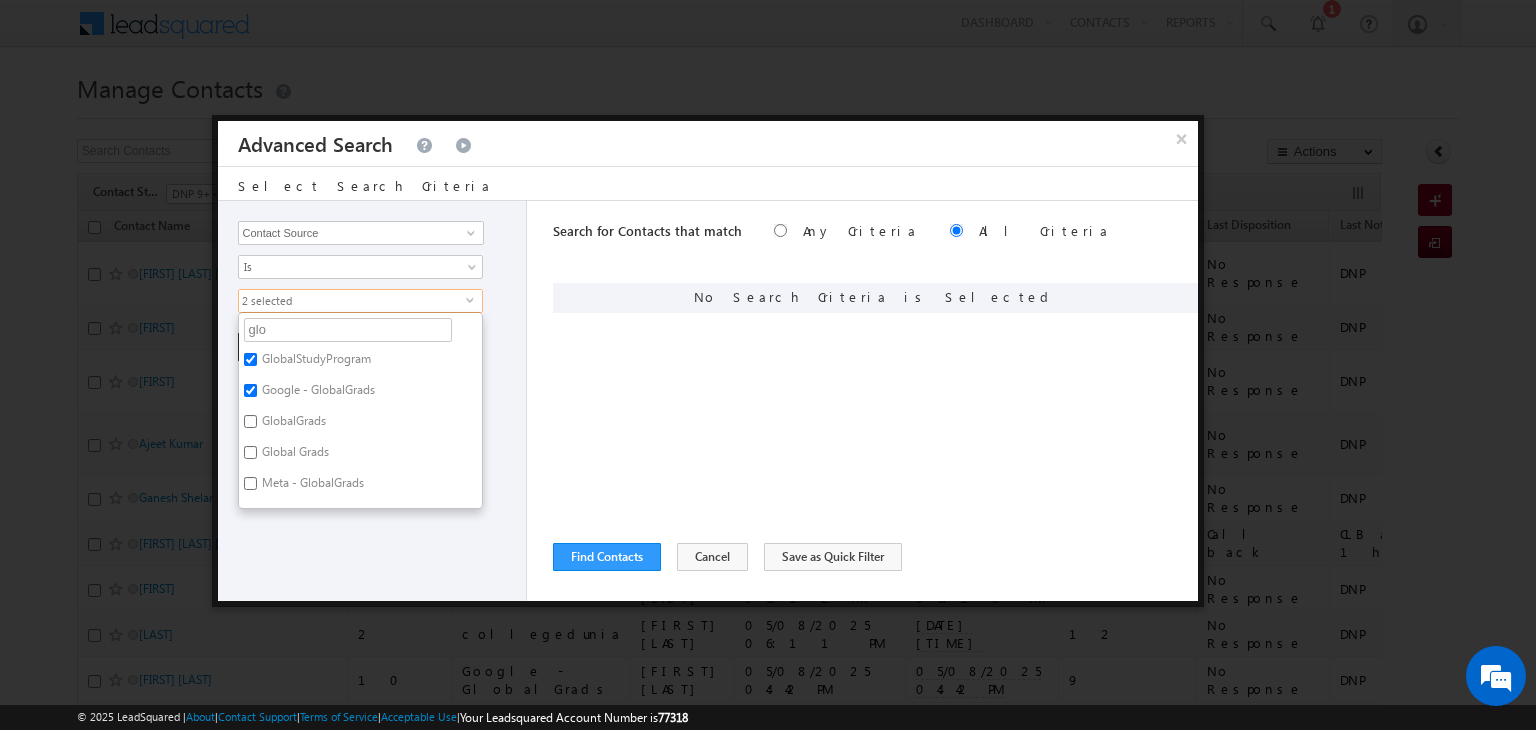 click on "GlobalGrads" at bounding box center [292, 424] 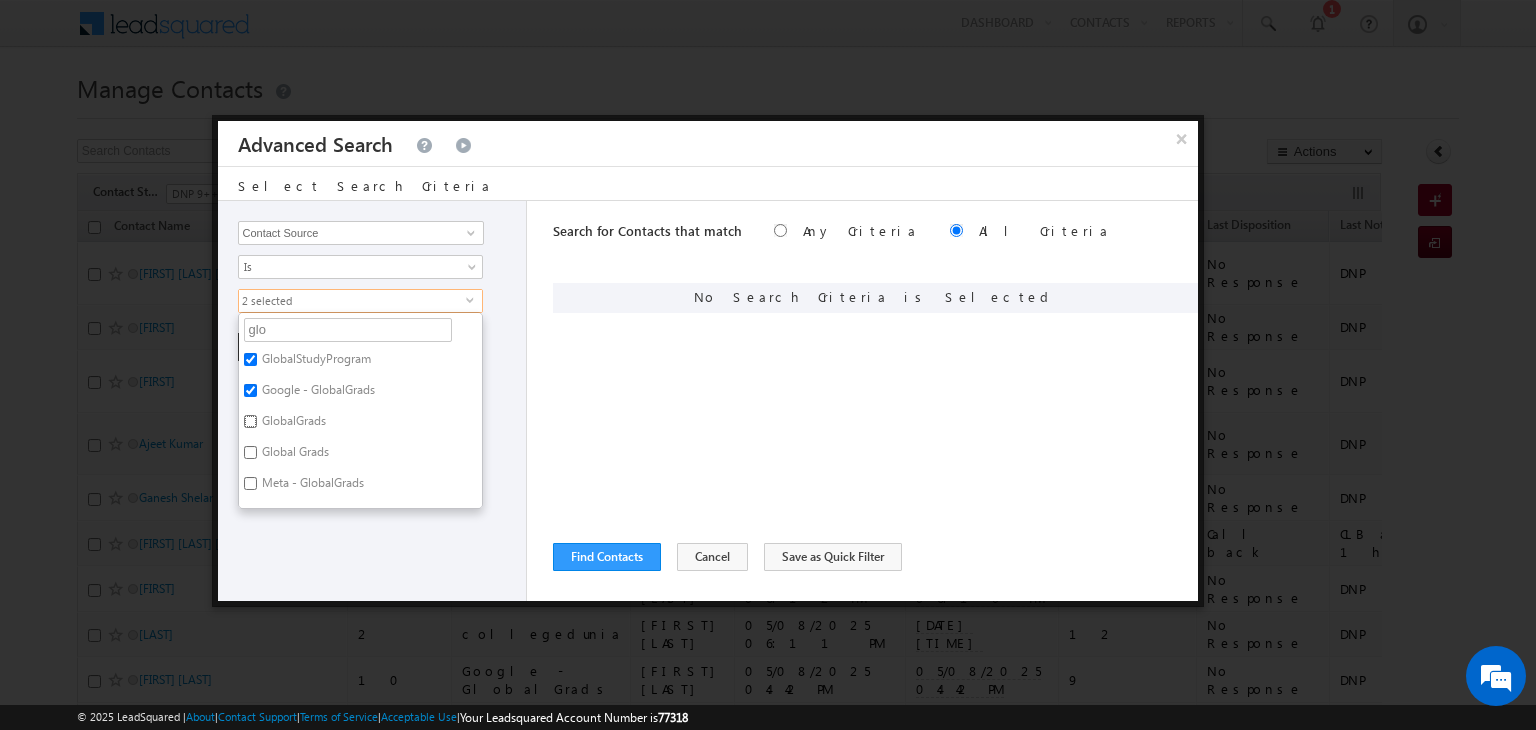 click on "GlobalGrads" at bounding box center (250, 421) 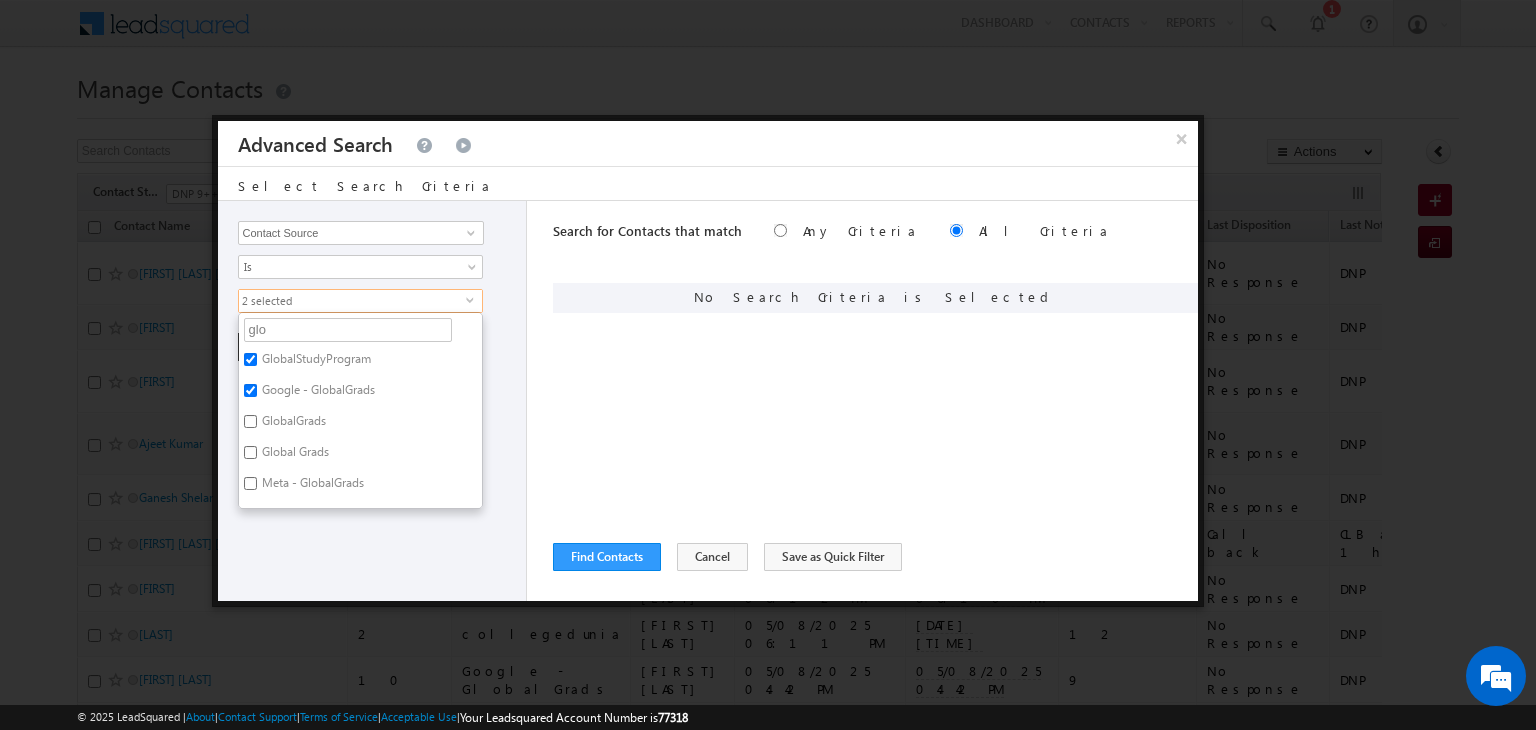 checkbox on "true" 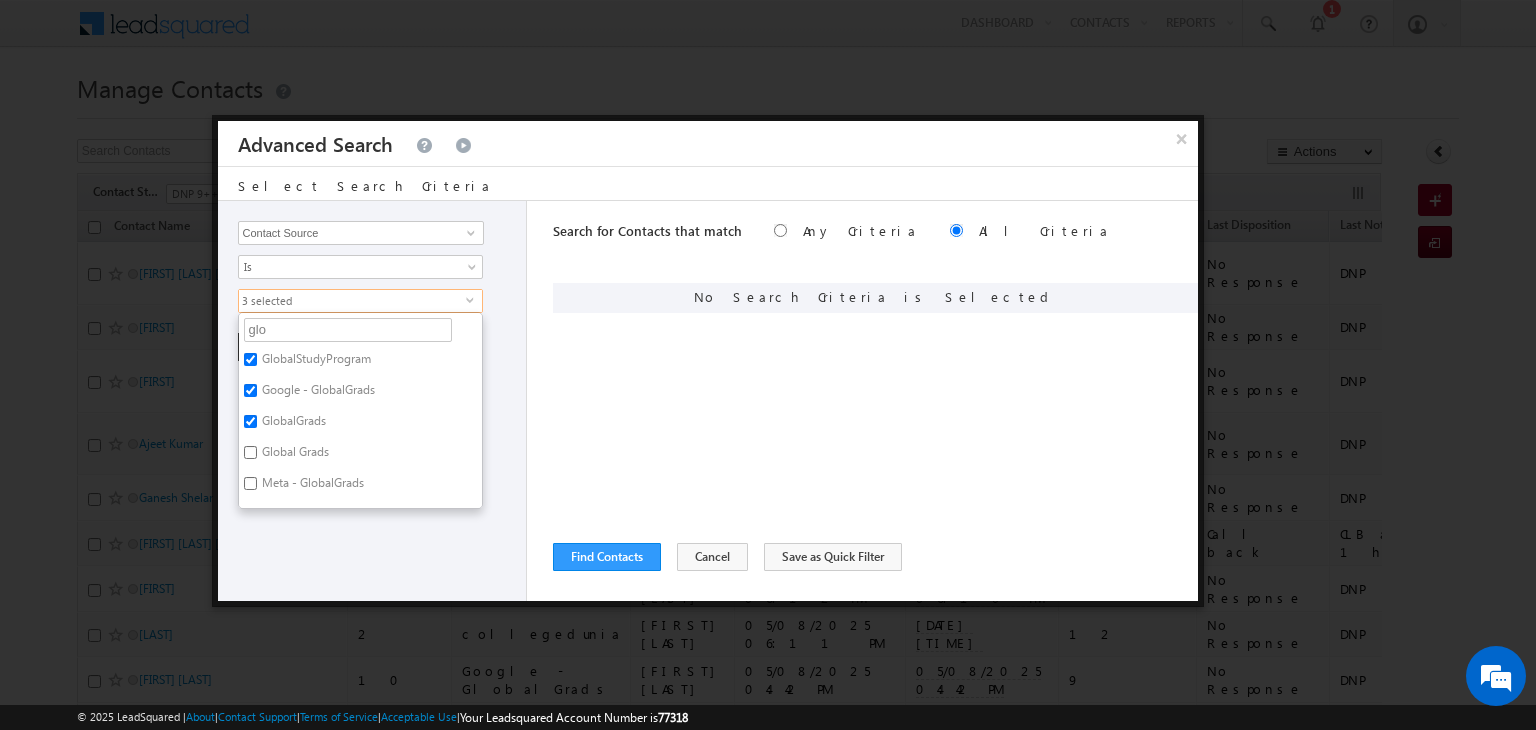 click on "Global Grads" at bounding box center [294, 455] 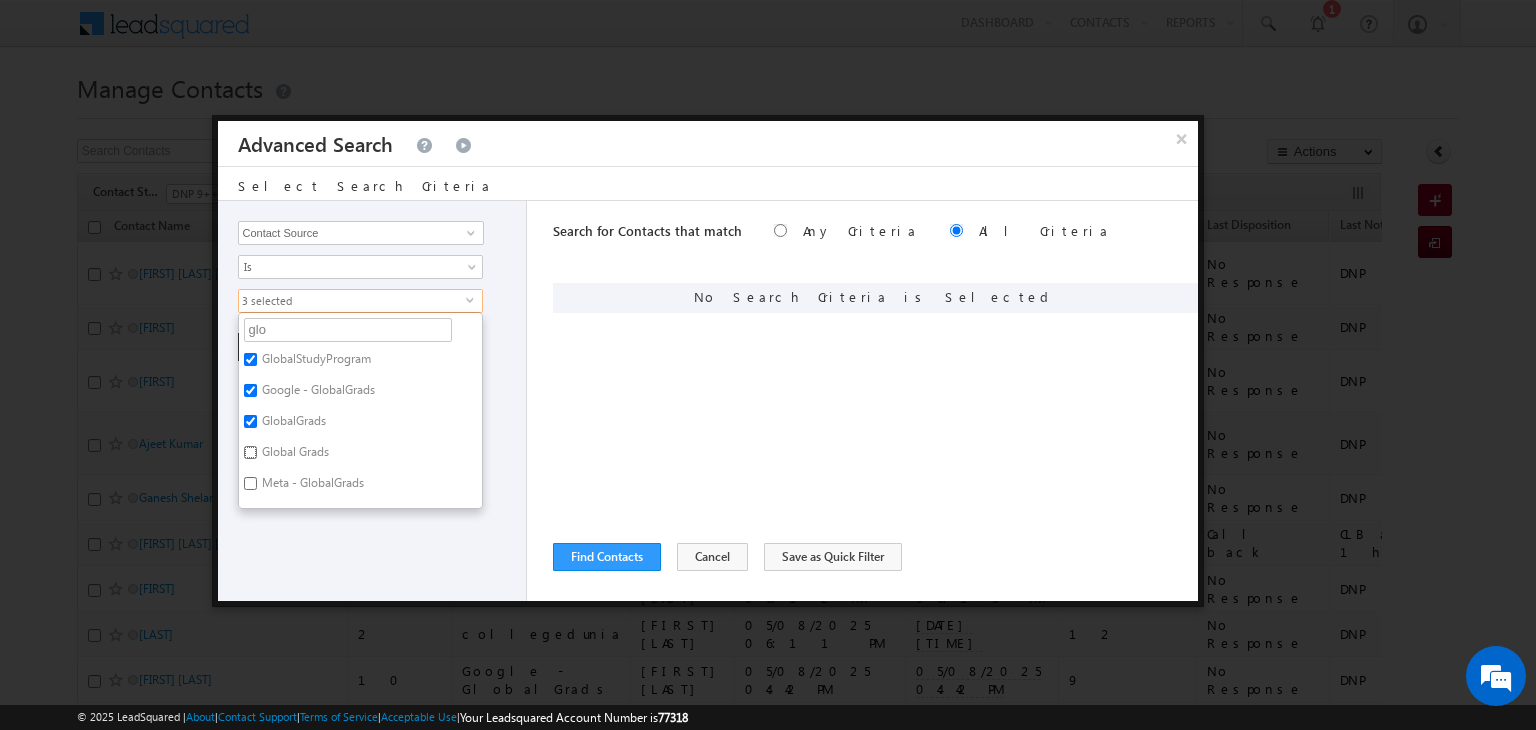 click on "Global Grads" at bounding box center (250, 452) 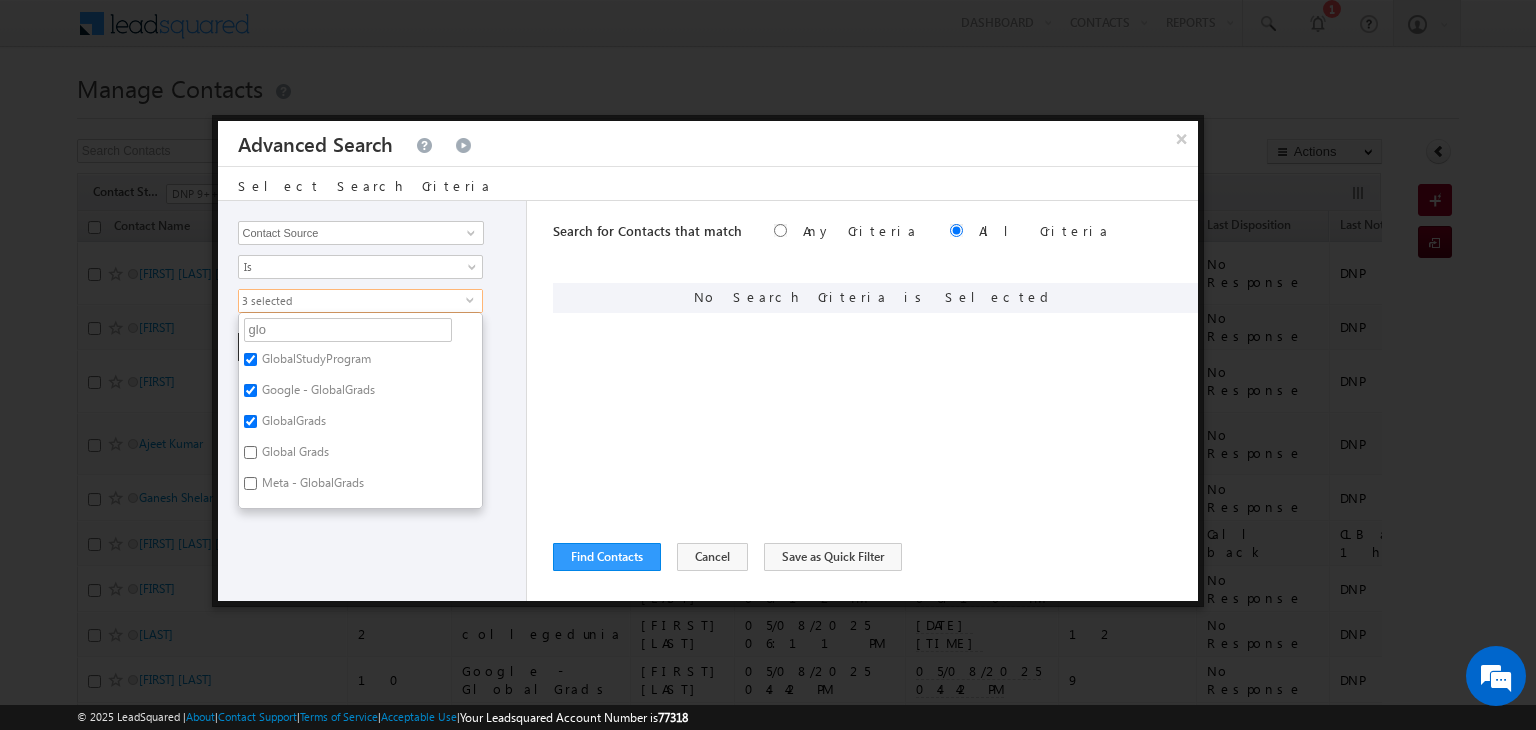 checkbox on "true" 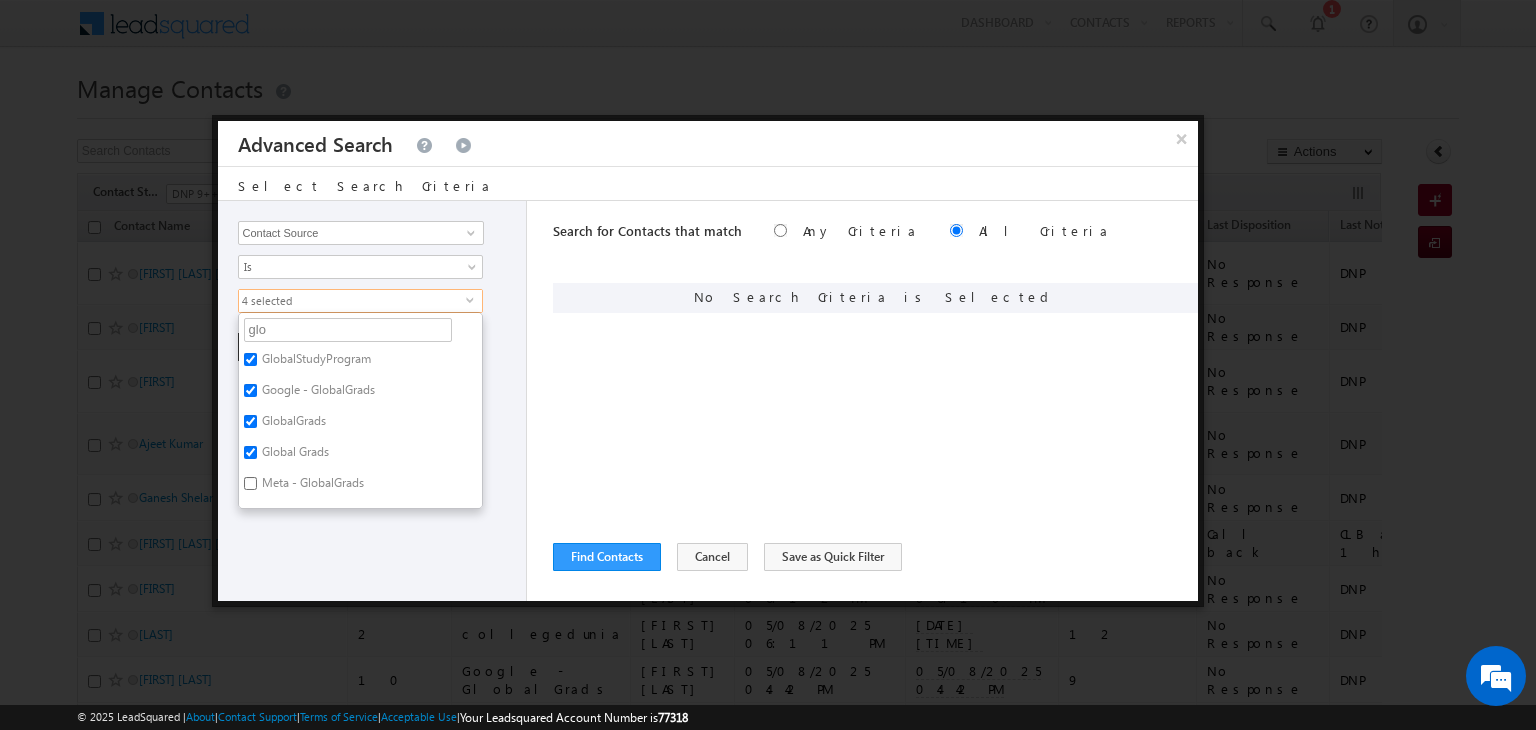 scroll, scrollTop: 55, scrollLeft: 0, axis: vertical 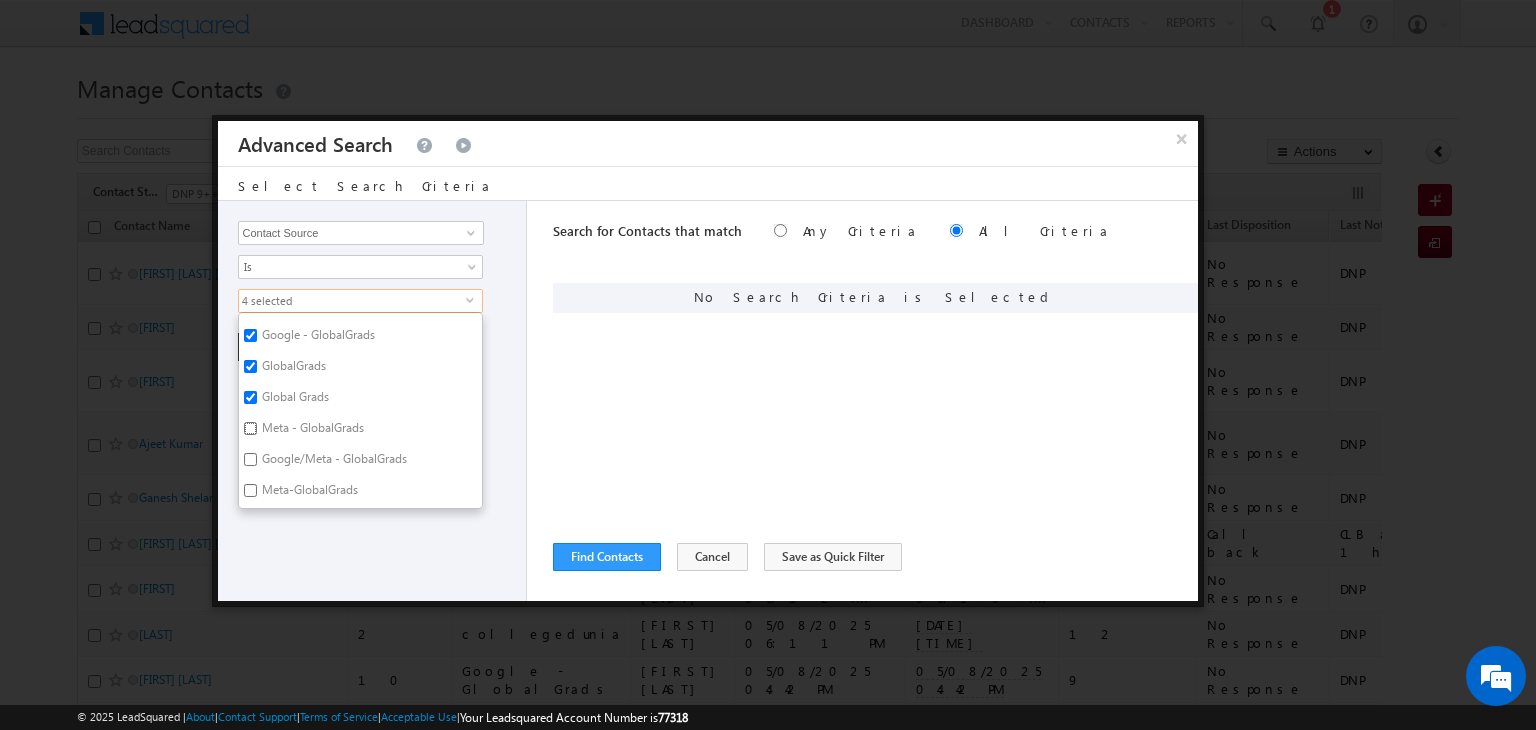 click on "Meta - GlobalGrads" at bounding box center (250, 428) 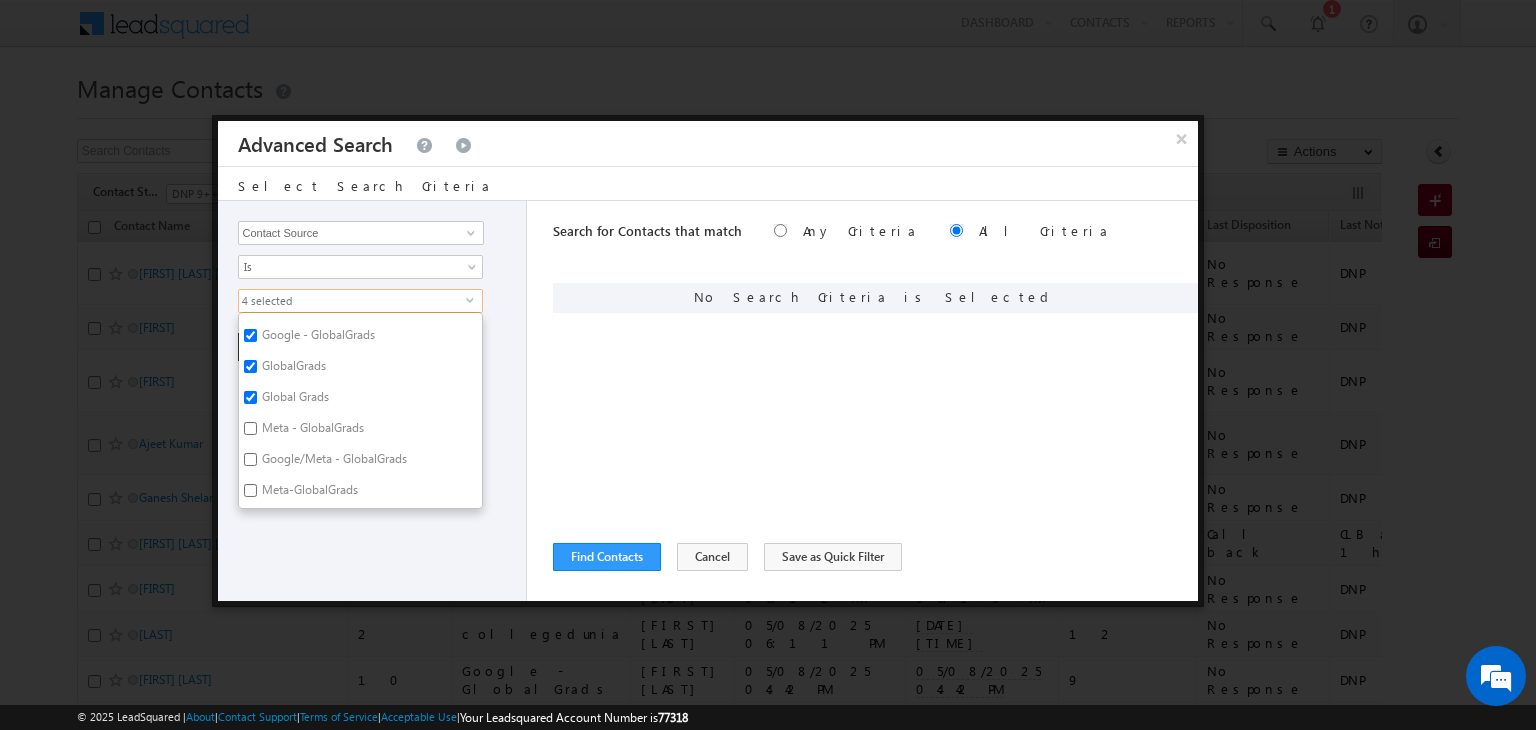 checkbox on "true" 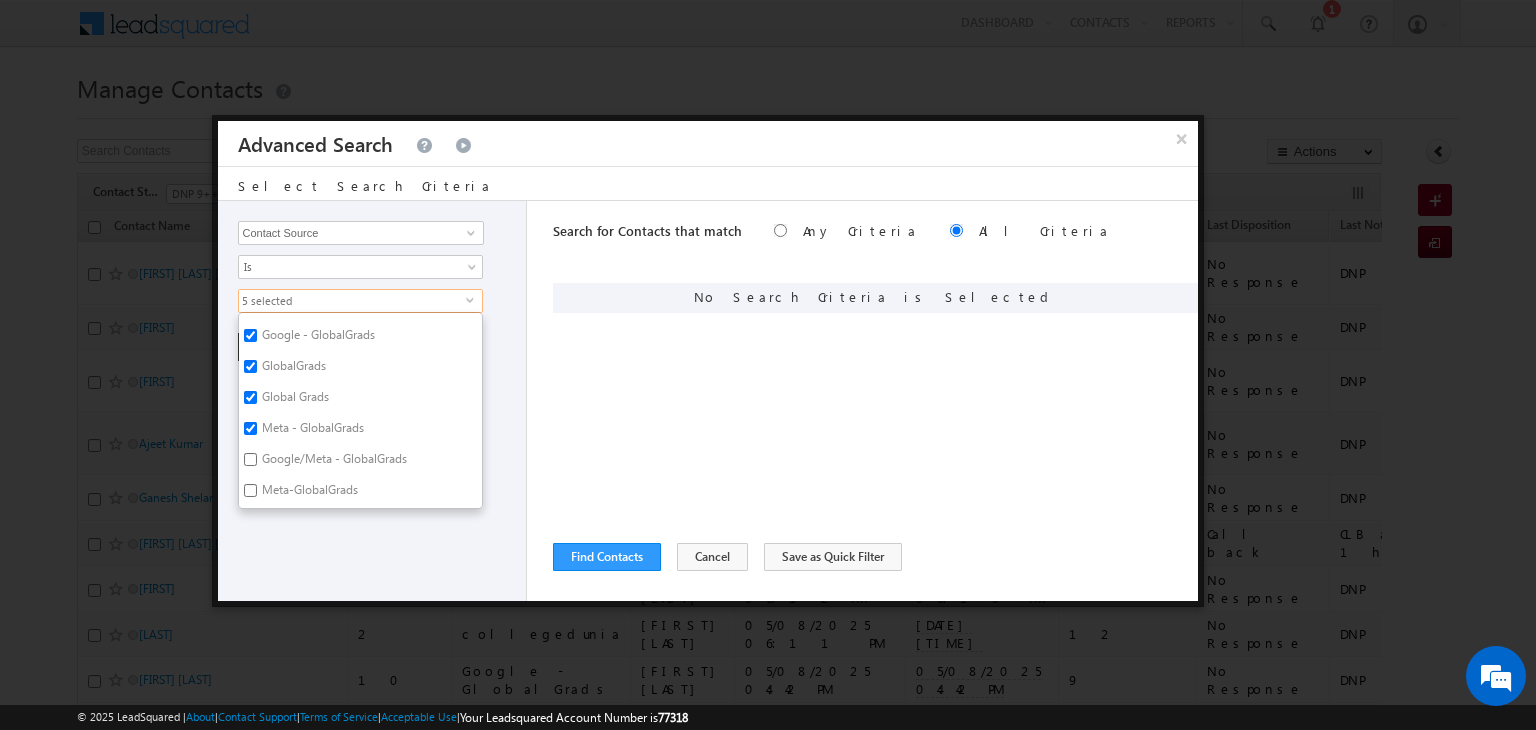 click on "Google/Meta - GlobalGrads" at bounding box center (333, 462) 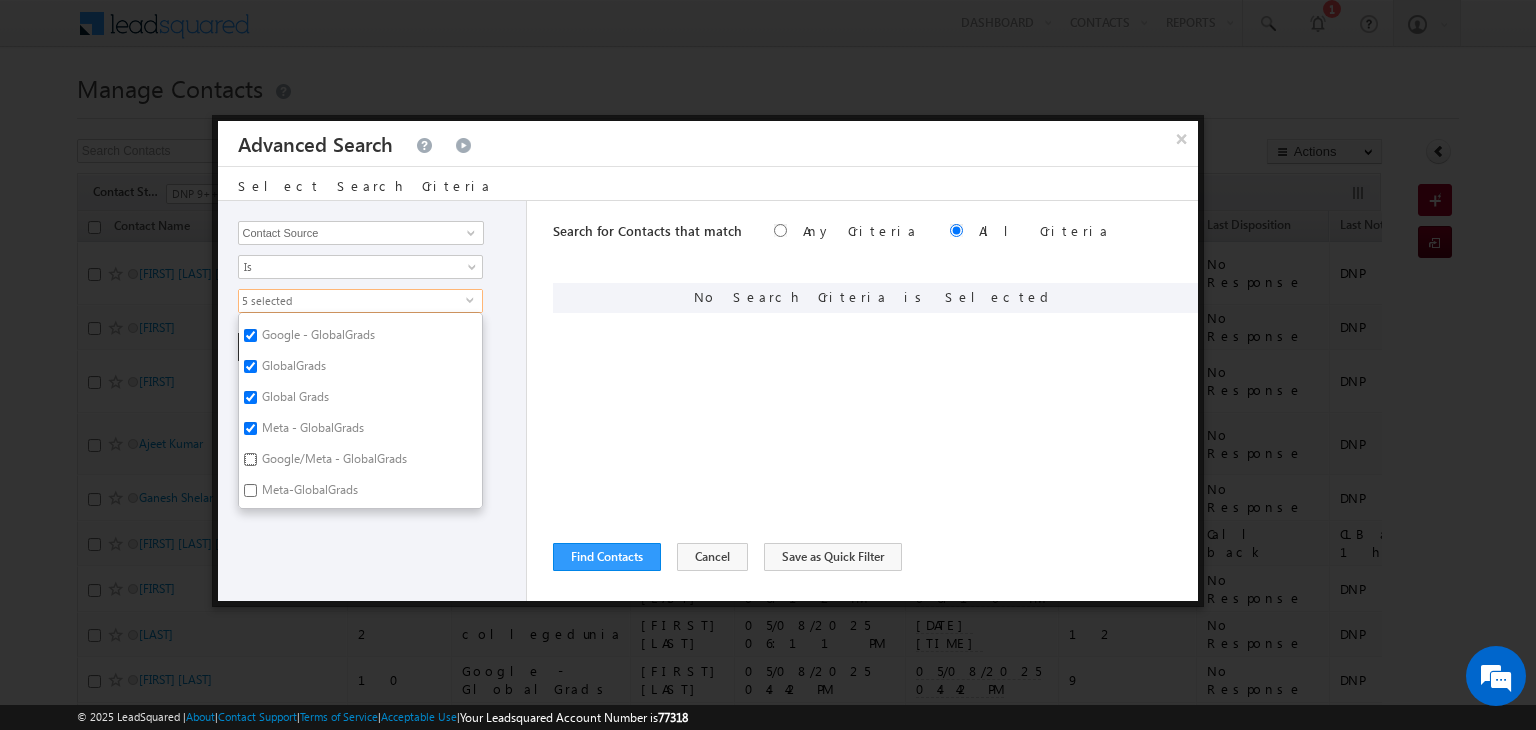 click on "Google/Meta - GlobalGrads" at bounding box center (250, 459) 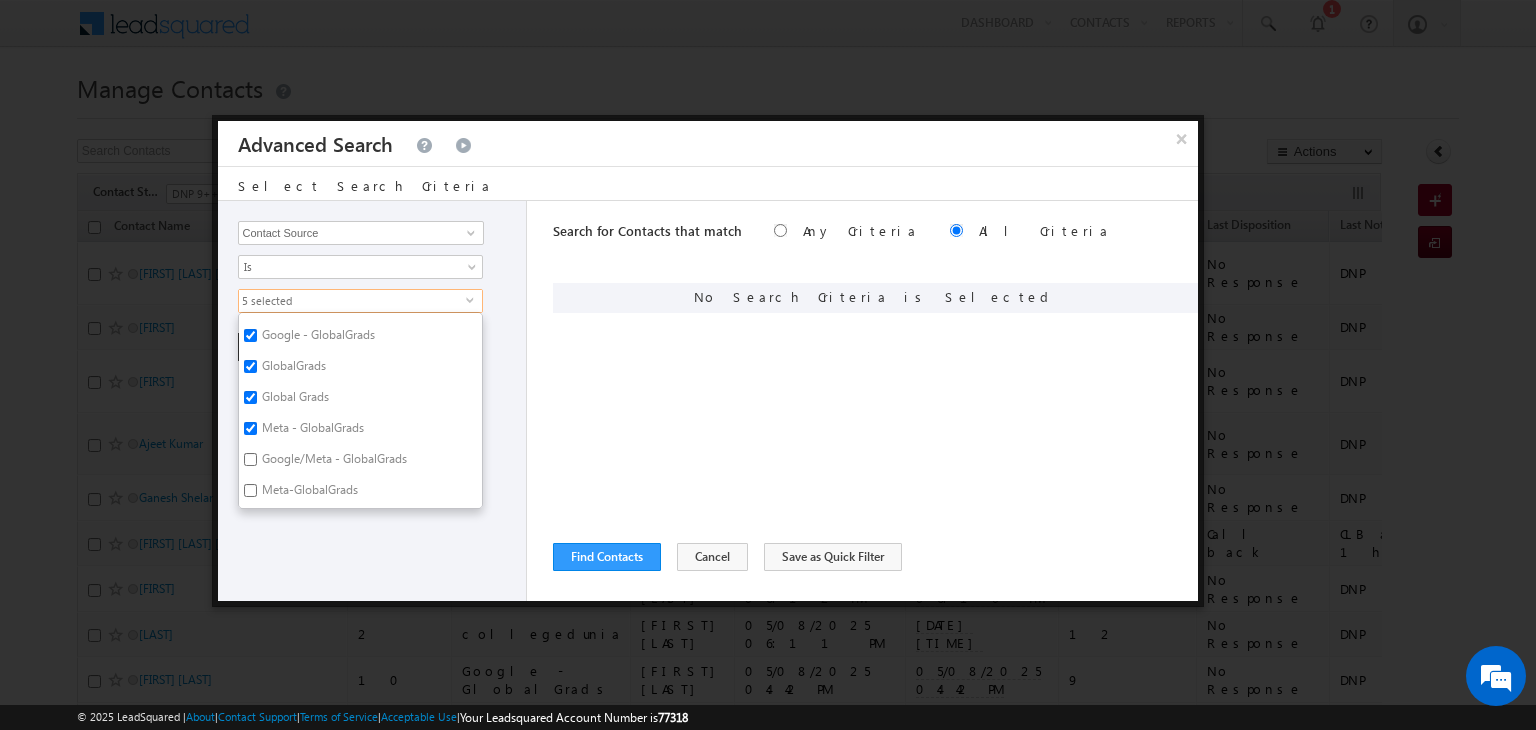 checkbox on "true" 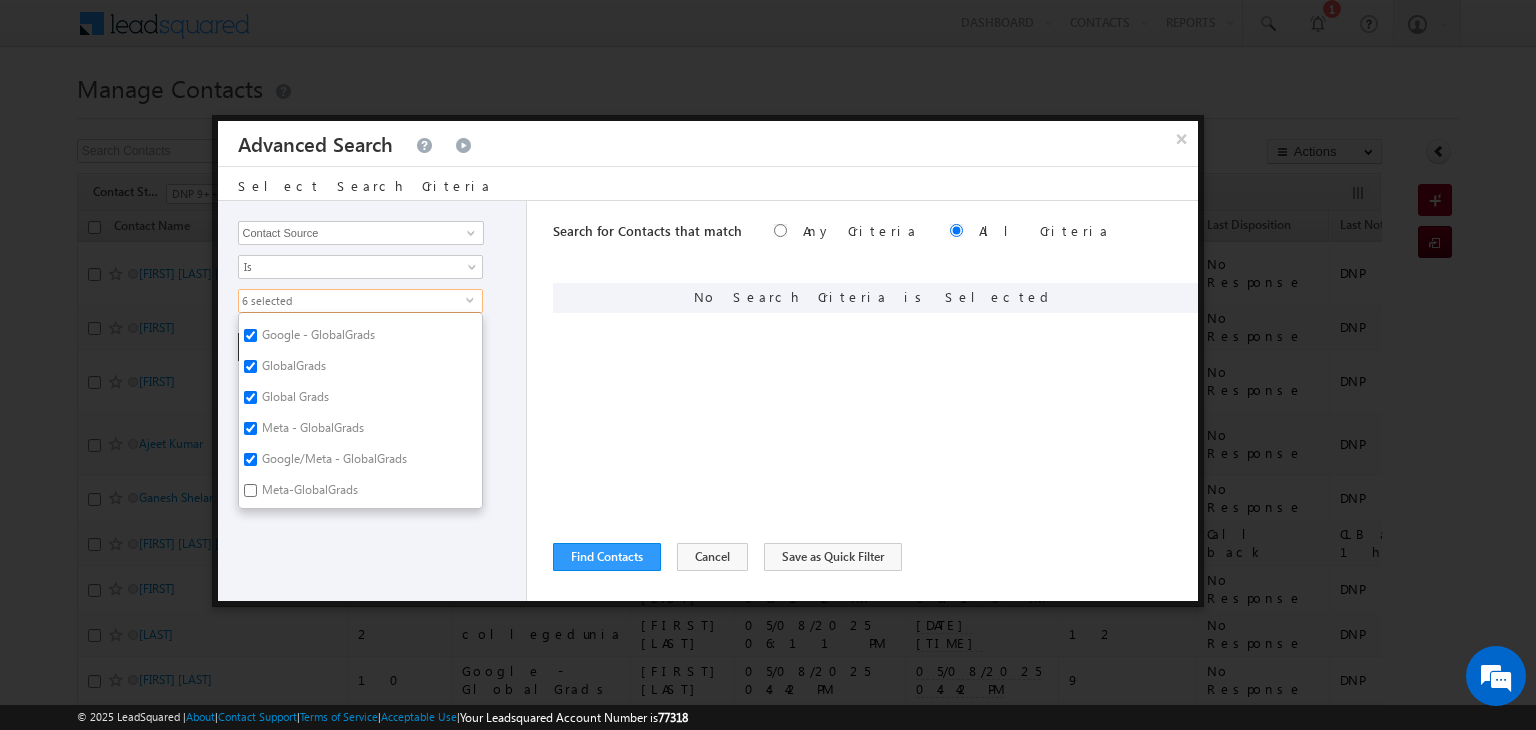 click on "Meta-GlobalGrads" at bounding box center (308, 493) 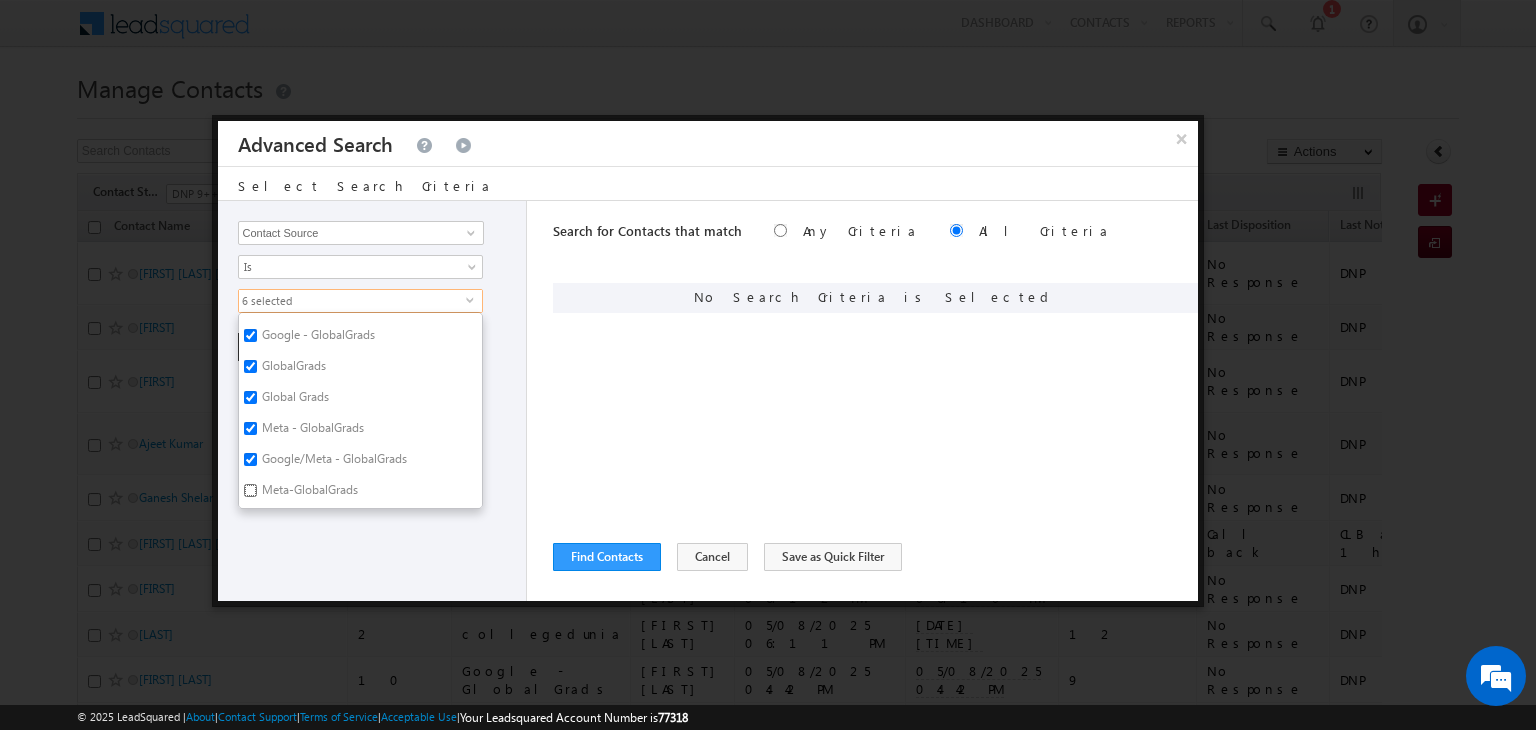 click on "Meta-GlobalGrads" at bounding box center [250, 490] 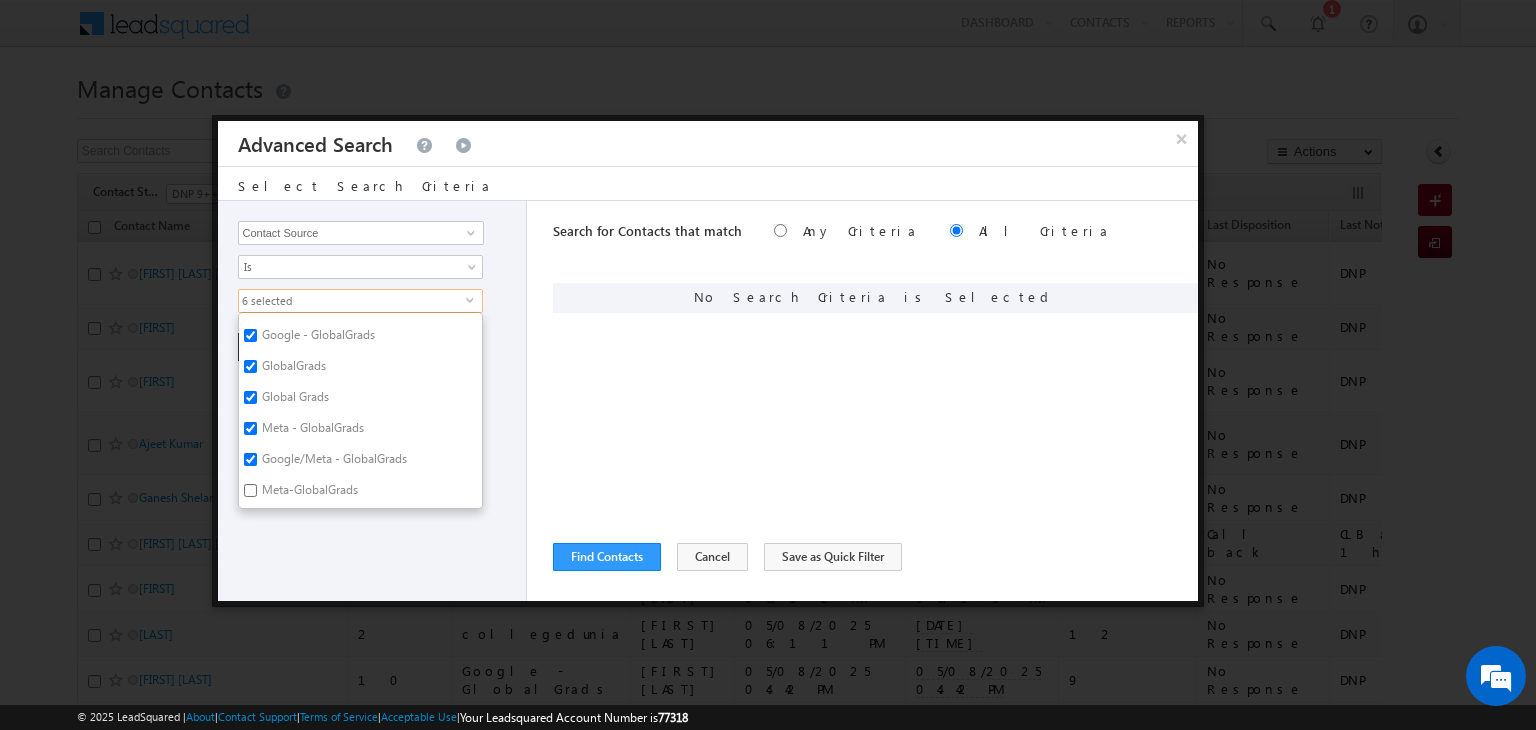 checkbox on "true" 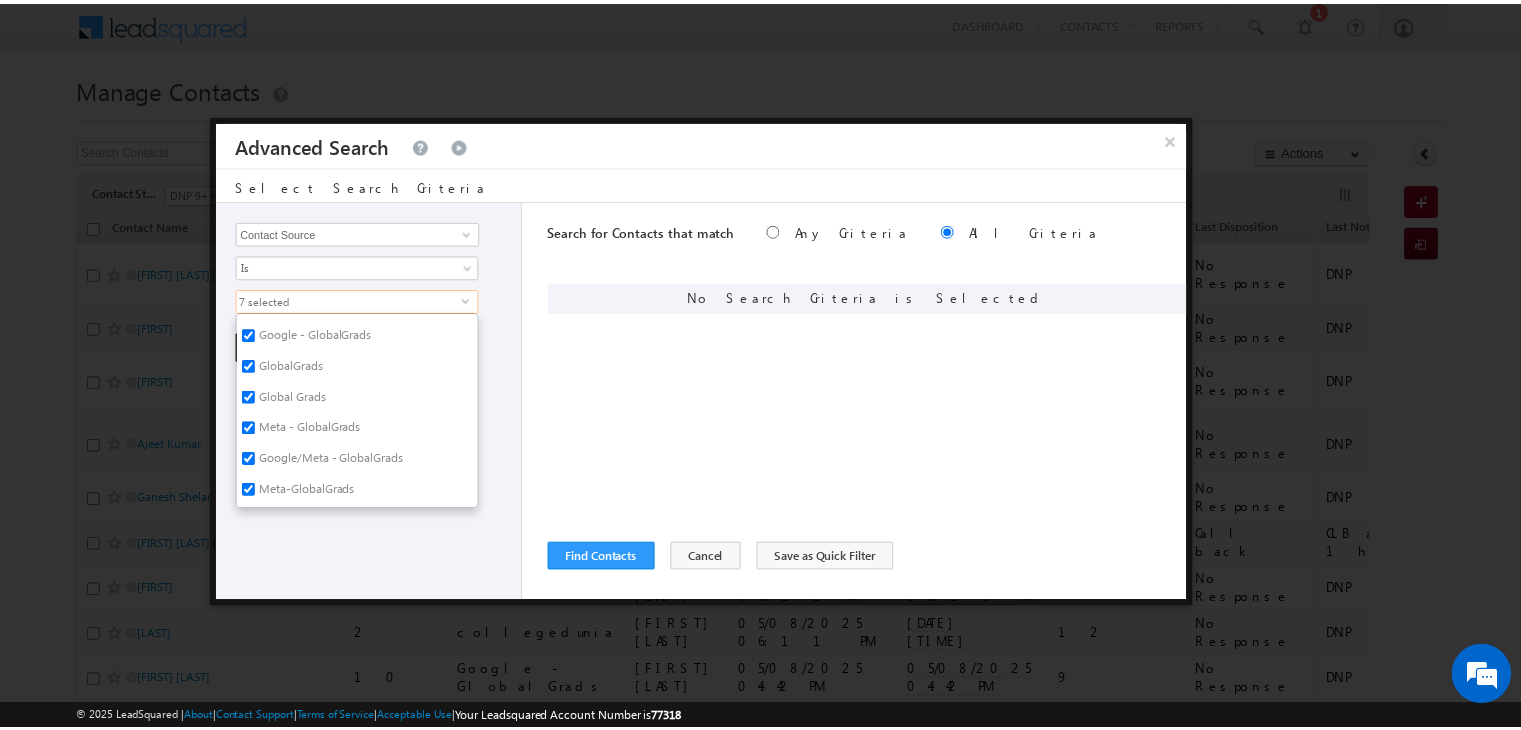 scroll, scrollTop: 0, scrollLeft: 0, axis: both 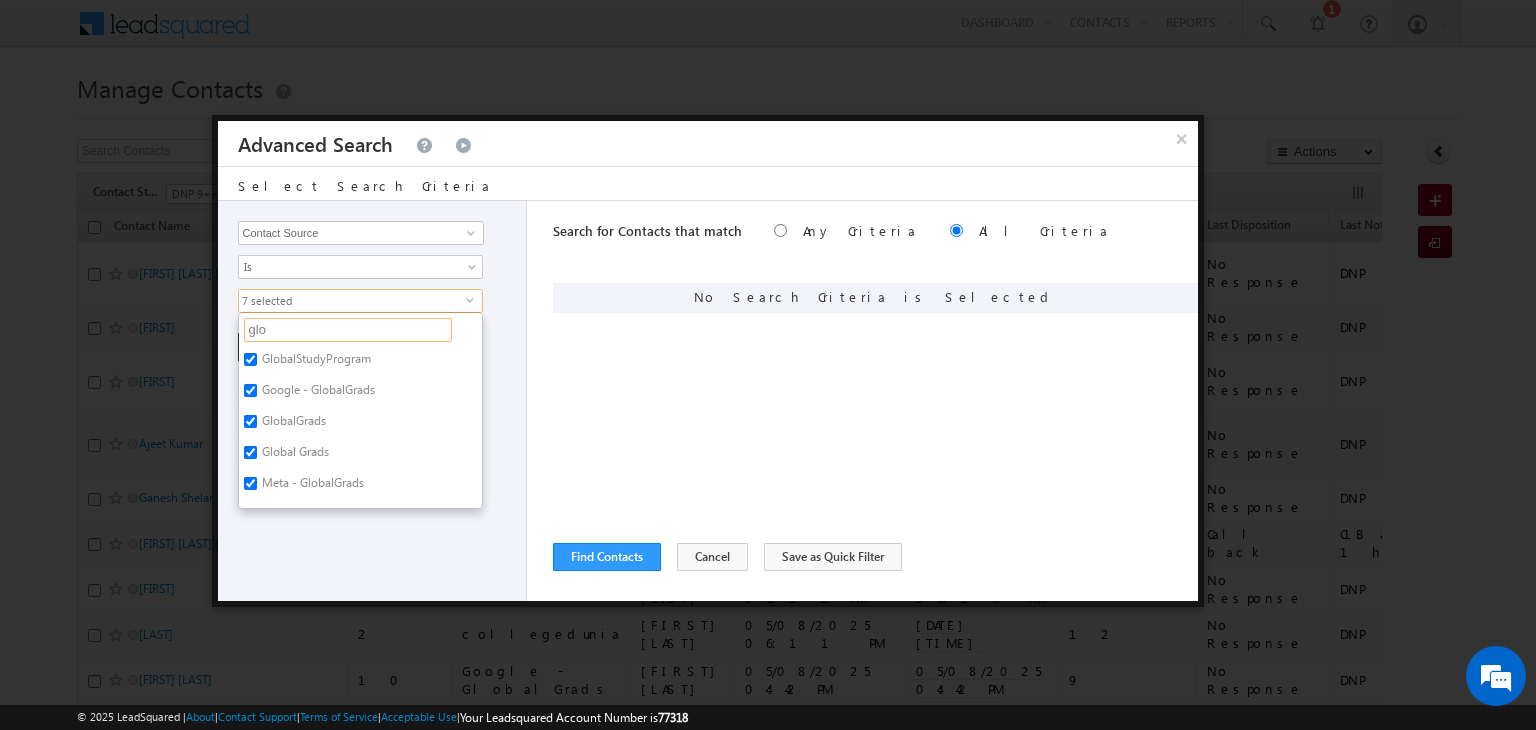 click on "glo" at bounding box center (348, 330) 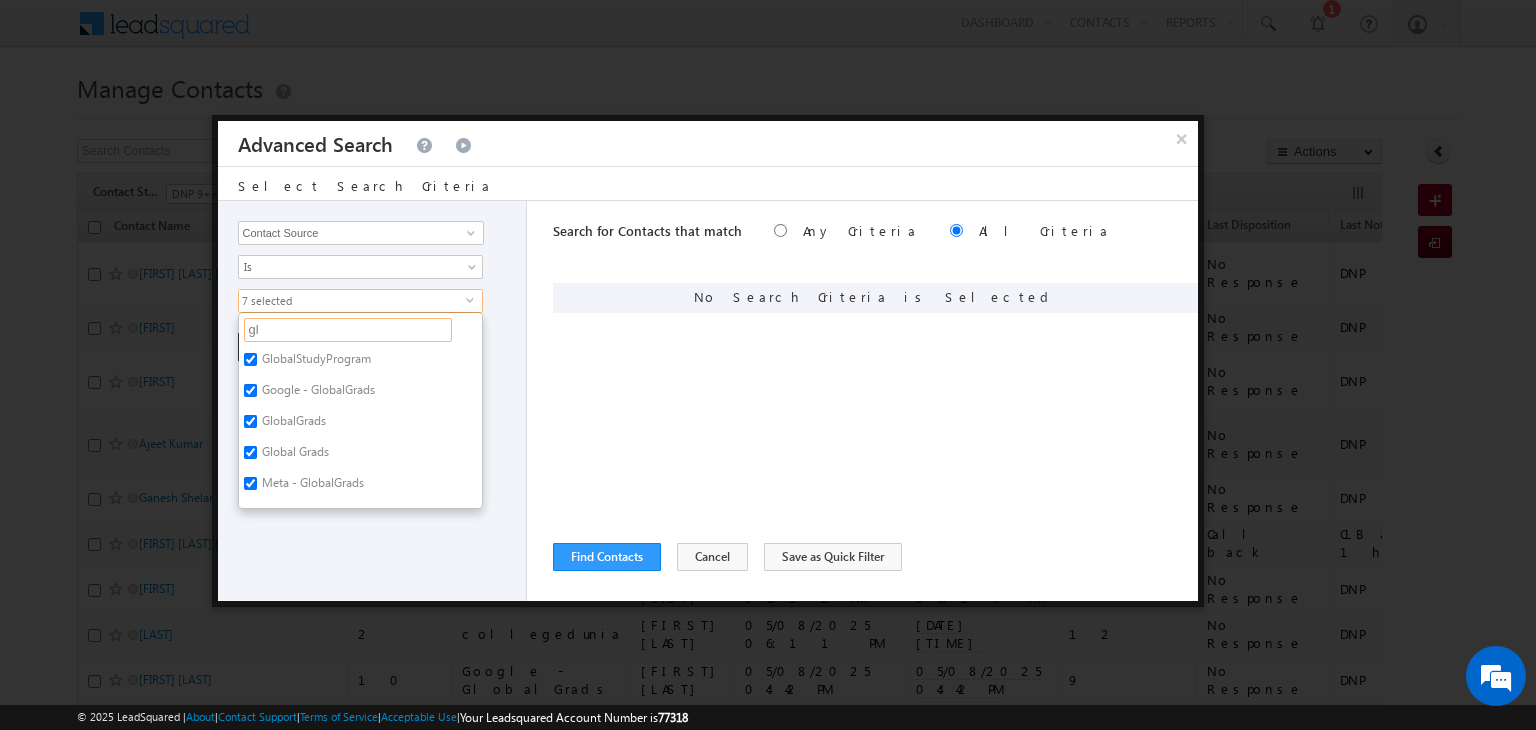 type on "g" 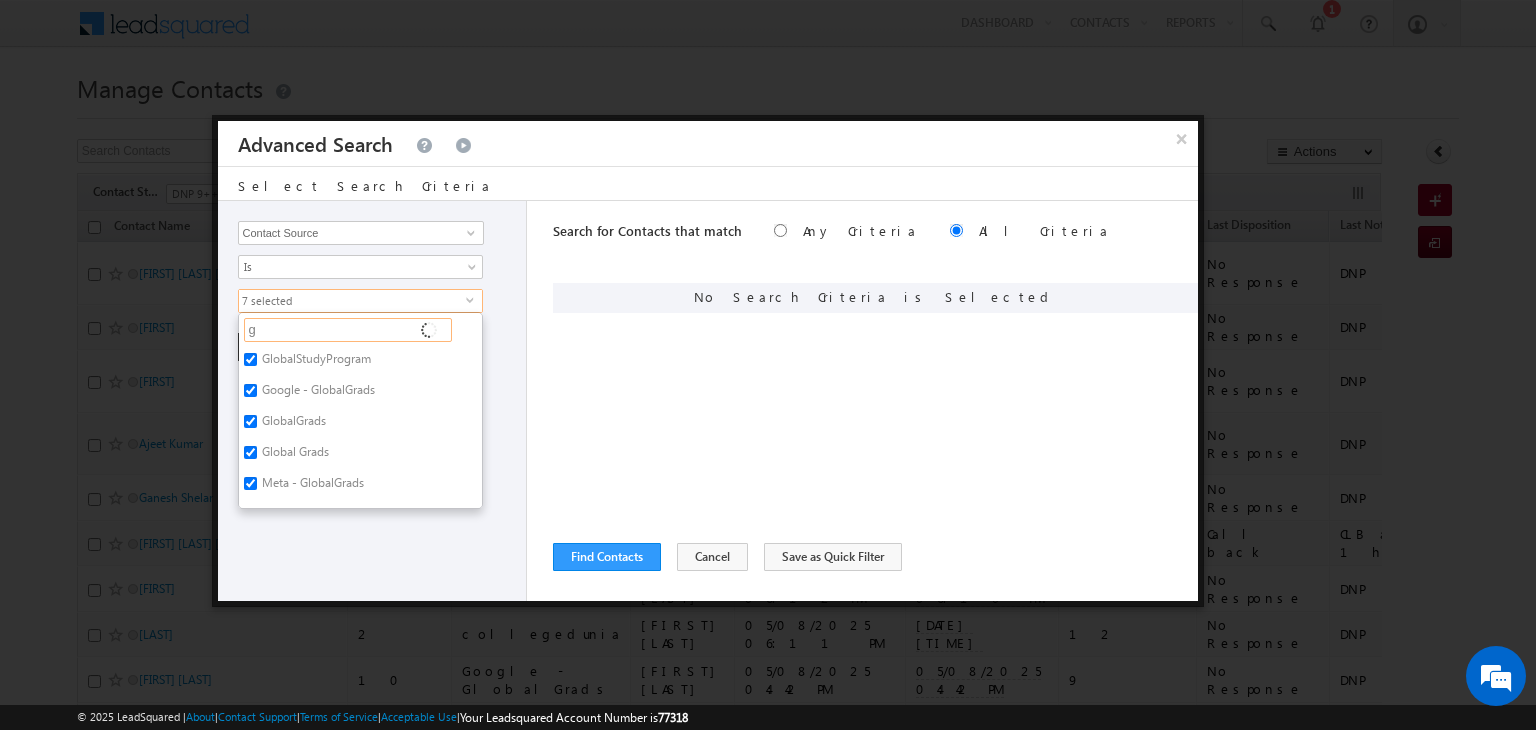 type 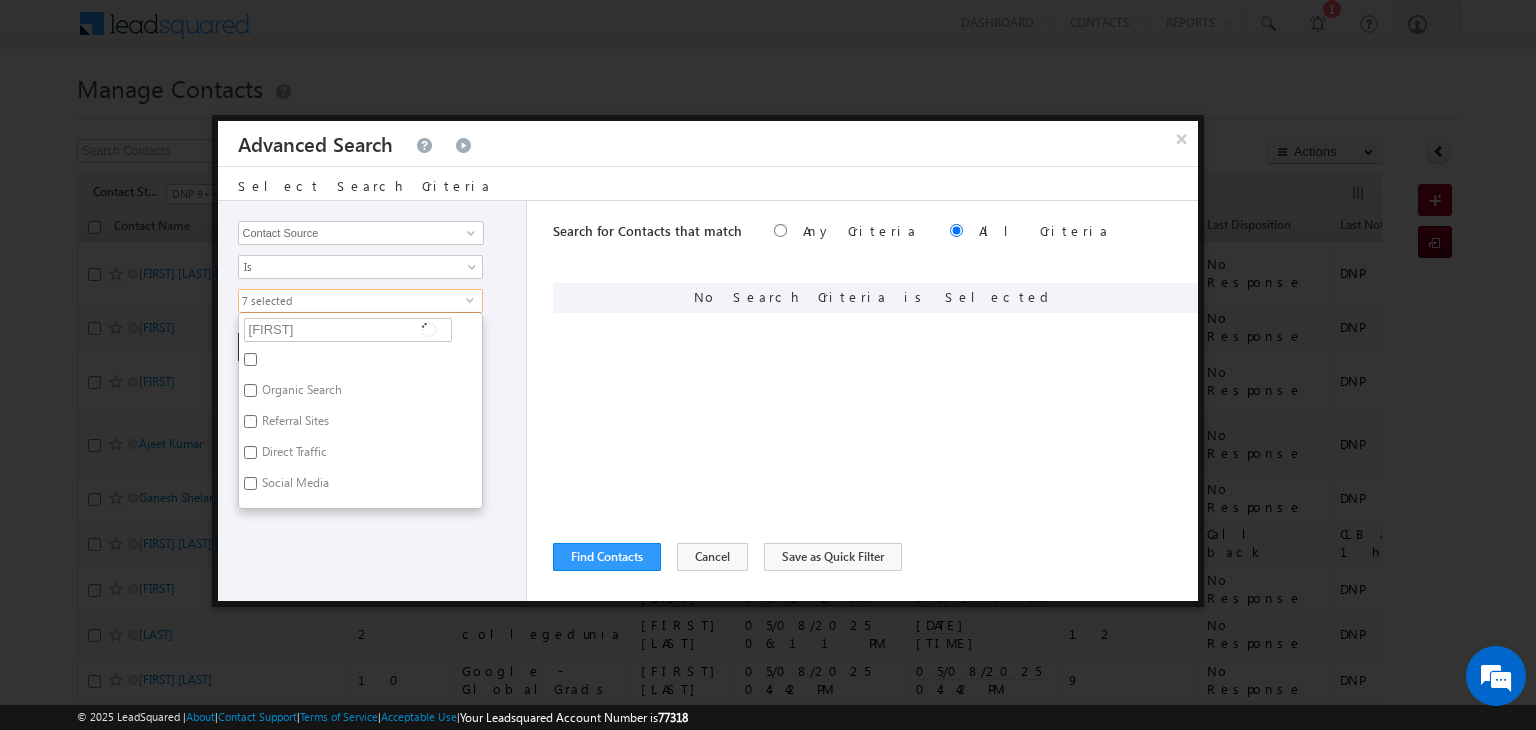 type on "amity" 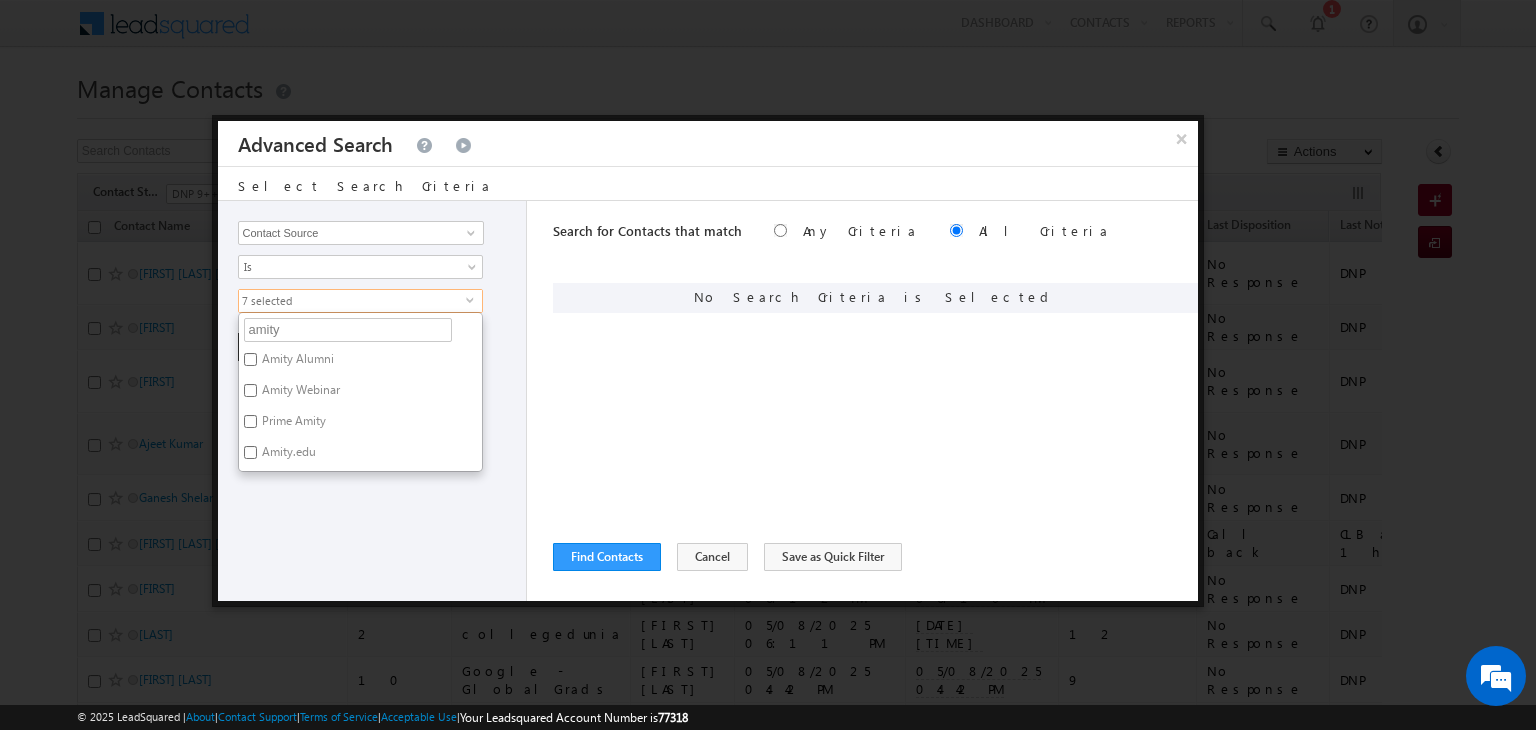 click on "Amity Webinar" at bounding box center (299, 393) 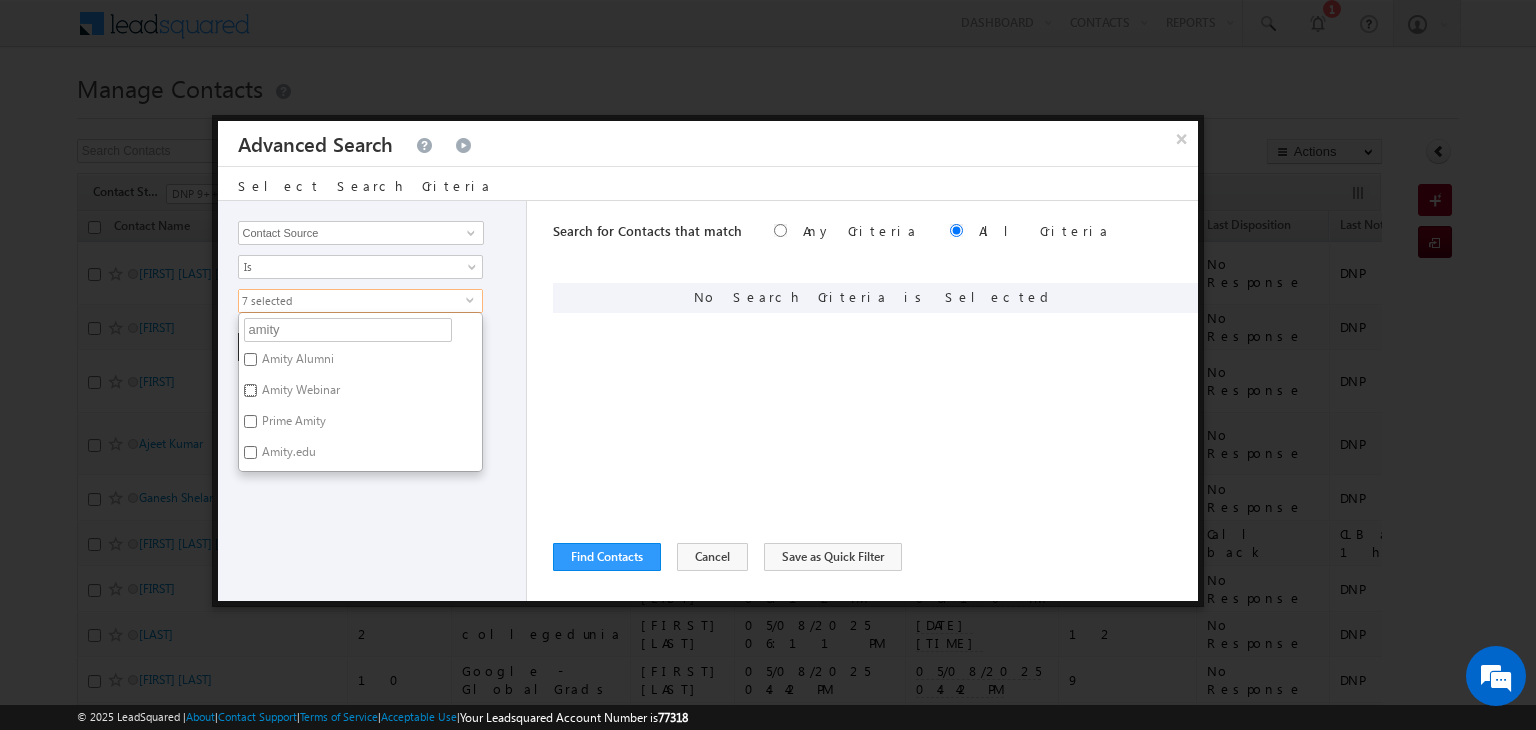 click on "Amity Webinar" at bounding box center [250, 390] 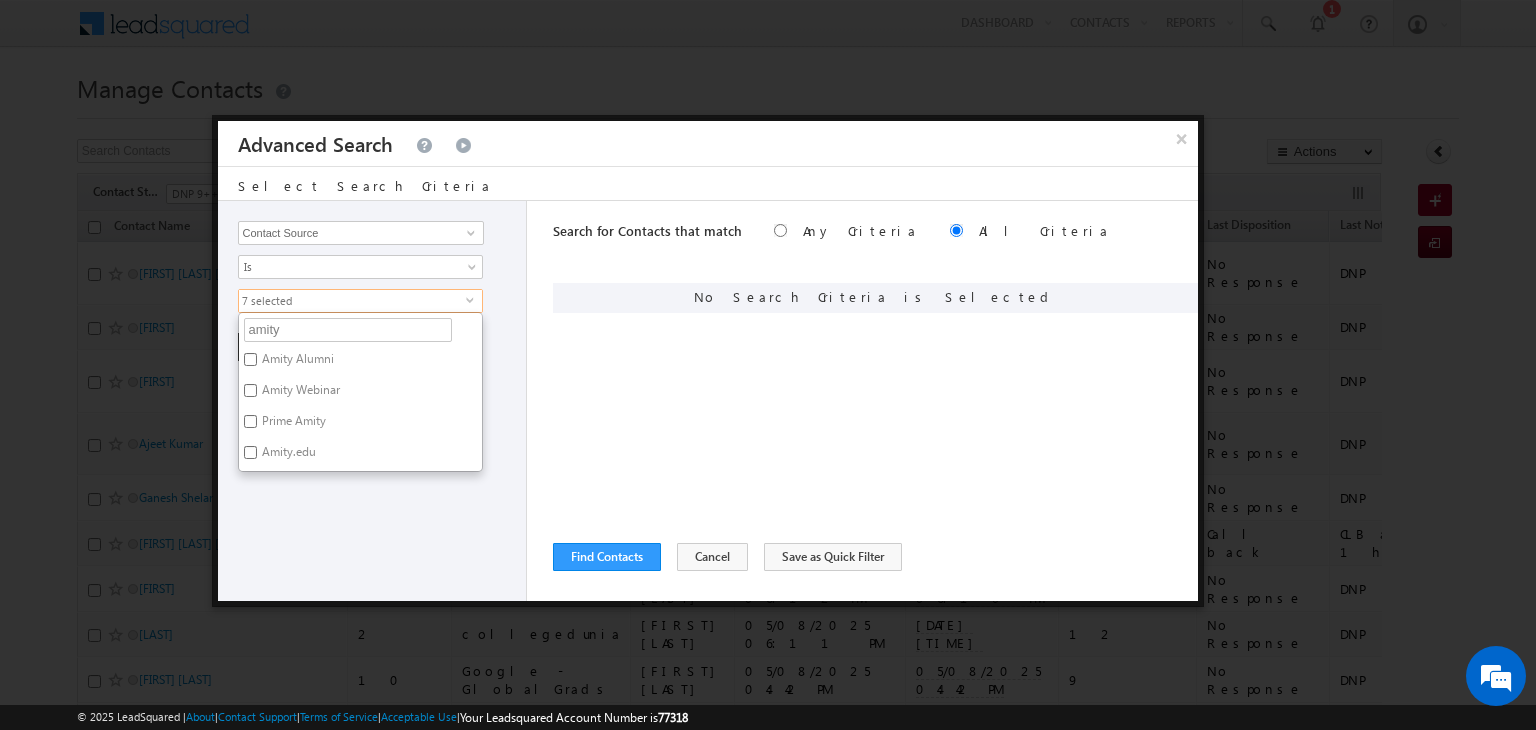 checkbox on "true" 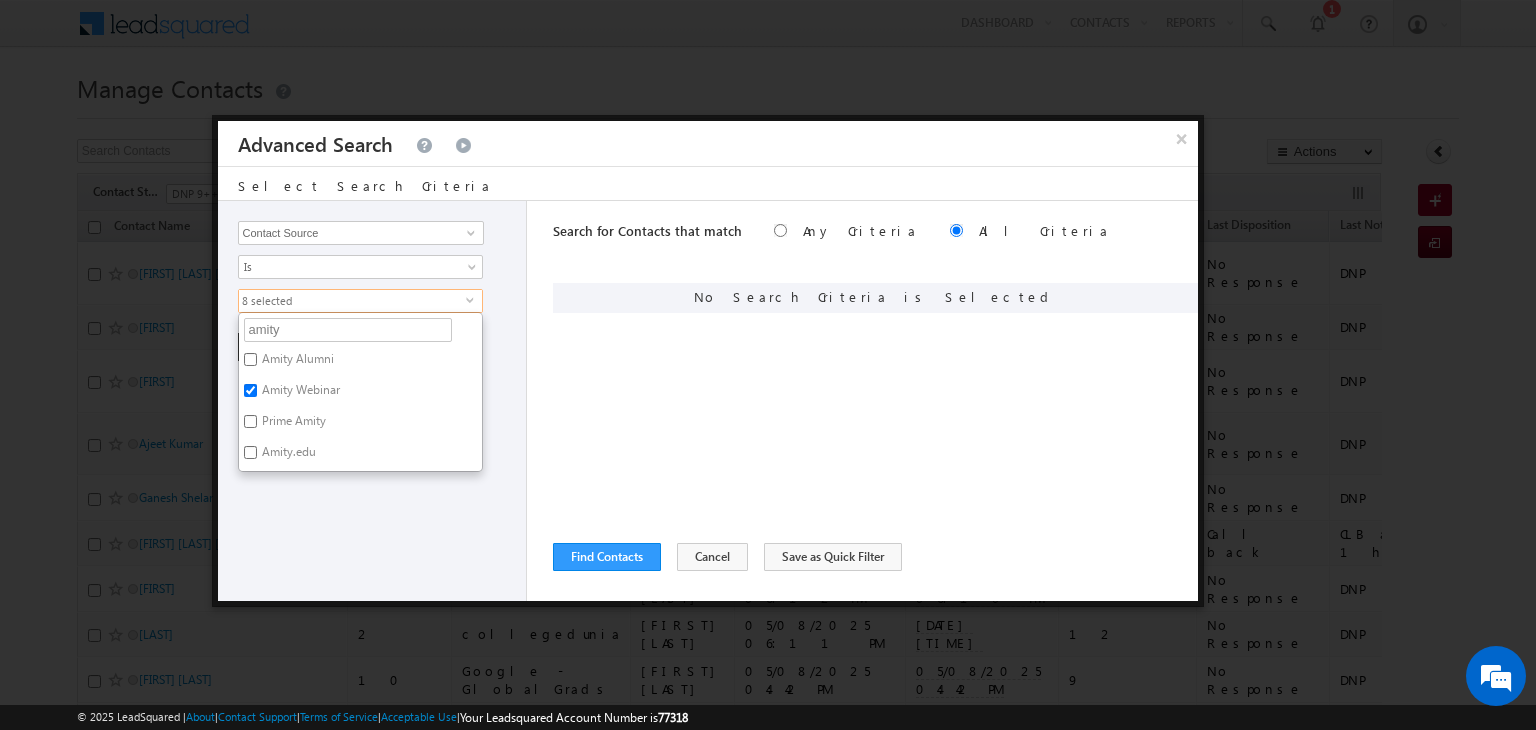 click on "Opportunity Type Contact Activity Task Sales Group  Prospect Id Address 1 Address 2 Any Specific University Or Program Application Status Assignment date current owner Auto Login URL City Class XII Marks Company Concentration Contact Number Contact Origin Contact Score Contact Source Contact Stage Conversion Referrer URL Counselling mode Country Country Interested In New Country Interested In Old Course Course Priority Created By Id Created On Created On Old Current Opt In Status Do Not Call Do Not Email Do Not SMS Do Not Track Do You Have Scholarships Do You Have Valid Passport Documents - Status Documents - University Proof Doc Documents - 10th Marksheet Documents - 12th Marksheet Documents - UG Degree Documents - UG Marksheets Documents - PG Degree Documents - PG Marksheets Documents - Resume/CV Documents - LOR Documents - SOP Documents - Passport Documents - ELT Documents - Amity Pathway Certificate Documents - COL Documents - Deposit fee Documents - UCOL Documents - I20" at bounding box center (373, 401) 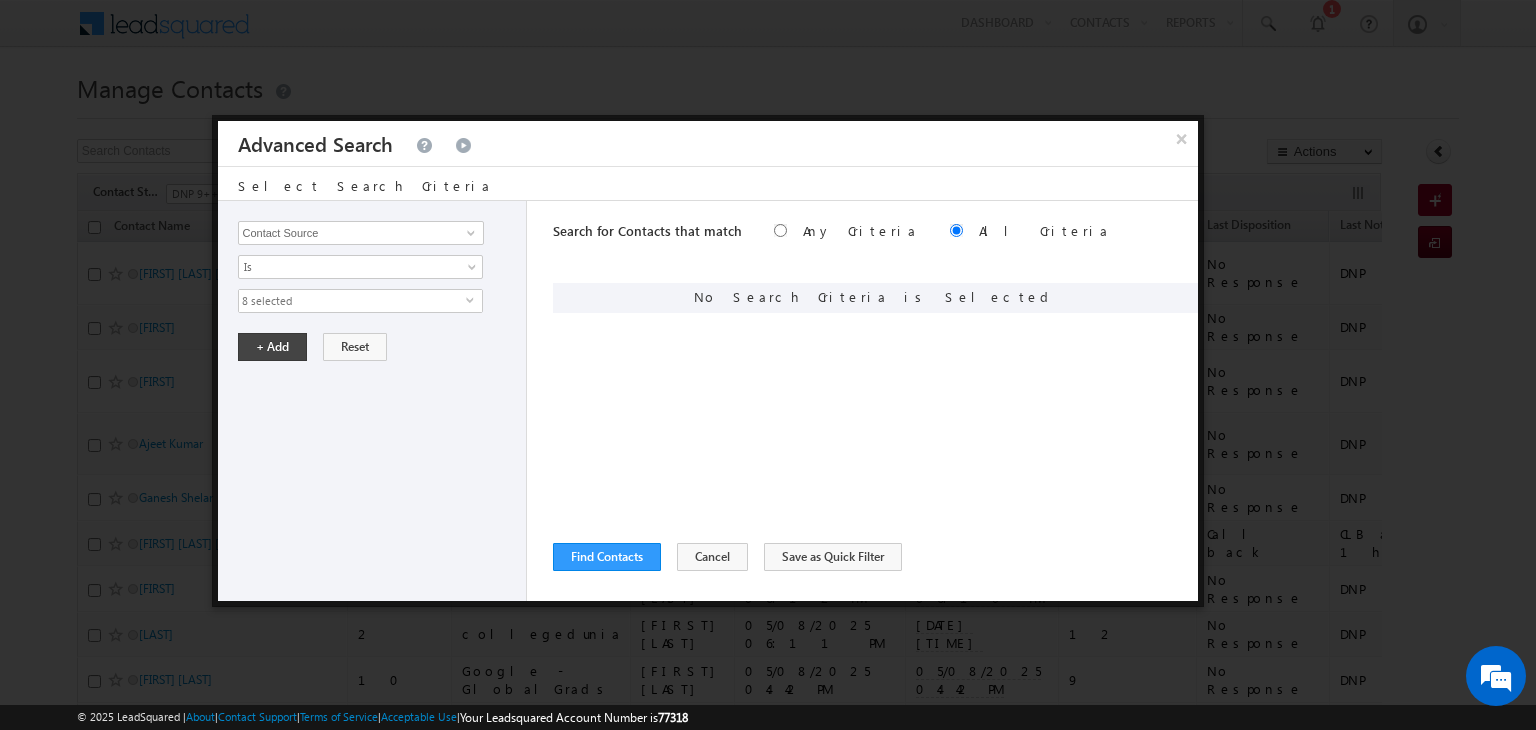 click on "8 selected" at bounding box center [352, 301] 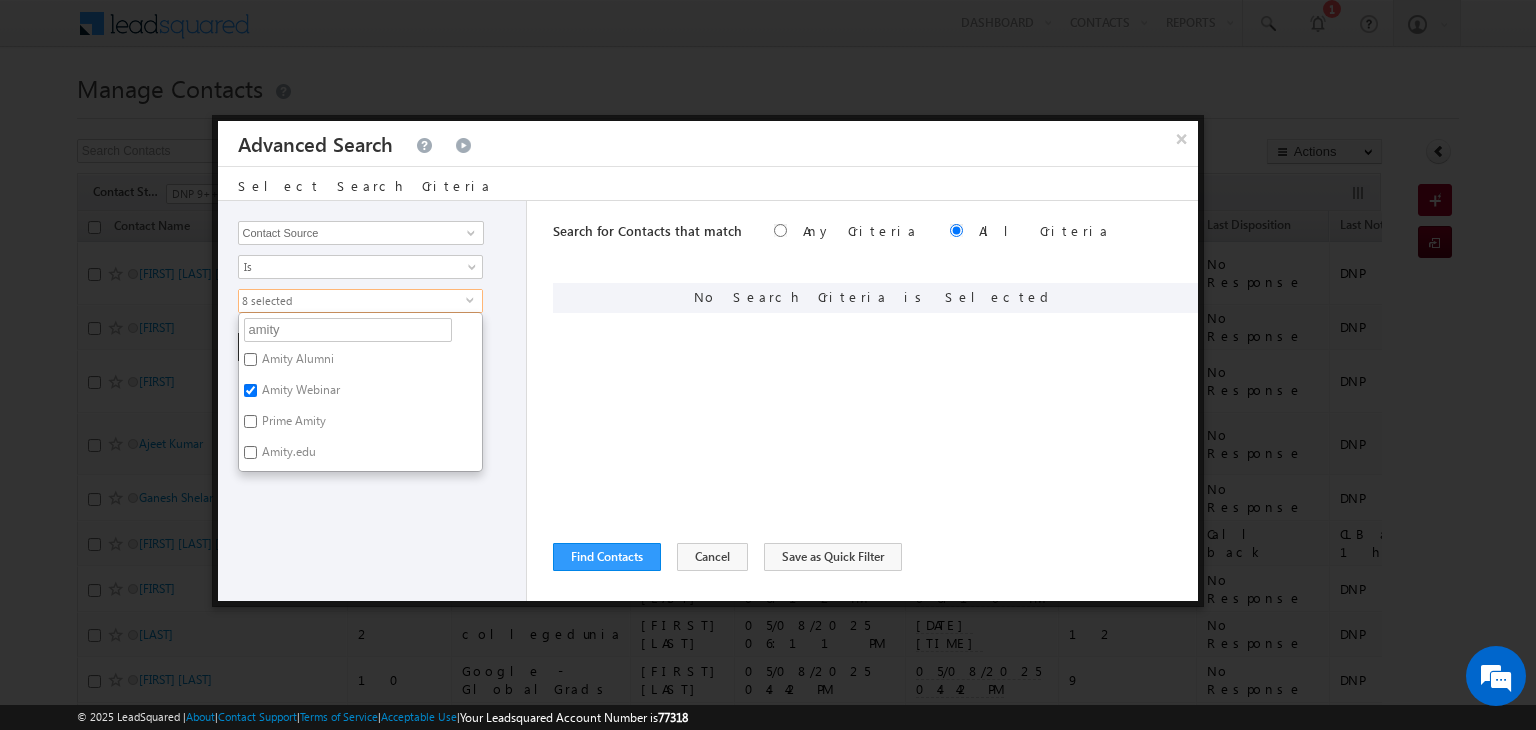 click on "Opportunity Type Contact Activity Task Sales Group  Prospect Id Address 1 Address 2 Any Specific University Or Program Application Status Assignment date current owner Auto Login URL City Class XII Marks Company Concentration Contact Number Contact Origin Contact Score Contact Source Contact Stage Conversion Referrer URL Counselling mode Country Country Interested In New Country Interested In Old Course Course Priority Created By Id Created On Created On Old Current Opt In Status Do Not Call Do Not Email Do Not SMS Do Not Track Do You Have Scholarships Do You Have Valid Passport Documents - Status Documents - University Proof Doc Documents - 10th Marksheet Documents - 12th Marksheet Documents - UG Degree Documents - UG Marksheets Documents - PG Degree Documents - PG Marksheets Documents - Resume/CV Documents - LOR Documents - SOP Documents - Passport Documents - ELT Documents - Amity Pathway Certificate Documents - COL Documents - Deposit fee Documents - UCOL Documents - I20" at bounding box center [373, 401] 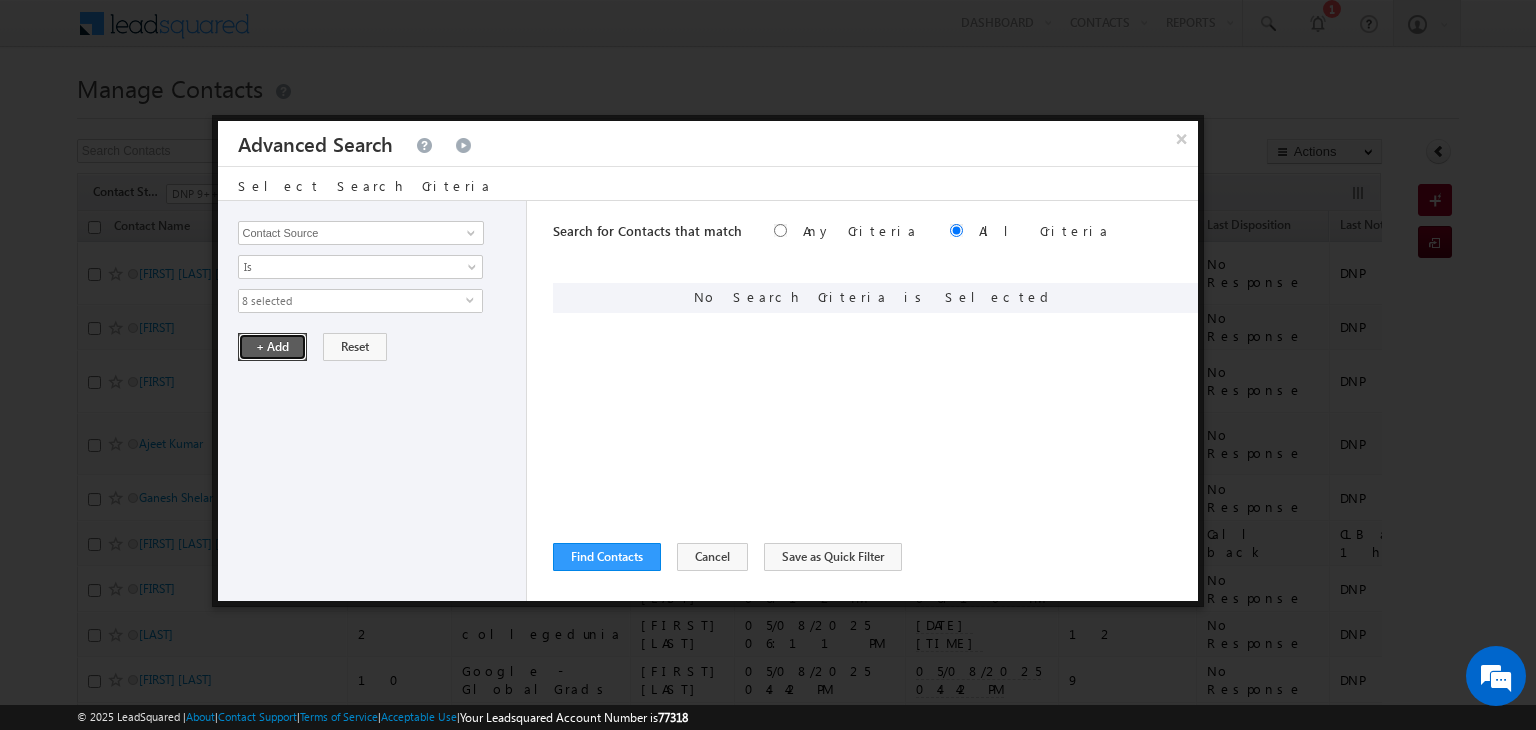 click on "+ Add" at bounding box center [272, 347] 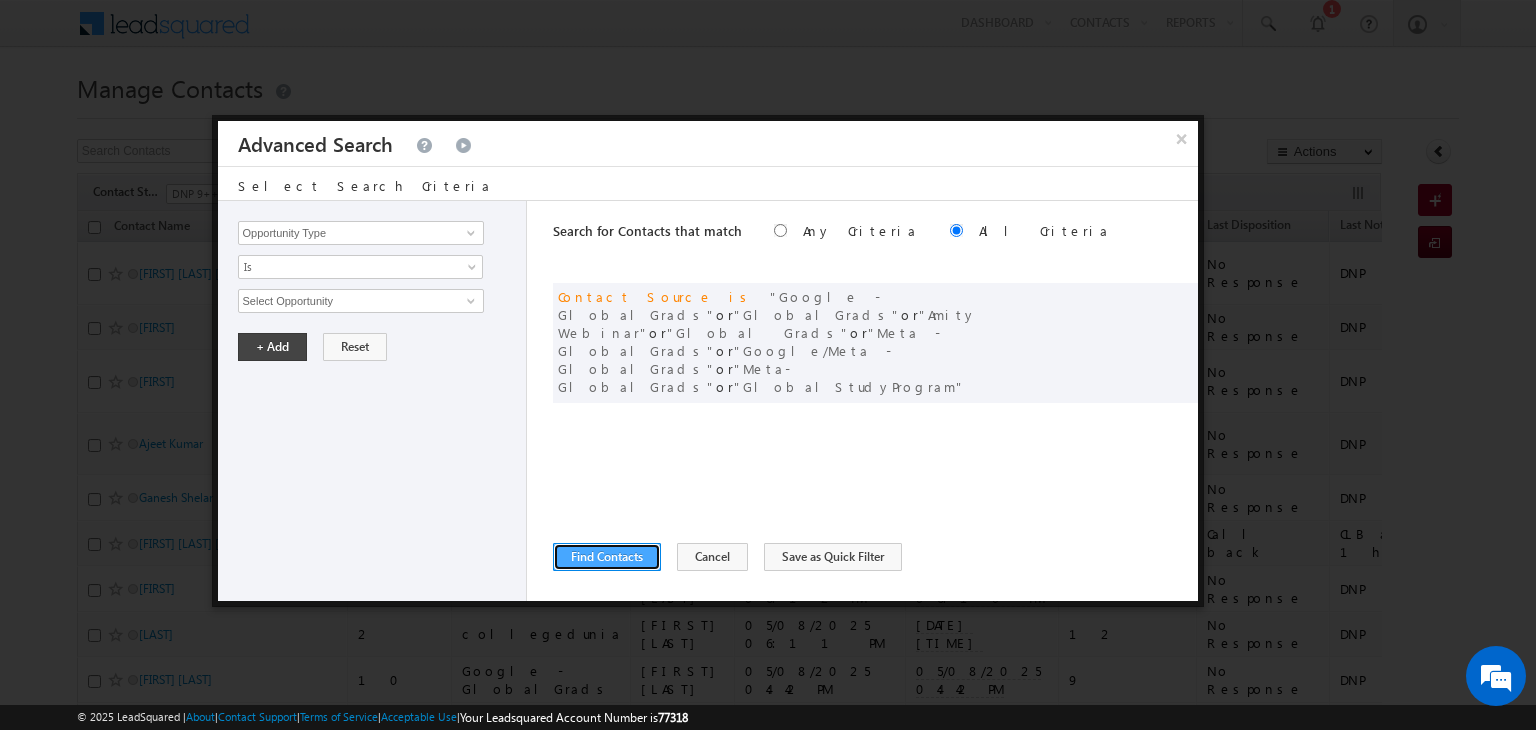 click on "Find Contacts" at bounding box center [607, 557] 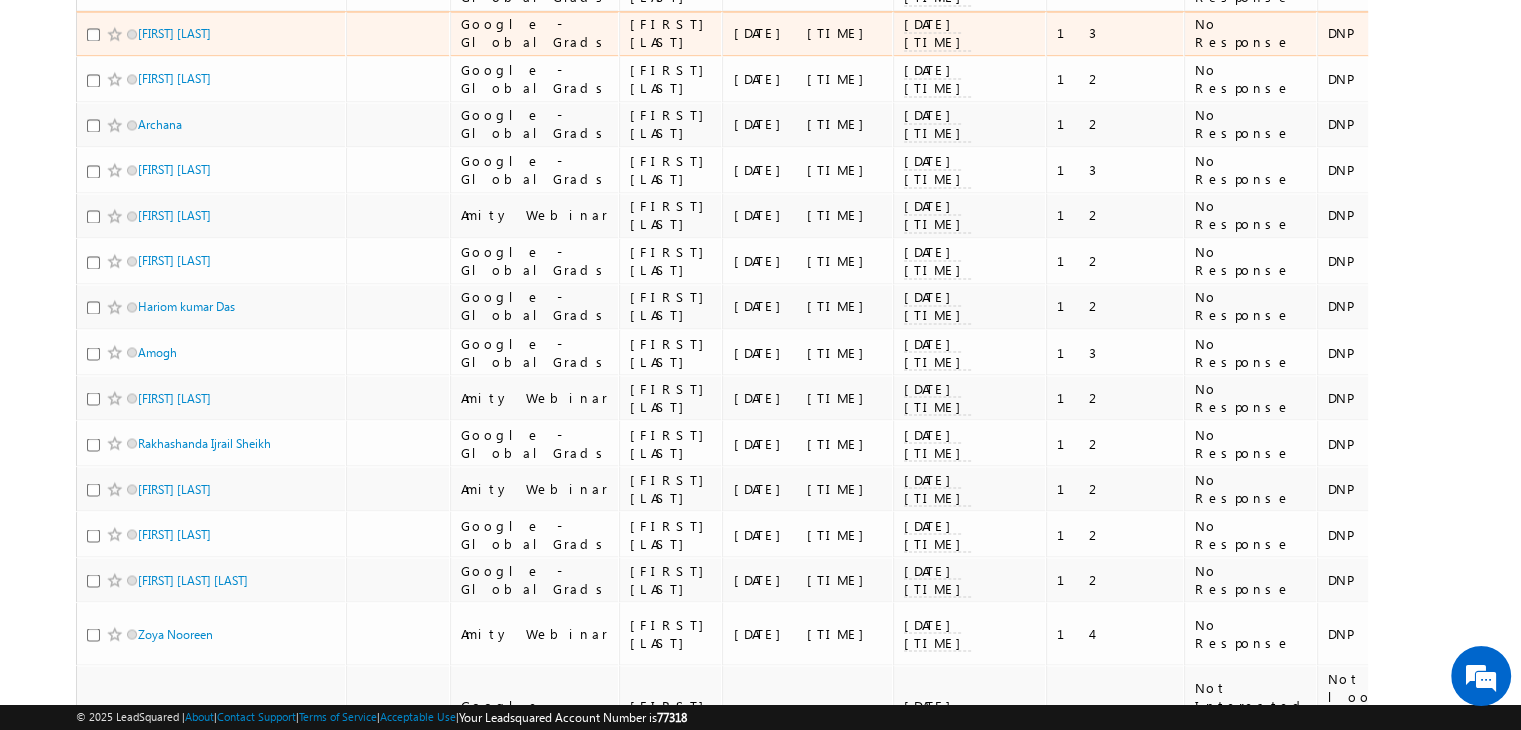scroll, scrollTop: 4137, scrollLeft: 0, axis: vertical 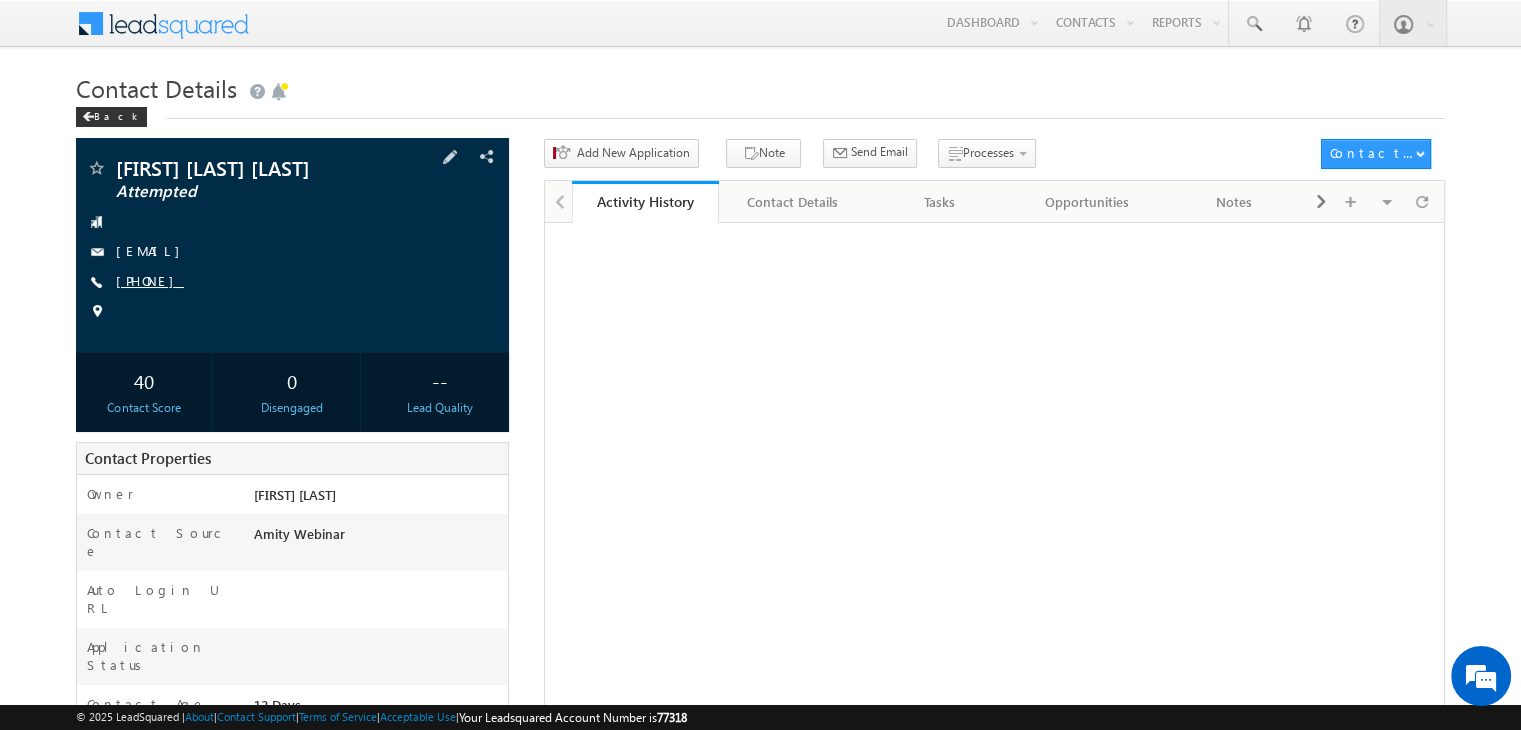click on "[PHONE]" at bounding box center (150, 280) 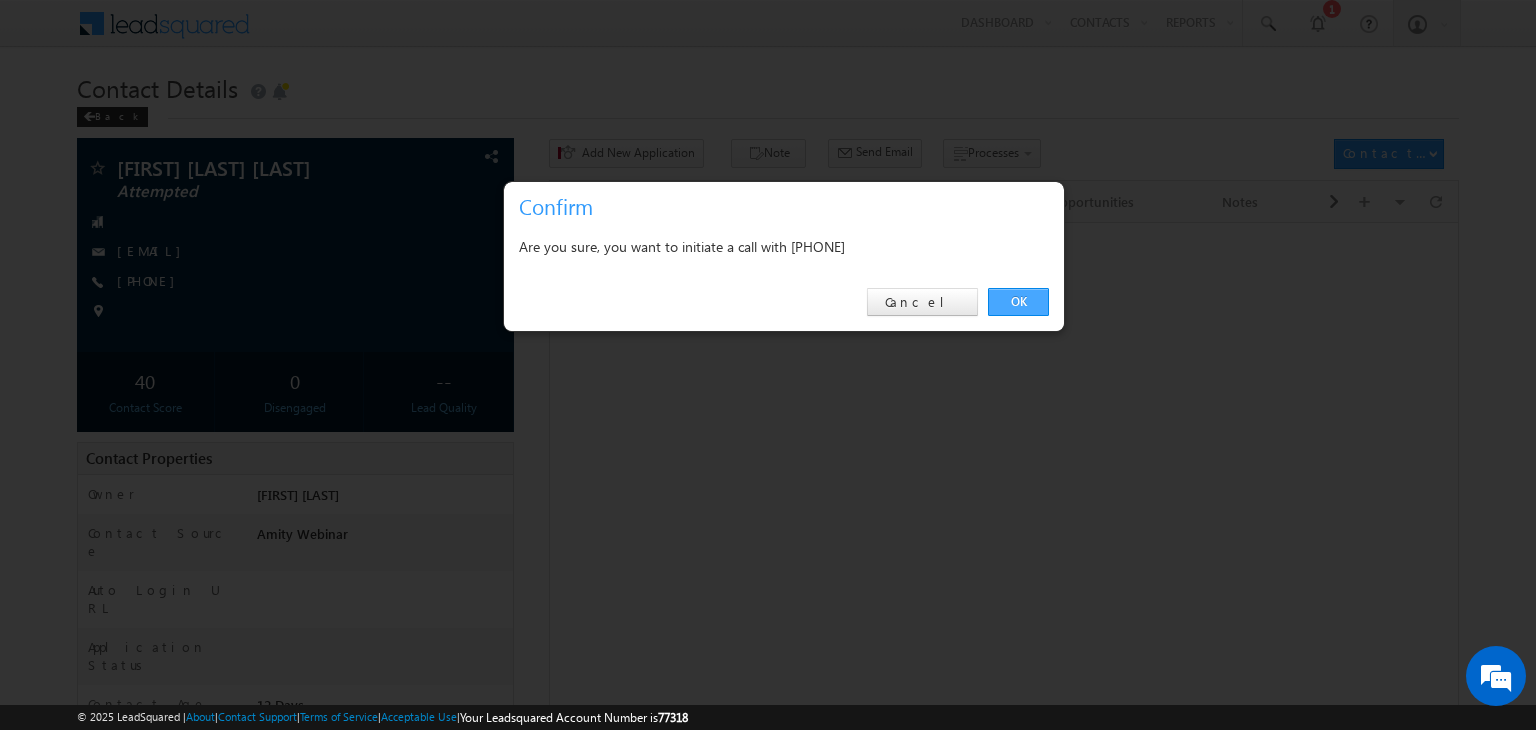 click on "OK" at bounding box center [1018, 302] 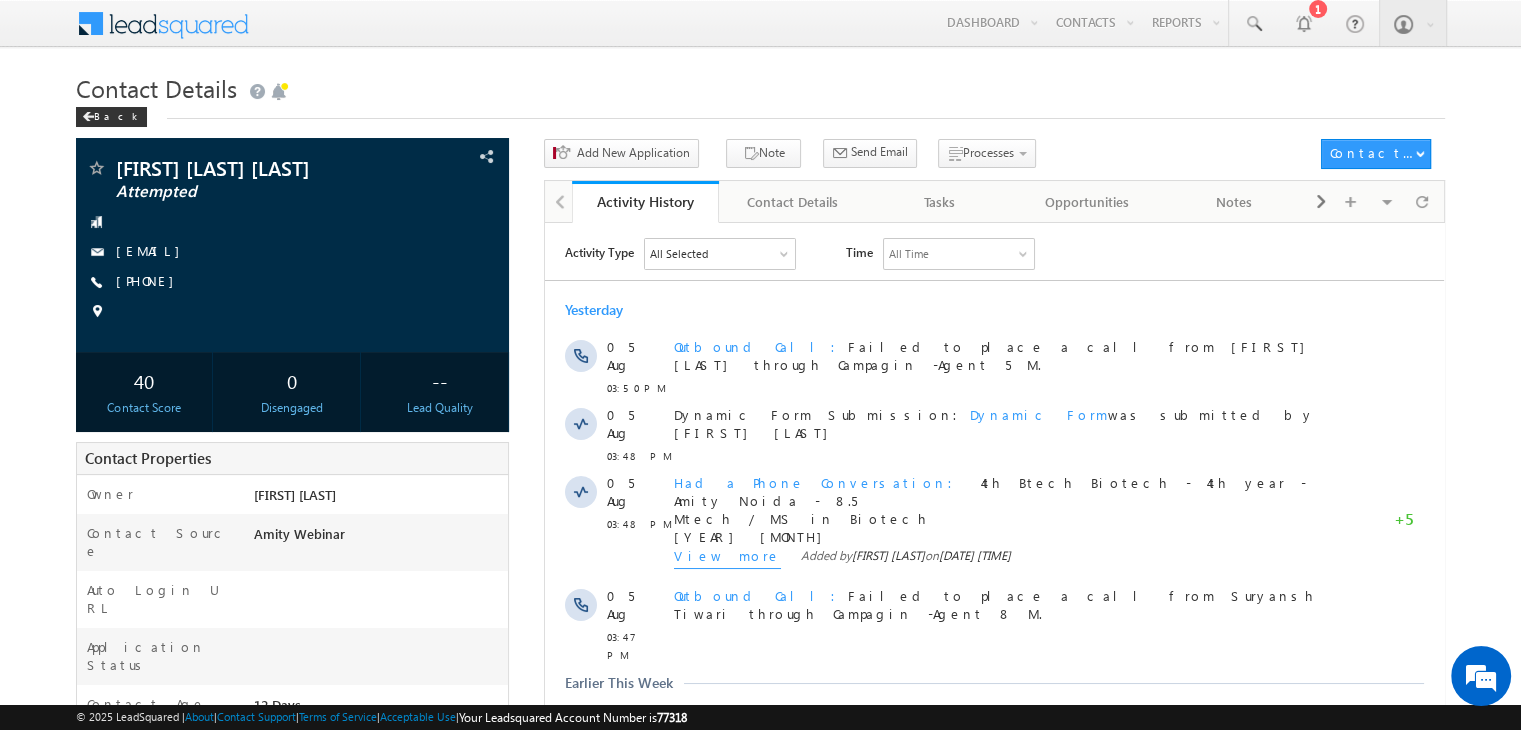 scroll, scrollTop: 0, scrollLeft: 0, axis: both 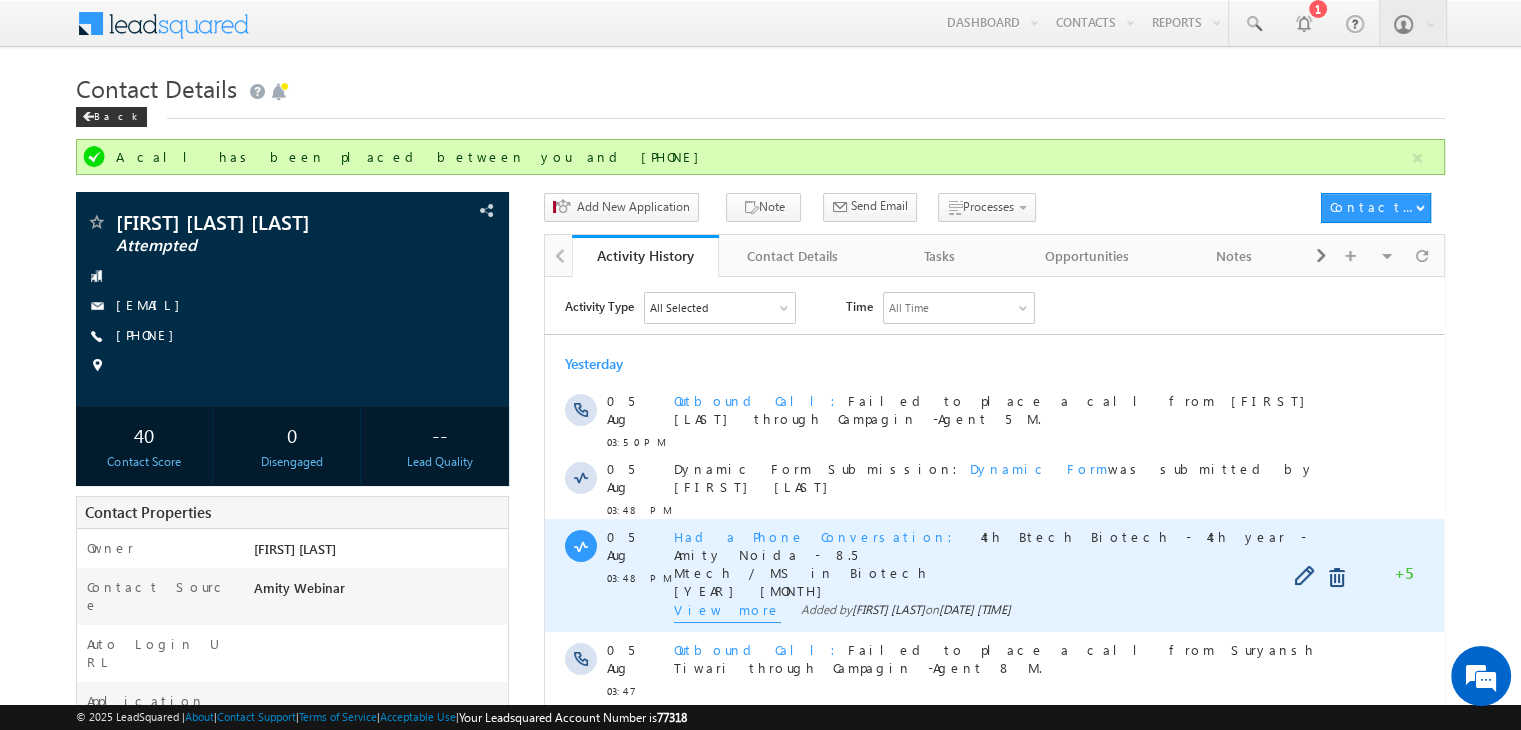click on "View more" at bounding box center [727, 611] 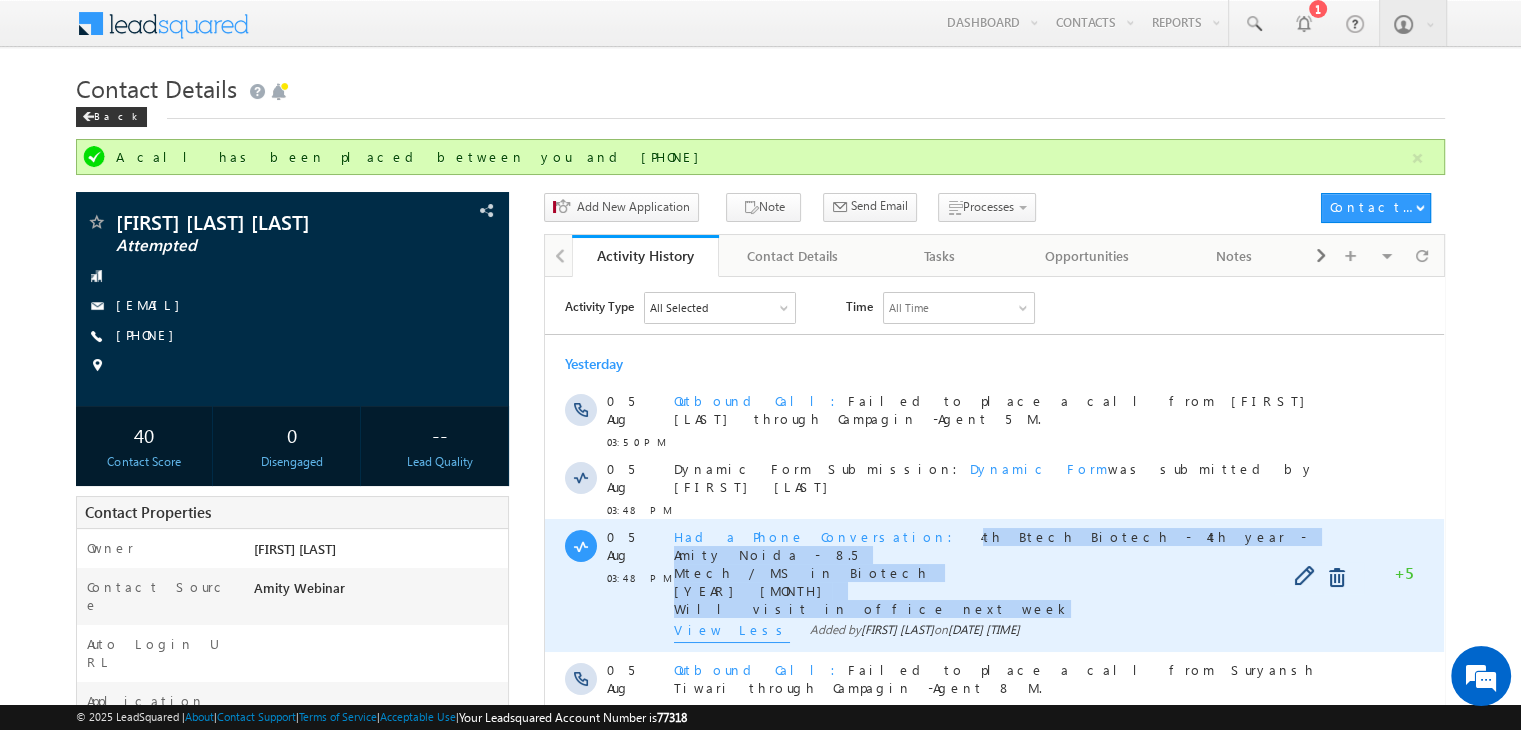 drag, startPoint x: 834, startPoint y: 575, endPoint x: 841, endPoint y: 522, distance: 53.460266 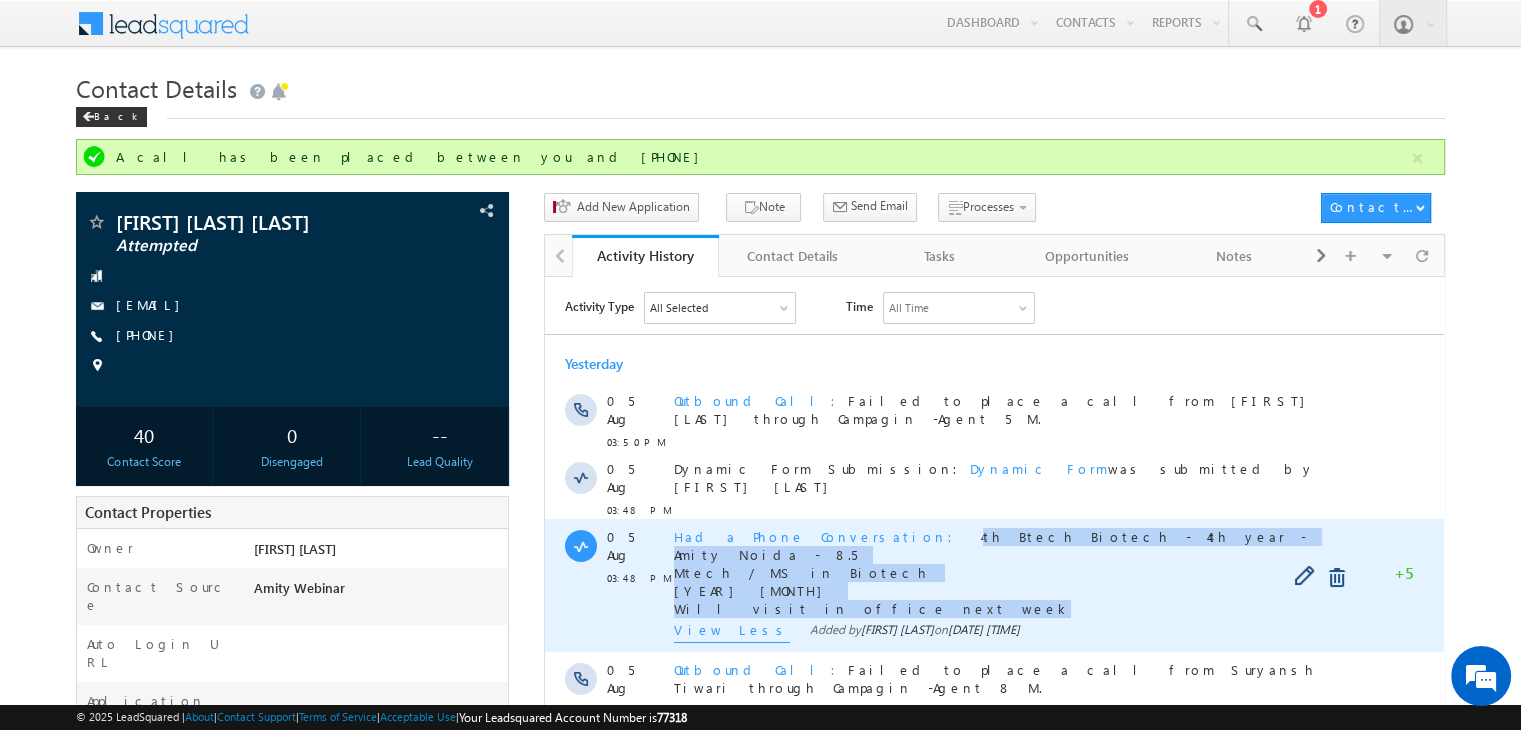 click on "Had a Phone Conversation
4th Btech Biotech - 4th year - Amity [CITY] - 8.5 Mtech / MS in Biotech [YEAR] [MONTH] Will visit in office next week" at bounding box center [1003, 572] 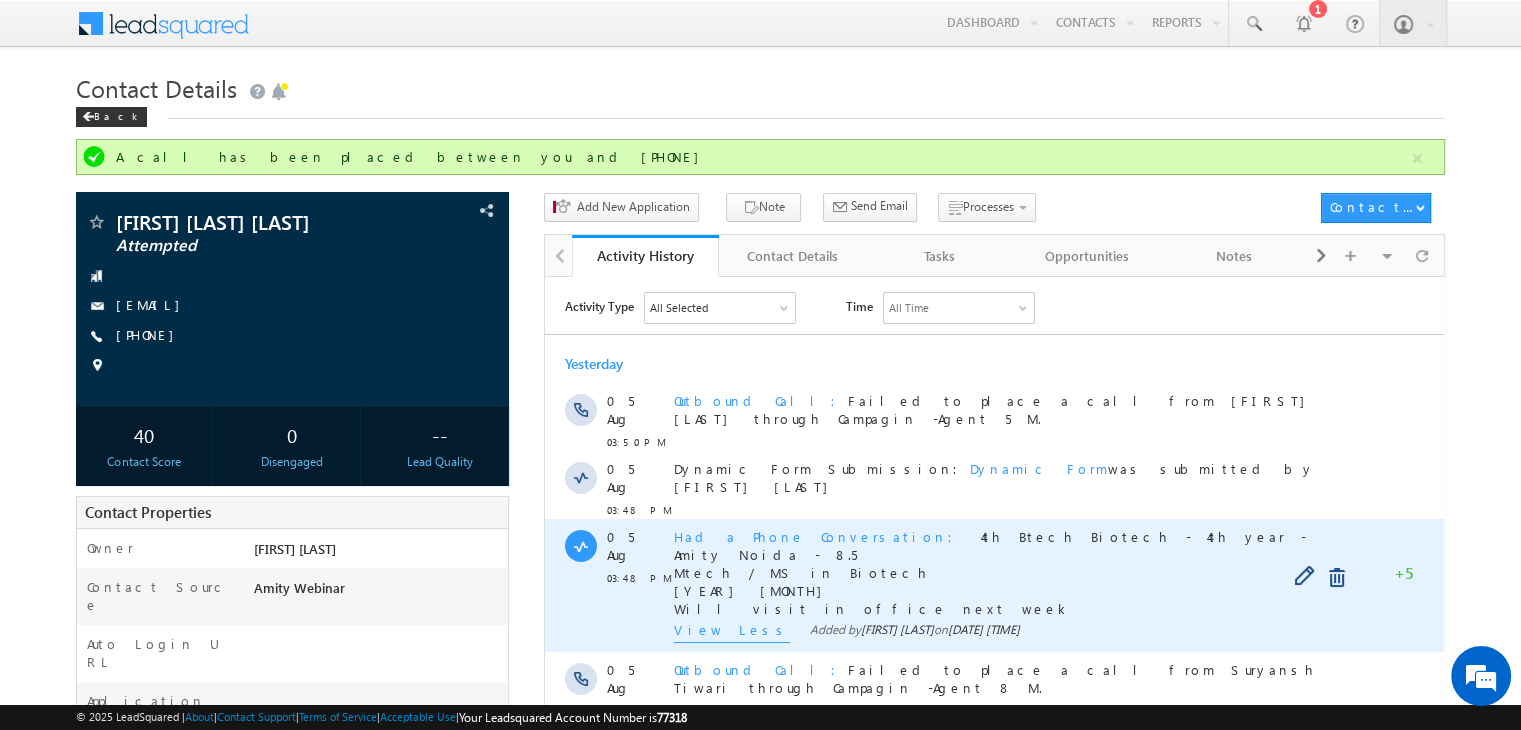 click on "4th Btech Biotech - 4th year - Amity [CITY] - 8.5 Mtech / MS in Biotech [YEAR] [MONTH] Will visit in office next week" at bounding box center (990, 571) 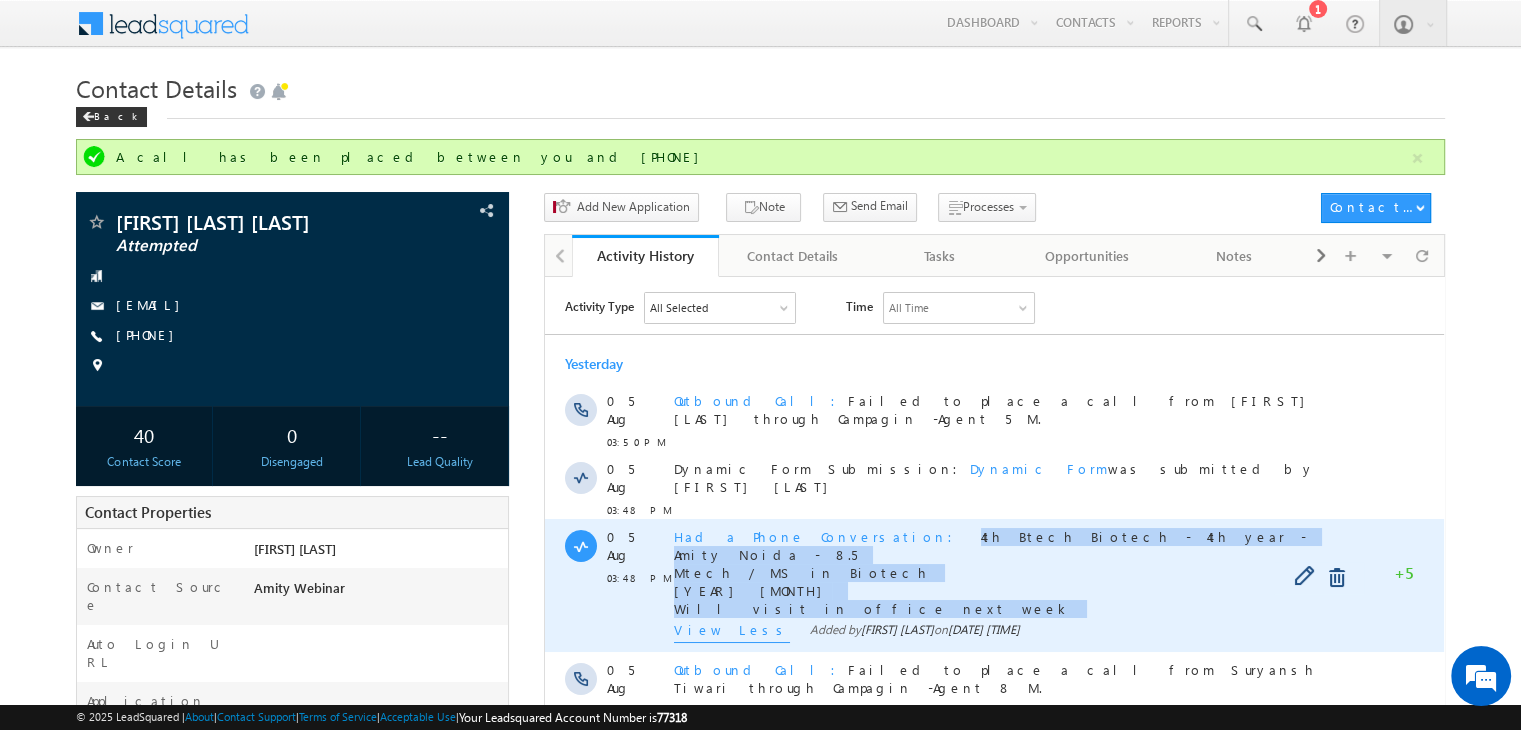 drag, startPoint x: 837, startPoint y: 522, endPoint x: 893, endPoint y: 570, distance: 73.756355 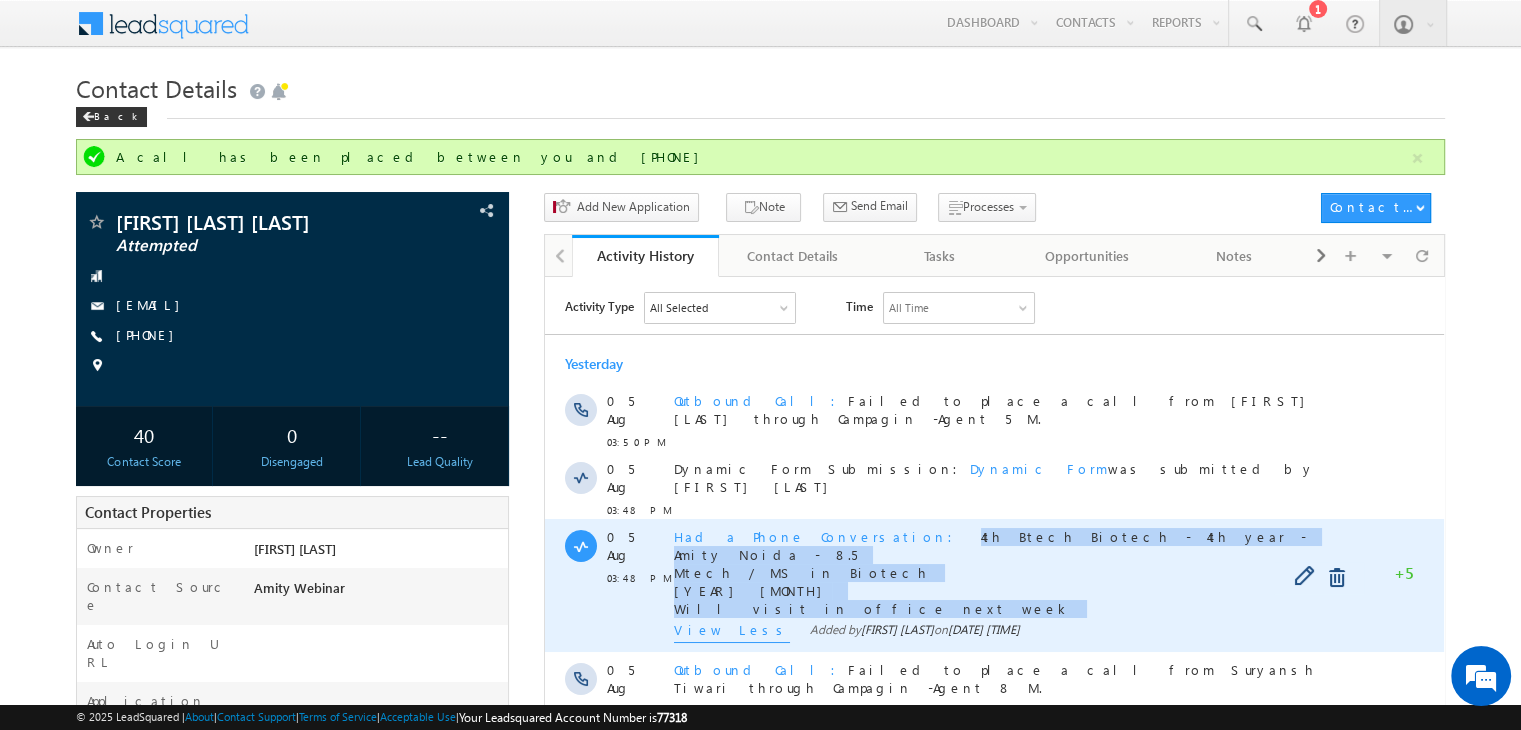 click on "Had a Phone Conversation
4th Btech Biotech - 4th year - Amity [CITY] - 8.5 Mtech / MS in Biotech [YEAR] [MONTH] Will visit in office next week" at bounding box center [1003, 572] 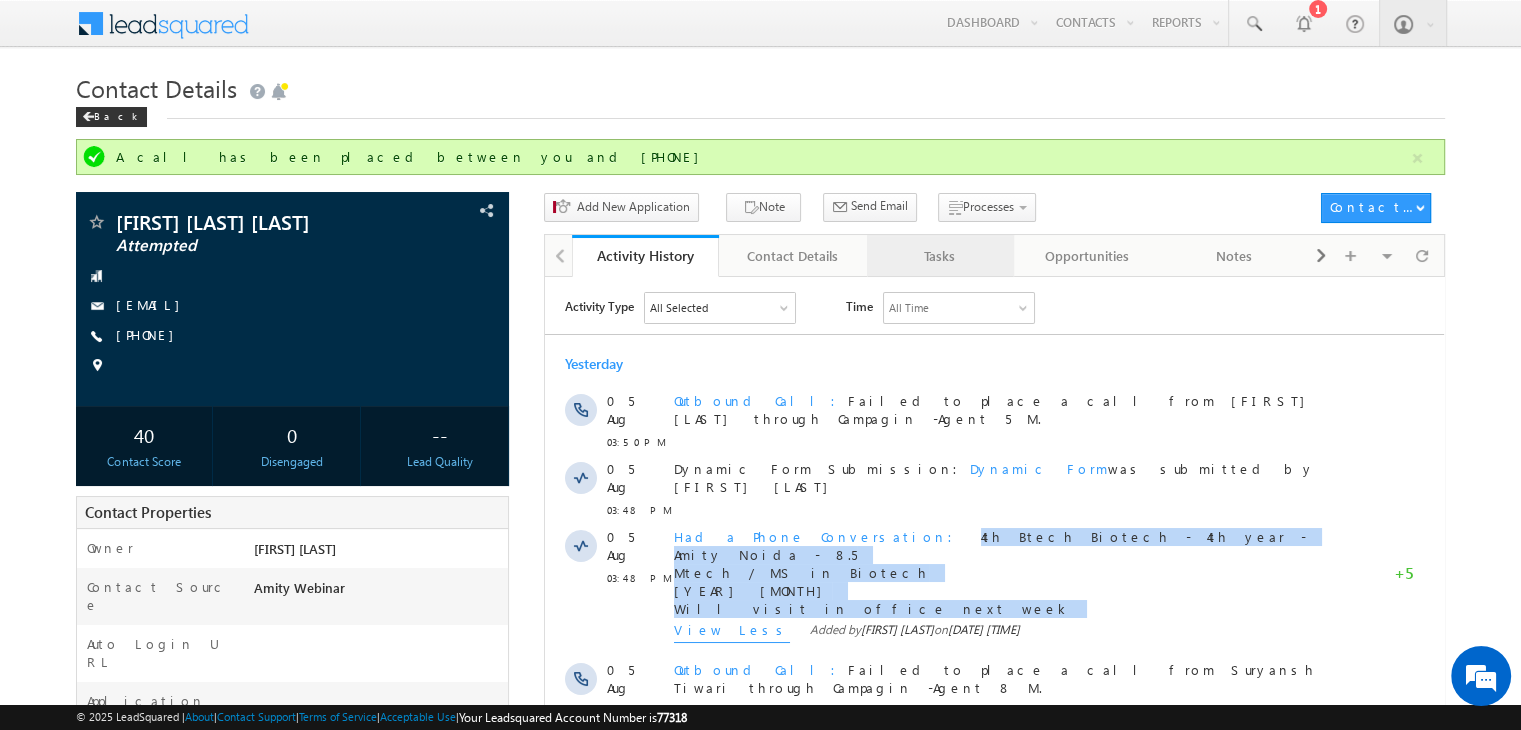click on "Tasks" at bounding box center [939, 256] 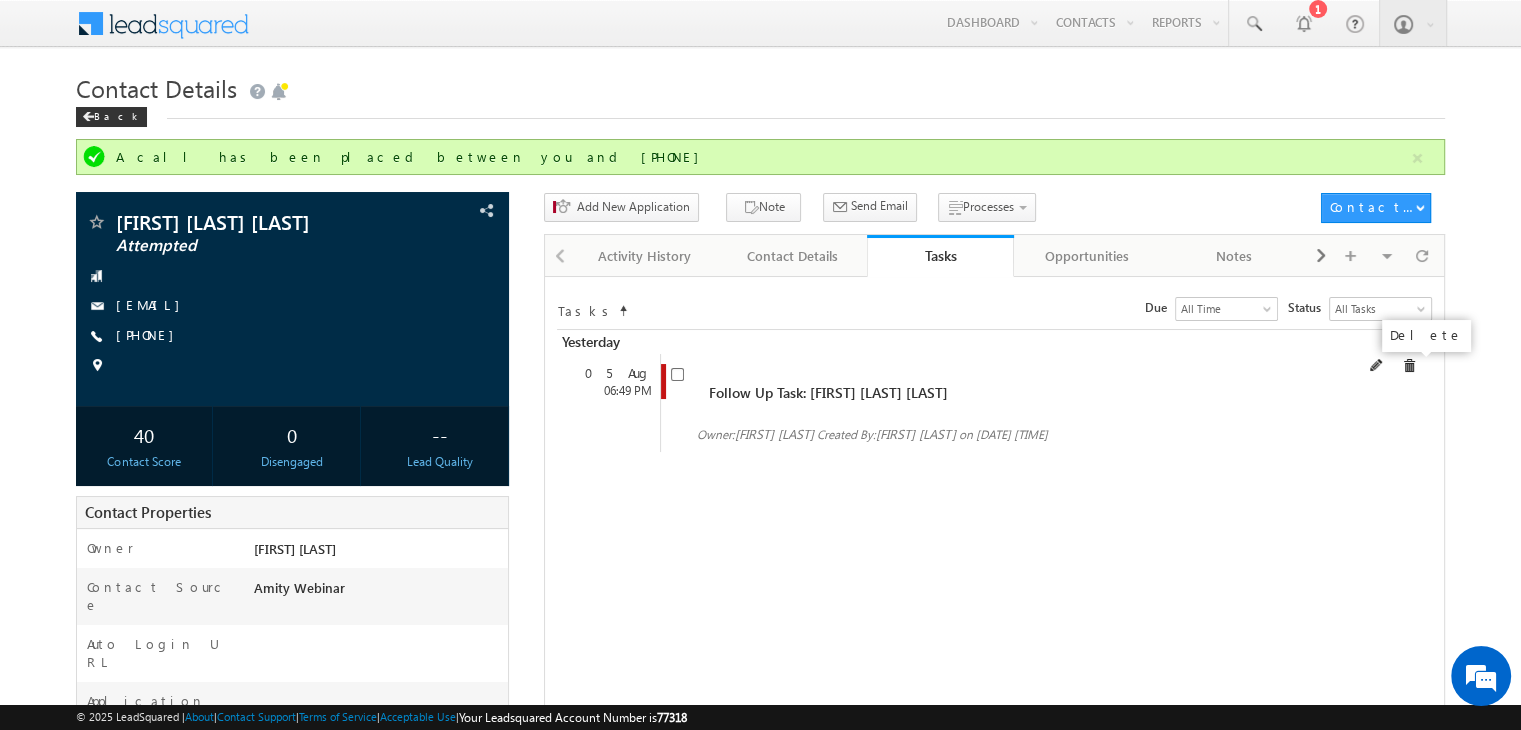 click at bounding box center (1409, 366) 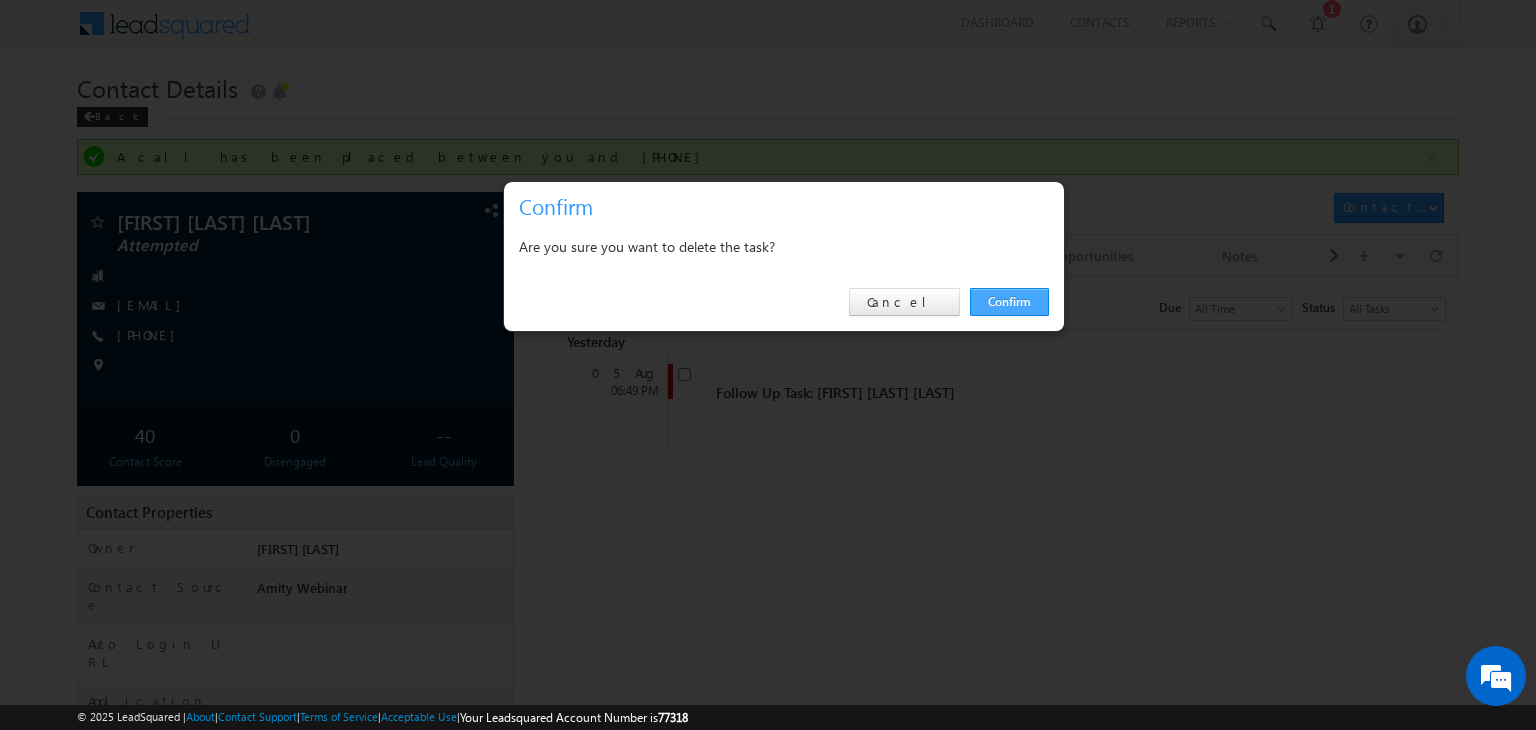 click on "Confirm" at bounding box center [1009, 302] 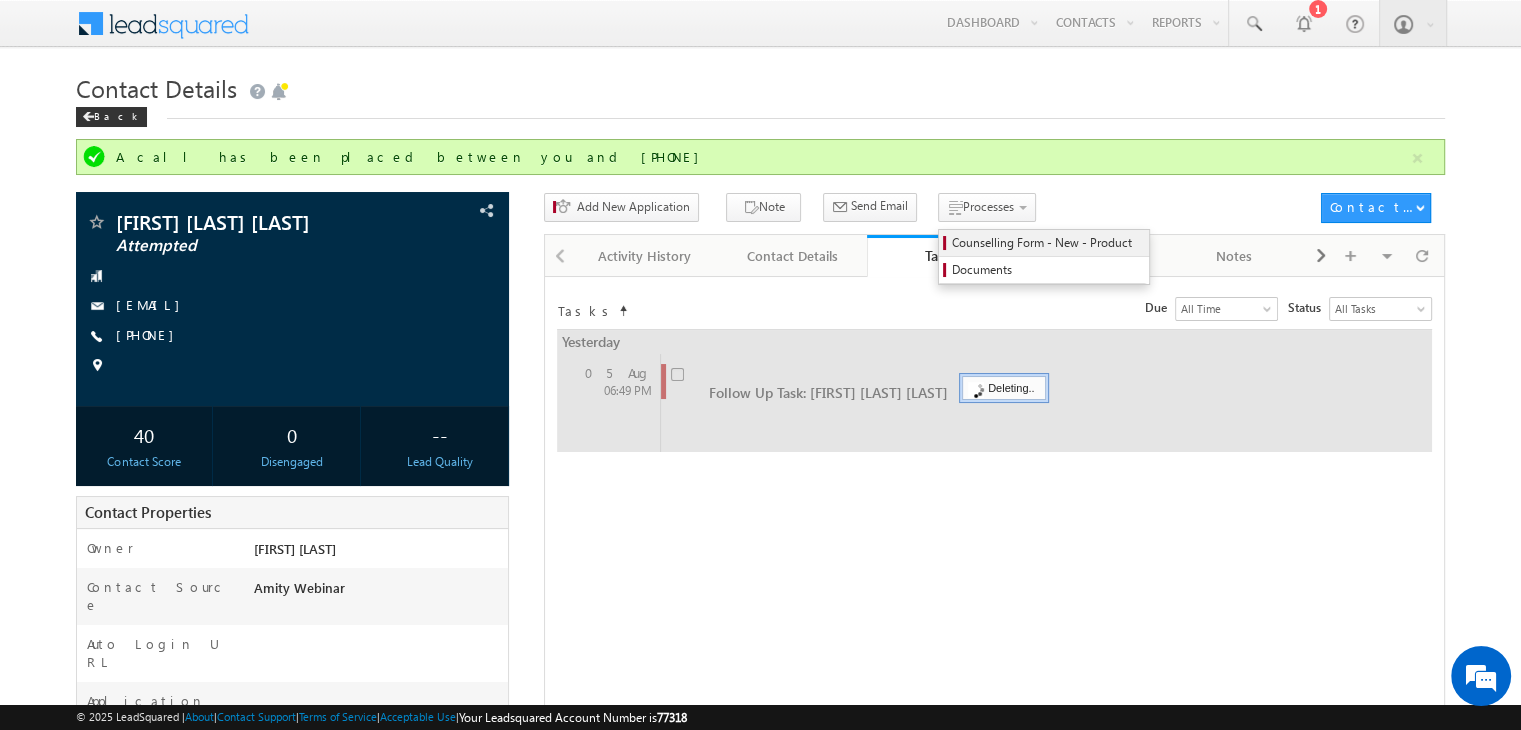 click on "Counselling Form - New - Product" at bounding box center (1047, 243) 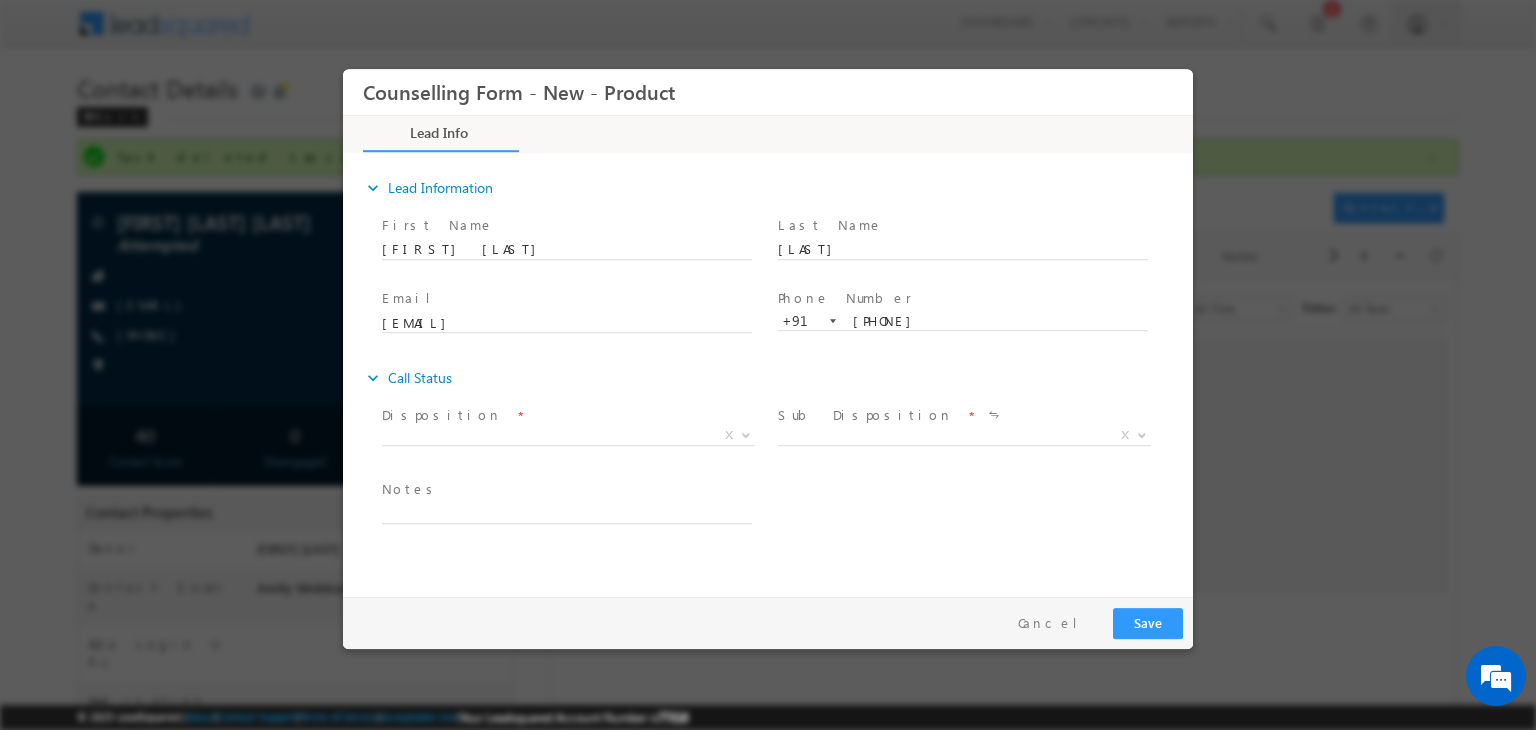 click on "X" at bounding box center (568, 436) 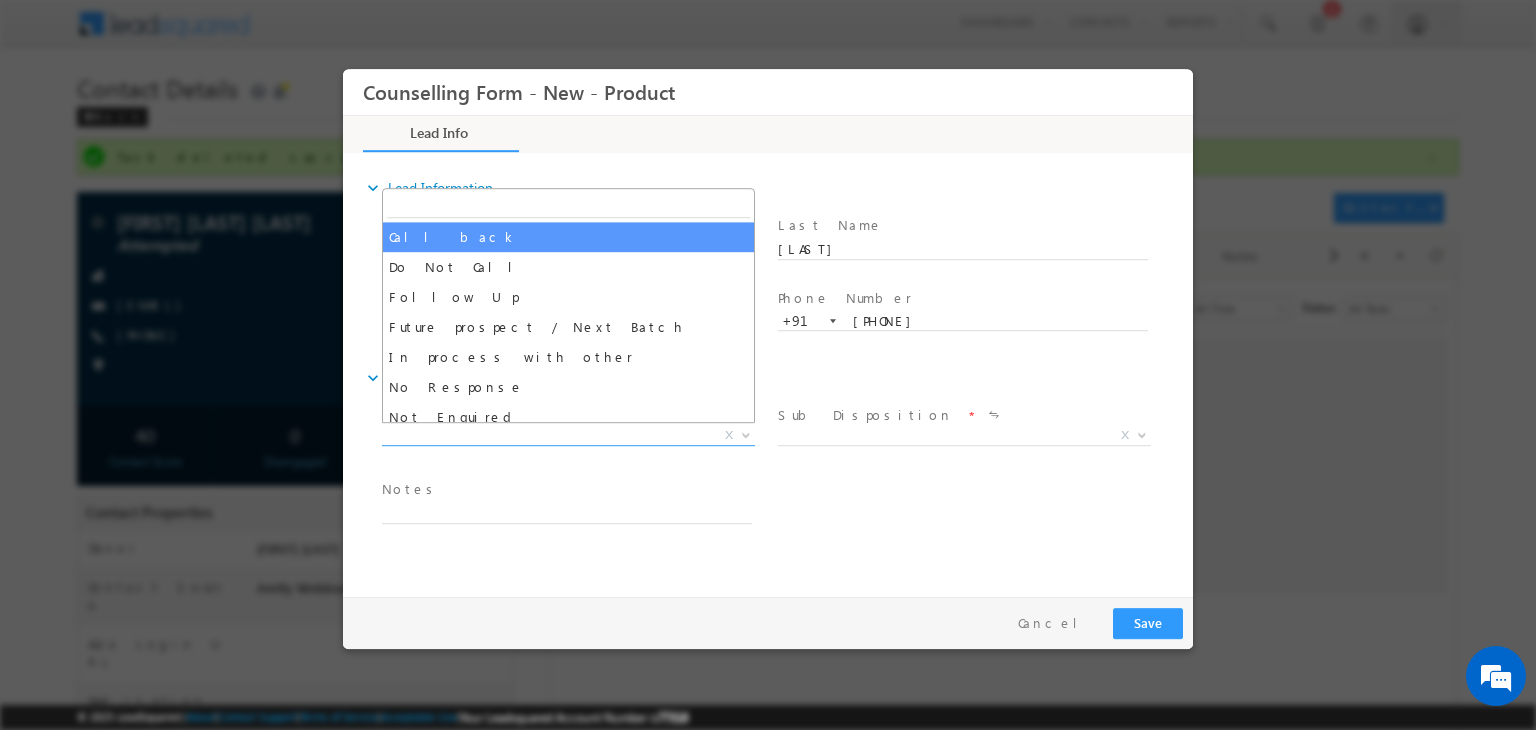 select on "Call back" 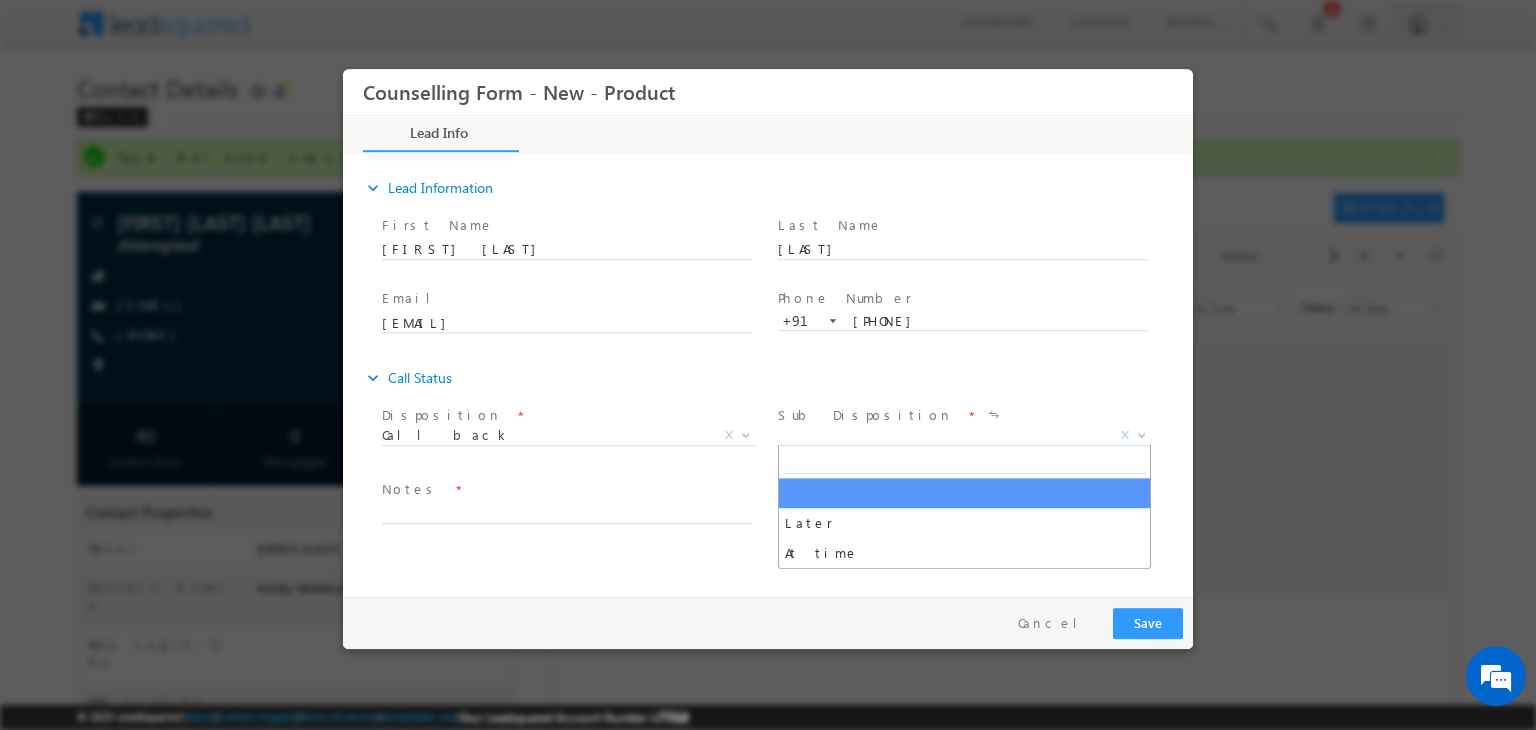 click on "X" at bounding box center (964, 436) 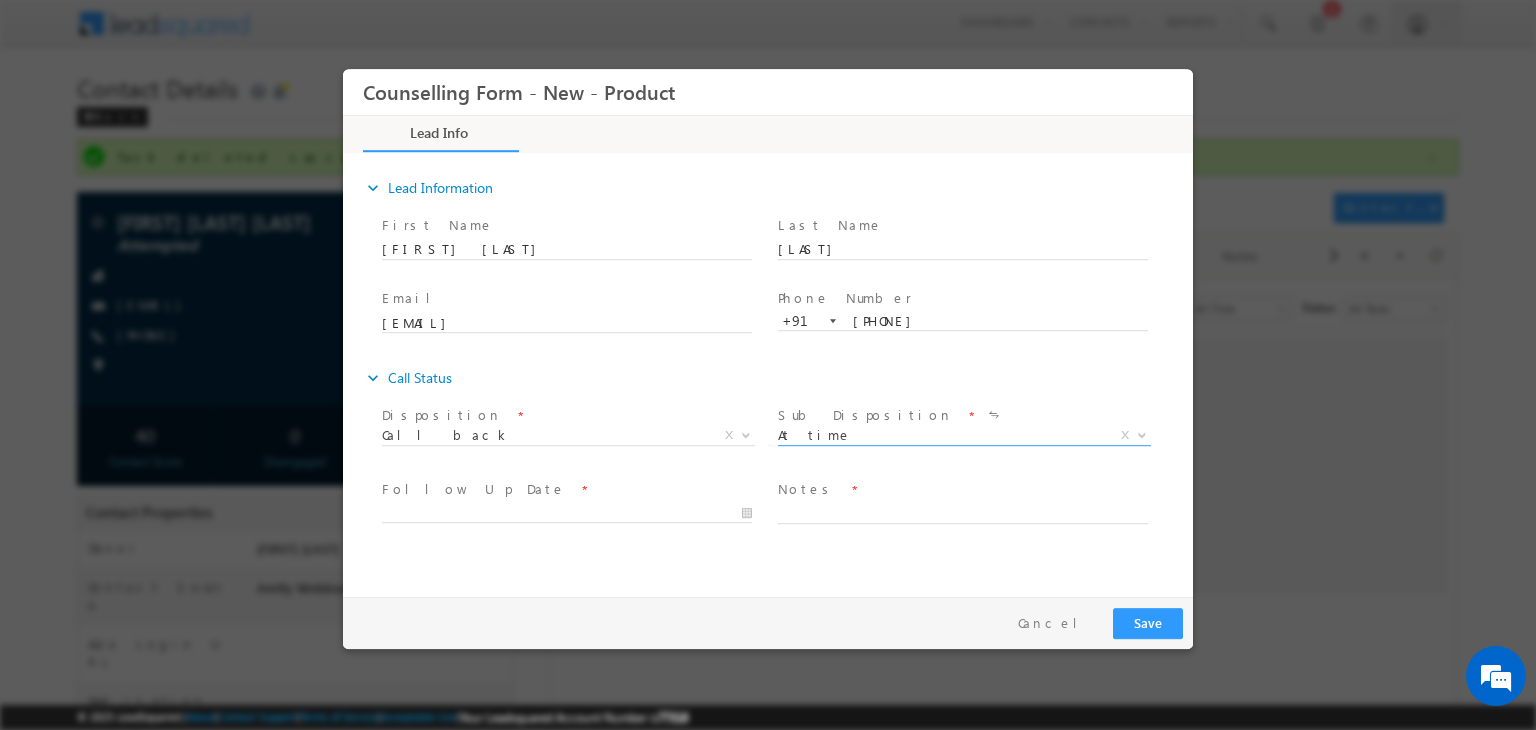 select on "At time" 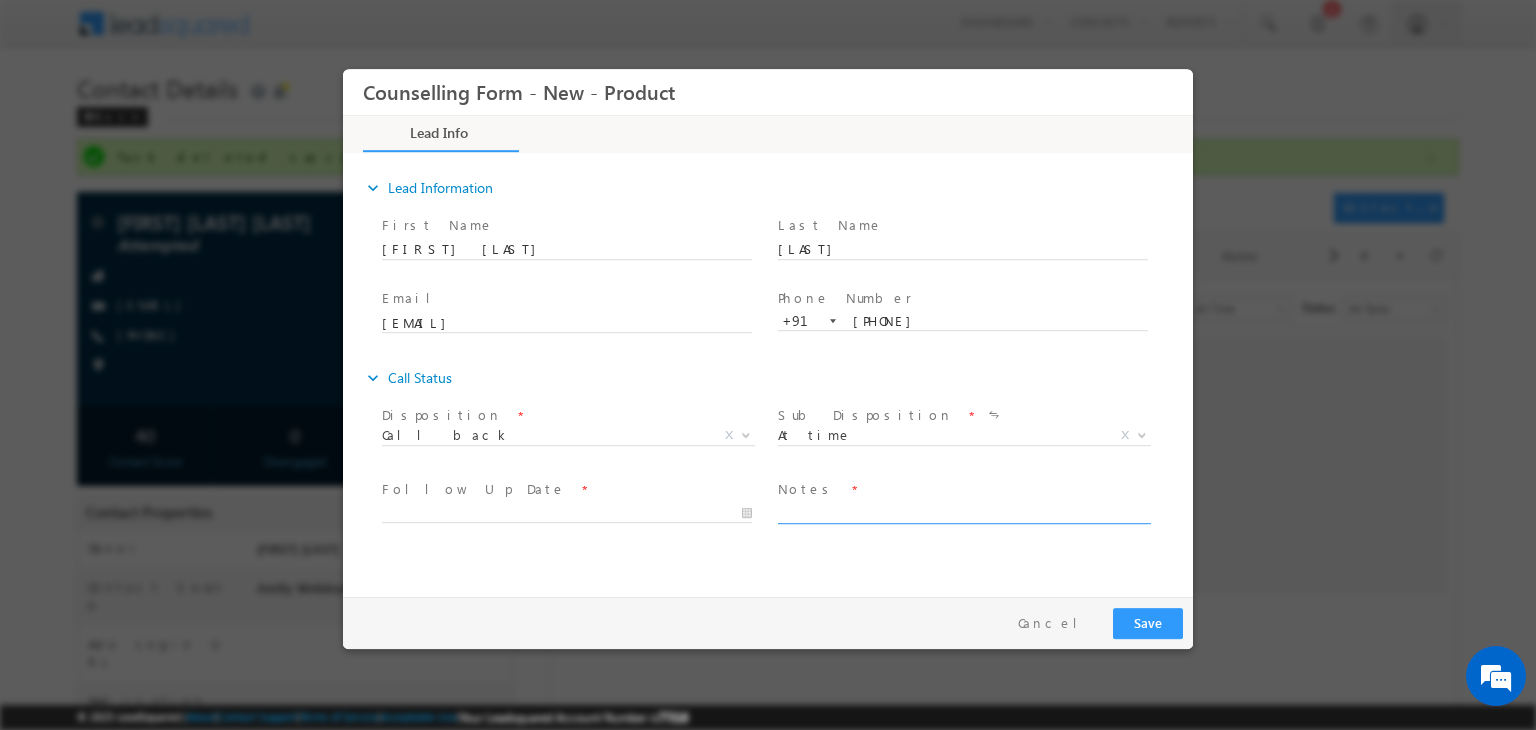 click at bounding box center (963, 512) 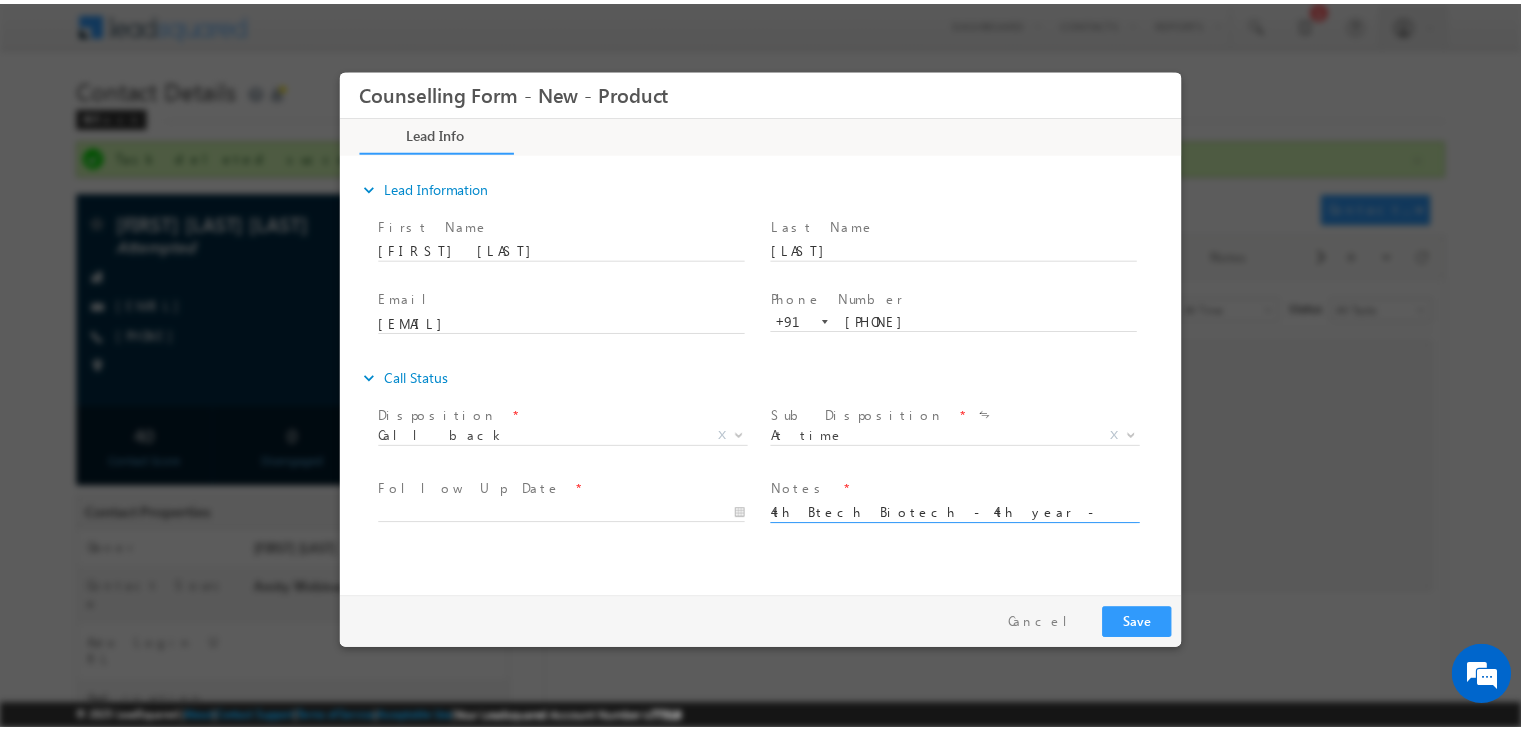 scroll, scrollTop: 4, scrollLeft: 0, axis: vertical 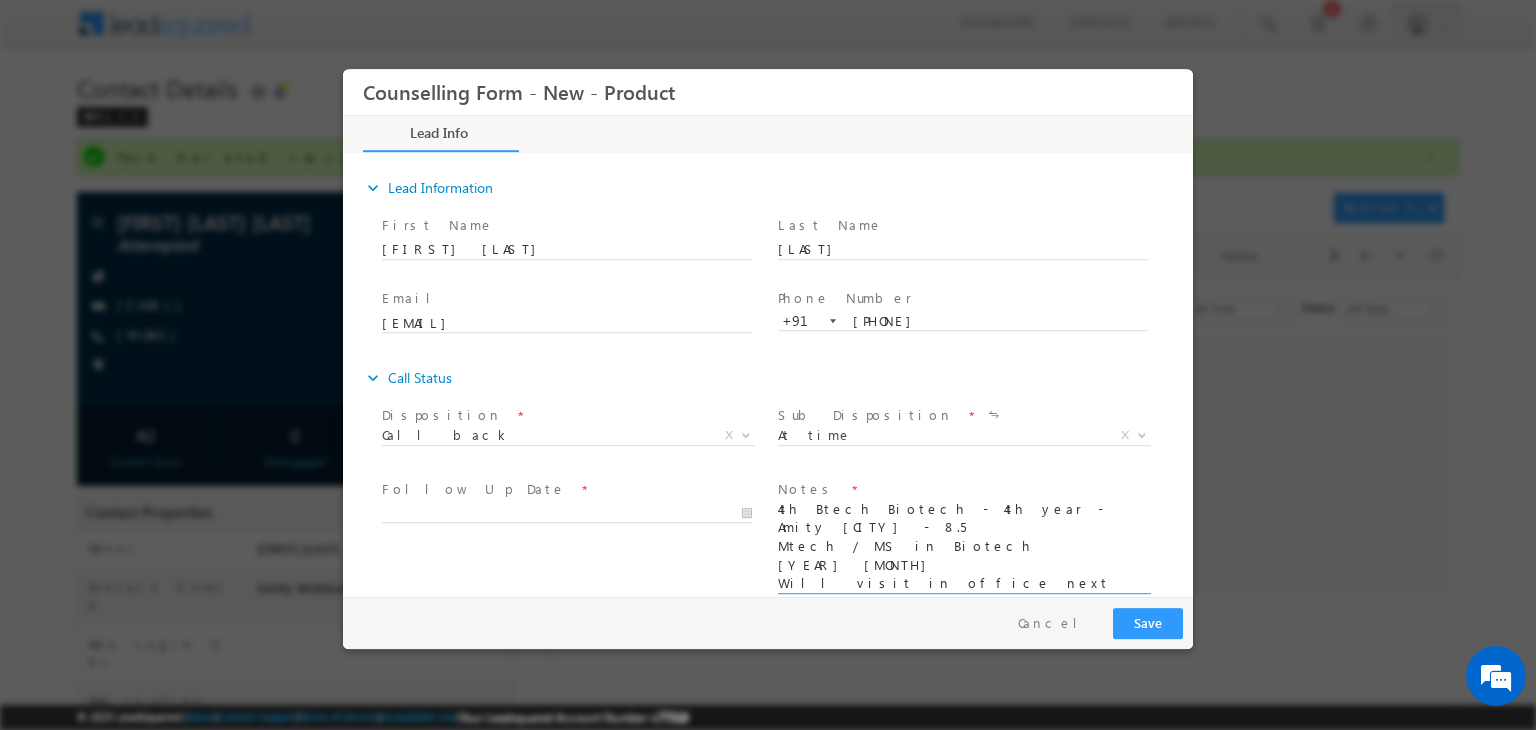 type on "4th Btech Biotech - 4th year - Amity [CITY] - 8.5
Mtech / MS in Biotech
[YEAR] [MONTH]
Will visit in office next week" 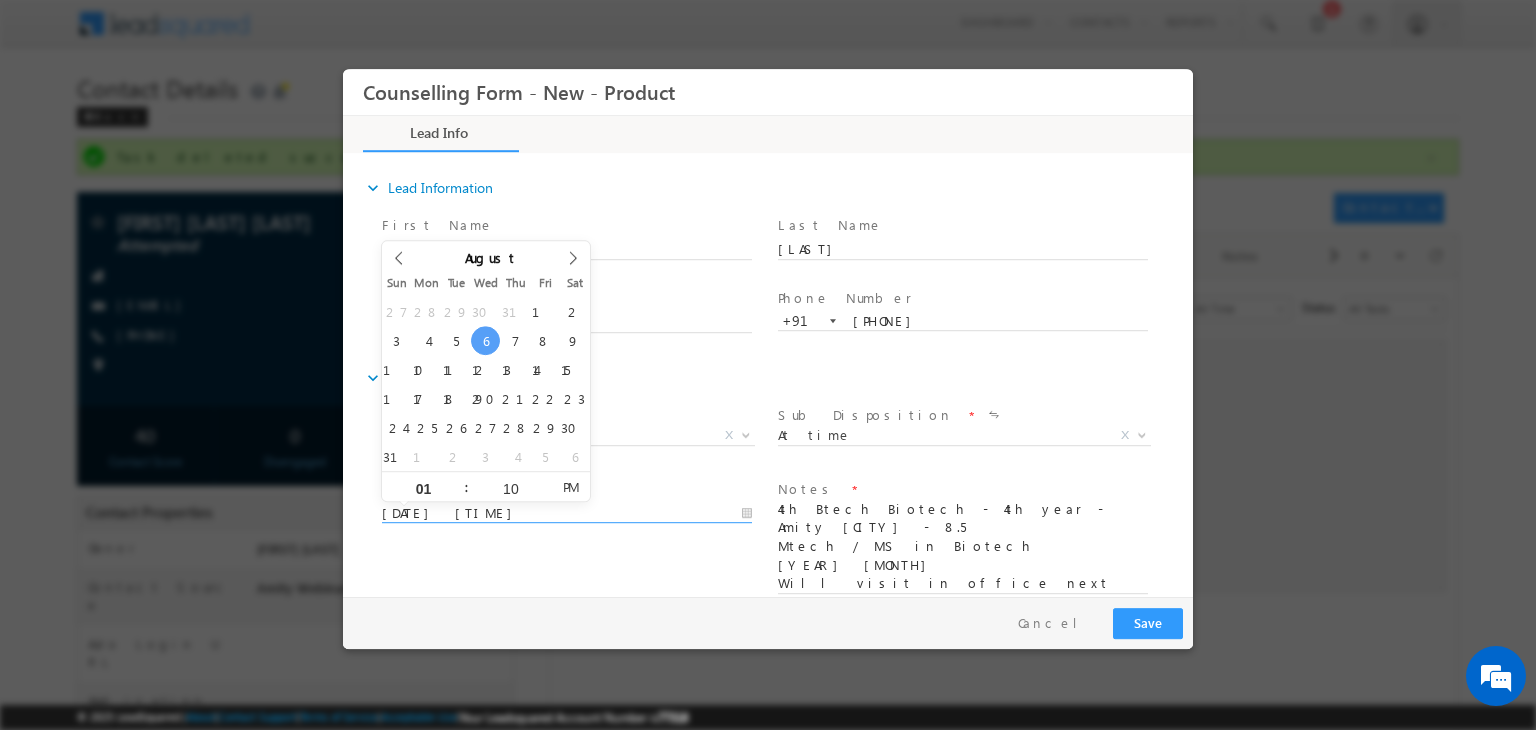click on "[DATE] [TIME]" at bounding box center (567, 514) 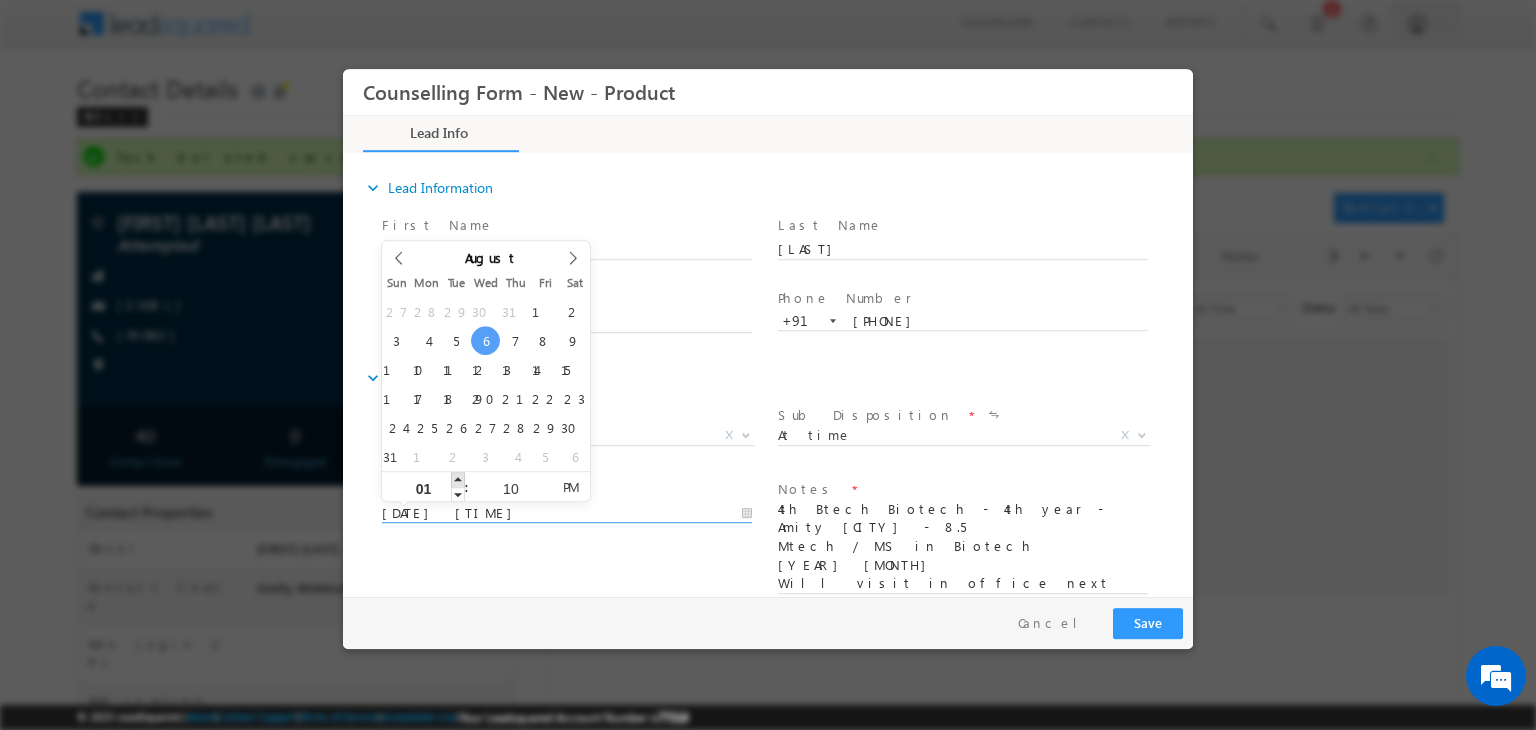 type on "[DATE] [TIME]" 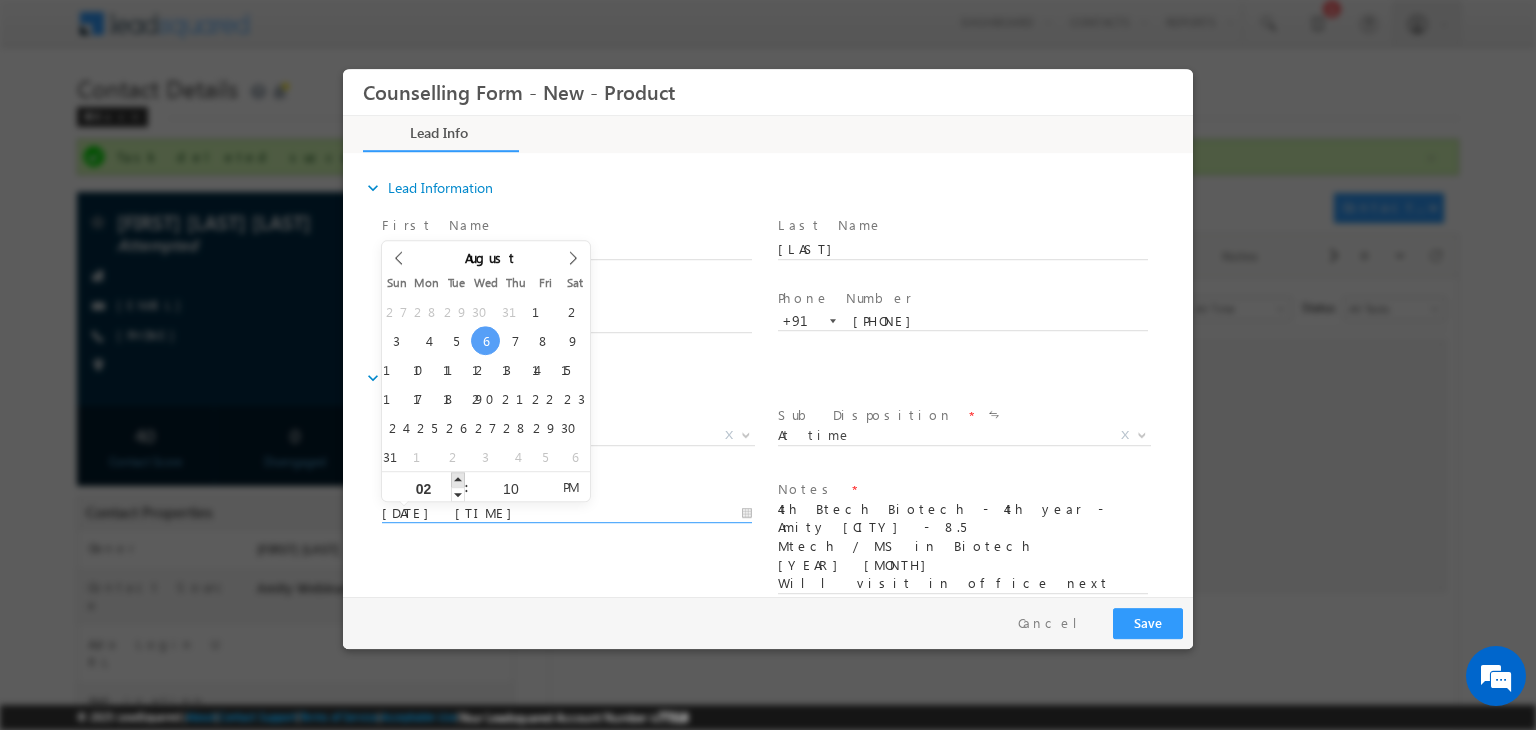 click at bounding box center [458, 479] 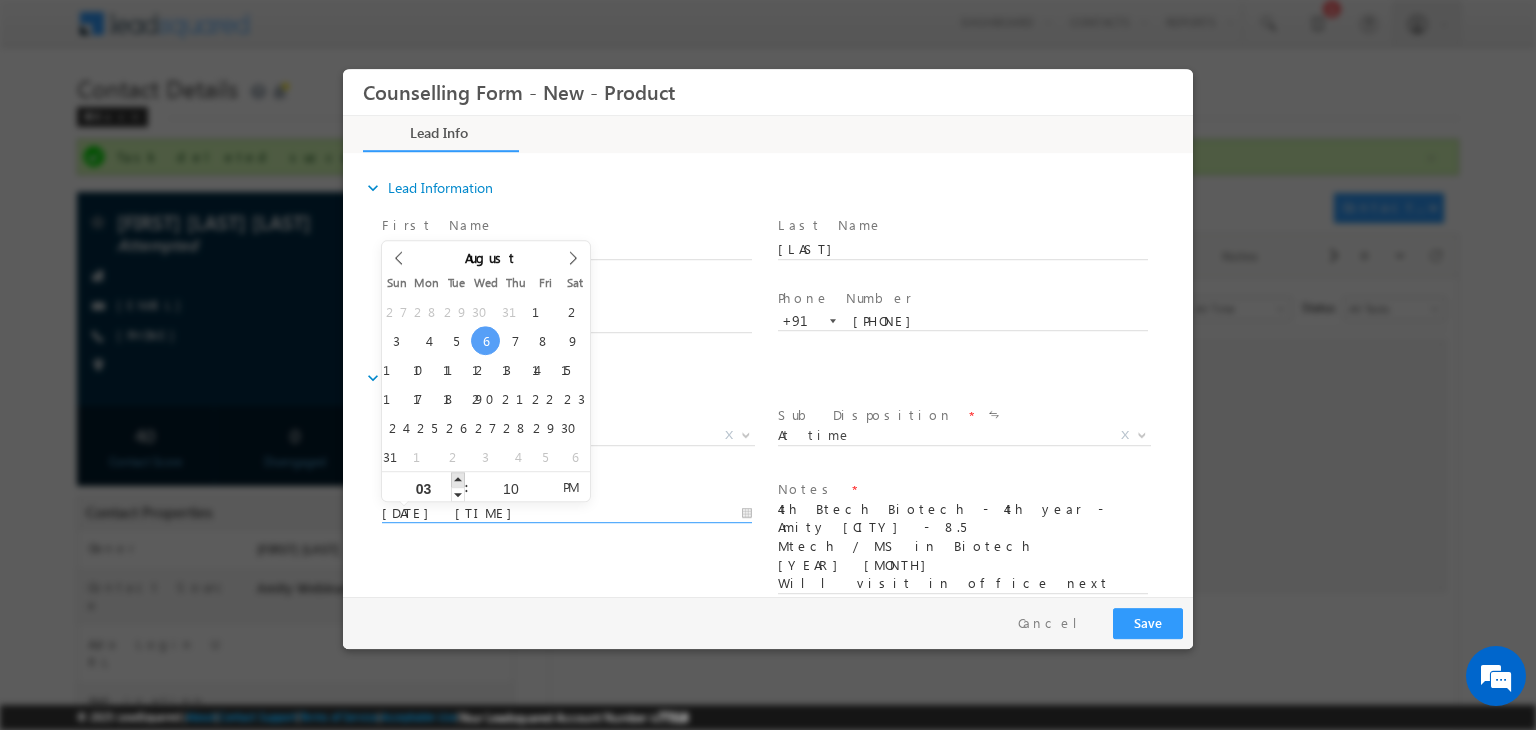 click at bounding box center [458, 479] 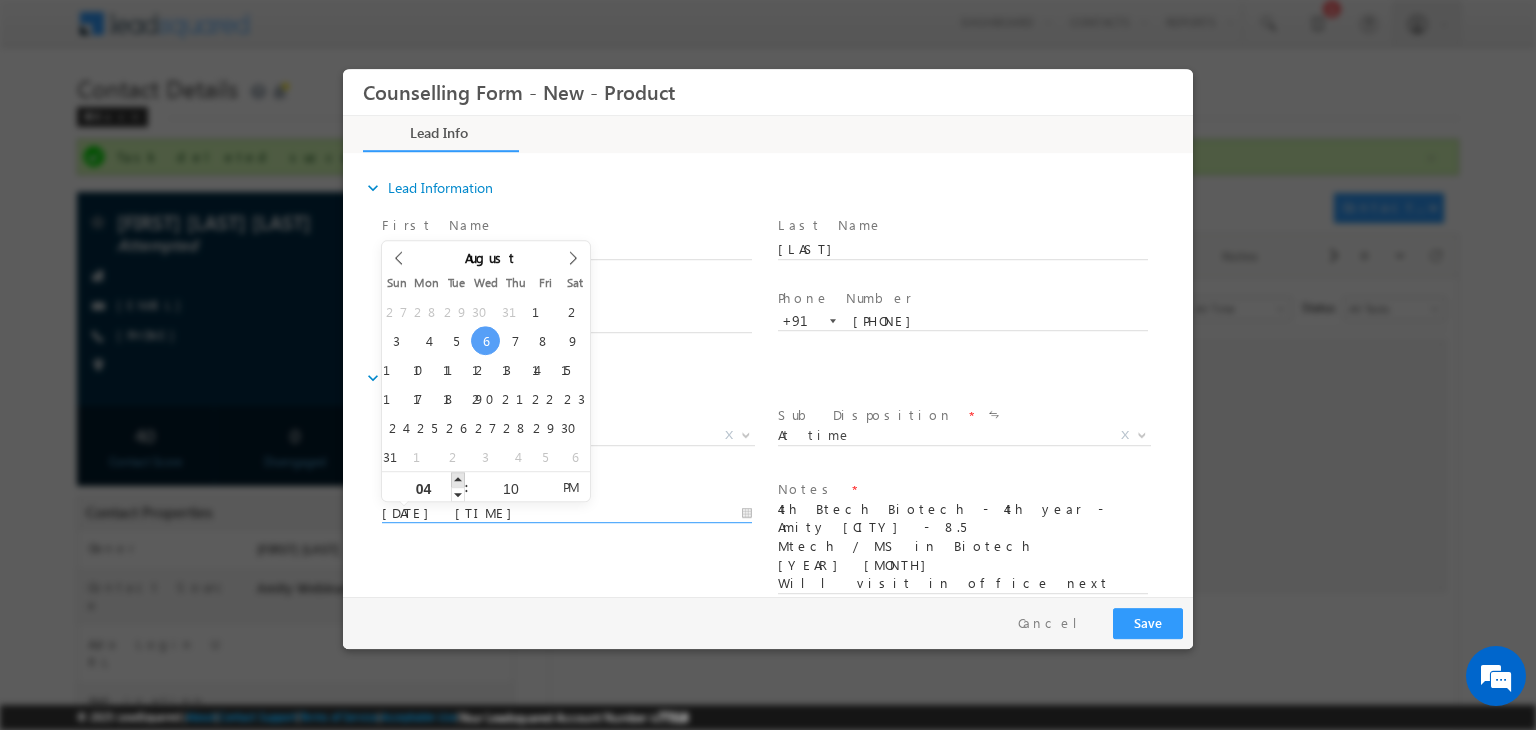 click at bounding box center (458, 479) 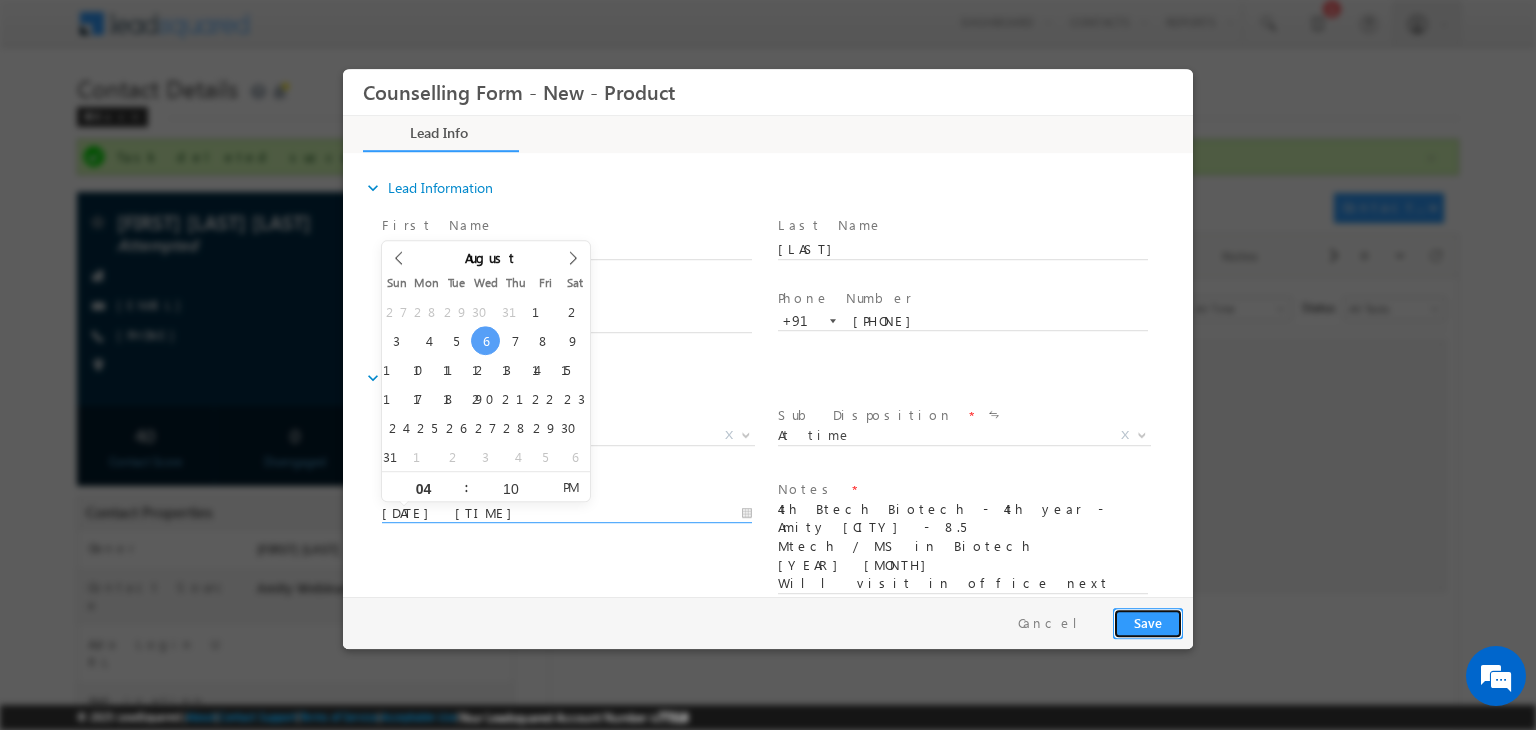 click on "Save" at bounding box center (1148, 623) 